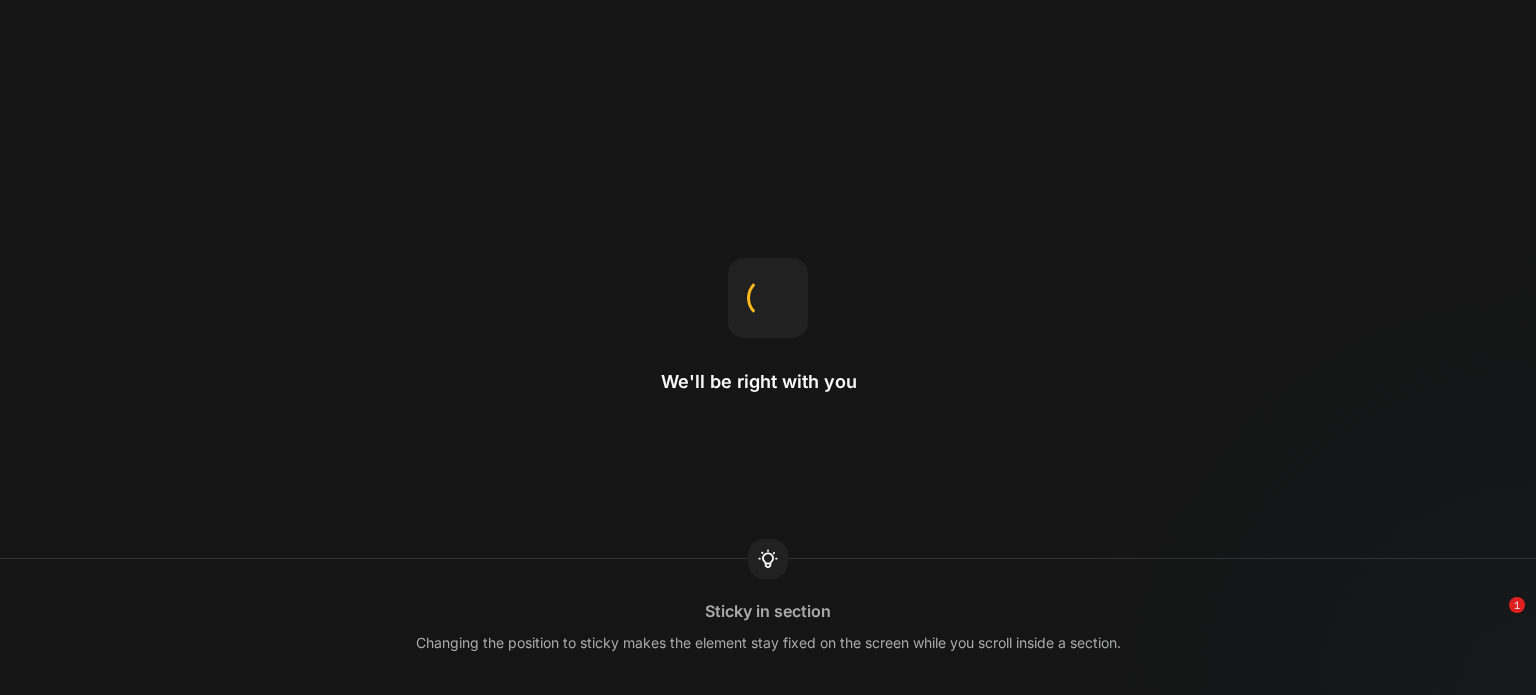 scroll, scrollTop: 0, scrollLeft: 0, axis: both 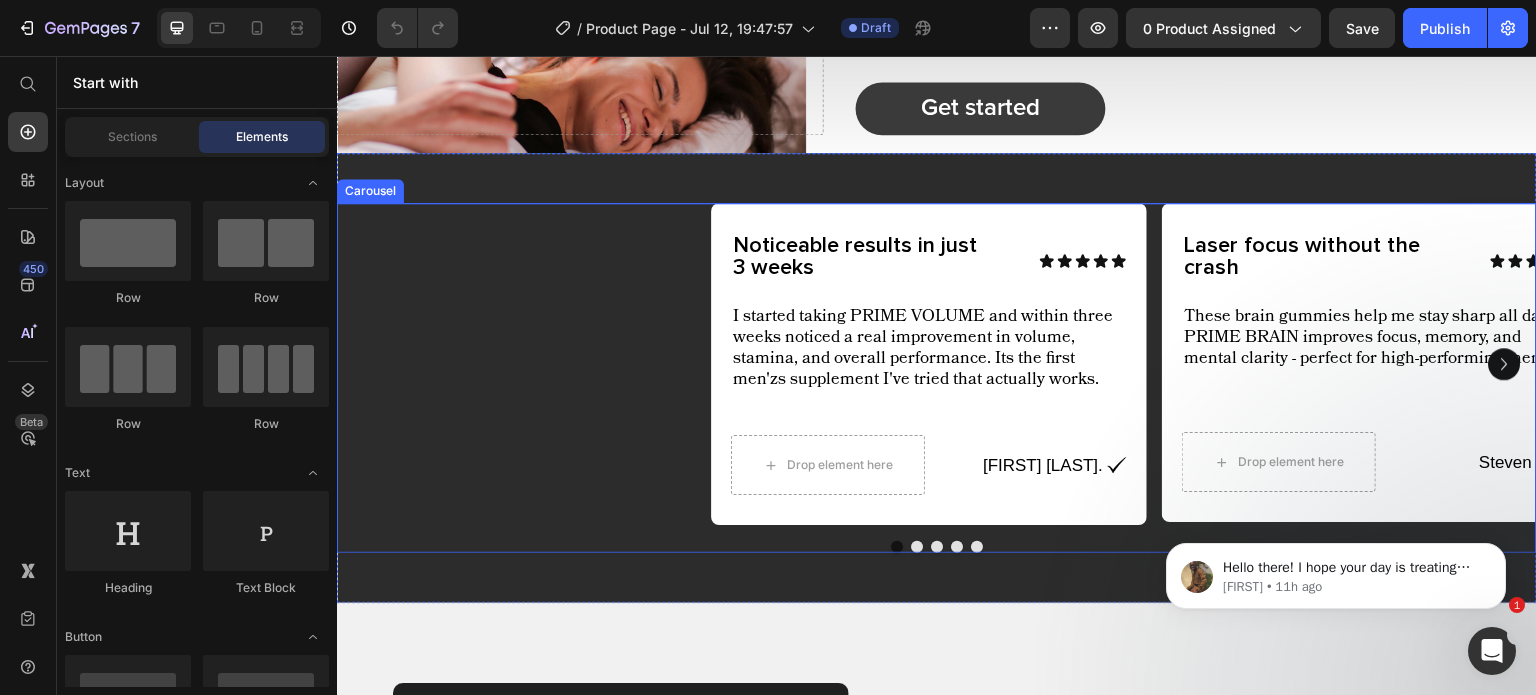 click on "Noticeable results in just 3 weeks Text Block Icon Icon Icon Icon Icon Icon List Row I started taking PRIME VOLUME and within three weeks noticed a real improvement in volume, stamina, and overall performance. Its the first men'zs supplement I've tried that actually works. Text Block
Drop element here Jason M. Text Block Image Row Row Row Row Laser focus without the crash Text Block Icon Icon Icon Icon Icon Icon List Row These brain gummies help me stay sharp all day. PRIME BRAIN improves focus, memory, and mental clarity - perfect for high-performing men. Text Block
Drop element here Steven D. Text Block Image Row Row Row Row Confidence is back! Text Block Icon Icon Icon Icon Icon Icon List Row This male performance supplement helped me feel more confident, more energized, and way more connected during intimacy. It's a game changer for men over 40. Text Block Image Brian L Text Block Image Row Row Row Row Best testosterone booster I've used Text Block Icon Icon Icon Icon" at bounding box center [937, 364] 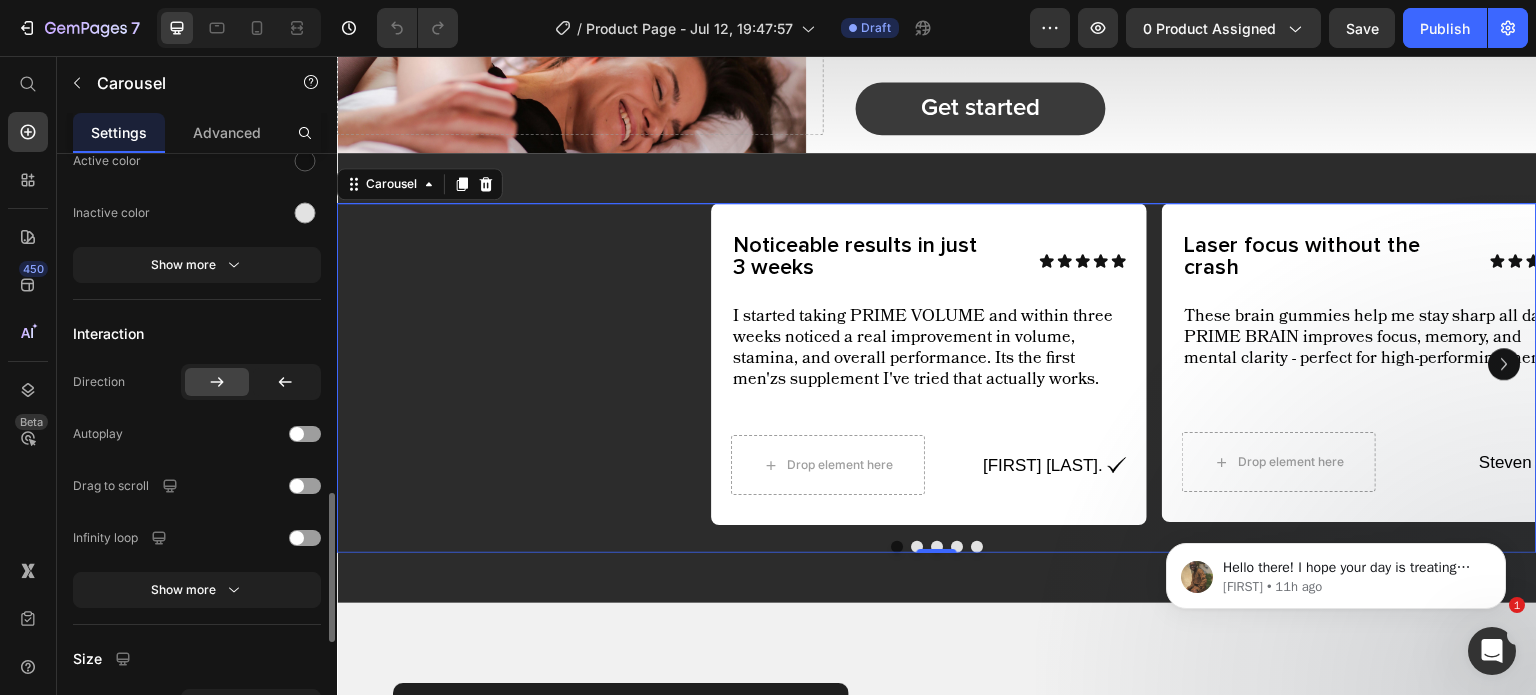 scroll, scrollTop: 1230, scrollLeft: 0, axis: vertical 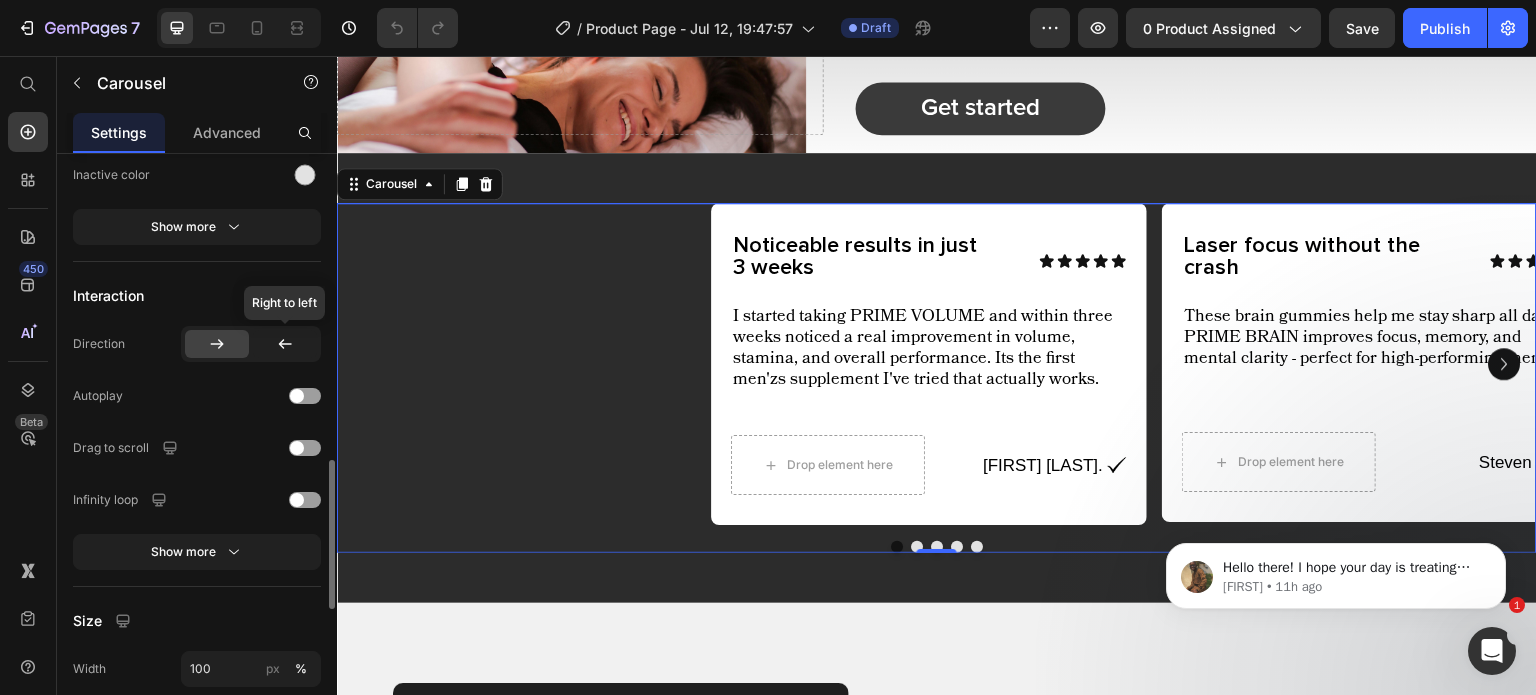 click 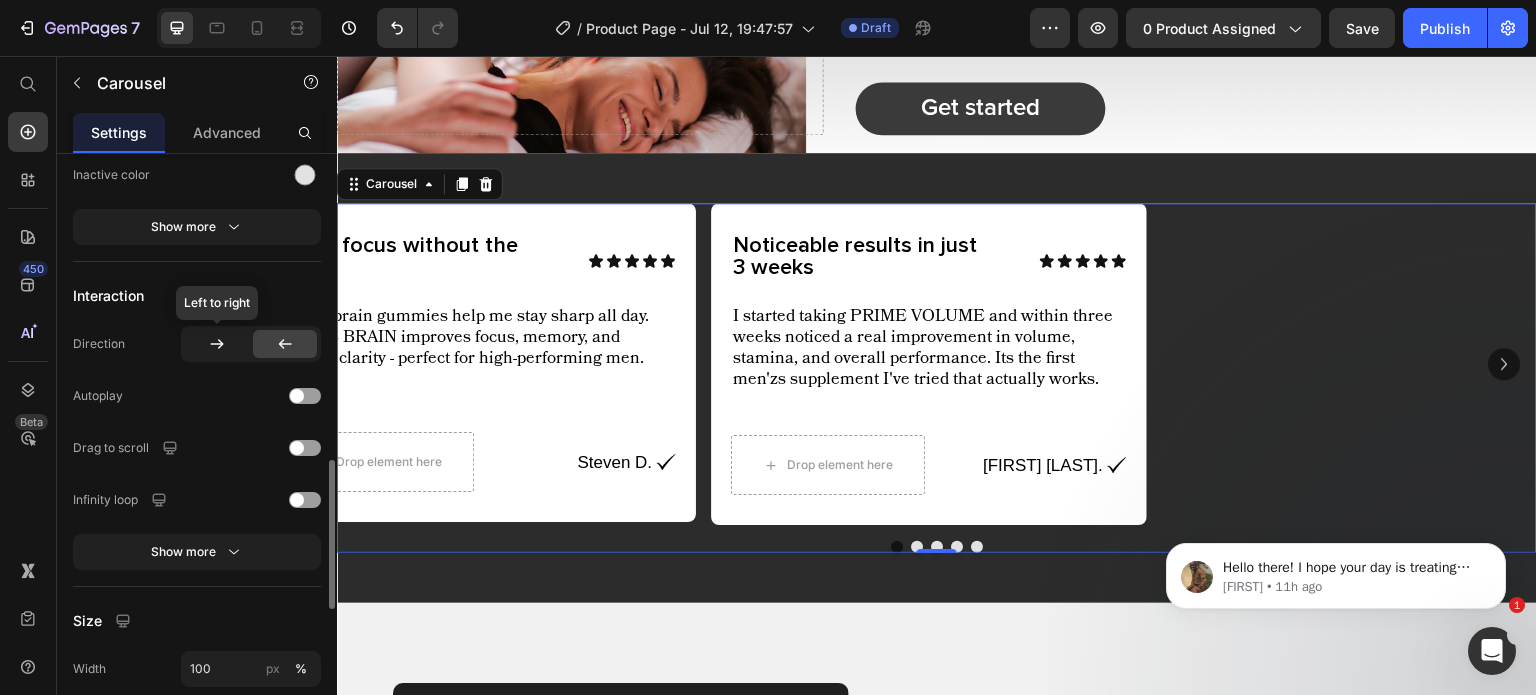 click 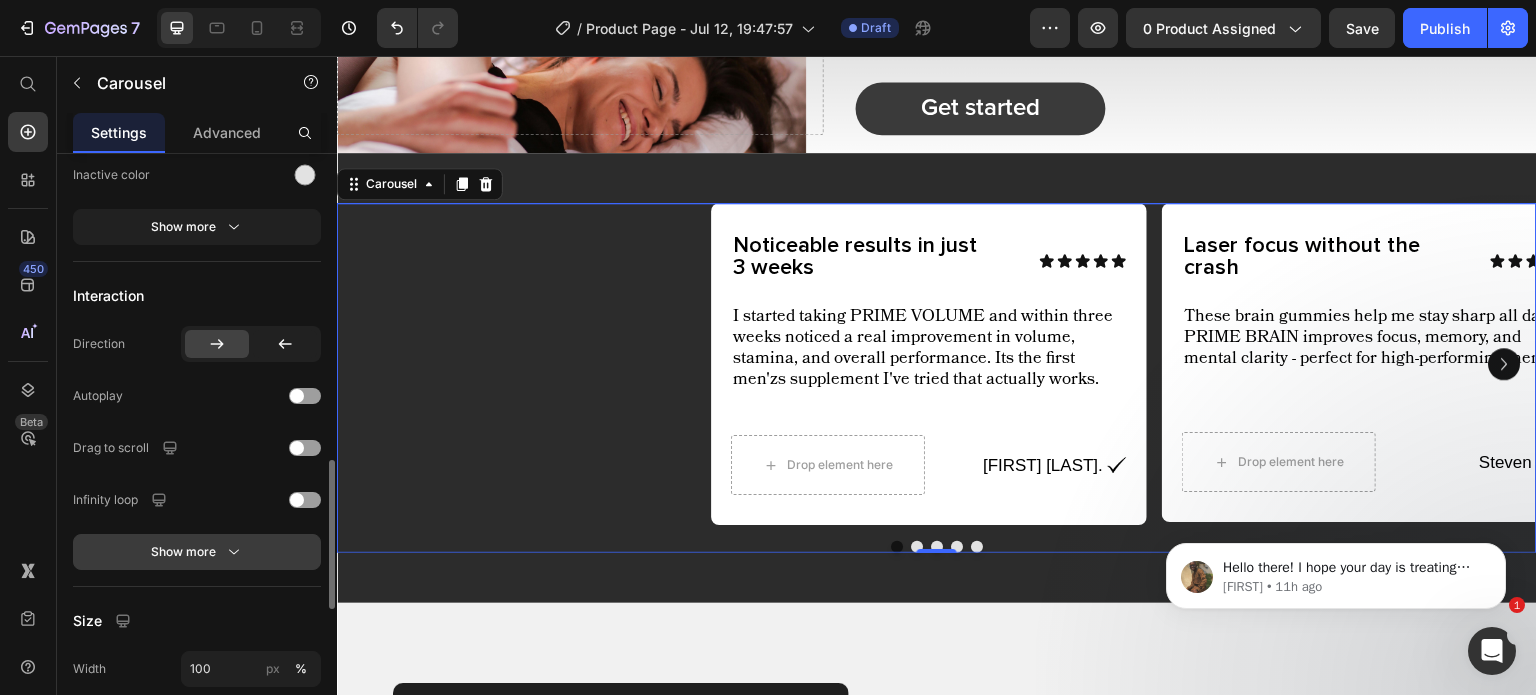 click on "Show more" at bounding box center (197, 552) 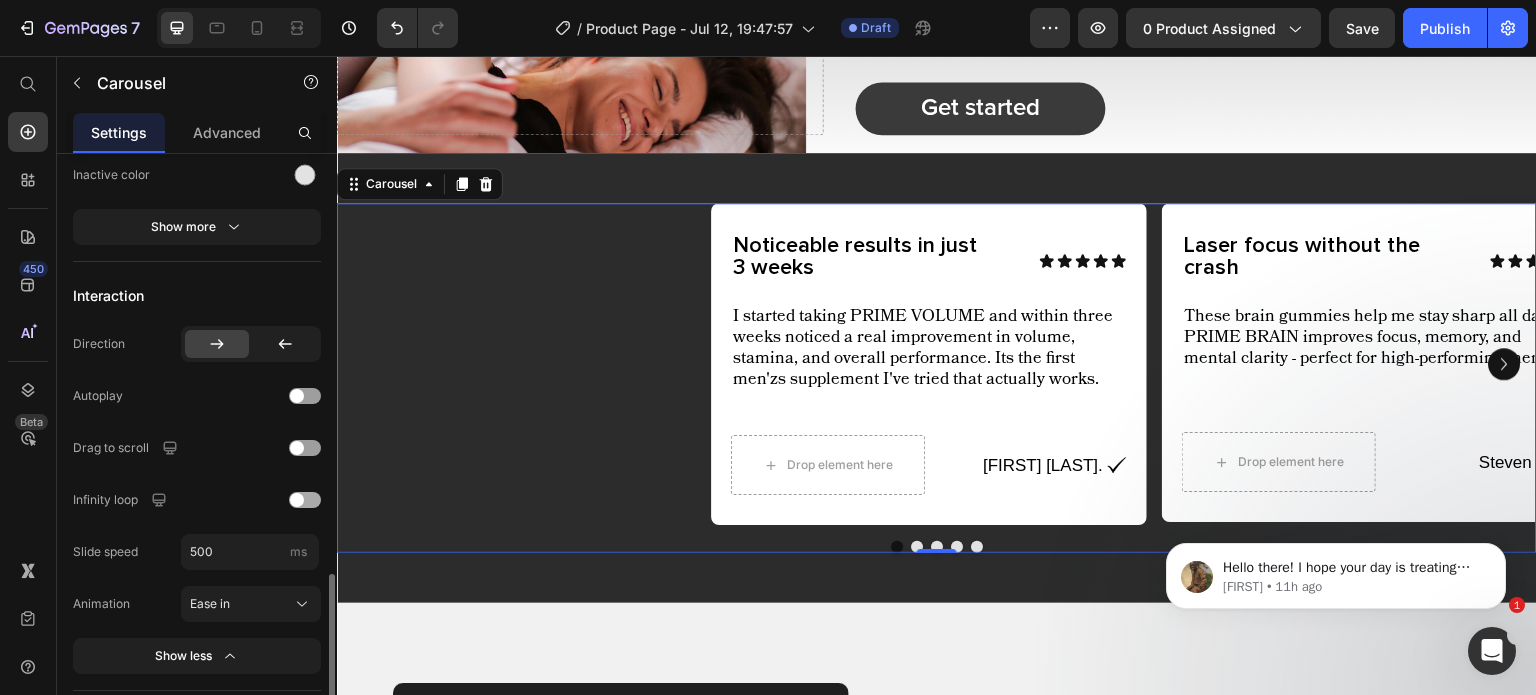 scroll, scrollTop: 1333, scrollLeft: 0, axis: vertical 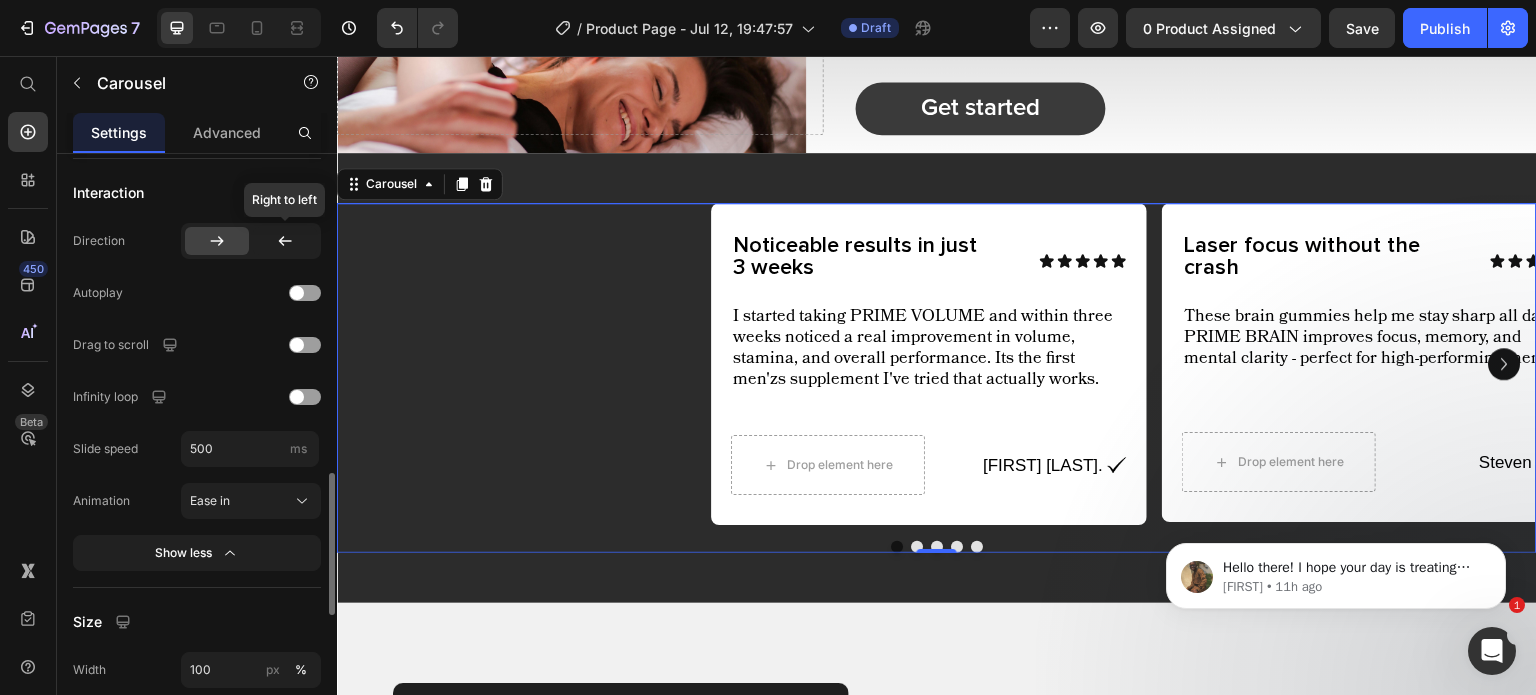 click 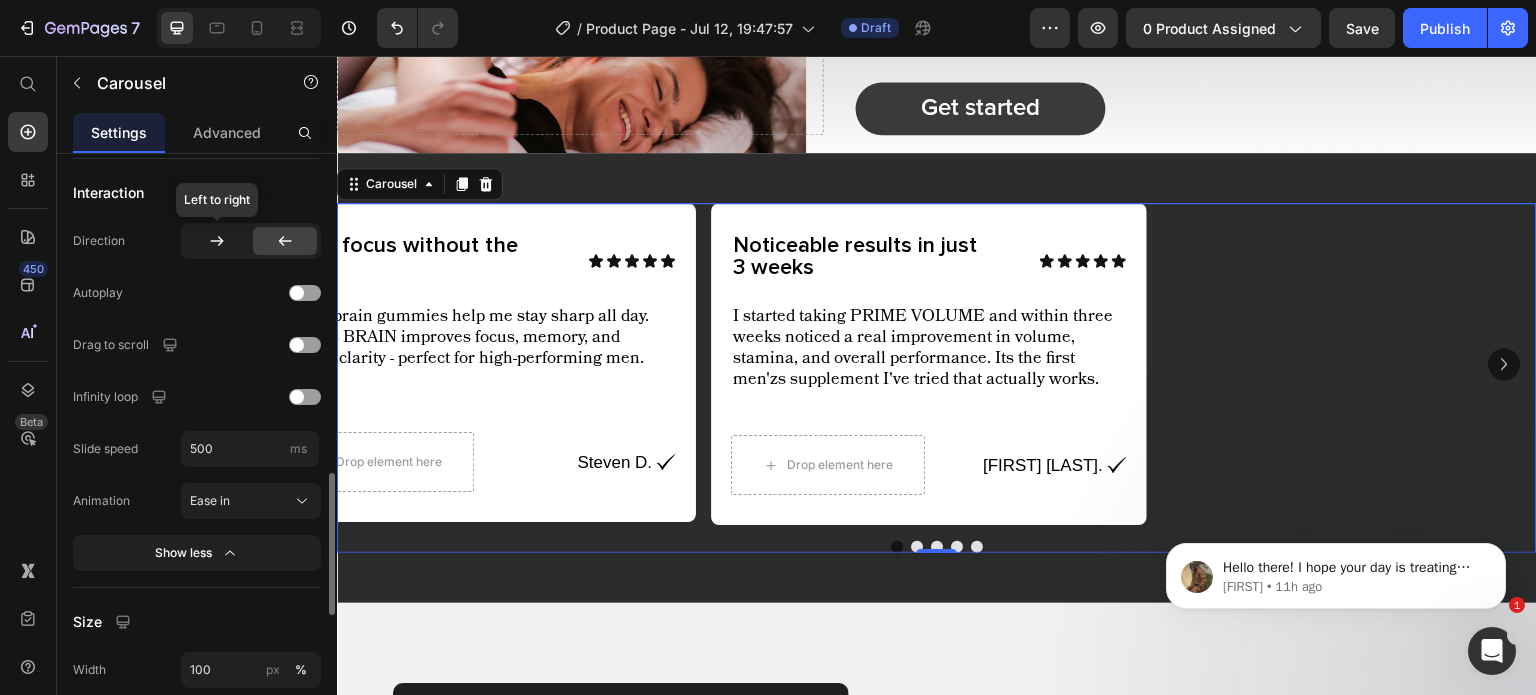 click 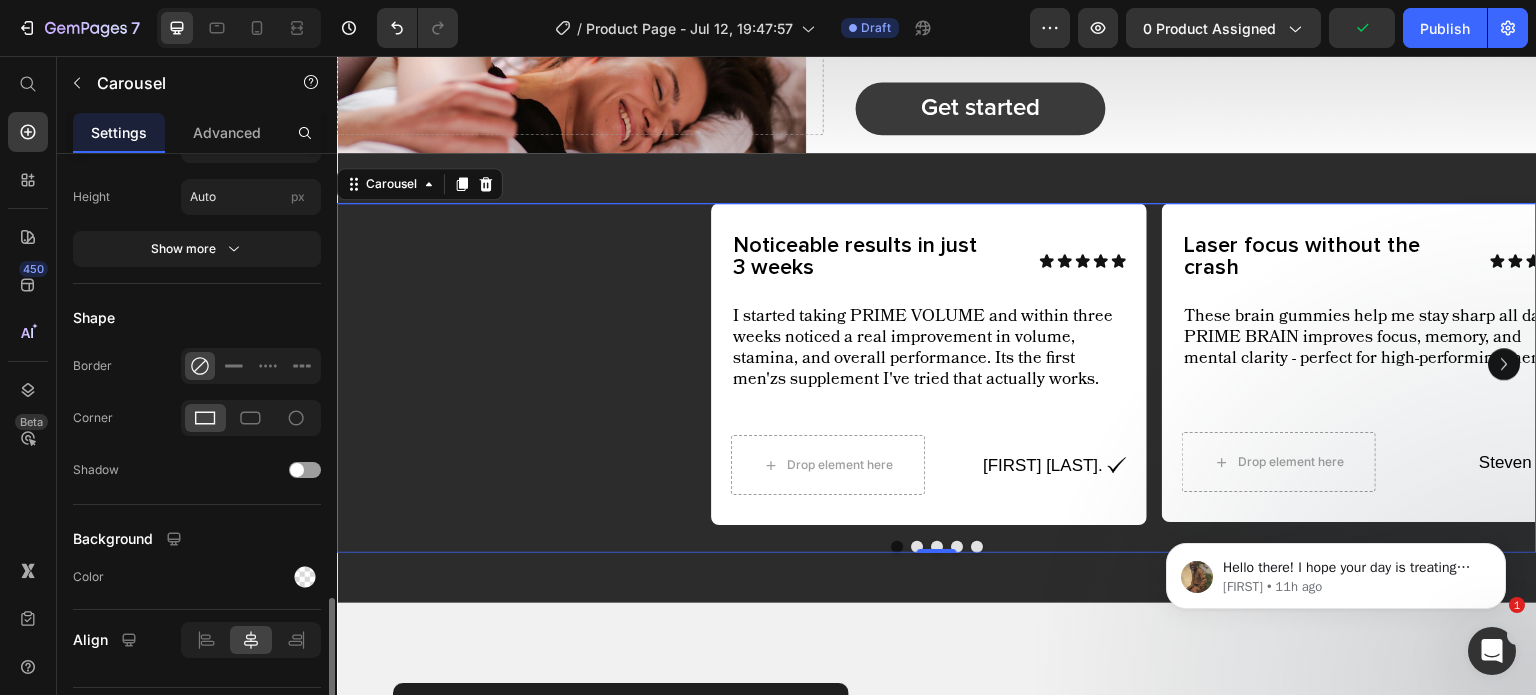 scroll, scrollTop: 1904, scrollLeft: 0, axis: vertical 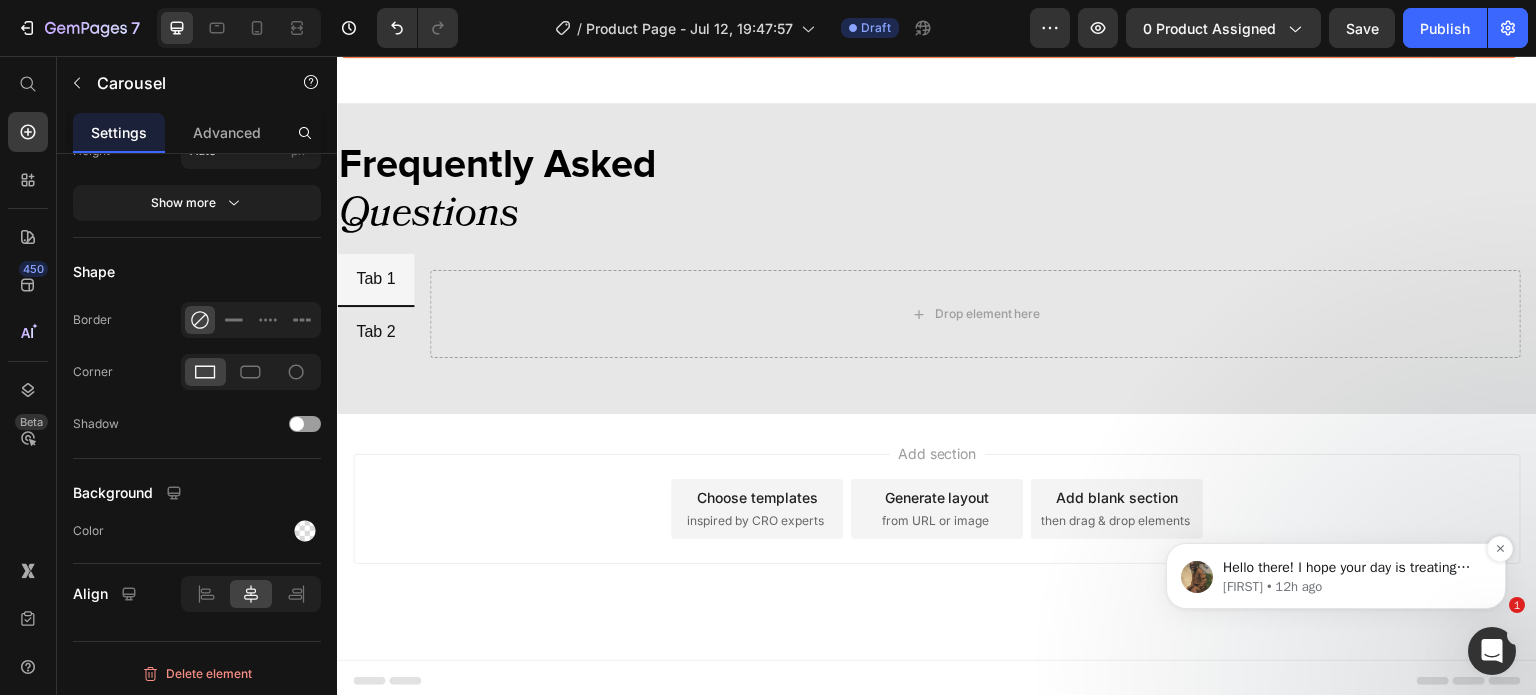 click on "Hello there! I hope your day is treating you well. It's Abraham from GemPages, reaching out once more.  ​﻿  I would like to follow up with you regarding our ongoing case. Have you had an opportunity to review my previous message? If you require additional support, don't hesitate to let me know. Kindly share any visual attachments that might assist us in understanding your issue more clearly.      Looking forward to hearing from you soon!  ​﻿  ​﻿(Friendly reminder: This chat will be automatically closed in the next 24 hours if we don't receive a reply.)" at bounding box center (1352, 568) 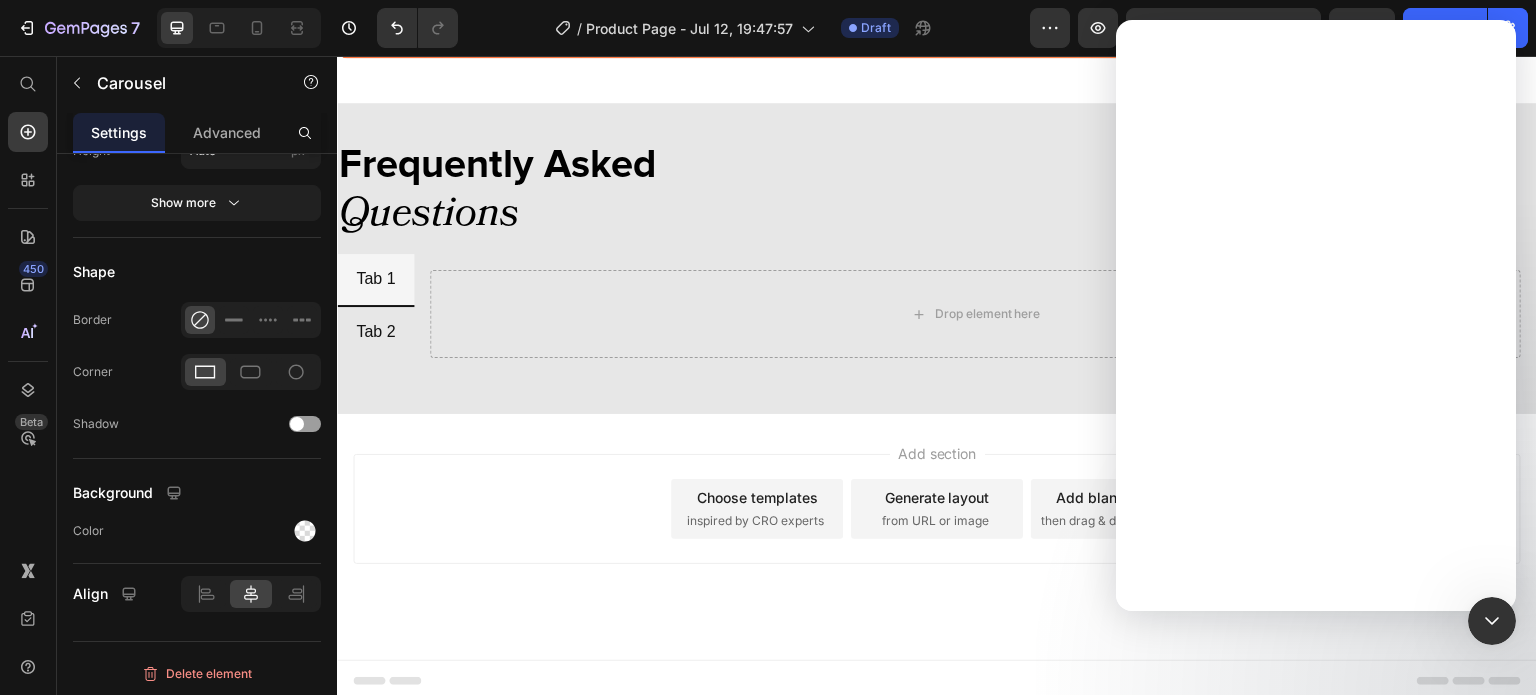 scroll, scrollTop: 0, scrollLeft: 0, axis: both 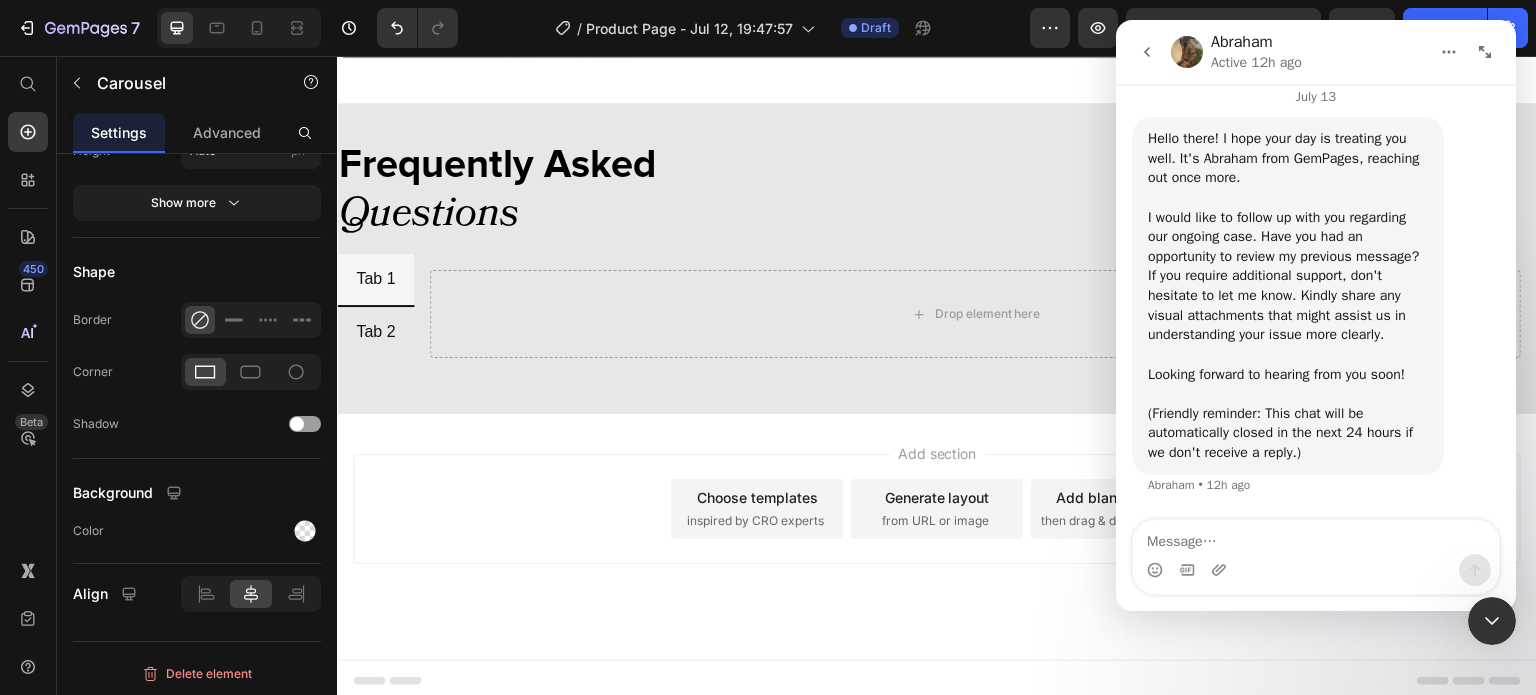 click at bounding box center [1316, 537] 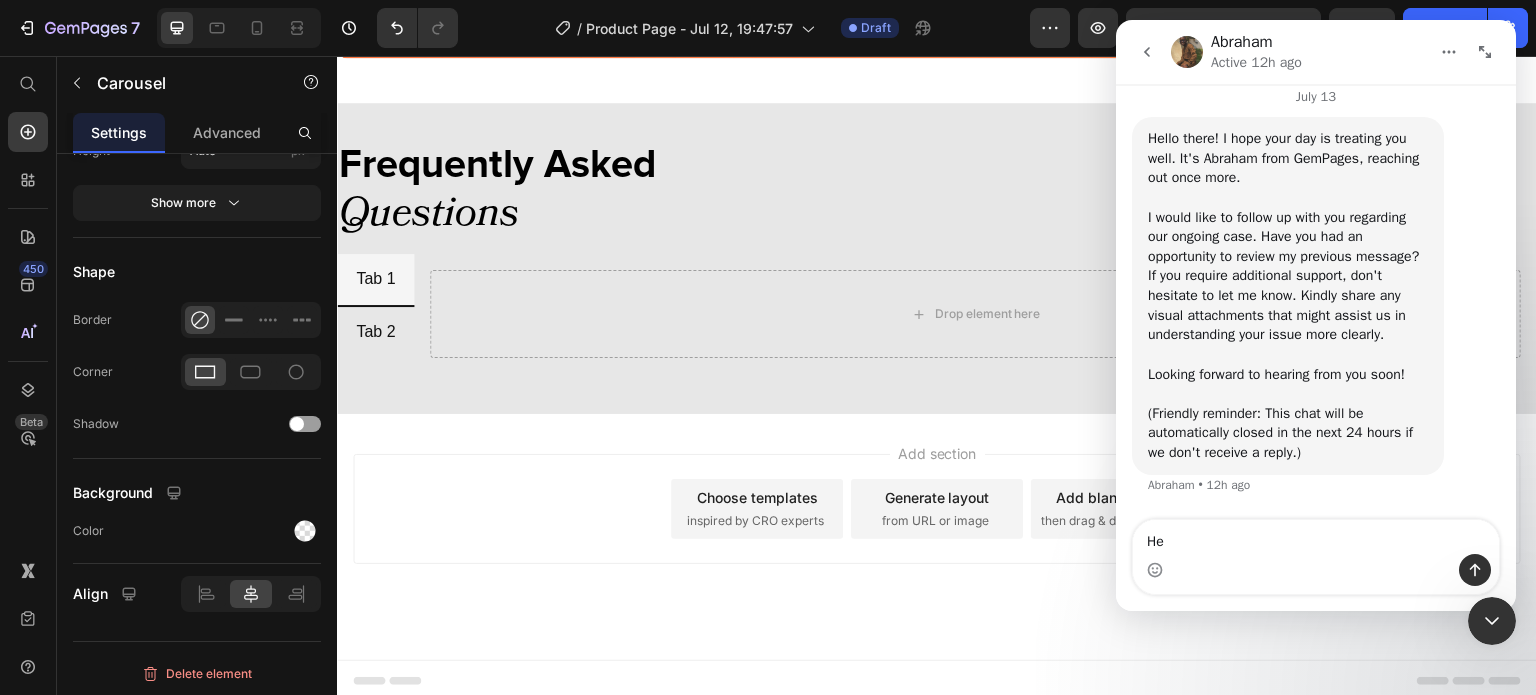 type on "Hey" 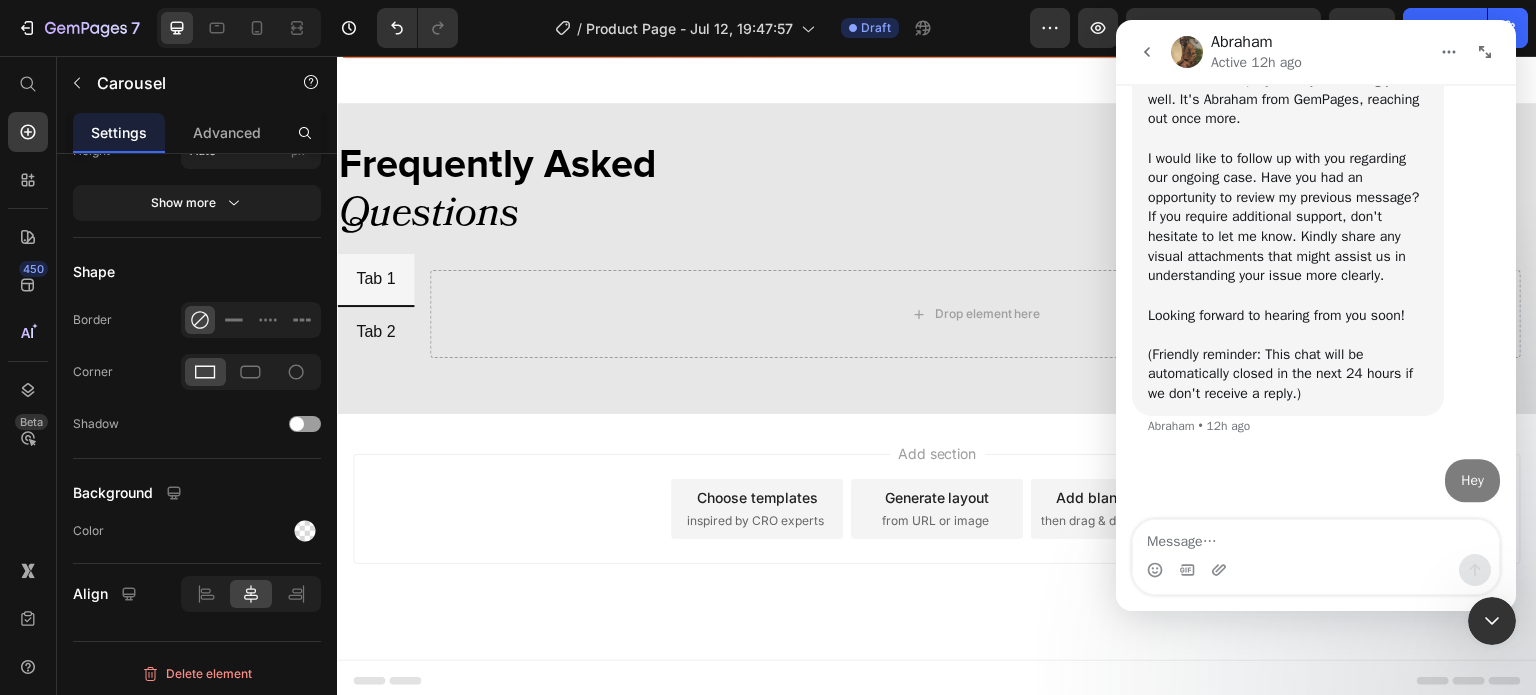 scroll, scrollTop: 2, scrollLeft: 0, axis: vertical 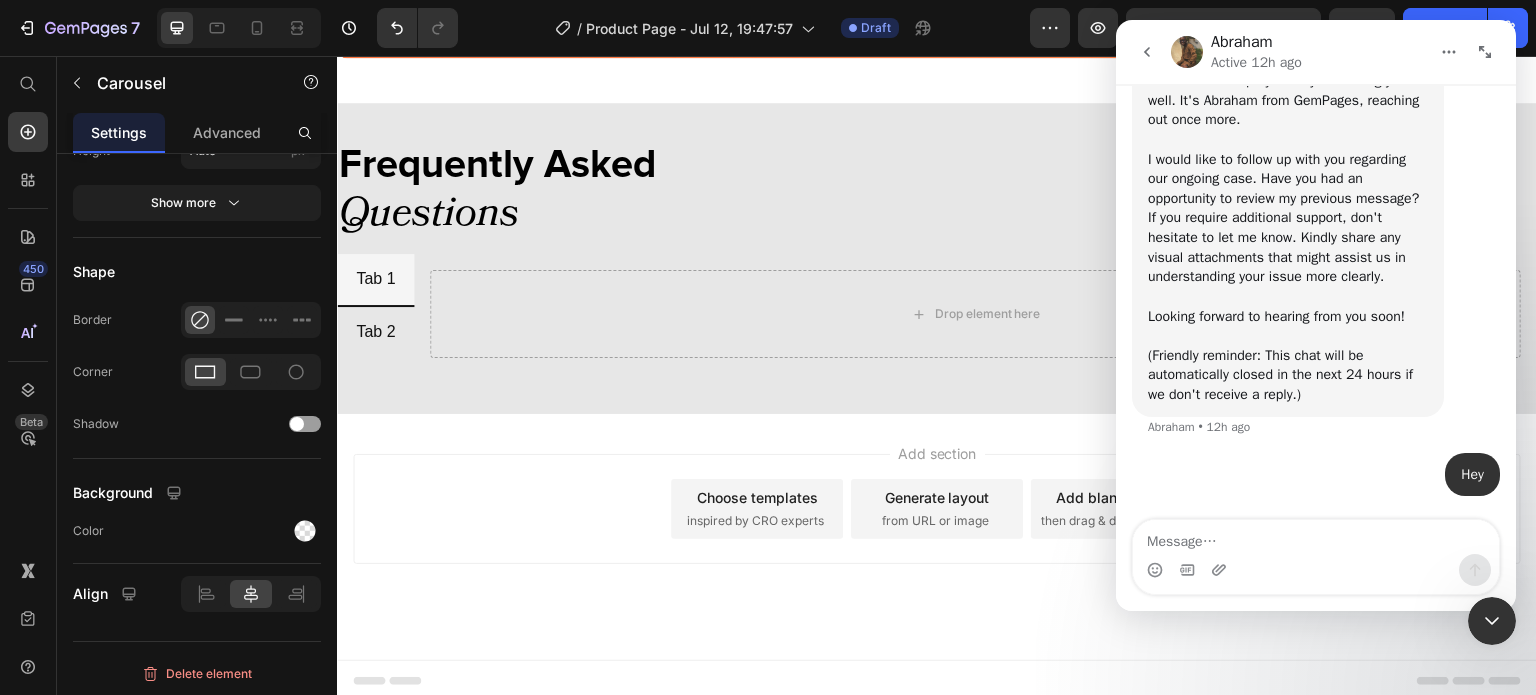 click at bounding box center [1316, 537] 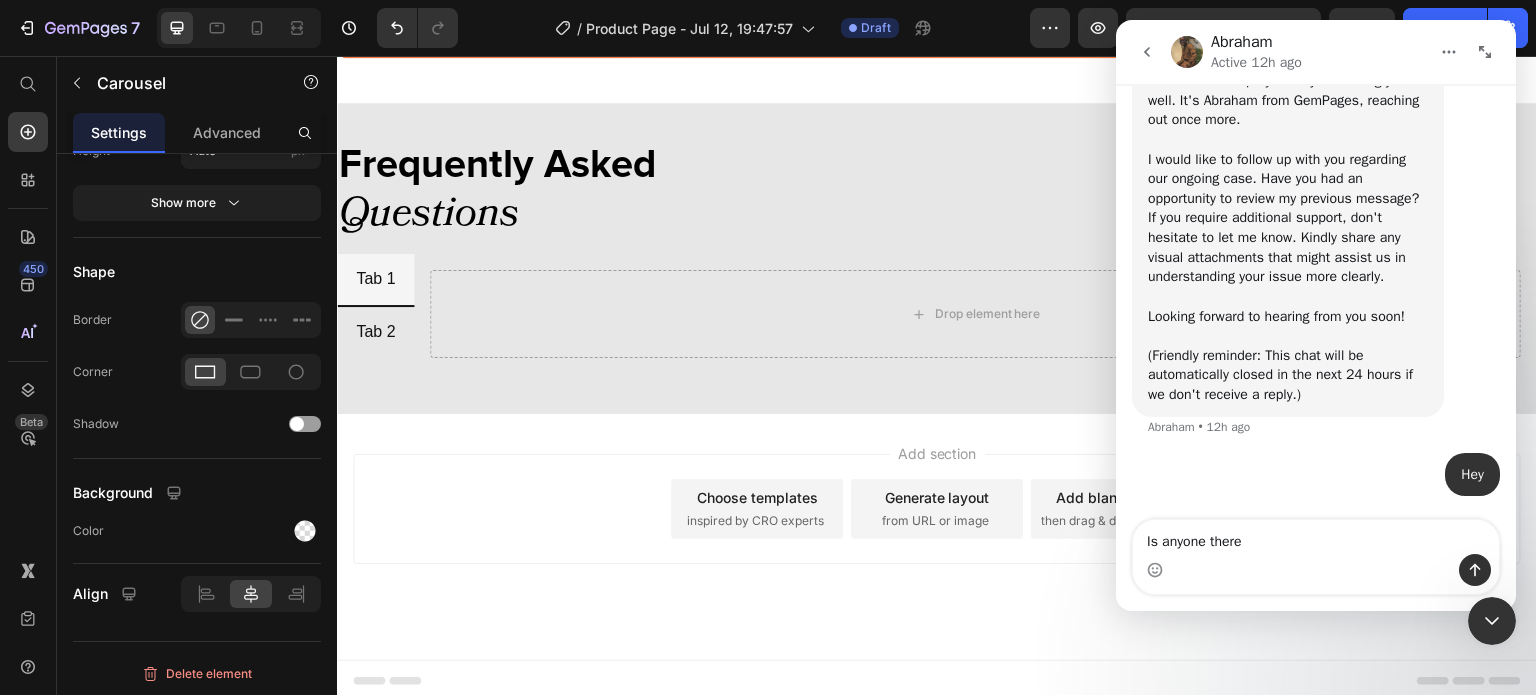 type on "Is anyone there?" 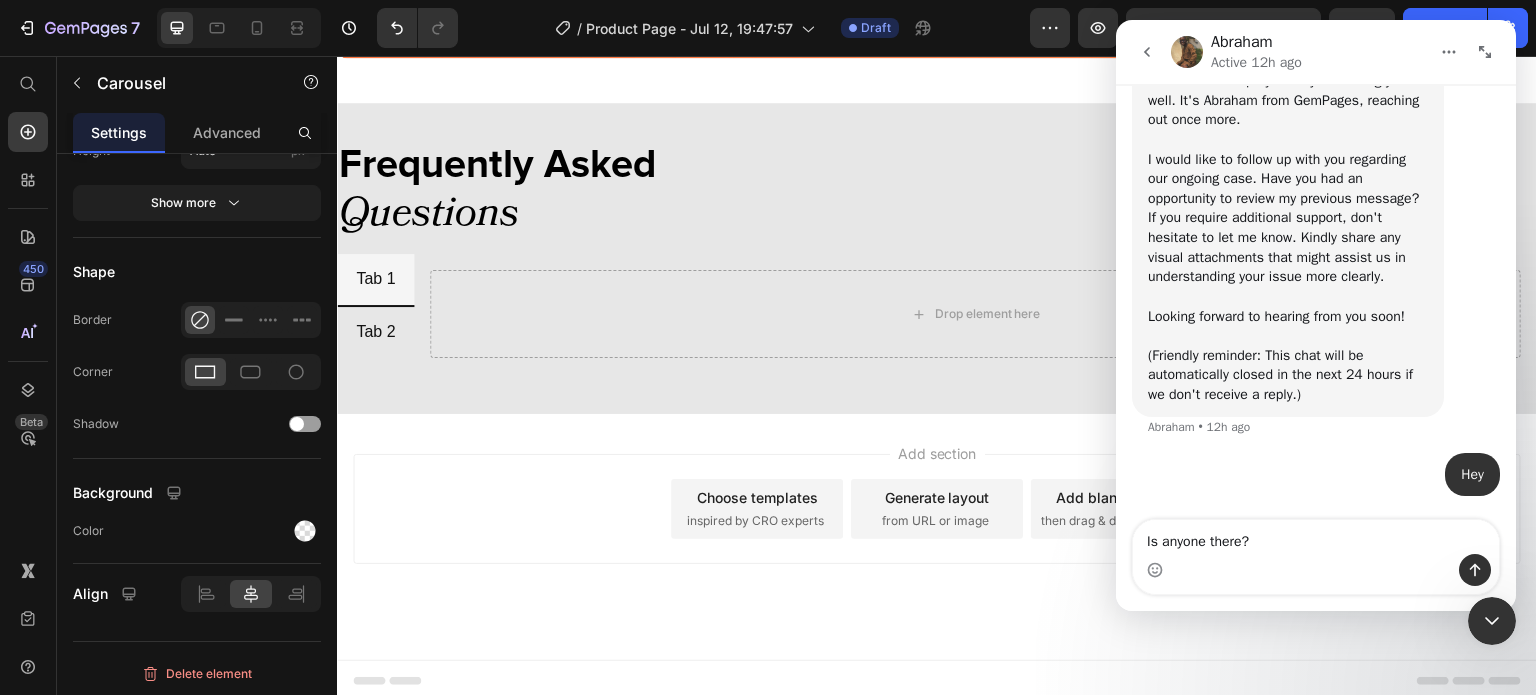 type 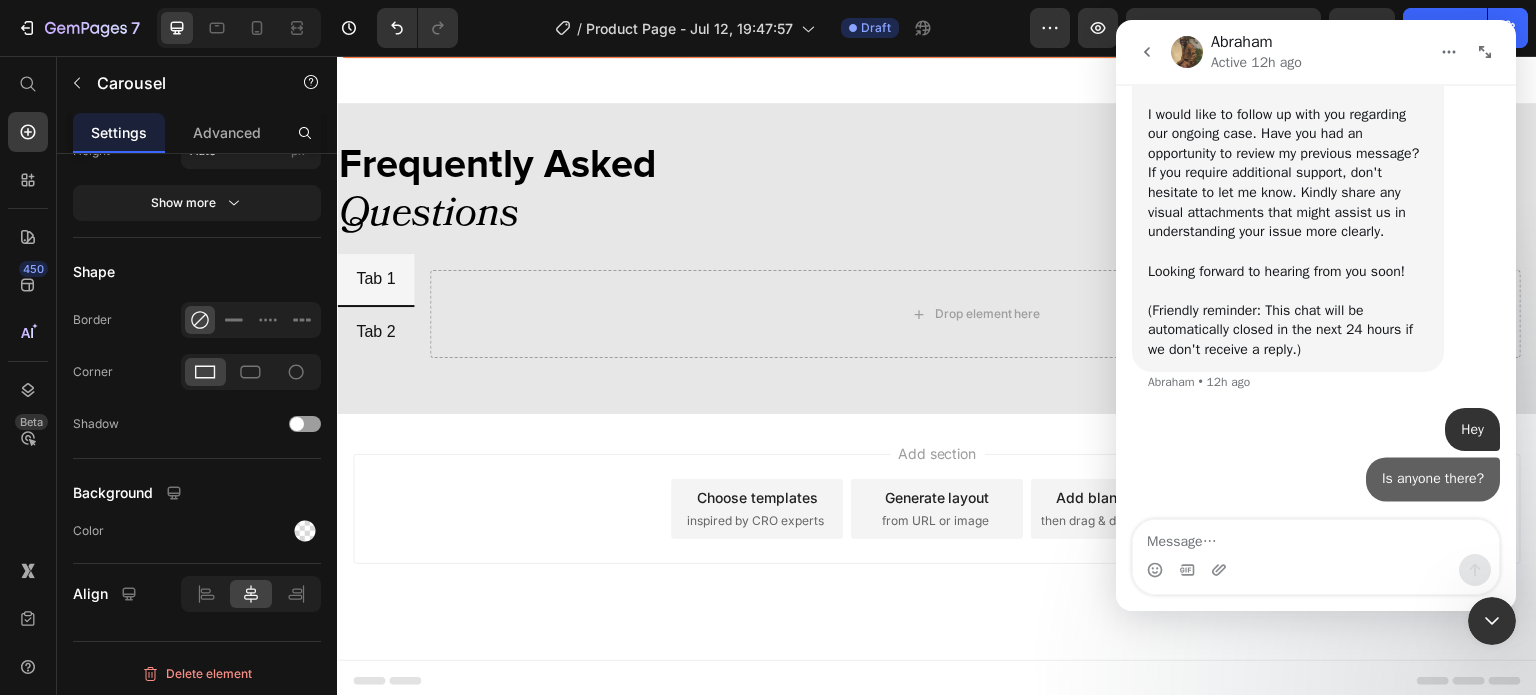 scroll, scrollTop: 13653, scrollLeft: 0, axis: vertical 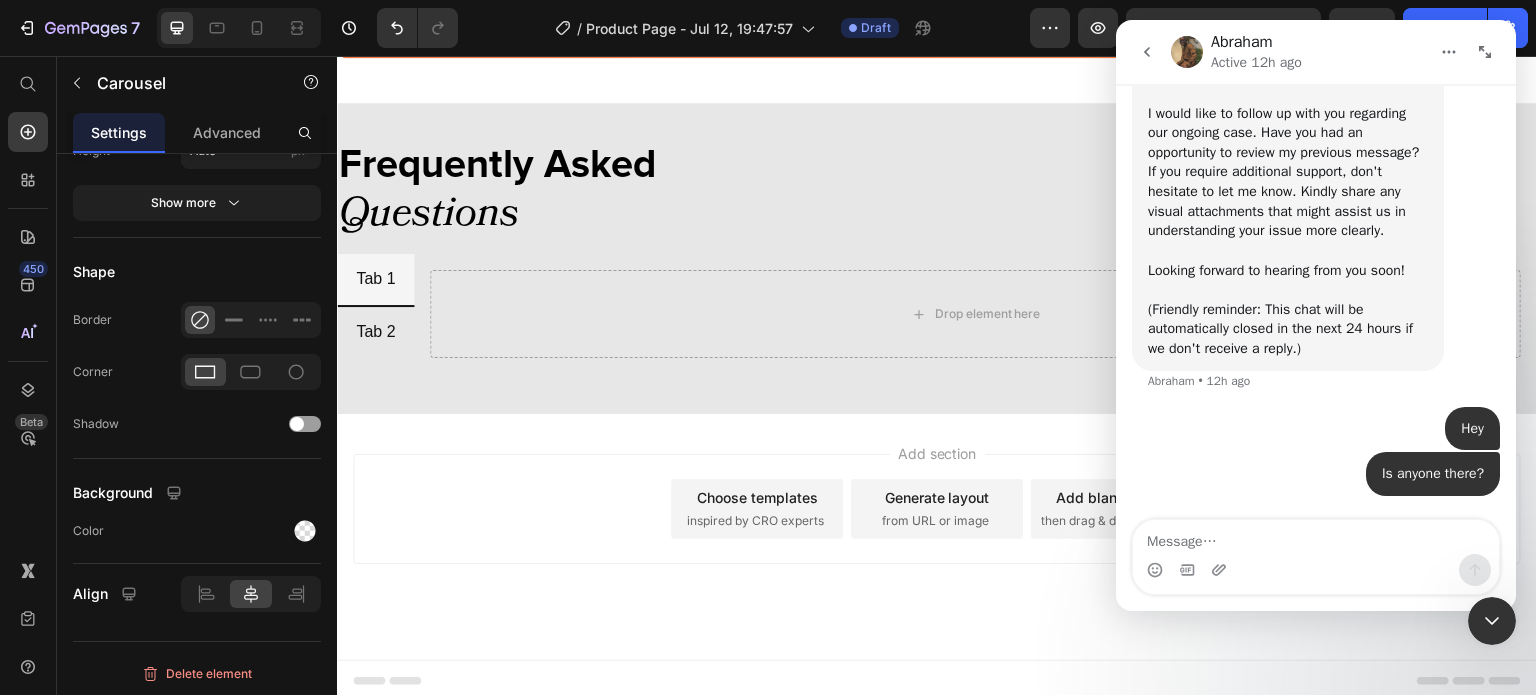 drag, startPoint x: 1494, startPoint y: 606, endPoint x: 2210, endPoint y: 1132, distance: 888.4436 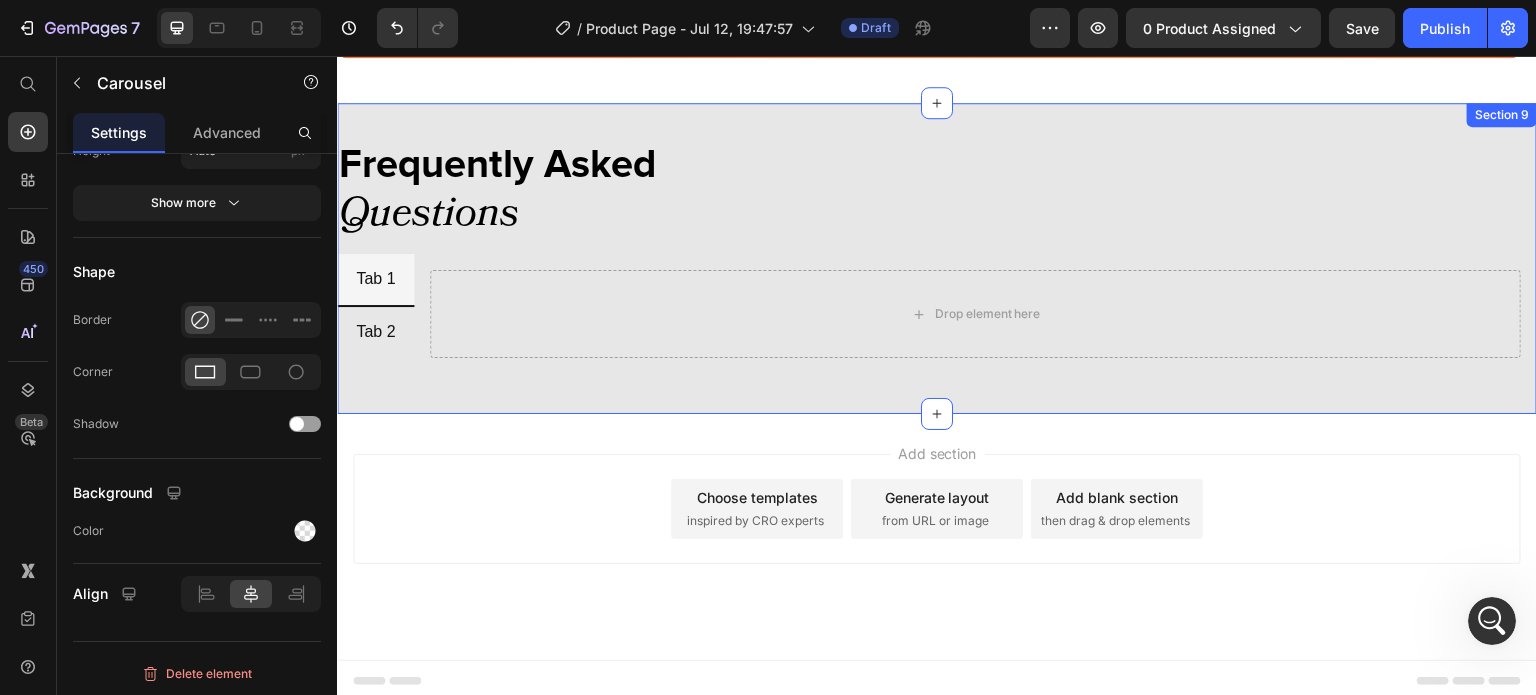 scroll, scrollTop: 0, scrollLeft: 0, axis: both 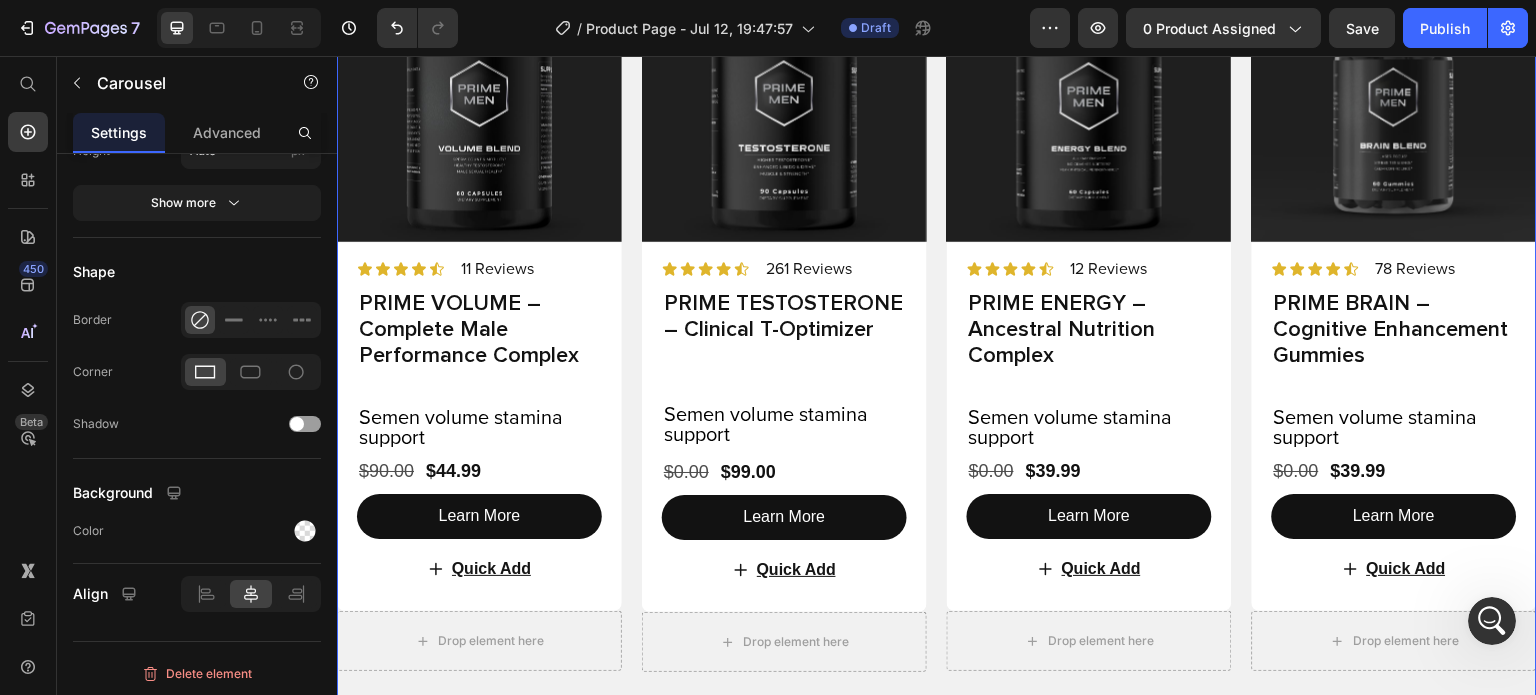 click on "BEST SELLER Text Block Row
Row BEST SELLER Text Block Row
Row Product Images Icon Icon Icon Icon Icon Icon List 11 Reviews Text Block Row PRIME VOLUME – Complete Male Performance Complex Product Title Semen volume stamina support Text Block $44.99 Product Price $90.00 Product Price Row Learn More Button
Quick Add Add to Cart Row
Drop element here Product Row BEST SELLER Text Block Row
Row BEST SELLER Text Block Row
Row Product Images Icon Icon Icon Icon Icon Icon List 261 Reviews Text Block Row PRIME TESTOSTERONE – Clinical T-Optimizer Product Title Semen volume stamina support Text Block $99.00 Product Price $0.00 Product Price Row Learn More Button
Quick Add Add to Cart Row
Drop element here Product Row BEST SELLER Text Block Row
Row BEST SELLER Text Block Row
Row Product Images Icon Icon Icon Icon Icon Icon List 12 Reviews Row" at bounding box center (937, 315) 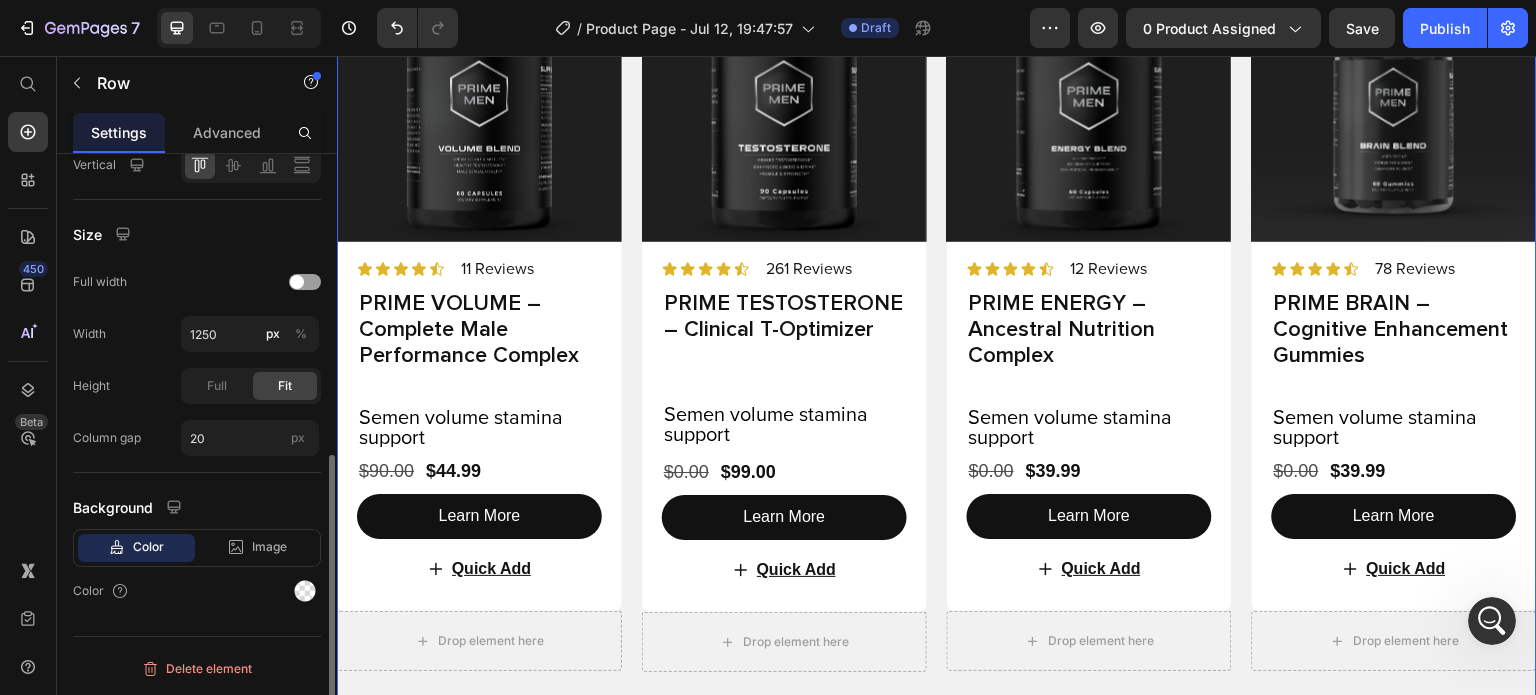 scroll, scrollTop: 0, scrollLeft: 0, axis: both 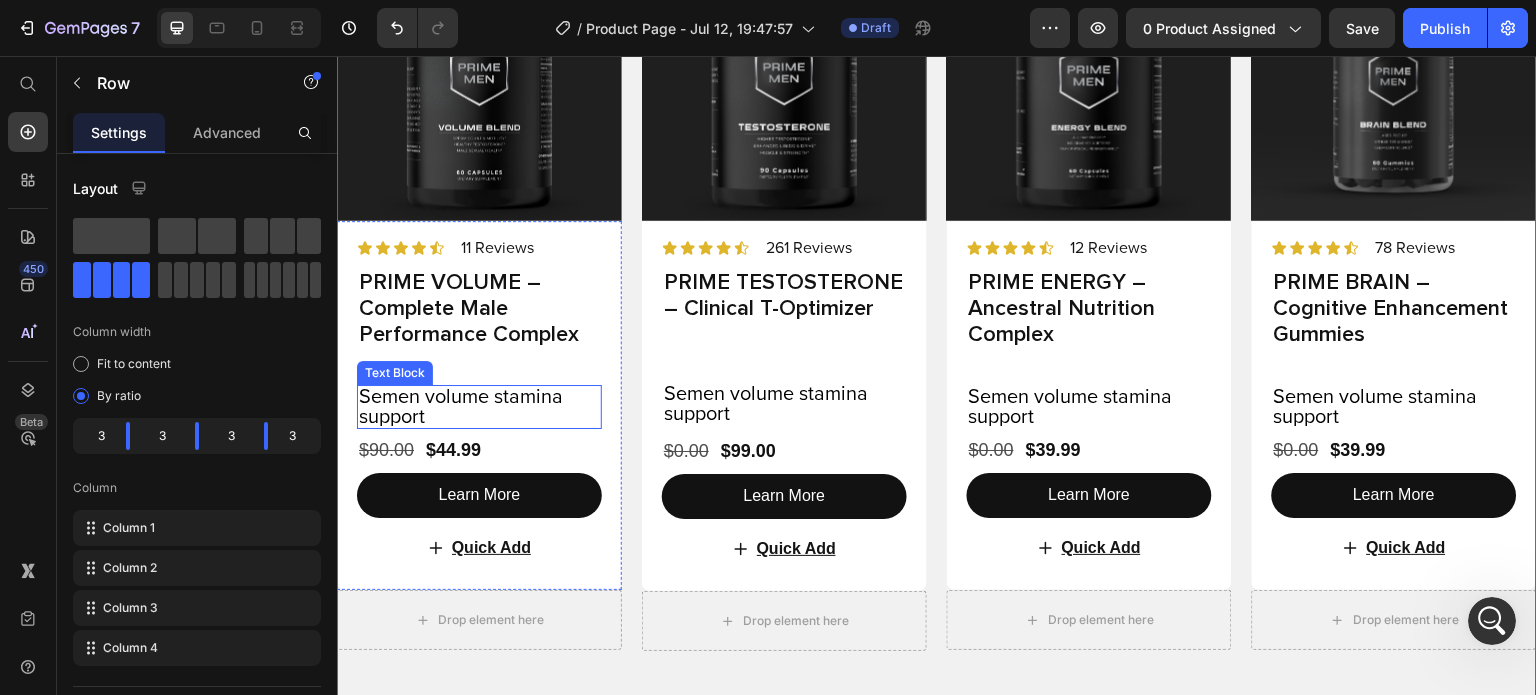 click on "Semen volume stamina support" at bounding box center (479, 407) 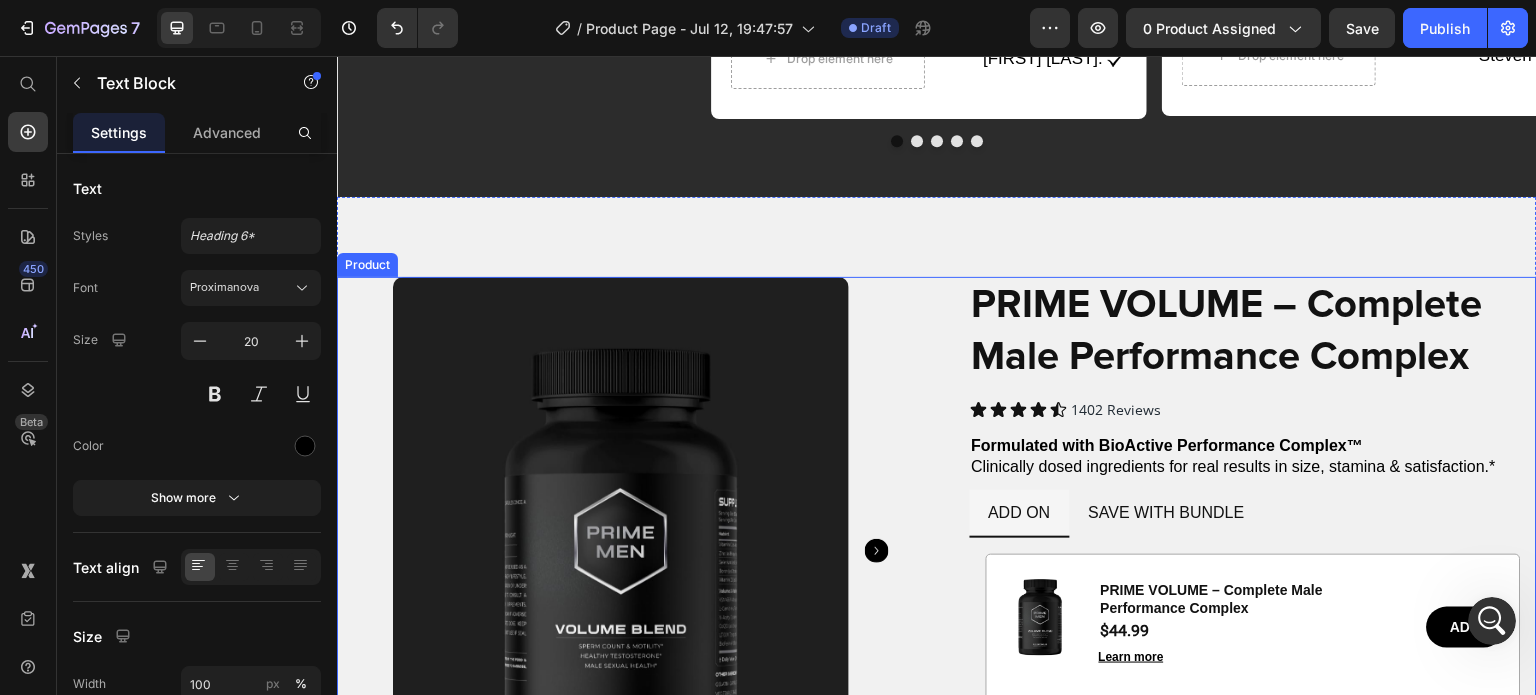 scroll, scrollTop: 1156, scrollLeft: 0, axis: vertical 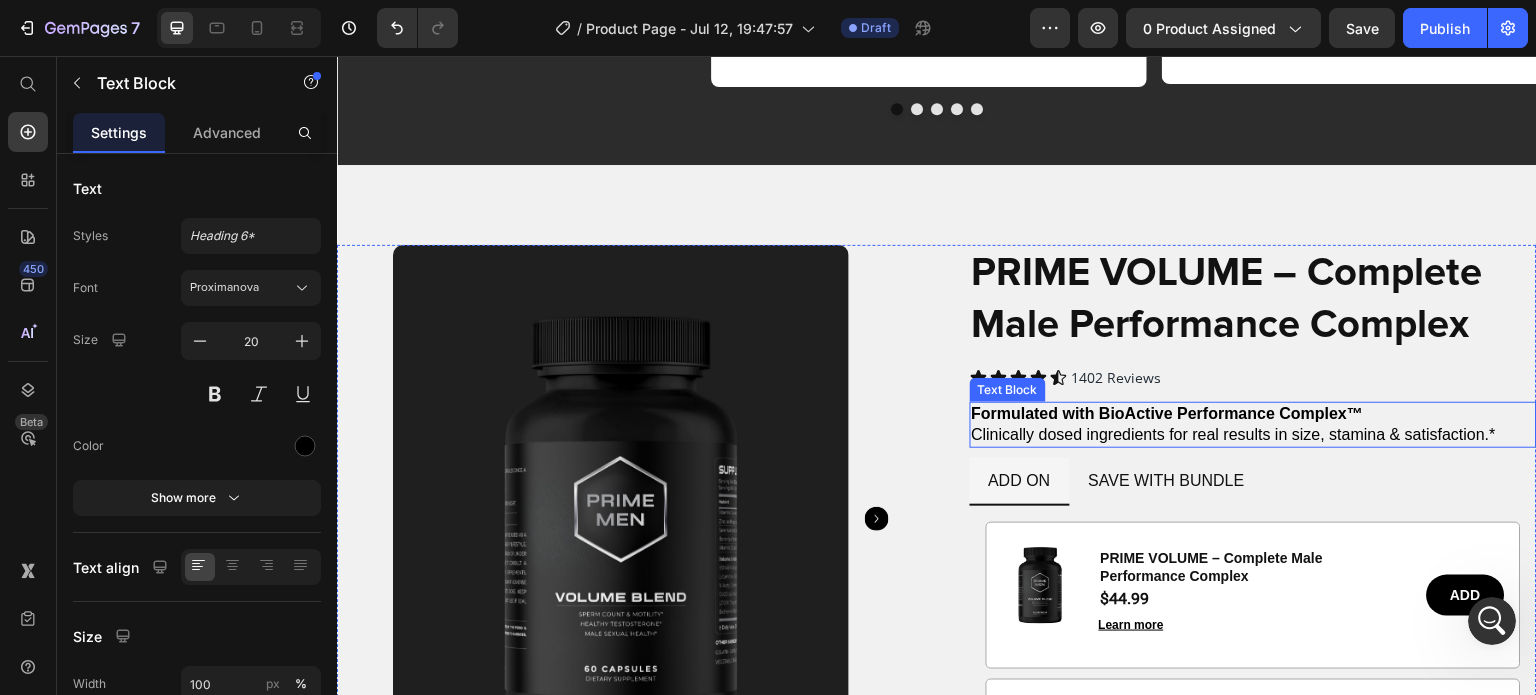 click on "Formulated with BioActive Performance Complex™" at bounding box center [1168, 413] 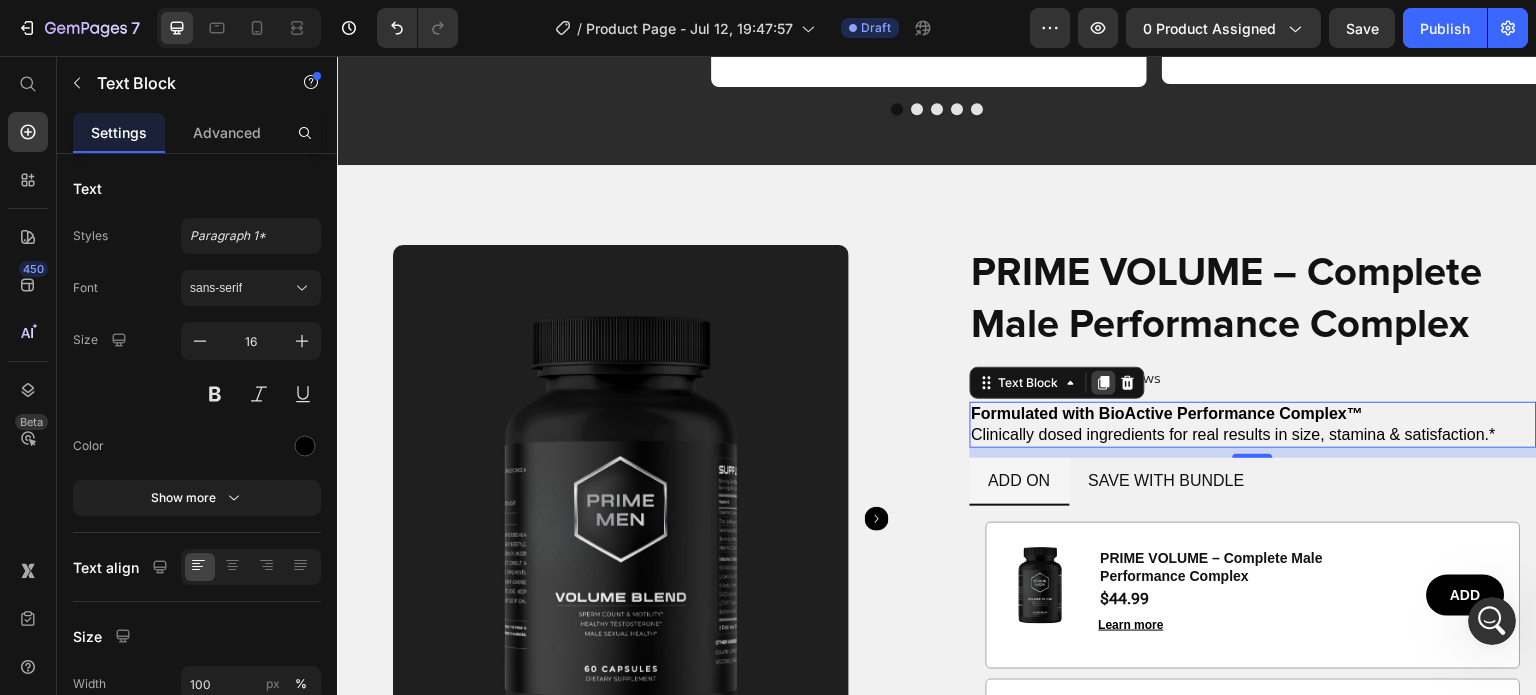 click 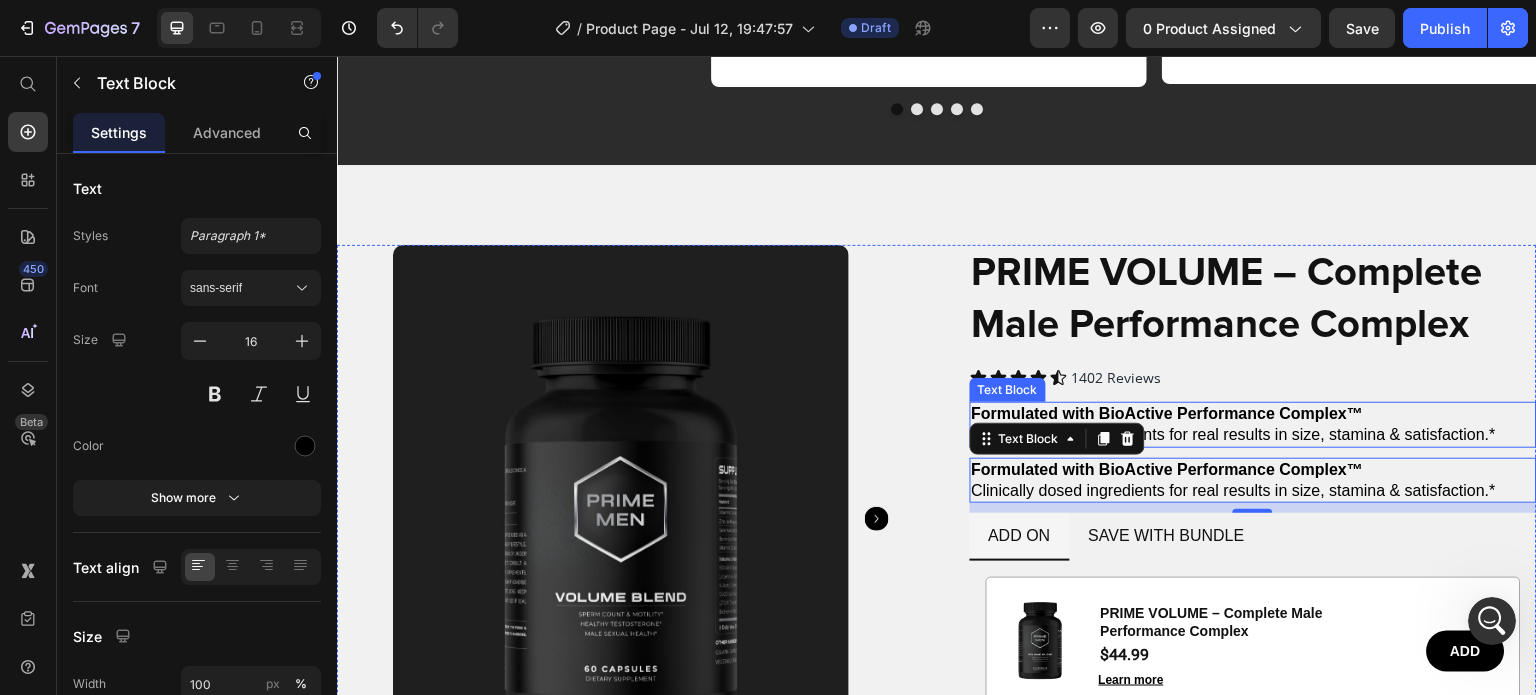 click on "Formulated with BioActive Performance Complex™ Clinically dosed ingredients for real results in size, stamina & satisfaction.*" at bounding box center [1254, 425] 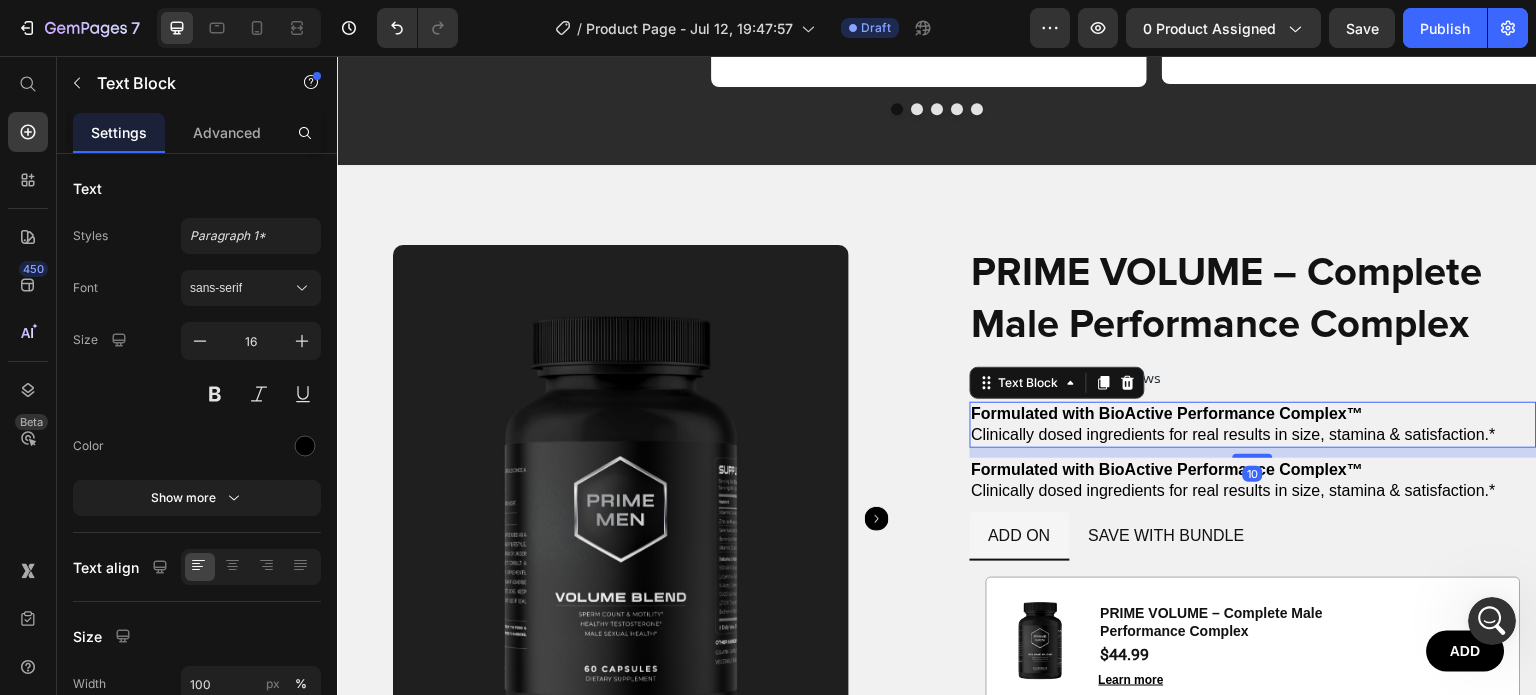 click on "Formulated with BioActive Performance Complex™ Clinically dosed ingredients for real results in size, stamina & satisfaction.*" at bounding box center (1254, 425) 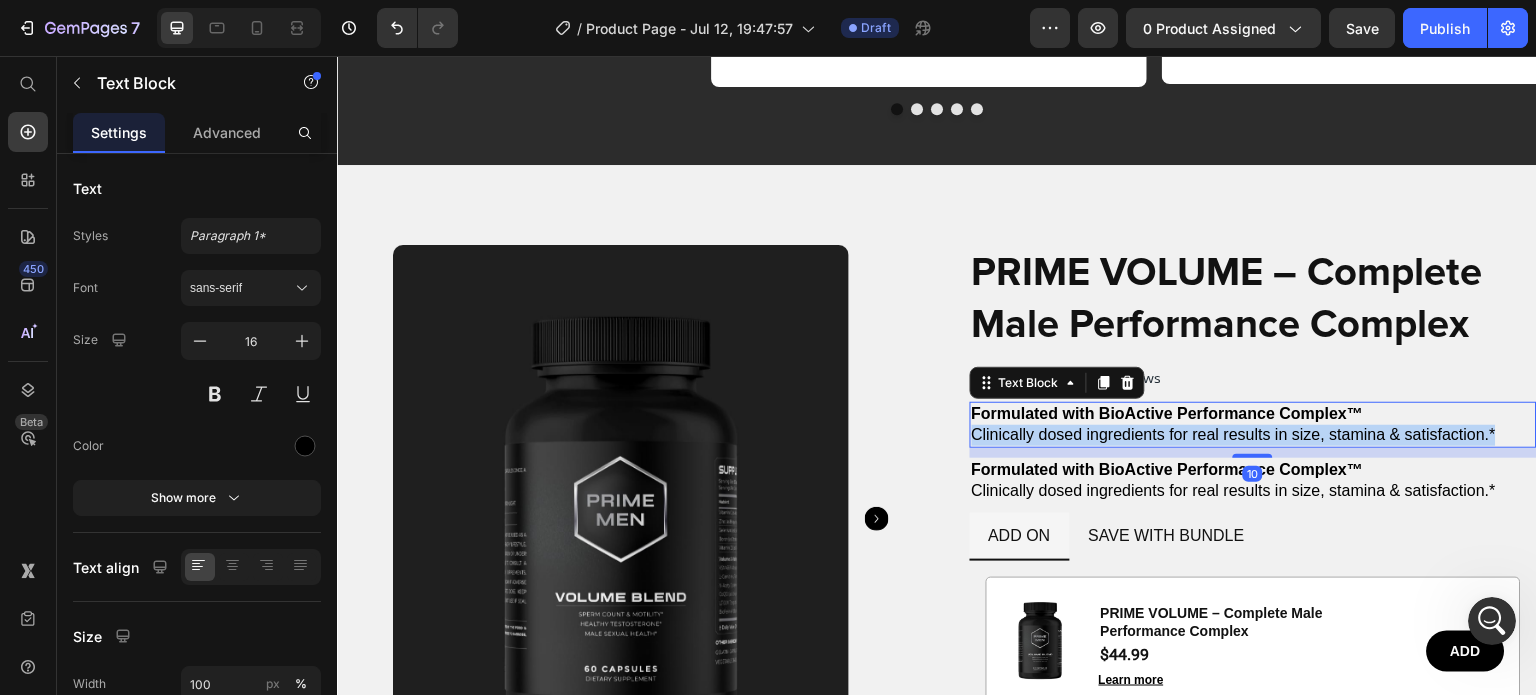 click on "Formulated with BioActive Performance Complex™ Clinically dosed ingredients for real results in size, stamina & satisfaction.*" at bounding box center (1254, 425) 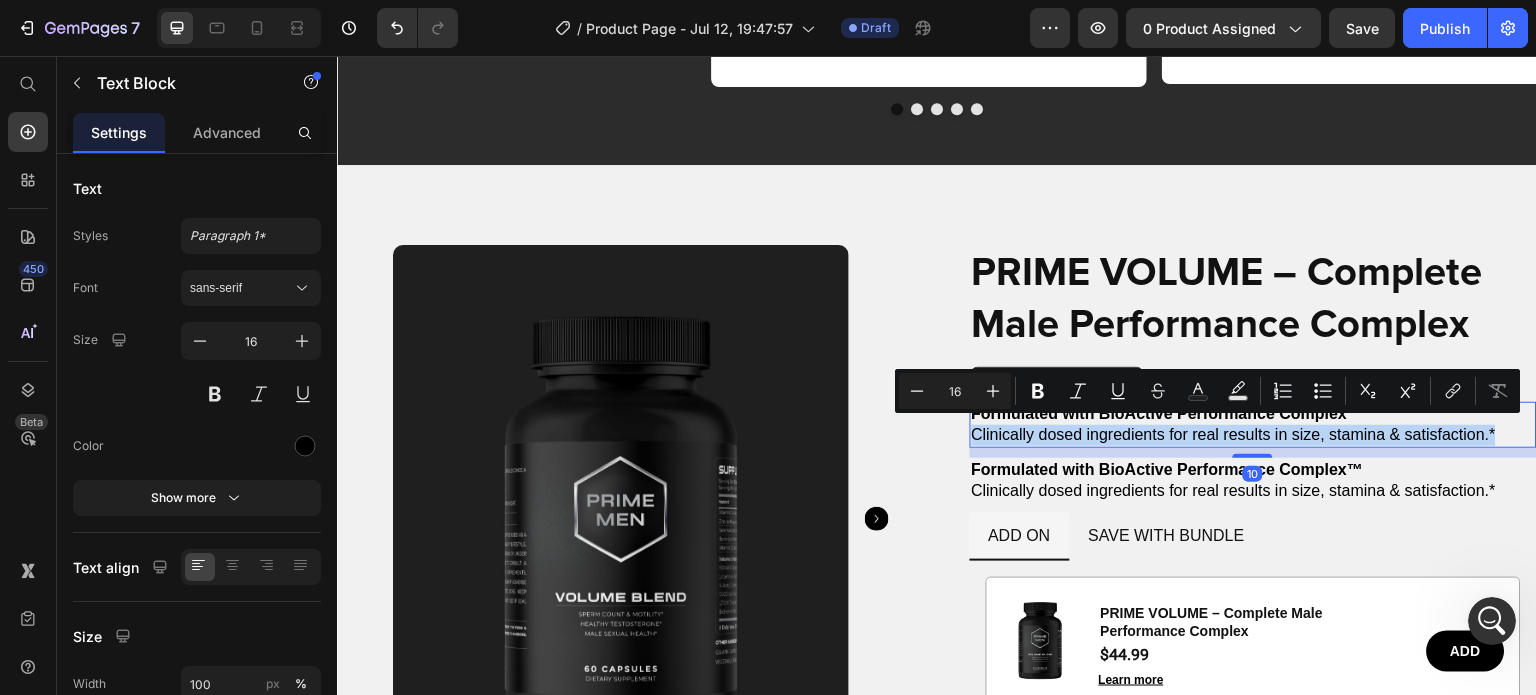 click on "Formulated with BioActive Performance Complex™ Clinically dosed ingredients for real results in size, stamina & satisfaction.*" at bounding box center (1254, 425) 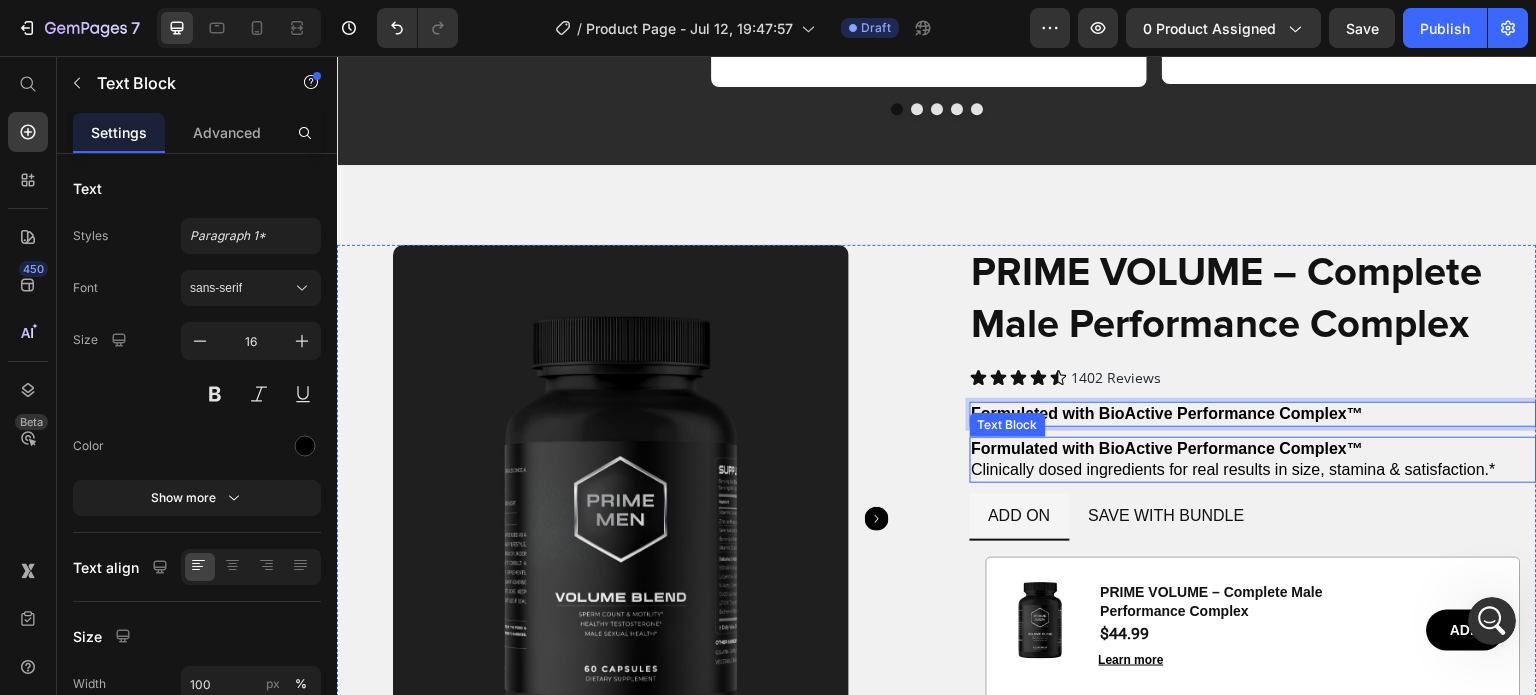 click on "Formulated with BioActive Performance Complex™" at bounding box center (1168, 448) 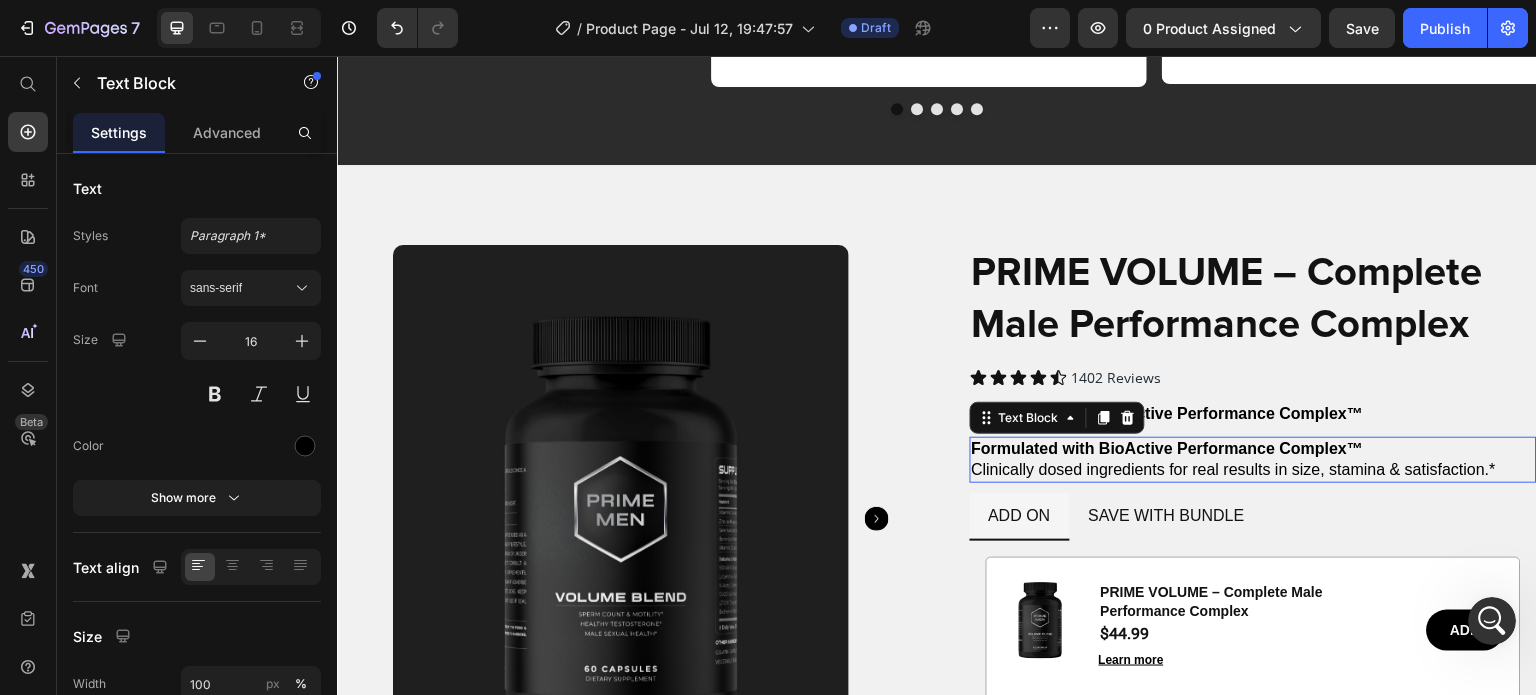 click on "Formulated with BioActive Performance Complex™" at bounding box center [1168, 448] 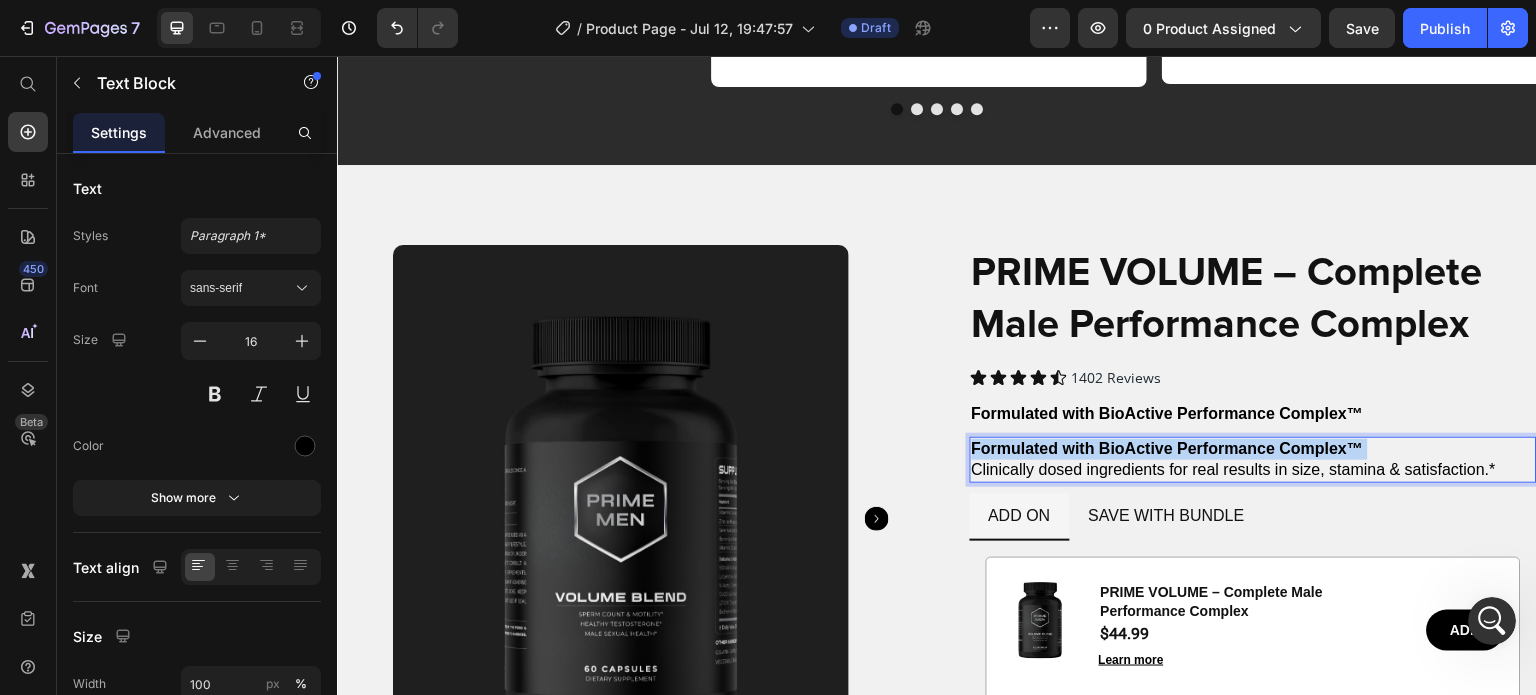click on "Formulated with BioActive Performance Complex™" at bounding box center (1168, 448) 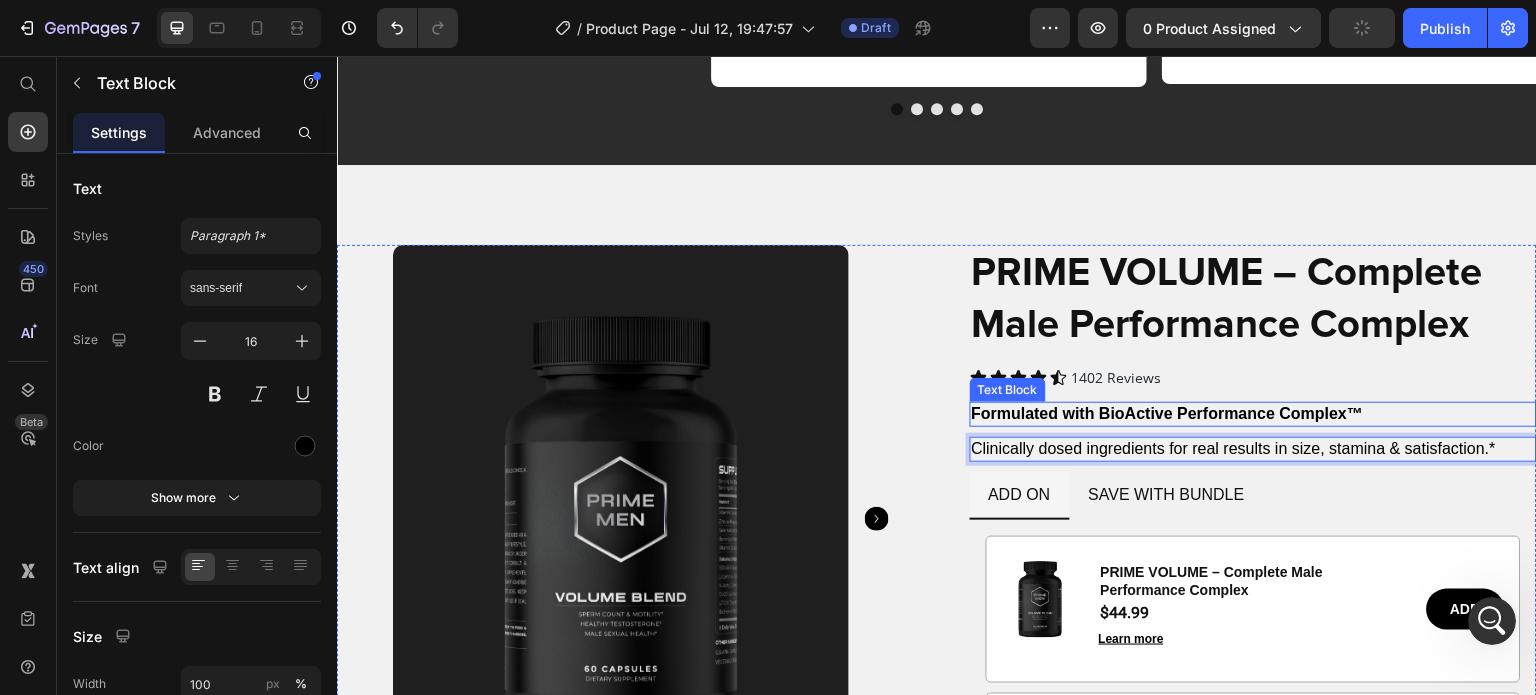 click on "Formulated with BioActive Performance Complex™" at bounding box center [1168, 413] 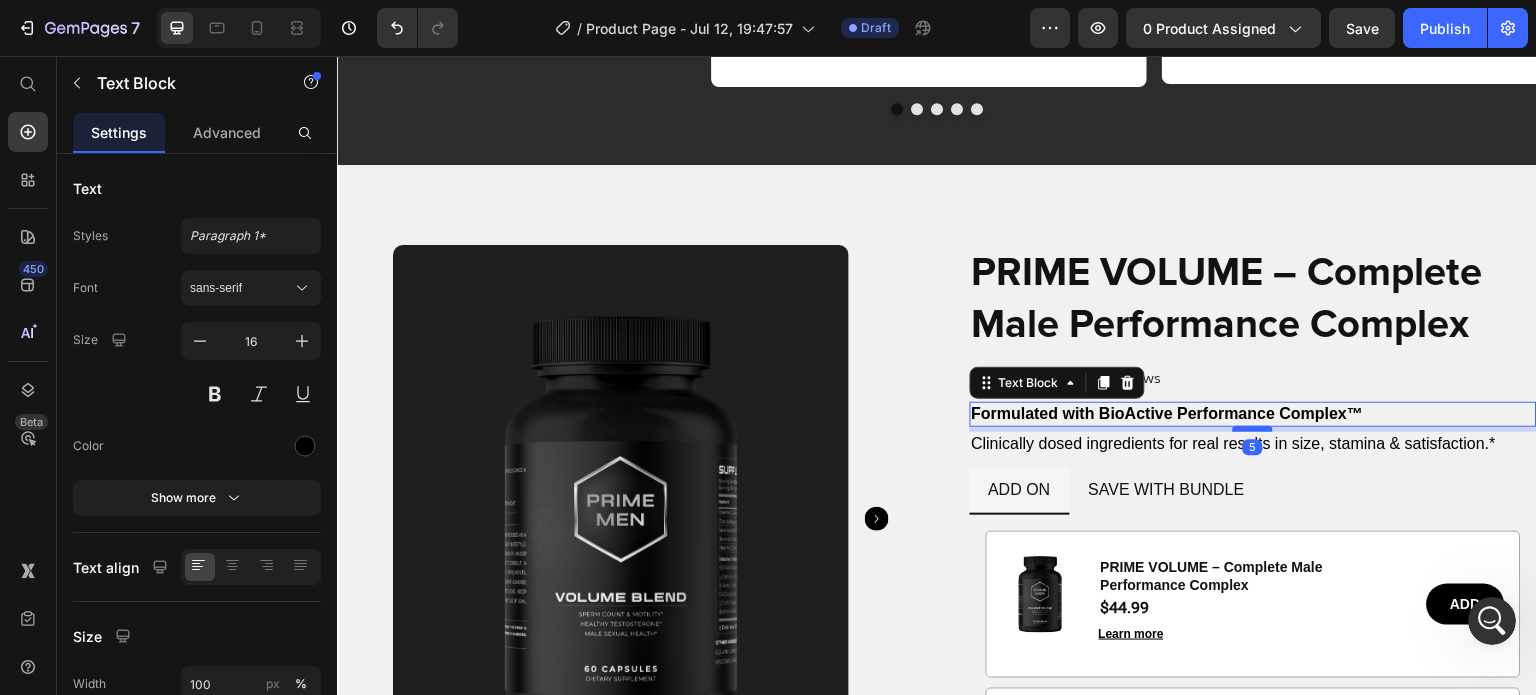 click at bounding box center [1253, 429] 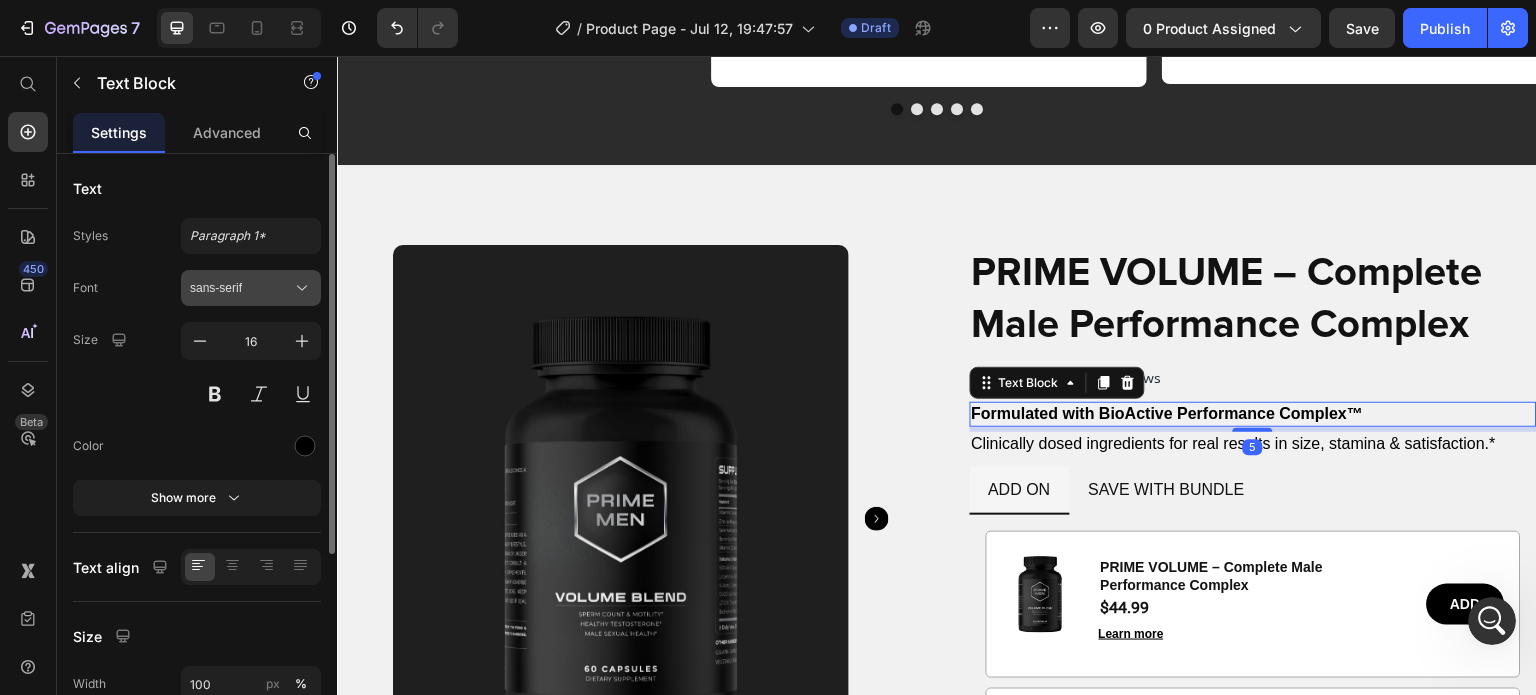 click on "sans-serif" at bounding box center [241, 288] 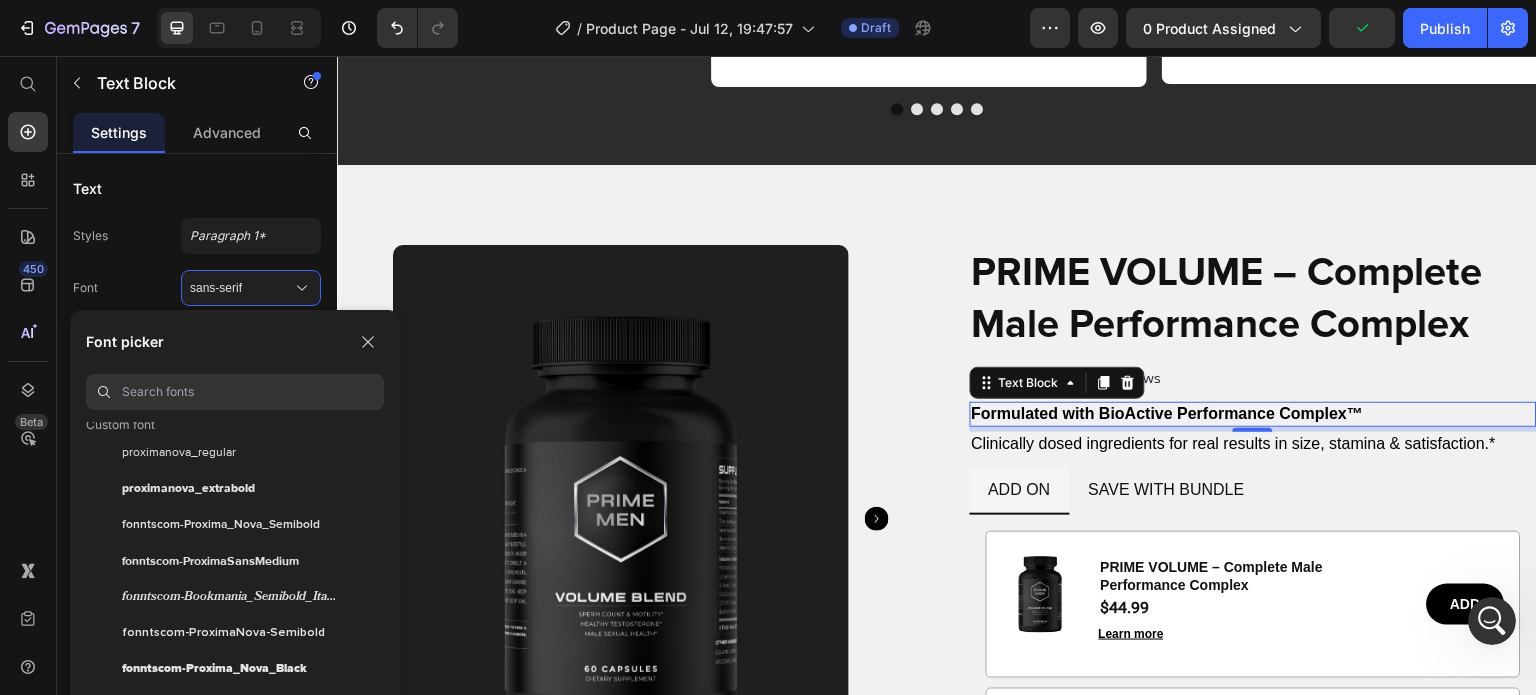 scroll, scrollTop: 0, scrollLeft: 0, axis: both 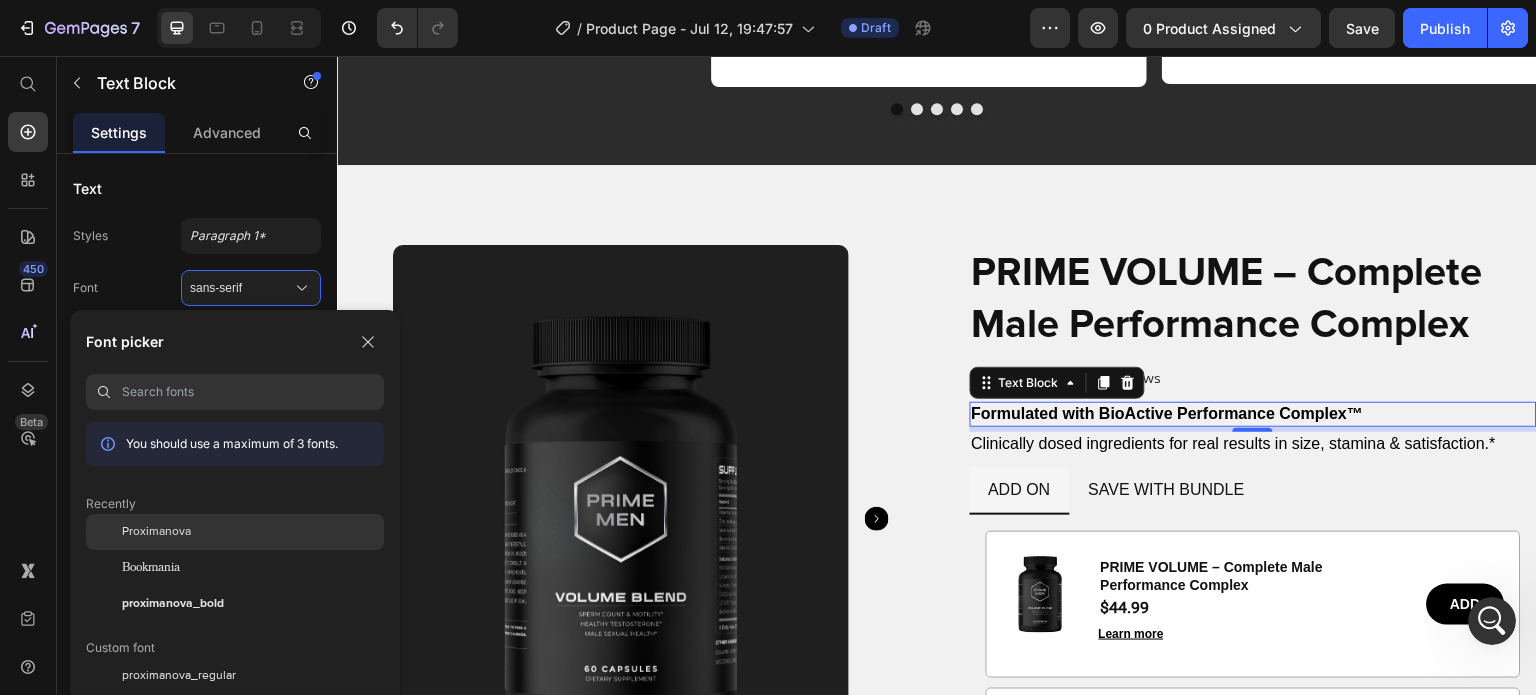 drag, startPoint x: 231, startPoint y: 524, endPoint x: 435, endPoint y: 480, distance: 208.69116 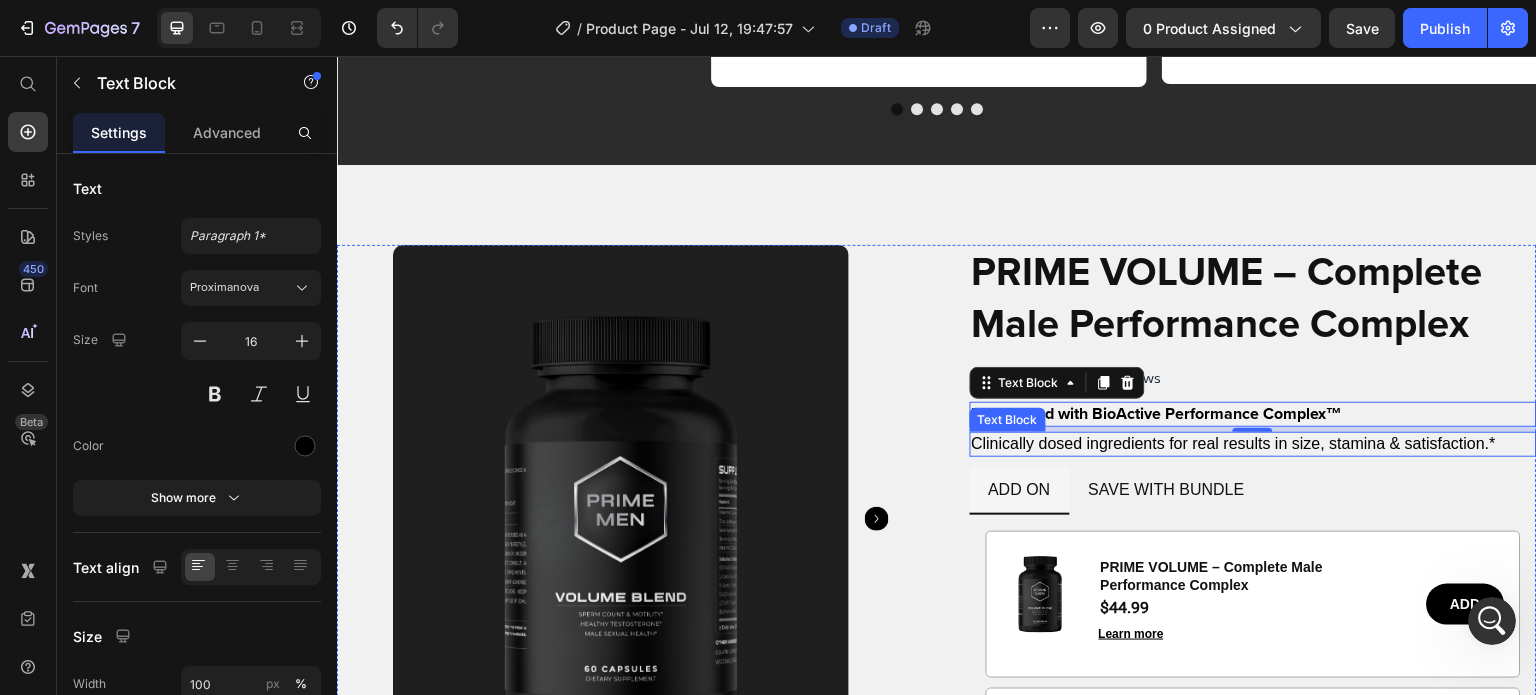 click on "Clinically dosed ingredients for real results in size, stamina & satisfaction.*" at bounding box center (1254, 444) 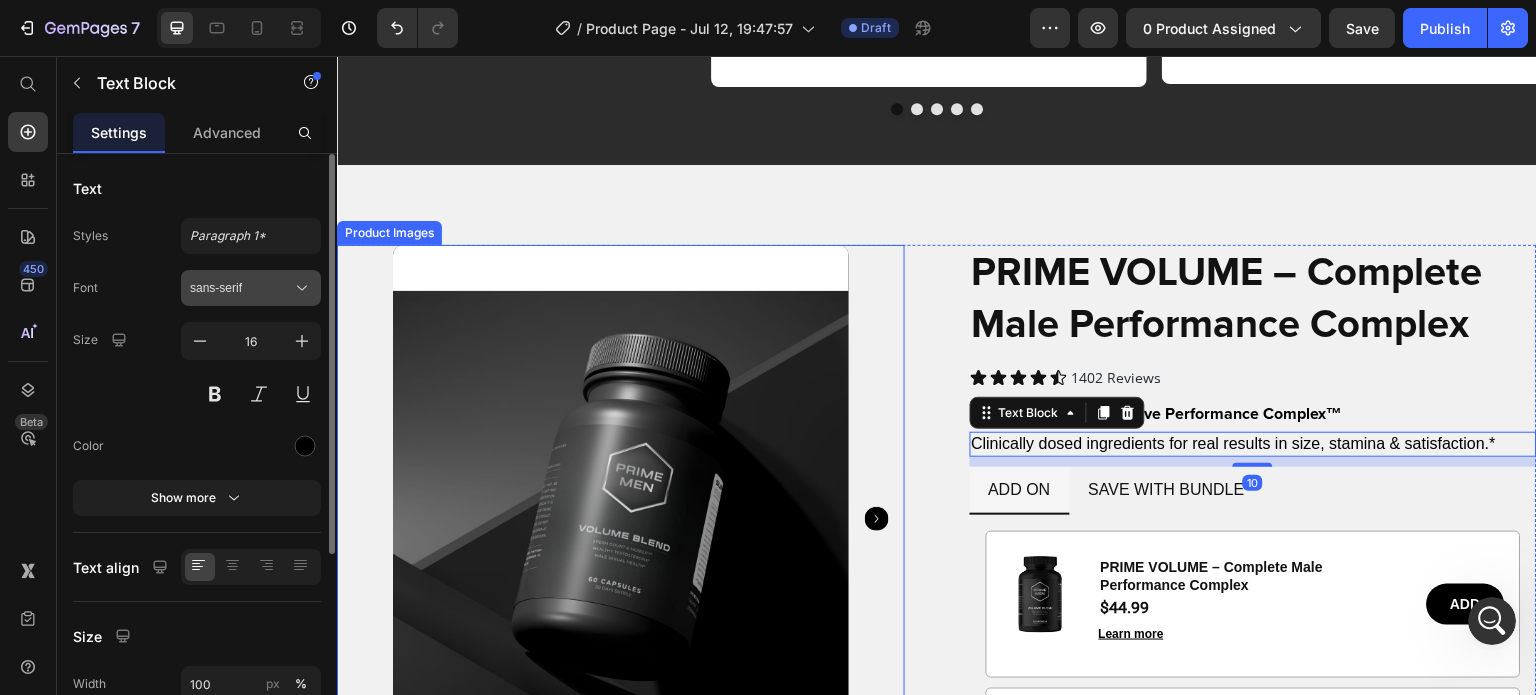 click on "sans-serif" at bounding box center (251, 288) 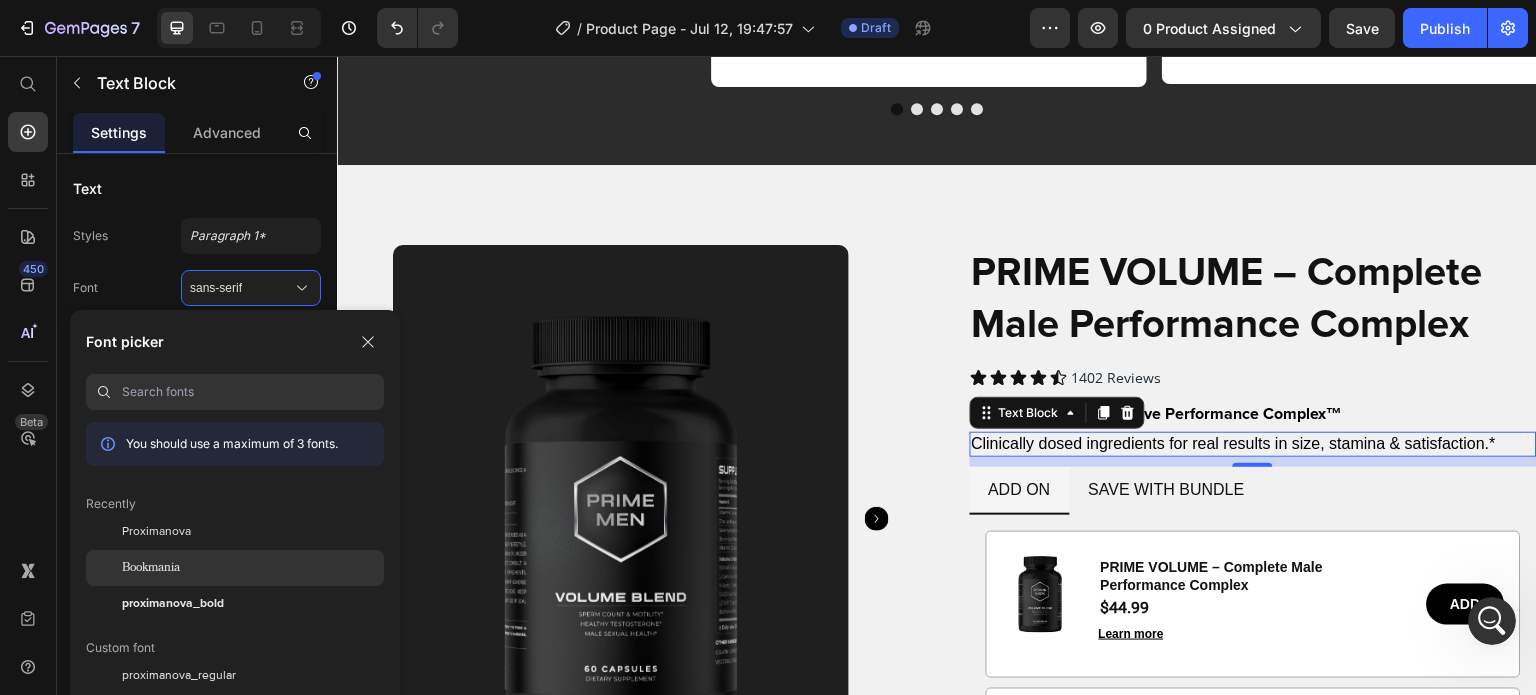 click on "Bookmania" 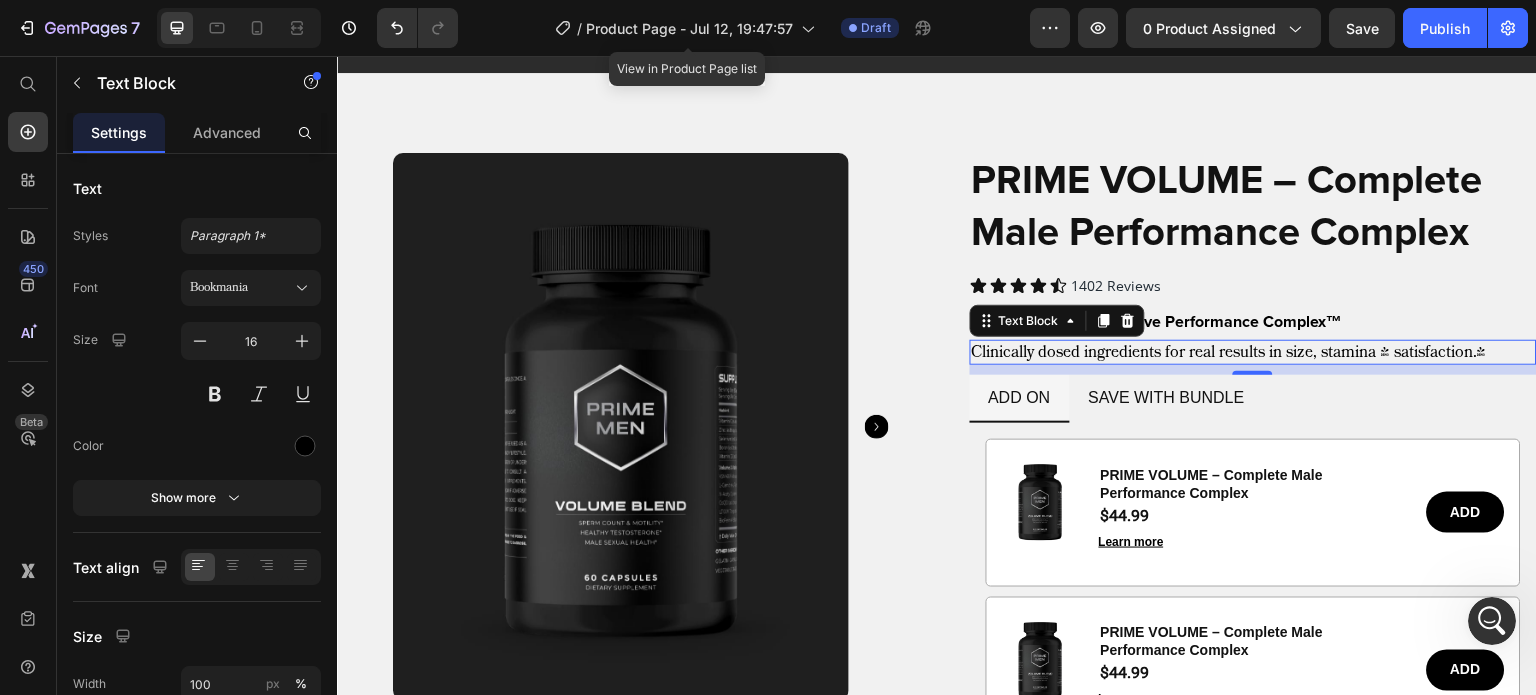 scroll, scrollTop: 1341, scrollLeft: 0, axis: vertical 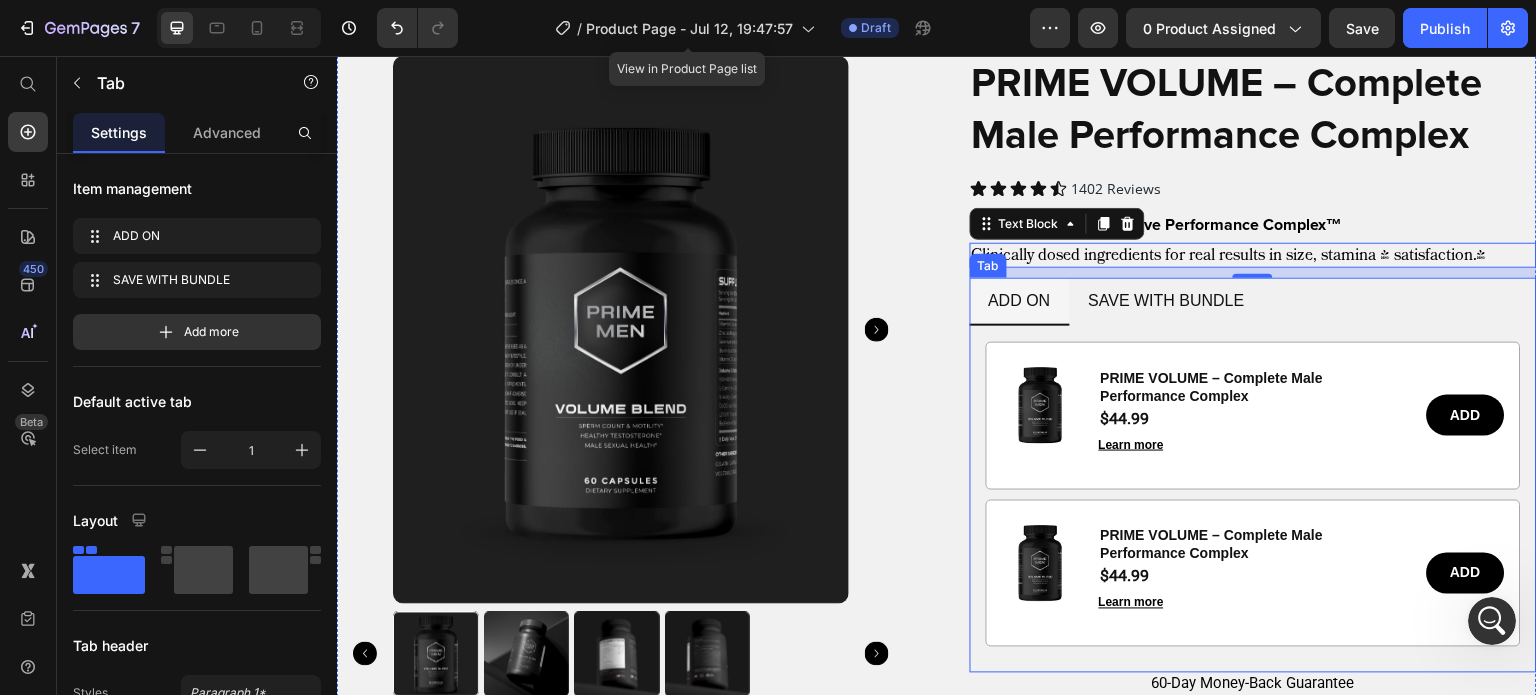 drag, startPoint x: 1006, startPoint y: 323, endPoint x: 599, endPoint y: 415, distance: 417.2685 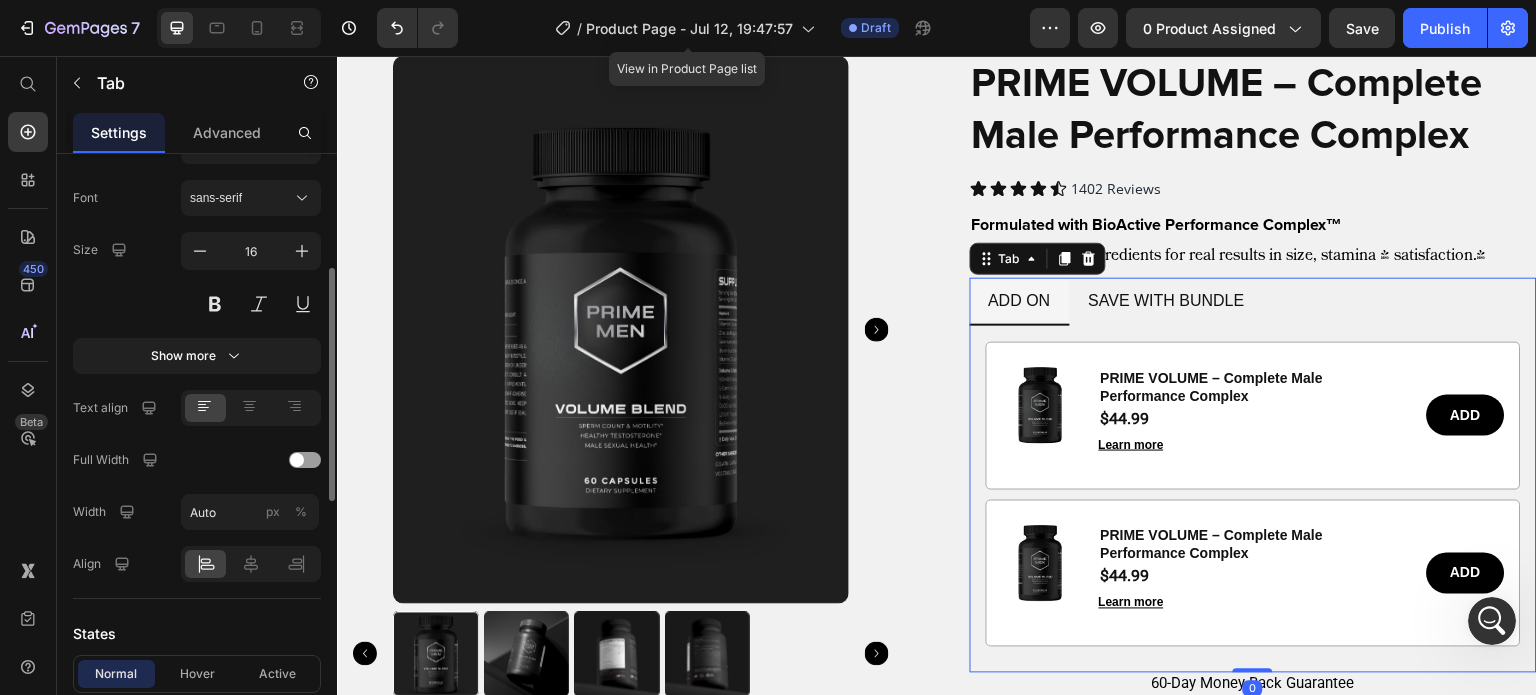 scroll, scrollTop: 475, scrollLeft: 0, axis: vertical 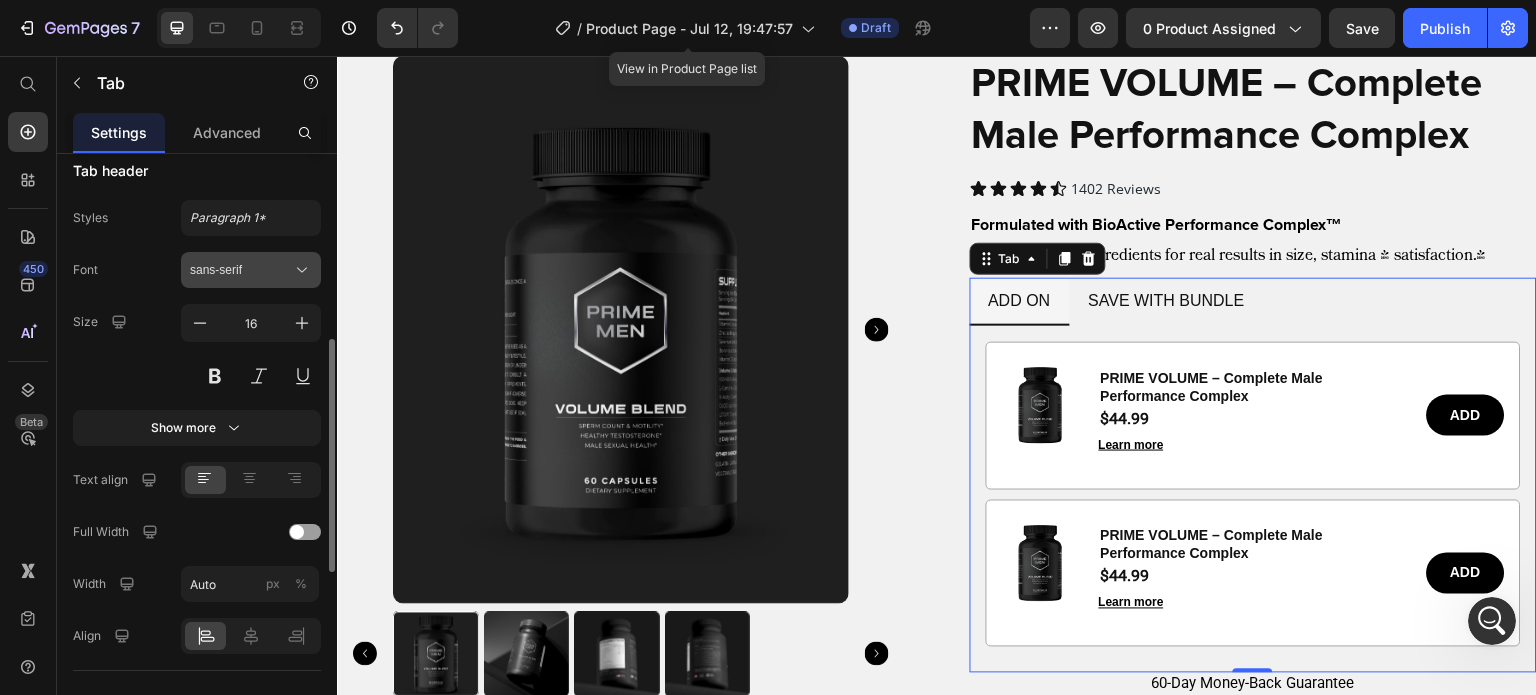 click 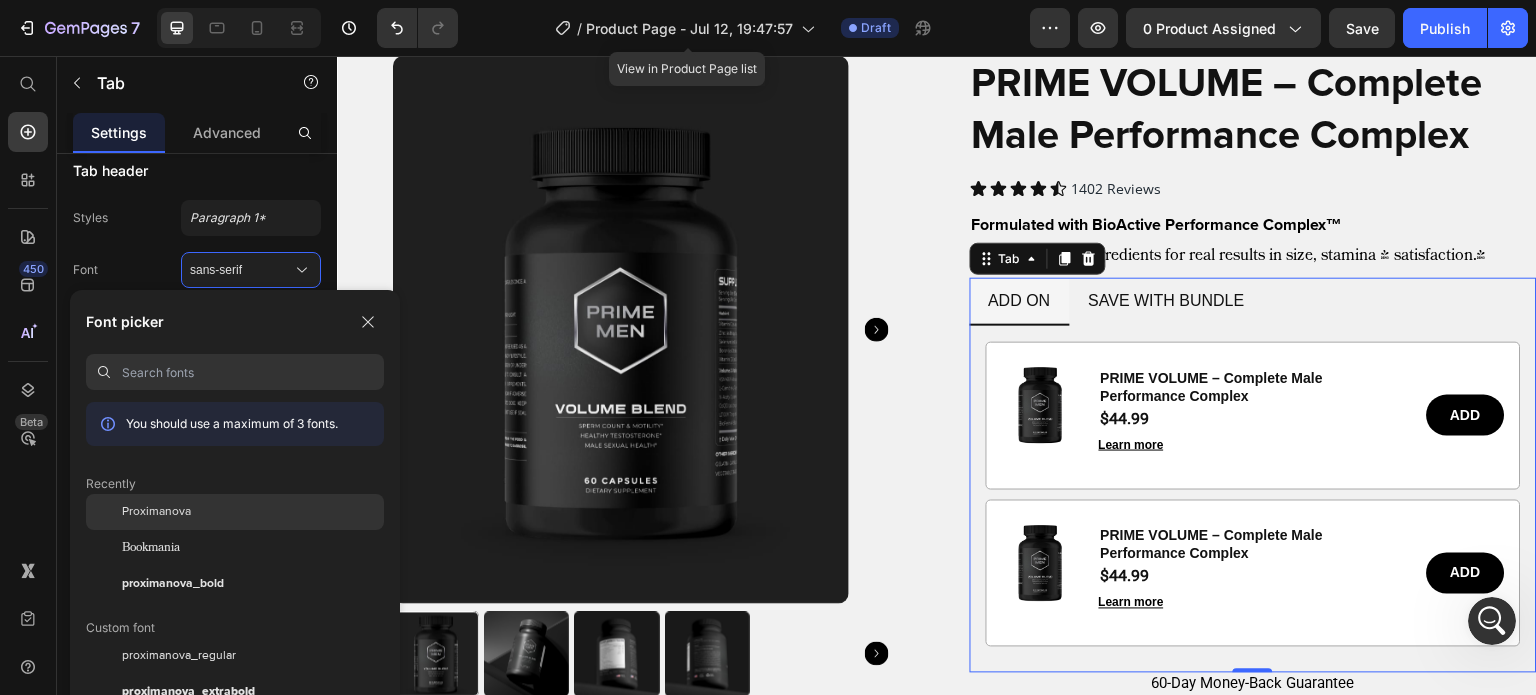 click on "Proximanova" at bounding box center [156, 512] 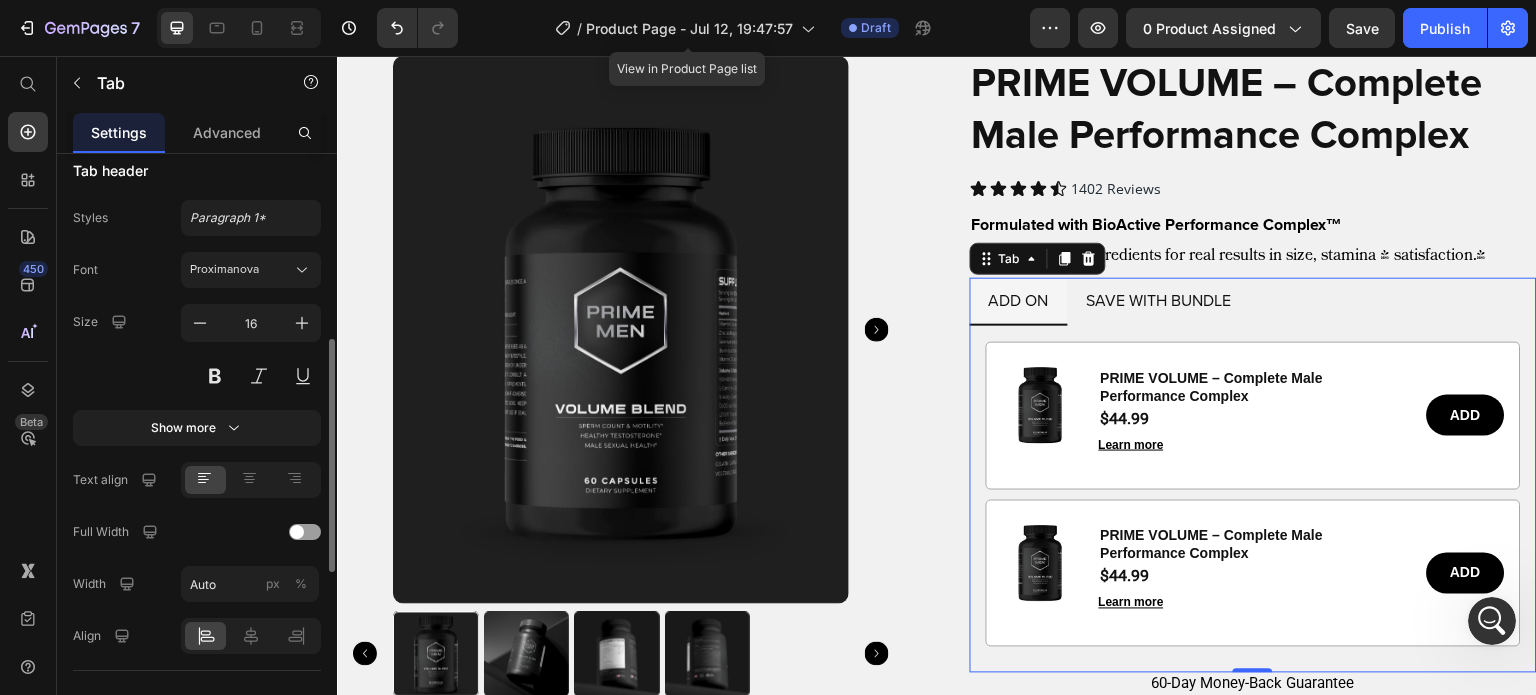 click at bounding box center [251, 376] 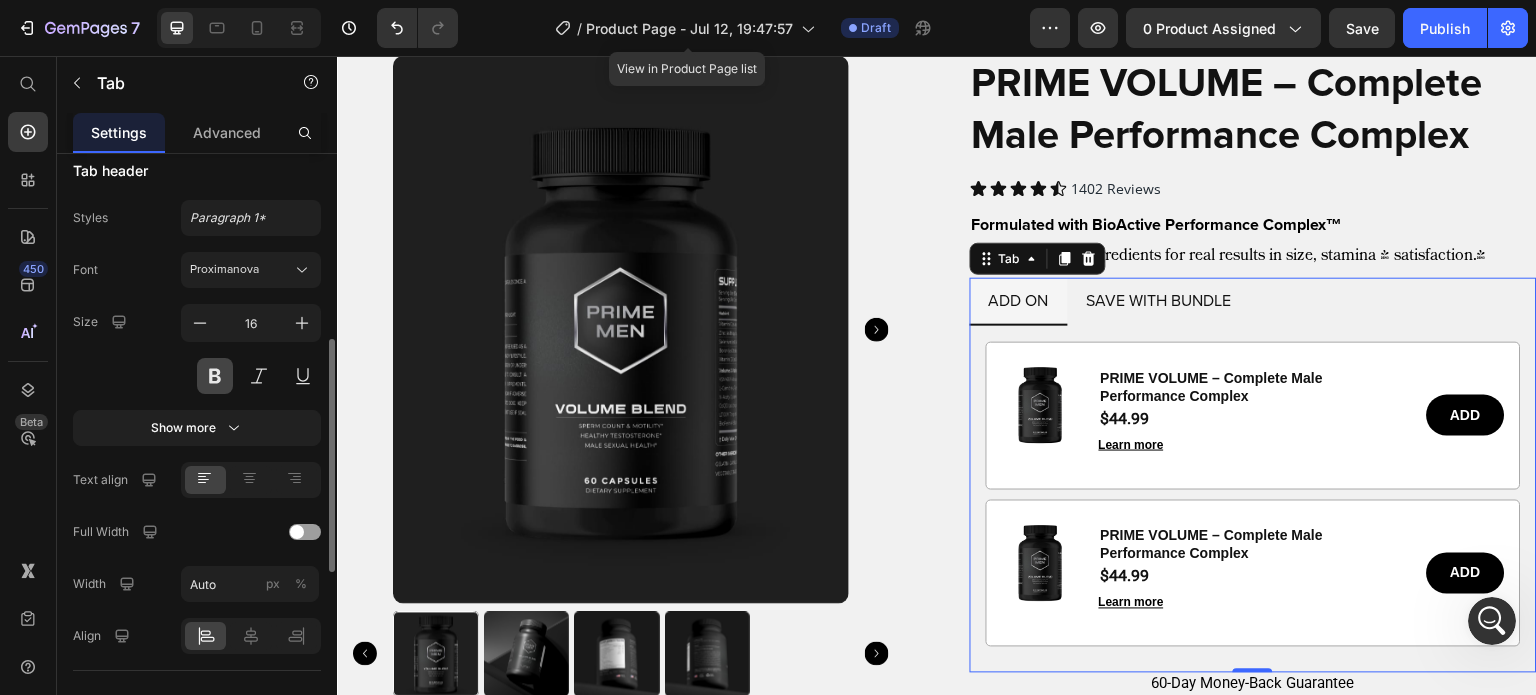 click at bounding box center (215, 376) 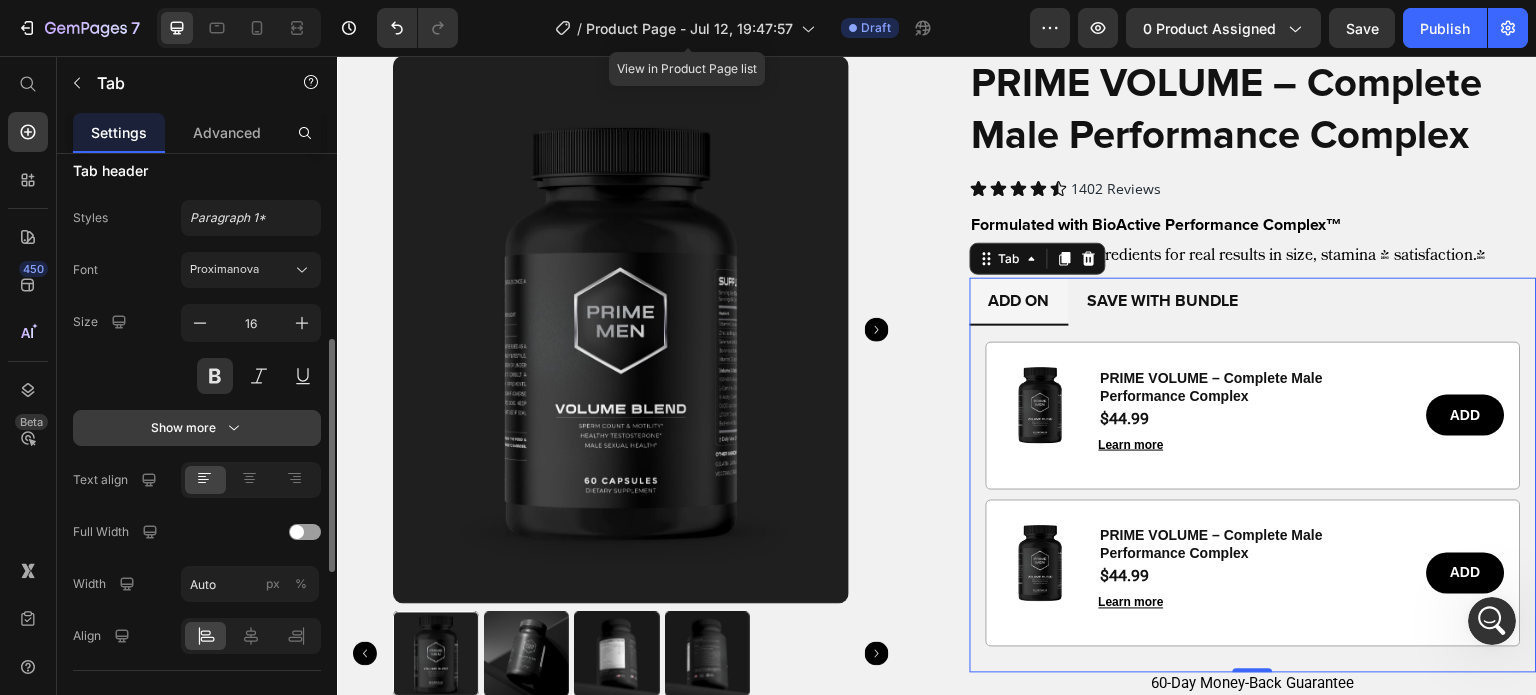 click on "Show more" at bounding box center (197, 428) 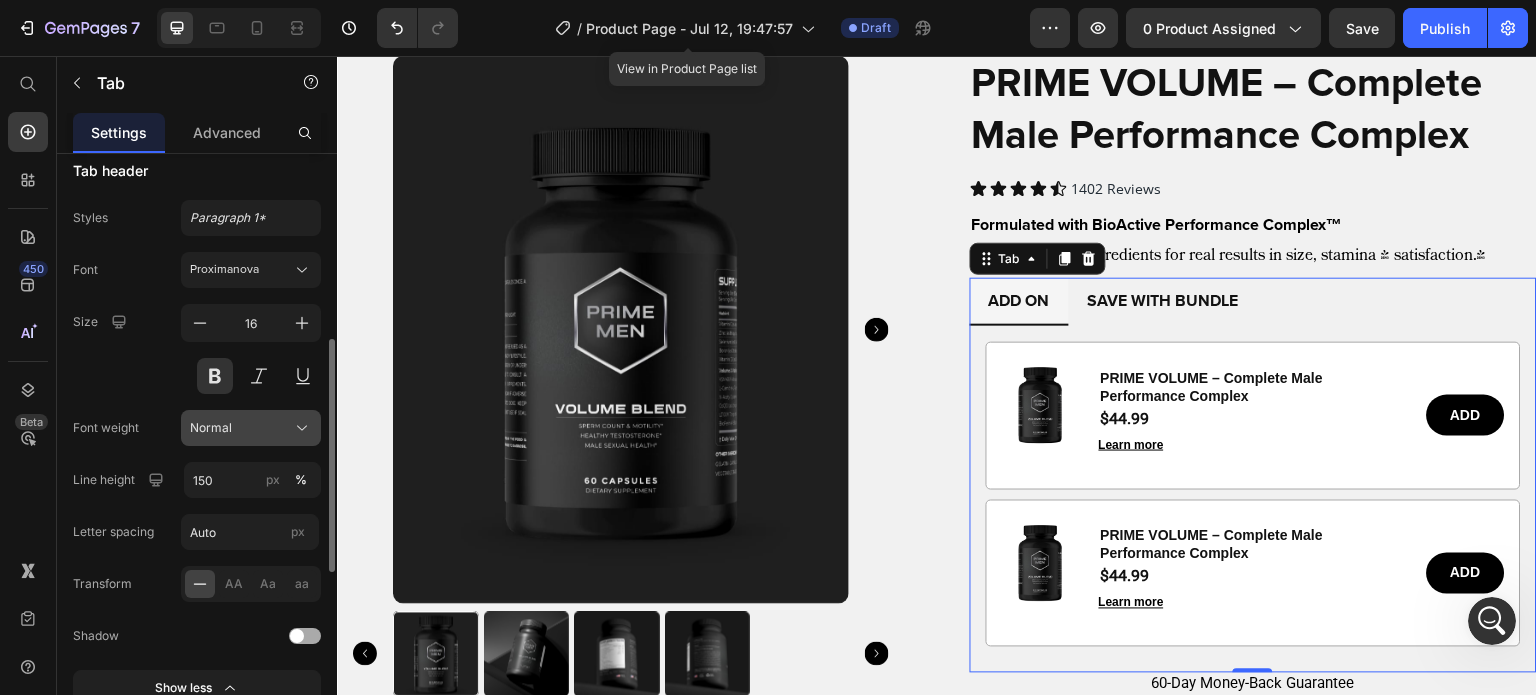 click on "Normal" 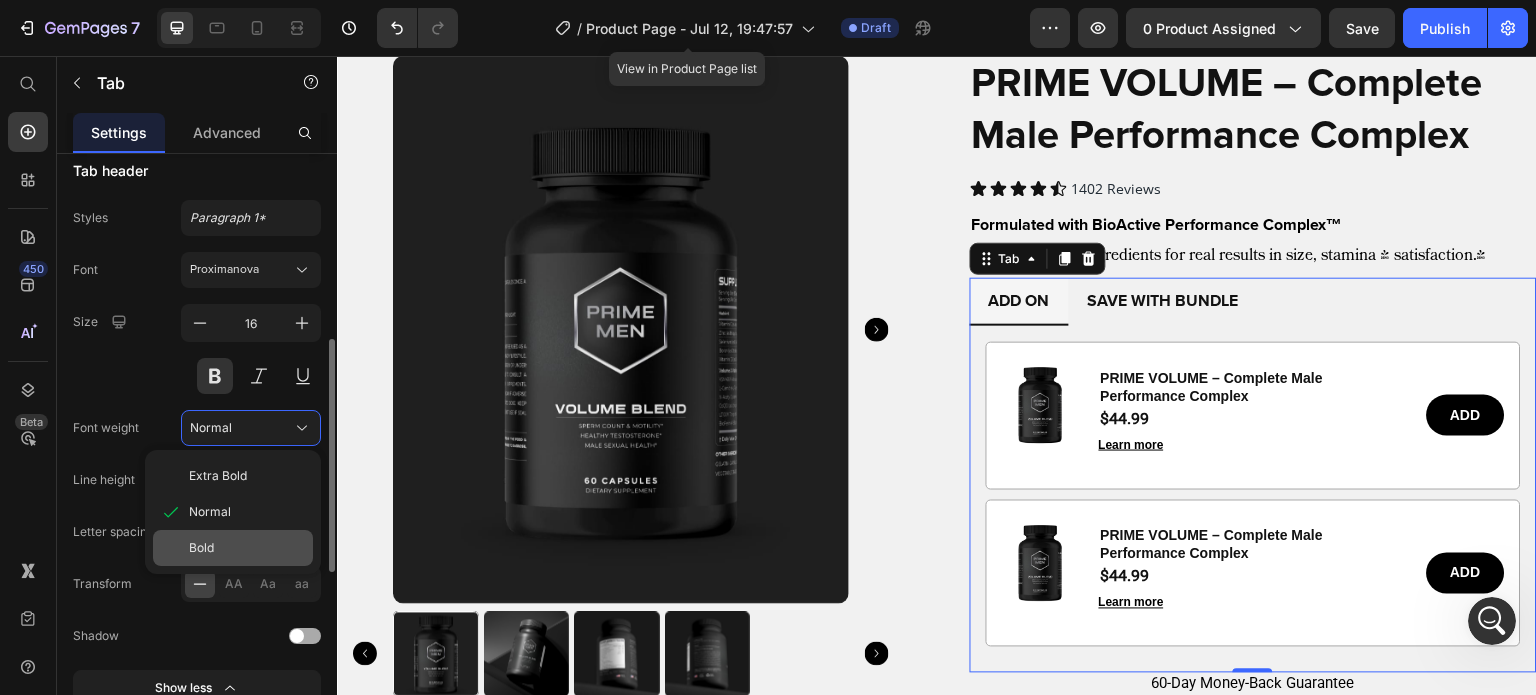 click on "Normal" 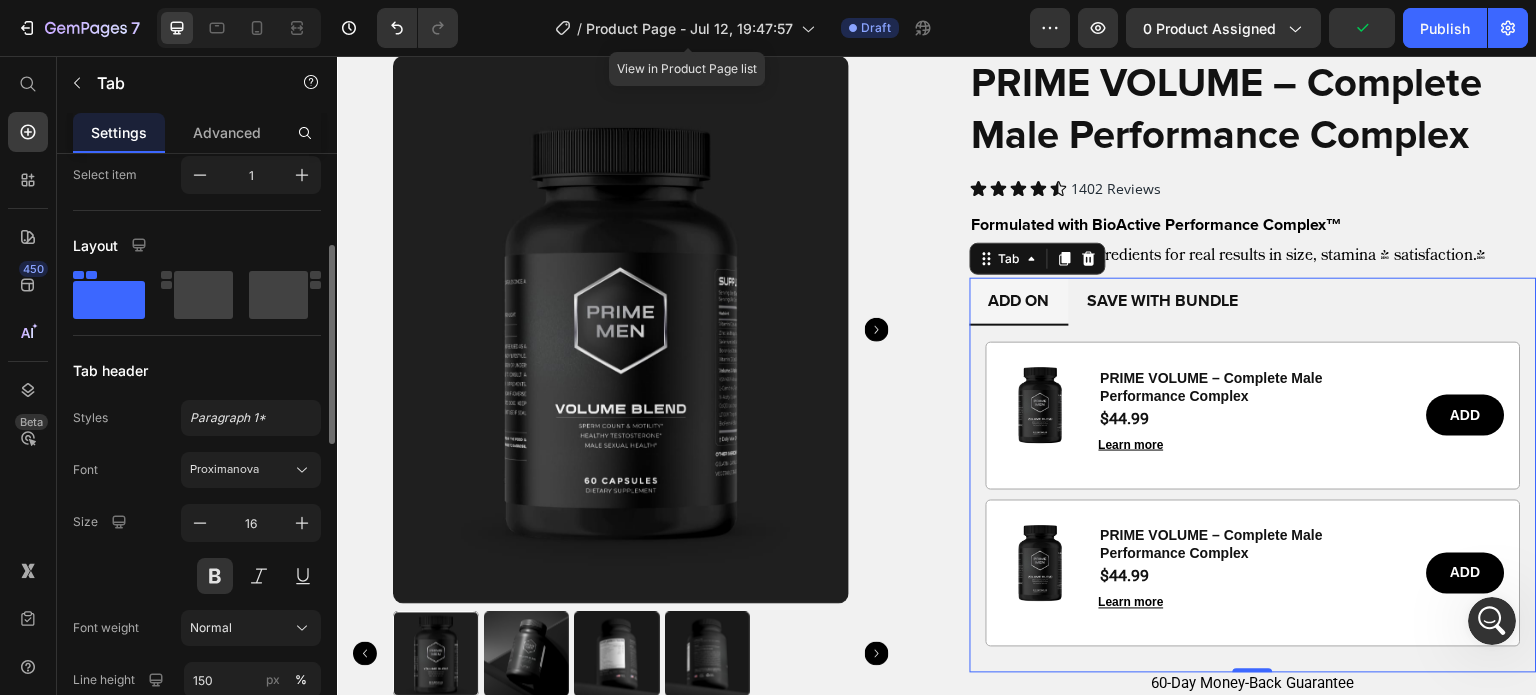 scroll, scrollTop: 268, scrollLeft: 0, axis: vertical 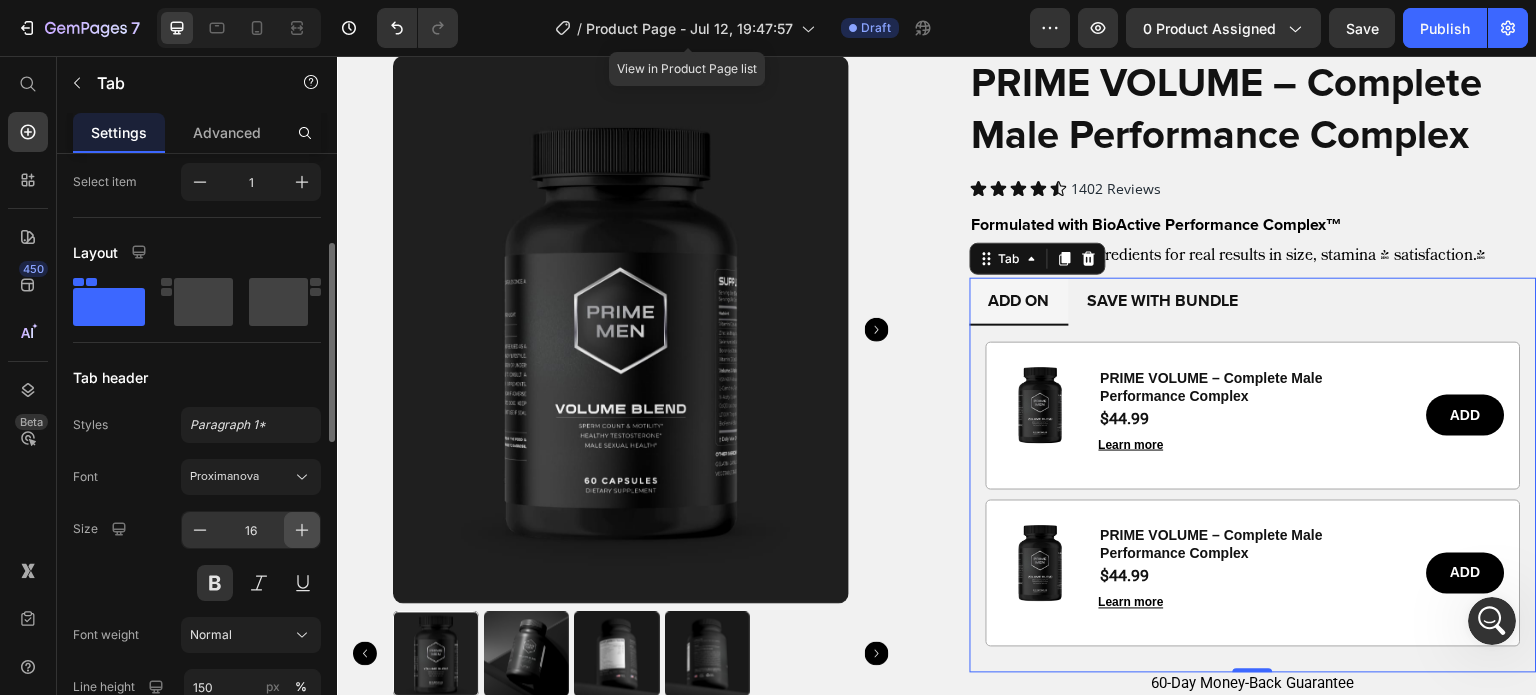 click 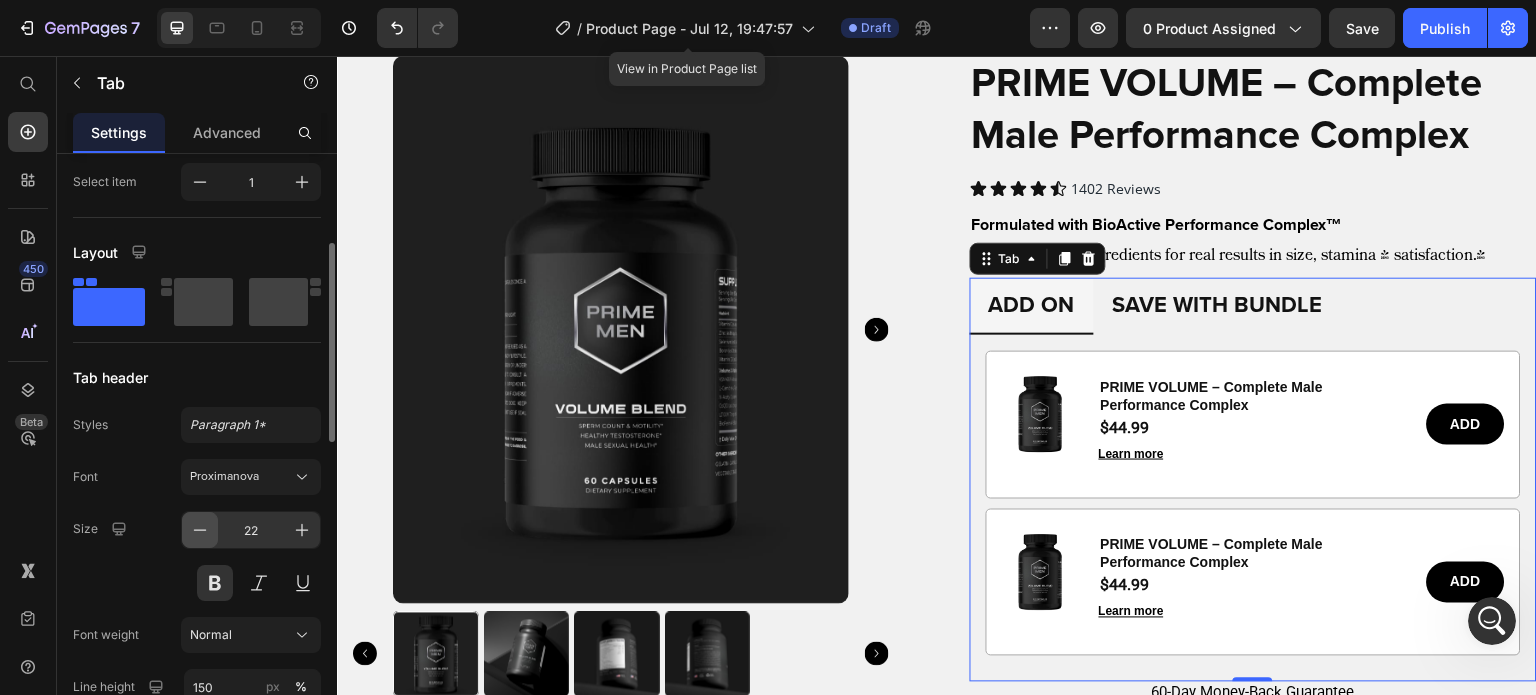 click at bounding box center (200, 530) 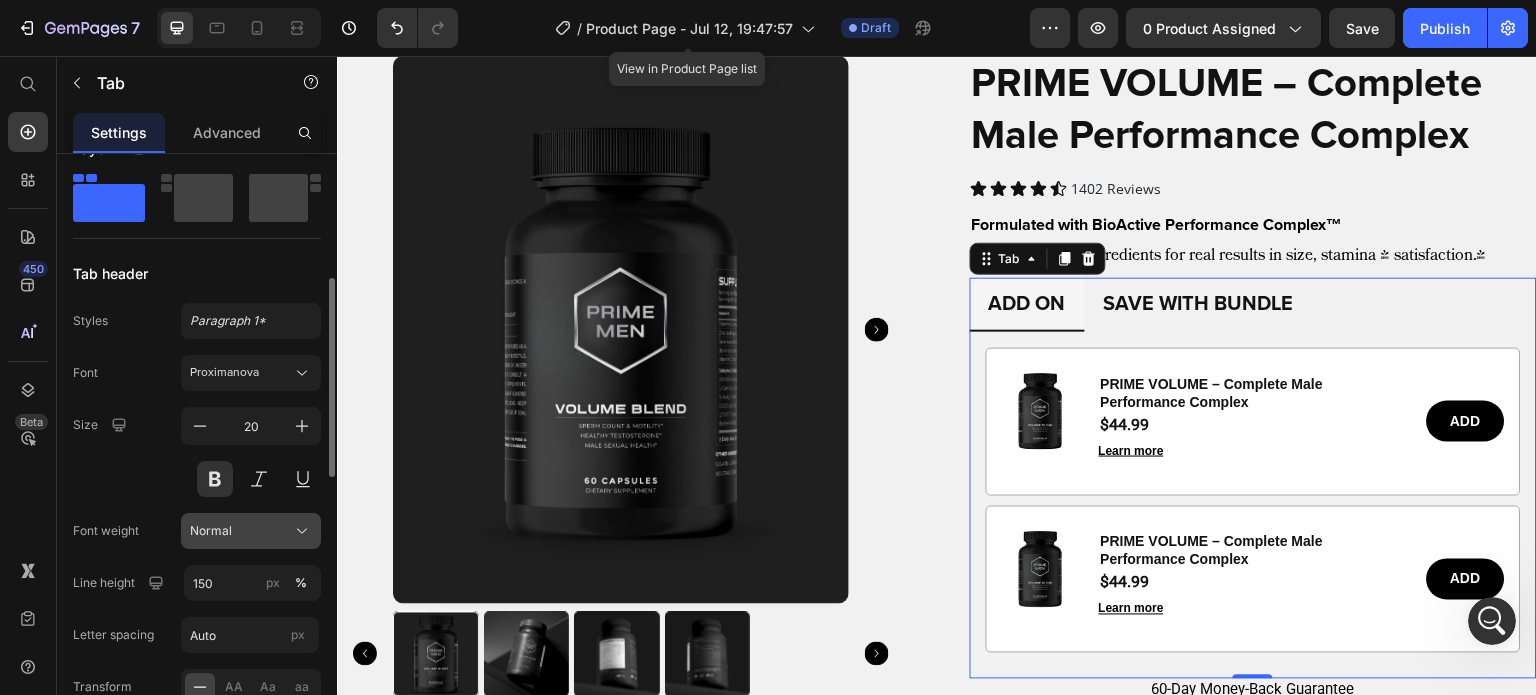 scroll, scrollTop: 372, scrollLeft: 0, axis: vertical 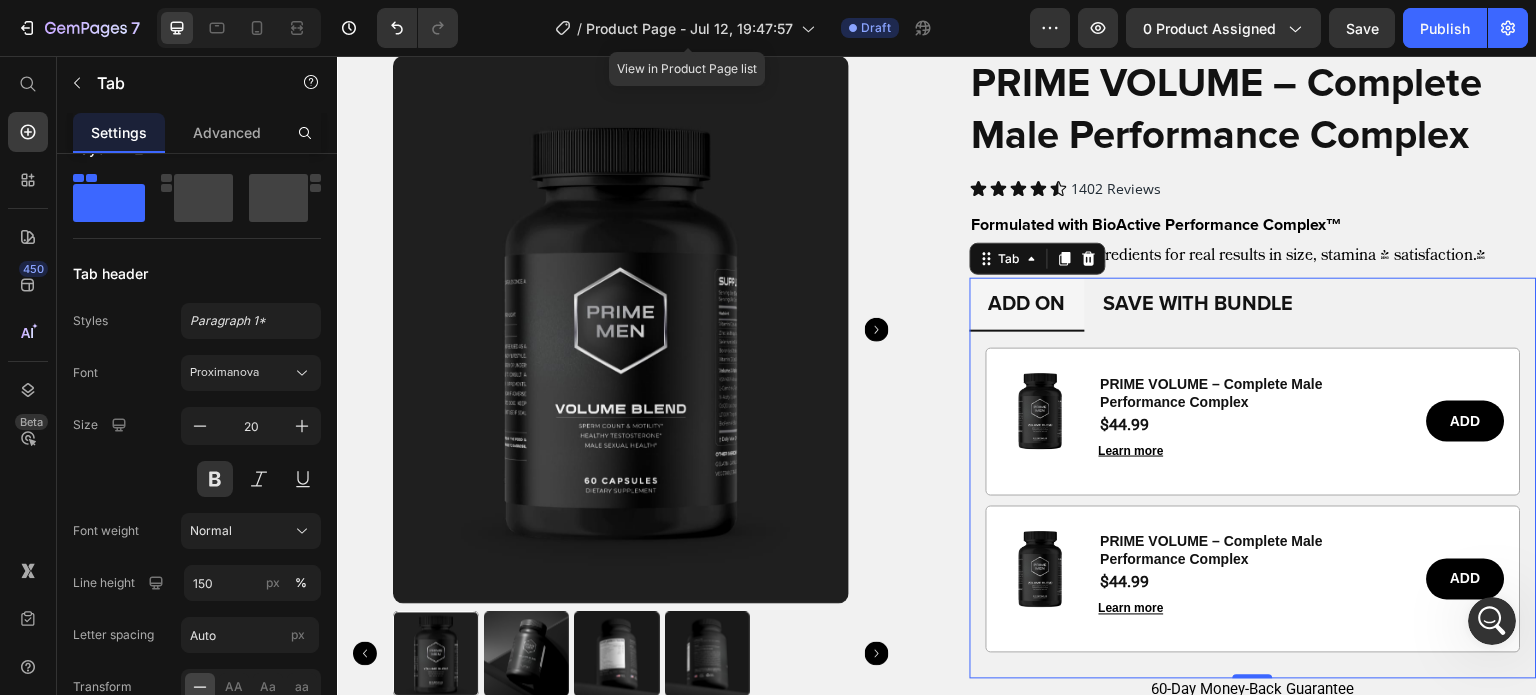 click on "Size 20" at bounding box center [197, 452] 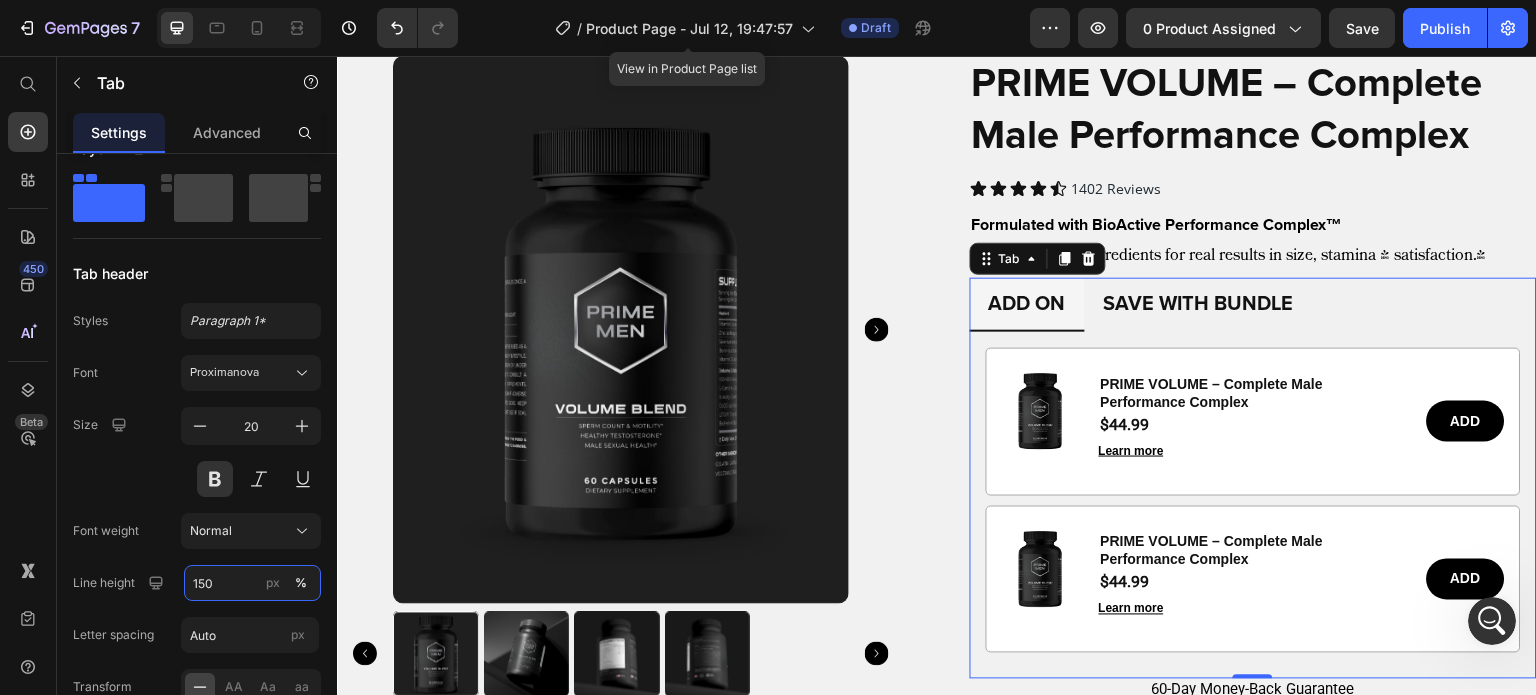 click on "150" at bounding box center [252, 583] 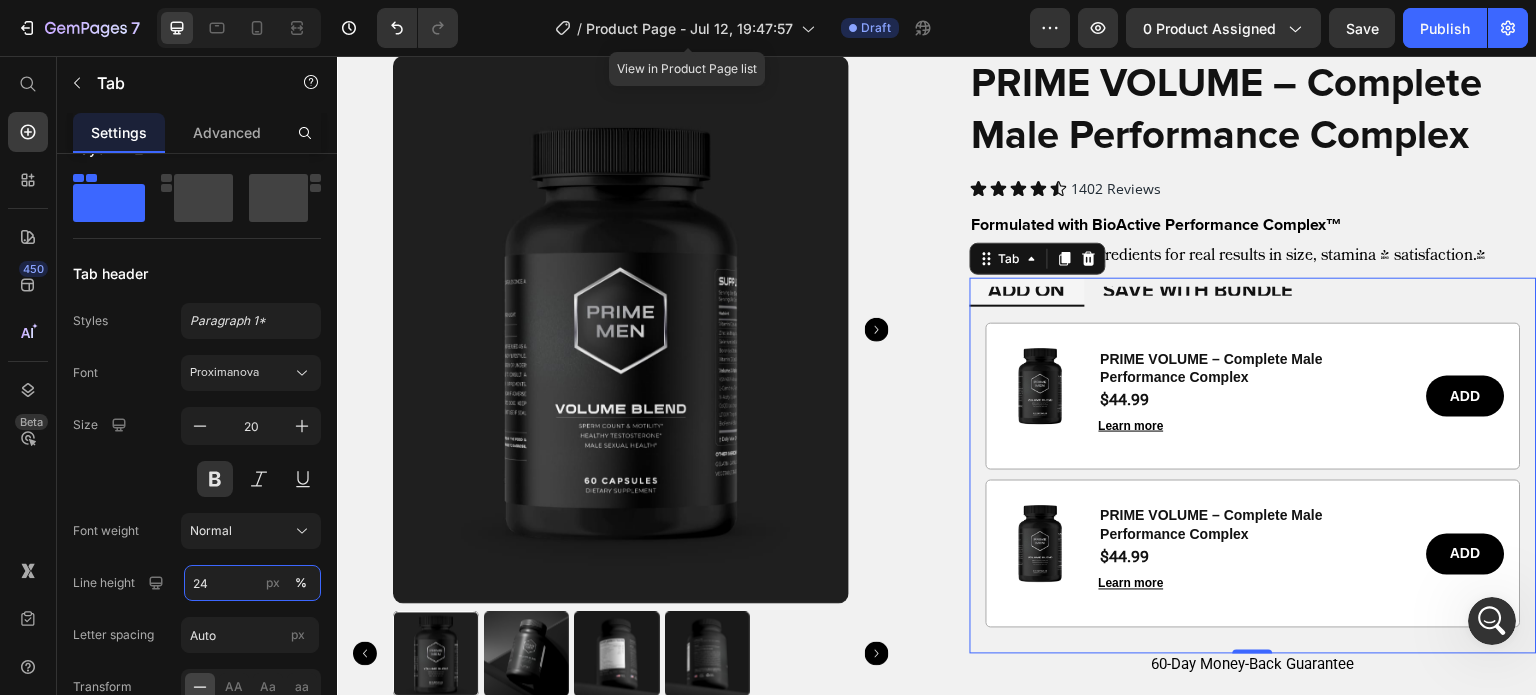 type on "24" 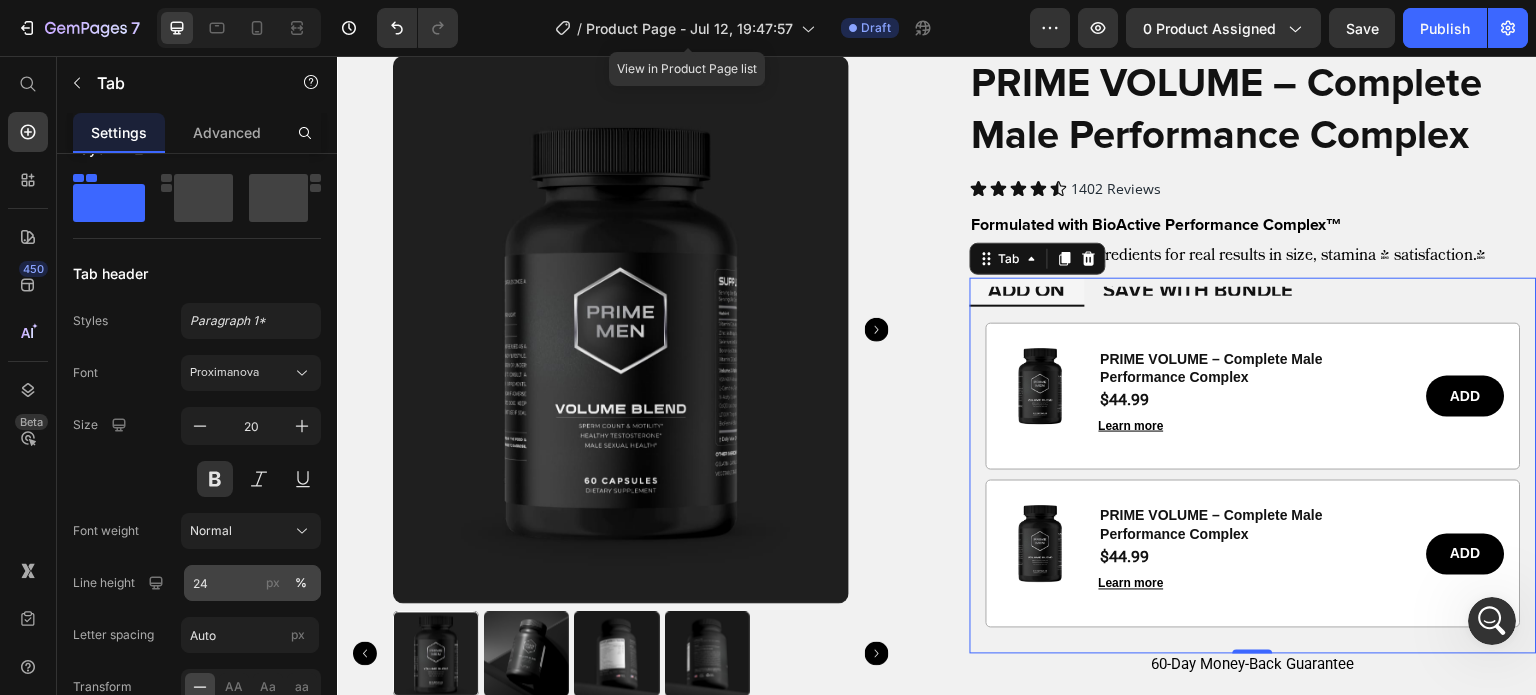 click on "px" at bounding box center [273, 583] 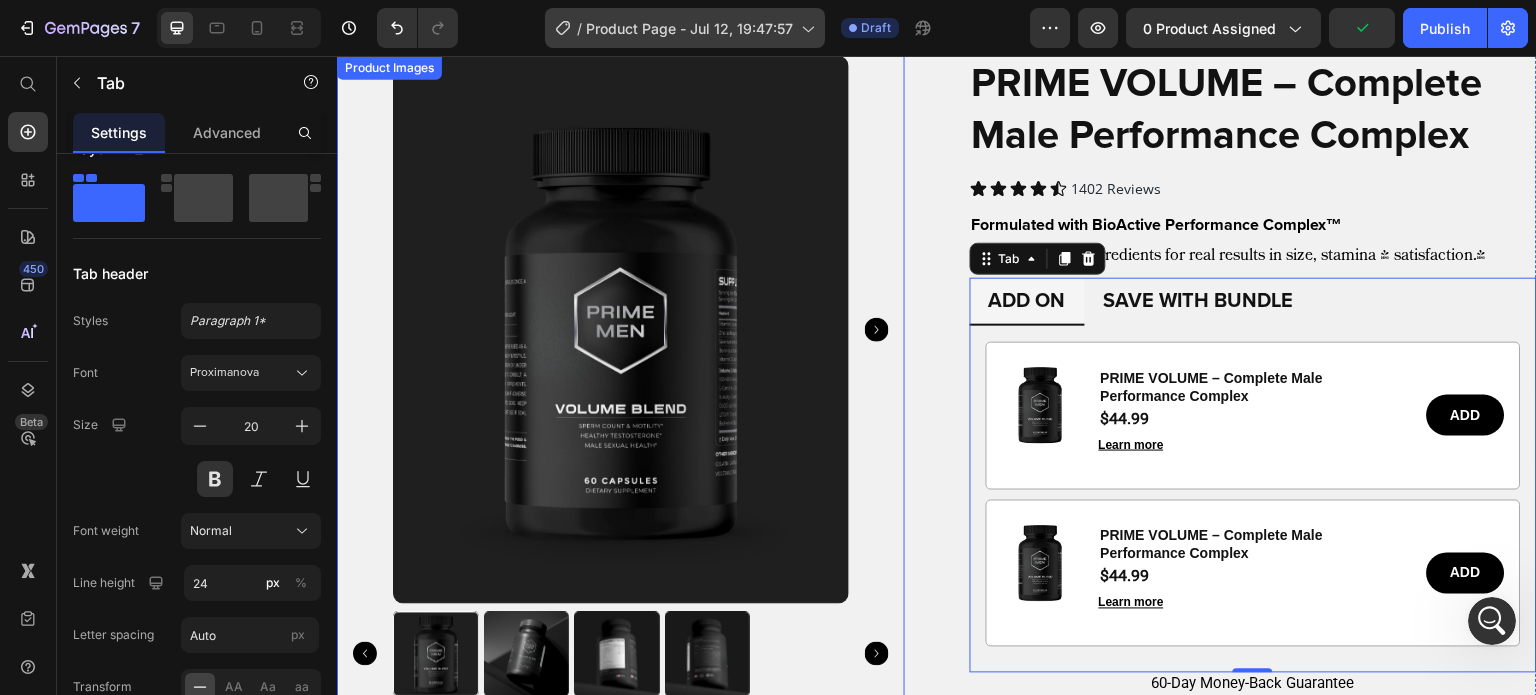 scroll, scrollTop: 1496, scrollLeft: 0, axis: vertical 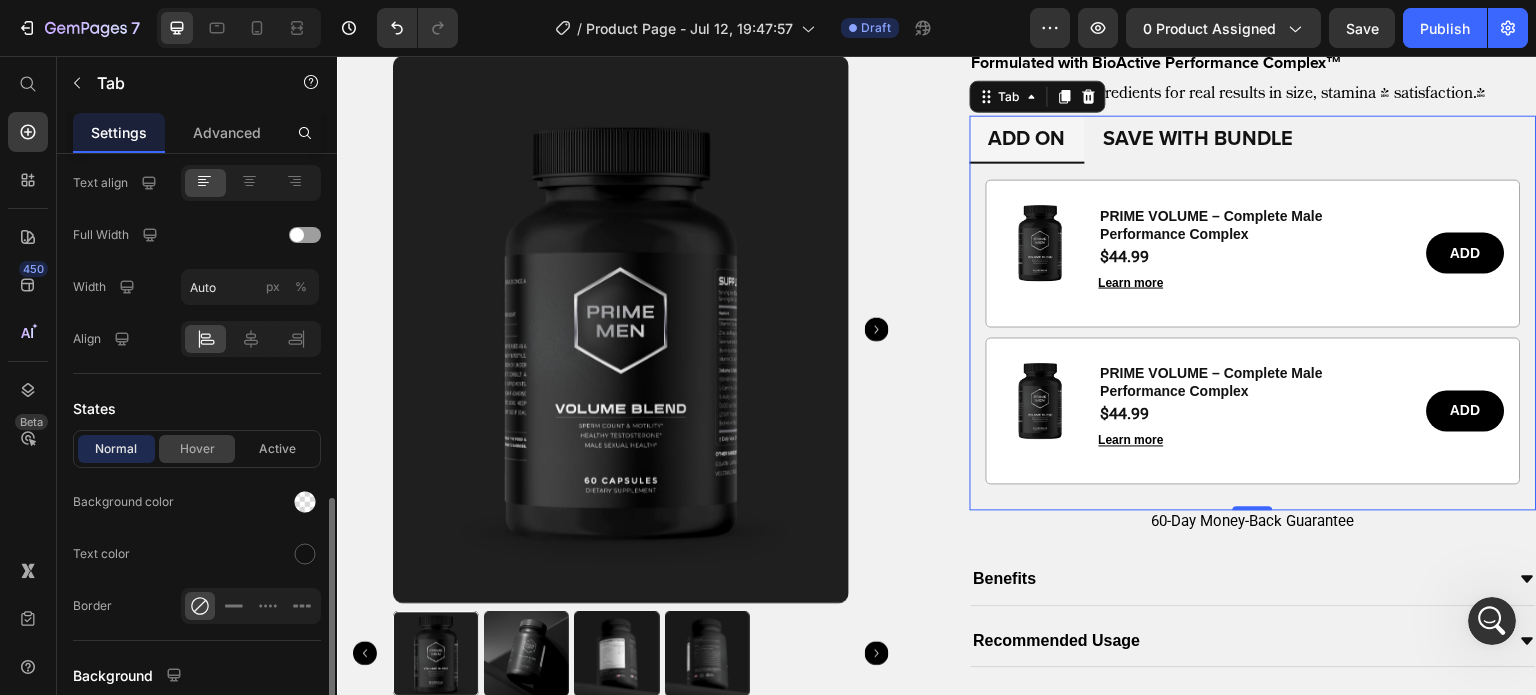 click on "Hover" at bounding box center (197, 449) 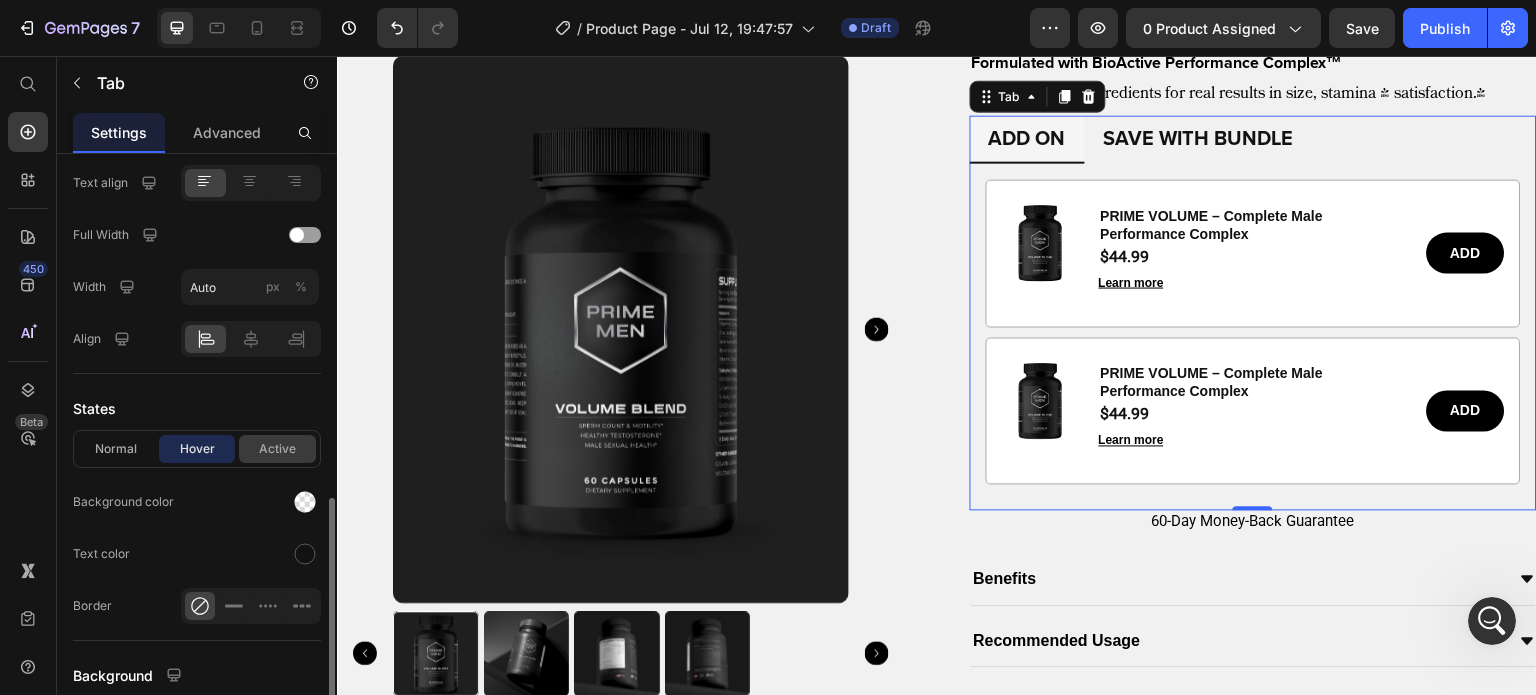 click on "Active" at bounding box center (277, 449) 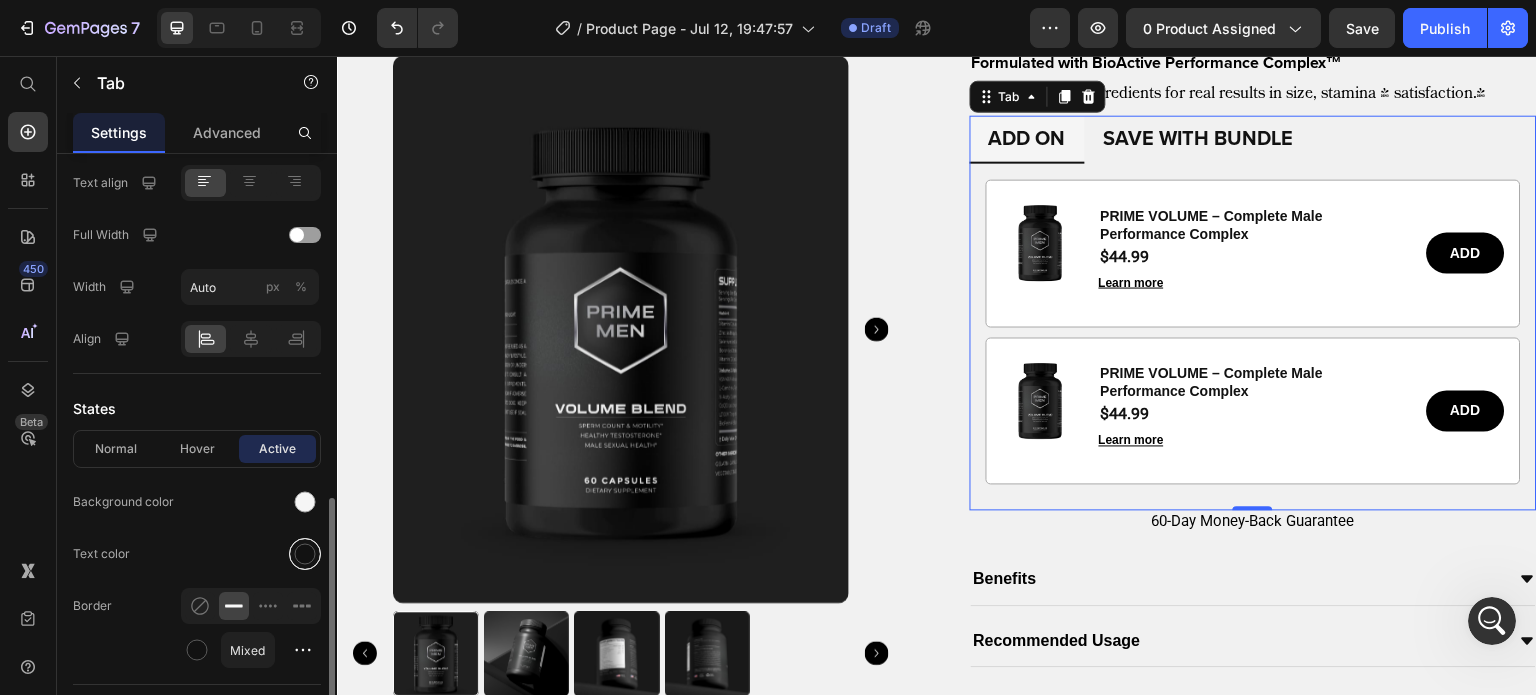 click at bounding box center (305, 554) 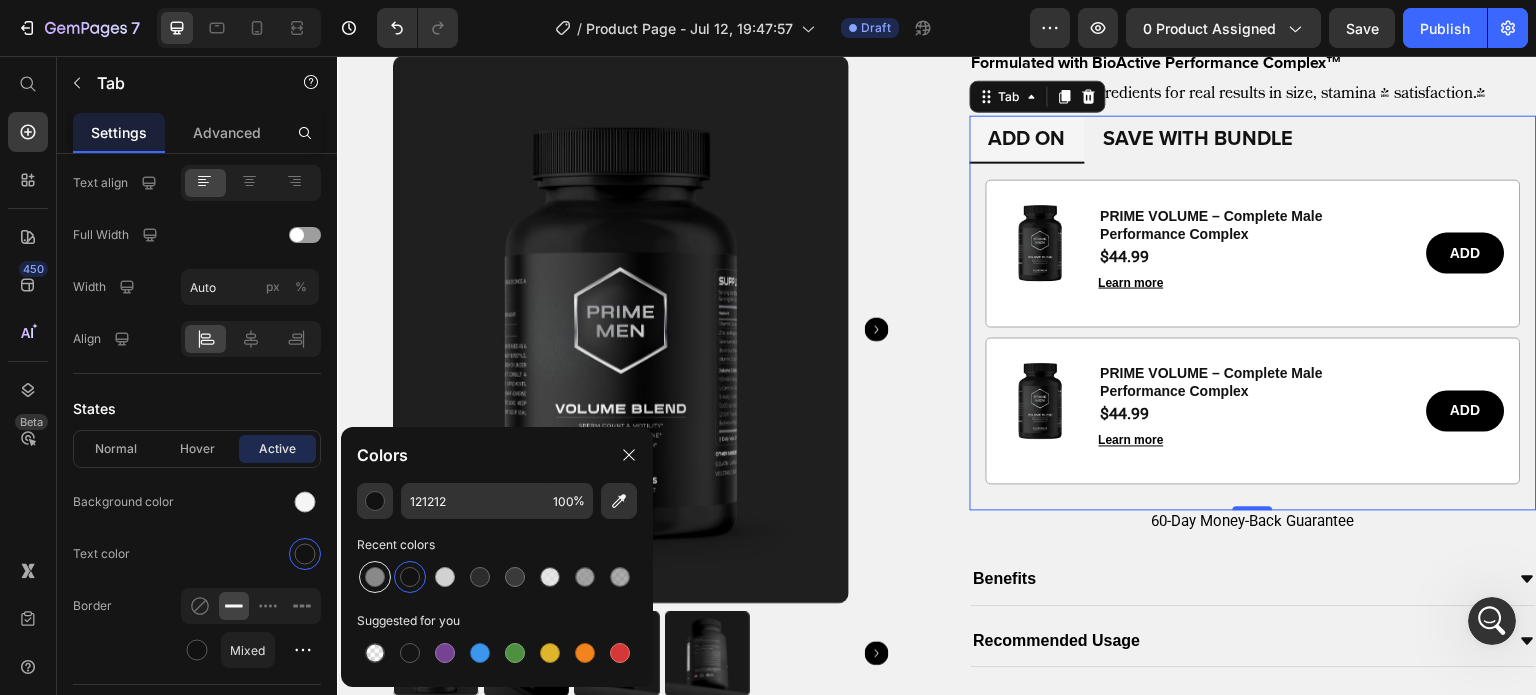 click at bounding box center (375, 577) 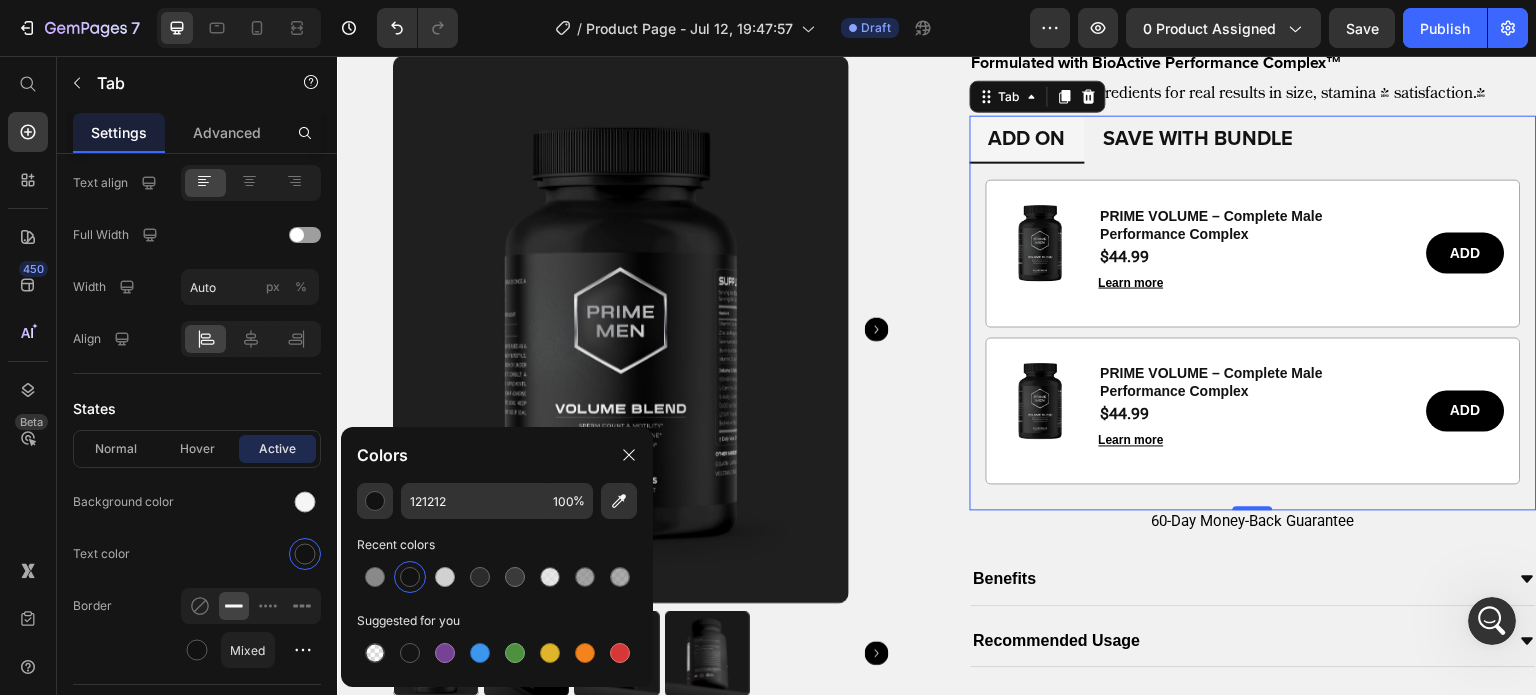 type on "898989" 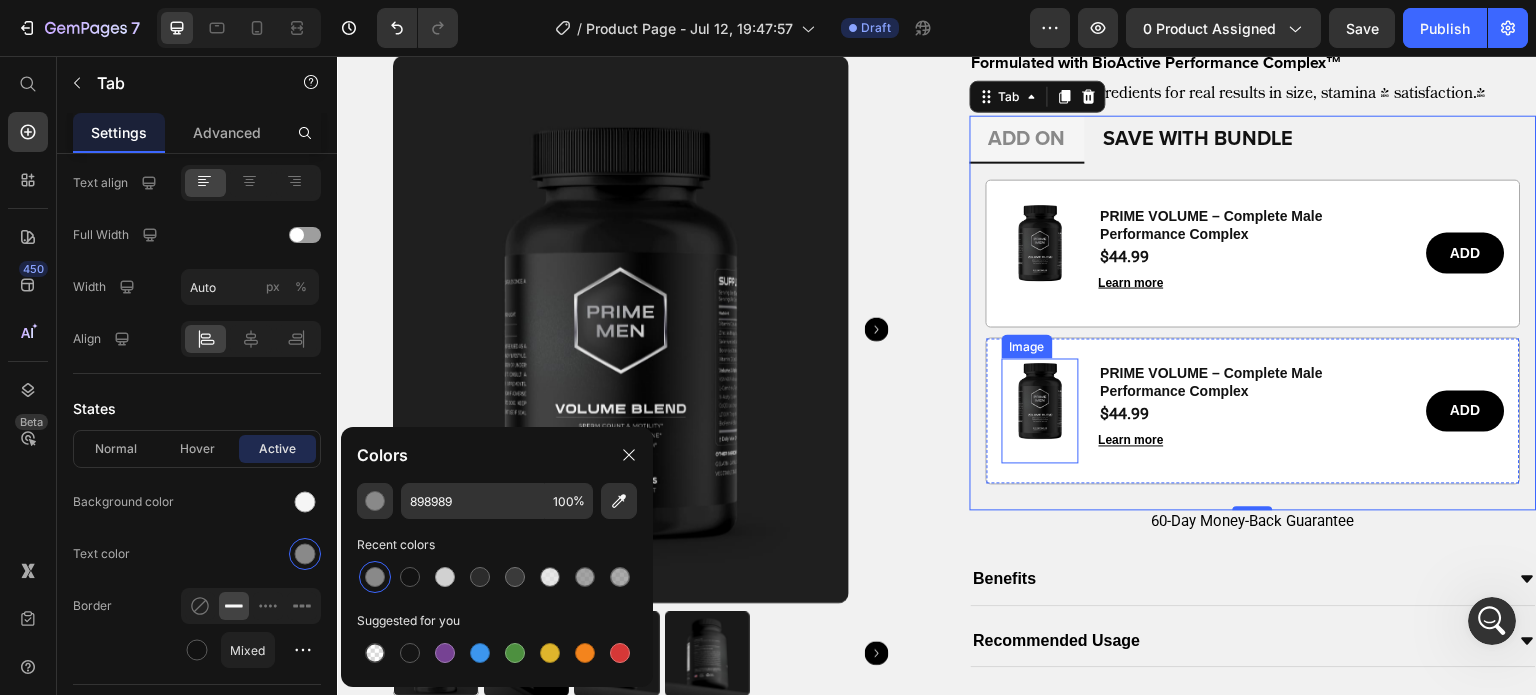 scroll, scrollTop: 1416, scrollLeft: 0, axis: vertical 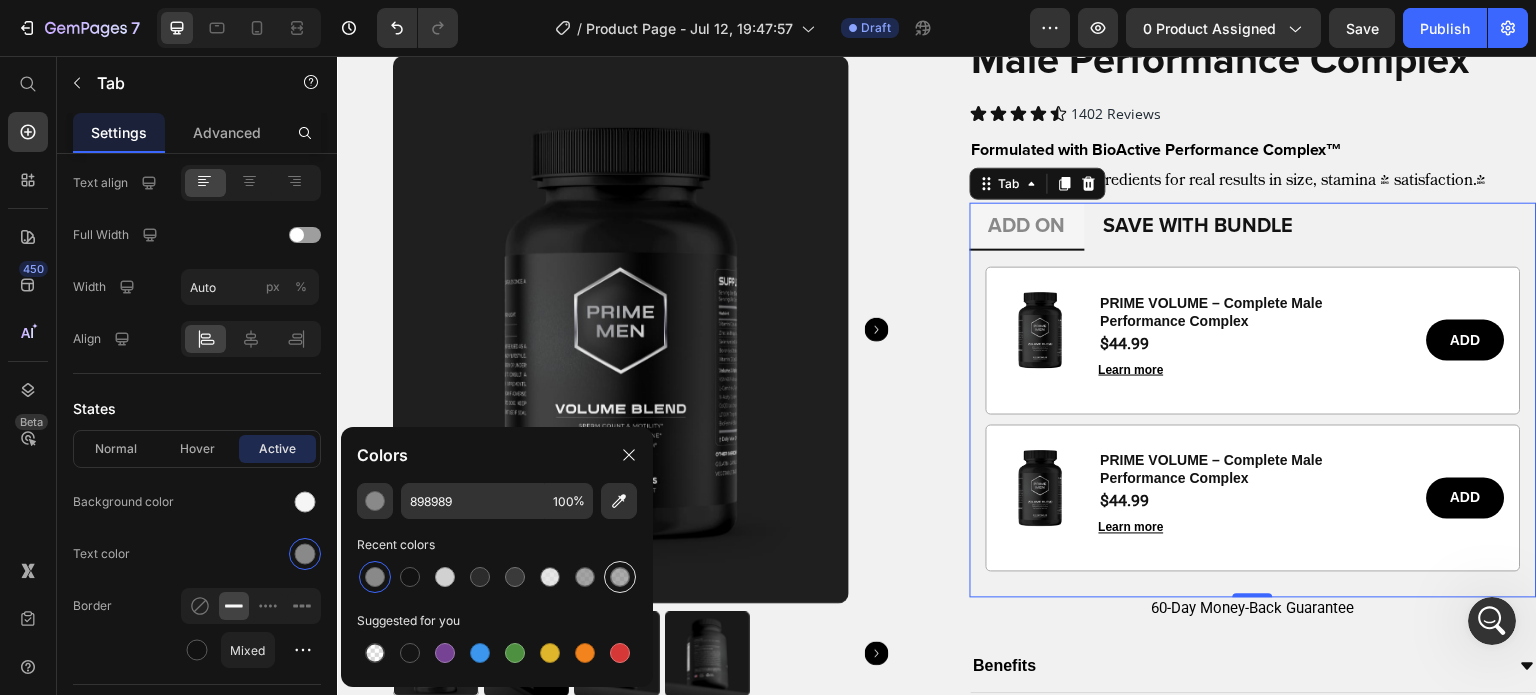 click at bounding box center [620, 577] 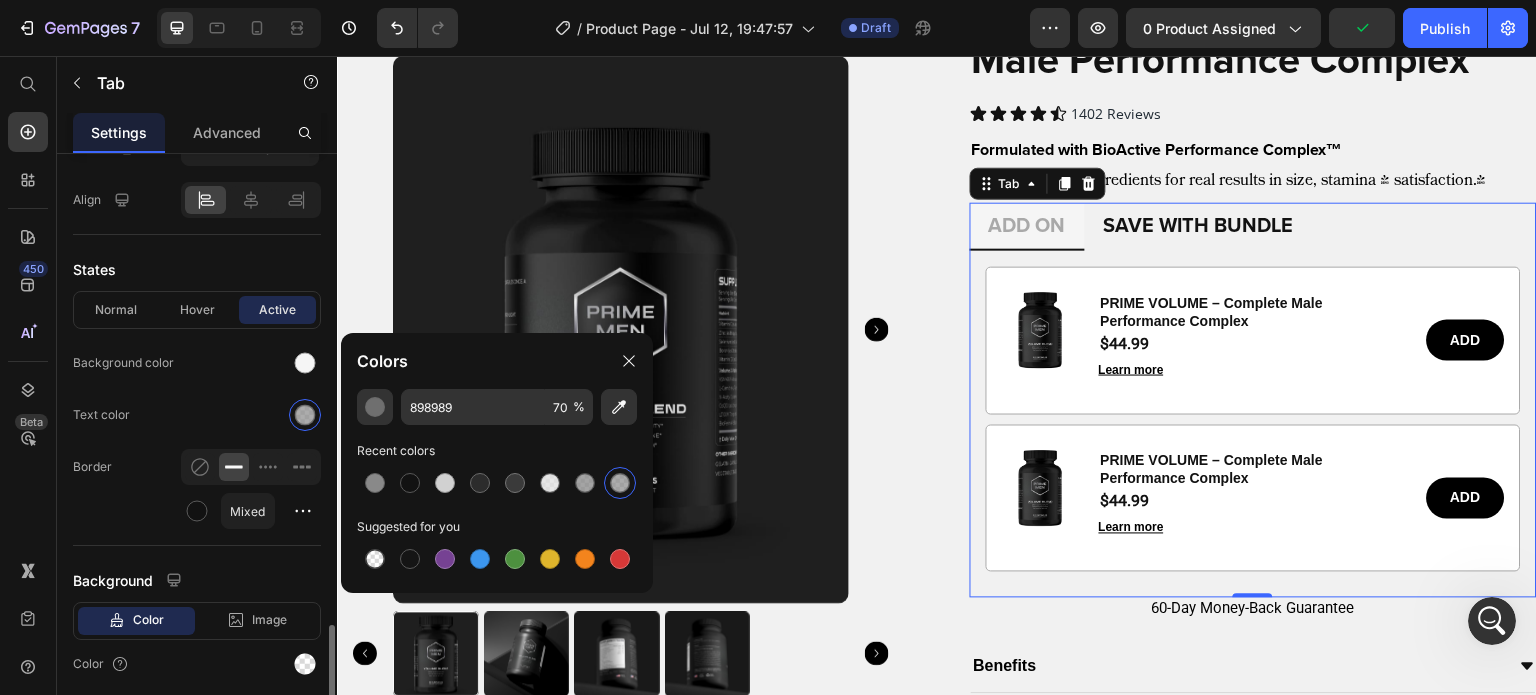 scroll, scrollTop: 1239, scrollLeft: 0, axis: vertical 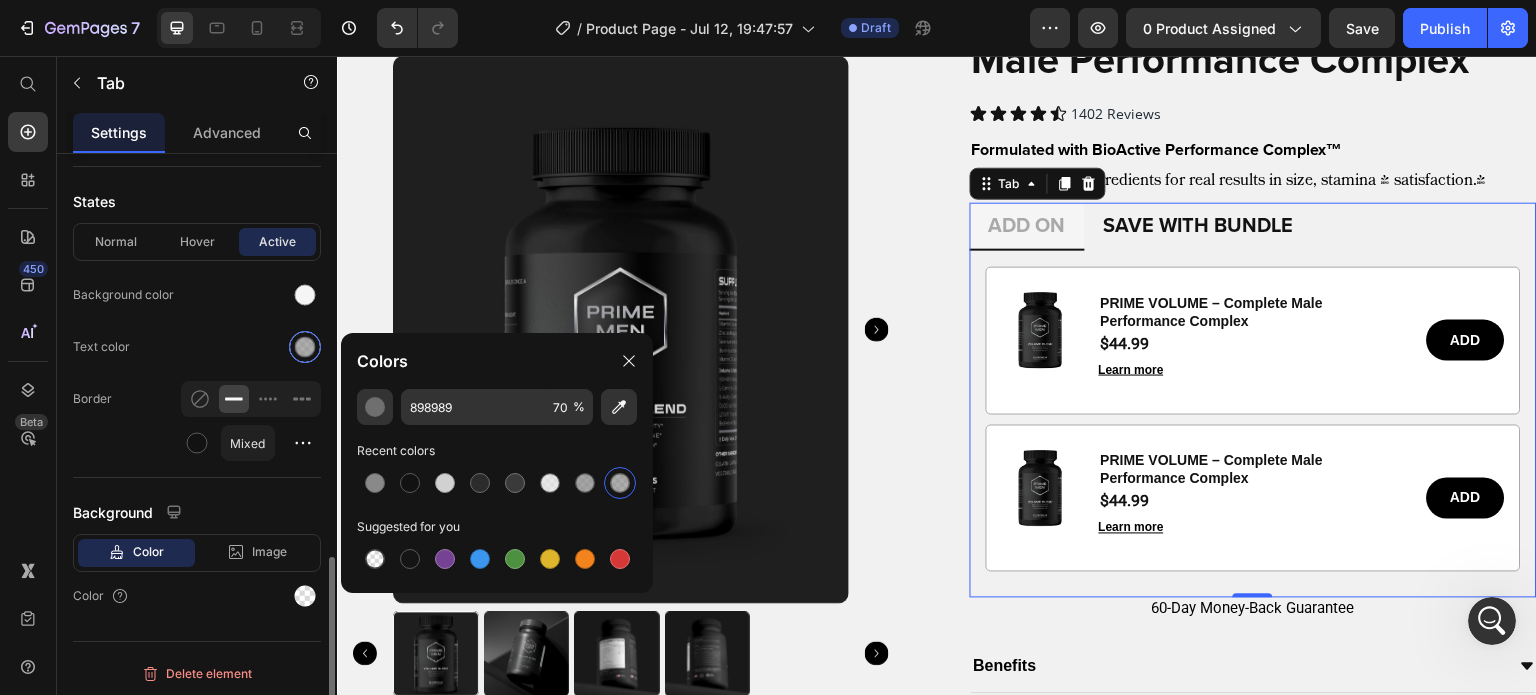 click at bounding box center [305, 347] 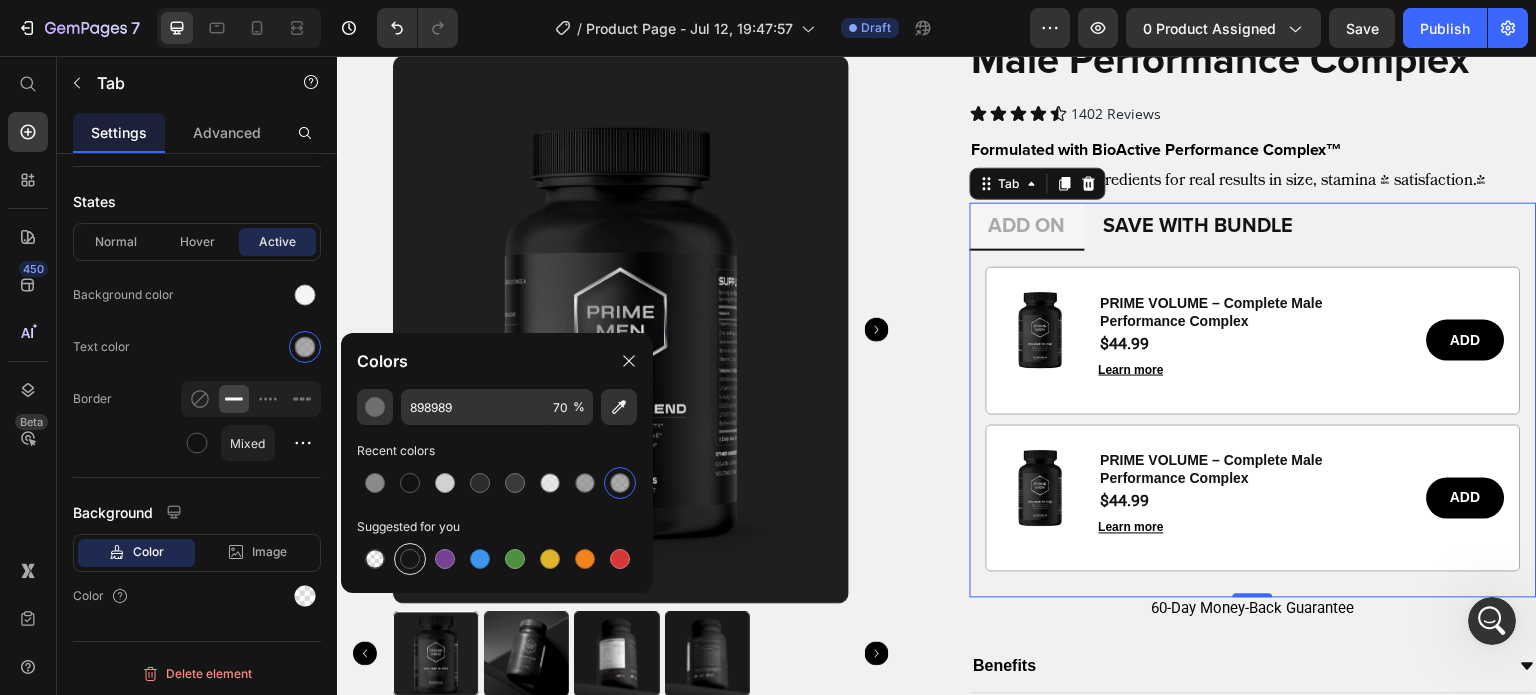 click at bounding box center (410, 559) 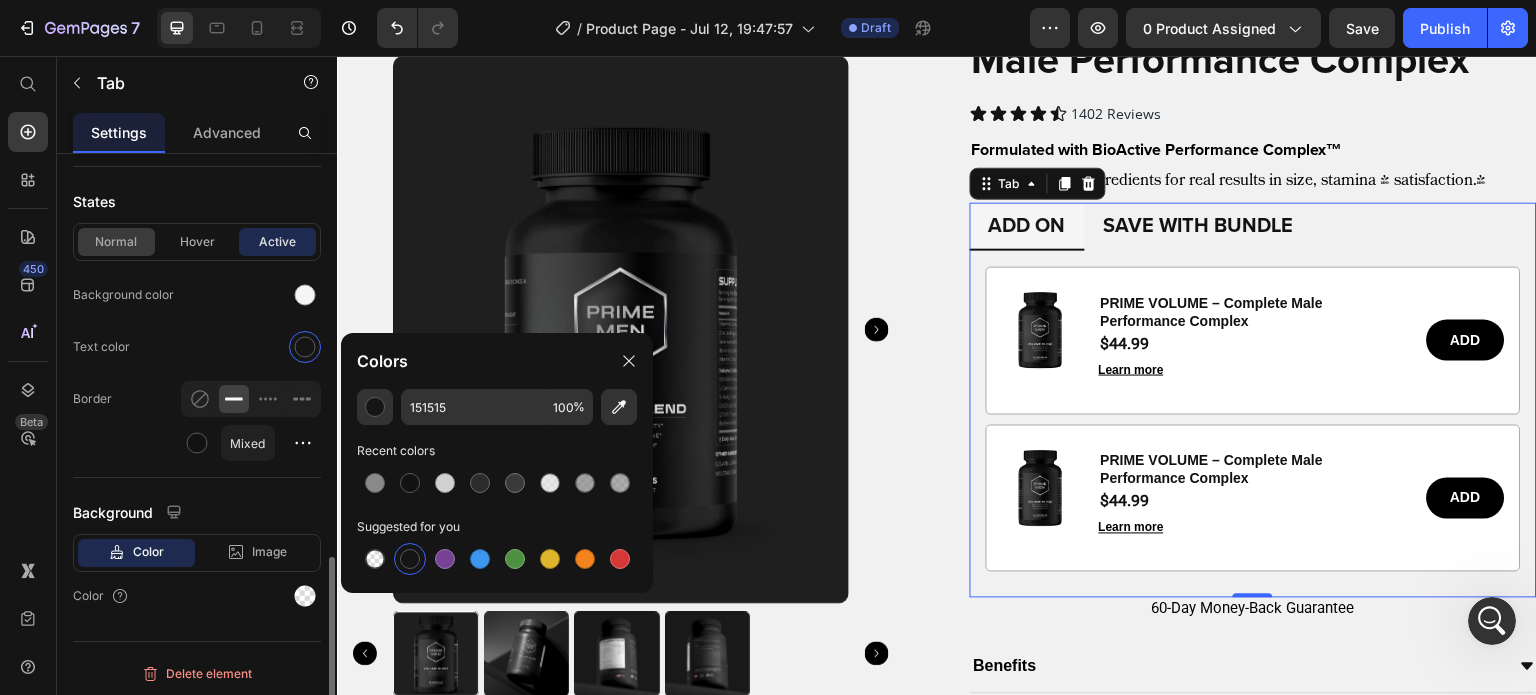 click on "Normal" at bounding box center [116, 242] 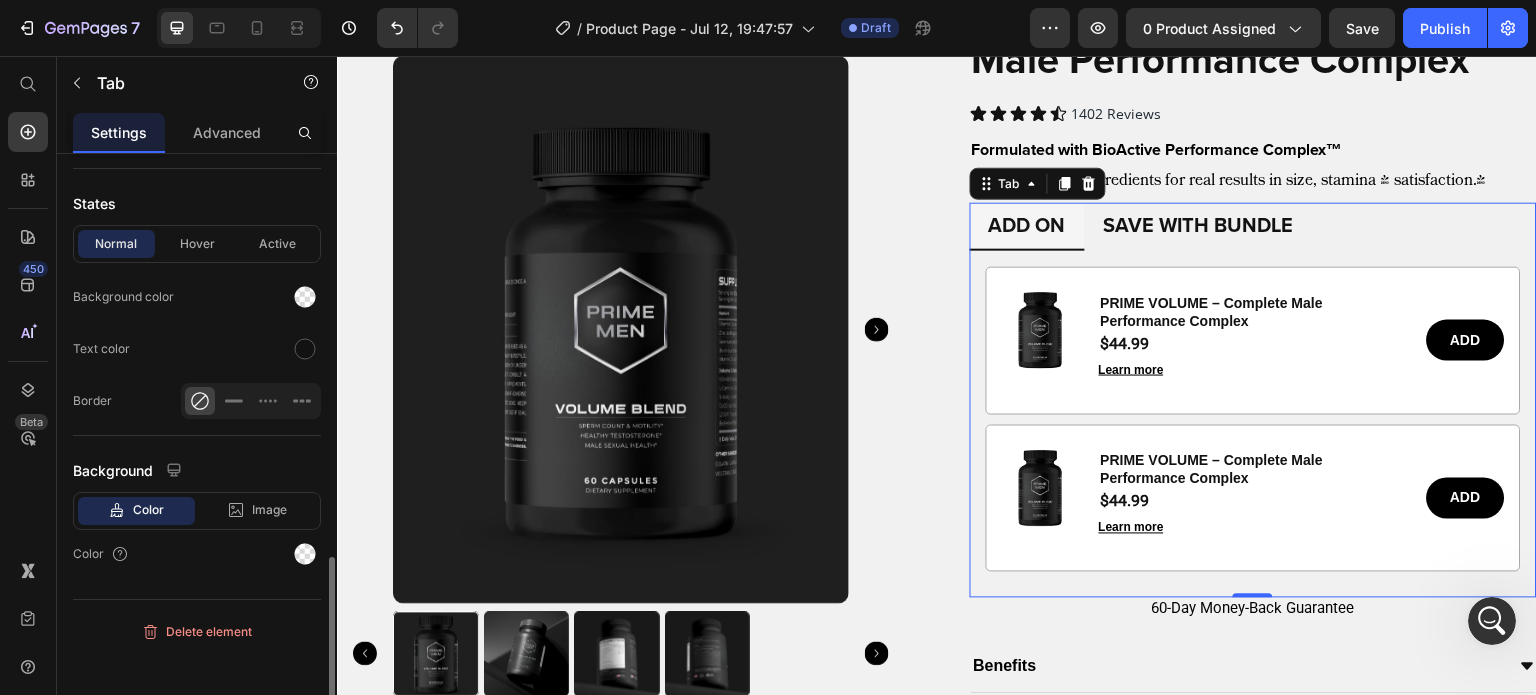 scroll, scrollTop: 1236, scrollLeft: 0, axis: vertical 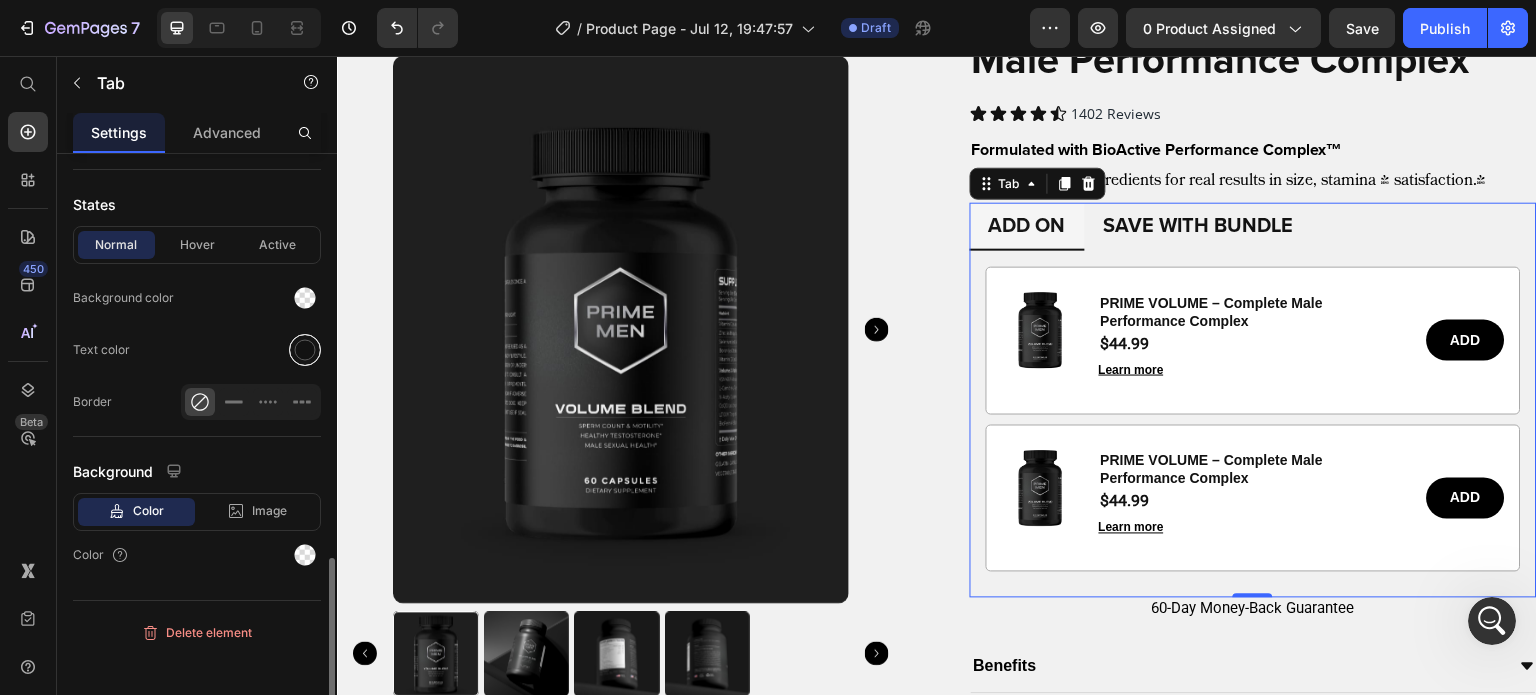 click at bounding box center [305, 350] 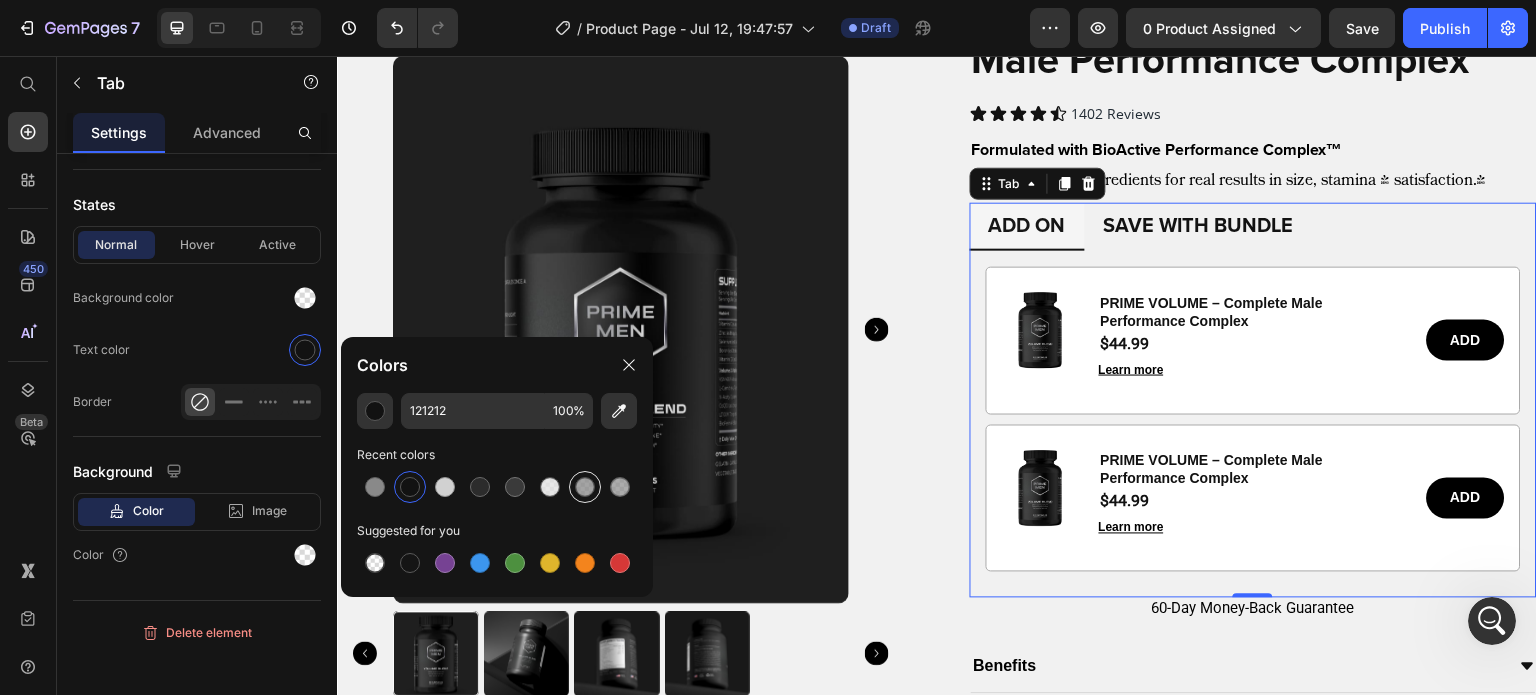 click at bounding box center (585, 487) 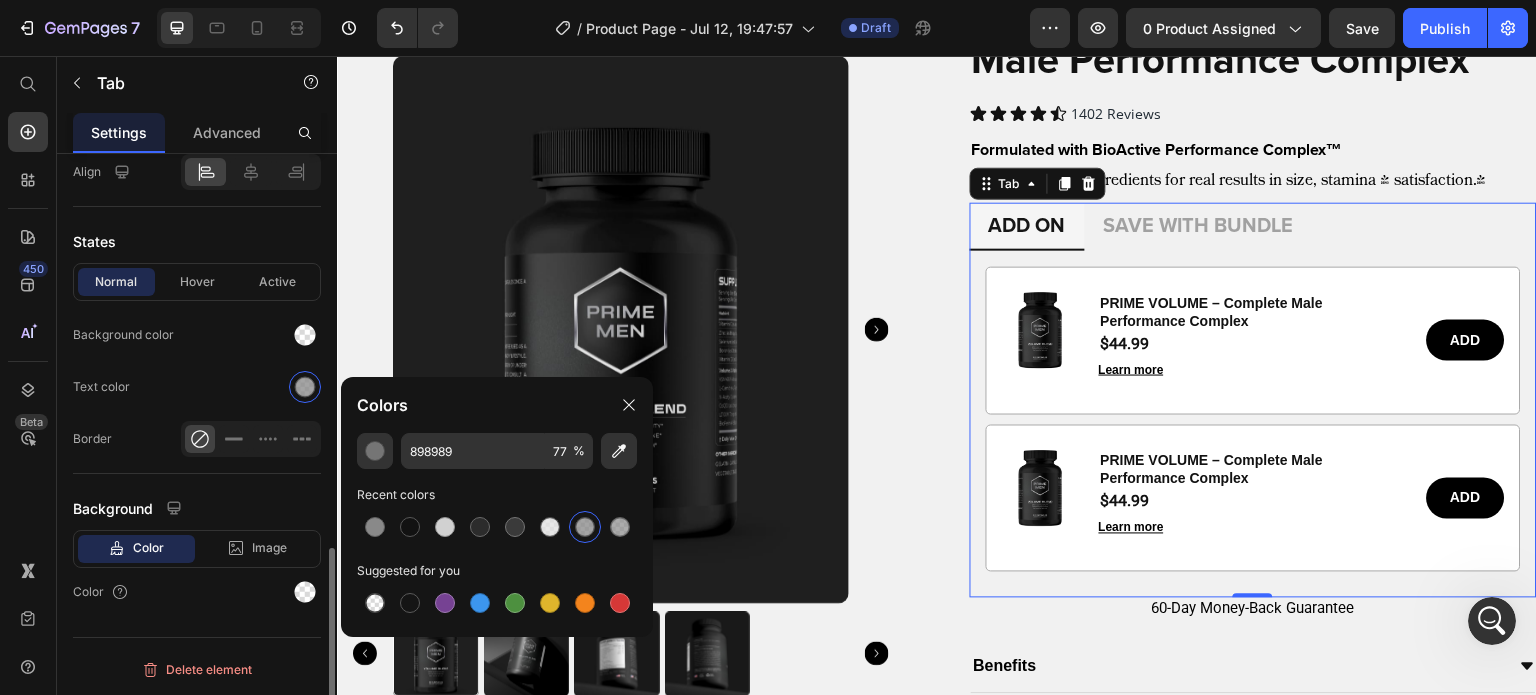 scroll, scrollTop: 1195, scrollLeft: 0, axis: vertical 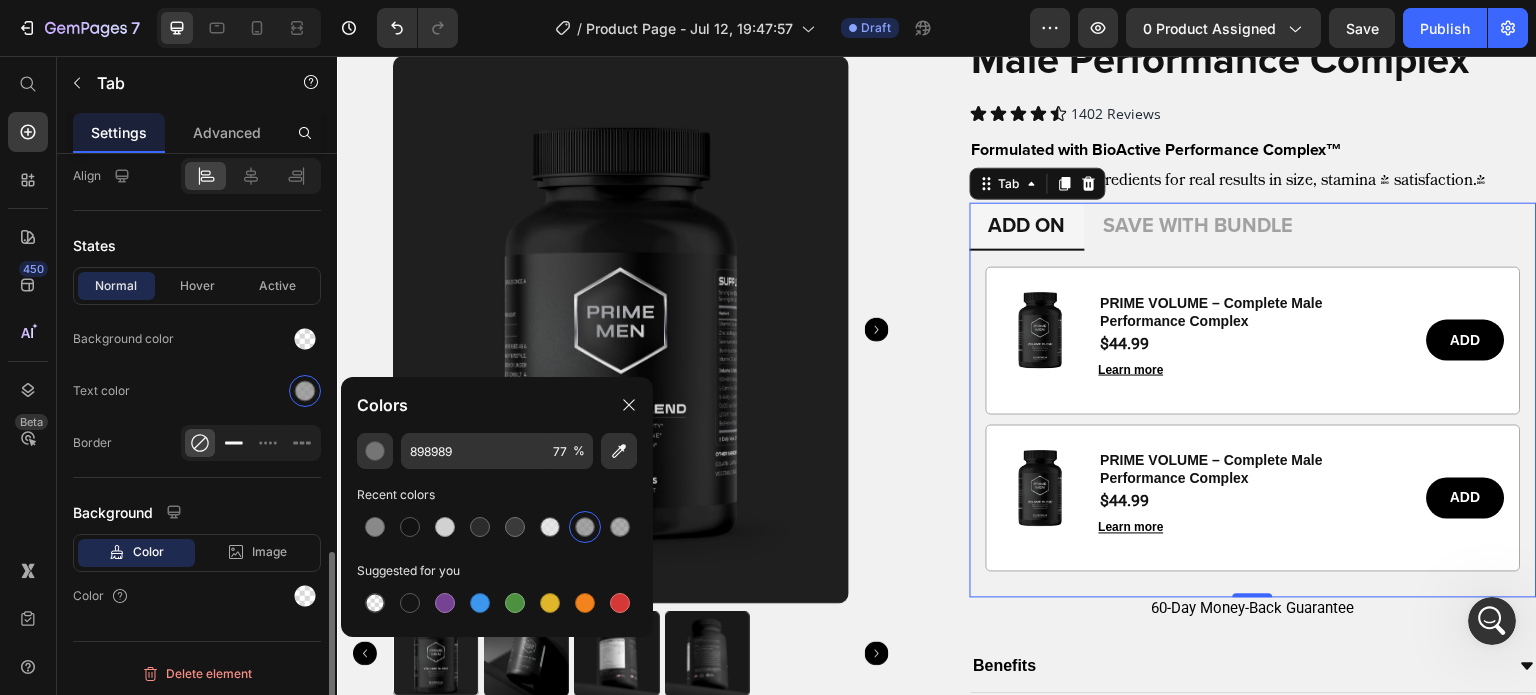 click 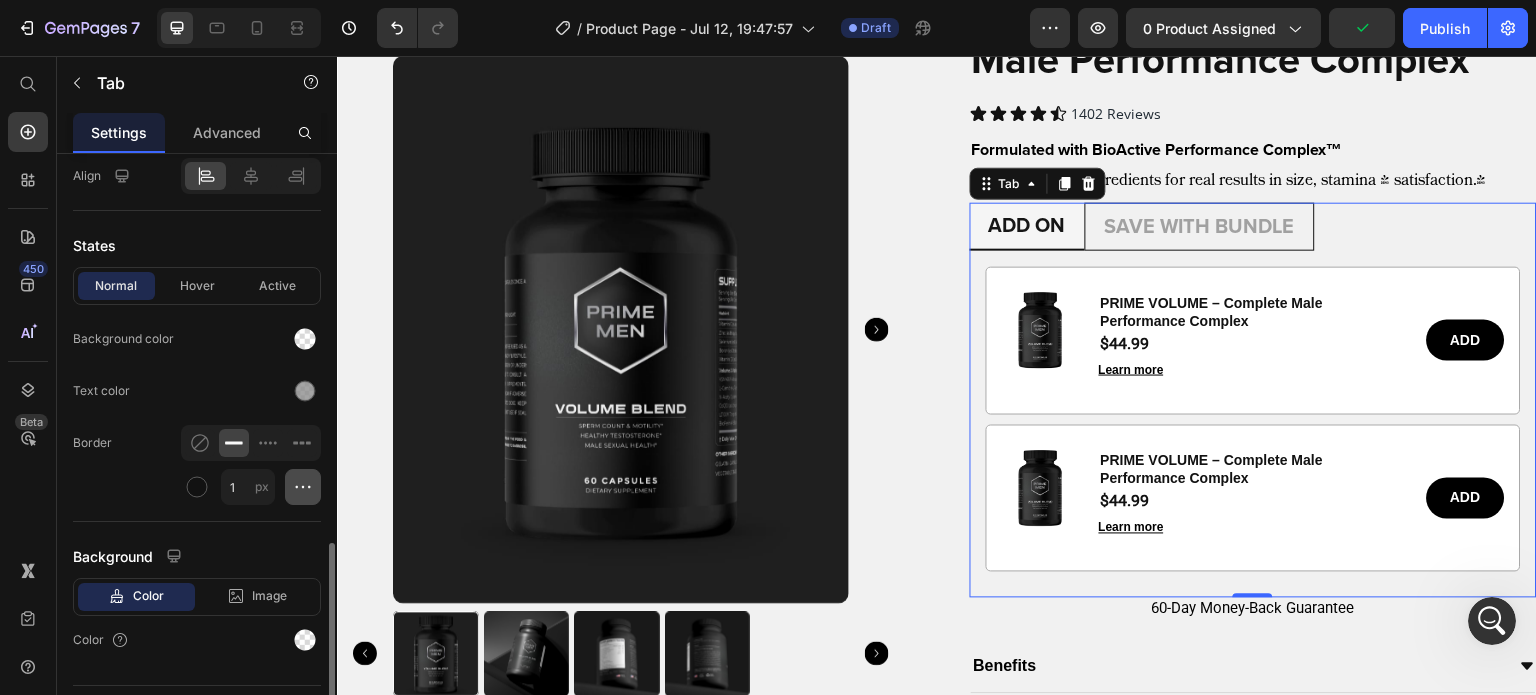 click 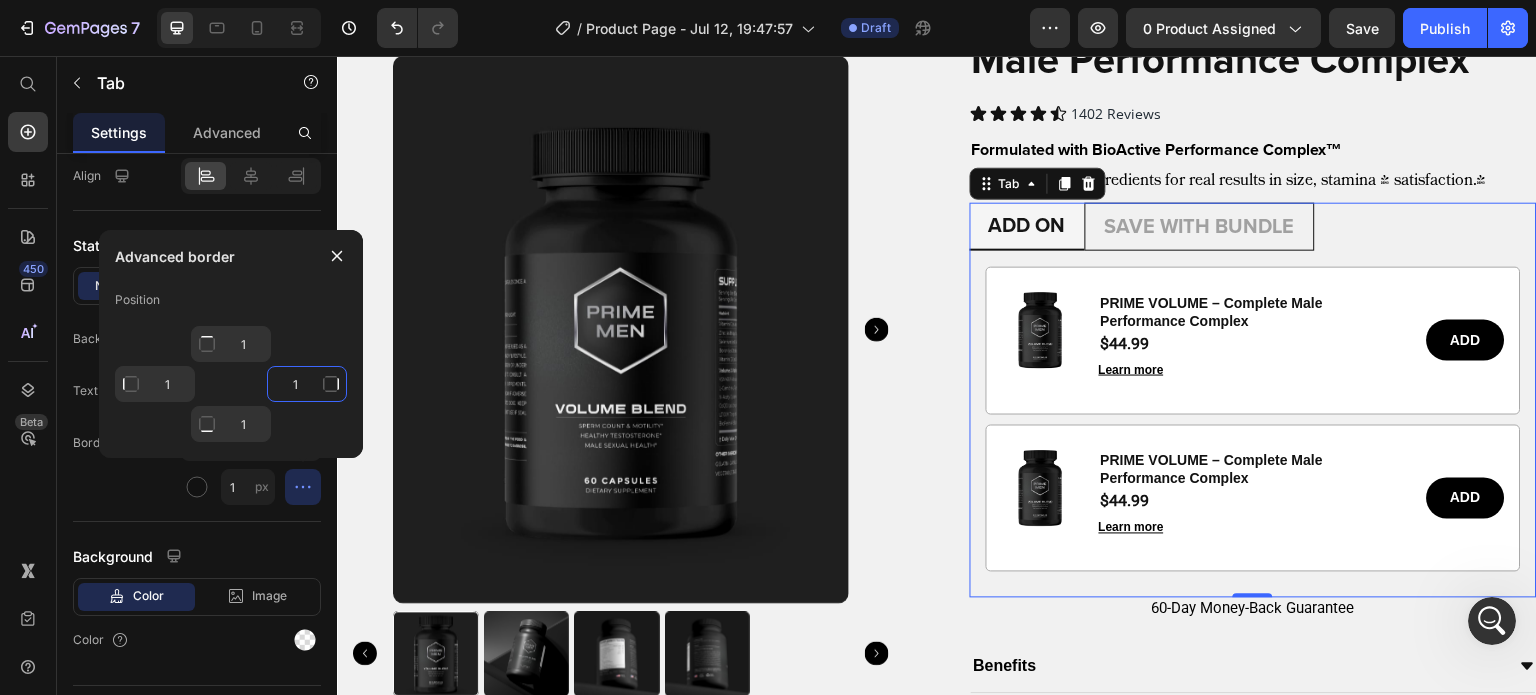 click on "1" 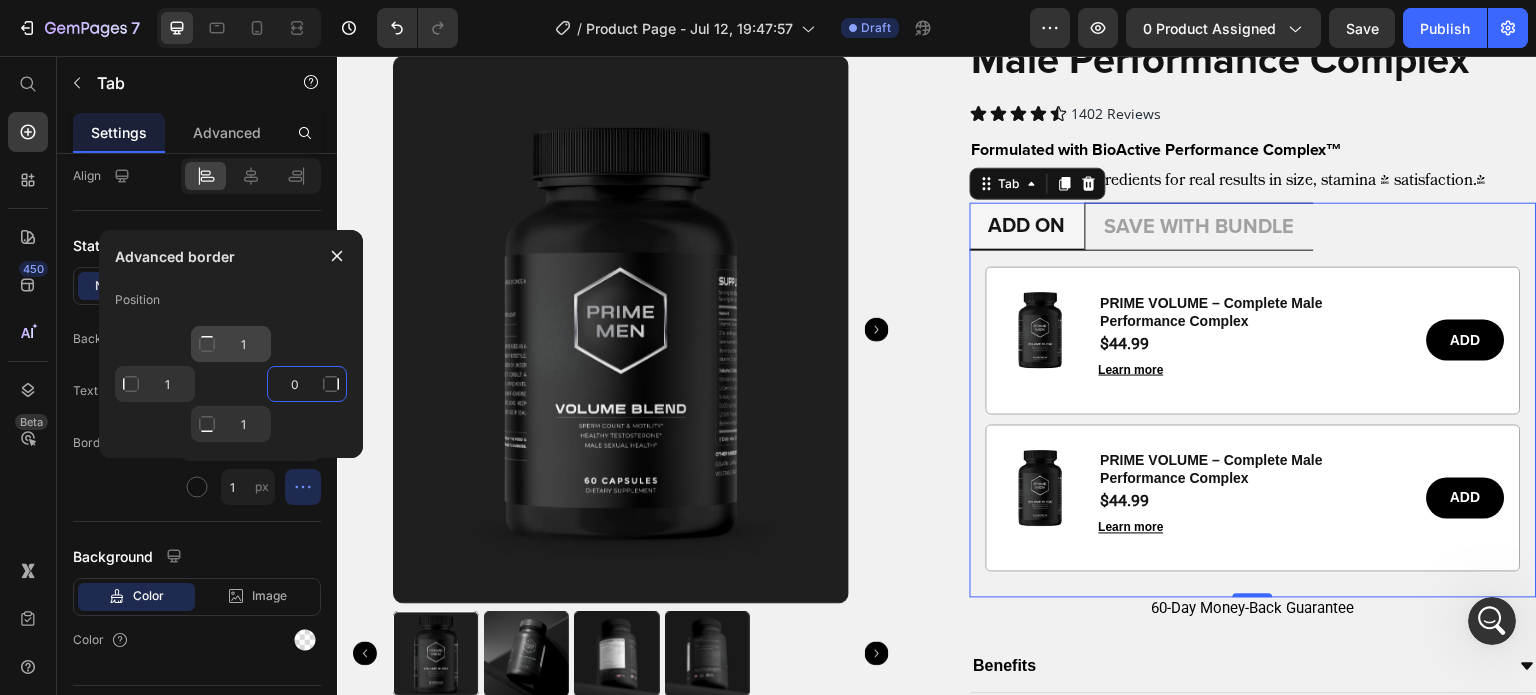 type on "0" 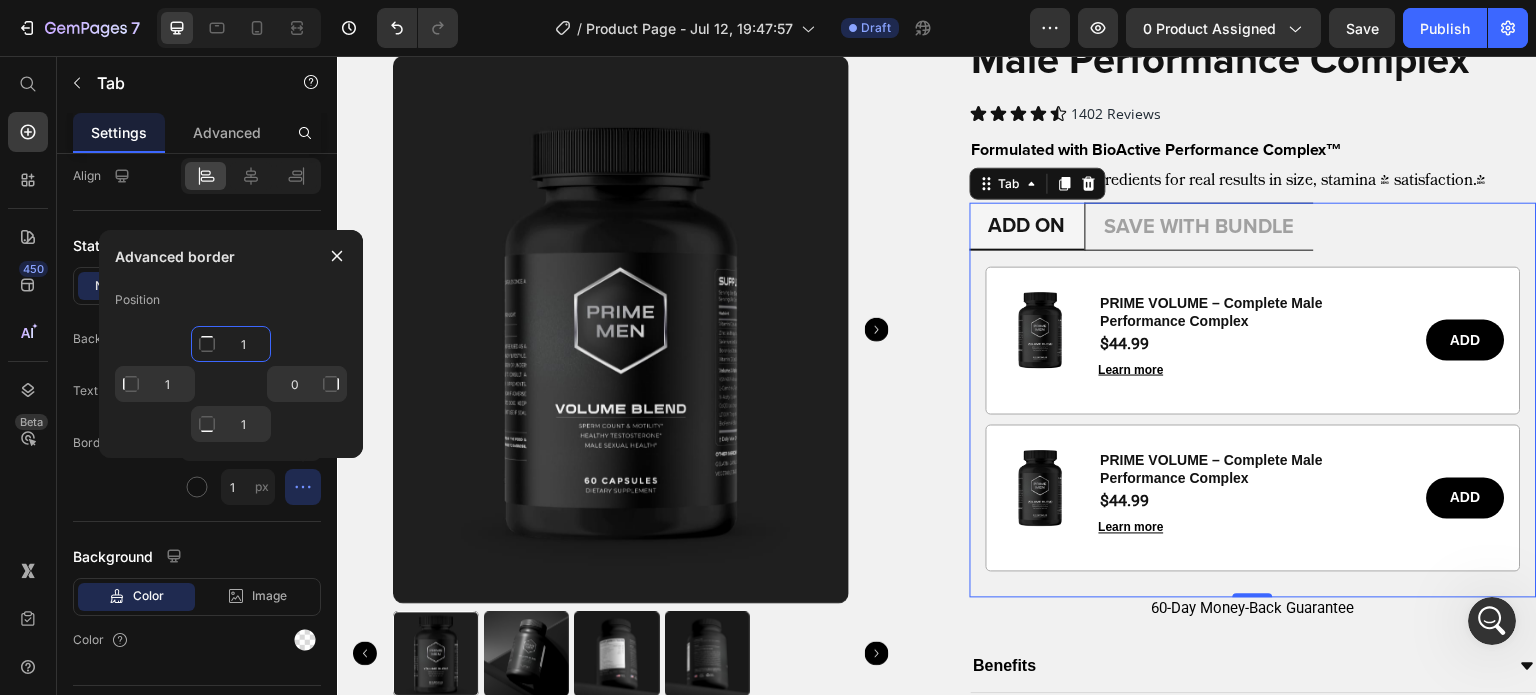 click on "1" 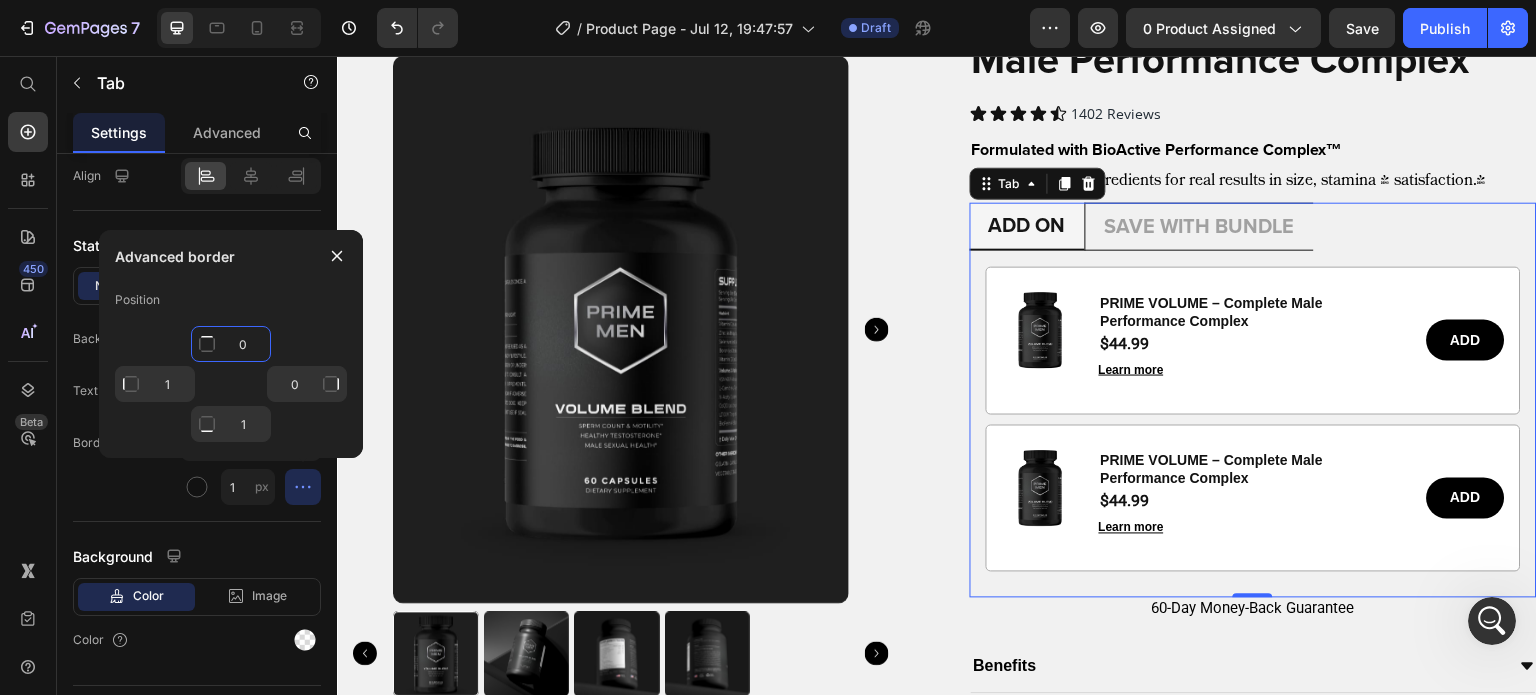 type on "Mixed" 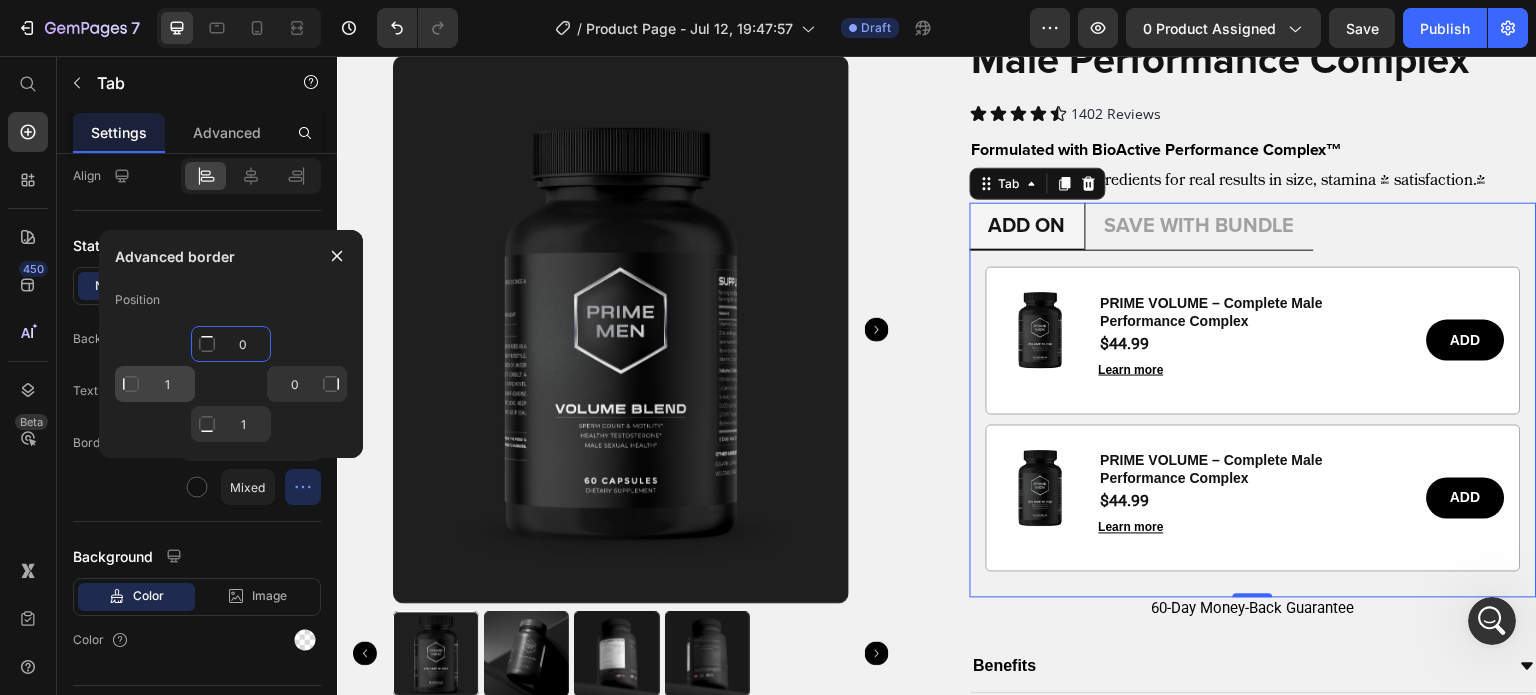 type on "0" 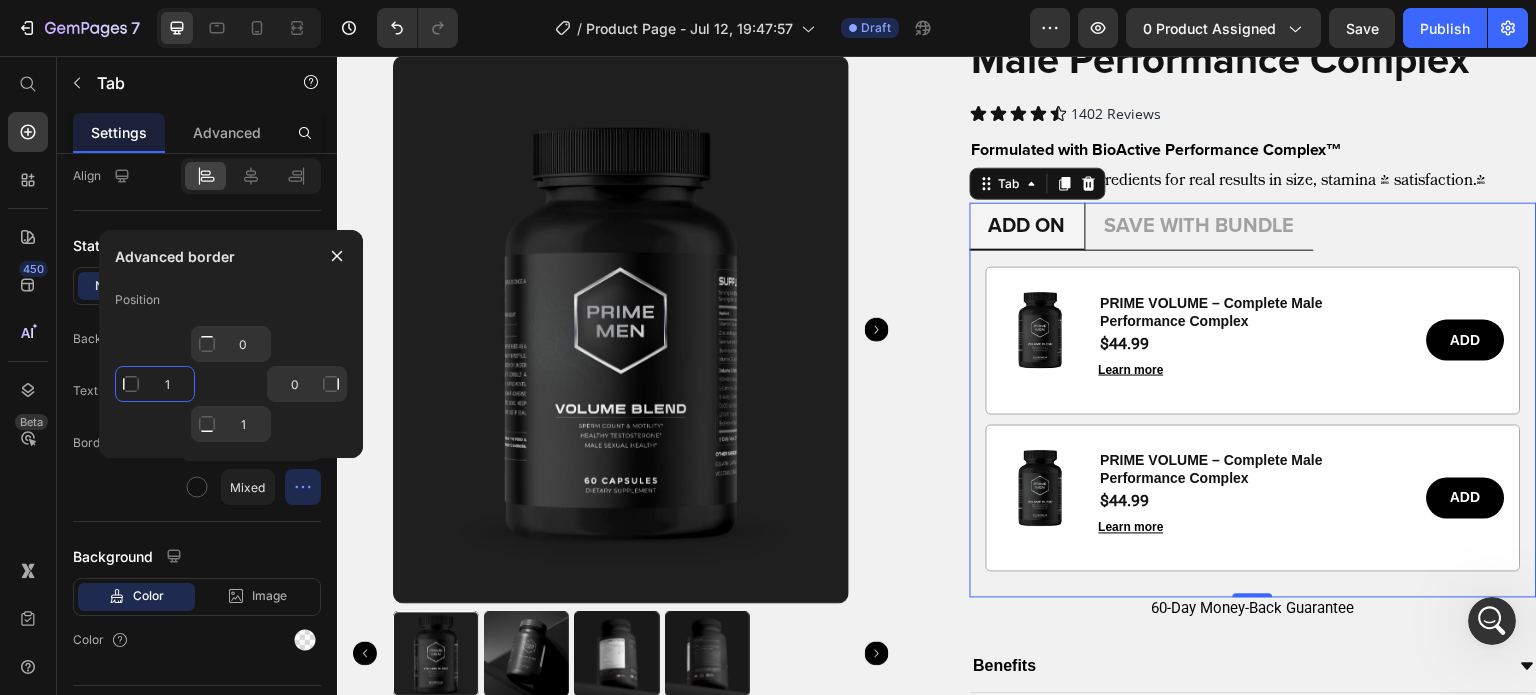 click on "1" 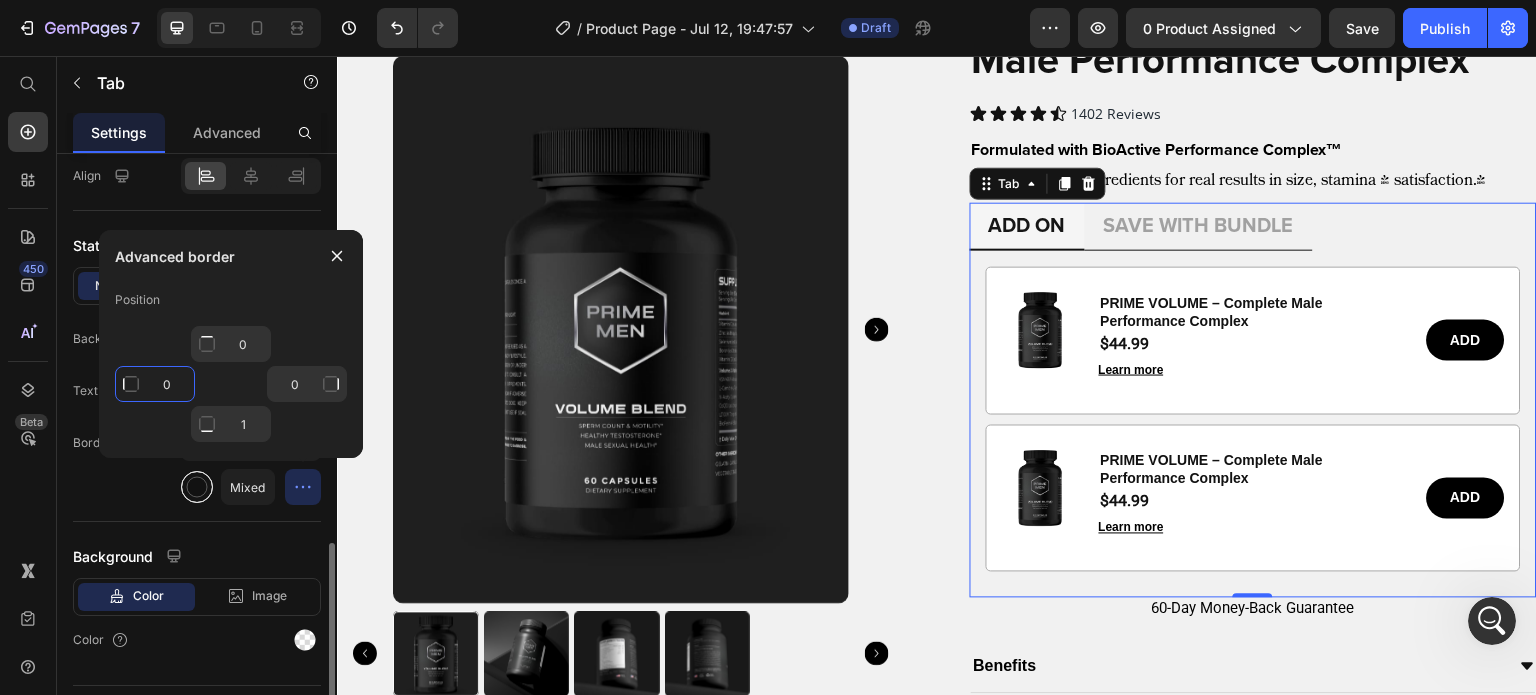 type on "0" 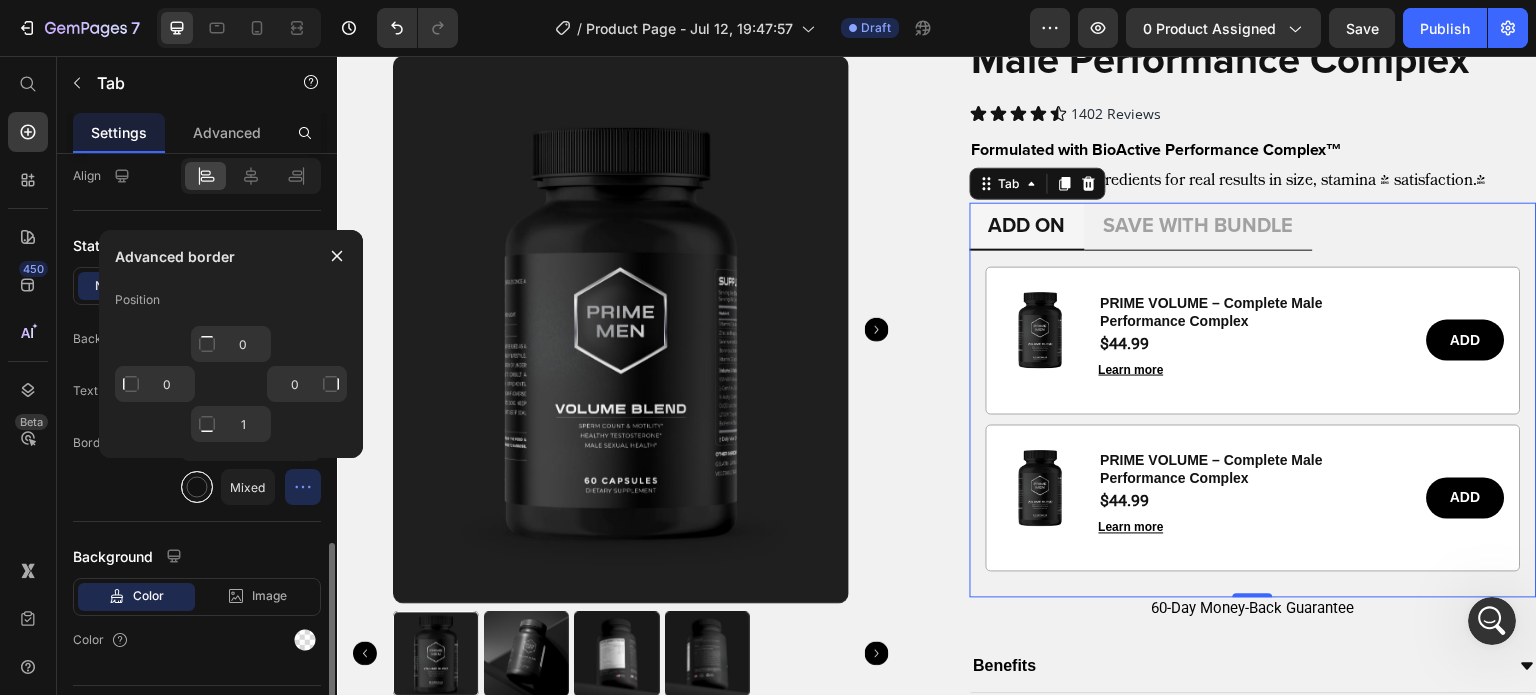 click at bounding box center [197, 487] 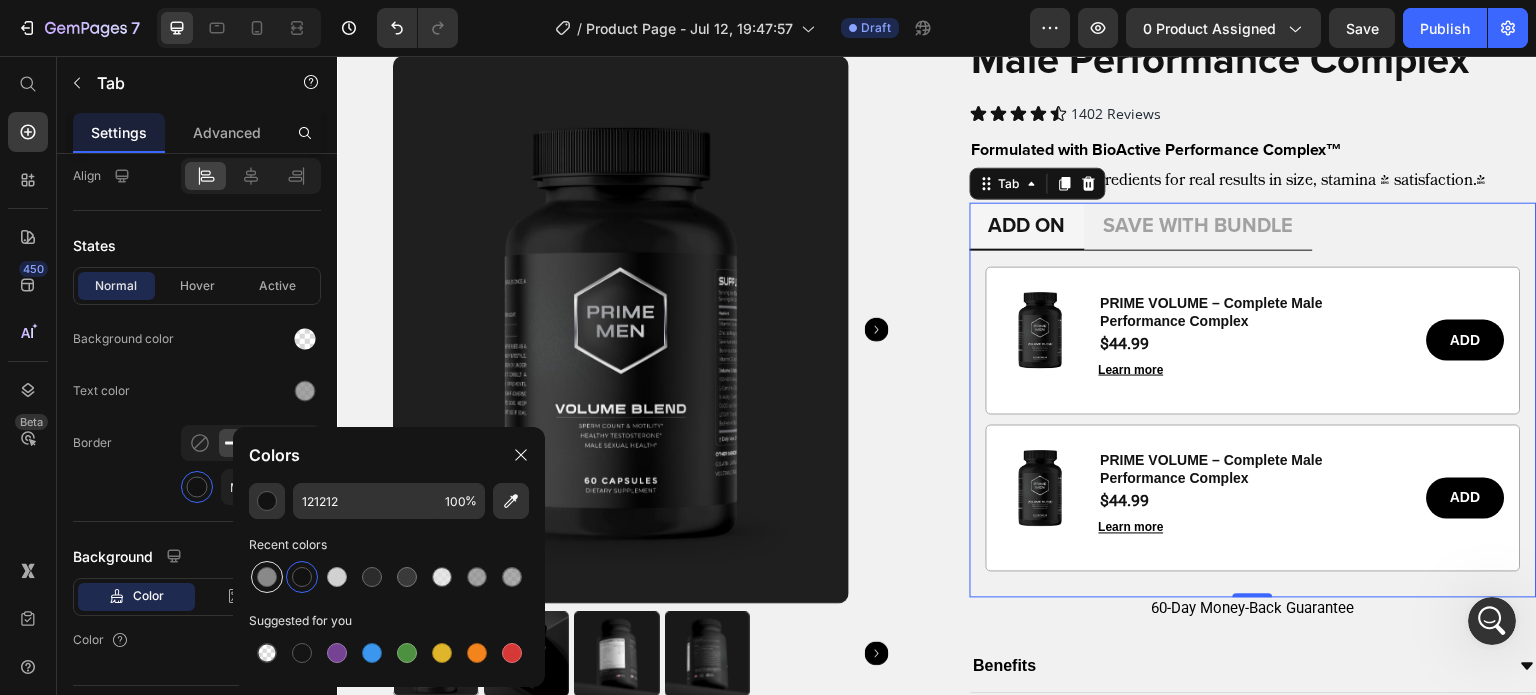 click at bounding box center (267, 577) 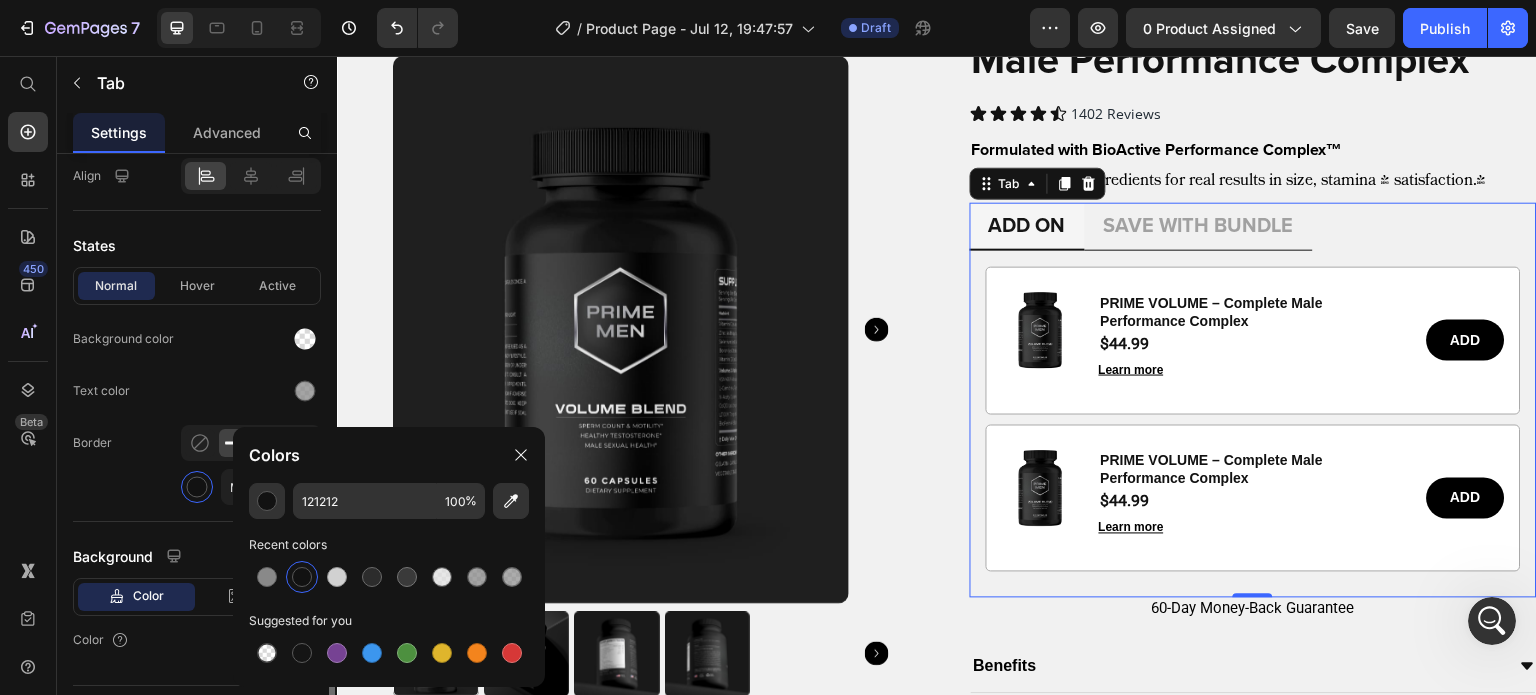 type on "898989" 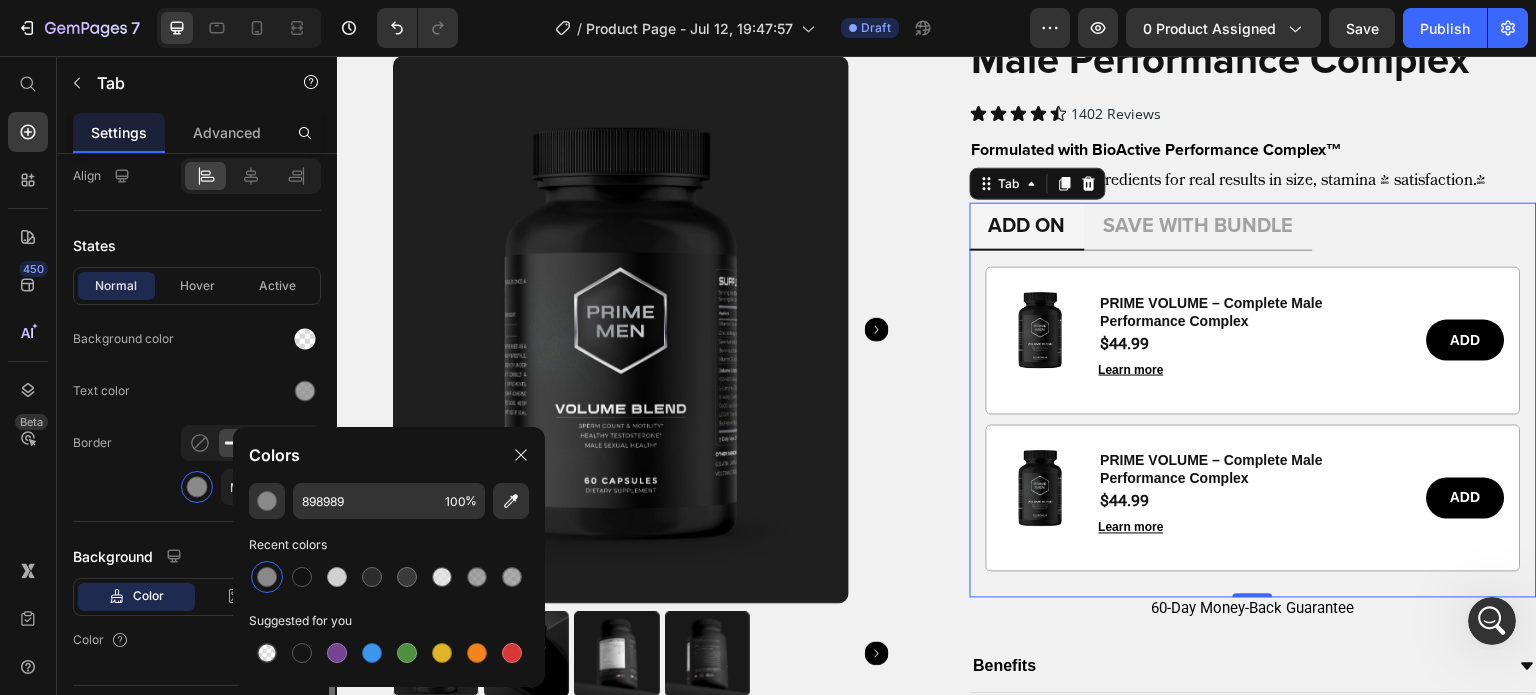 click on "Background" at bounding box center (197, 556) 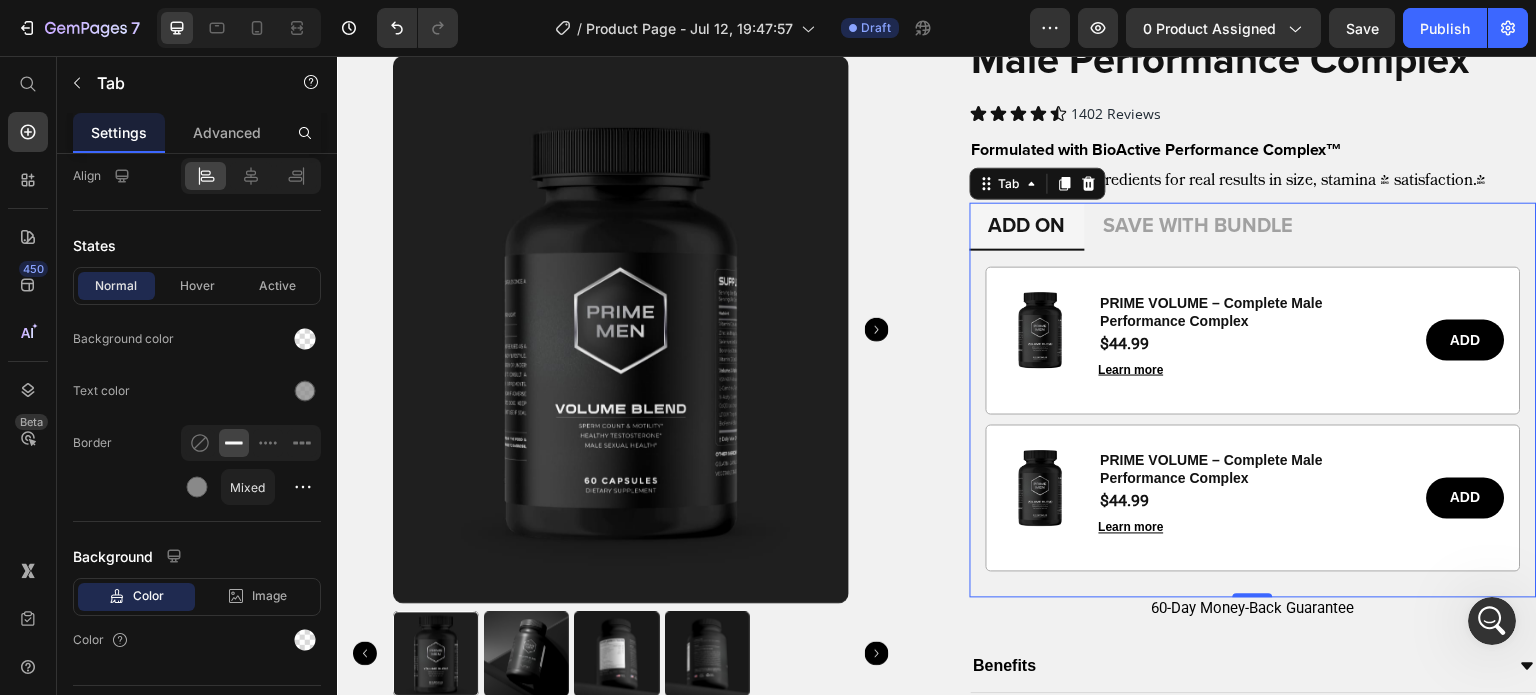 click on "SAVE WITH BUNDLE" at bounding box center (1199, 226) 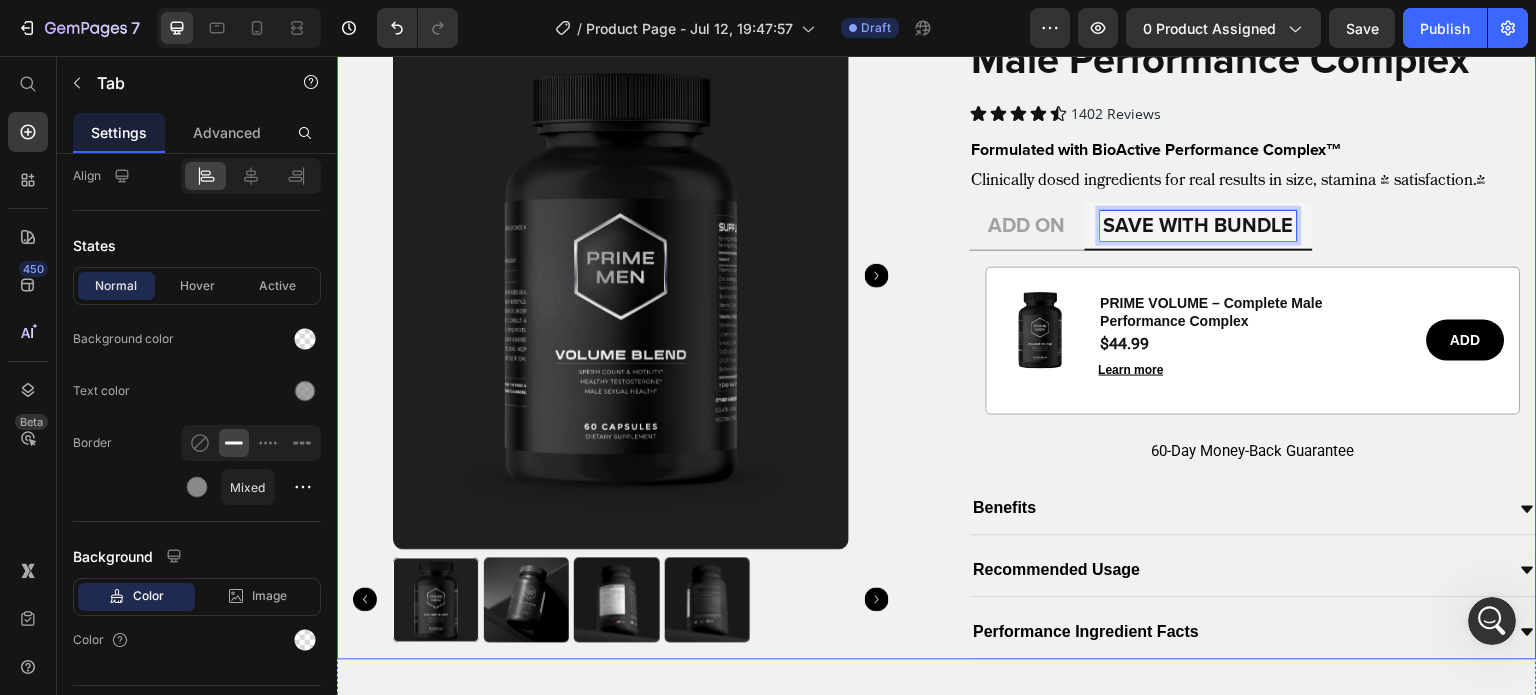 click on "PRIME VOLUME – Complete Male Performance Complex Product Title Icon Icon Icon Icon Icon Icon List 1402 Reviews Text Block Row Formulated with BioActive Performance Complex™ Text Block Clinically dosed ingredients for real results in size, stamina & satisfaction.* Text Block ADD ON SAVE WITH BUNDLE Image PRIME VOLUME – Complete Male Performance Complex Product Title $44.99 Product Price Learn more Button ADD Button Row Image PRIME VOLUME – Complete Male Performance Complex Product Title $44.99 Product Price Learn more Button ADD Button Row Row Image PRIME VOLUME – Complete Male Performance Complex Product Title $44.99 Product Price Learn more Button ADD Button Row Tab   0 60-Day Money-Back Guarantee Text Block
Benefits
Recommended Usage
Performance Ingredient Facts Accordion" at bounding box center [1254, 320] 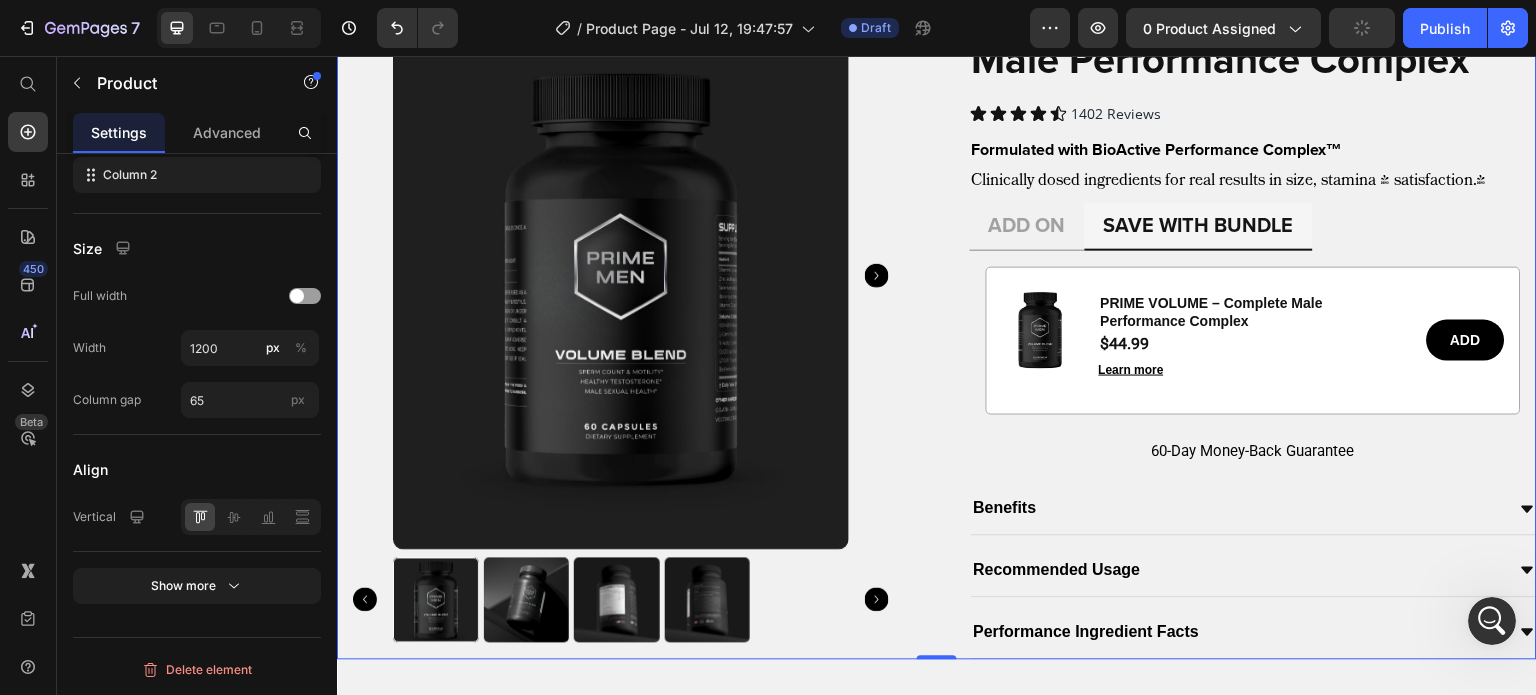 scroll, scrollTop: 0, scrollLeft: 0, axis: both 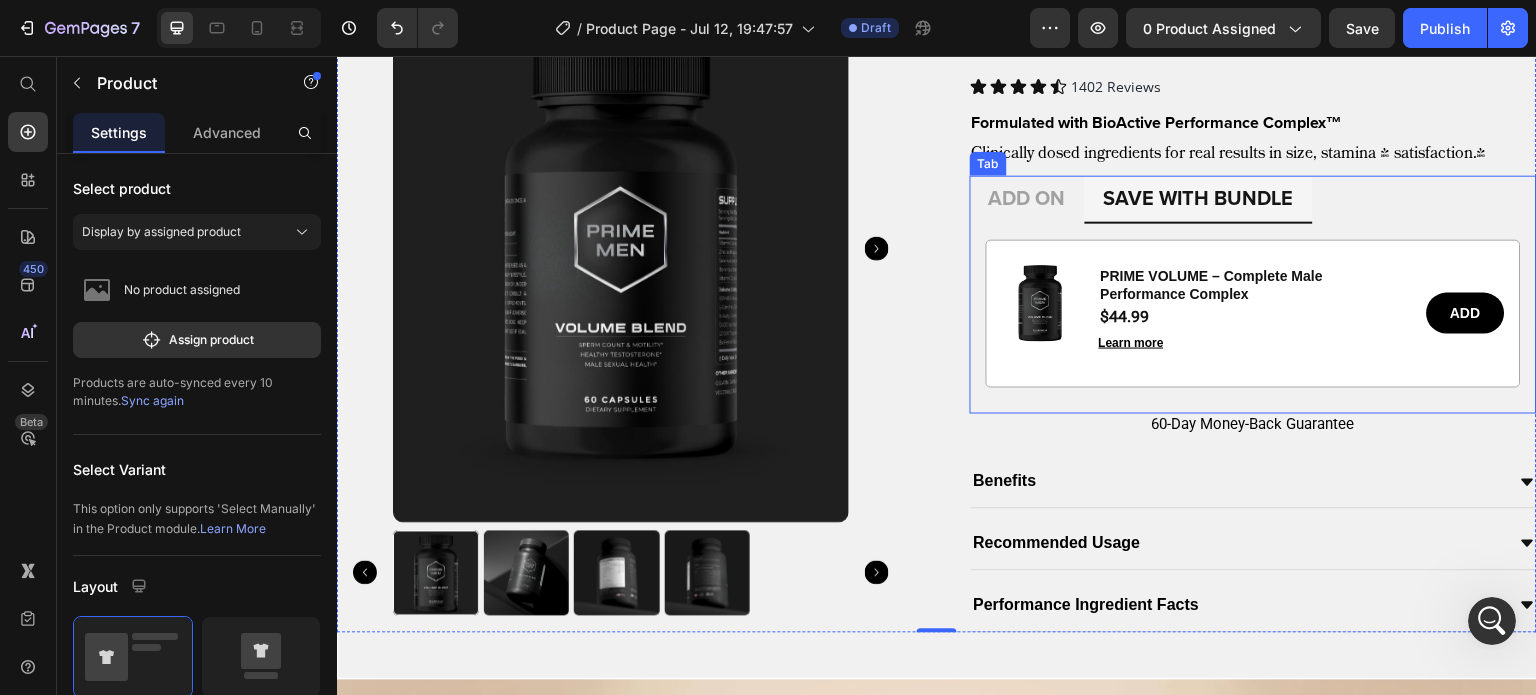 click on "ADD ON" at bounding box center (1027, 199) 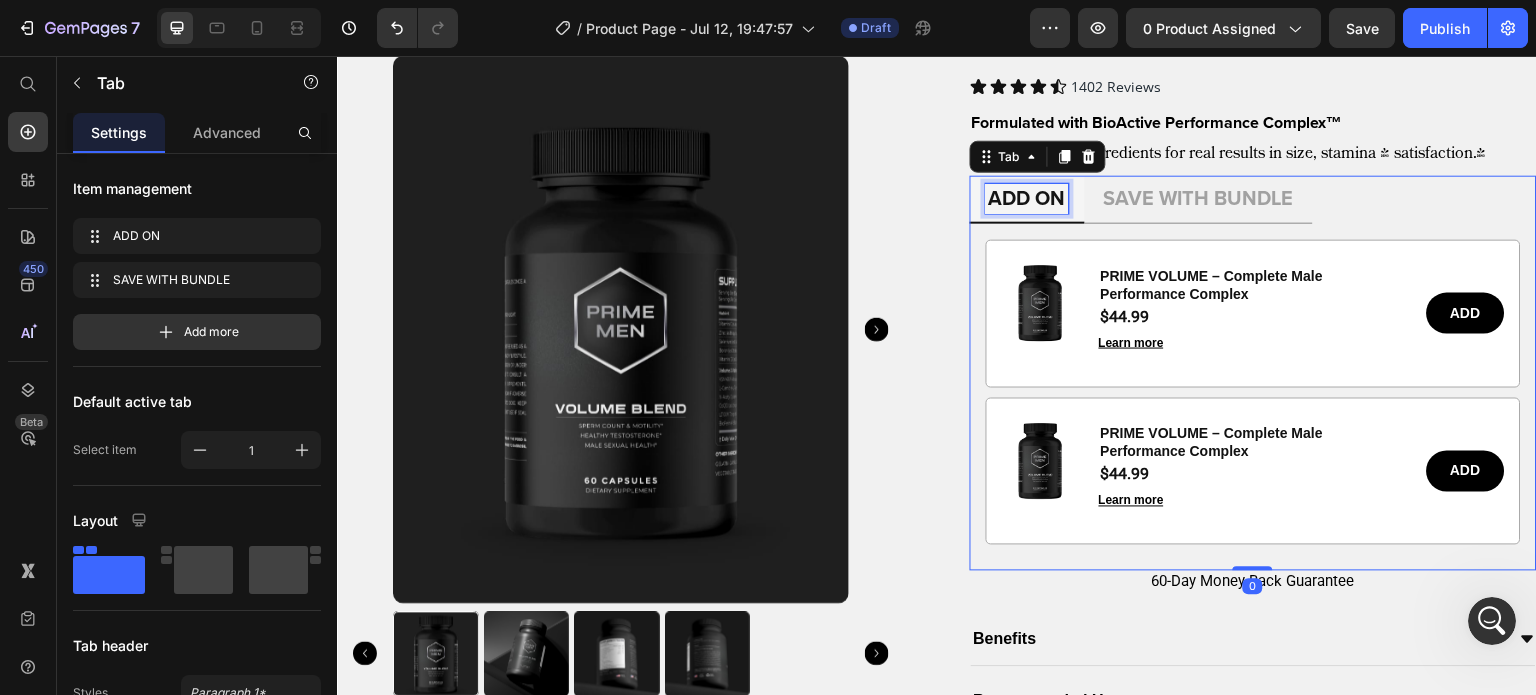 click on "ADD ON" at bounding box center (1027, 199) 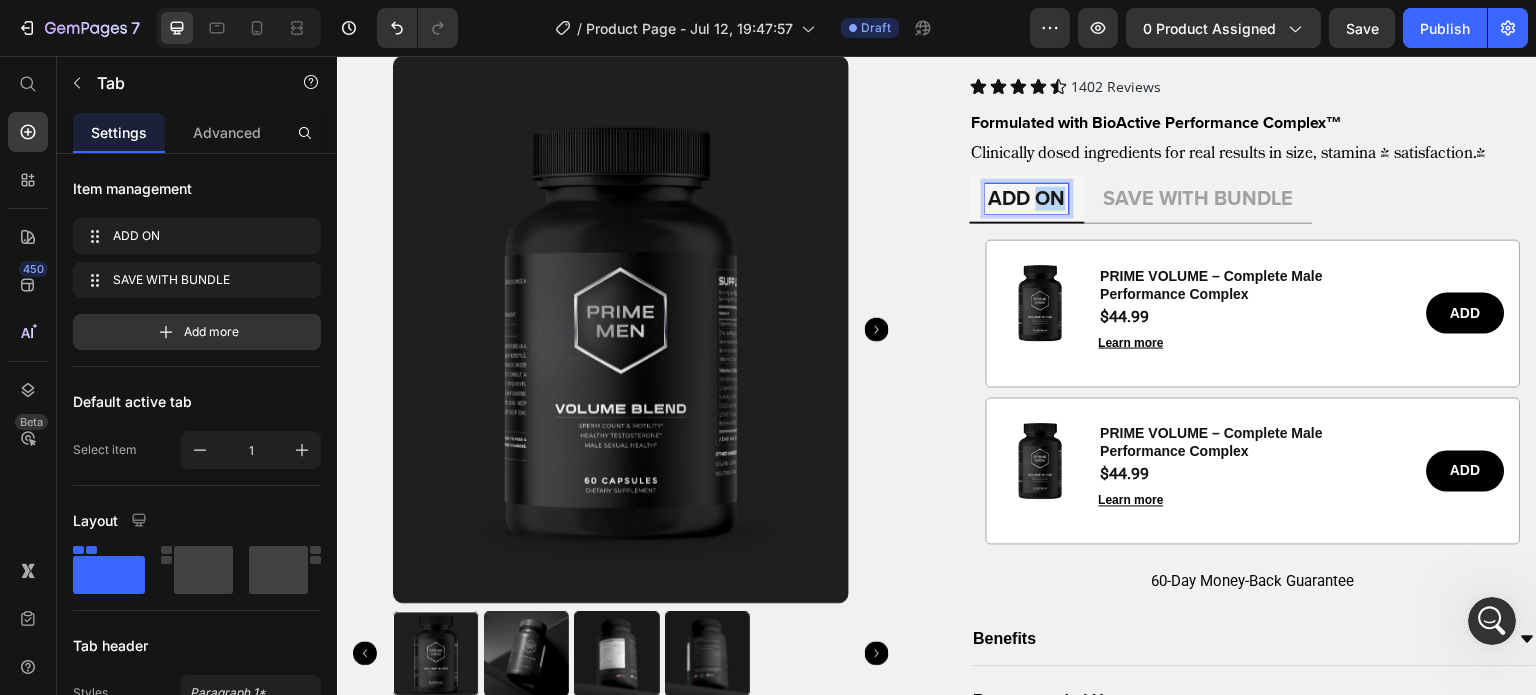 click on "ADD ON" at bounding box center (1027, 199) 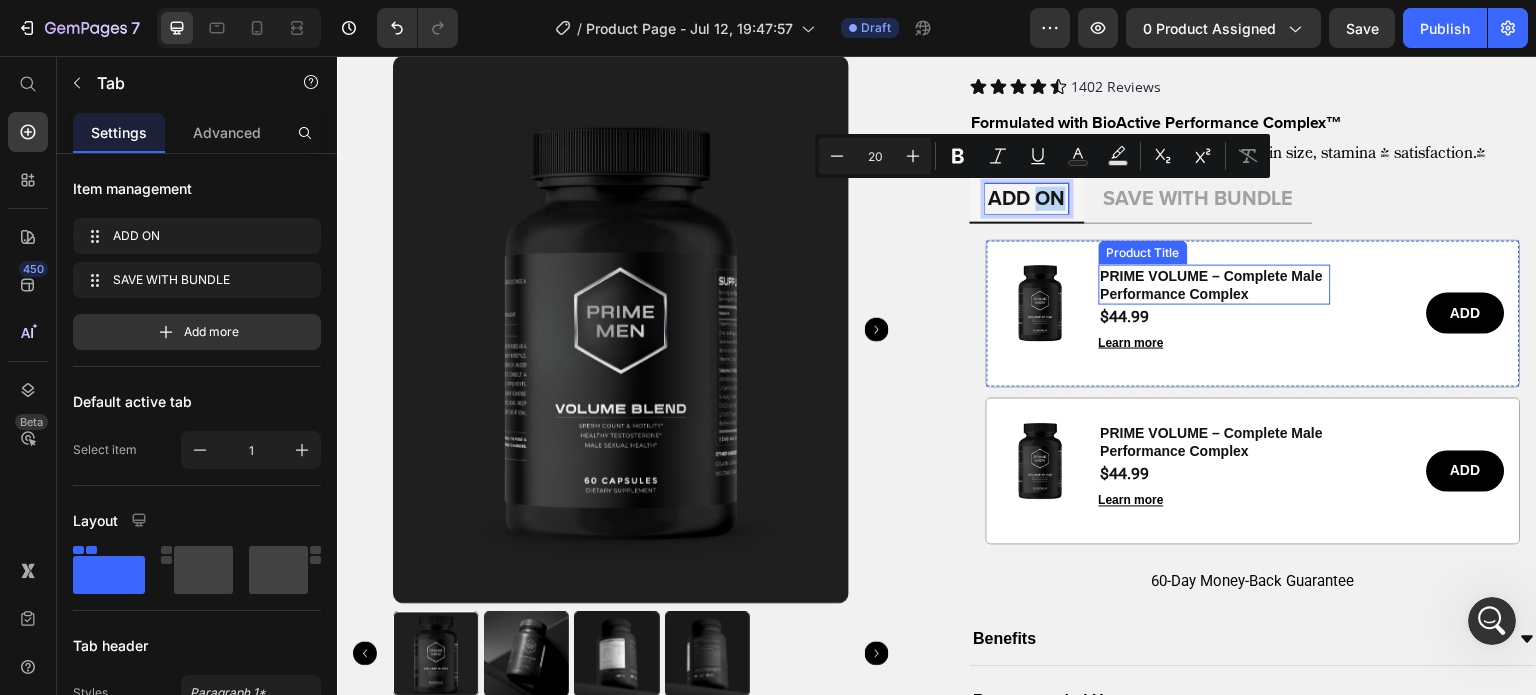 click on "PRIME VOLUME – Complete Male Performance Complex" at bounding box center (1215, 285) 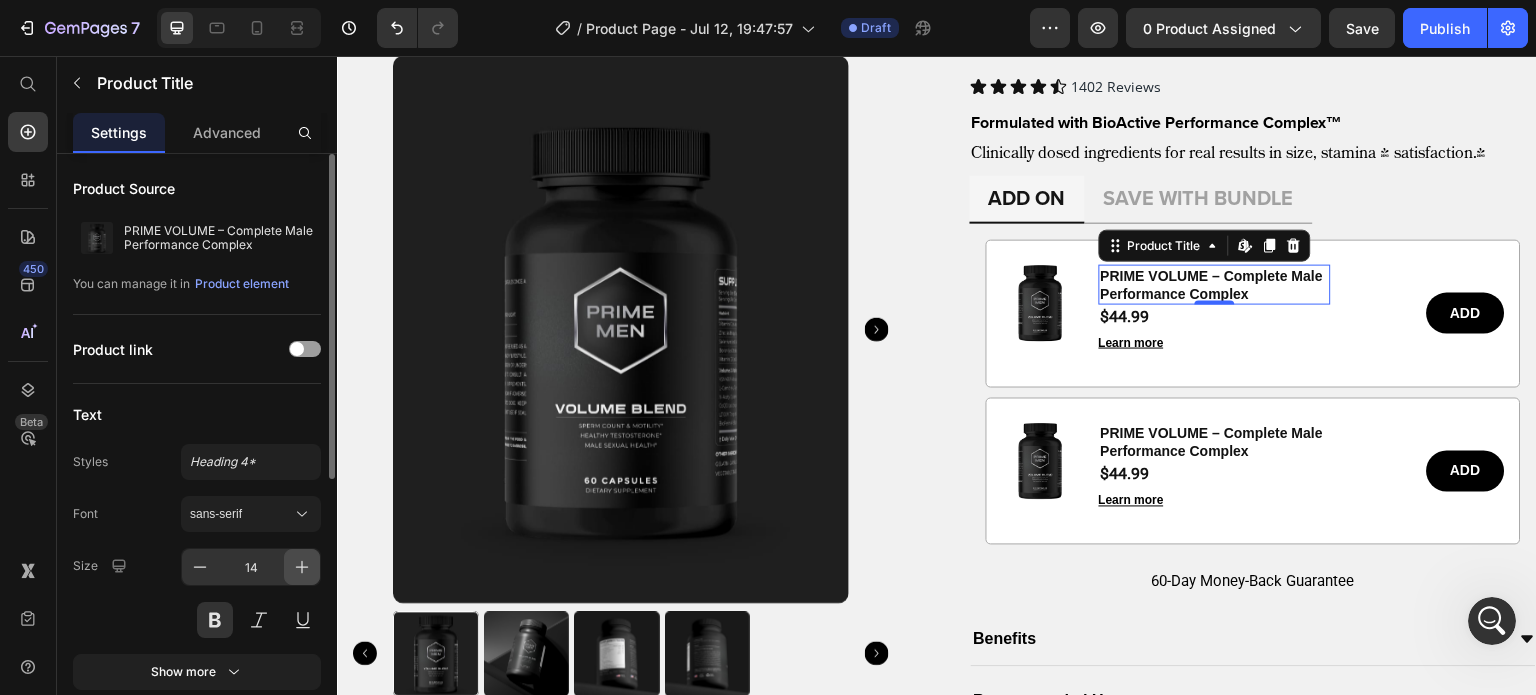 click 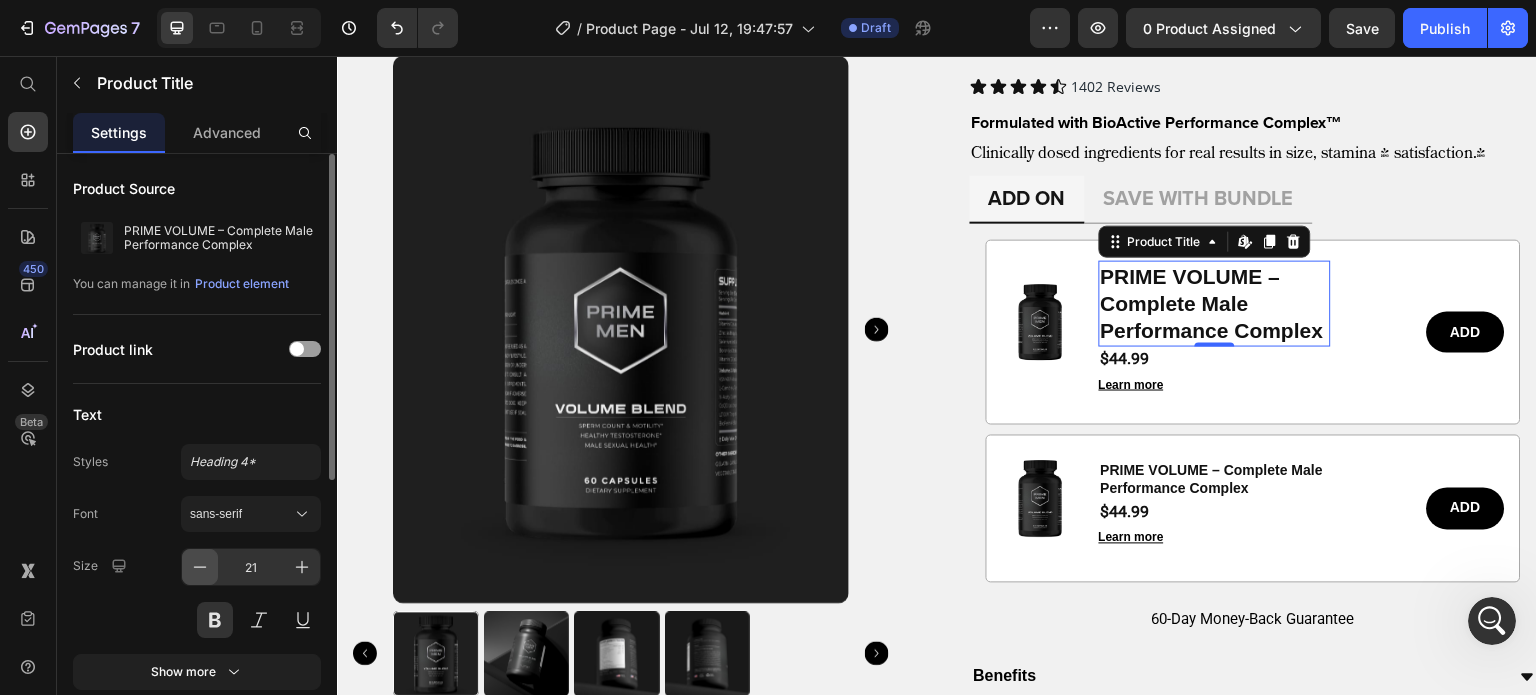 click at bounding box center (200, 567) 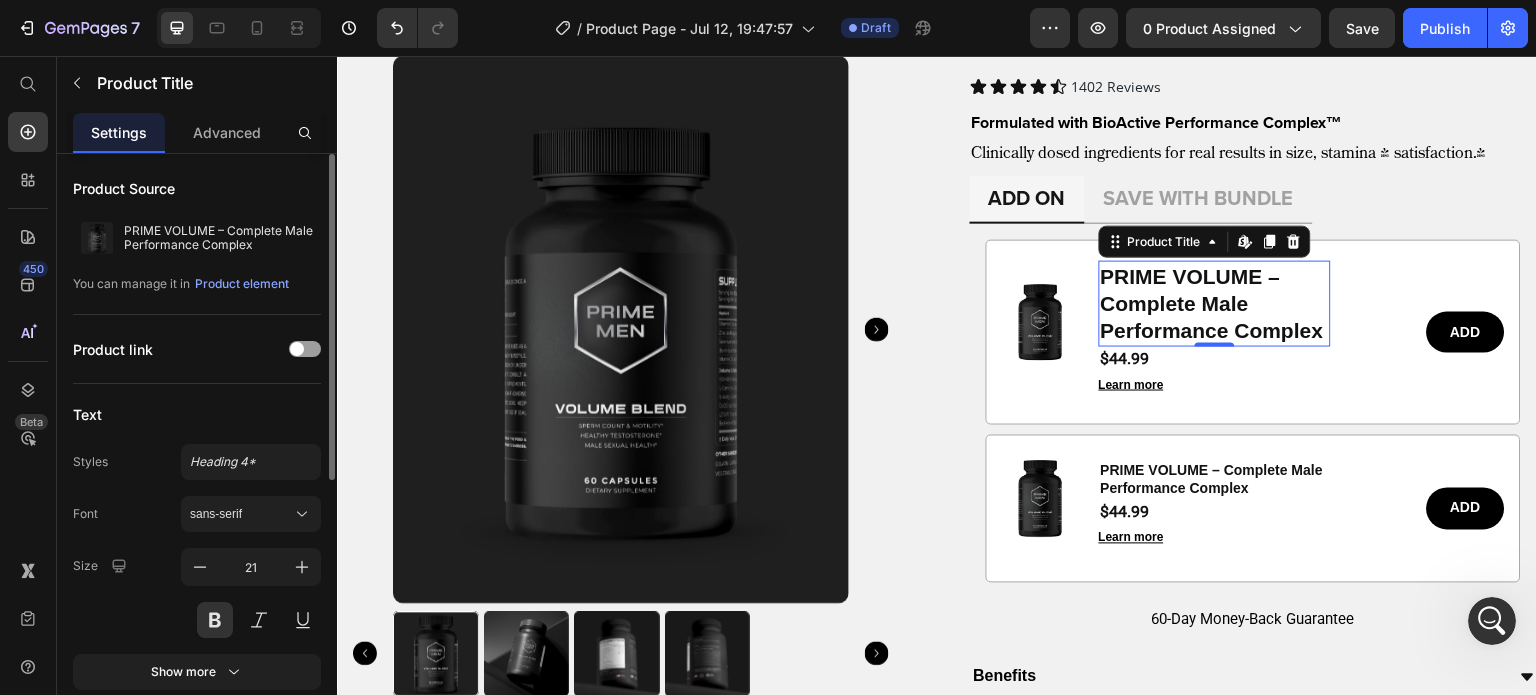 type on "20" 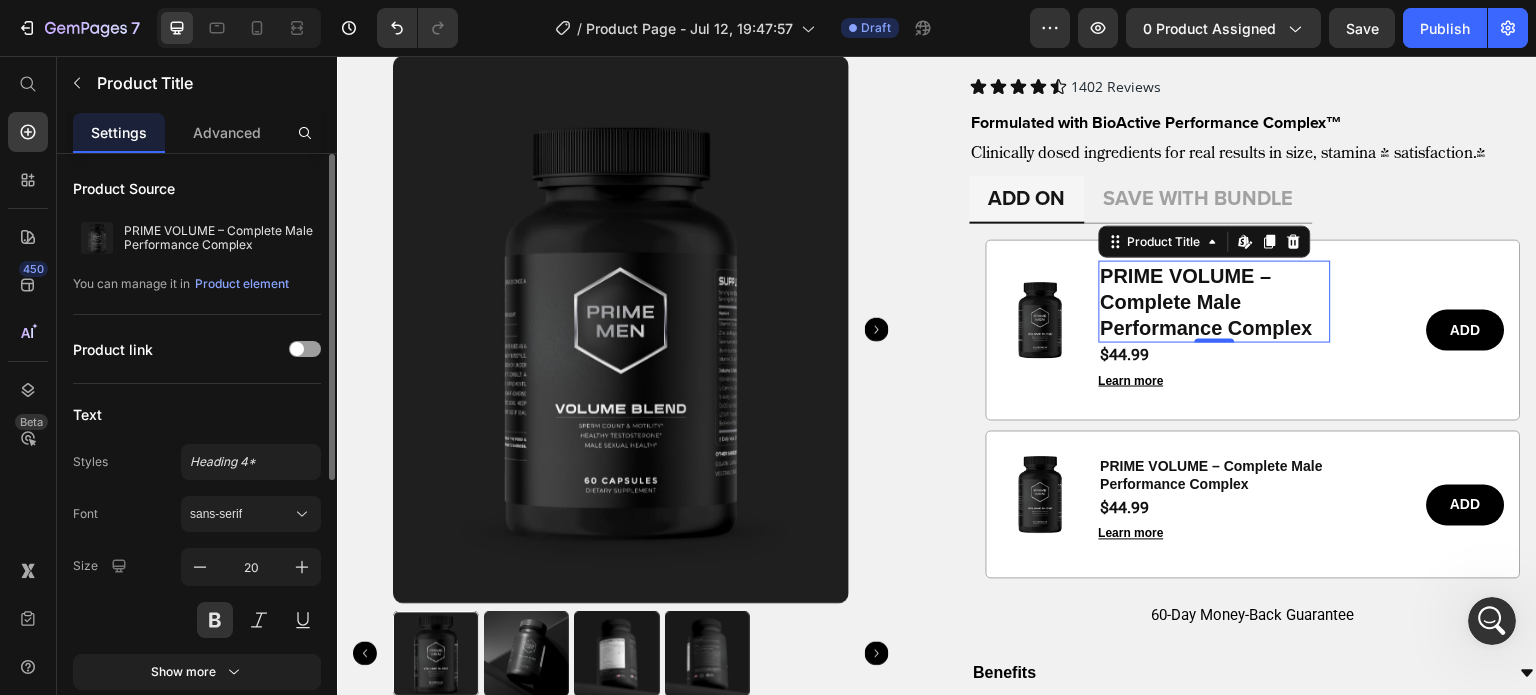 click on "Font sans-serif Size 20 Show more" at bounding box center (197, 593) 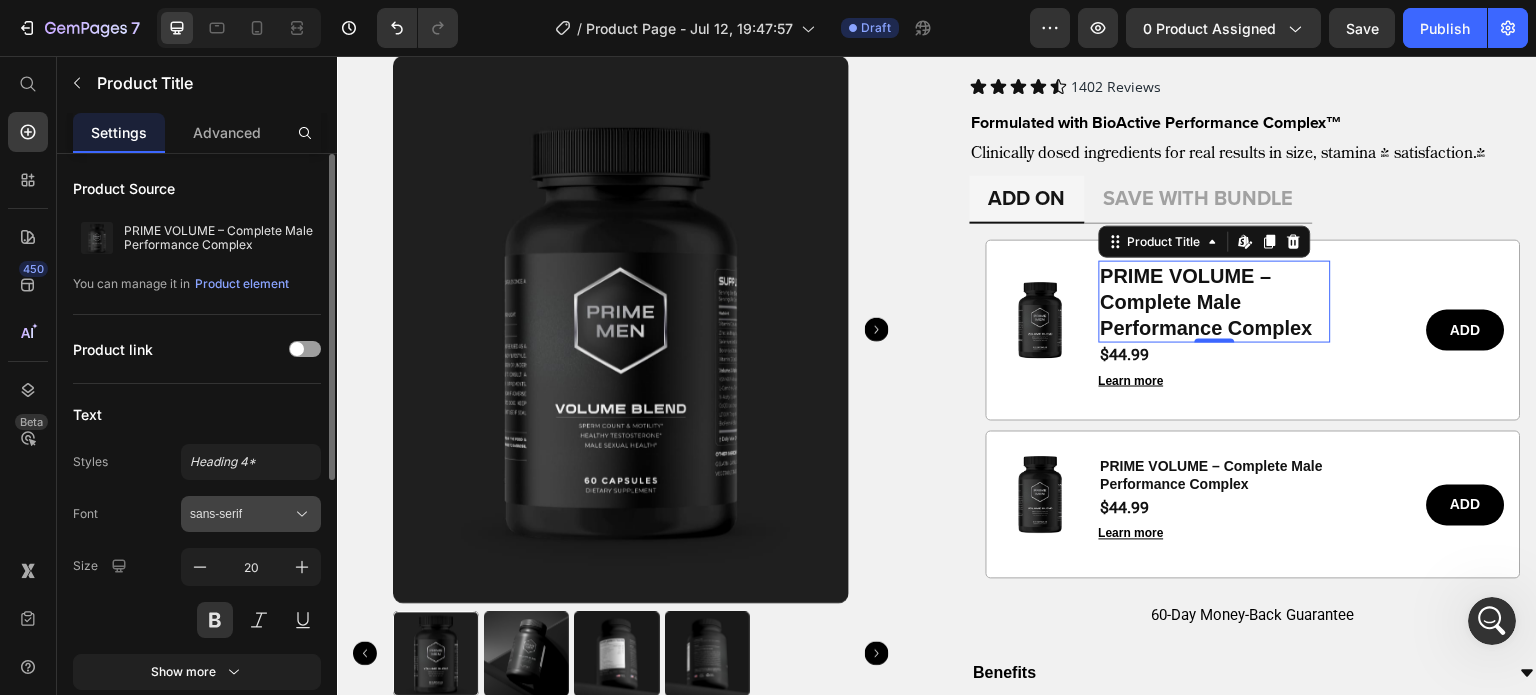 click on "sans-serif" at bounding box center [241, 514] 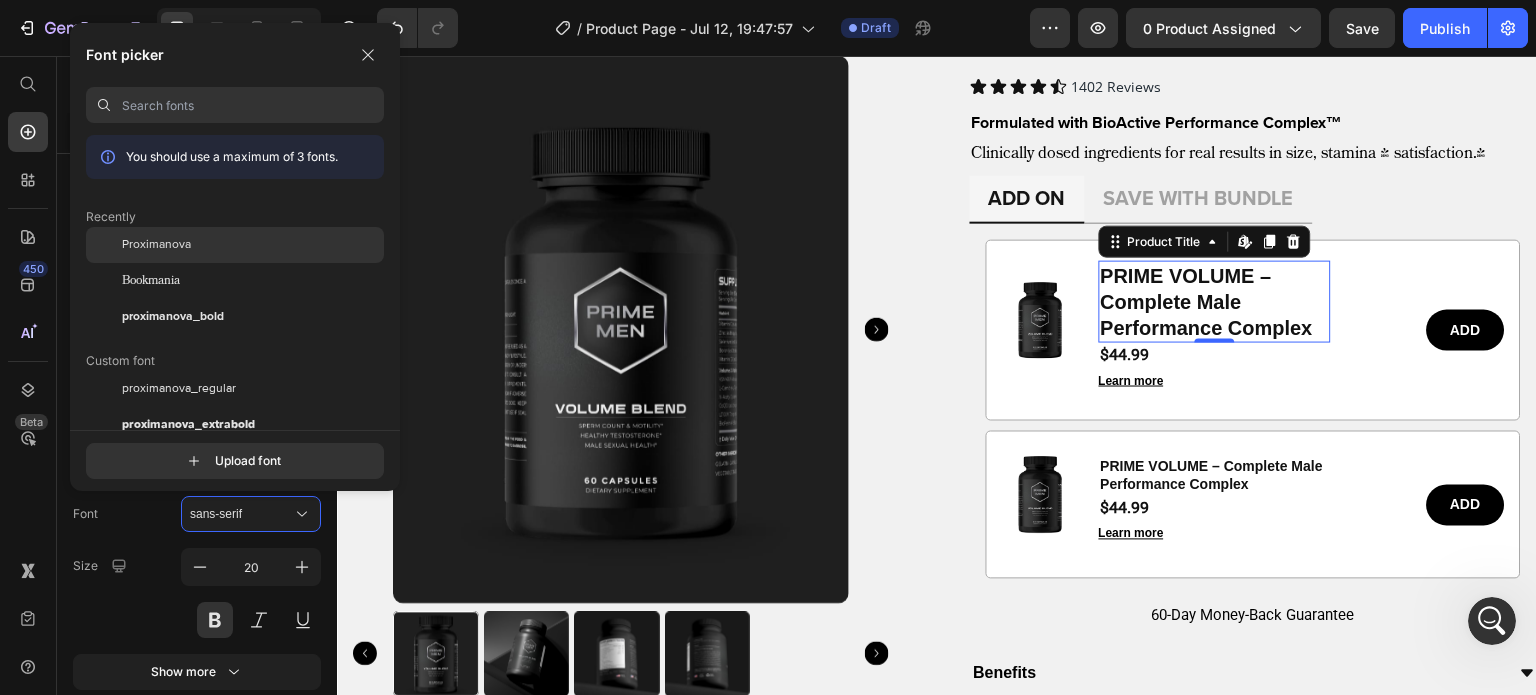 click on "Proximanova" 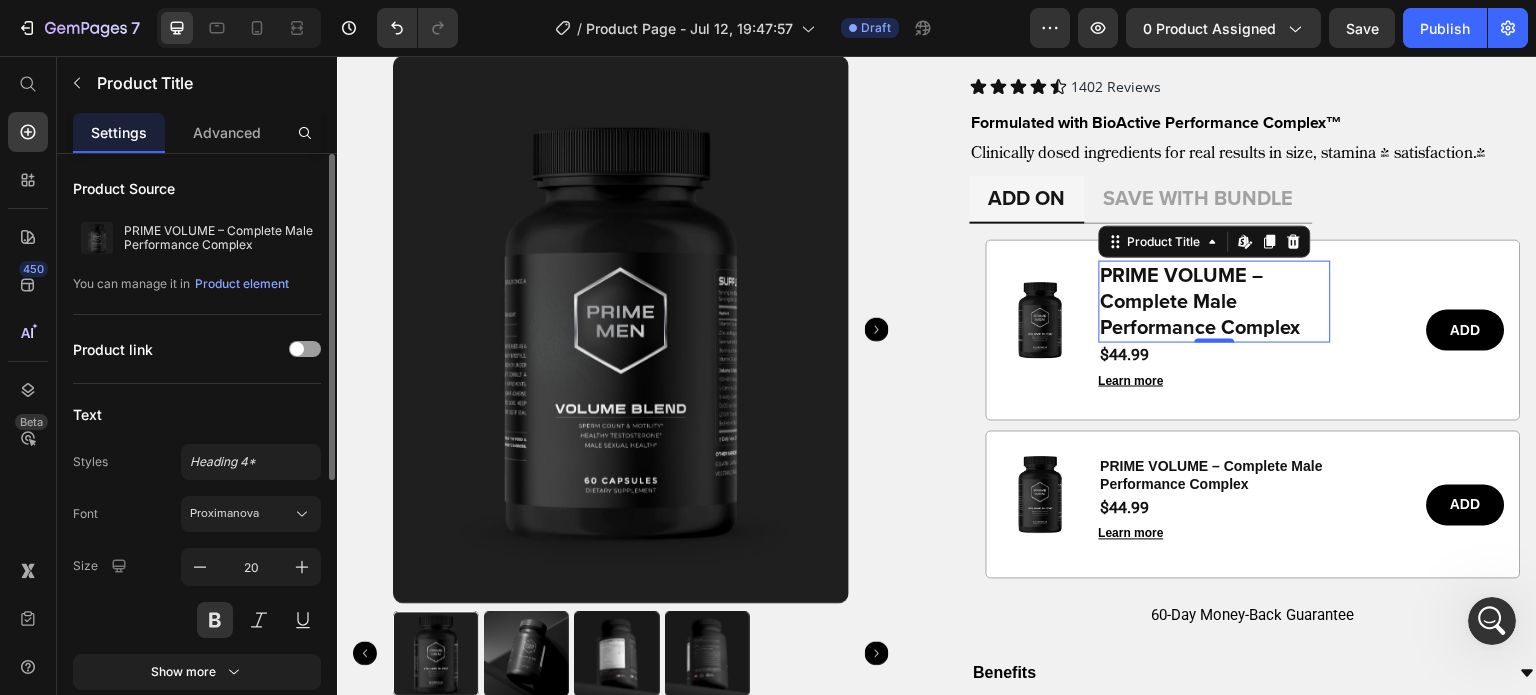 click on "Font Proximanova Size 20 Show more" at bounding box center (197, 593) 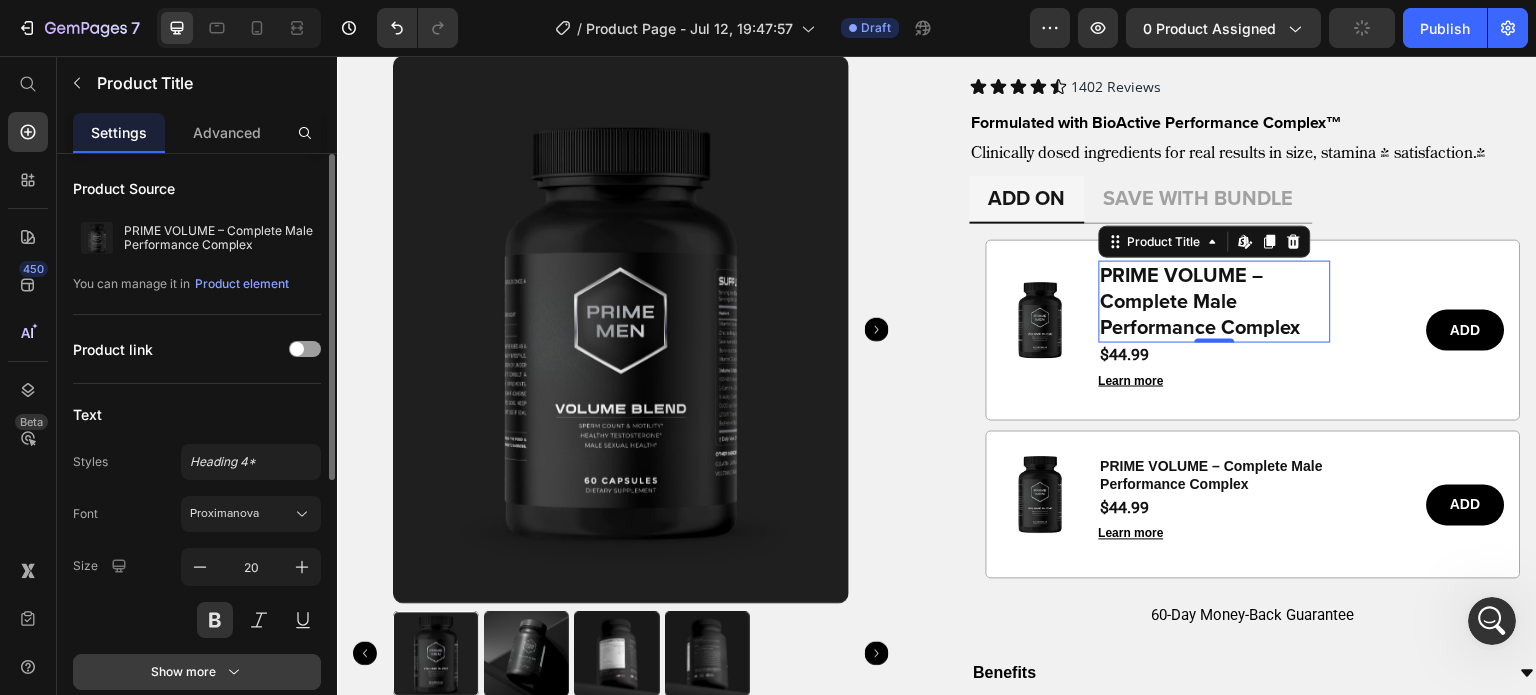 click on "Show more" at bounding box center (197, 672) 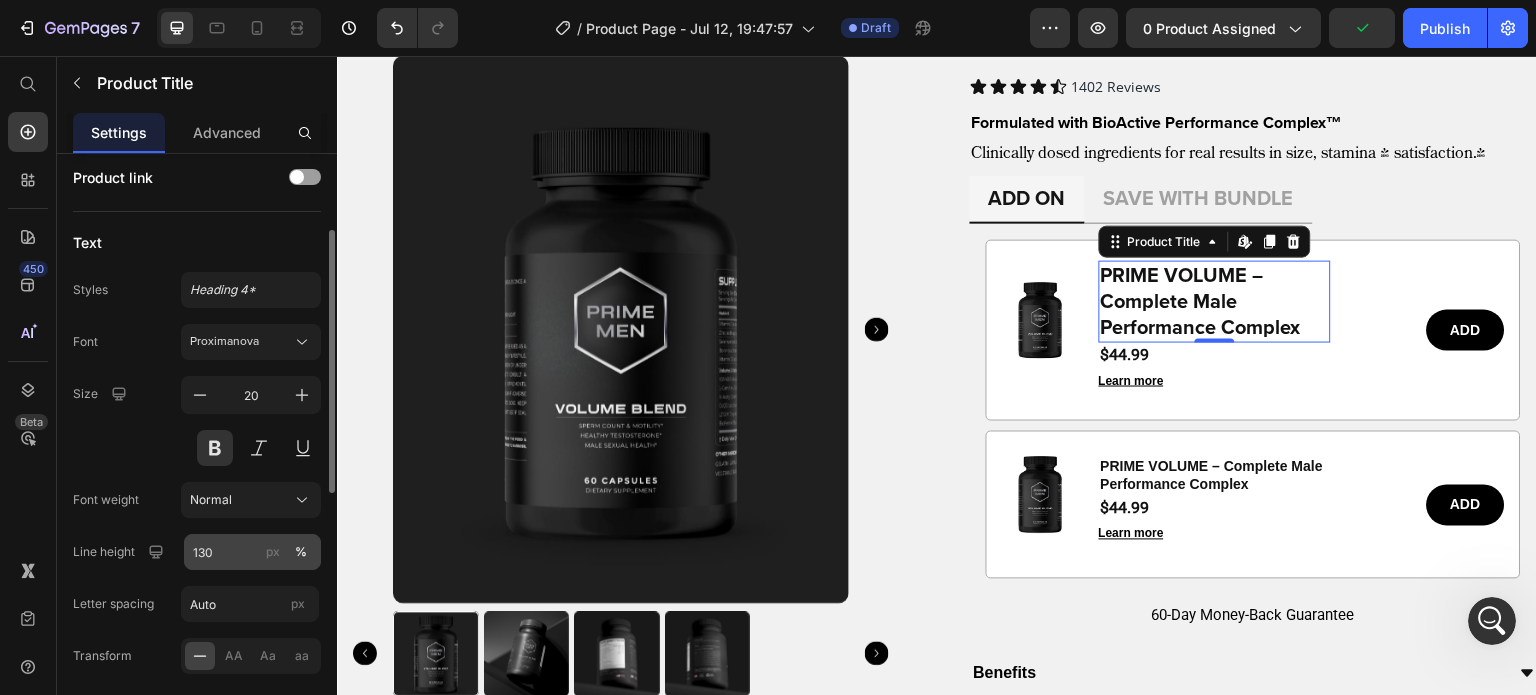 scroll, scrollTop: 172, scrollLeft: 0, axis: vertical 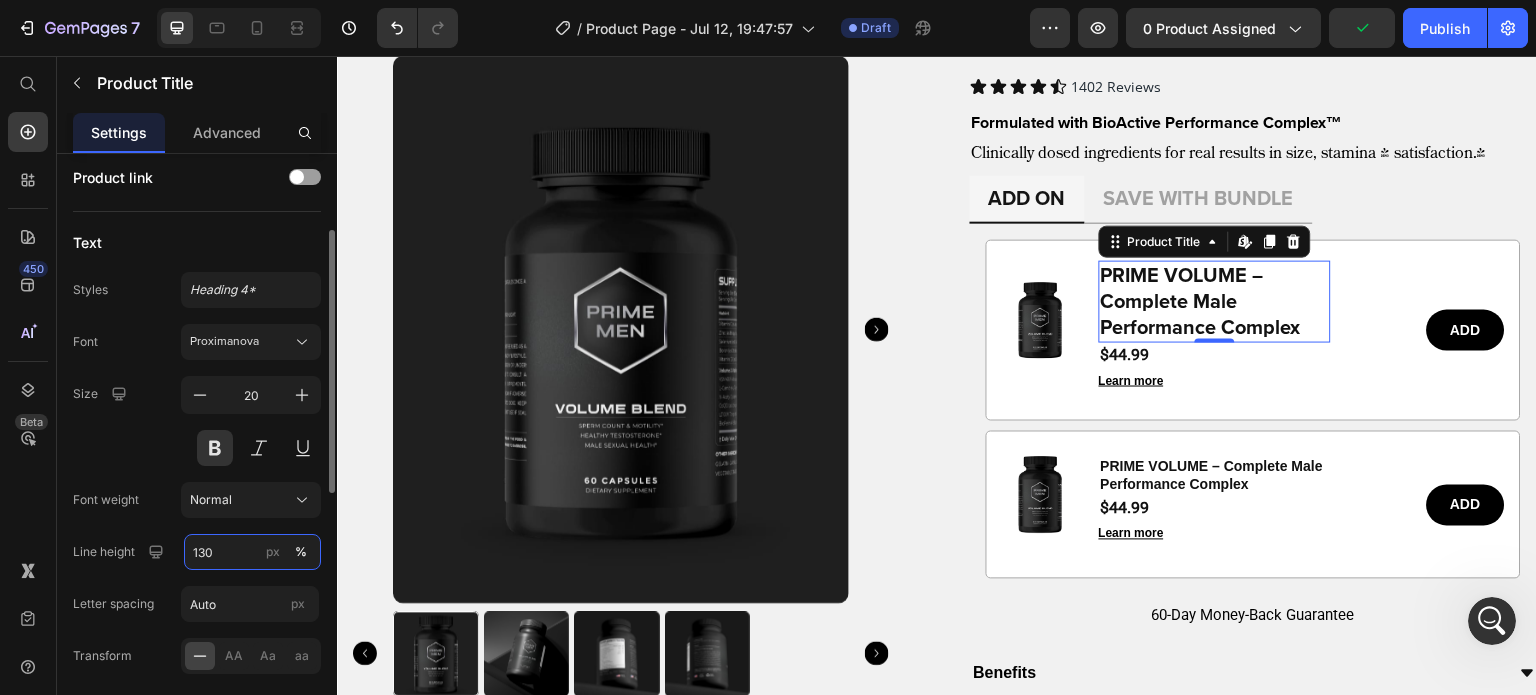 click on "130" at bounding box center [252, 552] 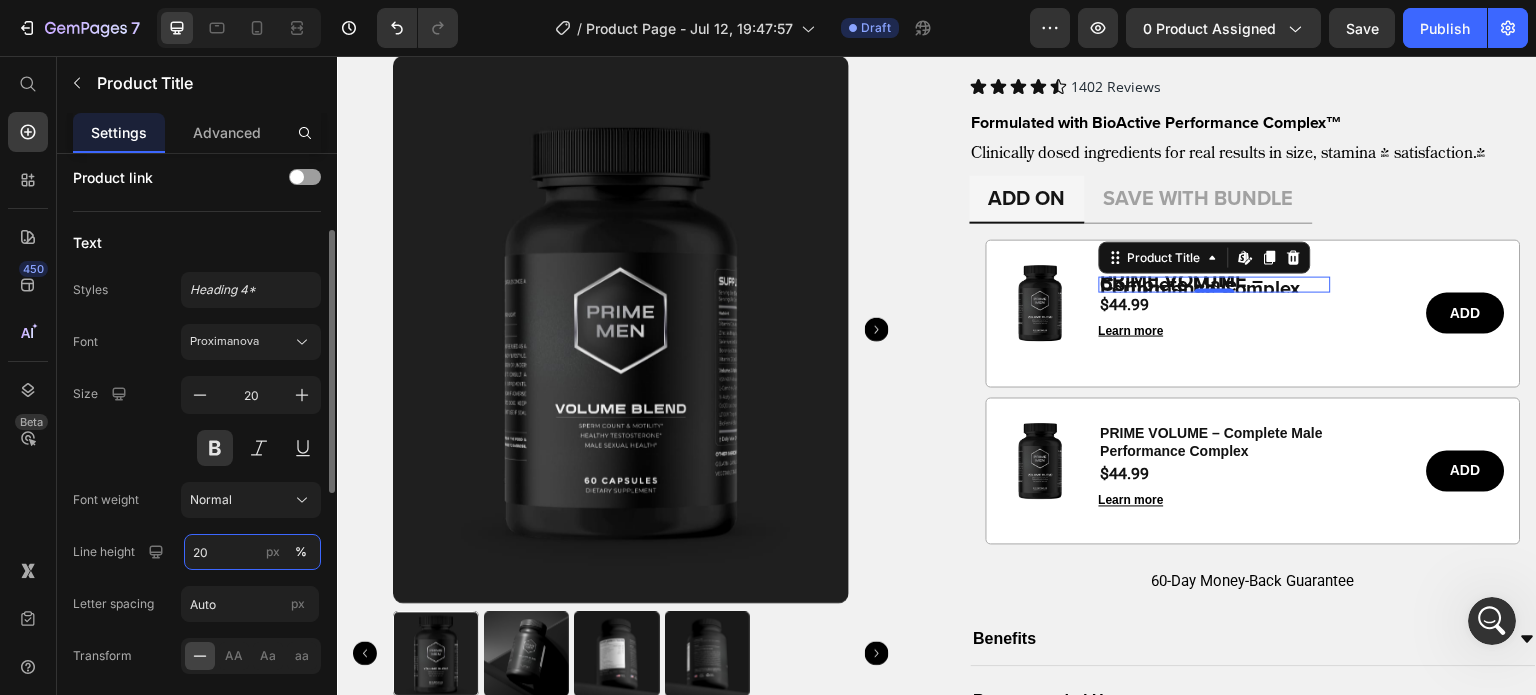 type on "20" 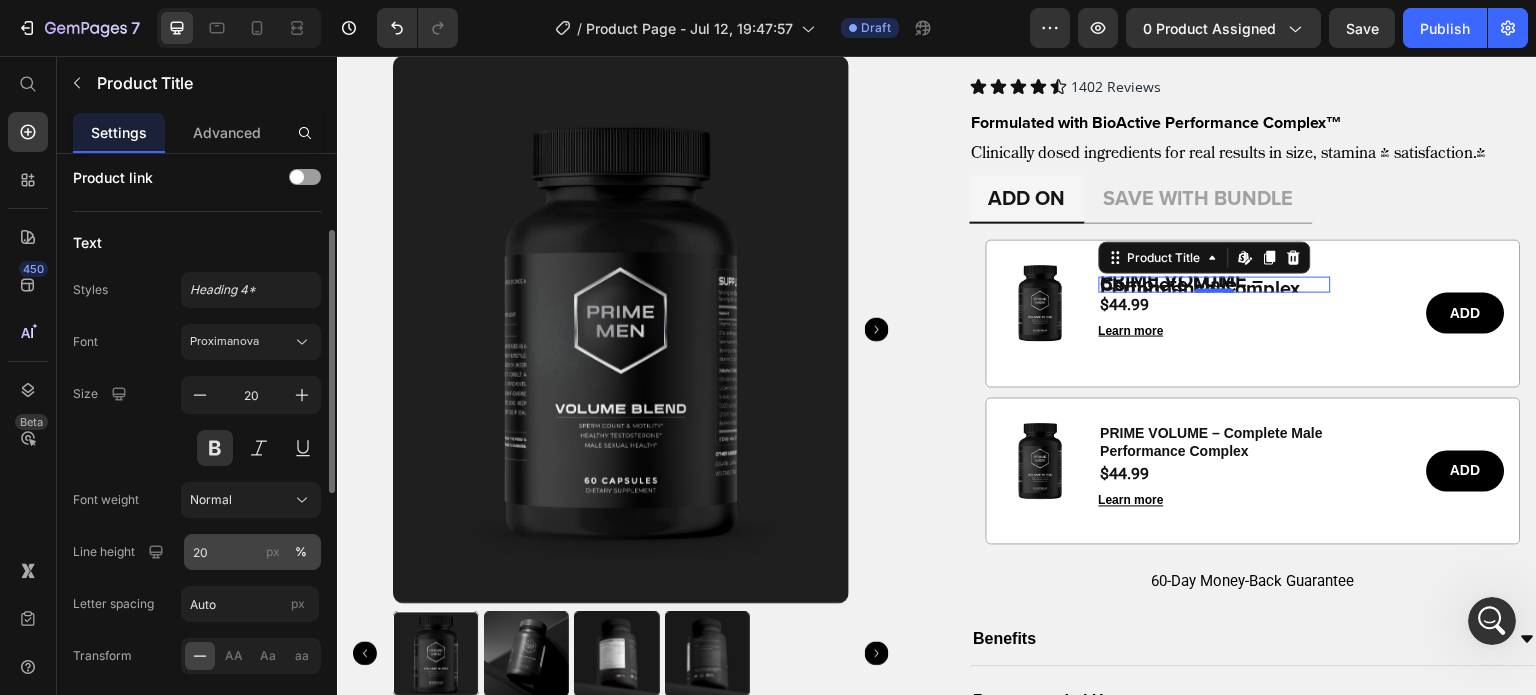 click on "px" at bounding box center (273, 552) 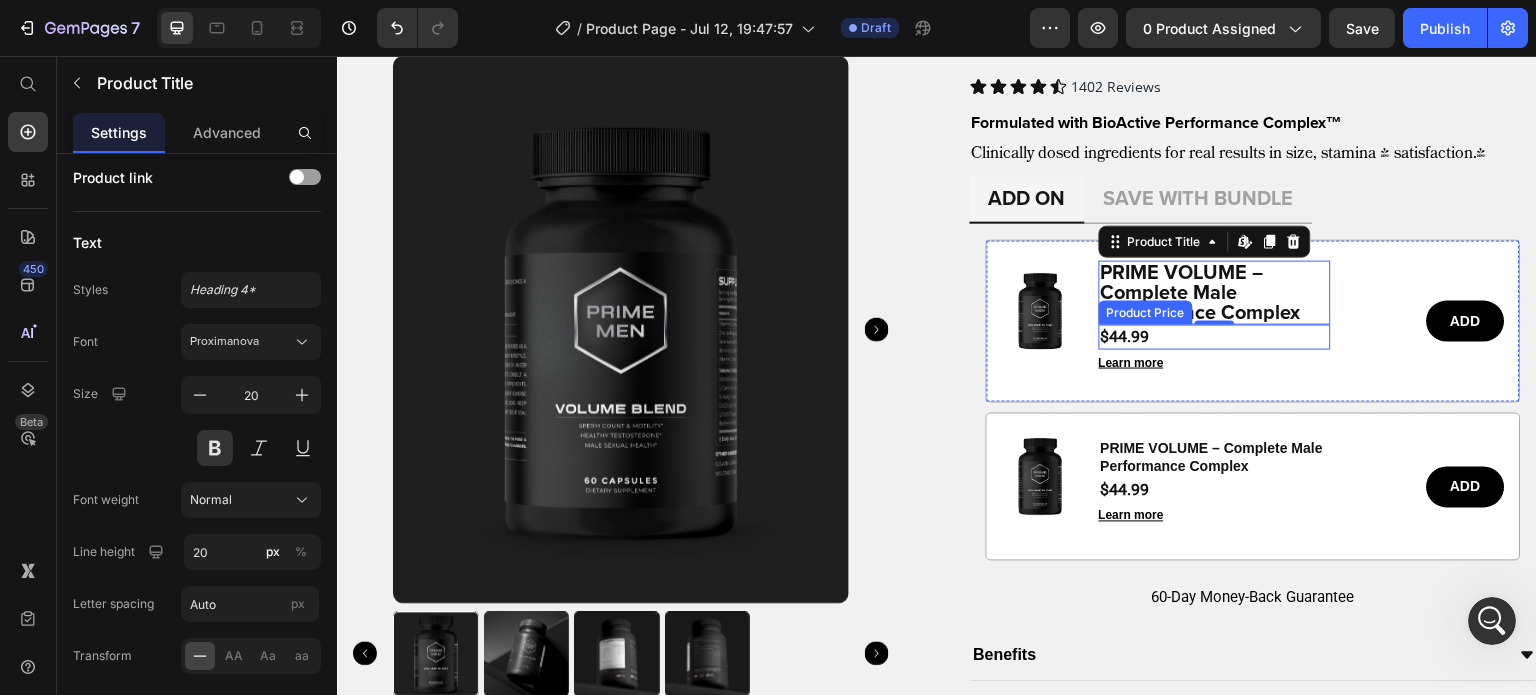 click on "$44.99" at bounding box center [1215, 337] 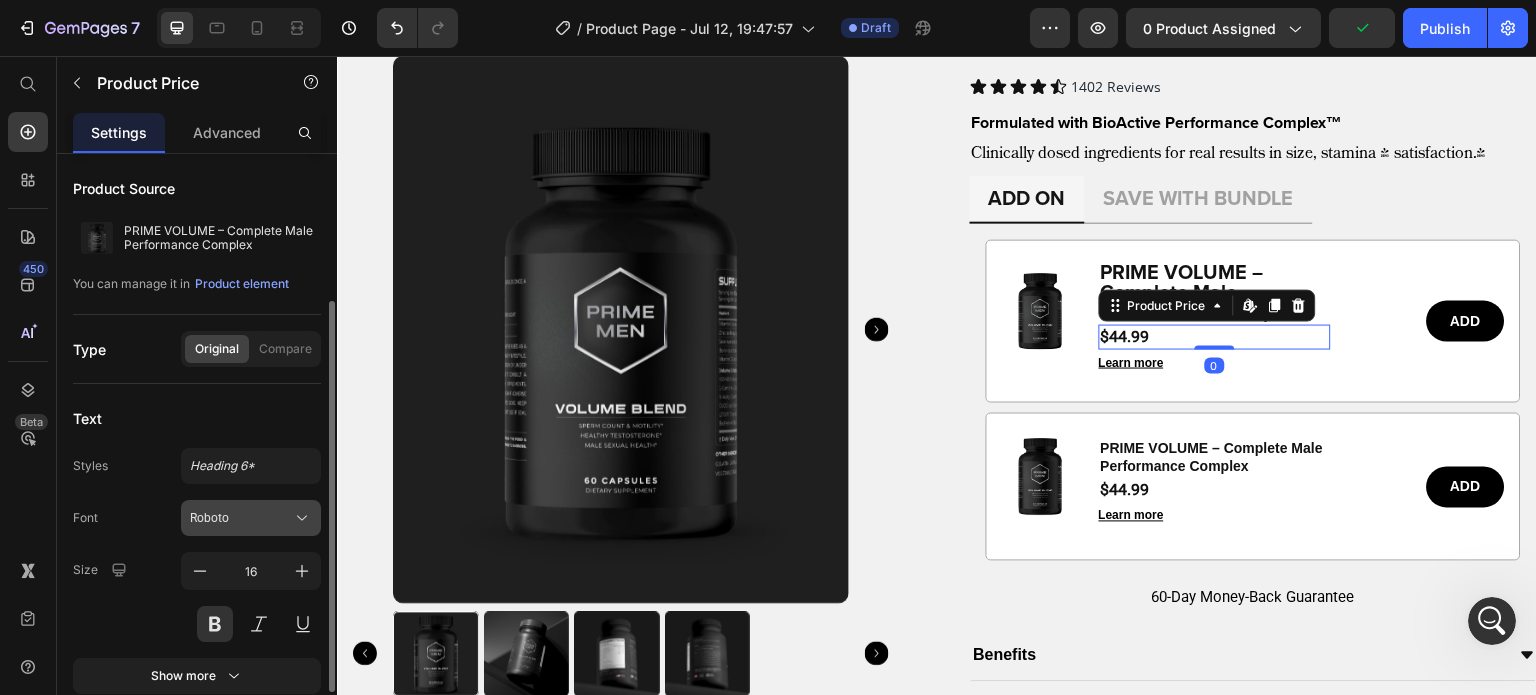scroll, scrollTop: 89, scrollLeft: 0, axis: vertical 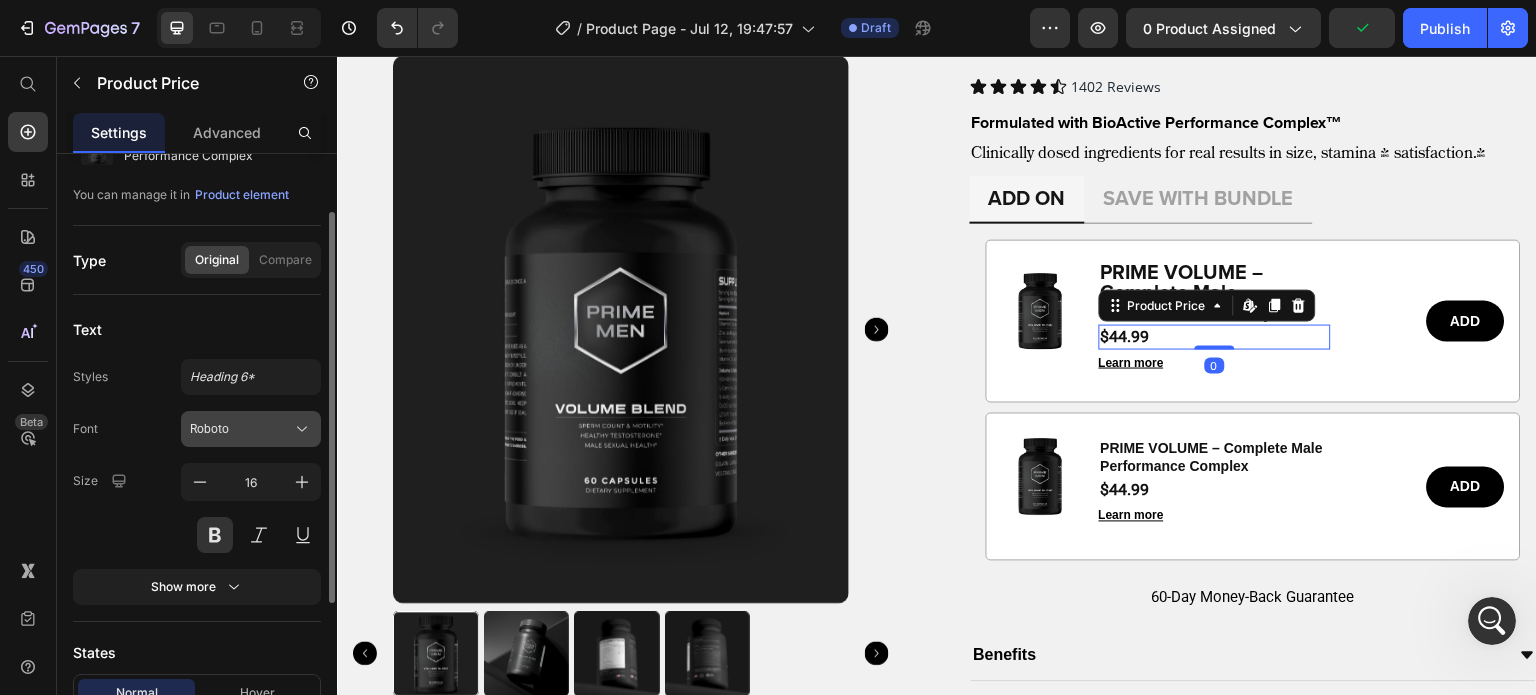 click on "16" at bounding box center [251, 508] 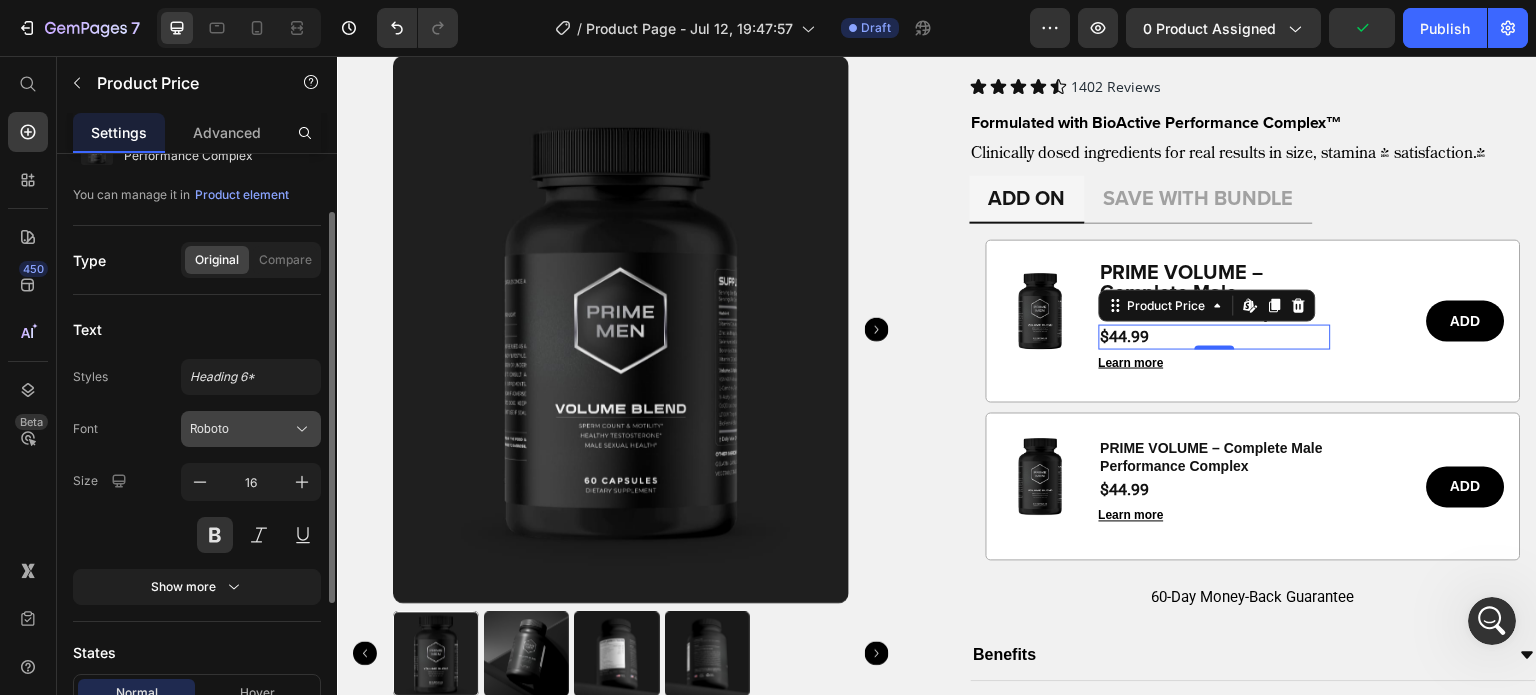 click on "Roboto" at bounding box center [241, 429] 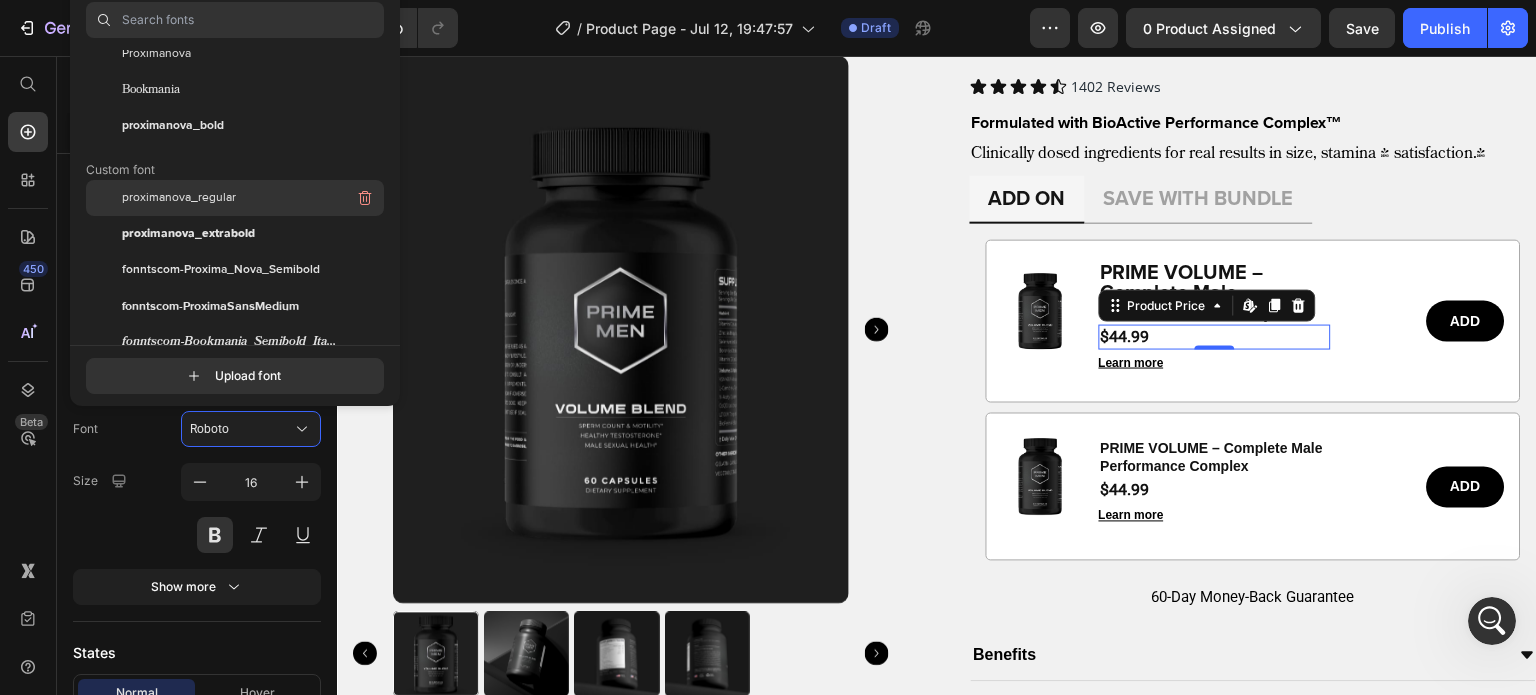 scroll, scrollTop: 120, scrollLeft: 0, axis: vertical 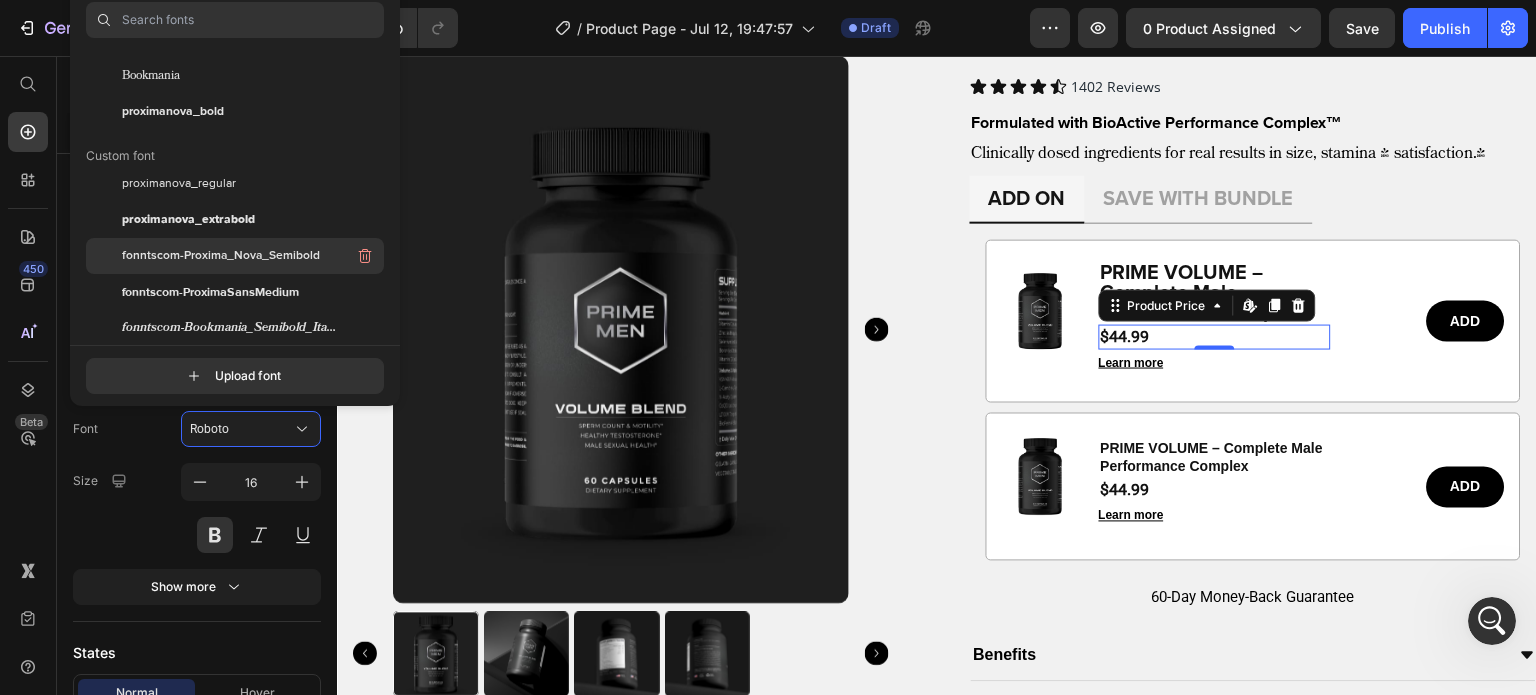 click on "fonntscom-Proxima_Nova_Semibold" at bounding box center [221, 256] 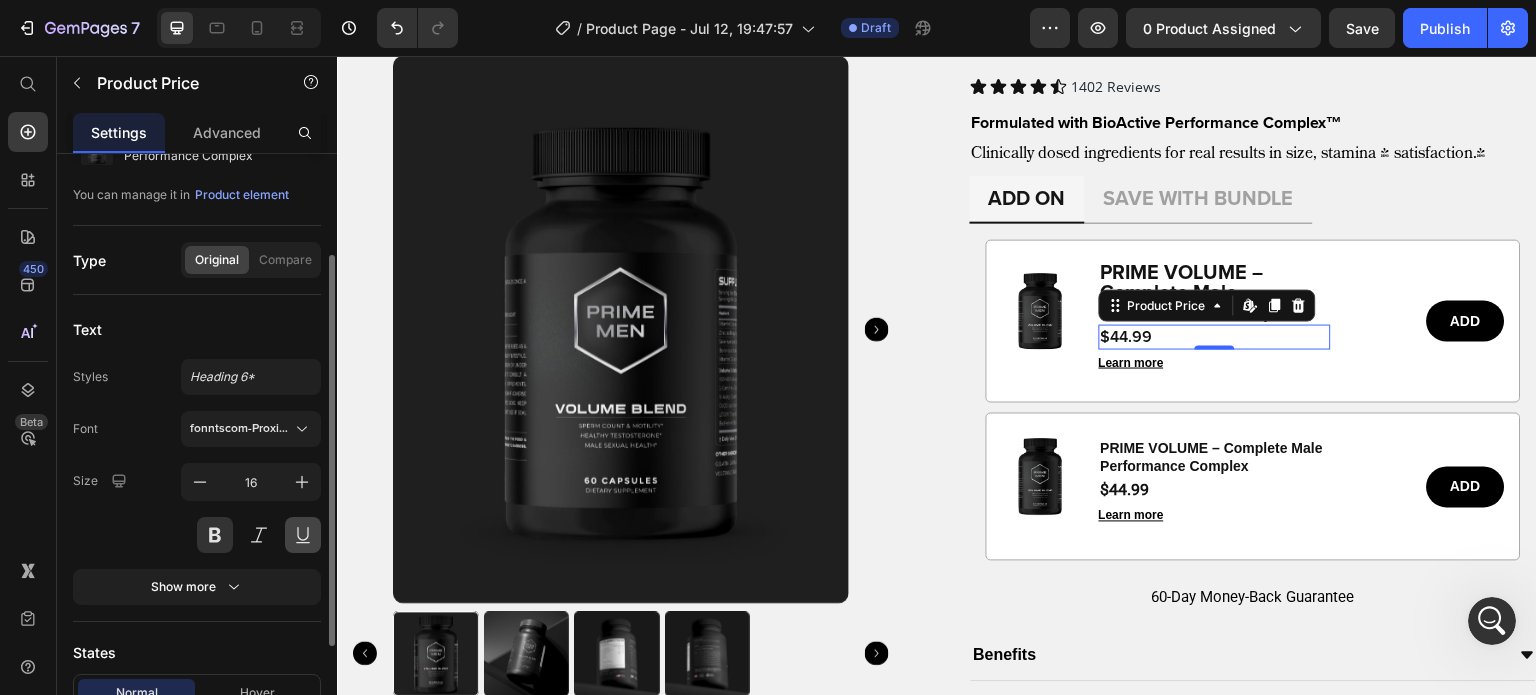 scroll, scrollTop: 124, scrollLeft: 0, axis: vertical 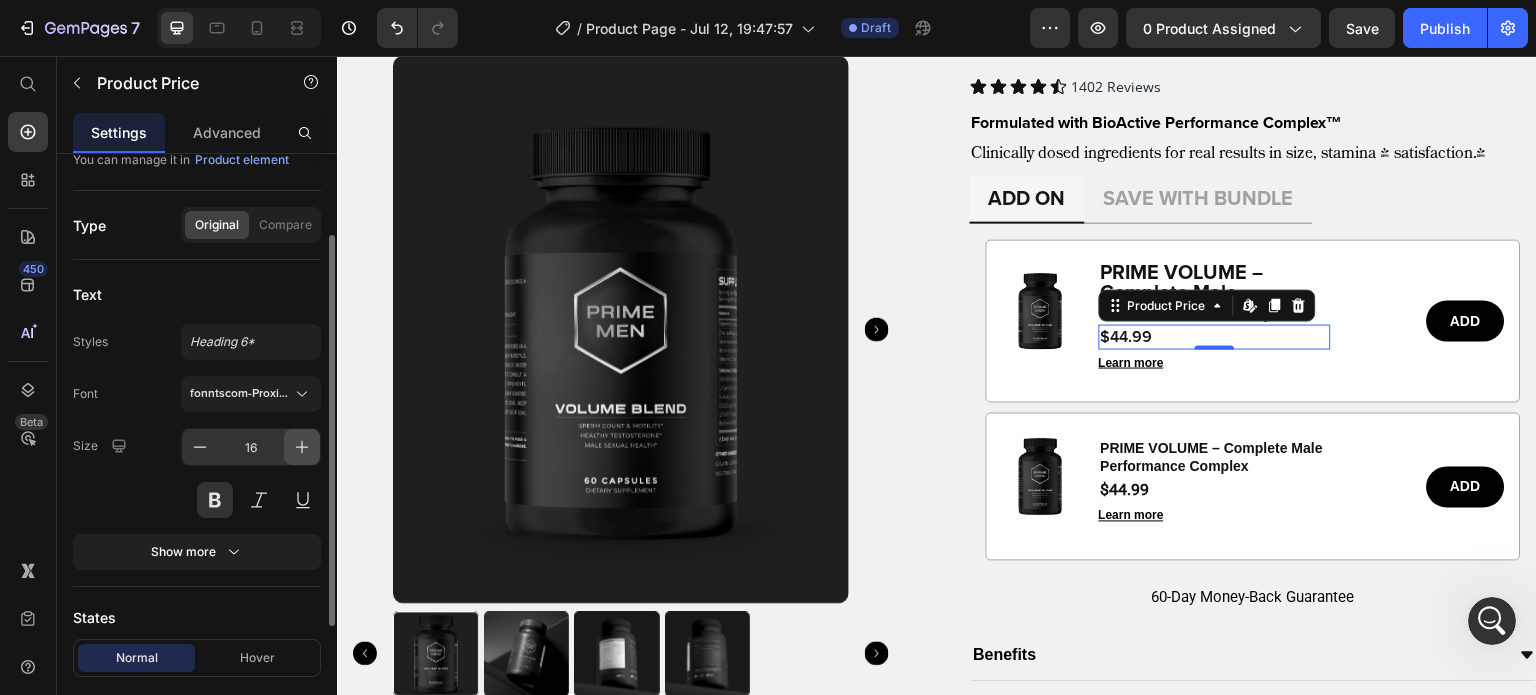 click 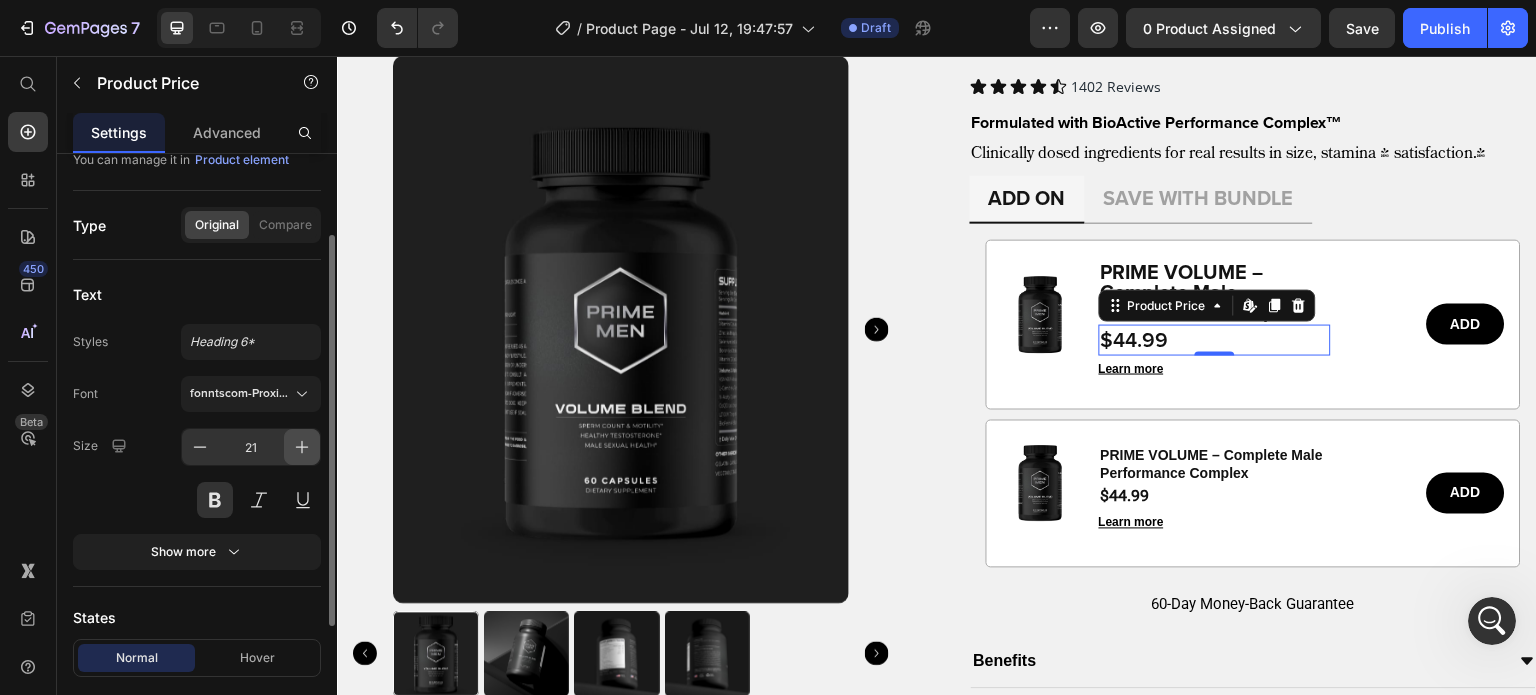click 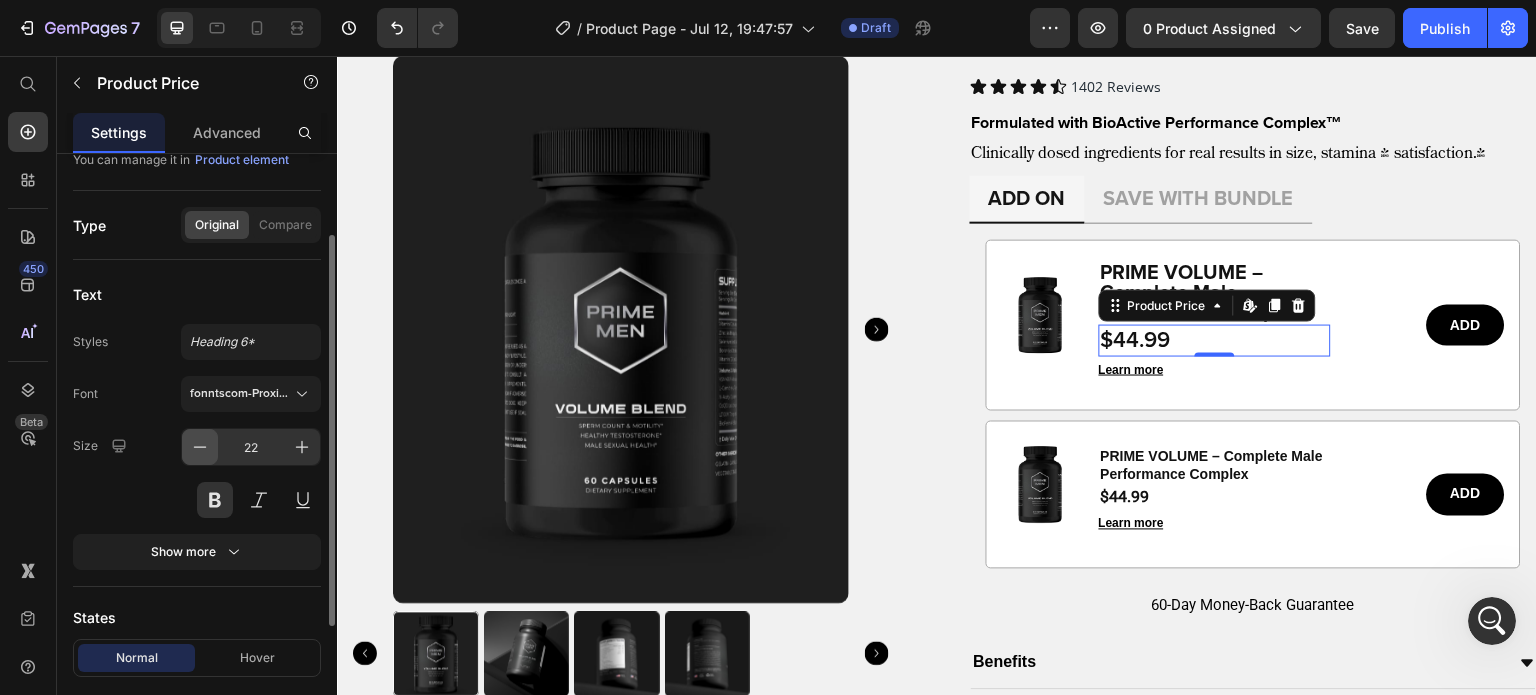 click 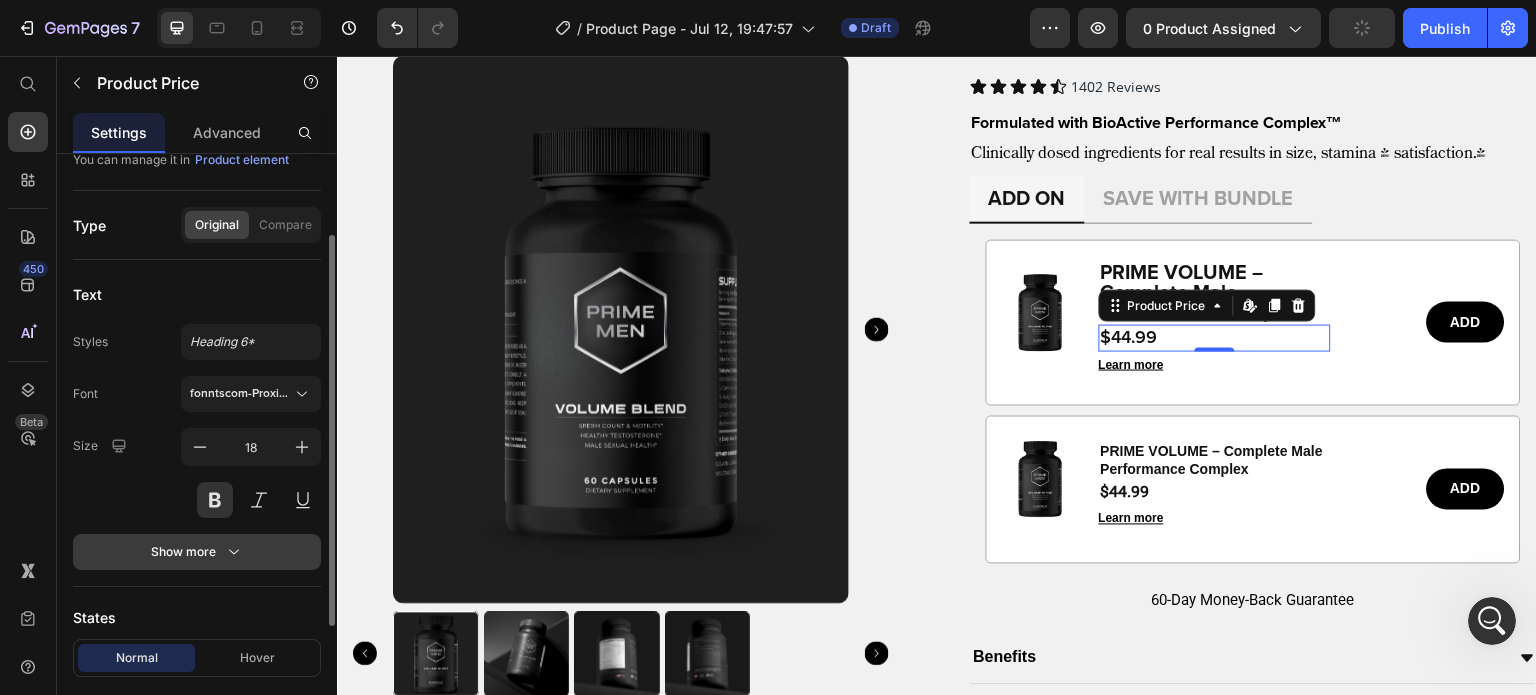click on "Show more" at bounding box center (197, 552) 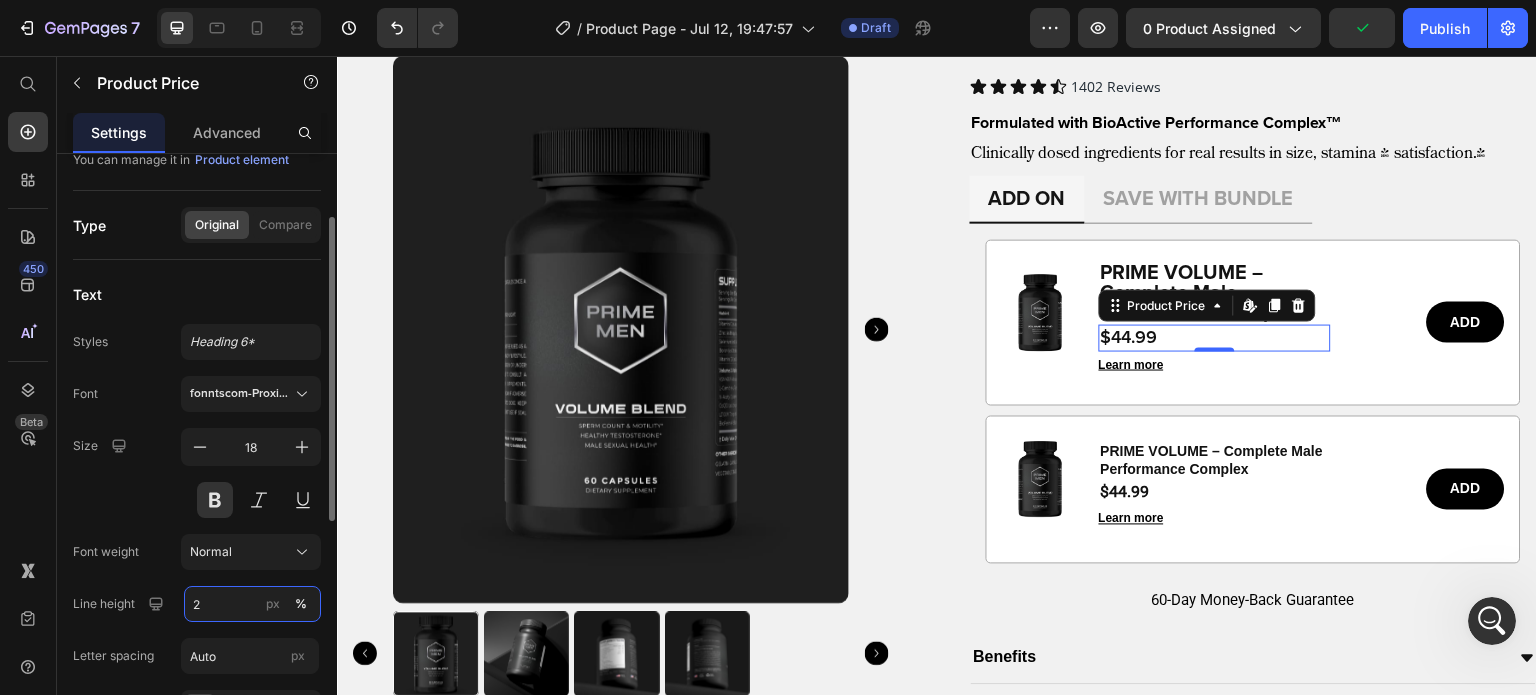 click on "2" at bounding box center (252, 604) 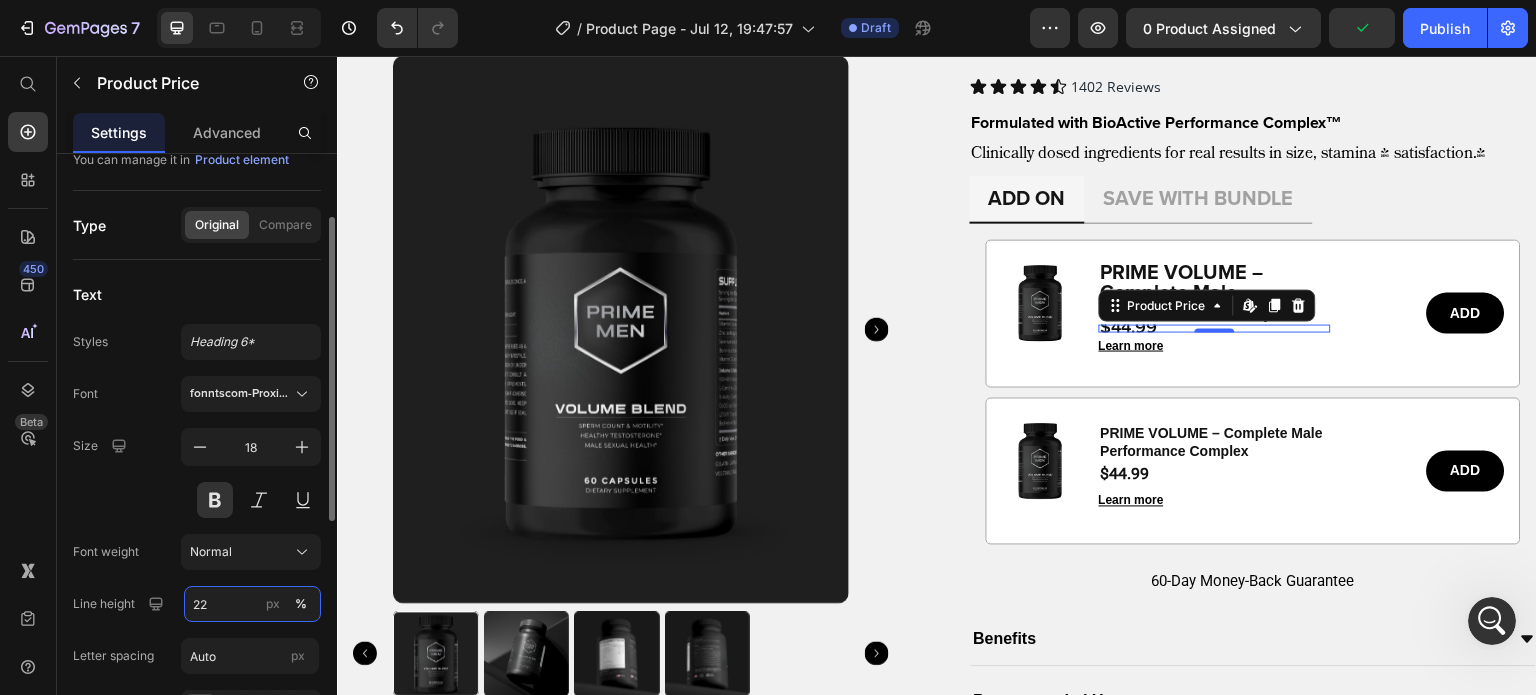 type on "22" 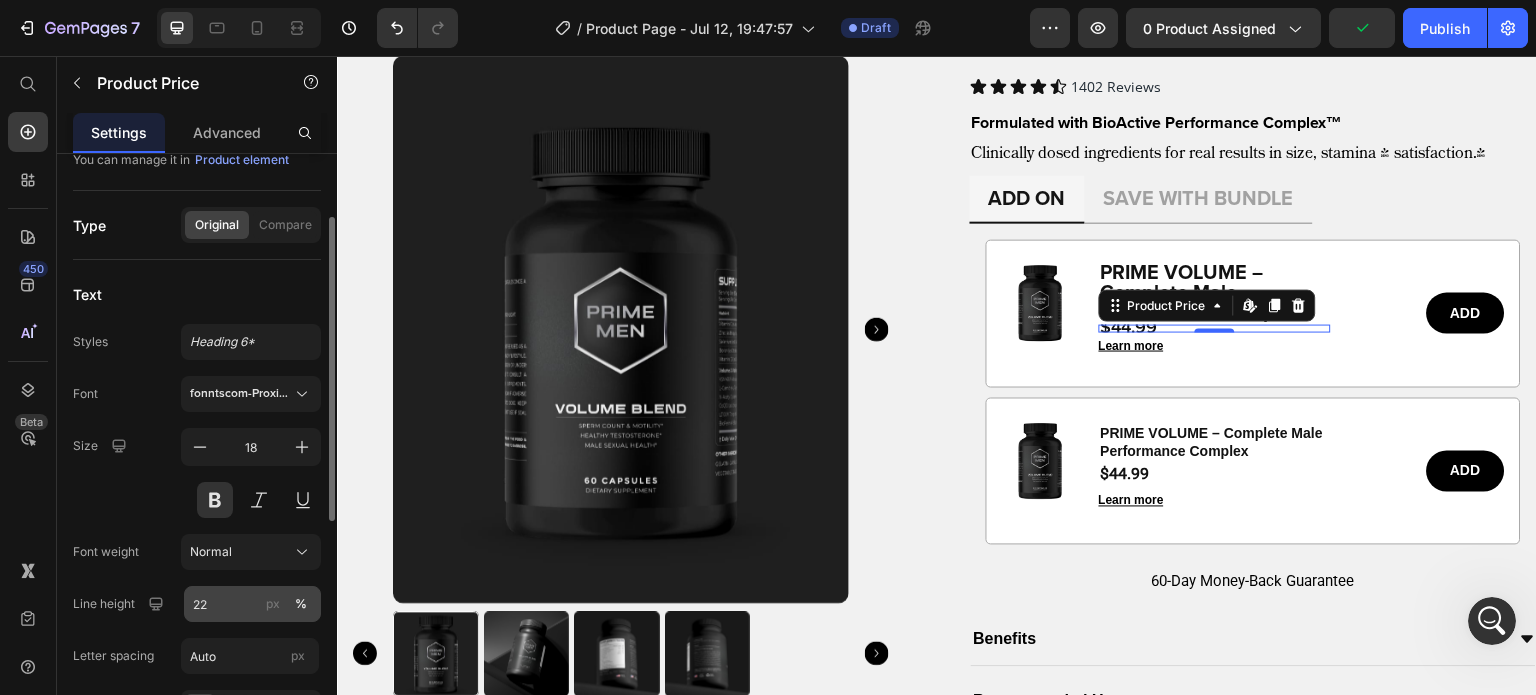 click on "px" at bounding box center (273, 604) 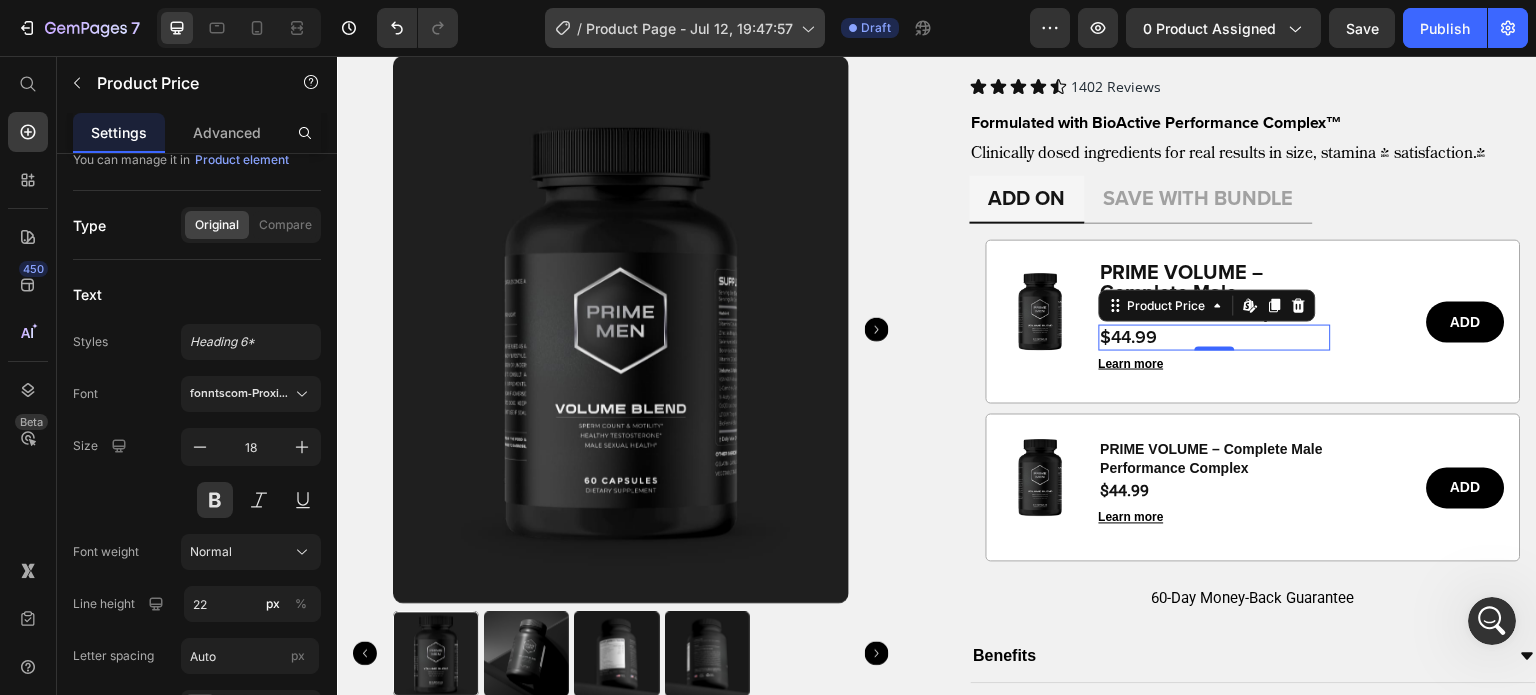 scroll, scrollTop: 1508, scrollLeft: 0, axis: vertical 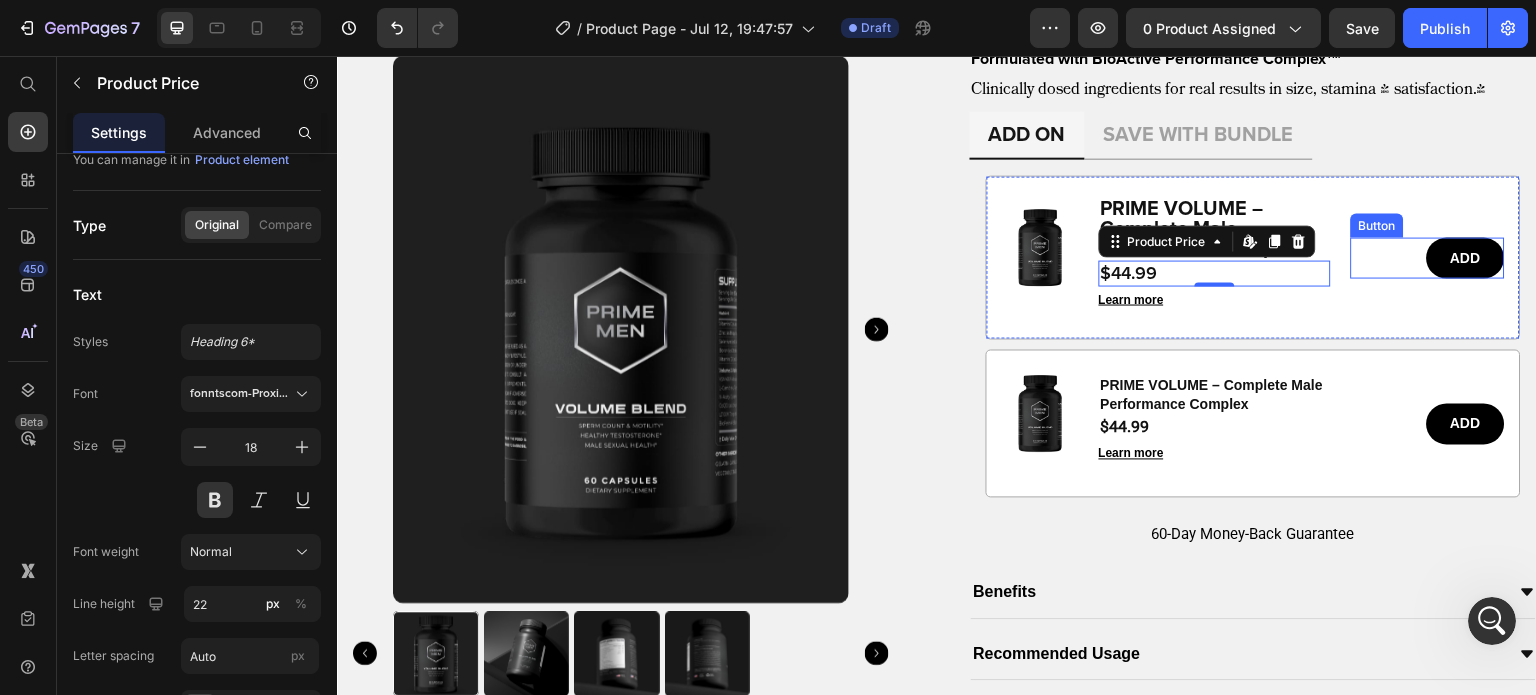 click on "ADD Button" at bounding box center (1428, 257) 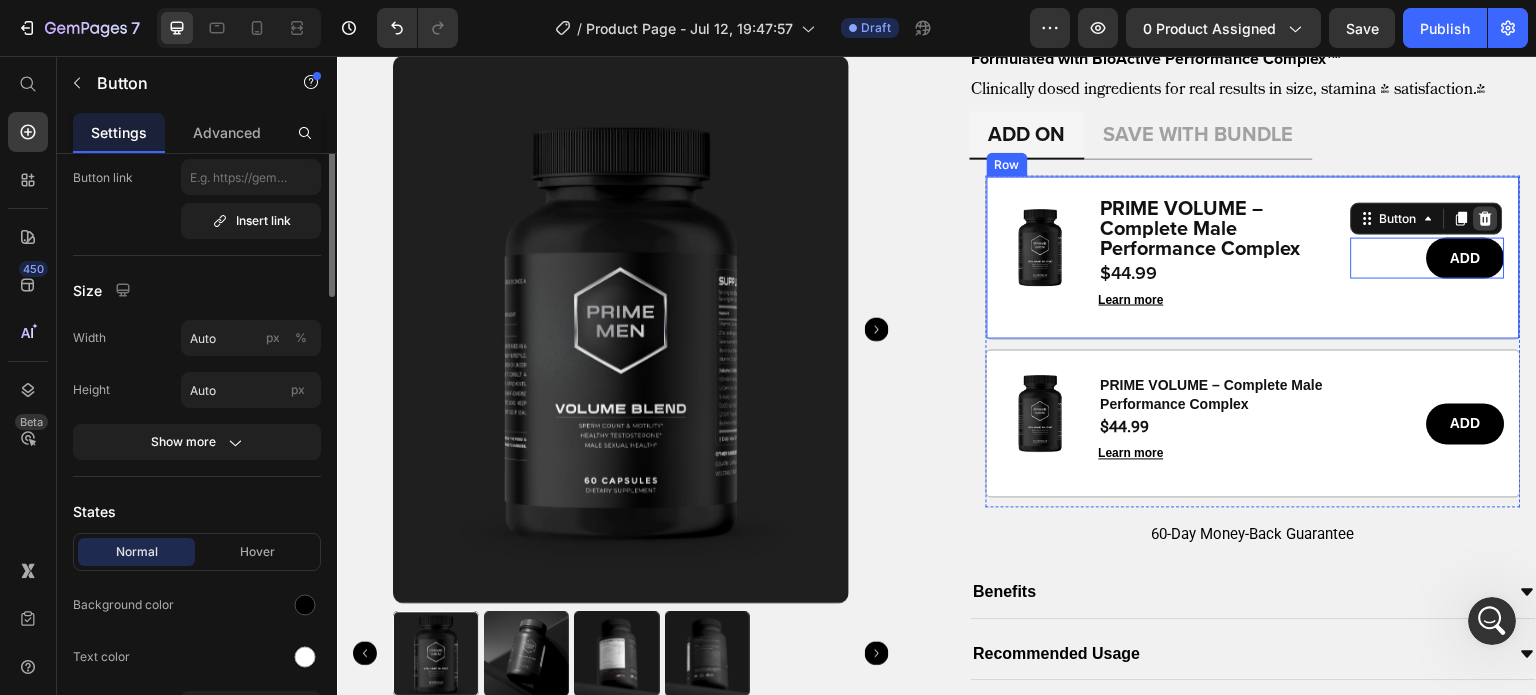scroll, scrollTop: 0, scrollLeft: 0, axis: both 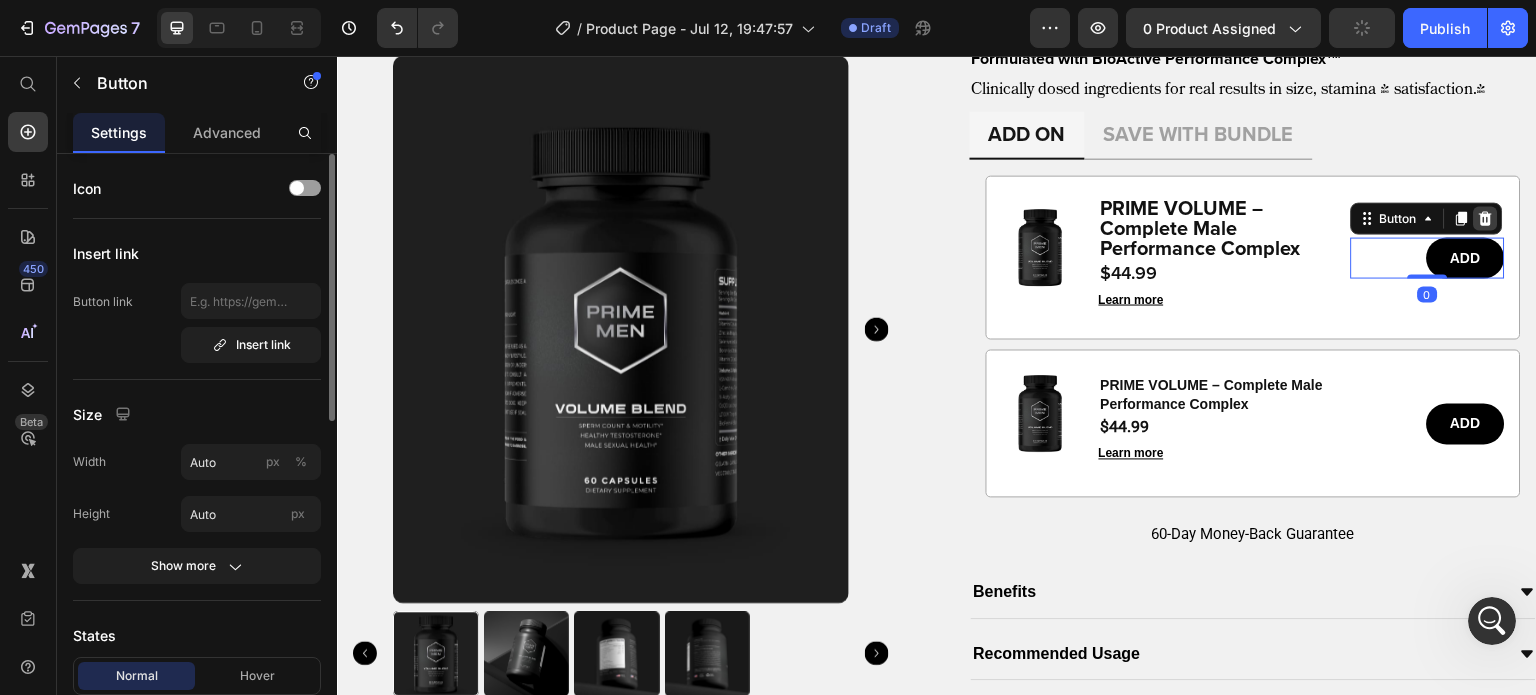 click 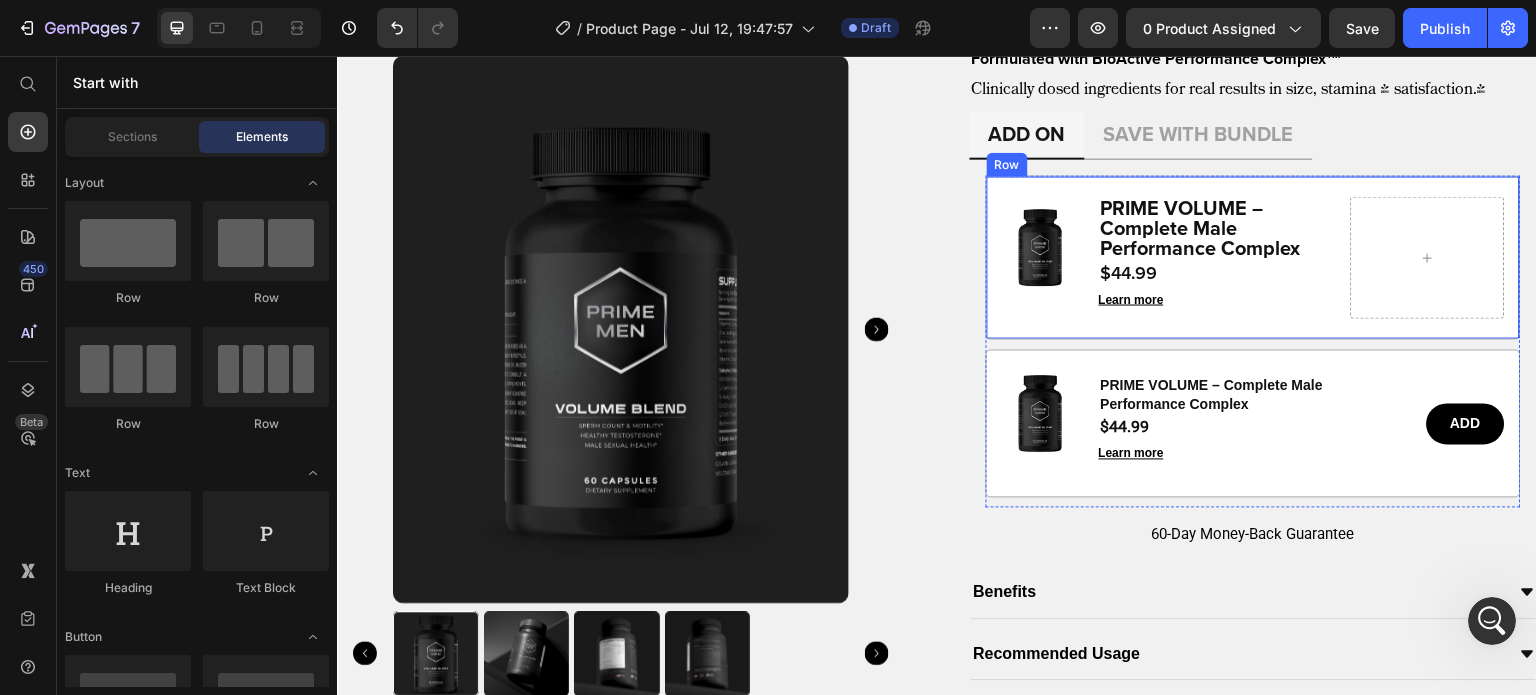 click on "Image PRIME VOLUME – Complete Male Performance Complex Product Title $44.99 Product Price Learn more Button
Row" at bounding box center [1254, 257] 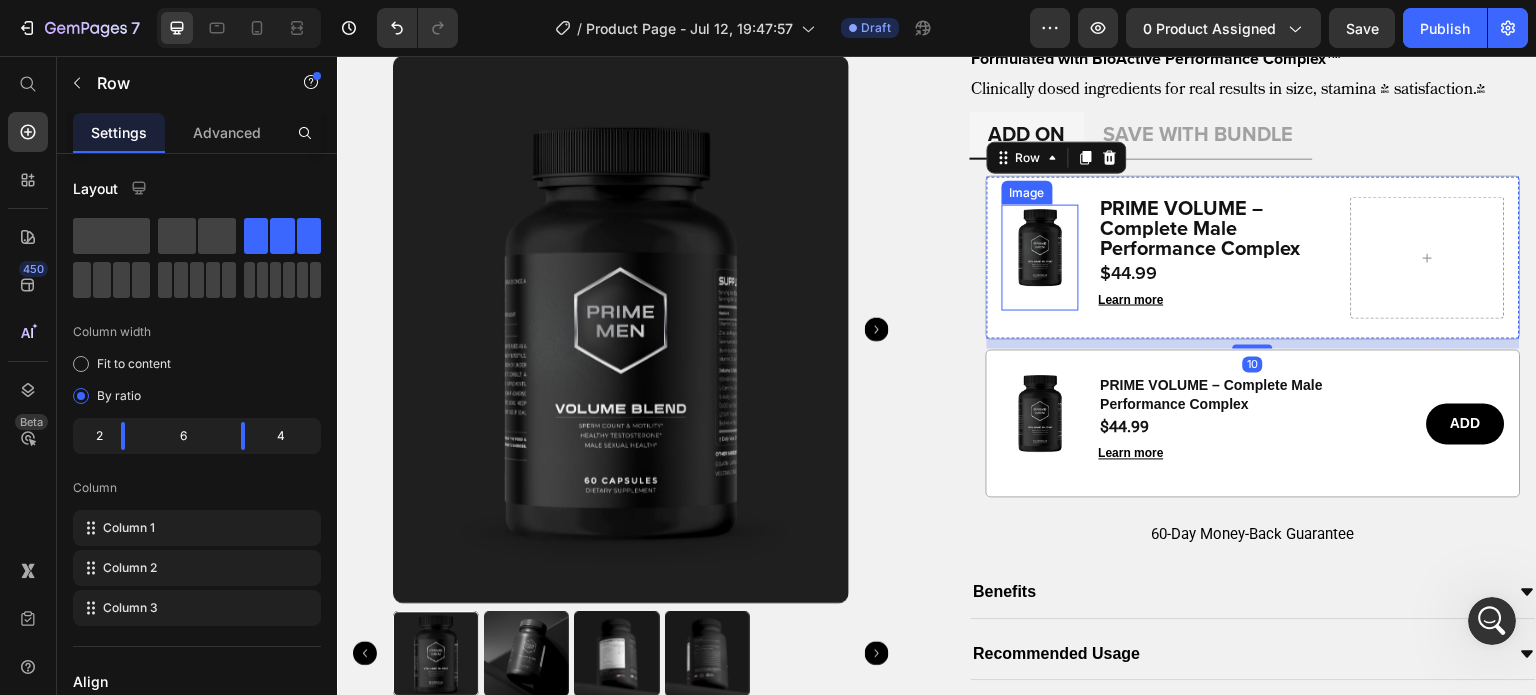 click at bounding box center [1040, 257] 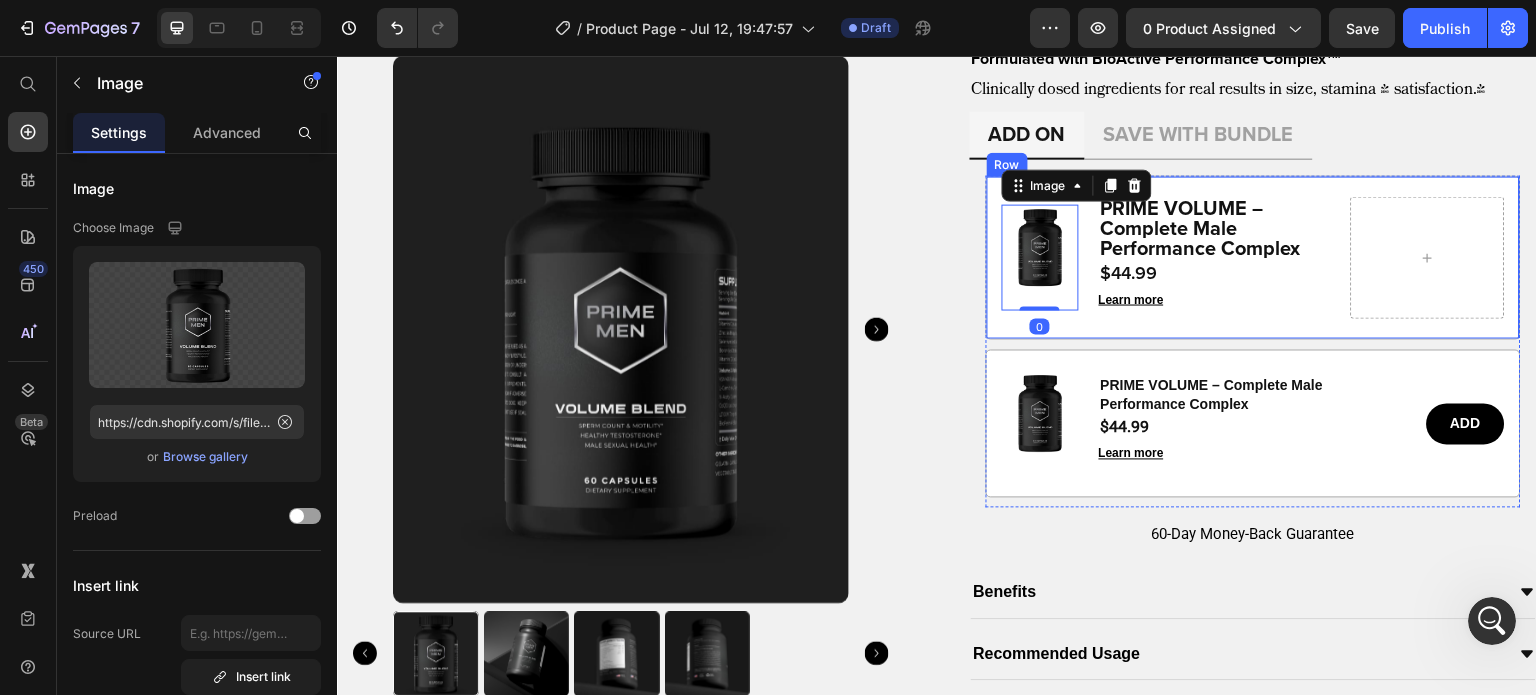 click on "Image   0 PRIME VOLUME – Complete Male Performance Complex Product Title $44.99 Product Price Learn more Button
Row" at bounding box center [1254, 257] 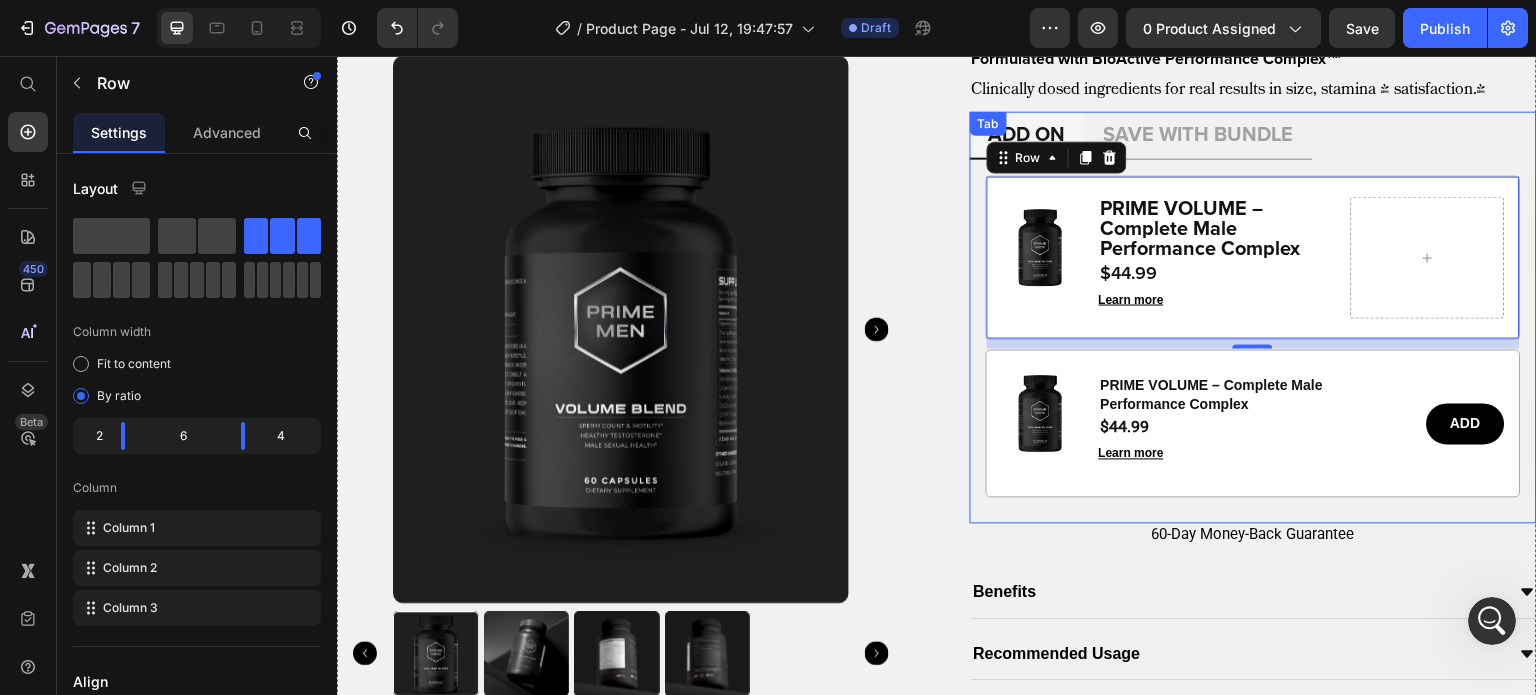 scroll, scrollTop: 1548, scrollLeft: 0, axis: vertical 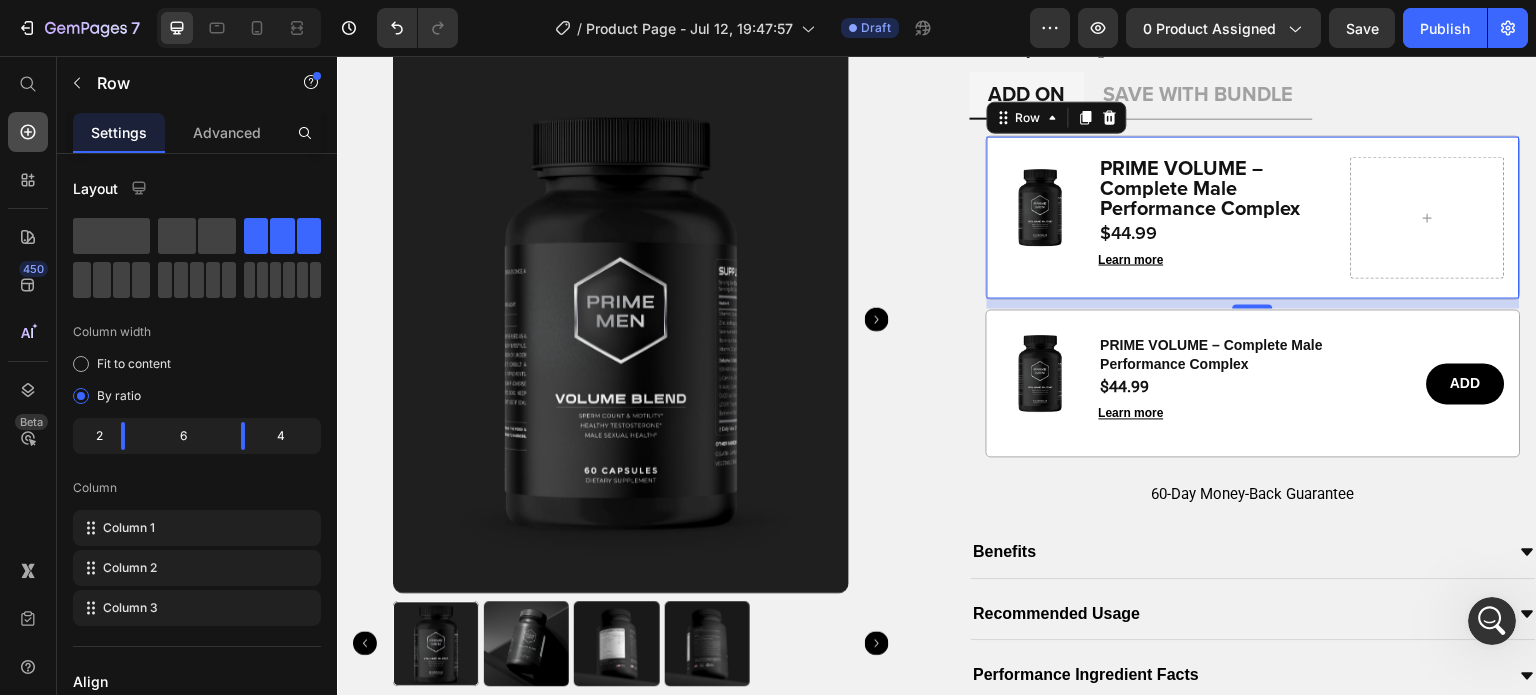 click 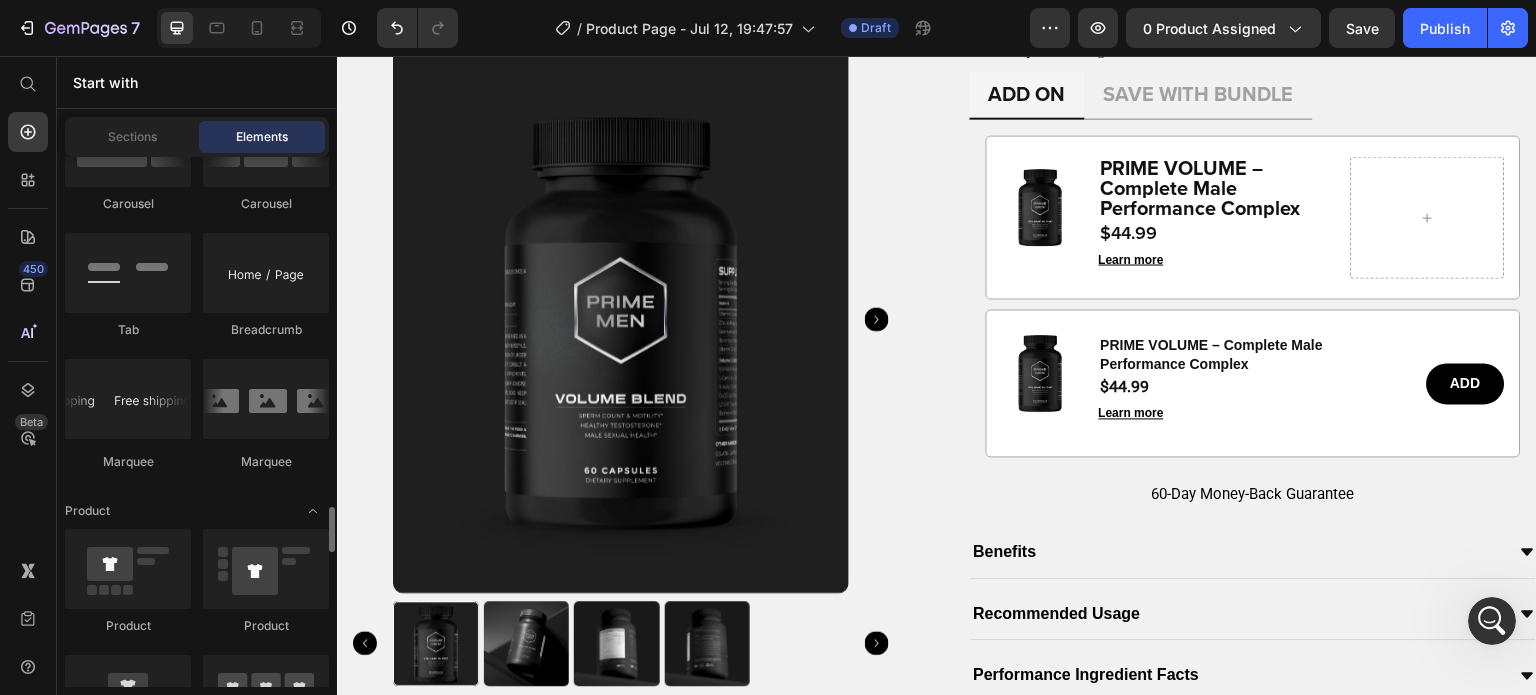 scroll, scrollTop: 2492, scrollLeft: 0, axis: vertical 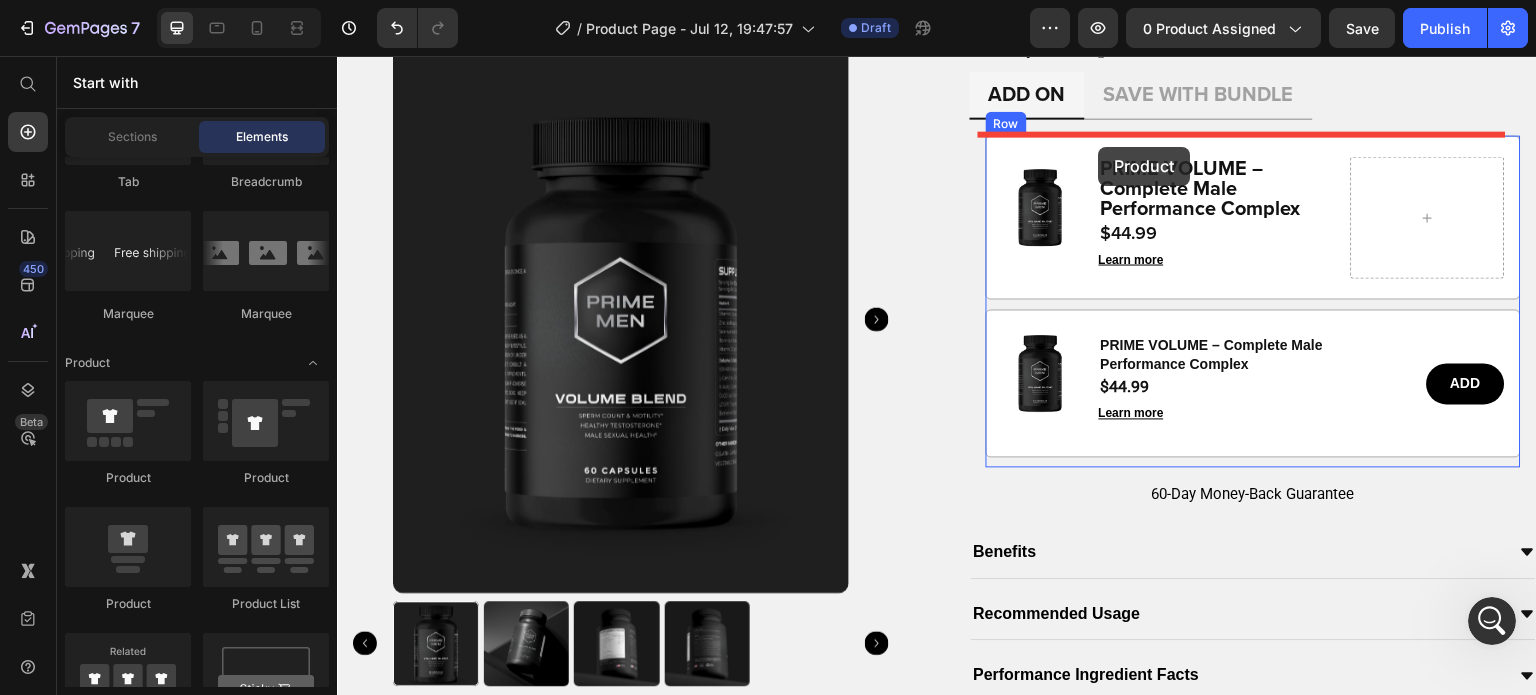 drag, startPoint x: 601, startPoint y: 483, endPoint x: 1099, endPoint y: 147, distance: 600.7495 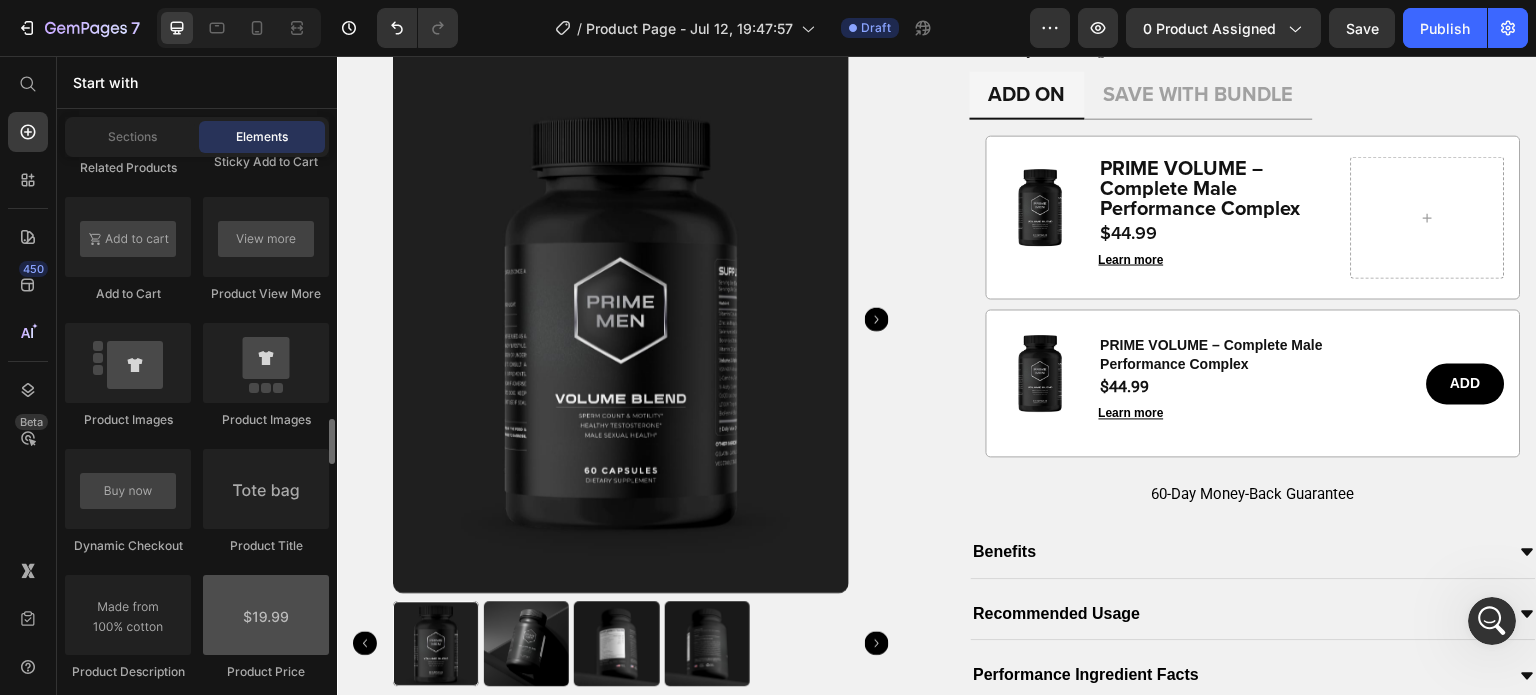 scroll, scrollTop: 3054, scrollLeft: 0, axis: vertical 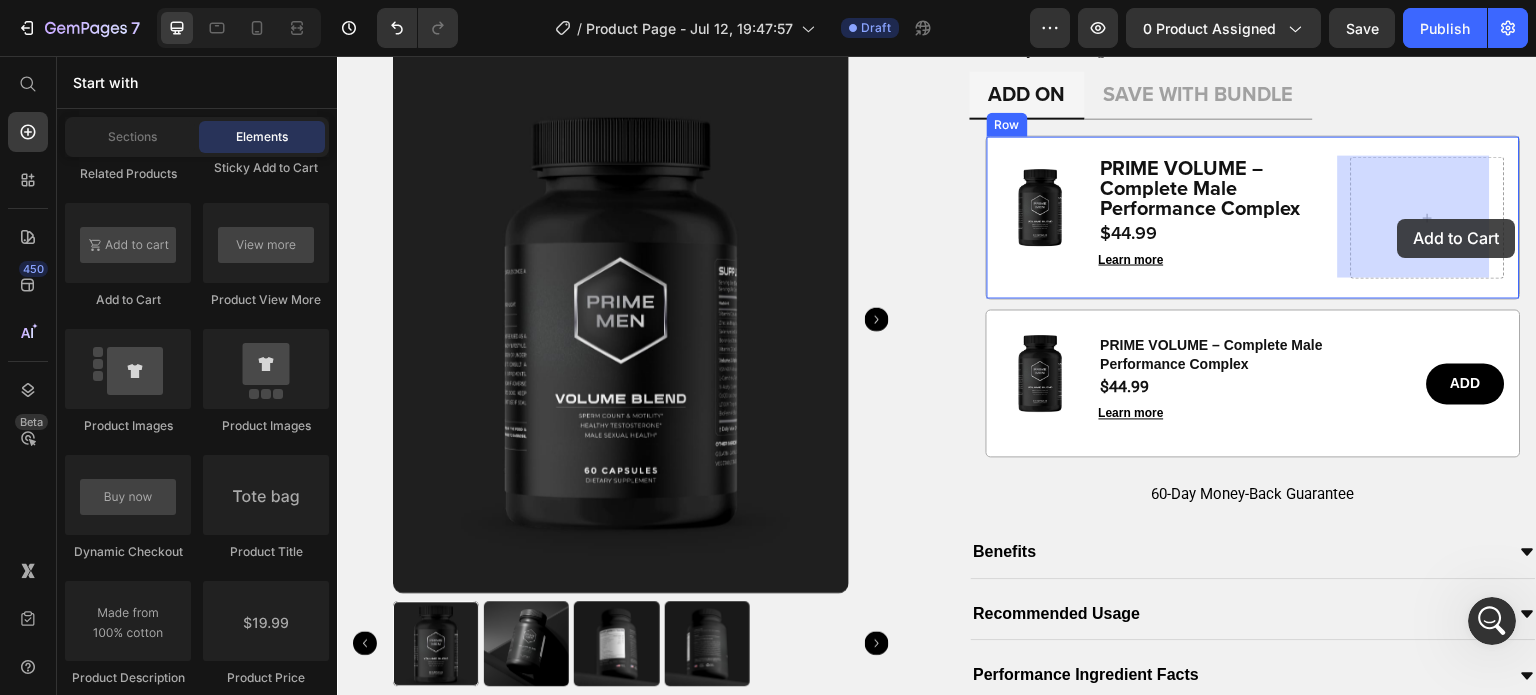 drag, startPoint x: 446, startPoint y: 343, endPoint x: 1417, endPoint y: 217, distance: 979.1409 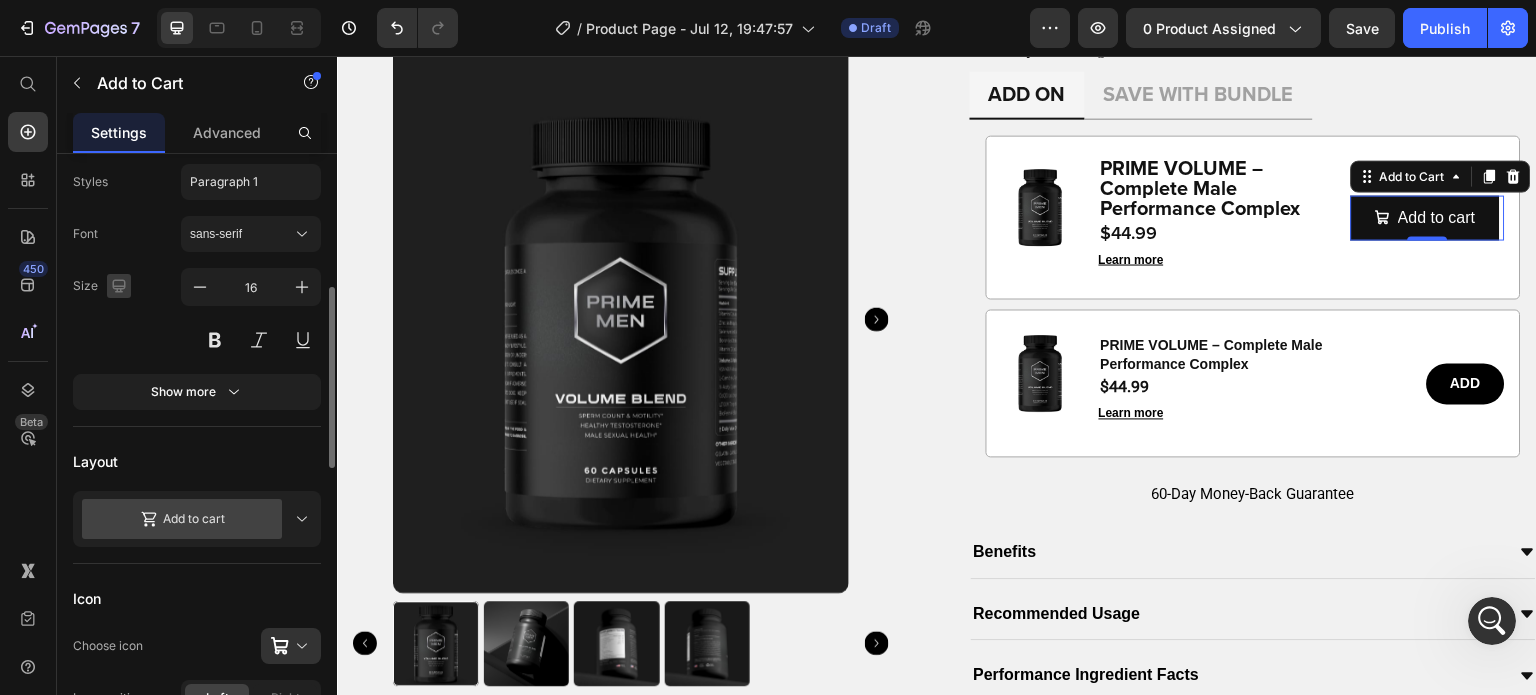scroll, scrollTop: 316, scrollLeft: 0, axis: vertical 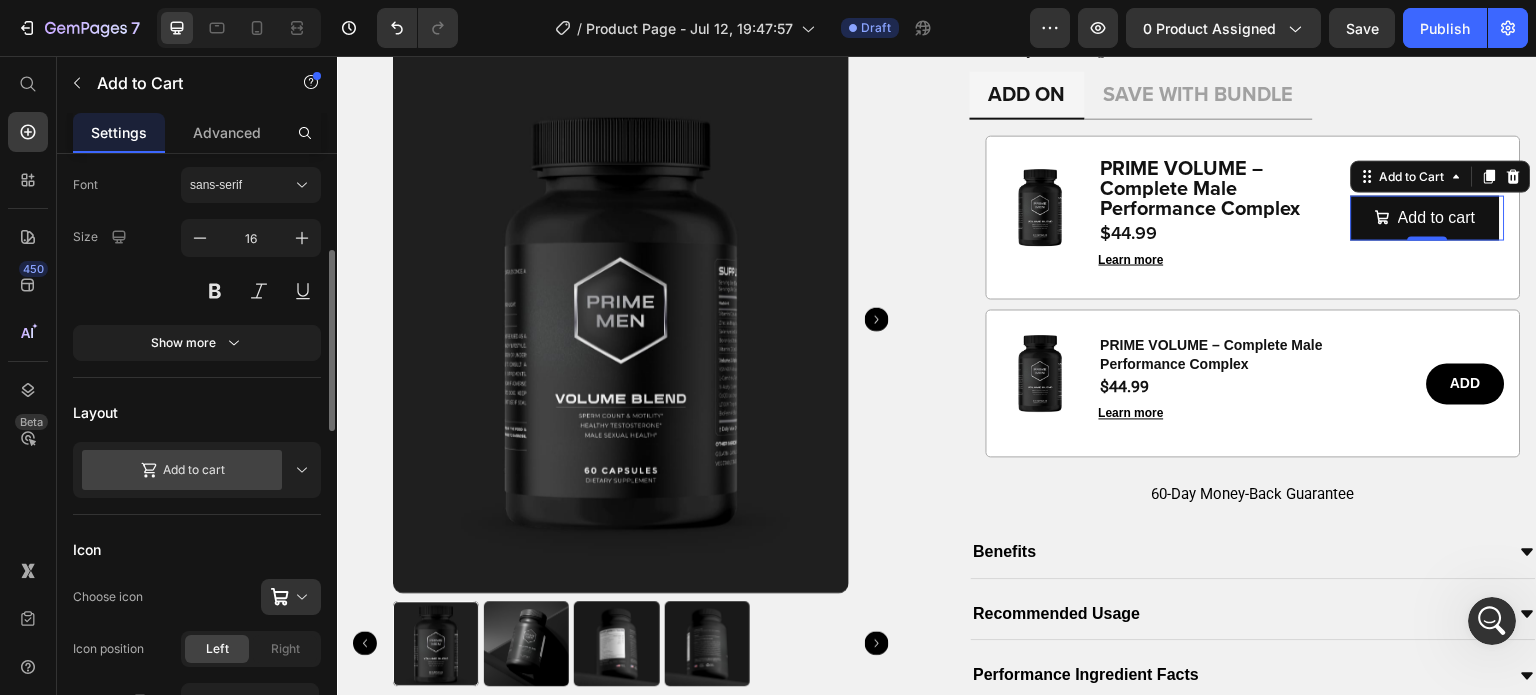 click on "Add to cart" at bounding box center [197, 470] 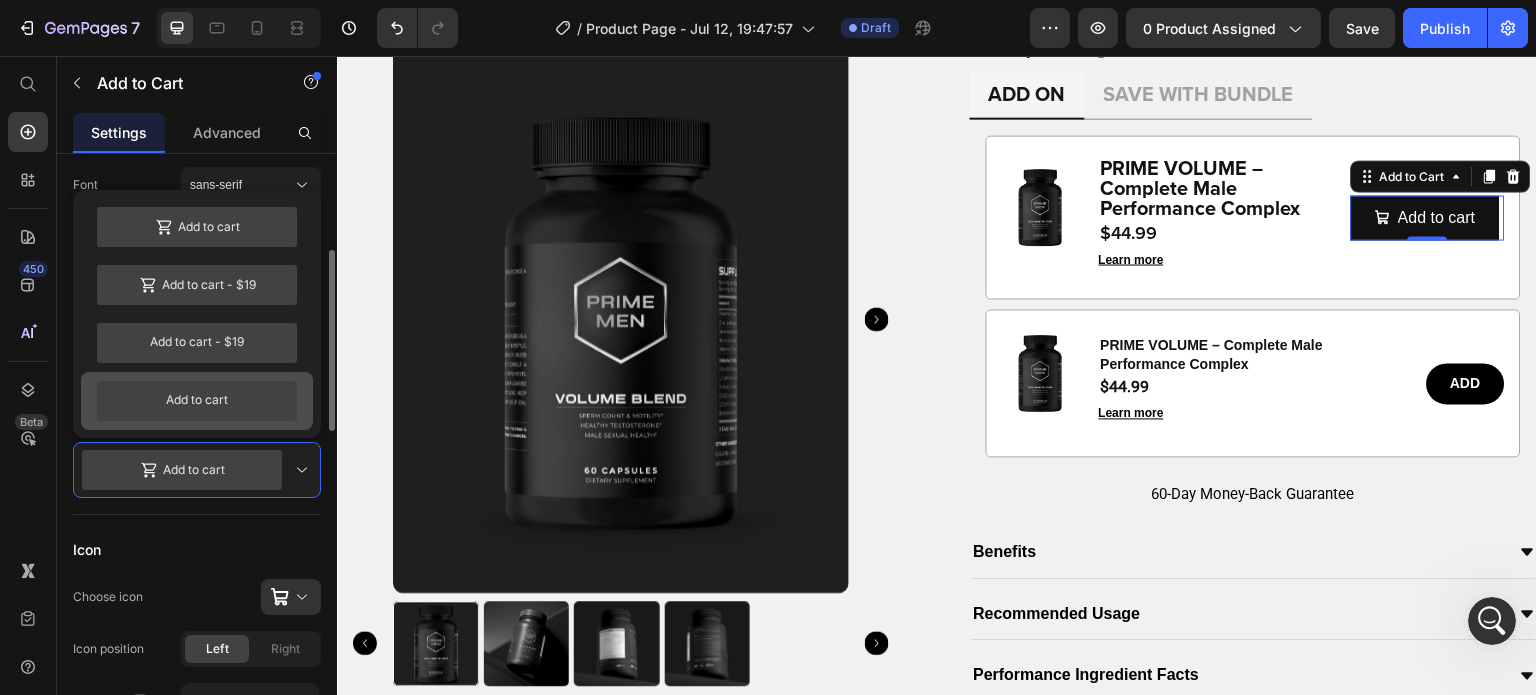 drag, startPoint x: 220, startPoint y: 387, endPoint x: 833, endPoint y: 210, distance: 638.0423 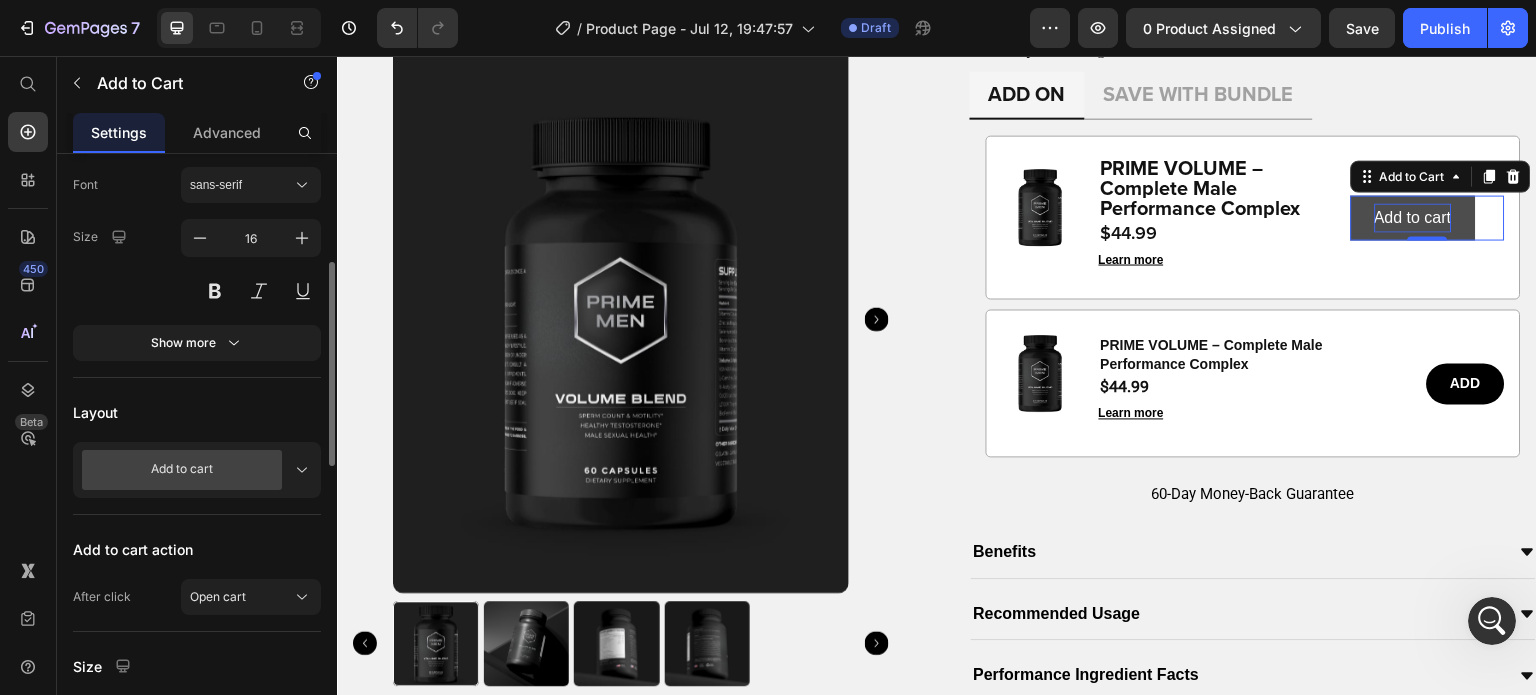 click on "Add to cart" at bounding box center (1413, 217) 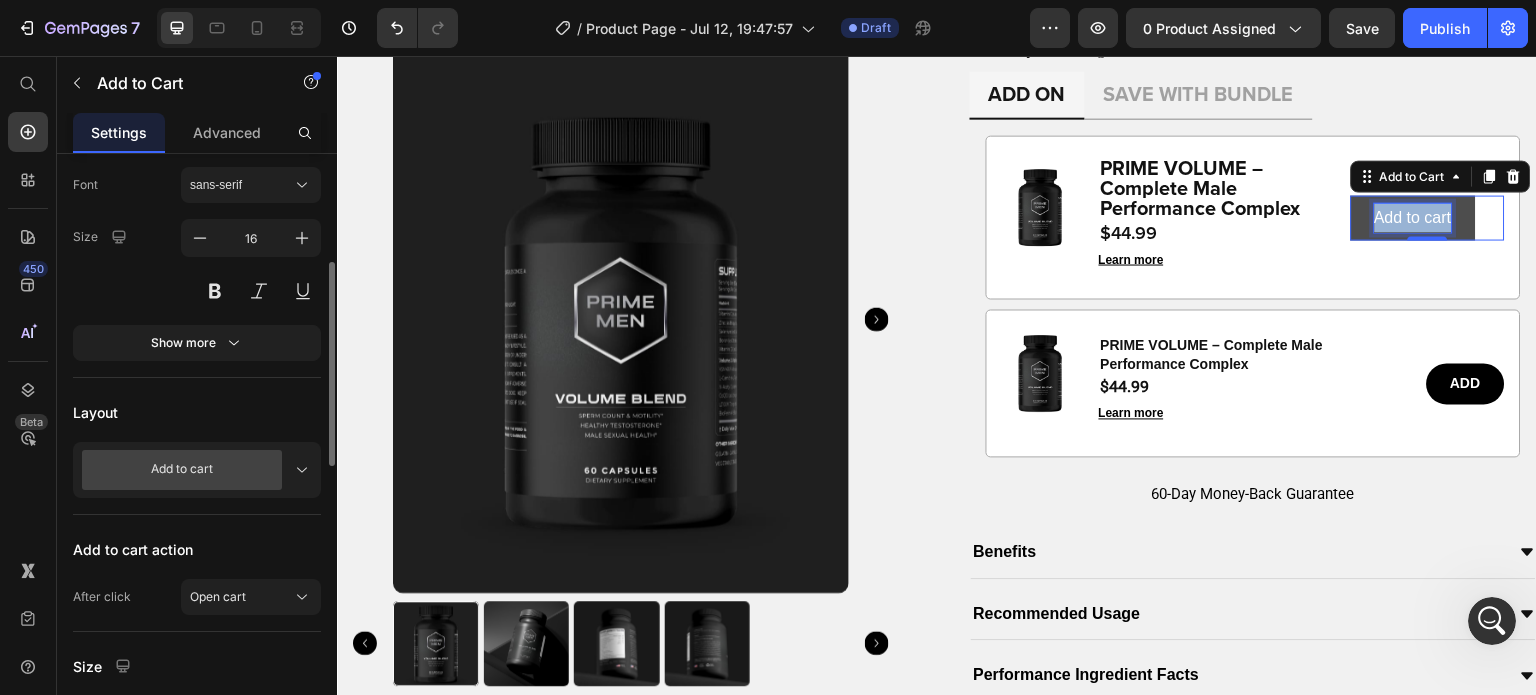 click on "Add to cart" at bounding box center [1413, 217] 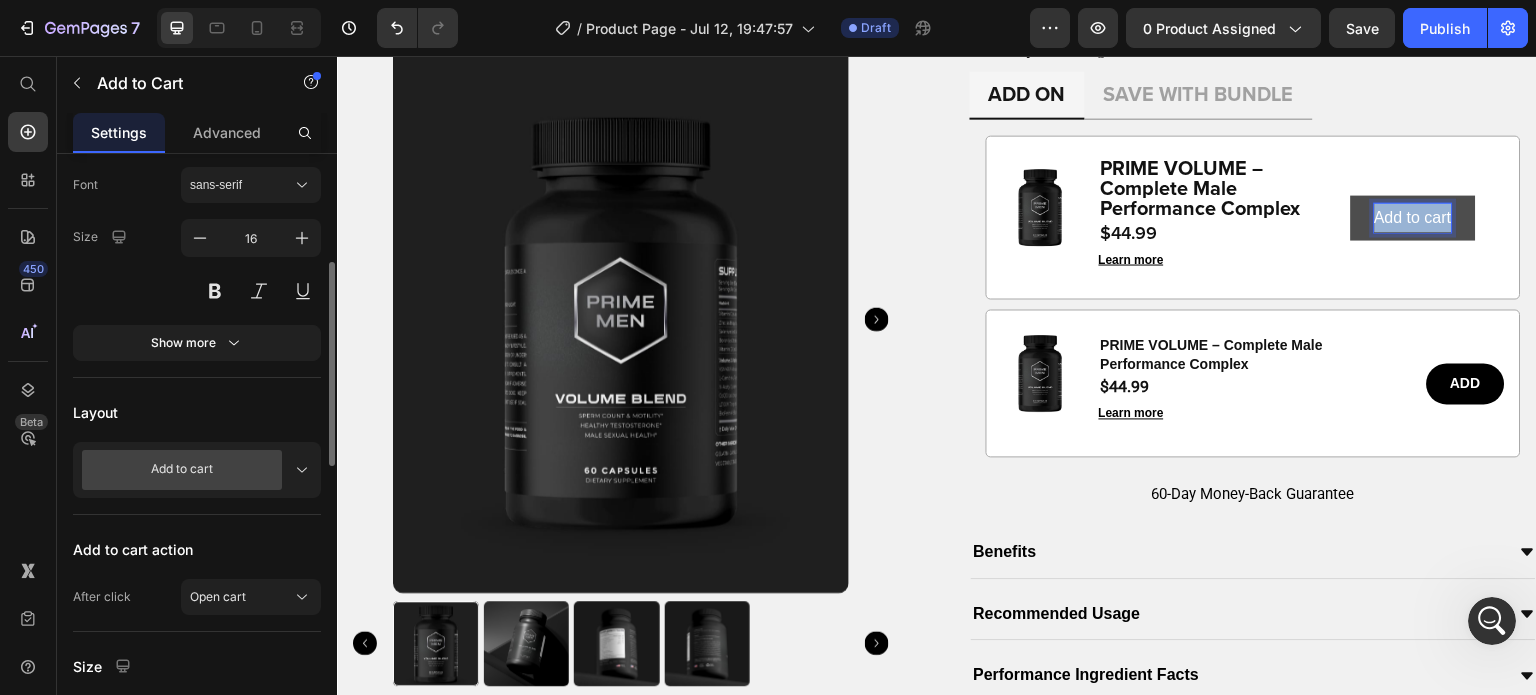 click on "Add to cart" at bounding box center [1413, 217] 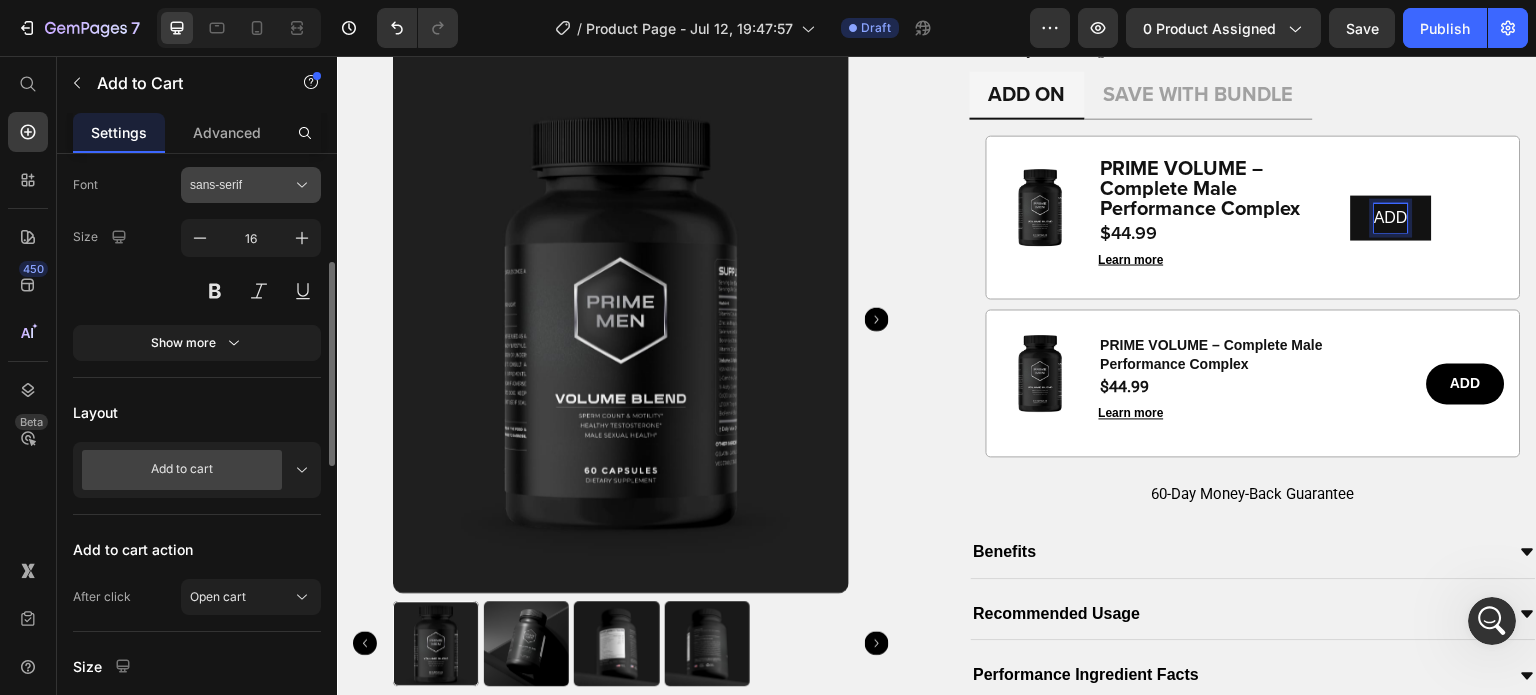 click on "sans-serif" at bounding box center [241, 185] 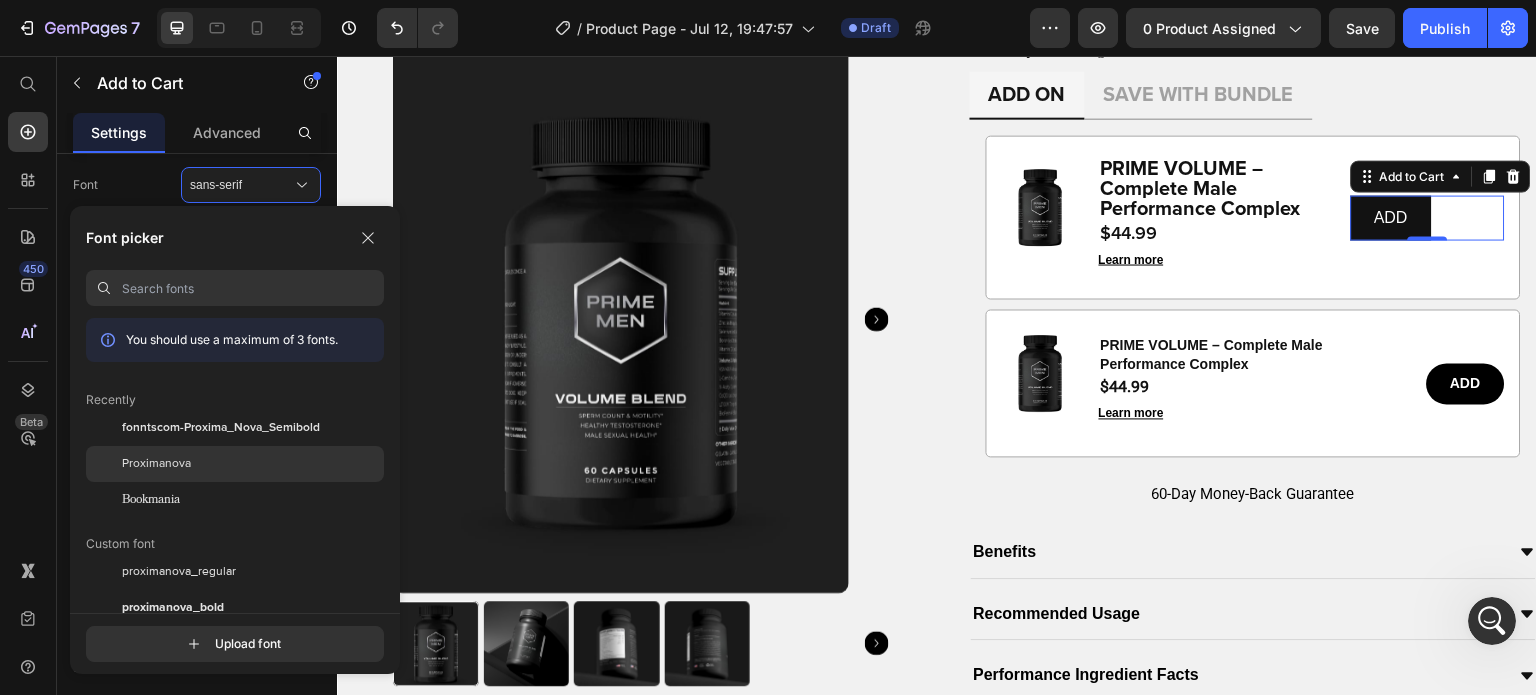 drag, startPoint x: 192, startPoint y: 474, endPoint x: 7, endPoint y: 331, distance: 233.82472 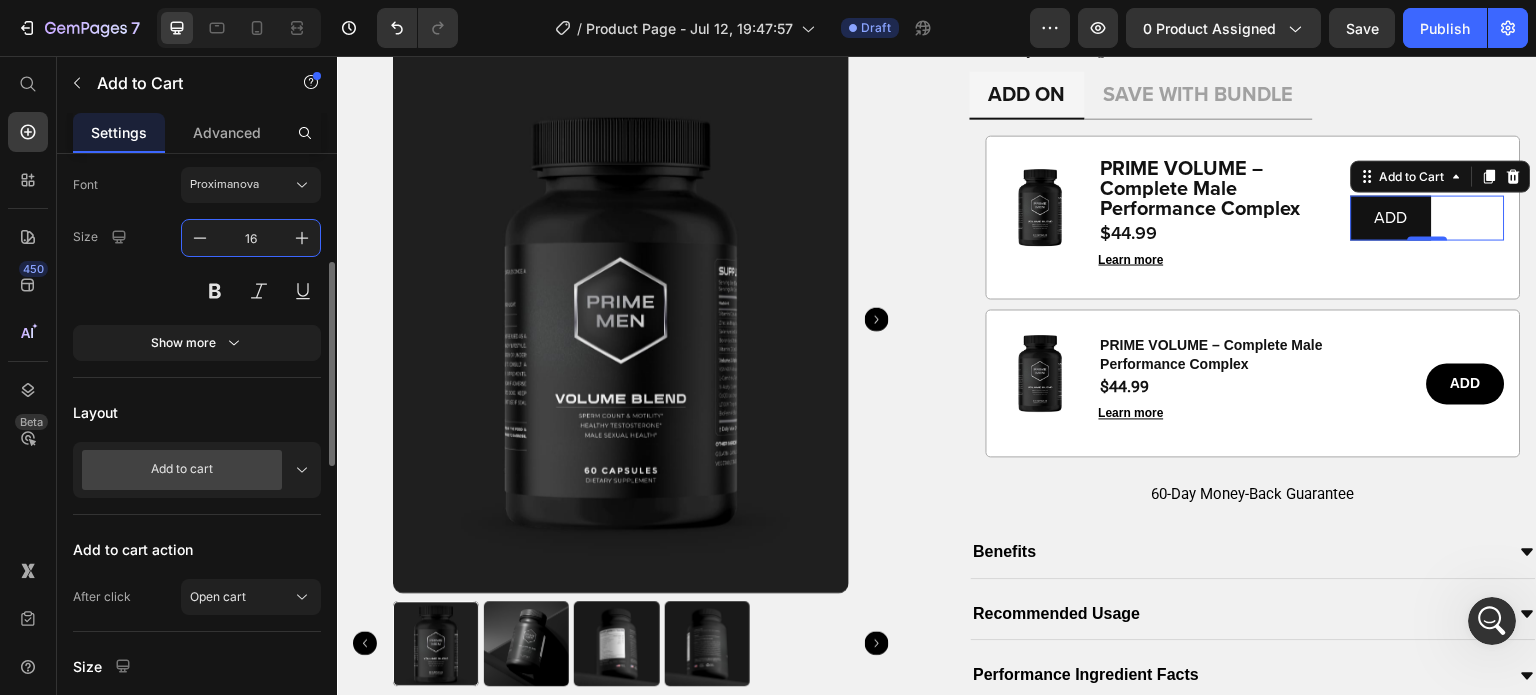 click on "16" at bounding box center (251, 238) 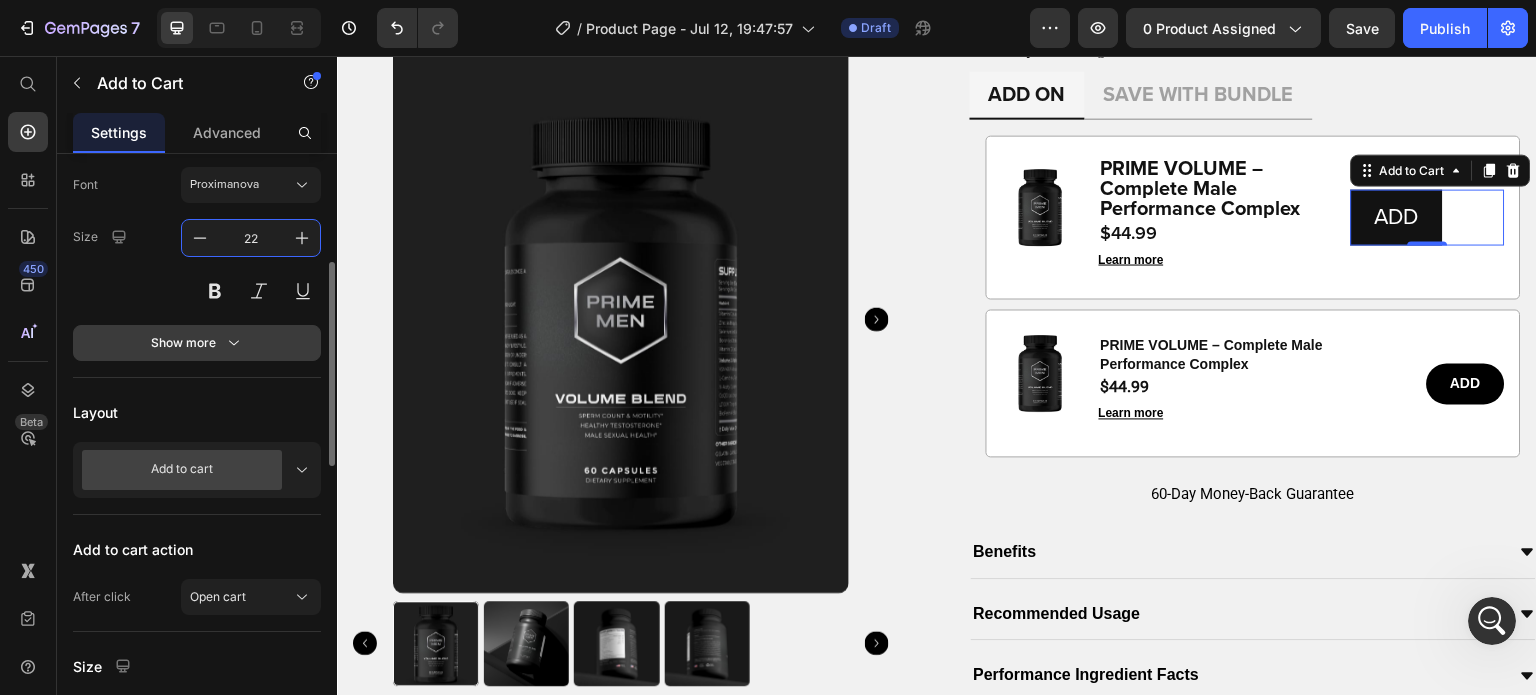 type on "22" 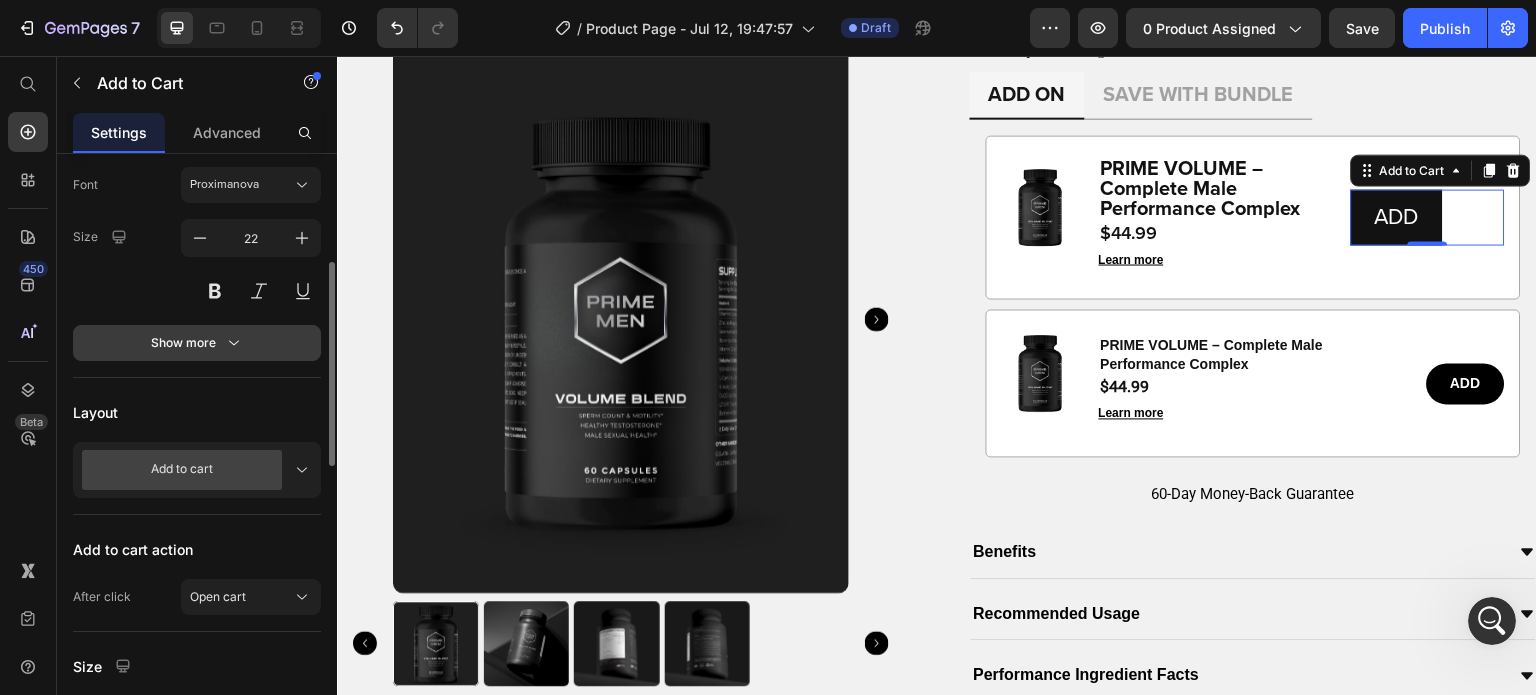click on "Show more" at bounding box center [197, 343] 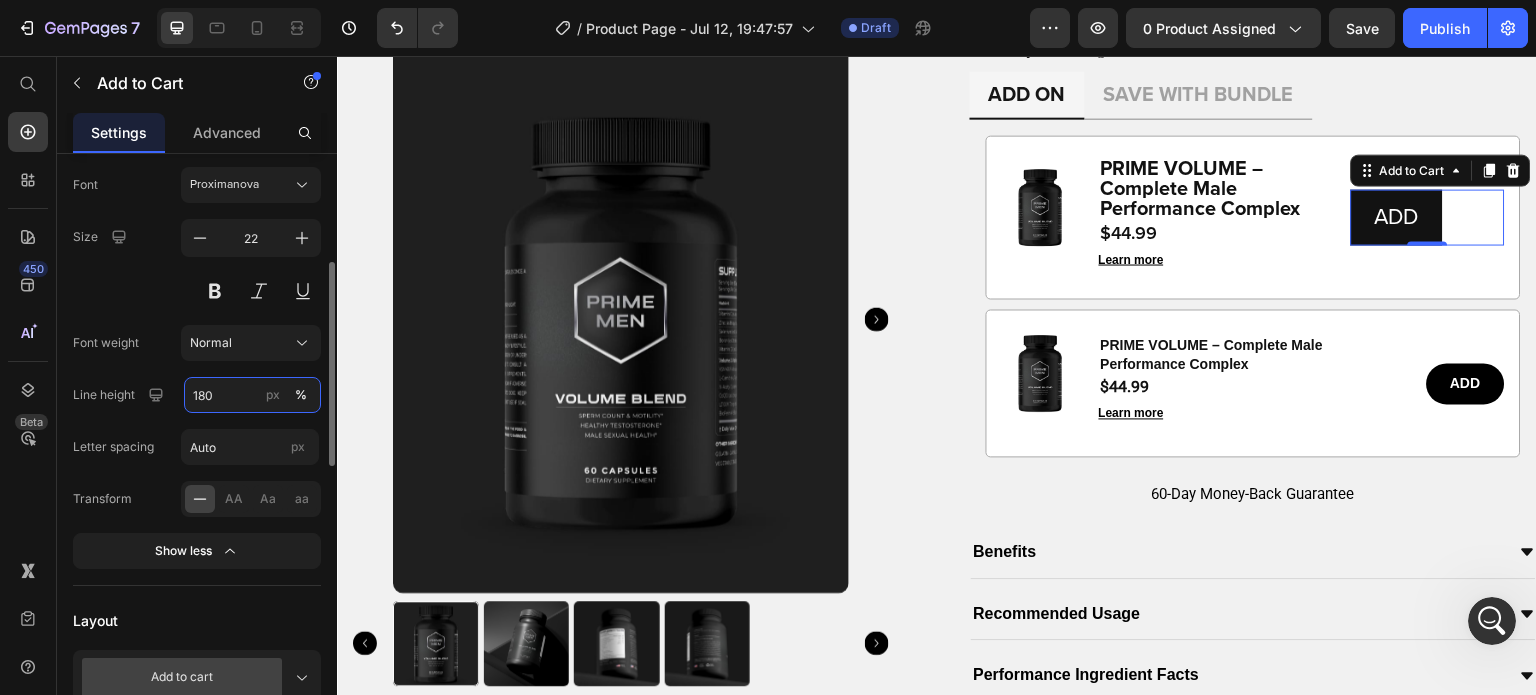 click on "180" at bounding box center [252, 395] 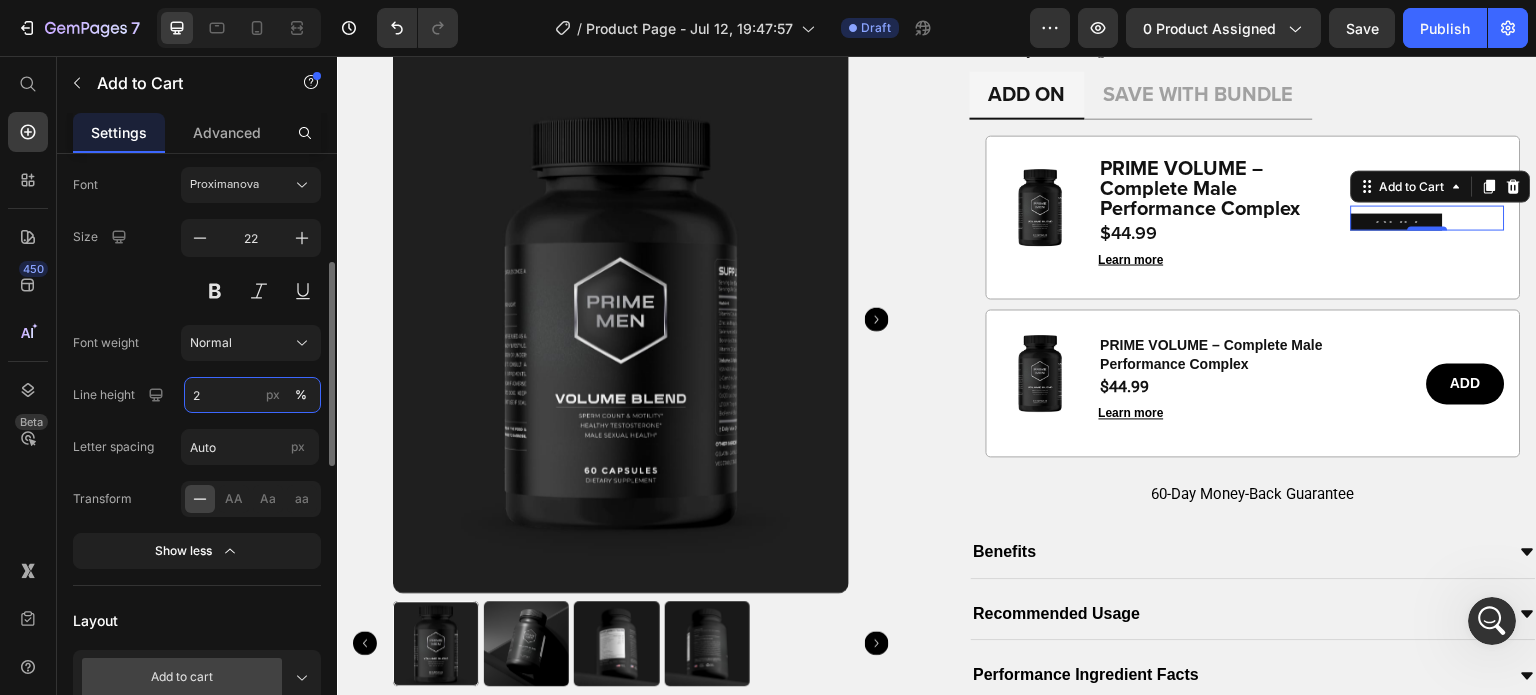 click on "2" at bounding box center [252, 395] 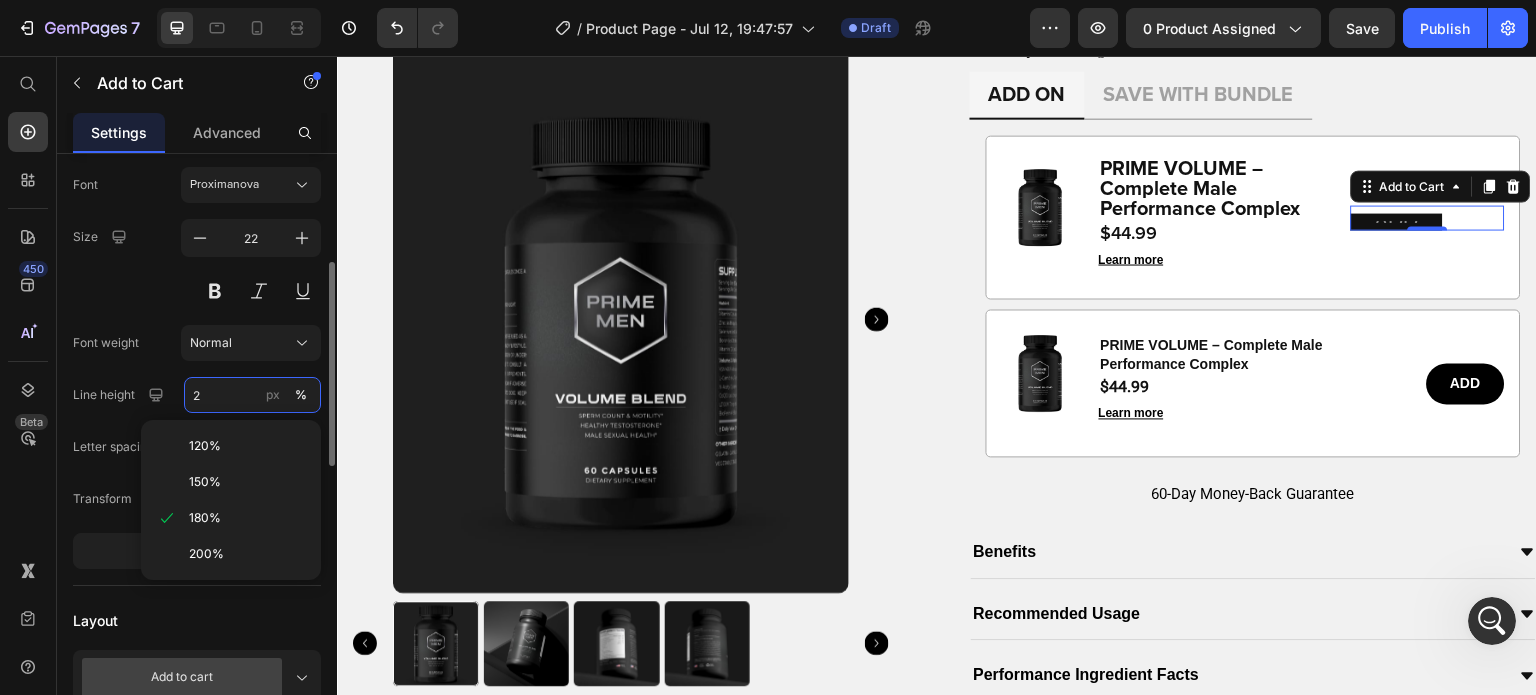 type on "6" 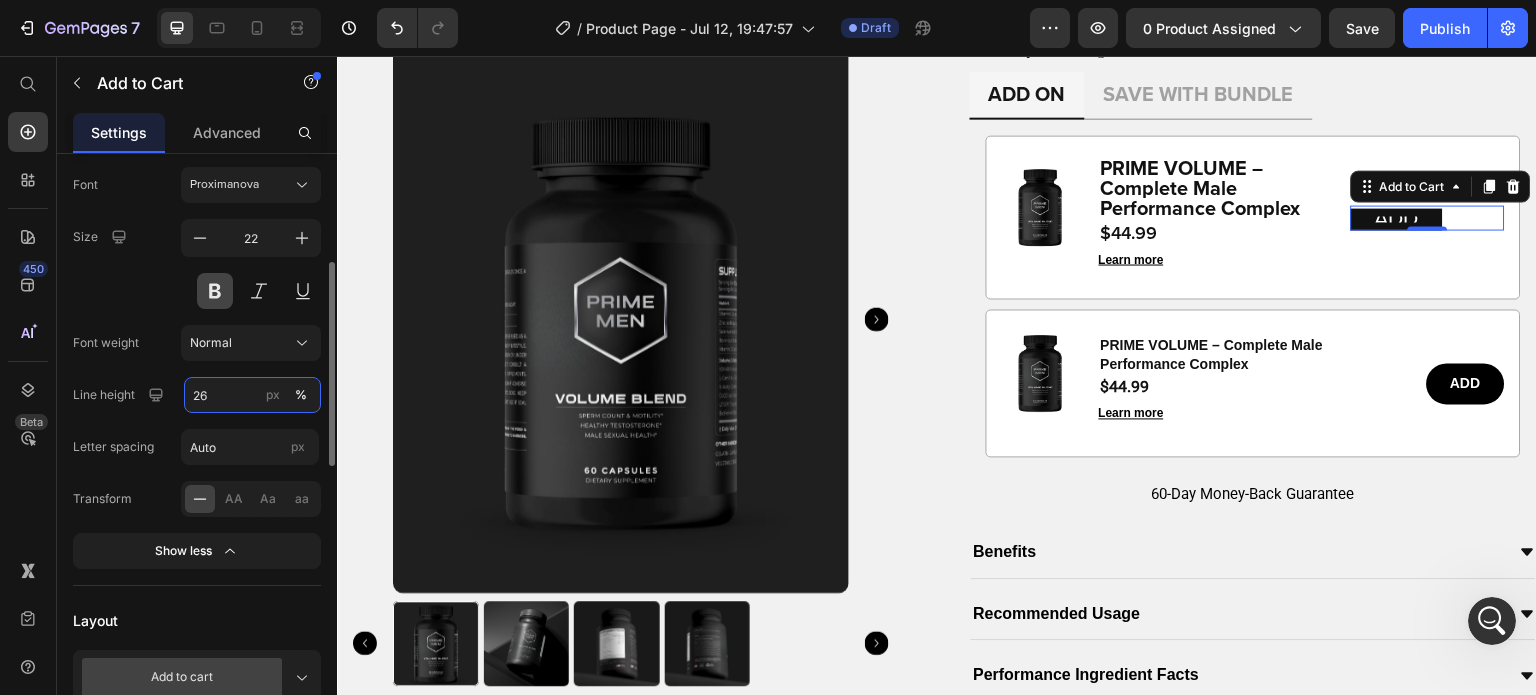 type on "26" 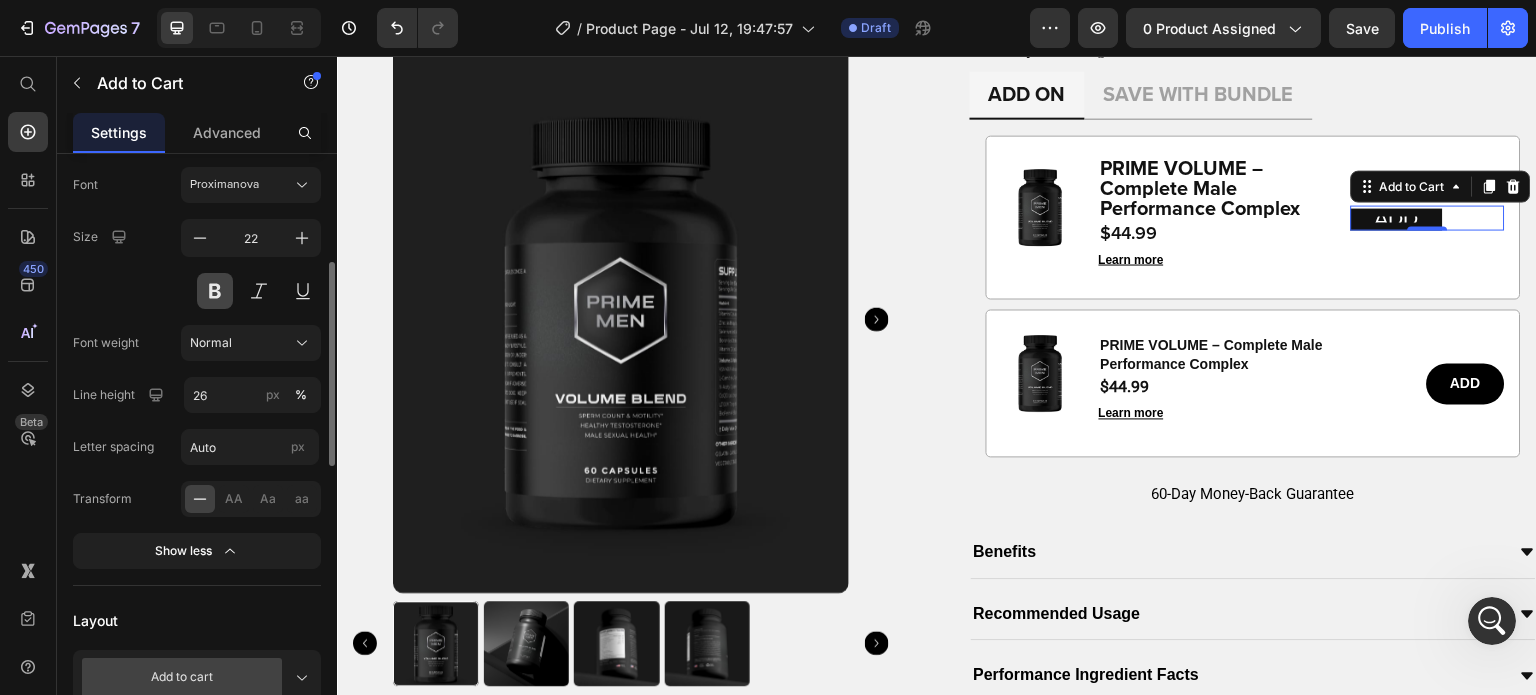 click at bounding box center (215, 291) 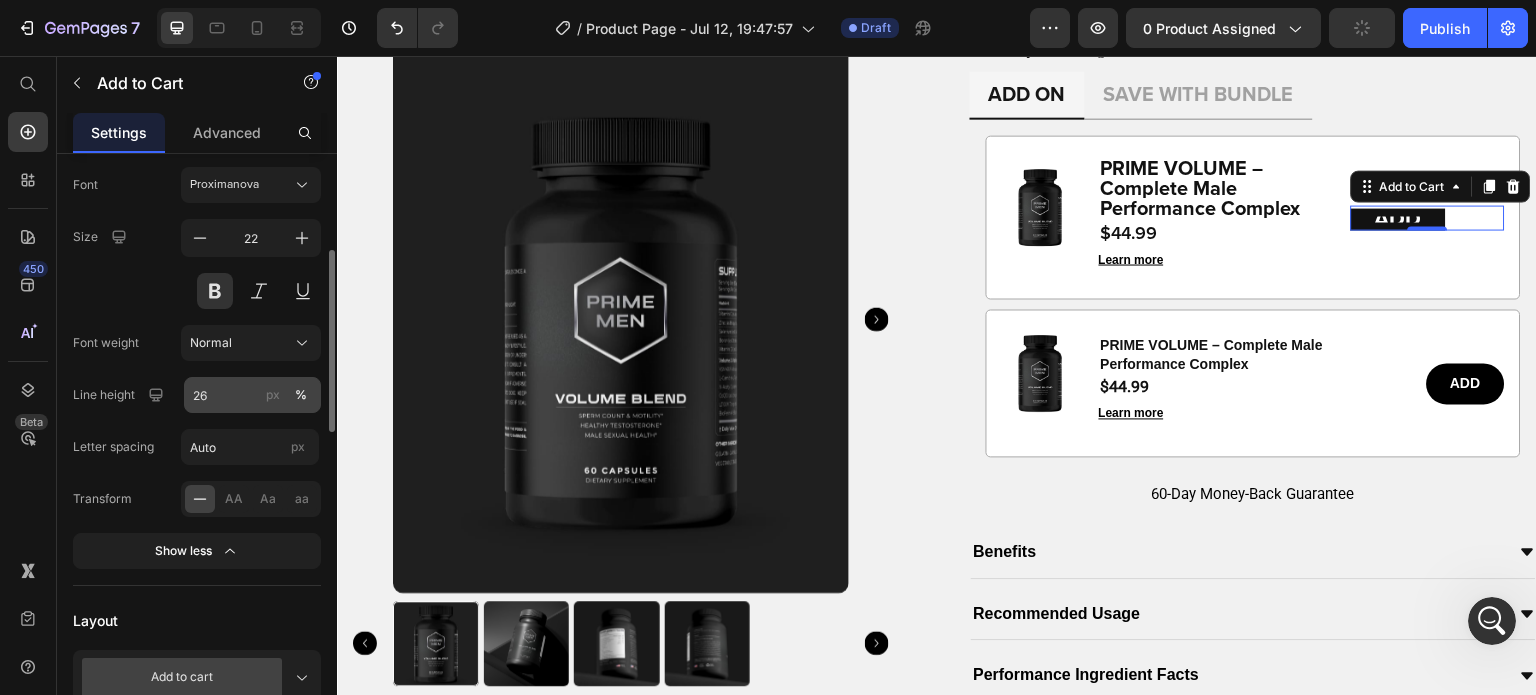 click on "px" 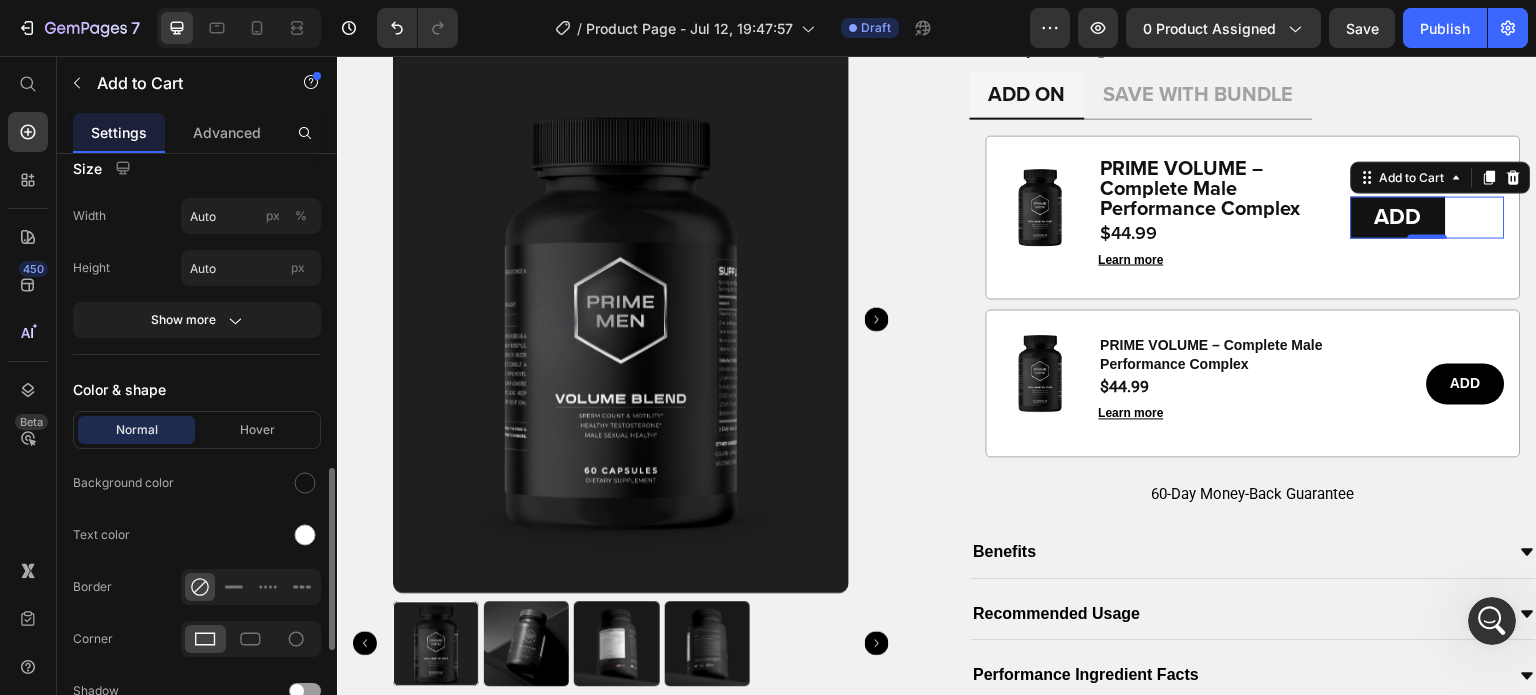 scroll, scrollTop: 1023, scrollLeft: 0, axis: vertical 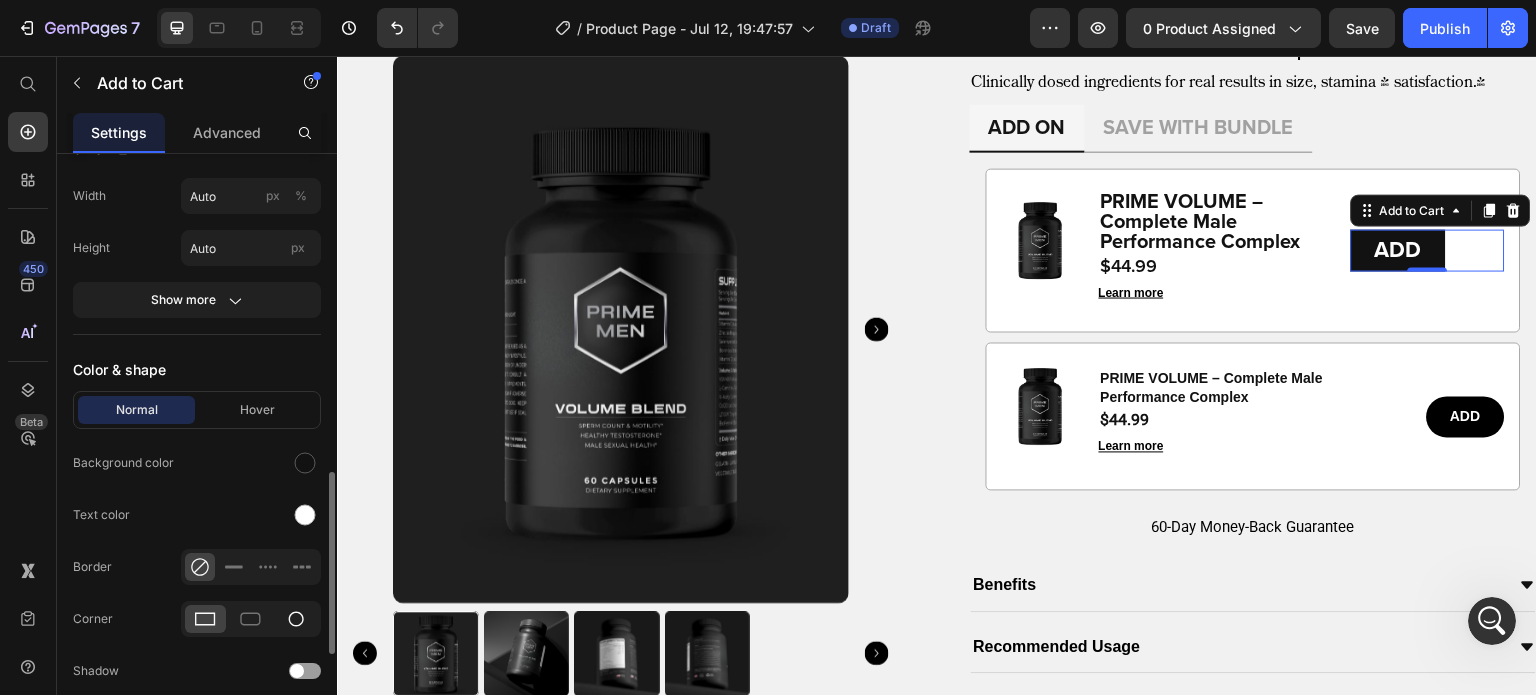 click 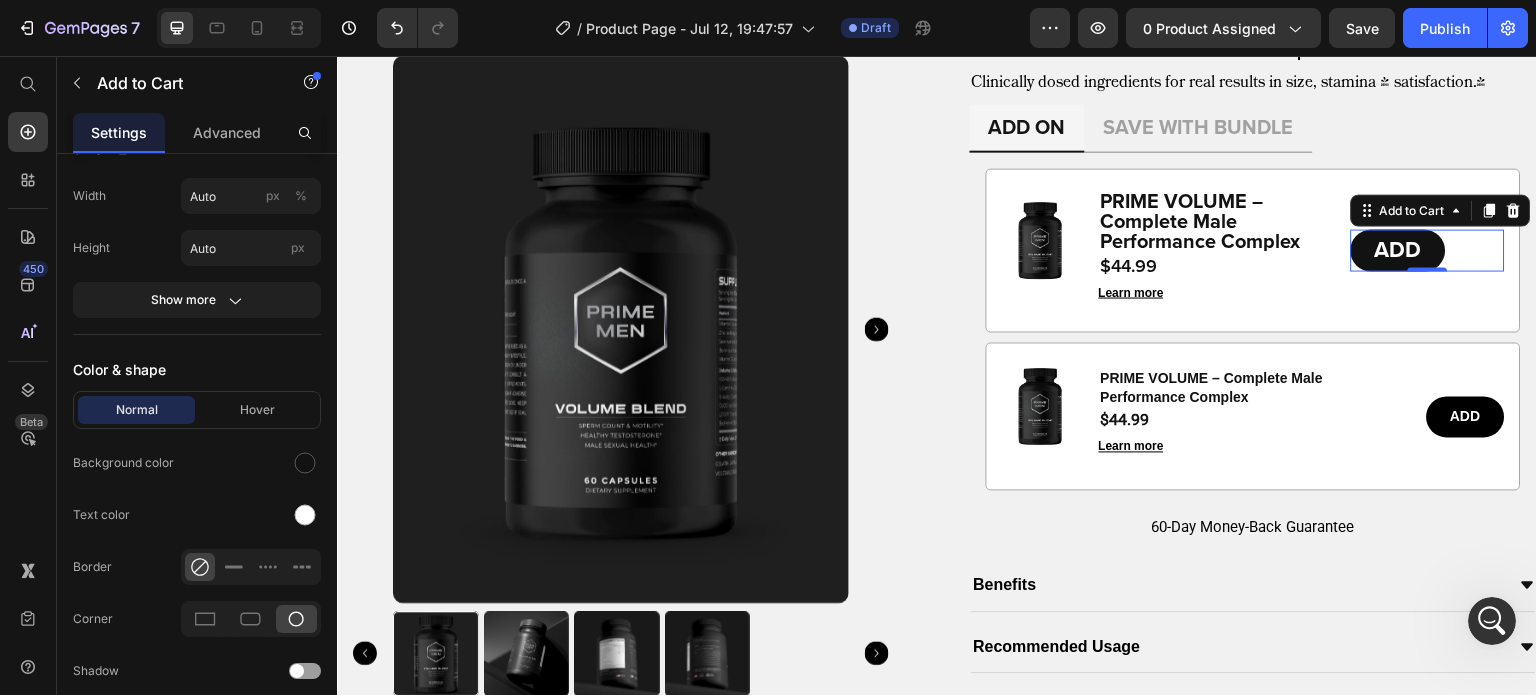 scroll, scrollTop: 1358, scrollLeft: 0, axis: vertical 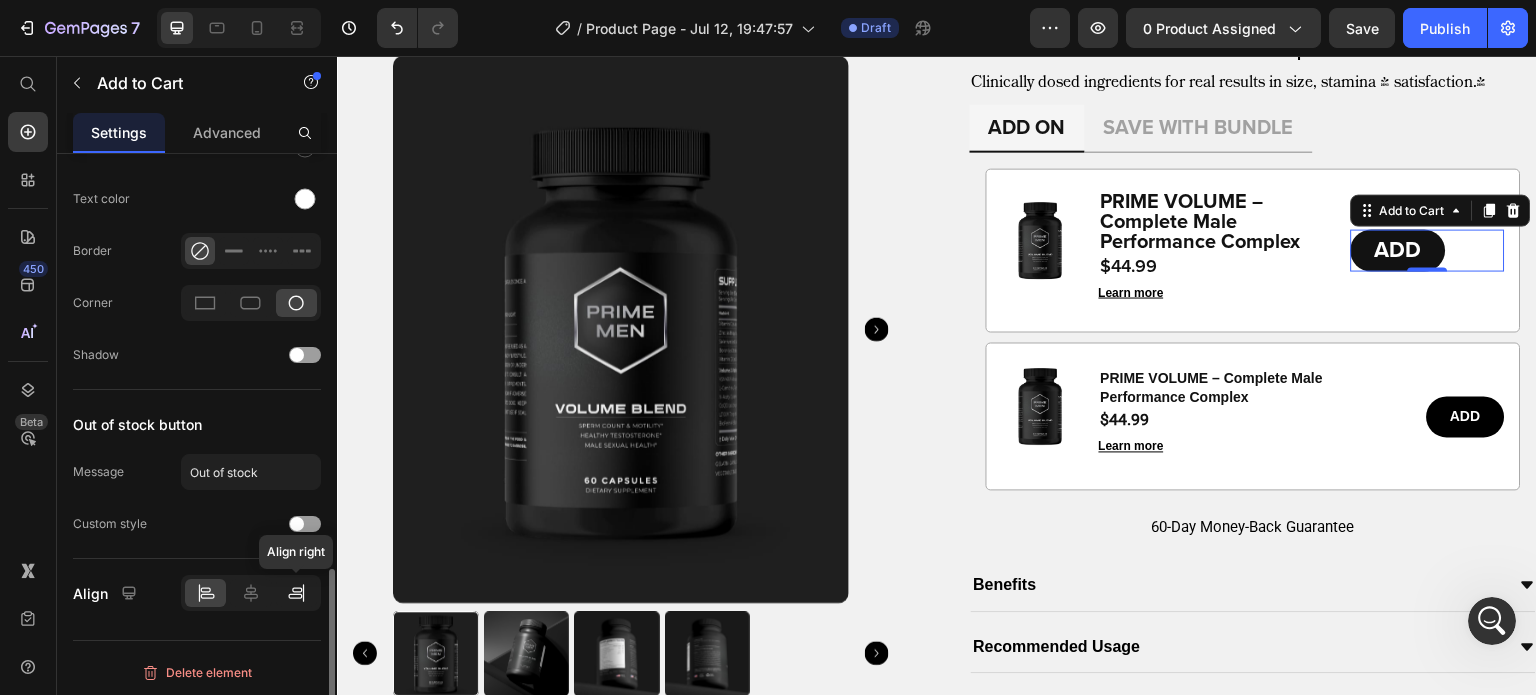 drag, startPoint x: 284, startPoint y: 580, endPoint x: 436, endPoint y: 228, distance: 383.41623 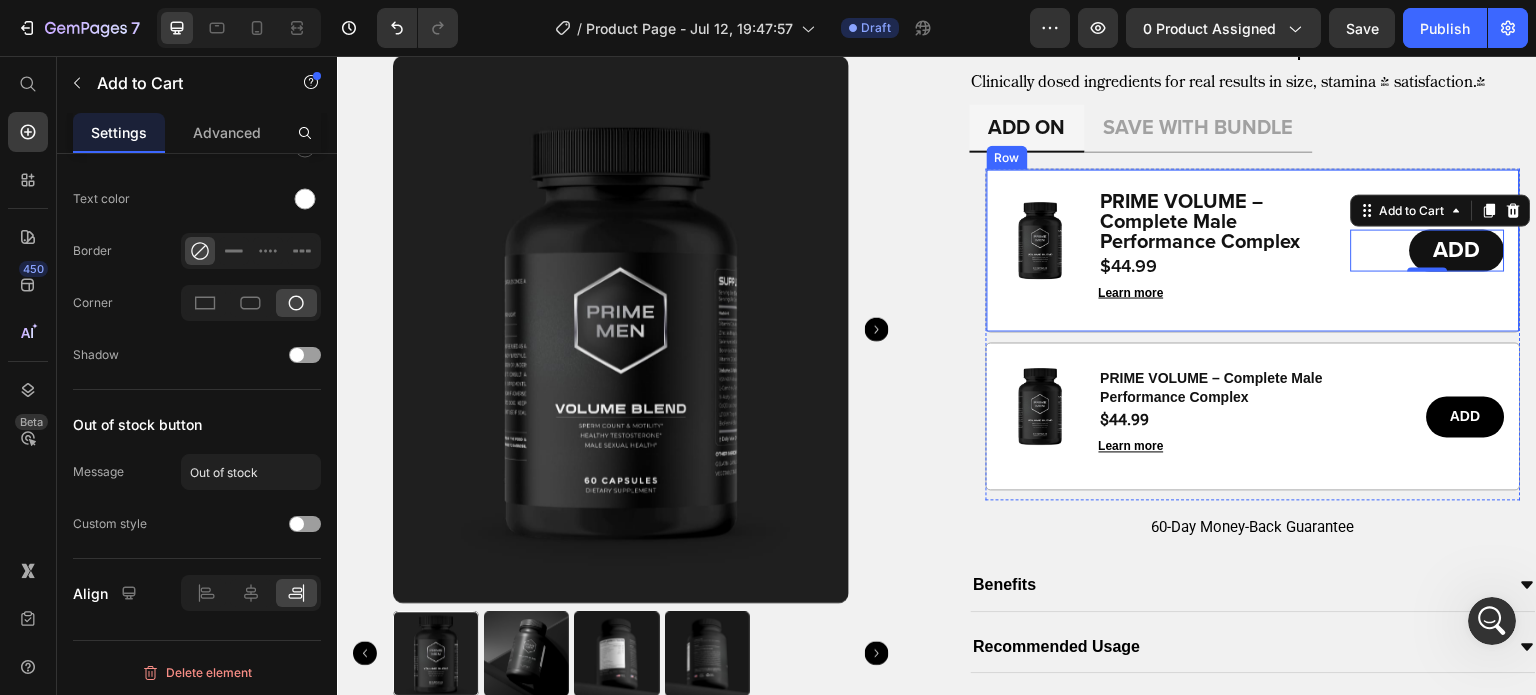 click on "Image PRIME VOLUME – Complete Male Performance Complex Product Title $44.99 Product Price Learn more Button ADD Add to Cart   0 Row" at bounding box center (1254, 250) 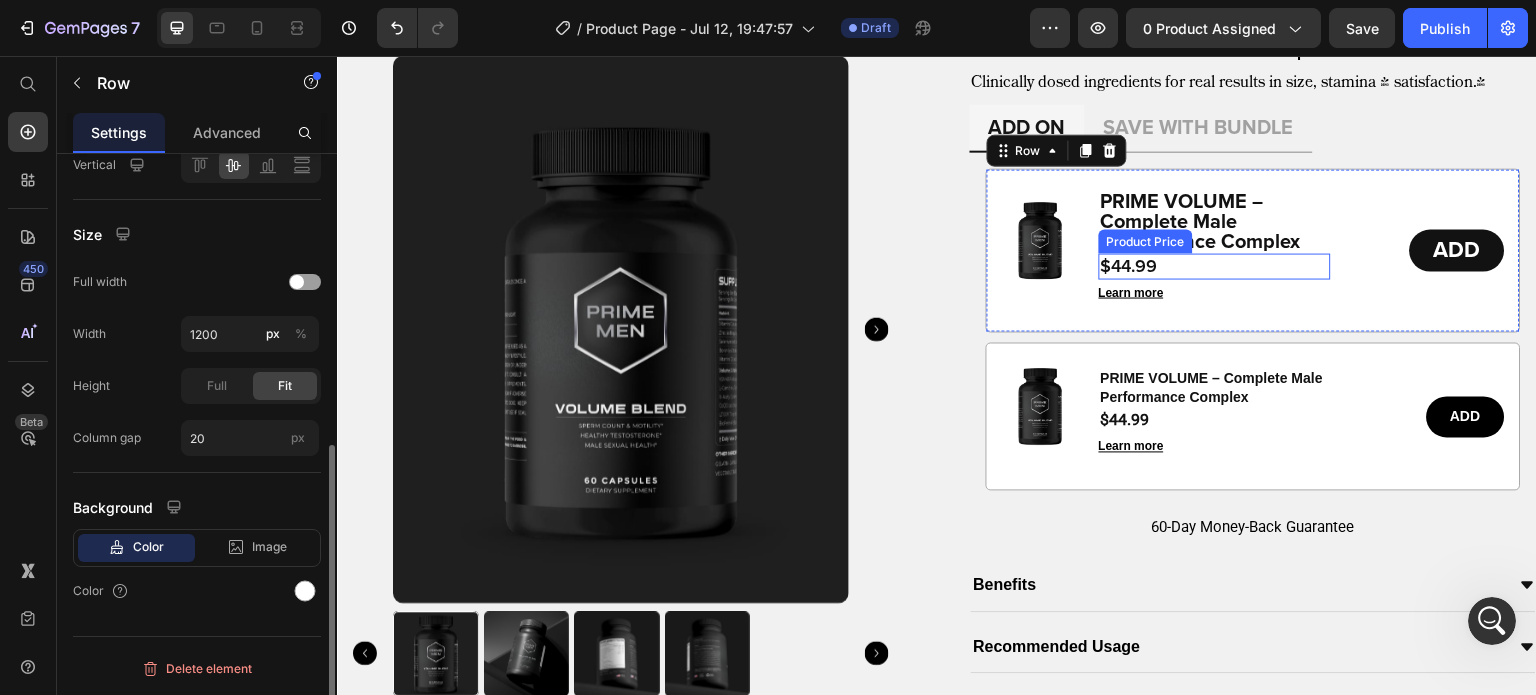 scroll, scrollTop: 0, scrollLeft: 0, axis: both 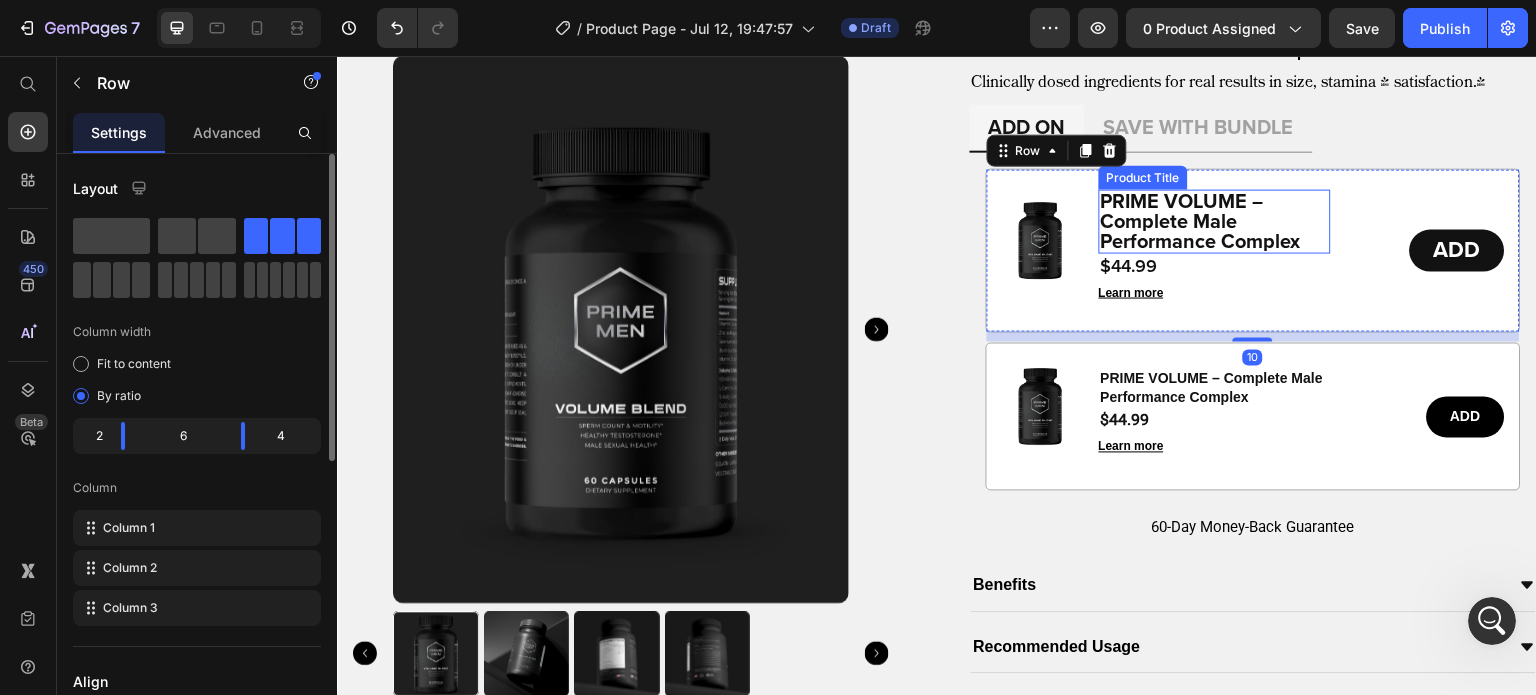 click on "PRIME VOLUME – Complete Male Performance Complex" at bounding box center [1215, 221] 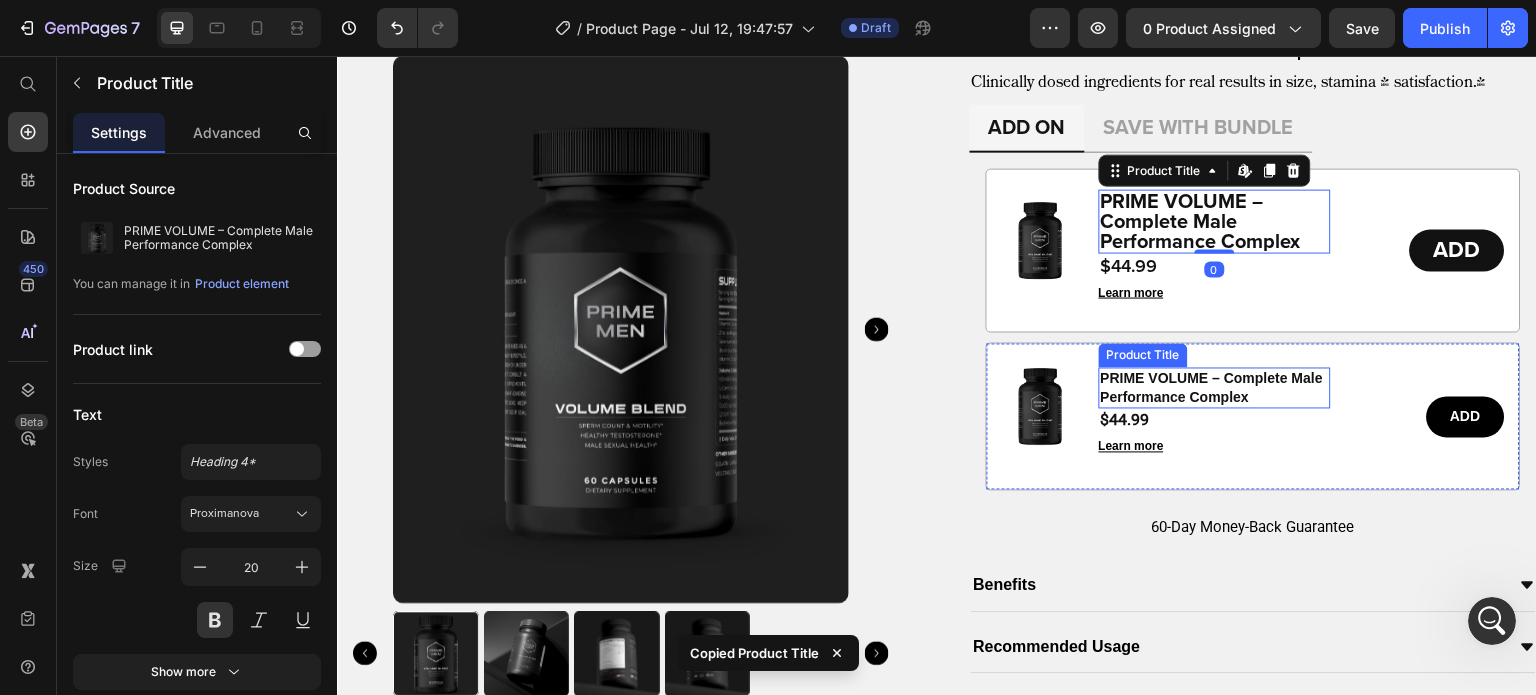 click on "PRIME VOLUME – Complete Male Performance Complex" at bounding box center [1215, 387] 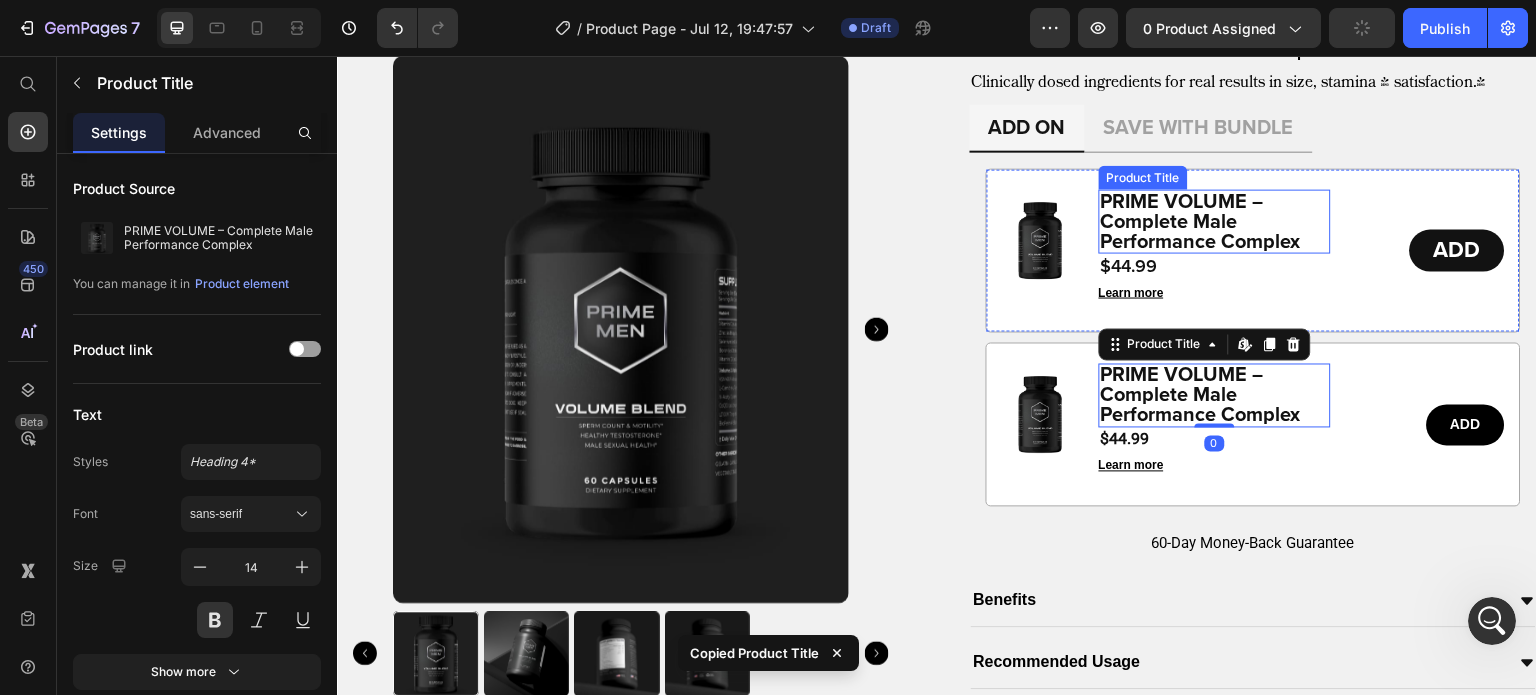 type on "20" 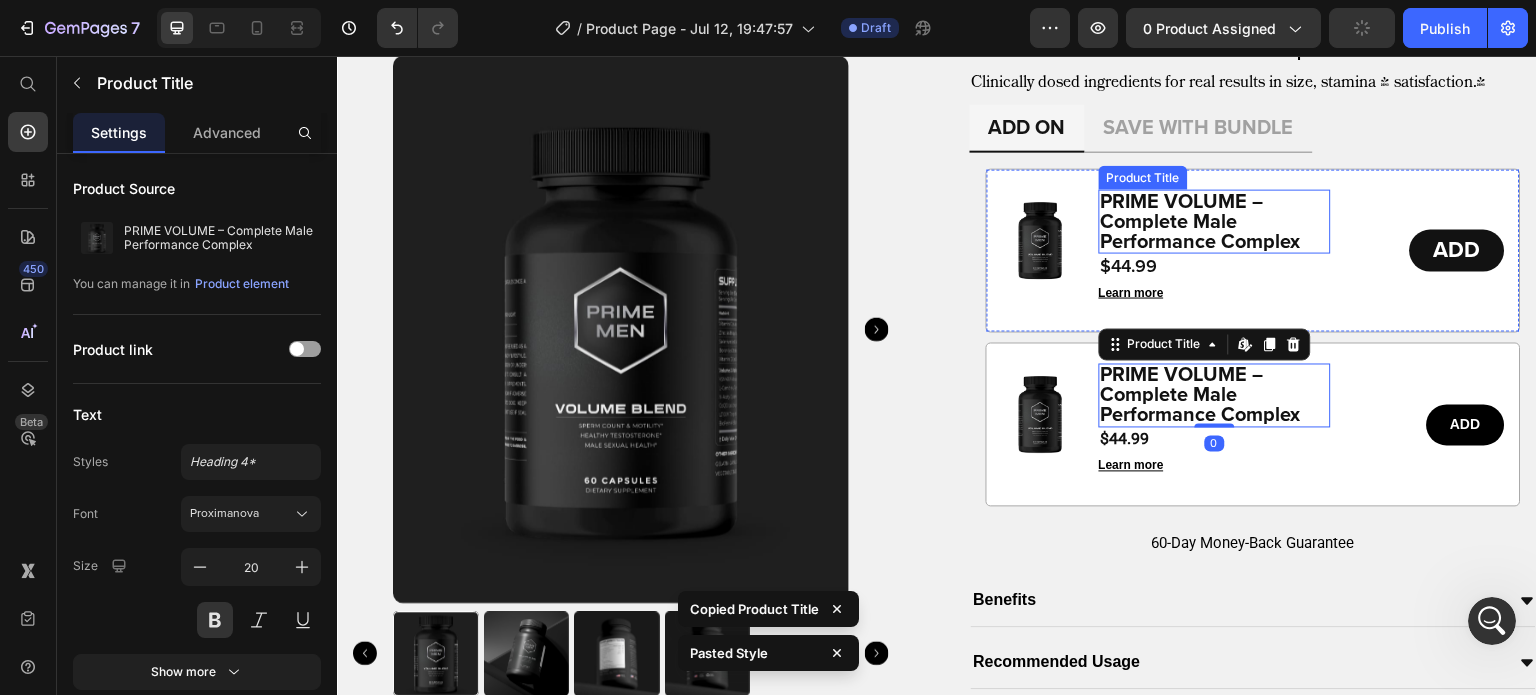 click on "PRIME VOLUME – Complete Male Performance Complex" at bounding box center [1215, 221] 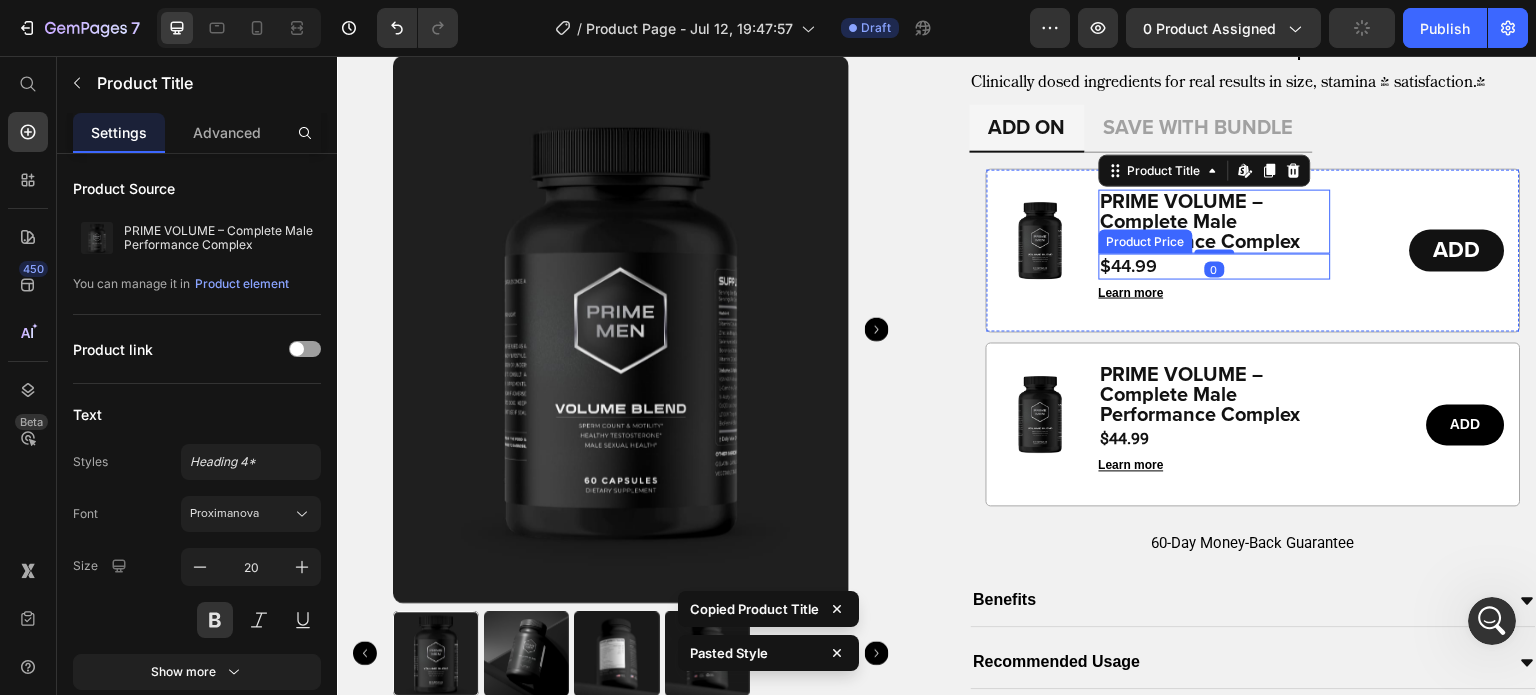click on "$44.99" at bounding box center (1215, 266) 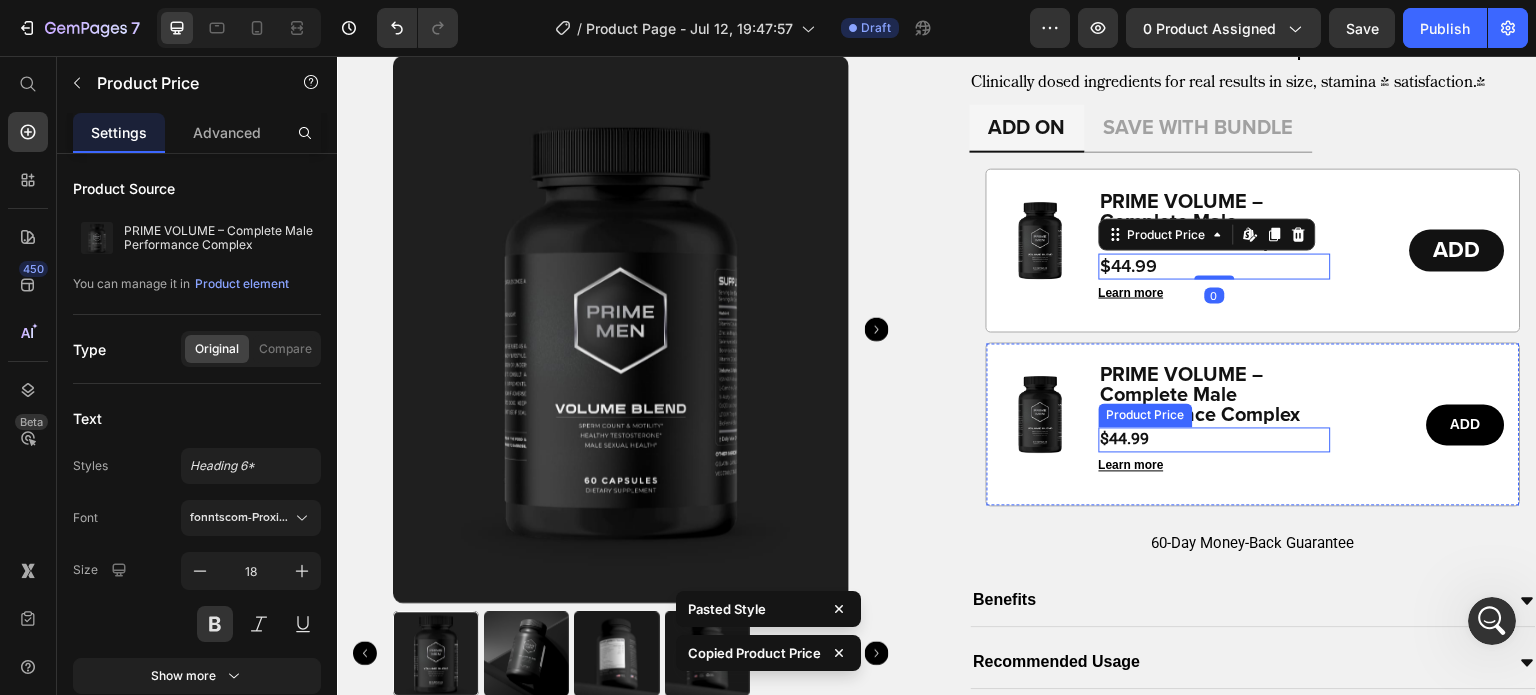 click on "$44.99" at bounding box center [1215, 439] 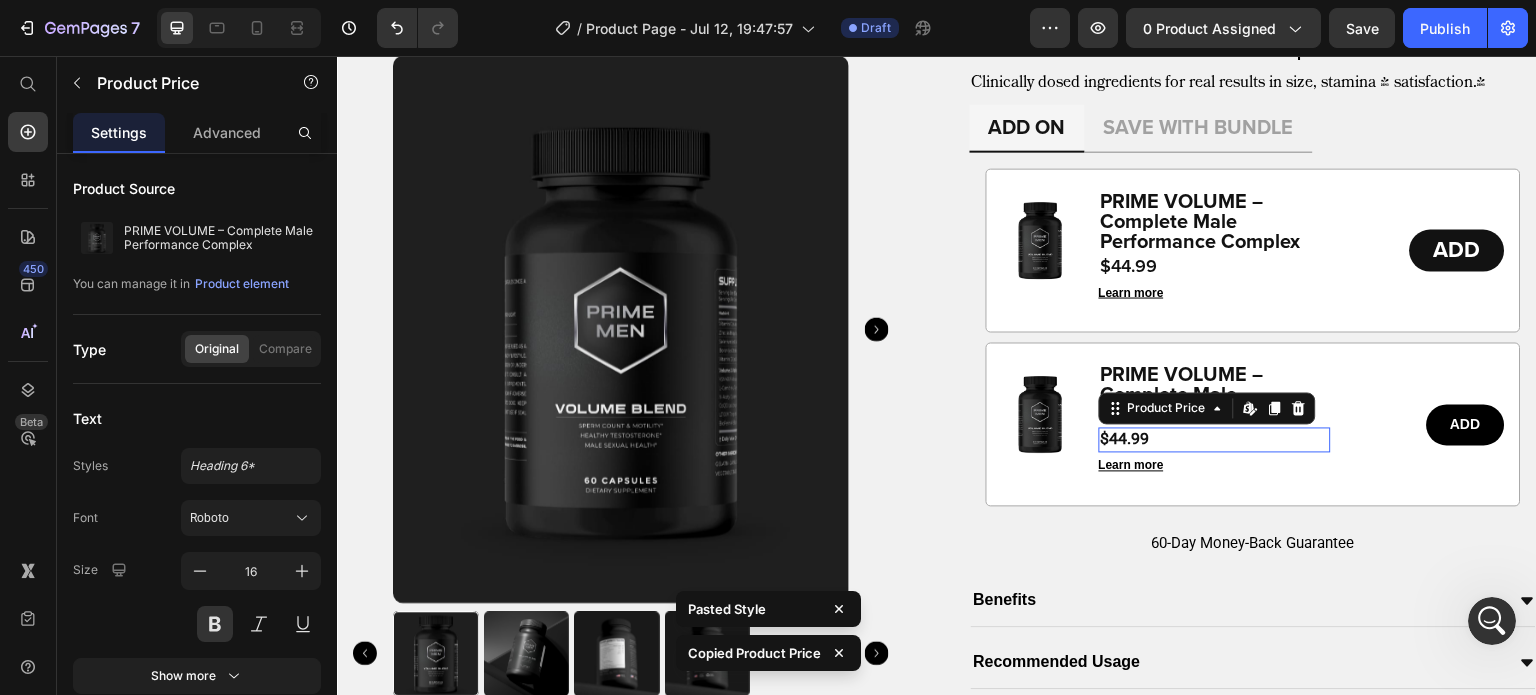 type on "18" 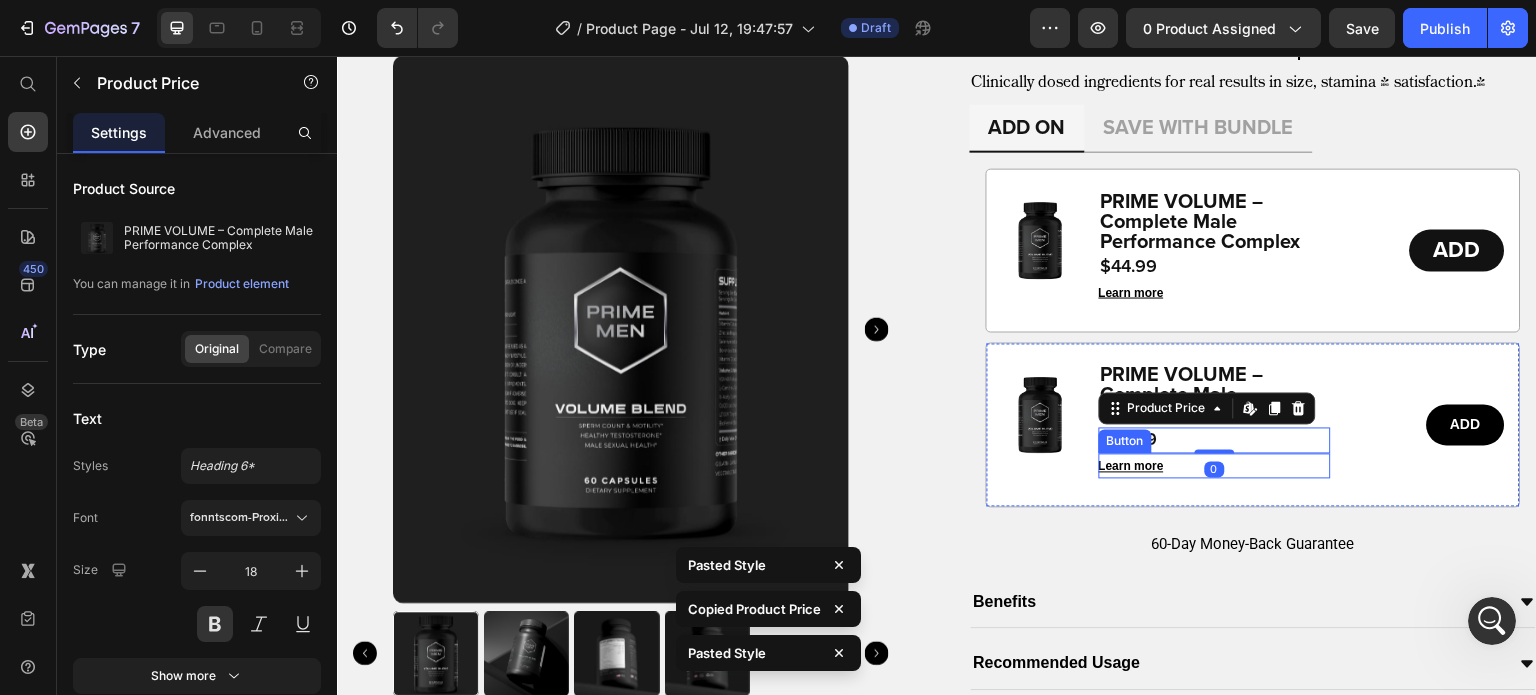 click on "Learn more Button" at bounding box center [1215, 465] 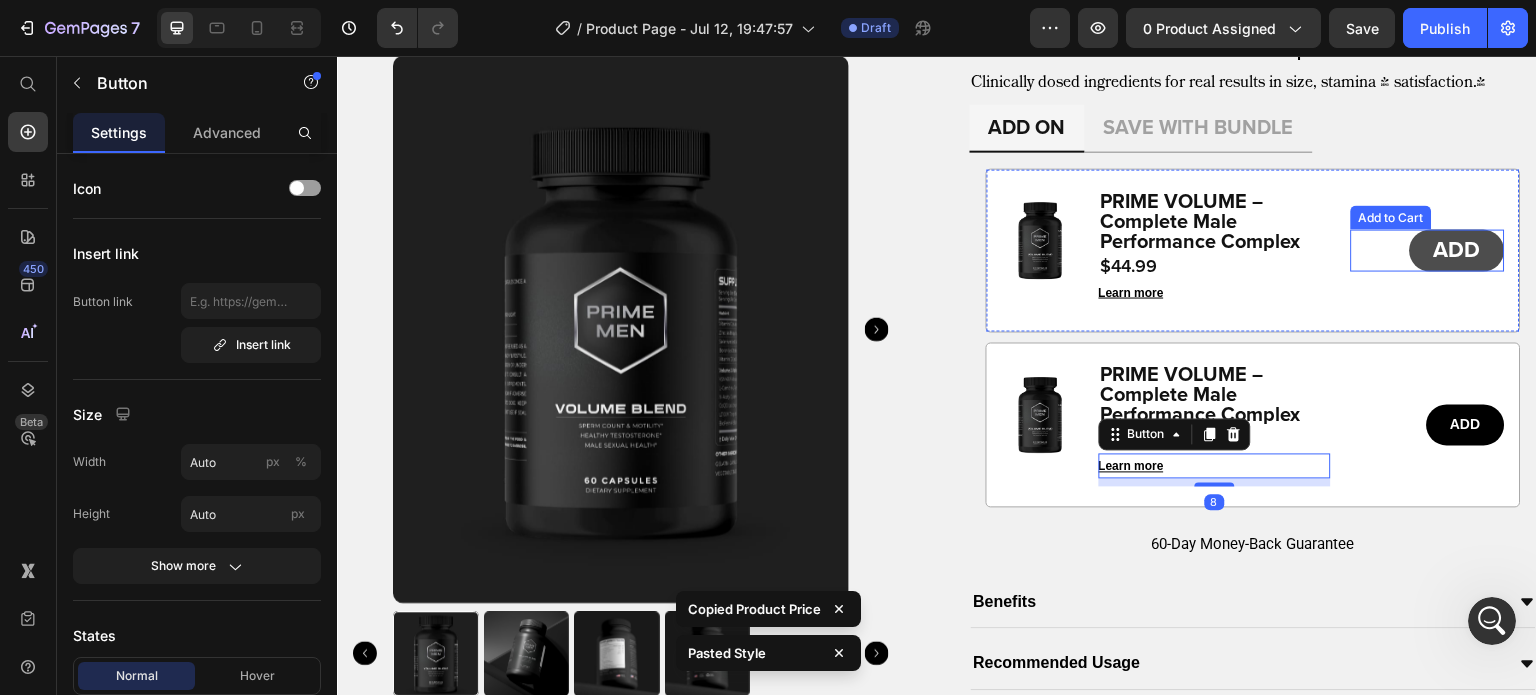 type 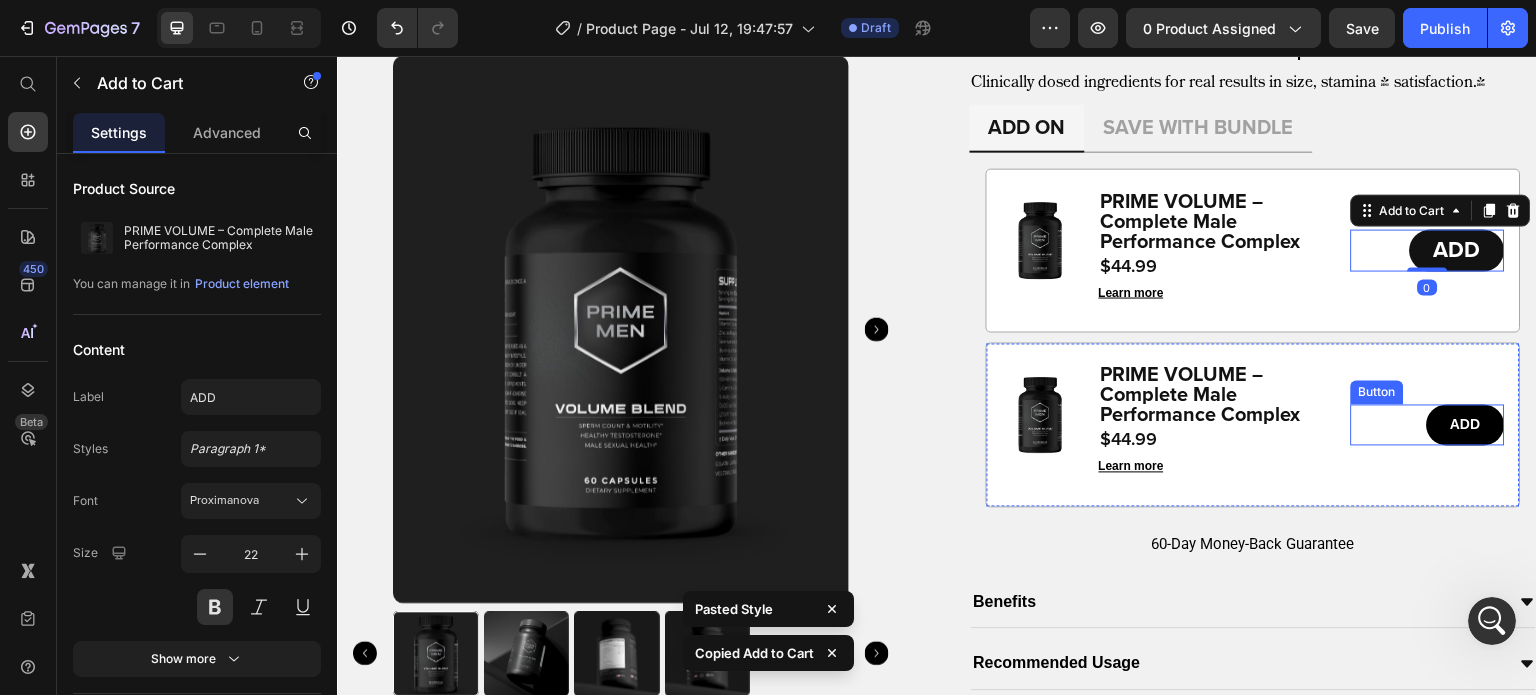 click on "ADD Button" at bounding box center (1428, 424) 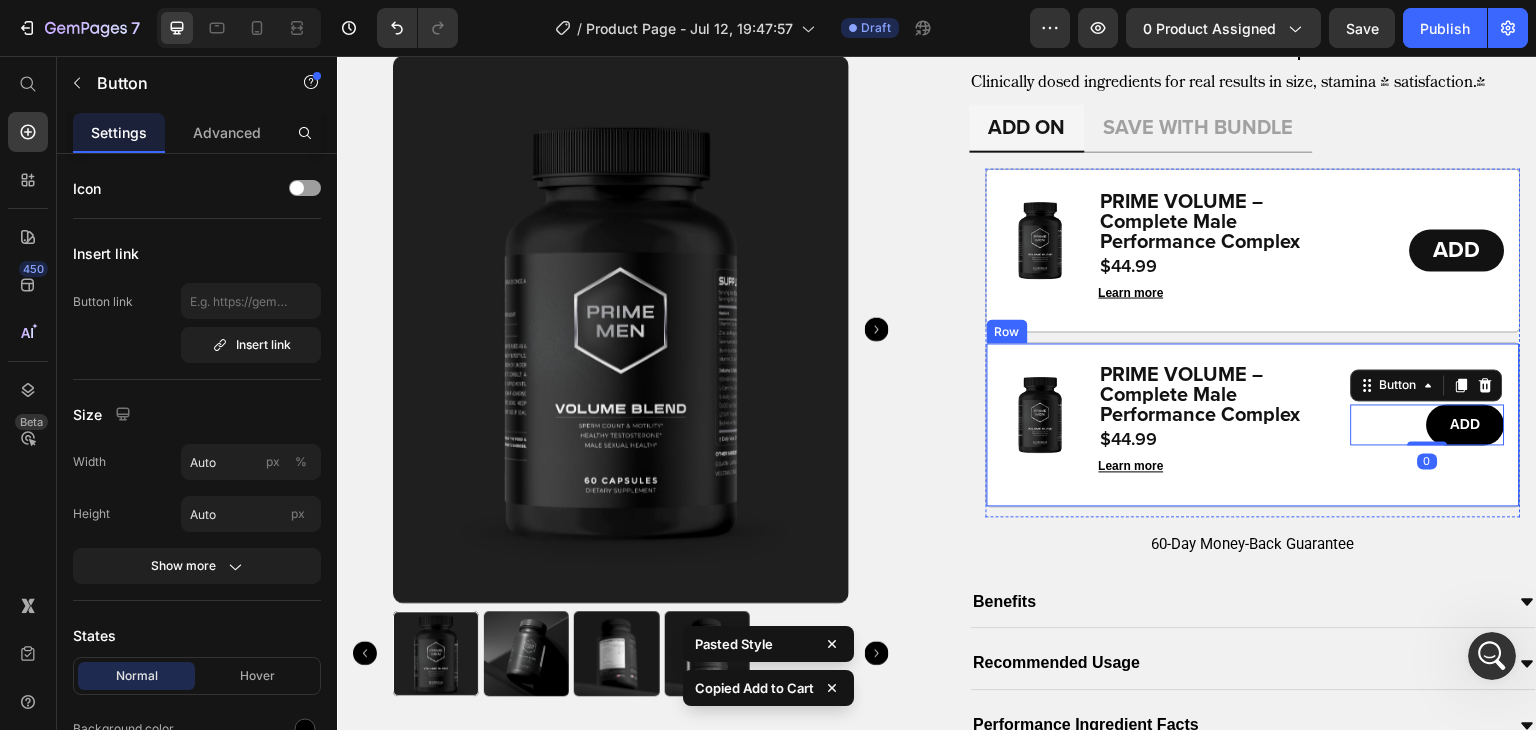 scroll, scrollTop: 13619, scrollLeft: 0, axis: vertical 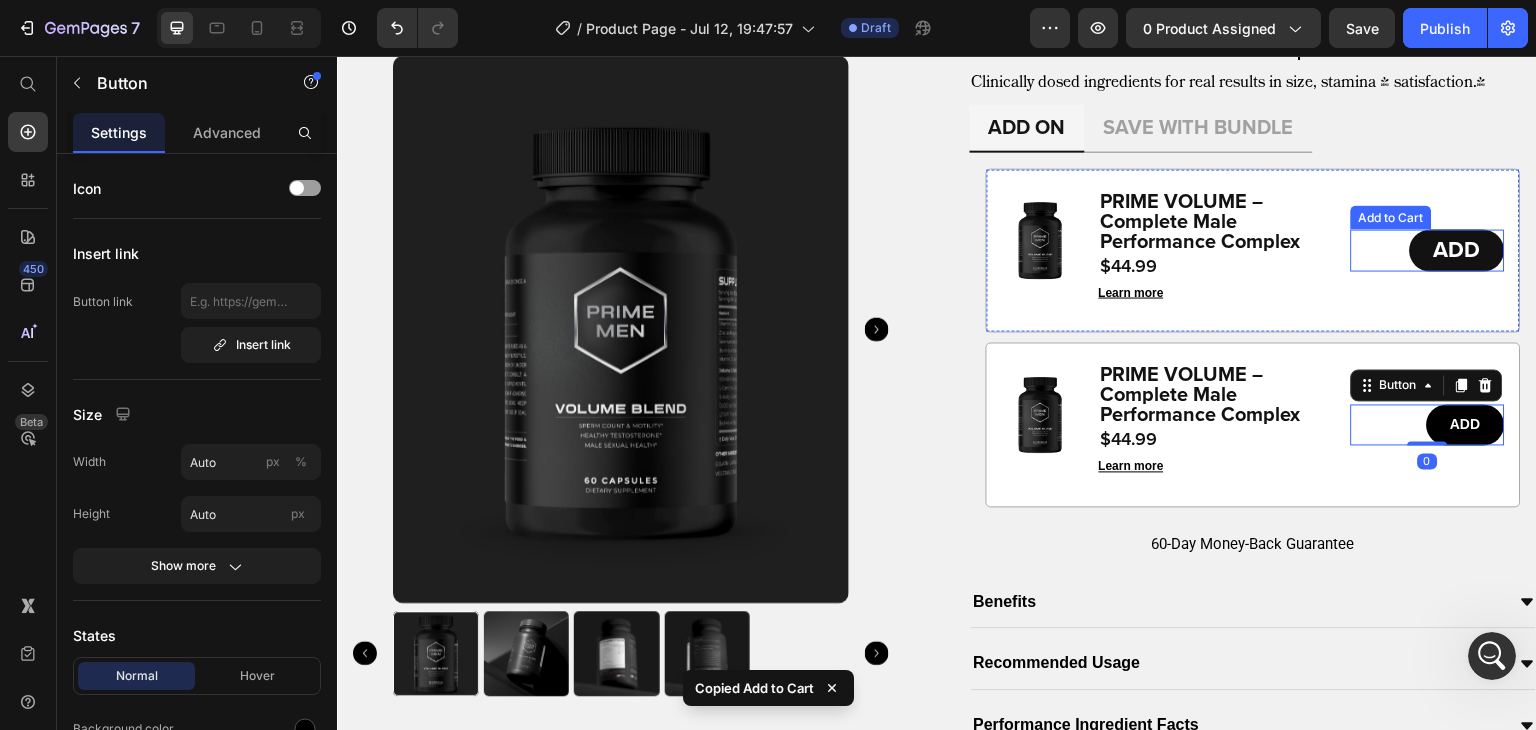 click on "ADD Add to Cart" at bounding box center (1428, 250) 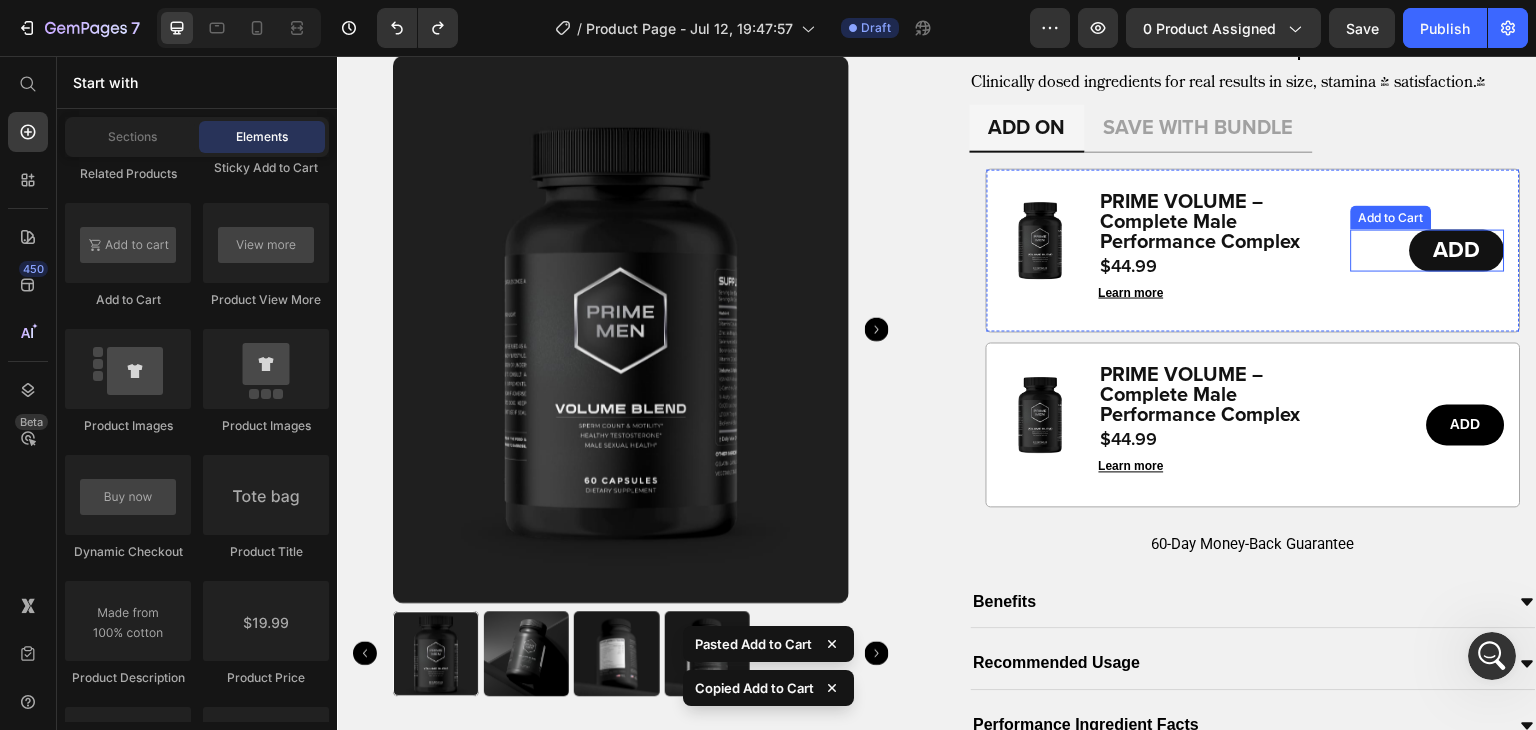 click on "ADD Add to Cart" at bounding box center (1428, 250) 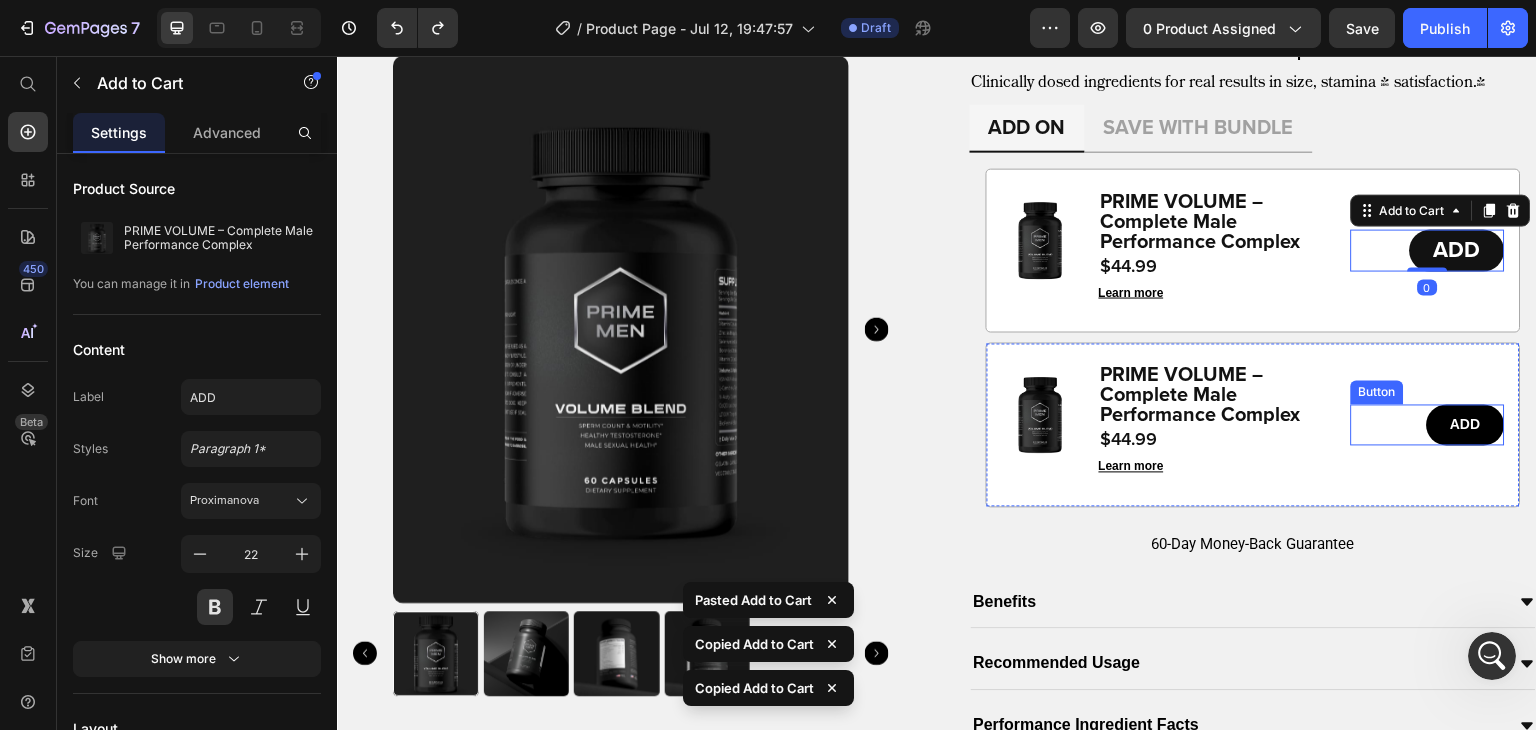 click on "ADD Button" at bounding box center [1428, 424] 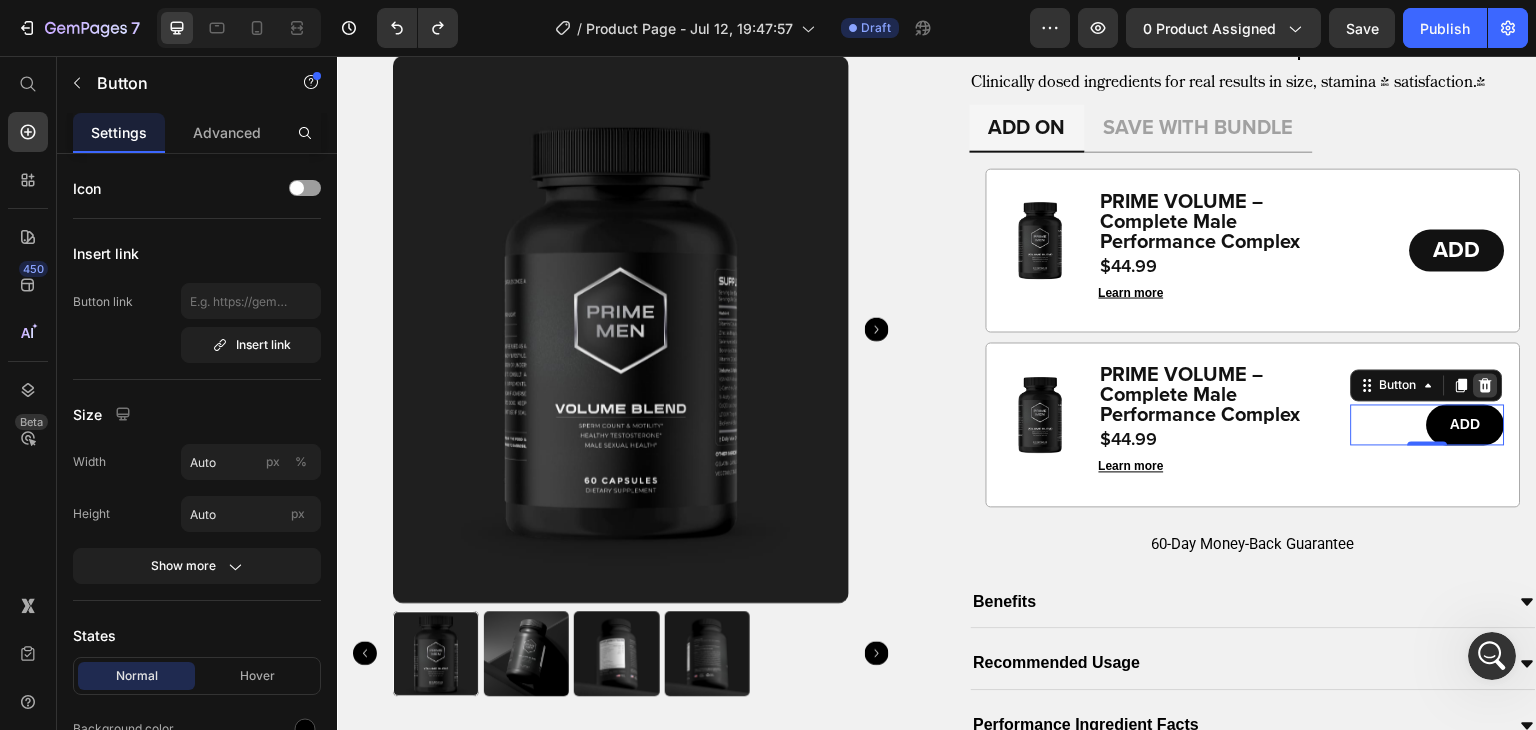 click at bounding box center [1486, 385] 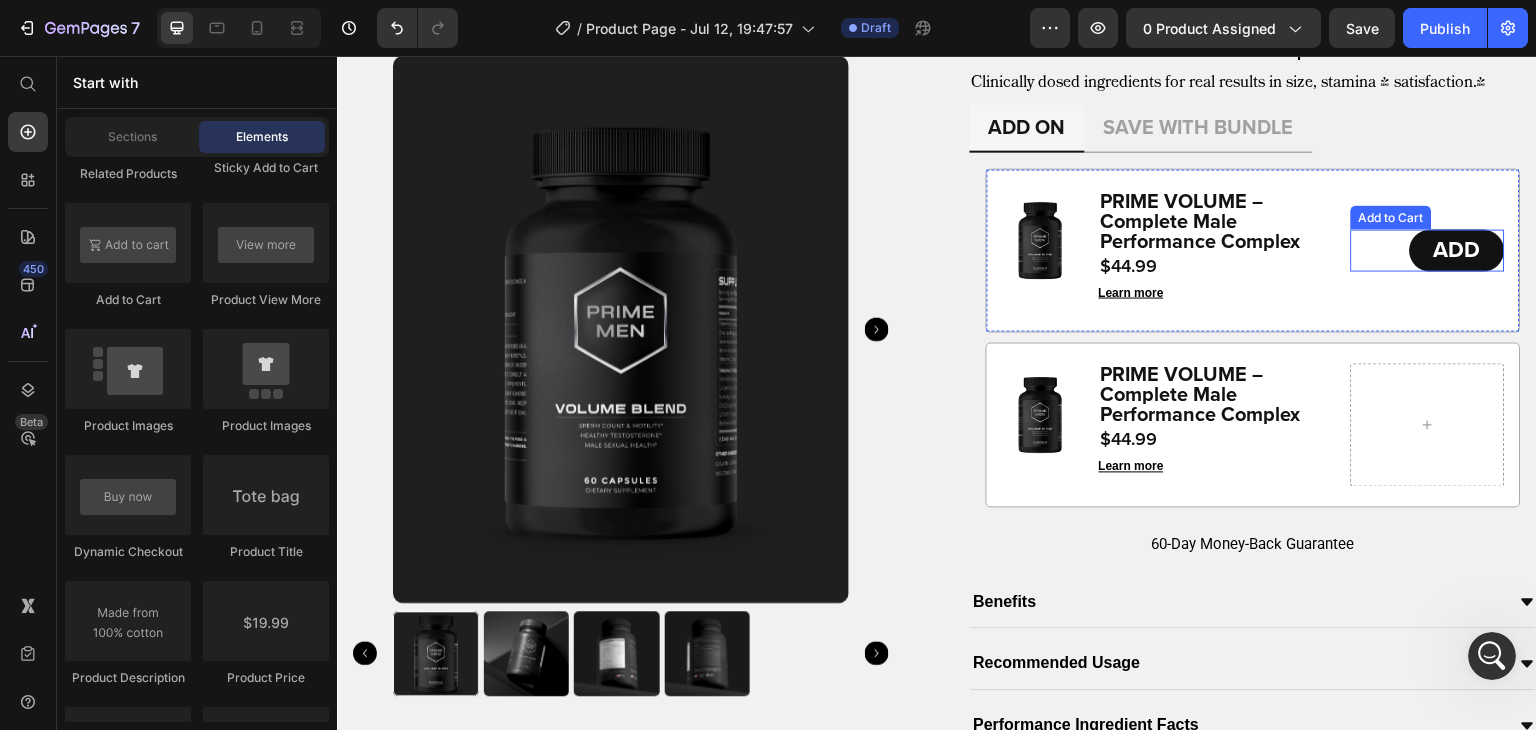 click on "ADD Add to Cart" at bounding box center (1428, 250) 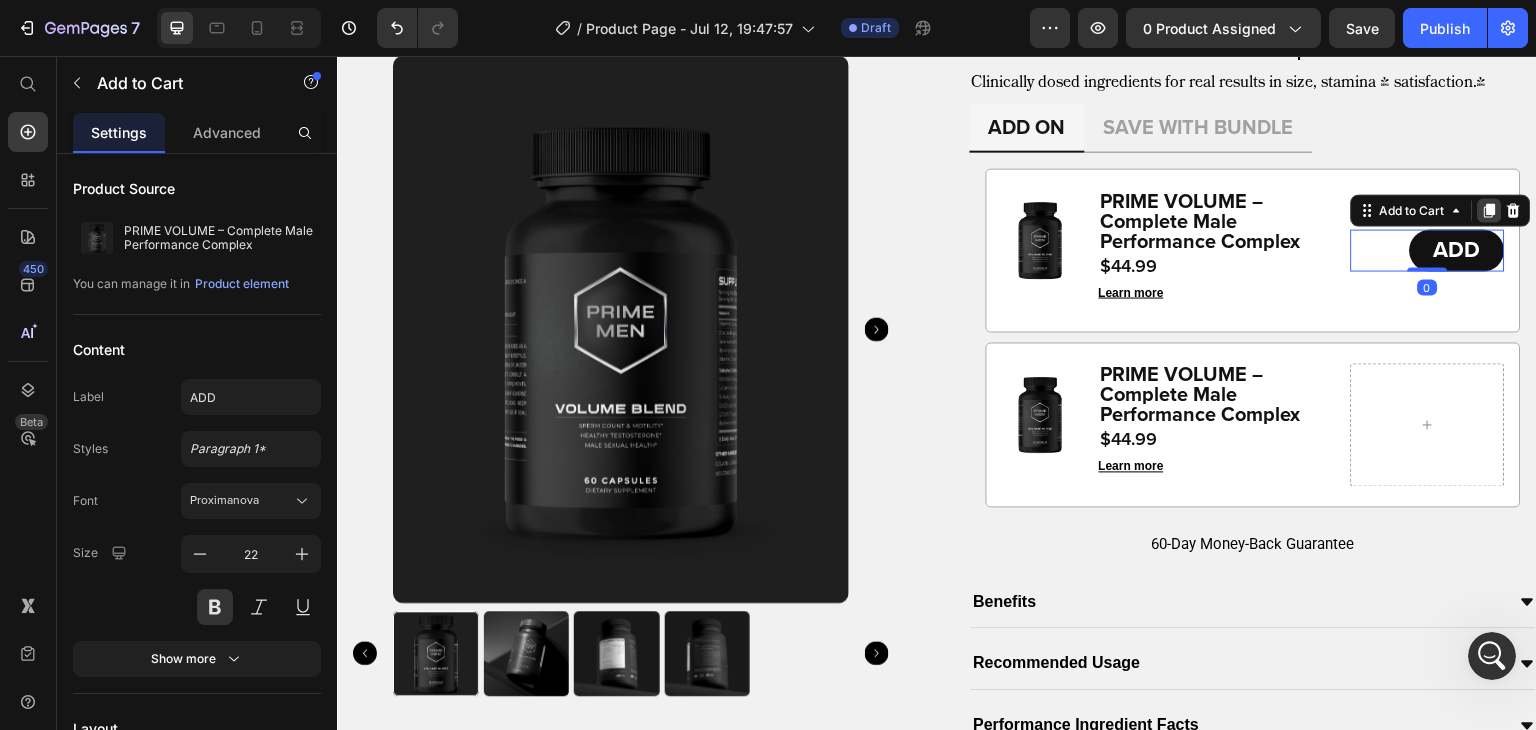 click 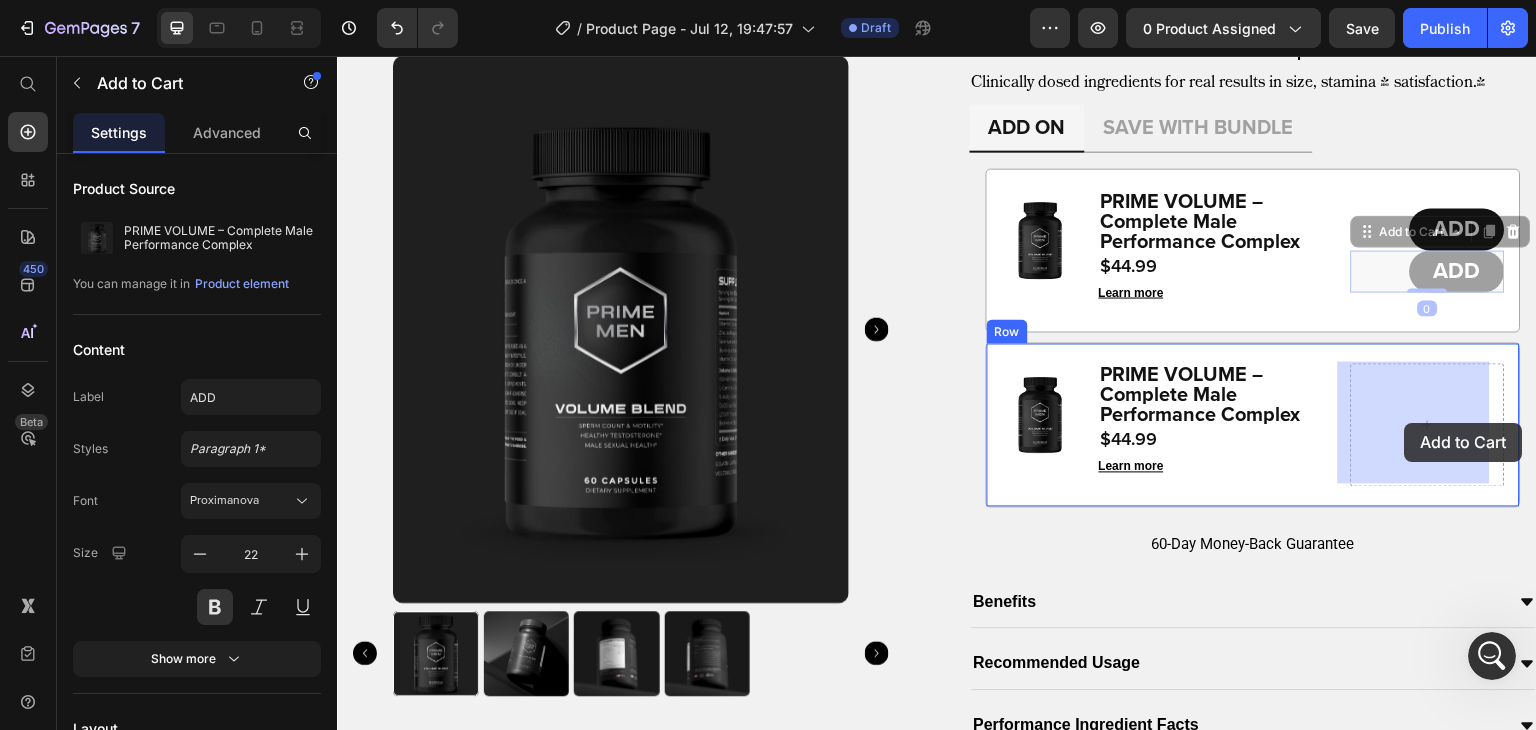 drag, startPoint x: 1374, startPoint y: 228, endPoint x: 1402, endPoint y: 416, distance: 190.07367 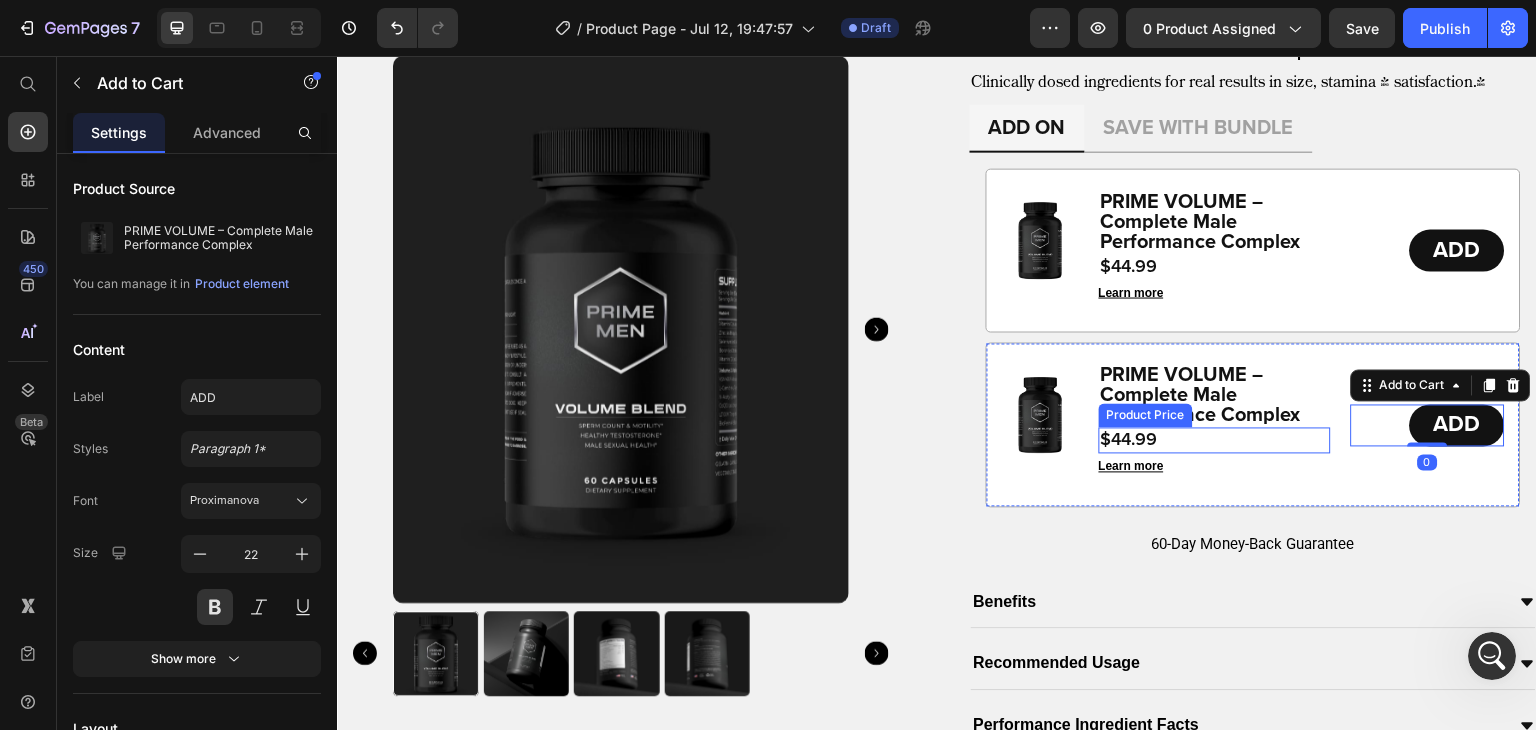 click on "$44.99" at bounding box center [1215, 440] 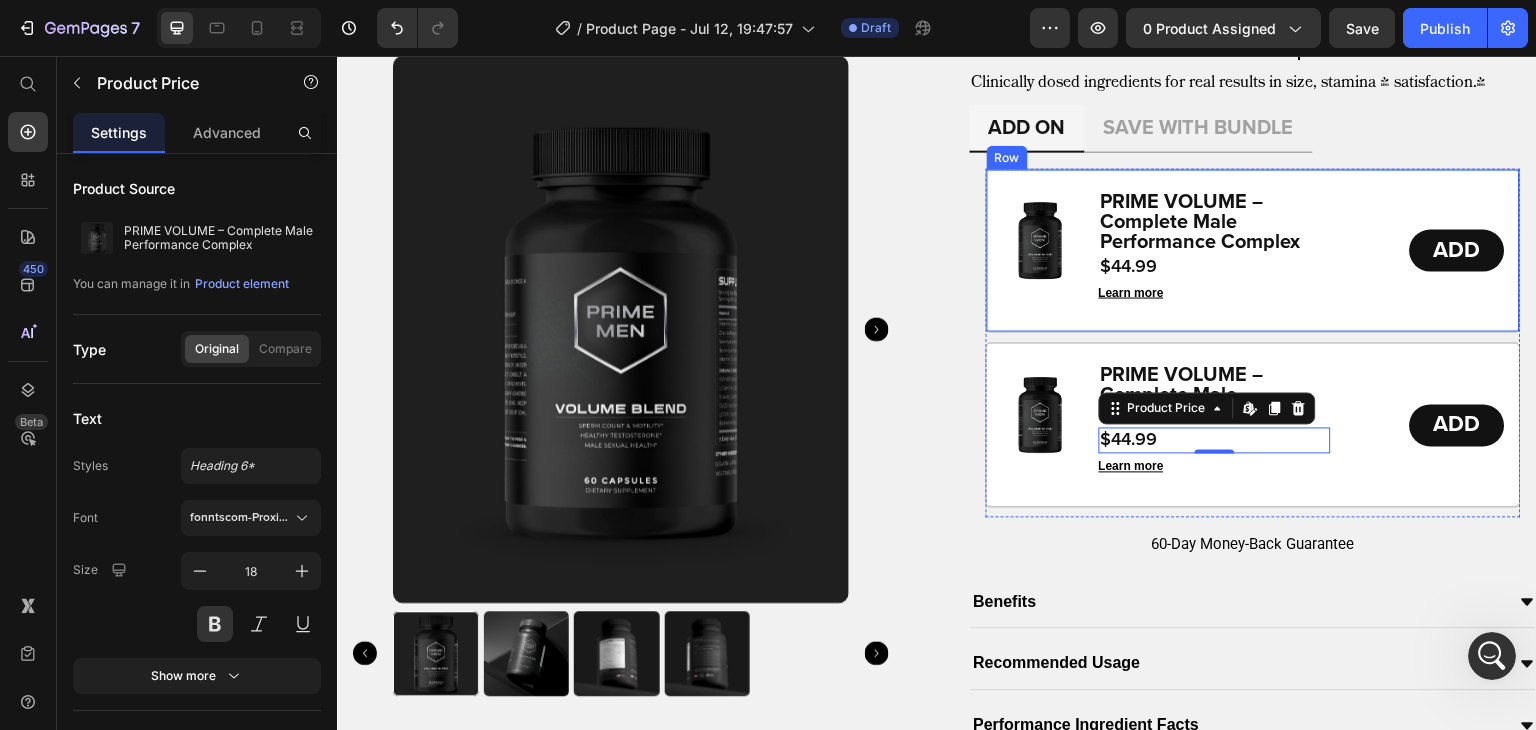 click on "Image PRIME VOLUME – Complete Male Performance Complex Product Title $44.99 Product Price Learn more Button ADD Add to Cart Row" at bounding box center (1254, 250) 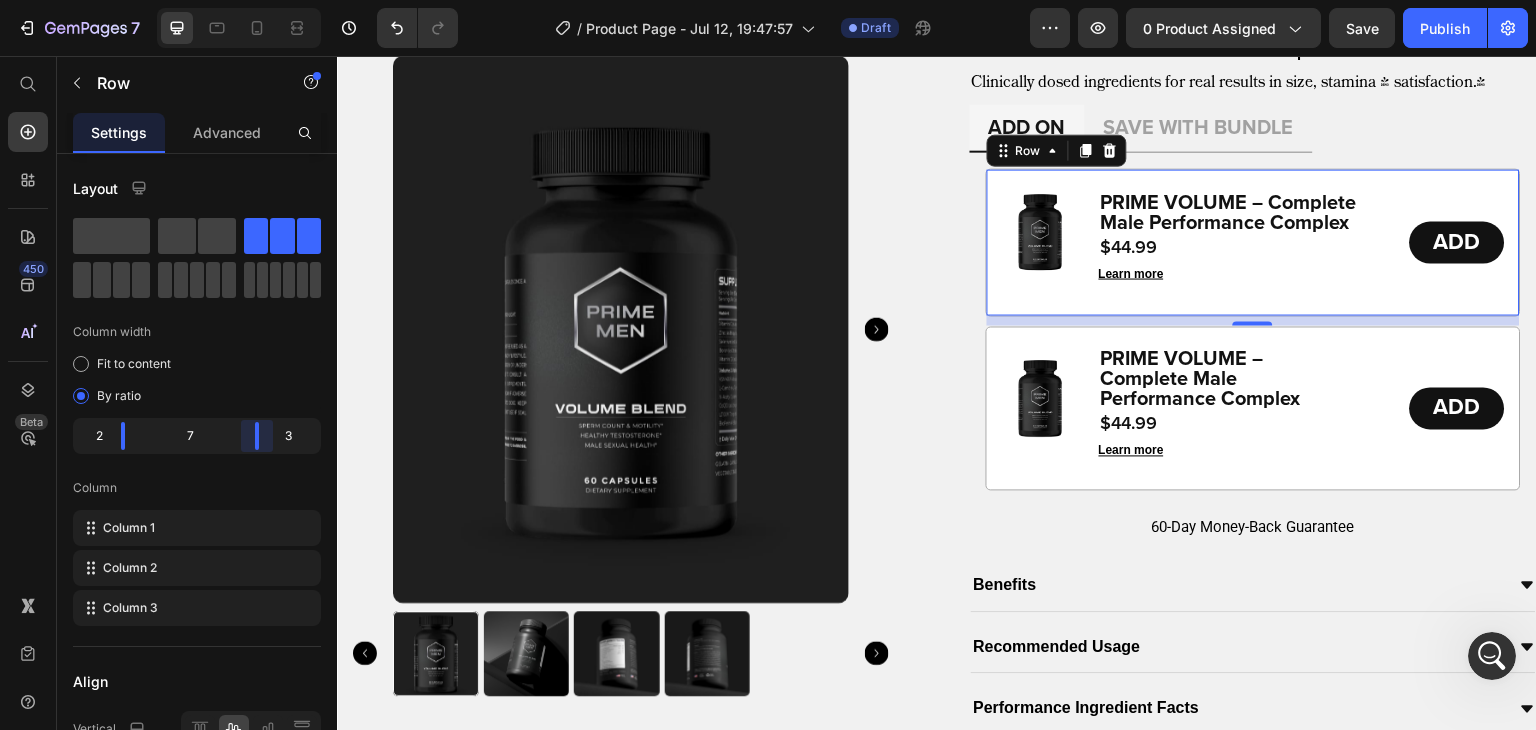 drag, startPoint x: 243, startPoint y: 430, endPoint x: 256, endPoint y: 422, distance: 15.264338 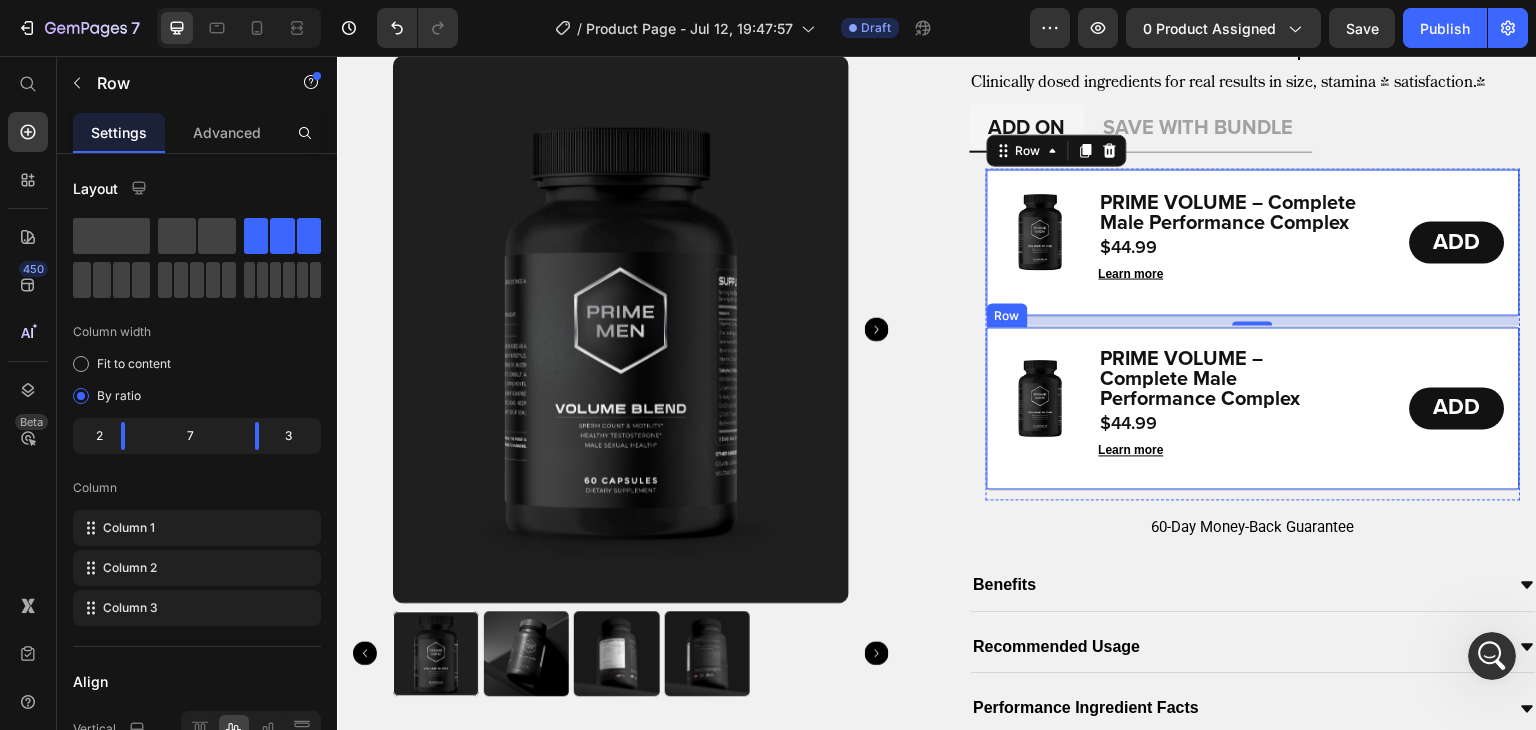 click on "Image PRIME VOLUME – Complete Male Performance Complex Product Title $44.99 Product Price Learn more Button ADD Add to Cart Row" at bounding box center (1254, 408) 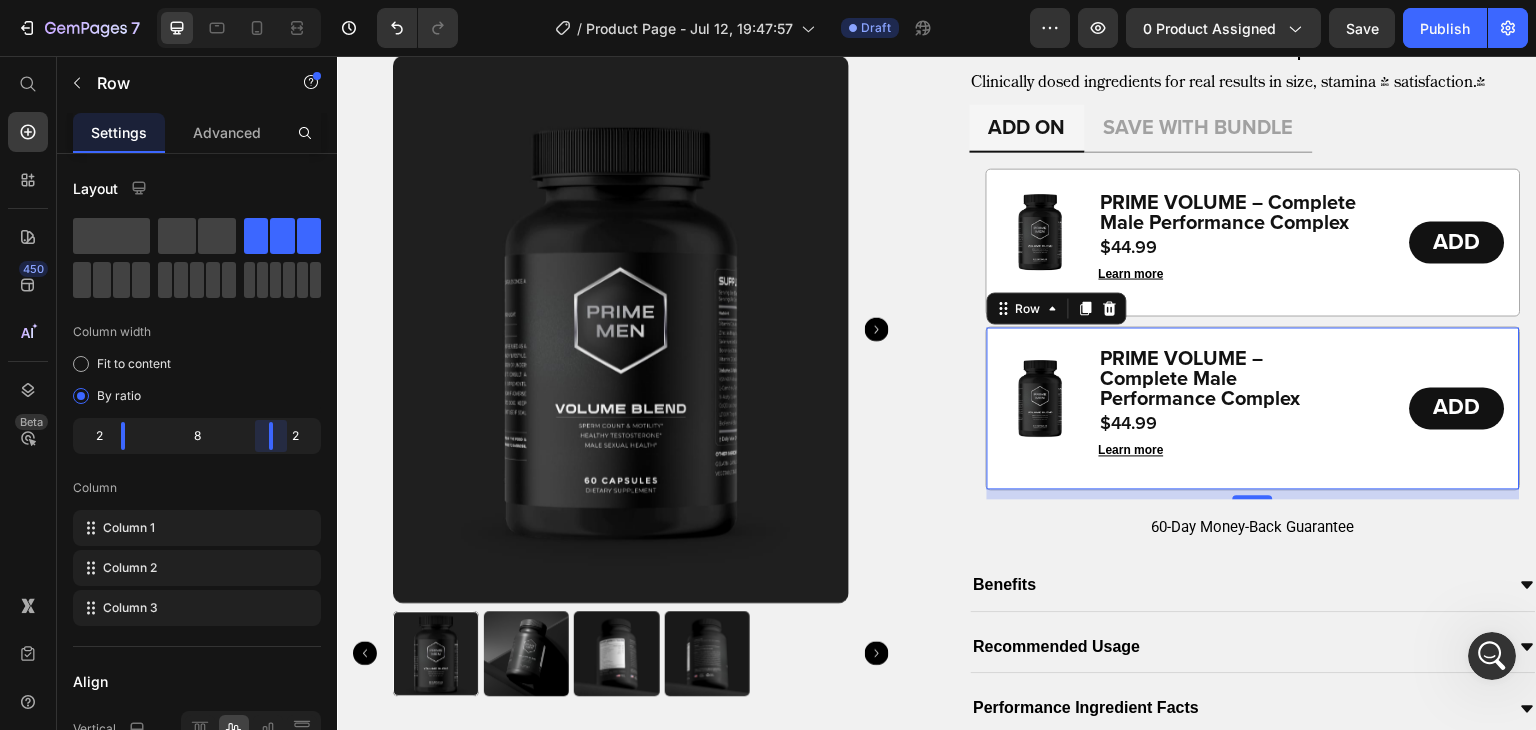 drag, startPoint x: 249, startPoint y: 436, endPoint x: 281, endPoint y: 433, distance: 32.140316 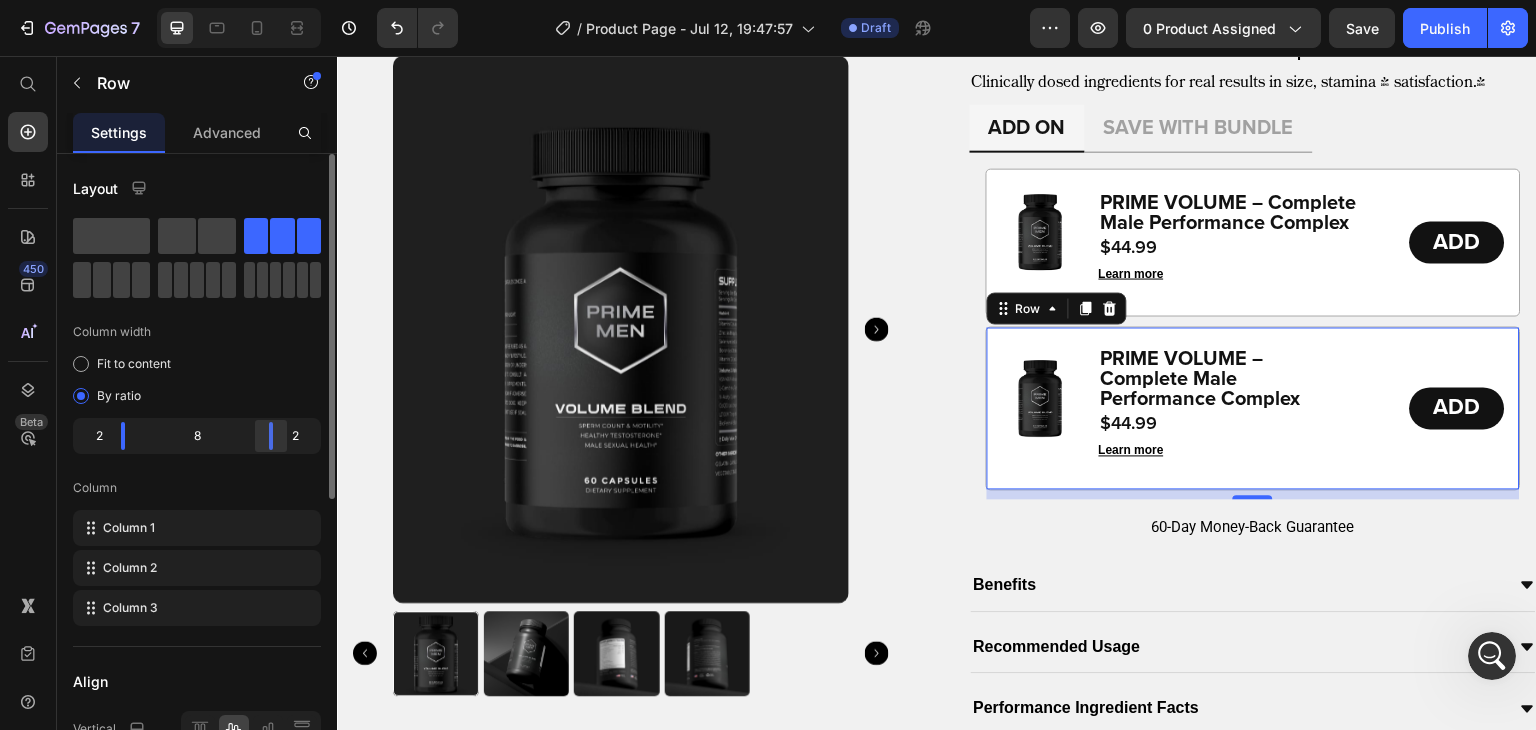 click on "7  Version history  /  Product Page - Jul 12, 19:47:57 Draft Preview 0 product assigned  Save   Publish  450 Beta Start with Sections Elements Hero Section Product Detail Brands Trusted Badges Guarantee Product Breakdown How to use Testimonials Compare Bundle FAQs Social Proof Brand Story Product List Collection Blog List Contact Sticky Add to Cart Custom Footer Browse Library 450 Layout
Row
Row
Row
Row Text
Heading
Text Block Button
Button
Button
Sticky Back to top Media
Image" at bounding box center [768, 0] 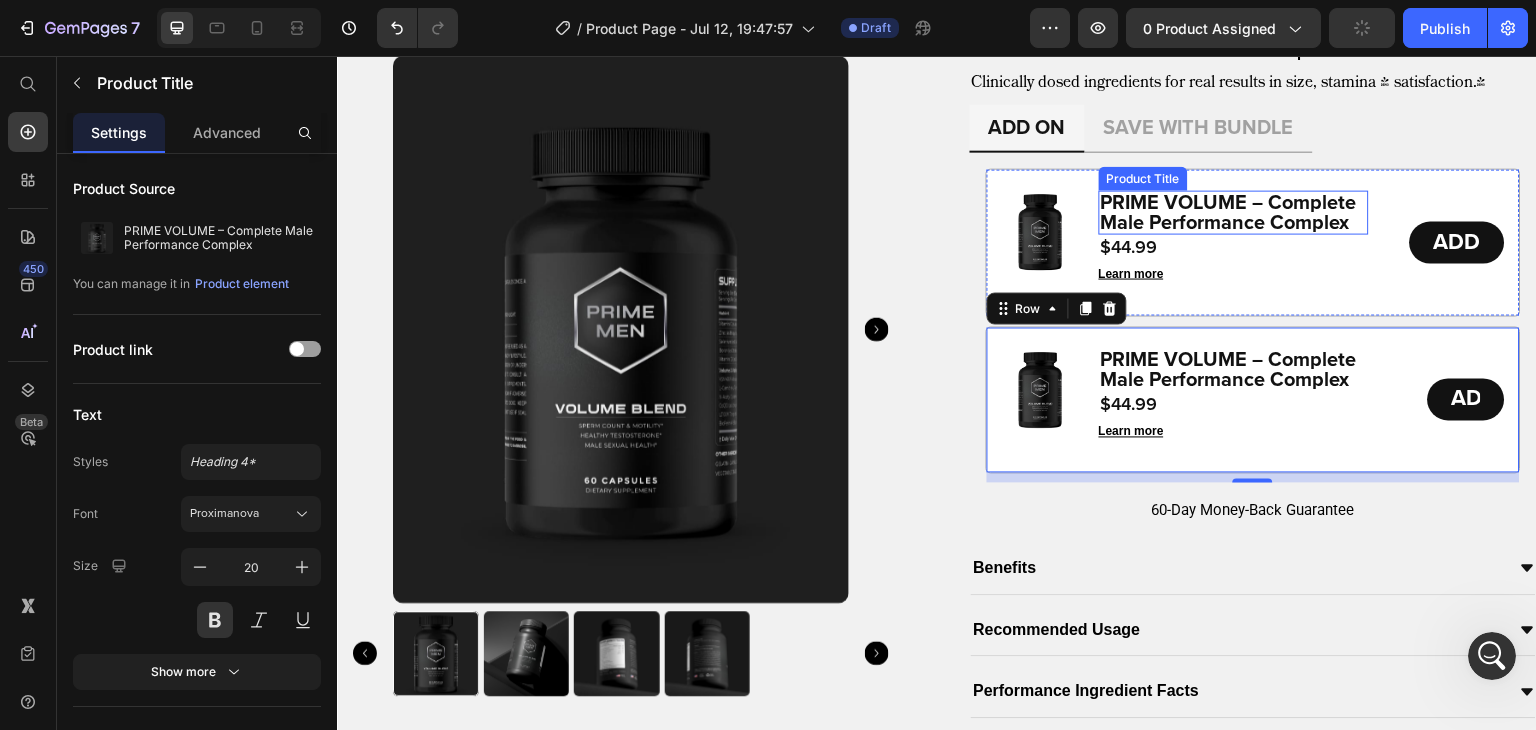 click on "PRIME VOLUME – Complete Male Performance Complex" at bounding box center (1234, 212) 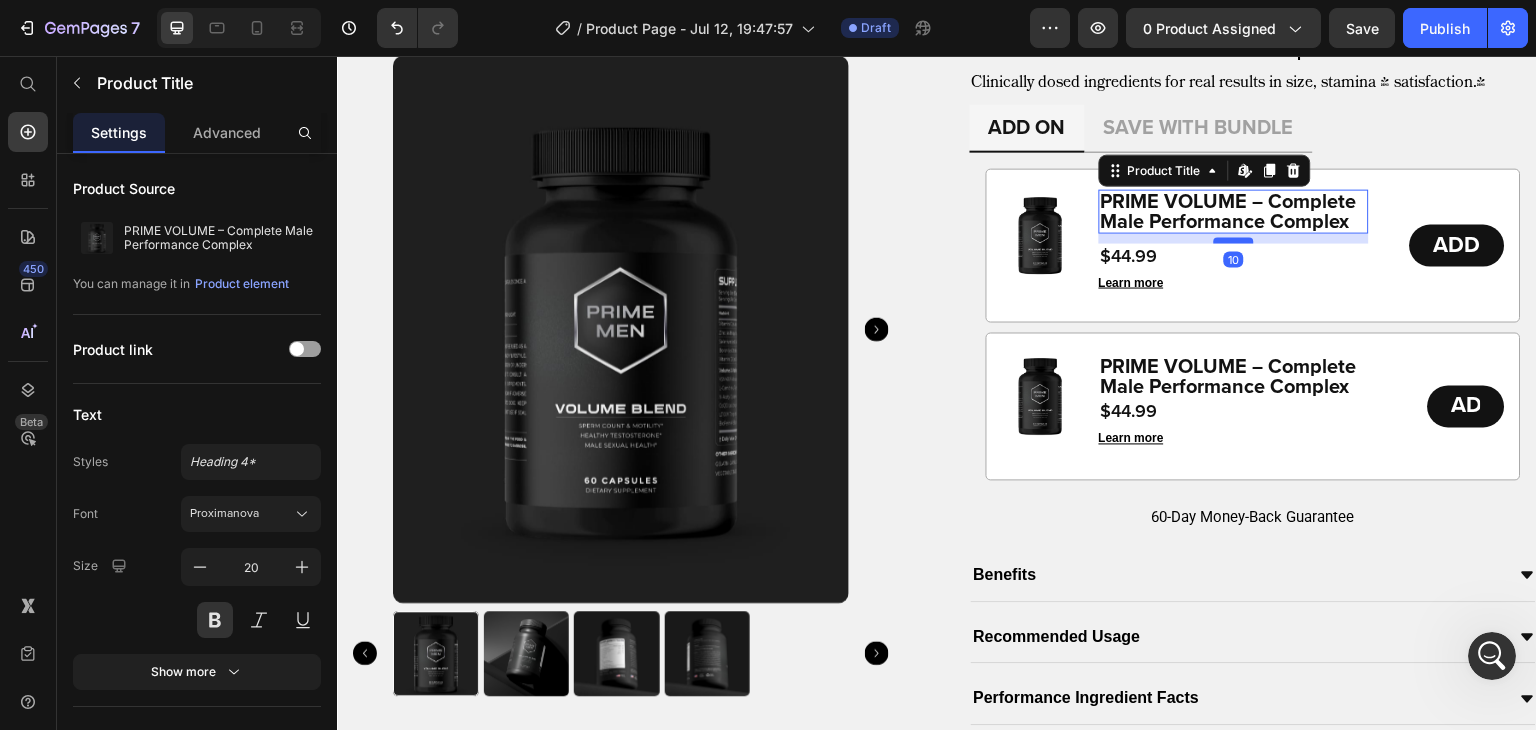 drag, startPoint x: 1218, startPoint y: 229, endPoint x: 1221, endPoint y: 239, distance: 10.440307 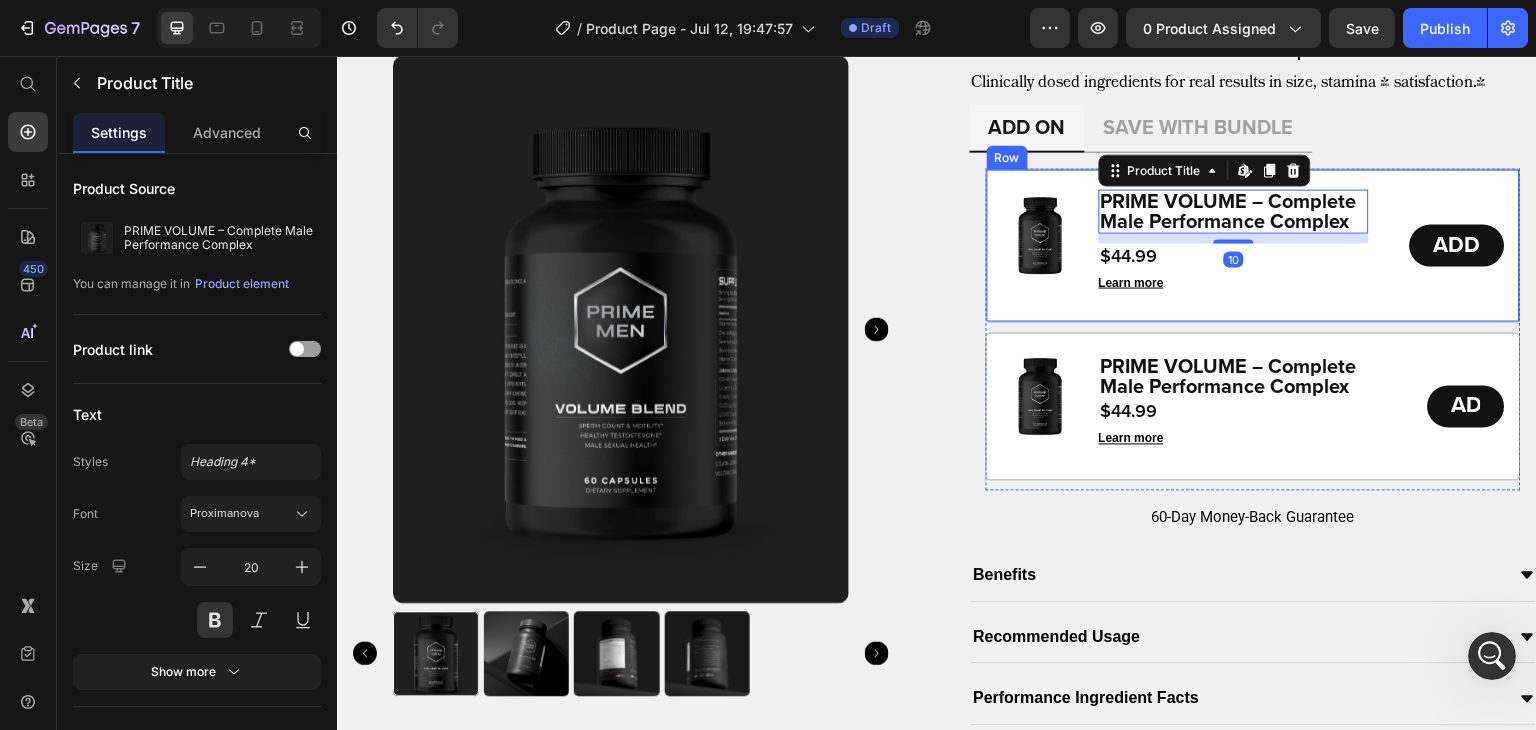 click on "Image PRIME VOLUME – Complete Male Performance Complex Product Title   Edit content in Shopify 10 $44.99 Product Price Learn more Button ADD Add to Cart Row Image PRIME VOLUME – Complete Male Performance Complex Product Title $44.99 Product Price Learn more Button ADD Add to Cart Row" at bounding box center [1254, 329] 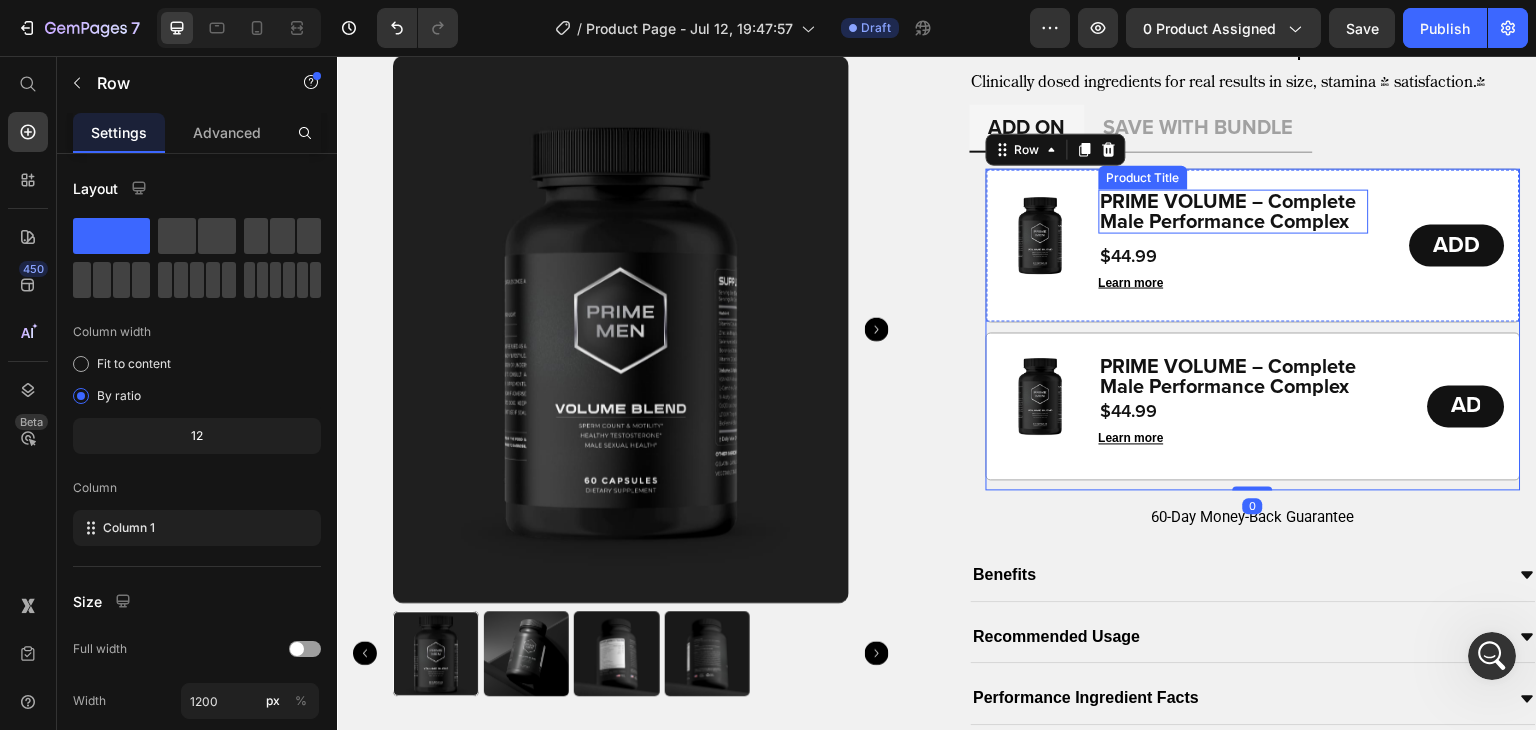 click on "PRIME VOLUME – Complete Male Performance Complex" at bounding box center [1234, 211] 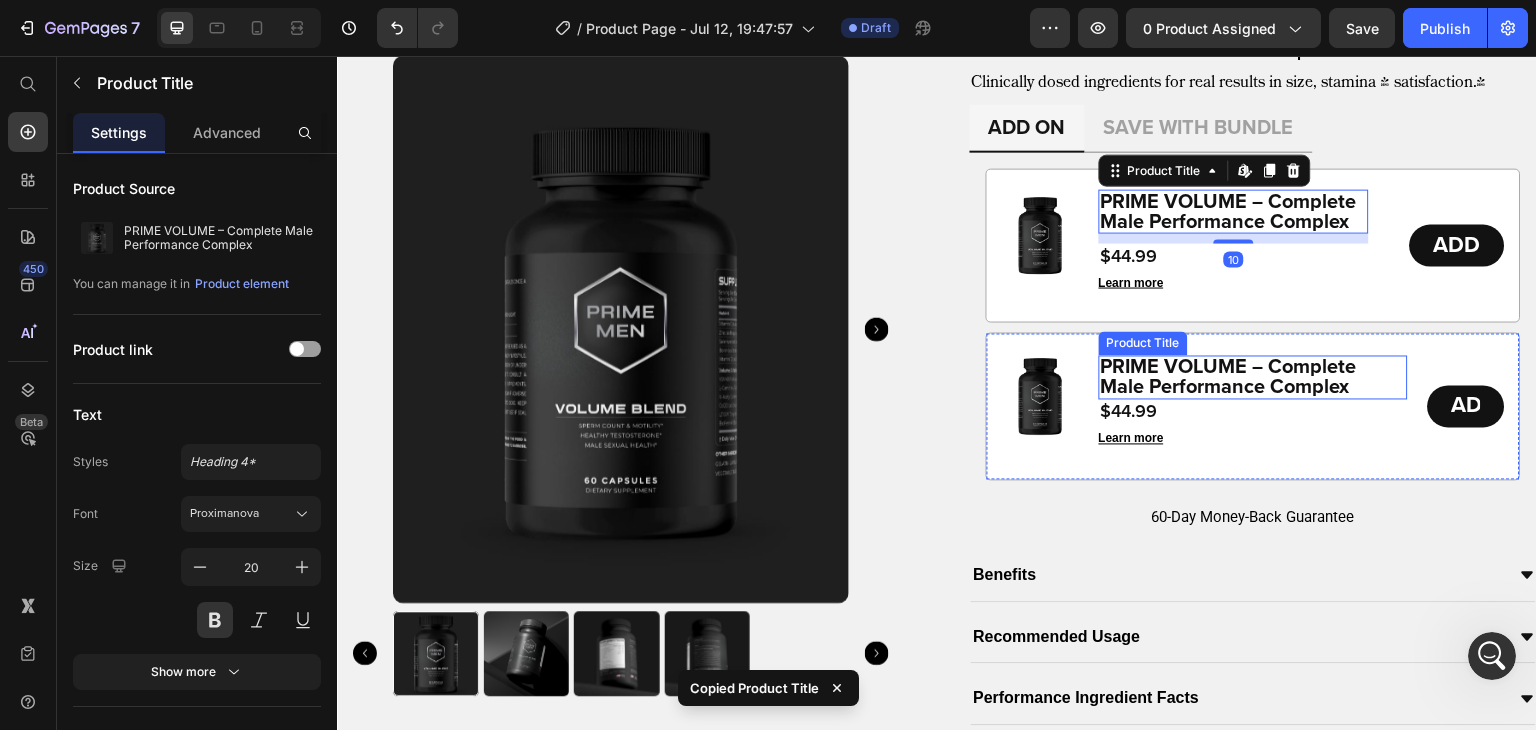 click on "PRIME VOLUME – Complete Male Performance Complex" at bounding box center [1253, 377] 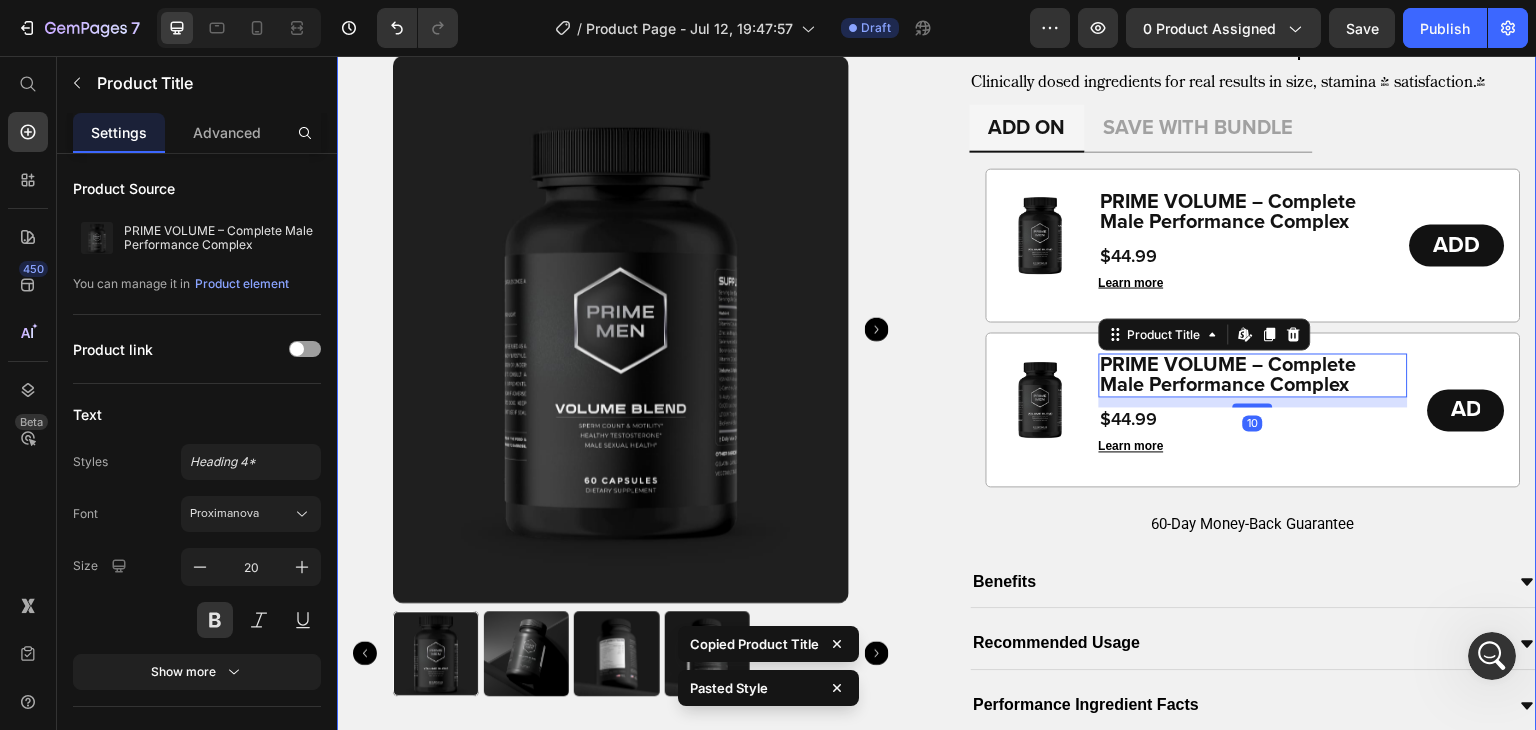 click on "PRIME VOLUME – Complete Male Performance Complex Product Title Icon Icon Icon Icon Icon Icon List 1402 Reviews Text Block Row Formulated with BioActive Performance Complex™ Text Block Clinically dosed ingredients for real results in size, stamina & satisfaction.* Text Block ADD ON SAVE WITH BUNDLE Image PRIME VOLUME – Complete Male Performance Complex Product Title $44.99 Product Price Learn more Button ADD Add to Cart Row Image PRIME VOLUME – Complete Male Performance Complex Product Title   Edit content in Shopify 10 $44.99 Product Price Learn more Button ADD Add to Cart Row Row Image PRIME VOLUME – Complete Male Performance Complex Product Title $44.99 Product Price Learn more Button ADD Button Row Tab 60-Day Money-Back Guarantee Text Block
Benefits
Recommended Usage
Performance Ingredient Facts Accordion" at bounding box center [1254, 307] 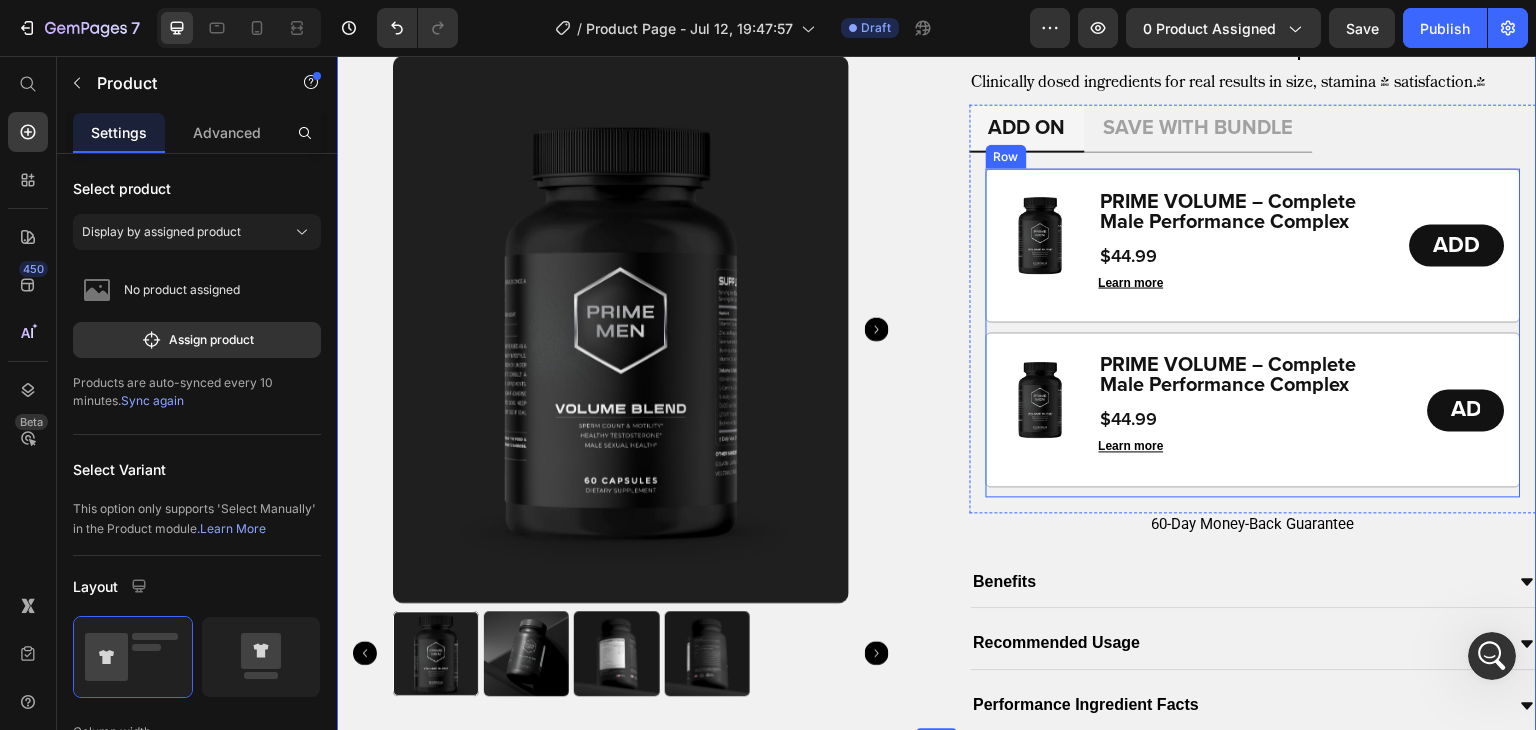 click on "Image PRIME VOLUME – Complete Male Performance Complex Product Title $44.99 Product Price Learn more Button ADD Add to Cart Row Image PRIME VOLUME – Complete Male Performance Complex Product Title $44.99 Product Price Learn more Button ADD Add to Cart Row" at bounding box center [1254, 332] 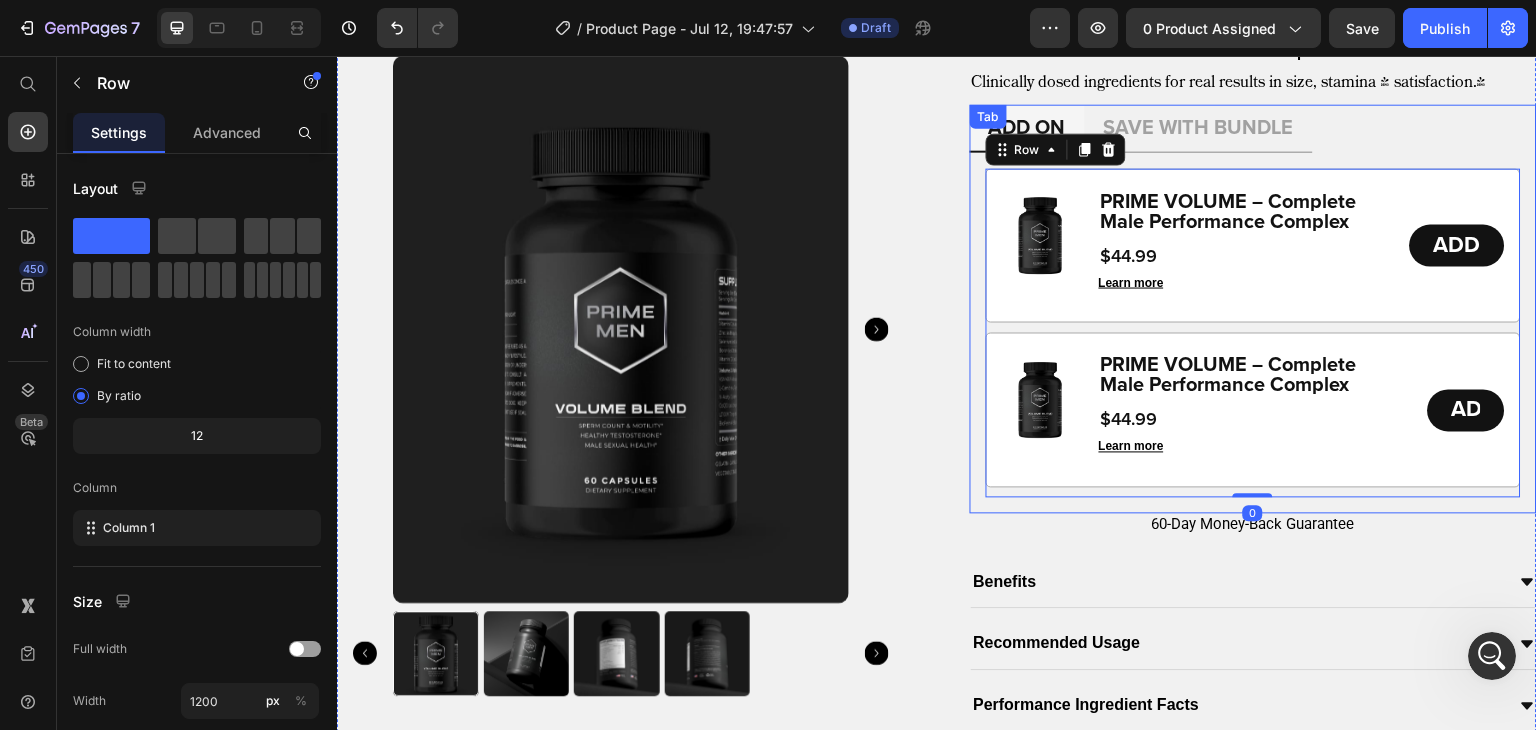 click on "ADD ON SAVE WITH BUNDLE Image PRIME VOLUME – Complete Male Performance Complex Product Title $44.99 Product Price Learn more Button ADD Add to Cart Row Image PRIME VOLUME – Complete Male Performance Complex Product Title $44.99 Product Price Learn more Button ADD Add to Cart Row Row   0 Image PRIME VOLUME – Complete Male Performance Complex Product Title $44.99 Product Price Learn more Button ADD Button Row Tab" at bounding box center [1254, 308] 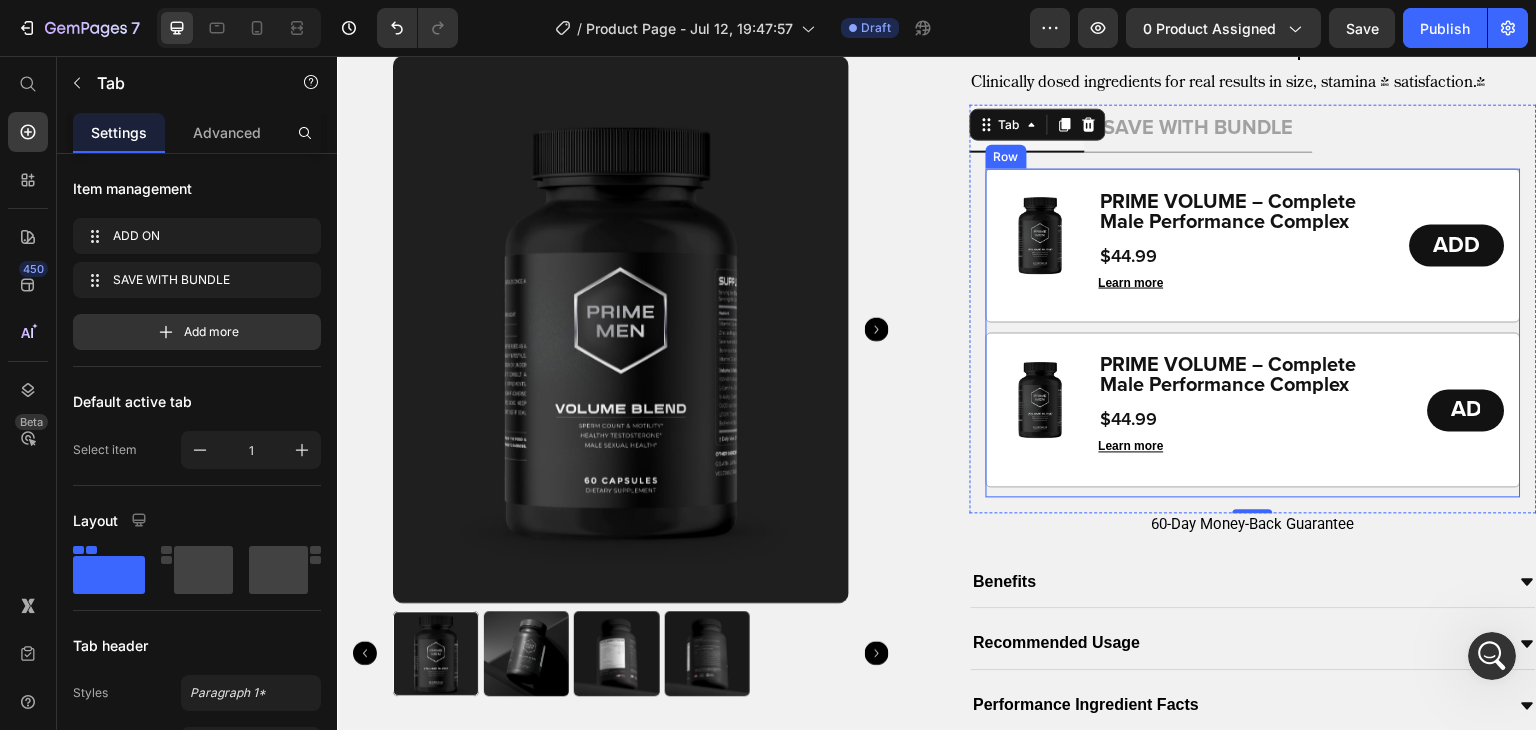 click on "Image PRIME VOLUME – Complete Male Performance Complex Product Title $44.99 Product Price Learn more Button ADD Add to Cart Row Image PRIME VOLUME – Complete Male Performance Complex Product Title $44.99 Product Price Learn more Button ADD Add to Cart Row" at bounding box center (1254, 332) 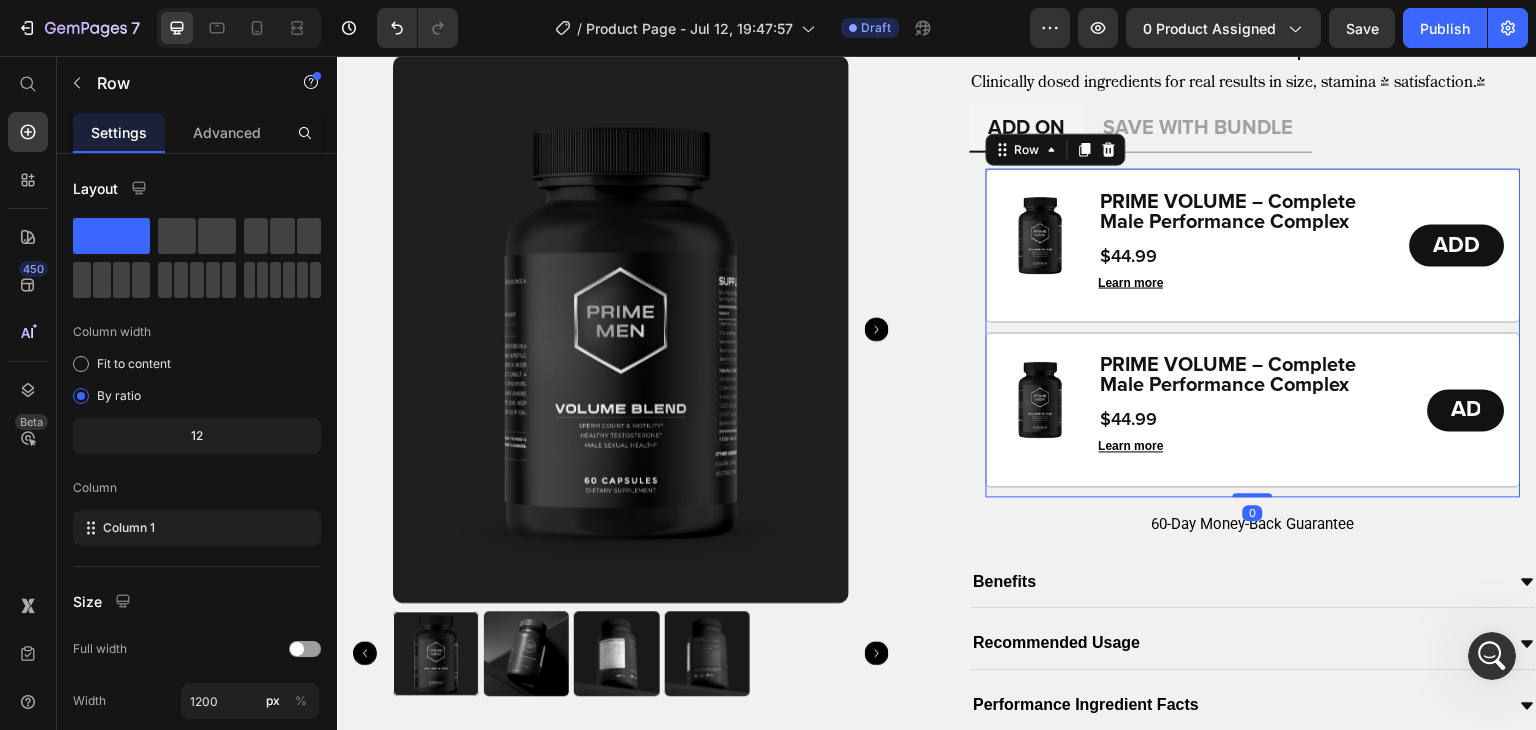 click on "Image PRIME VOLUME – Complete Male Performance Complex Product Title $44.99 Product Price Learn more Button ADD Add to Cart Row" at bounding box center [1254, 409] 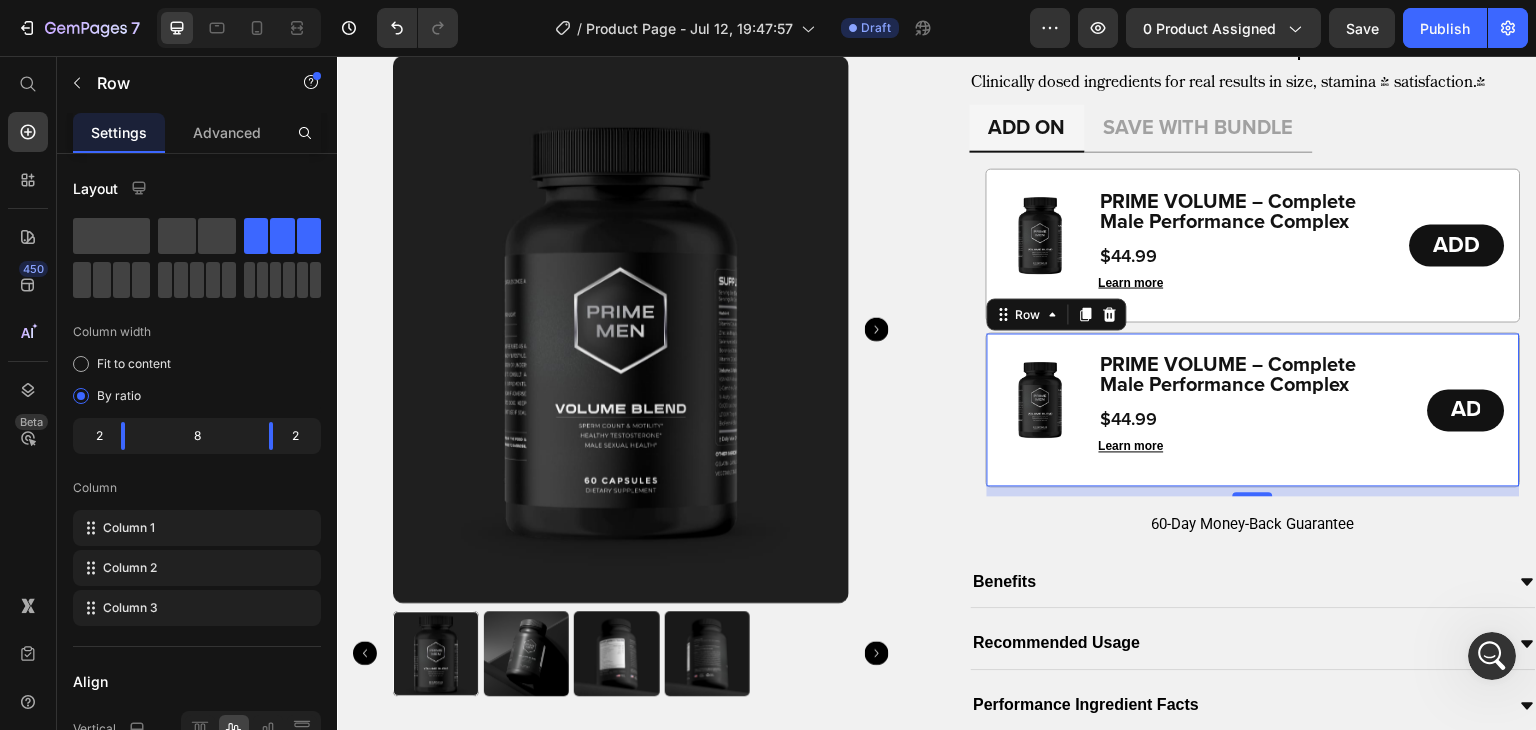 drag, startPoint x: 1237, startPoint y: 490, endPoint x: 1243, endPoint y: 452, distance: 38.470768 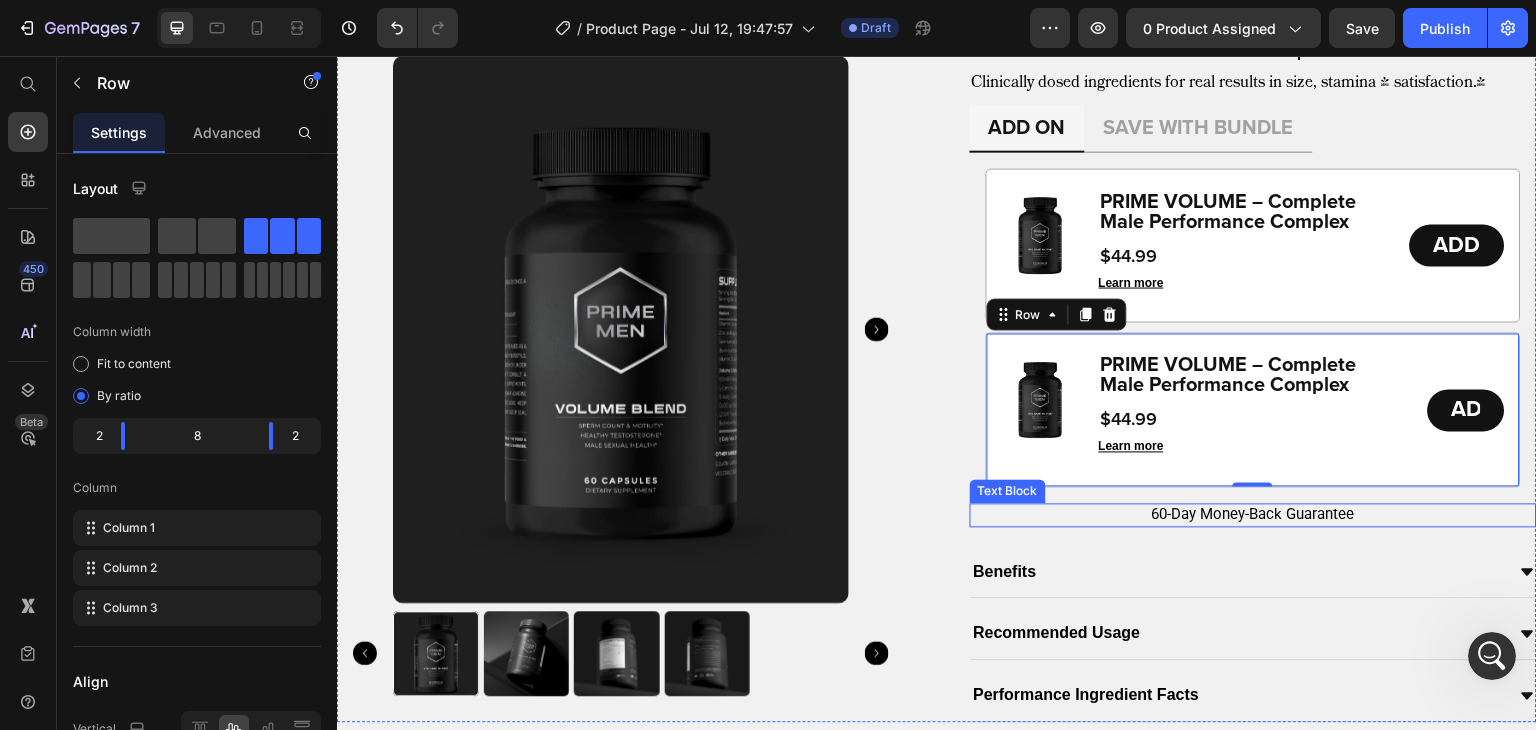 click on "60-Day Money-Back Guarantee" at bounding box center (1254, 515) 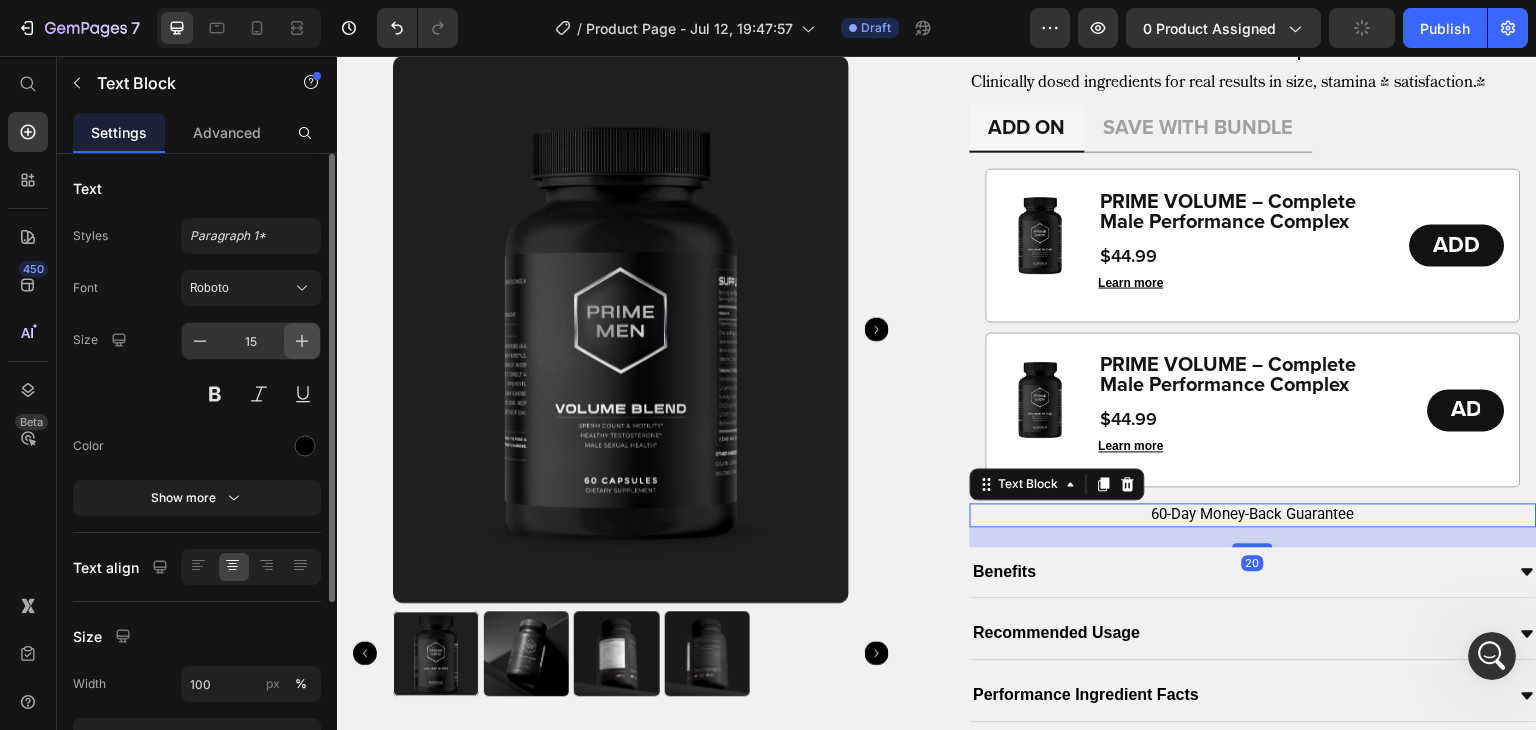click 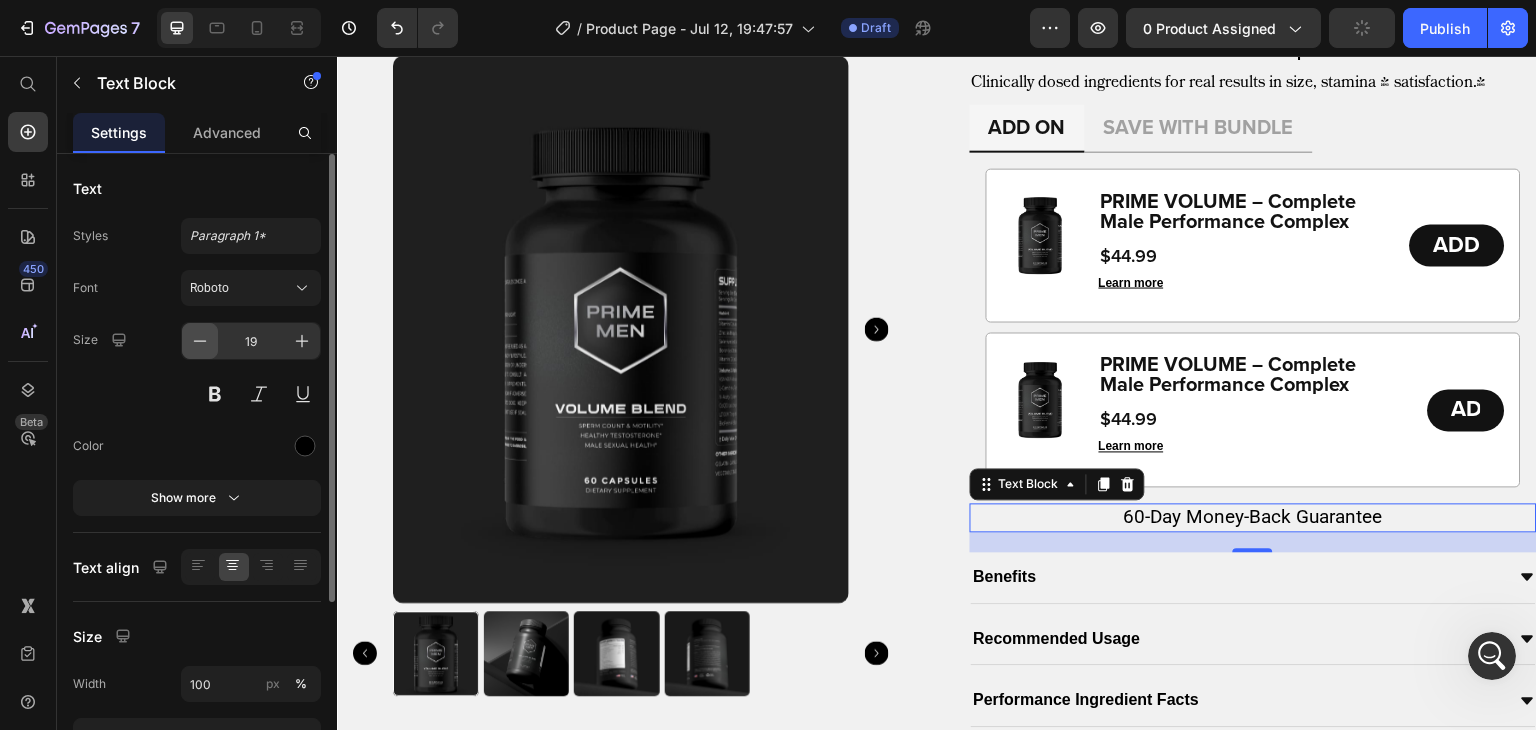 click at bounding box center (200, 341) 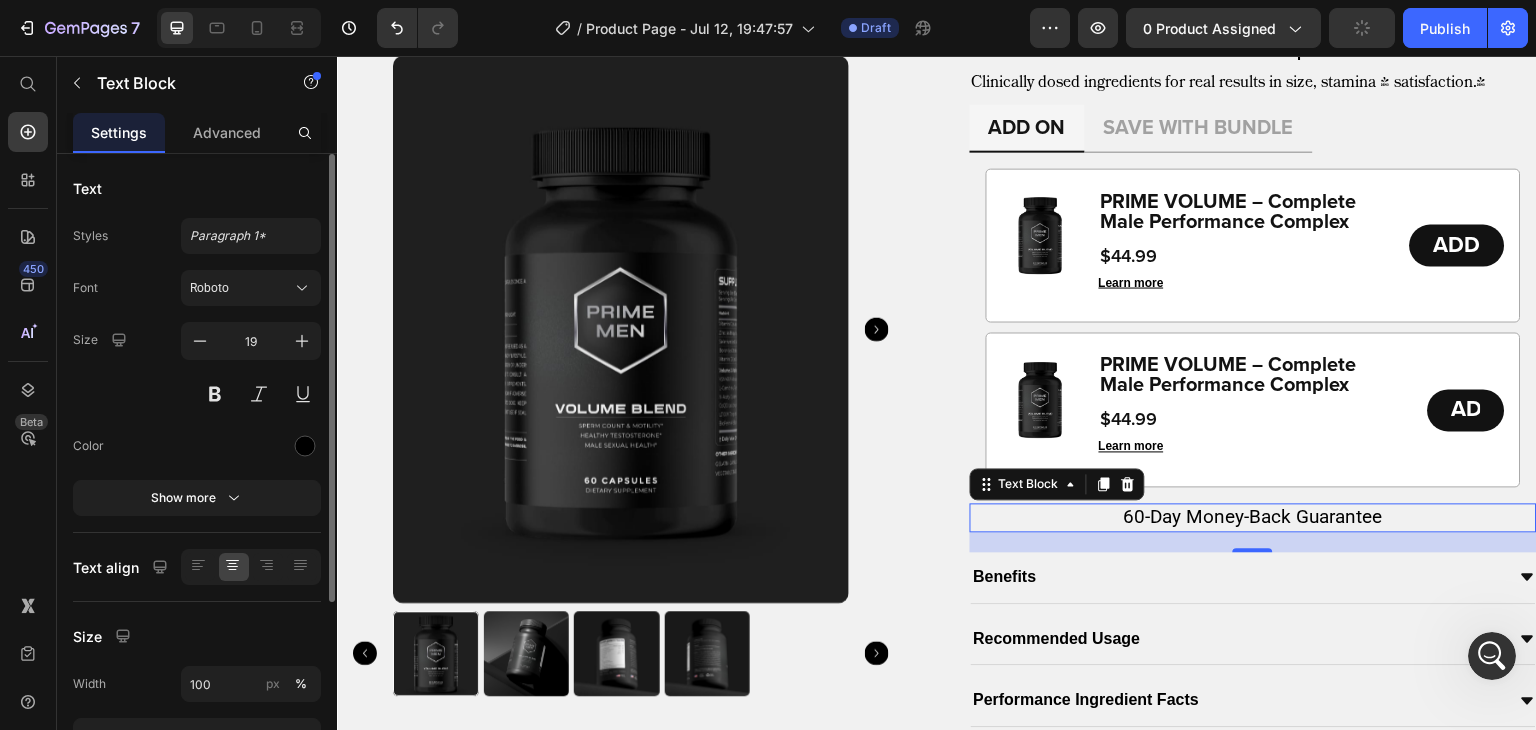 type on "18" 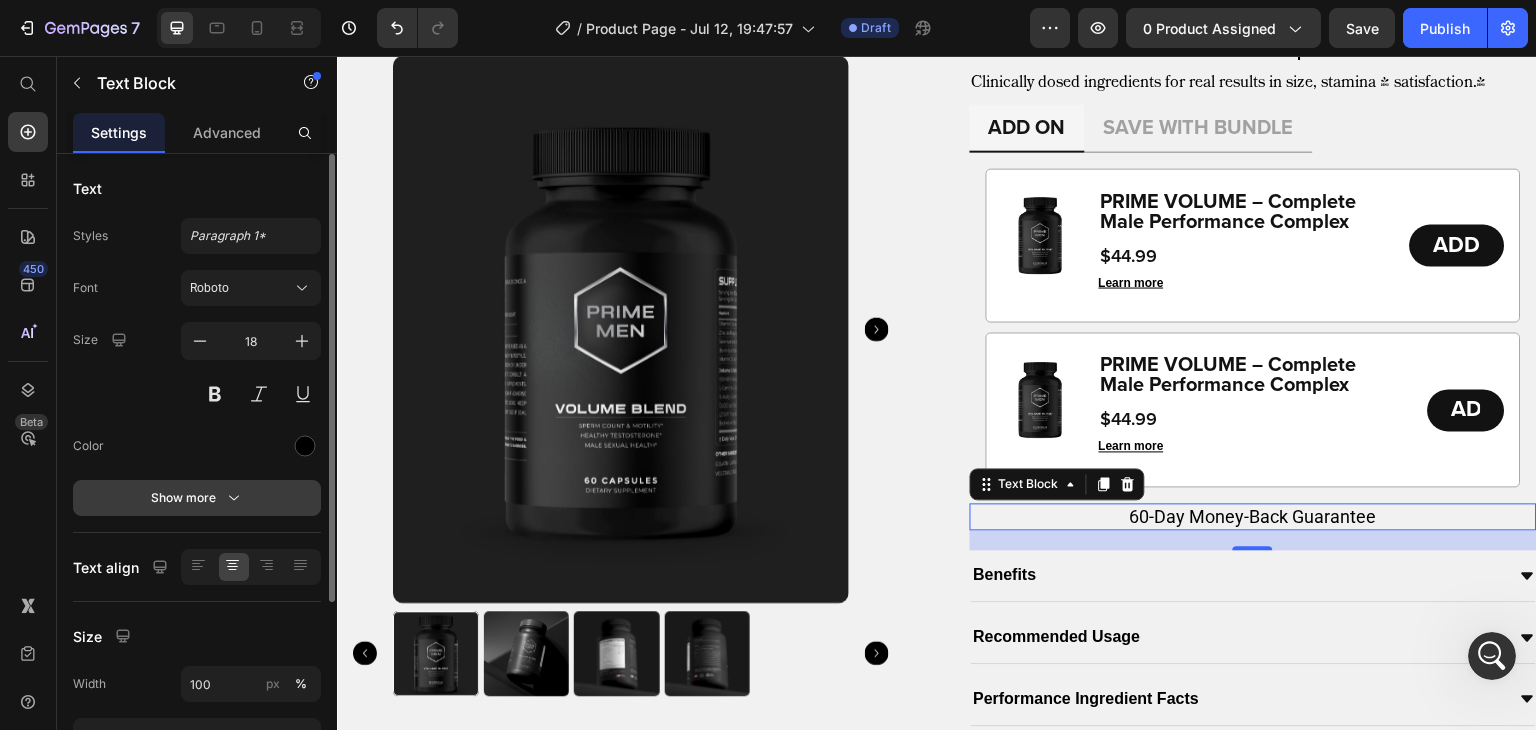 click on "Show more" at bounding box center (197, 498) 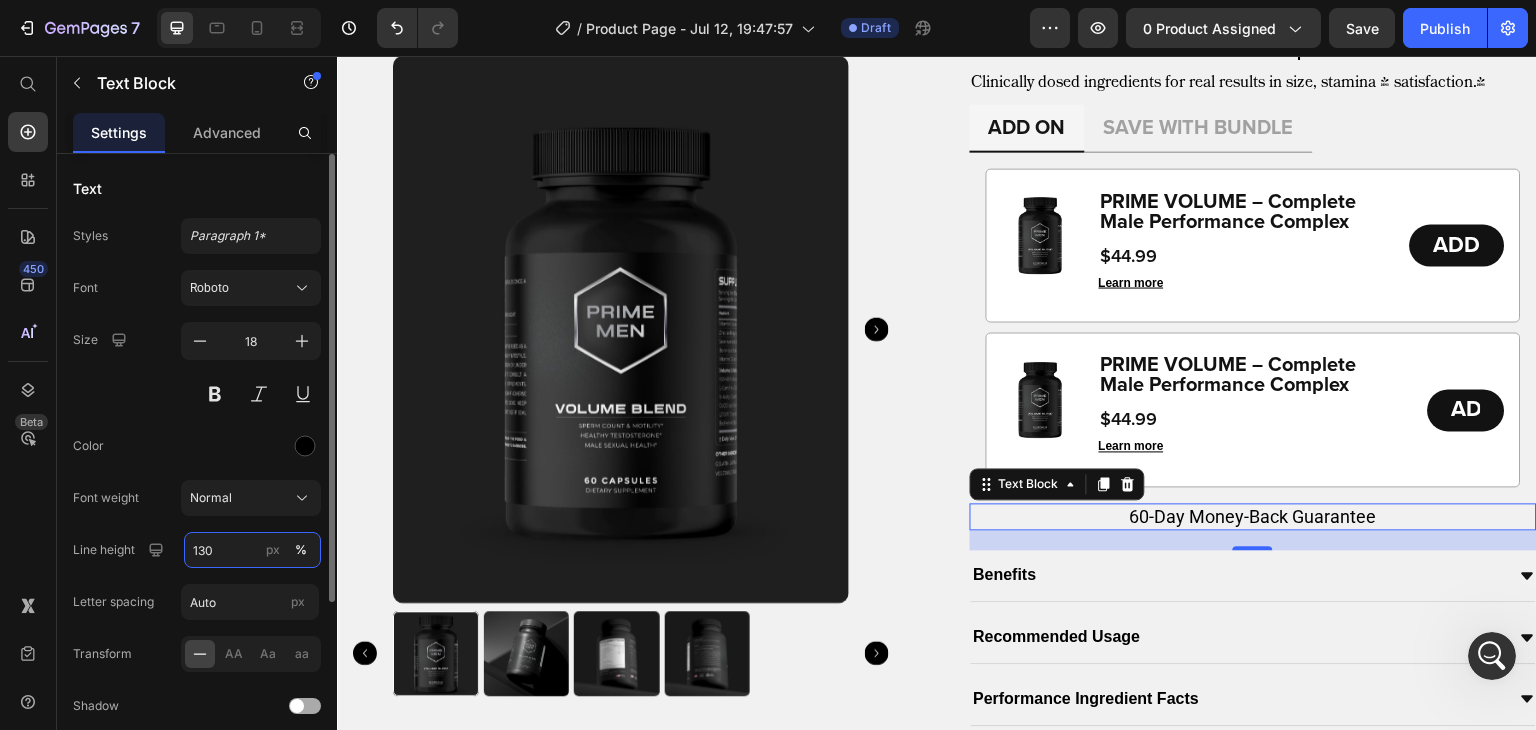 click on "130" at bounding box center [252, 550] 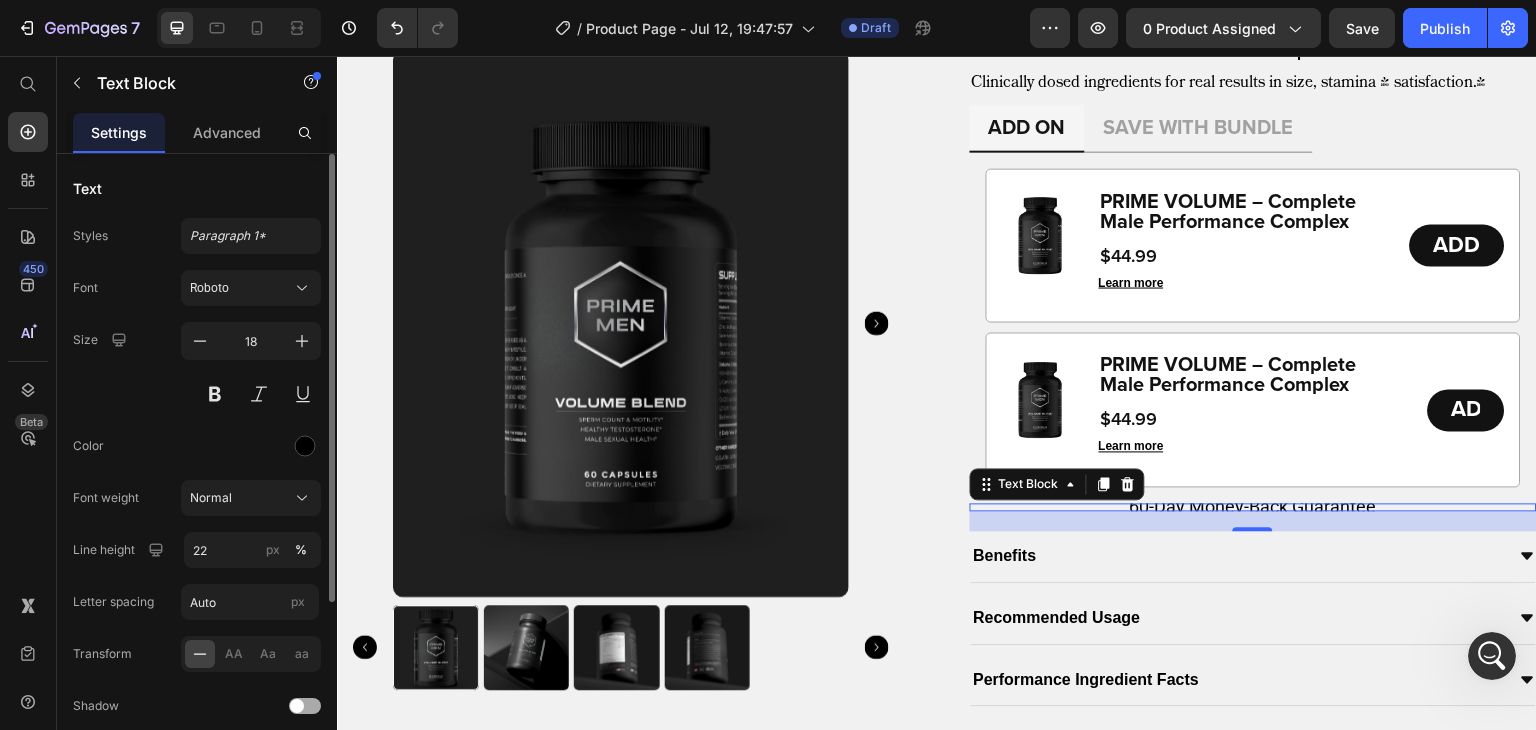 click on "Color" at bounding box center [197, 446] 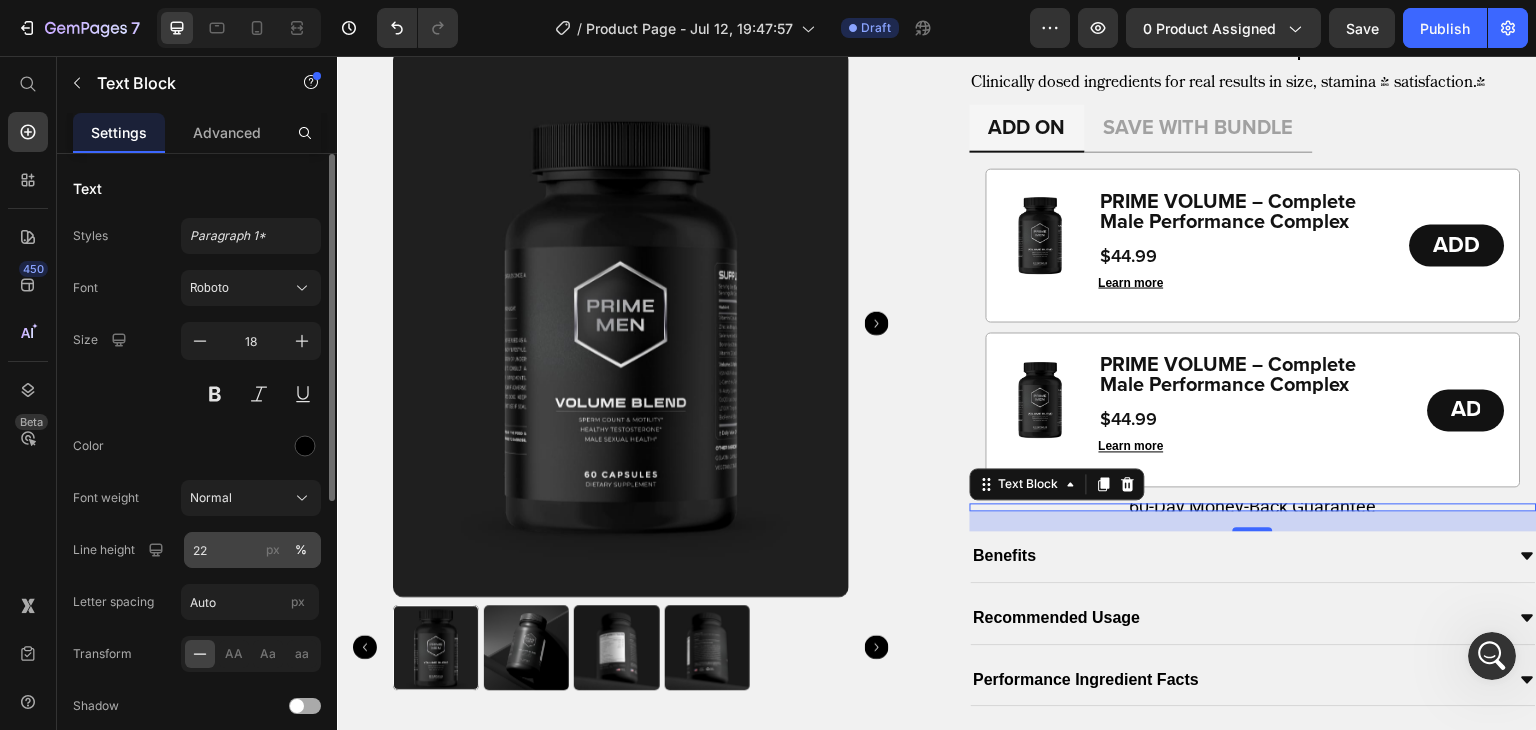 click on "px" 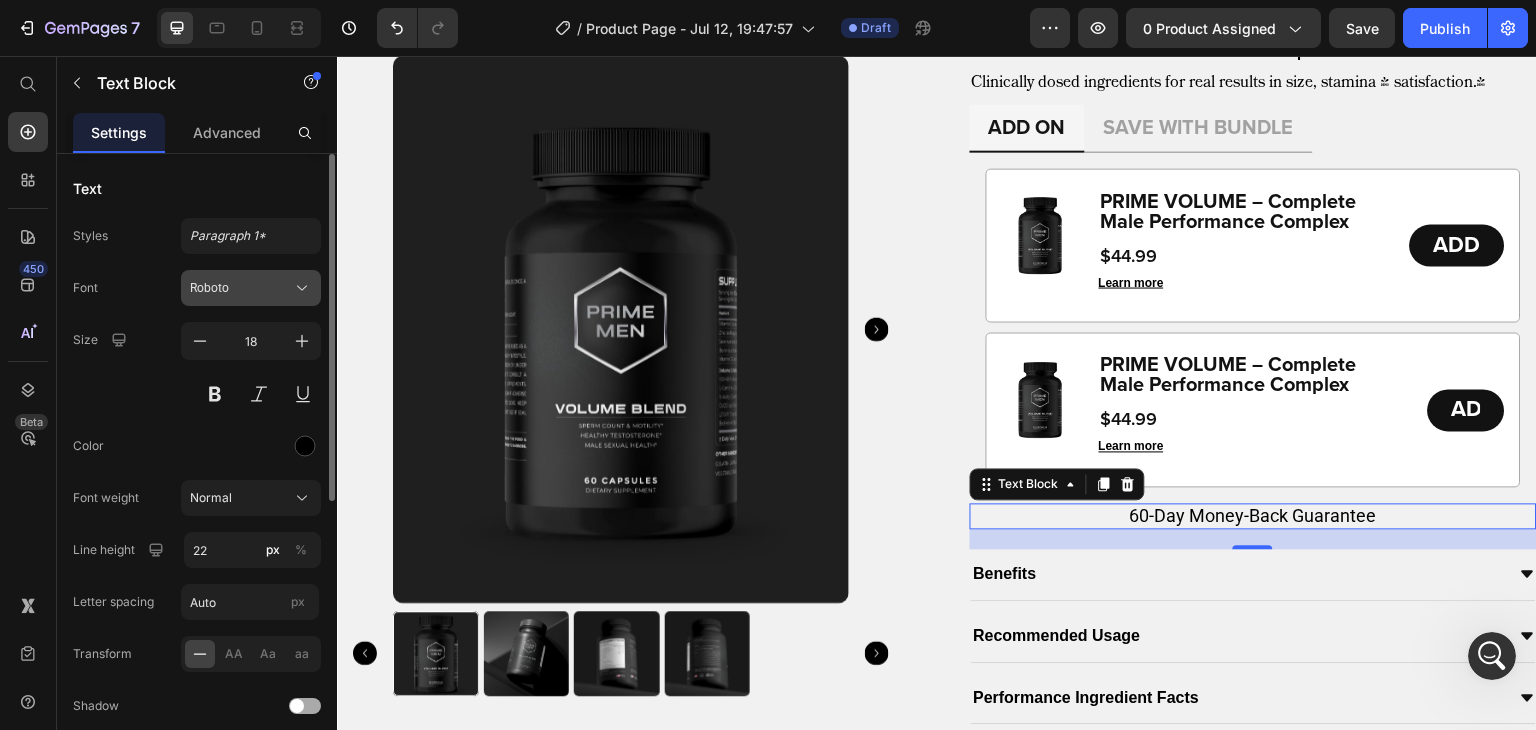 click on "Roboto" at bounding box center [241, 288] 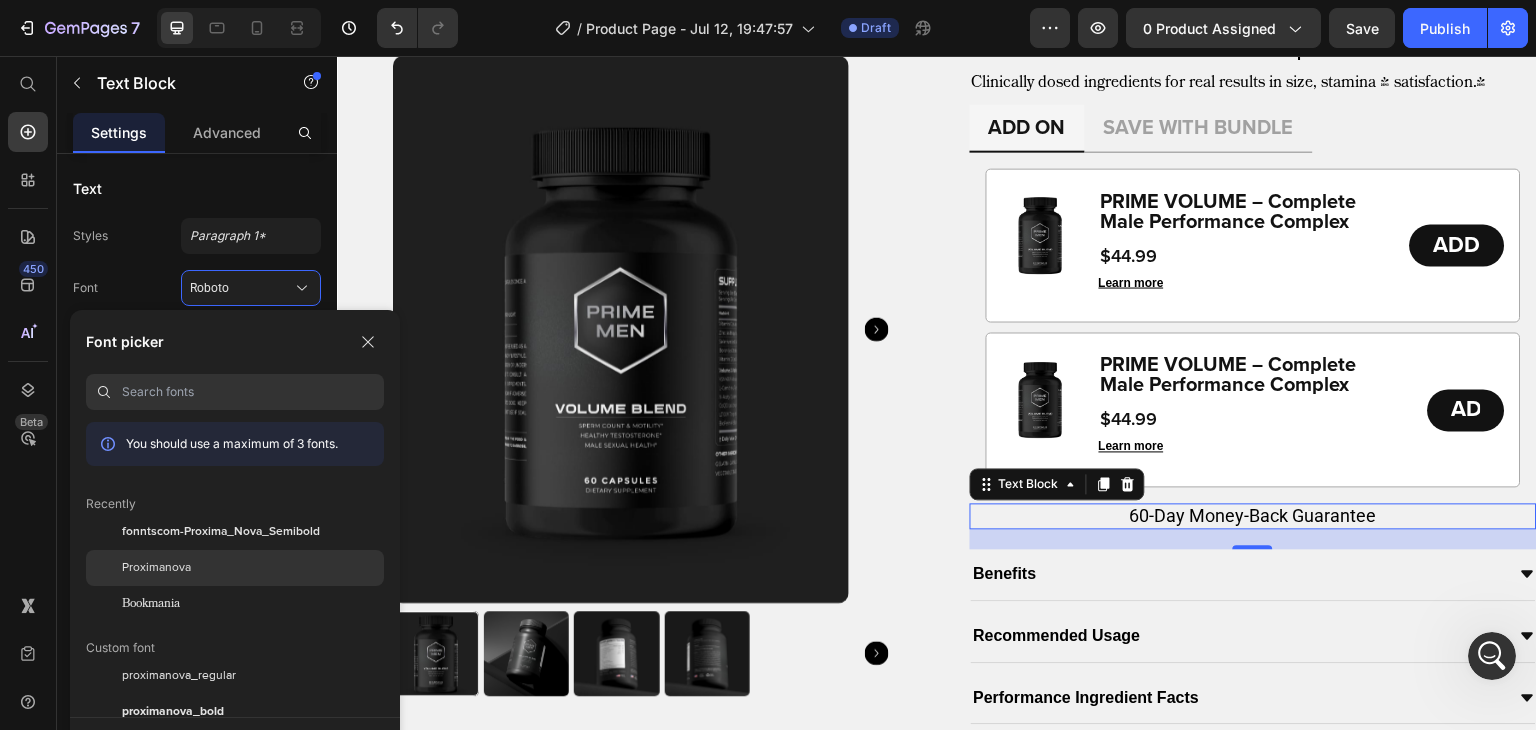 click on "Proximanova" 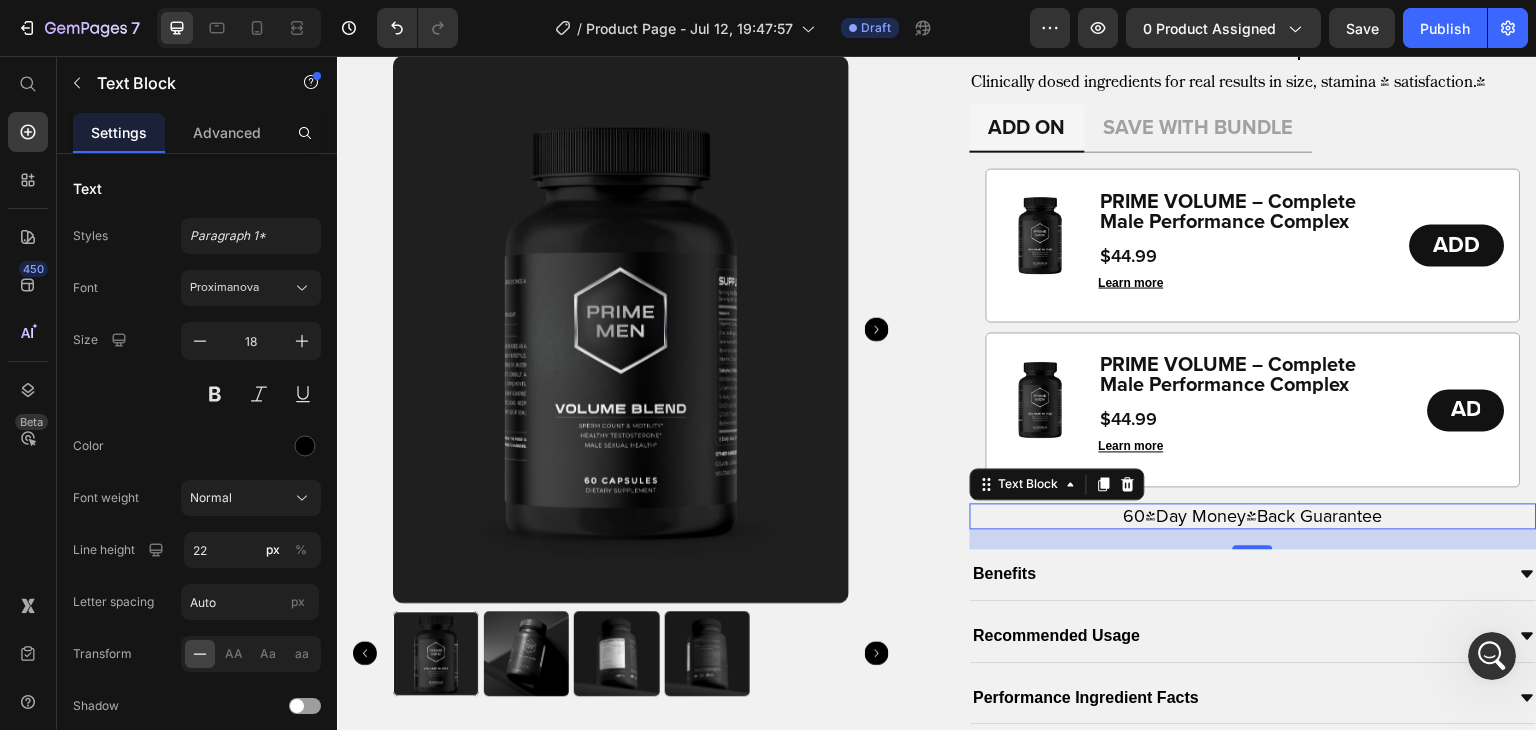 click on "60-Day Money-Back Guarantee" at bounding box center [1254, 516] 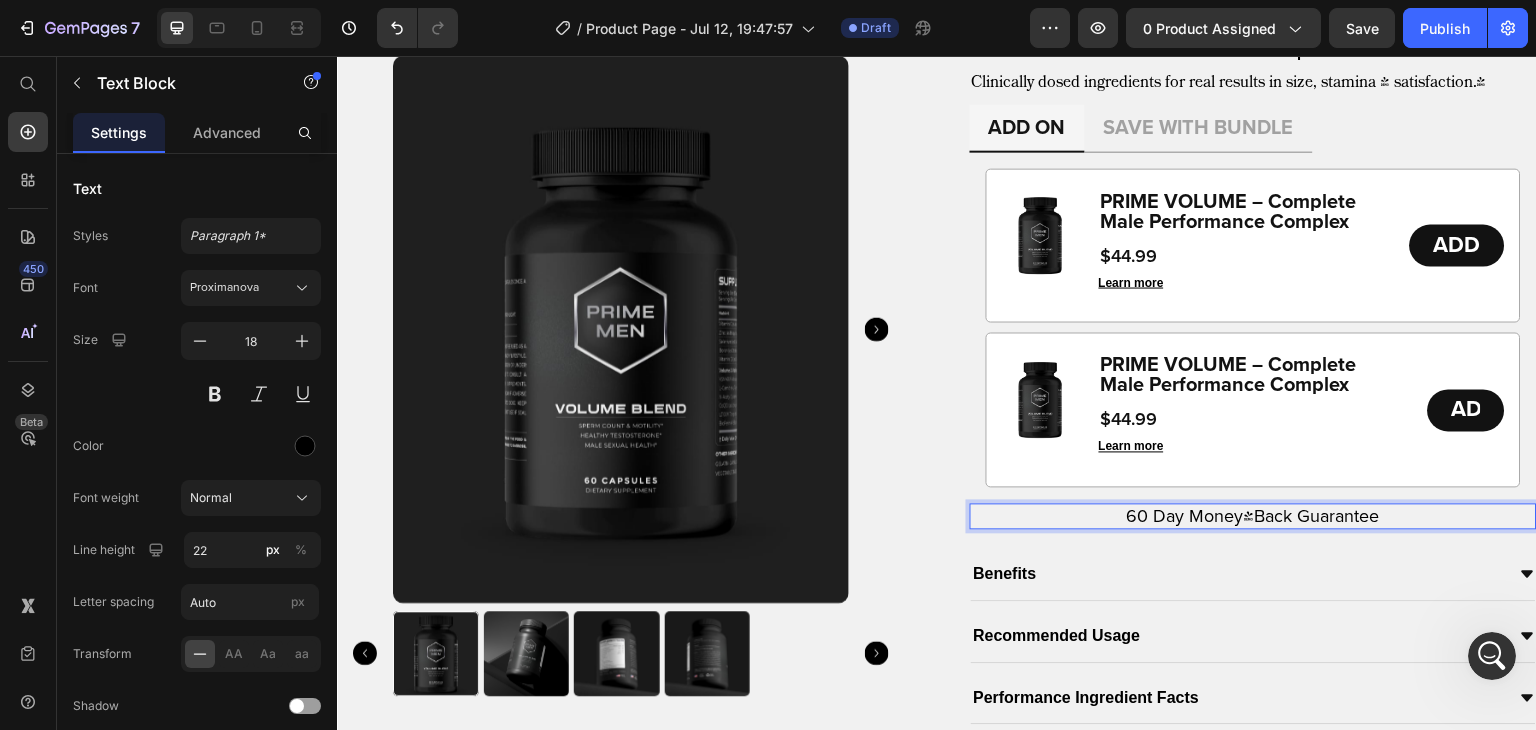 click on "60 Day Money-Back Guarantee" at bounding box center [1254, 516] 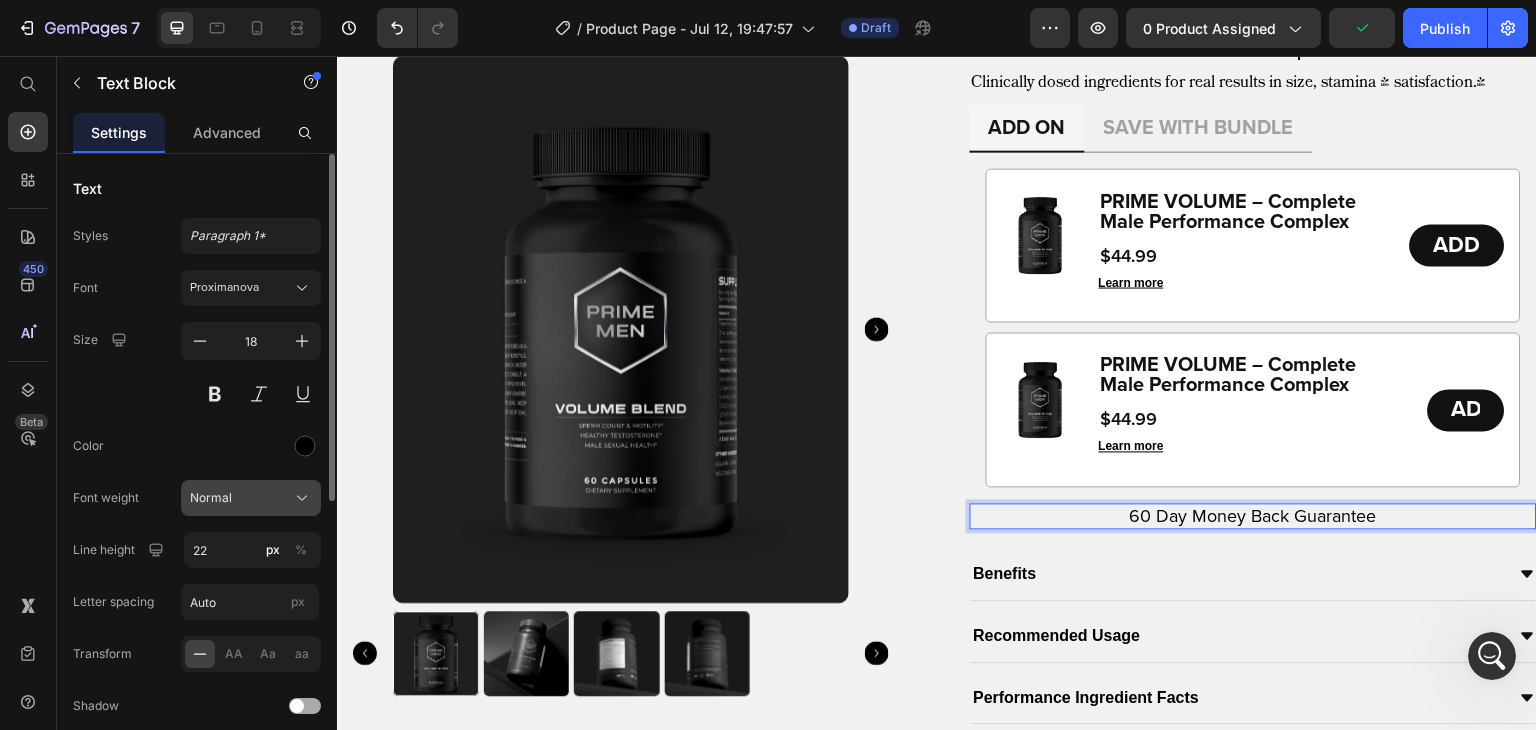 click on "Normal" 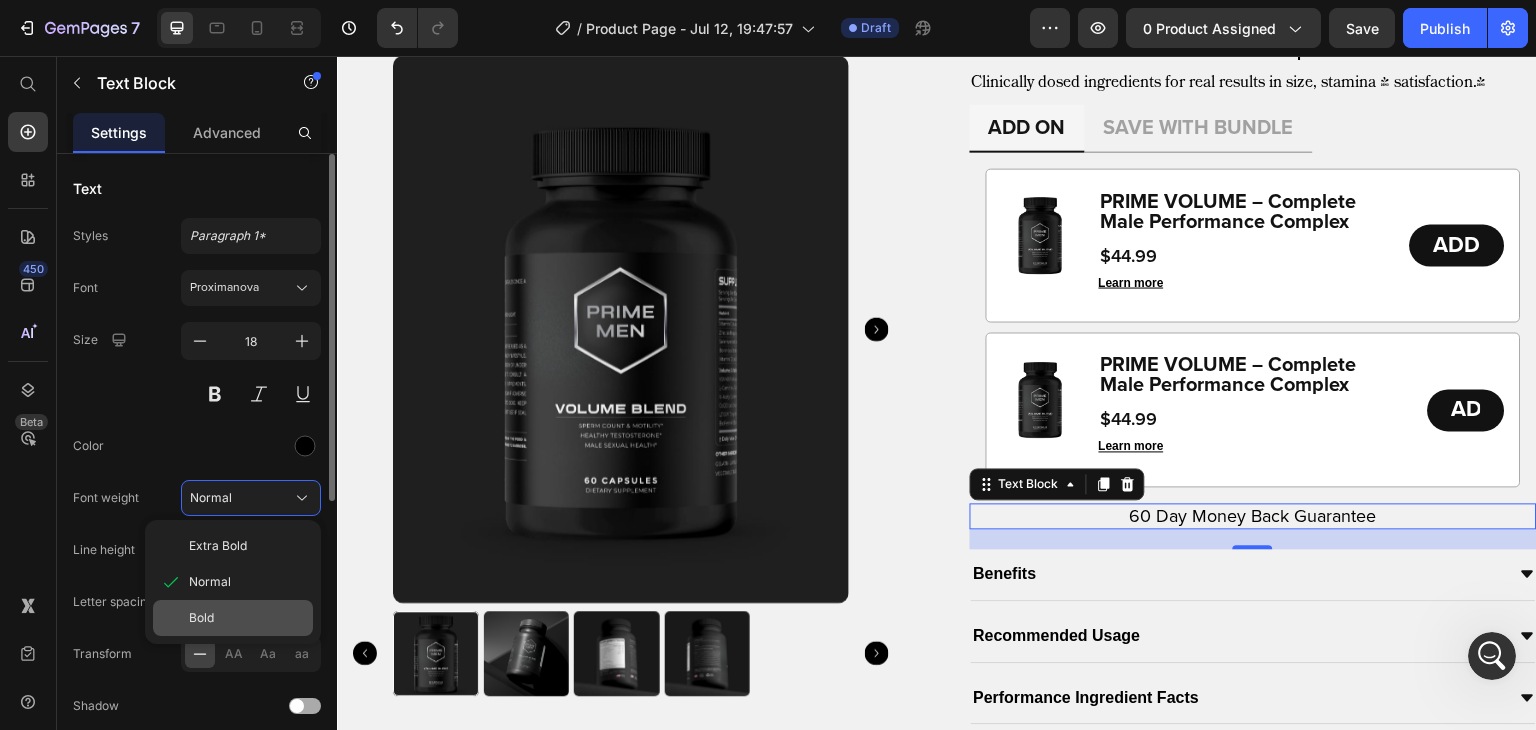 click on "Bold" at bounding box center [247, 618] 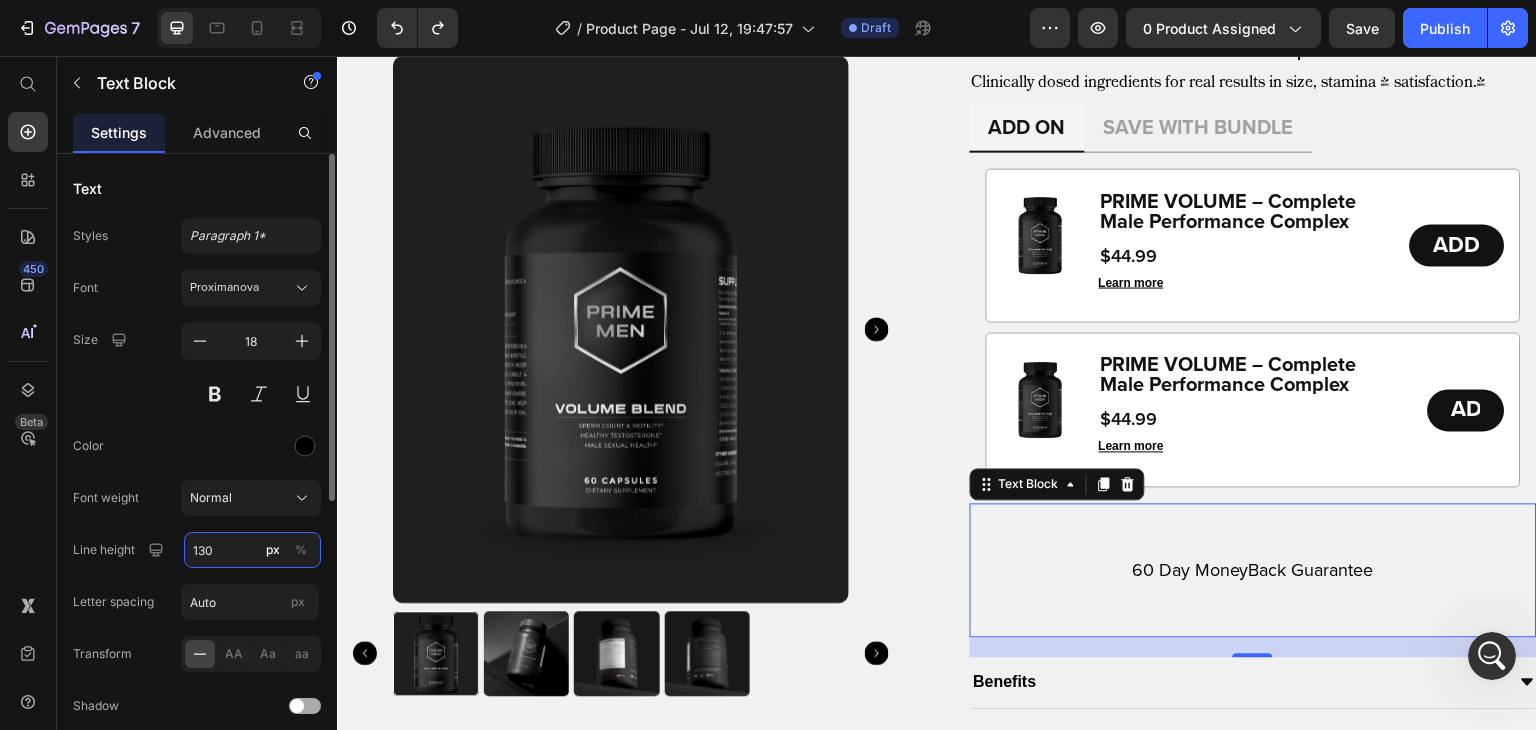 click on "130" at bounding box center (252, 550) 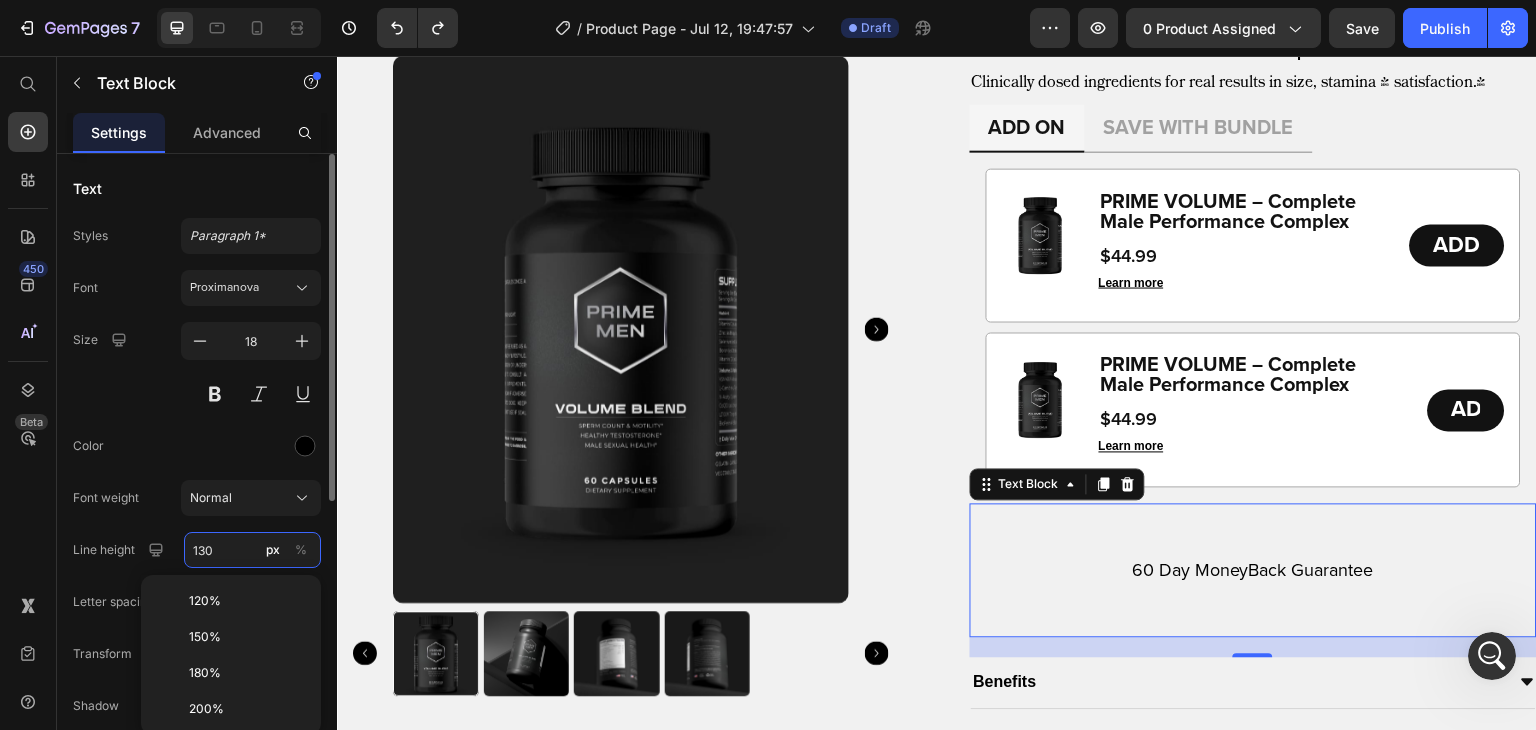type on "130" 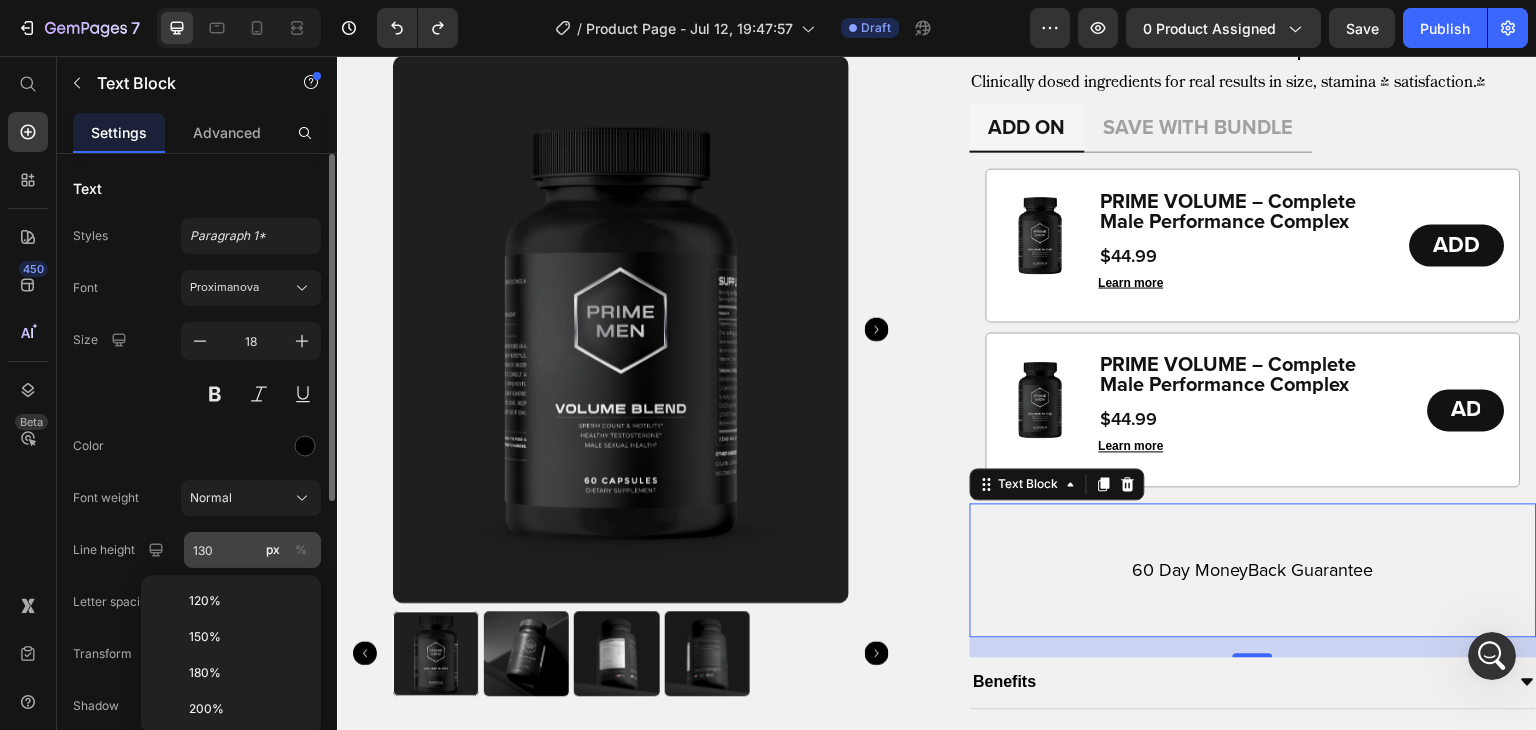 click on "%" at bounding box center (301, 550) 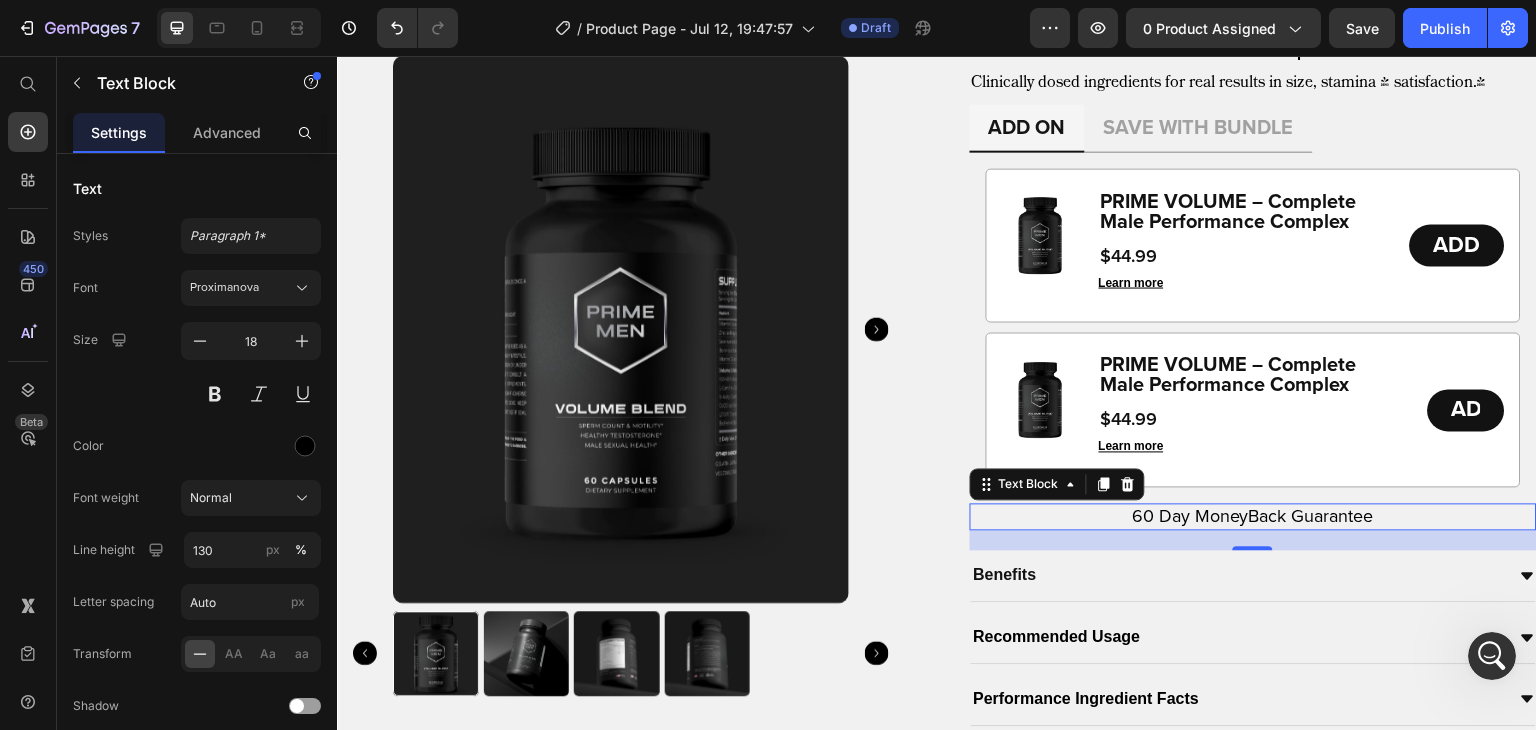 click on "Benefits" at bounding box center [1254, 576] 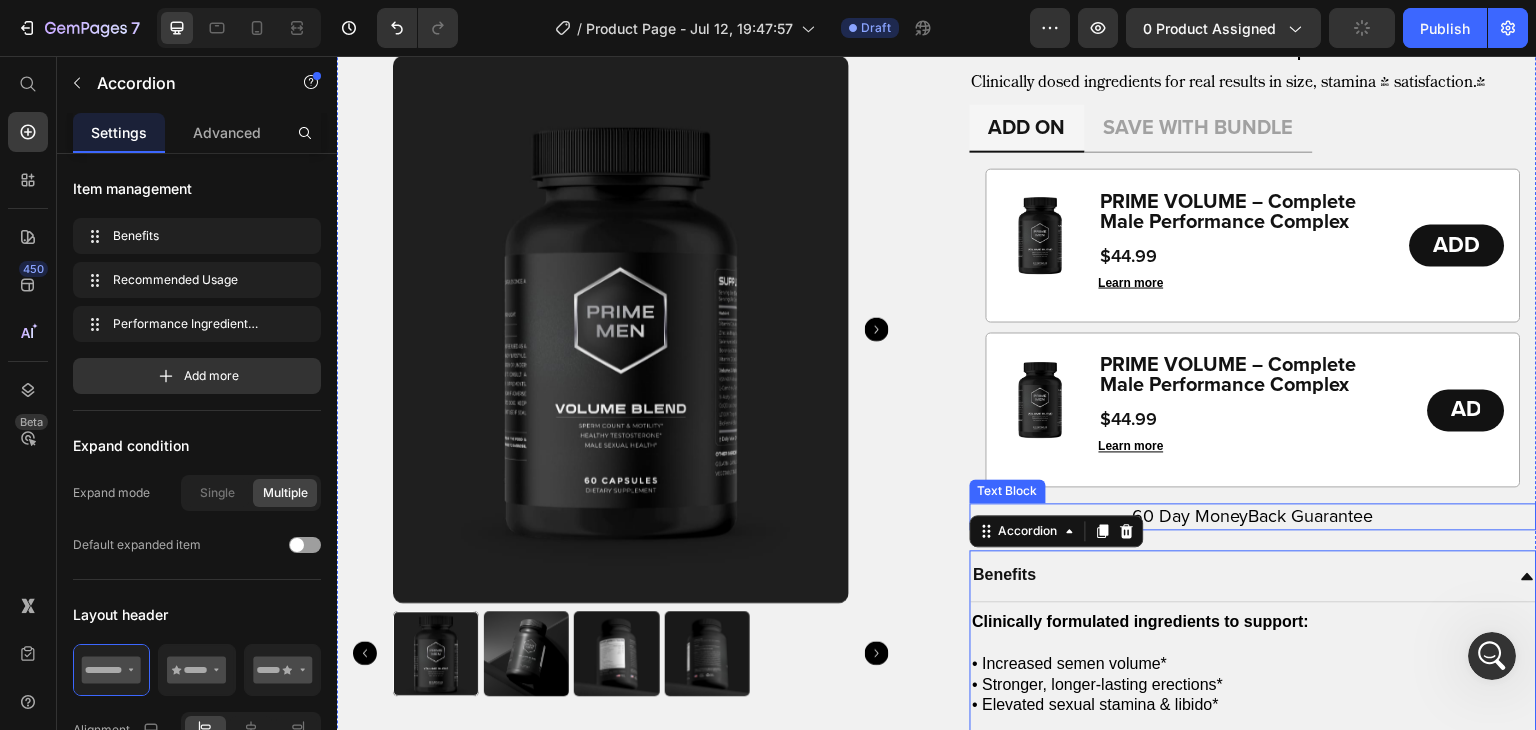 click on "60 Day MoneyBack Guarantee" at bounding box center [1254, 516] 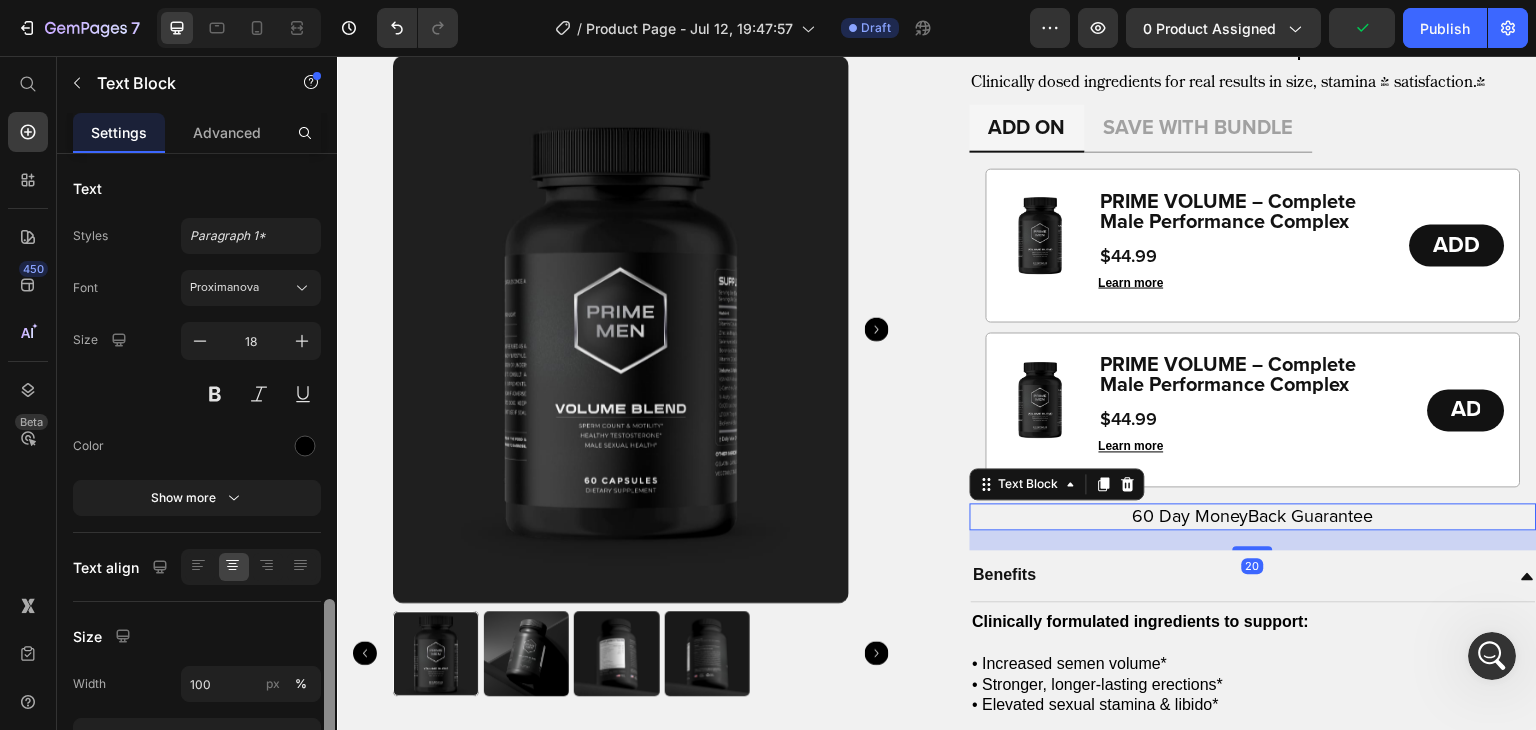 scroll, scrollTop: 260, scrollLeft: 0, axis: vertical 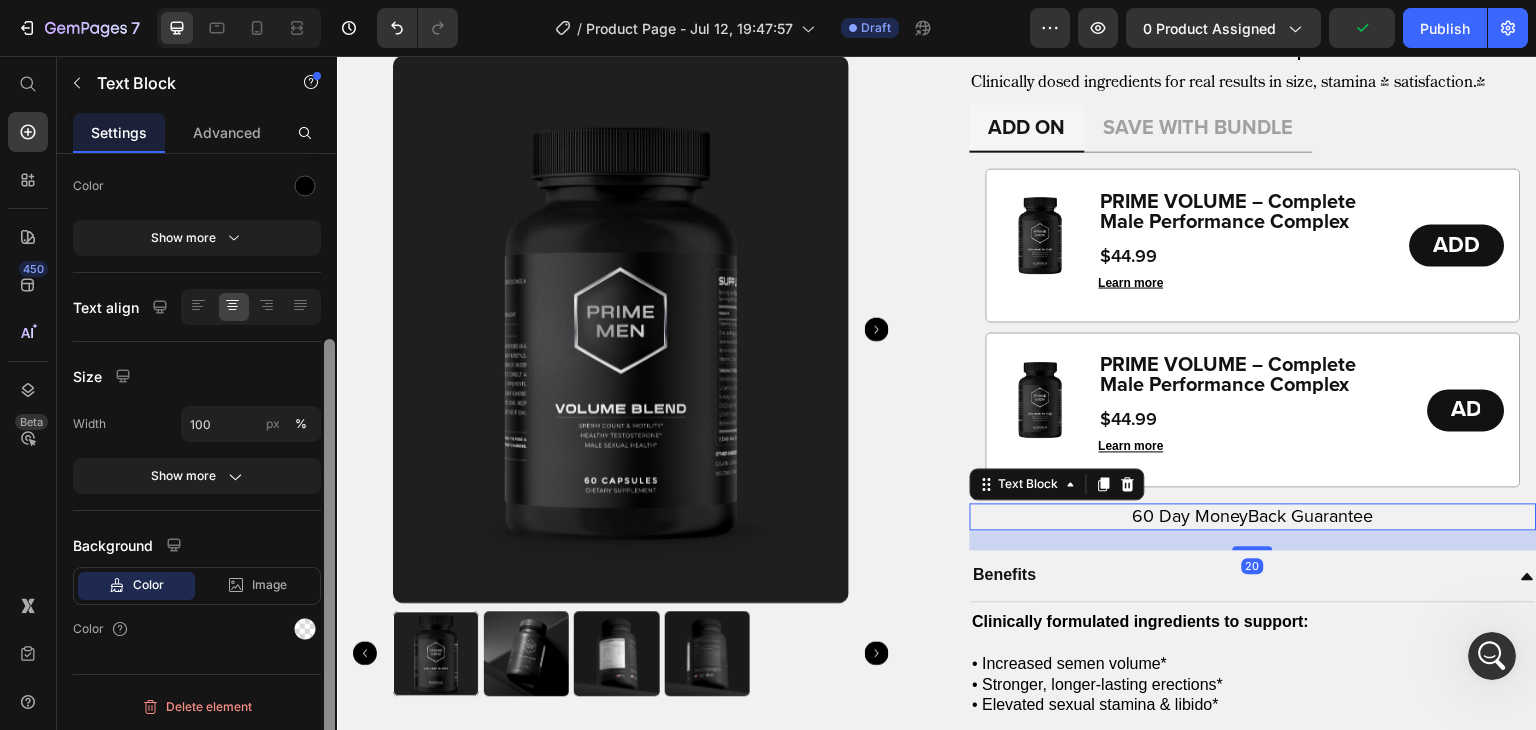 click at bounding box center [329, 470] 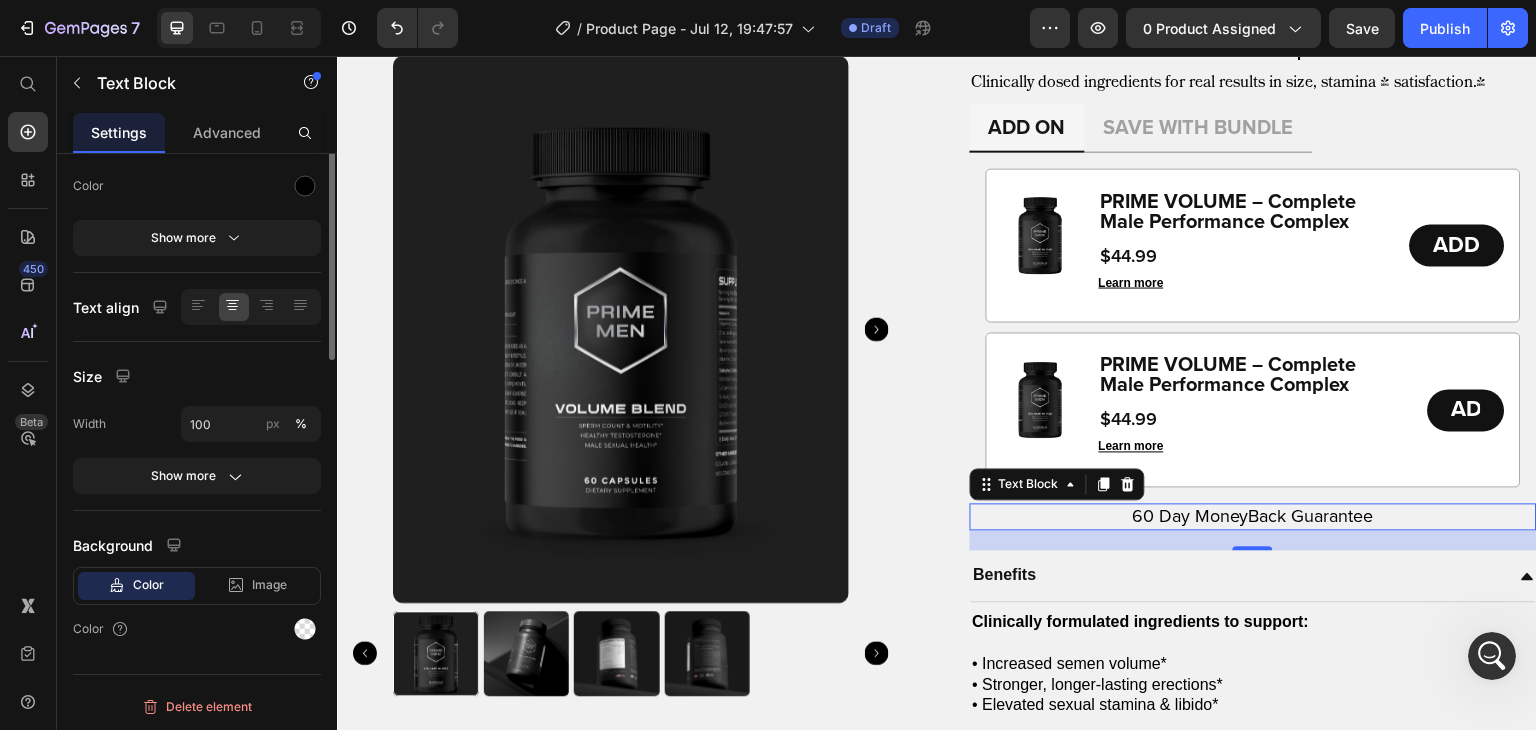 scroll, scrollTop: 0, scrollLeft: 0, axis: both 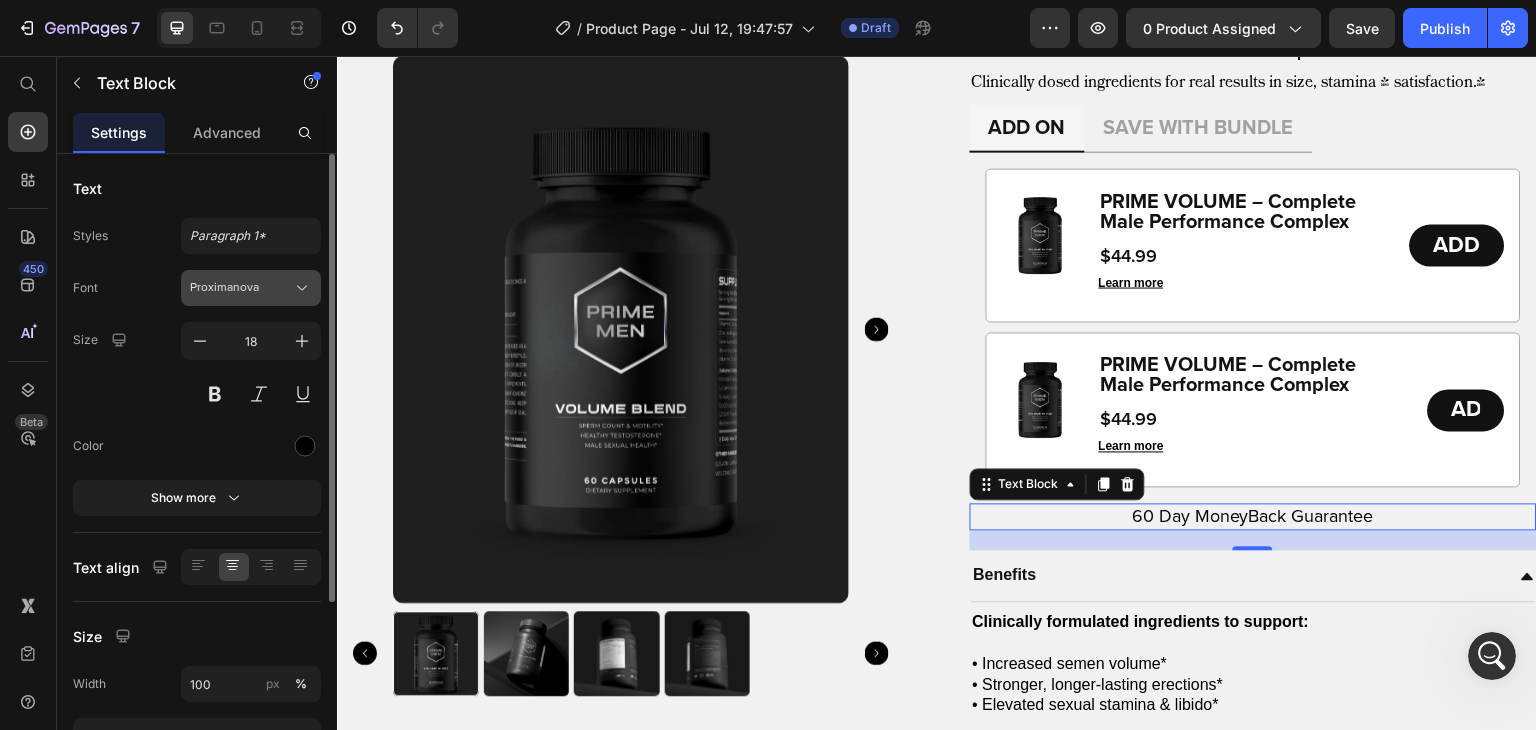 click on "Proximanova" at bounding box center (251, 288) 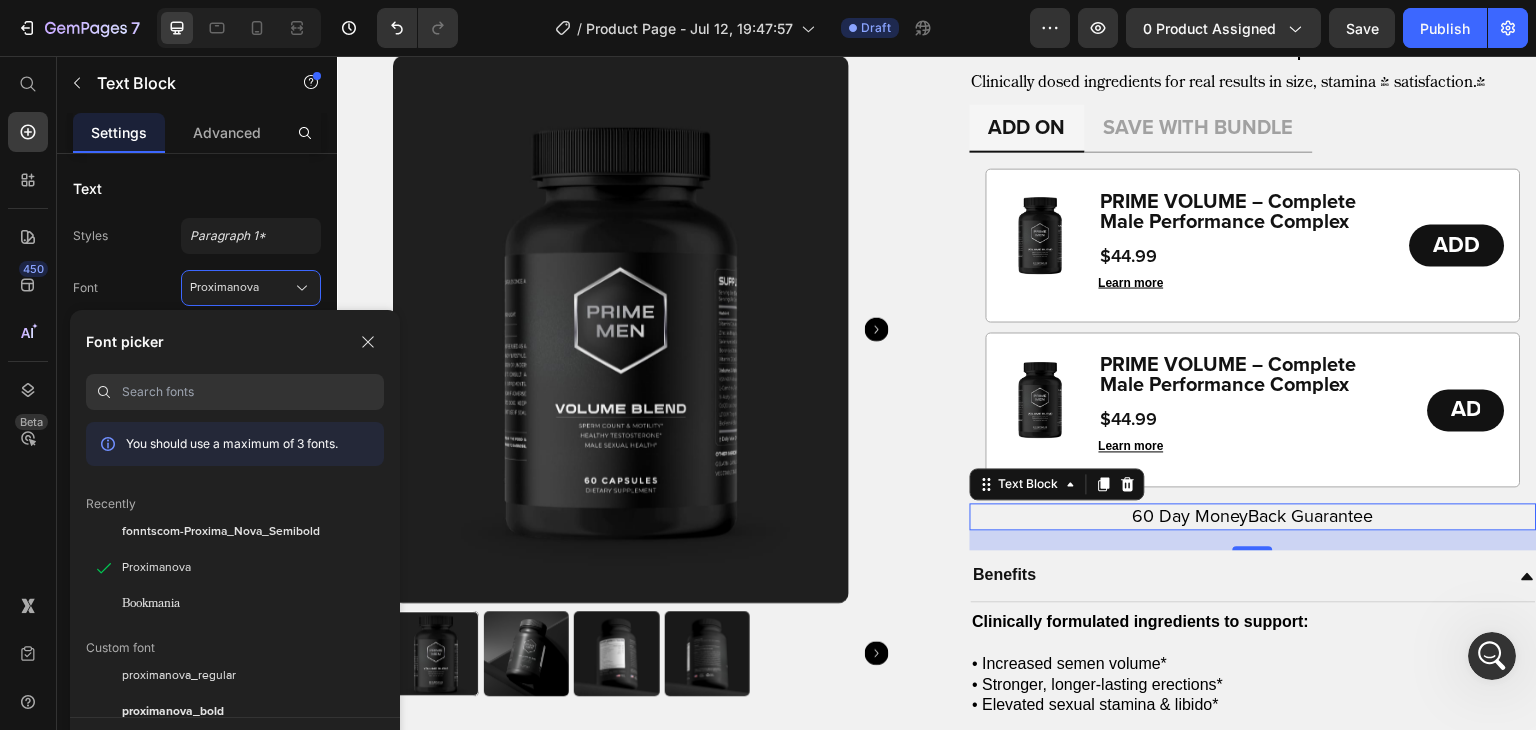 scroll, scrollTop: 116, scrollLeft: 0, axis: vertical 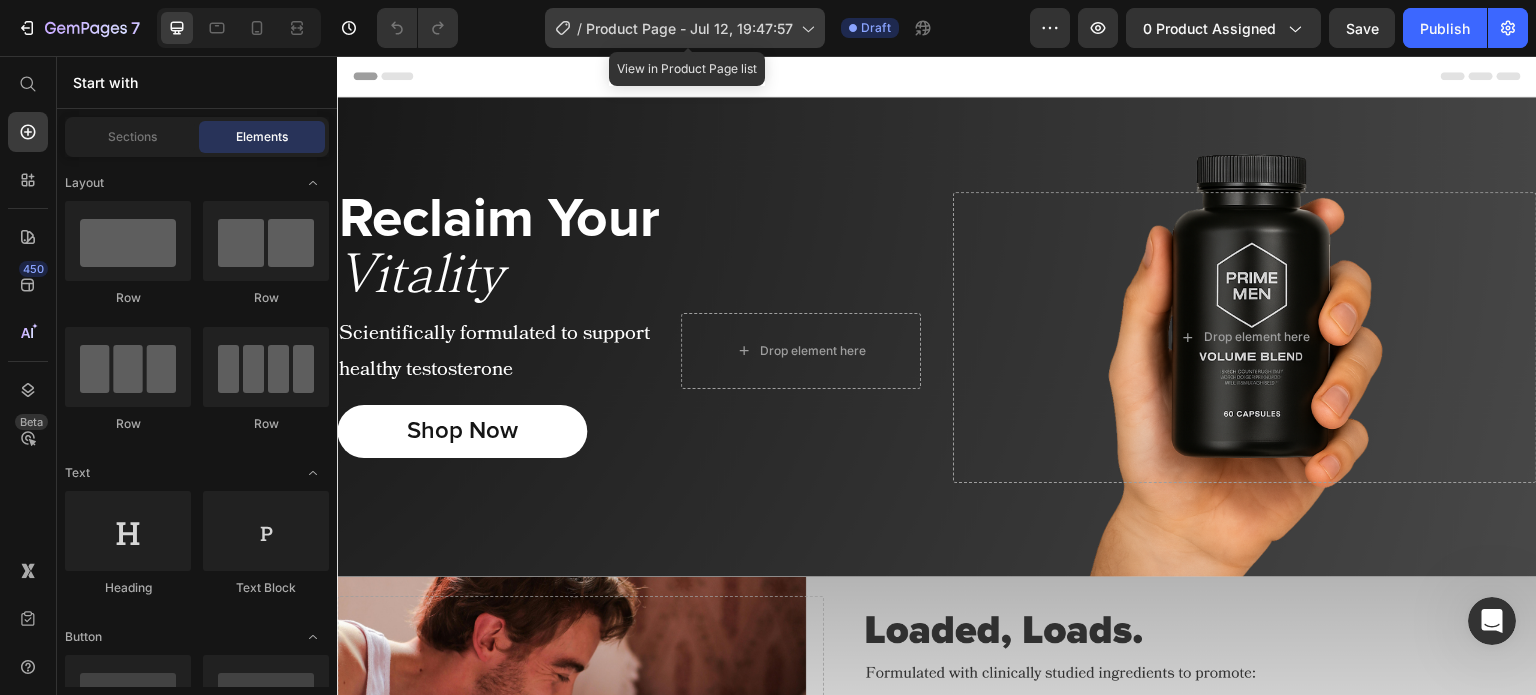 click 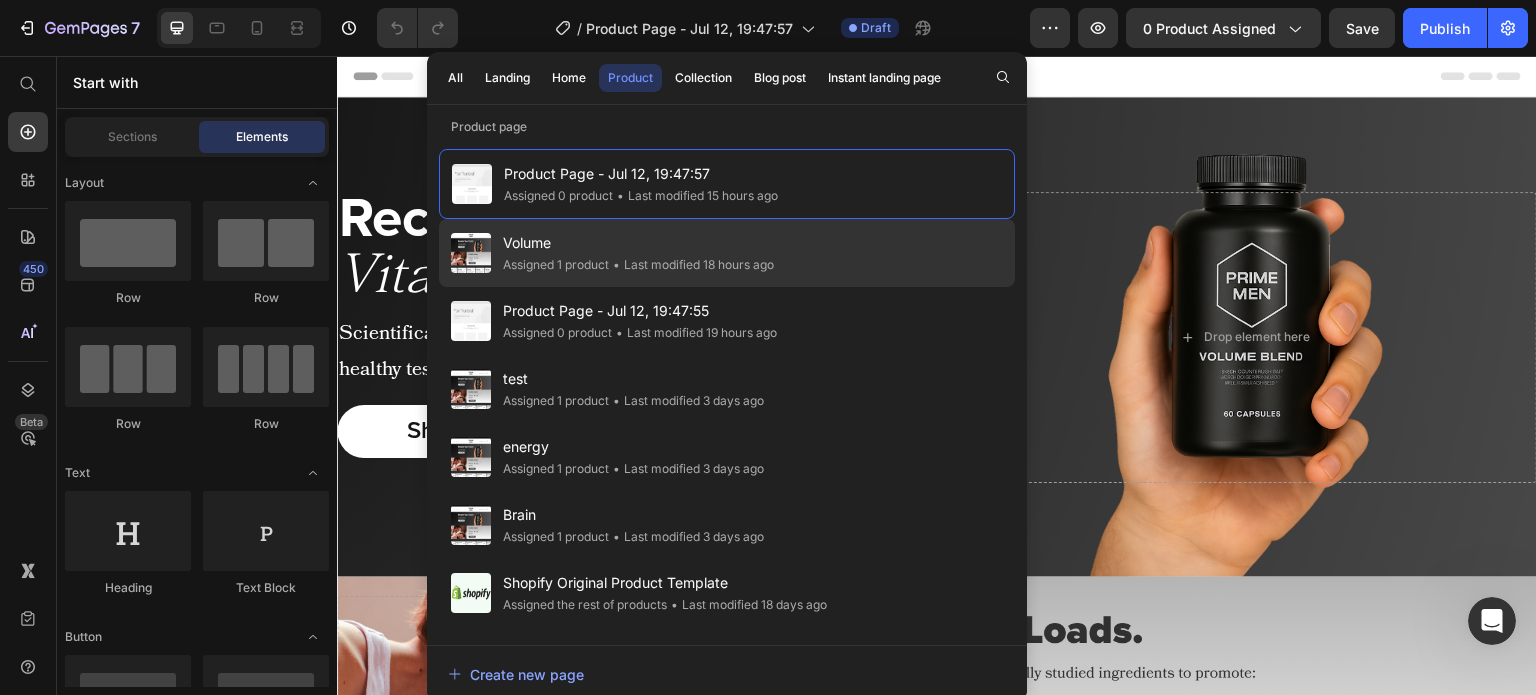 click on "• Last modified 18 hours ago" 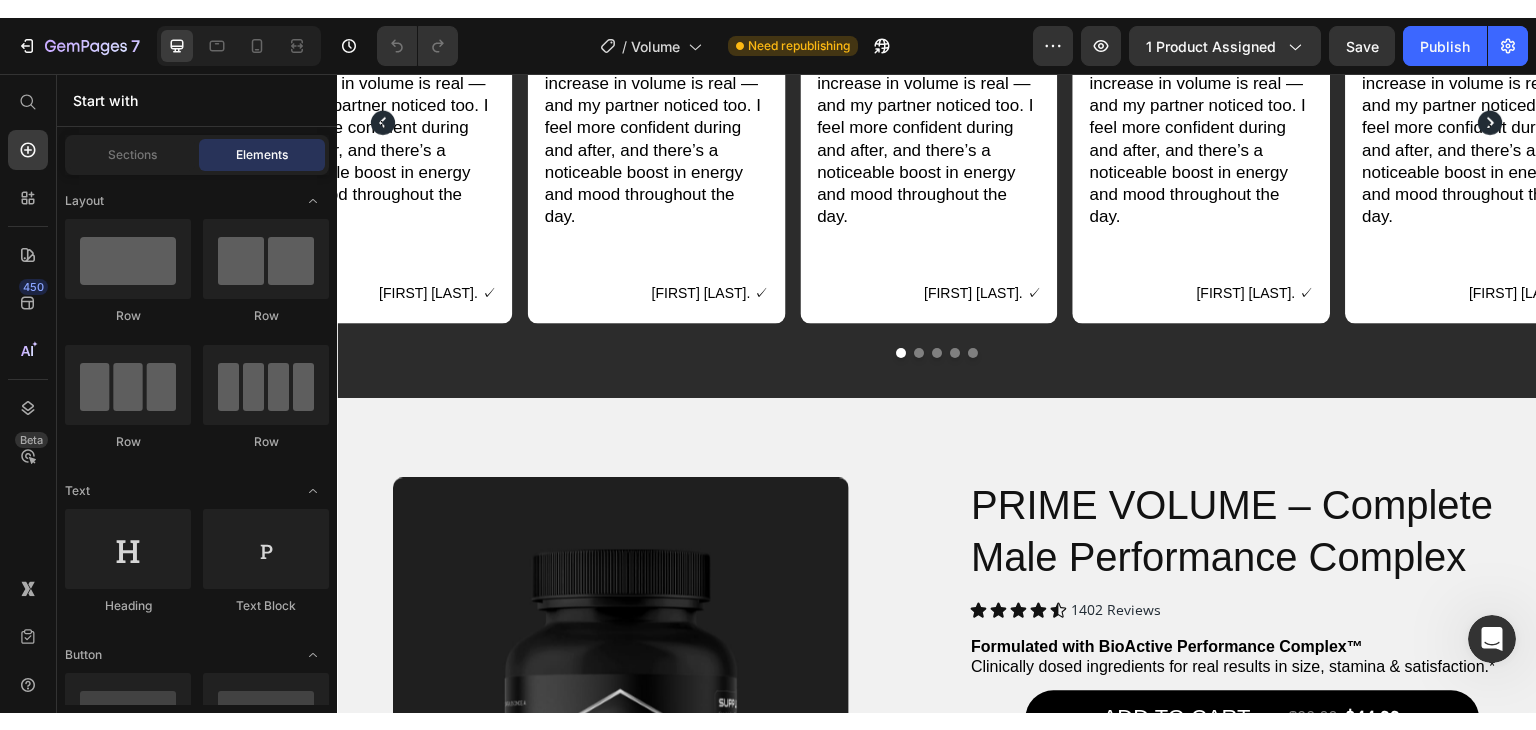 scroll, scrollTop: 460, scrollLeft: 0, axis: vertical 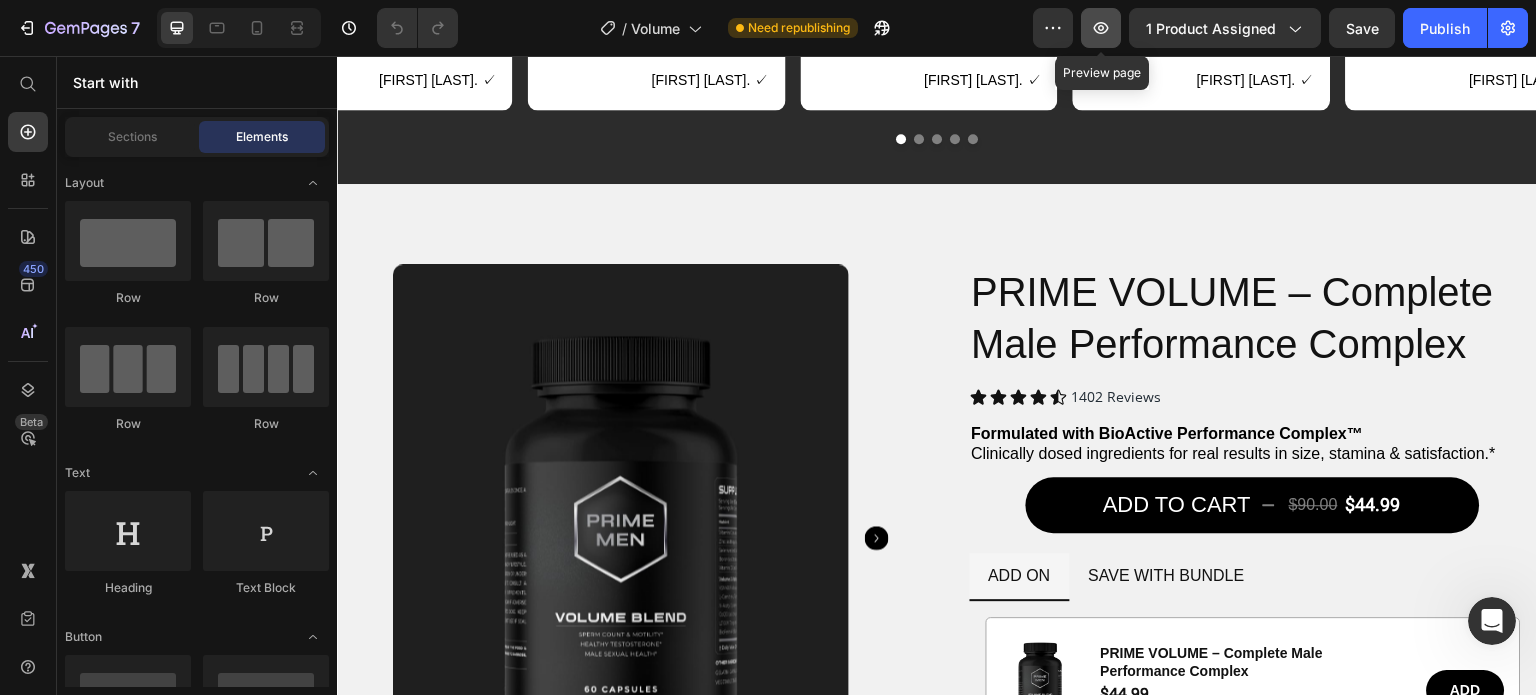 click 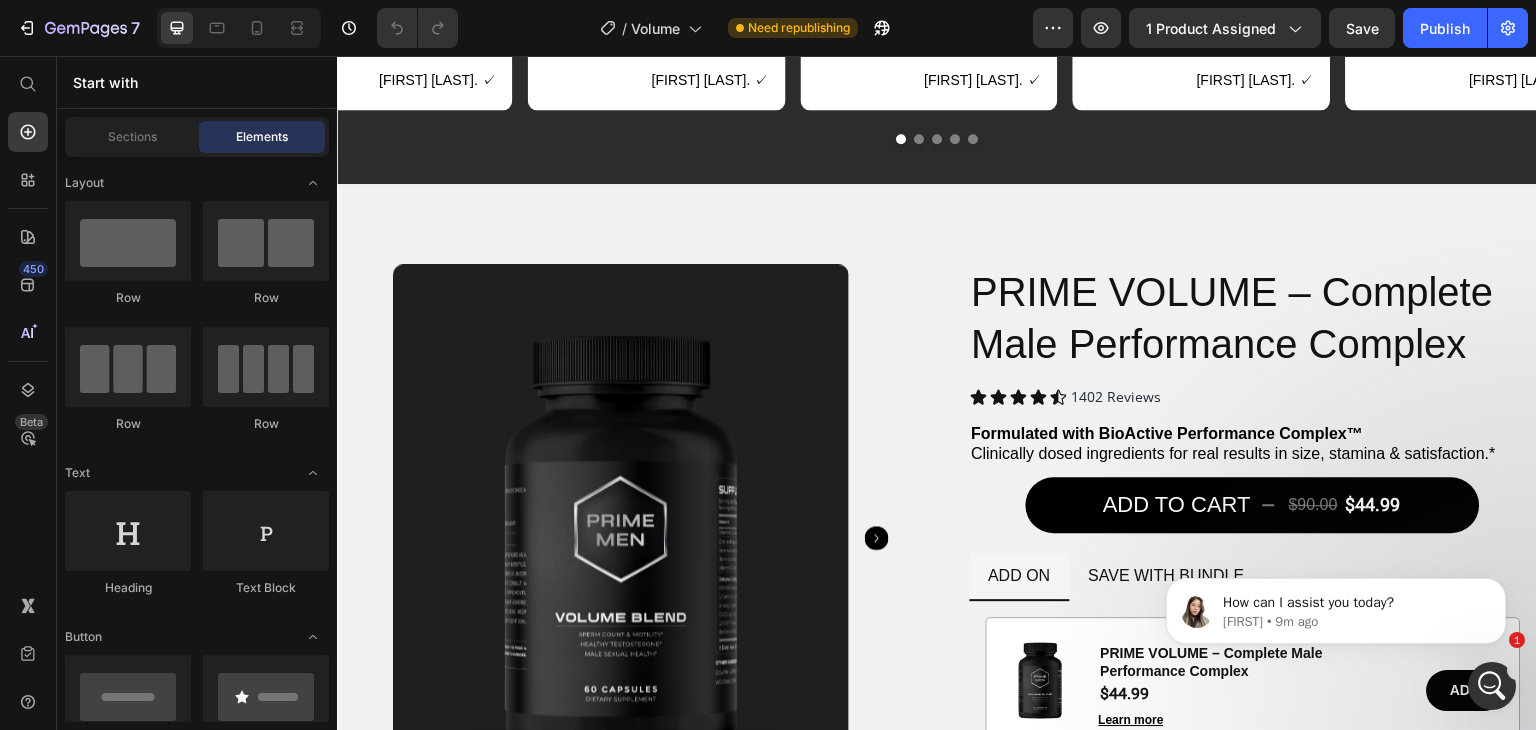 scroll, scrollTop: 0, scrollLeft: 0, axis: both 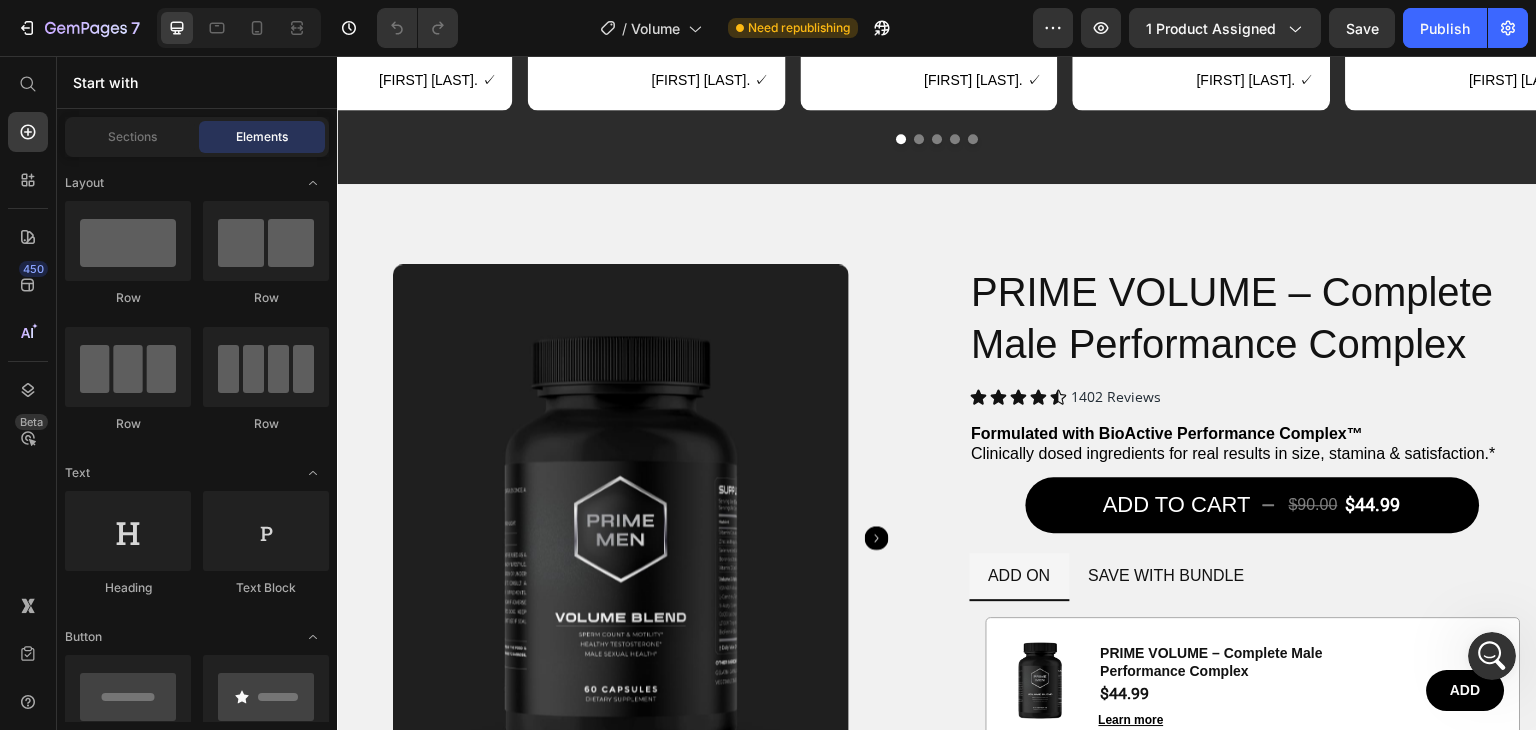 type 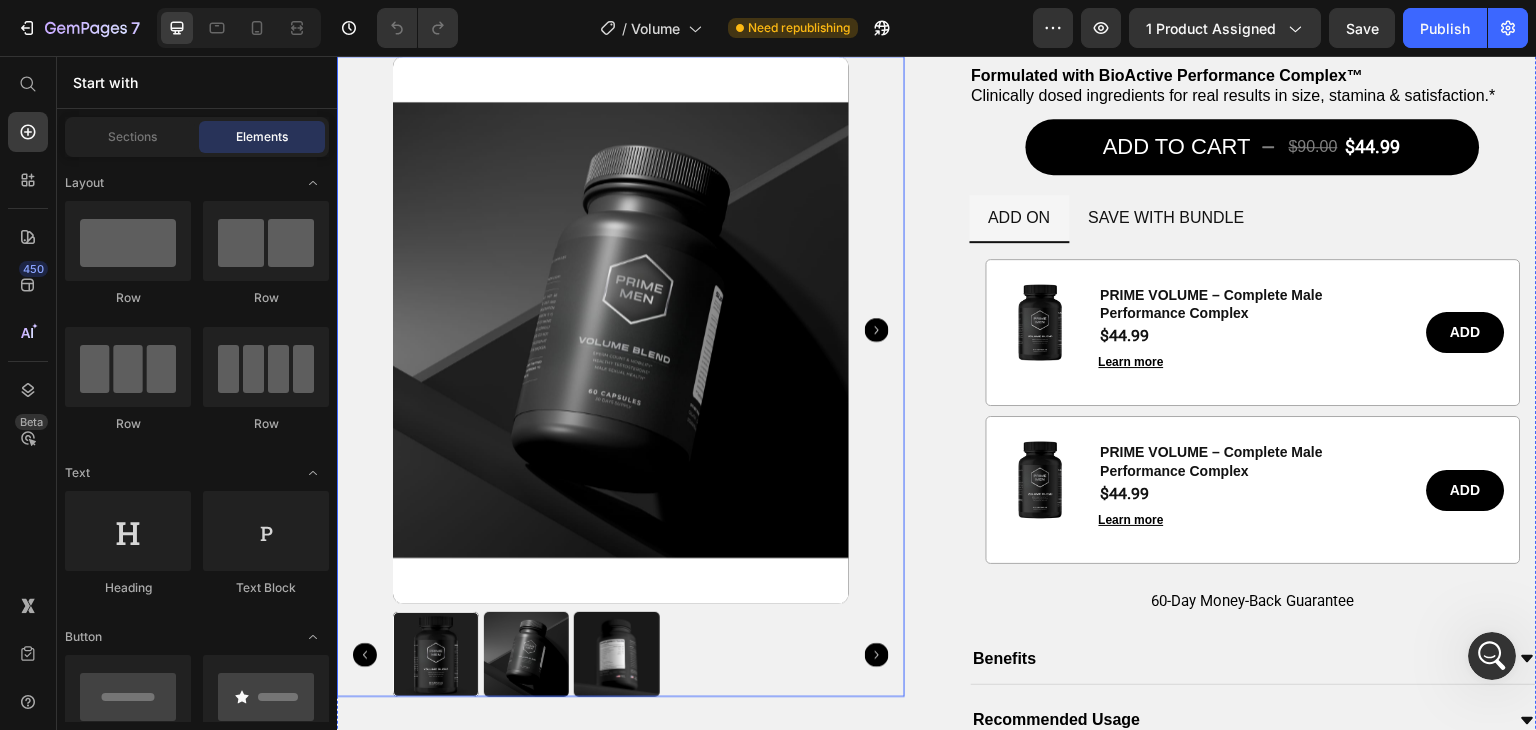 scroll, scrollTop: 1011, scrollLeft: 0, axis: vertical 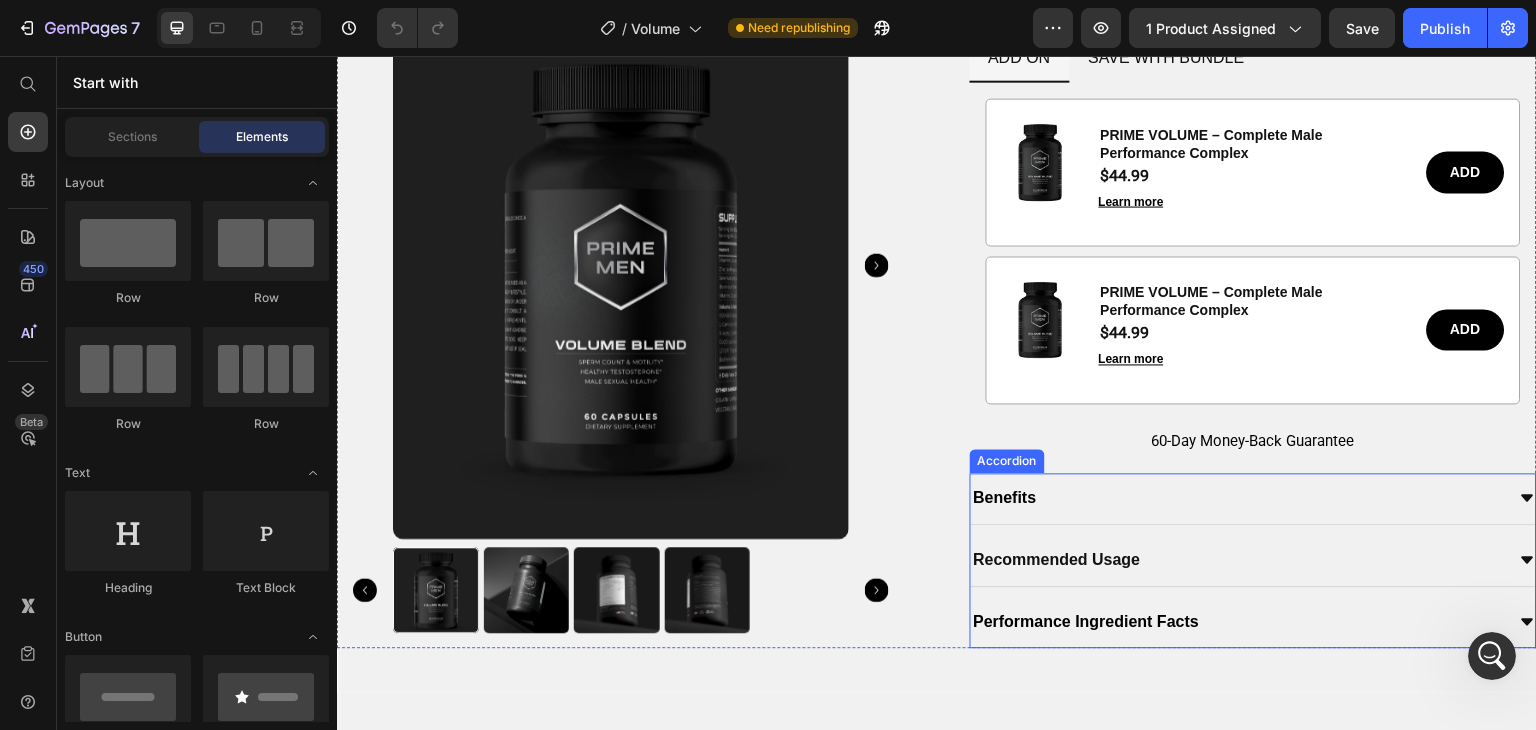 click on "Recommended Usage" at bounding box center (1238, 560) 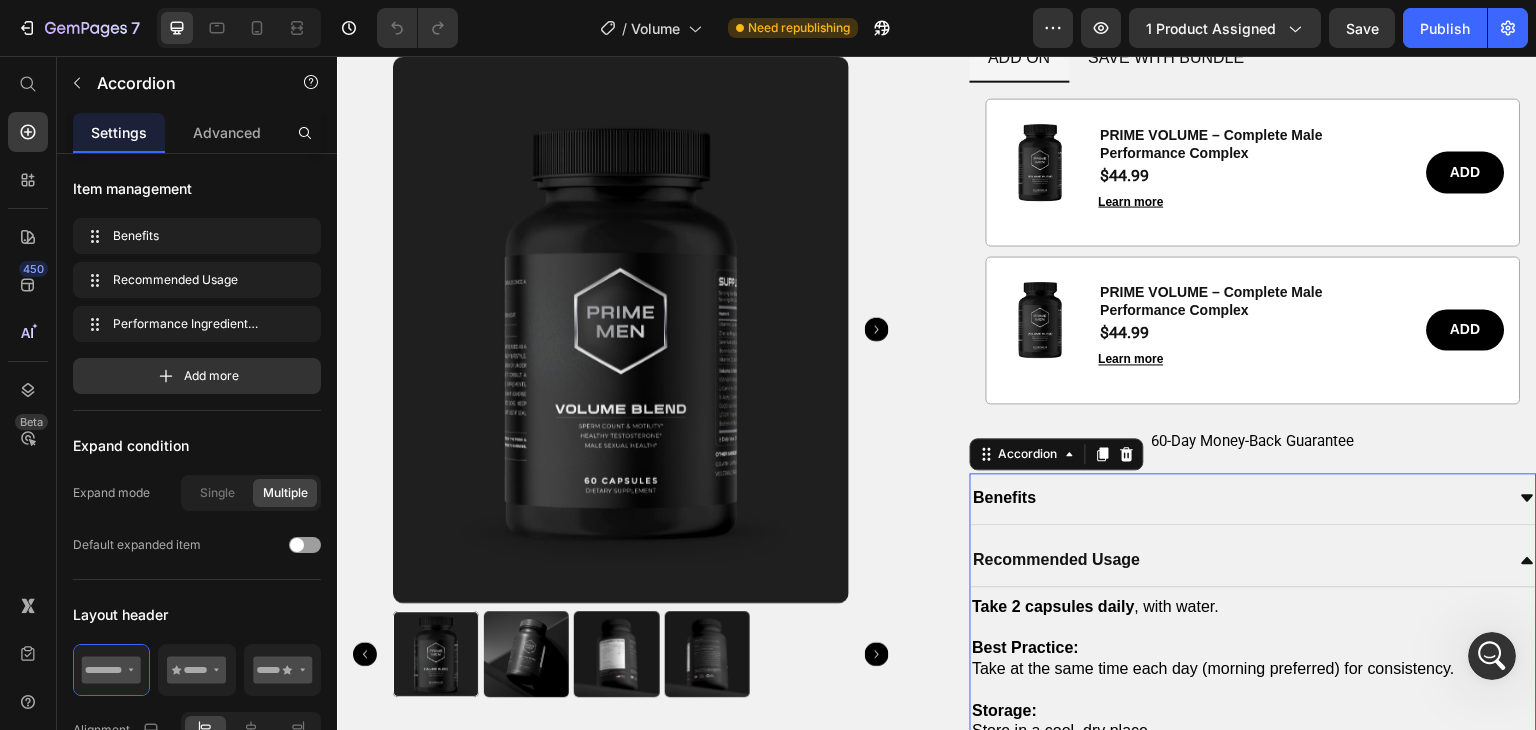 click on "Recommended Usage" at bounding box center (1238, 560) 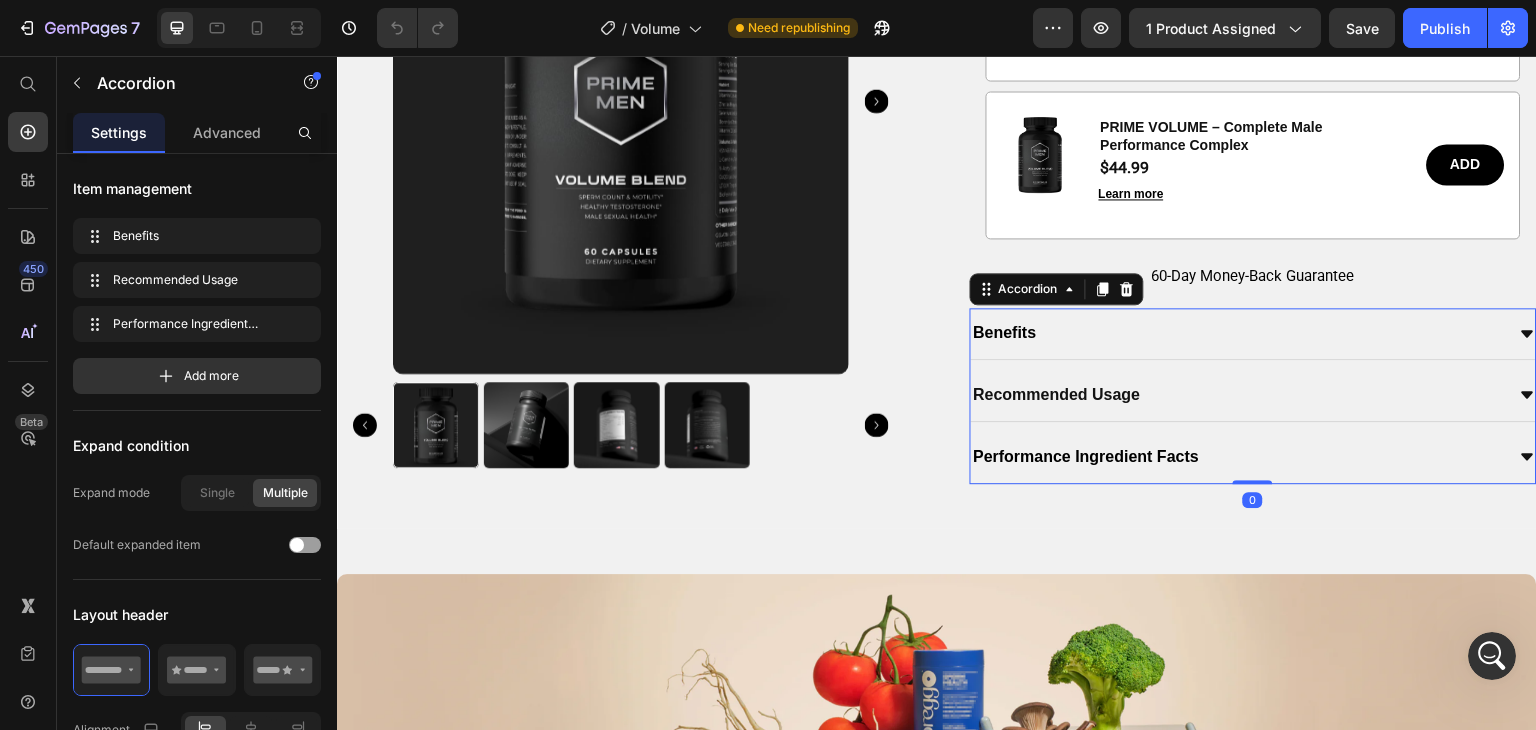 scroll, scrollTop: 1738, scrollLeft: 0, axis: vertical 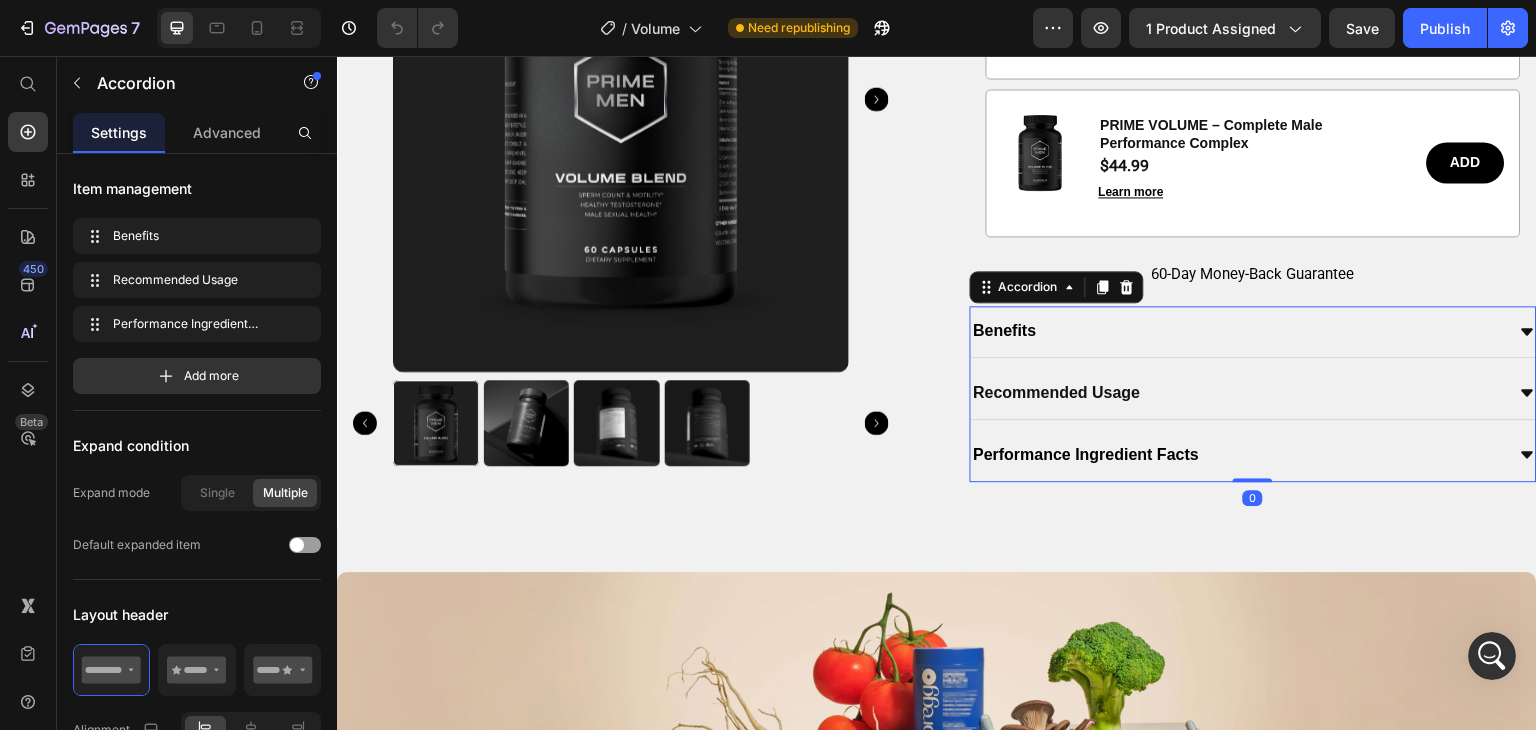 click on "Recommended Usage" at bounding box center [1254, 394] 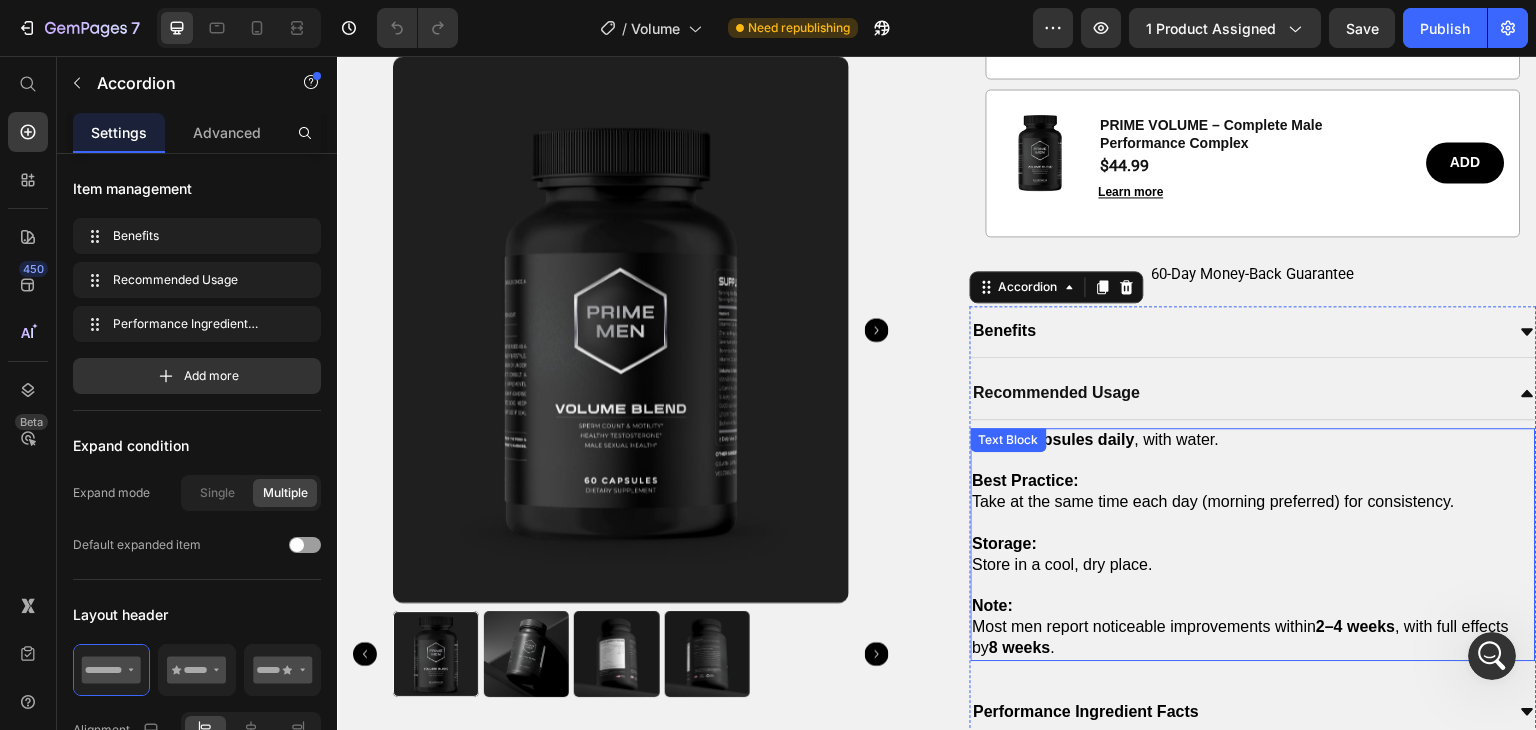 click on "Best Practice: Take at the same time each day (morning preferred) for consistency." at bounding box center (1254, 492) 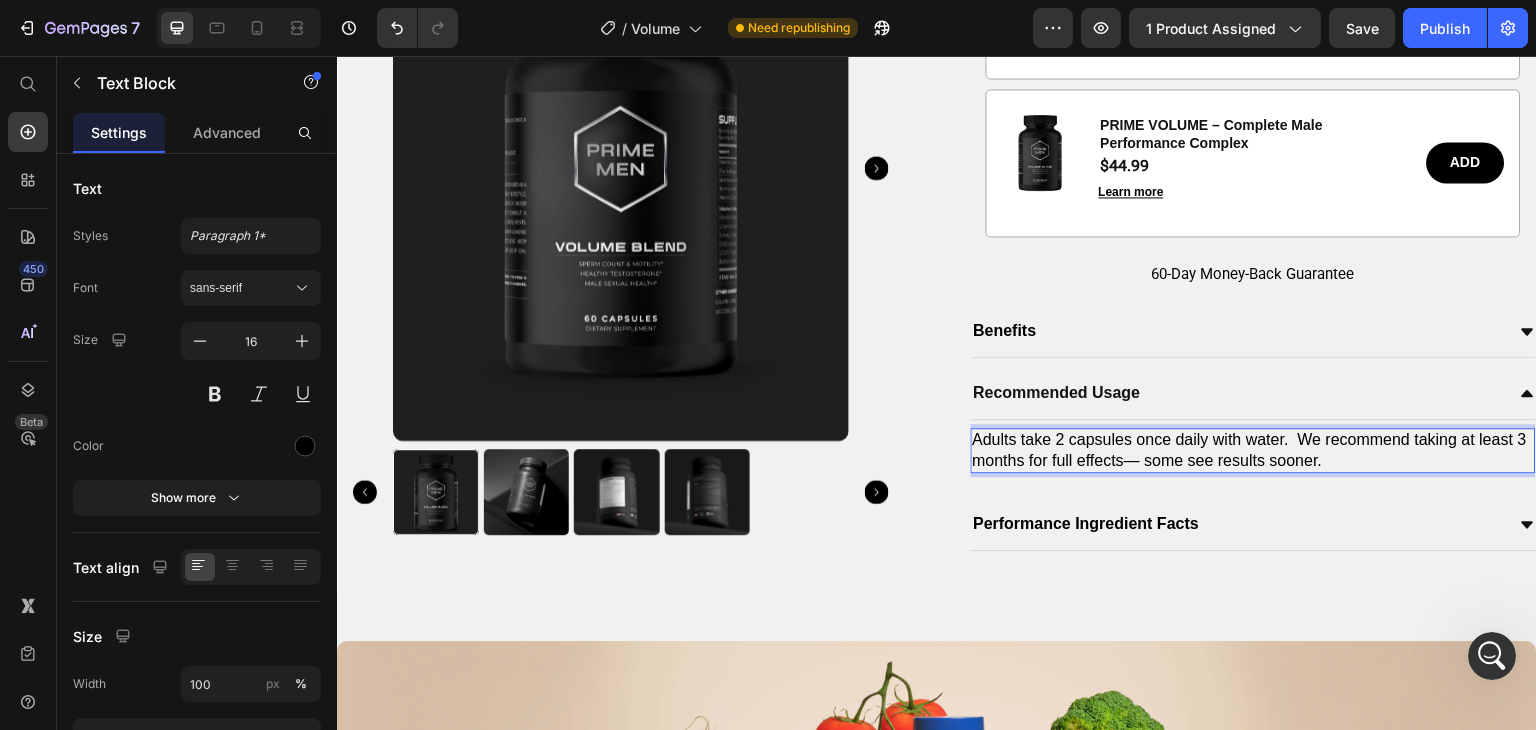 click on "Adults take 2 capsules once daily with water.  We recommend taking at least 3 months for full effects— some see results sooner." at bounding box center (1254, 451) 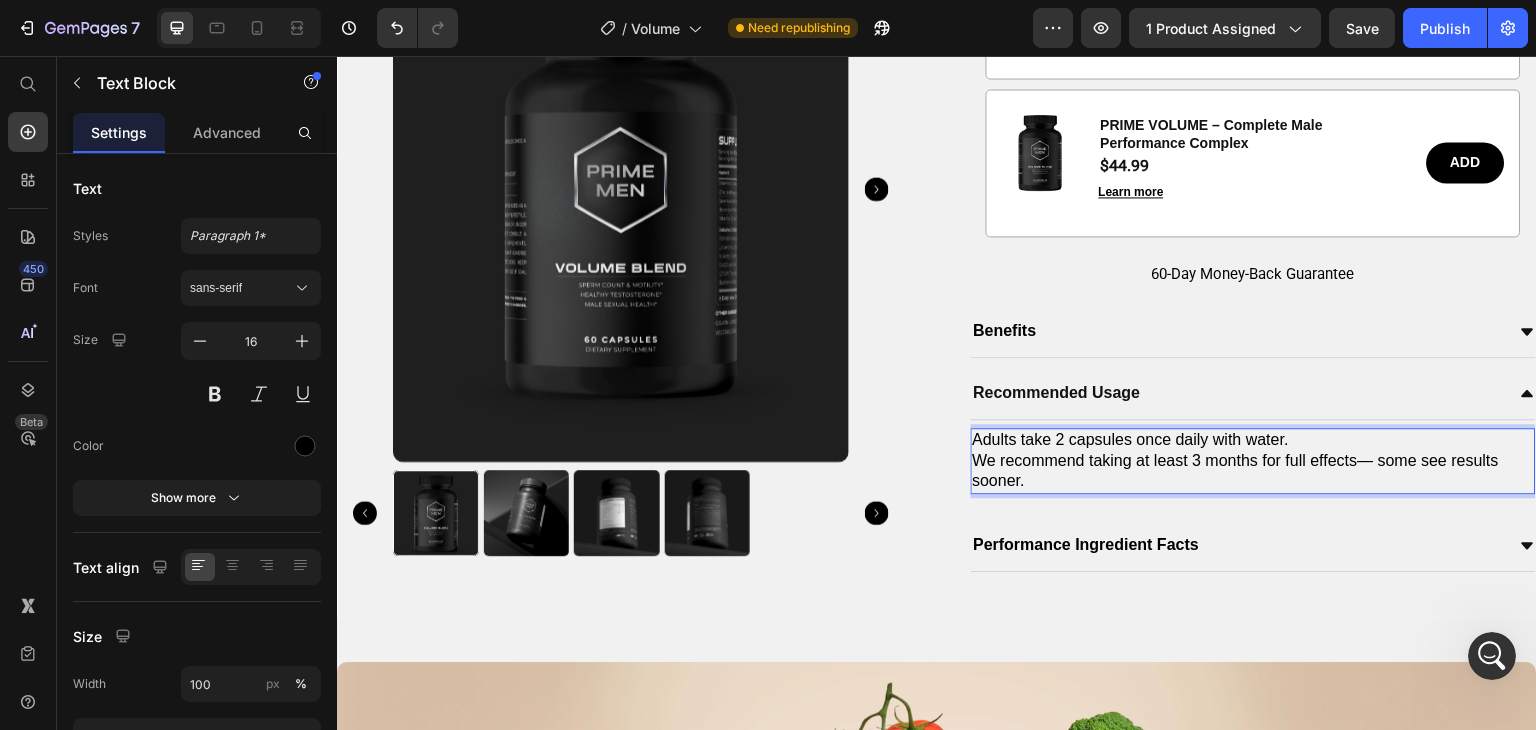 click on "Adults take 2 capsules once daily with water." at bounding box center [1254, 440] 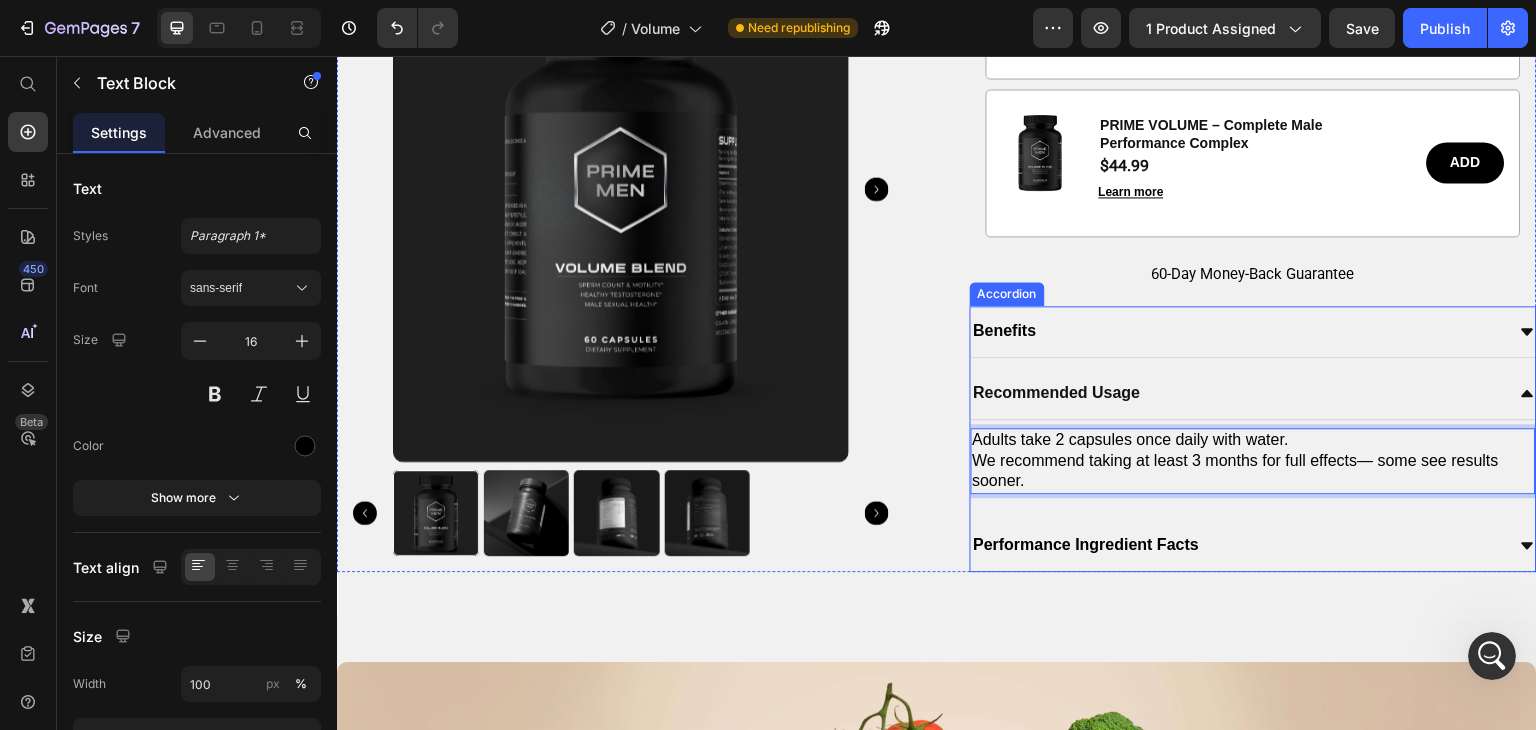 click on "Recommended Usage" at bounding box center (1238, 393) 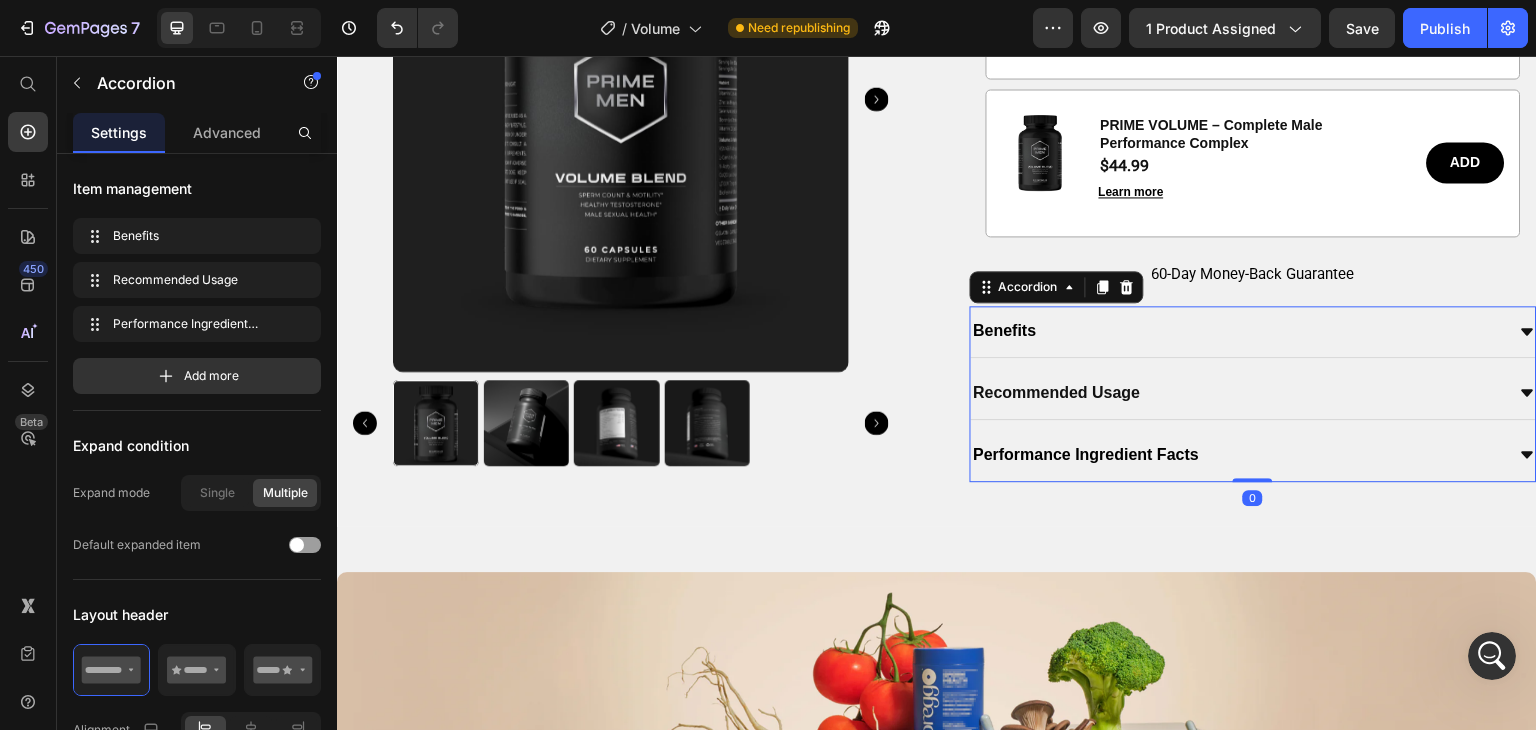 click on "Recommended Usage" at bounding box center (1254, 394) 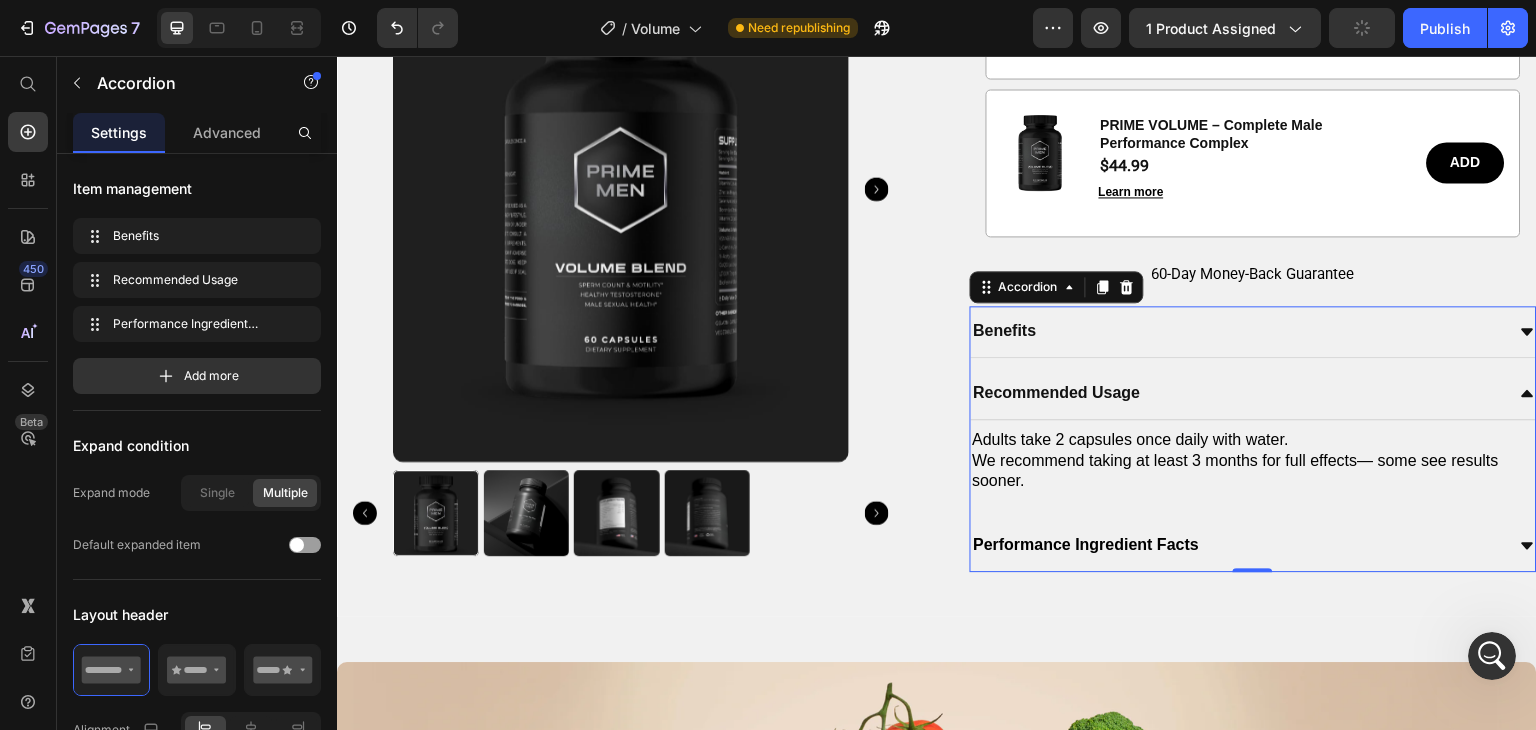 click on "Benefits" at bounding box center [1238, 331] 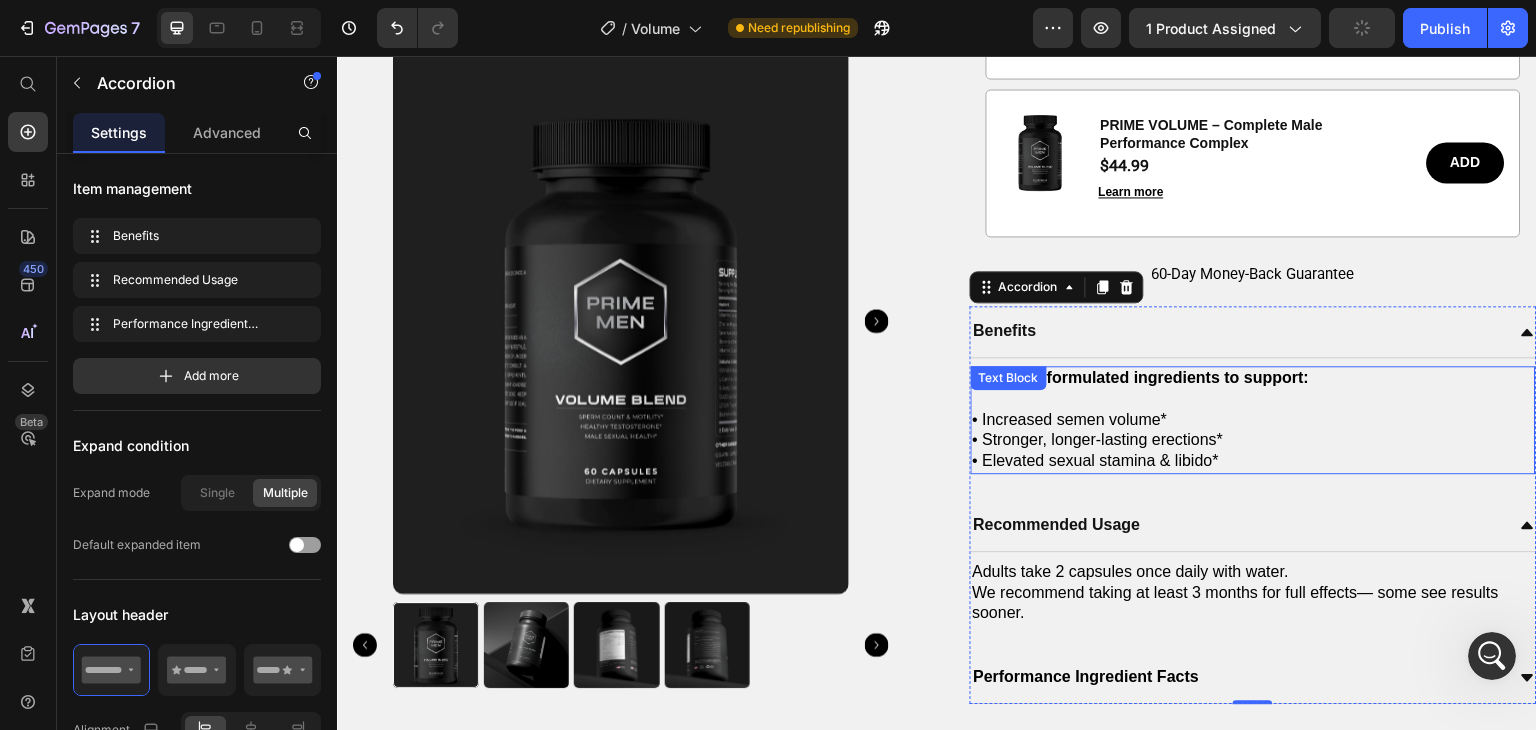 click on "• Increased semen volume* • Stronger, longer-lasting erections* • Elevated sexual stamina & libido*" at bounding box center [1254, 441] 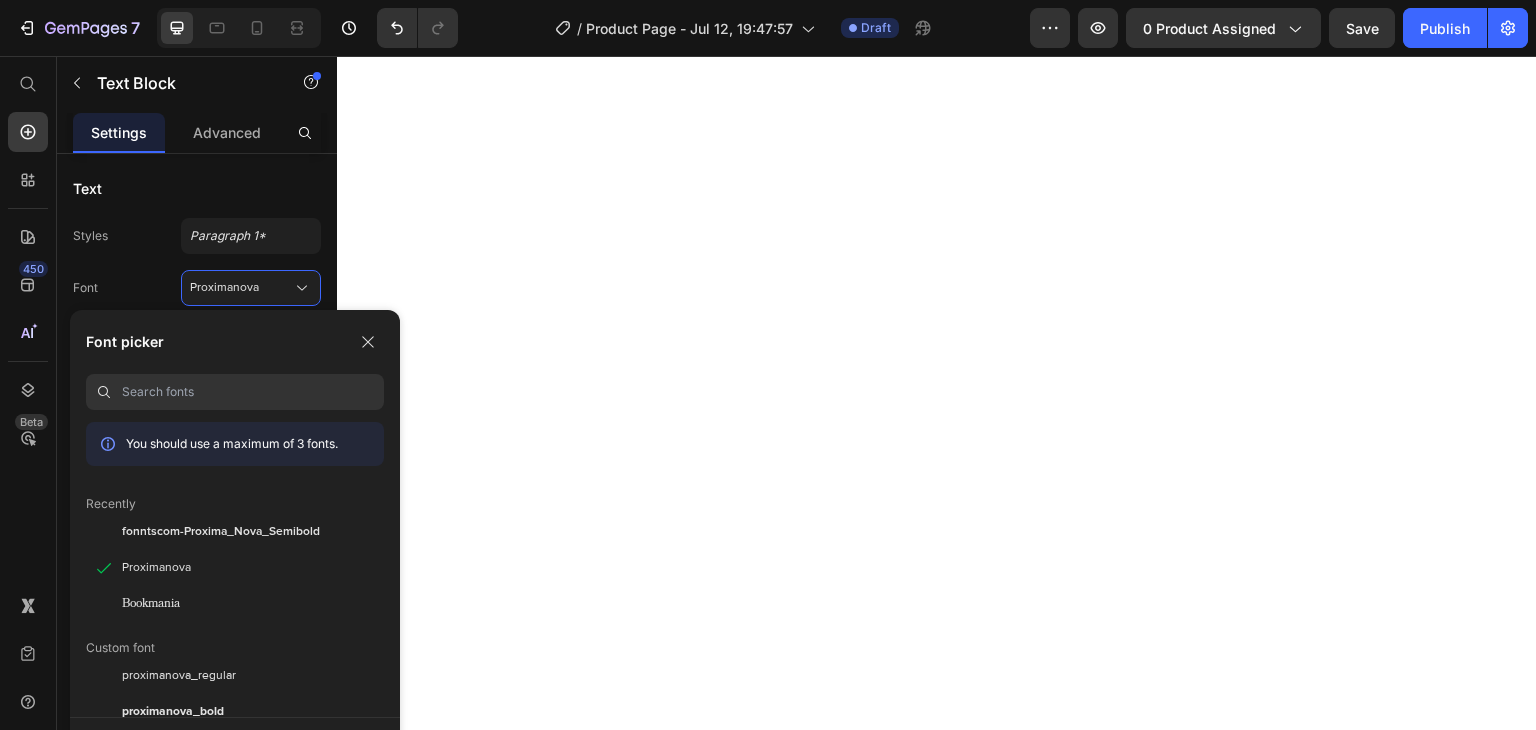 scroll, scrollTop: 0, scrollLeft: 0, axis: both 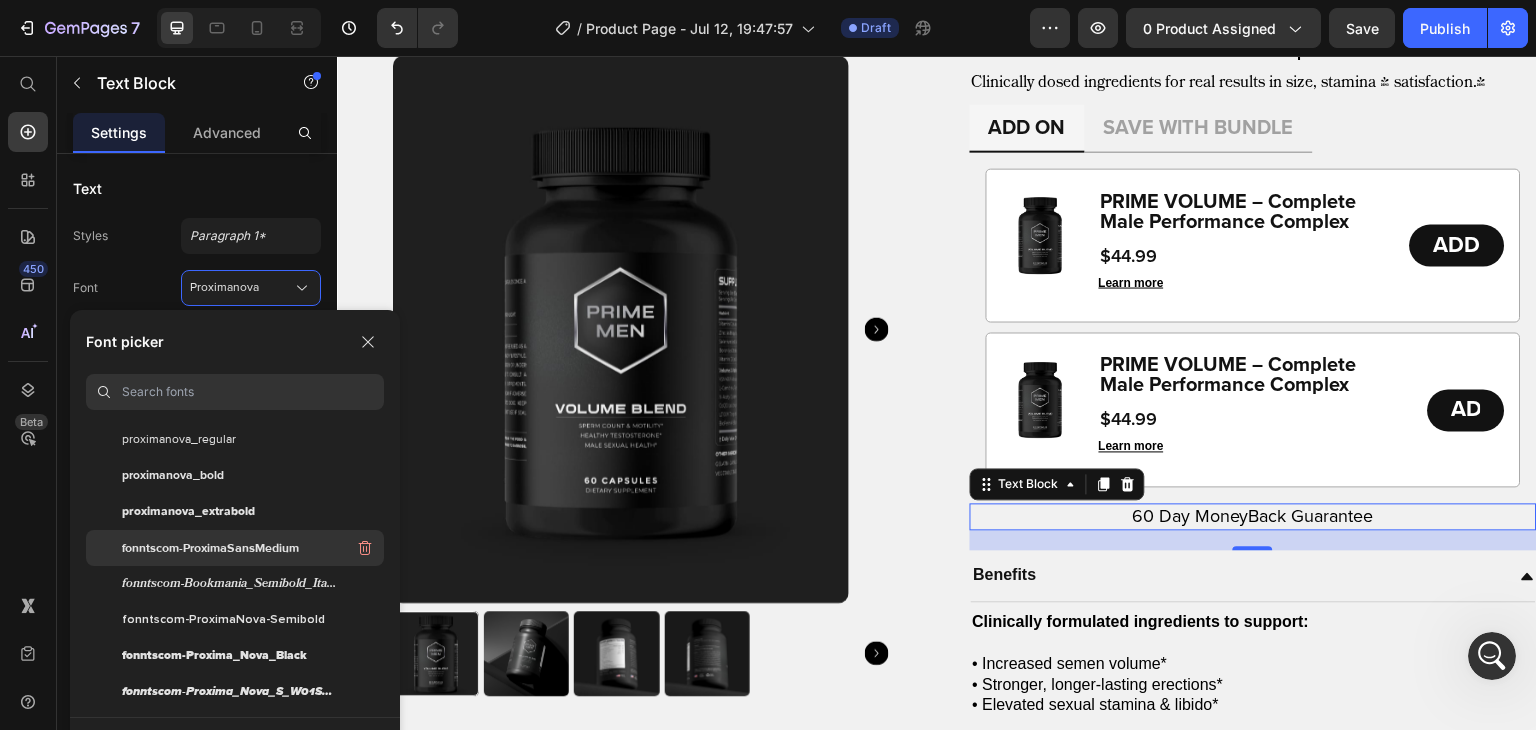 click on "fonntscom-ProximaSansMedium" at bounding box center (210, 548) 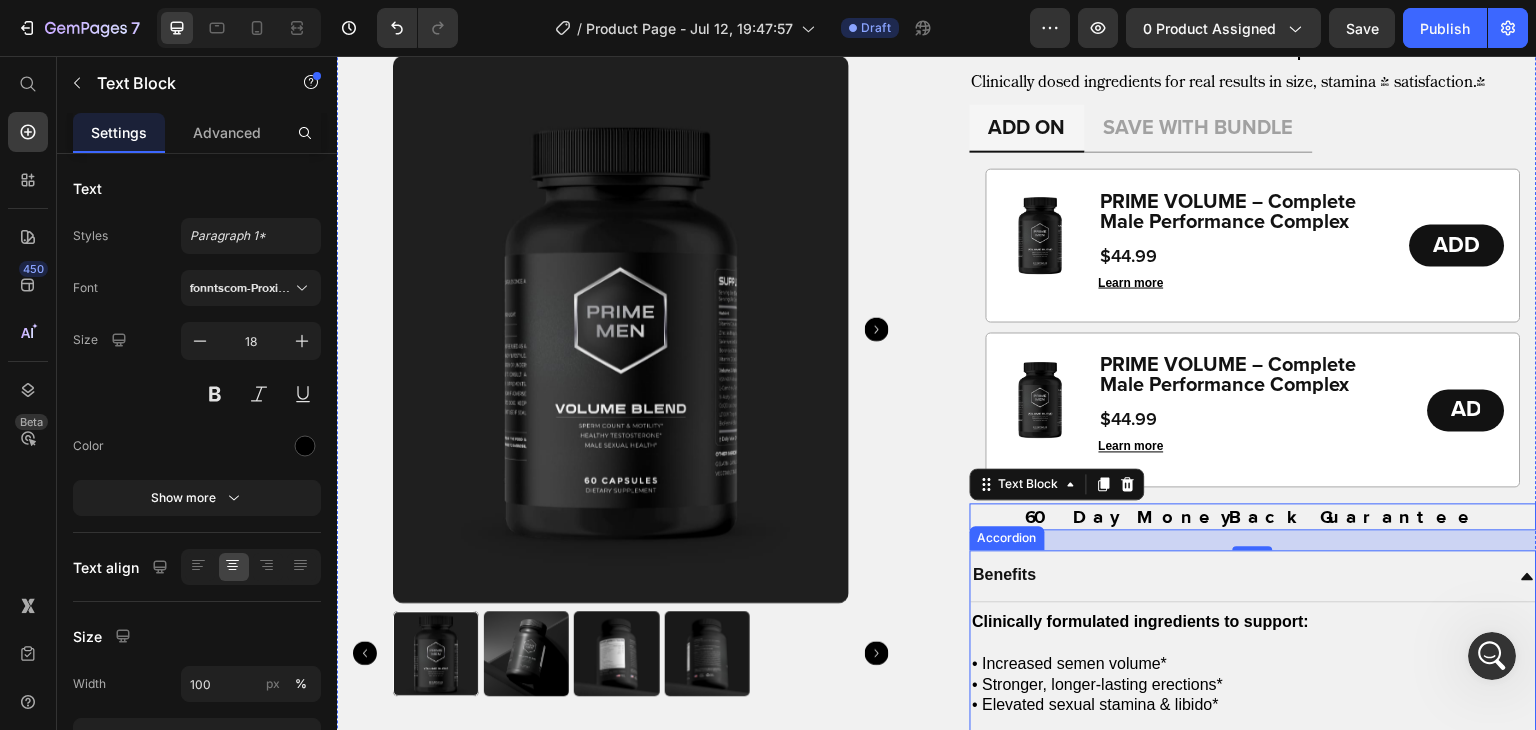 click on "Clinically formulated ingredients to support:   • Increased semen volume* • Stronger, longer-lasting erections* • Elevated sexual stamina & libido* Text Block" at bounding box center [1254, 668] 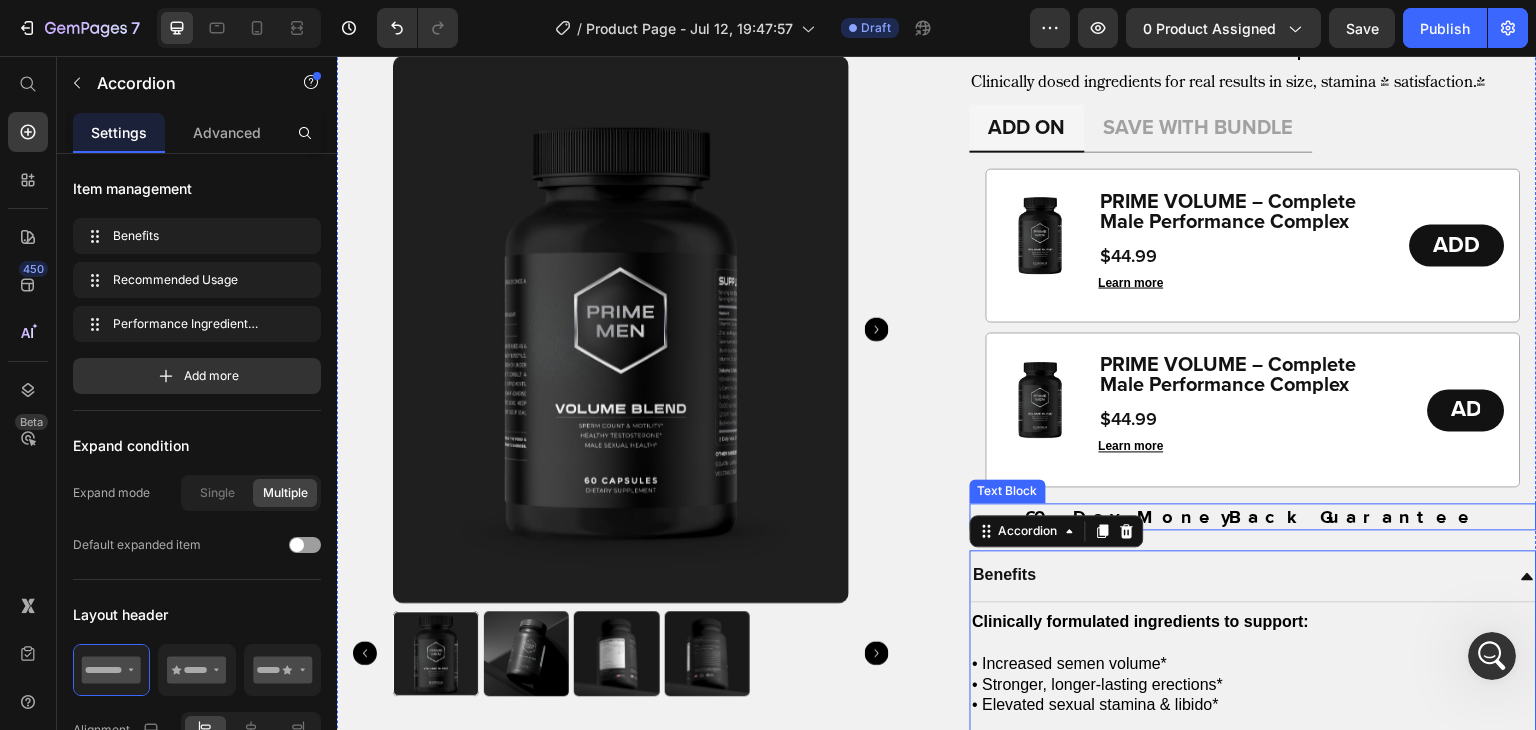 click on "60 Day MoneyBack Guarantee" at bounding box center [1254, 516] 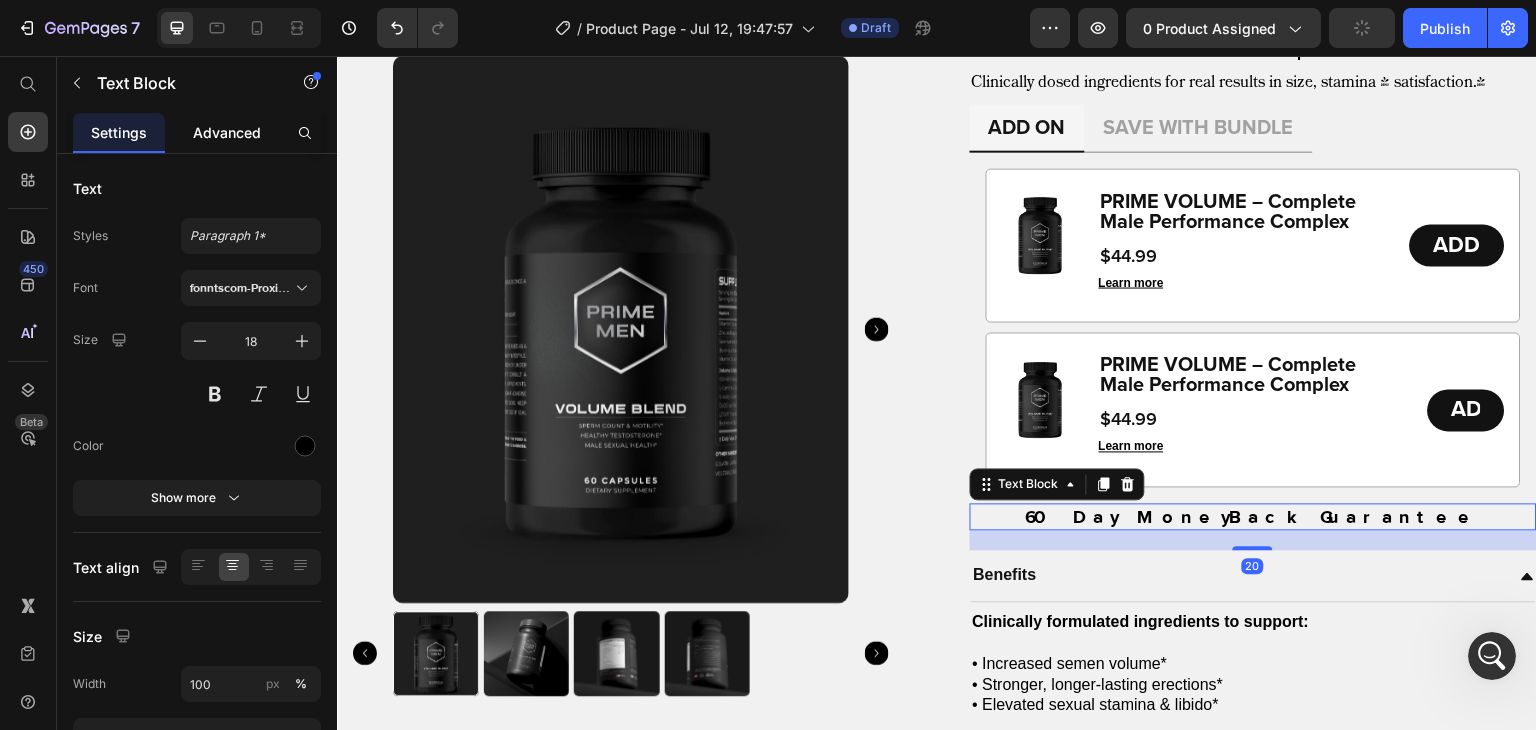 click on "Advanced" at bounding box center [227, 132] 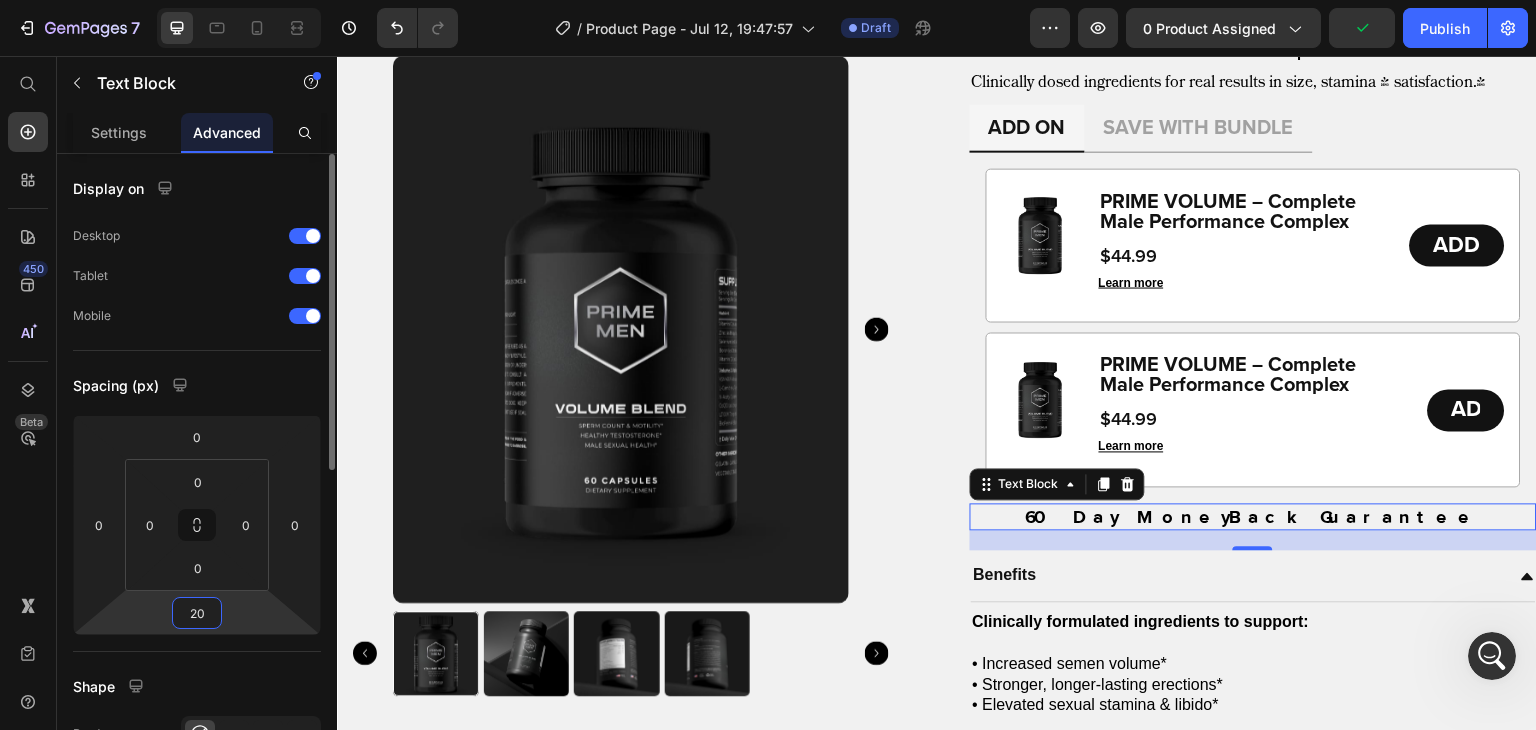 click on "20" at bounding box center (197, 613) 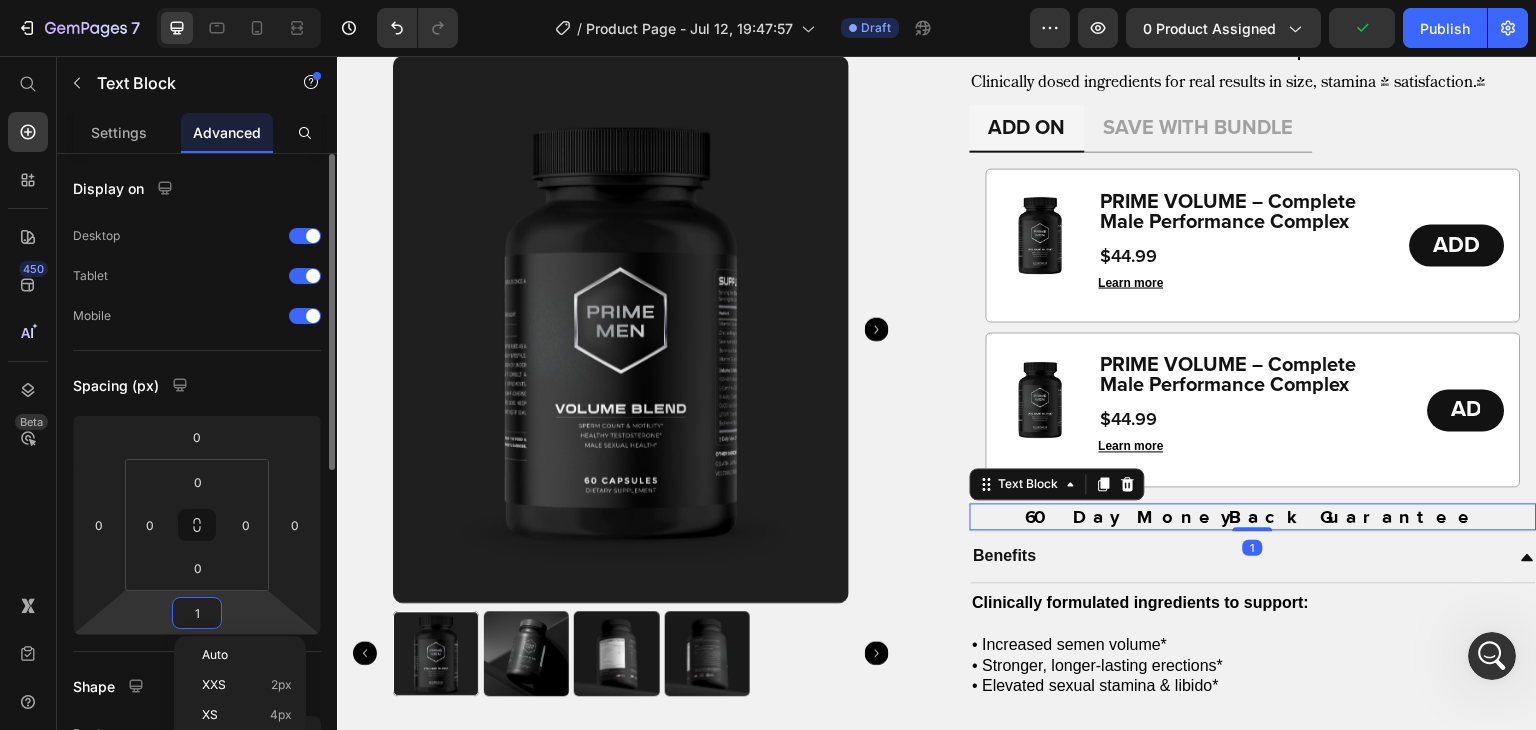 type on "10" 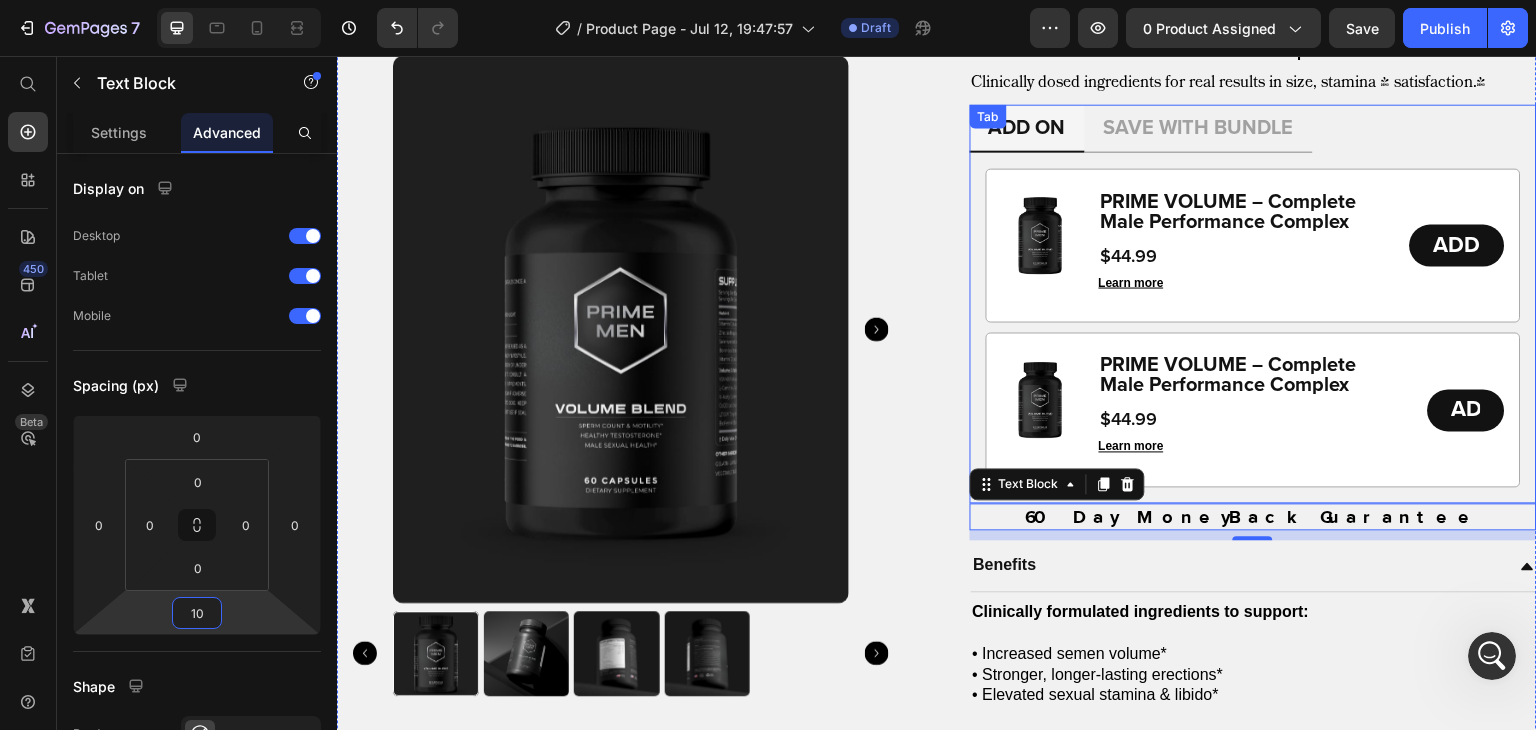 click on "Image PRIME VOLUME – Complete Male Performance Complex Product Title $44.99 Product Price Learn more Button ADD Add to Cart Row Image PRIME VOLUME – Complete Male Performance Complex Product Title $44.99 Product Price Learn more Button ADD Add to Cart Row Row Image PRIME VOLUME – Complete Male Performance Complex Product Title $44.99 Product Price Learn more Button ADD Button Row" at bounding box center (1254, 319) 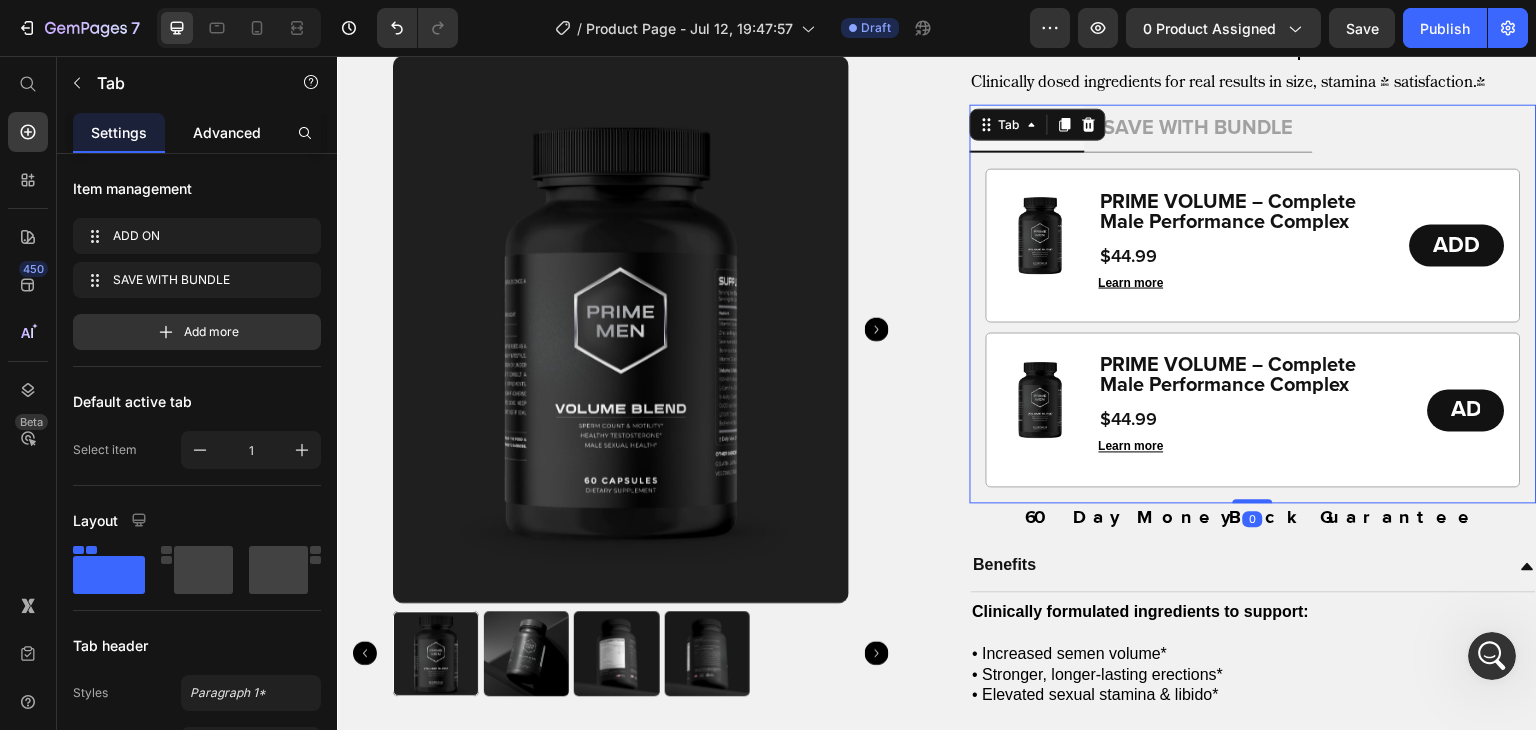 click on "Advanced" at bounding box center [227, 132] 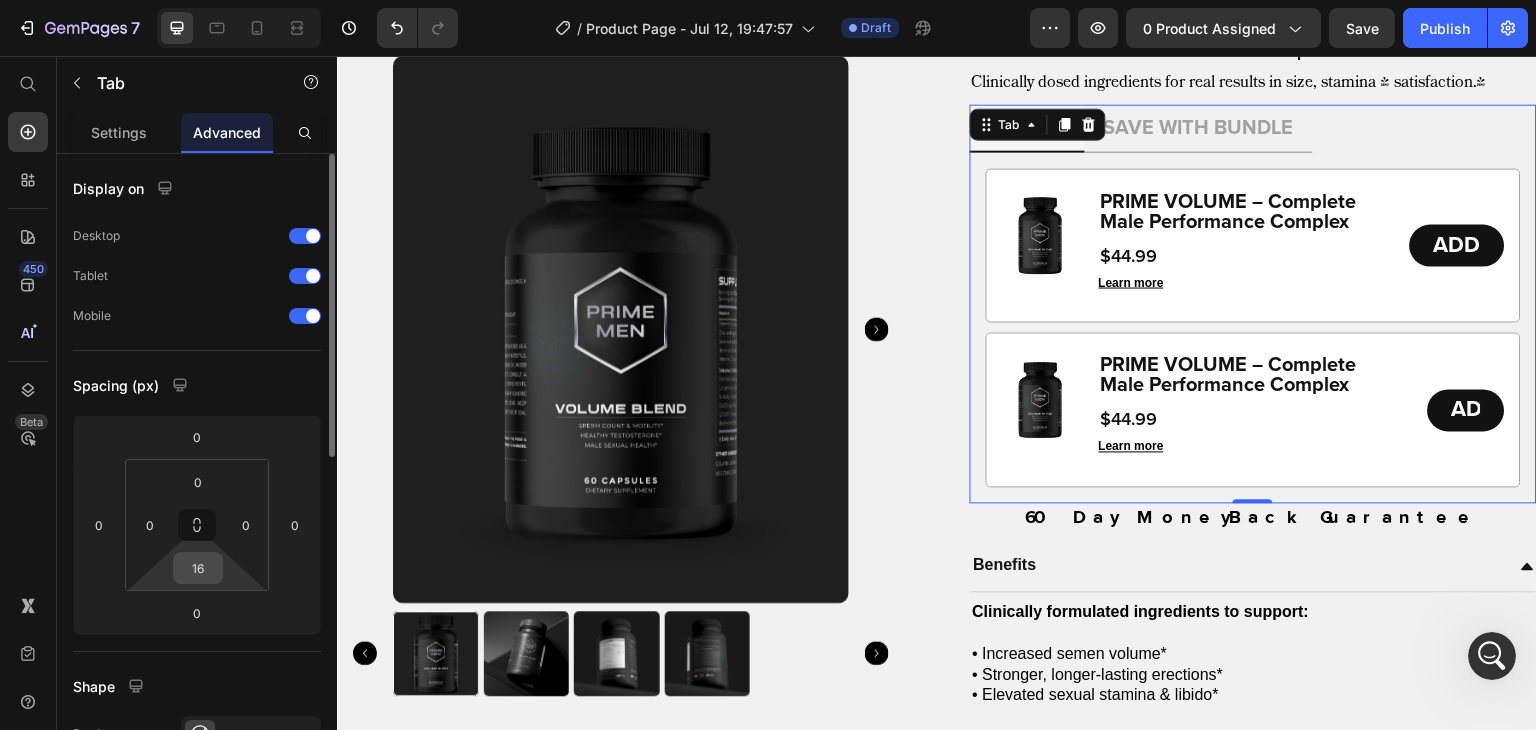 click on "16" at bounding box center (198, 568) 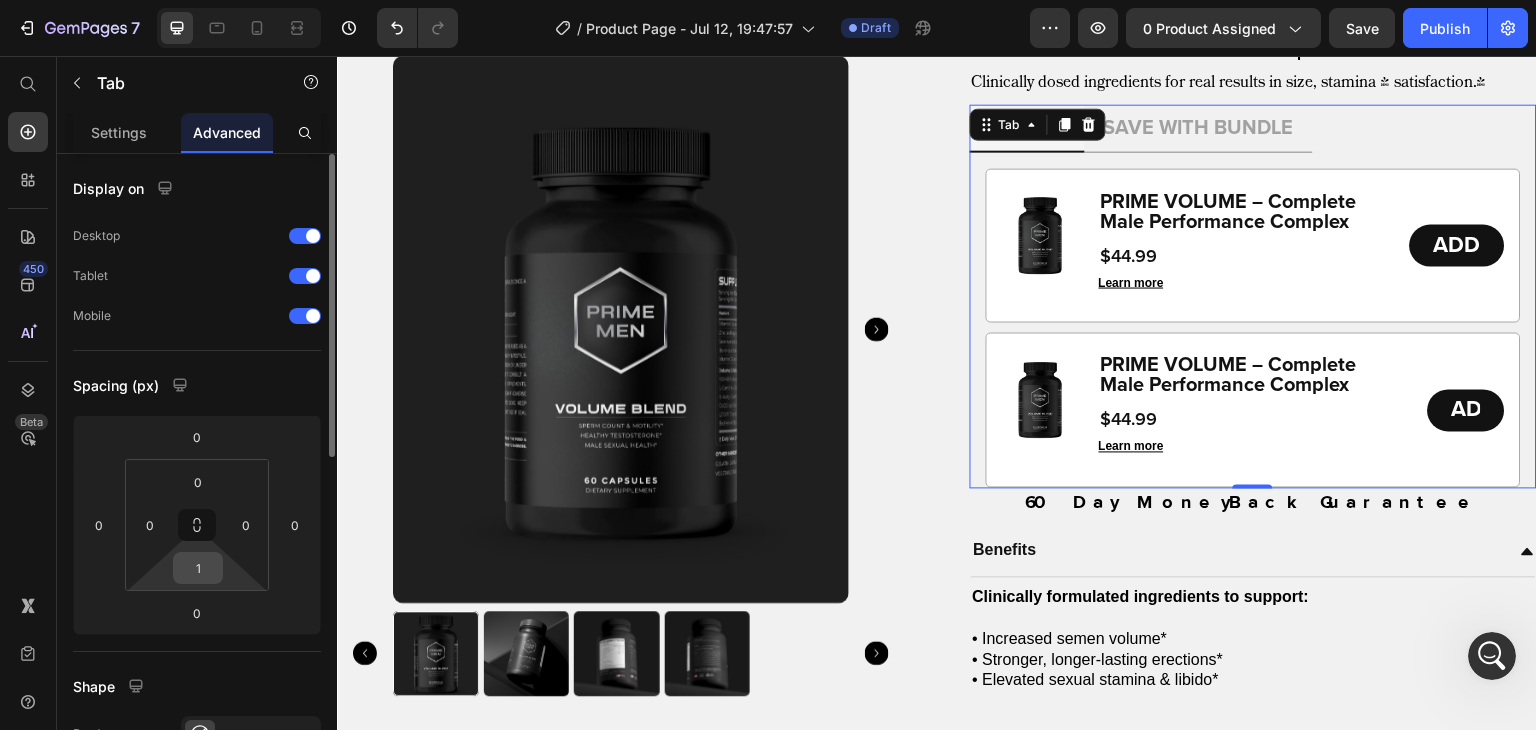 type on "10" 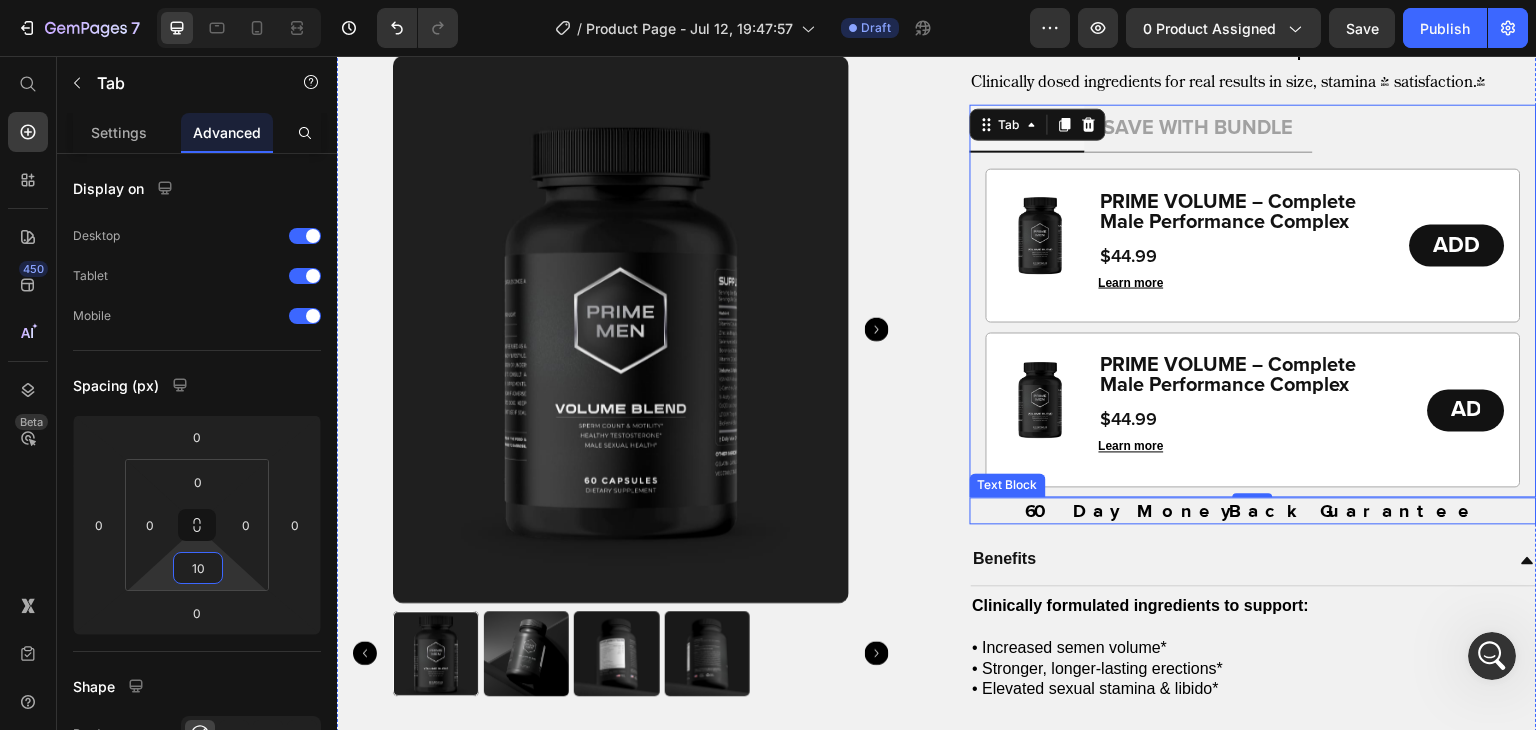 click on "60 Day MoneyBack Guarantee" at bounding box center (1254, 510) 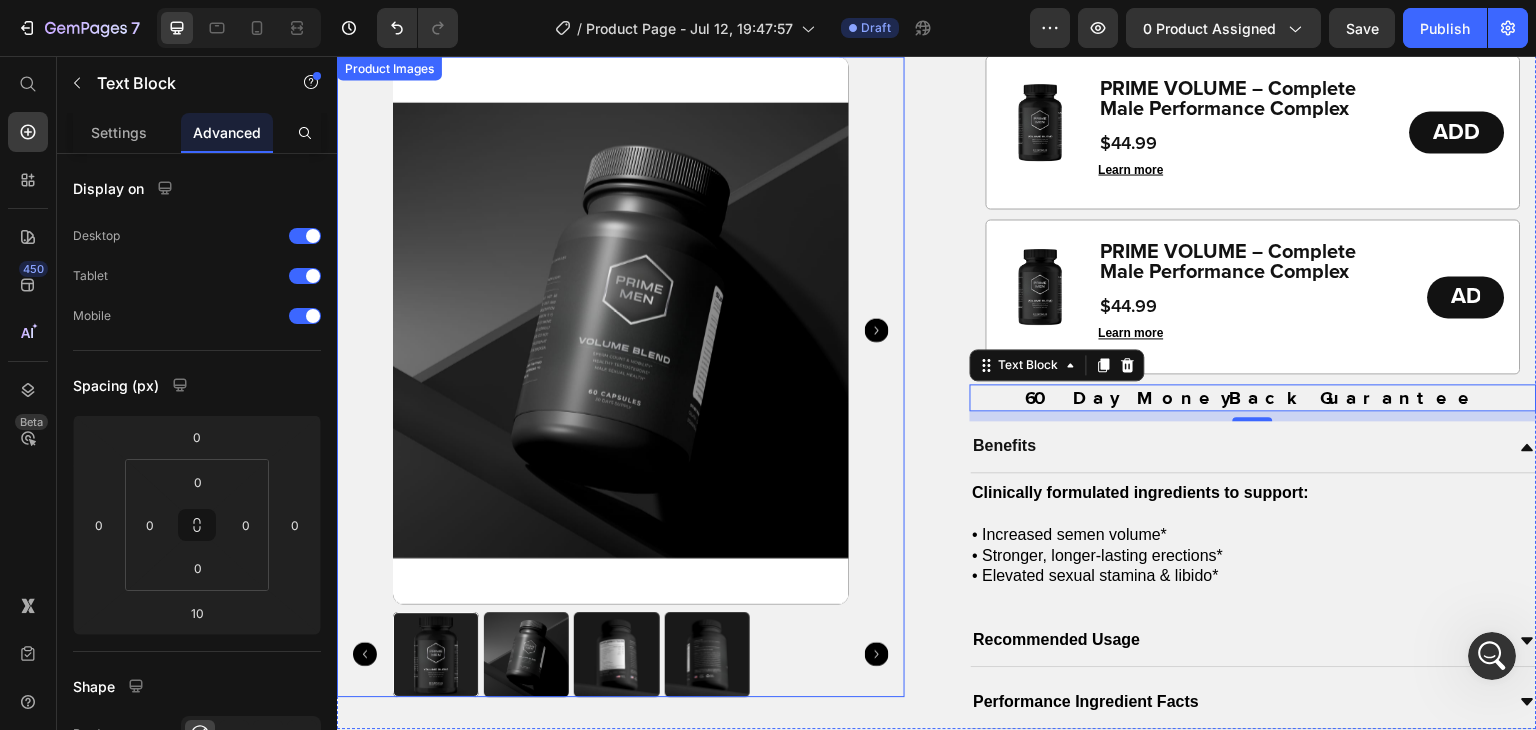 scroll, scrollTop: 1719, scrollLeft: 0, axis: vertical 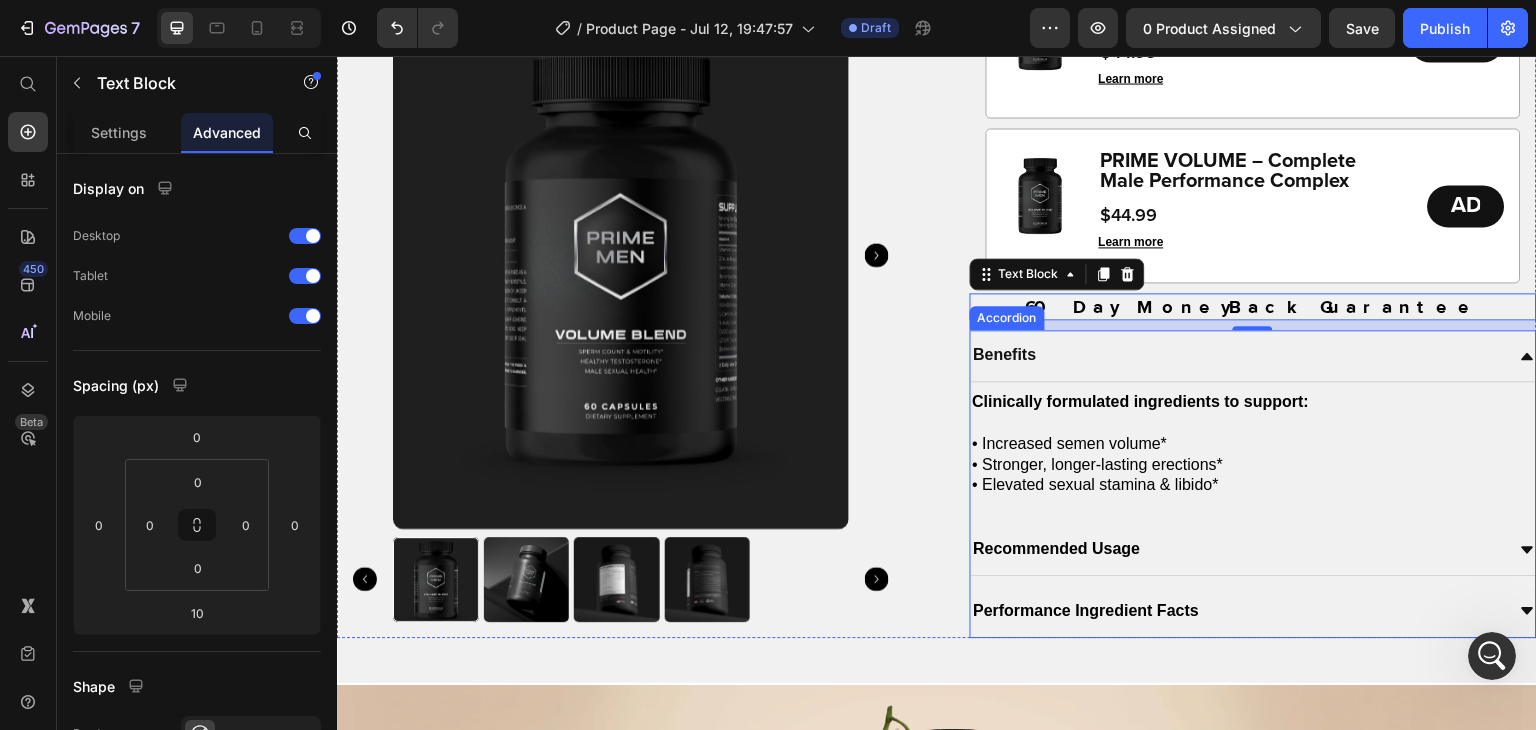 click on "Benefits" at bounding box center (1238, 355) 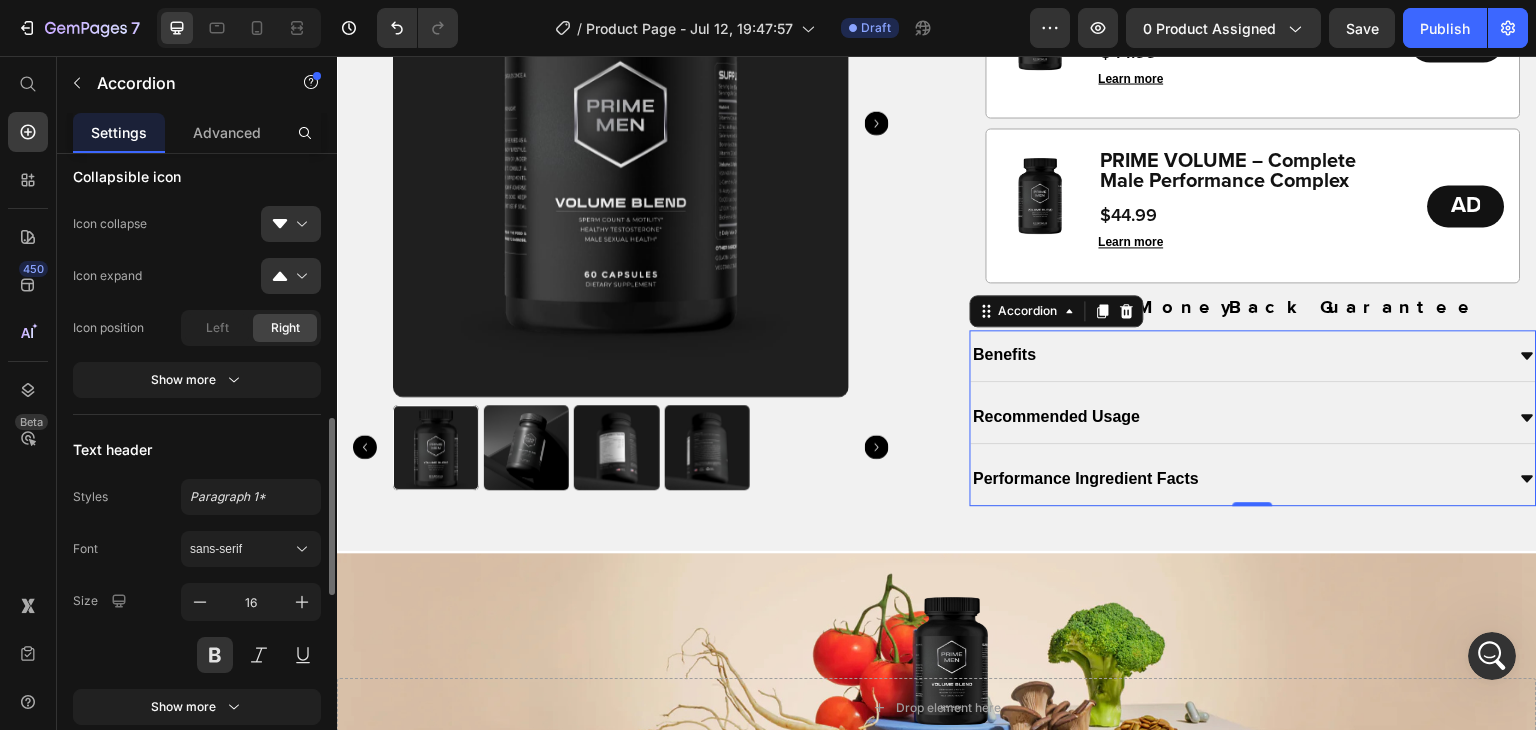 scroll, scrollTop: 693, scrollLeft: 0, axis: vertical 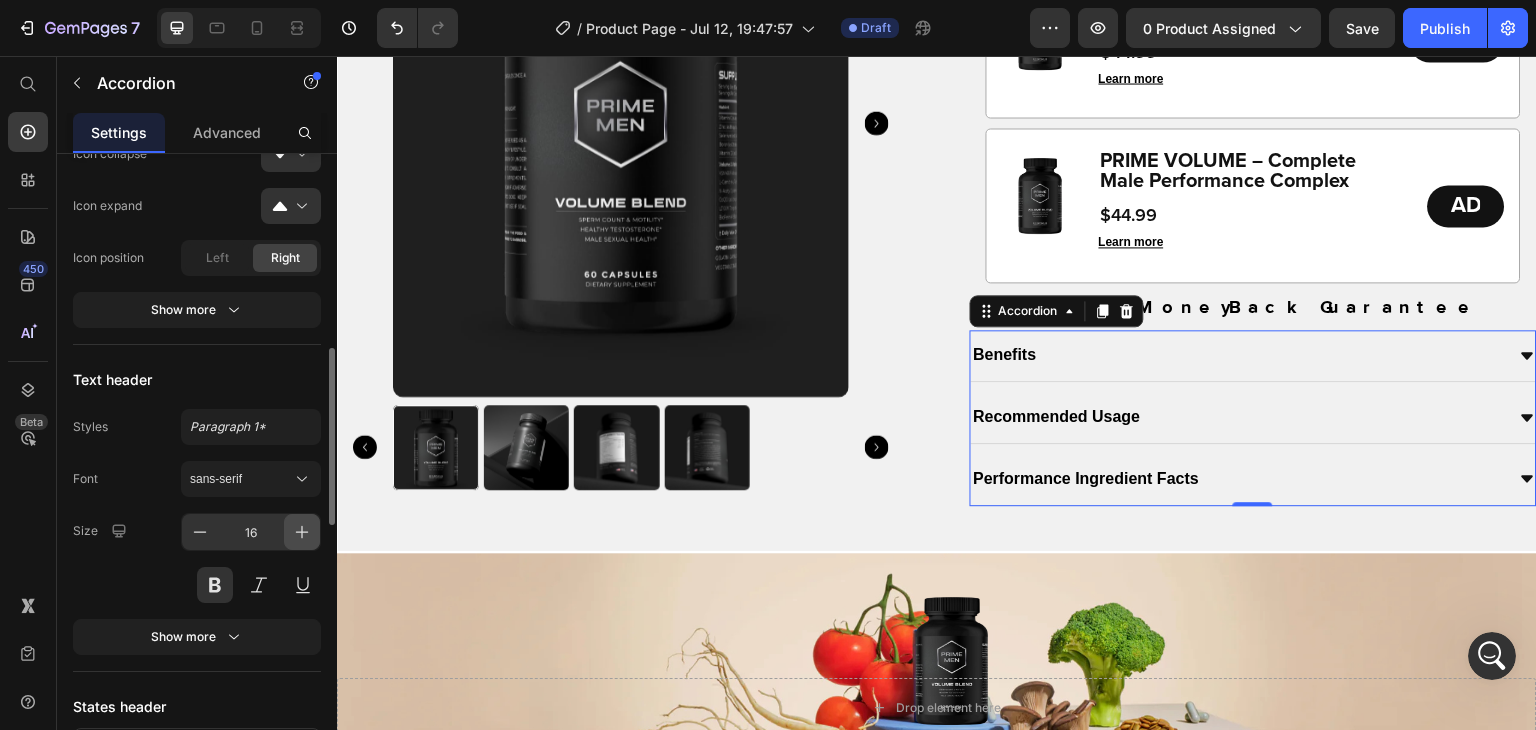 click 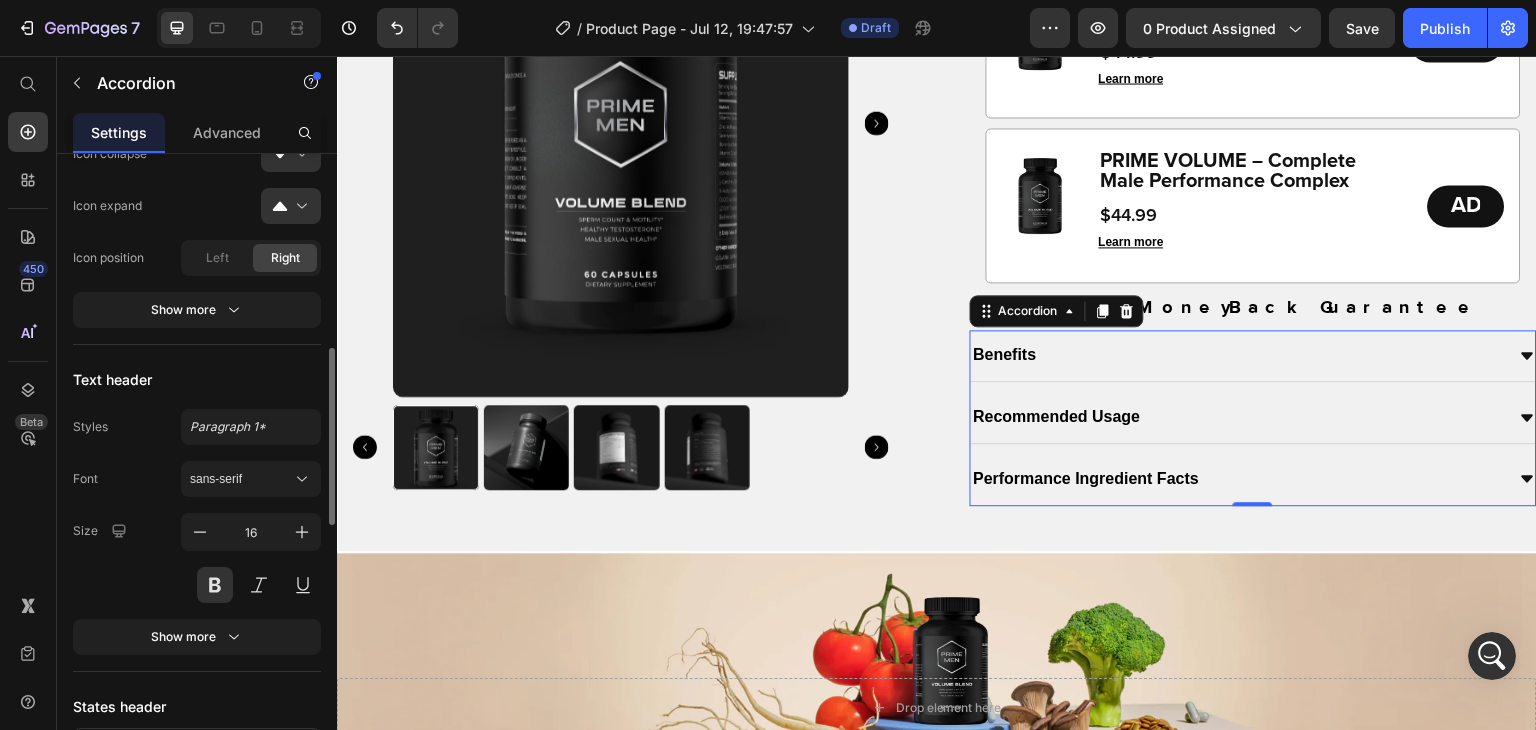 type on "18" 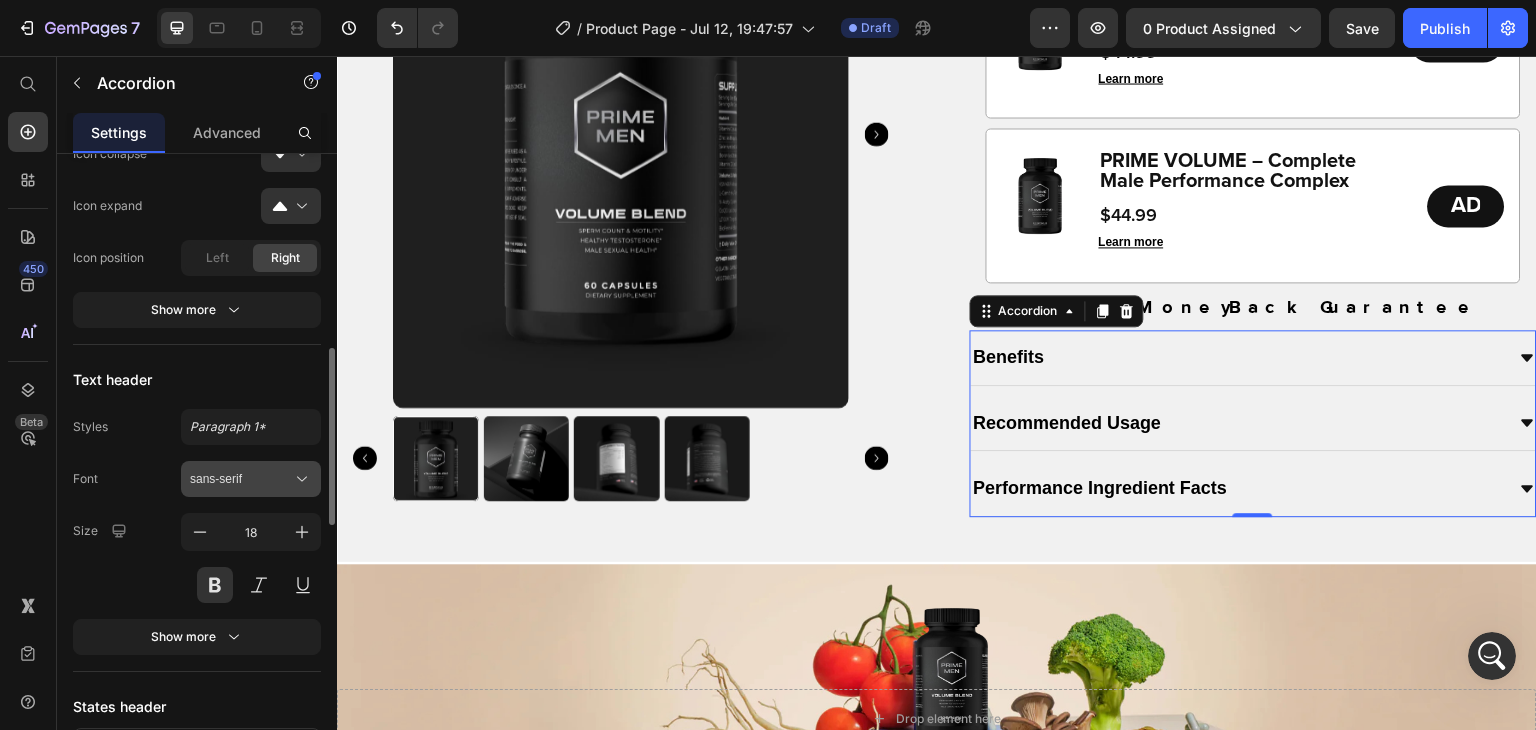 click on "sans-serif" at bounding box center [241, 479] 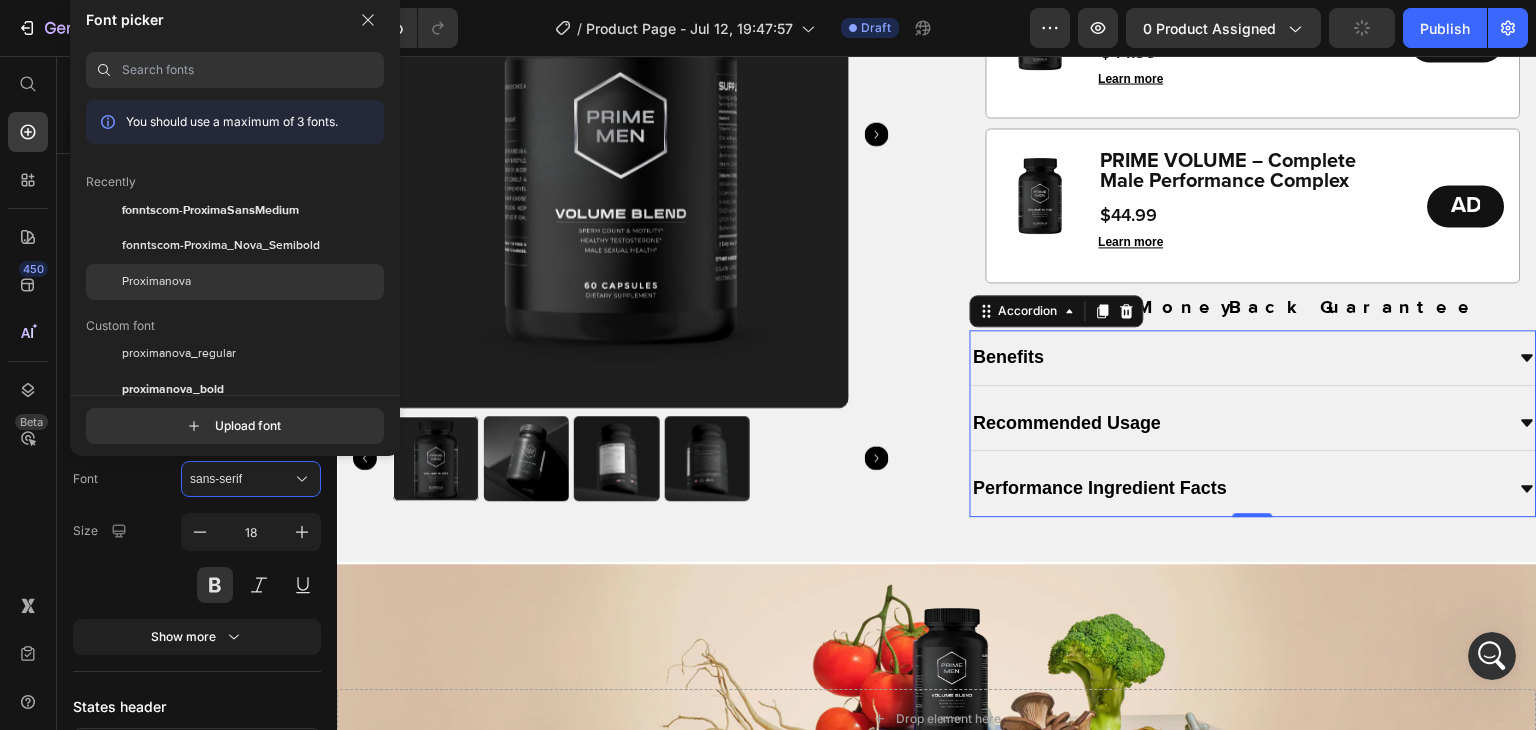 click on "Proximanova" 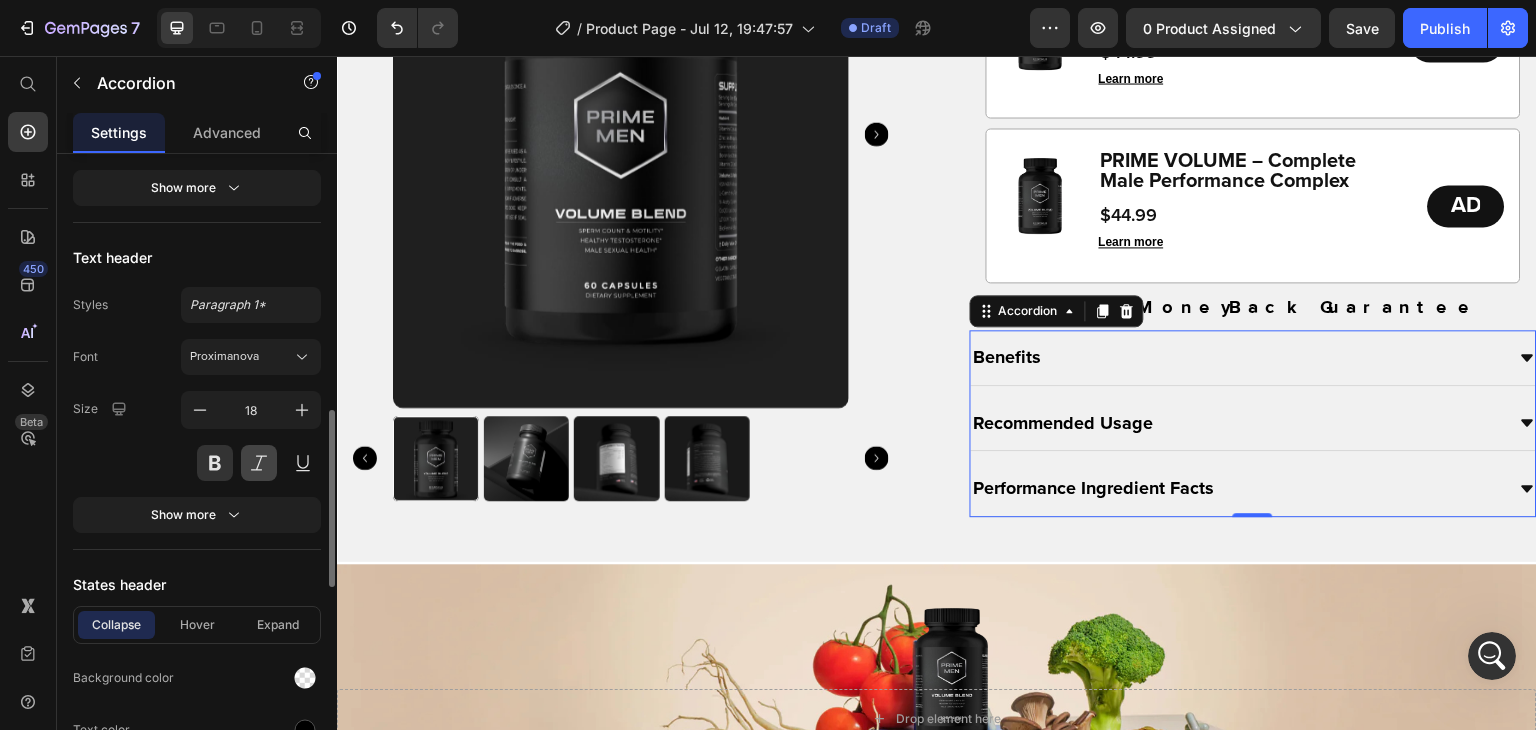 scroll, scrollTop: 845, scrollLeft: 0, axis: vertical 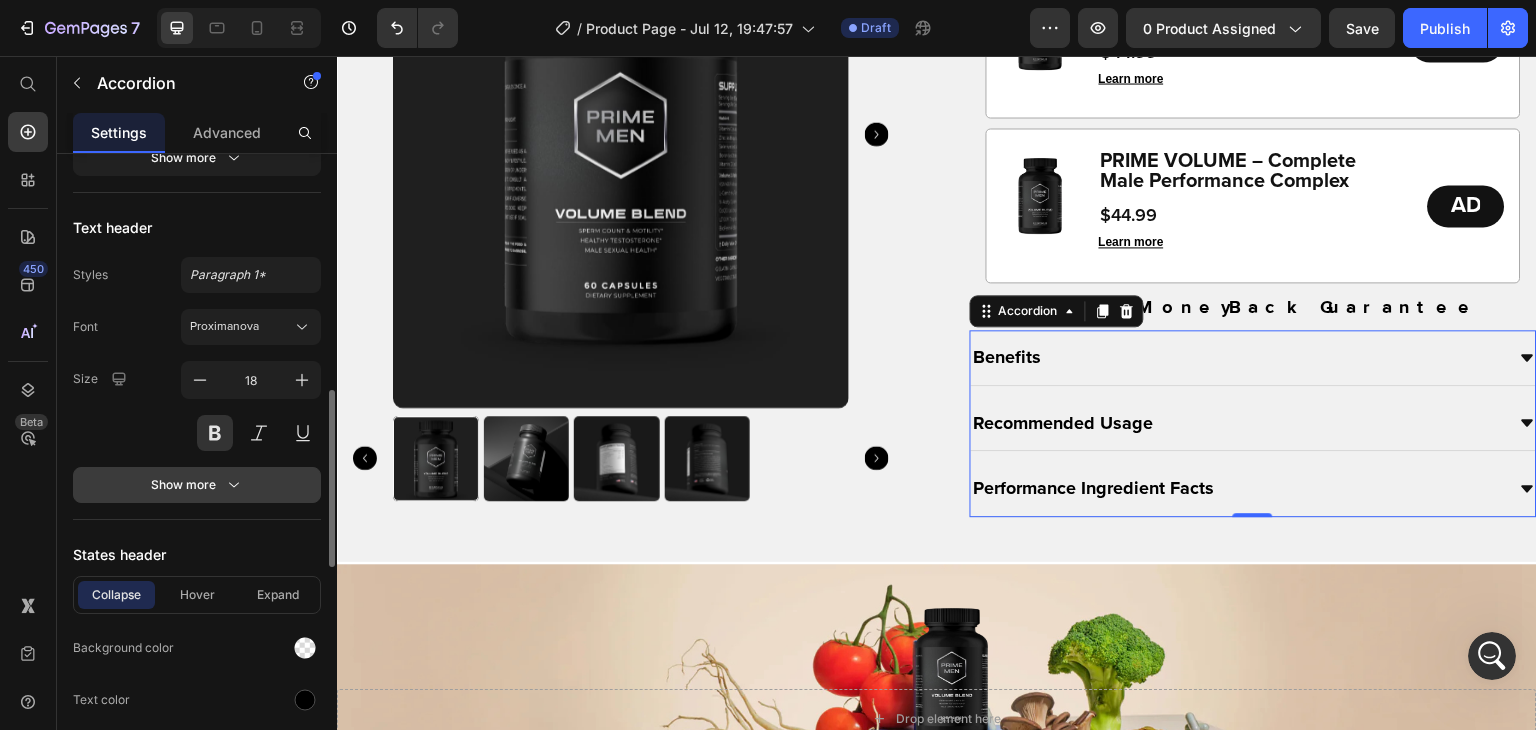click on "Show more" at bounding box center (197, 485) 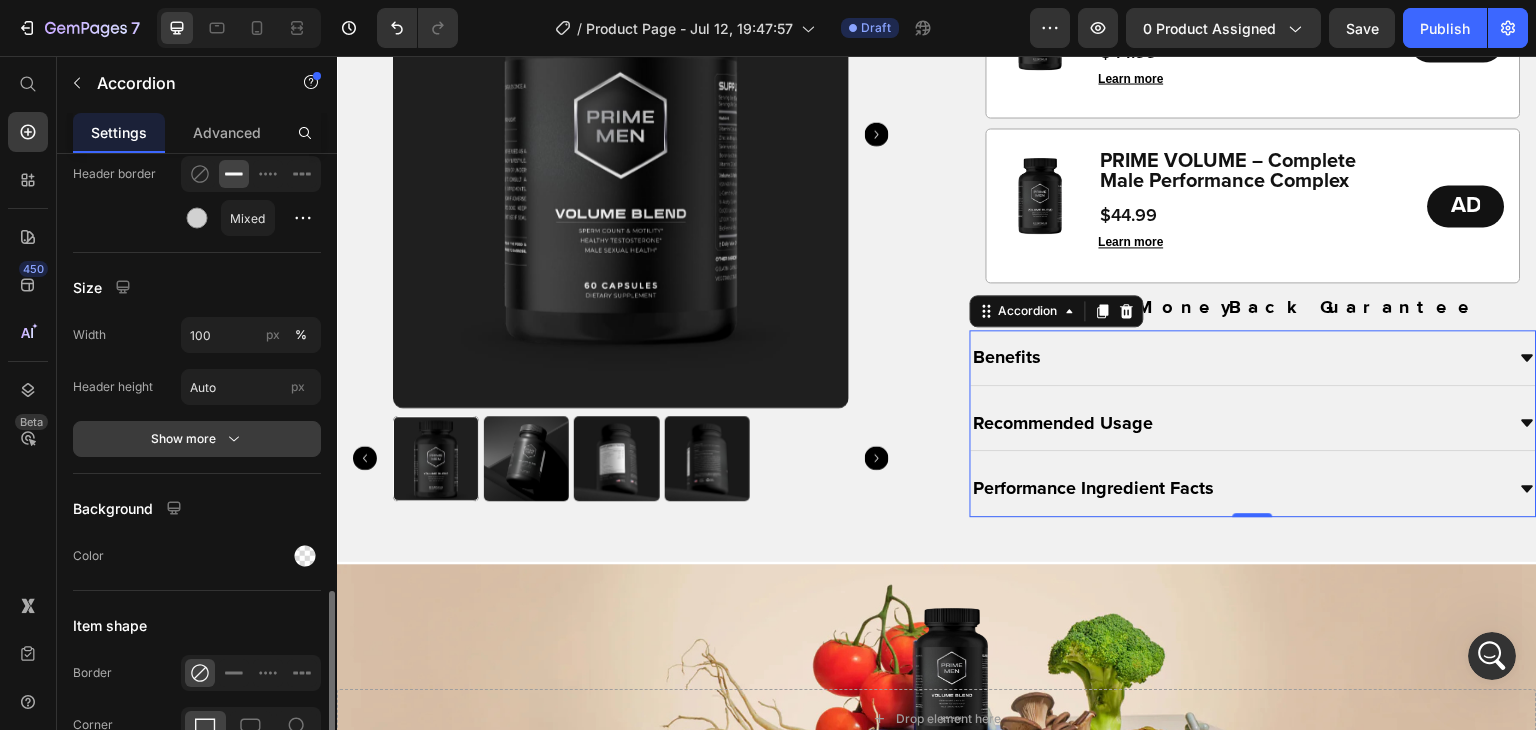 scroll, scrollTop: 1736, scrollLeft: 0, axis: vertical 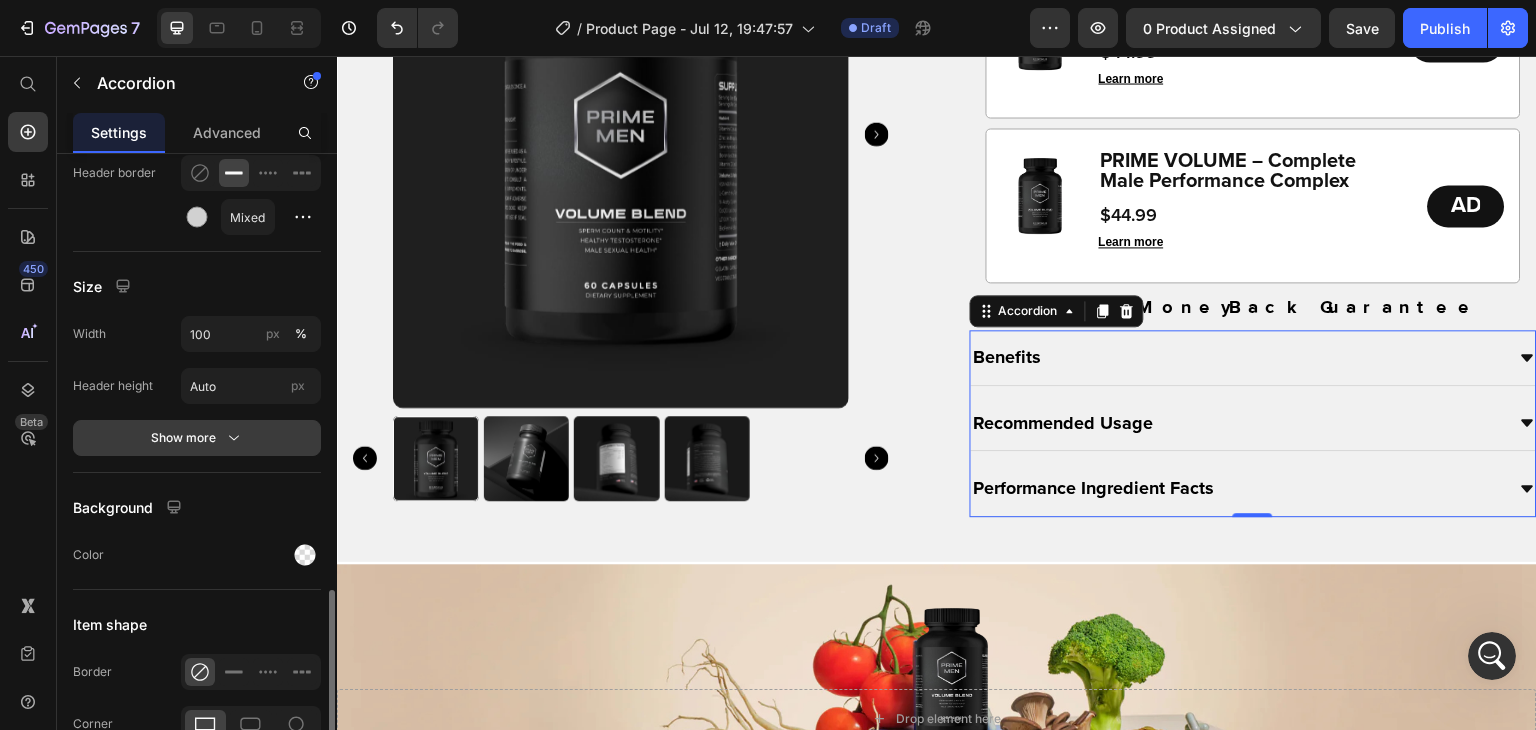 click 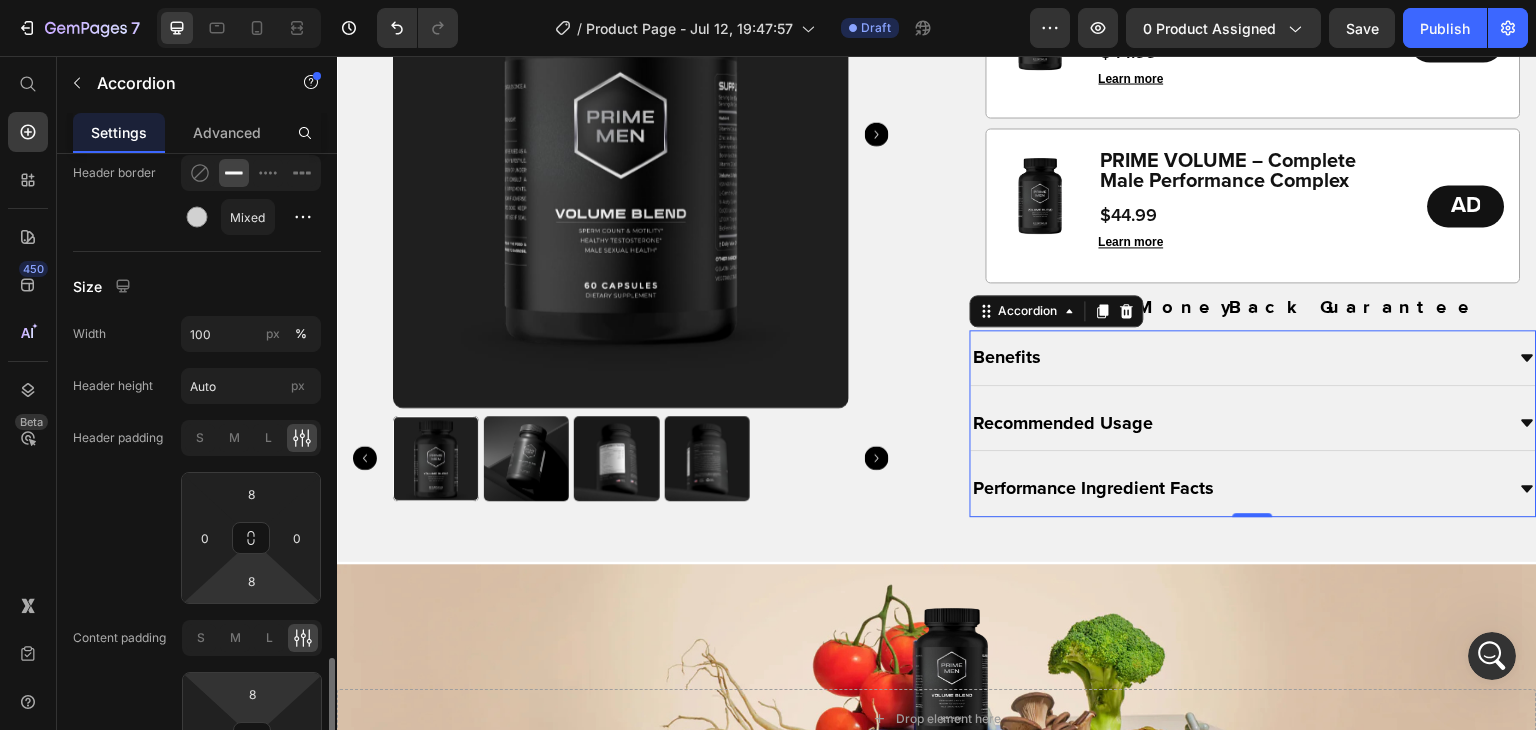 scroll, scrollTop: 1847, scrollLeft: 0, axis: vertical 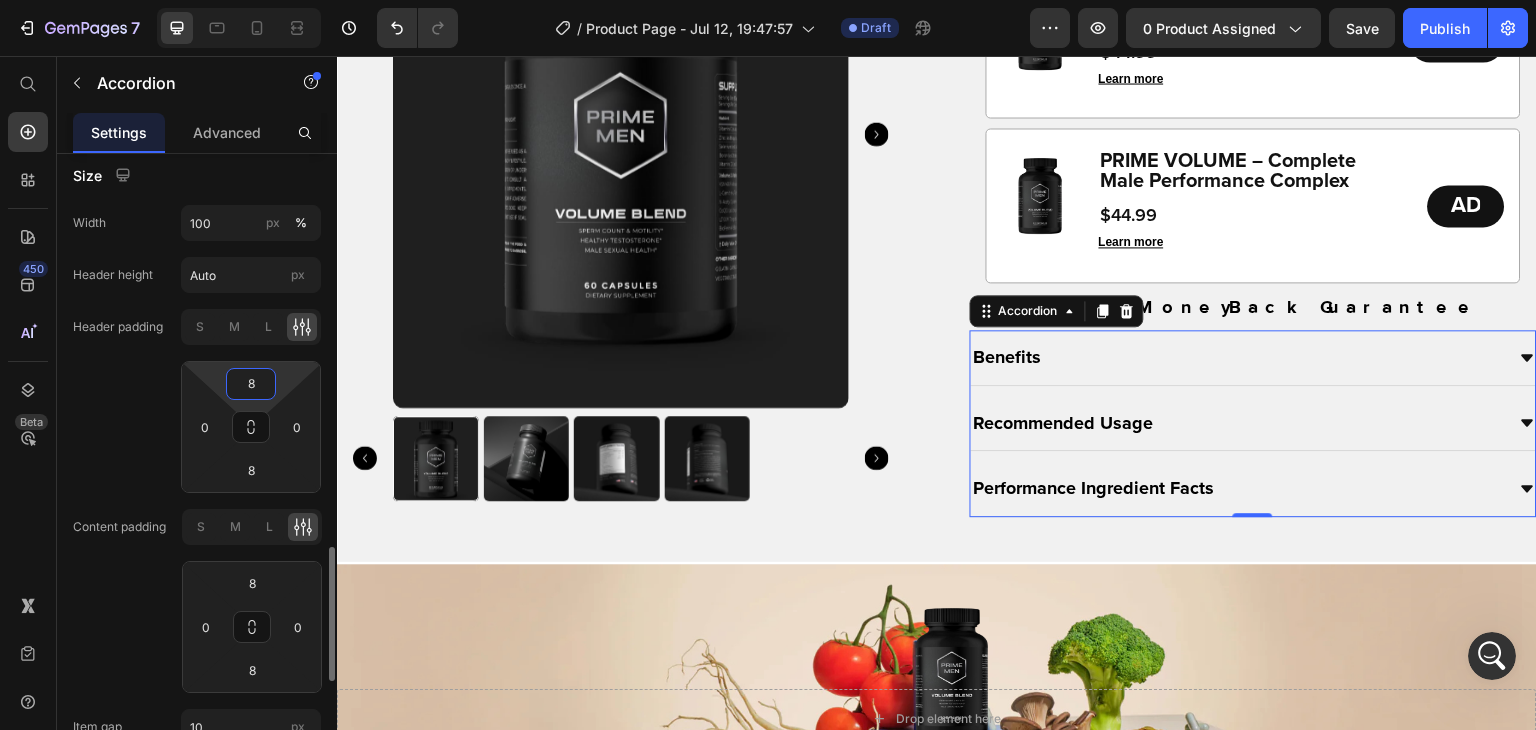 click on "8" at bounding box center [251, 384] 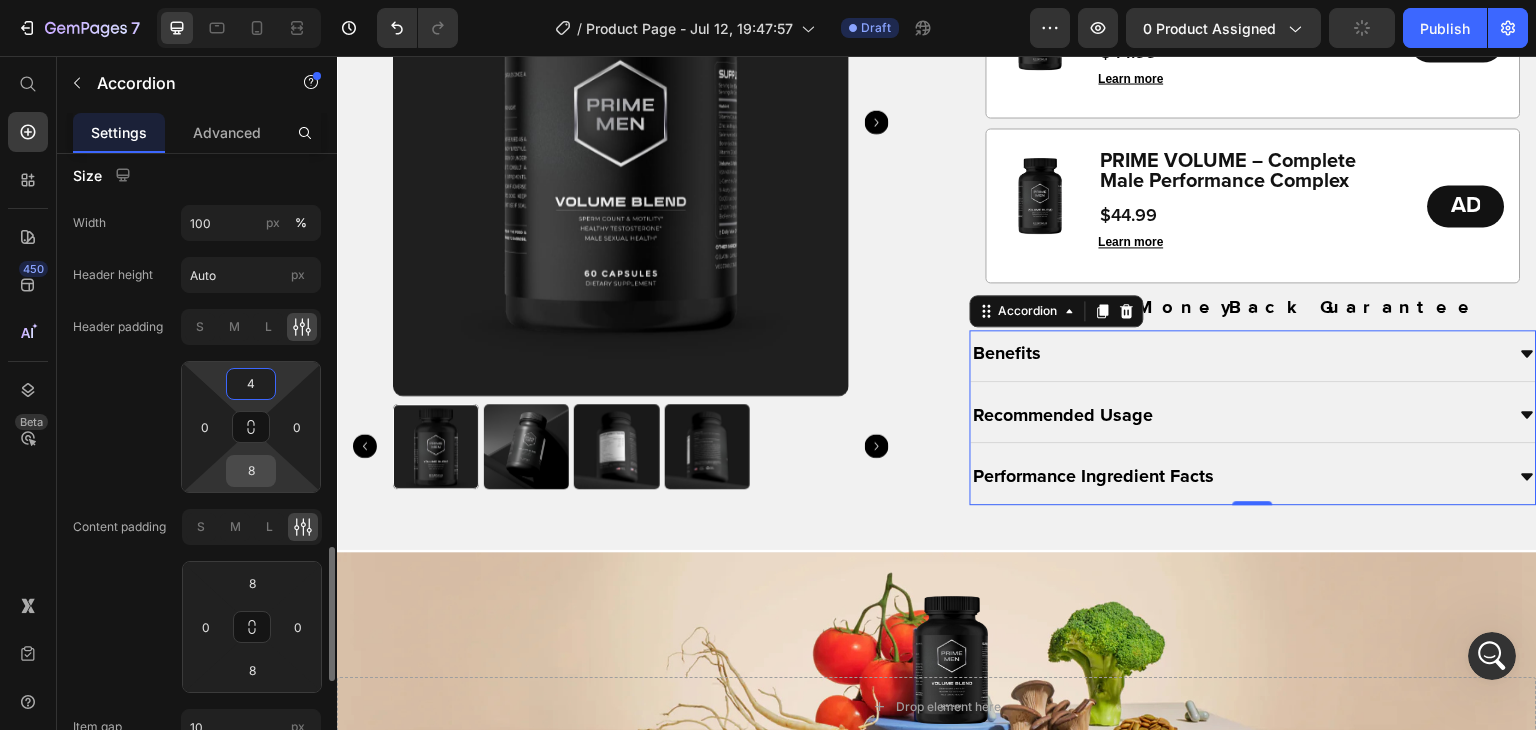 type on "4" 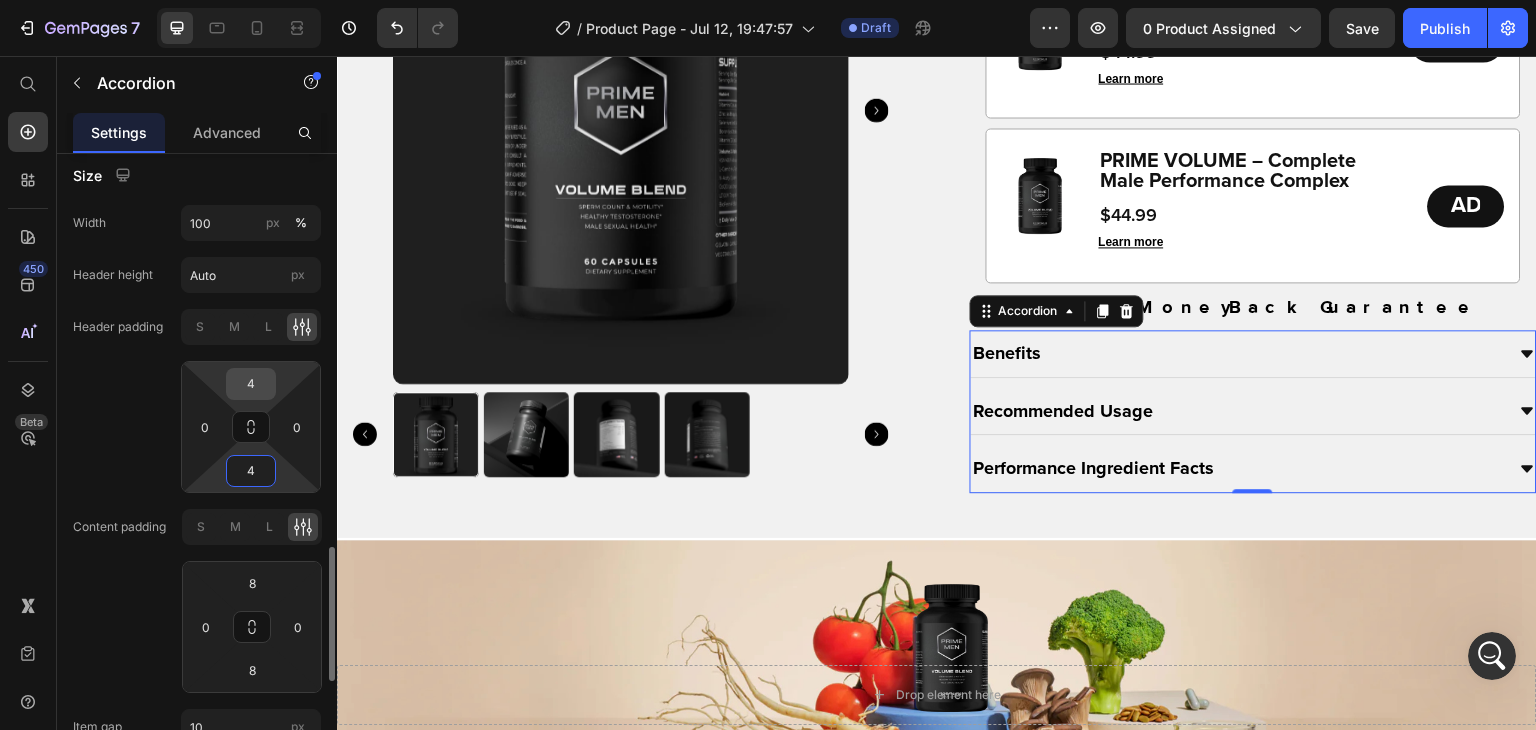 type on "4" 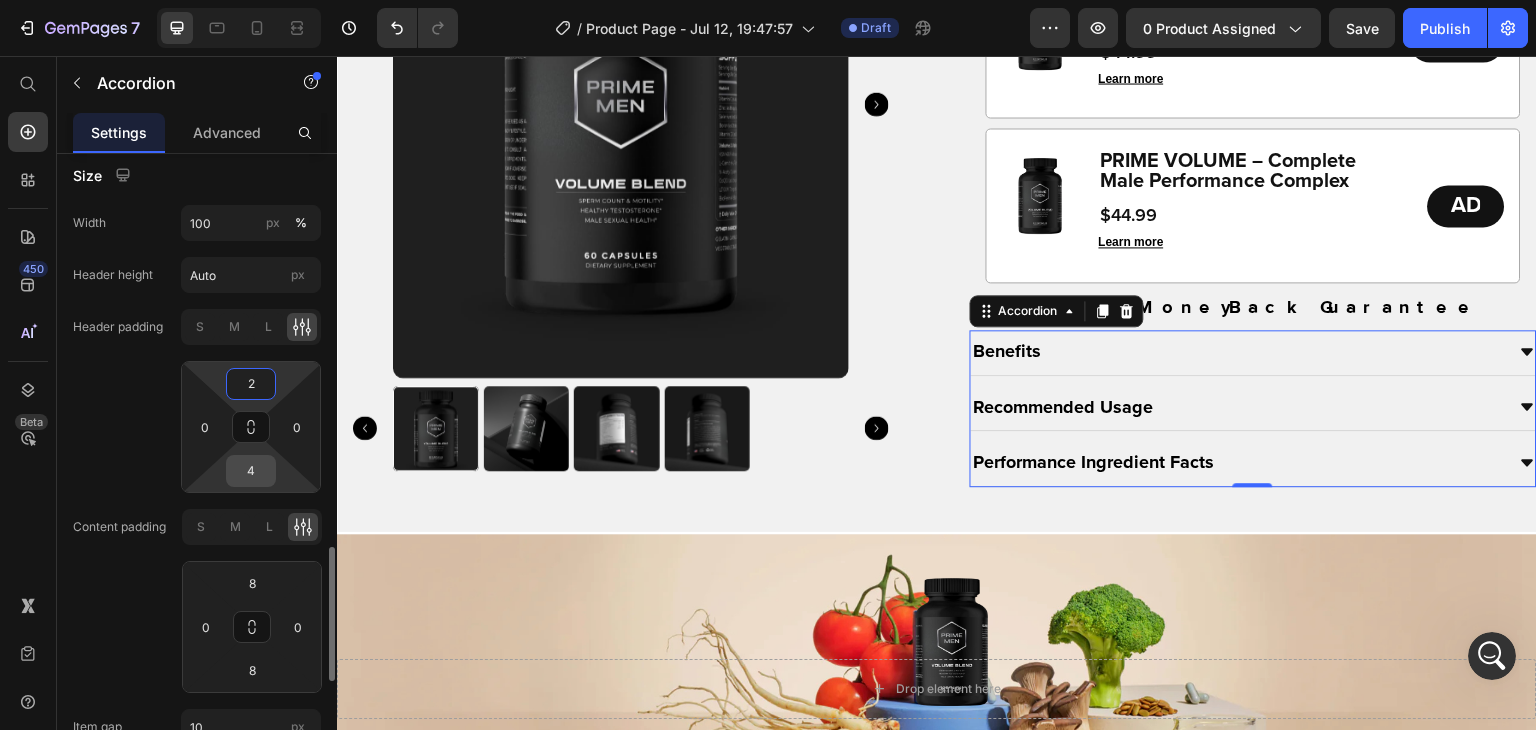 type on "2" 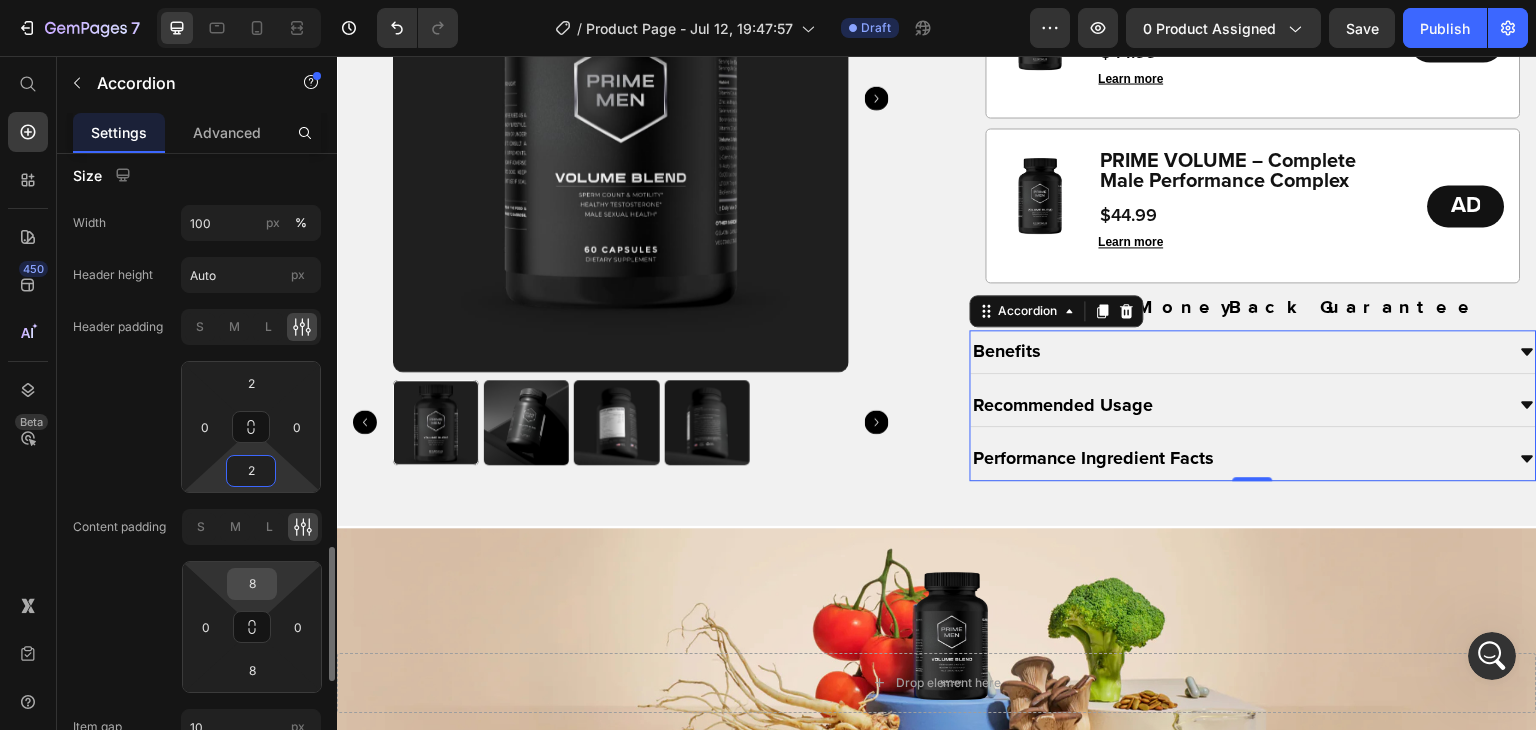 type on "2" 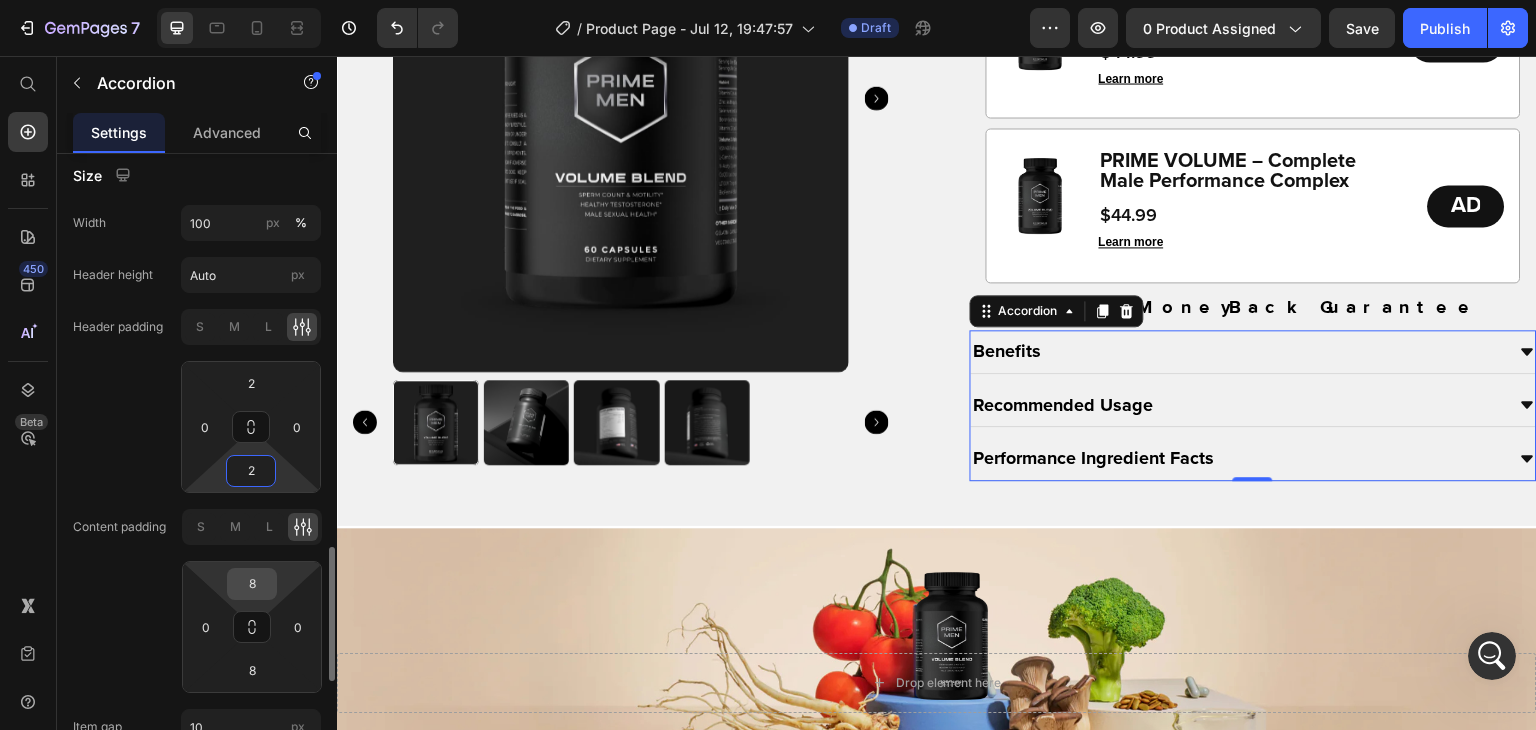 click on "8" at bounding box center [252, 584] 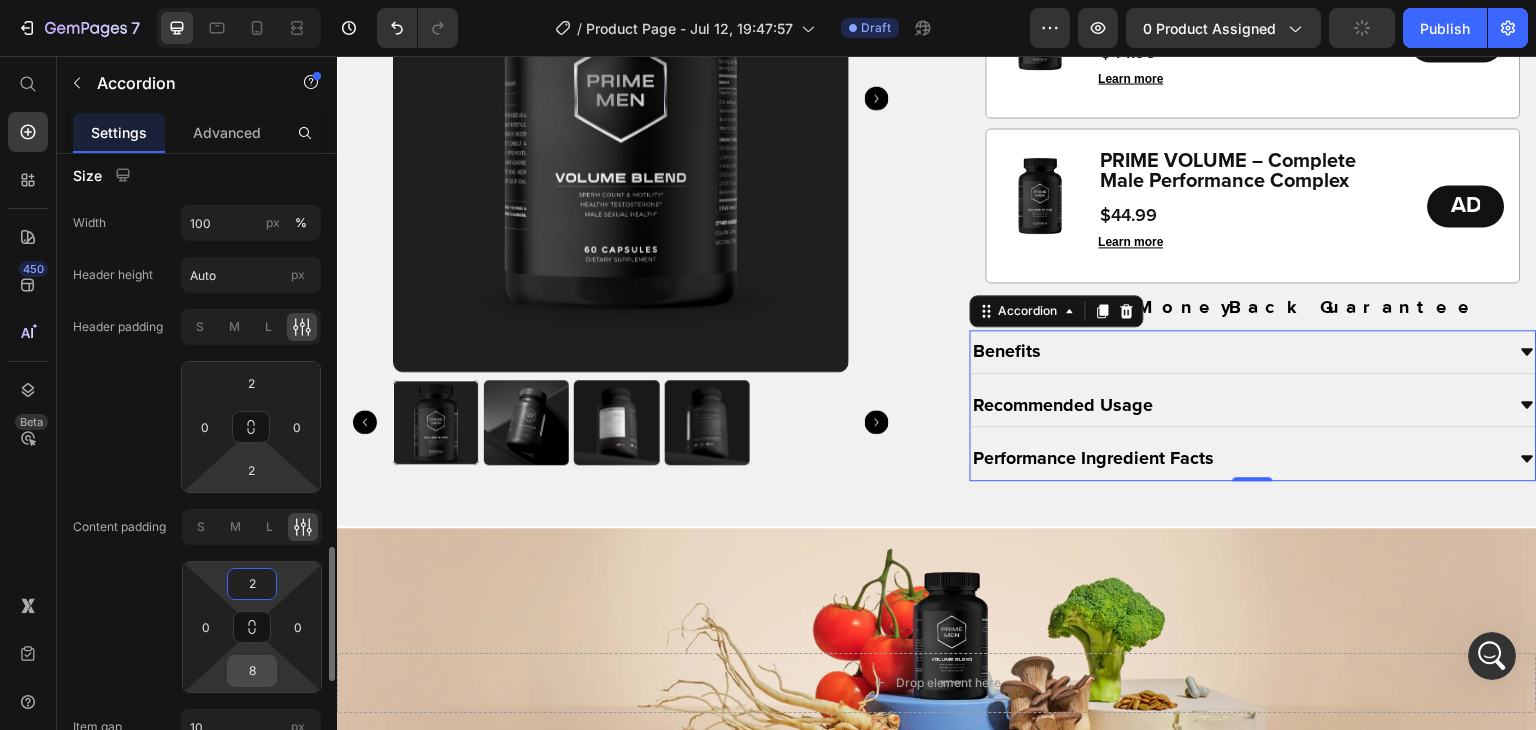 type on "2" 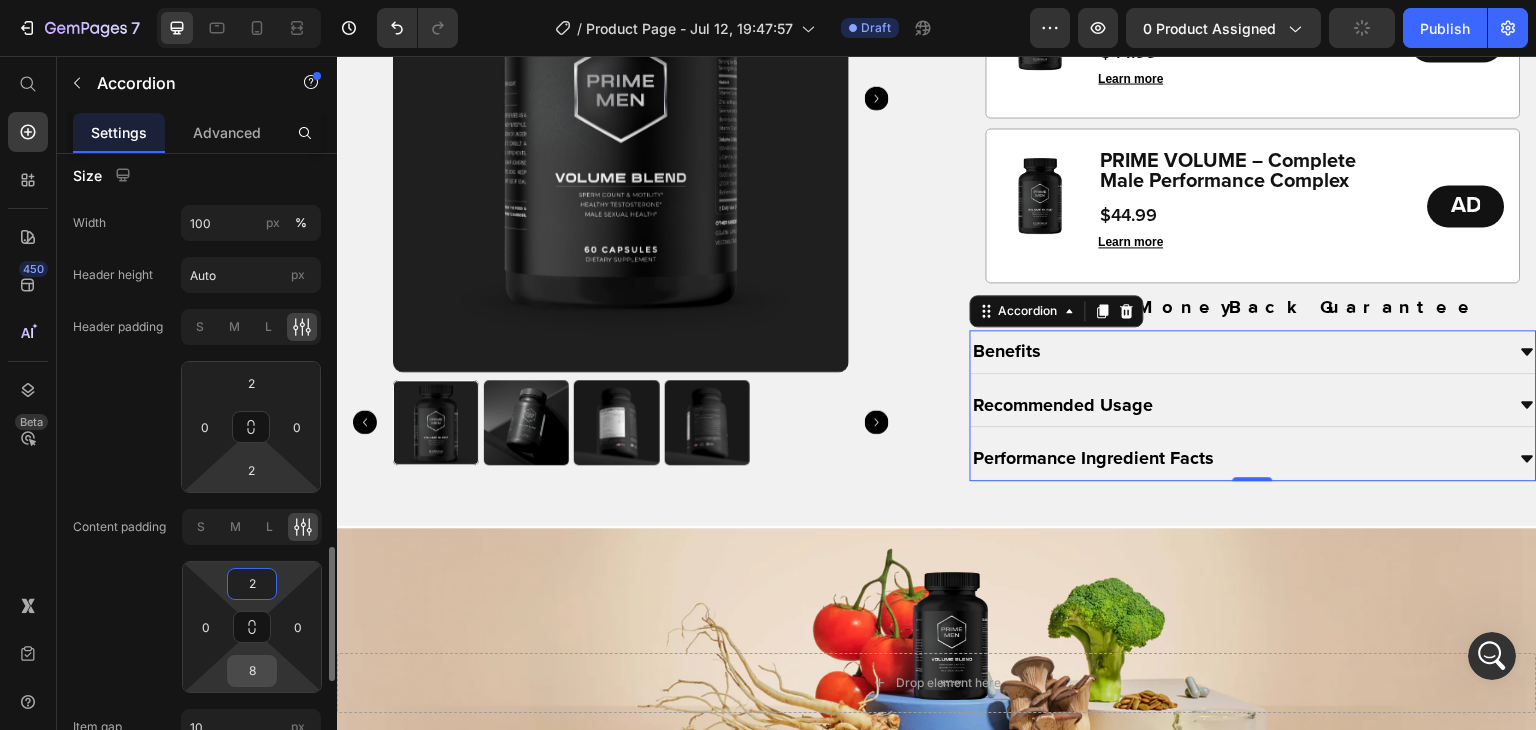 click on "8" at bounding box center [252, 671] 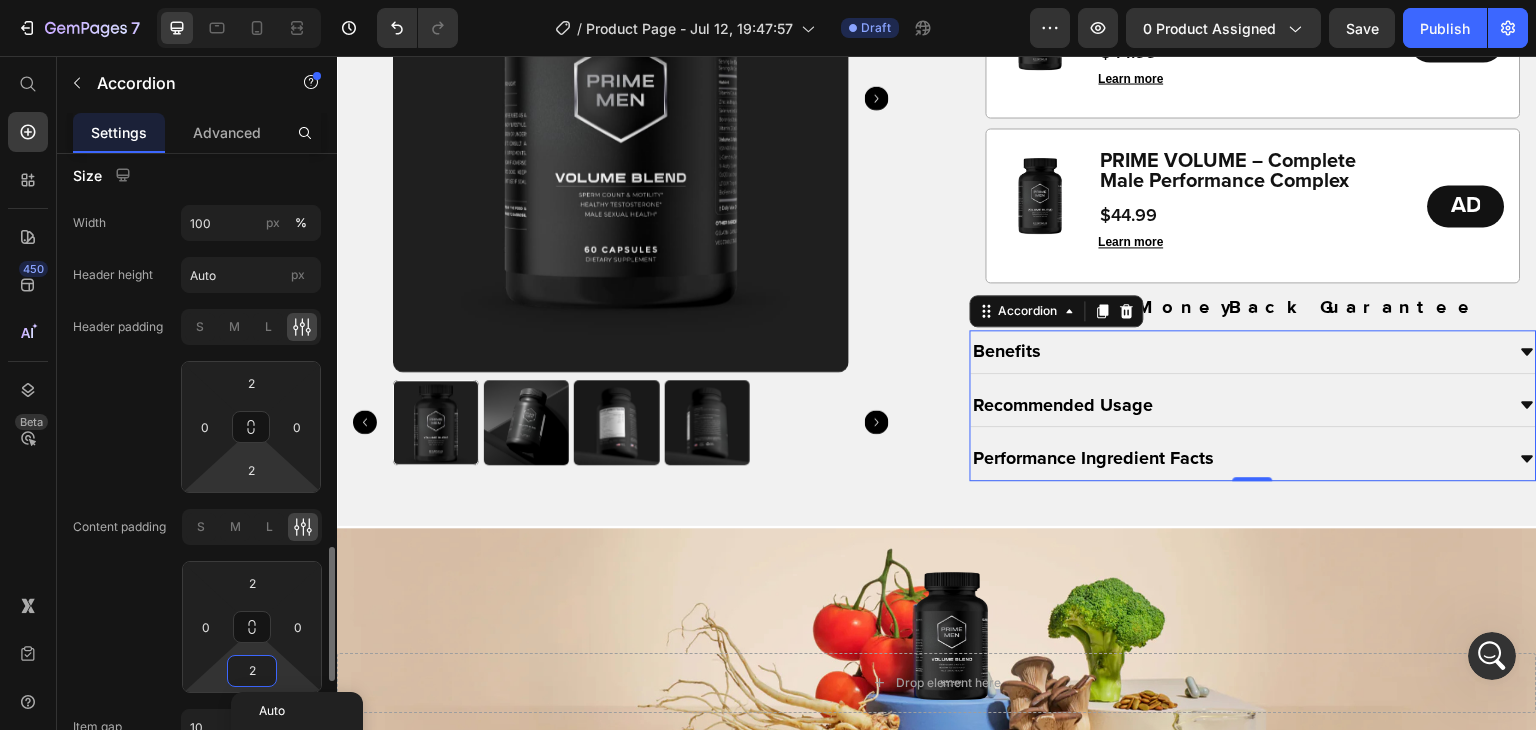type on "2" 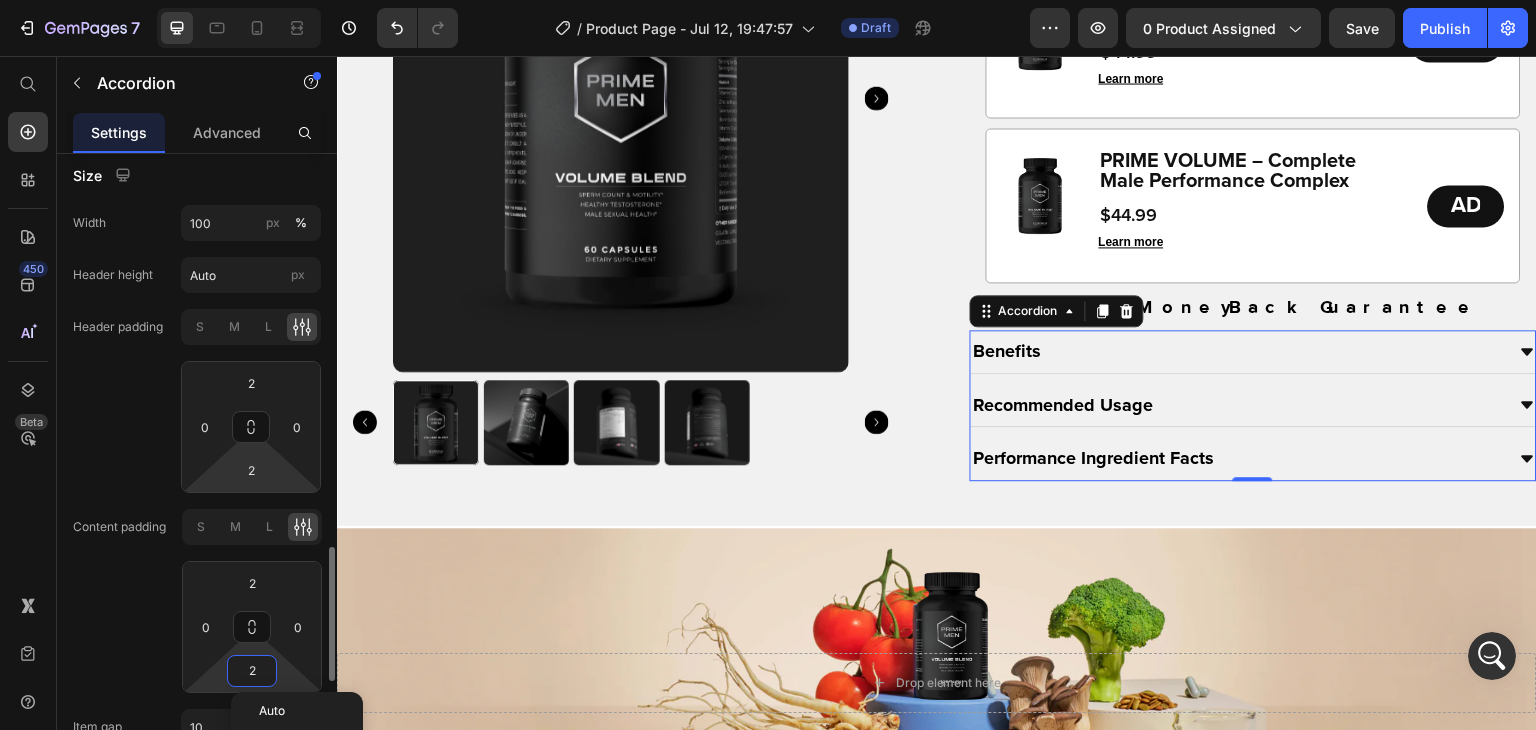 click on "Content padding S M L 2 0 2 0" 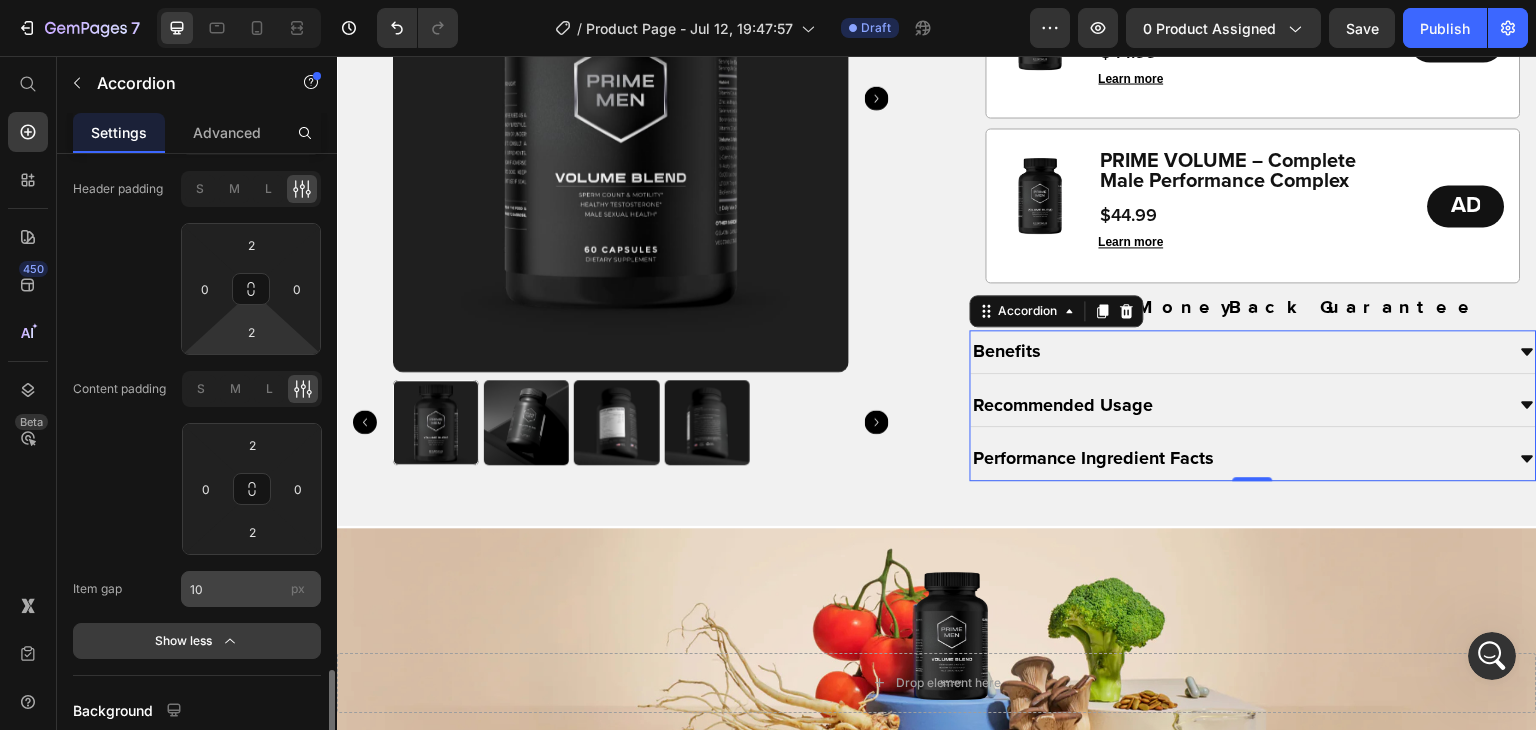 scroll, scrollTop: 2062, scrollLeft: 0, axis: vertical 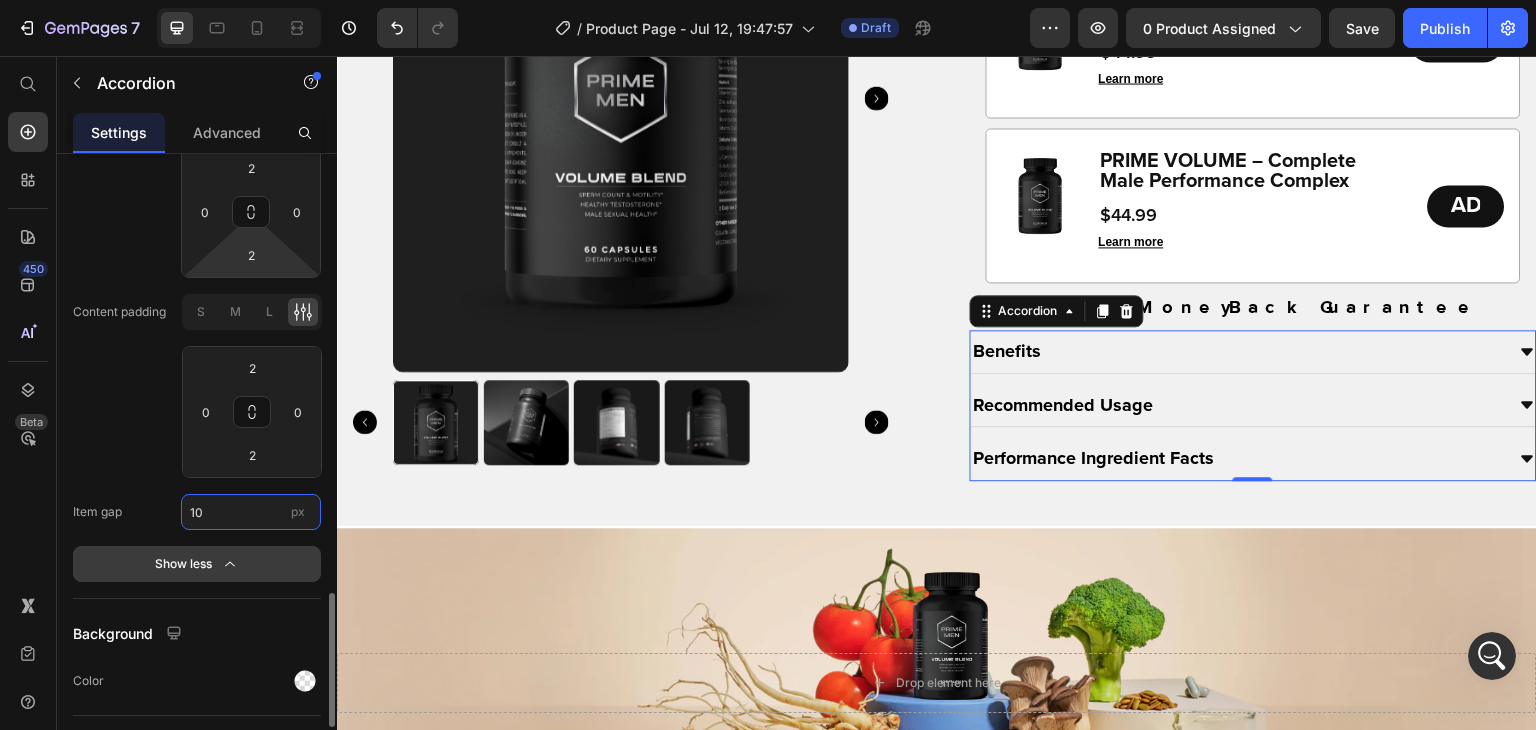 click on "10" at bounding box center (251, 512) 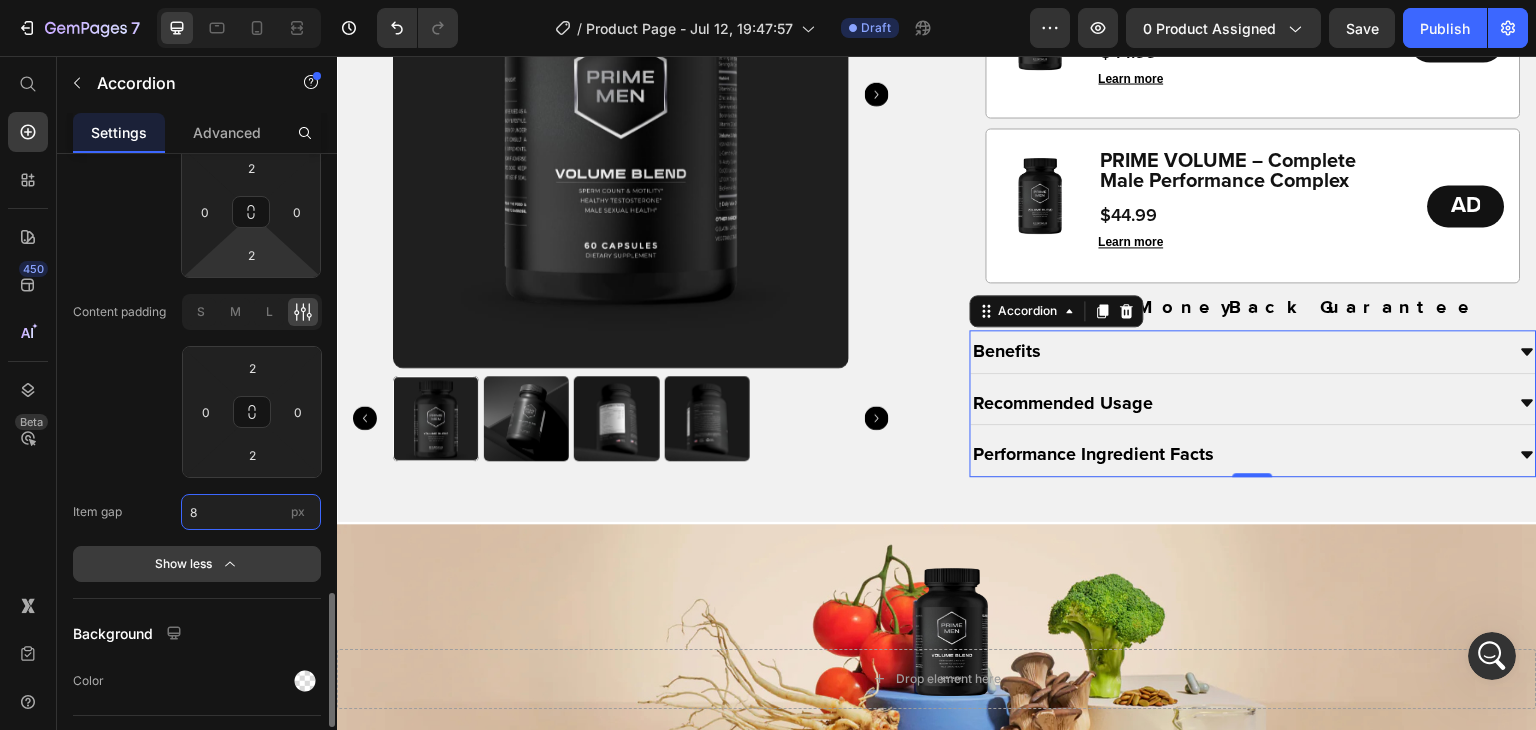 type on "8" 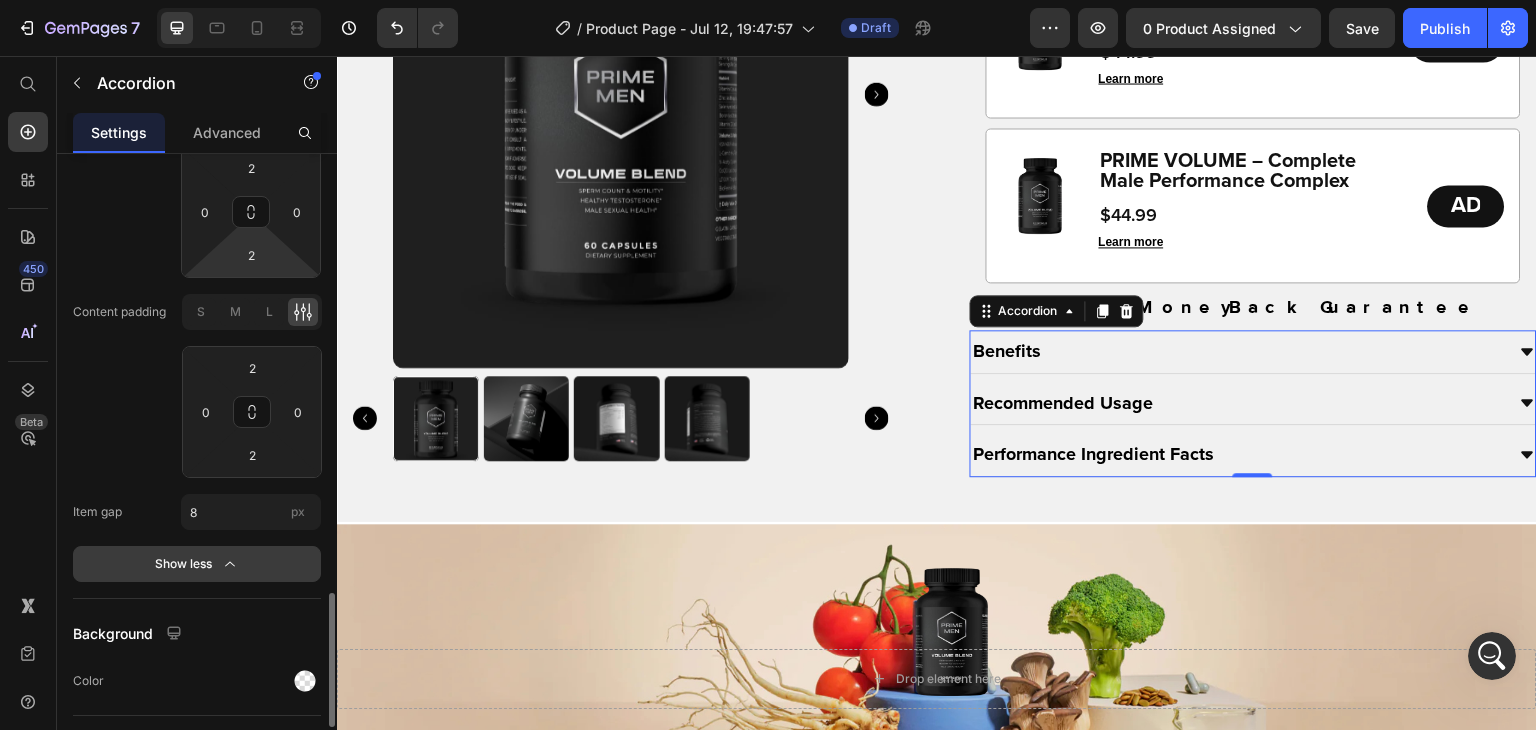 click on "Content padding S M L 2 0 2 0" 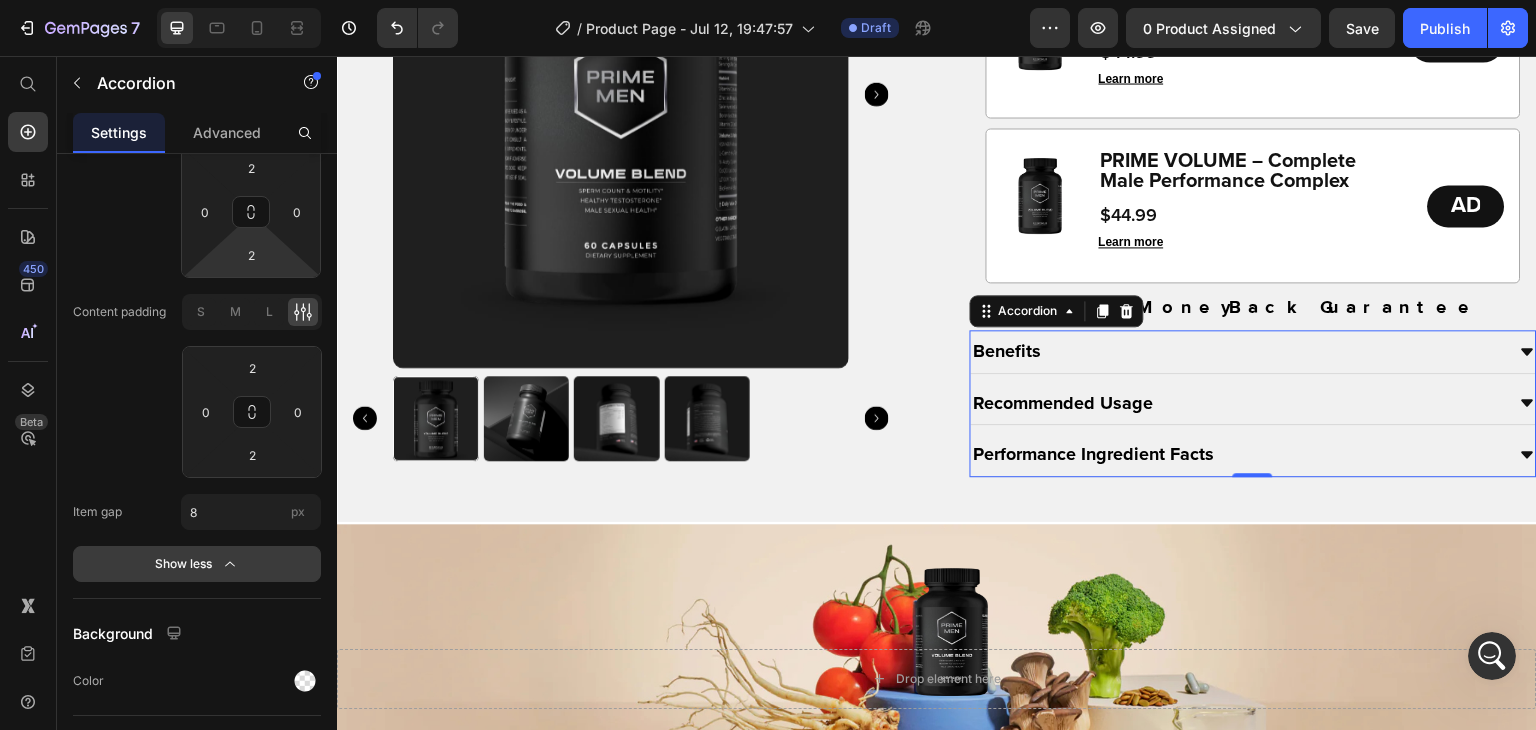 scroll, scrollTop: 1639, scrollLeft: 0, axis: vertical 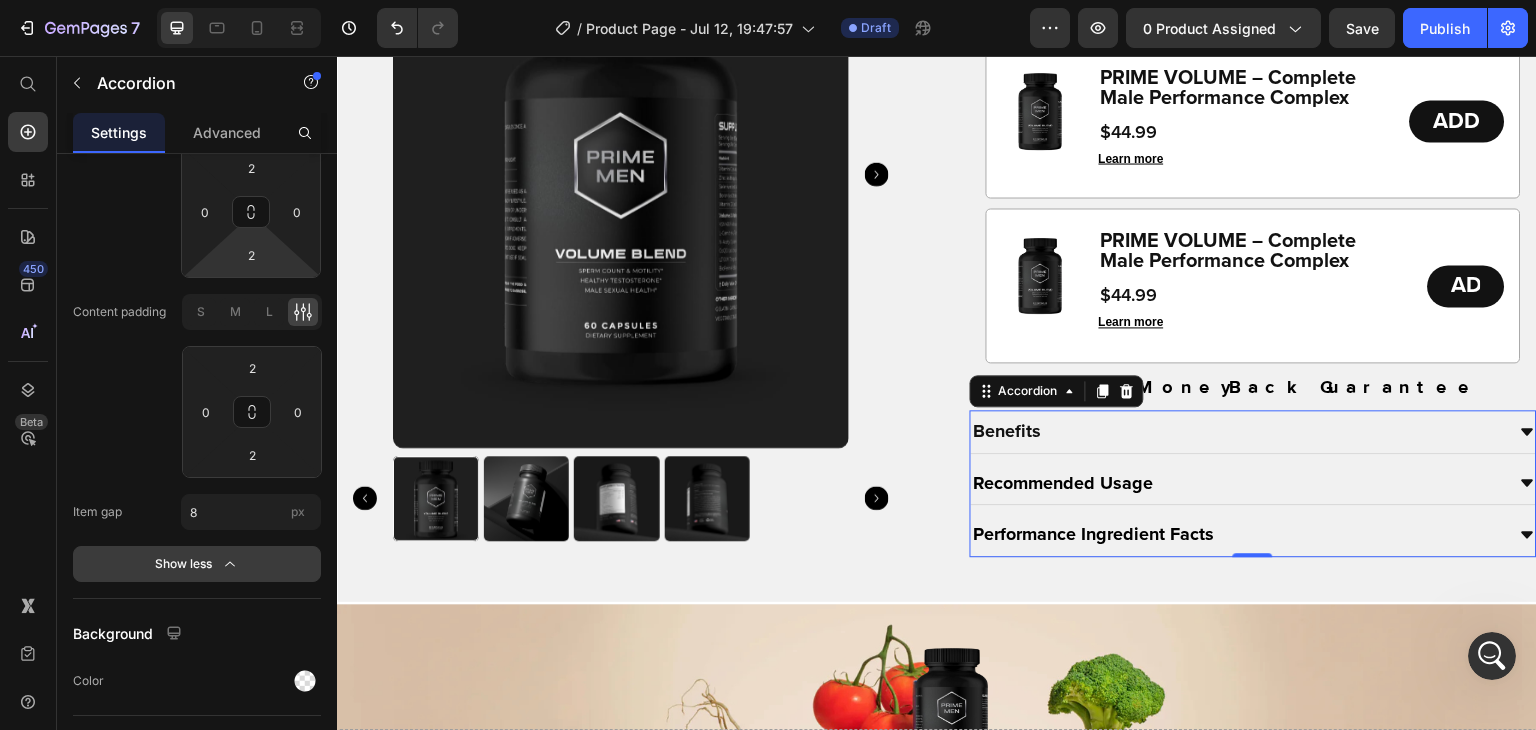 click on "Benefits" at bounding box center (1238, 431) 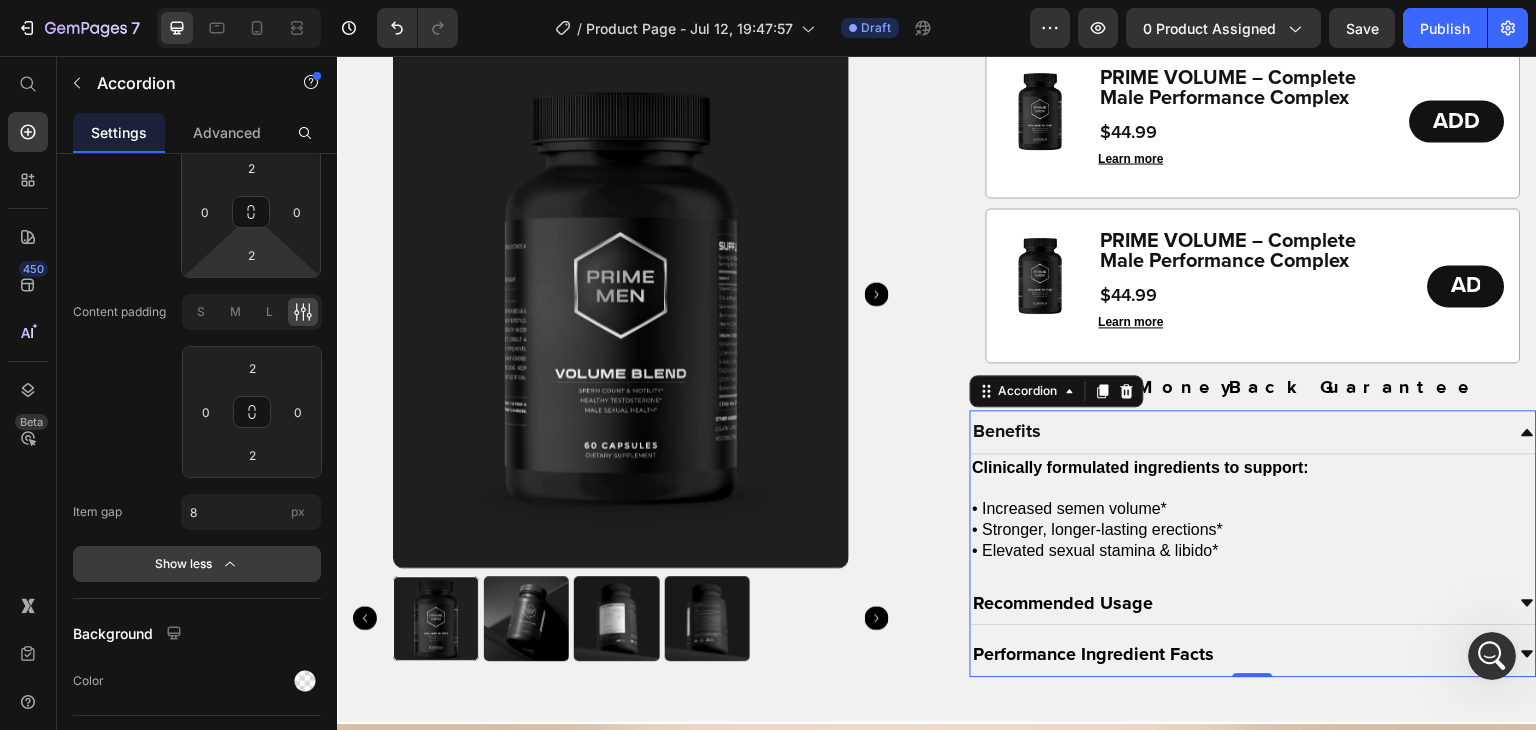 click on "Benefits" at bounding box center [1238, 431] 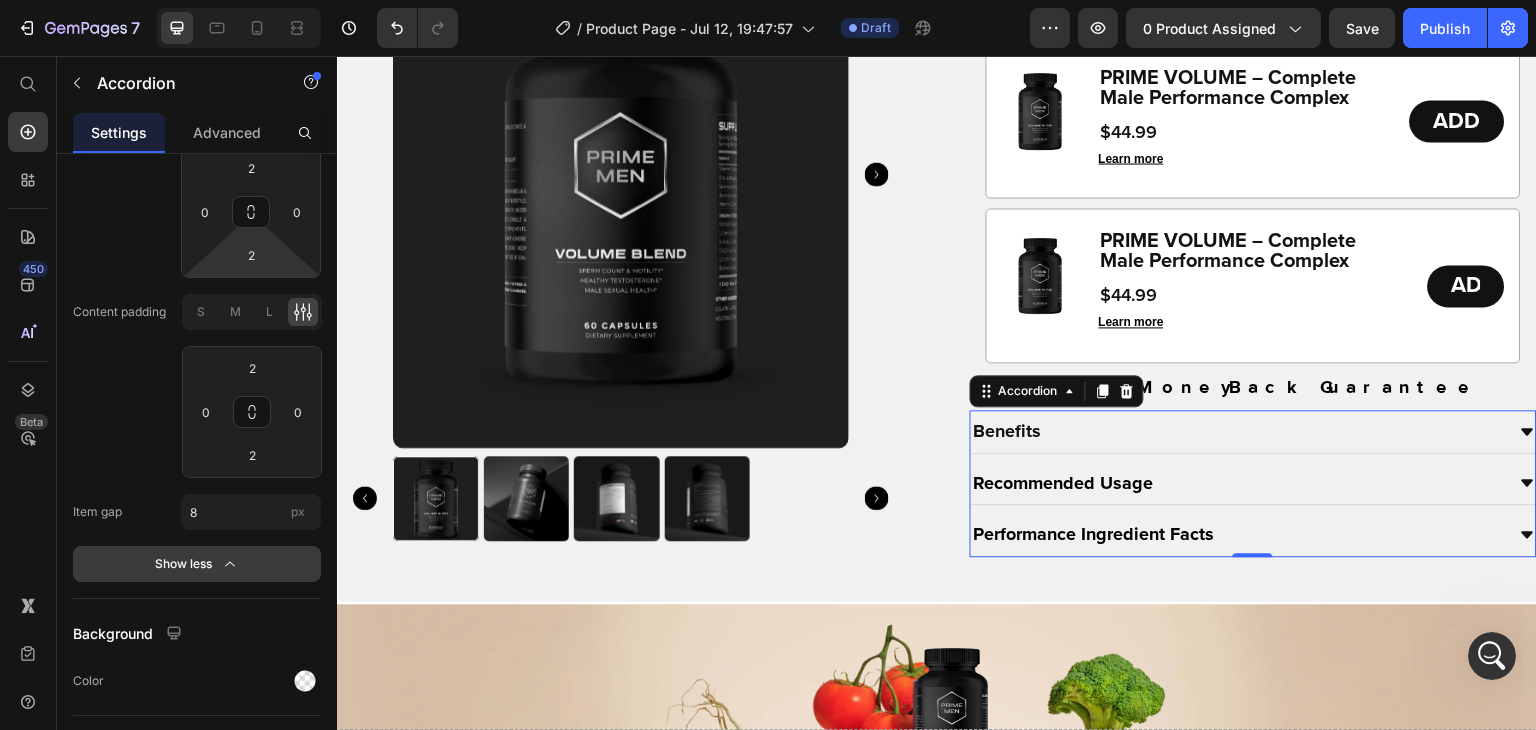 click on "Benefits" at bounding box center (1238, 431) 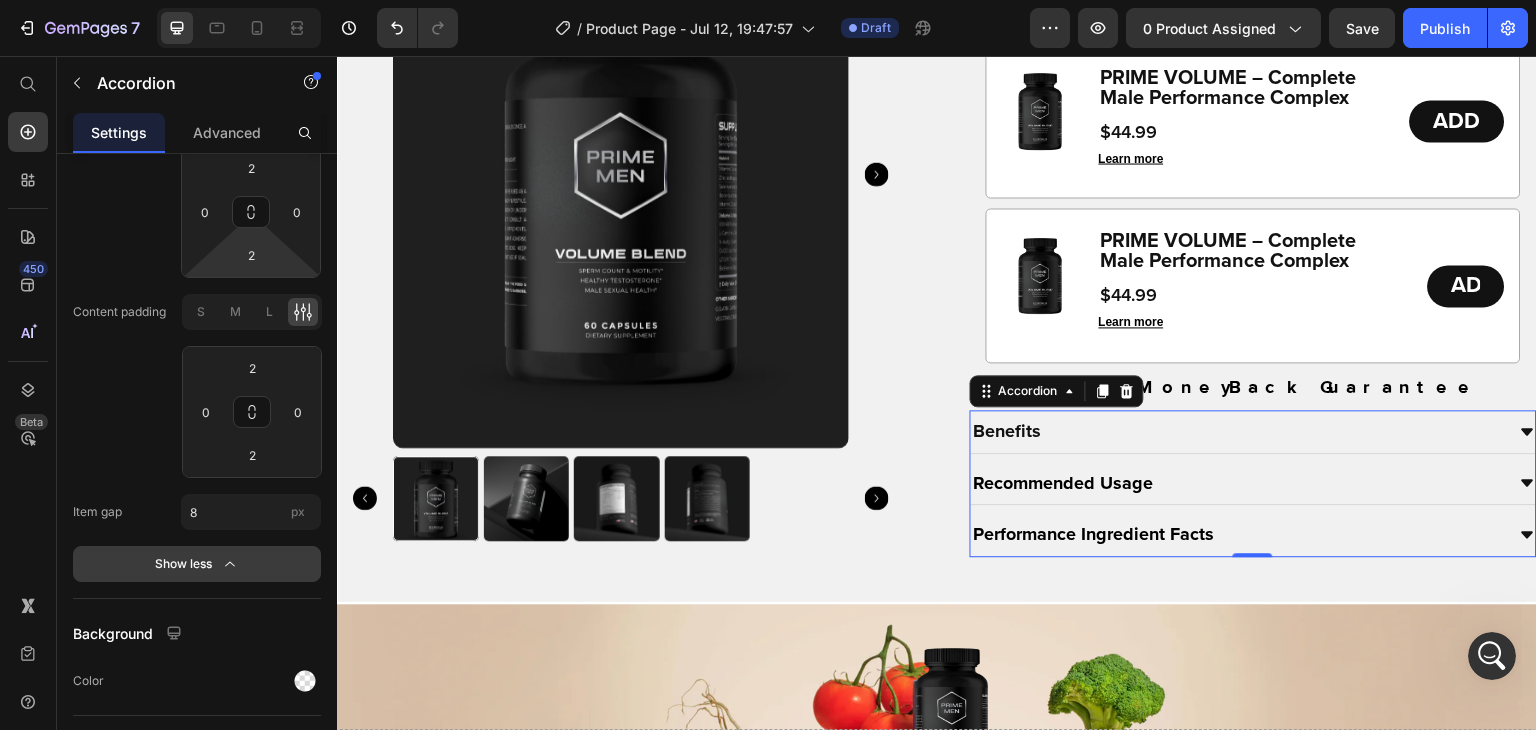 click on "Benefits" at bounding box center (1238, 431) 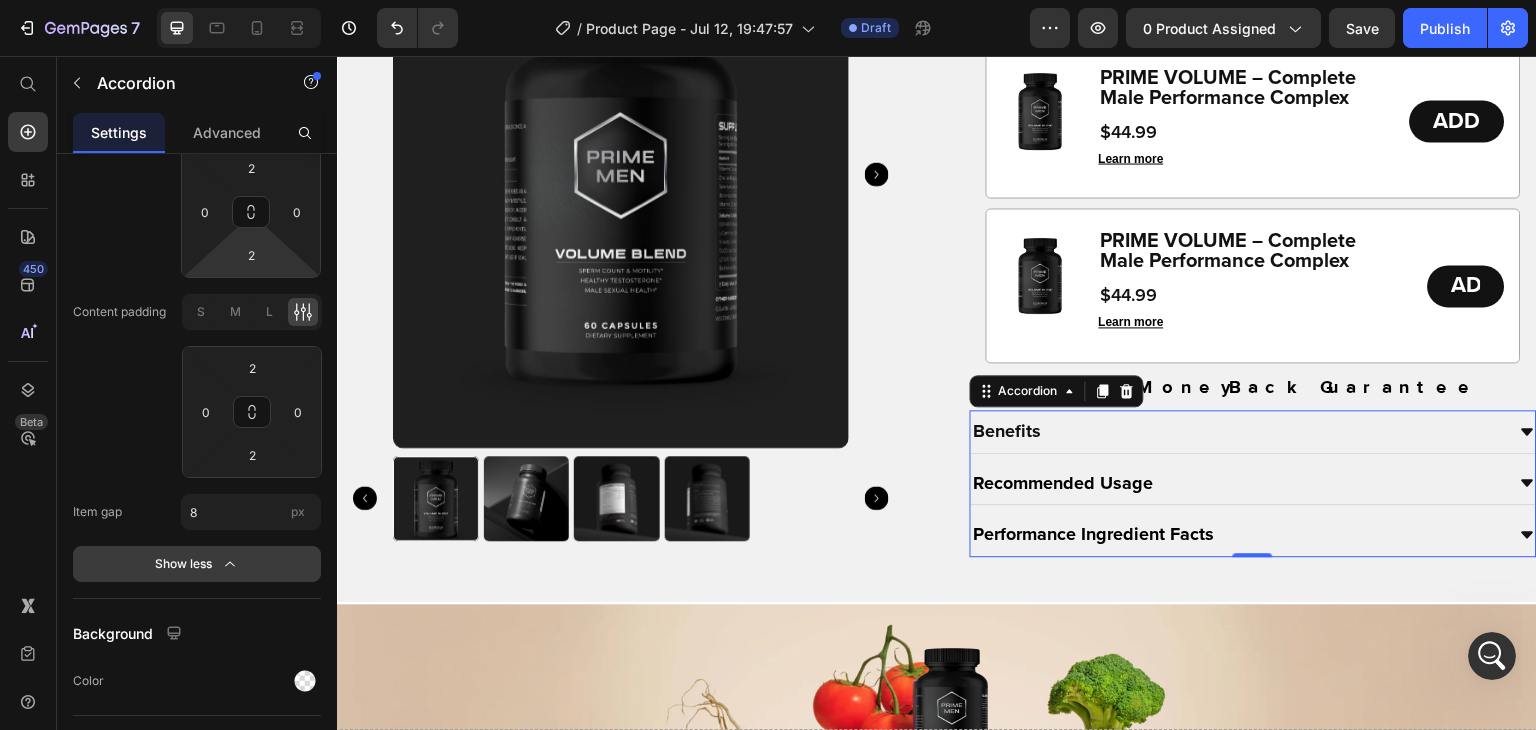 click 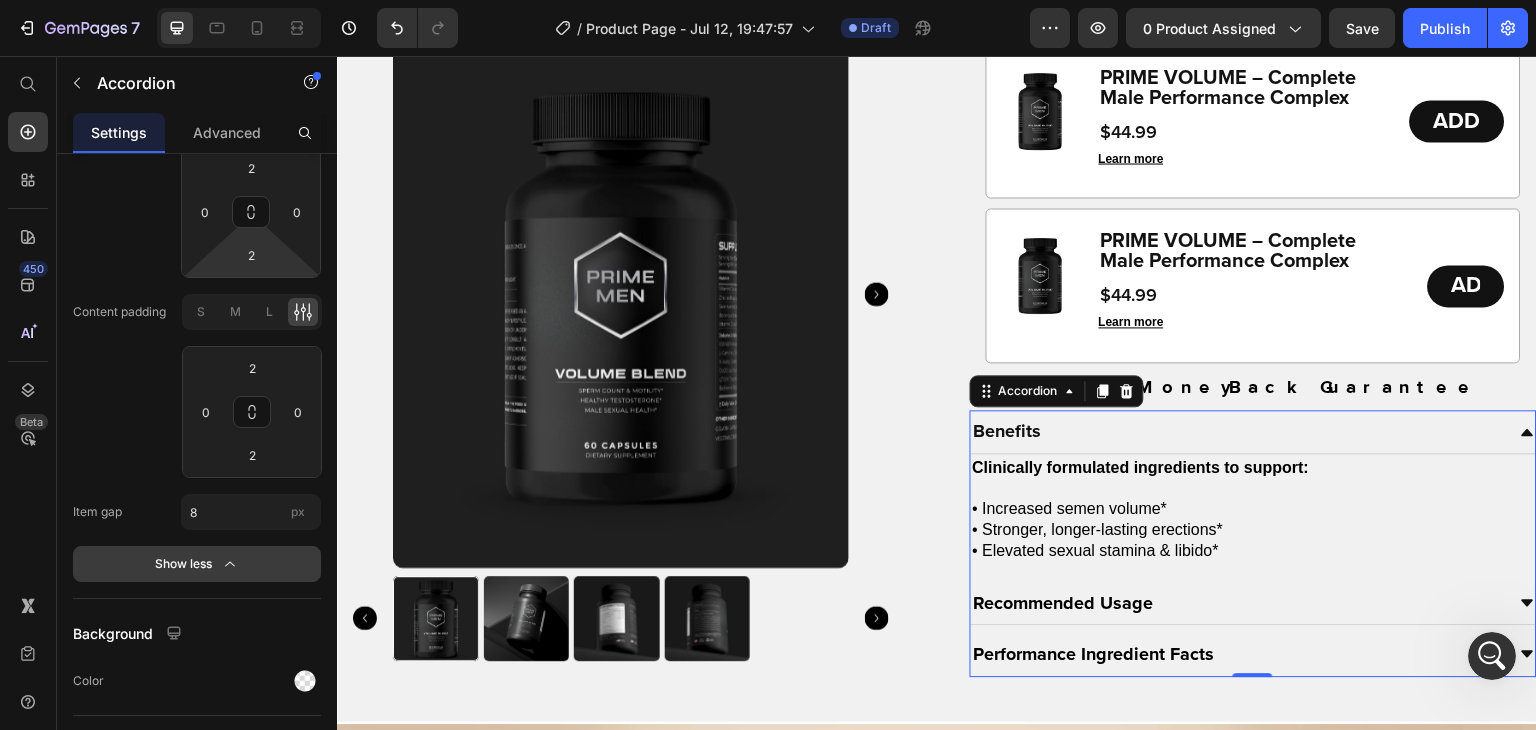 click 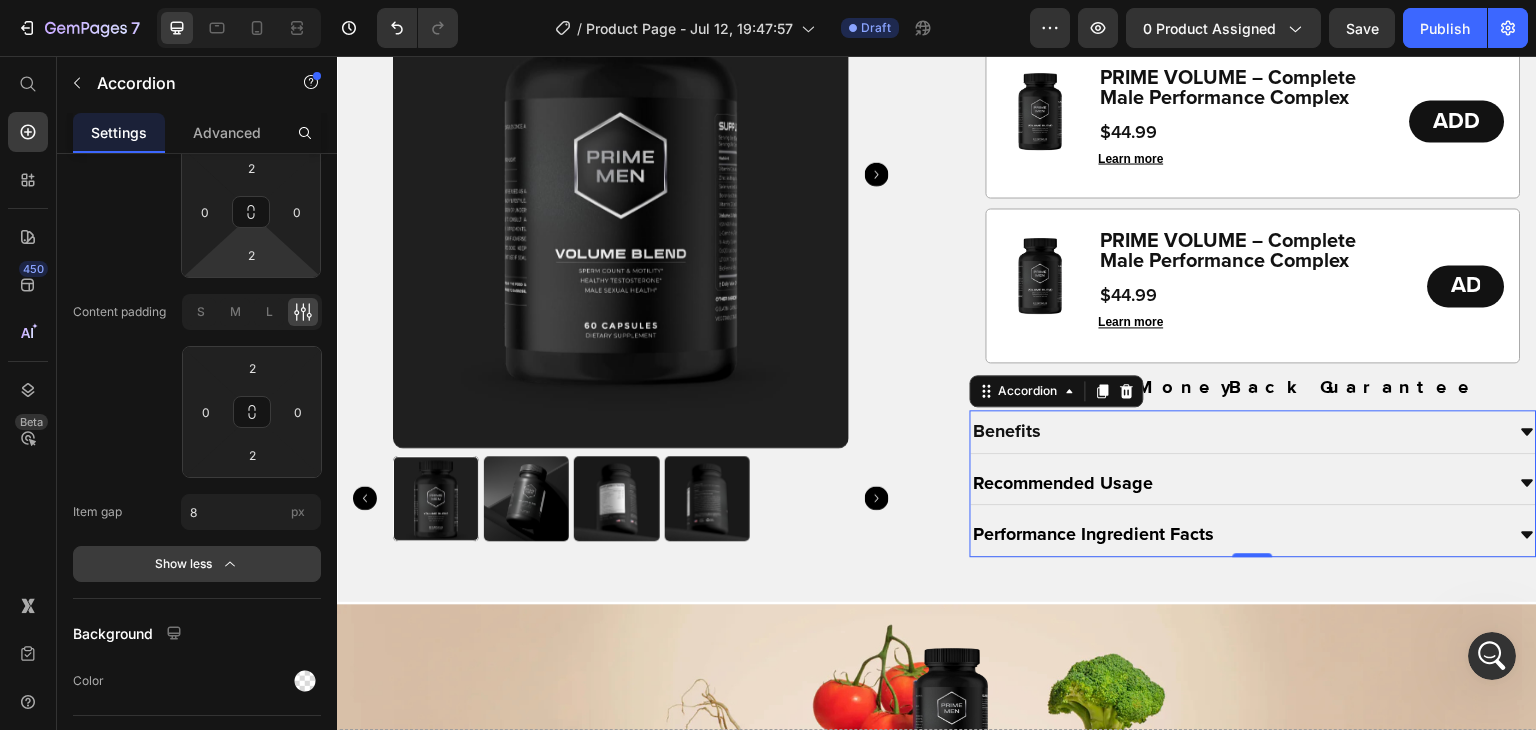 click 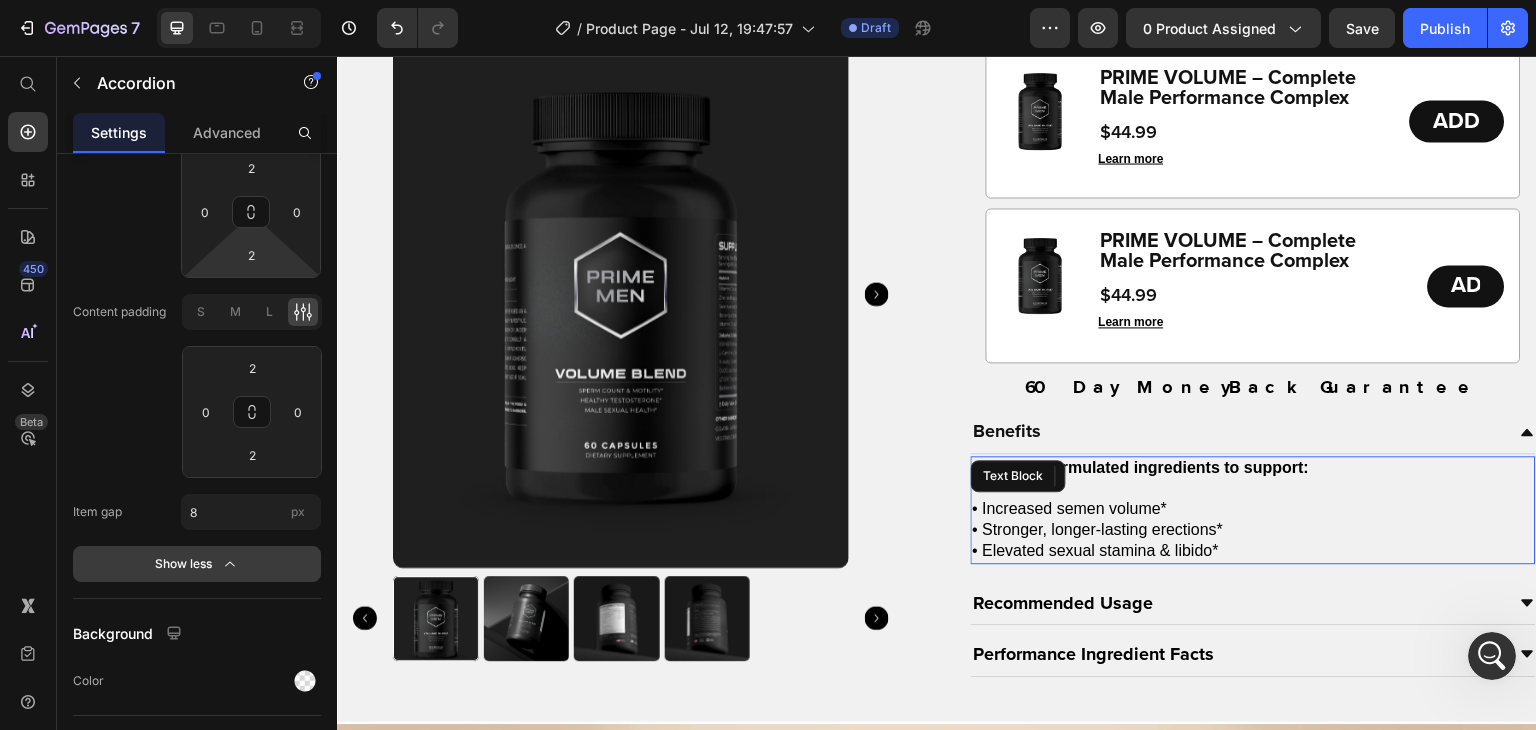 click on "Clinically formulated ingredients to support:" at bounding box center (1141, 467) 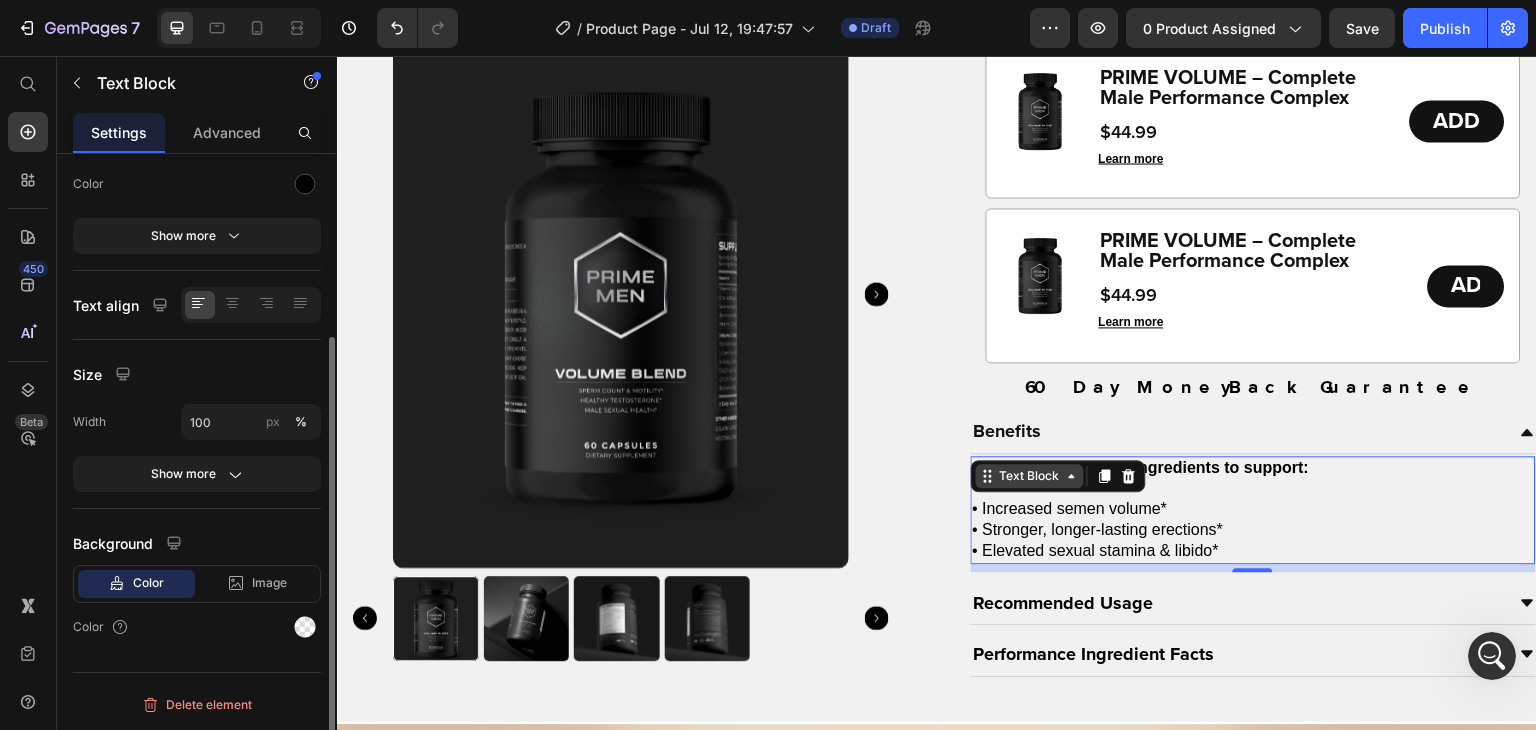 scroll, scrollTop: 0, scrollLeft: 0, axis: both 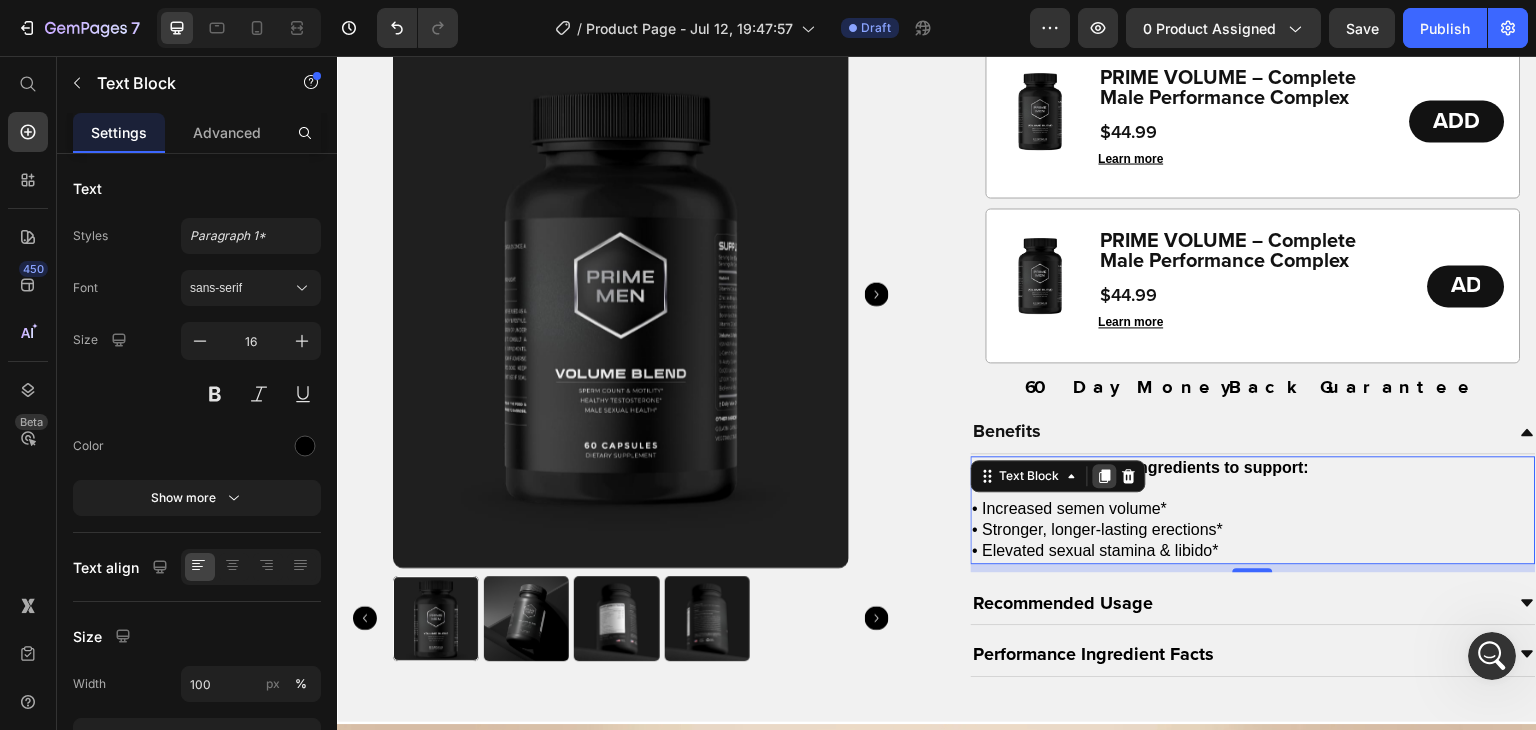 click 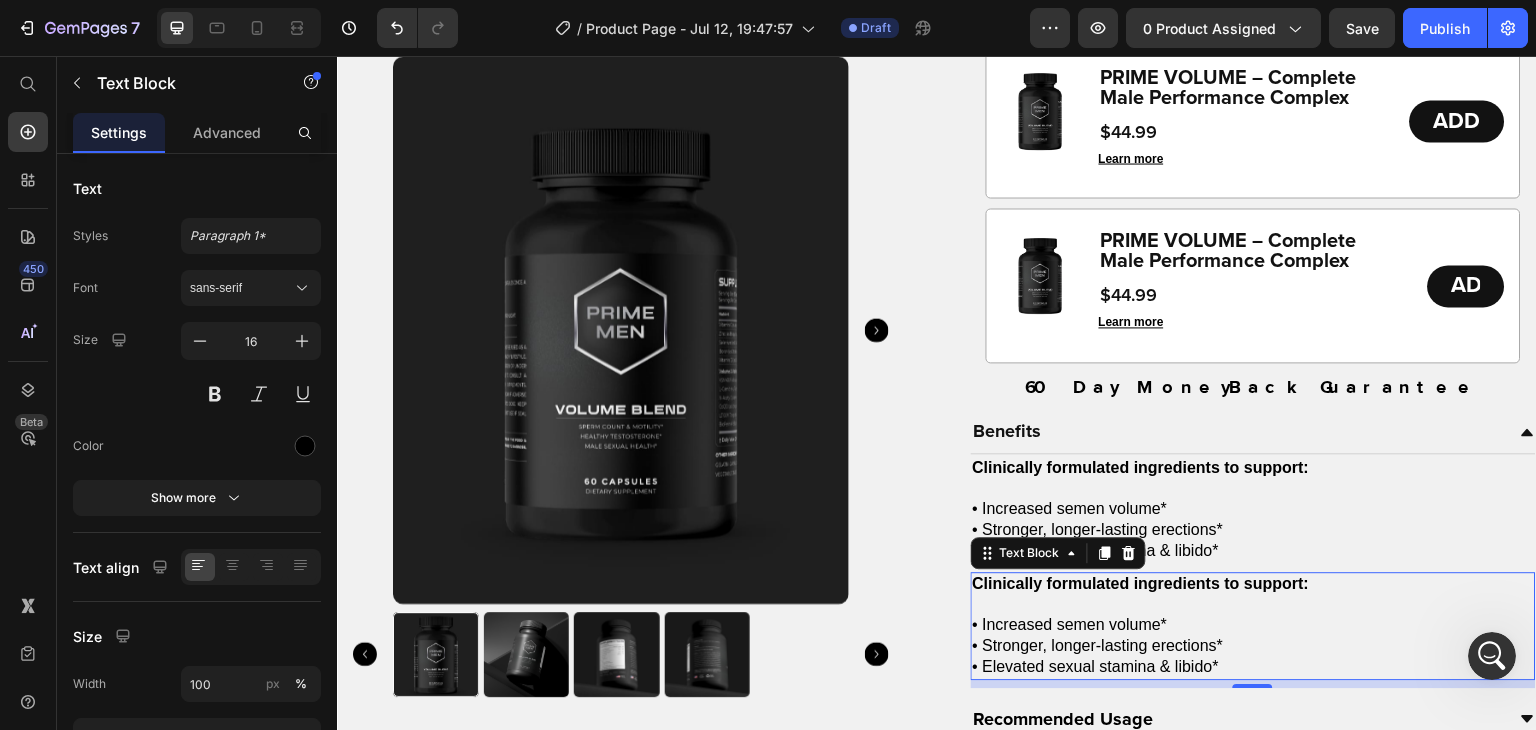 click on "Clinically formulated ingredients to support:" at bounding box center [1141, 583] 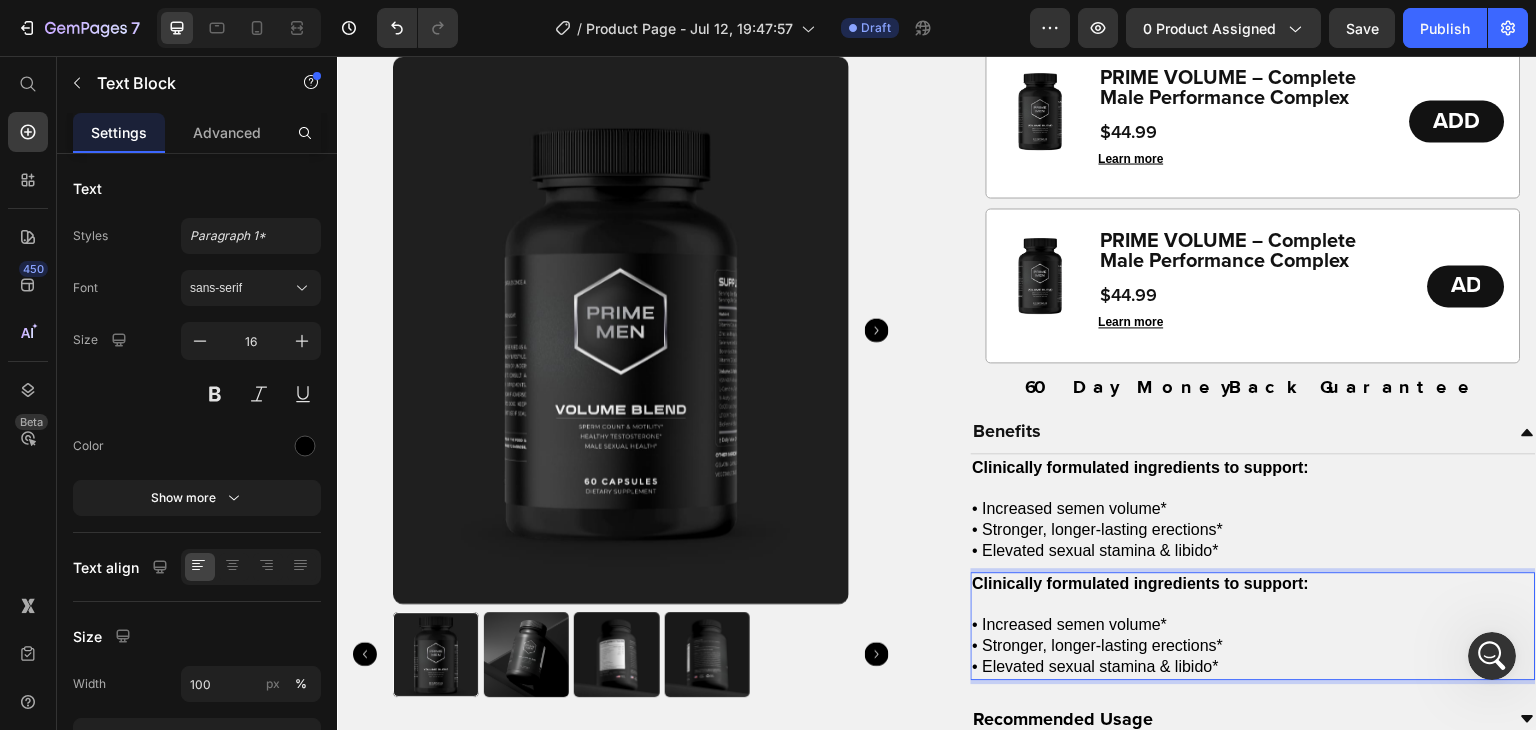click on "Clinically formulated ingredients to support:" at bounding box center [1141, 583] 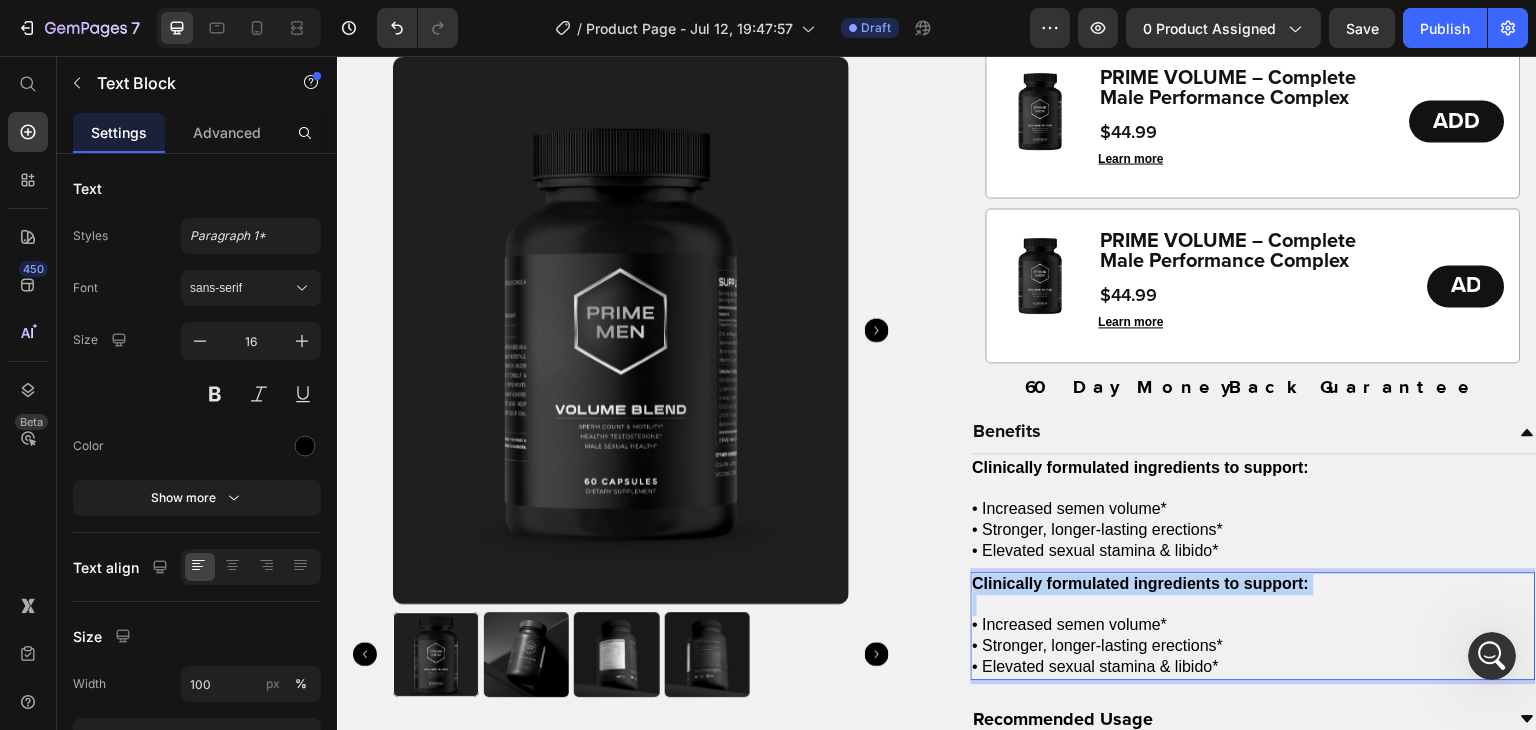 drag, startPoint x: 1300, startPoint y: 580, endPoint x: 966, endPoint y: 579, distance: 334.0015 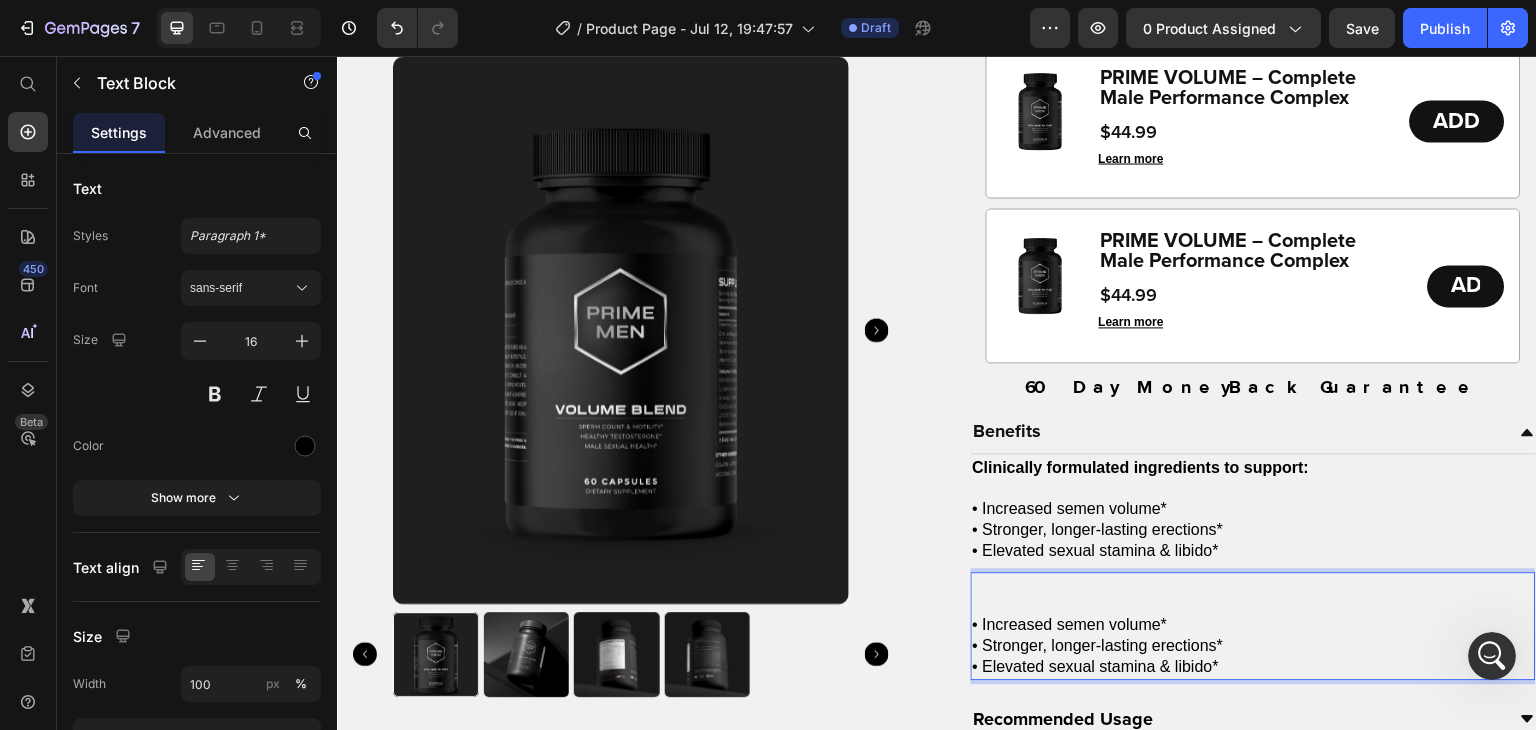 click on "• Increased semen volume* • Stronger, longer-lasting erections* • Elevated sexual stamina & libido*" at bounding box center (1254, 646) 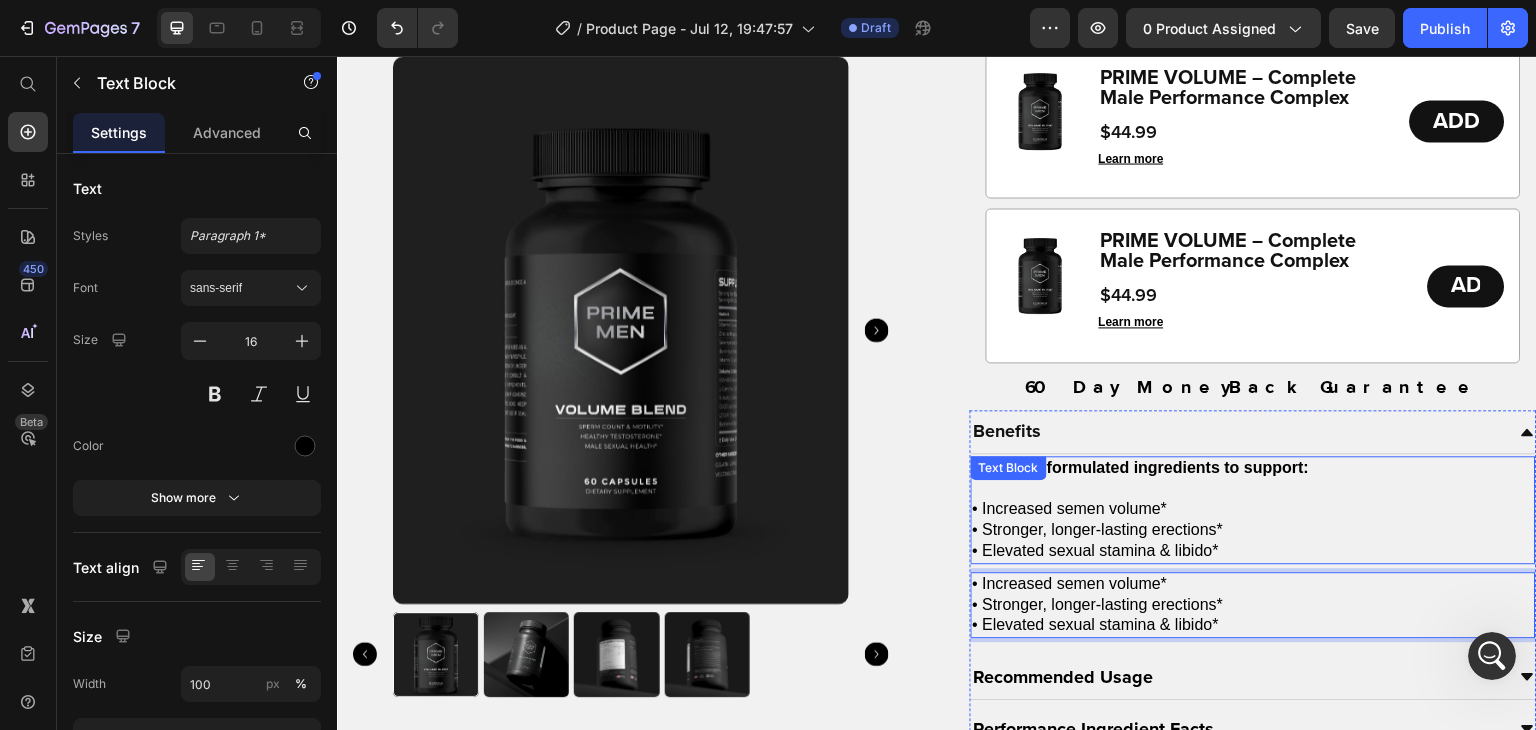 click on "• Increased semen volume* • Stronger, longer-lasting erections* • Elevated sexual stamina & libido*" at bounding box center (1254, 530) 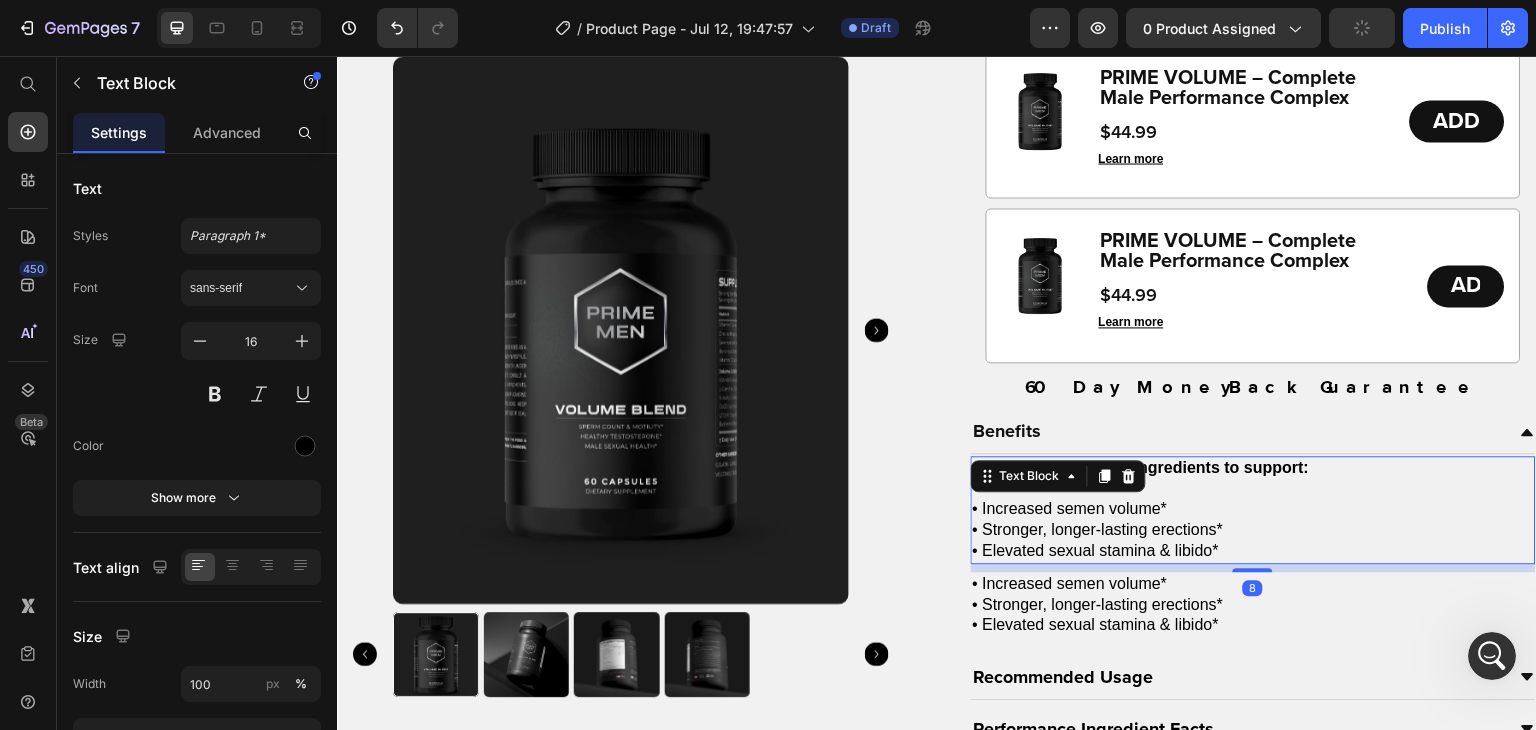 click on "• Increased semen volume* • Stronger, longer-lasting erections* • Elevated sexual stamina & libido*" at bounding box center [1254, 530] 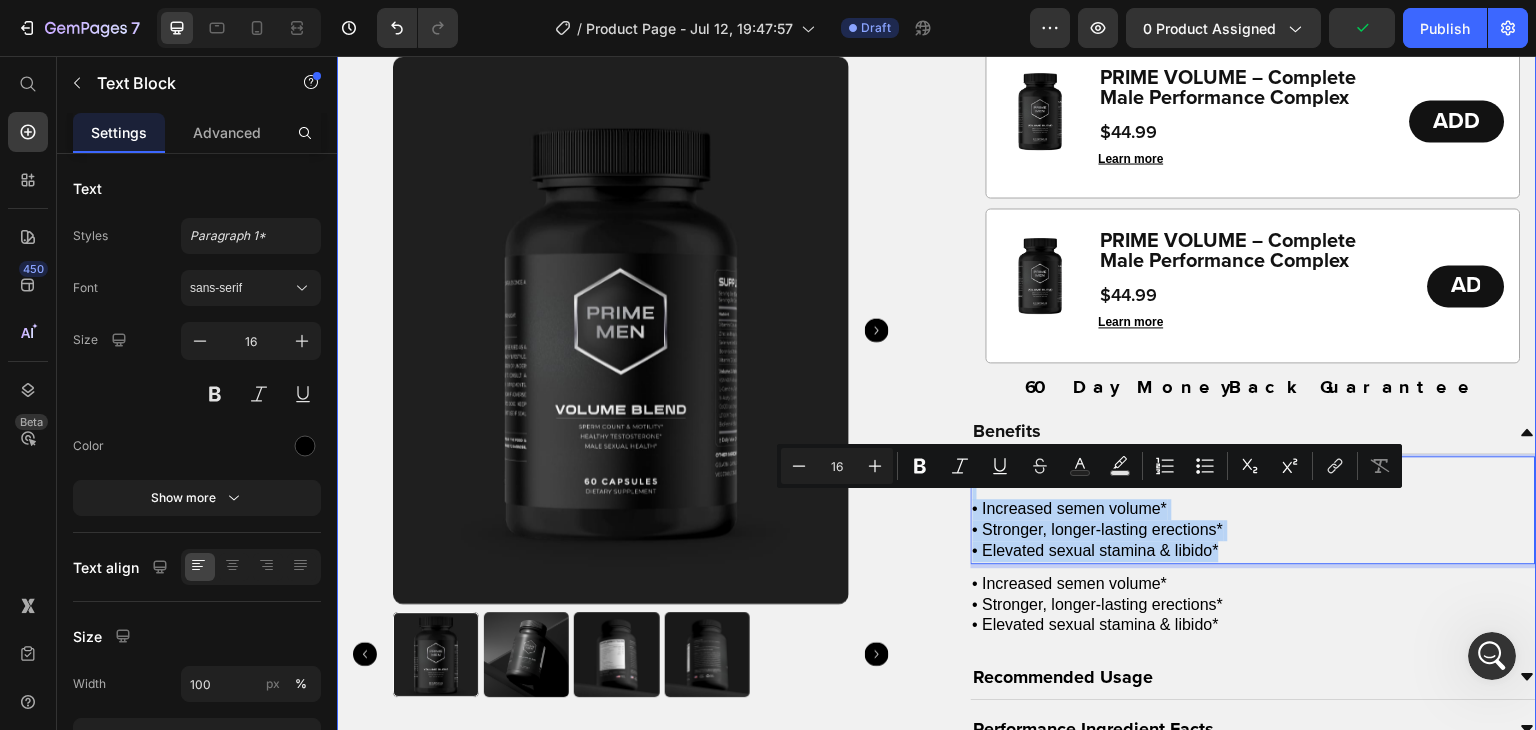 drag, startPoint x: 1223, startPoint y: 551, endPoint x: 948, endPoint y: 487, distance: 282.34906 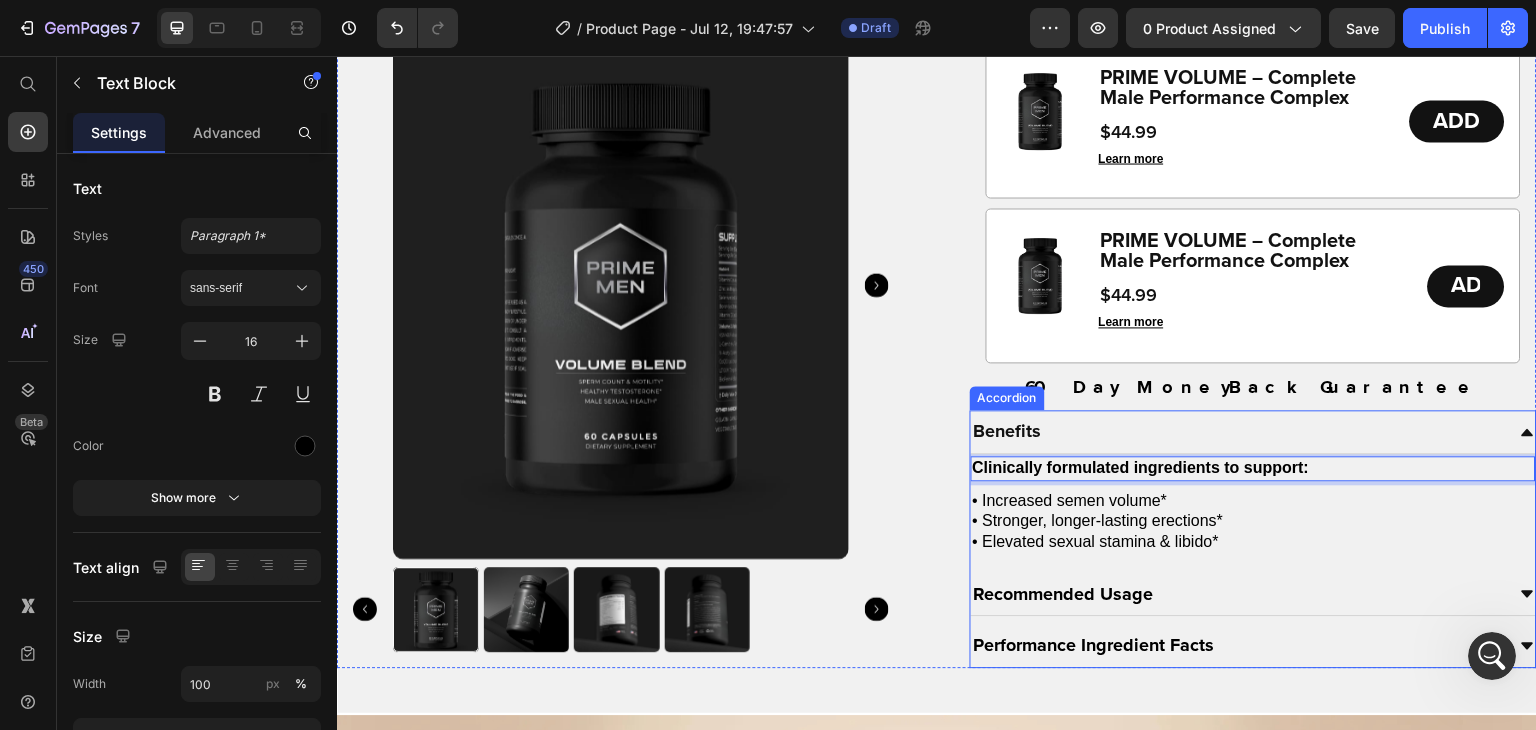click on "Benefits" at bounding box center [1238, 431] 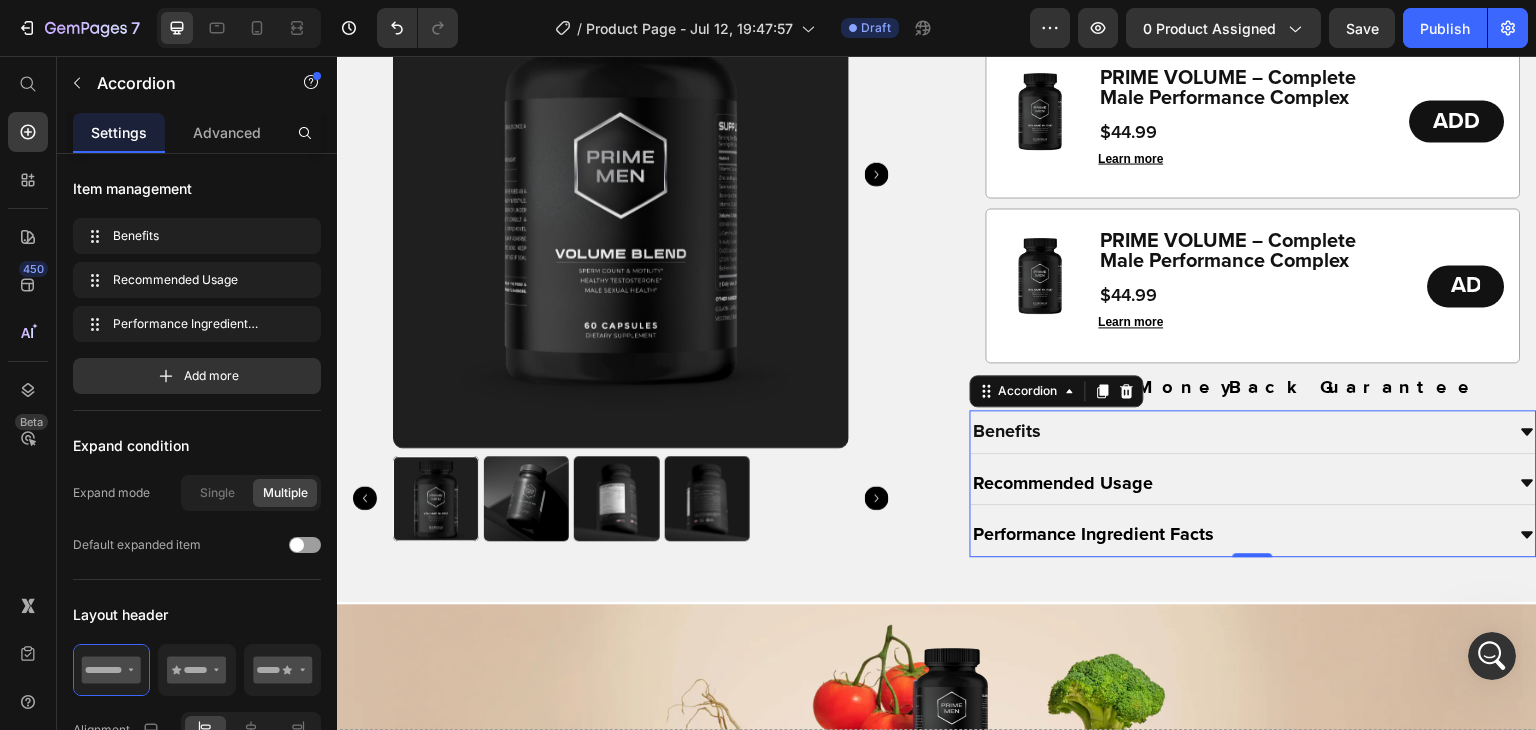 click on "Benefits" at bounding box center [1238, 431] 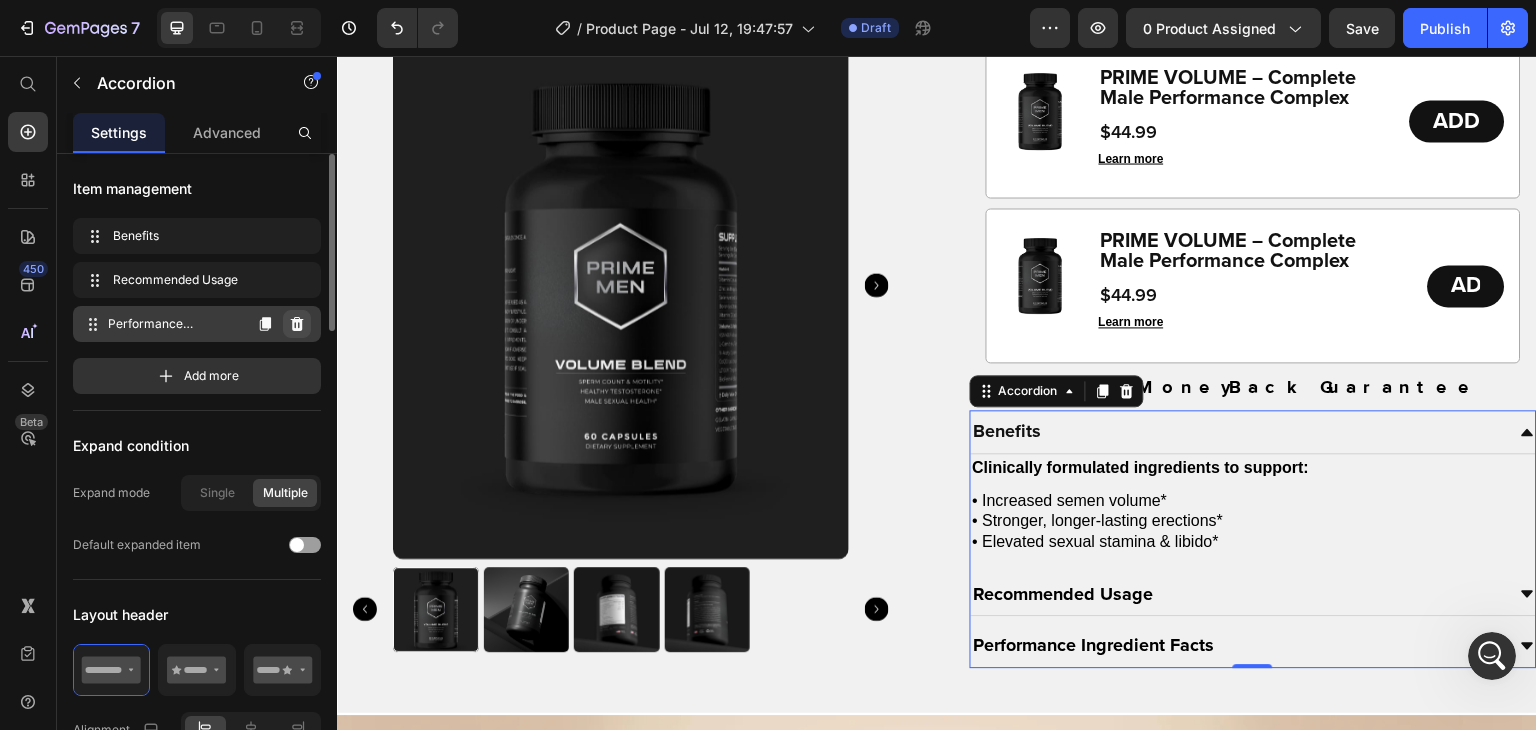 click 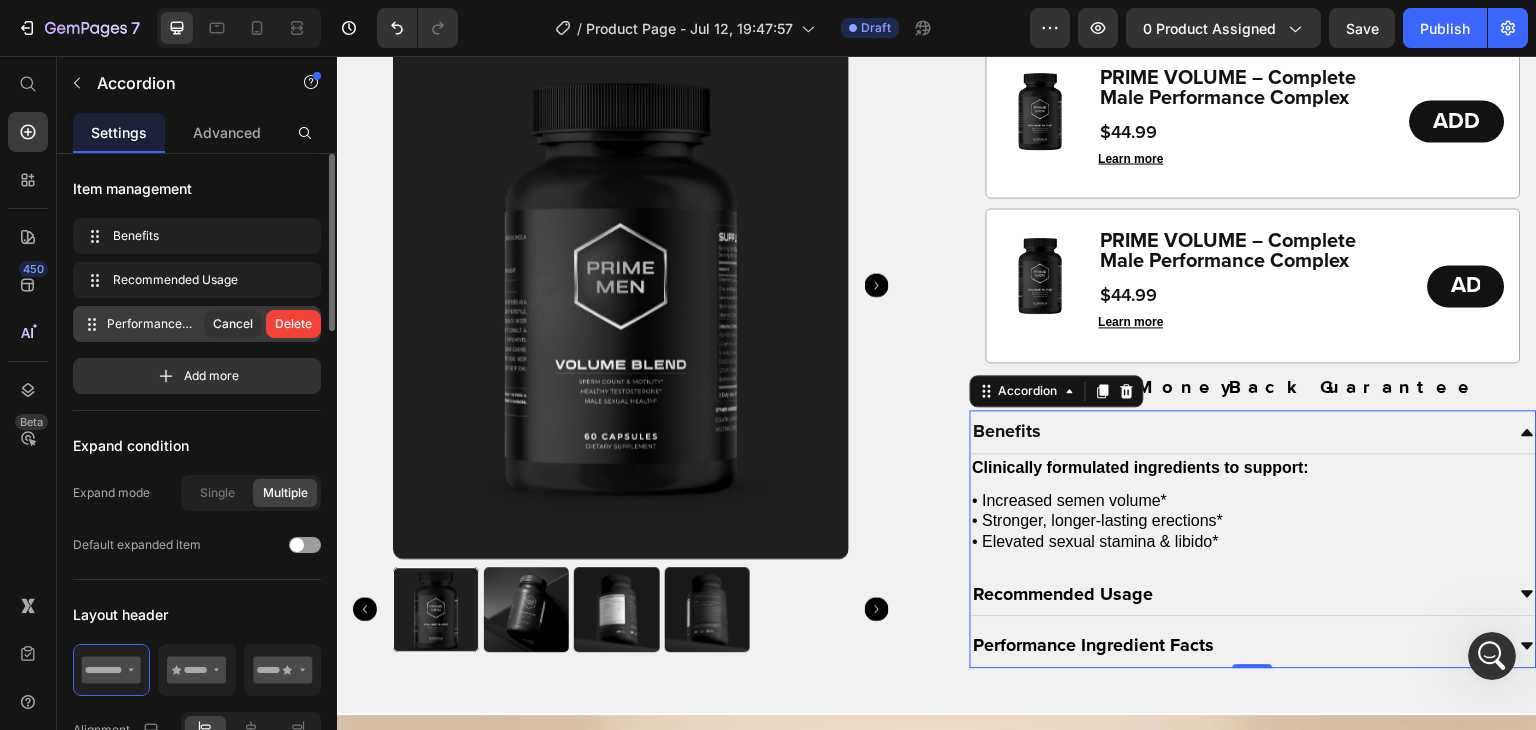 click on "Delete" at bounding box center (293, 324) 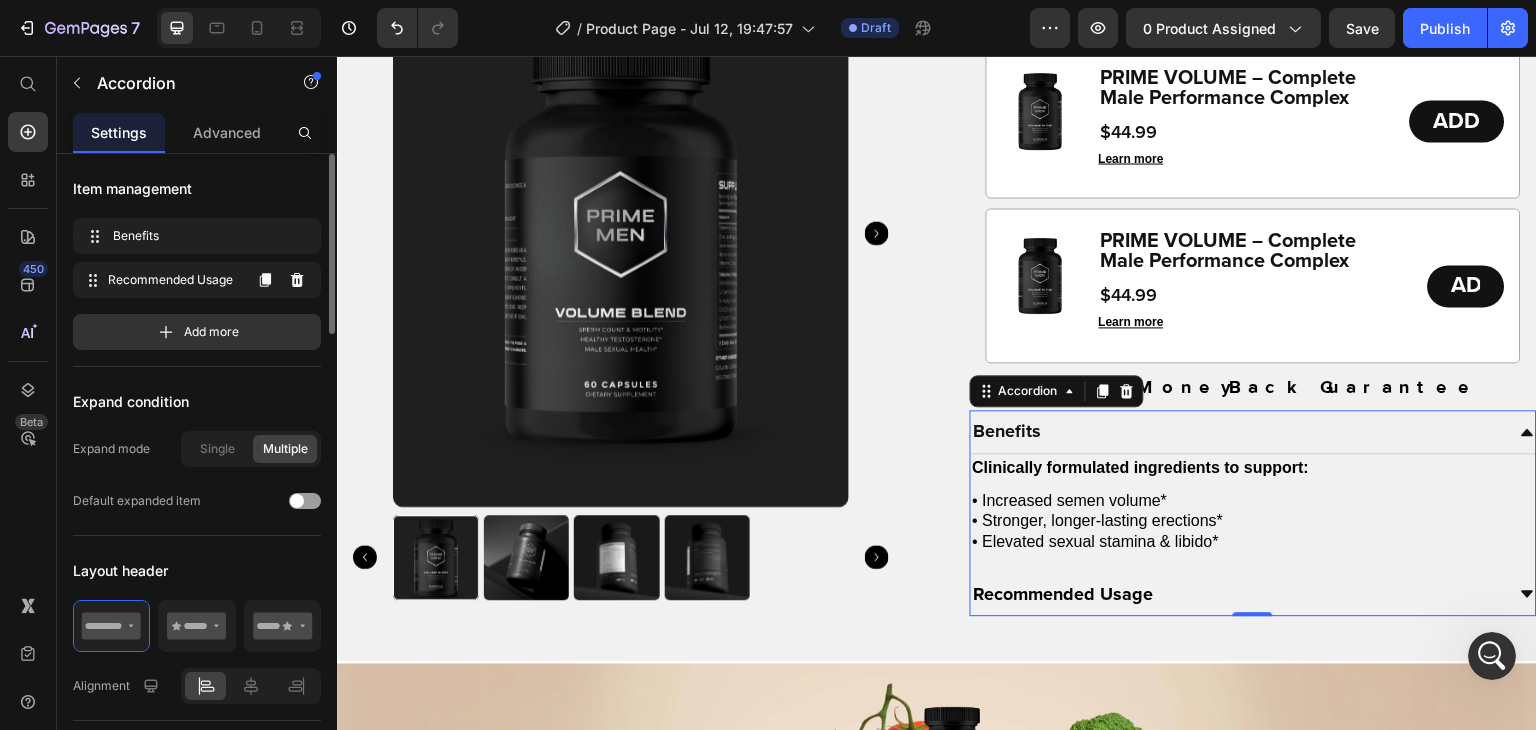 click 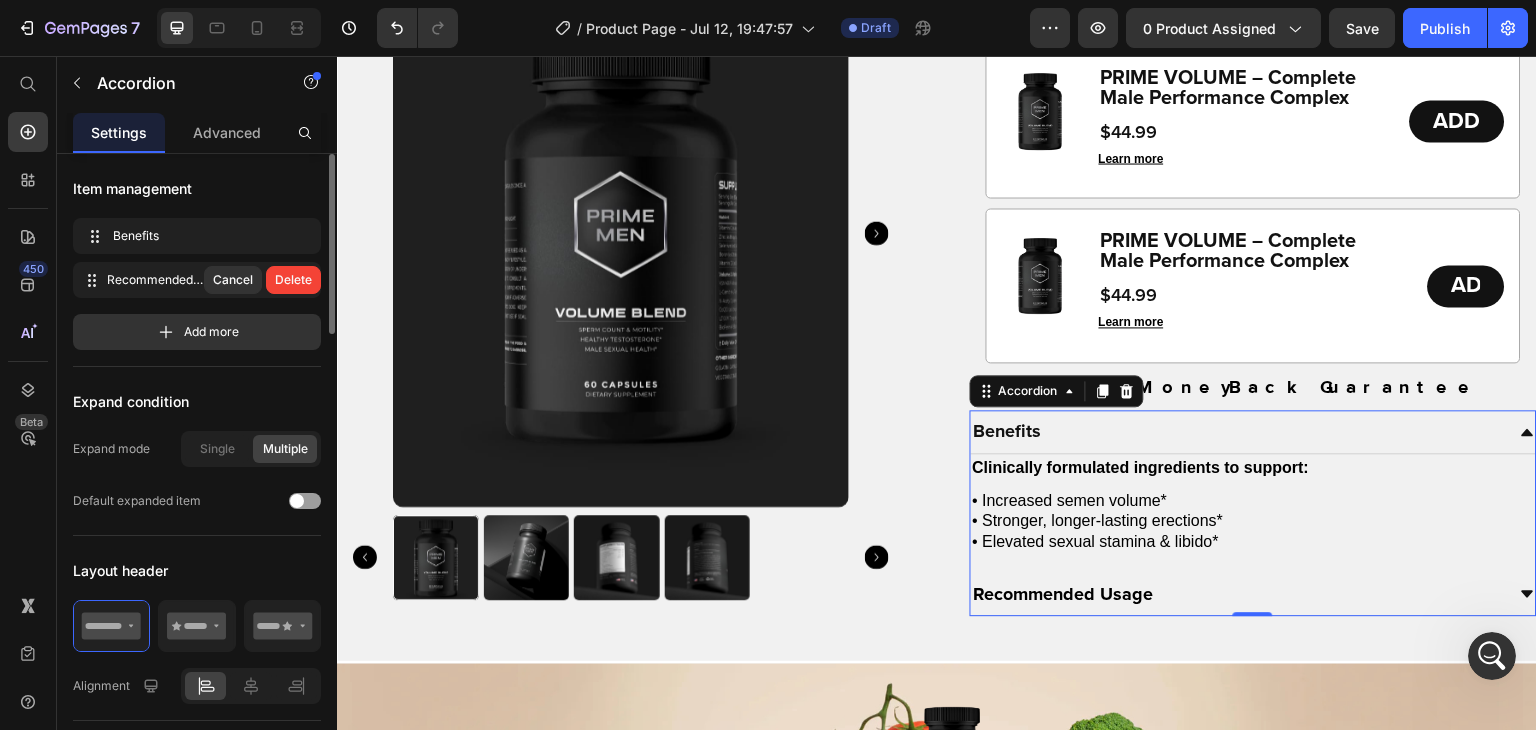 click on "Delete" at bounding box center [293, 280] 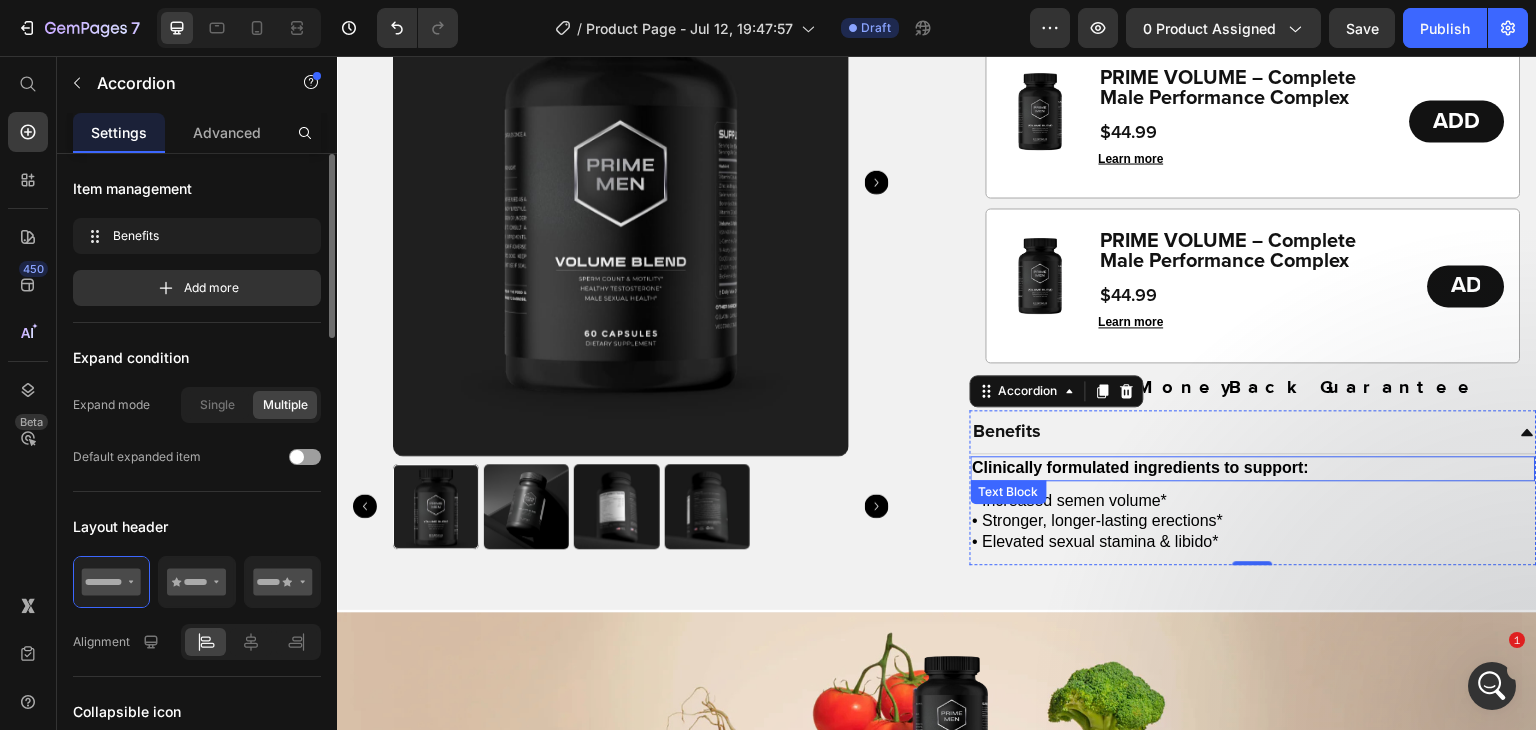 scroll, scrollTop: 13783, scrollLeft: 0, axis: vertical 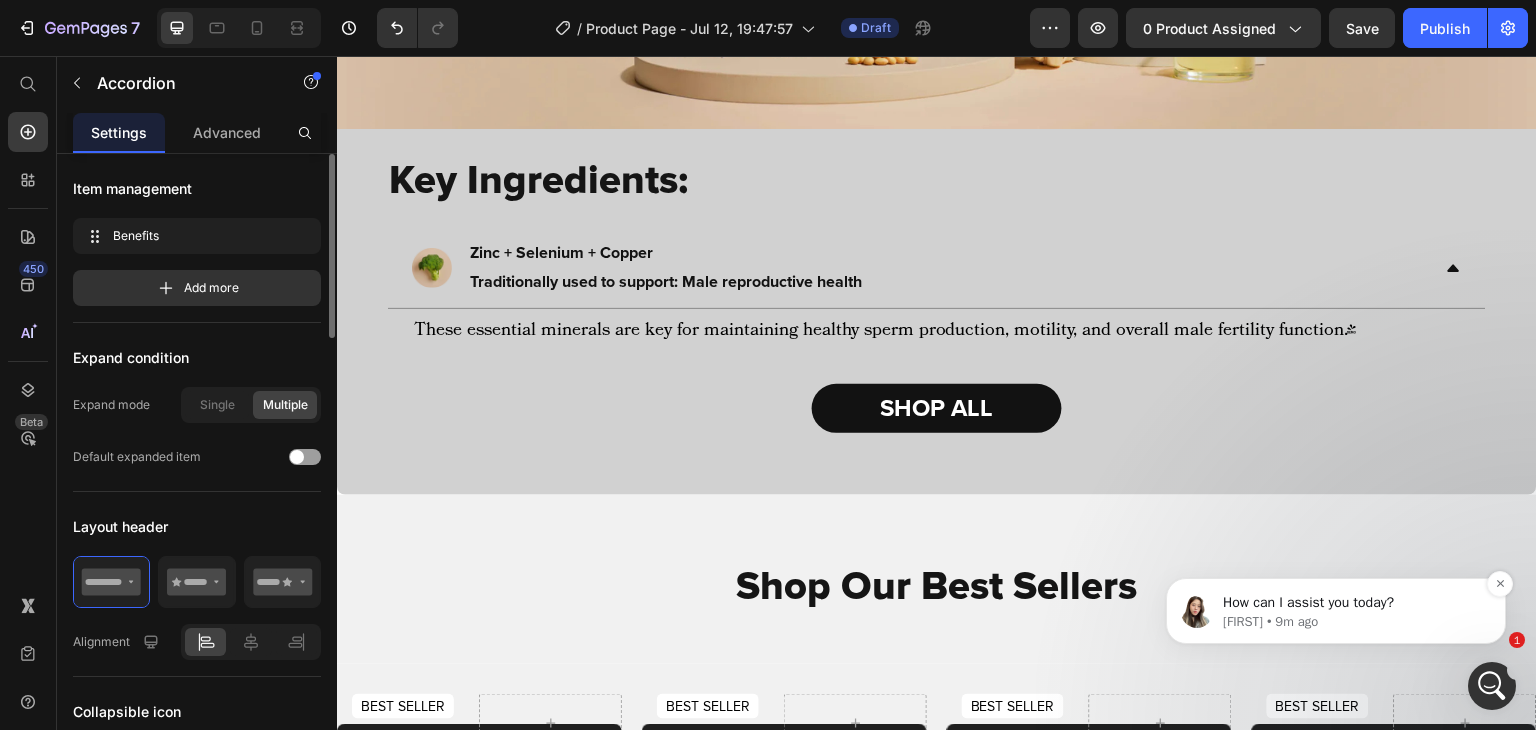 click on "Célia • 9m ago" at bounding box center [1352, 622] 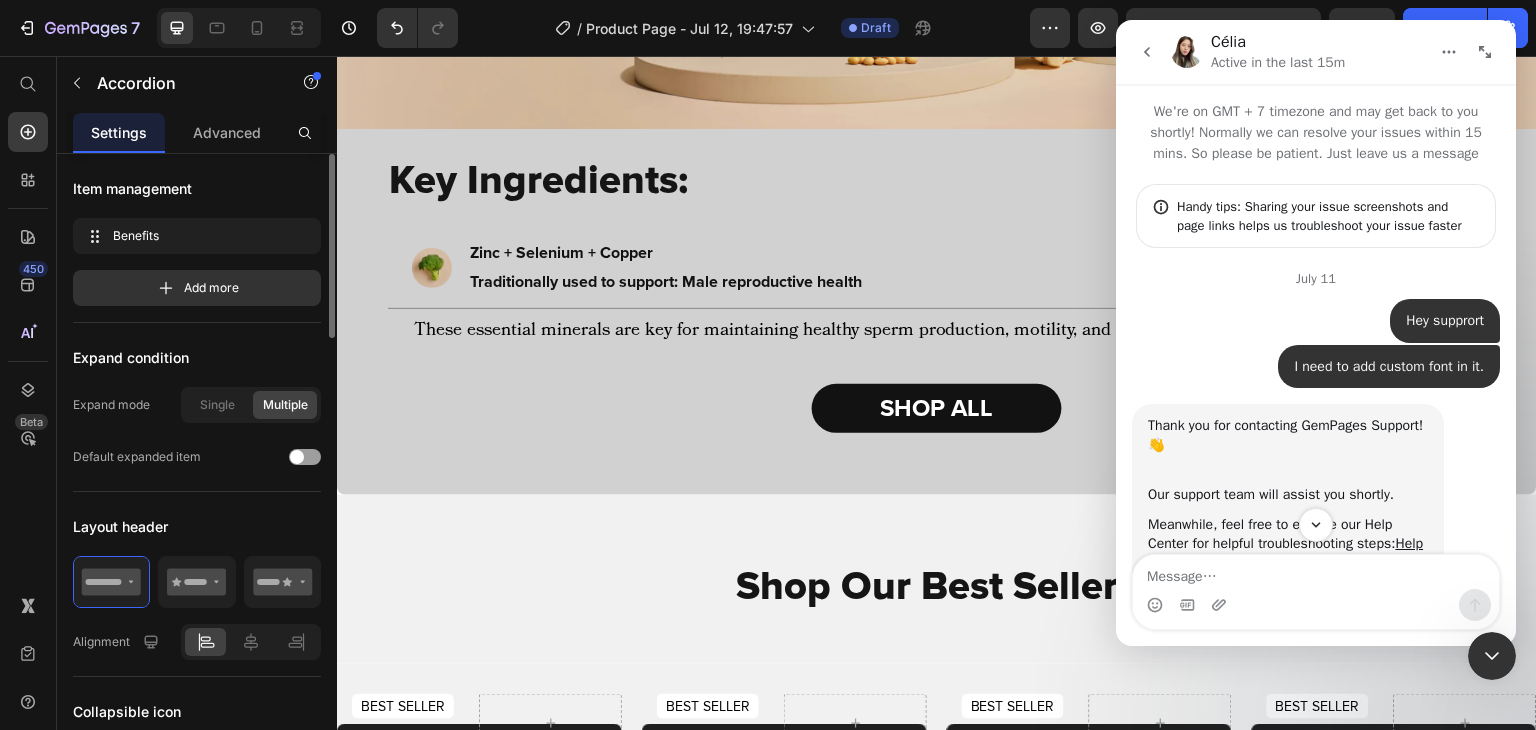 scroll, scrollTop: 3, scrollLeft: 0, axis: vertical 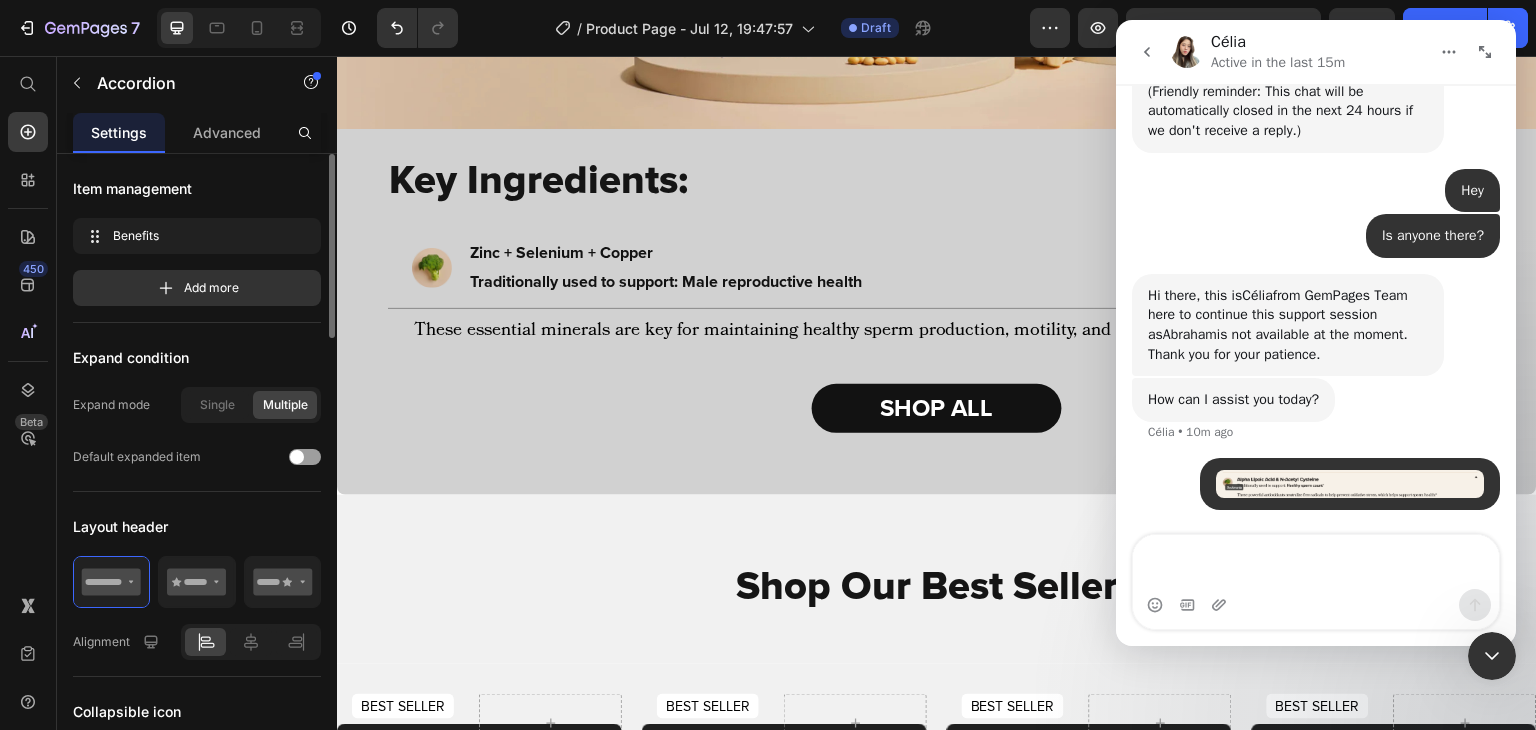type 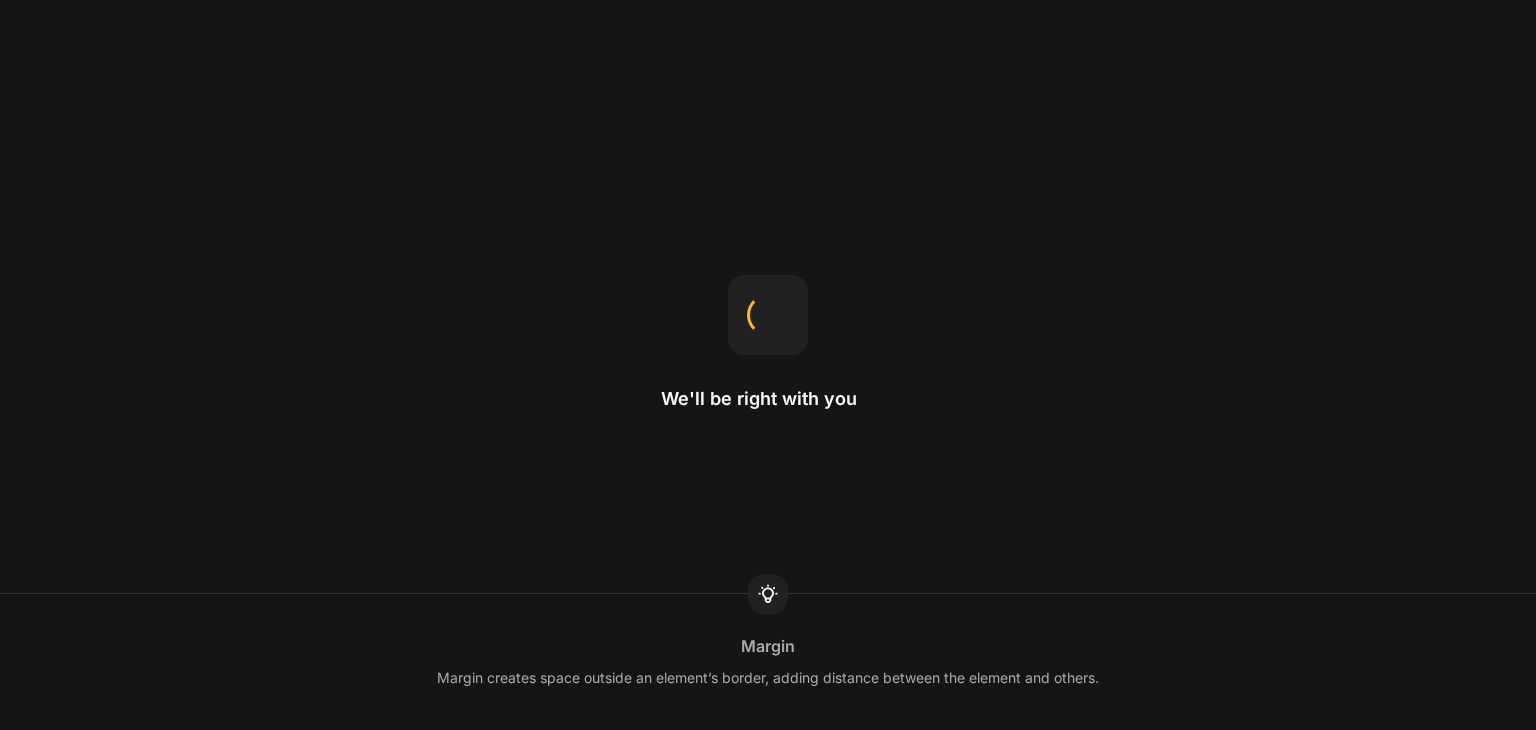 scroll, scrollTop: 0, scrollLeft: 0, axis: both 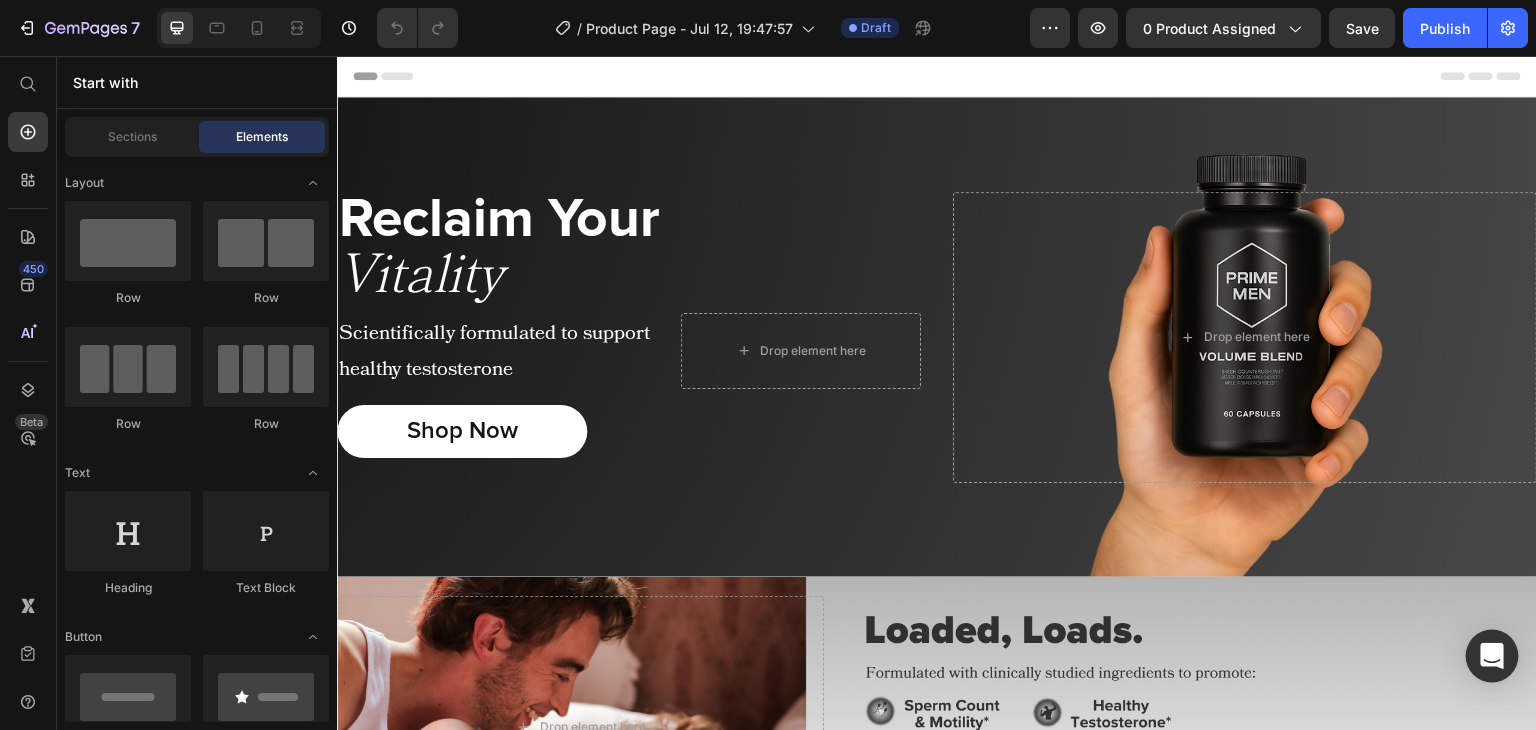 click 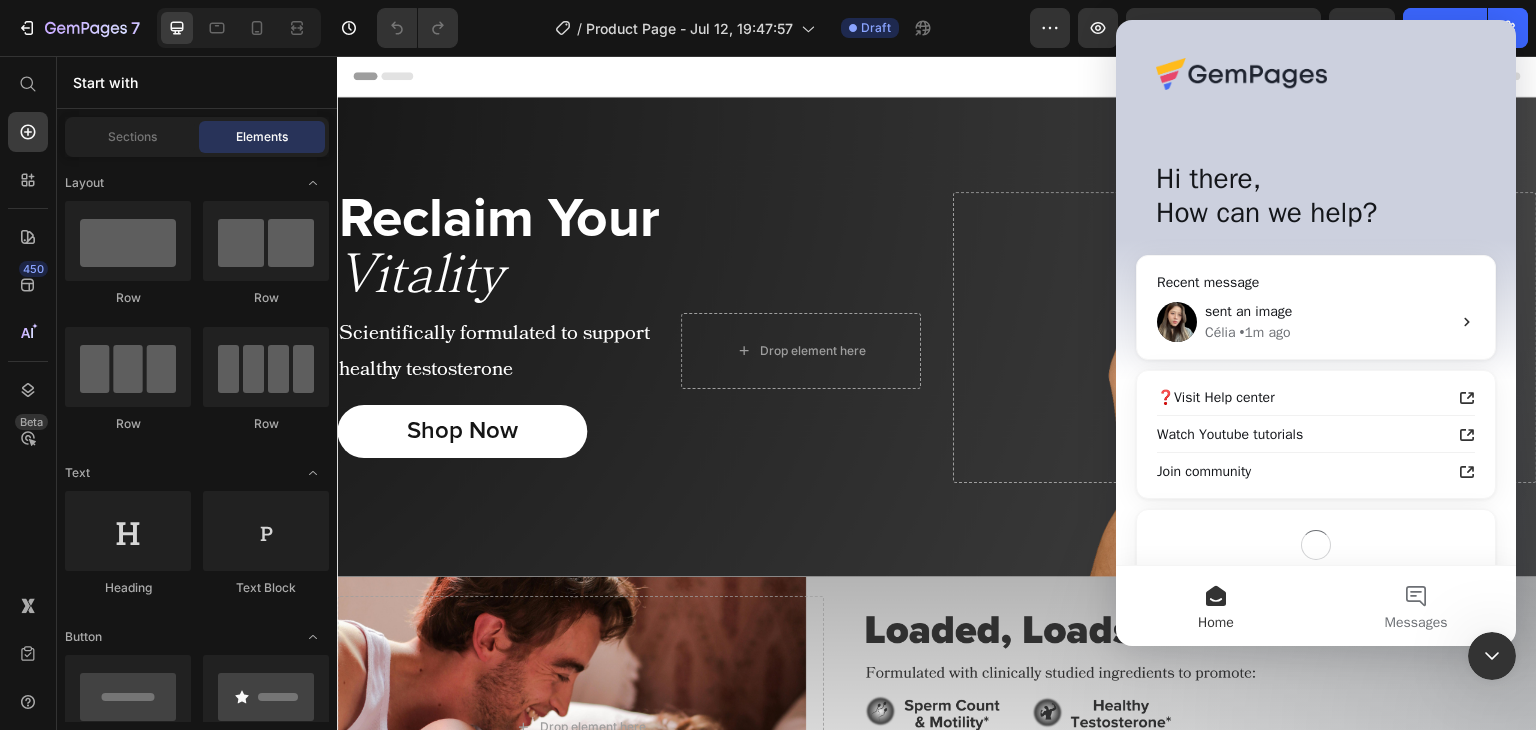 scroll, scrollTop: 0, scrollLeft: 0, axis: both 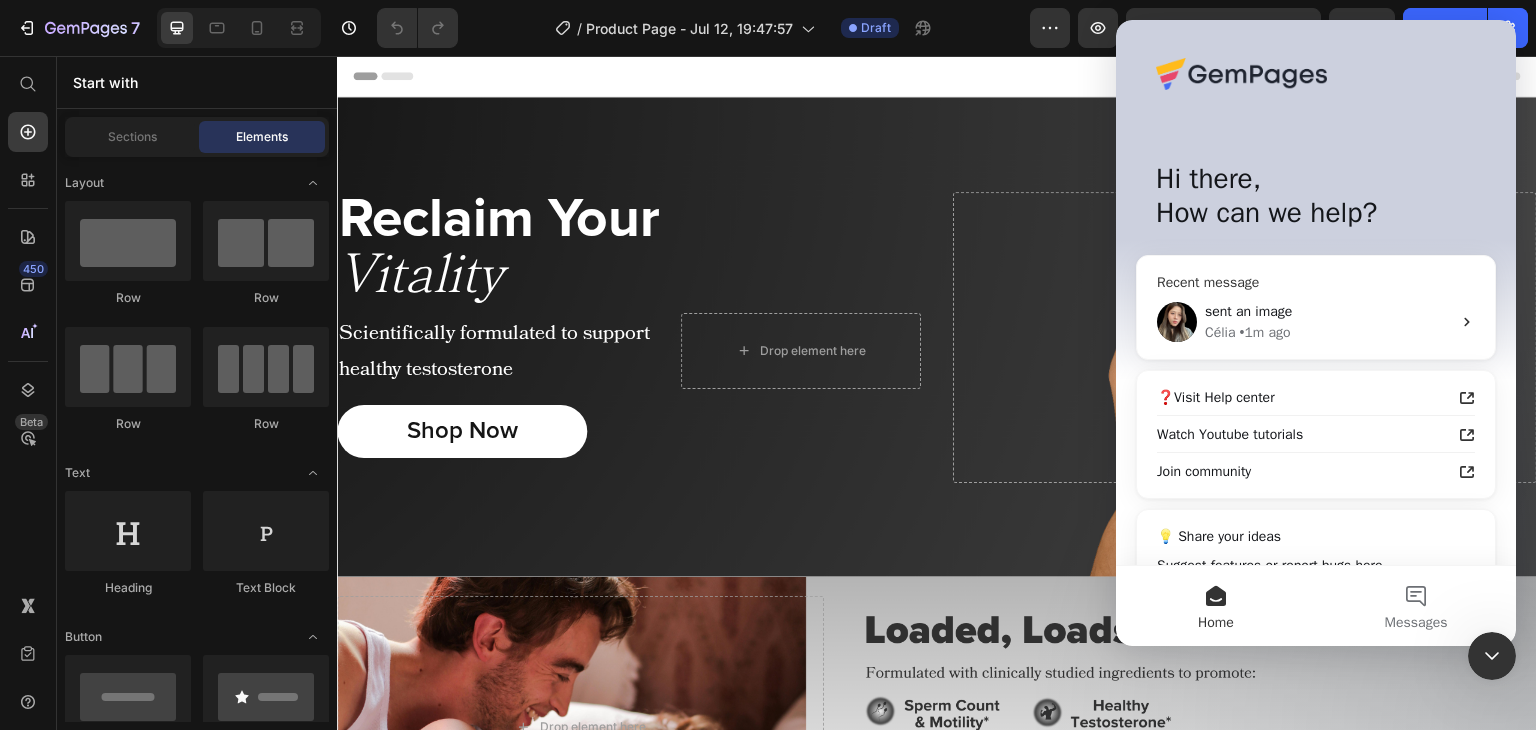 click on "•  1m ago" at bounding box center [1264, 332] 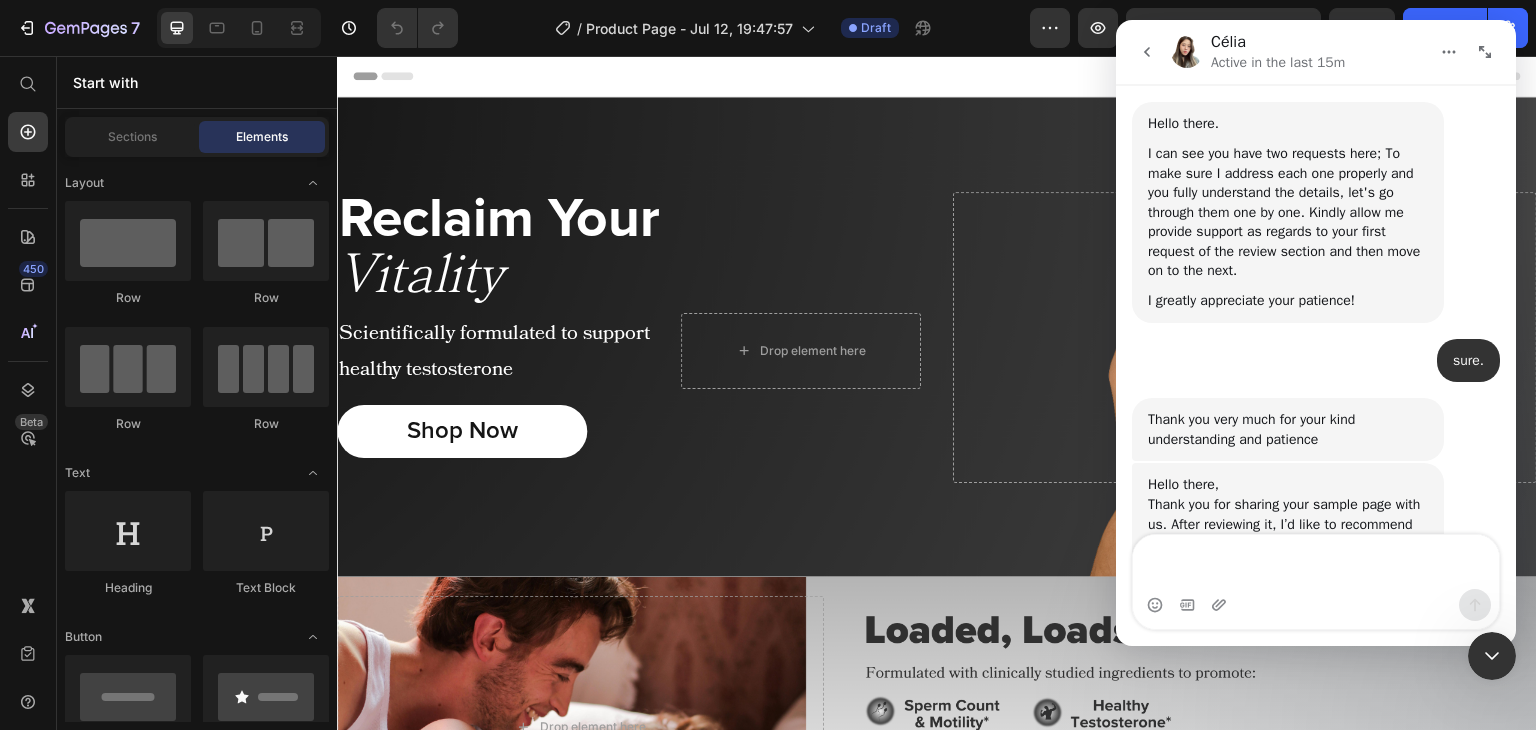 scroll, scrollTop: 13871, scrollLeft: 0, axis: vertical 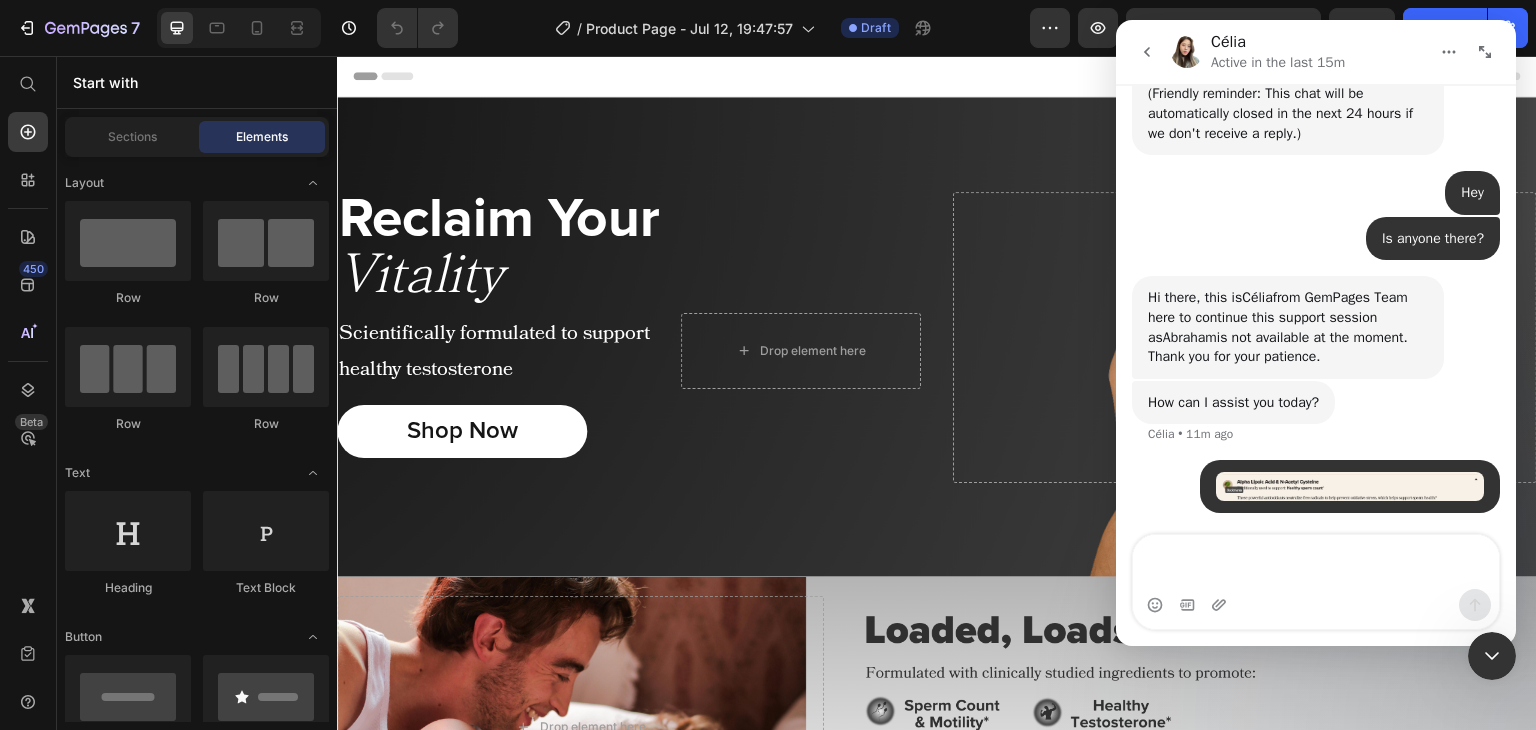 click at bounding box center [1316, 562] 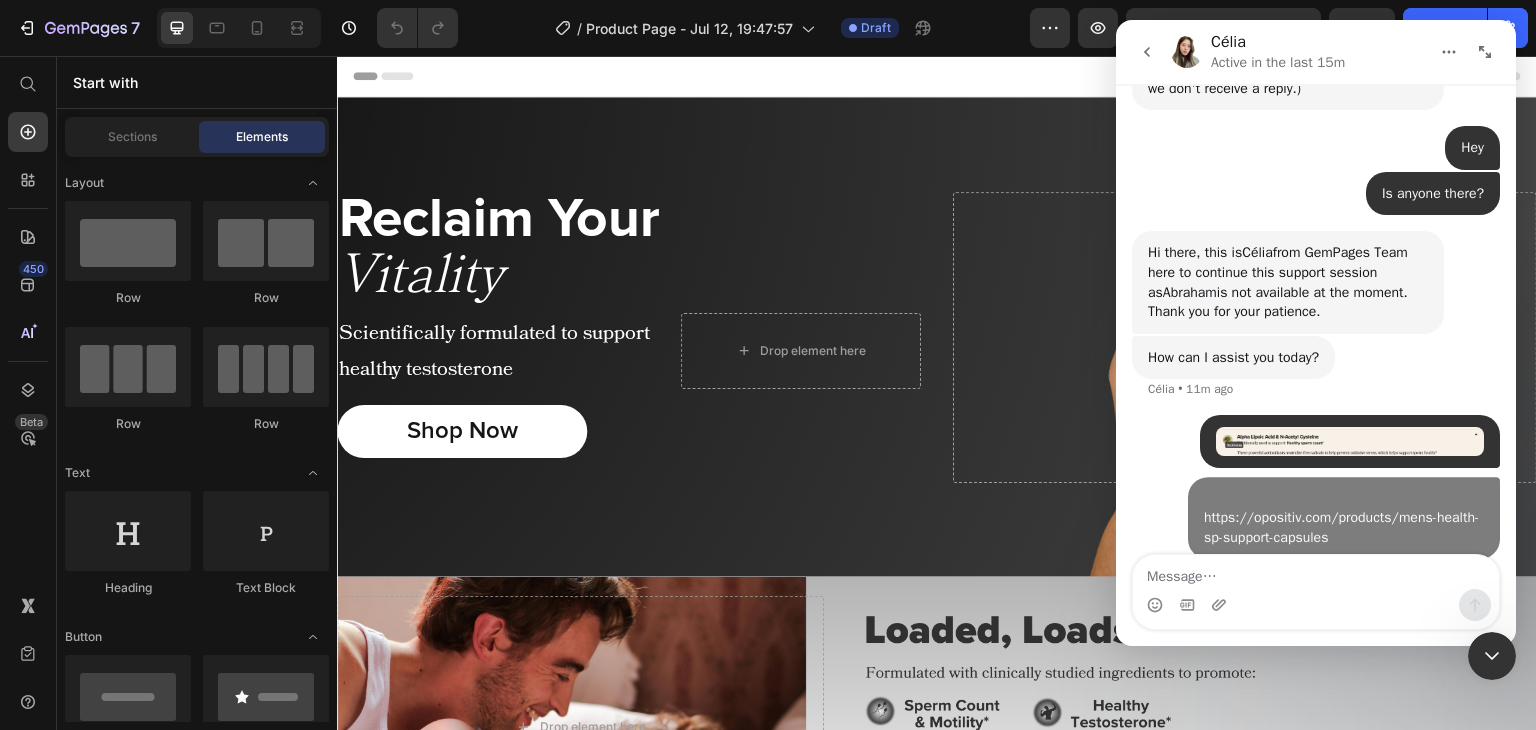 scroll, scrollTop: 13936, scrollLeft: 0, axis: vertical 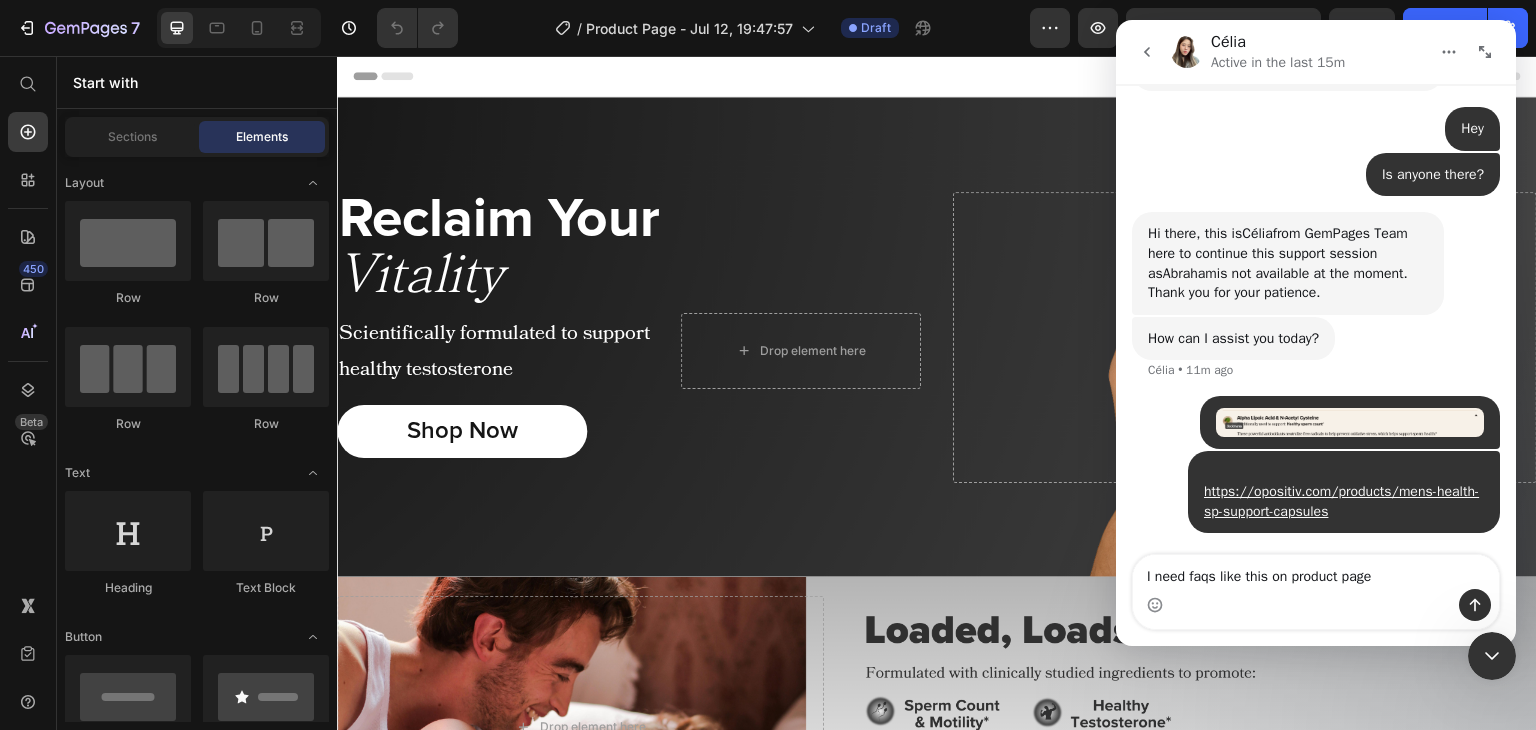 type on "I need faqs like this on product page." 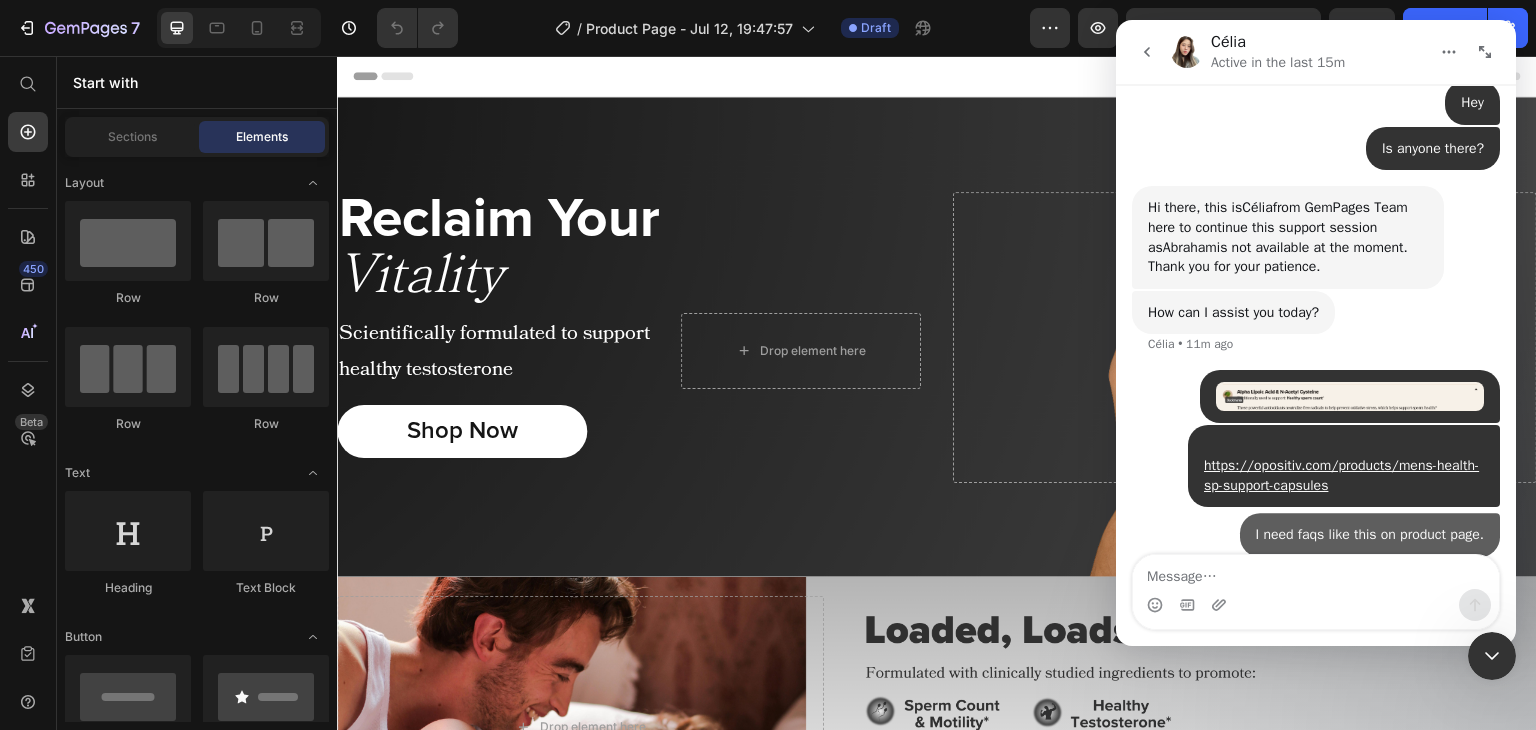scroll, scrollTop: 13981, scrollLeft: 0, axis: vertical 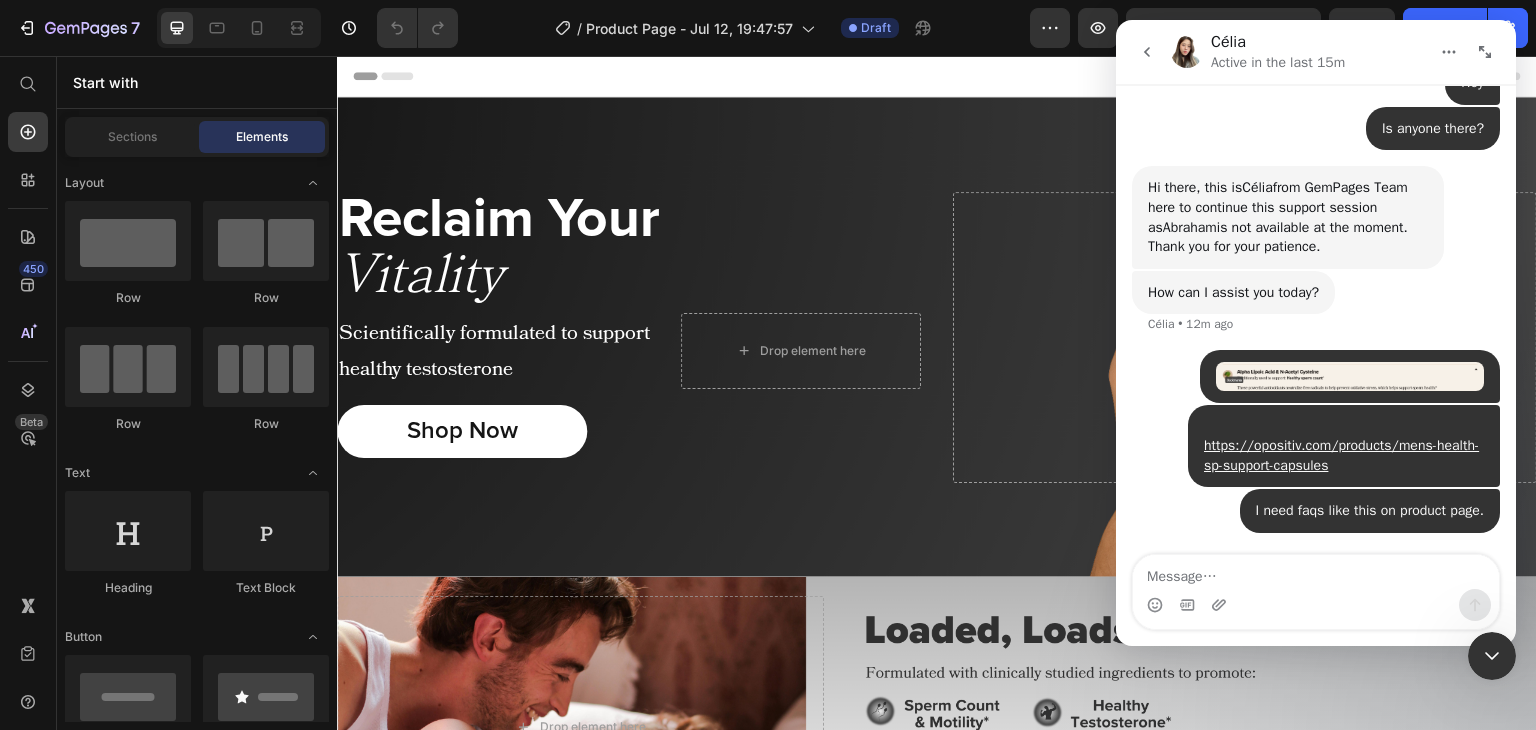 type on "S" 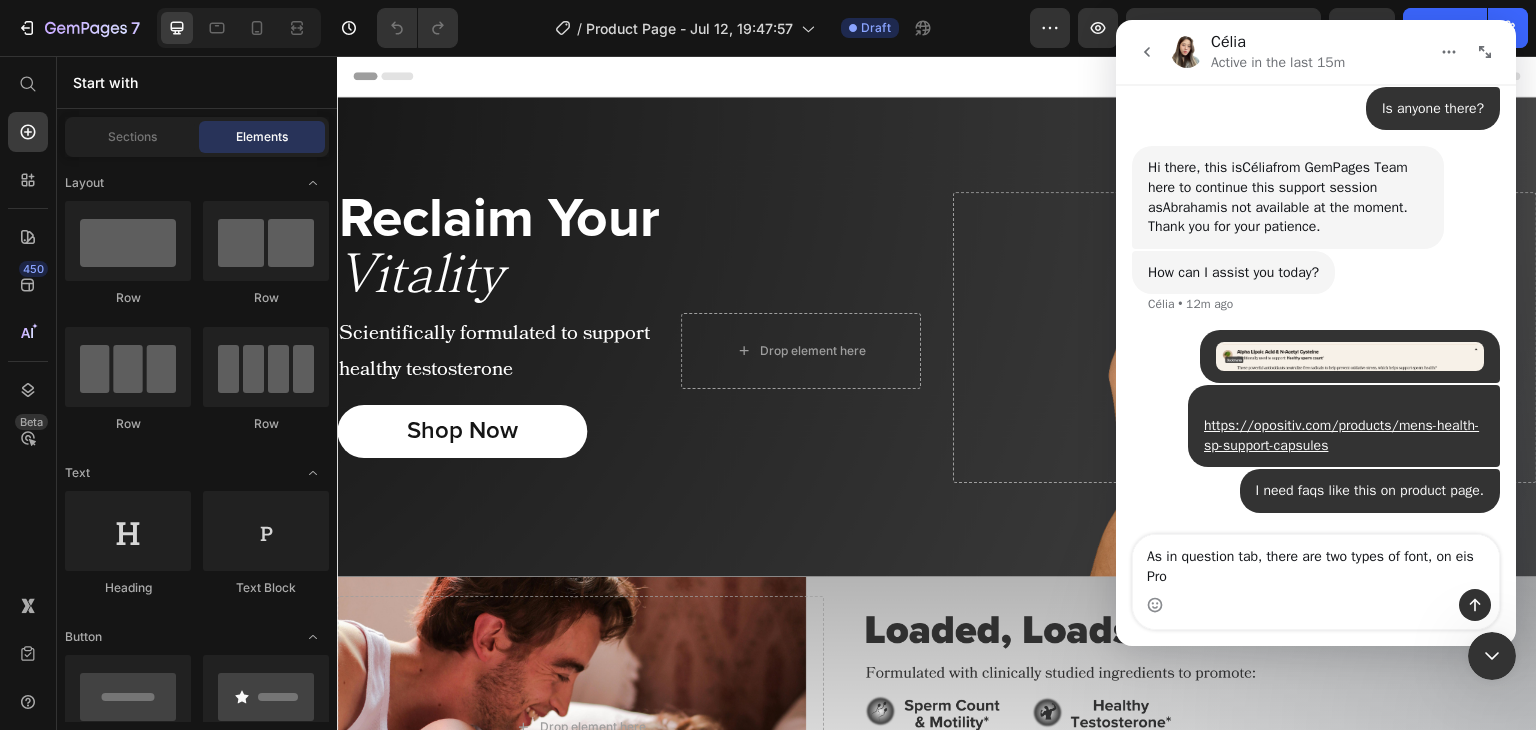 scroll, scrollTop: 14001, scrollLeft: 0, axis: vertical 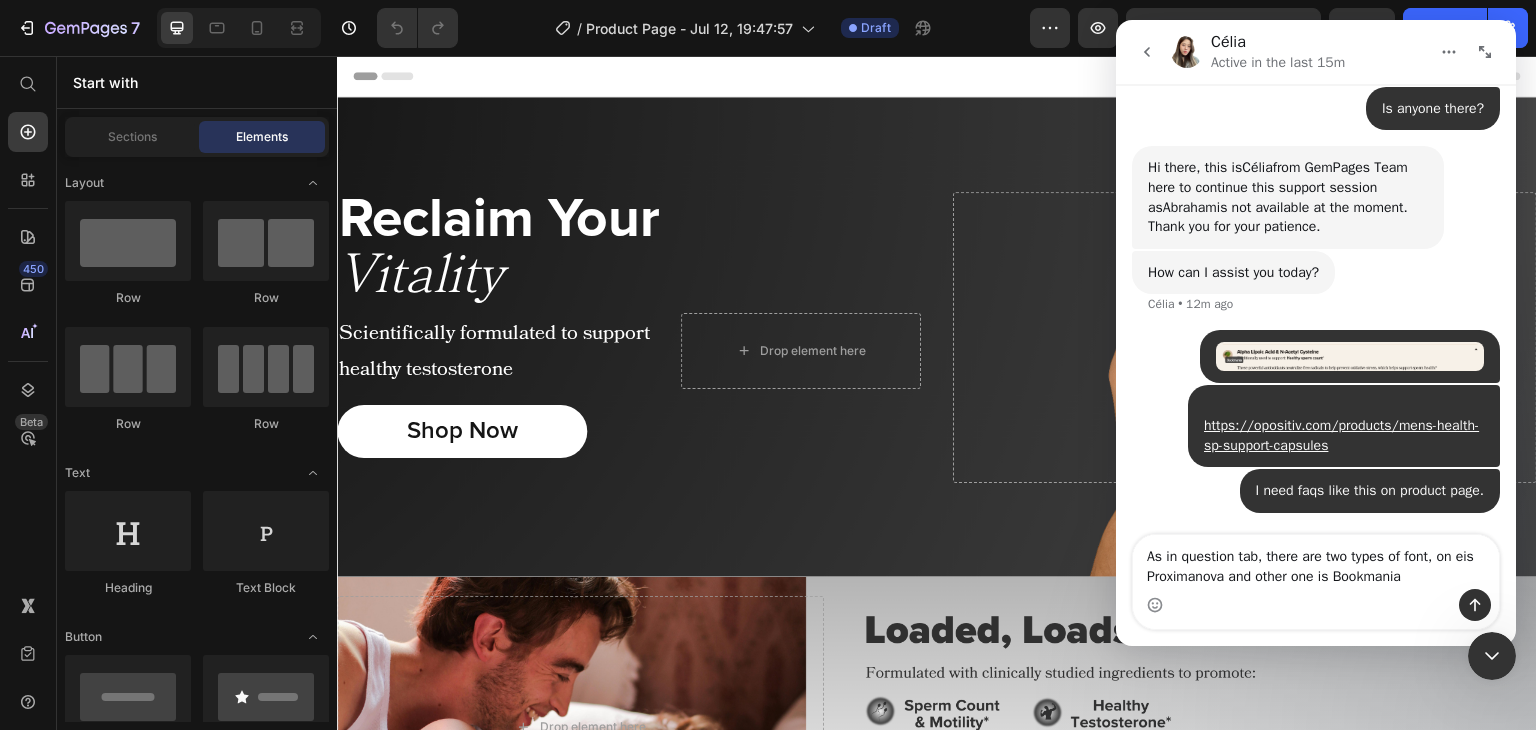 type on "As in question tab, there are two types of font, on eis Proximanova and other one is Bookmania." 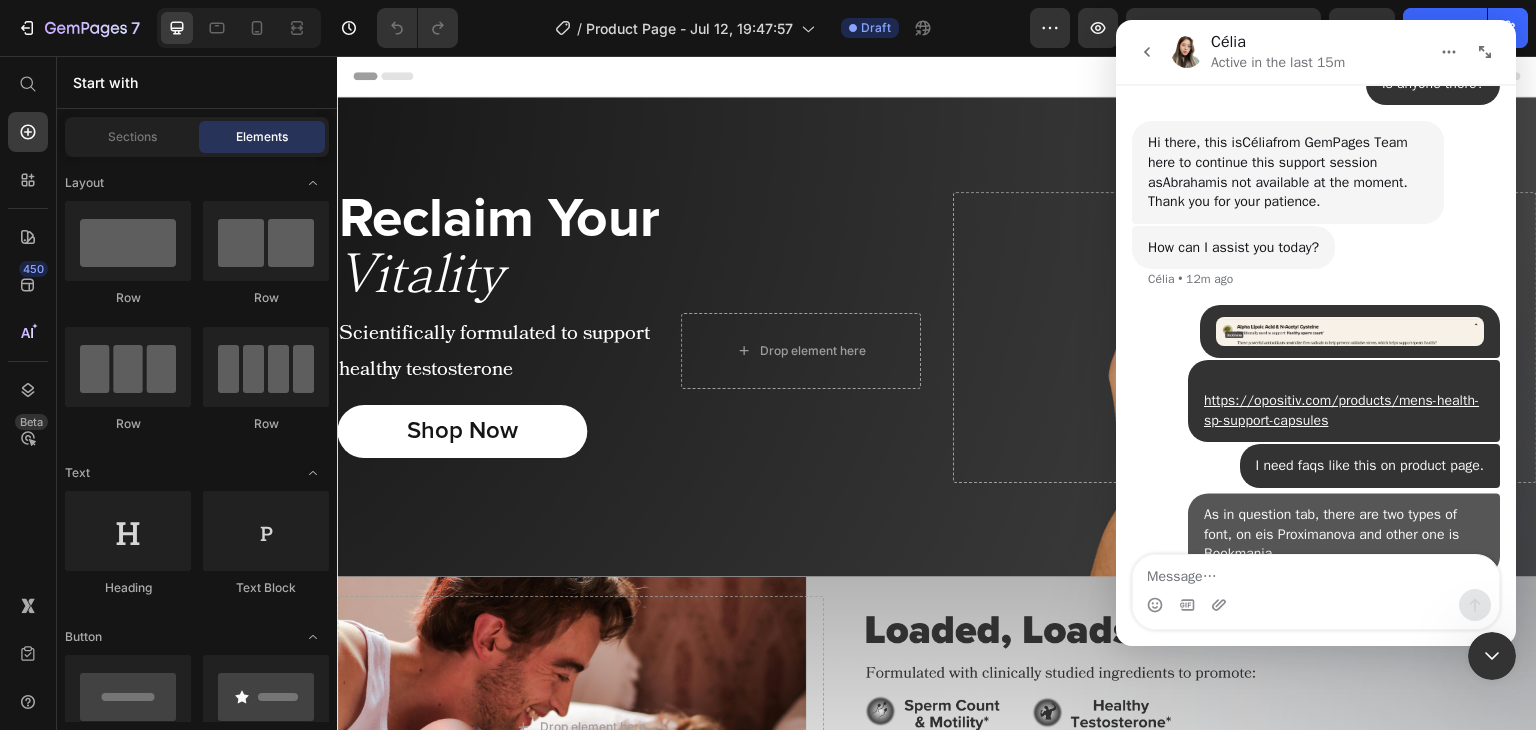 scroll, scrollTop: 14066, scrollLeft: 0, axis: vertical 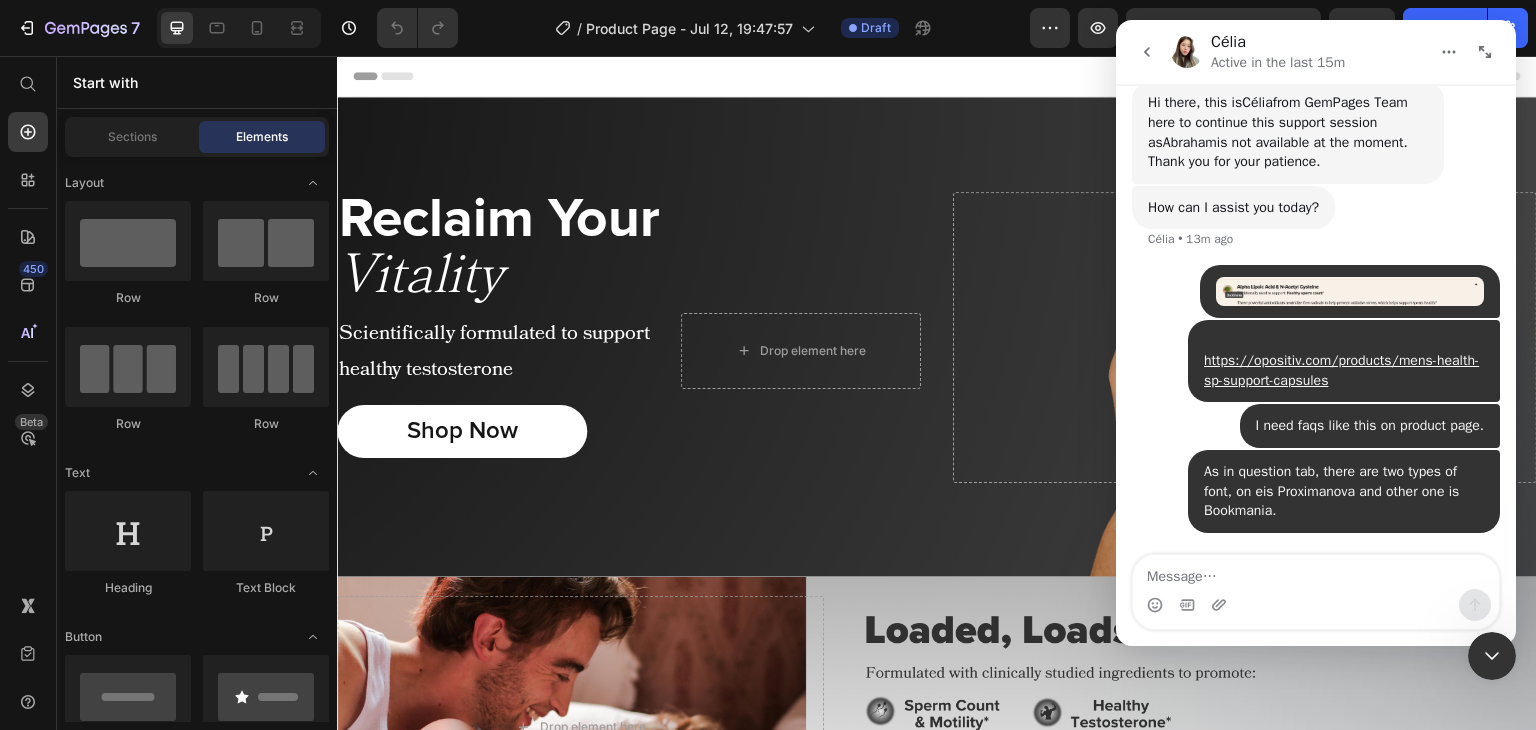 click at bounding box center (1316, 572) 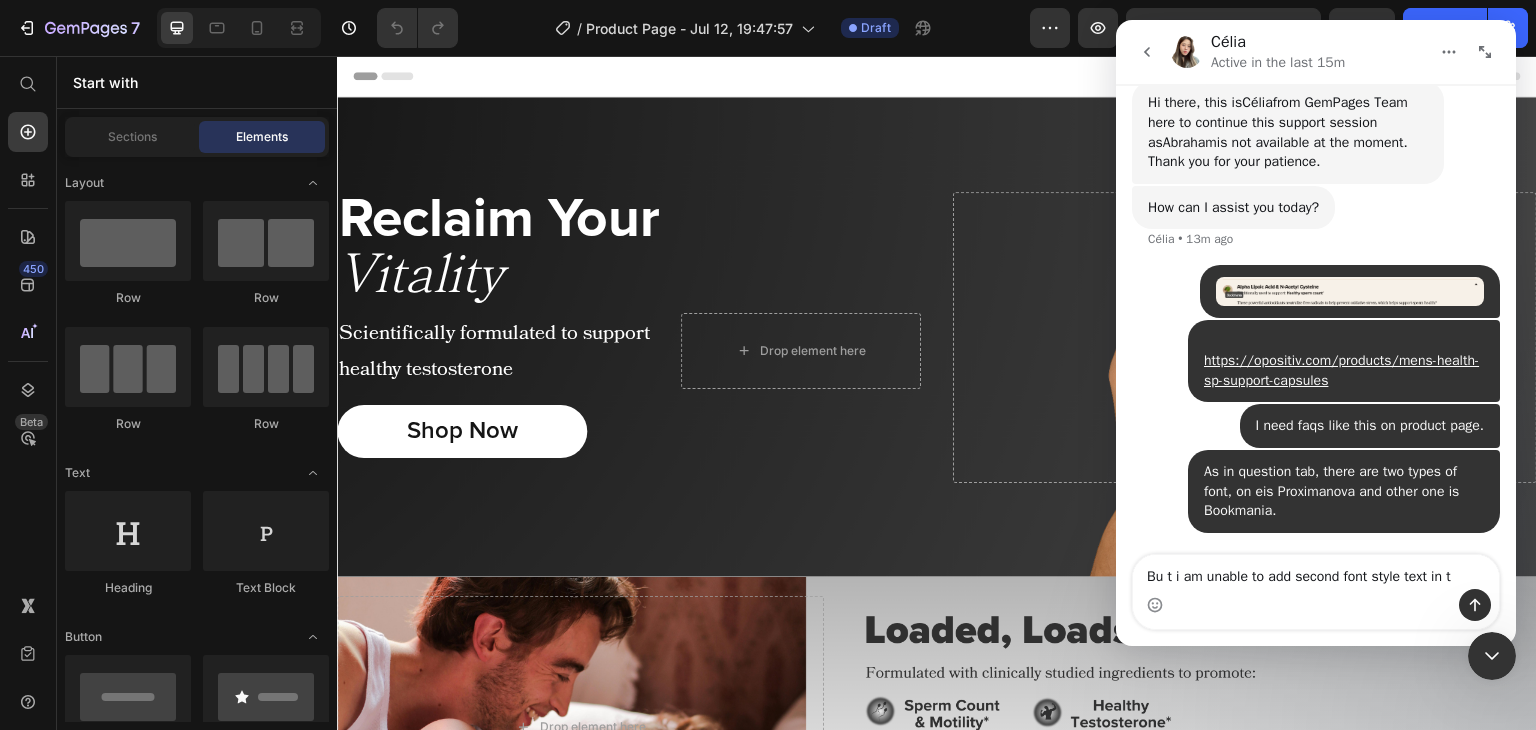 type on "Bu t i am unable to add second font style text in t." 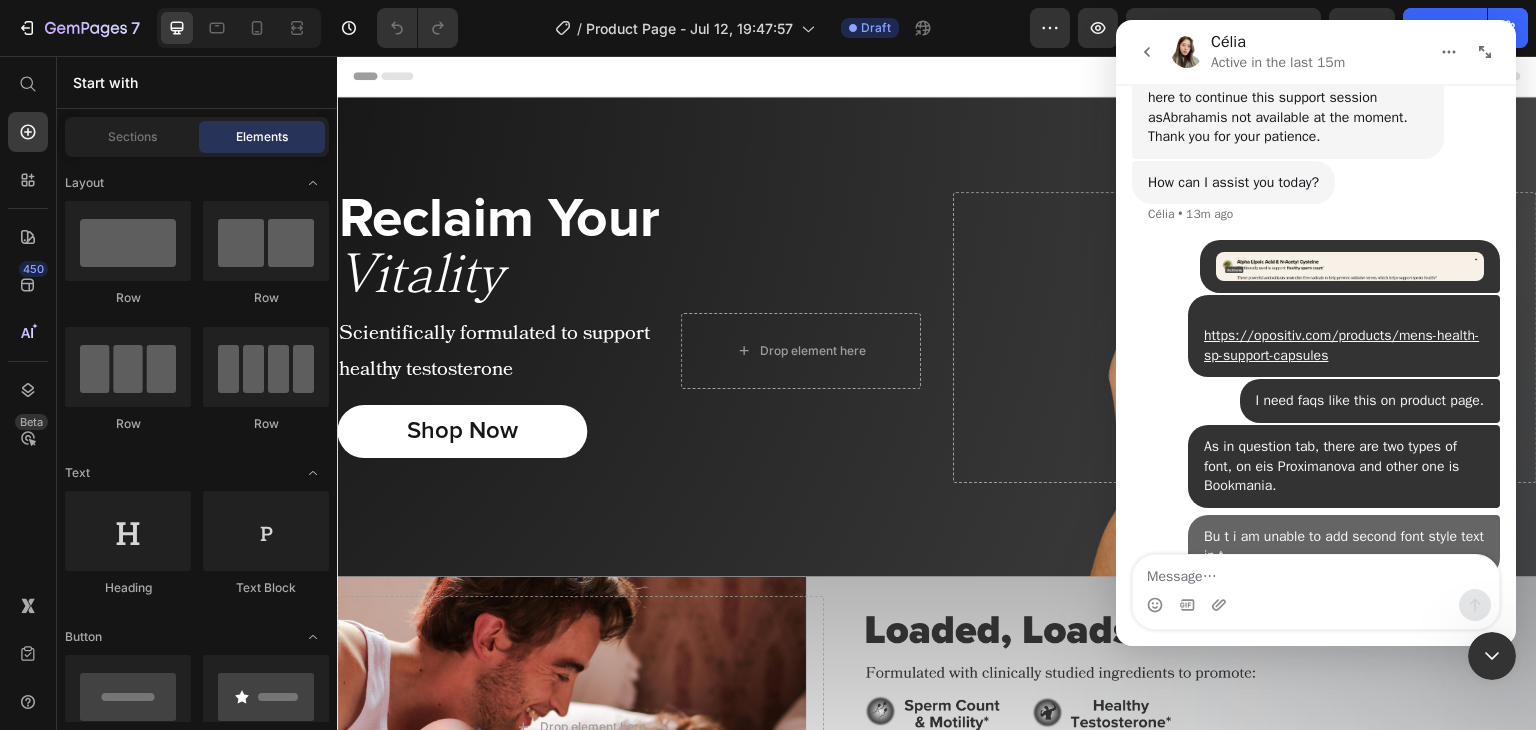 scroll, scrollTop: 14132, scrollLeft: 0, axis: vertical 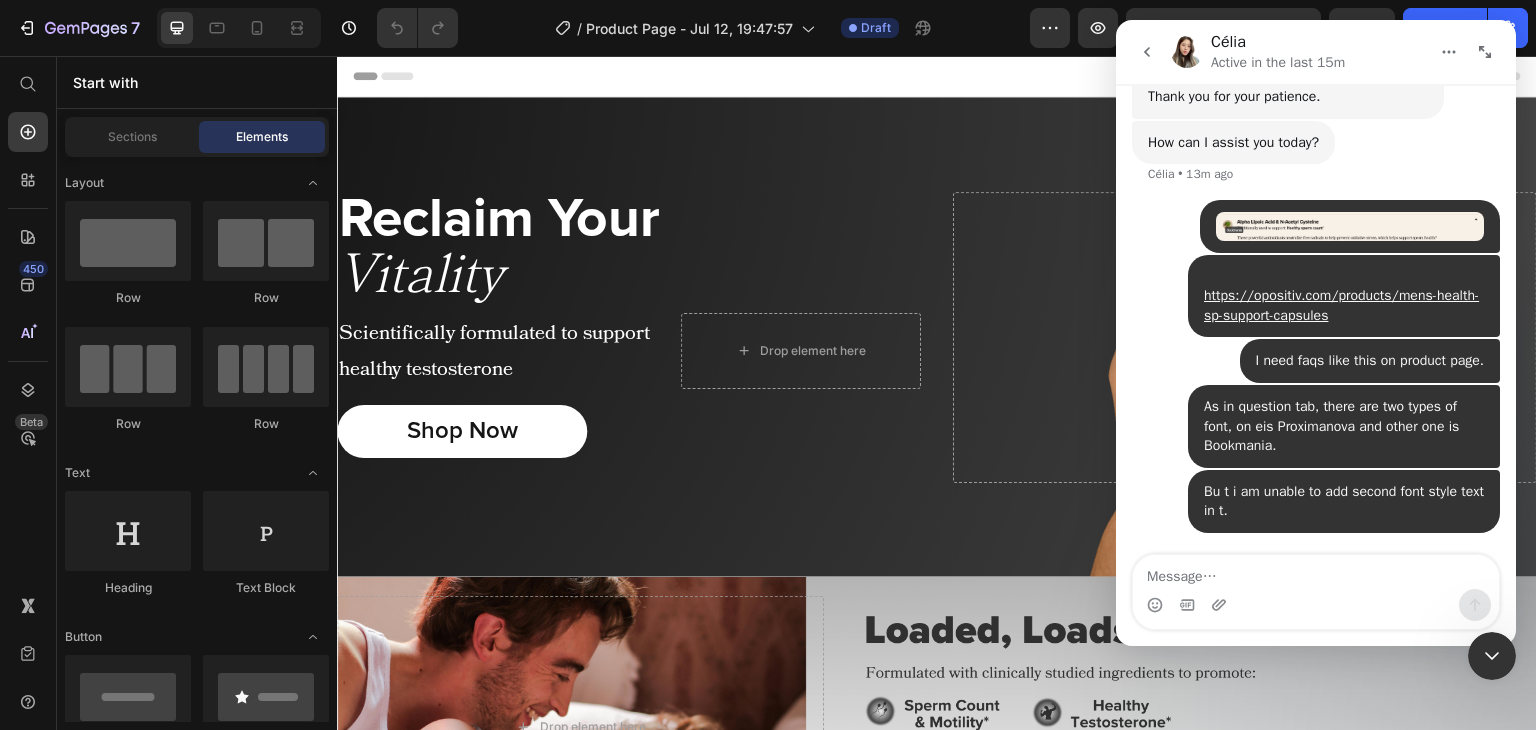 type 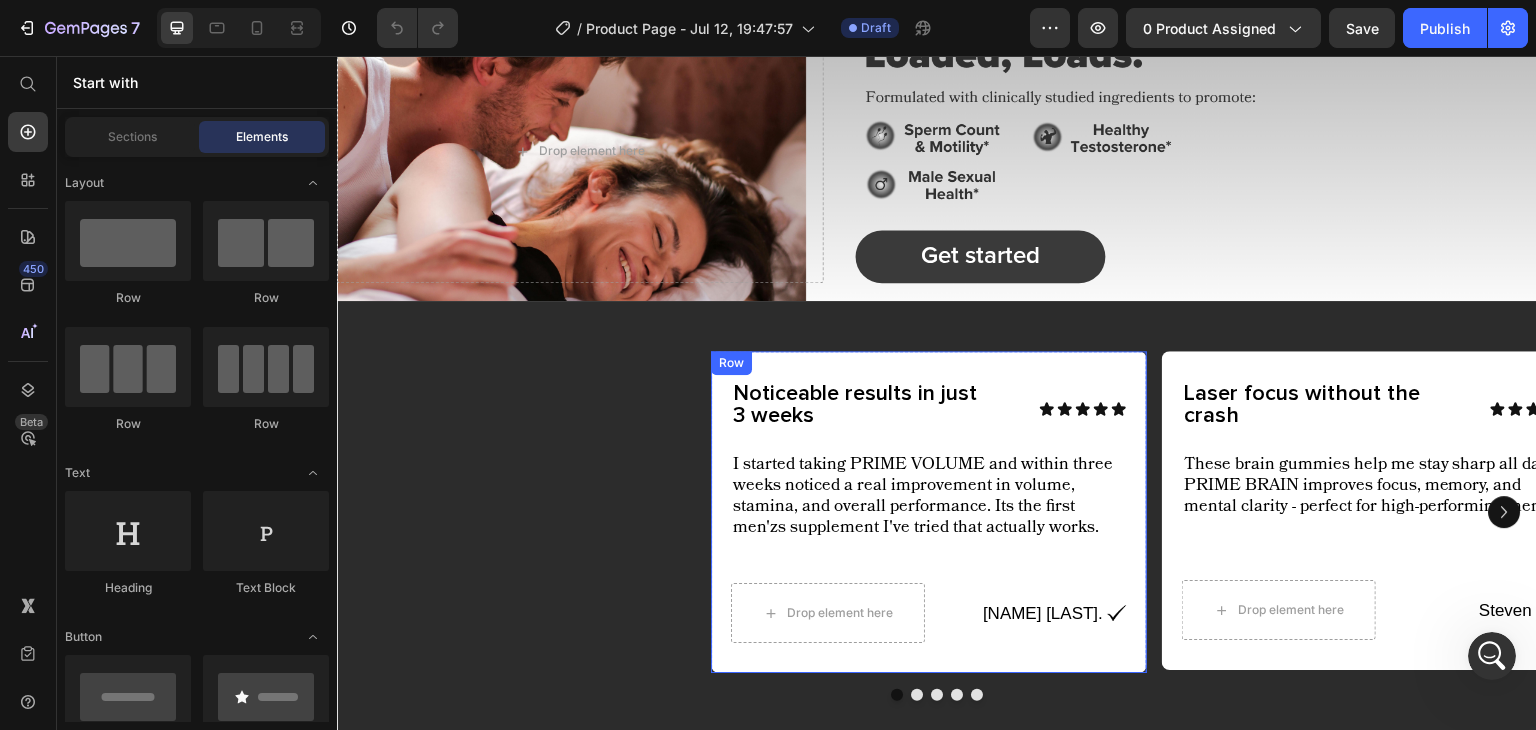 scroll, scrollTop: 680, scrollLeft: 0, axis: vertical 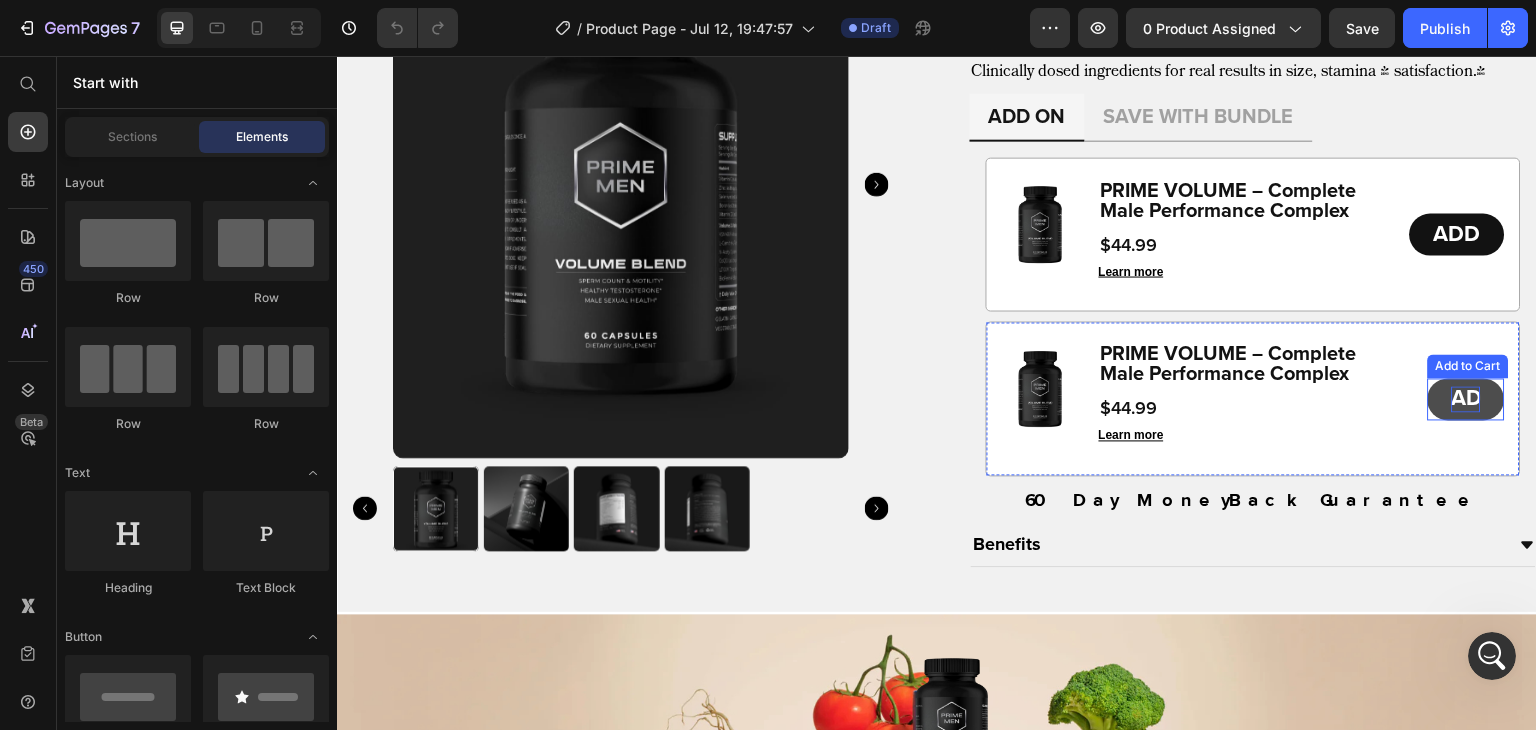 click on "ADD" at bounding box center [1466, 399] 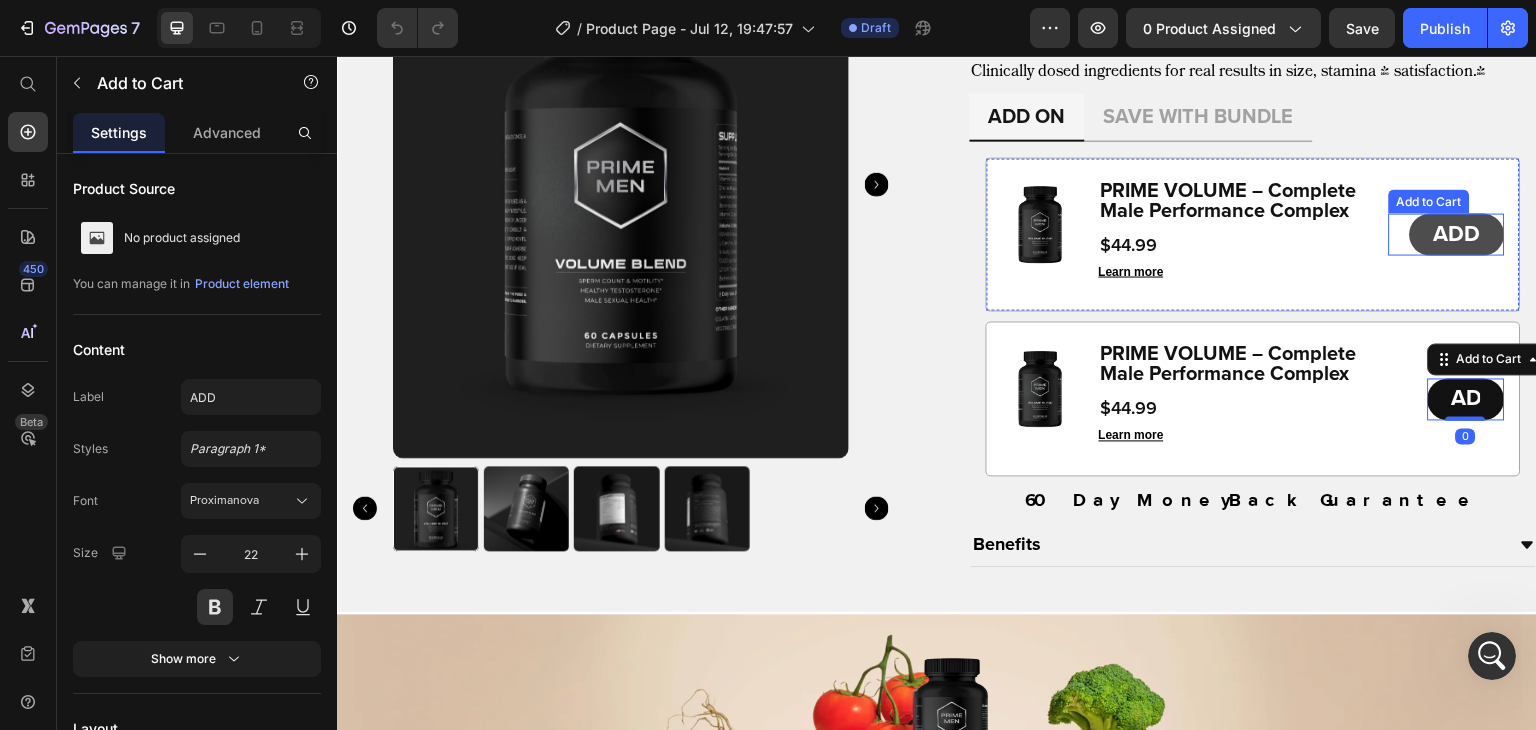 click on "ADD" at bounding box center [1457, 234] 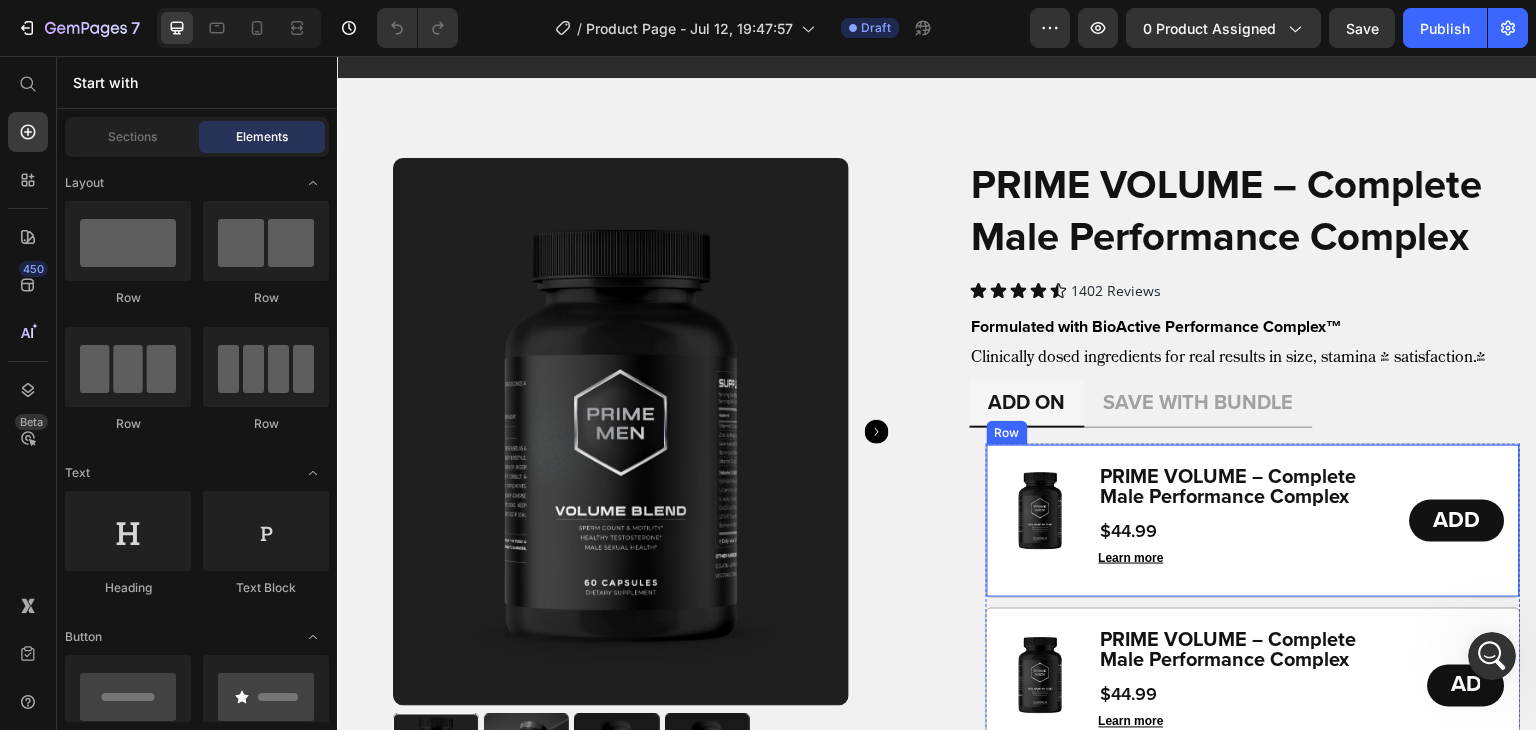 scroll, scrollTop: 1456, scrollLeft: 0, axis: vertical 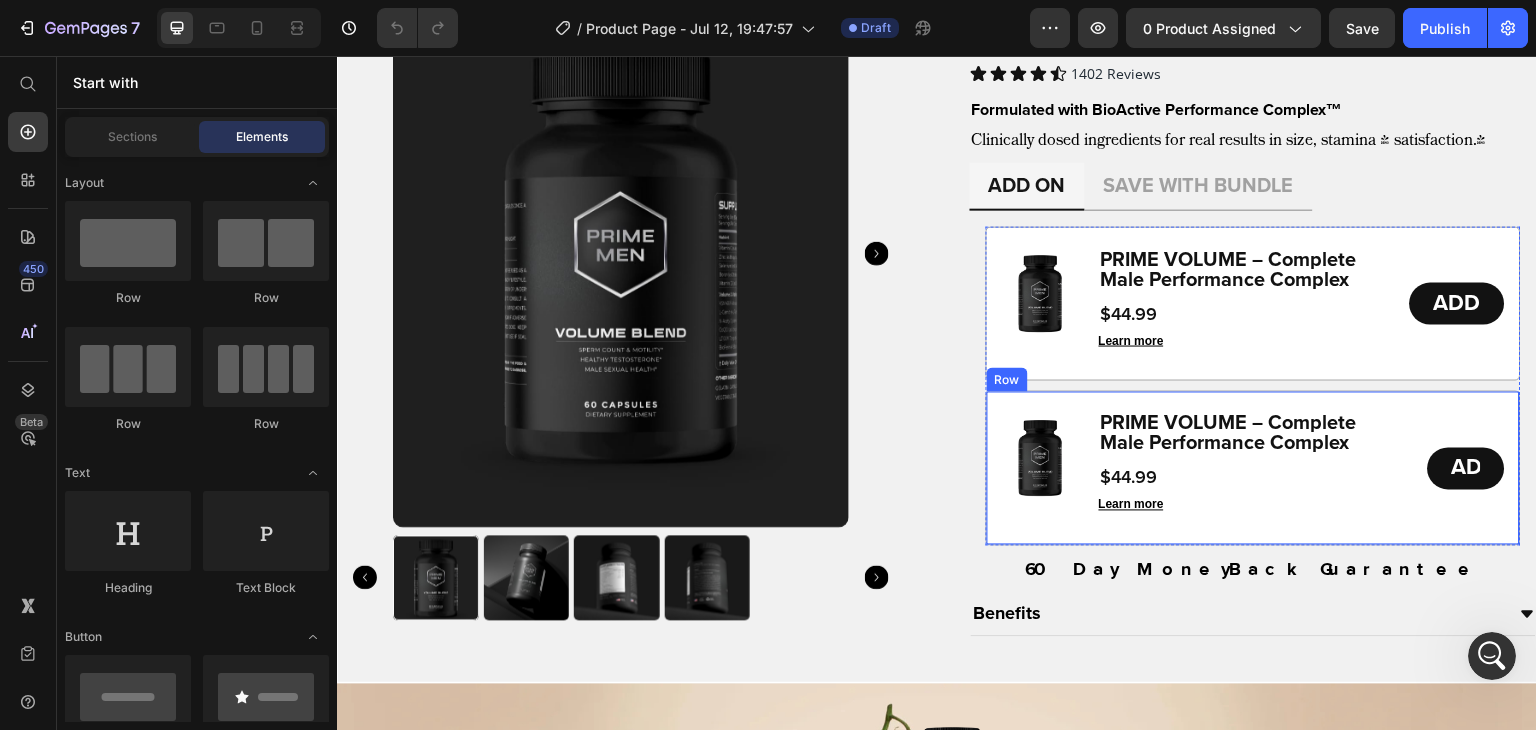 click on "Image PRIME VOLUME – Complete Male Performance Complex Product Title $44.99 Product Price Learn more Button ADD Add to Cart Row" at bounding box center [1254, 468] 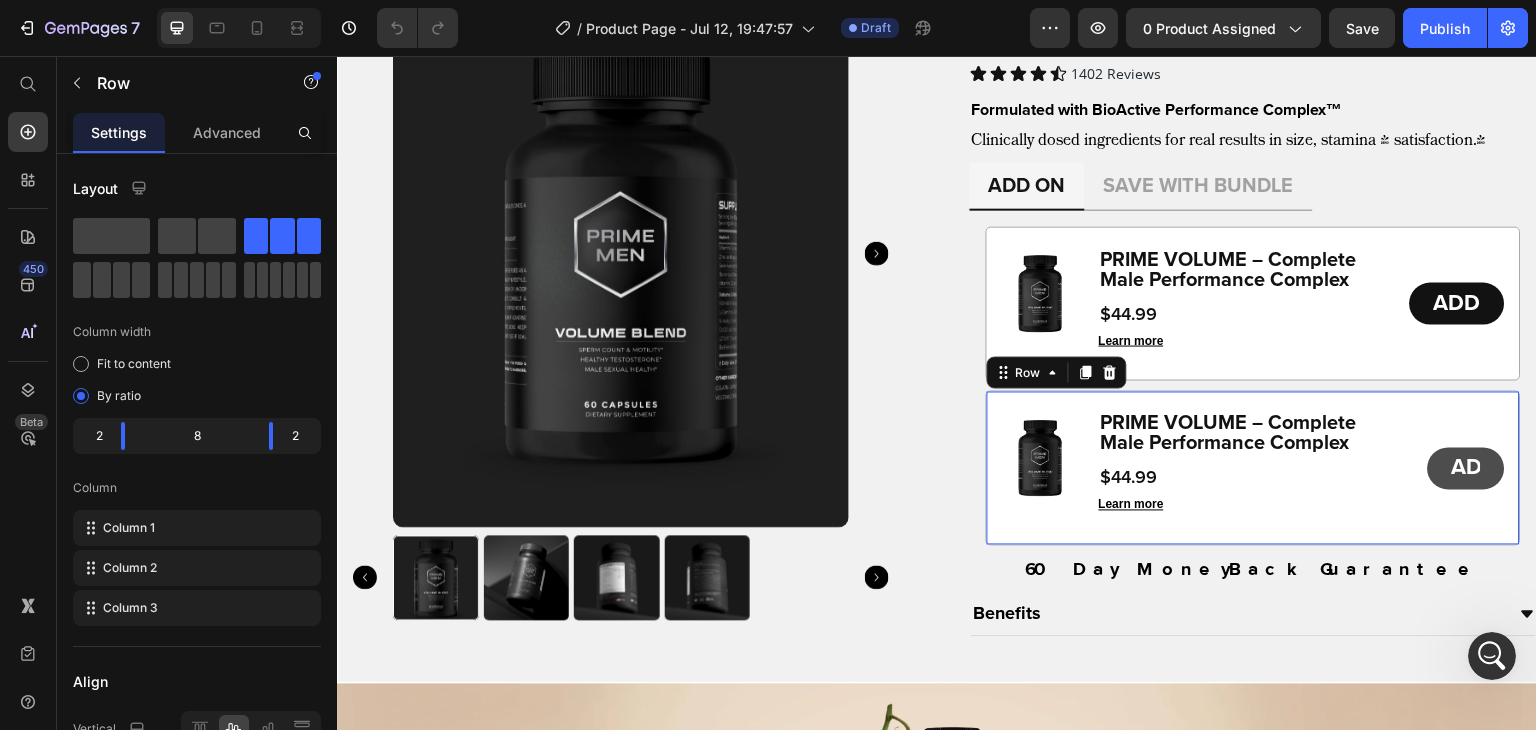 click on "ADD" at bounding box center (1466, 469) 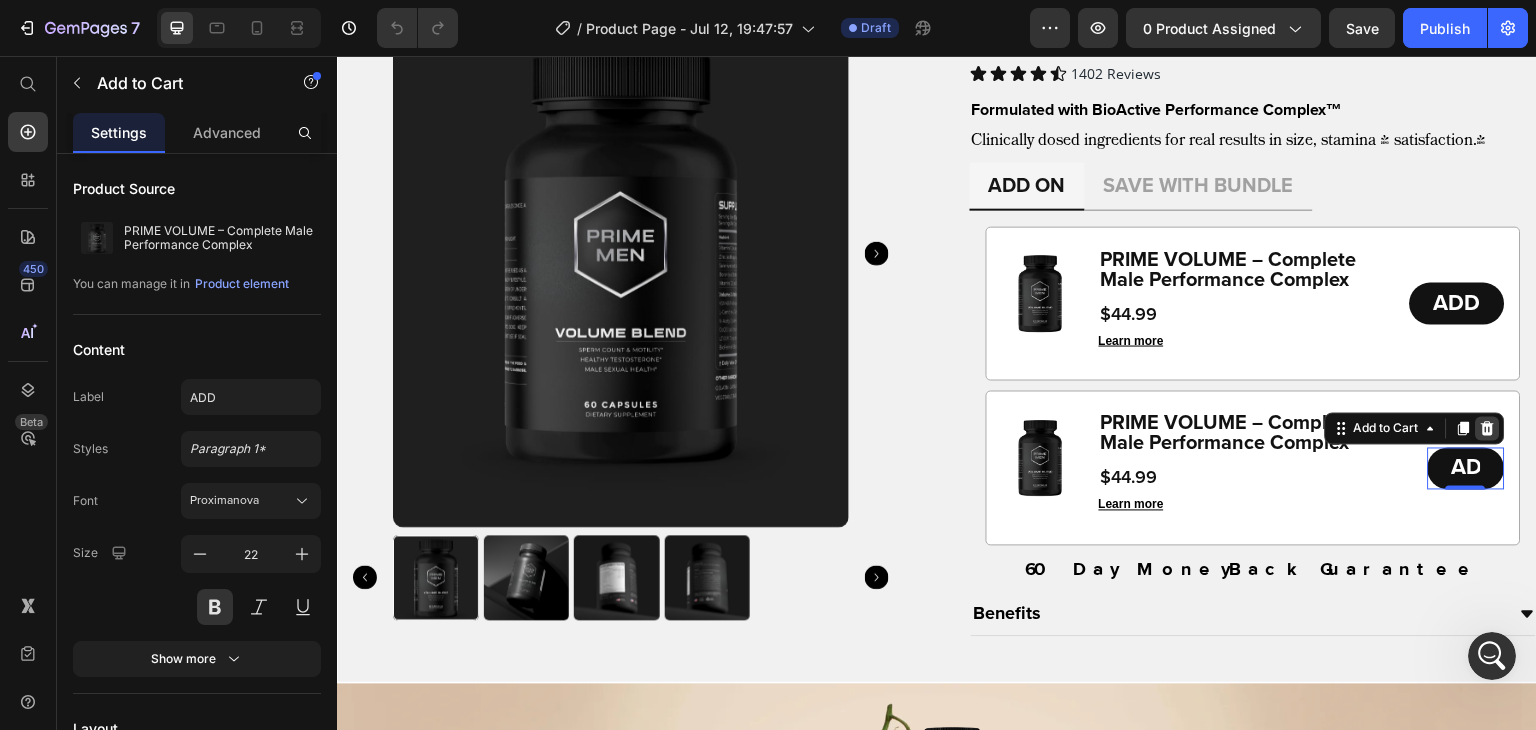 click 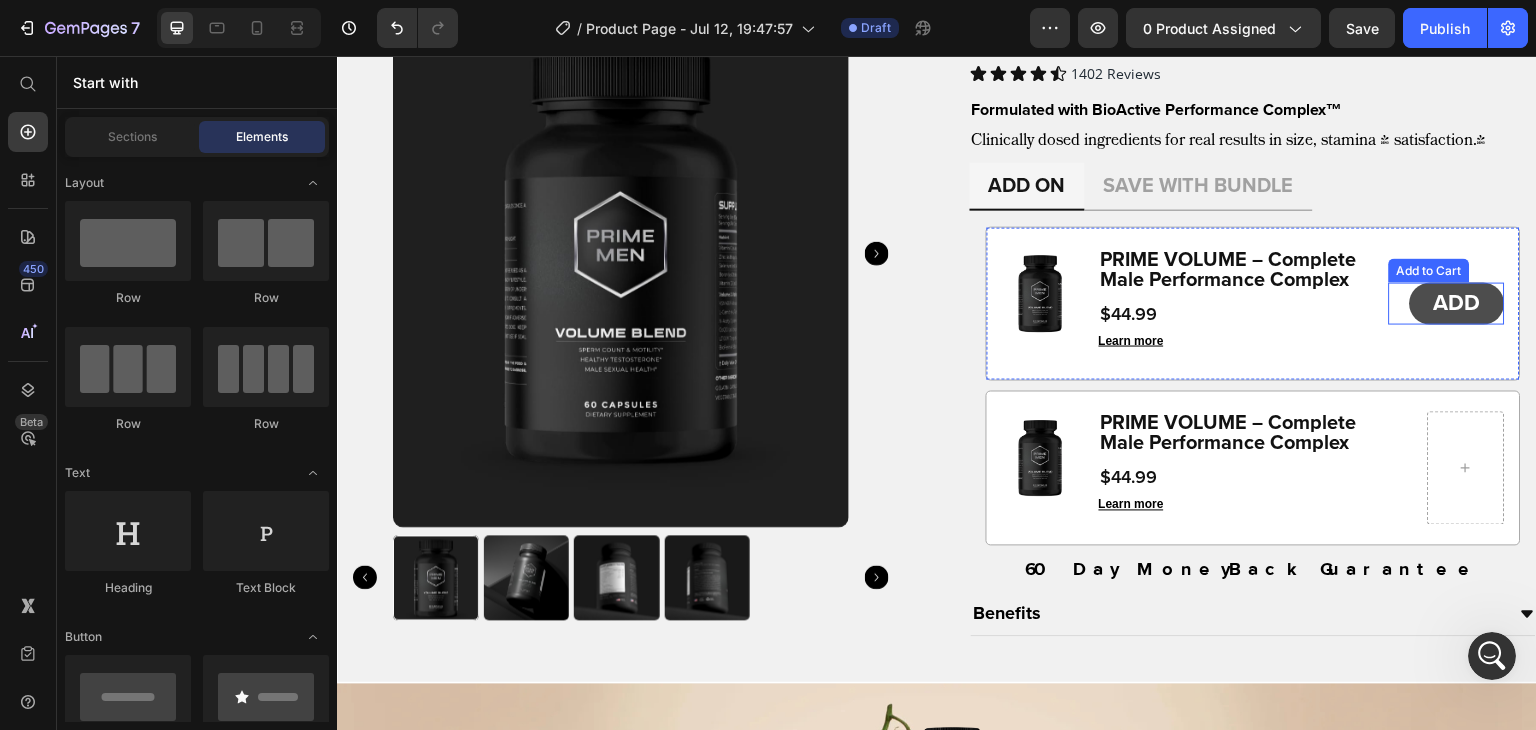 click on "ADD" at bounding box center (1457, 304) 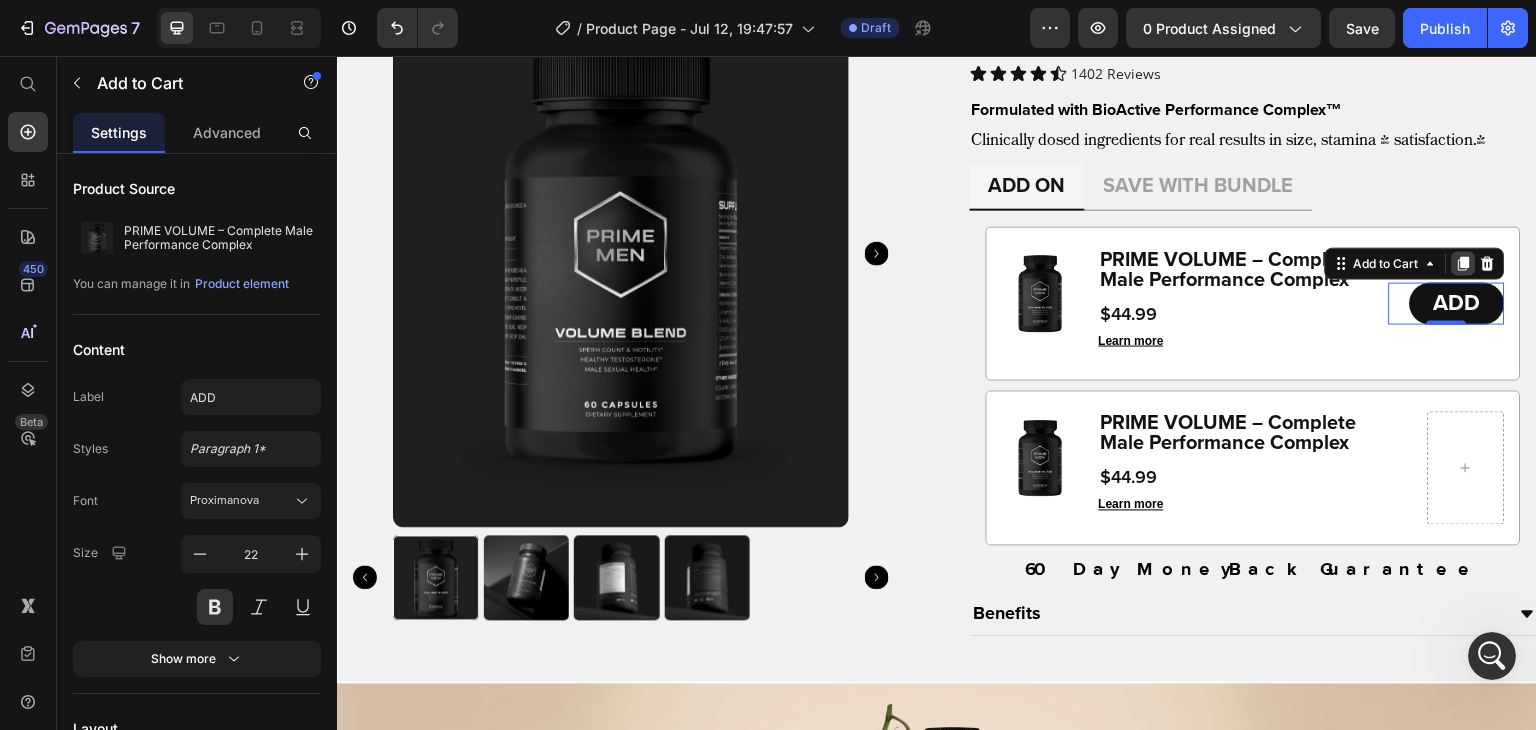 click 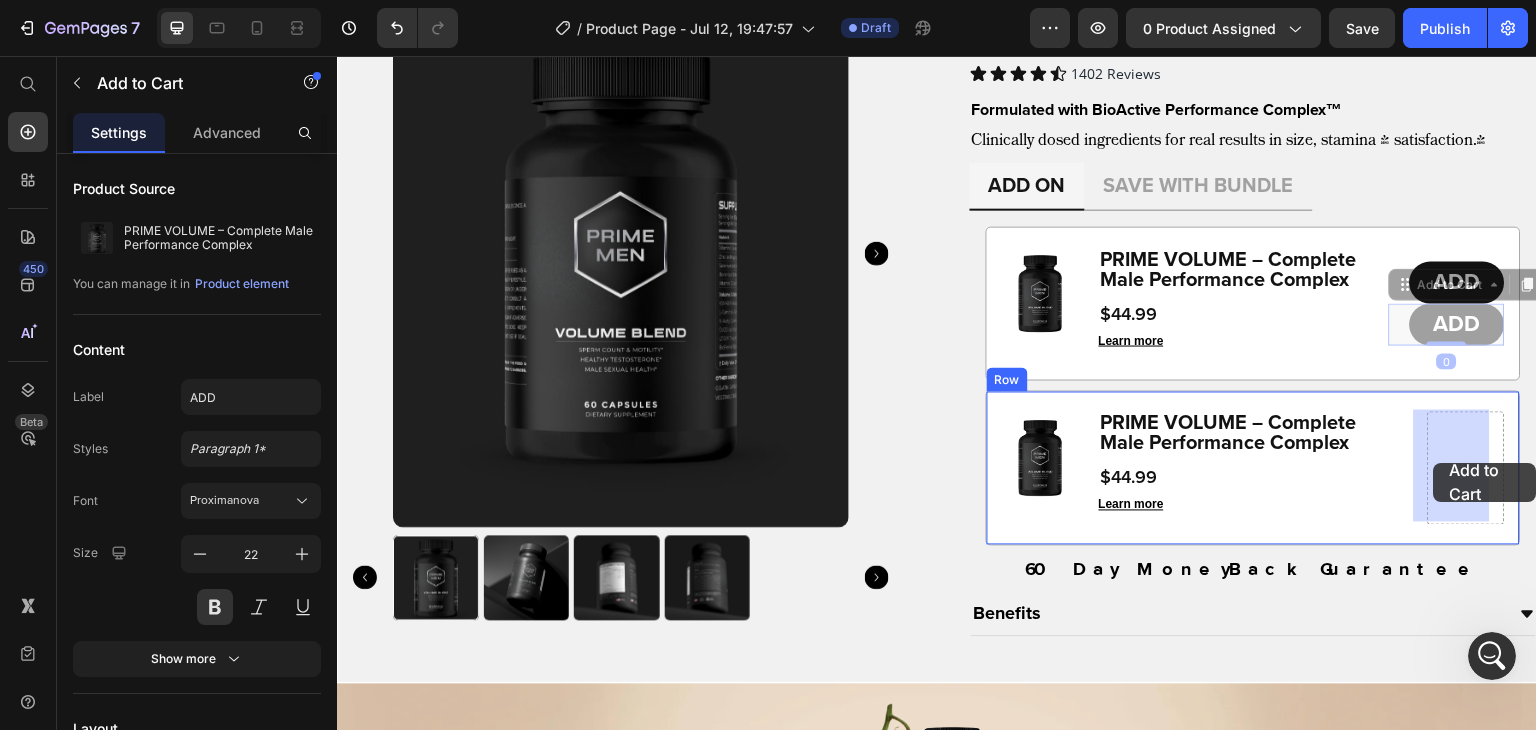 drag, startPoint x: 1415, startPoint y: 278, endPoint x: 1433, endPoint y: 462, distance: 184.87834 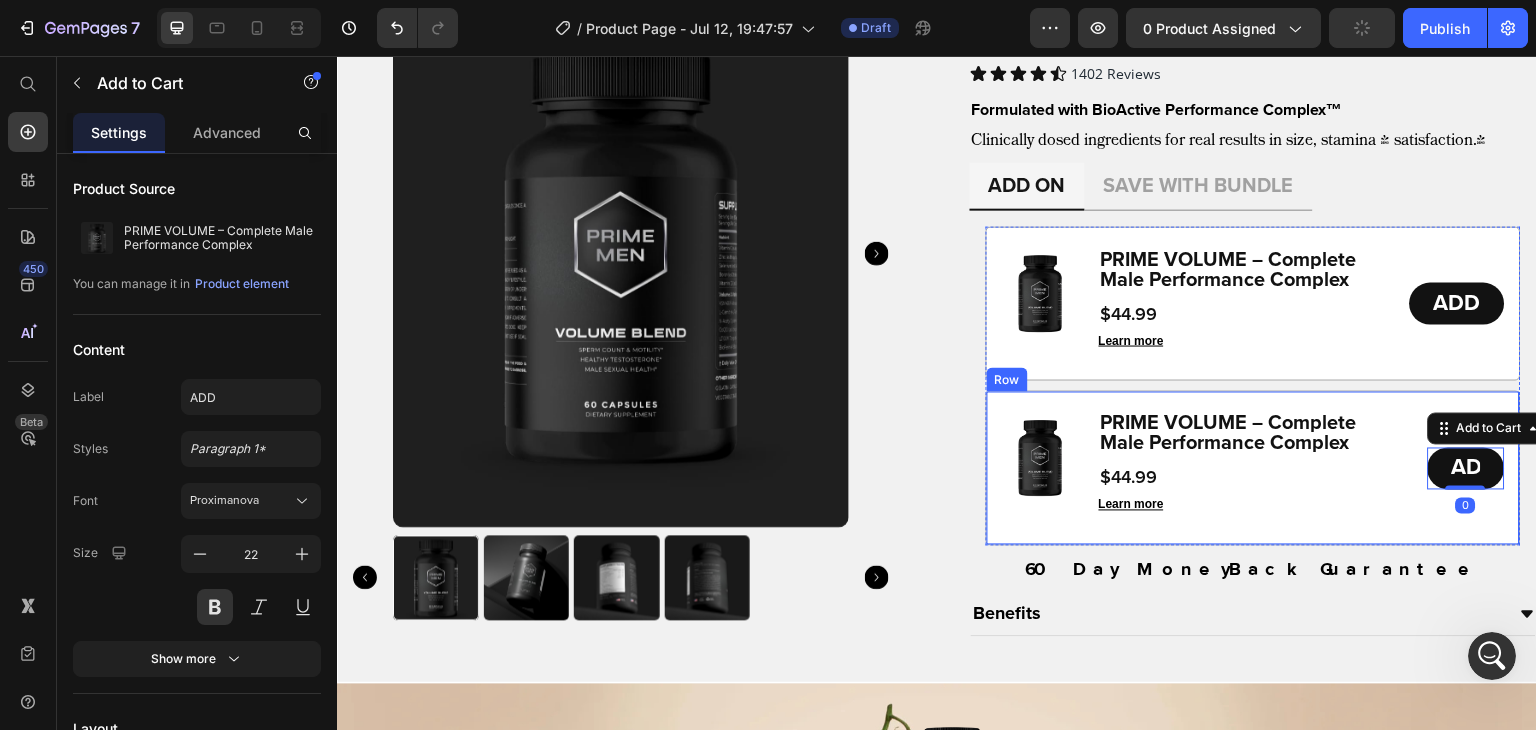 click on "Image PRIME VOLUME – Complete Male Performance Complex Product Title $44.99 Product Price Learn more Button ADD Add to Cart   0 Row" at bounding box center [1254, 468] 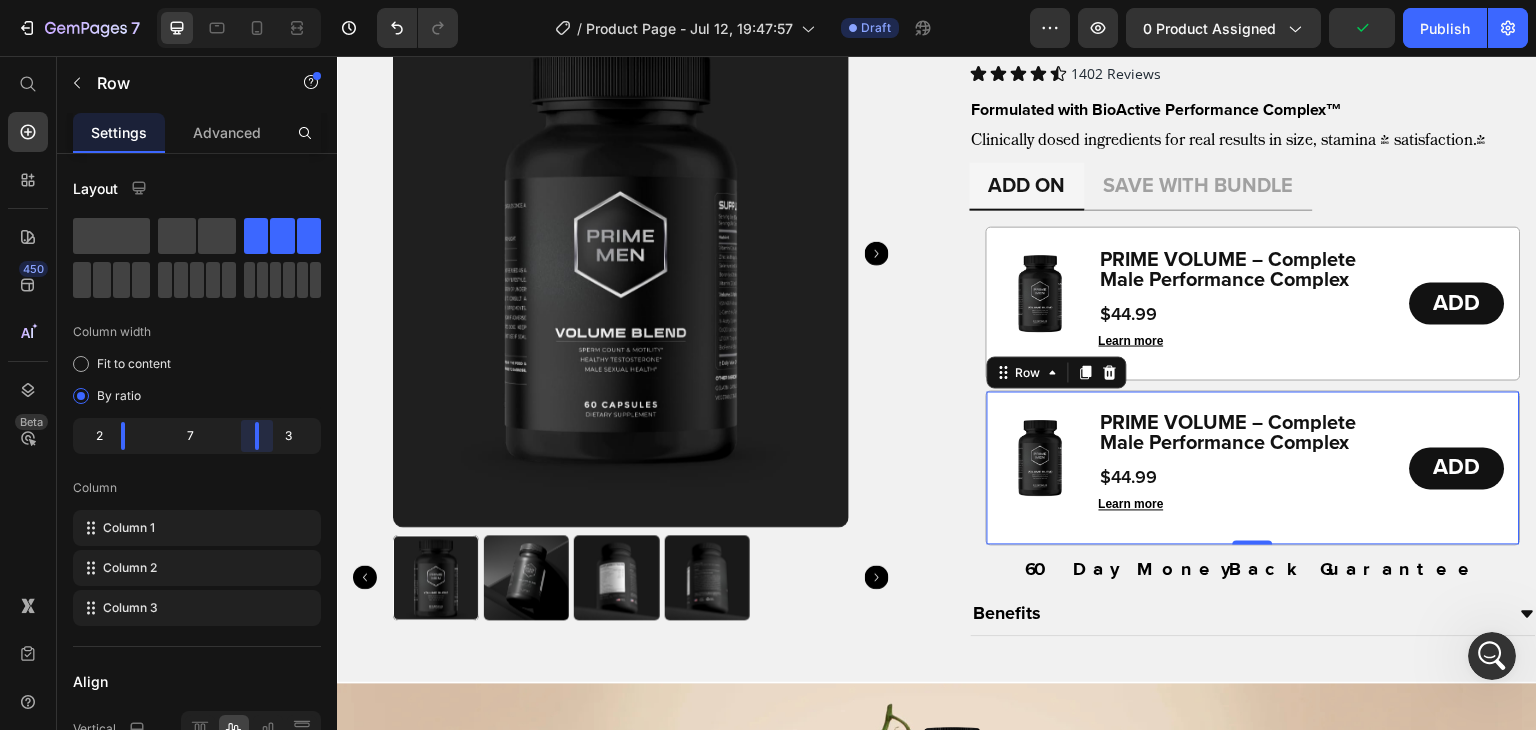 drag, startPoint x: 264, startPoint y: 431, endPoint x: 251, endPoint y: 428, distance: 13.341664 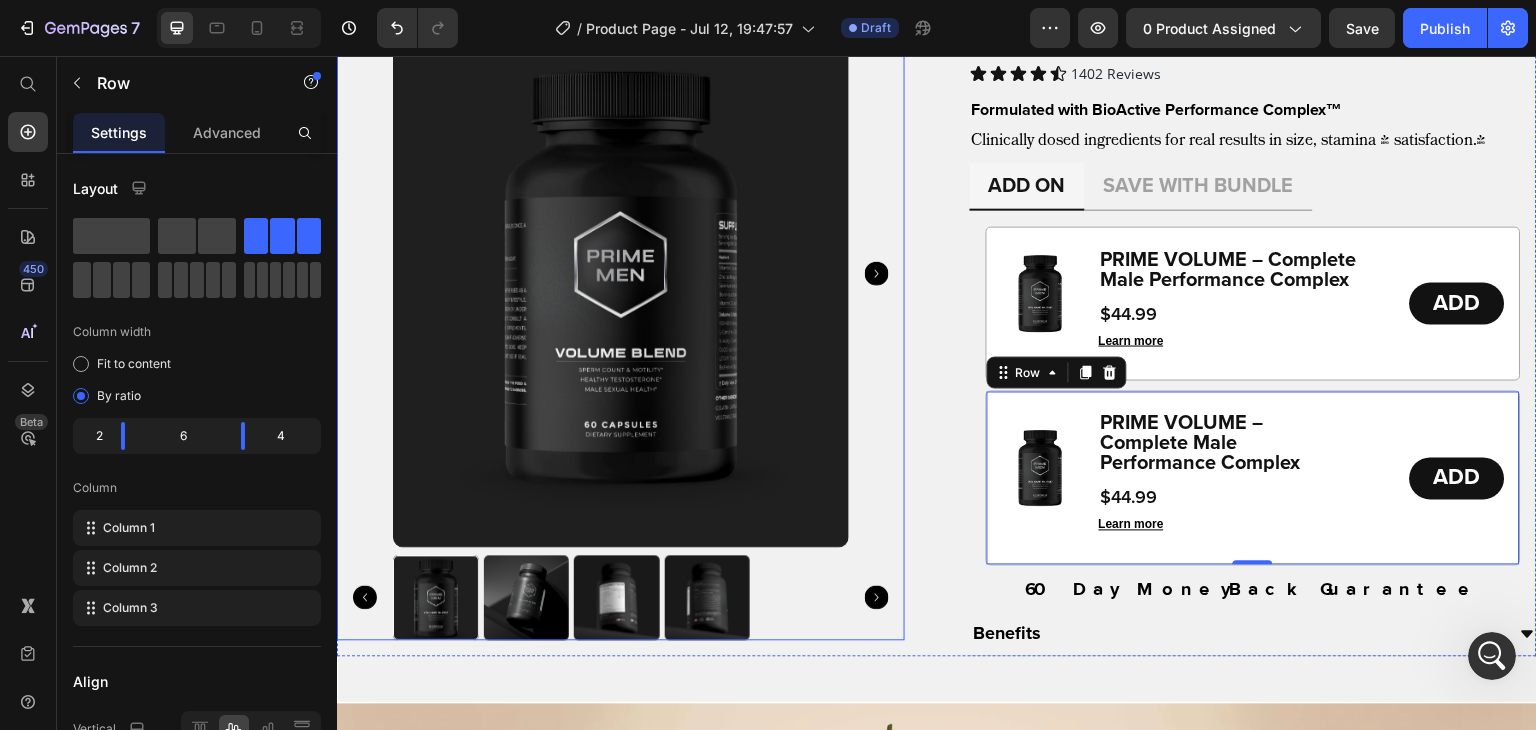 scroll, scrollTop: 1776, scrollLeft: 0, axis: vertical 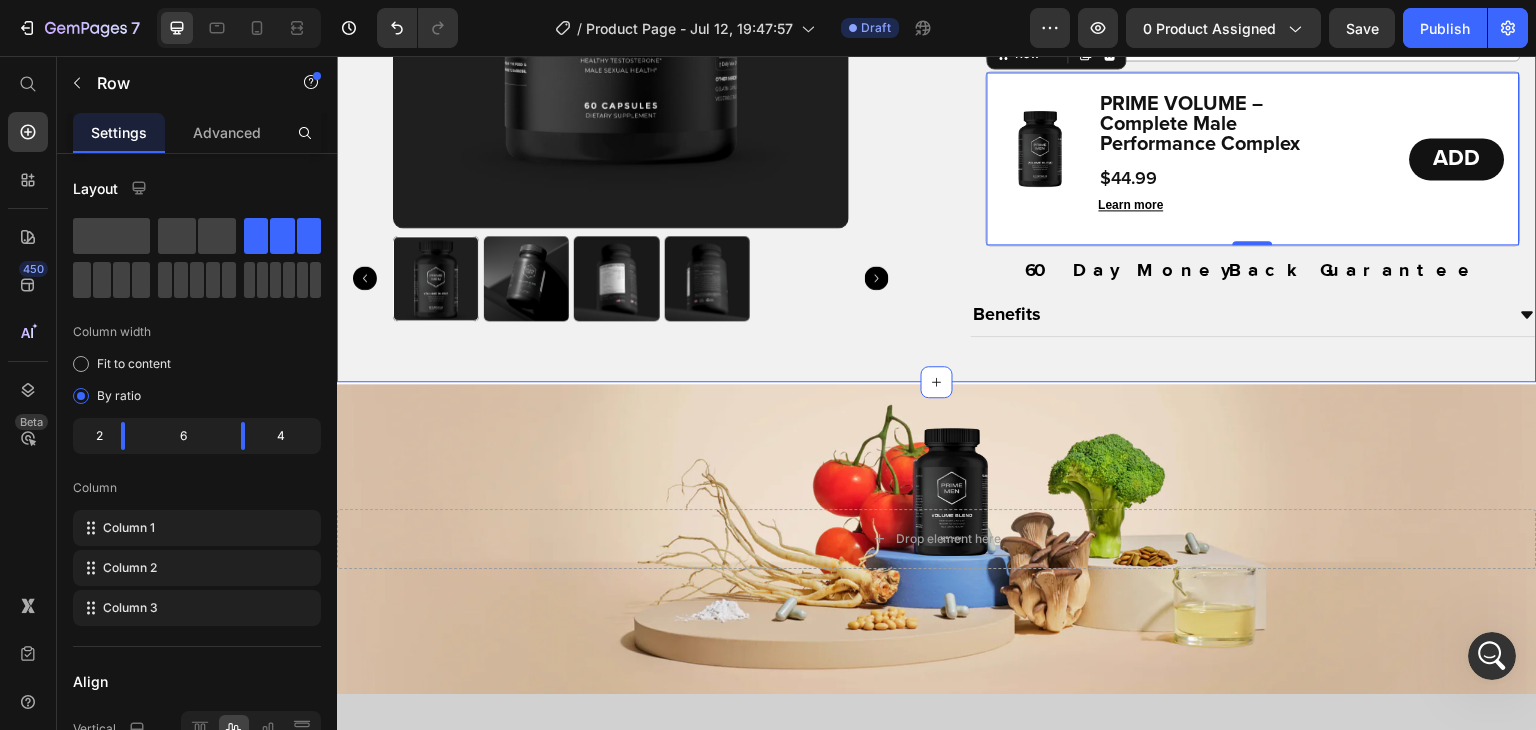 click on "Benefits" at bounding box center (1238, 314) 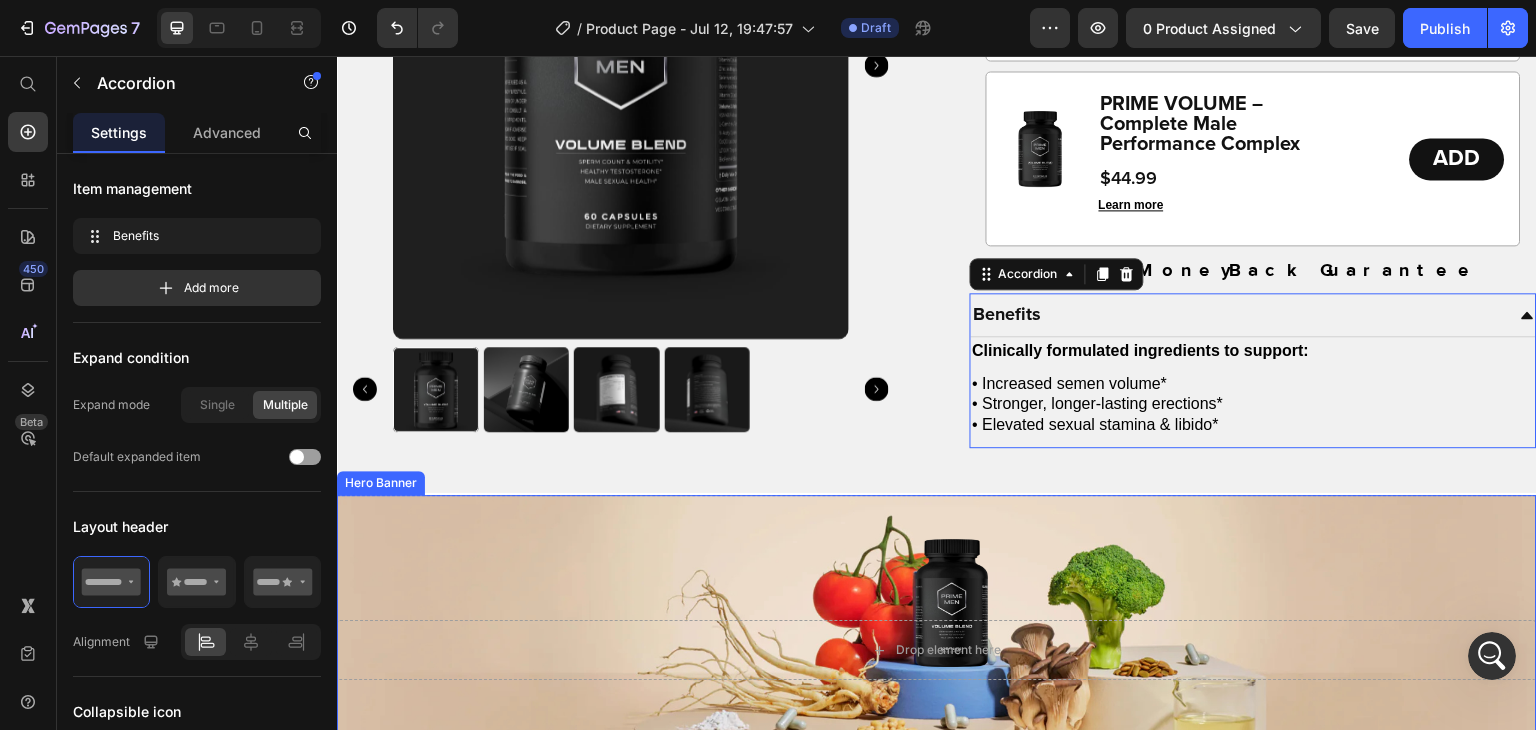 scroll, scrollTop: 1632, scrollLeft: 0, axis: vertical 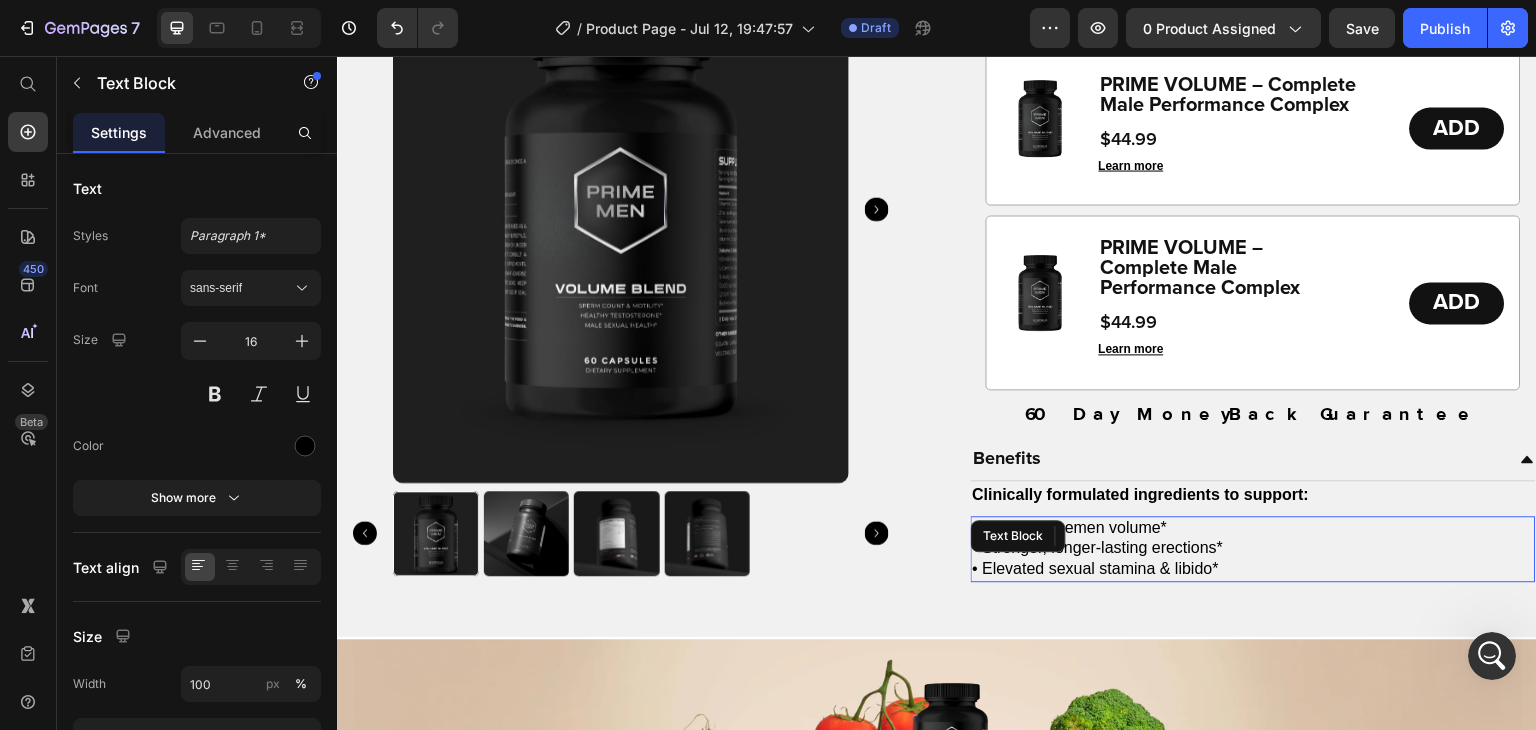 click on "• Increased semen volume* • Stronger, longer-lasting erections* • Elevated sexual stamina & libido*" at bounding box center (1254, 549) 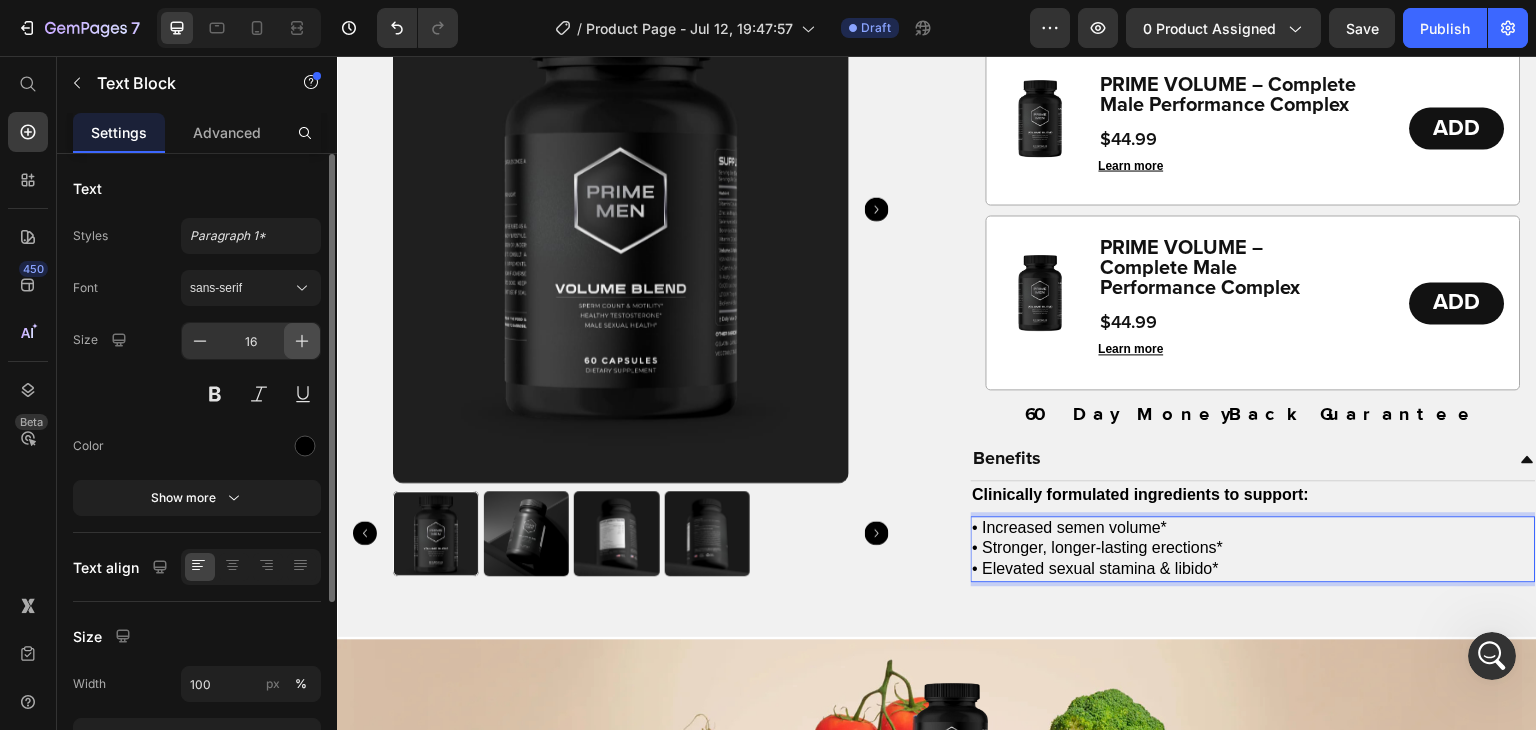 click 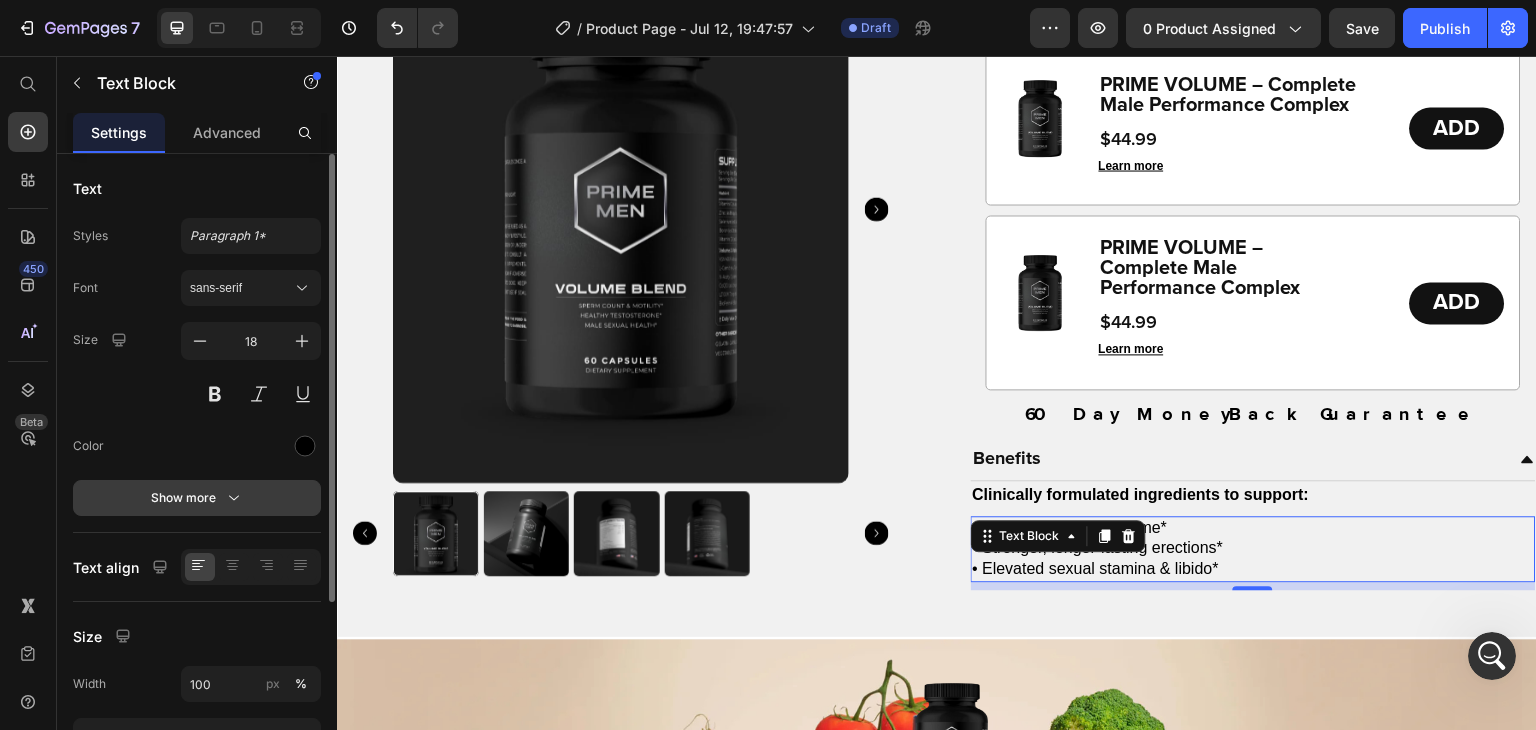 click on "Show more" at bounding box center (197, 498) 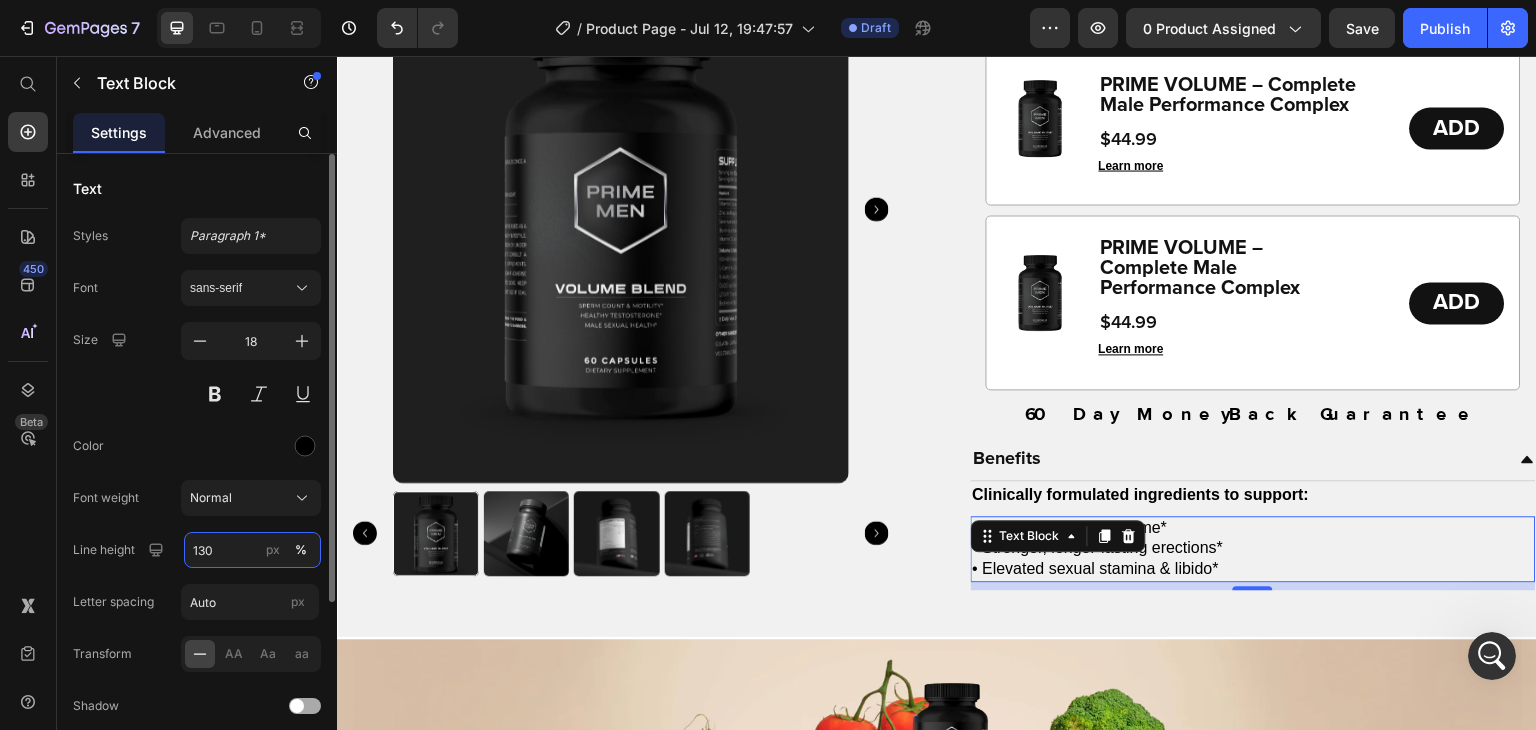 click on "130" at bounding box center (252, 550) 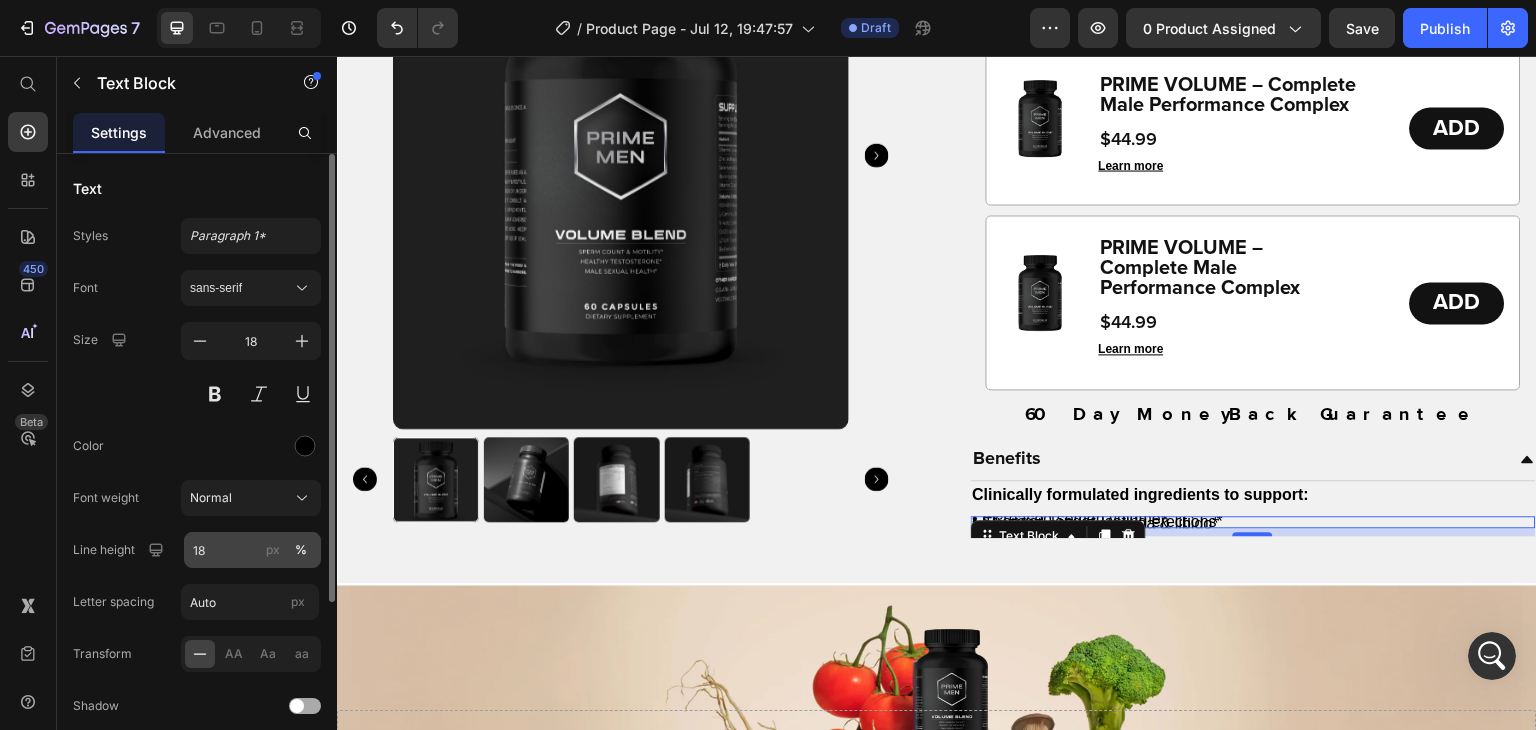 click on "px" at bounding box center (273, 550) 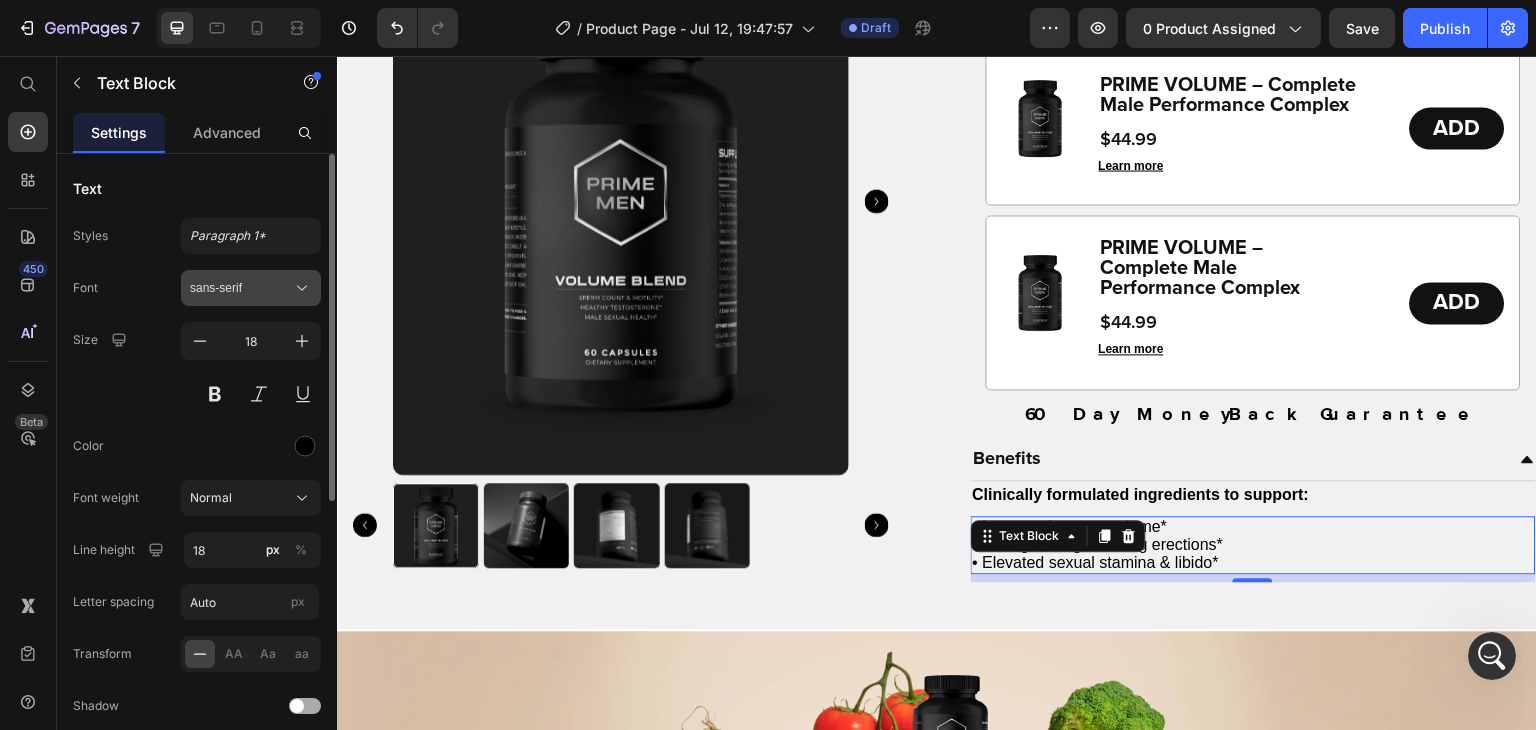 click on "sans-serif" at bounding box center (241, 288) 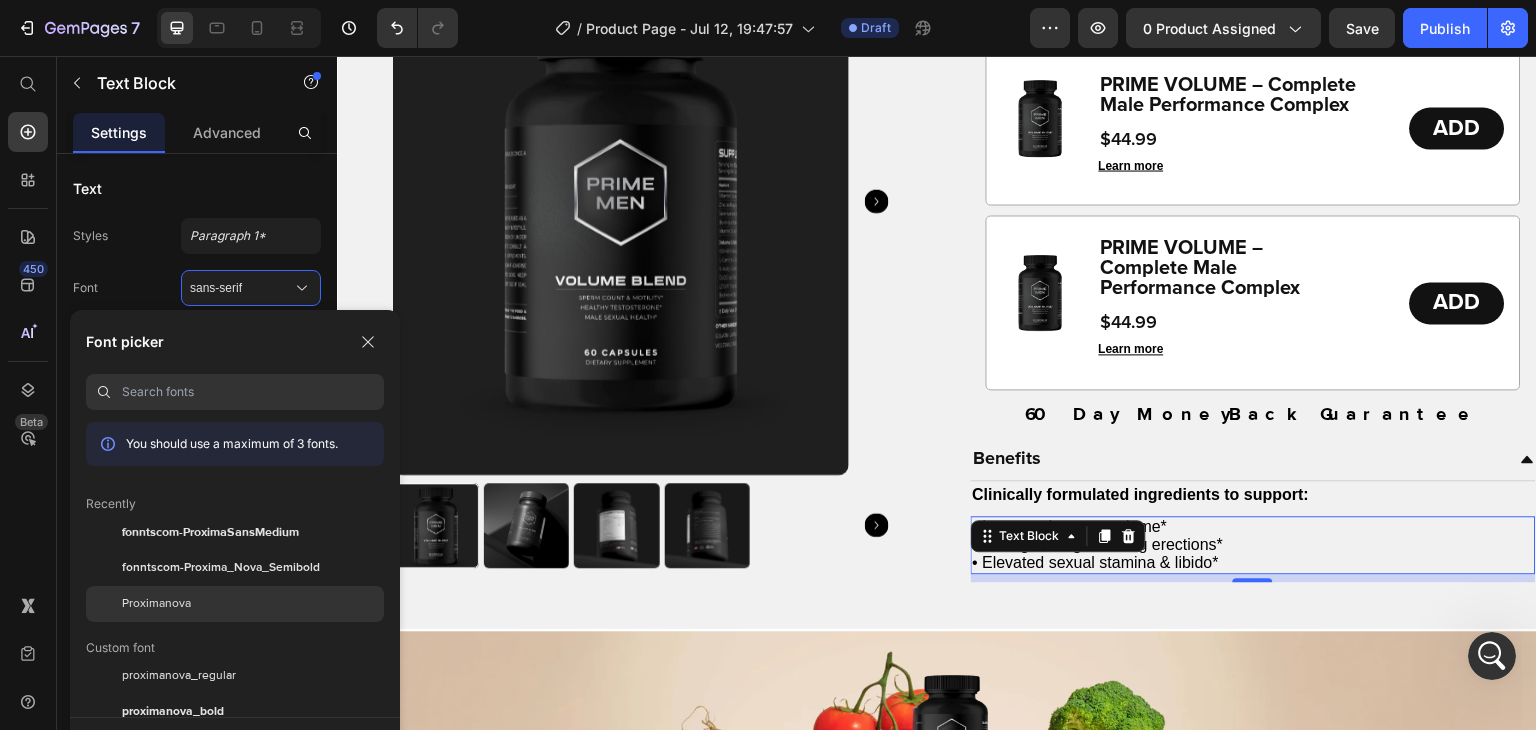 click on "Proximanova" 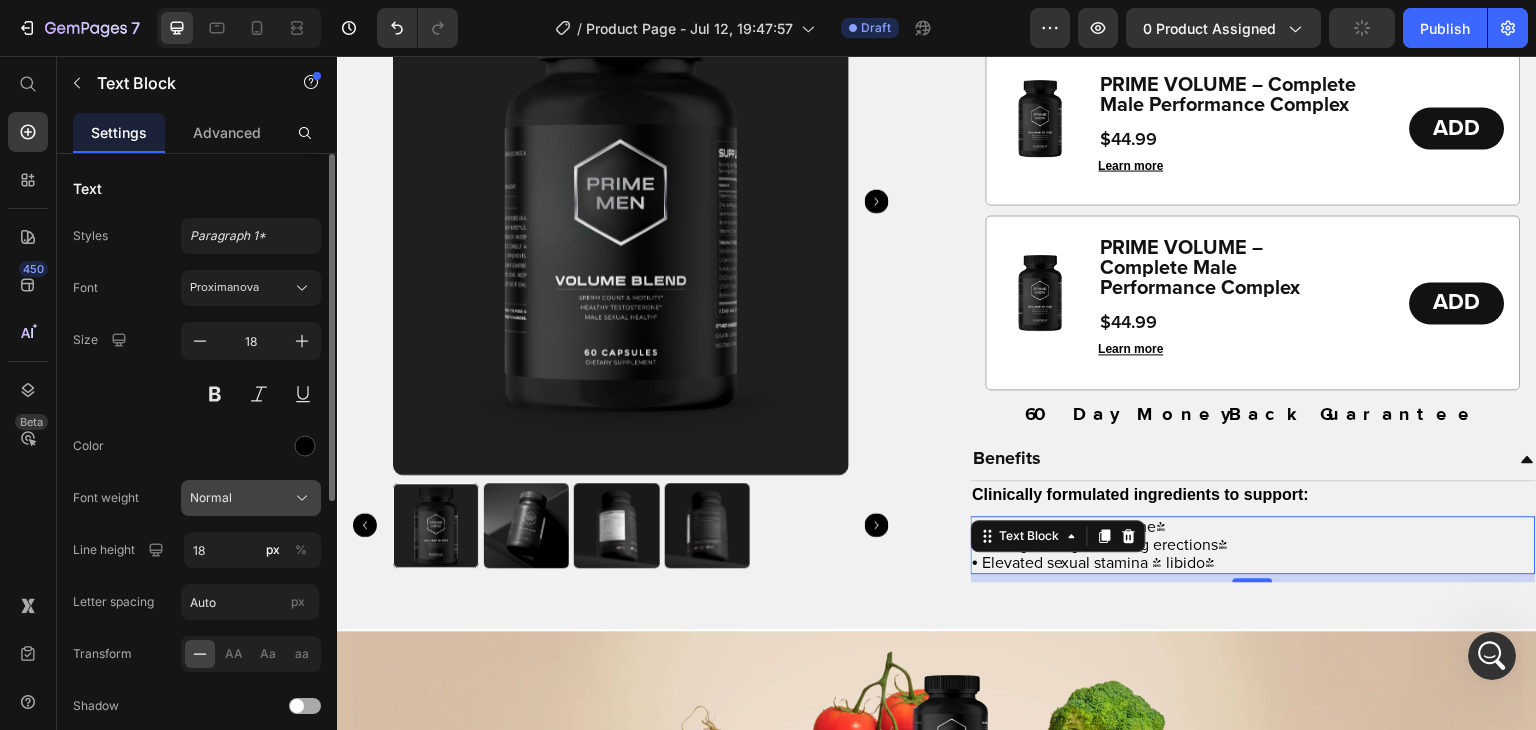 click on "Normal" 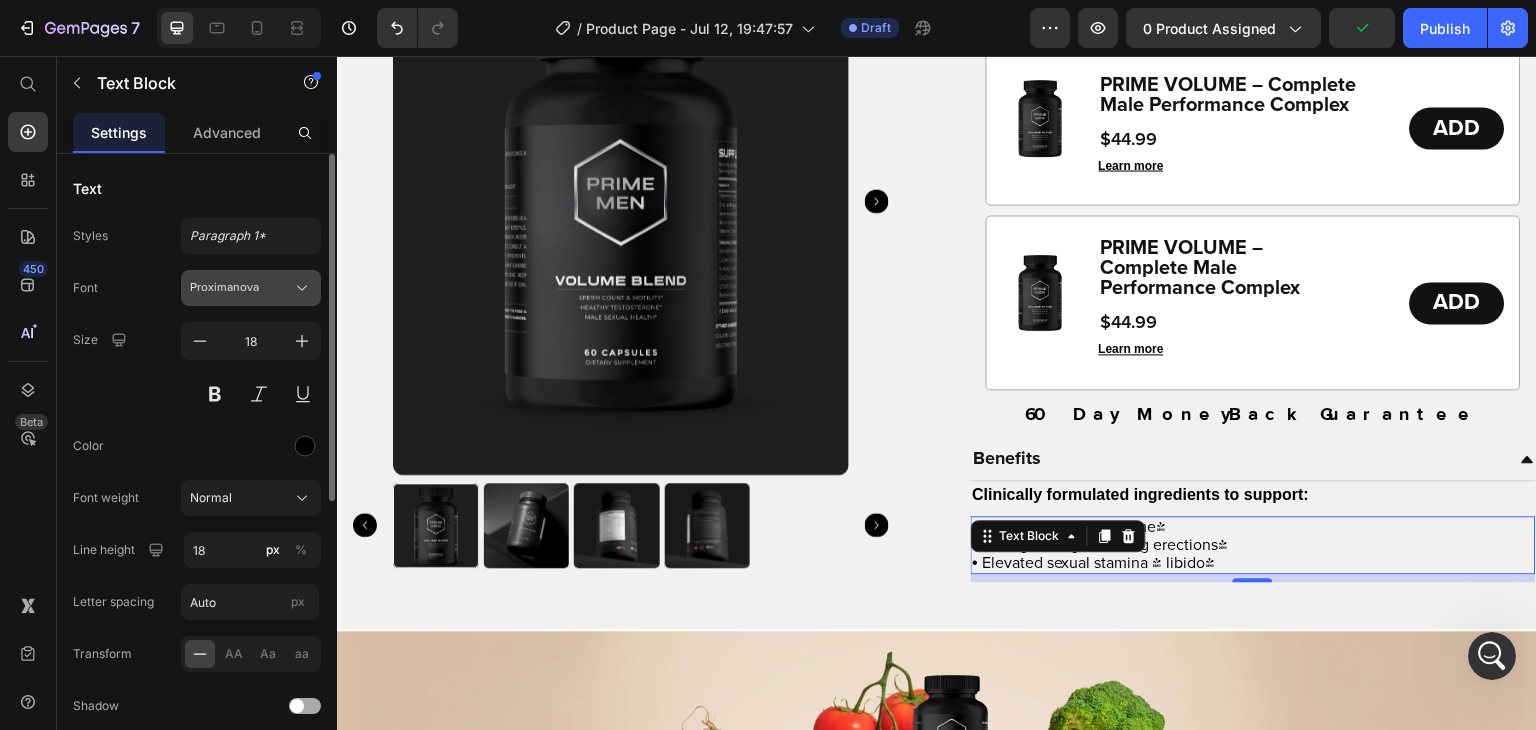 click on "Proximanova" at bounding box center [251, 288] 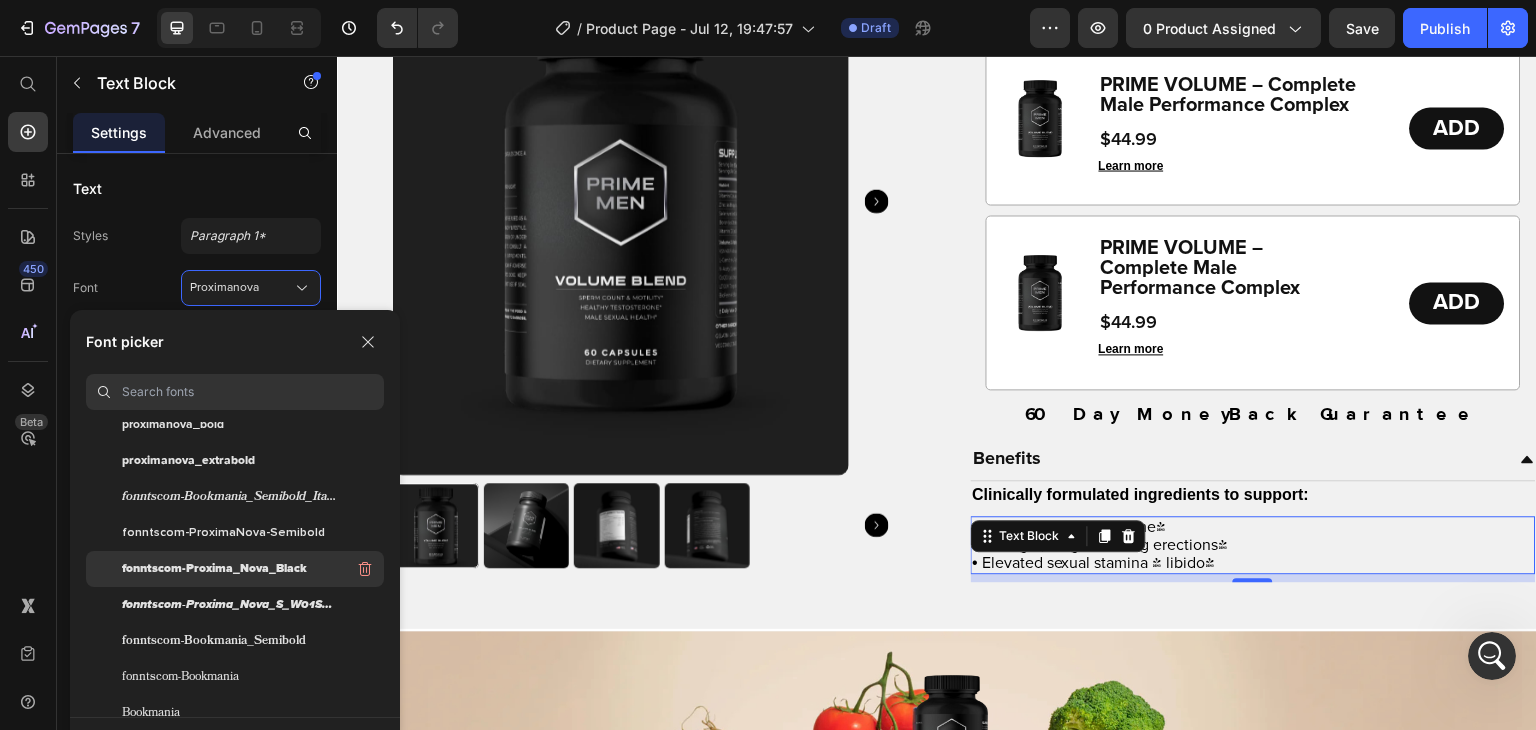 scroll, scrollTop: 316, scrollLeft: 0, axis: vertical 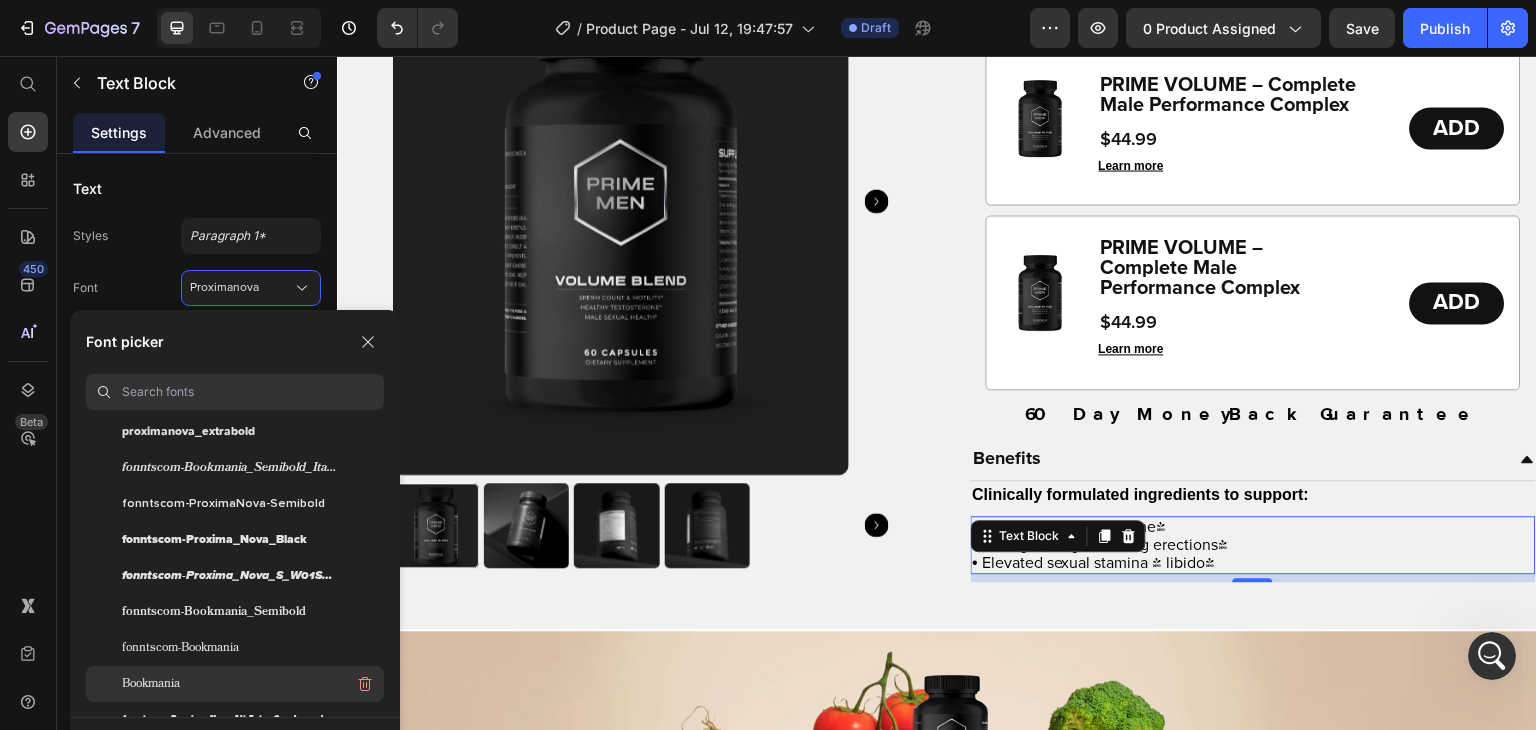 click on "Bookmania" at bounding box center [151, 684] 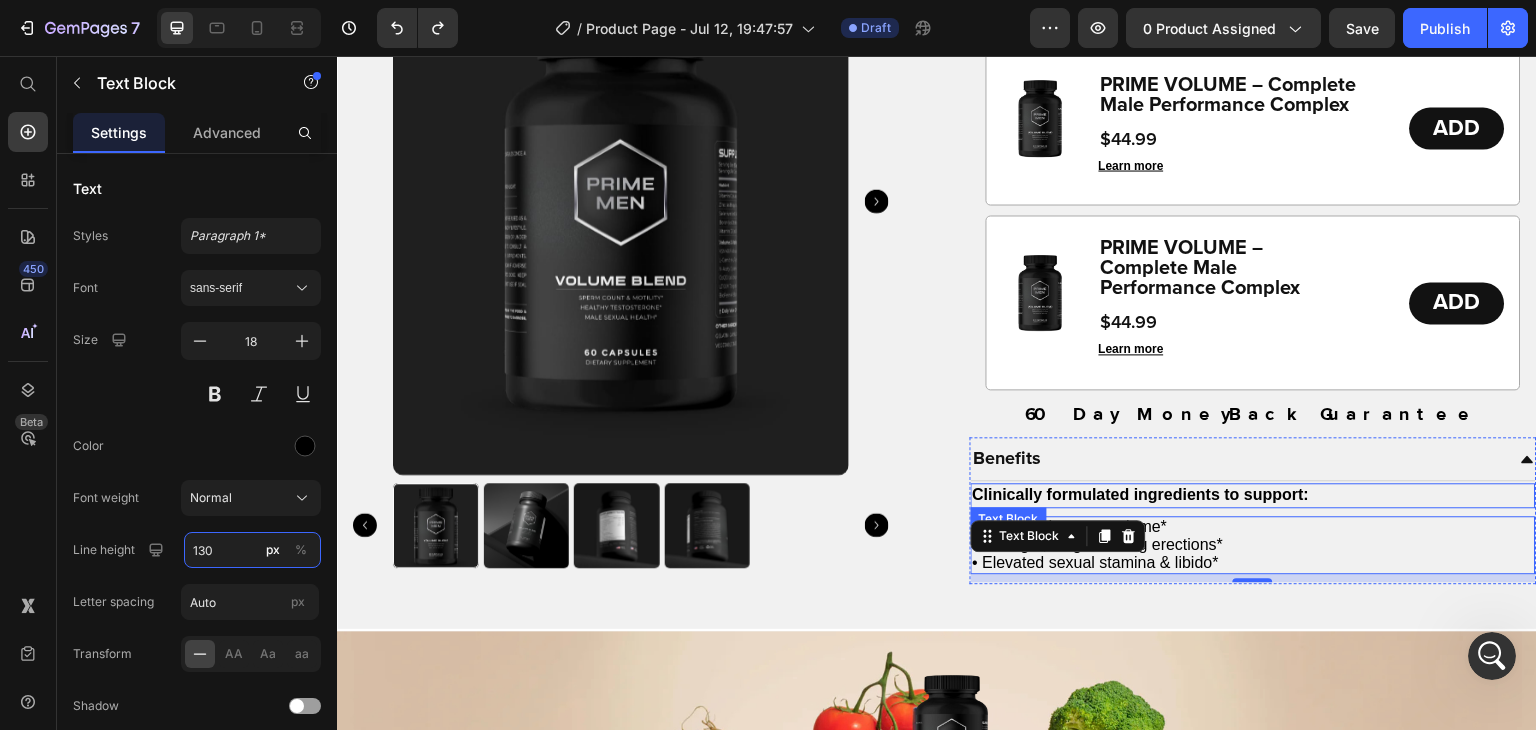 scroll, scrollTop: 1670, scrollLeft: 0, axis: vertical 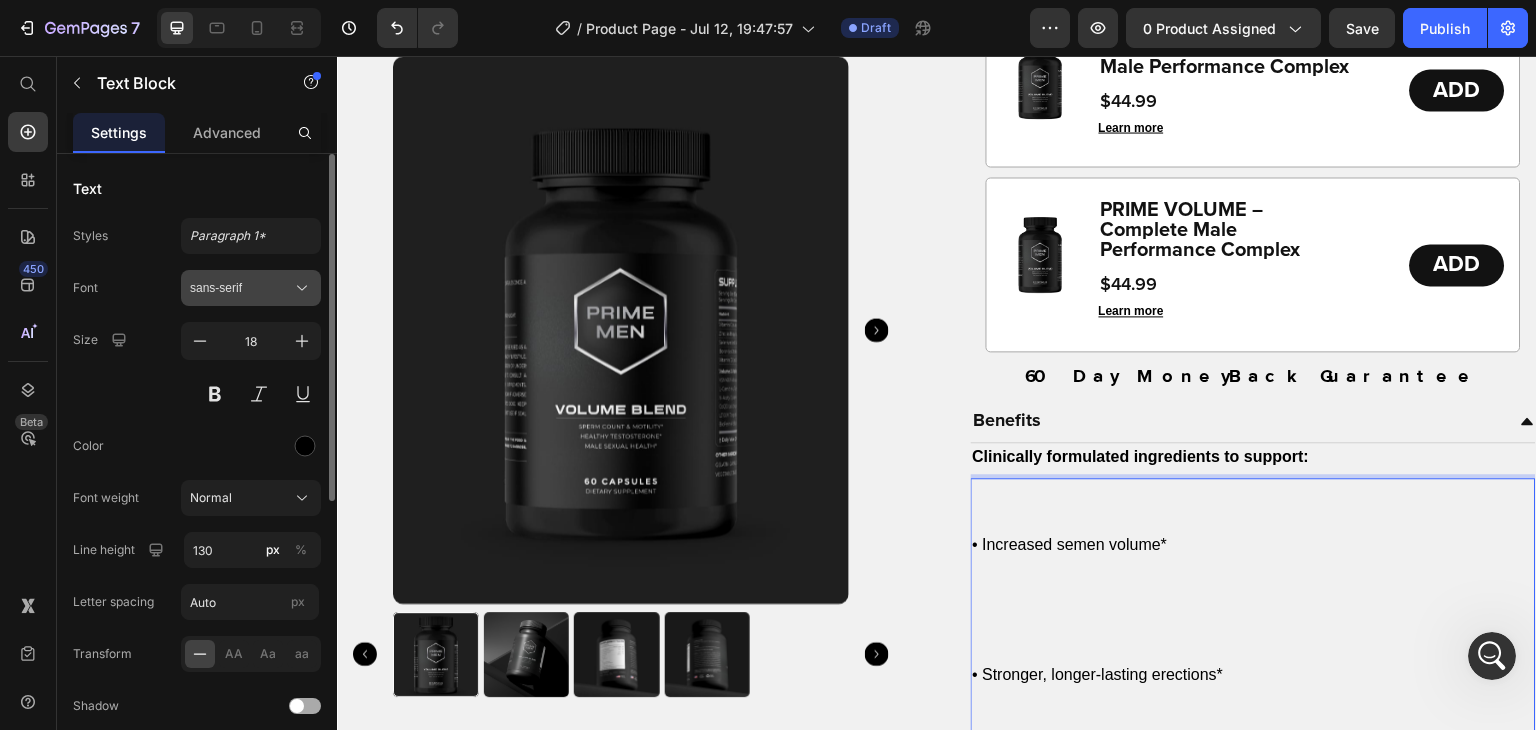 click on "sans-serif" at bounding box center [241, 288] 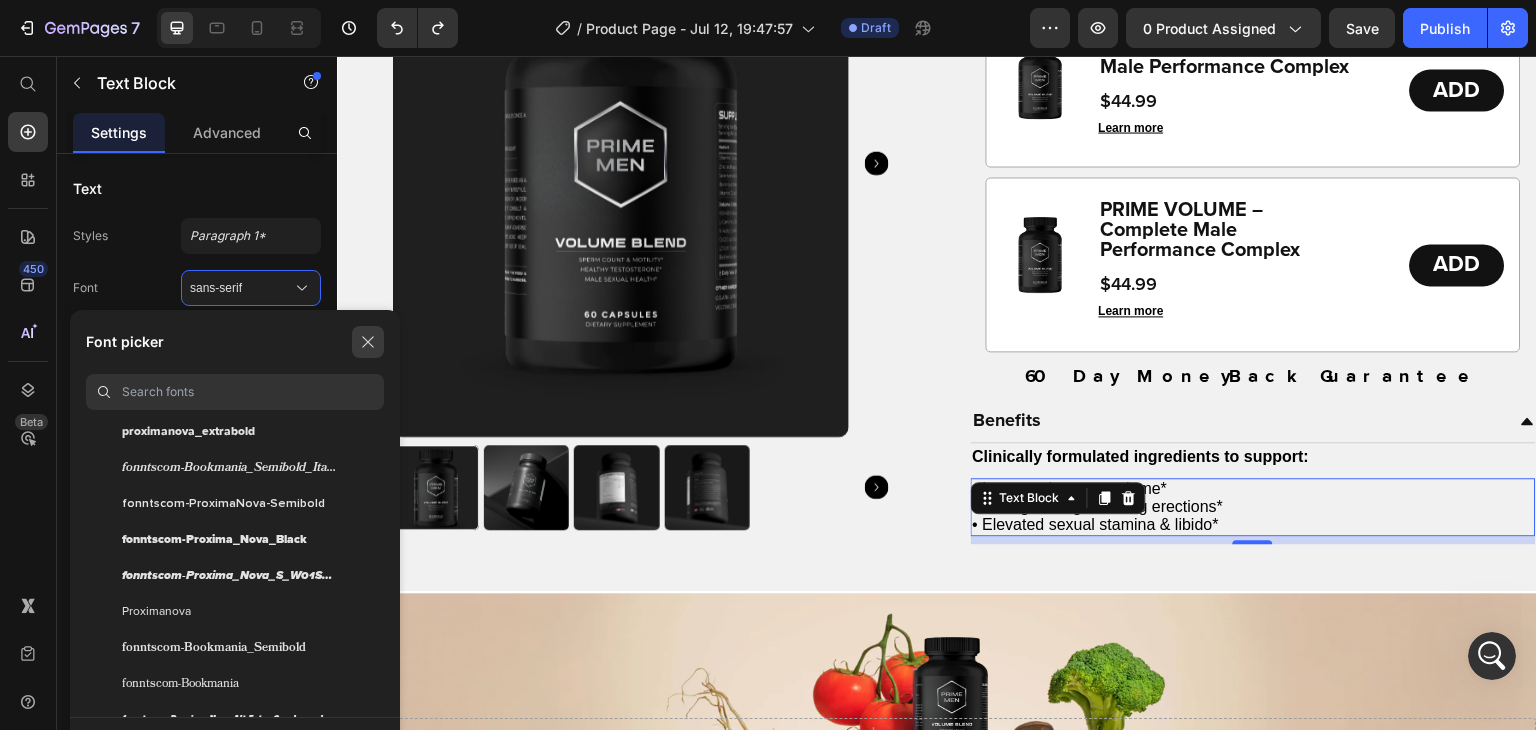 click 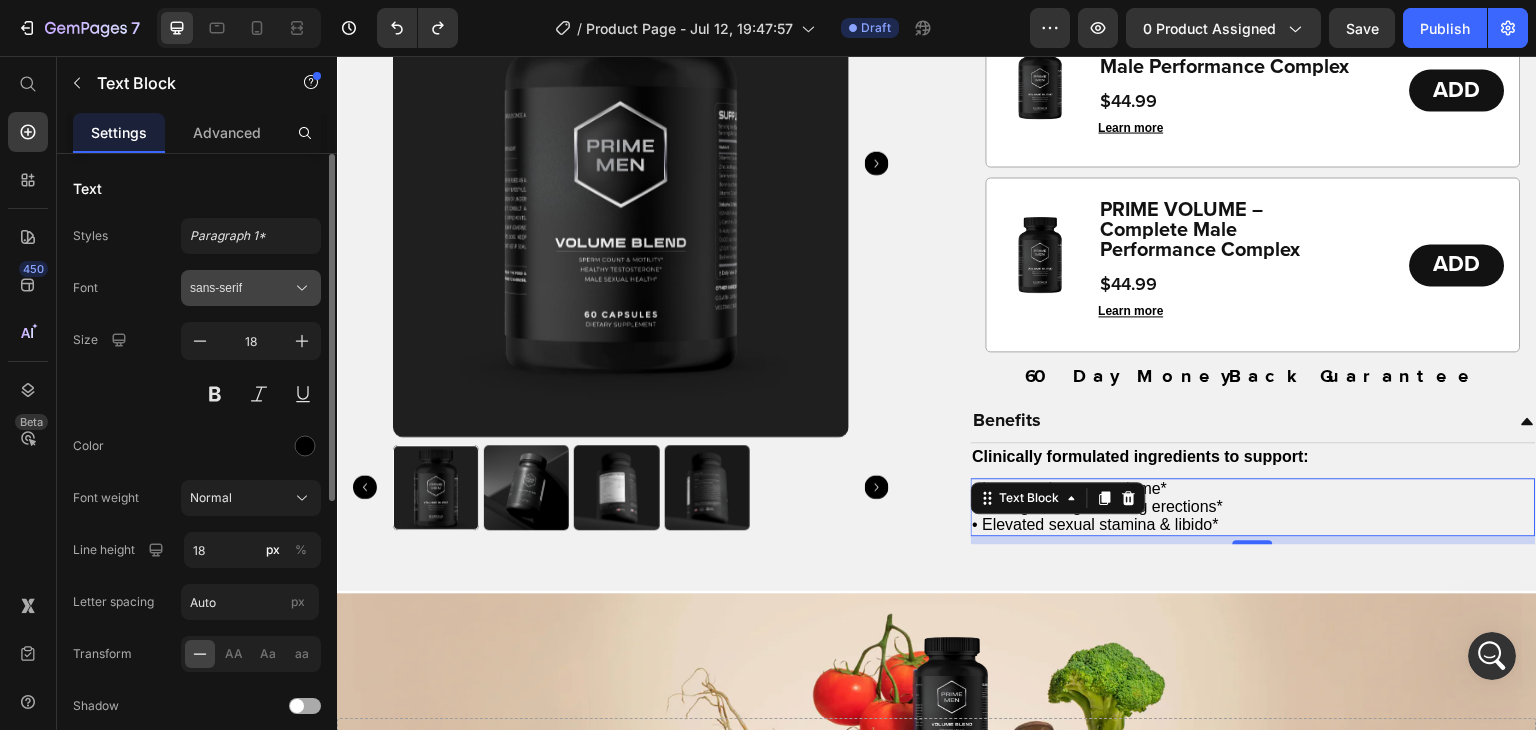 click 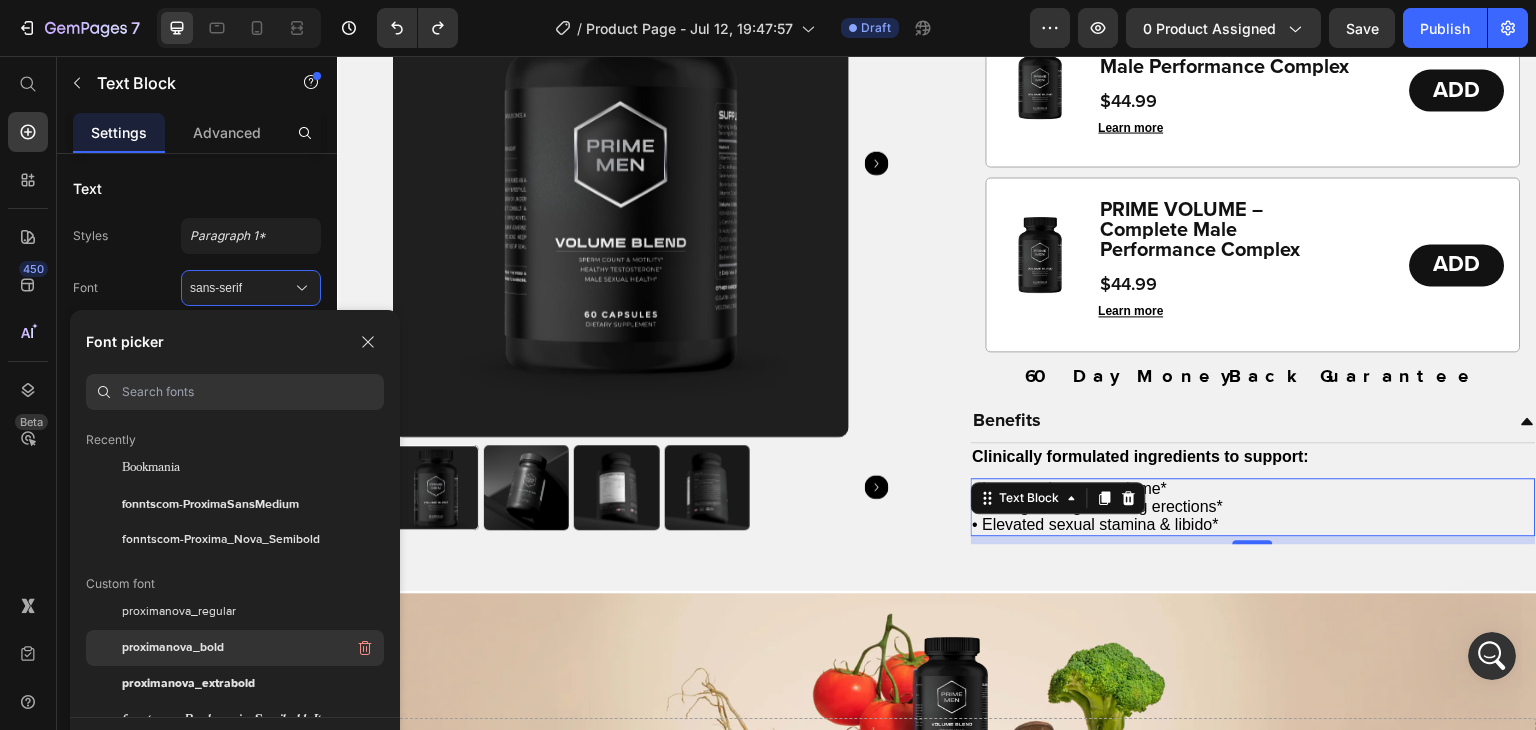 scroll, scrollTop: 164, scrollLeft: 0, axis: vertical 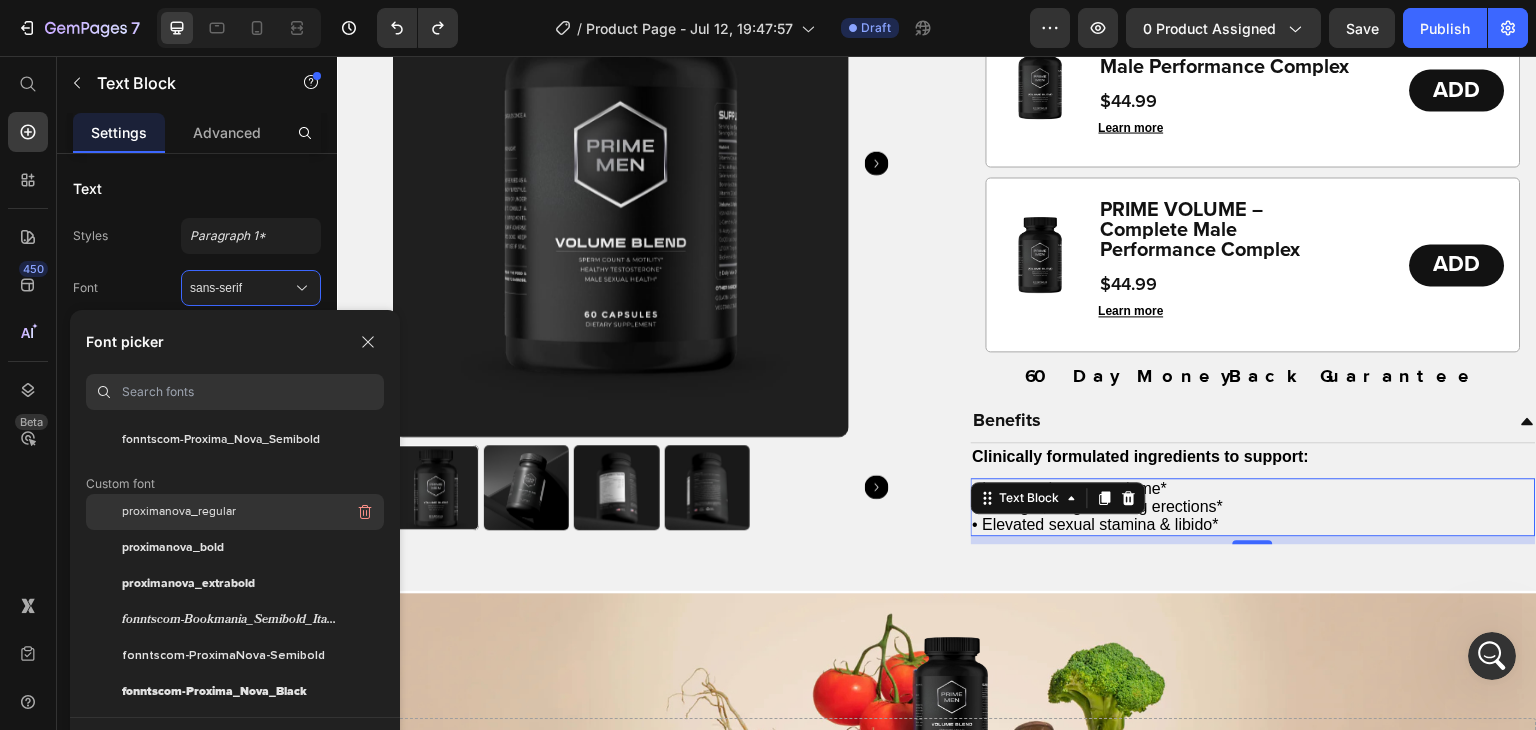 click on "proximanova_regular" 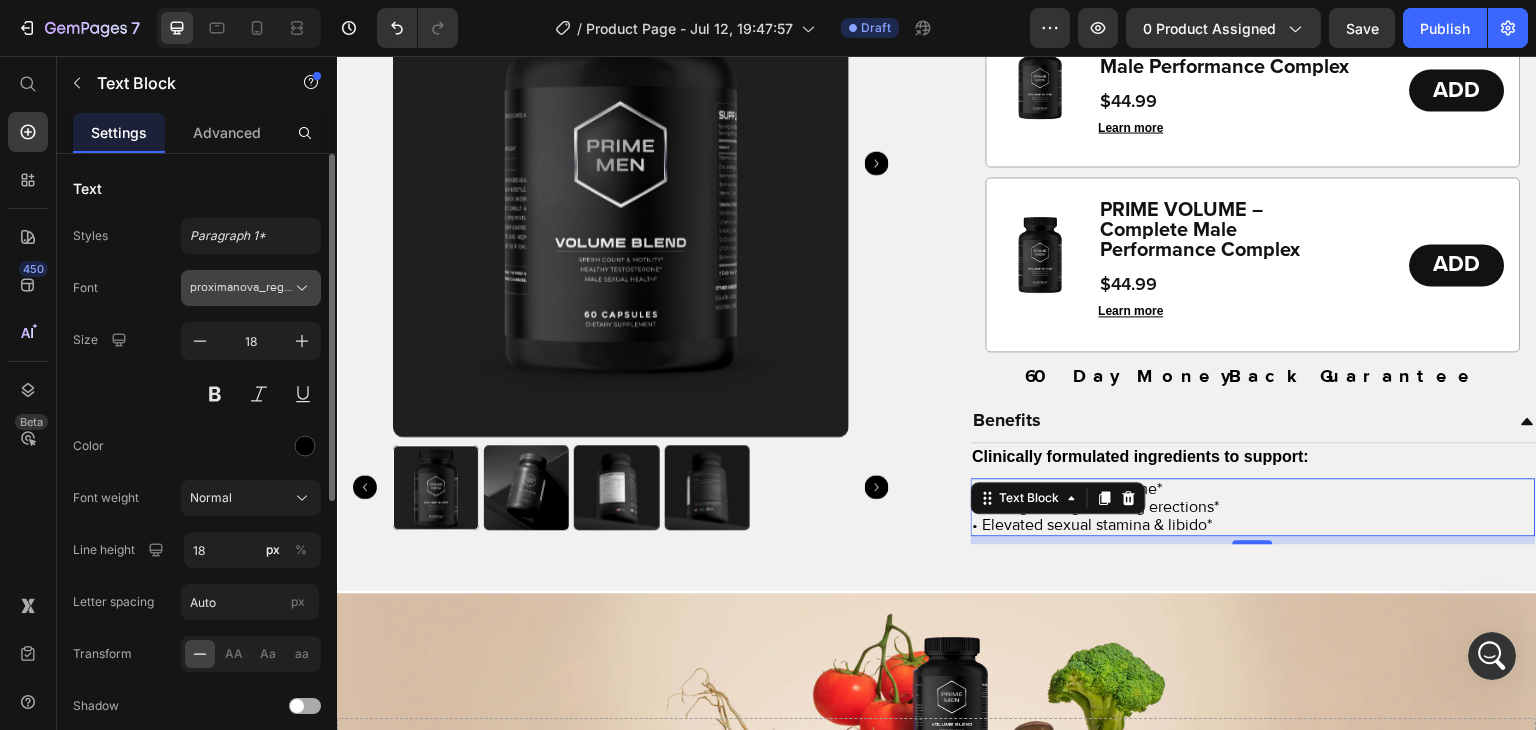 click on "proximanova_regular" at bounding box center (251, 288) 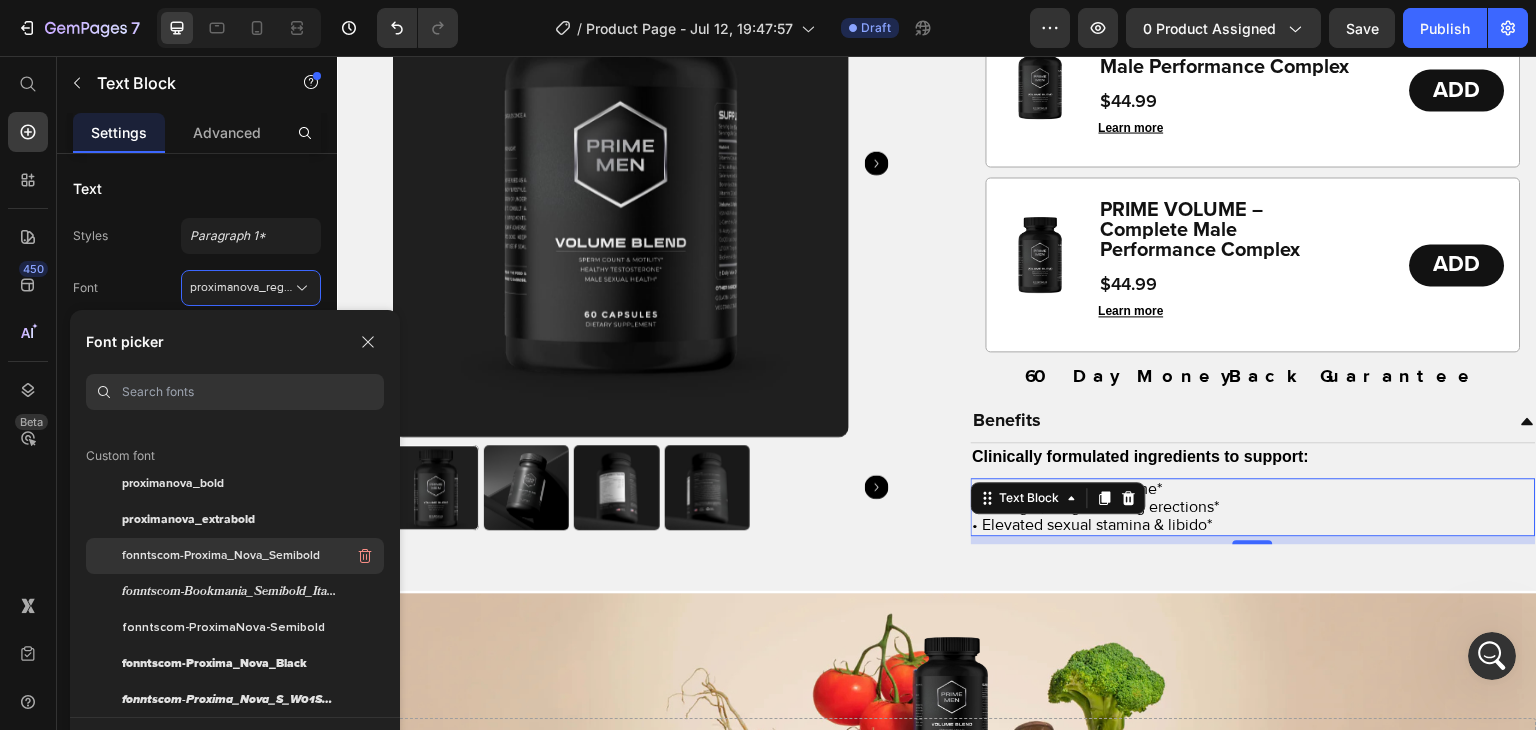 scroll, scrollTop: 0, scrollLeft: 0, axis: both 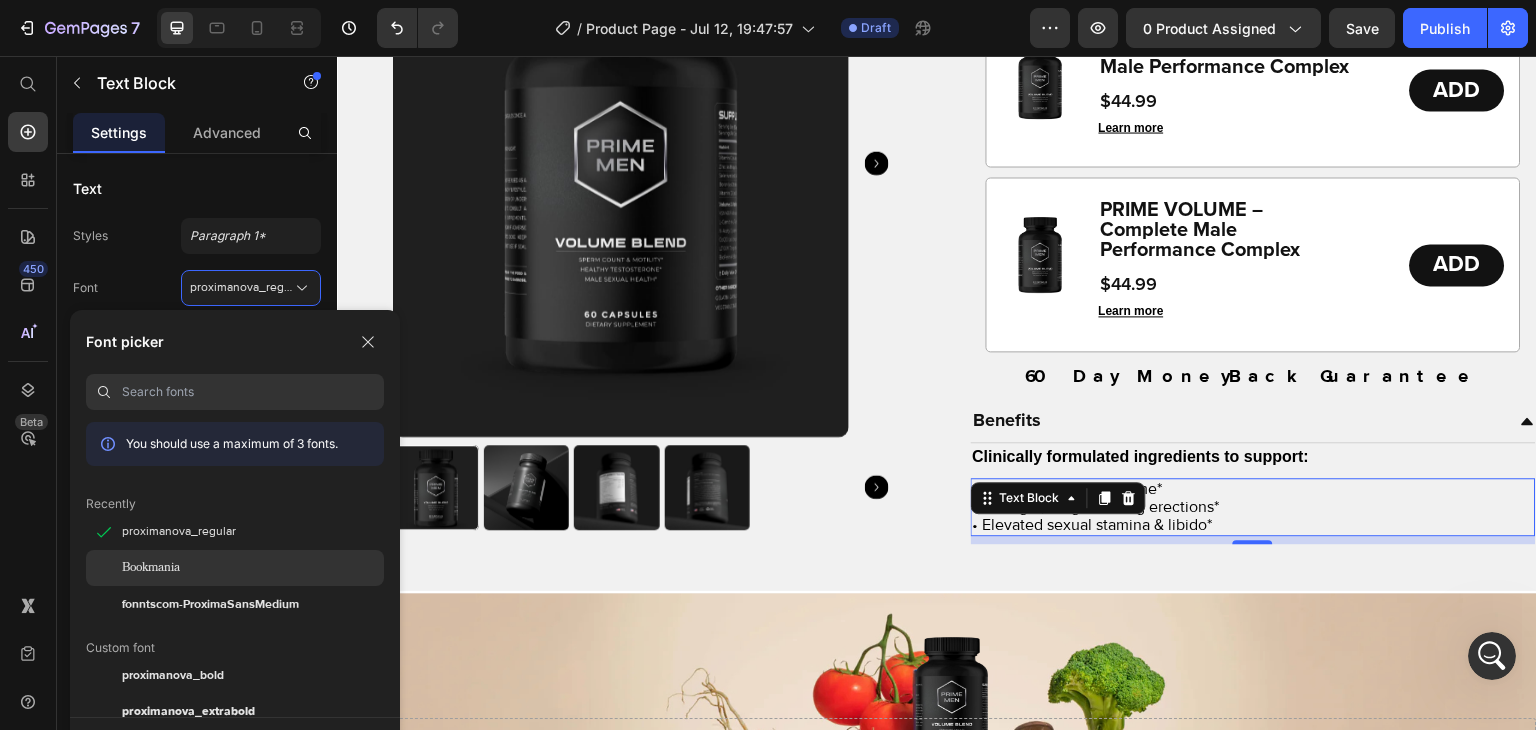 drag, startPoint x: 233, startPoint y: 565, endPoint x: 829, endPoint y: 438, distance: 609.38086 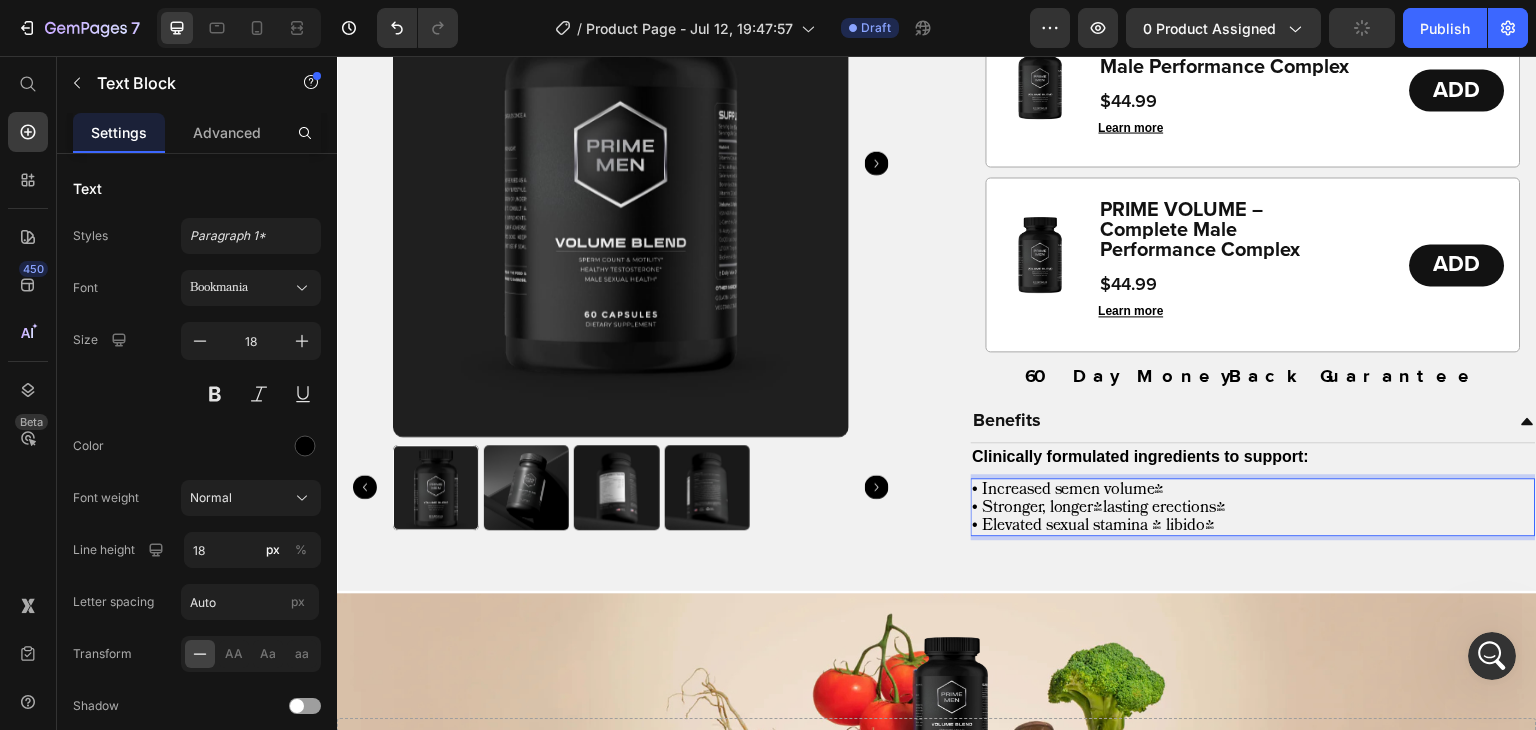 click on "• Increased semen volume* • Stronger, longer-lasting erections* • Elevated sexual stamina & libido*" at bounding box center [1254, 507] 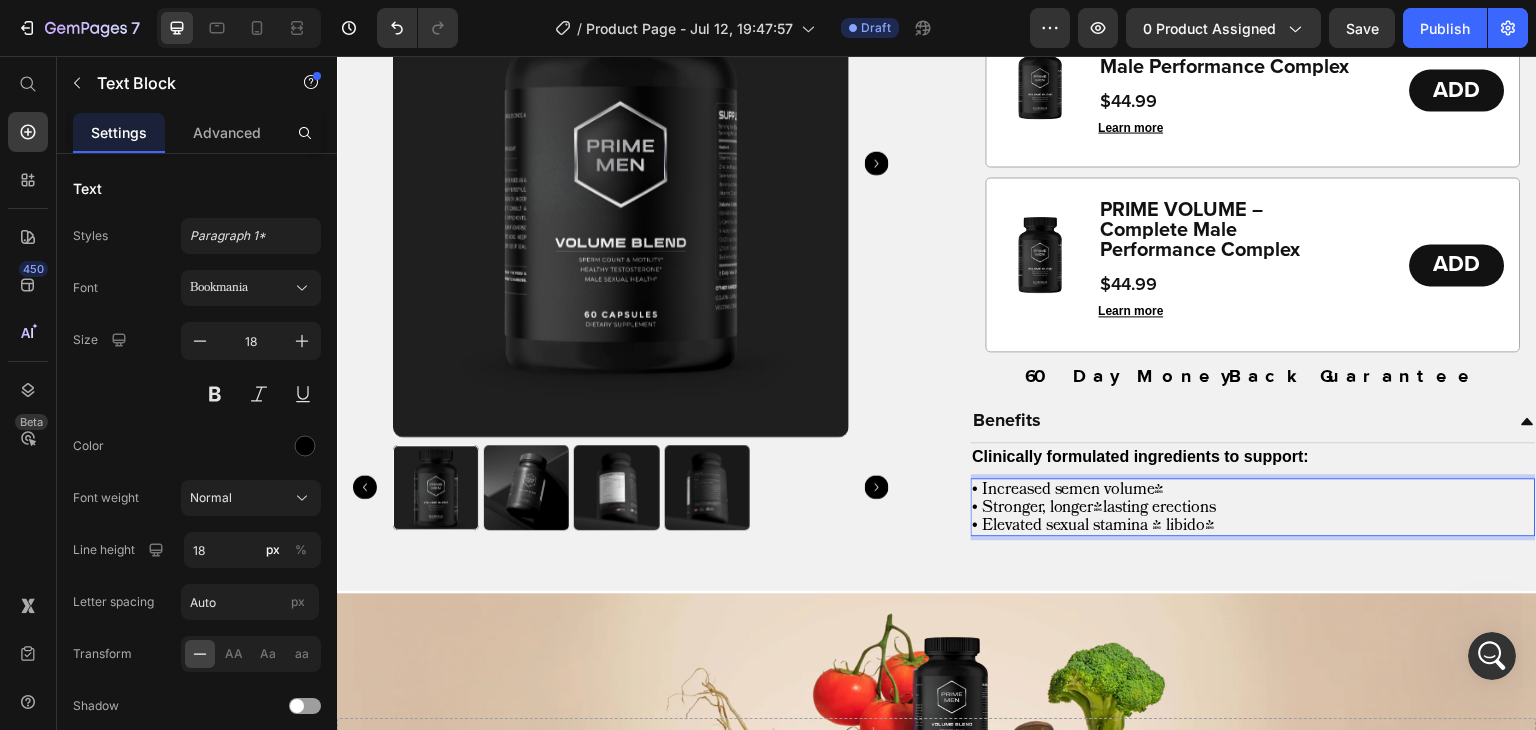 click on "• Increased semen volume* • Stronger, longer-lasting erections • Elevated sexual stamina & libido*" at bounding box center [1254, 507] 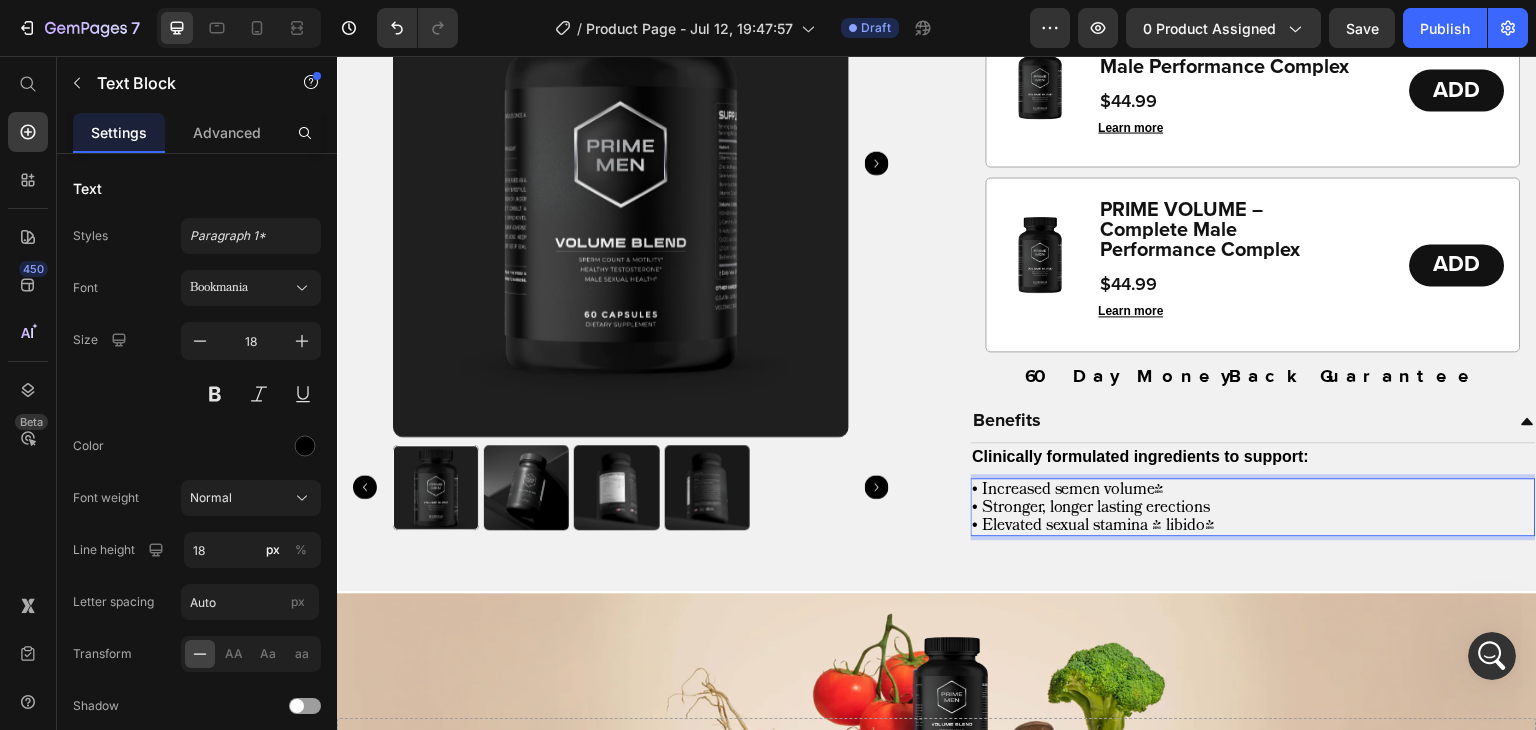 click on "• Increased semen volume* • Stronger, longer lasting erections • Elevated sexual stamina & libido*" at bounding box center [1254, 507] 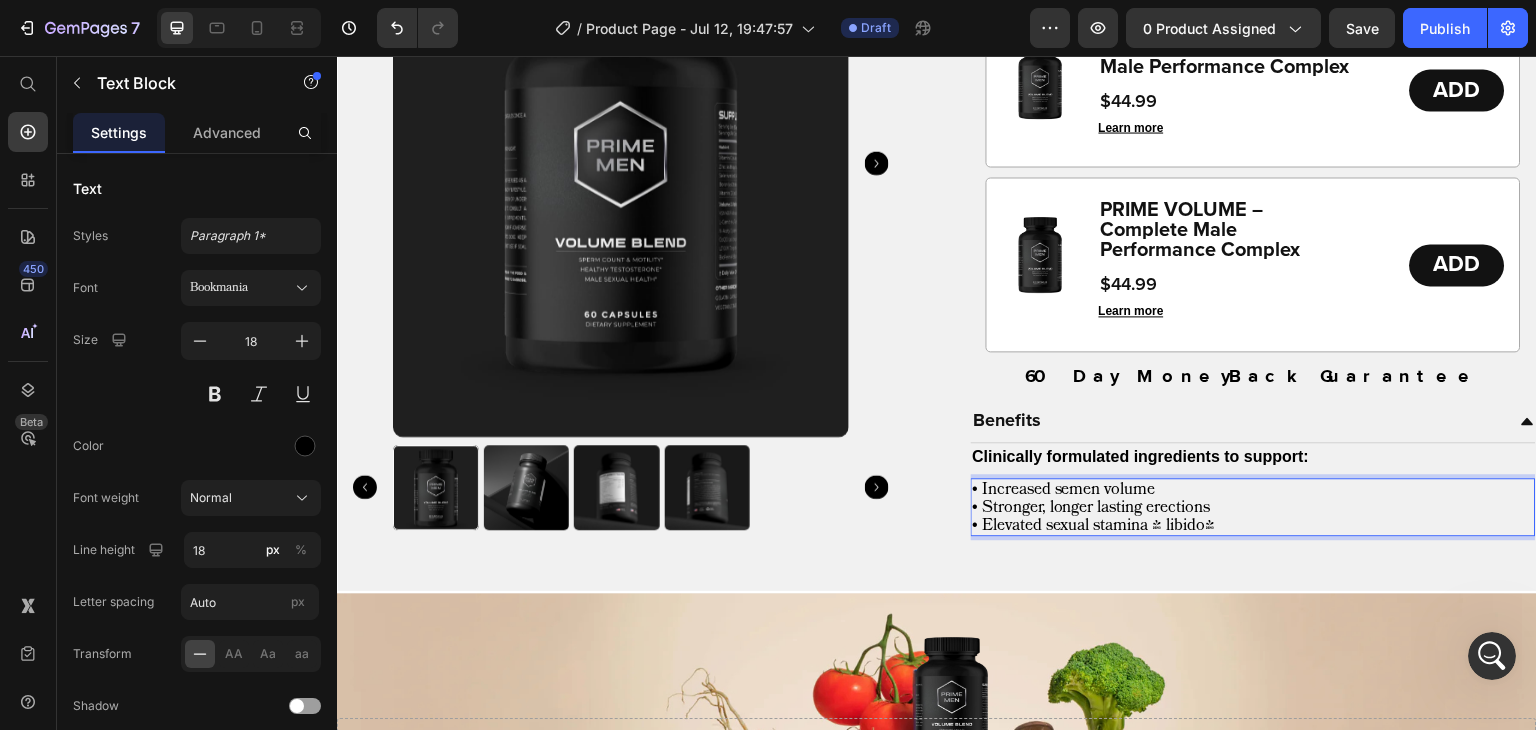 click on "• Increased semen volume • Stronger, longer lasting erections • Elevated sexual stamina & libido*" at bounding box center [1254, 507] 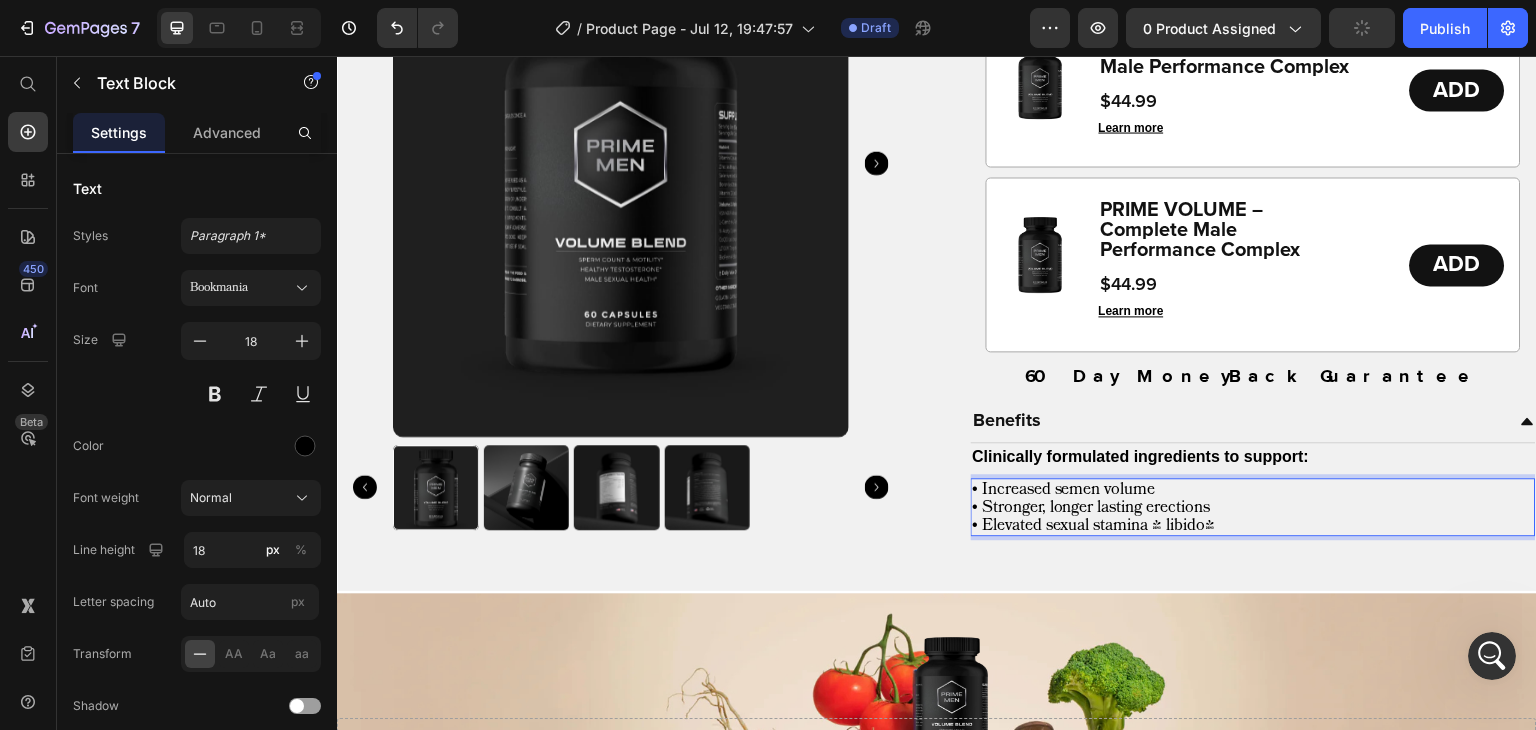 click on "• Increased semen volume • Stronger, longer lasting erections • Elevated sexual stamina & libido*" at bounding box center [1254, 507] 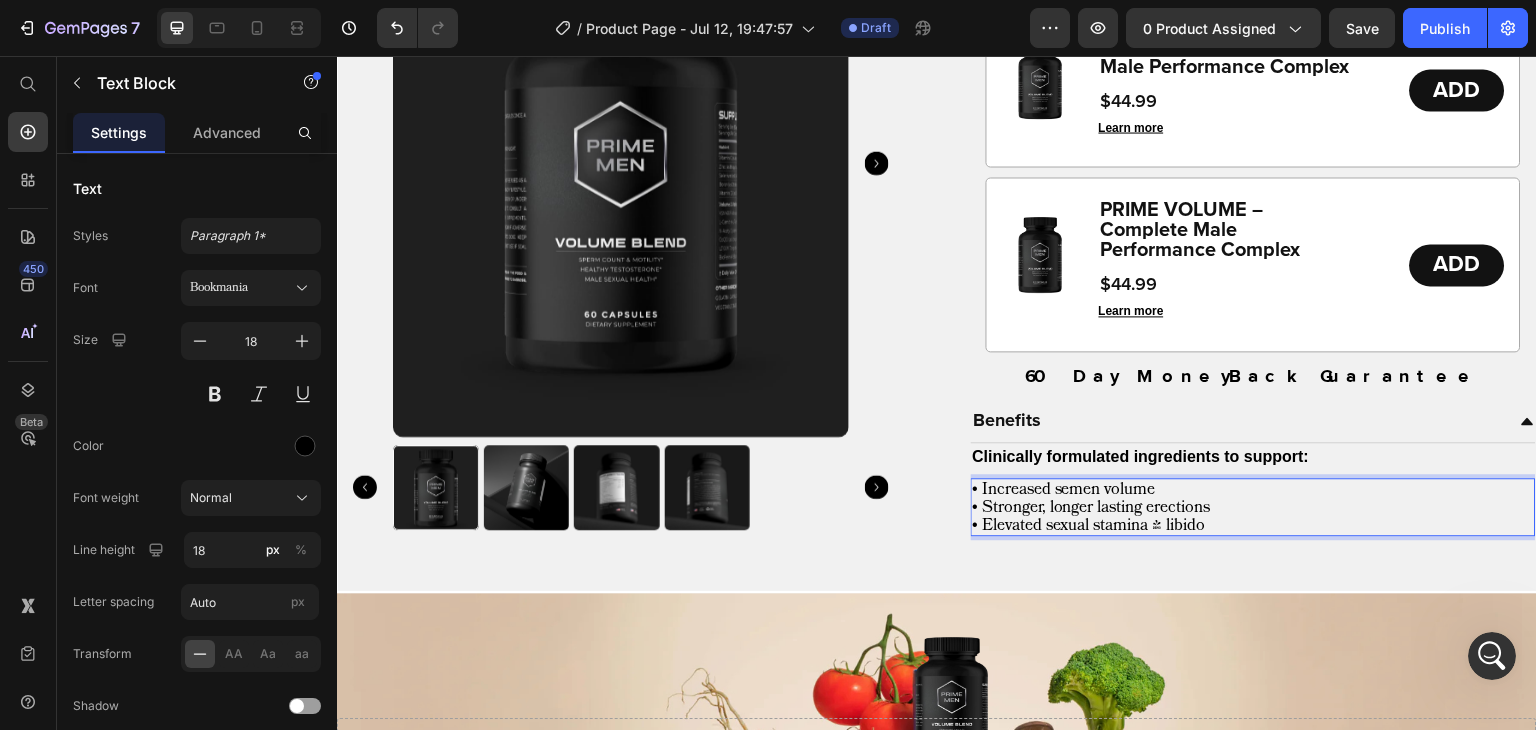 click on "• Increased semen volume • Stronger, longer lasting erections • Elevated sexual stamina & libido" at bounding box center (1254, 507) 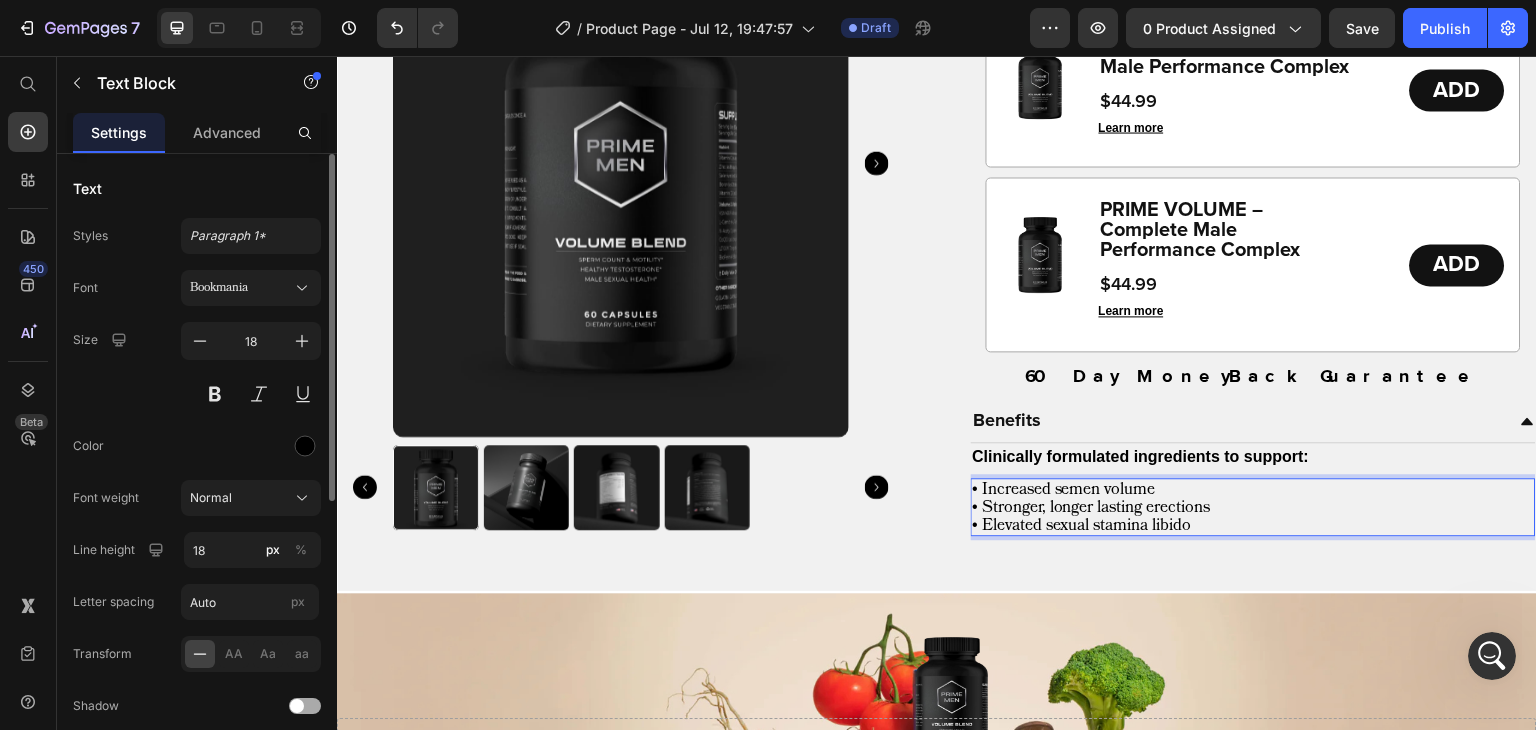 click on "Font Bookmania Size 18 Color Font weight Normal Line height 18 px % Letter spacing Auto px Transform
AA Aa aa Shadow Show less" at bounding box center [197, 523] 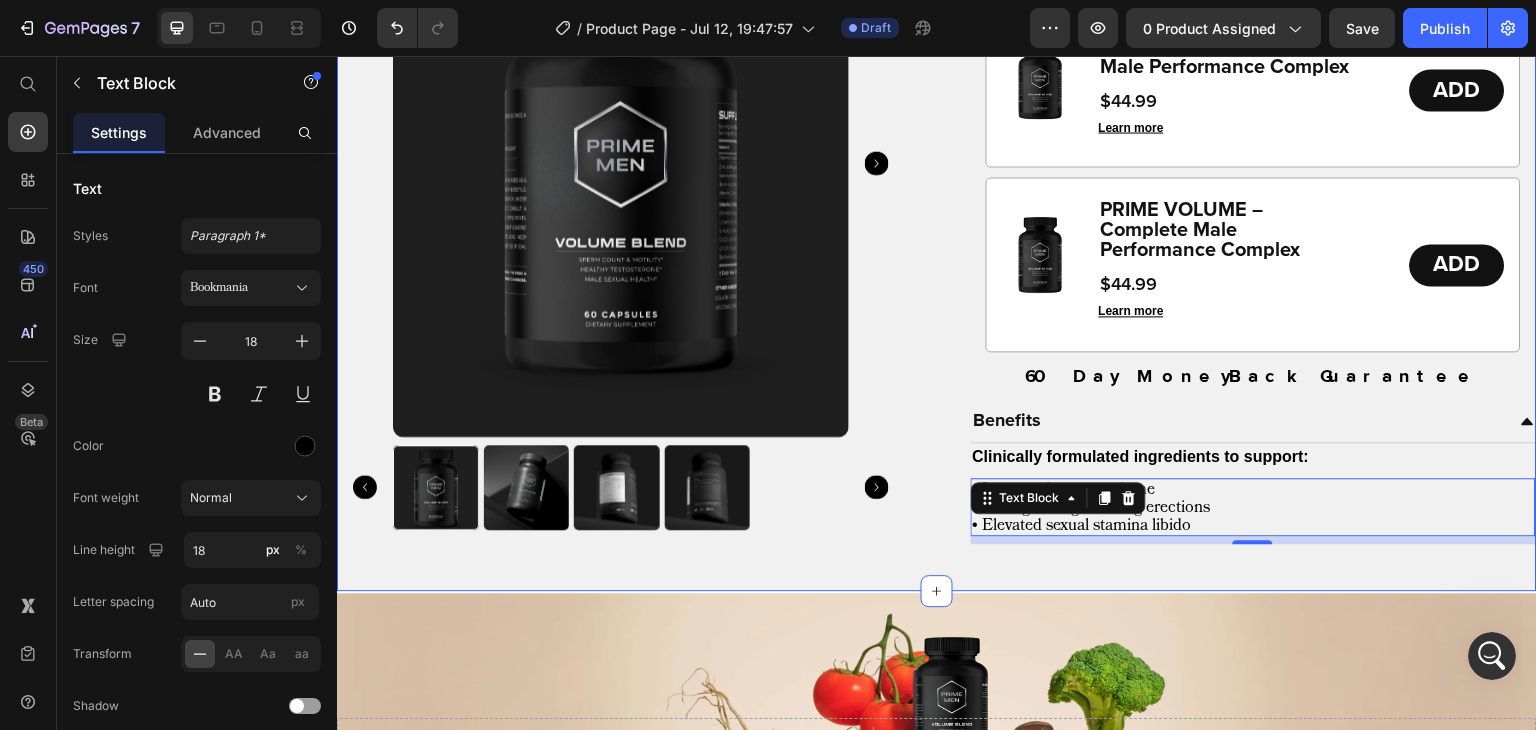 scroll, scrollTop: 1804, scrollLeft: 0, axis: vertical 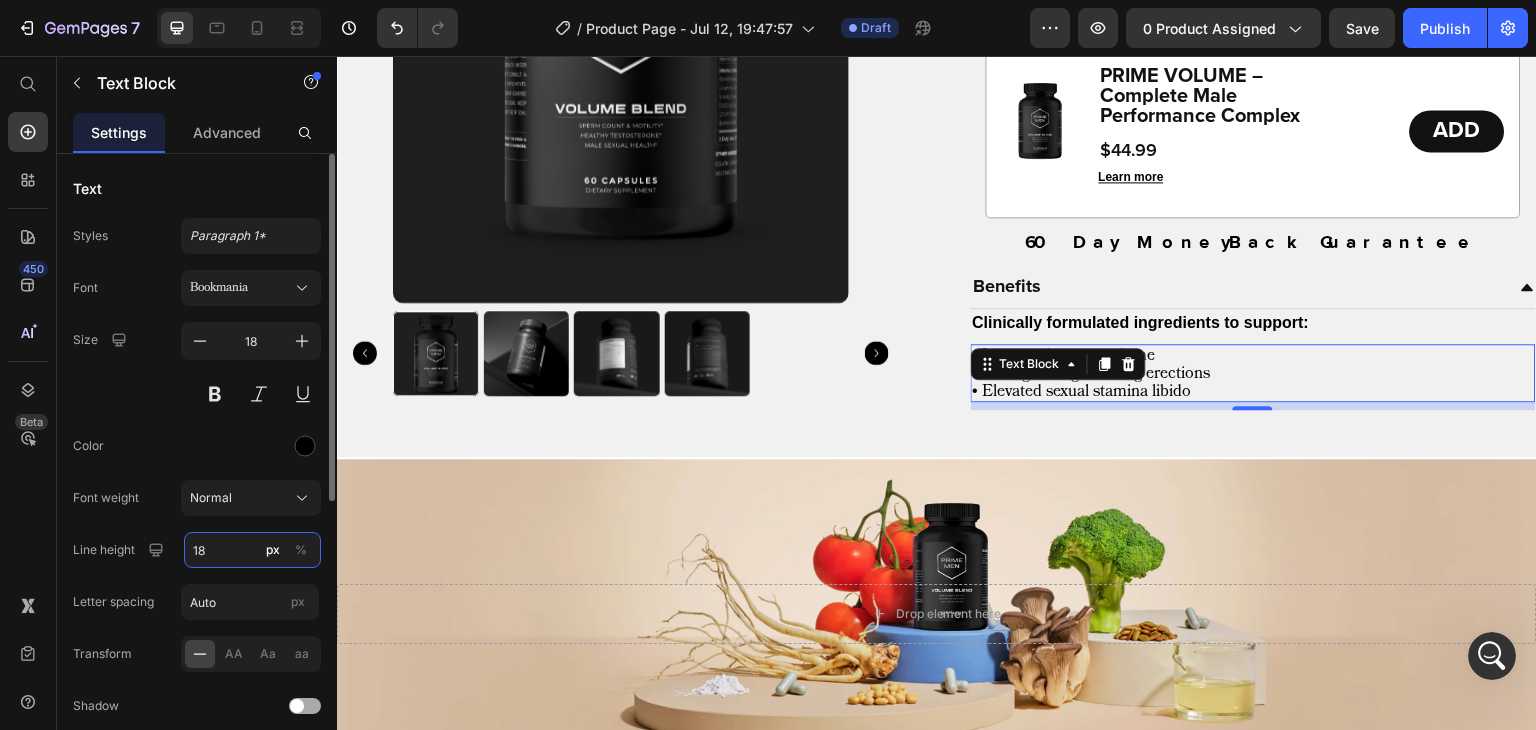 click on "18" at bounding box center [252, 550] 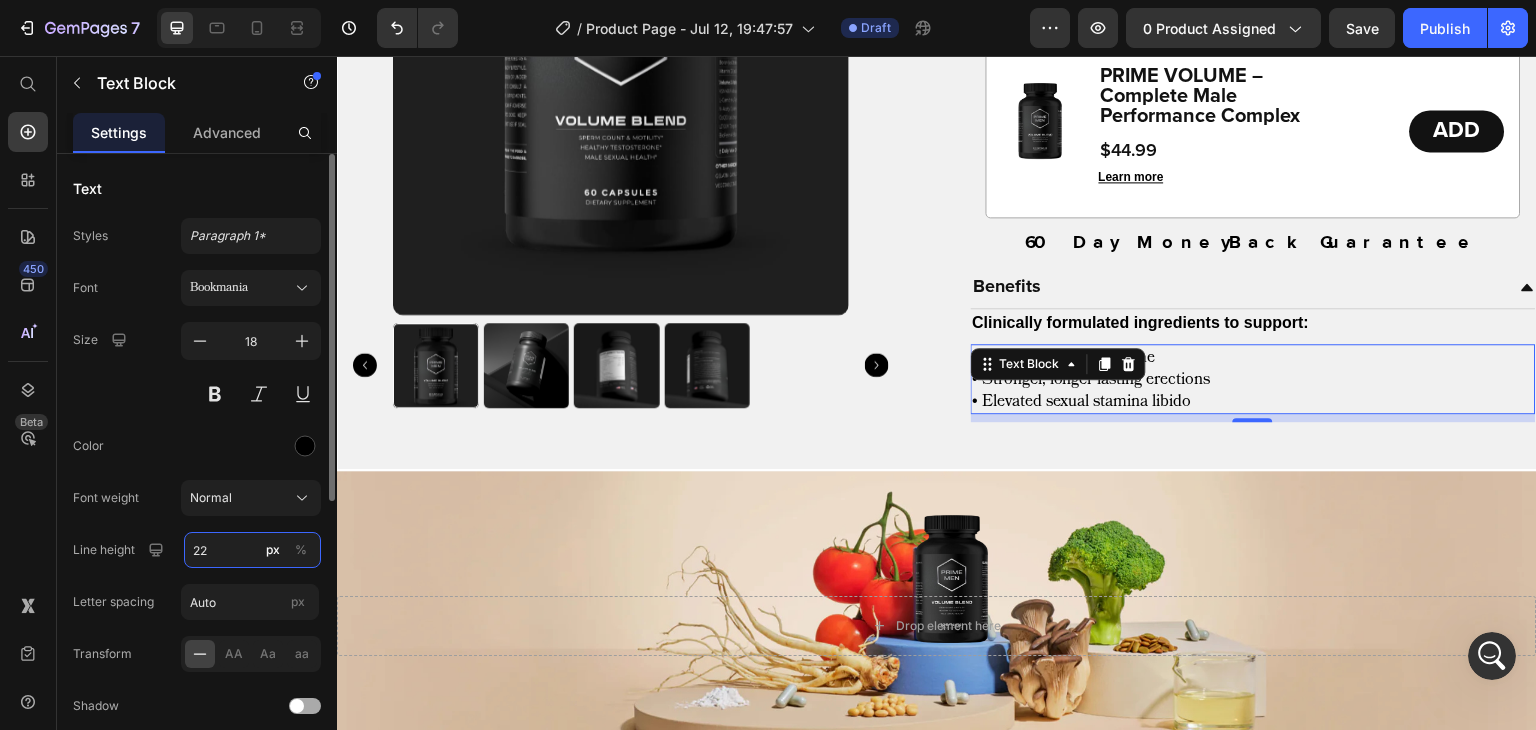 type on "2" 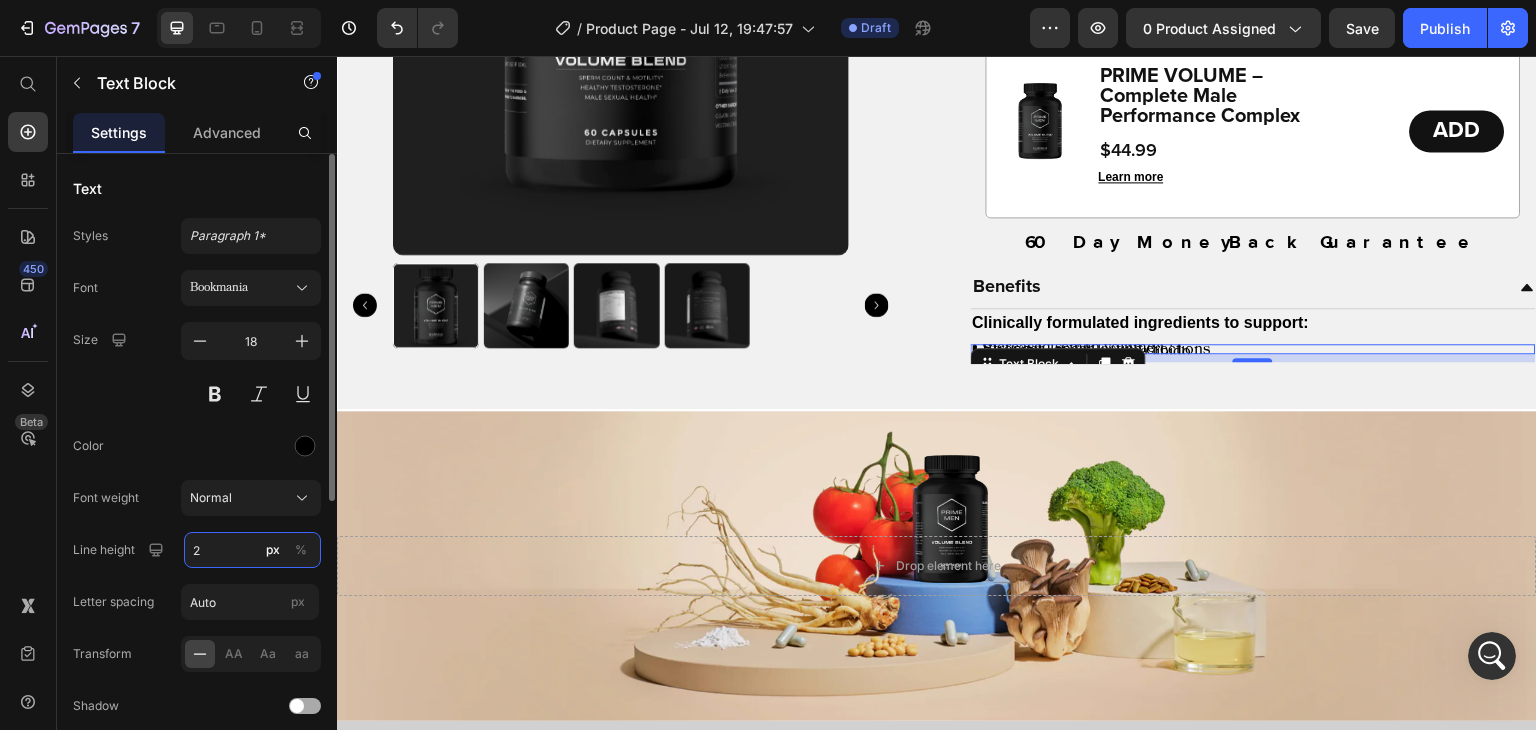 type on "24" 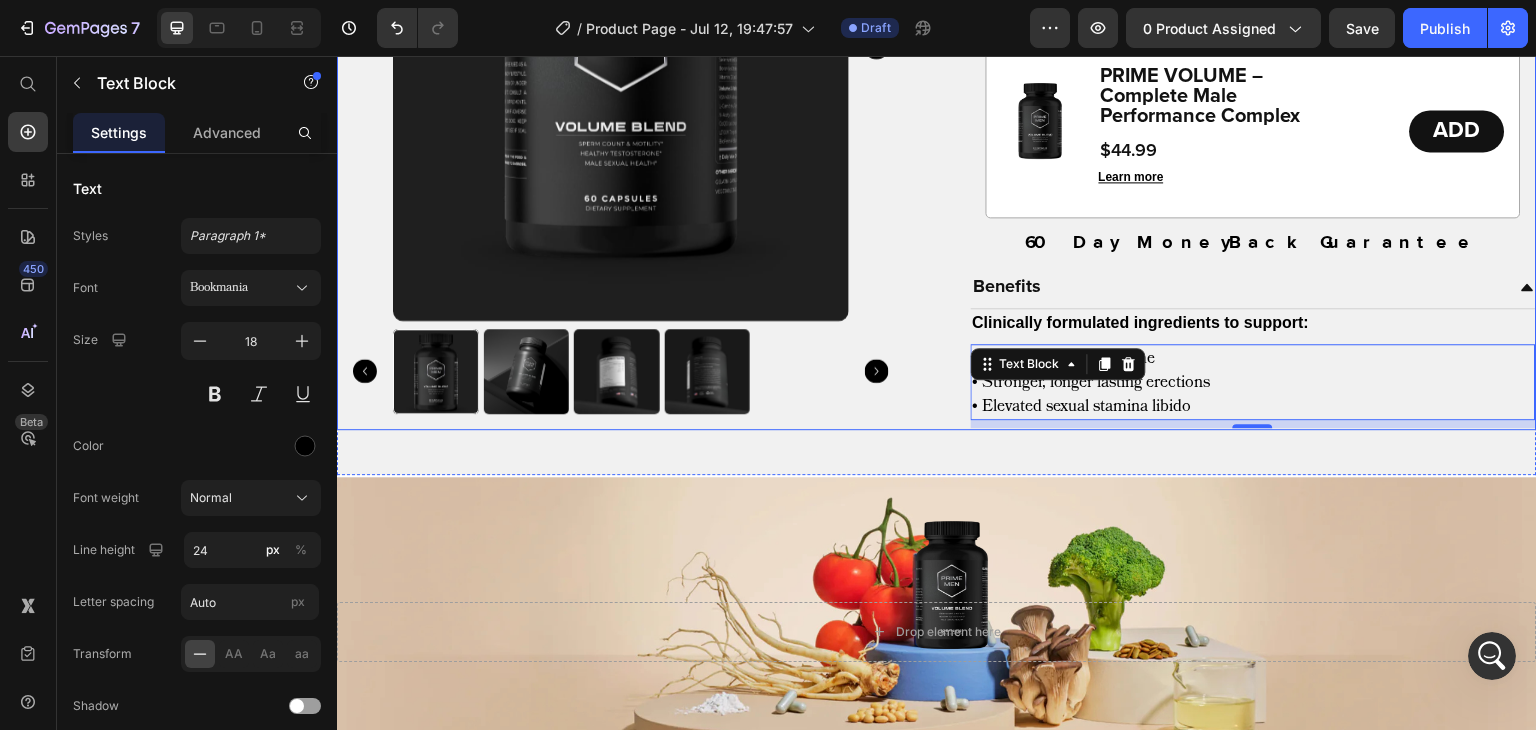 click on "Product Images PRIME VOLUME – Complete Male Performance Complex Product Title Icon Icon Icon Icon Icon Icon List 1402 Reviews Text Block Row Formulated with BioActive Performance Complex™ Text Block Clinically dosed ingredients for real results in size, stamina & satisfaction.* Text Block ADD ON SAVE WITH BUNDLE Image PRIME VOLUME – Complete Male Performance Complex Product Title $44.99 Product Price Learn more Button ADD Add to Cart Row Image PRIME VOLUME – Complete Male Performance Complex Product Title $44.99 Product Price Learn more Button ADD Add to Cart Row Row Image PRIME VOLUME – Complete Male Performance Complex Product Title $44.99 Product Price Learn more Button ADD Button Row Tab 60 Day MoneyBack Guarantee Text Block
Benefits Clinically formulated ingredients to support: Text Block • Increased semen volume • Stronger, longer lasting erections • Elevated sexual stamina libido Text Block   8 Accordion Product" at bounding box center (937, 11) 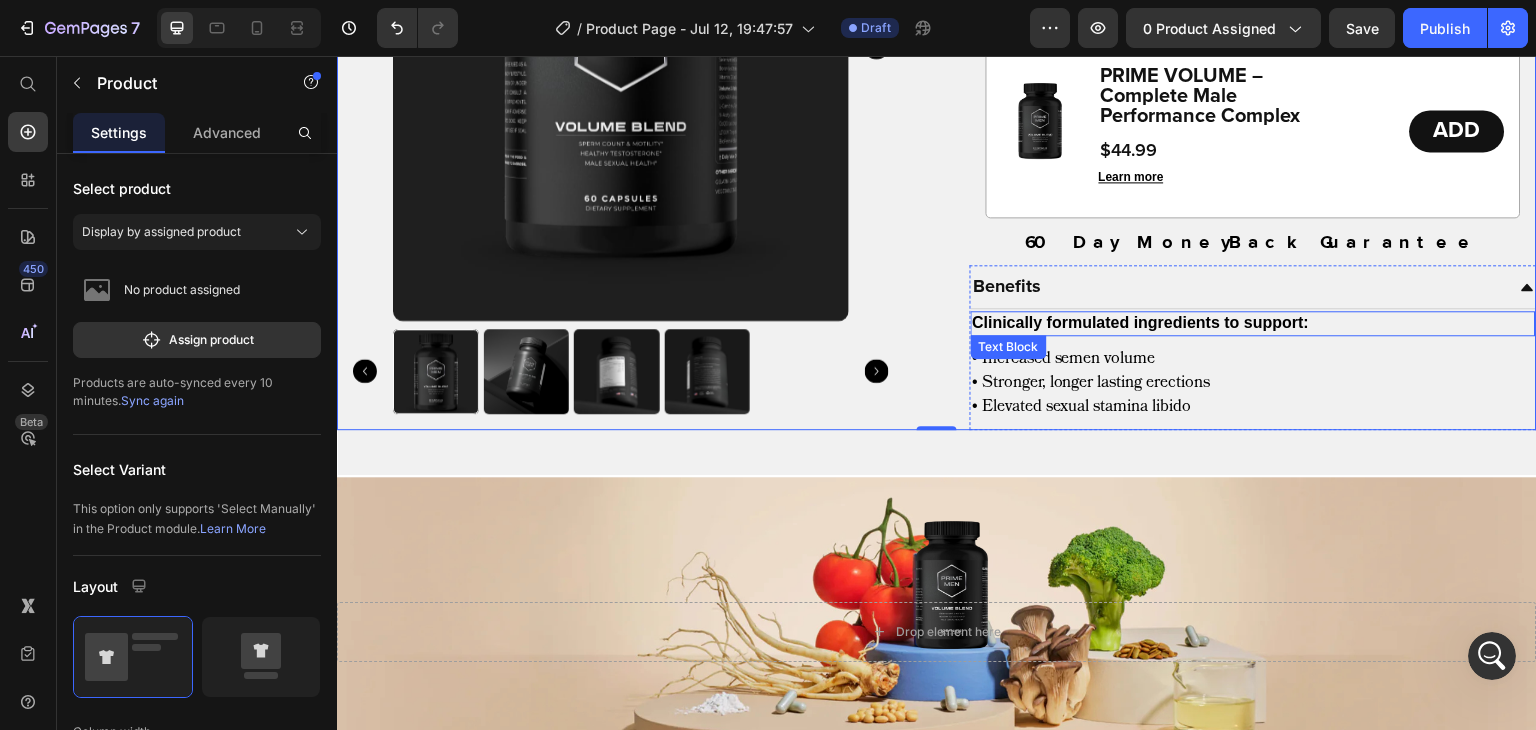 click on "Clinically formulated ingredients to support:" at bounding box center (1141, 322) 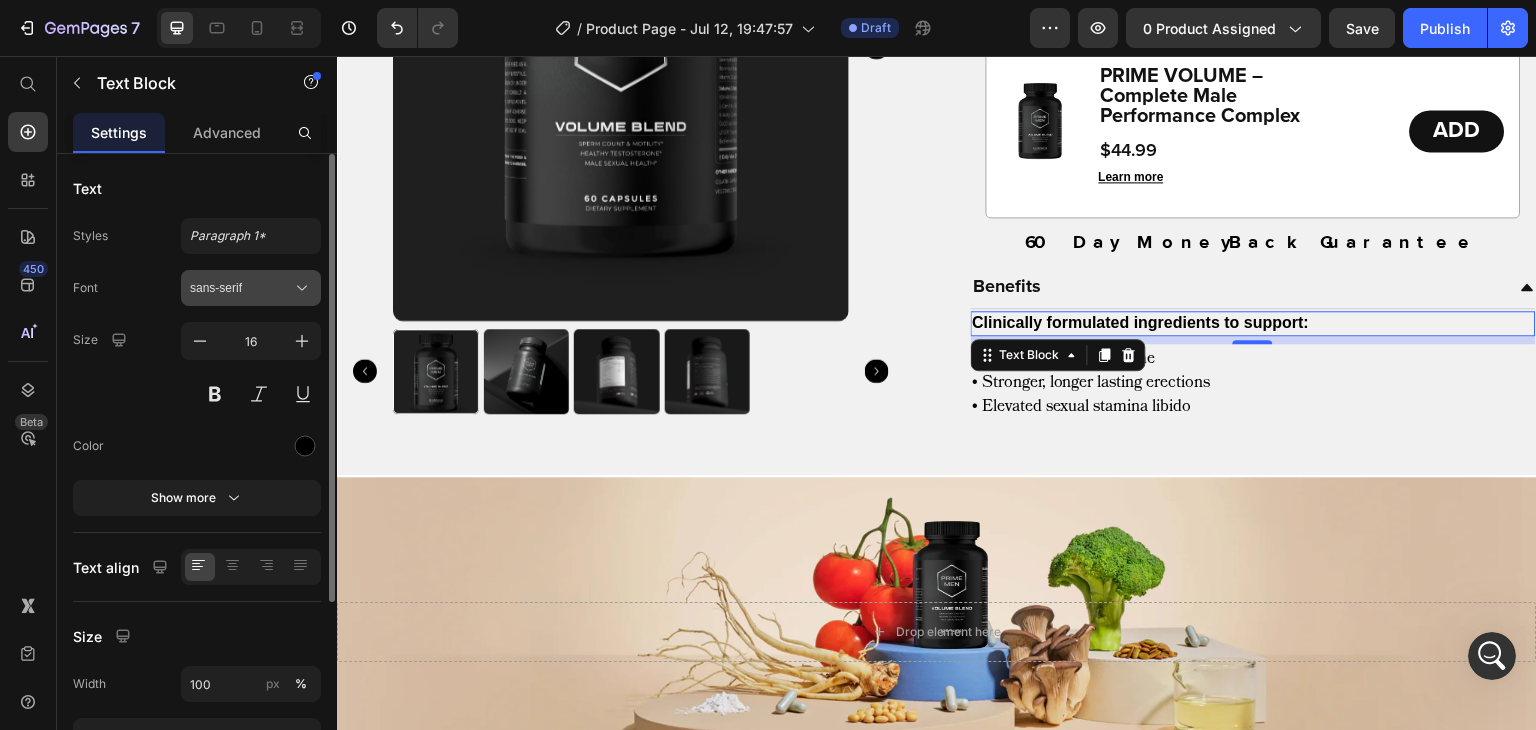 click on "sans-serif" at bounding box center [251, 288] 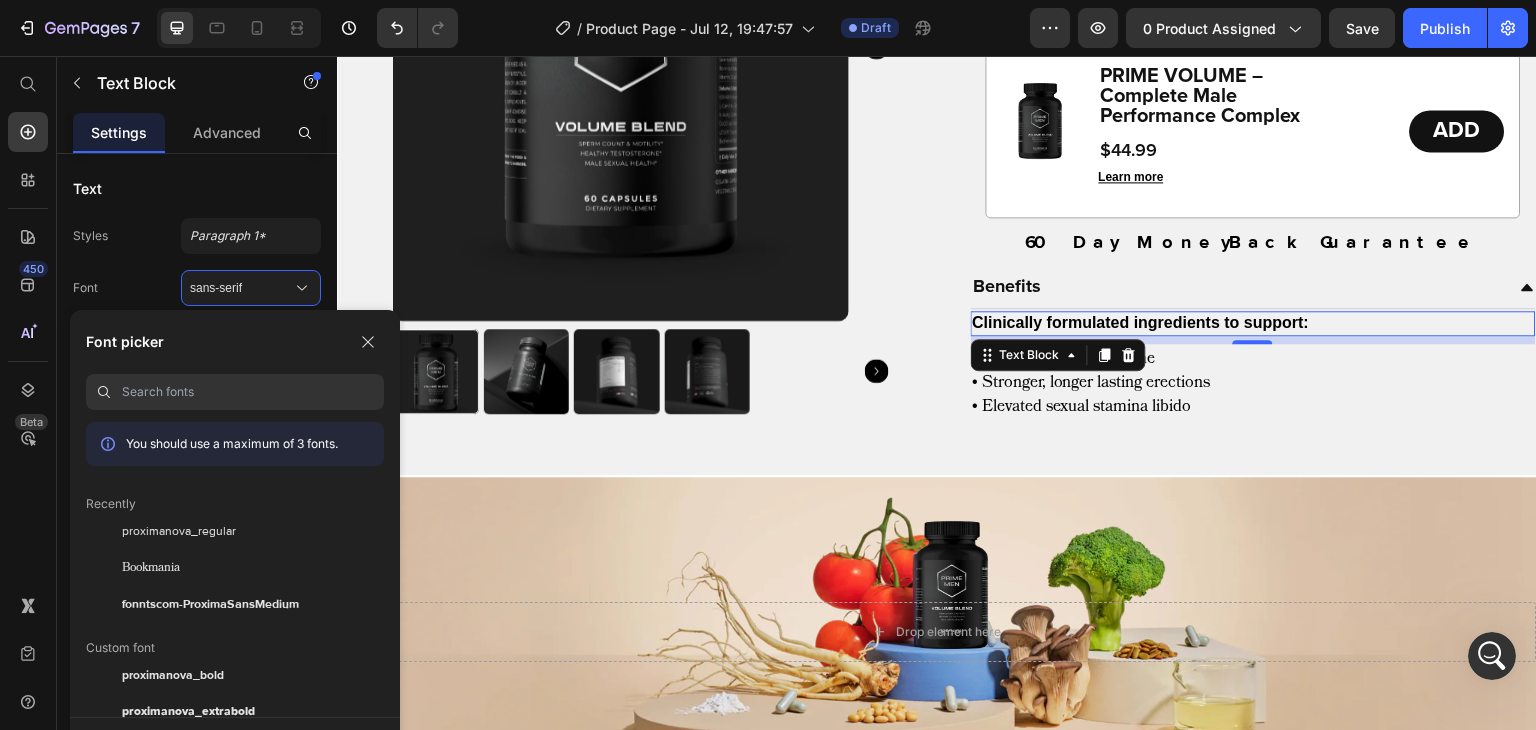 scroll, scrollTop: 31, scrollLeft: 0, axis: vertical 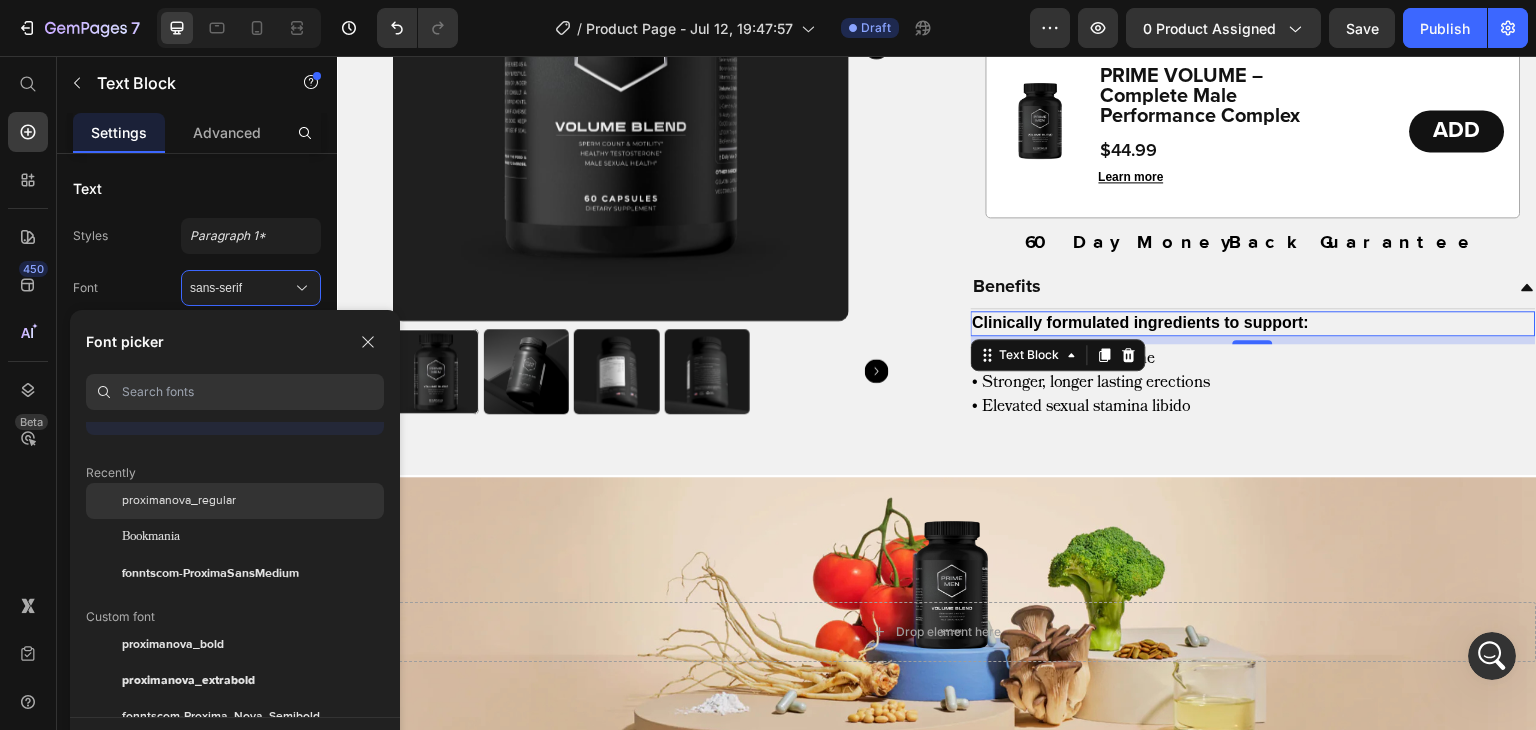 click on "proximanova_regular" 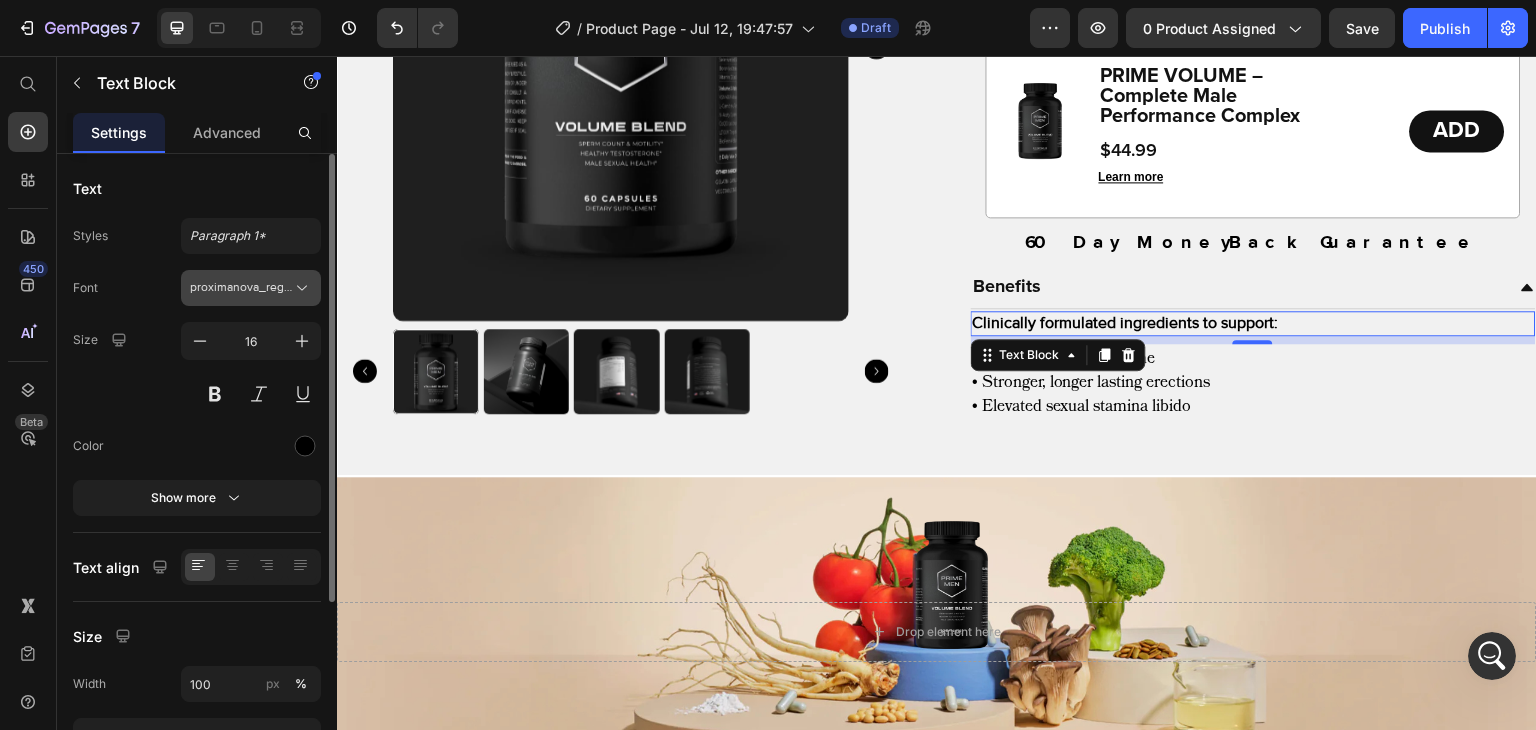 click on "proximanova_regular" at bounding box center [251, 288] 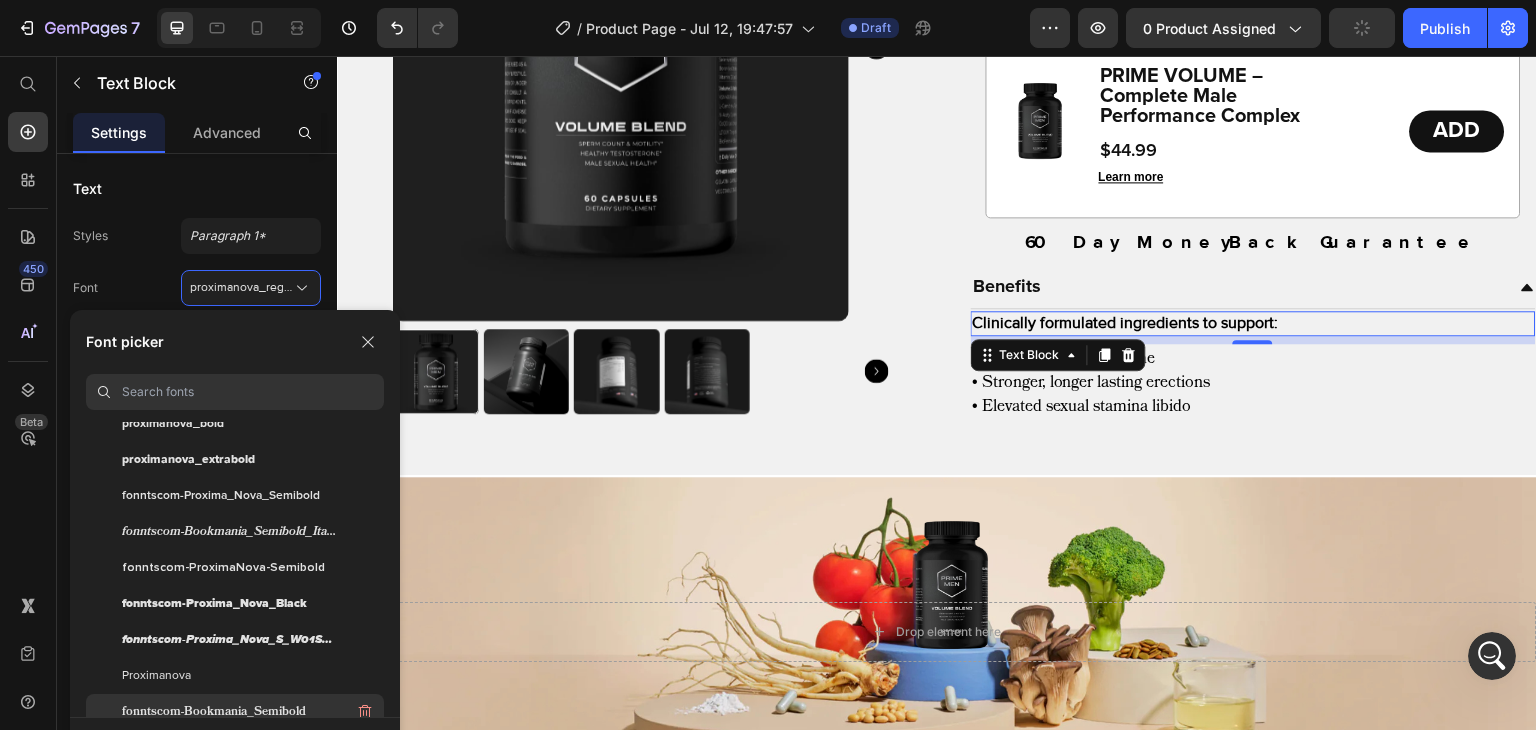 scroll, scrollTop: 358, scrollLeft: 0, axis: vertical 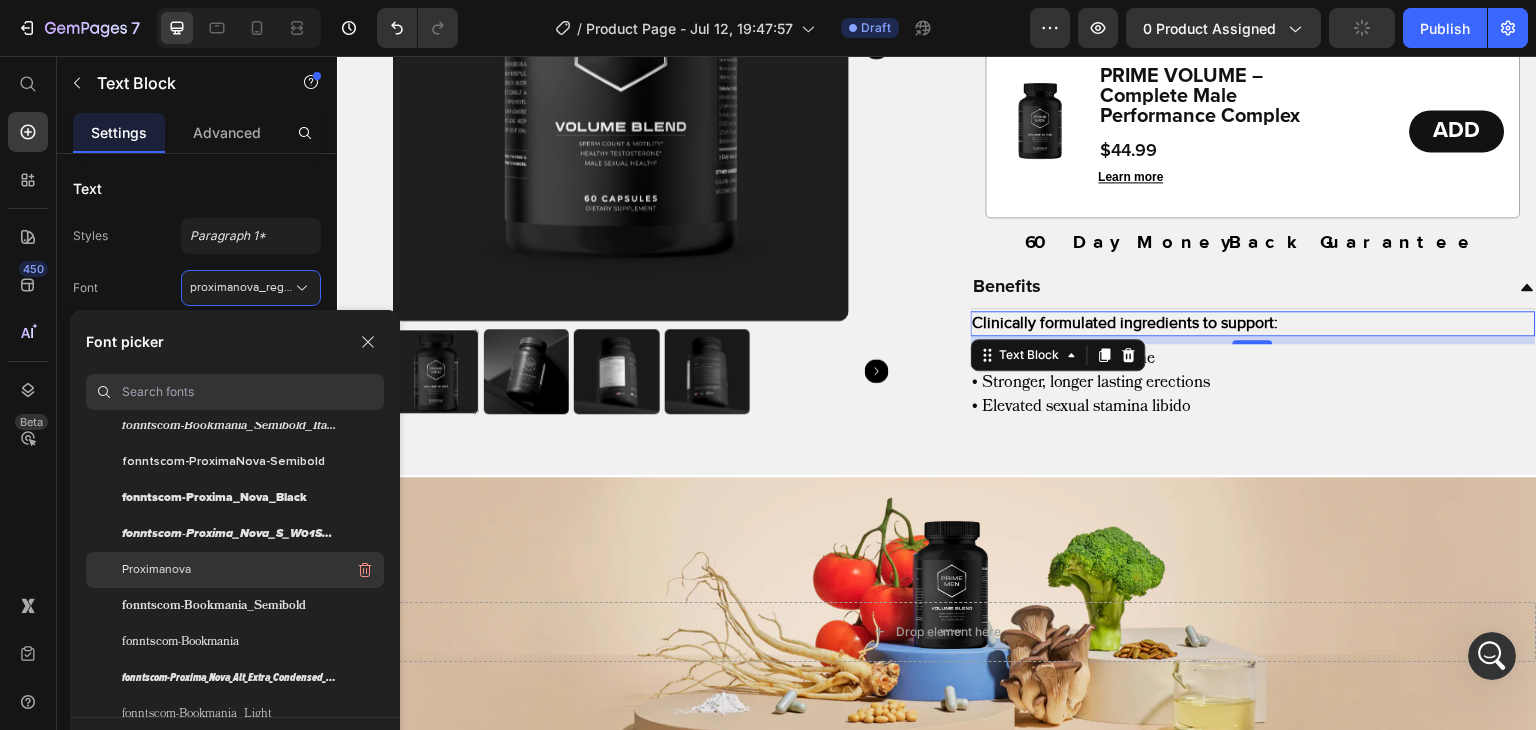 click on "Proximanova" 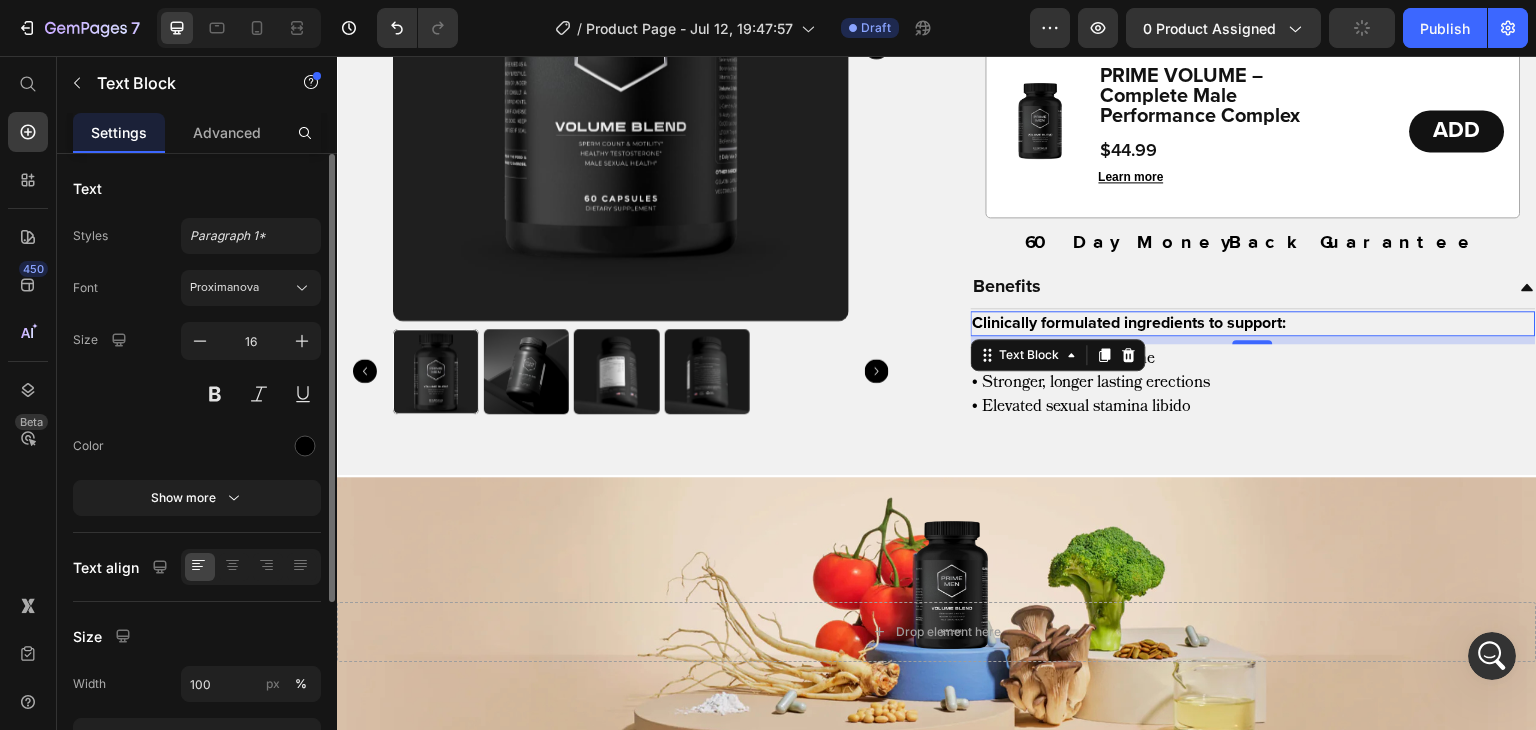 click on "Text" at bounding box center (197, 188) 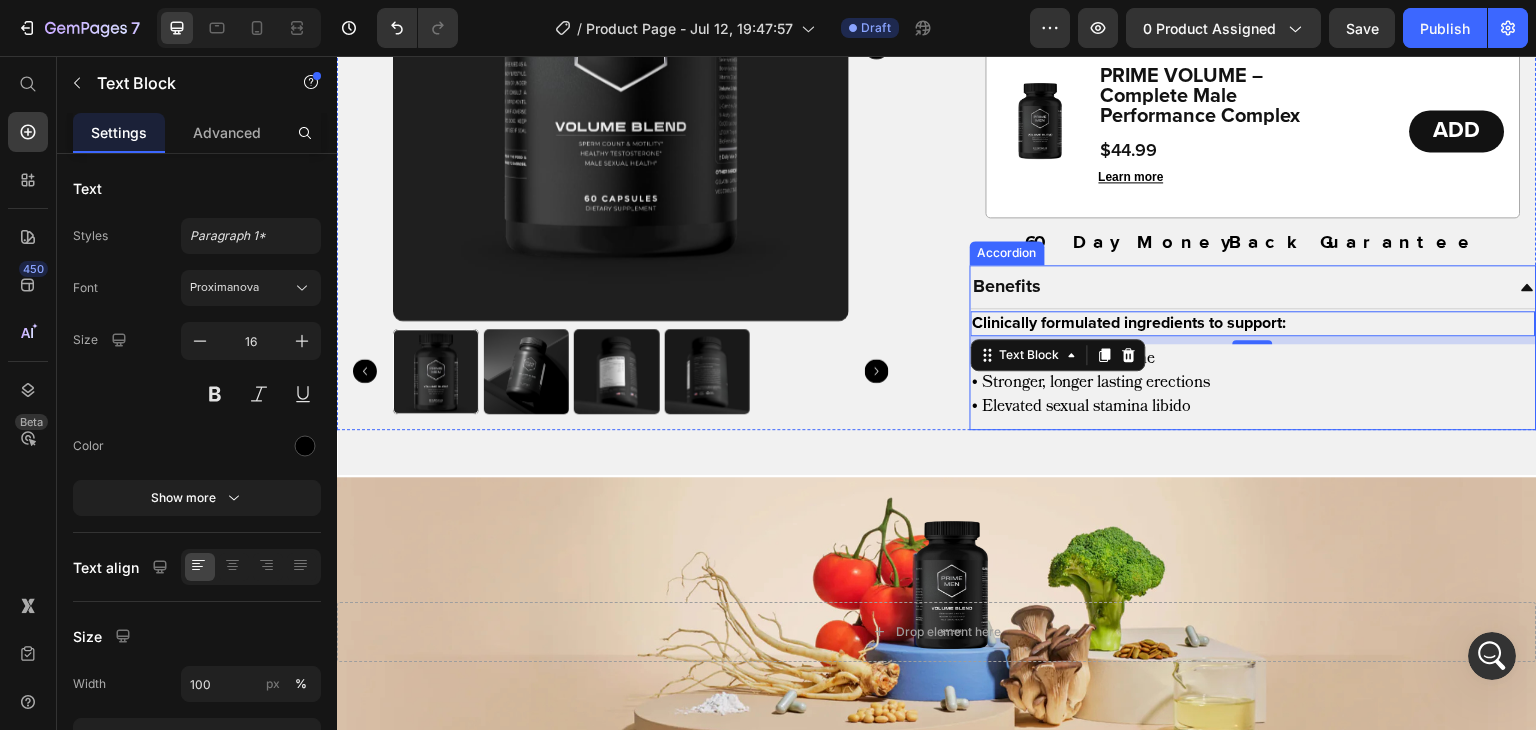 click on "Benefits" at bounding box center (1238, 286) 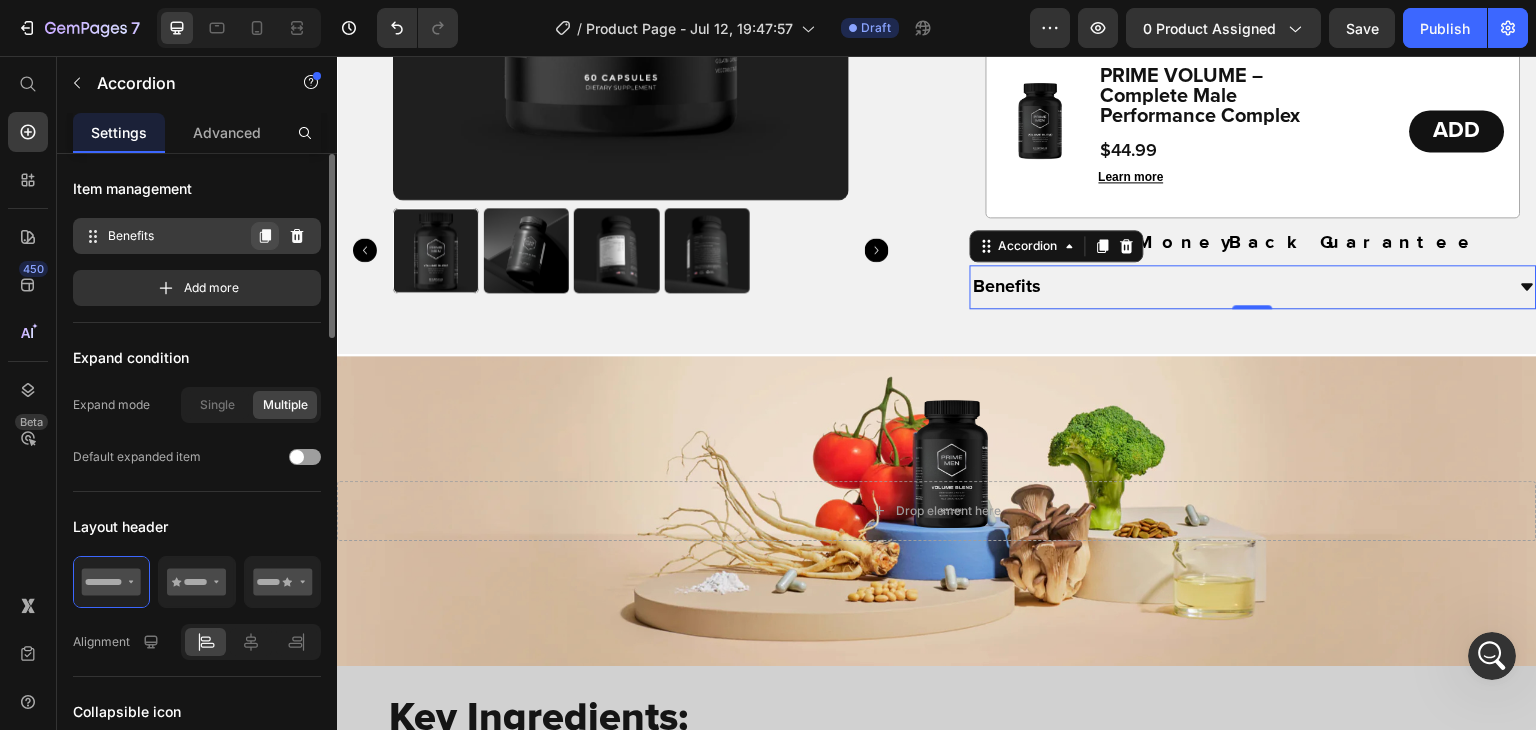 click 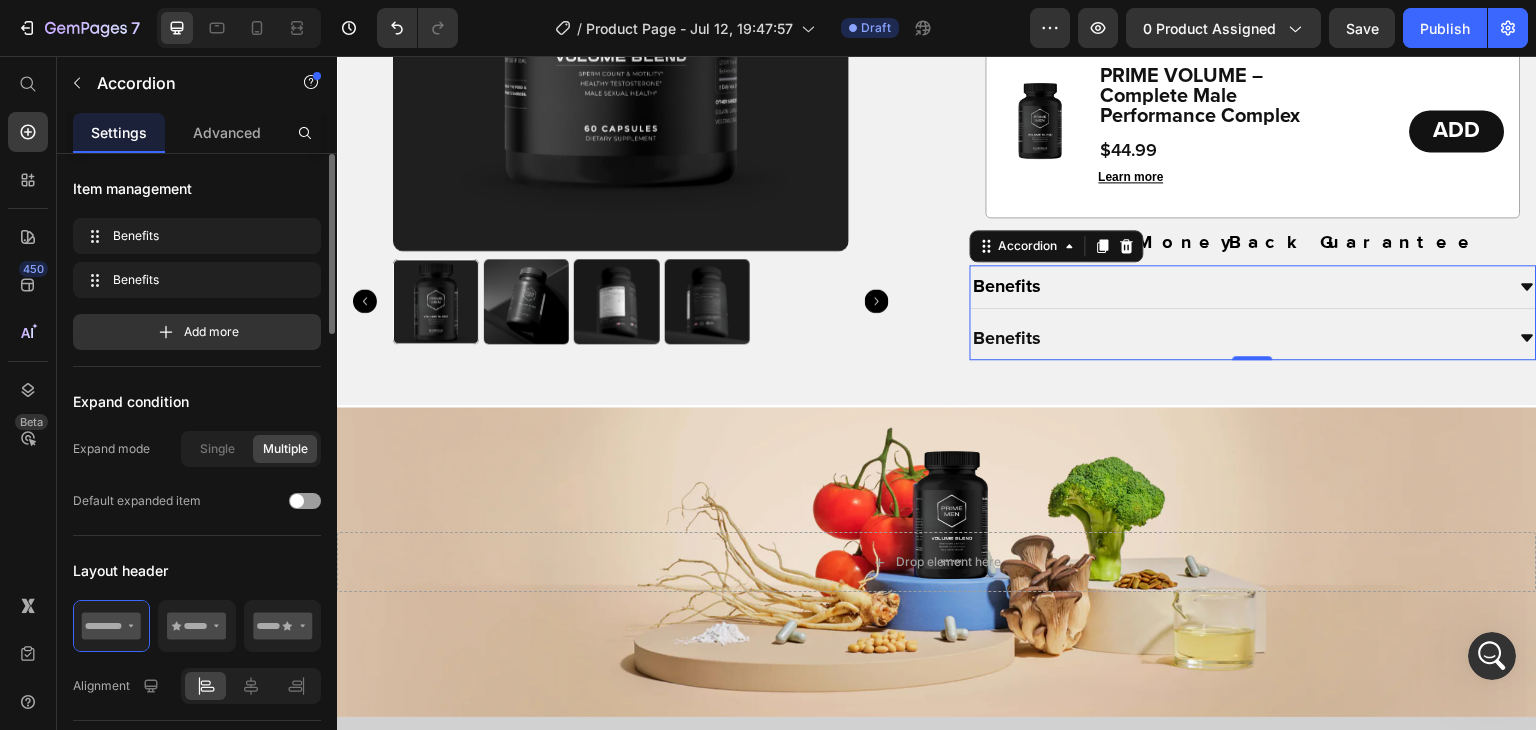 click on "Benefits" at bounding box center [1008, 338] 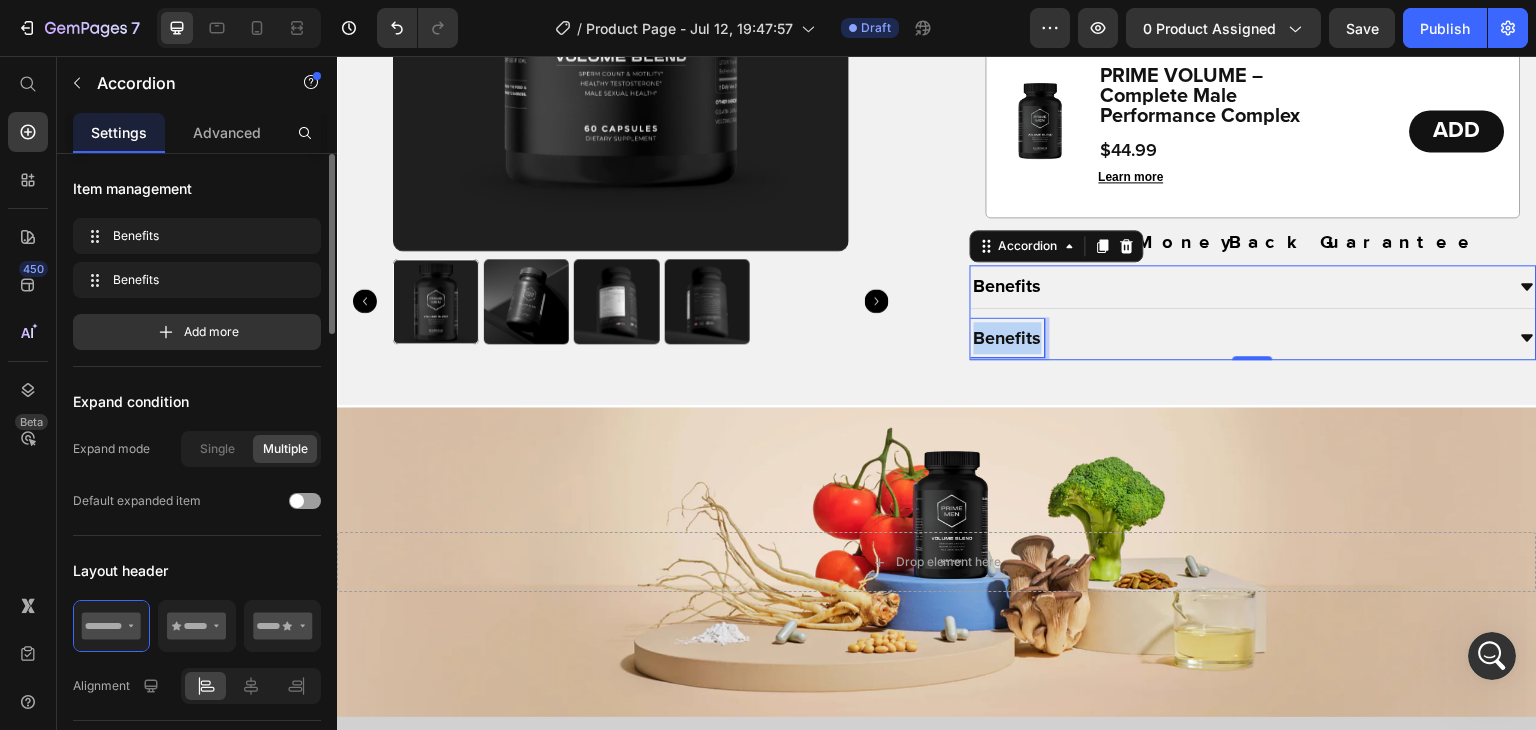 click on "Benefits" at bounding box center [1008, 338] 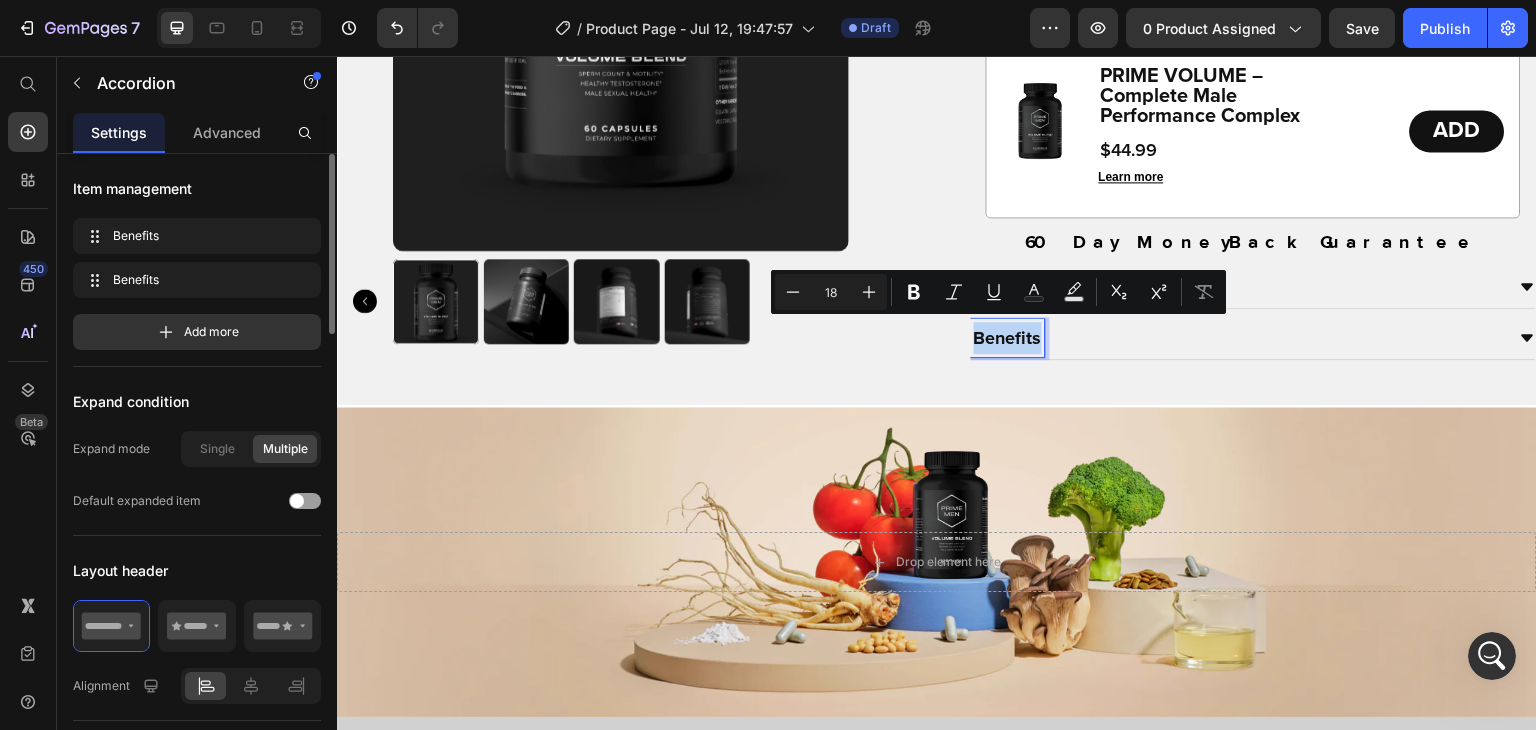 click on "Benefits" at bounding box center (1008, 338) 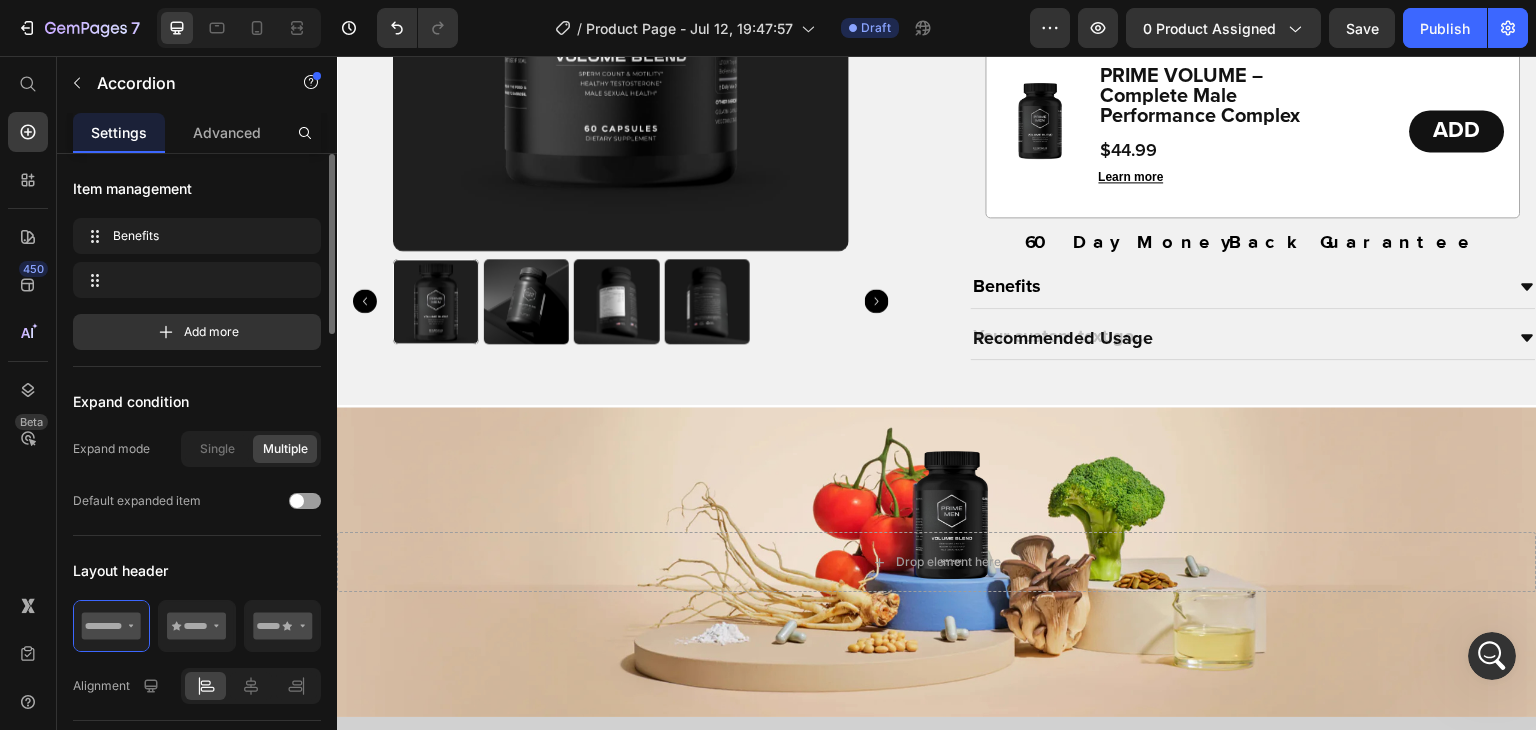 scroll, scrollTop: 1799, scrollLeft: 0, axis: vertical 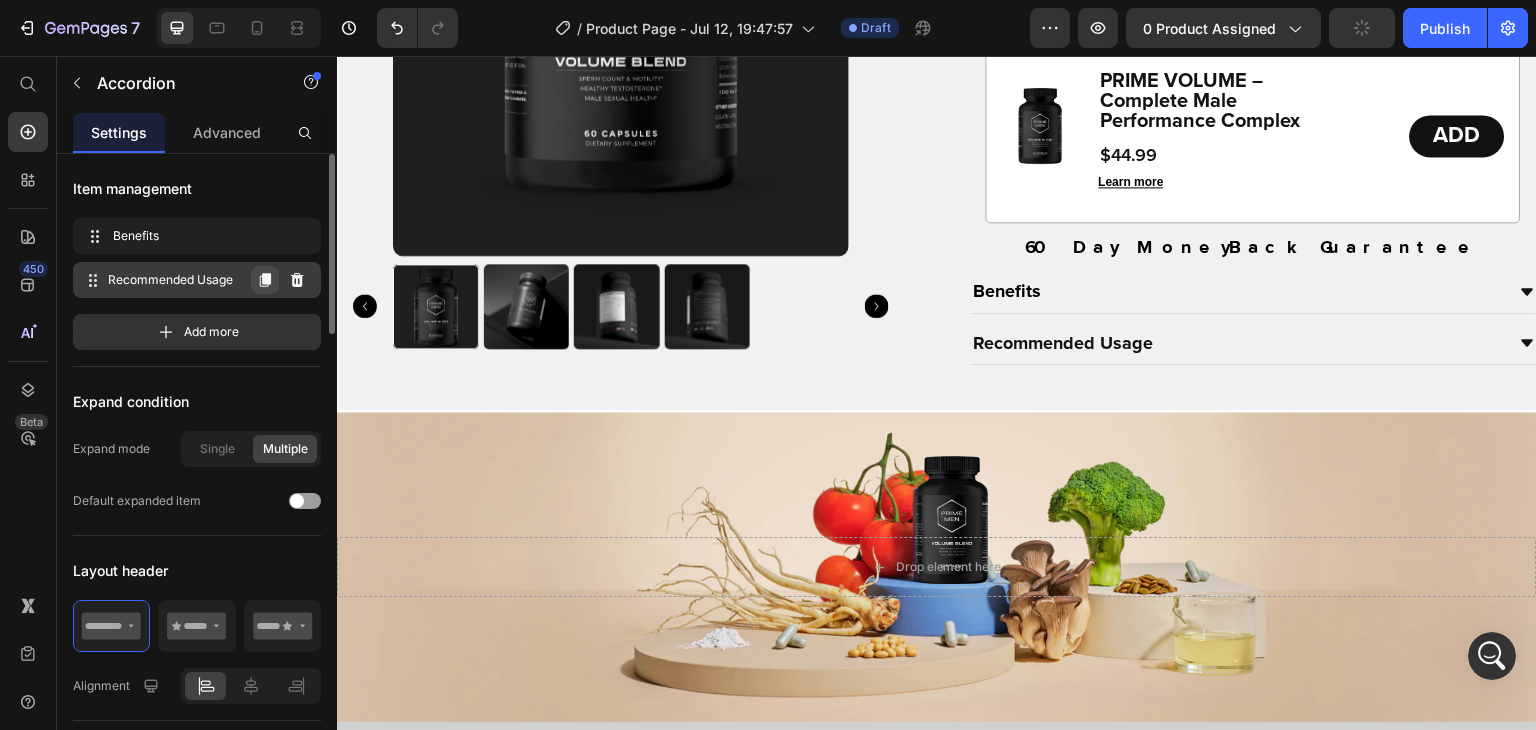 click 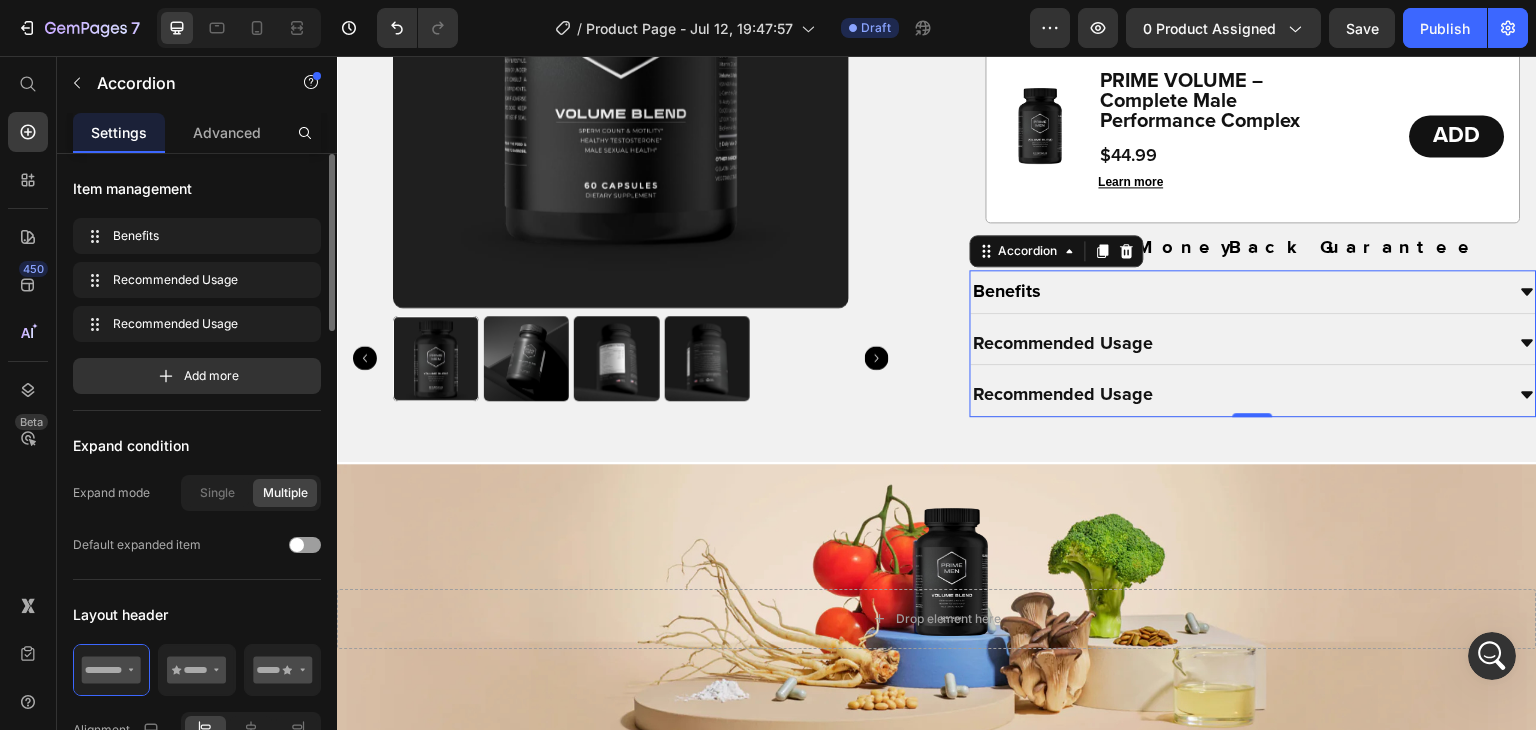 click on "Recommended Usage" at bounding box center [1064, 394] 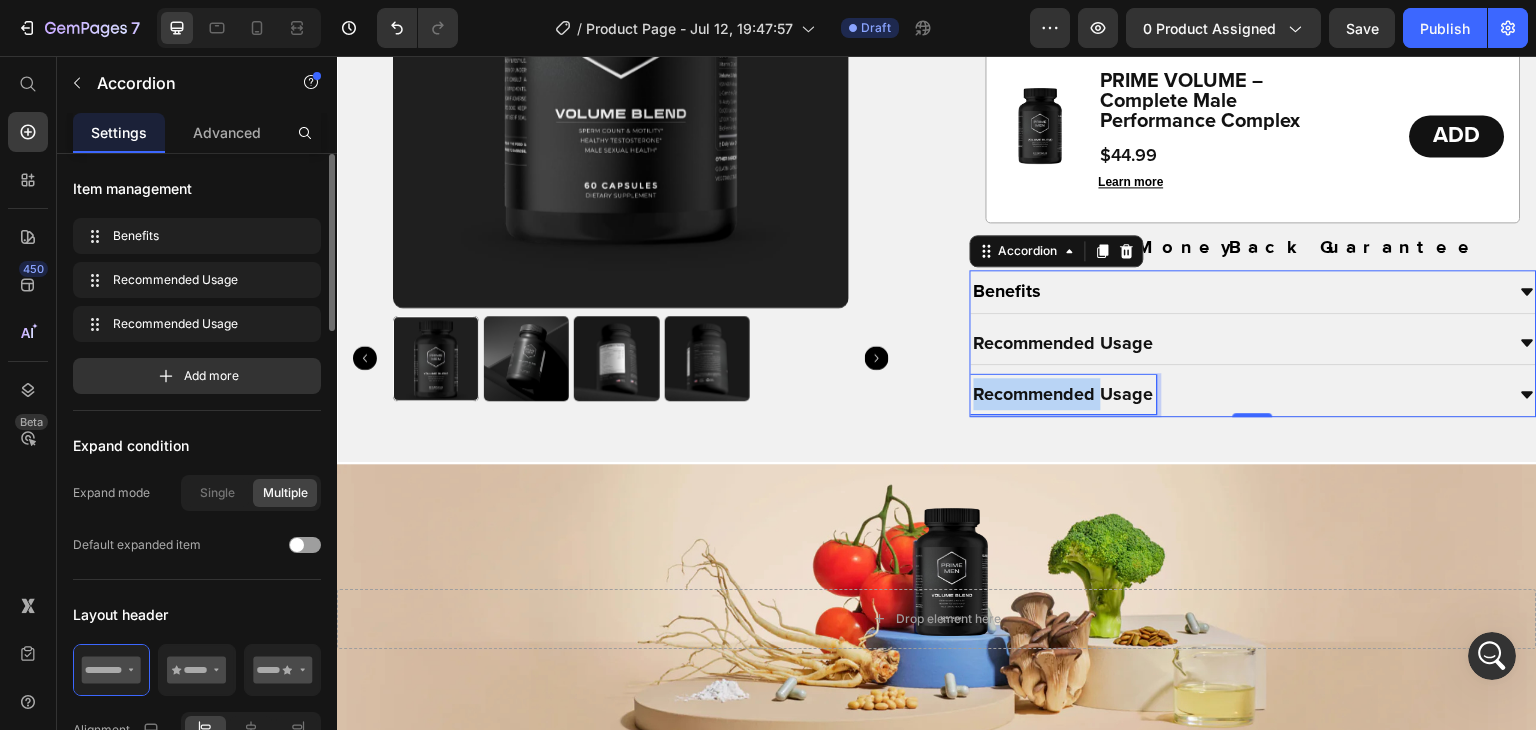 click on "Recommended Usage" at bounding box center [1064, 394] 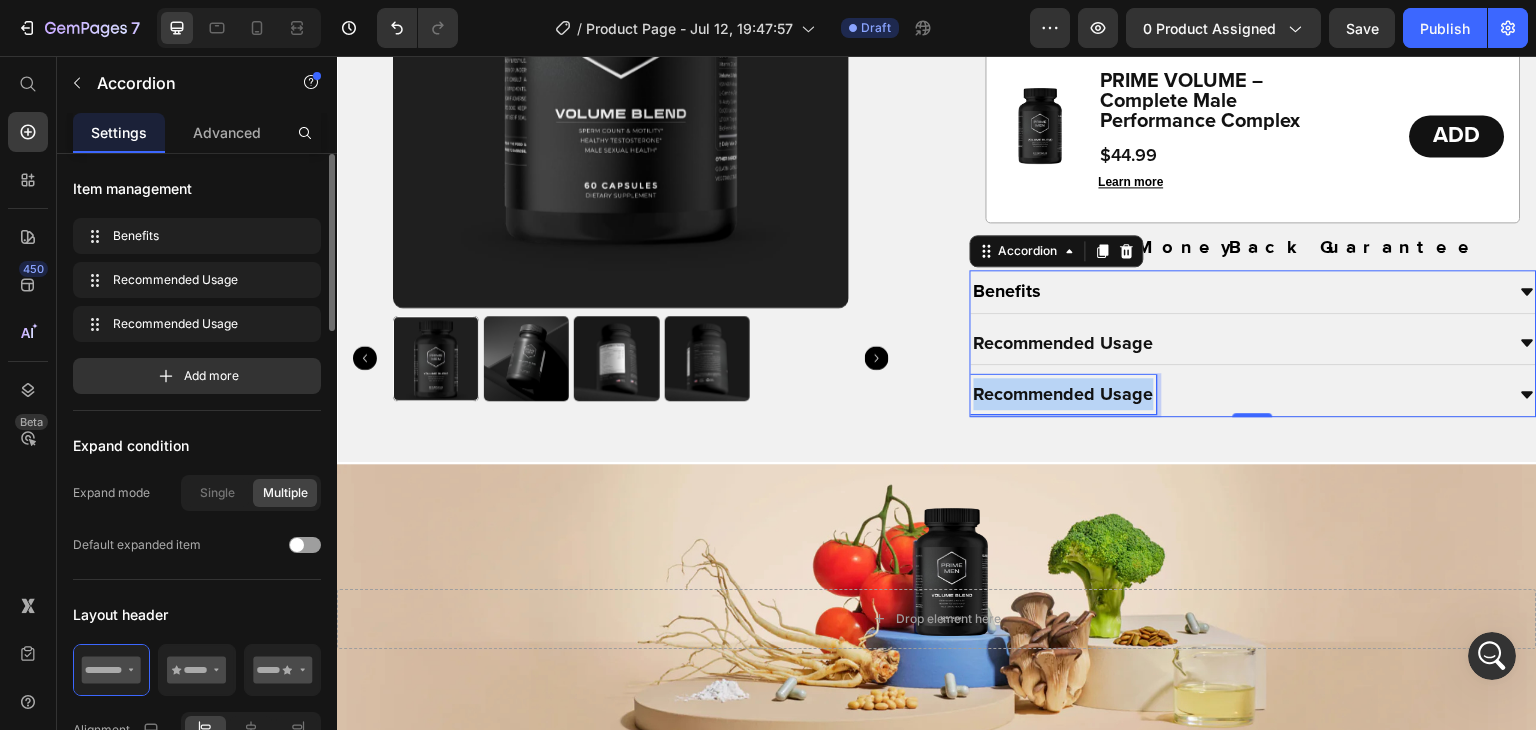 click on "Recommended Usage" at bounding box center (1064, 394) 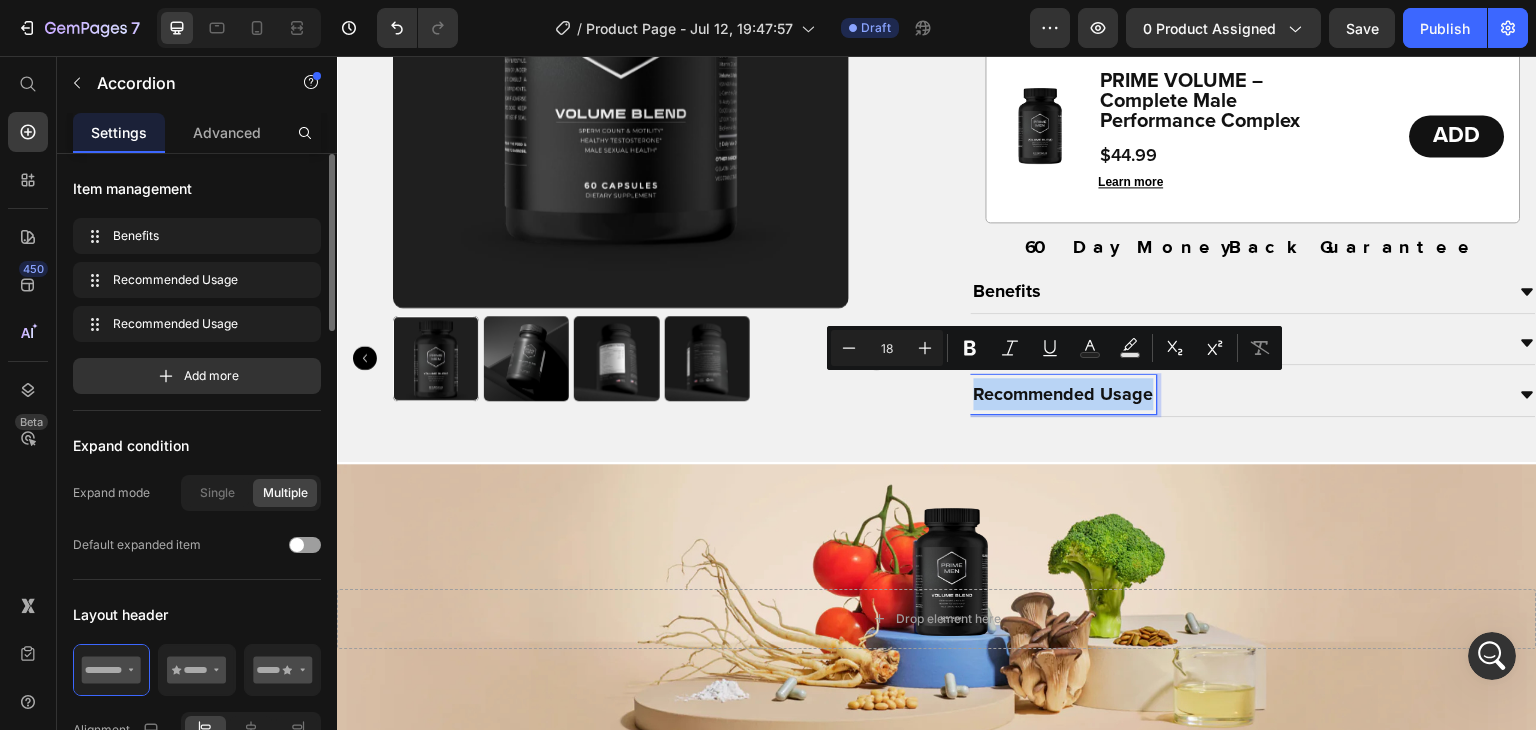click on "Recommended Usage" at bounding box center (1064, 394) 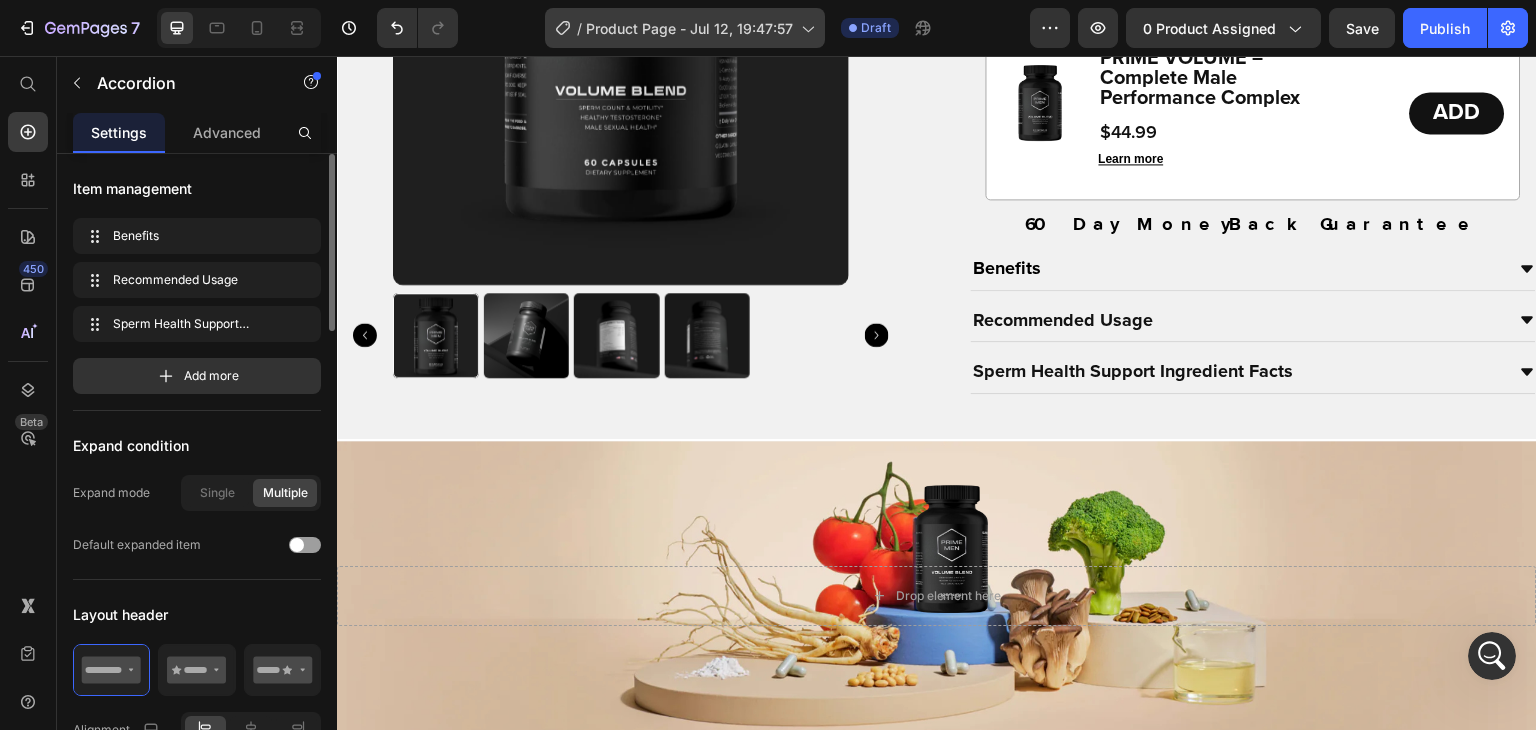 scroll, scrollTop: 1852, scrollLeft: 0, axis: vertical 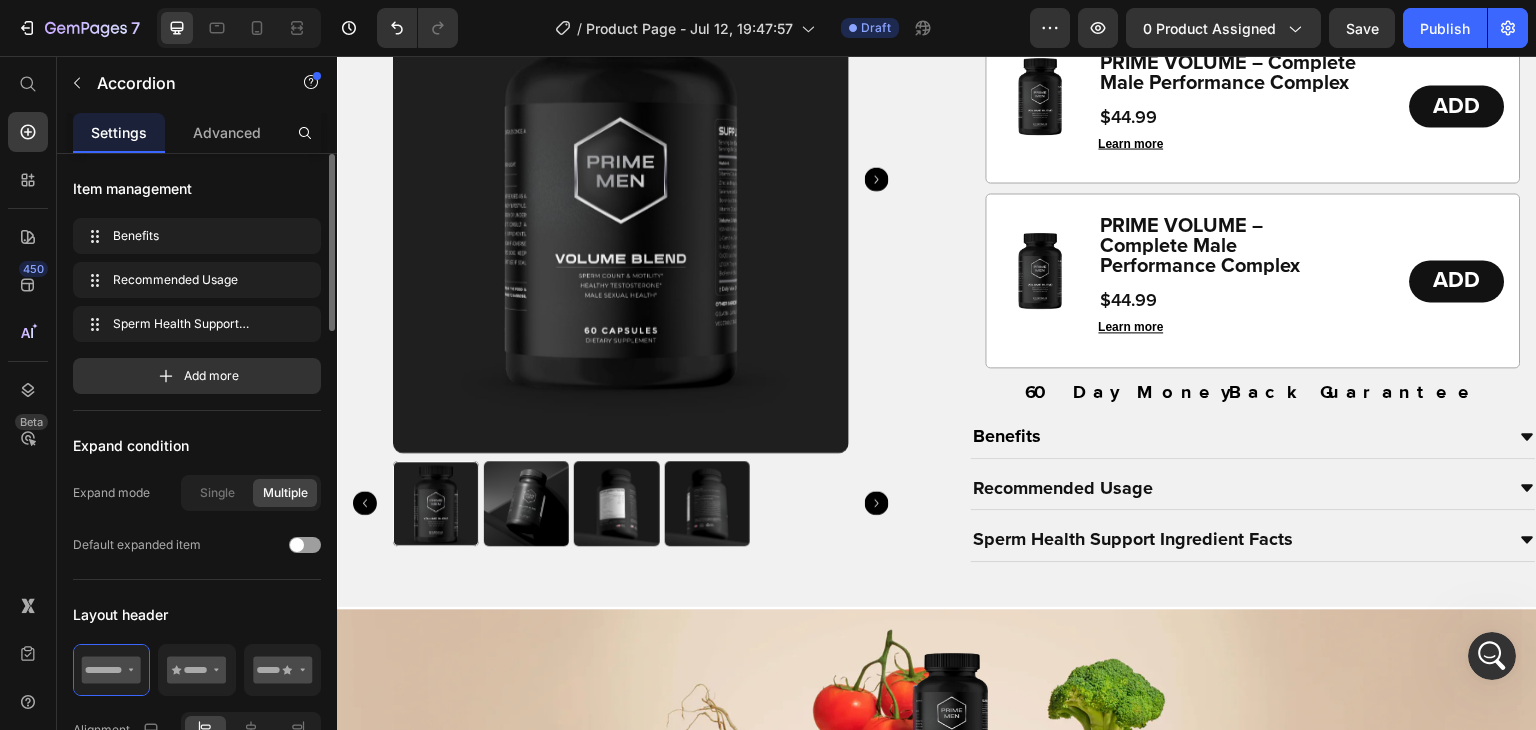 click on "Recommended Usage" at bounding box center [1238, 488] 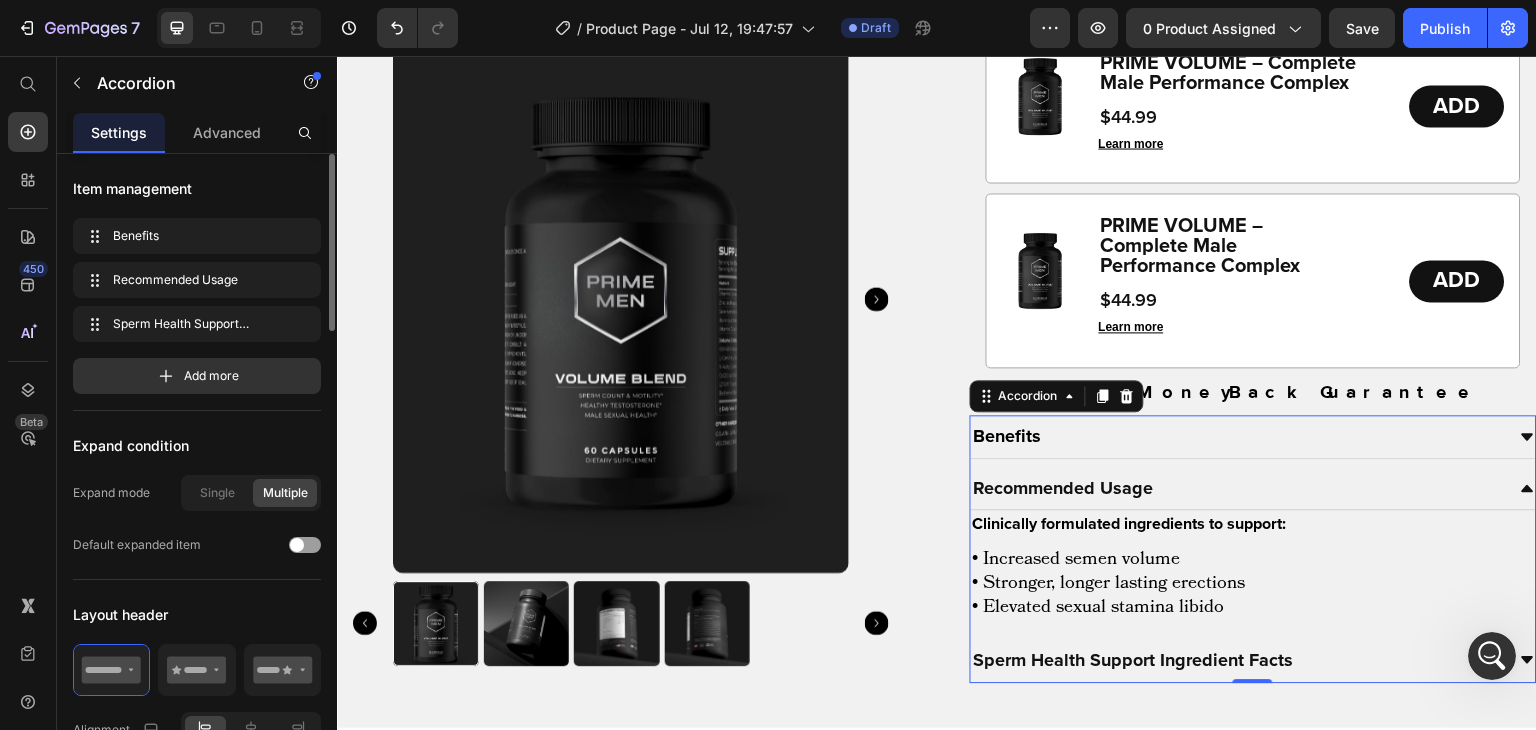 click on "Recommended Usage" at bounding box center [1238, 488] 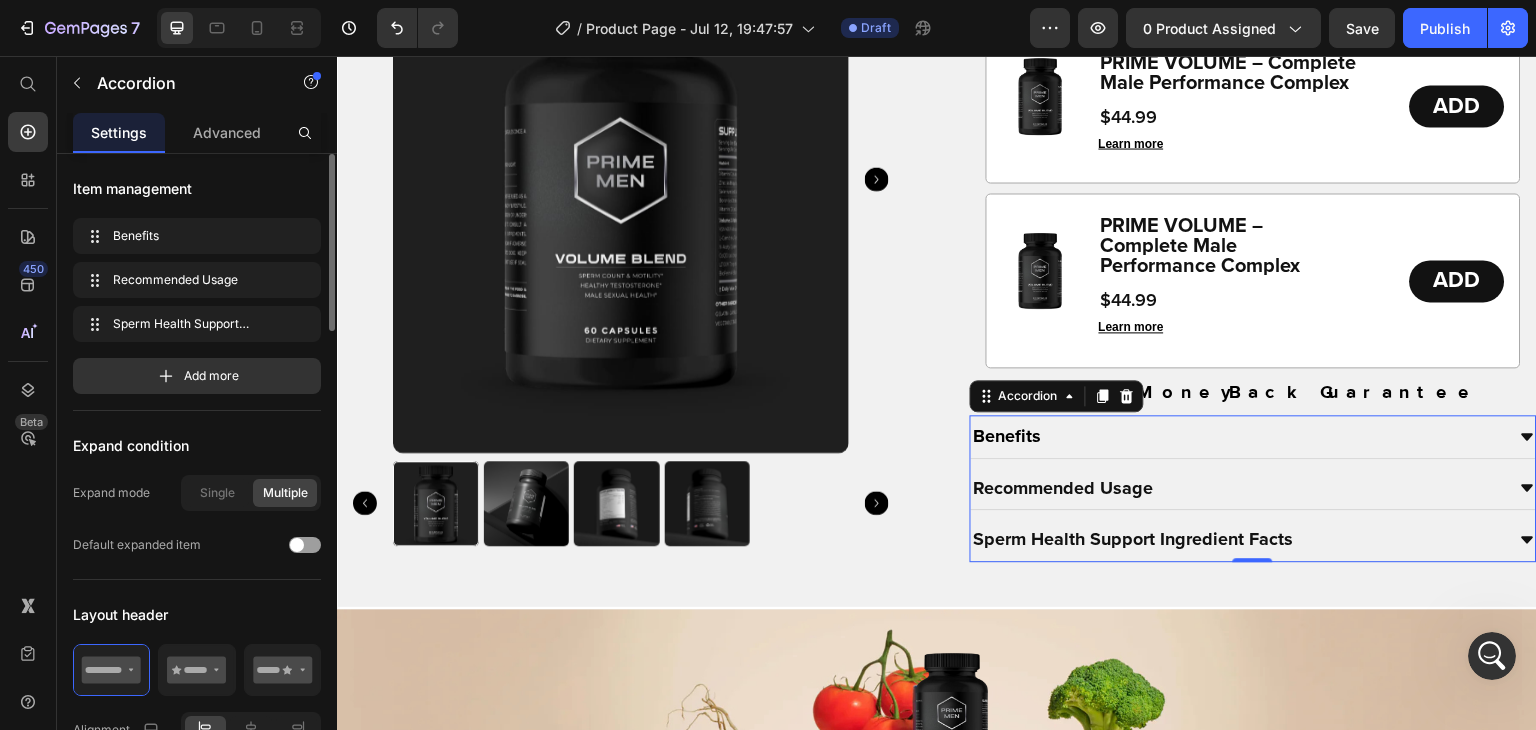 click on "Recommended Usage" at bounding box center (1238, 488) 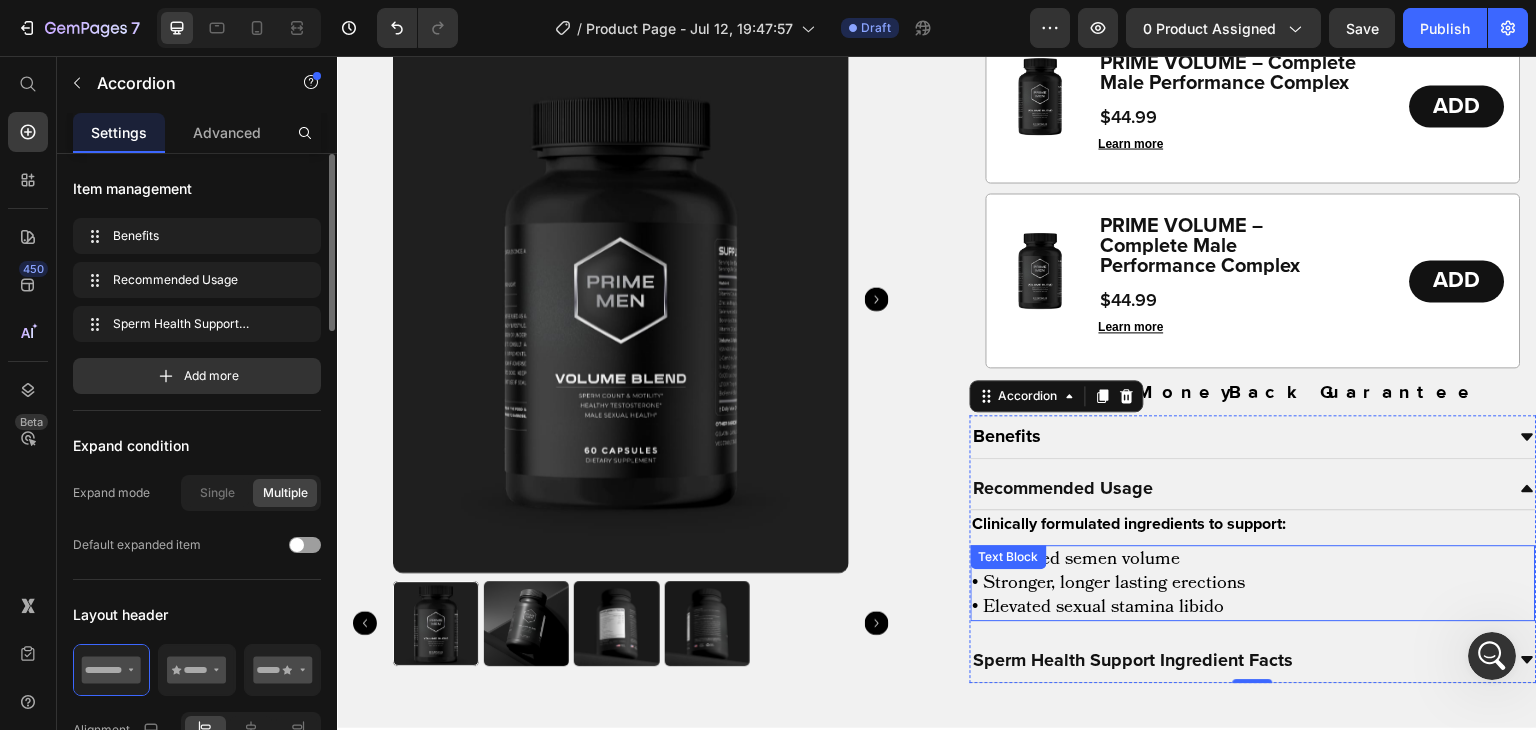 click on "• Increased semen volume • Stronger, longer lasting erections • Elevated sexual stamina libido" at bounding box center [1254, 583] 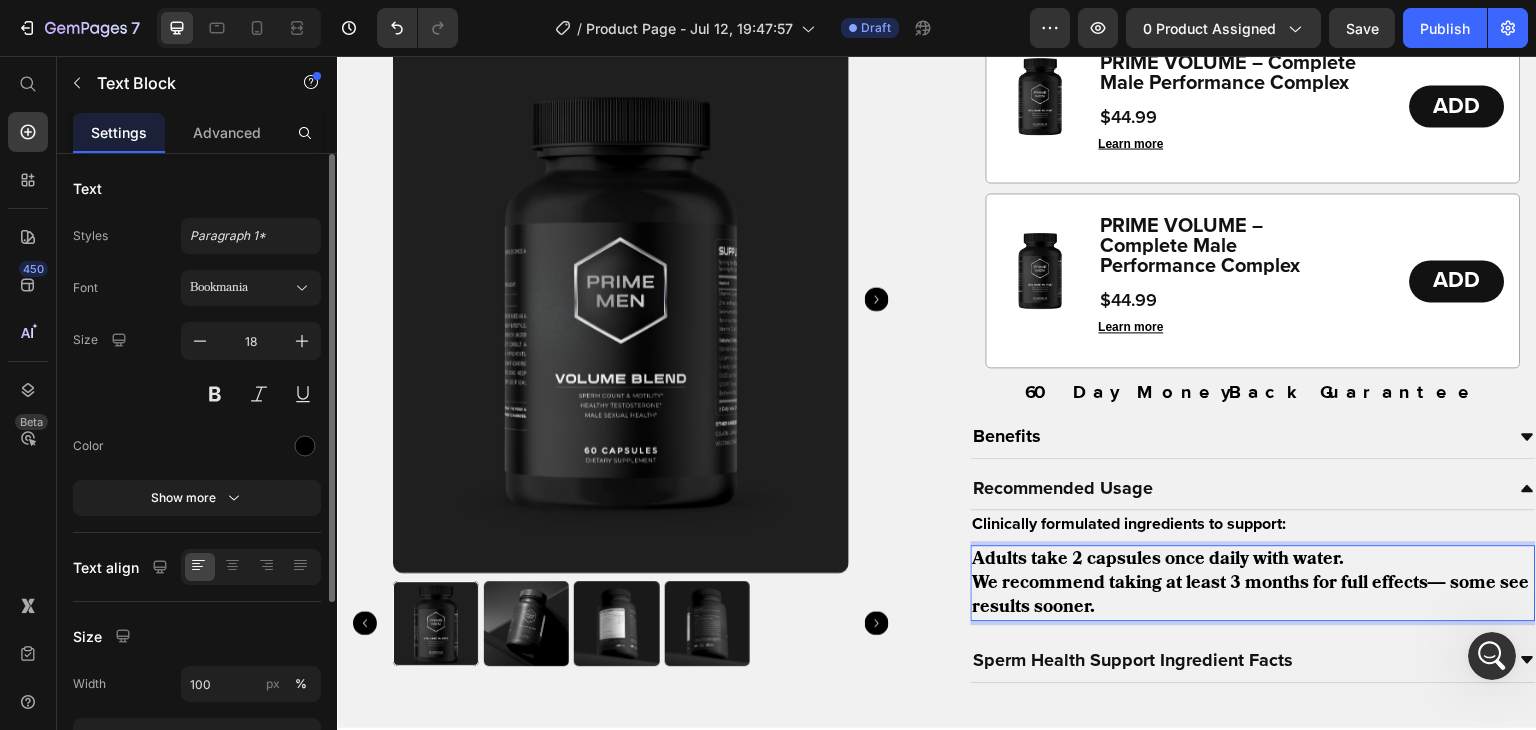 click on "We recommend taking at least 3 months for full effects— some see results sooner." at bounding box center (1251, 594) 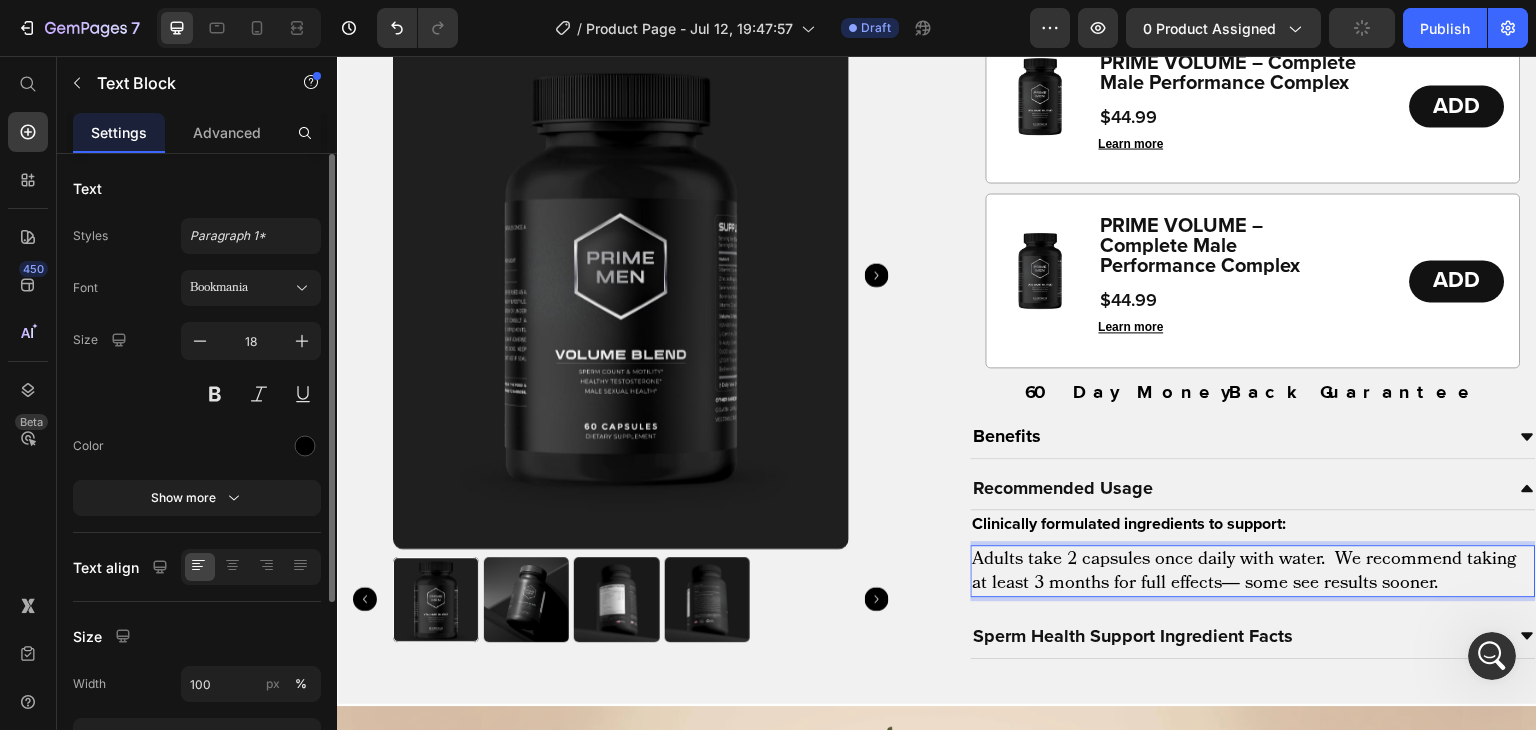 click on "Adults take 2 capsules once daily with water.  We recommend taking at least 3 months for full effects— some see results sooner." at bounding box center (1254, 571) 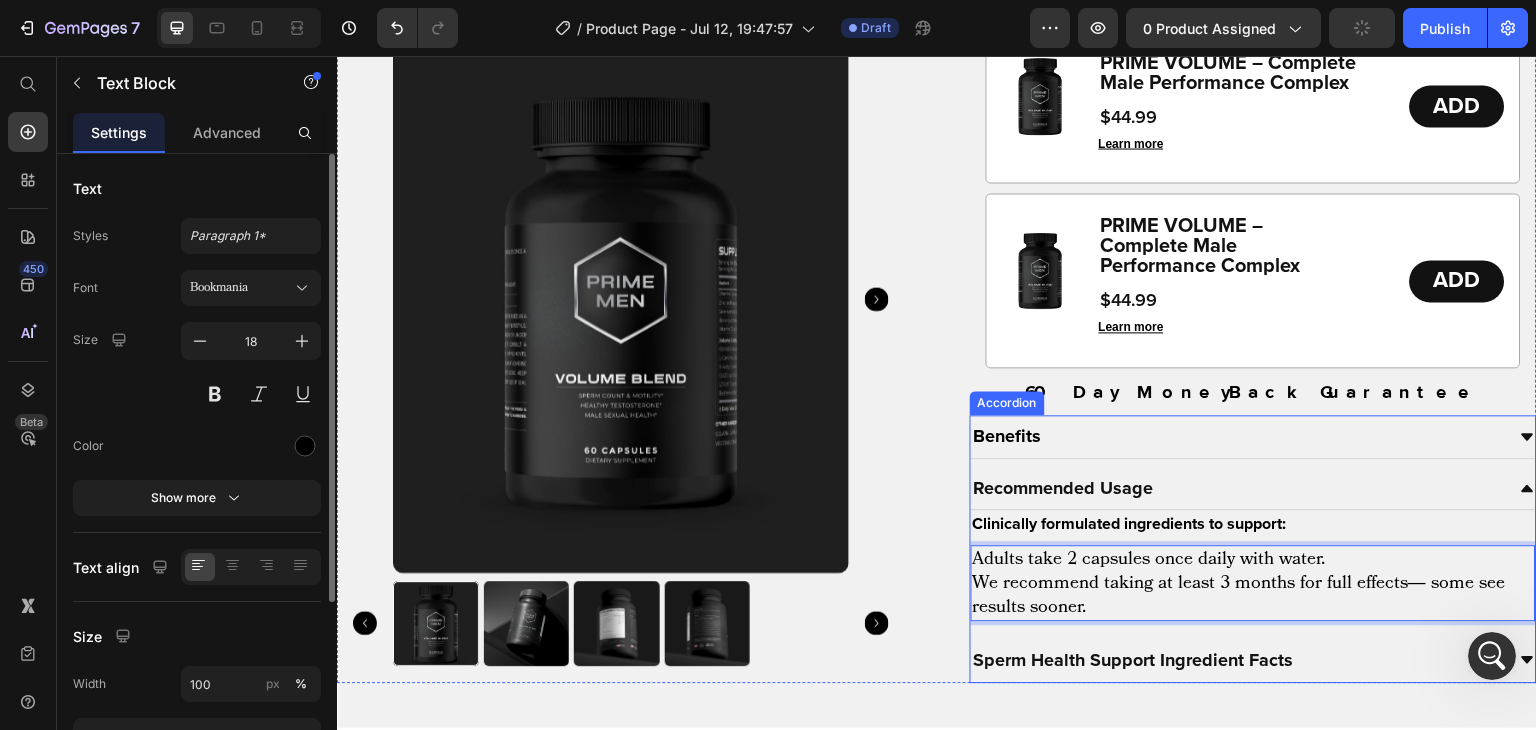 scroll, scrollTop: 1722, scrollLeft: 0, axis: vertical 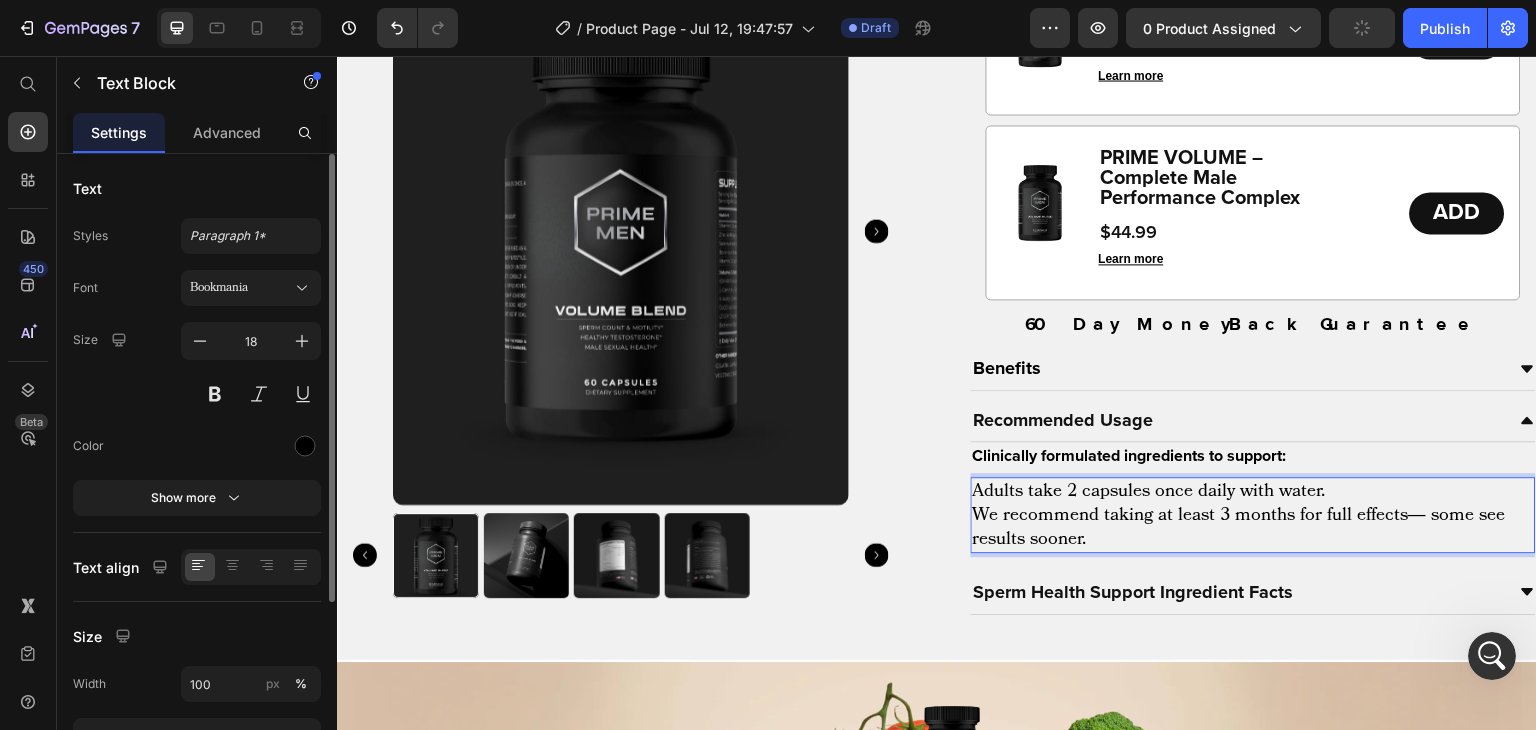 click on "Adults take 2 capsules once daily with water." at bounding box center [1254, 491] 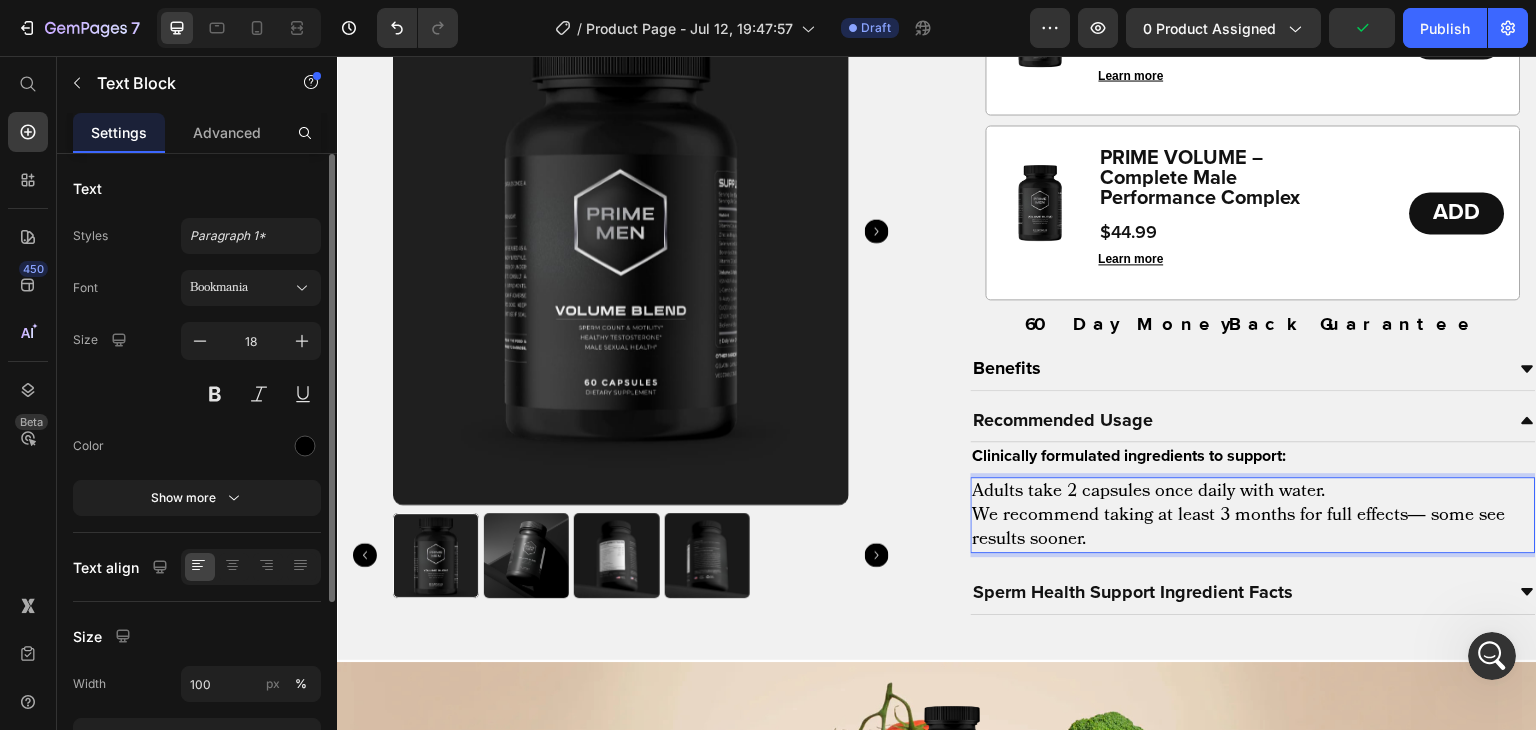 click on "Adults take 2 capsules once daily with water." at bounding box center (1254, 491) 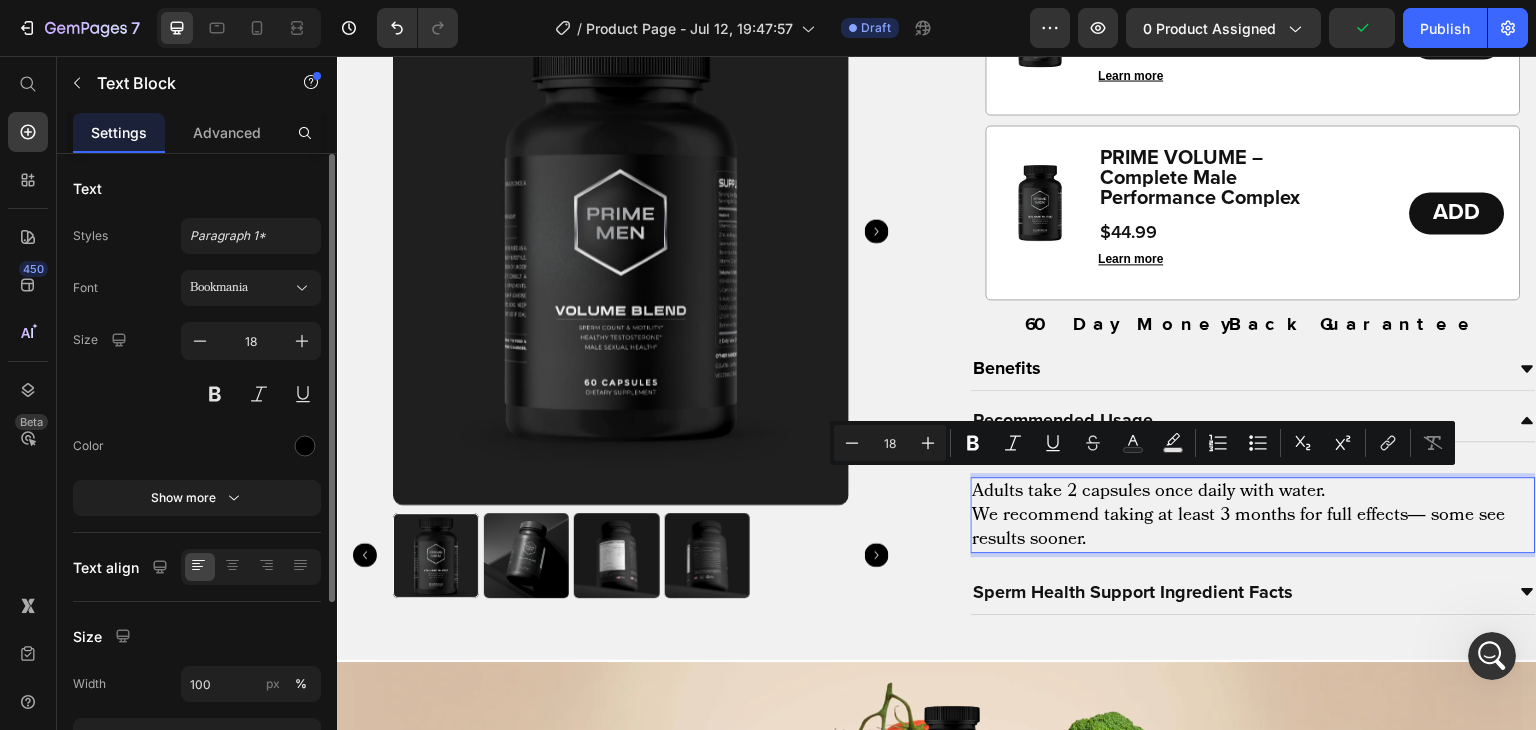 drag, startPoint x: 1320, startPoint y: 487, endPoint x: 971, endPoint y: 486, distance: 349.00143 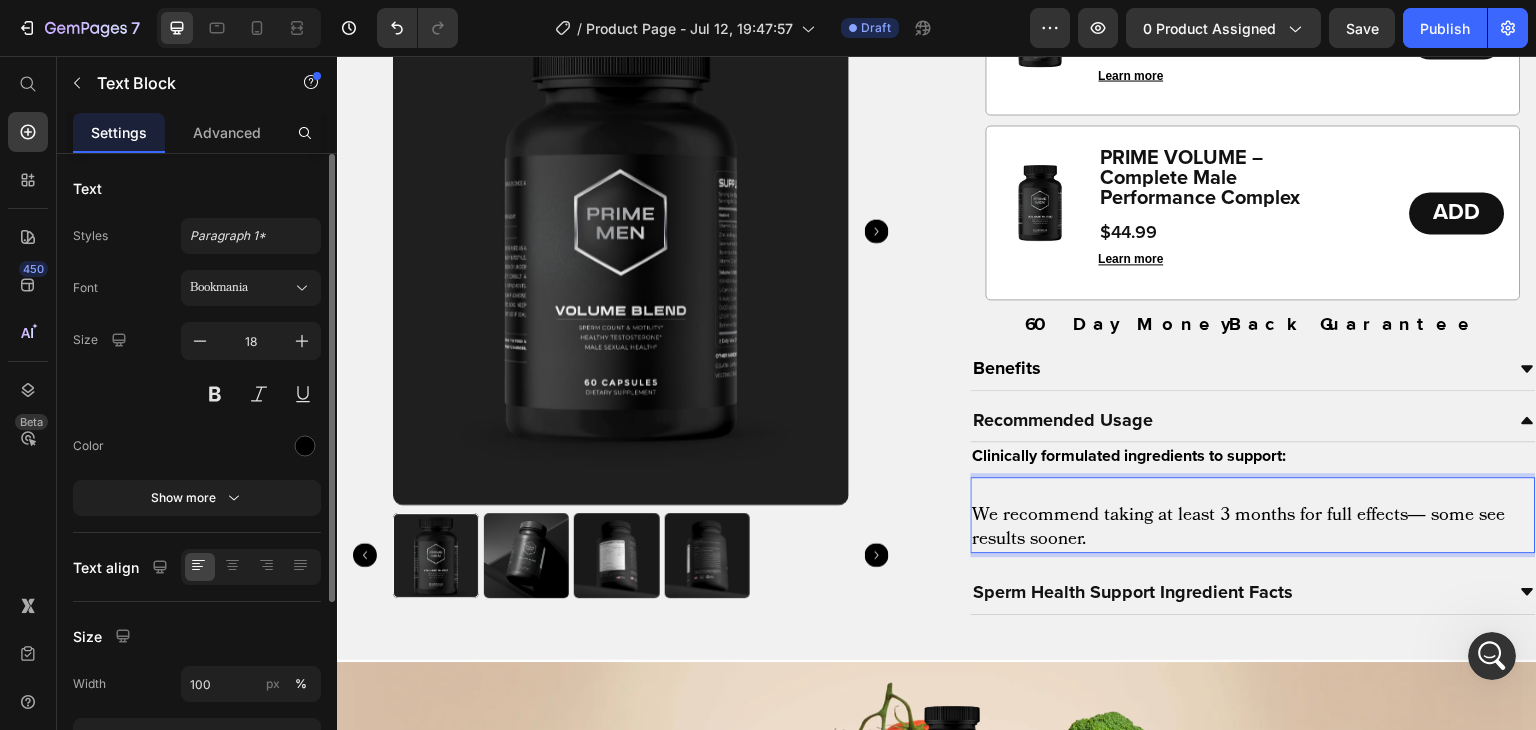 click on "We recommend taking at least 3 months for full effects— some see results sooner." at bounding box center (1254, 515) 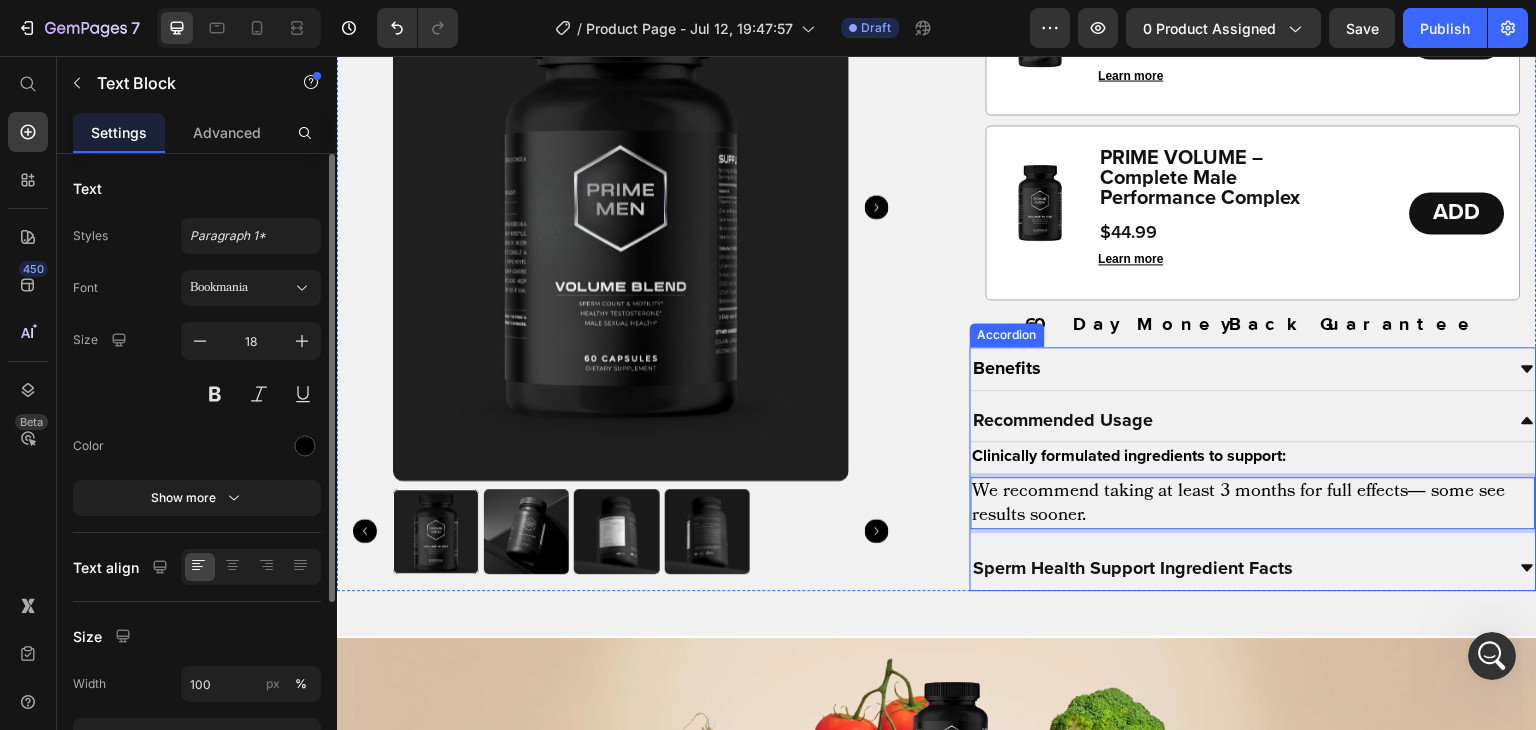 click on "Clinically formulated ingredients to support: Text Block  We recommend taking at least 3 months for full effects— some see results sooner. Text Block   8" at bounding box center [1254, 490] 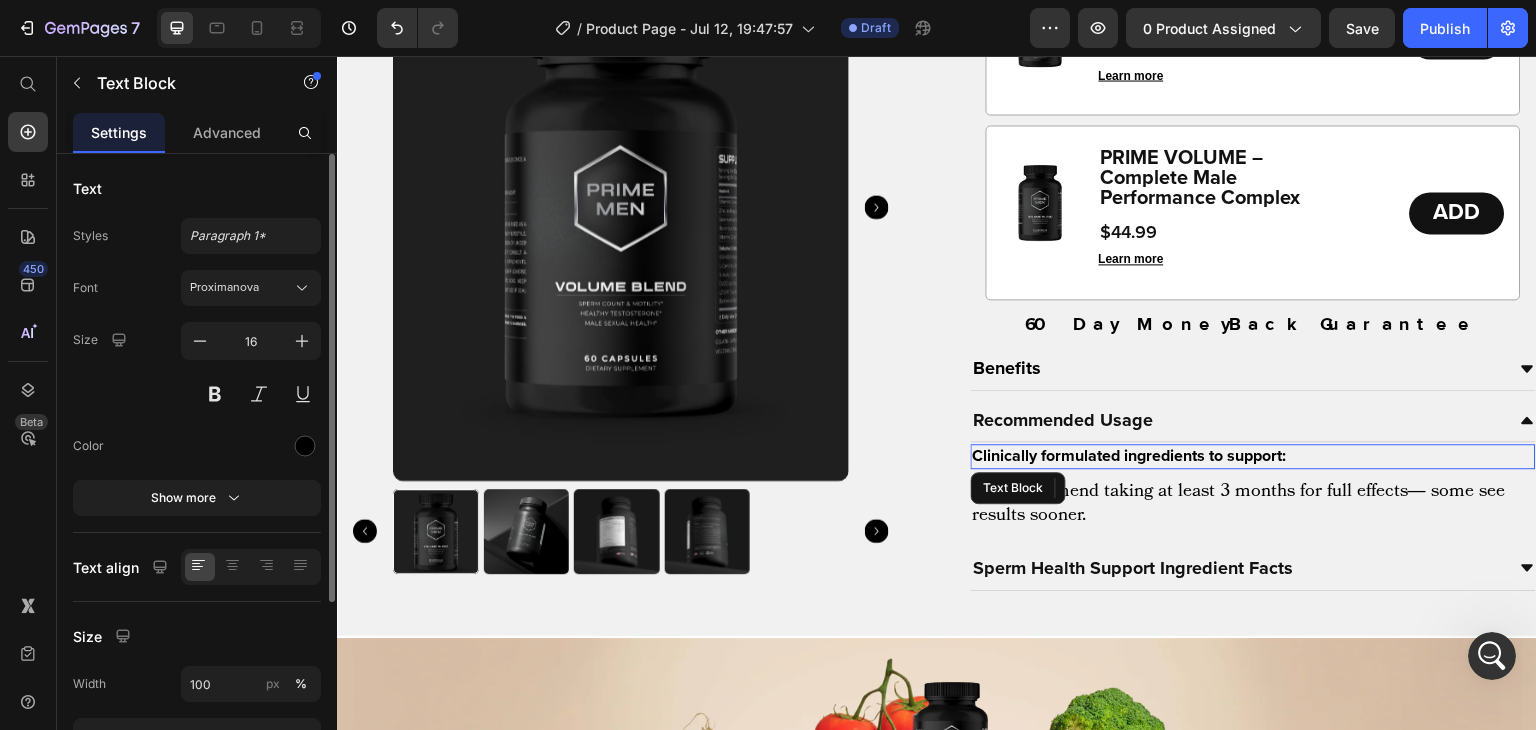 click on "Clinically formulated ingredients to support:" at bounding box center [1130, 456] 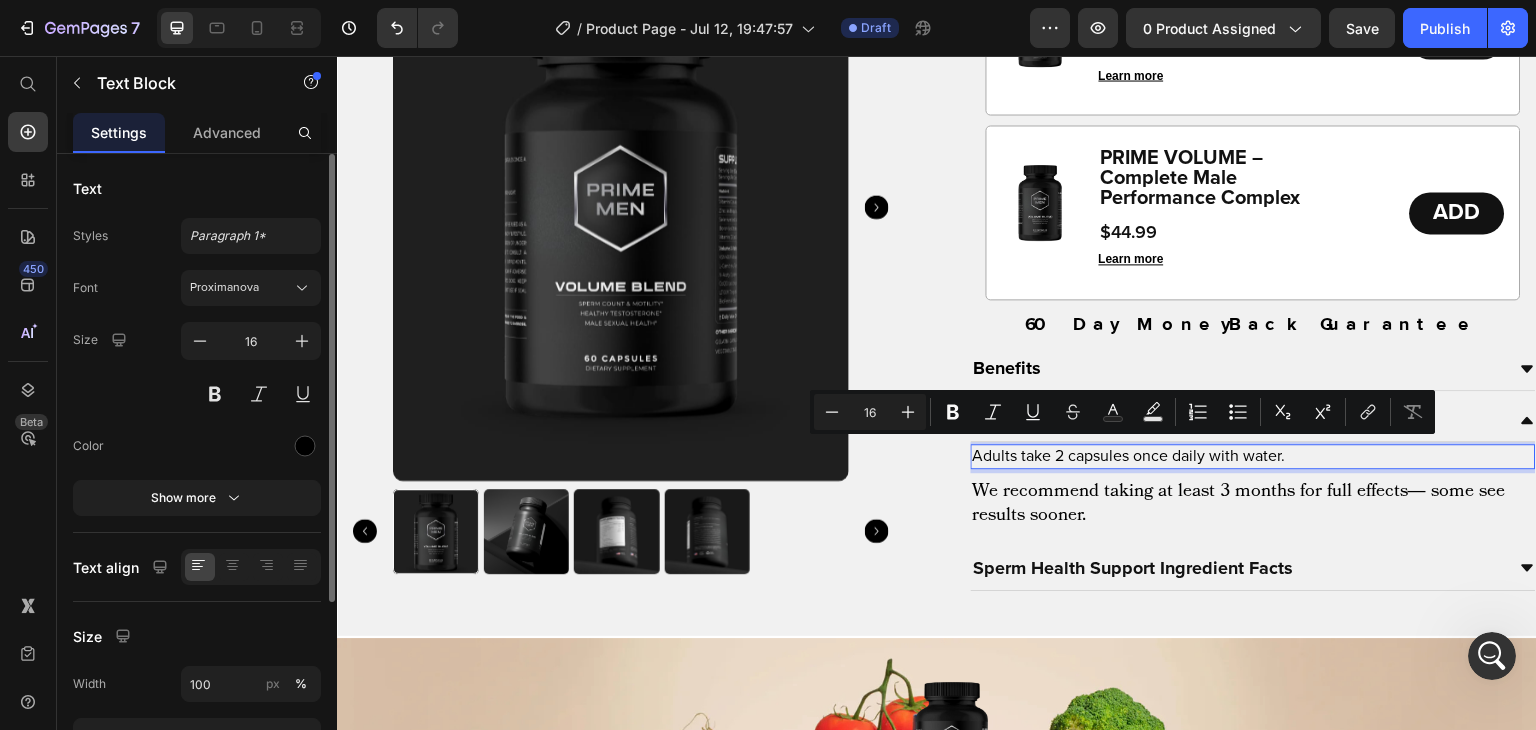 click on "Adults take 2 capsules once daily with water." at bounding box center [1254, 456] 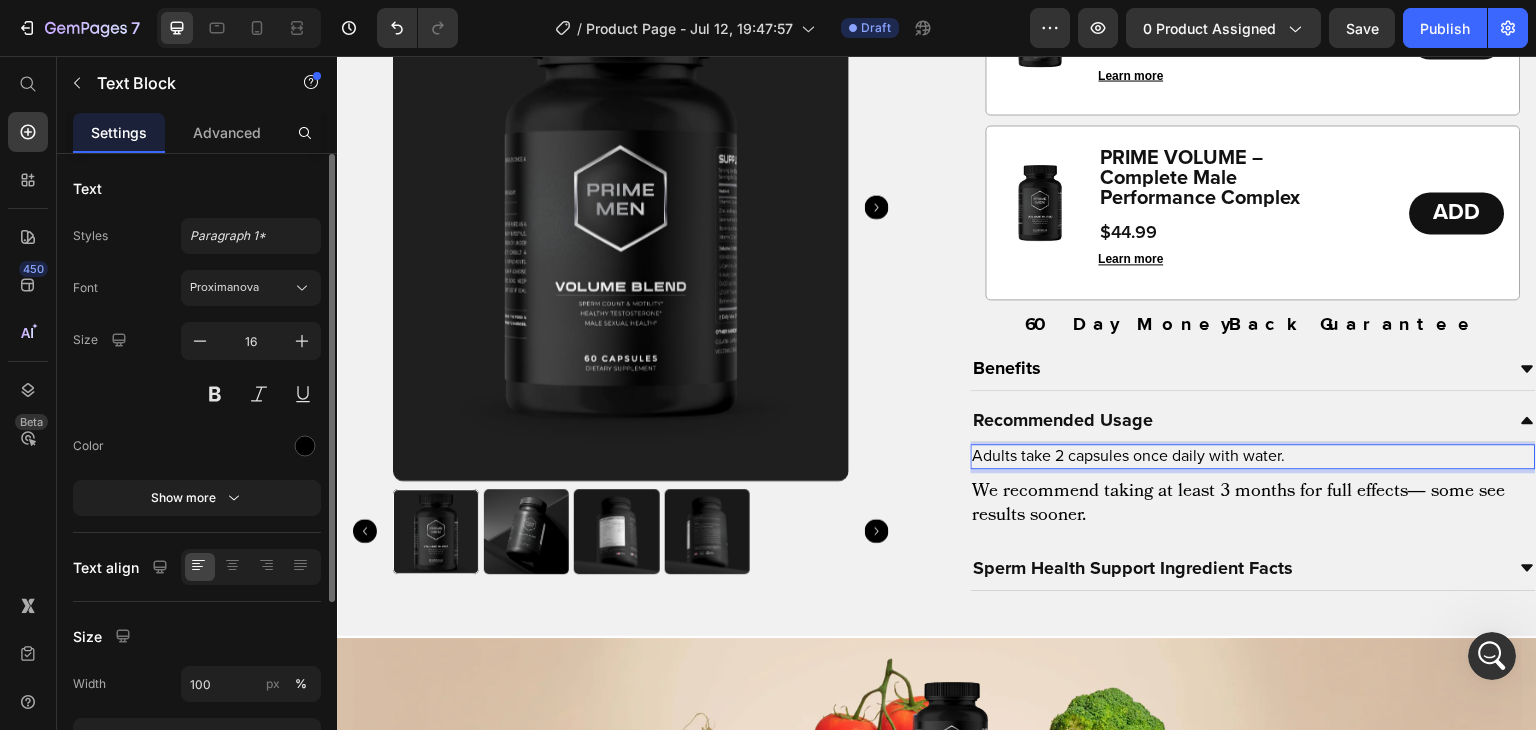 click on "Adults take 2 capsules once daily with water." at bounding box center [1254, 456] 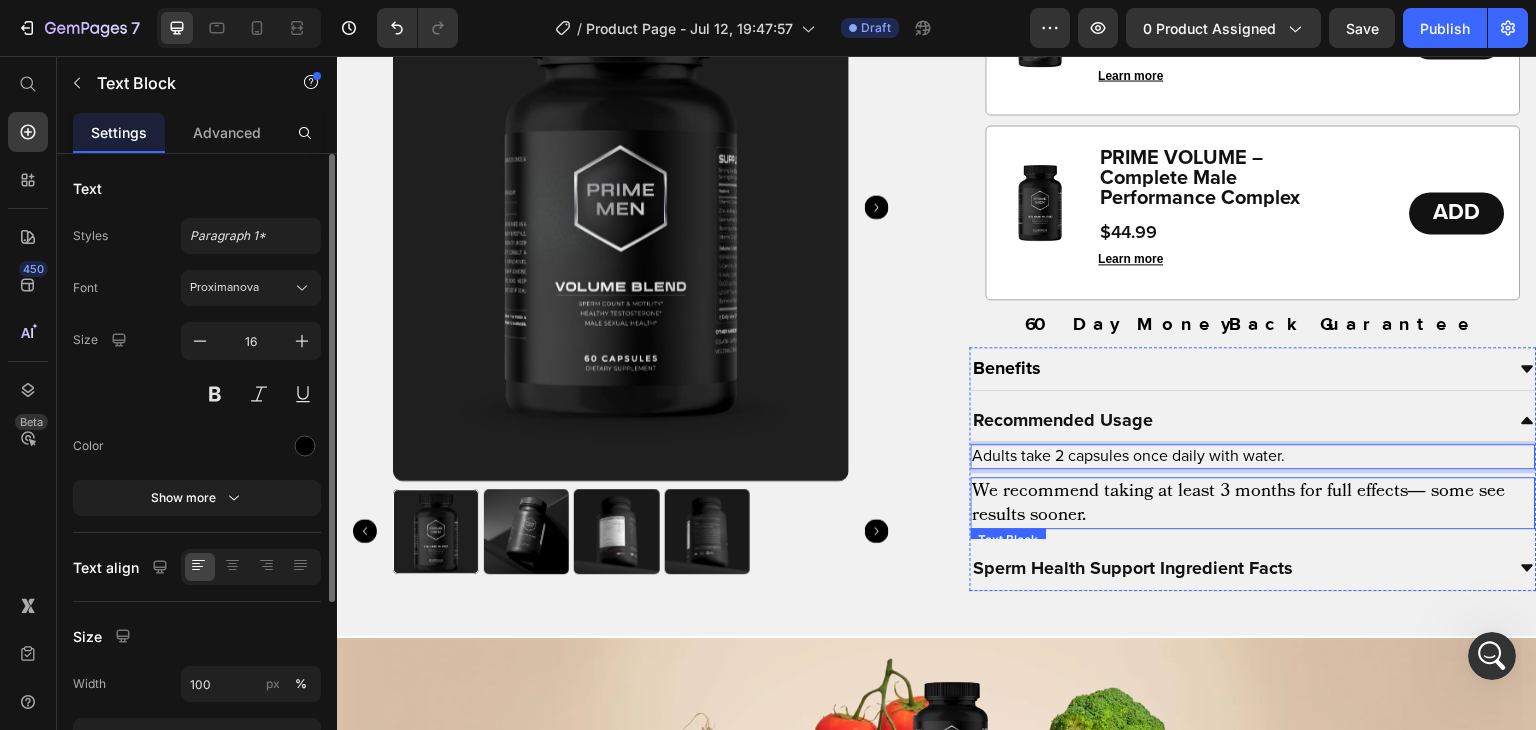 drag, startPoint x: 1051, startPoint y: 452, endPoint x: 1285, endPoint y: 474, distance: 235.0319 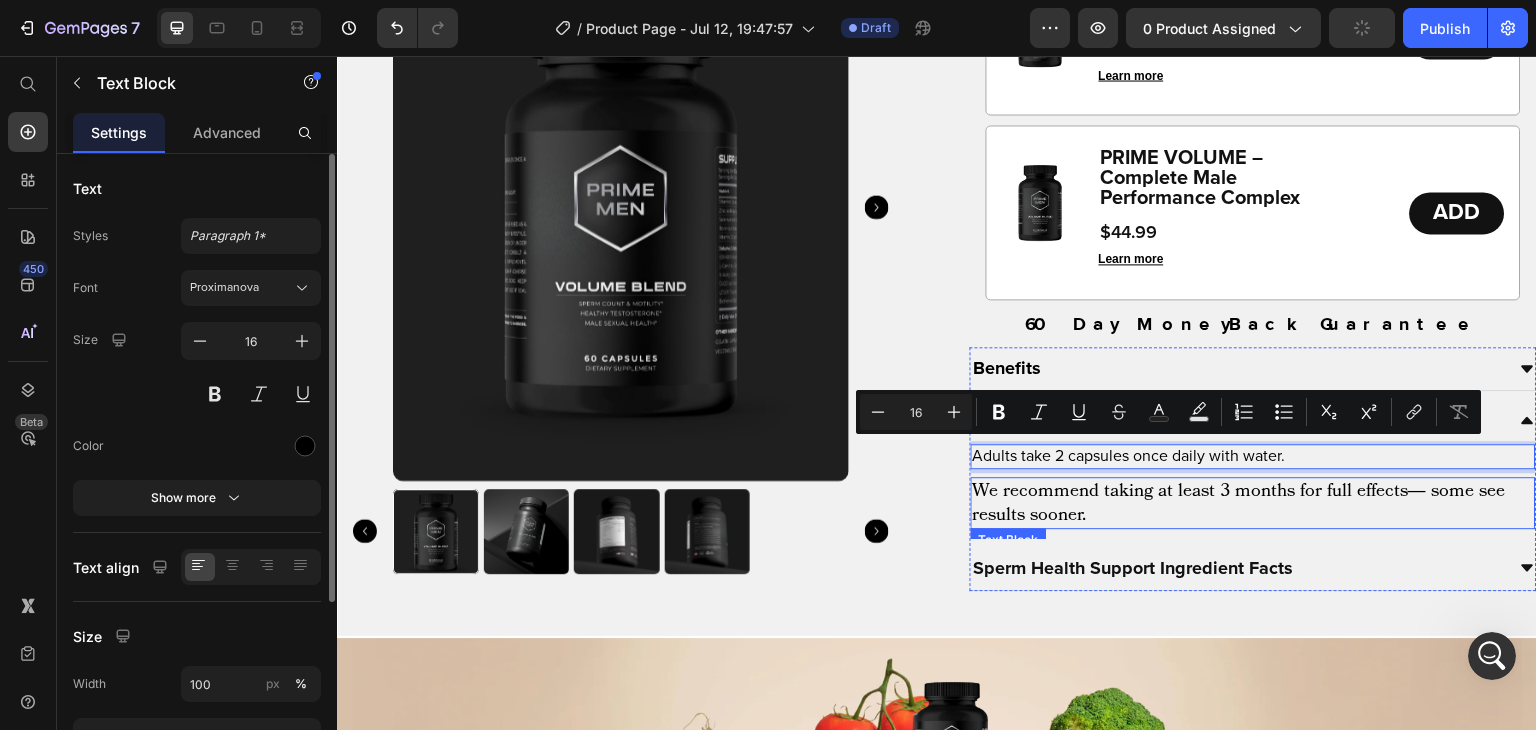 click on "We recommend taking at least 3 months for full effects— some see results sooner." at bounding box center (1254, 503) 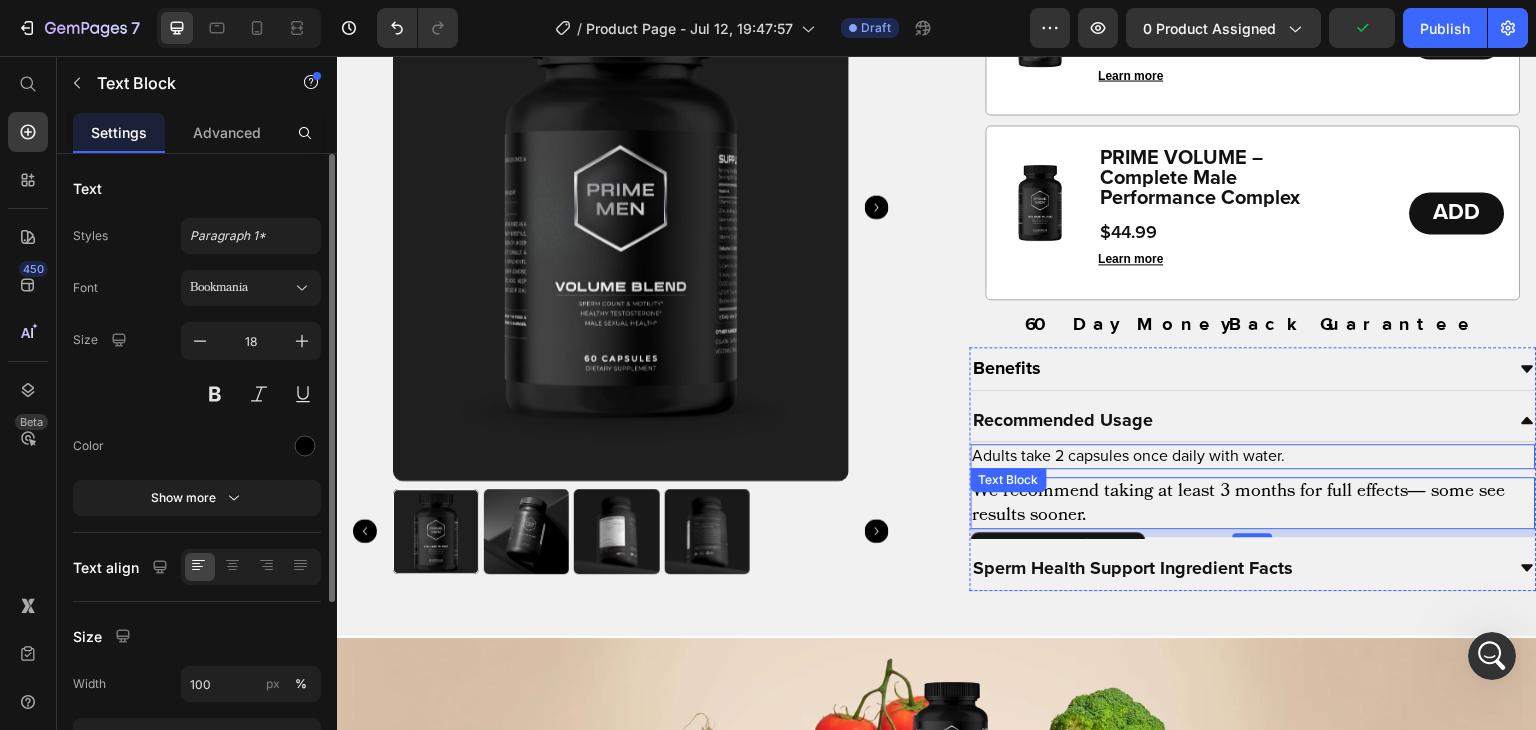 click on "Adults take 2 capsules once daily with water." at bounding box center [1254, 456] 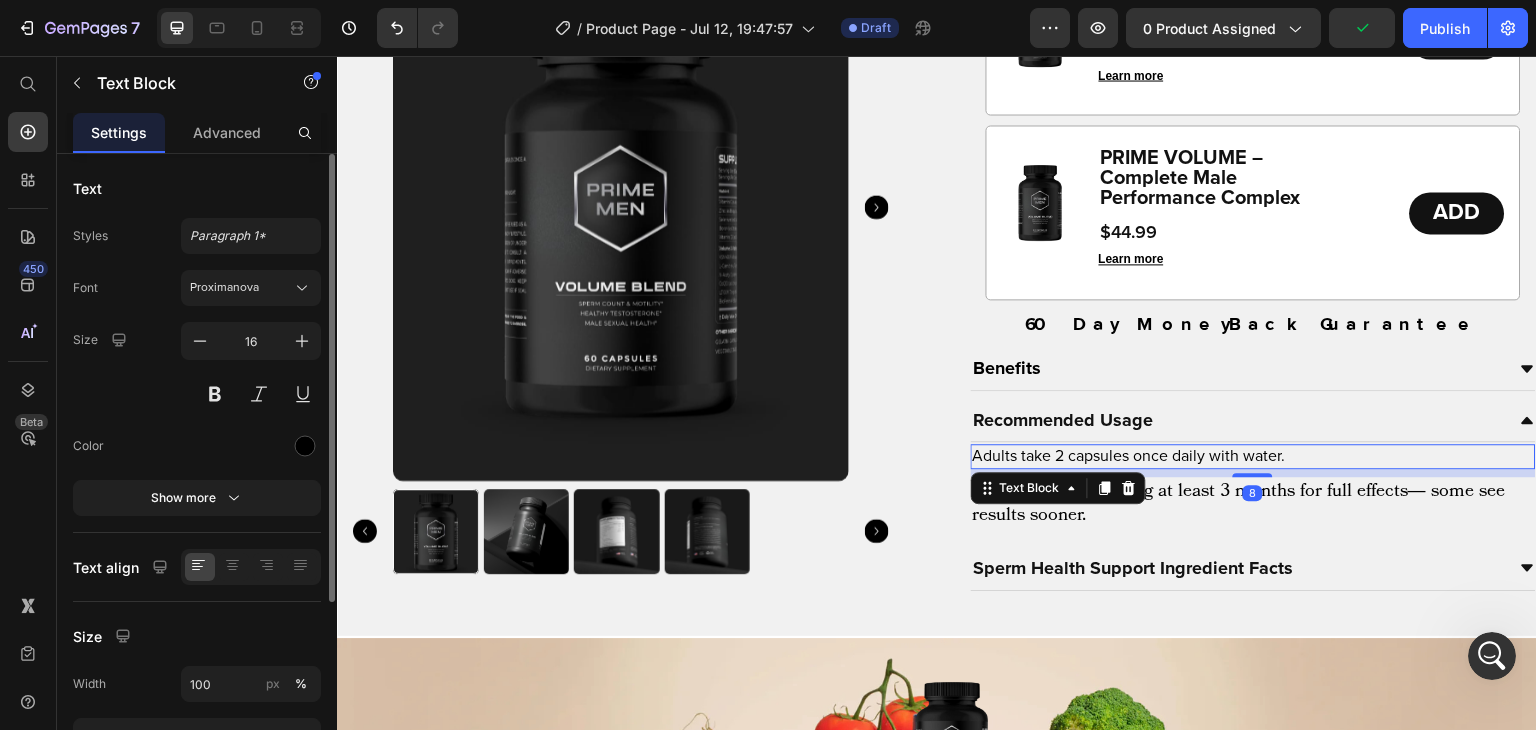 click on "Adults take 2 capsules once daily with water." at bounding box center [1254, 456] 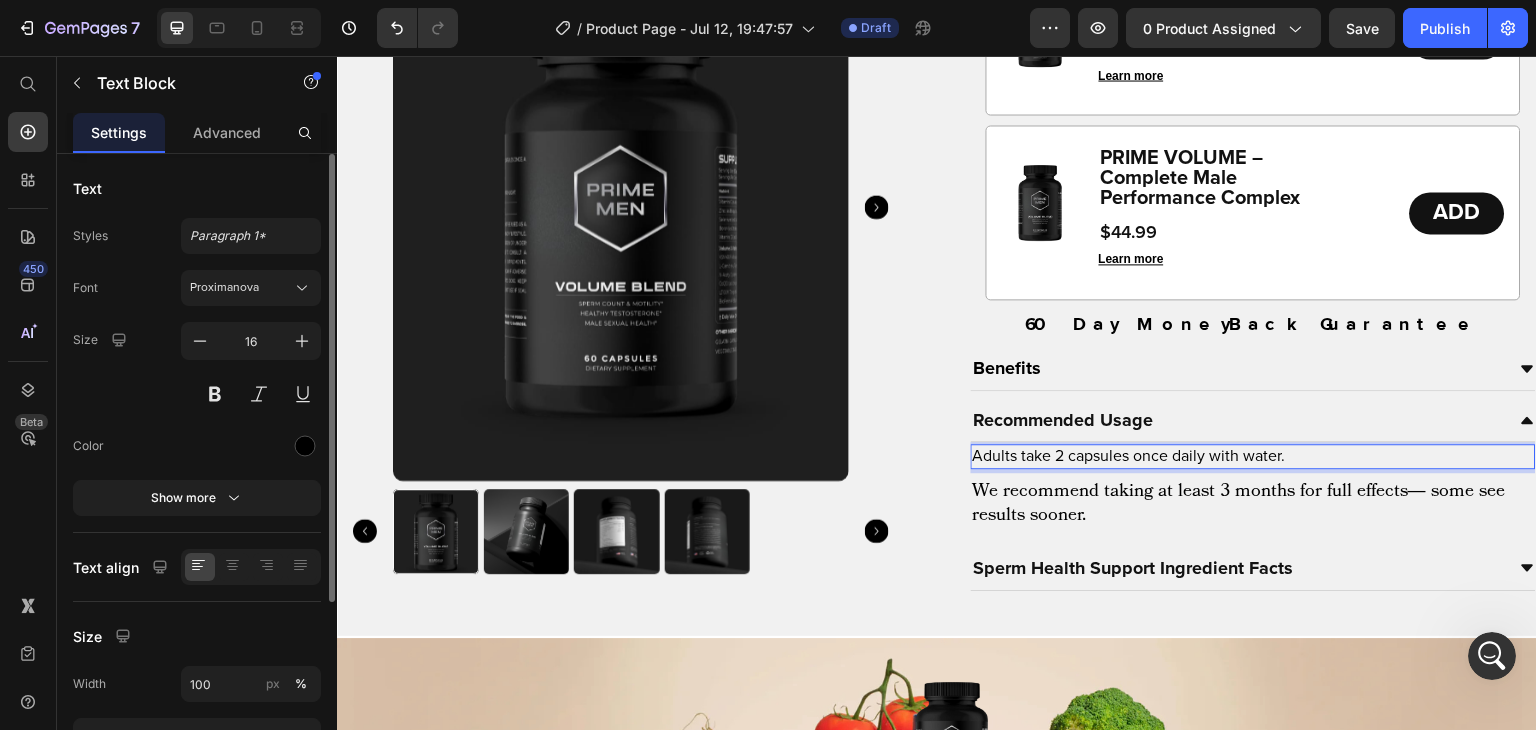 drag, startPoint x: 1046, startPoint y: 454, endPoint x: 1325, endPoint y: 461, distance: 279.0878 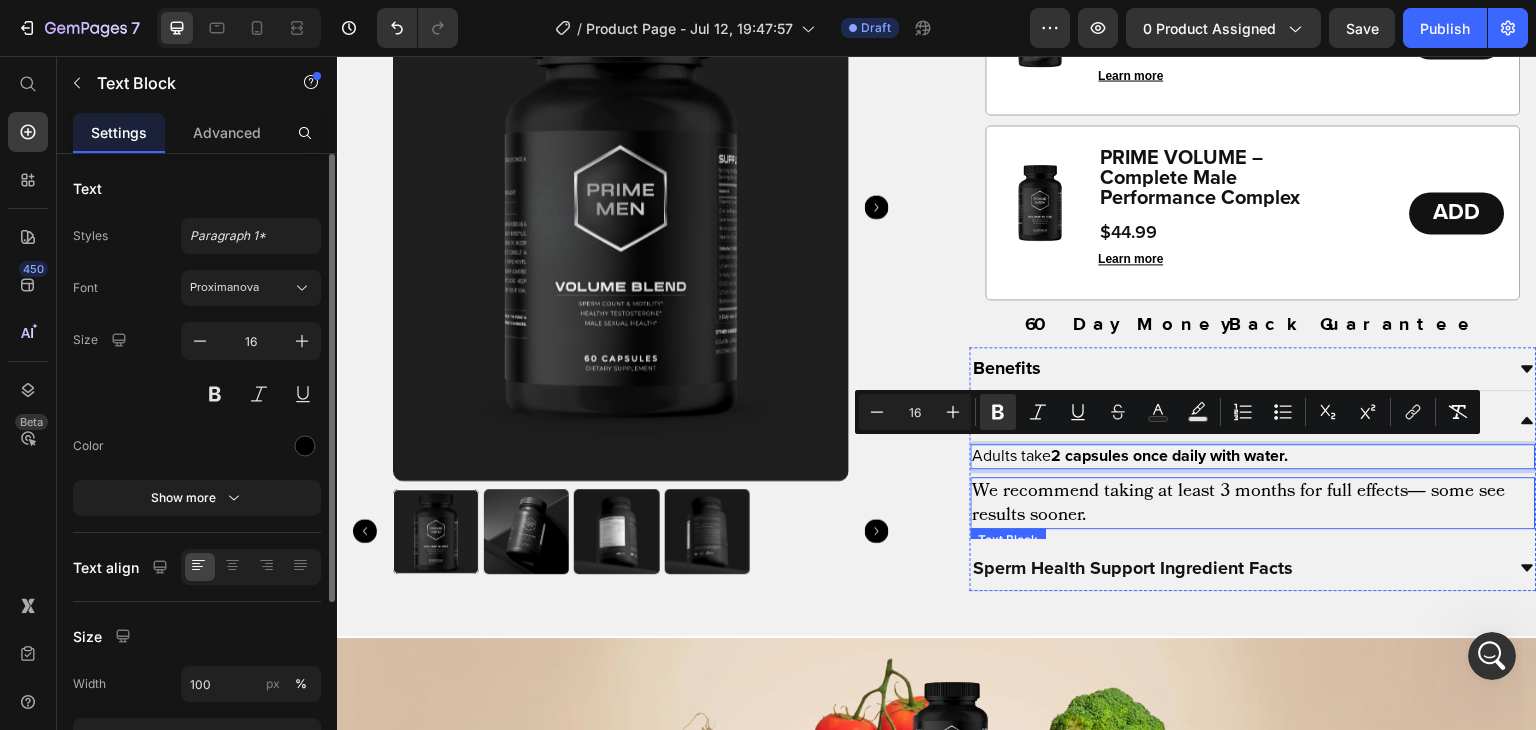 click on "We recommend taking at least 3 months for full effects— some see results sooner." at bounding box center [1254, 503] 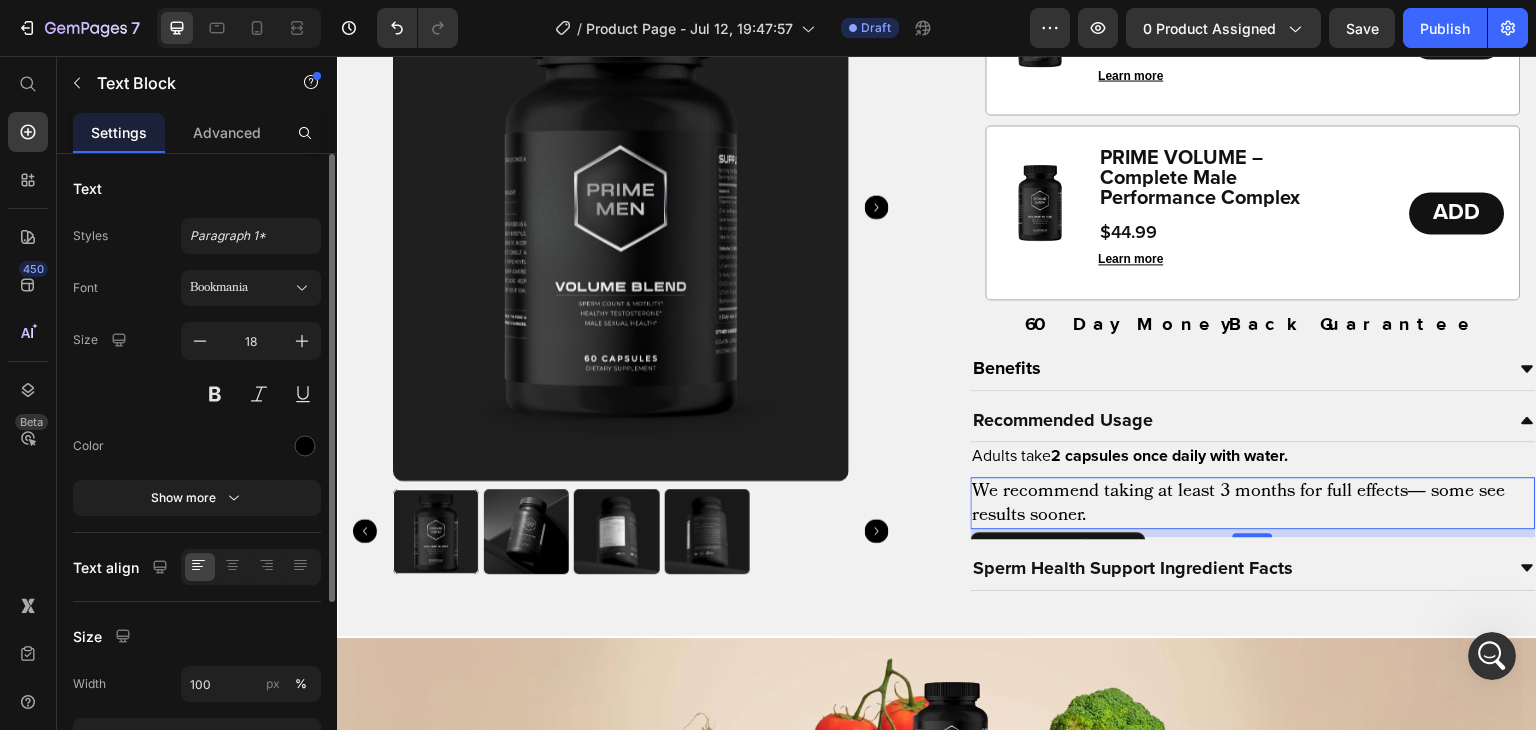 click on "We recommend taking at least 3 months for full effects— some see results sooner." at bounding box center (1254, 503) 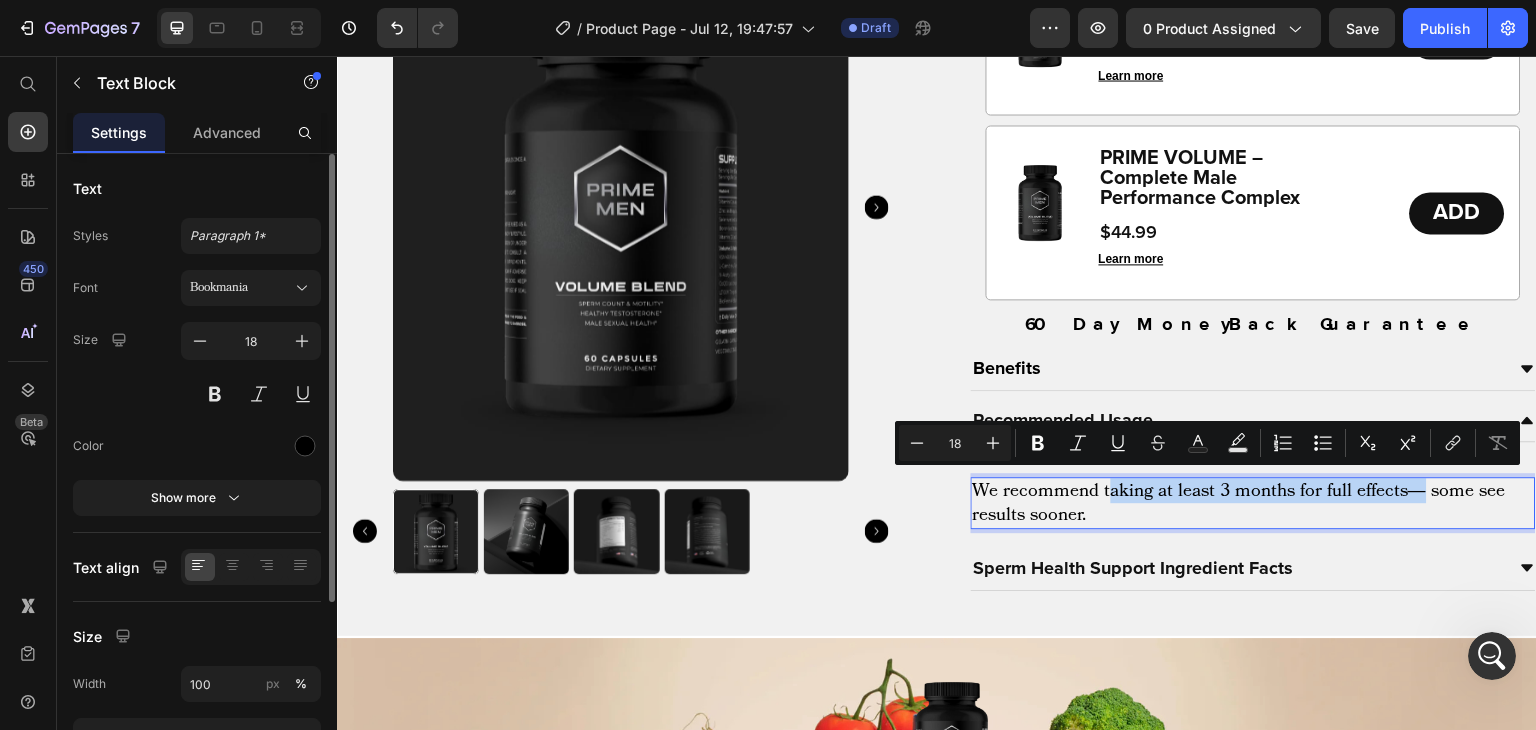 drag, startPoint x: 1101, startPoint y: 492, endPoint x: 1381, endPoint y: 487, distance: 280.04465 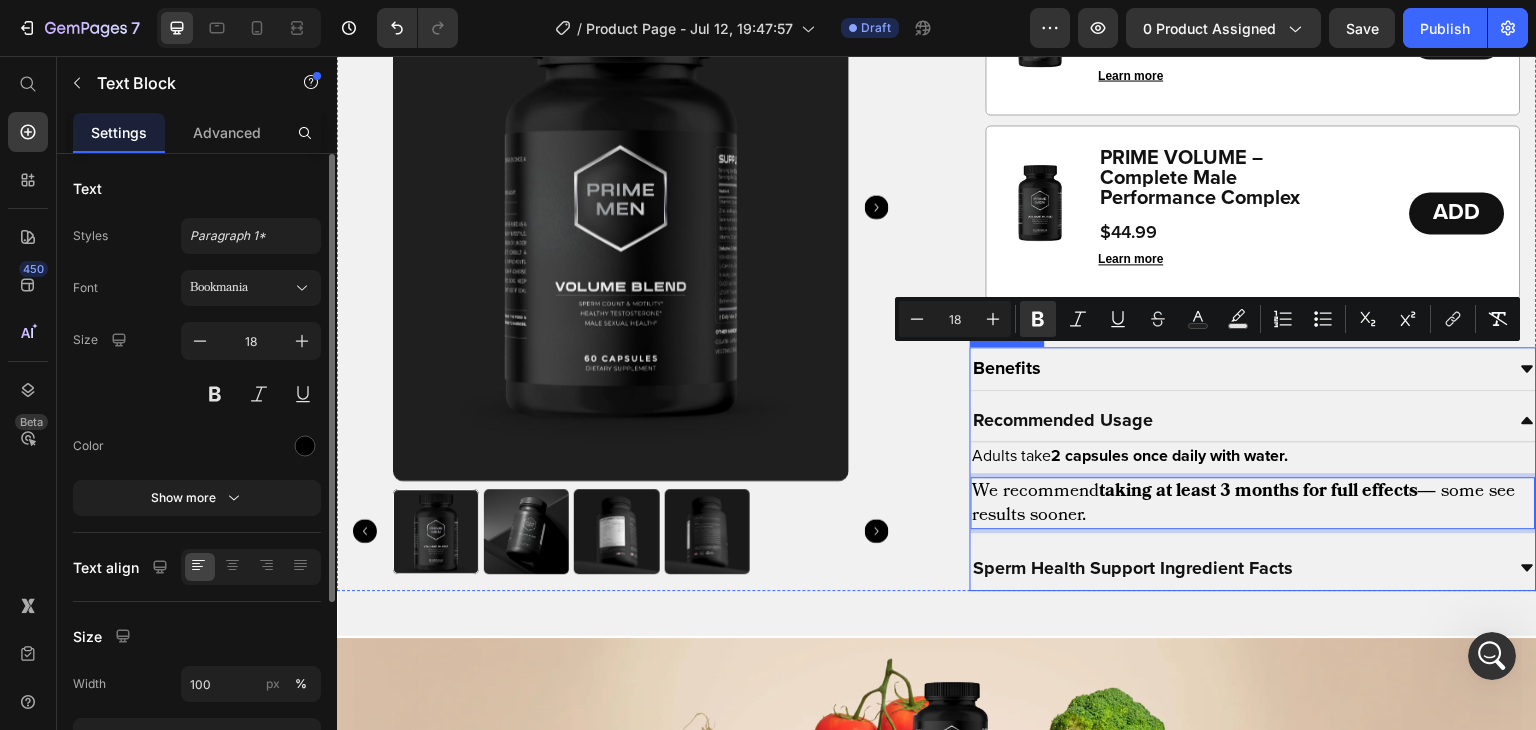 scroll, scrollTop: 1846, scrollLeft: 0, axis: vertical 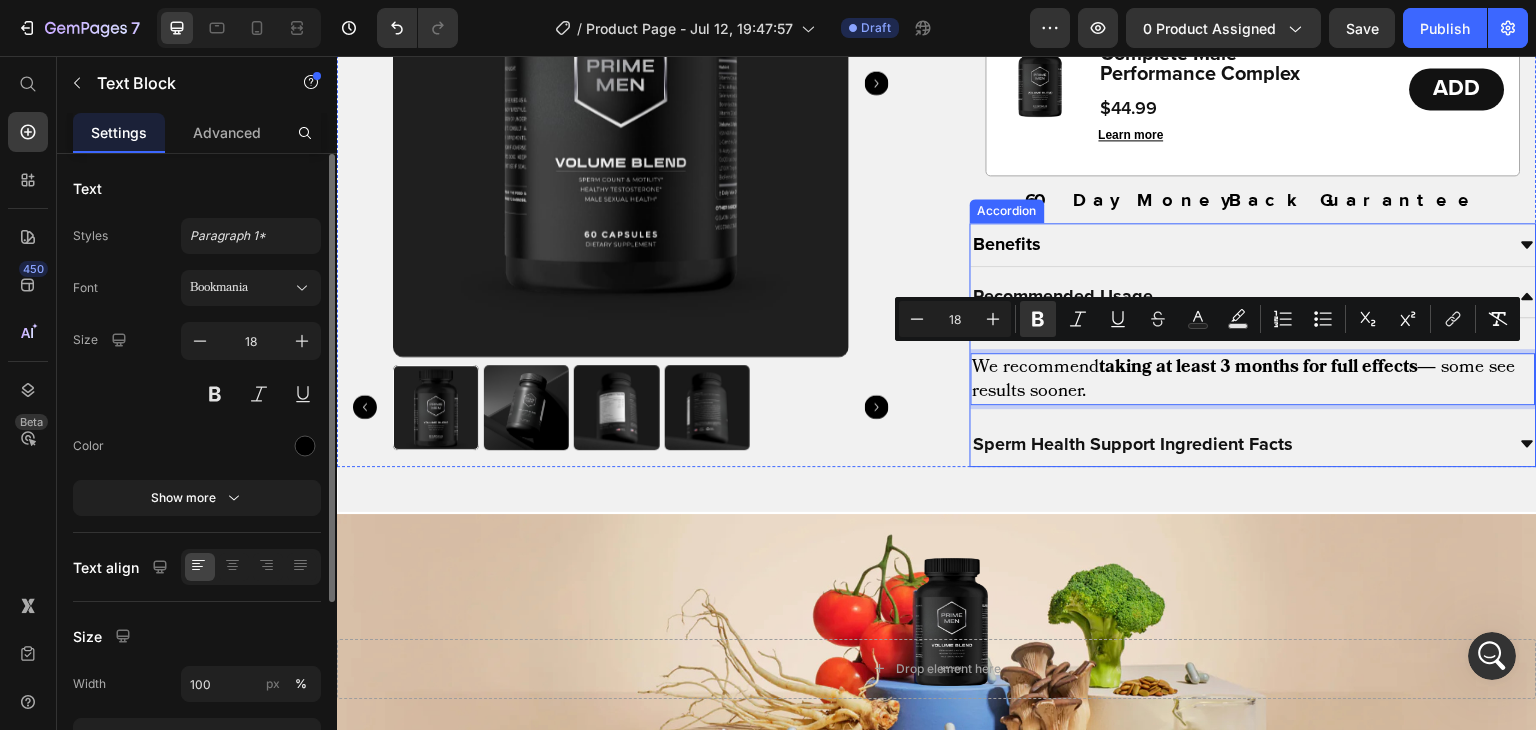click on "Sperm Health Support Ingredient Facts" at bounding box center (1238, 444) 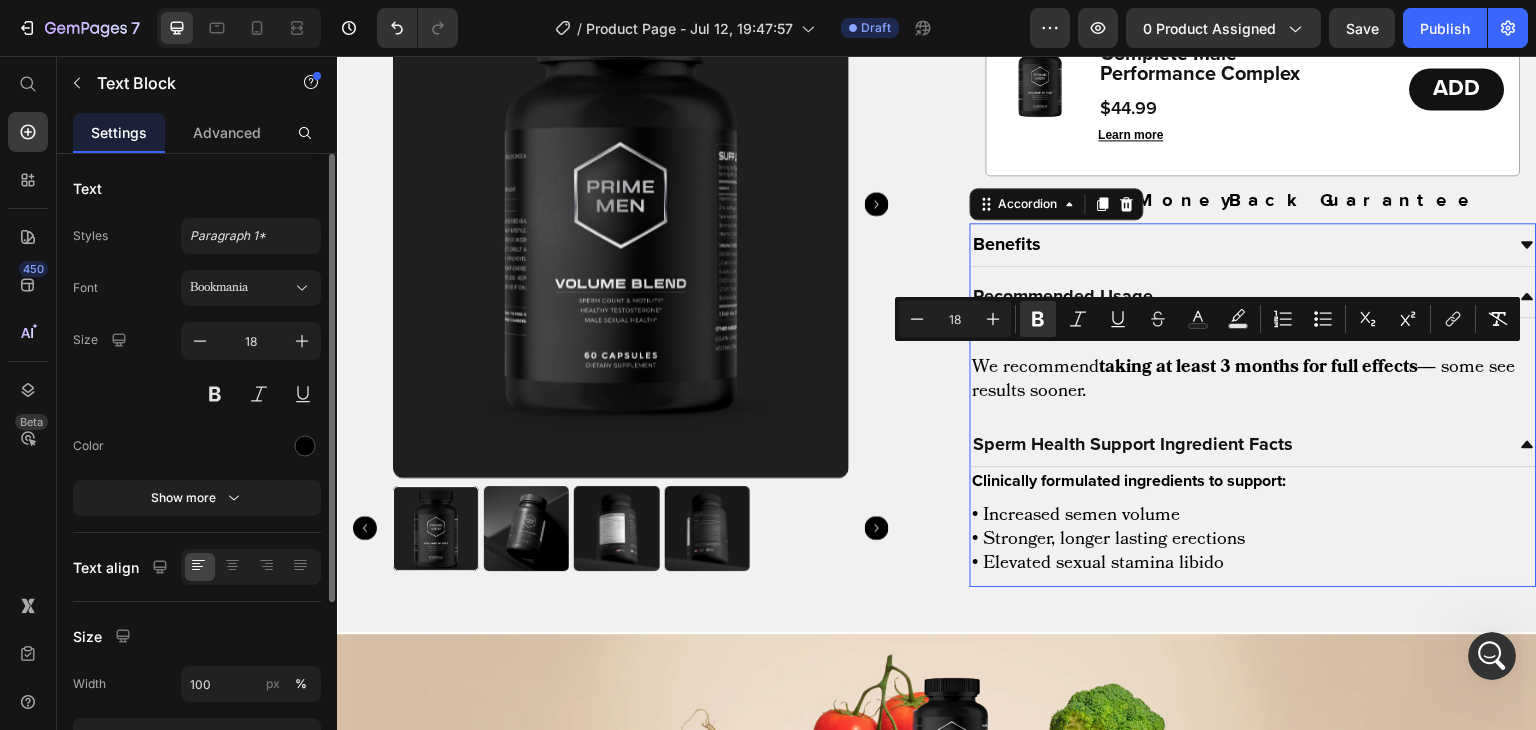 click on "Sperm Health Support Ingredient Facts" at bounding box center (1238, 444) 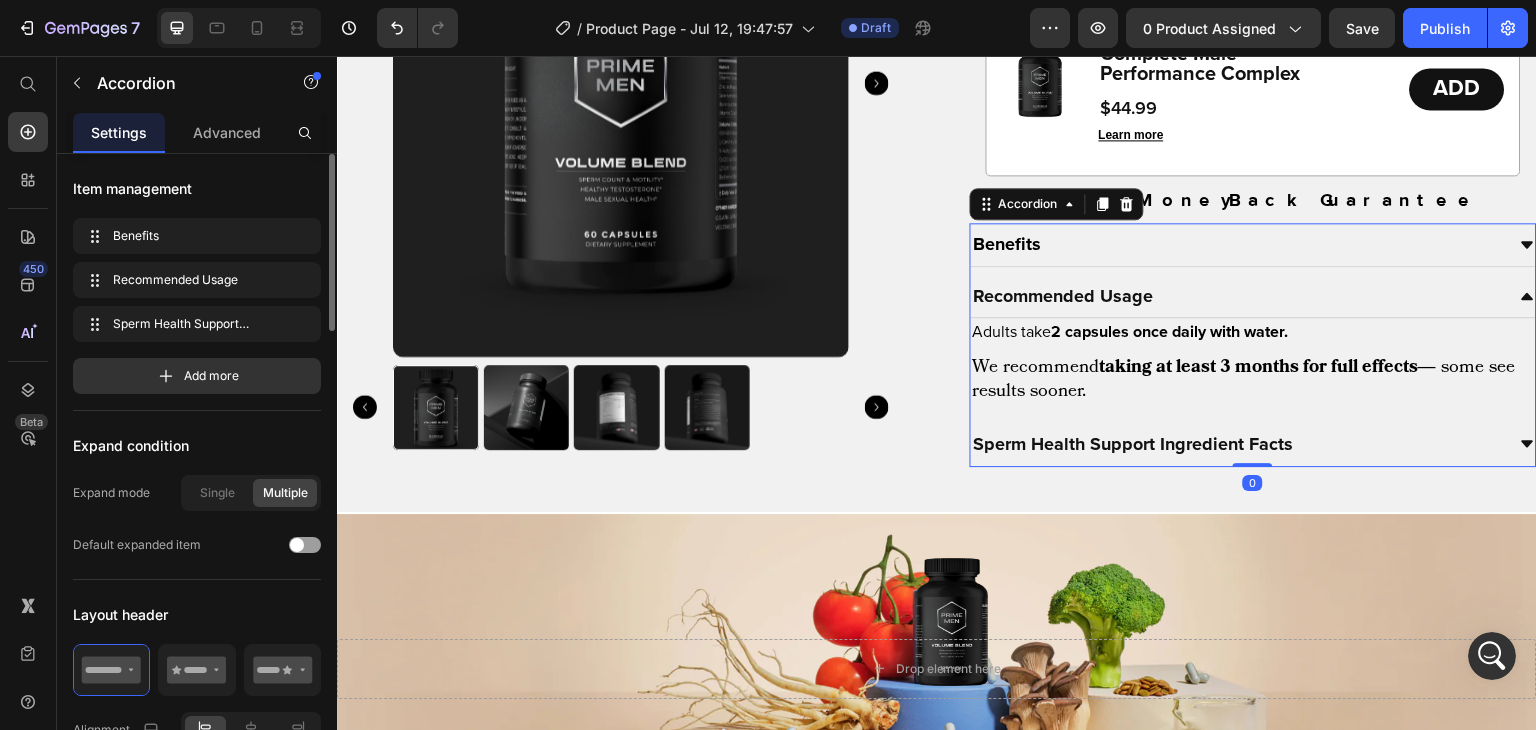 drag, startPoint x: 1328, startPoint y: 443, endPoint x: 1458, endPoint y: 72, distance: 393.11703 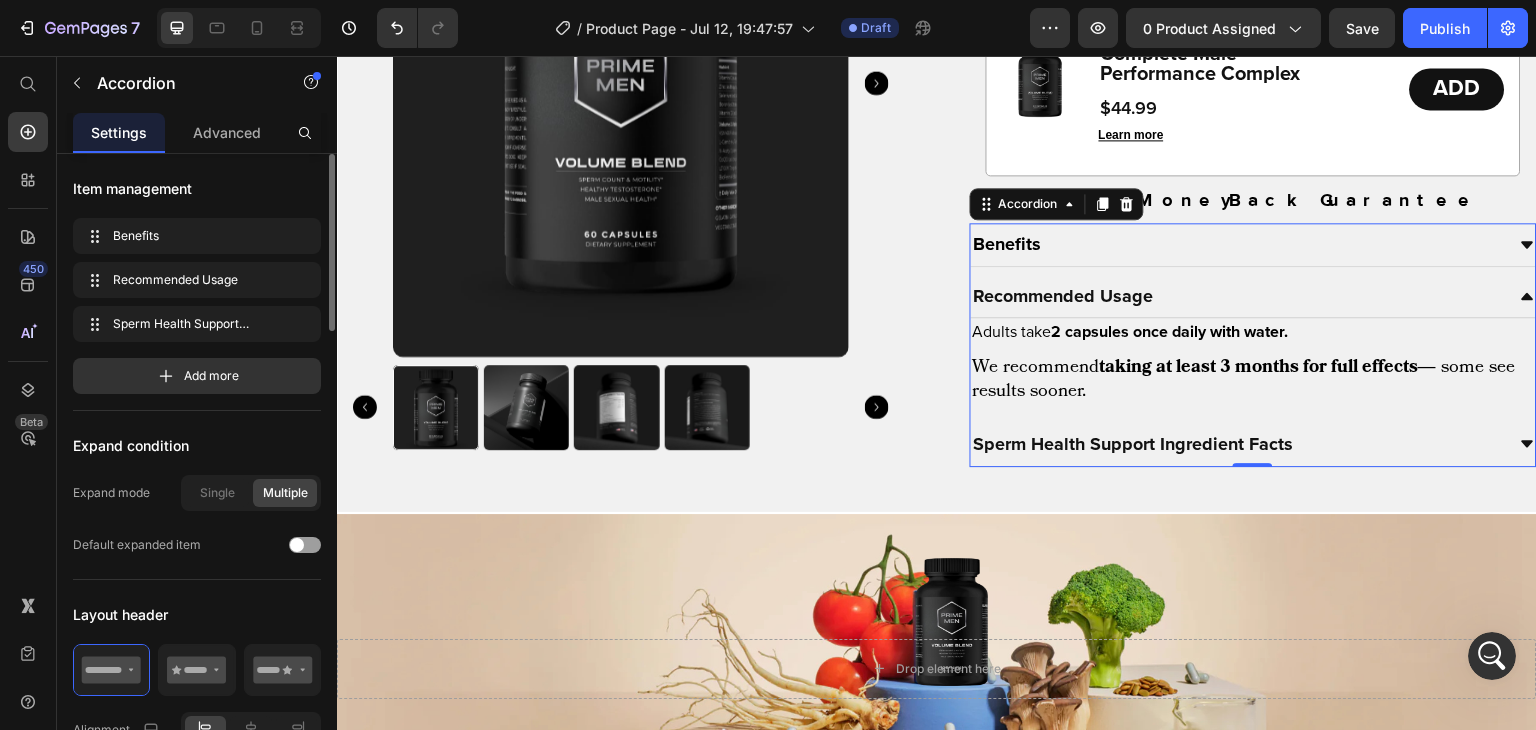 click on "Sperm Health Support Ingredient Facts" at bounding box center (1238, 444) 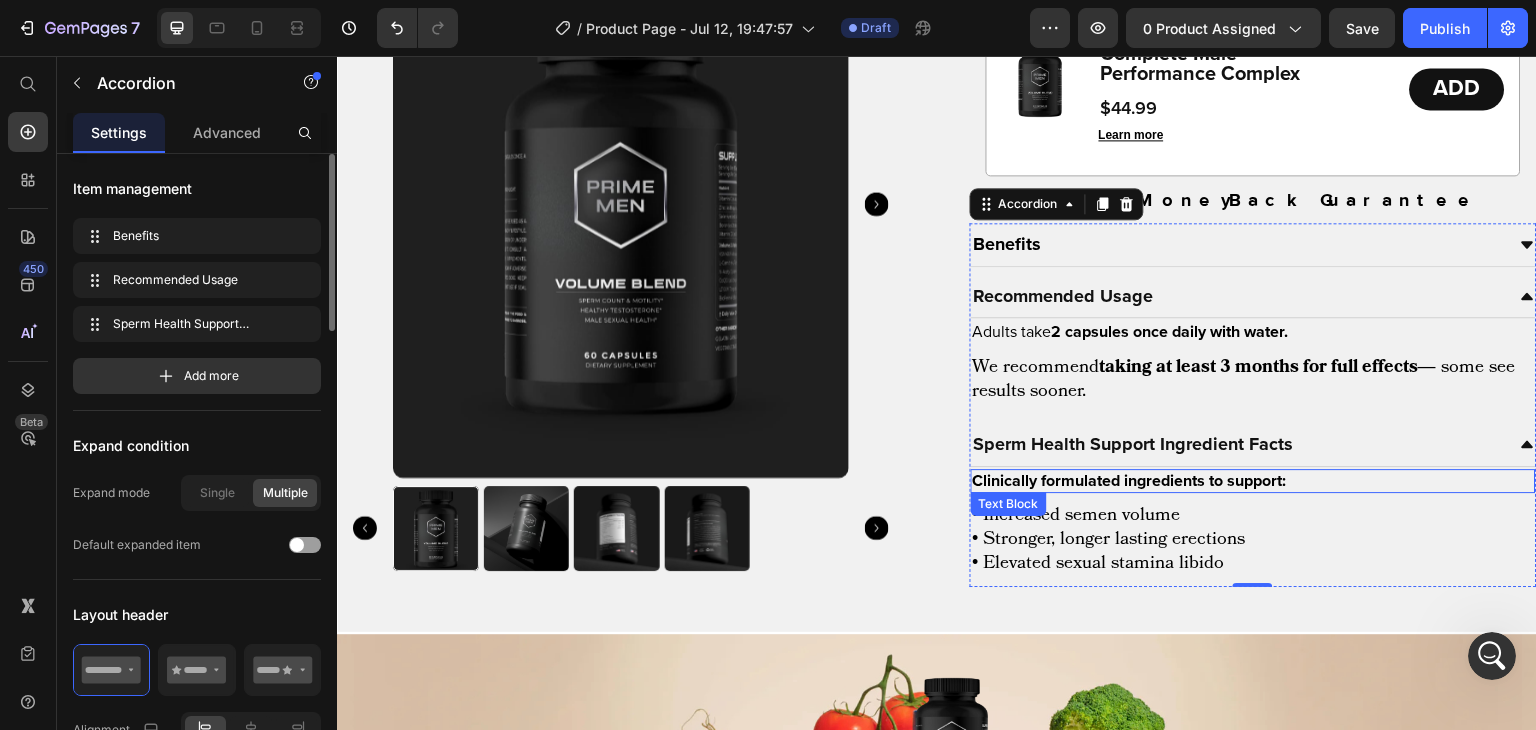 click on "Clinically formulated ingredients to support:" at bounding box center [1130, 481] 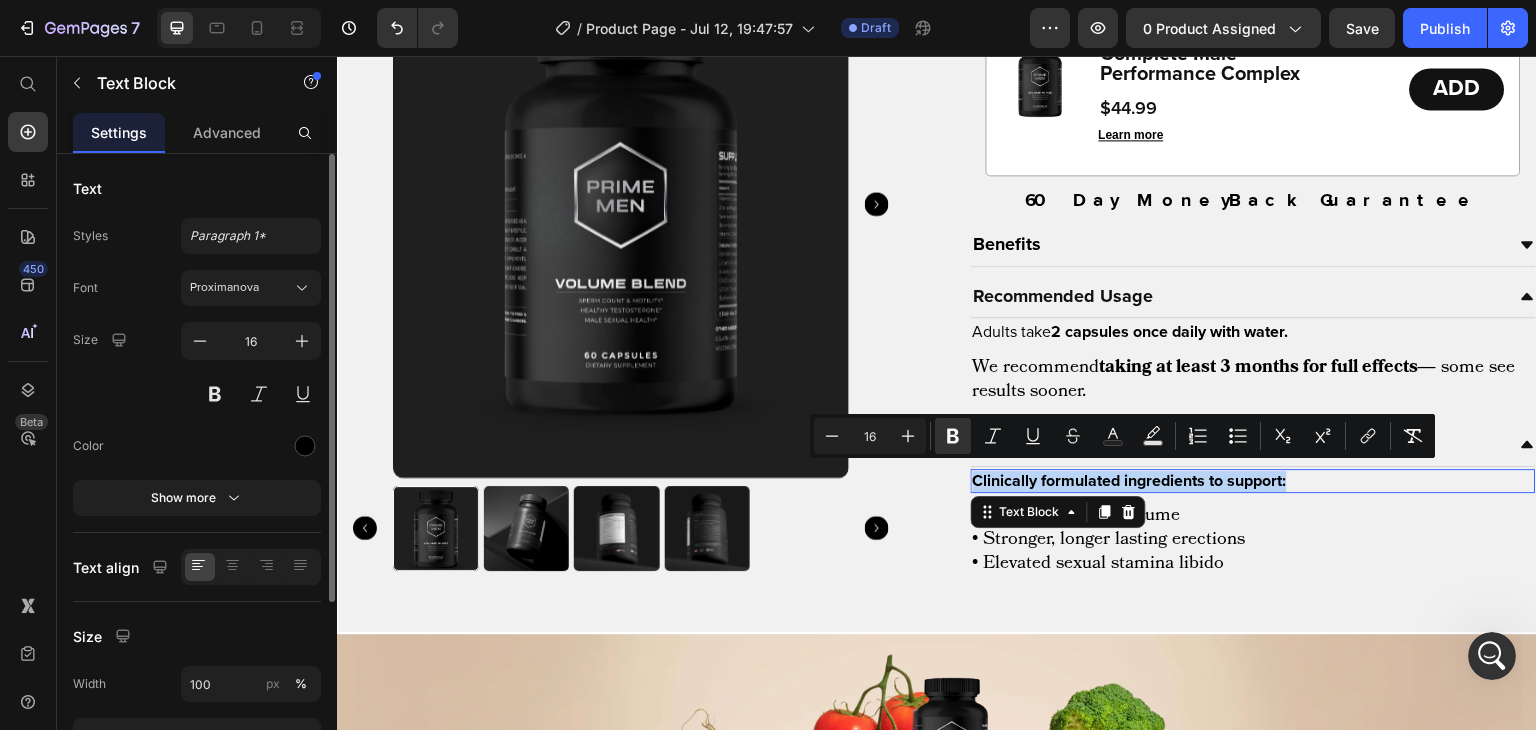 click on "• Increased semen volume • Stronger, longer lasting erections • Elevated sexual stamina libido" at bounding box center [1254, 539] 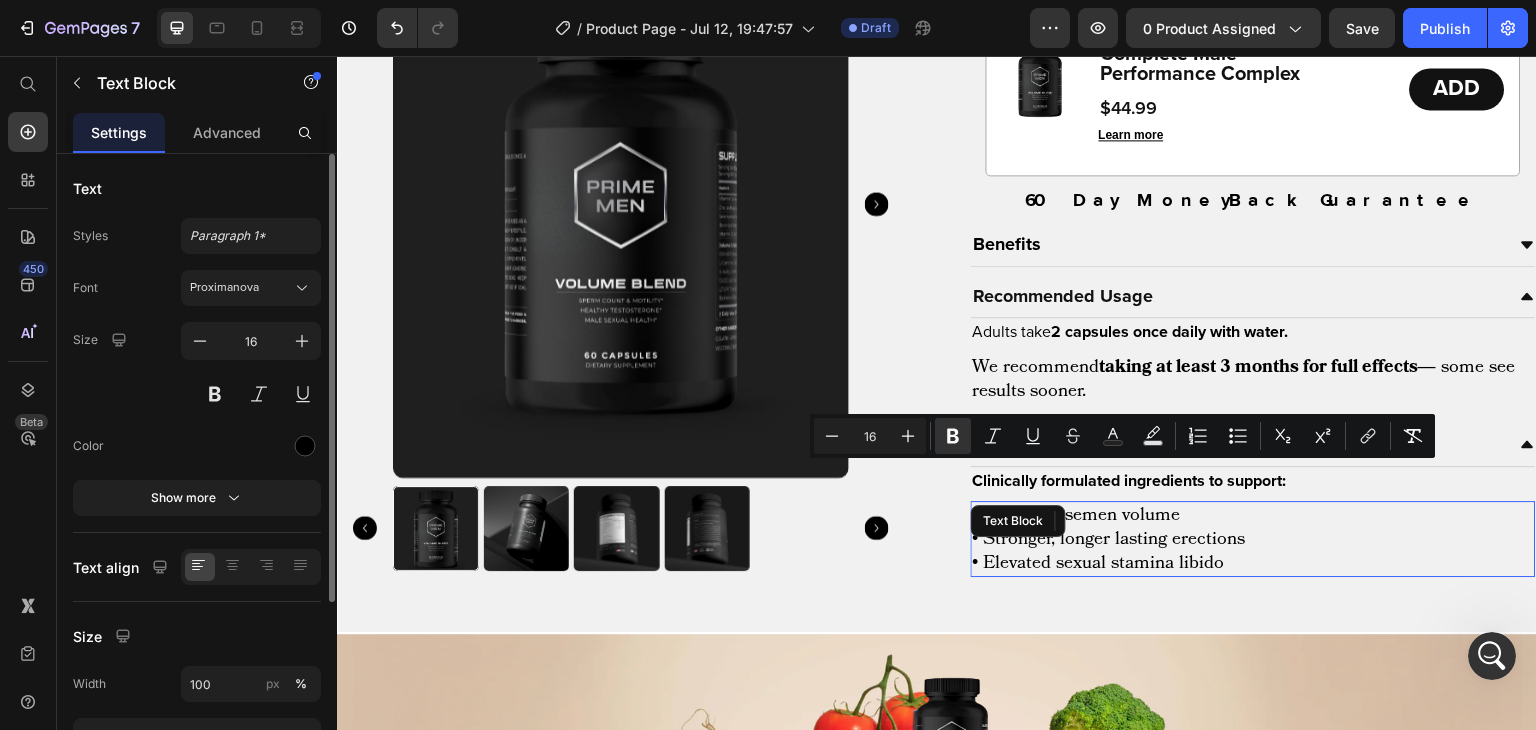 click on "• Increased semen volume • Stronger, longer lasting erections • Elevated sexual stamina libido" at bounding box center (1254, 539) 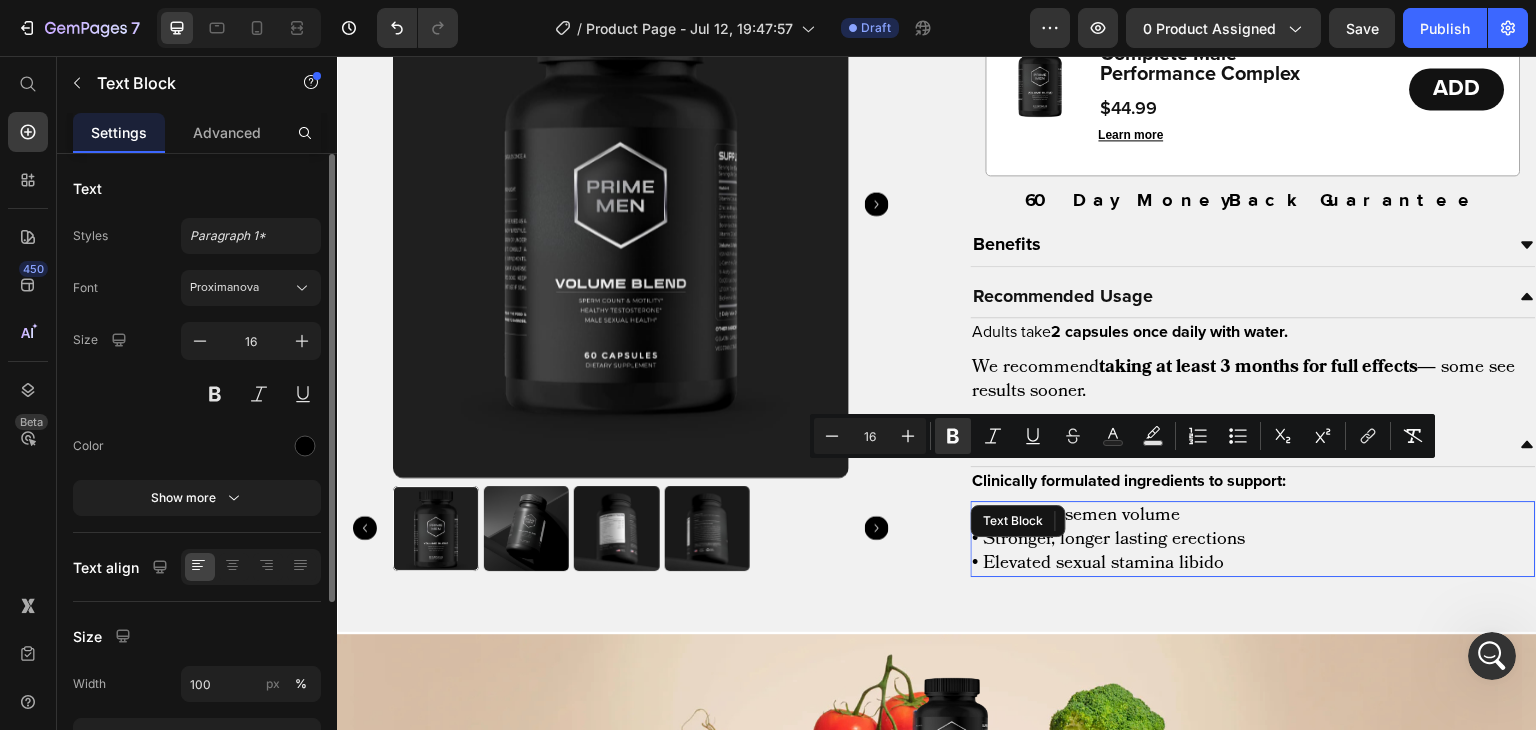 click on "• Increased semen volume • Stronger, longer lasting erections • Elevated sexual stamina libido" at bounding box center (1254, 539) 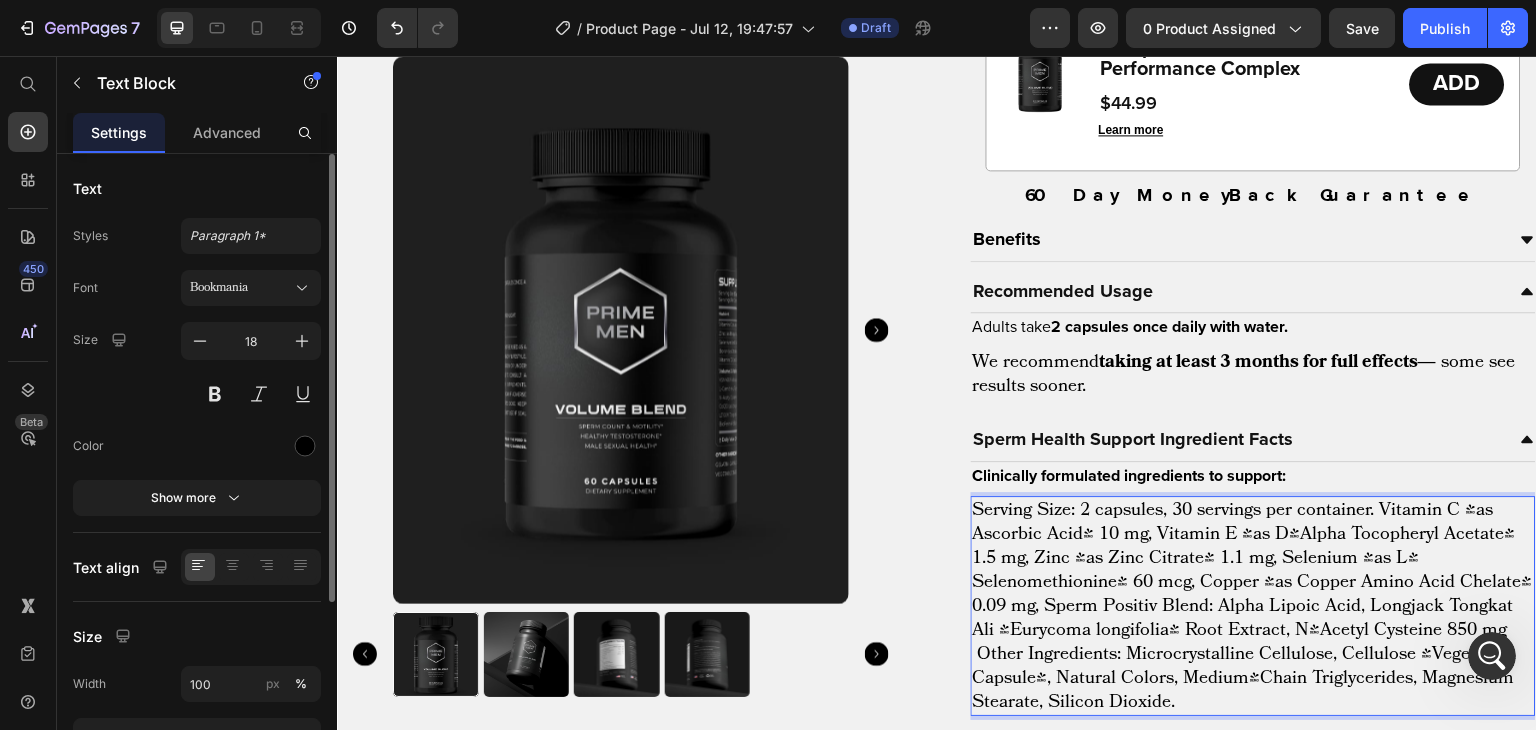 scroll, scrollTop: 4, scrollLeft: 0, axis: vertical 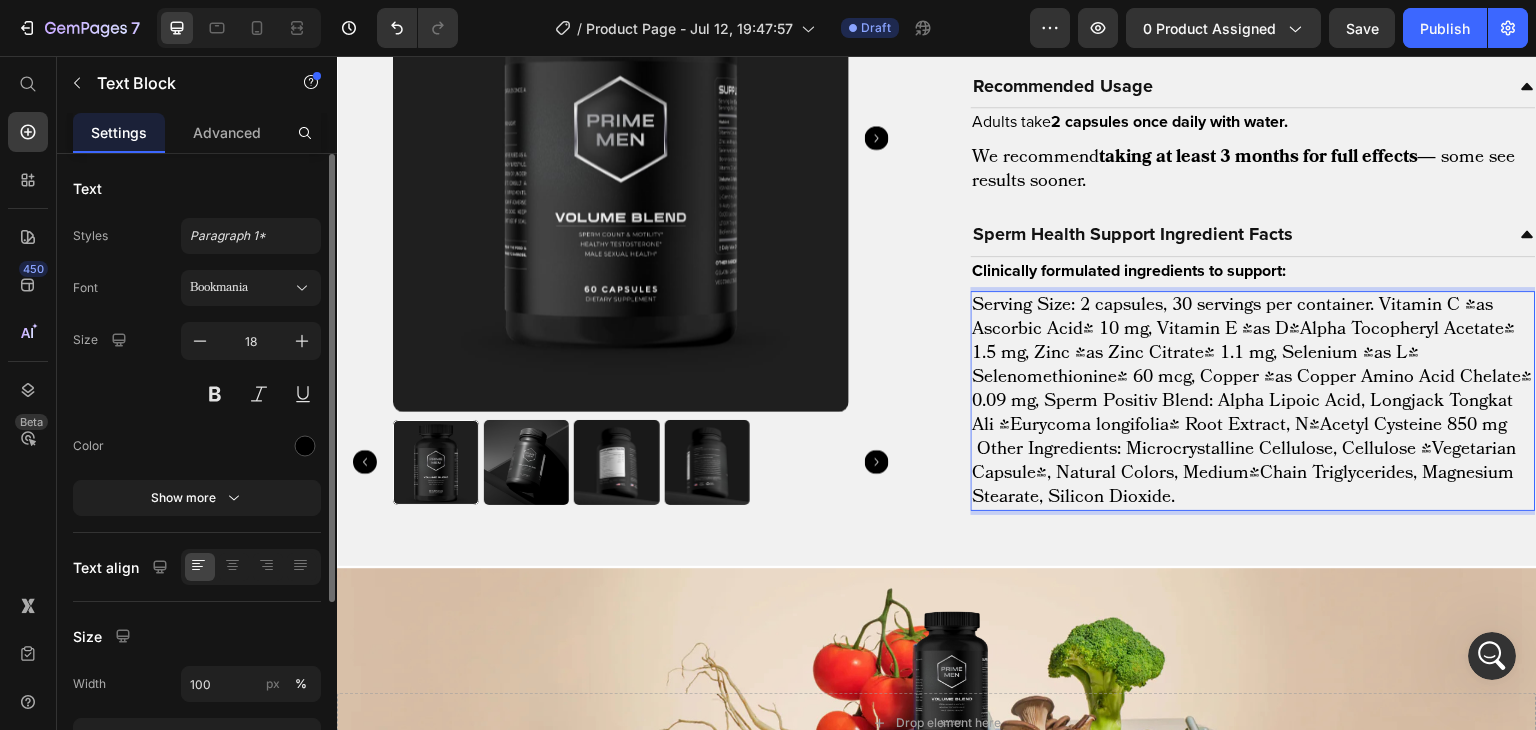 click on "Serving Size: 2 capsules, 30 servings per container. Vitamin C (as Ascorbic Acid) 10 mg, Vitamin E (as D-Alpha Tocopheryl Acetate) 1.5 mg, Zinc (as Zinc Citrate) 1.1 mg, Selenium (as L-Selenomethionine) 60 mcg, Copper (as Copper Amino Acid Chelate) 0.09 mg, Sperm Positiv Blend: Alpha Lipoic Acid, Longjack Tongkat Ali (Eurycoma longifolia) Root Extract, N-Acetyl Cysteine 850 mg  Other Ingredients: Microcrystalline Cellulose, Cellulose (Vegetarian Capsule), Natural Colors, Medium-Chain Triglycerides, Magnesium Stearate, Silicon Dioxide." at bounding box center [1254, 401] 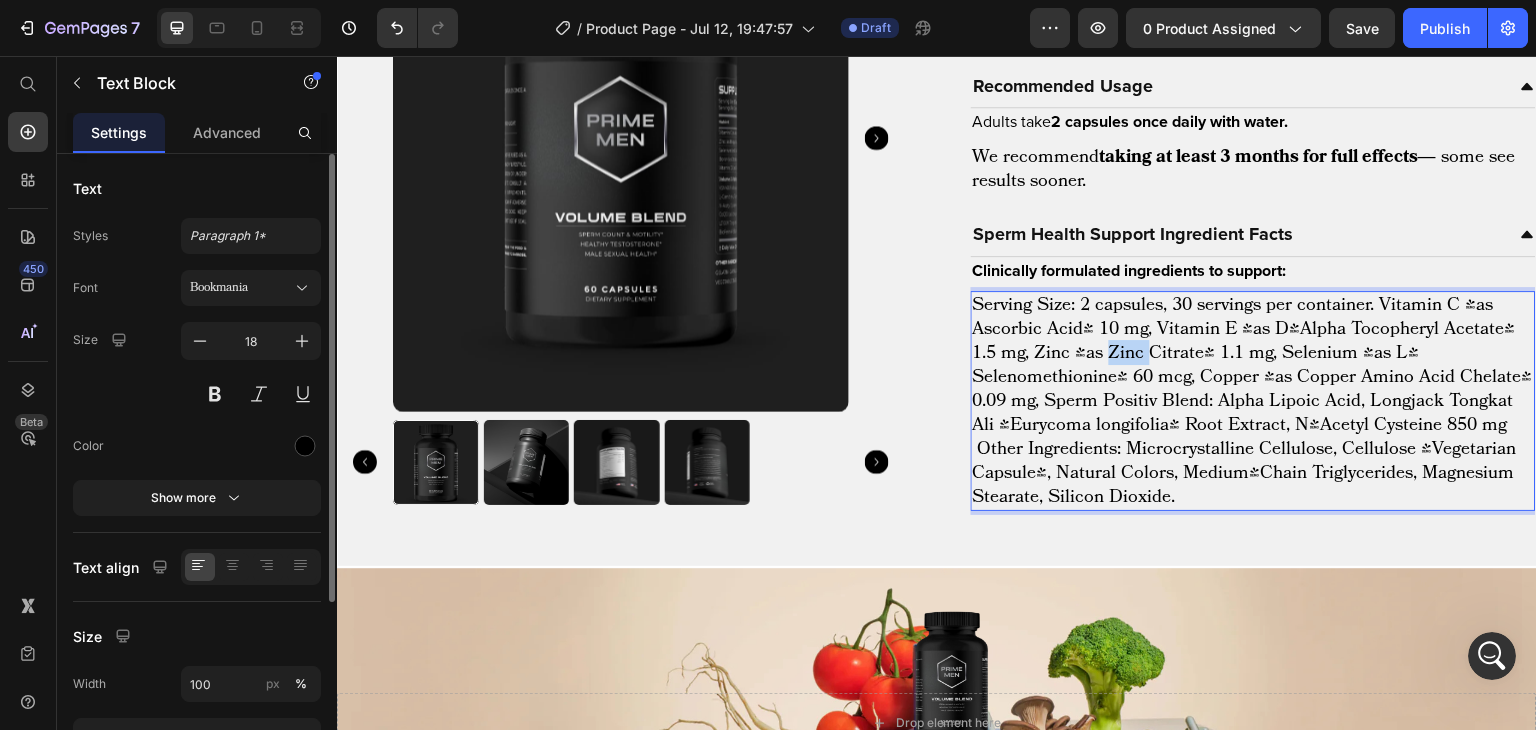 click on "Serving Size: 2 capsules, 30 servings per container. Vitamin C (as Ascorbic Acid) 10 mg, Vitamin E (as D-Alpha Tocopheryl Acetate) 1.5 mg, Zinc (as Zinc Citrate) 1.1 mg, Selenium (as L-Selenomethionine) 60 mcg, Copper (as Copper Amino Acid Chelate) 0.09 mg, Sperm Positiv Blend: Alpha Lipoic Acid, Longjack Tongkat Ali (Eurycoma longifolia) Root Extract, N-Acetyl Cysteine 850 mg  Other Ingredients: Microcrystalline Cellulose, Cellulose (Vegetarian Capsule), Natural Colors, Medium-Chain Triglycerides, Magnesium Stearate, Silicon Dioxide." at bounding box center (1254, 401) 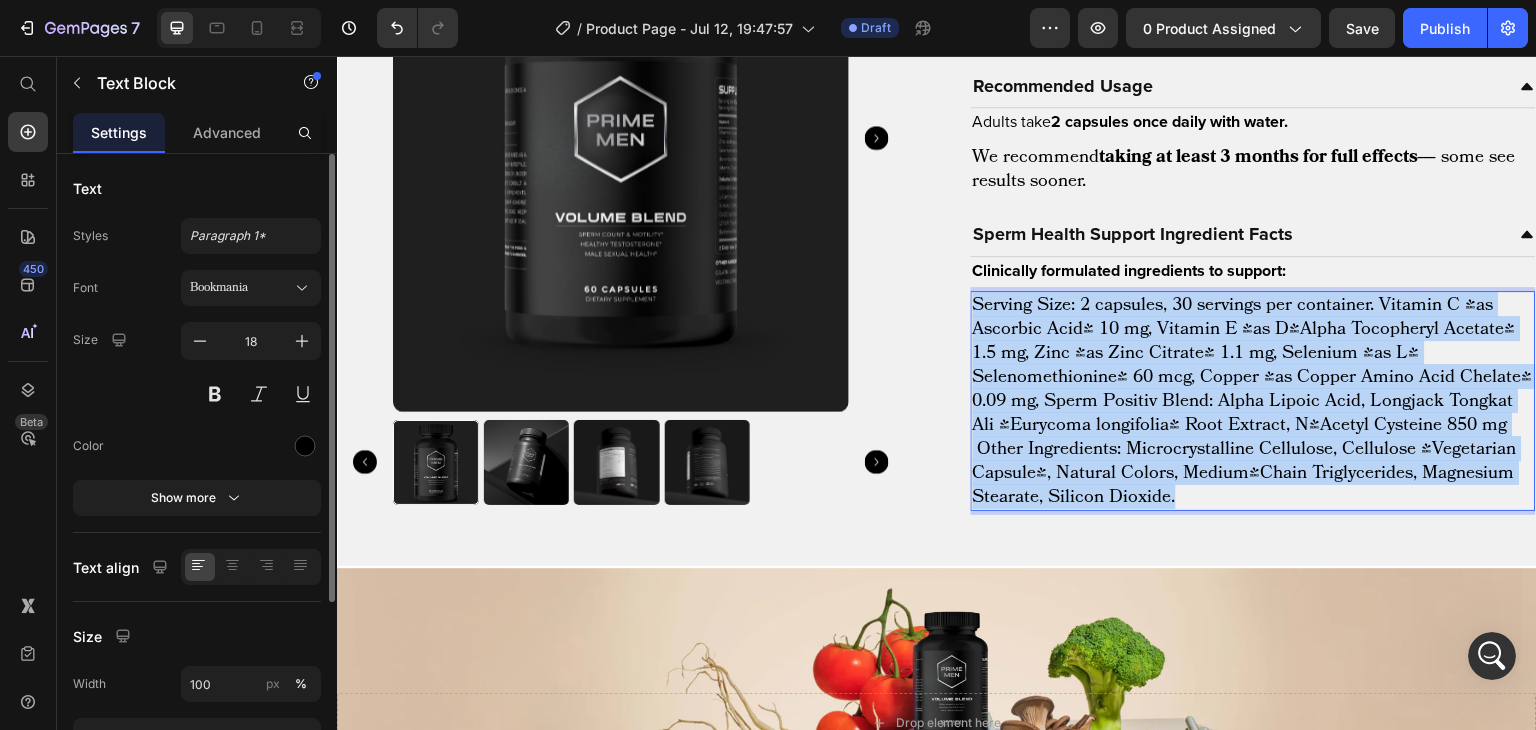 click on "Serving Size: 2 capsules, 30 servings per container. Vitamin C (as Ascorbic Acid) 10 mg, Vitamin E (as D-Alpha Tocopheryl Acetate) 1.5 mg, Zinc (as Zinc Citrate) 1.1 mg, Selenium (as L-Selenomethionine) 60 mcg, Copper (as Copper Amino Acid Chelate) 0.09 mg, Sperm Positiv Blend: Alpha Lipoic Acid, Longjack Tongkat Ali (Eurycoma longifolia) Root Extract, N-Acetyl Cysteine 850 mg  Other Ingredients: Microcrystalline Cellulose, Cellulose (Vegetarian Capsule), Natural Colors, Medium-Chain Triglycerides, Magnesium Stearate, Silicon Dioxide." at bounding box center [1254, 401] 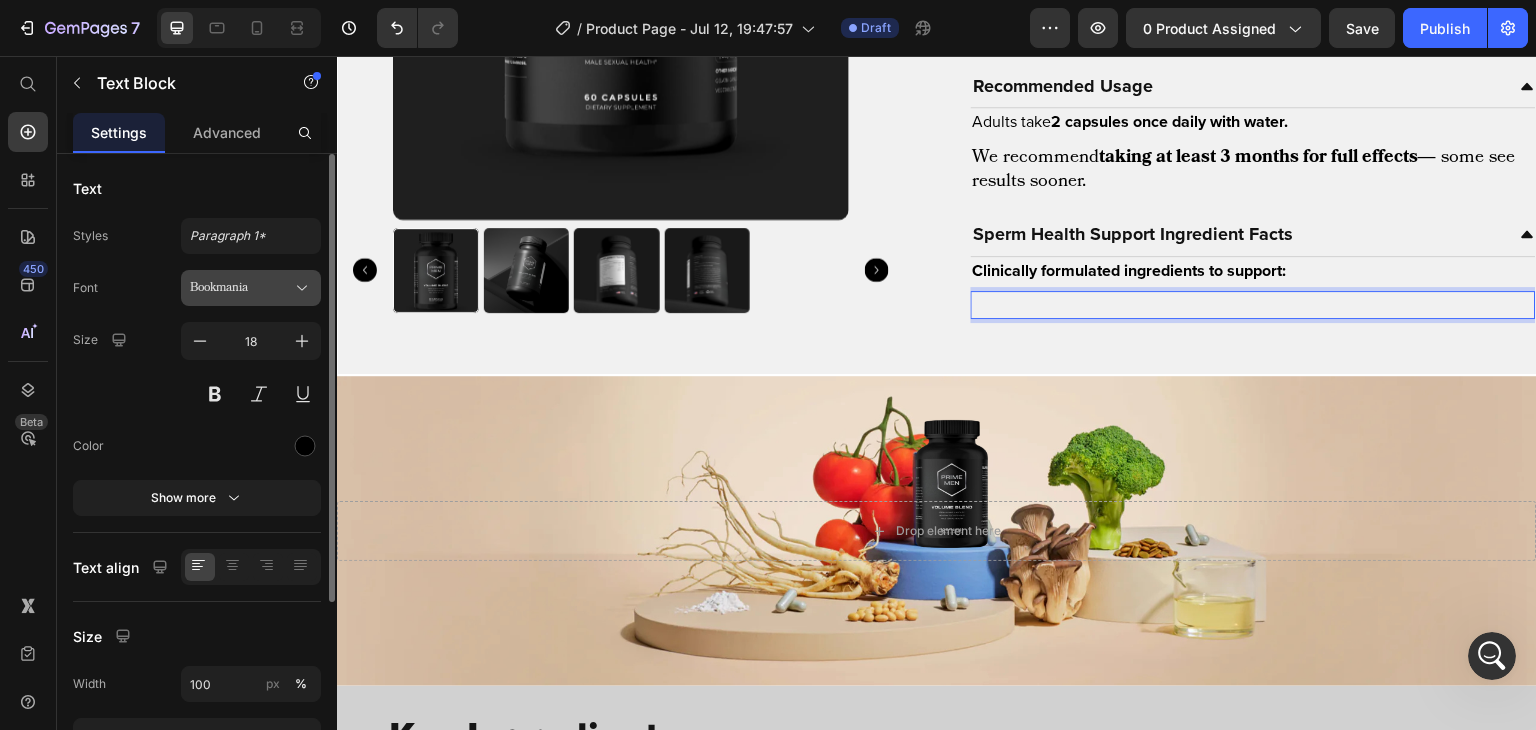 click on "Bookmania" at bounding box center (241, 288) 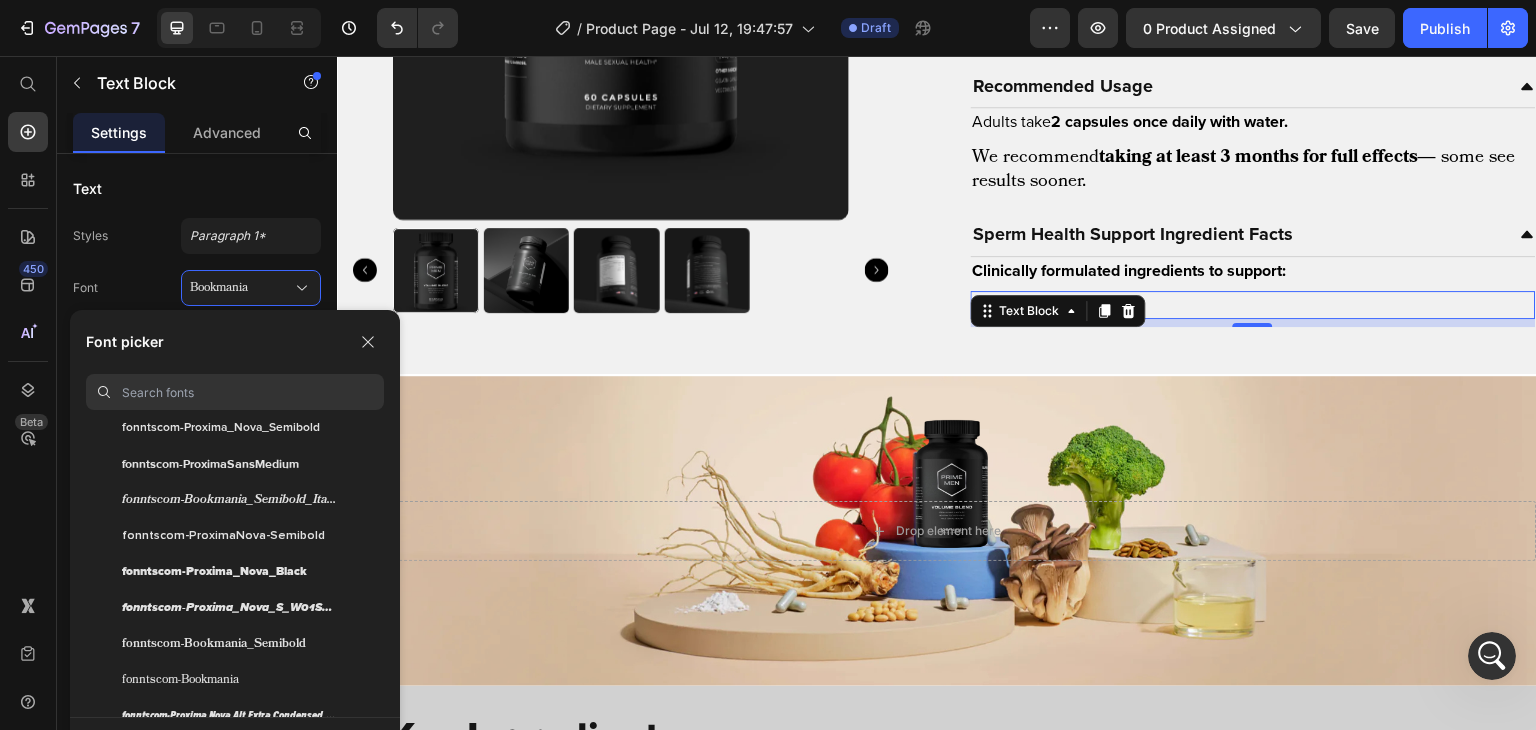 scroll, scrollTop: 510, scrollLeft: 0, axis: vertical 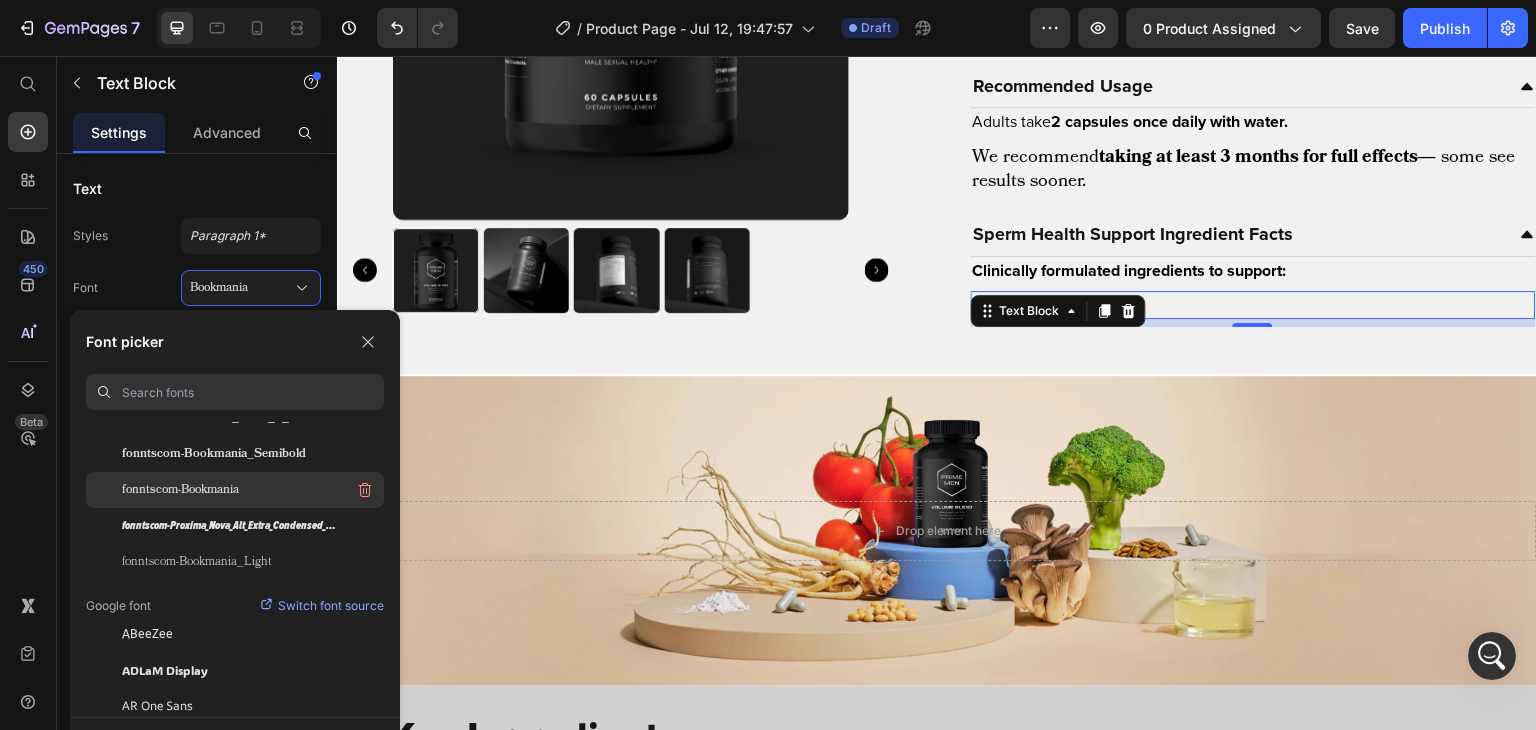 drag, startPoint x: 224, startPoint y: 484, endPoint x: 839, endPoint y: 367, distance: 626.03033 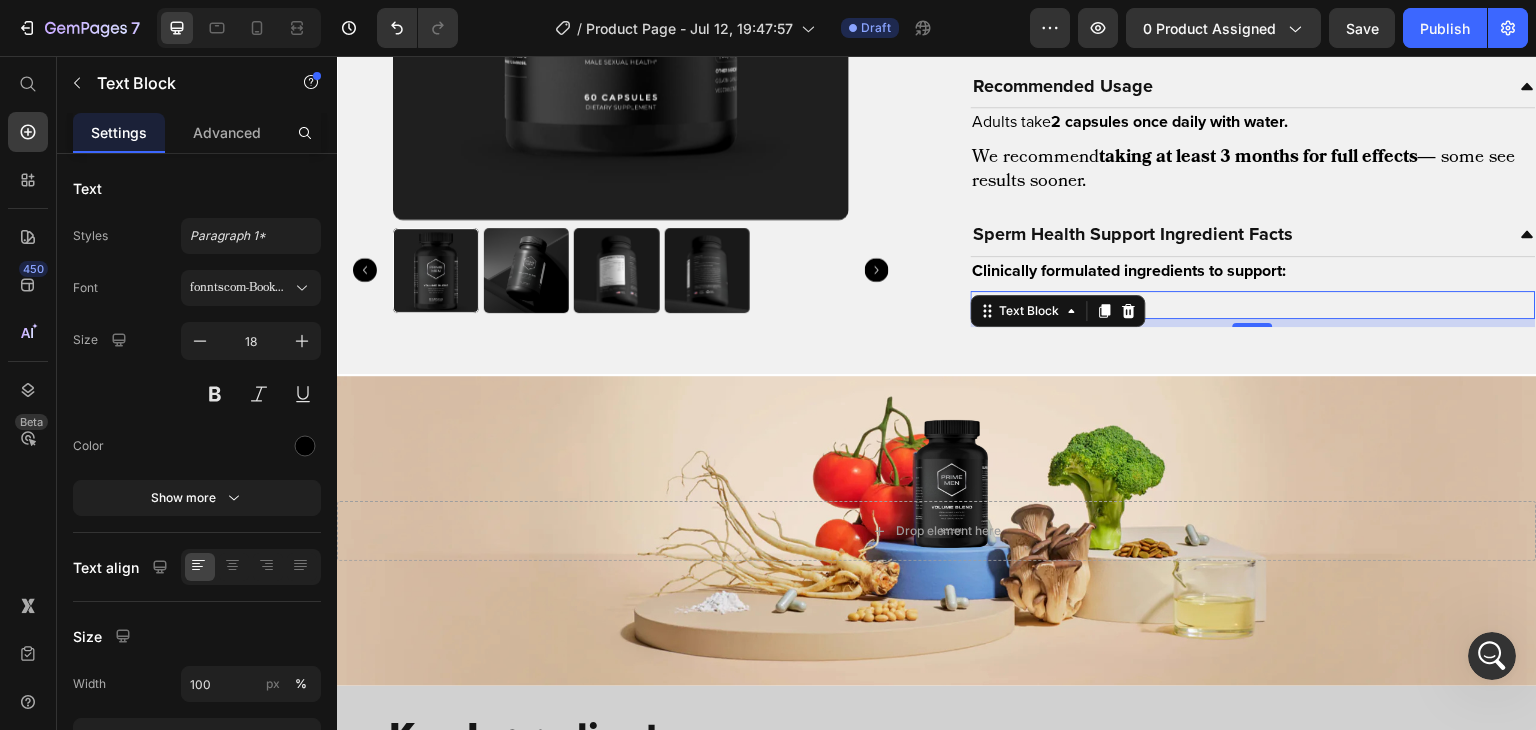 click at bounding box center [1254, 305] 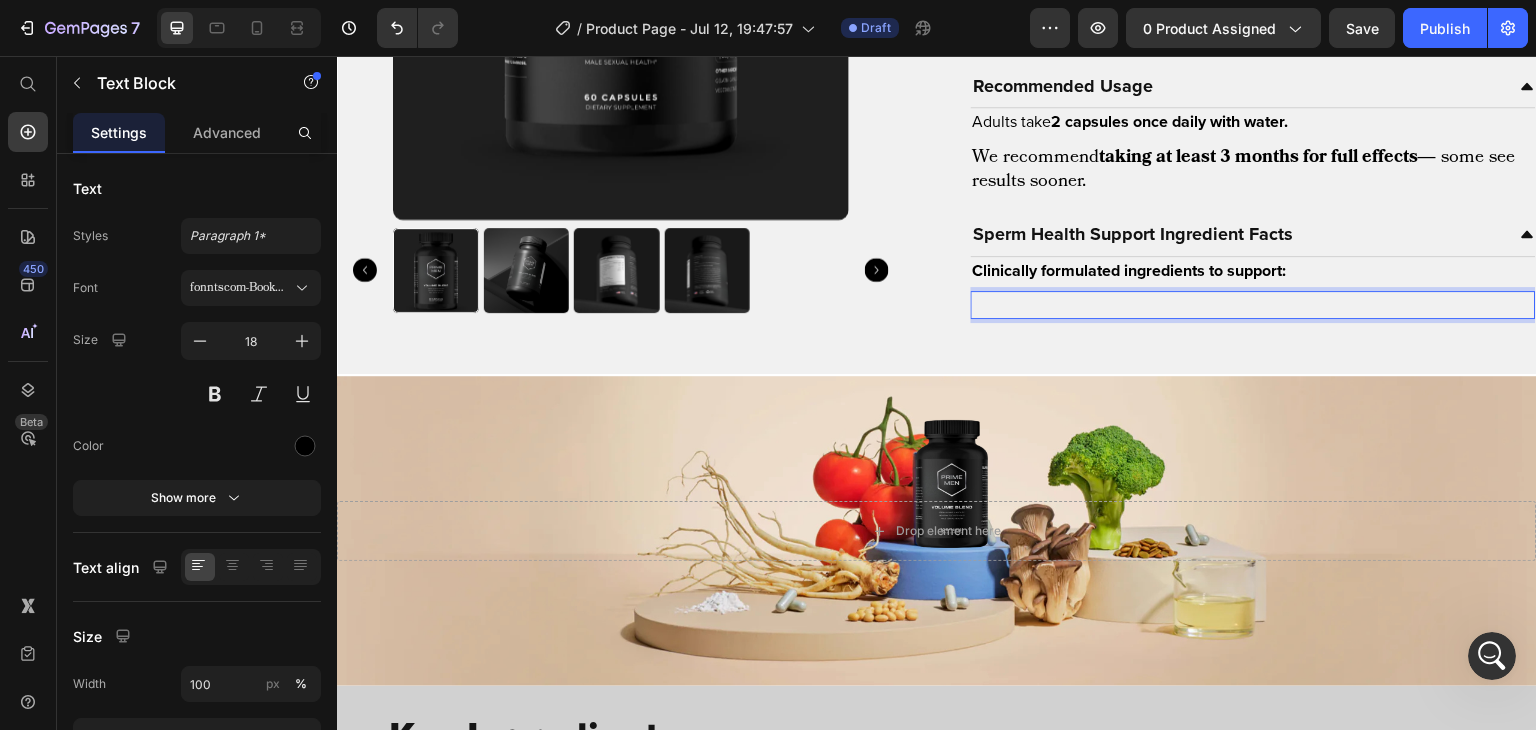 click at bounding box center (1254, 305) 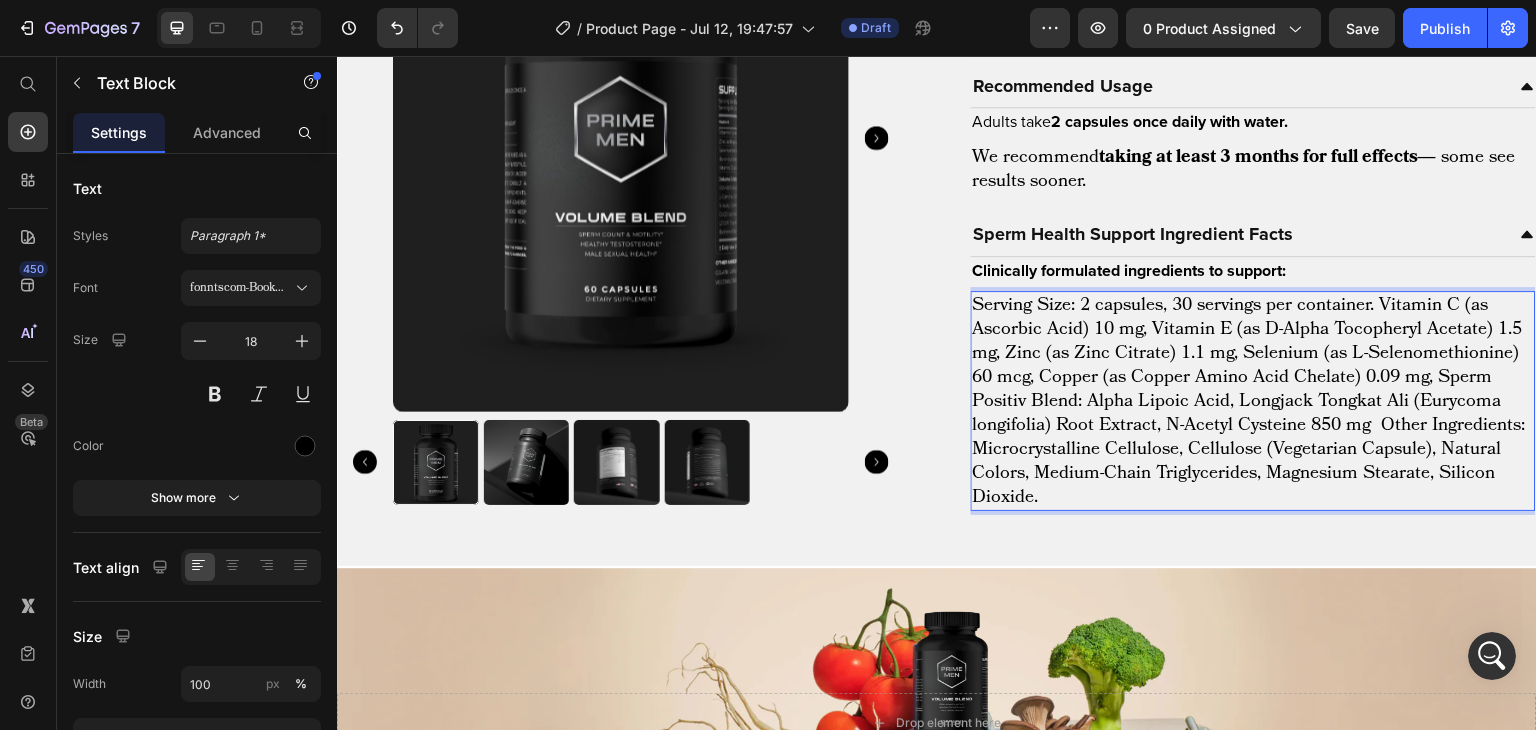 click on "Serving Size: 2 capsules, 30 servings per container. Vitamin C (as Ascorbic Acid) 10 mg, Vitamin E (as D-Alpha Tocopheryl Acetate) 1.5 mg, Zinc (as Zinc Citrate) 1.1 mg, Selenium (as L-Selenomethionine) 60 mcg, Copper (as Copper Amino Acid Chelate) 0.09 mg, Sperm Positiv Blend: Alpha Lipoic Acid, Longjack Tongkat Ali (Eurycoma longifolia) Root Extract, N-Acetyl Cysteine 850 mg  Other Ingredients: Microcrystalline Cellulose, Cellulose (Vegetarian Capsule), Natural Colors, Medium-Chain Triglycerides, Magnesium Stearate, Silicon Dioxide." at bounding box center [1254, 401] 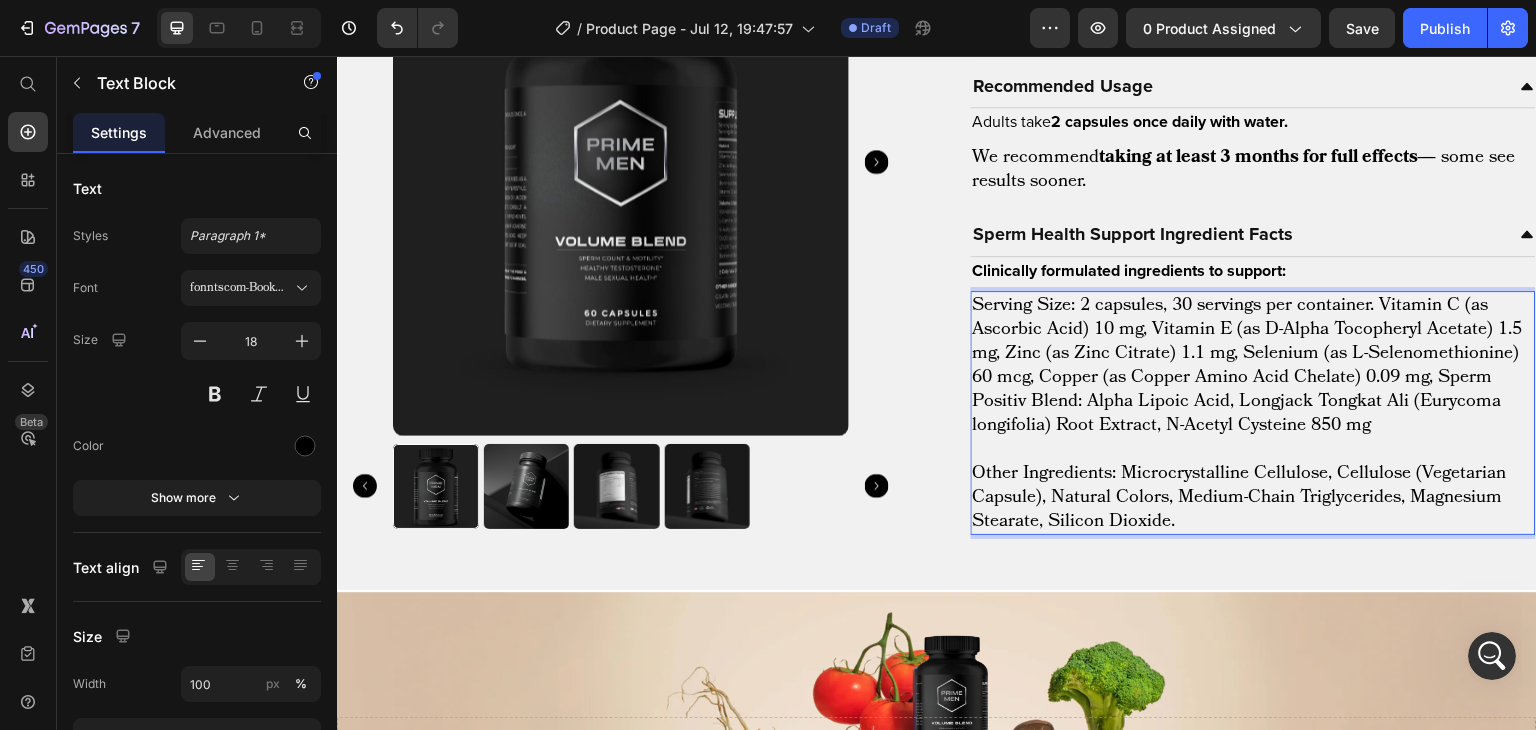 click on "Other Ingredients: Microcrystalline Cellulose, Cellulose (Vegetarian Capsule), Natural Colors, Medium-Chain Triglycerides, Magnesium Stearate, Silicon Dioxide." at bounding box center (1254, 497) 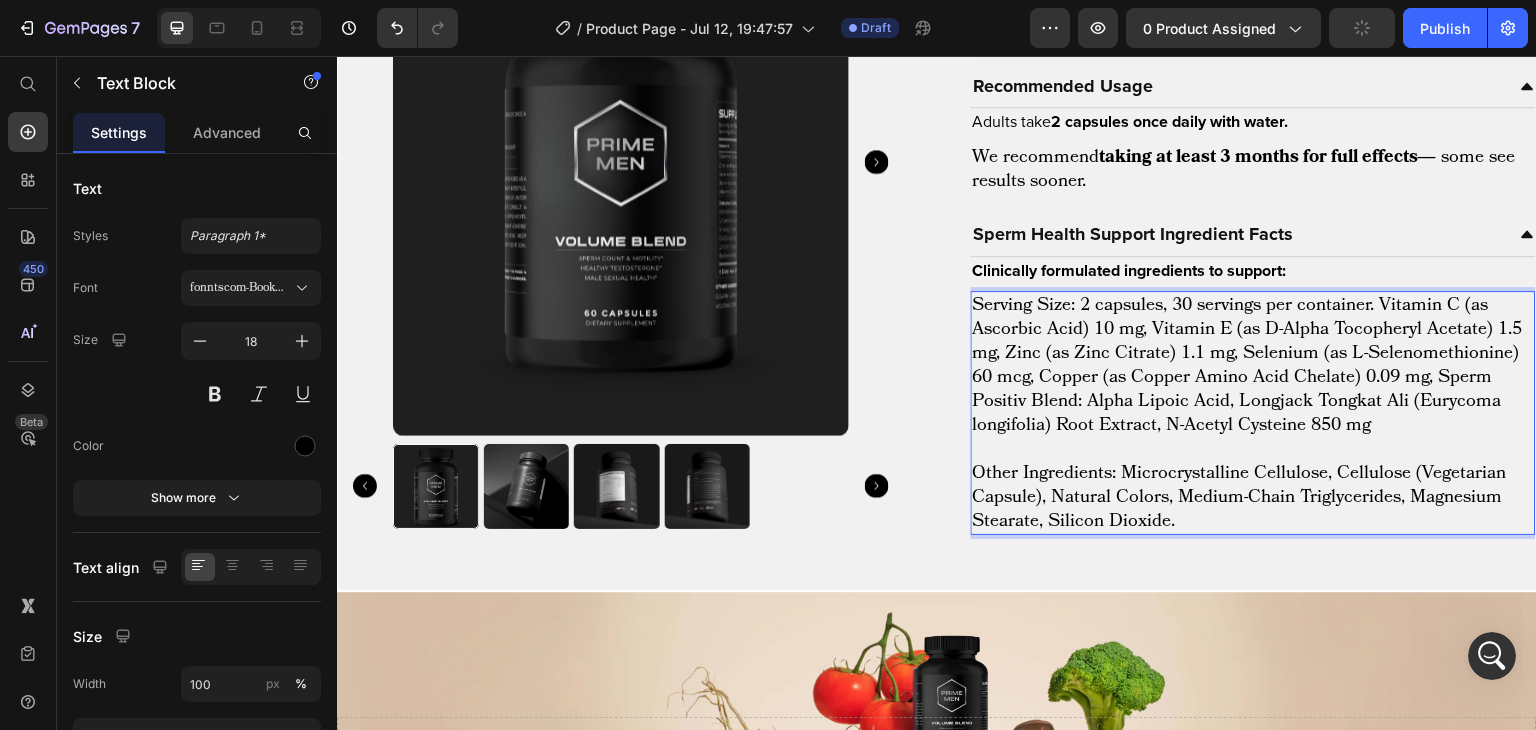 click on "Serving Size: 2 capsules, 30 servings per container. Vitamin C (as Ascorbic Acid) 10 mg, Vitamin E (as D-Alpha Tocopheryl Acetate) 1.5 mg, Zinc (as Zinc Citrate) 1.1 mg, Selenium (as L-Selenomethionine) 60 mcg, Copper (as Copper Amino Acid Chelate) 0.09 mg, Sperm Positiv Blend: Alpha Lipoic Acid, Longjack Tongkat Ali (Eurycoma longifolia) Root Extract, N-Acetyl Cysteine 850 mg" at bounding box center [1254, 365] 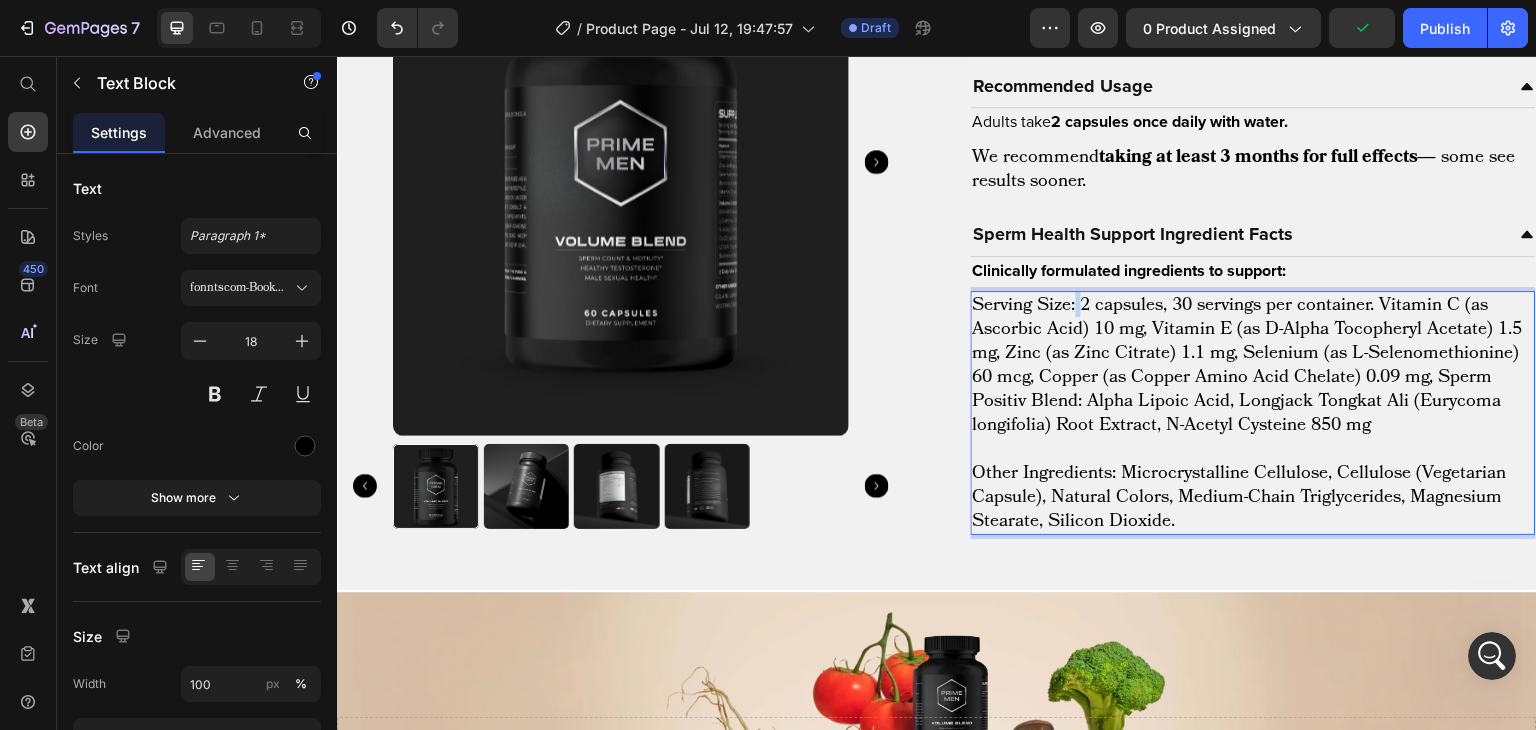 click on "Serving Size: 2 capsules, 30 servings per container. Vitamin C (as Ascorbic Acid) 10 mg, Vitamin E (as D-Alpha Tocopheryl Acetate) 1.5 mg, Zinc (as Zinc Citrate) 1.1 mg, Selenium (as L-Selenomethionine) 60 mcg, Copper (as Copper Amino Acid Chelate) 0.09 mg, Sperm Positiv Blend: Alpha Lipoic Acid, Longjack Tongkat Ali (Eurycoma longifolia) Root Extract, N-Acetyl Cysteine 850 mg" at bounding box center [1254, 365] 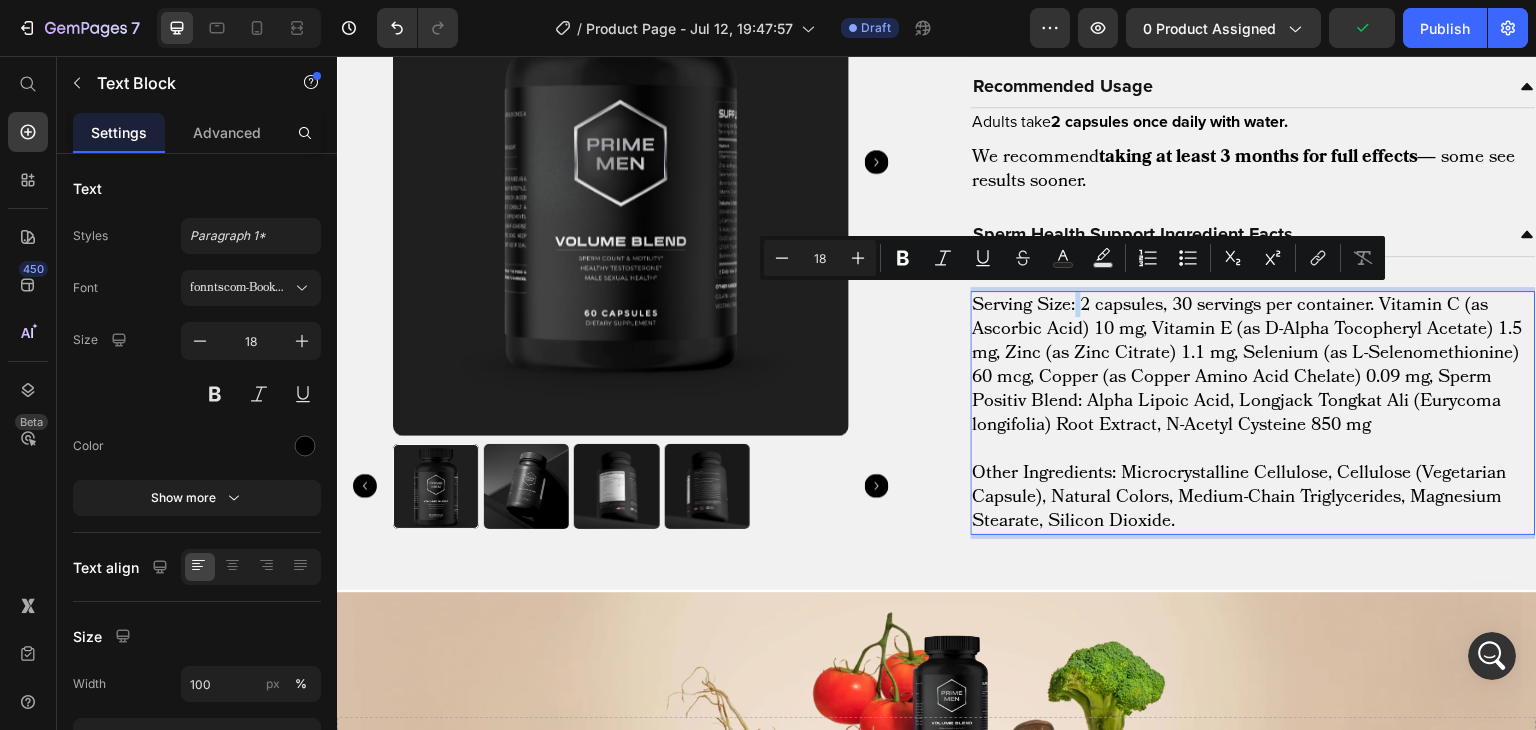 click on "Serving Size: 2 capsules, 30 servings per container. Vitamin C (as Ascorbic Acid) 10 mg, Vitamin E (as D-Alpha Tocopheryl Acetate) 1.5 mg, Zinc (as Zinc Citrate) 1.1 mg, Selenium (as L-Selenomethionine) 60 mcg, Copper (as Copper Amino Acid Chelate) 0.09 mg, Sperm Positiv Blend: Alpha Lipoic Acid, Longjack Tongkat Ali (Eurycoma longifolia) Root Extract, N-Acetyl Cysteine 850 mg" at bounding box center [1254, 365] 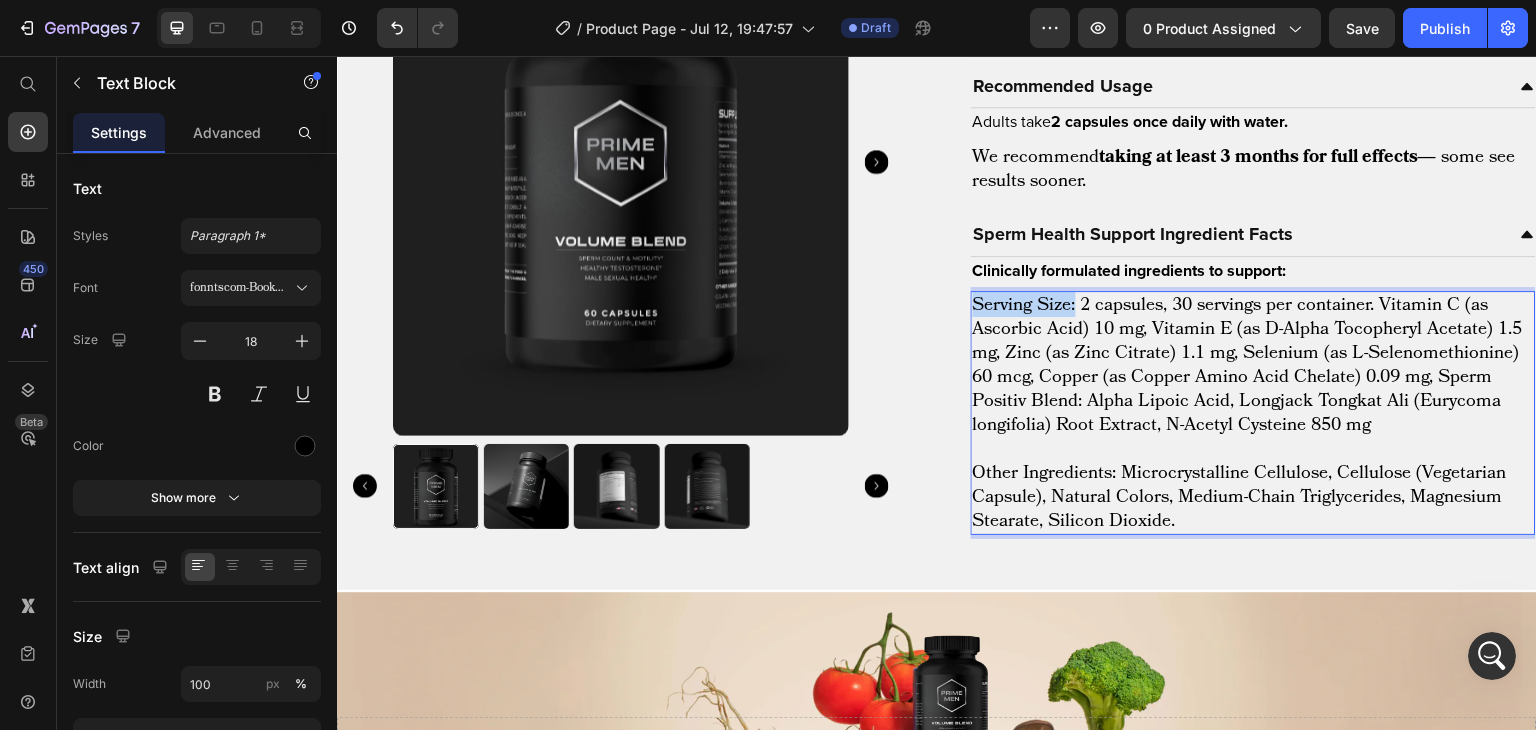 drag, startPoint x: 1071, startPoint y: 301, endPoint x: 967, endPoint y: 297, distance: 104.0769 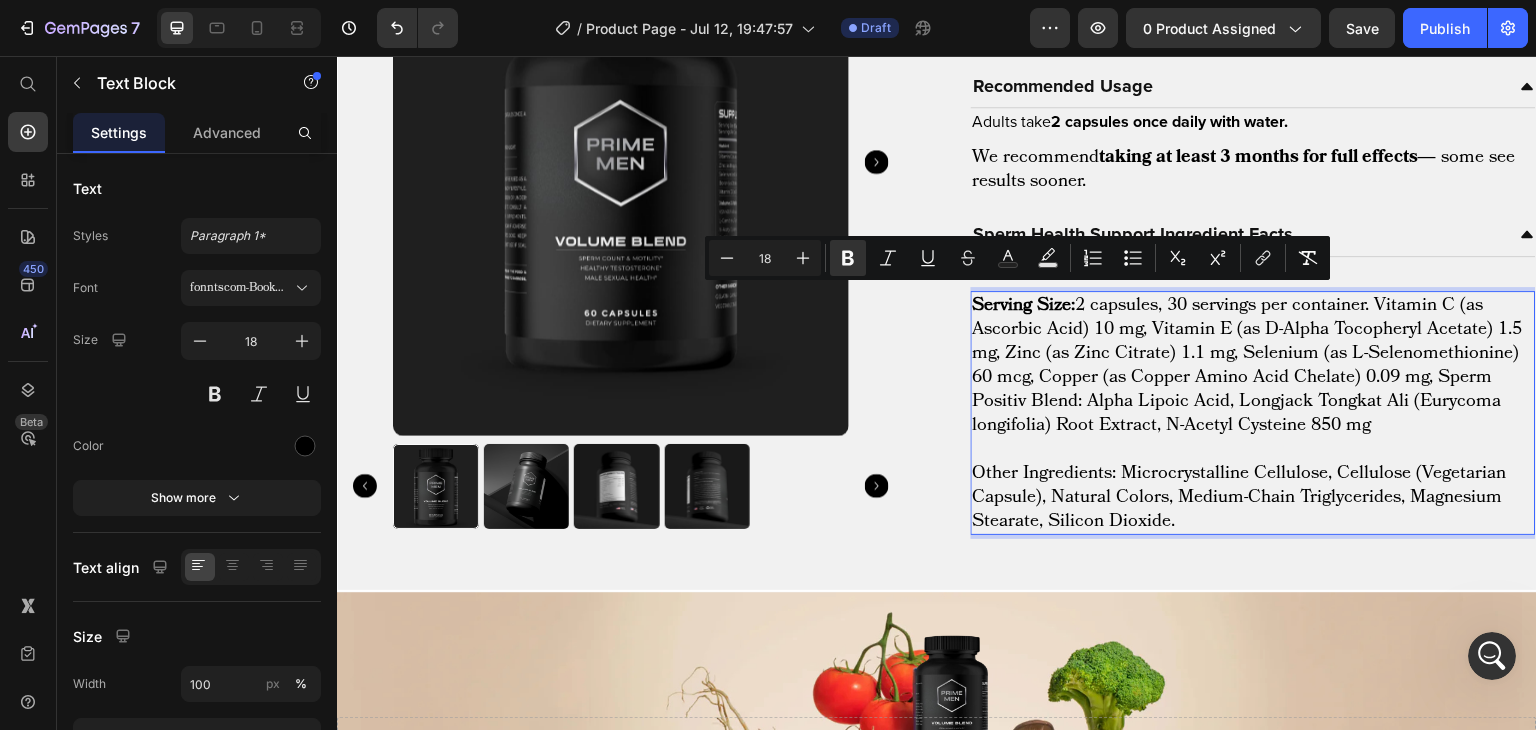 click on "Serving Size:  2 capsules, 30 servings per container. Vitamin C (as Ascorbic Acid) 10 mg, Vitamin E (as D-Alpha Tocopheryl Acetate) 1.5 mg, Zinc (as Zinc Citrate) 1.1 mg, Selenium (as L-Selenomethionine) 60 mcg, Copper (as Copper Amino Acid Chelate) 0.09 mg, Sperm Positiv Blend: Alpha Lipoic Acid, Longjack Tongkat Ali (Eurycoma longifolia) Root Extract, N-Acetyl Cysteine 850 mg" at bounding box center (1254, 365) 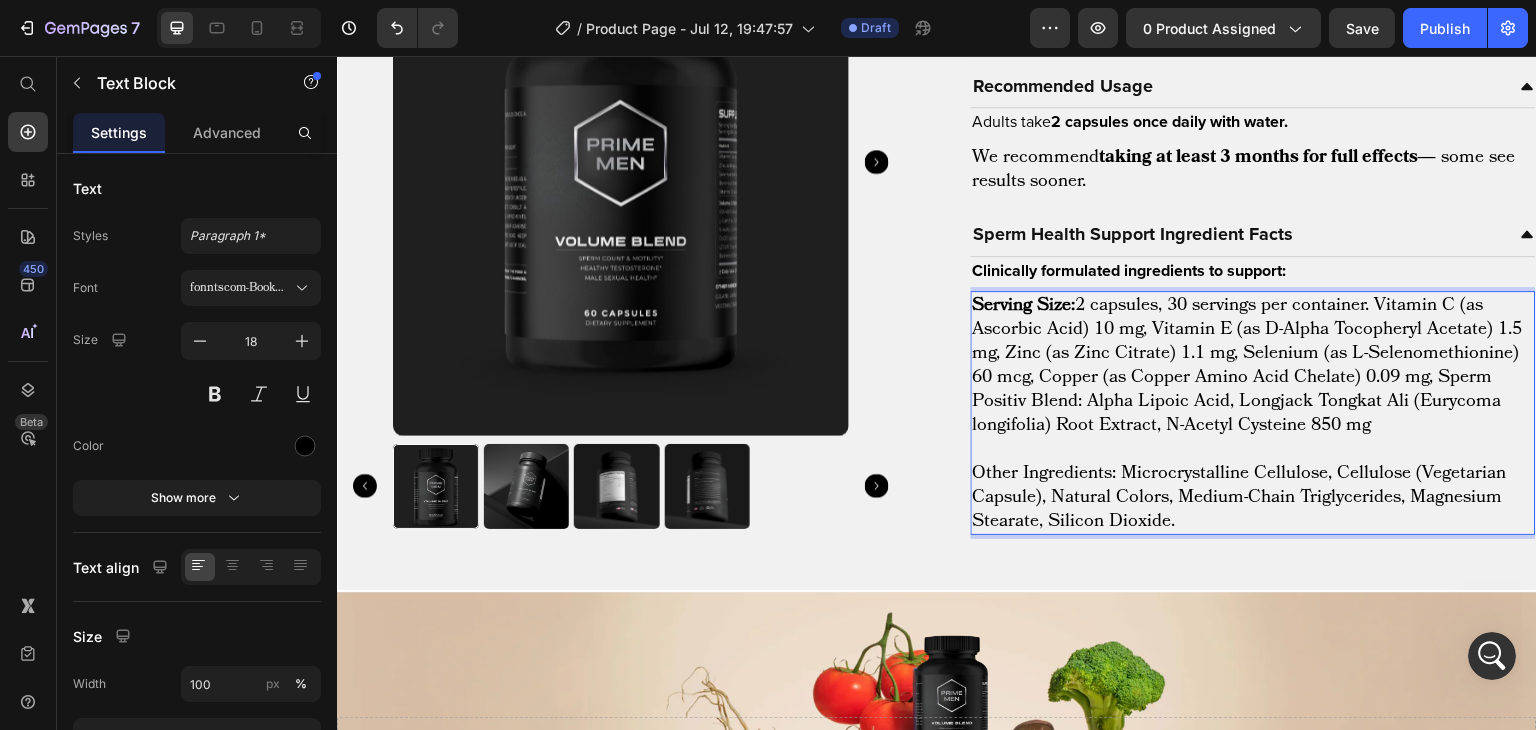 click on "Serving Size:  2 capsules, 30 servings per container. Vitamin C (as Ascorbic Acid) 10 mg, Vitamin E (as D-Alpha Tocopheryl Acetate) 1.5 mg, Zinc (as Zinc Citrate) 1.1 mg, Selenium (as L-Selenomethionine) 60 mcg, Copper (as Copper Amino Acid Chelate) 0.09 mg, Sperm Positiv Blend: Alpha Lipoic Acid, Longjack Tongkat Ali (Eurycoma longifolia) Root Extract, N-Acetyl Cysteine 850 mg" at bounding box center (1254, 365) 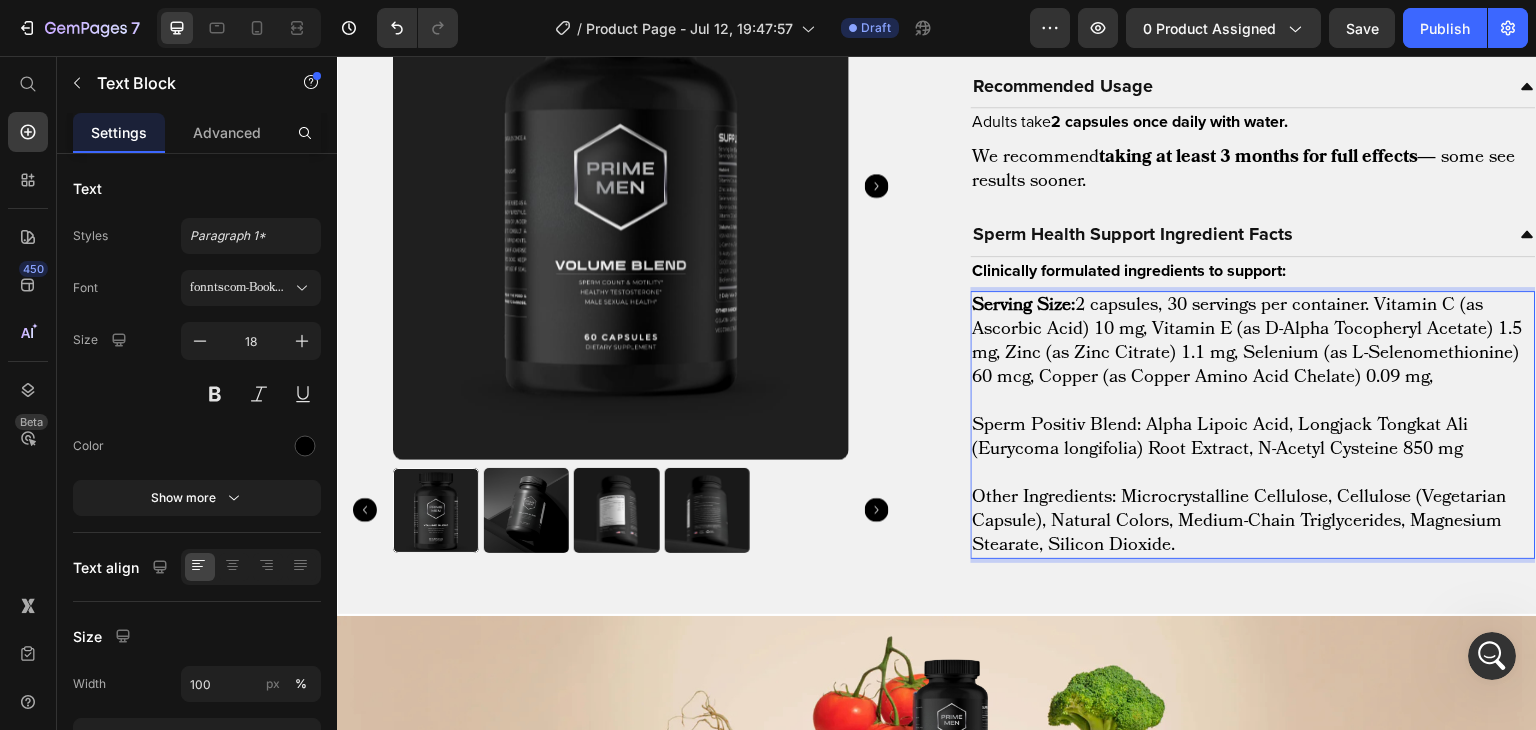 click on "Sperm Positiv Blend: Alpha Lipoic Acid, Longjack Tongkat Ali (Eurycoma longifolia) Root Extract, N-Acetyl Cysteine 850 mg" at bounding box center (1254, 437) 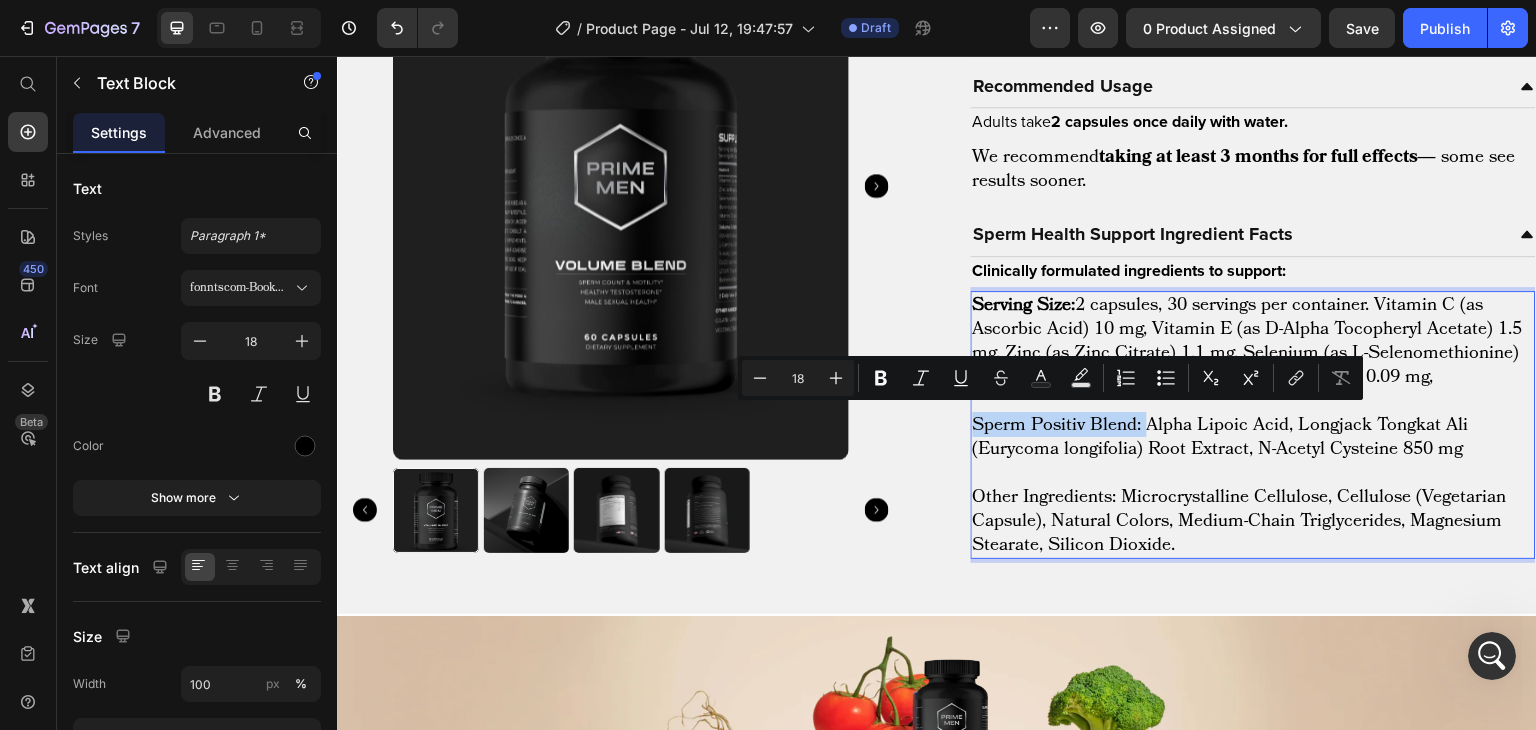 drag, startPoint x: 1136, startPoint y: 422, endPoint x: 963, endPoint y: 421, distance: 173.00288 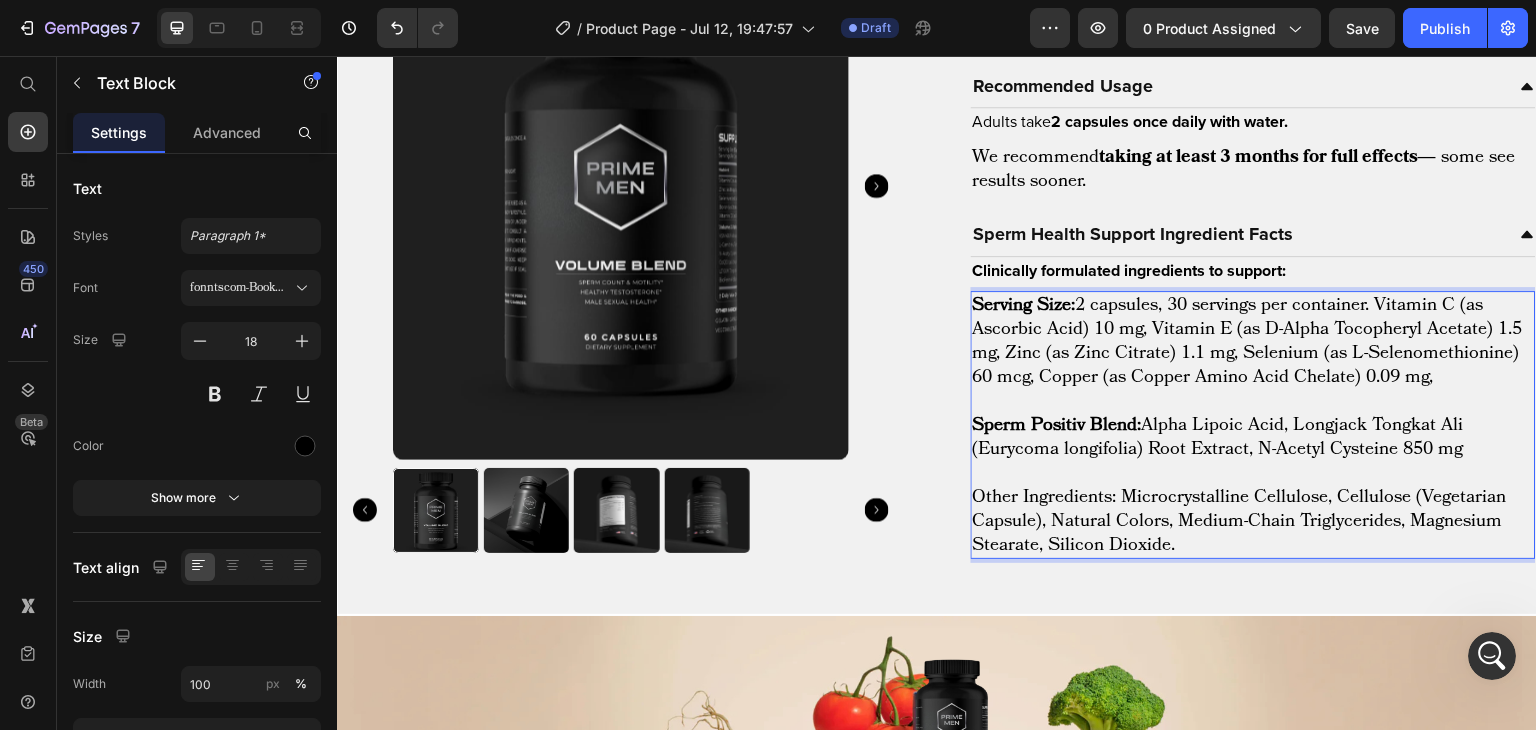click on "Other Ingredients: Microcrystalline Cellulose, Cellulose (Vegetarian Capsule), Natural Colors, Medium-Chain Triglycerides, Magnesium Stearate, Silicon Dioxide." at bounding box center (1254, 521) 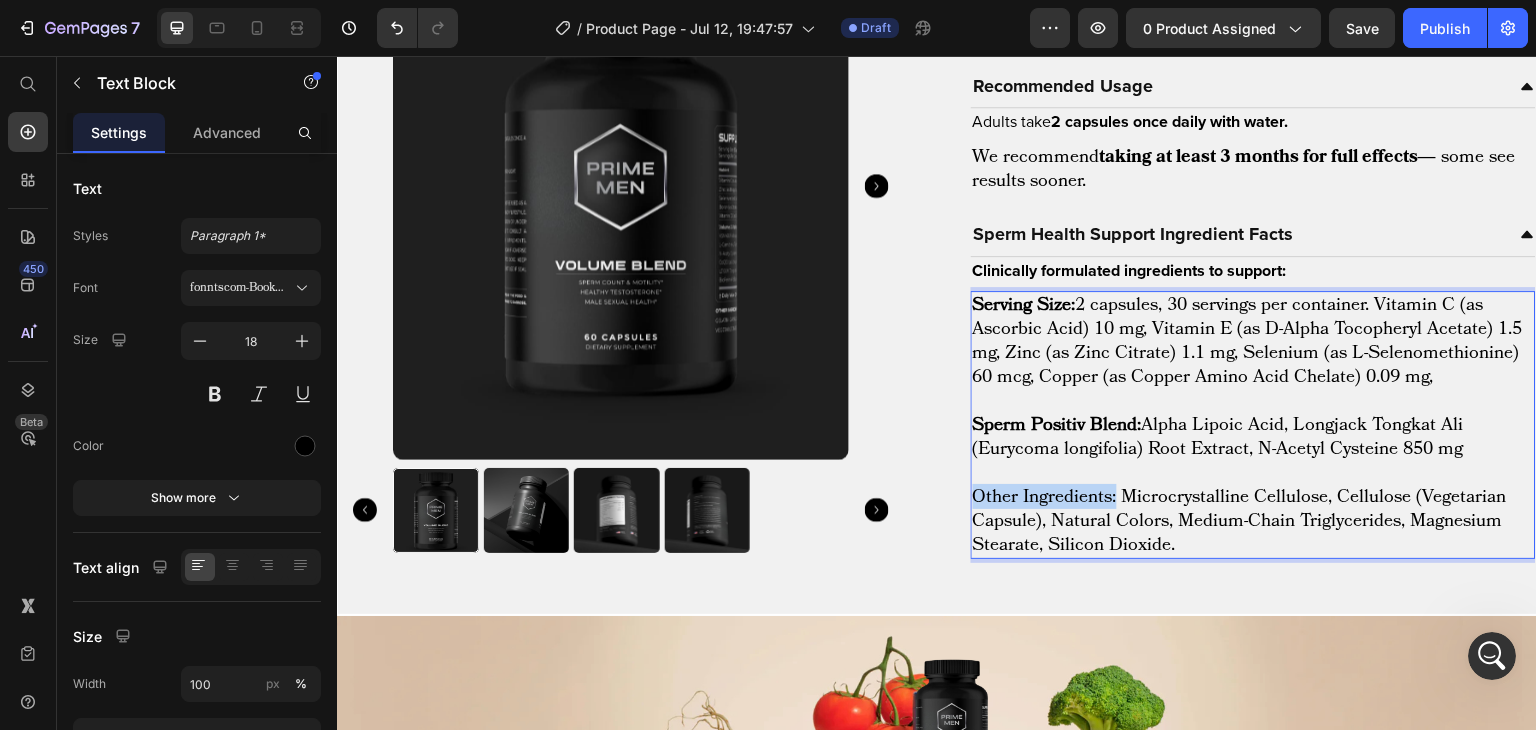 drag, startPoint x: 1109, startPoint y: 489, endPoint x: 959, endPoint y: 490, distance: 150.00333 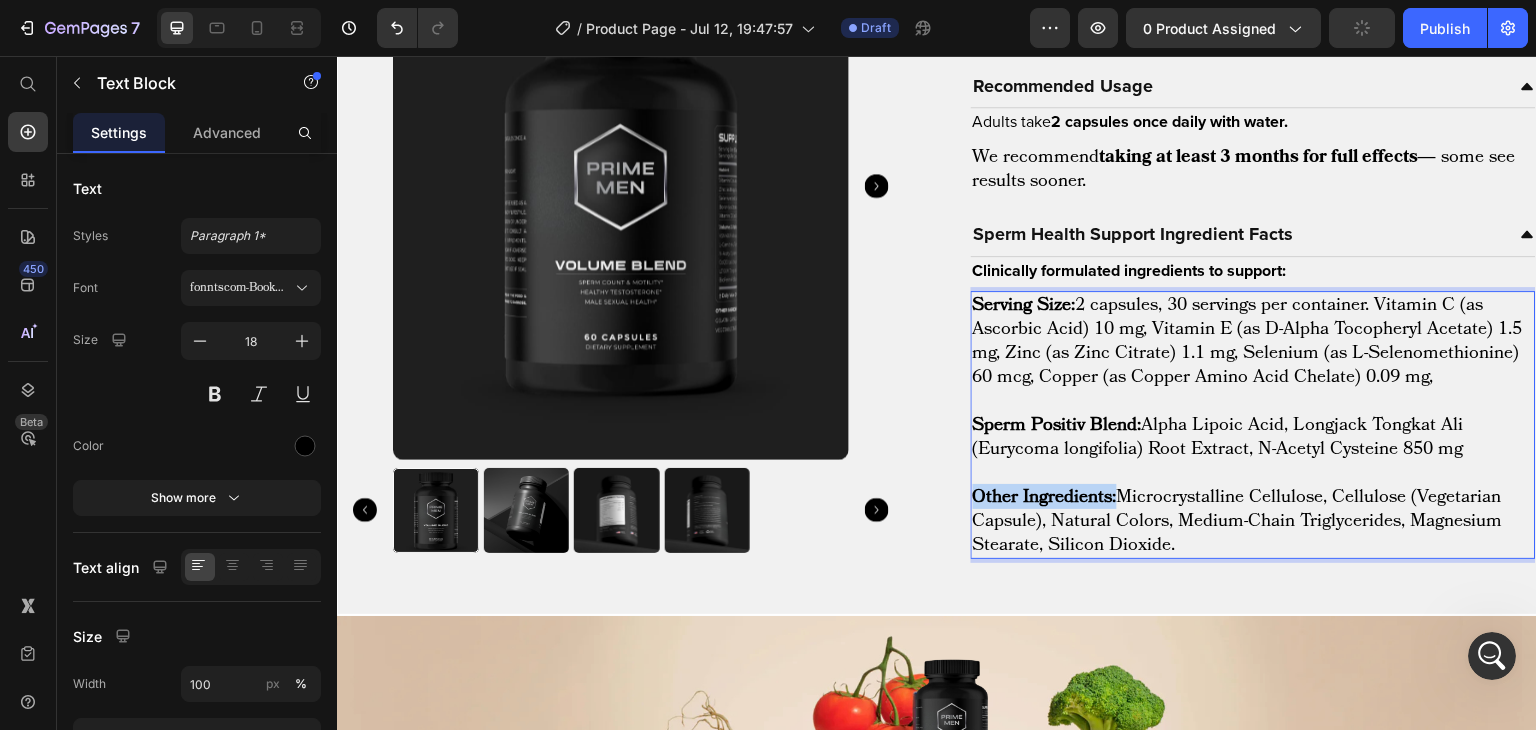 scroll, scrollTop: 2519, scrollLeft: 0, axis: vertical 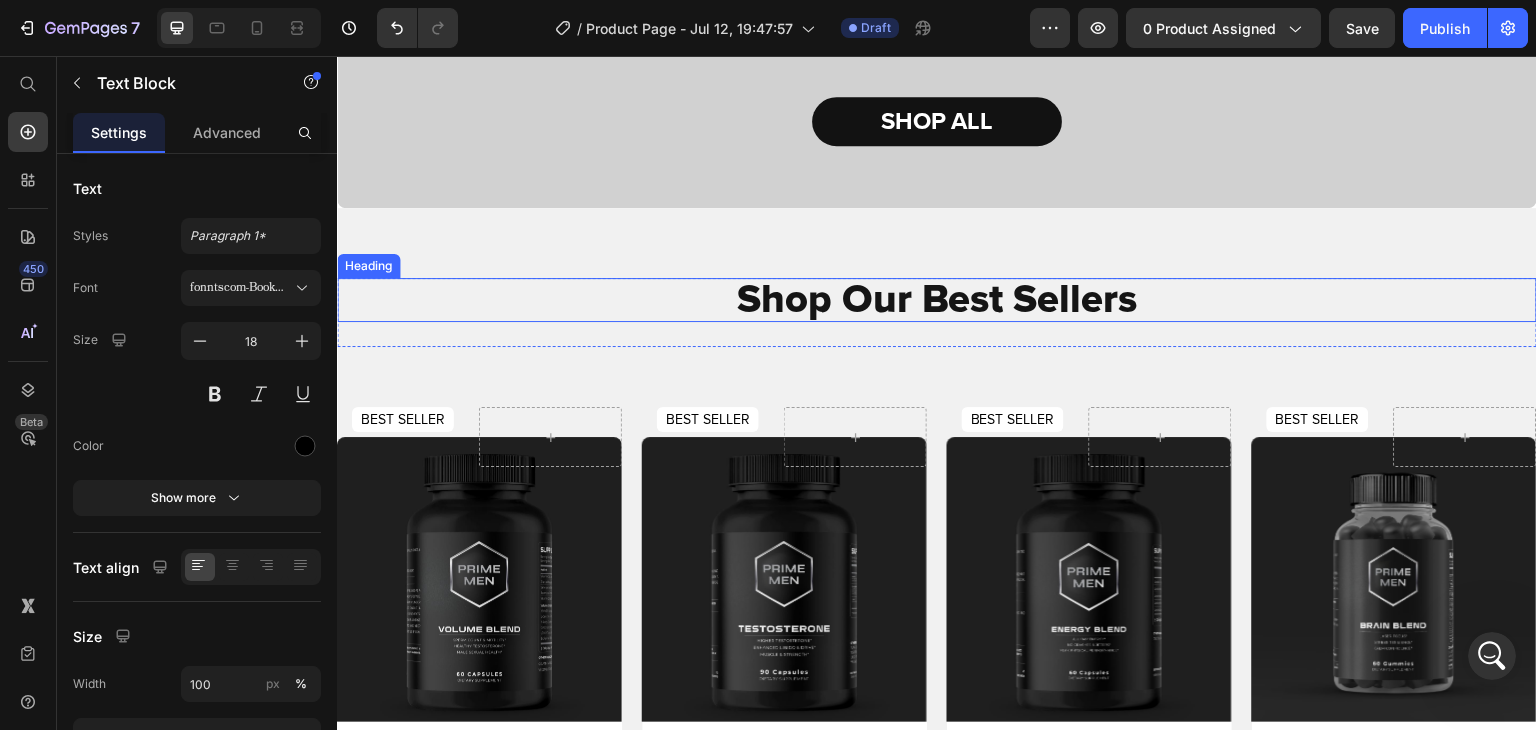 click on "Shop Our Best Sellers" at bounding box center [937, 300] 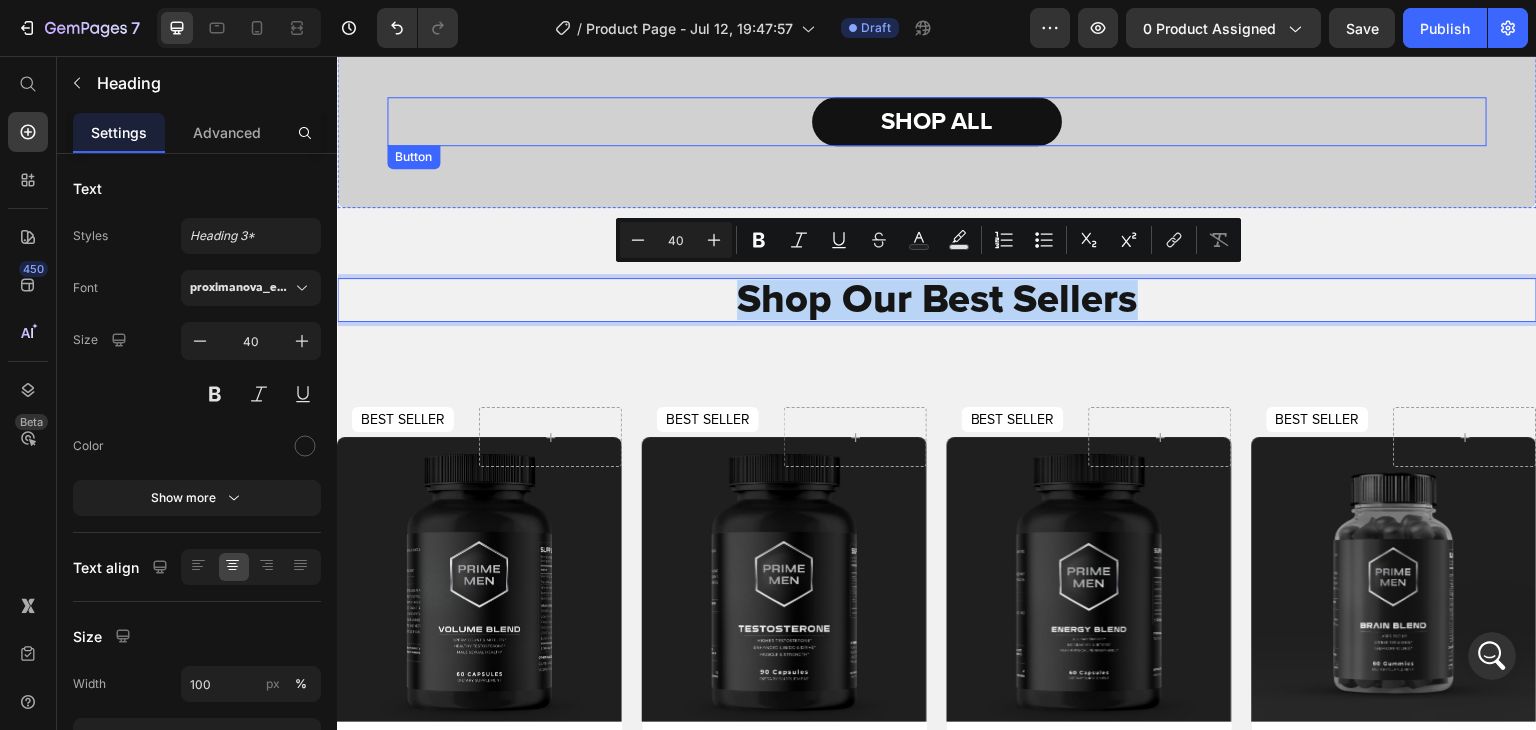click on "Key Ingredients: Heading
Zinc + Selenium + Copper Traditionally used to support: Male reproductive health These essential minerals are key for maintaining healthy sperm production, motility, and overall male fertility function.* Text Block Accordion SHOP ALL Button" at bounding box center (937, 26) 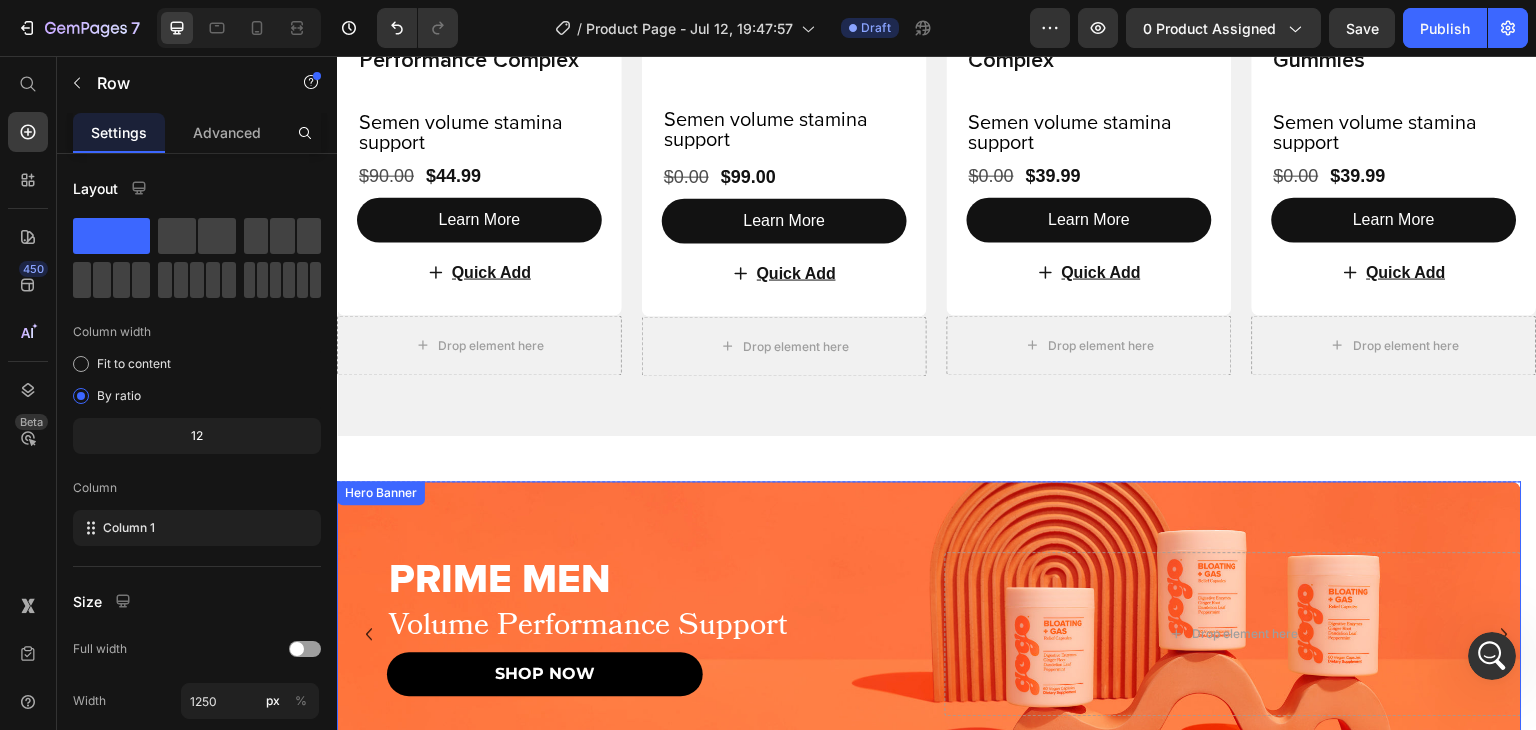 scroll, scrollTop: 4085, scrollLeft: 0, axis: vertical 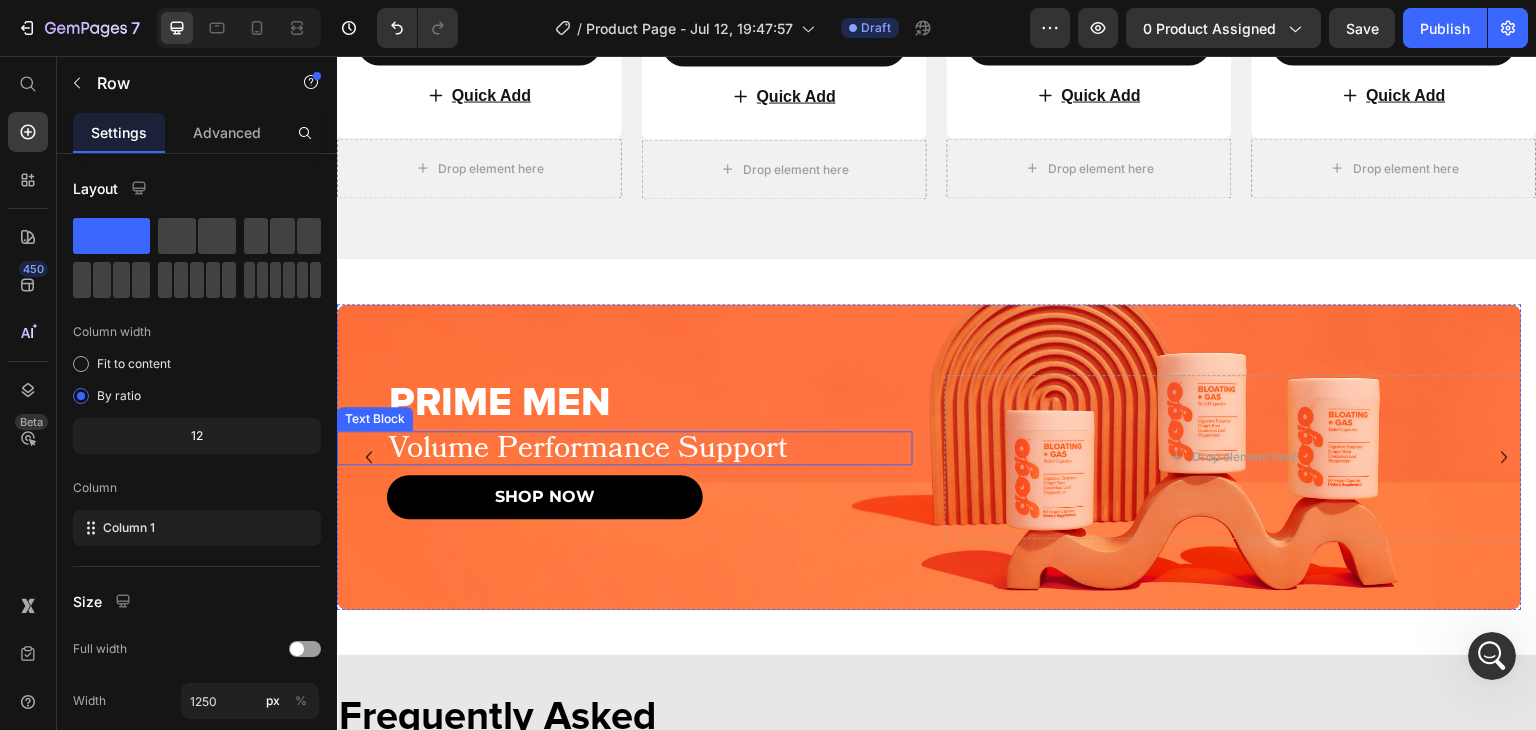 click on "Volume Performance Support" at bounding box center [650, 448] 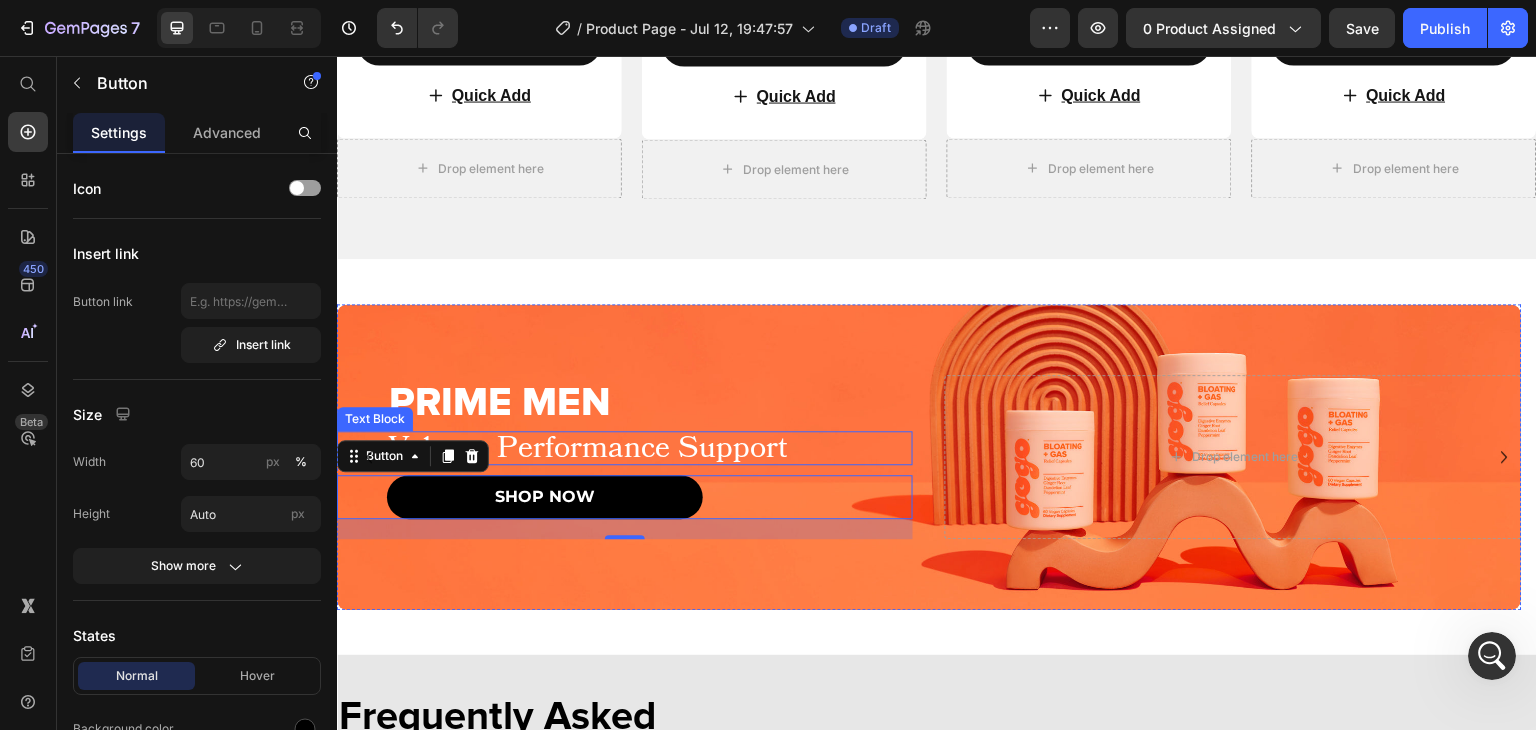 click on "Volume Performance Support" at bounding box center [650, 448] 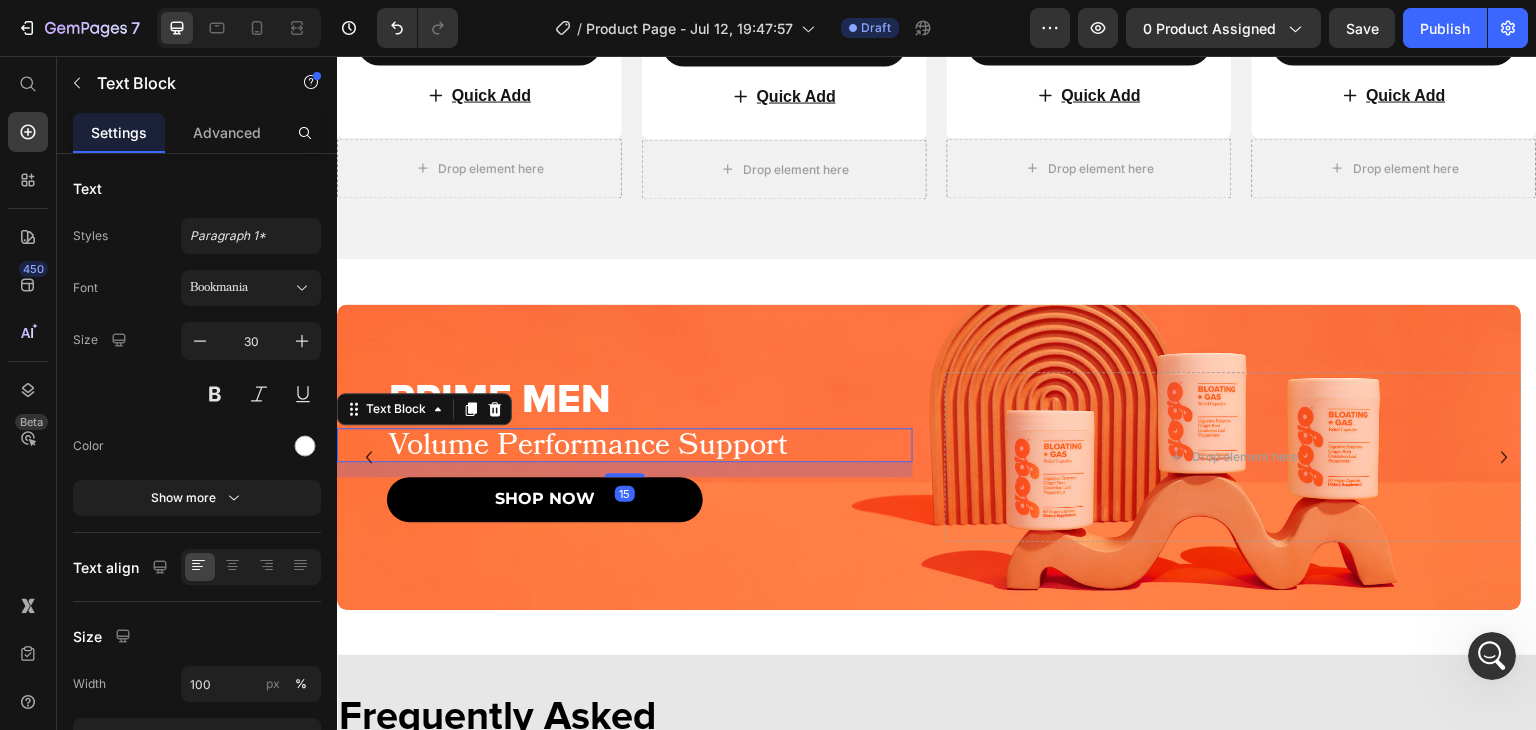 click on "PRIME MEN Heading Volume Performance Support Text Block   15 SHOP NOW Button" at bounding box center [625, 457] 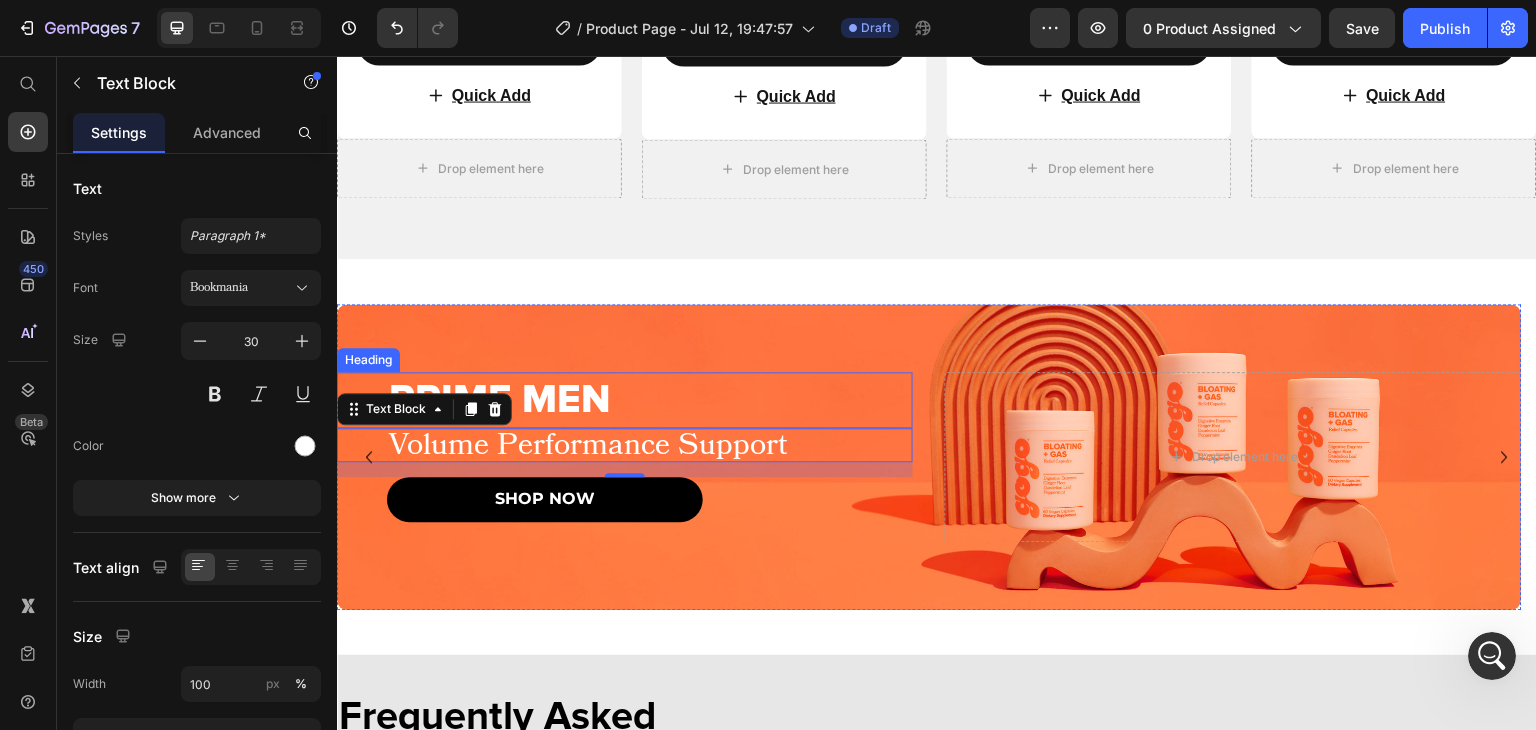 click on "PRIME MEN" at bounding box center (650, 400) 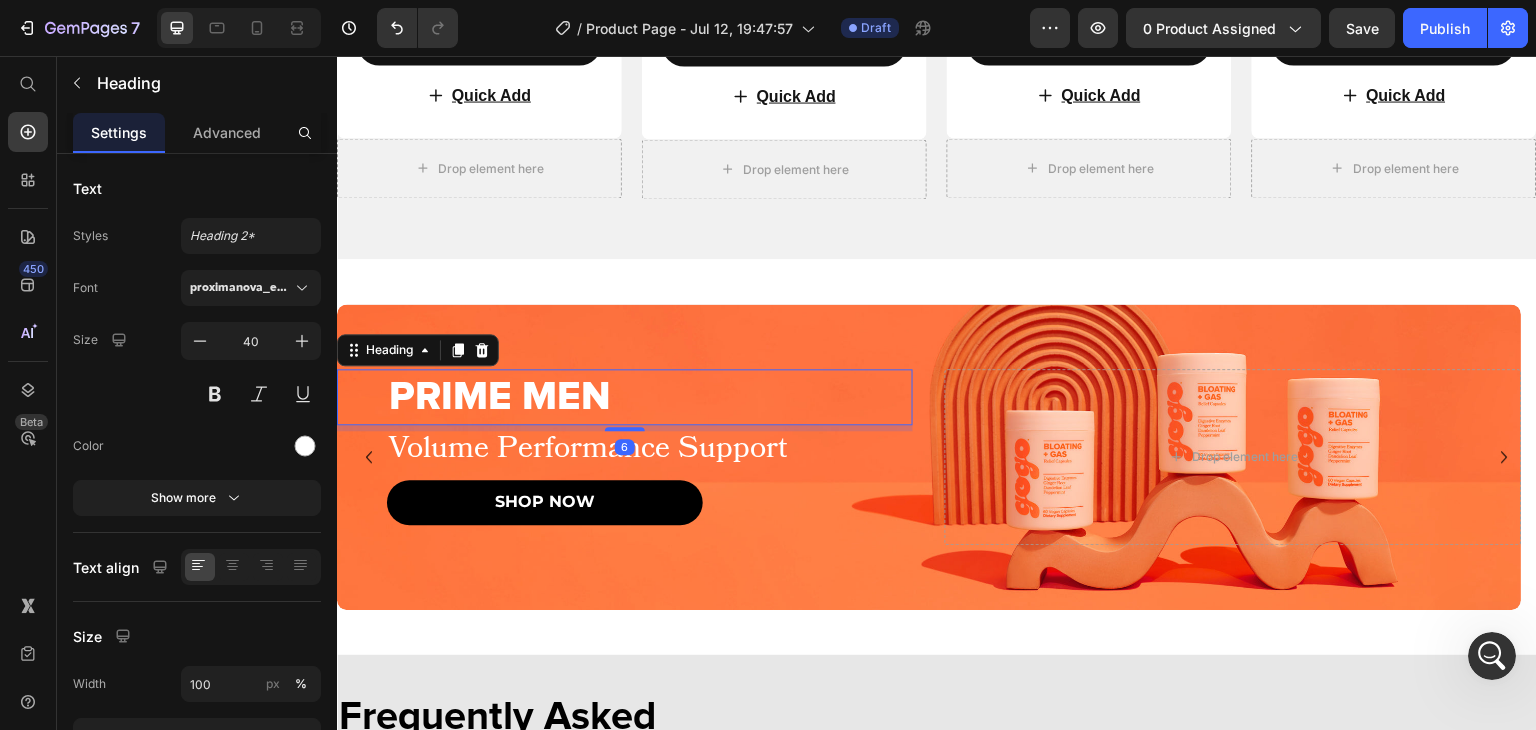 click on "PRIME MEN Heading   6 Volume Performance Support Text Block SHOP NOW Button" at bounding box center [625, 457] 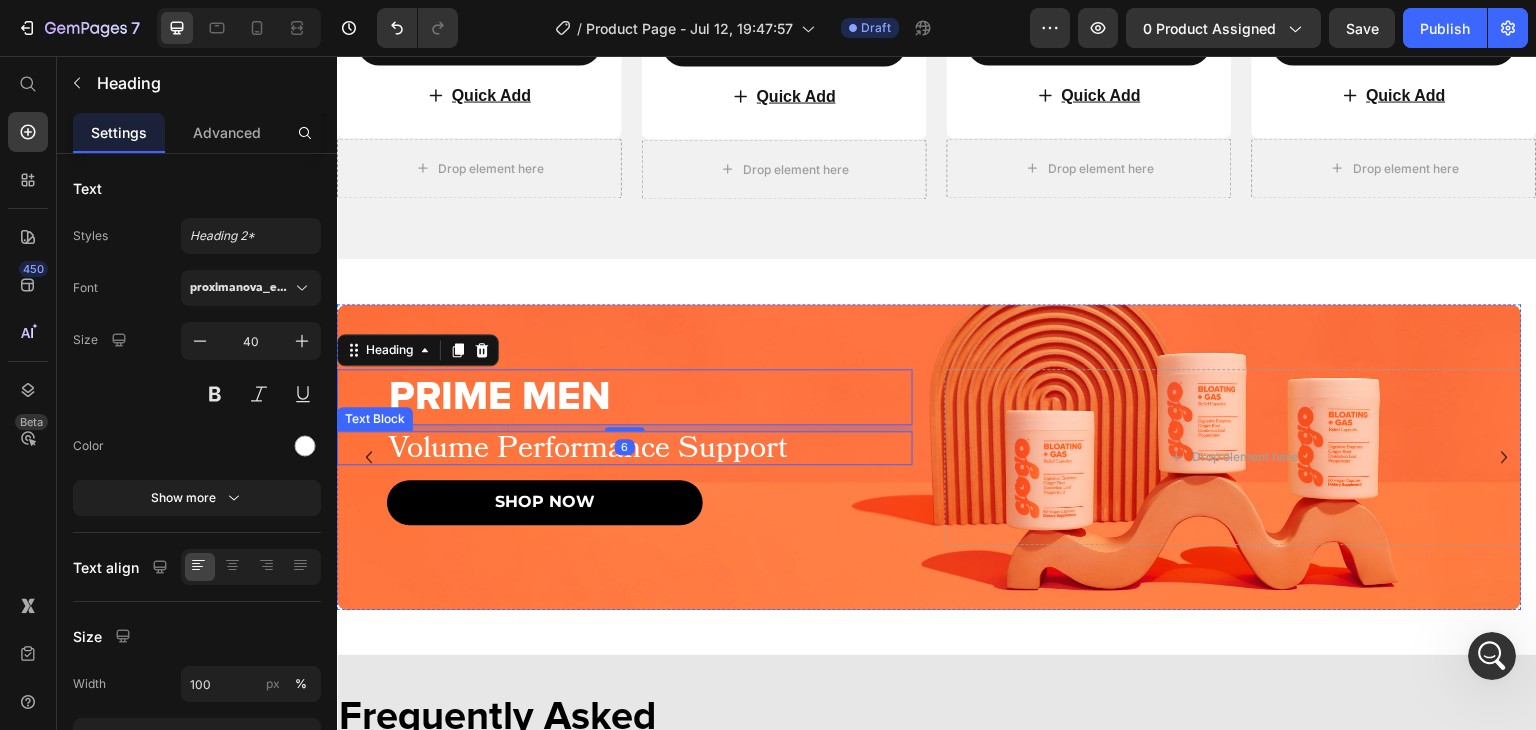 click on "Volume Performance Support" at bounding box center [650, 448] 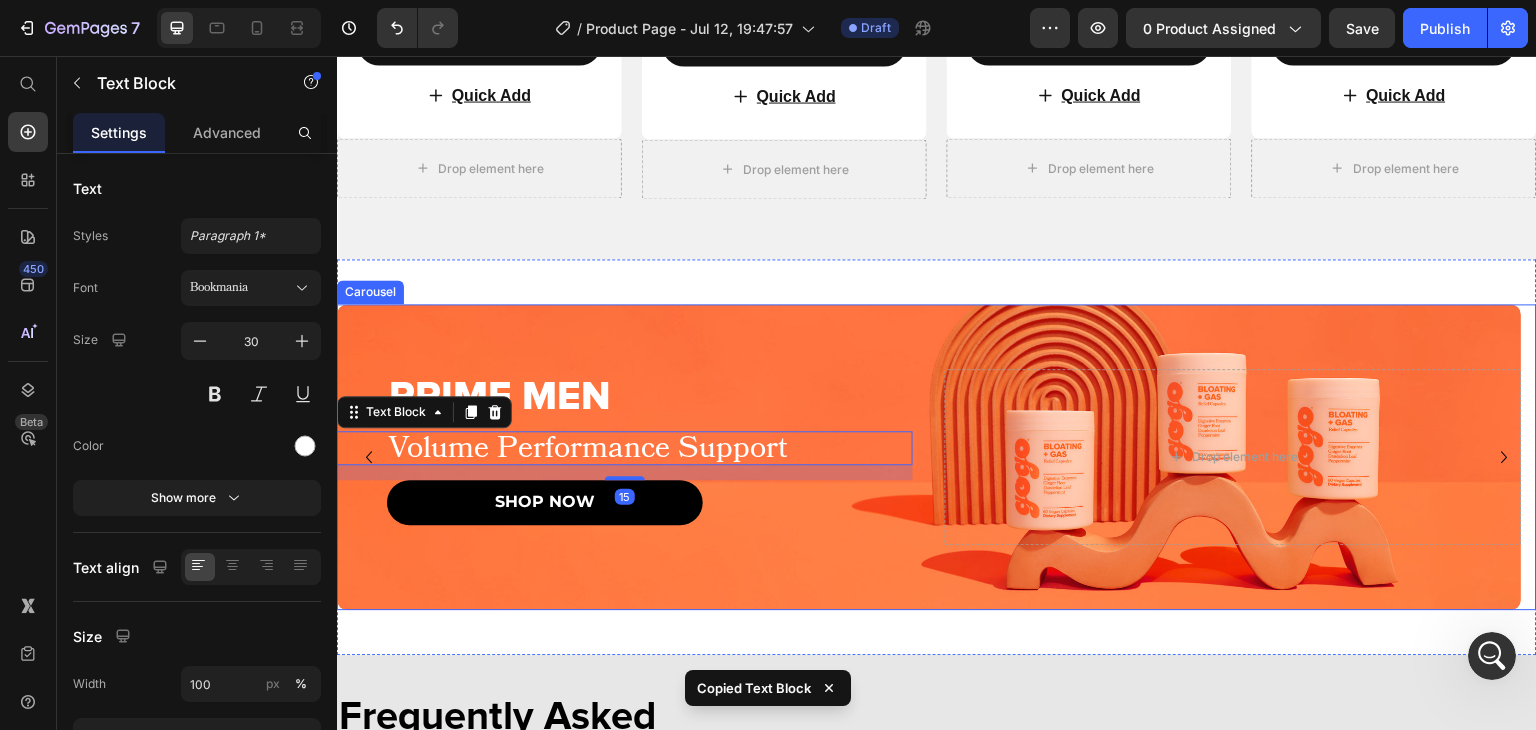 click 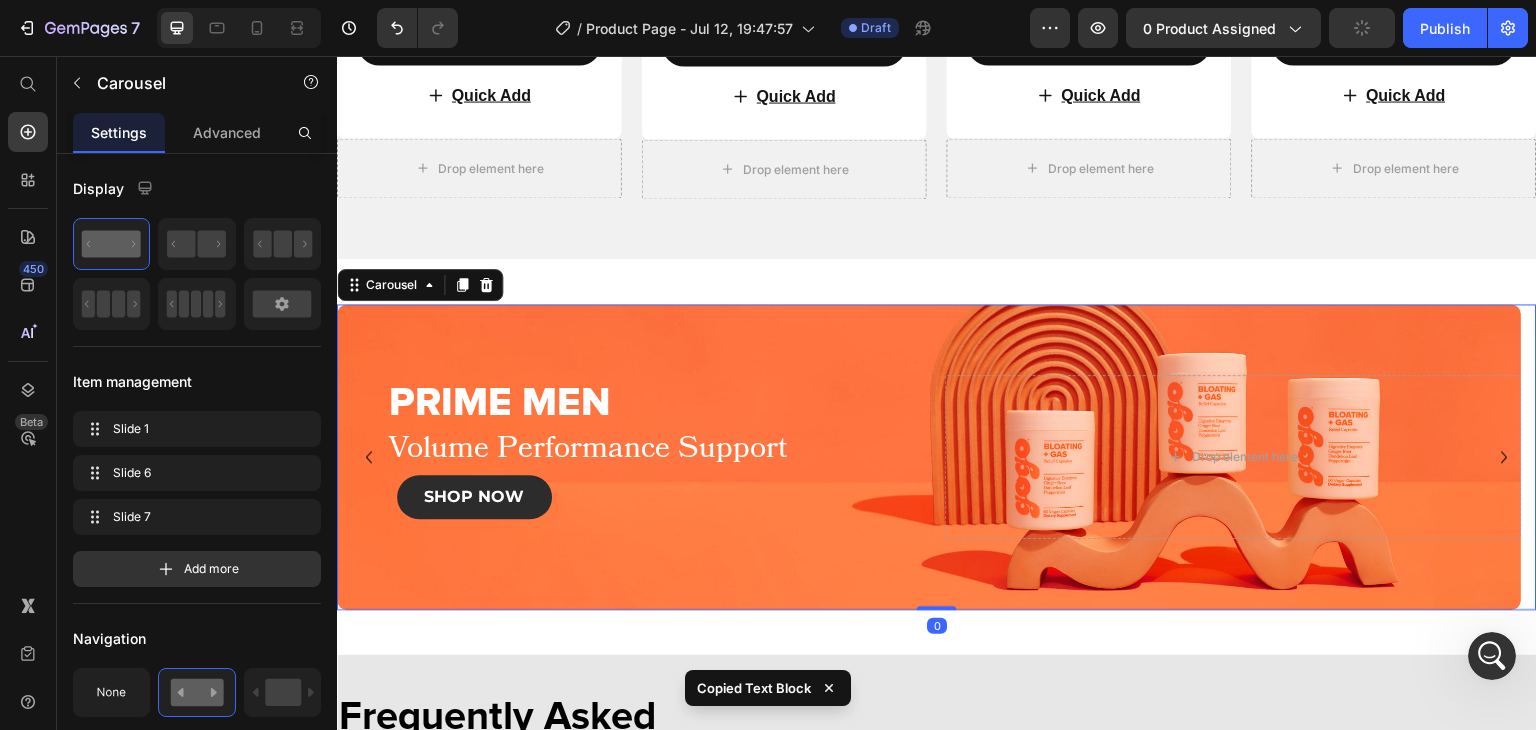 click 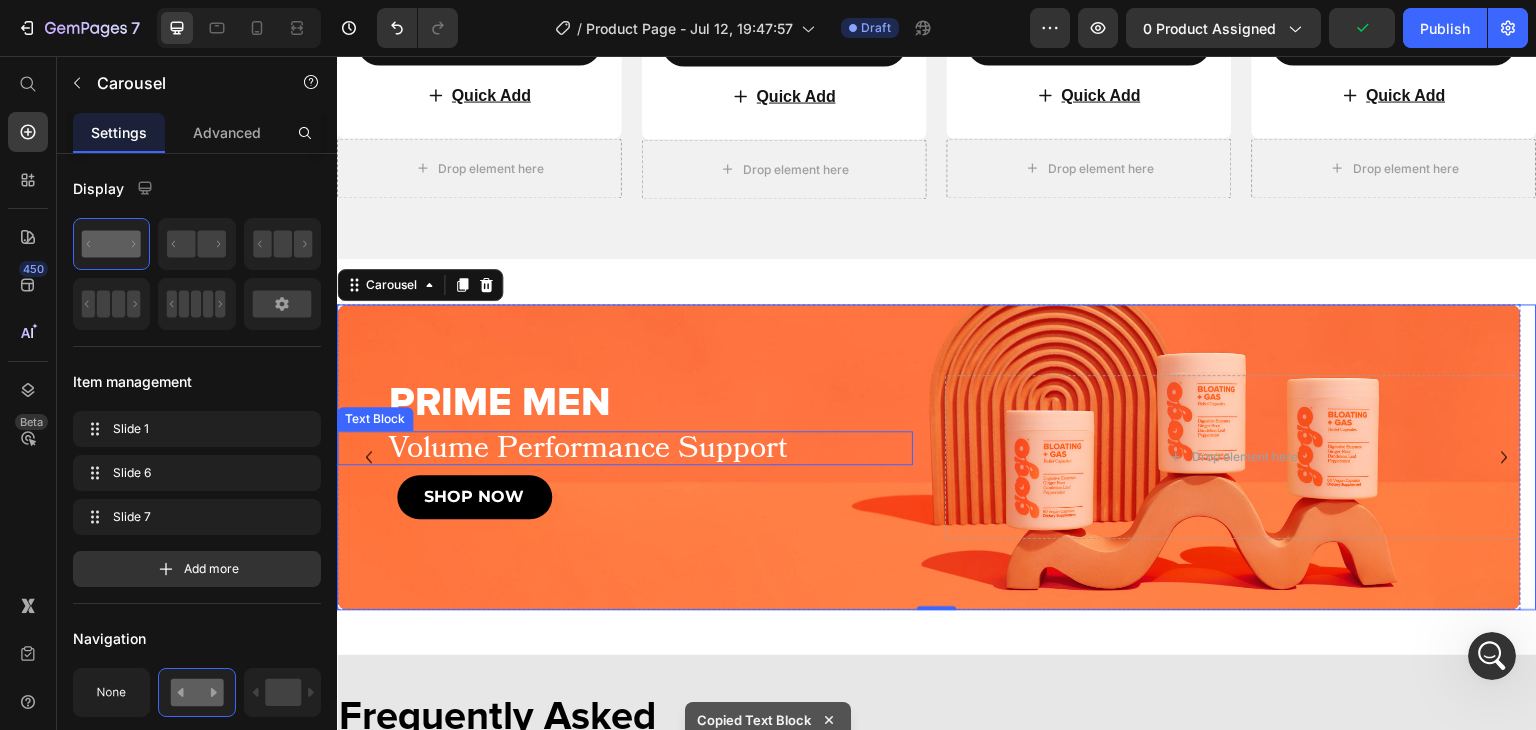 click on "Volume Performance Support" at bounding box center (650, 448) 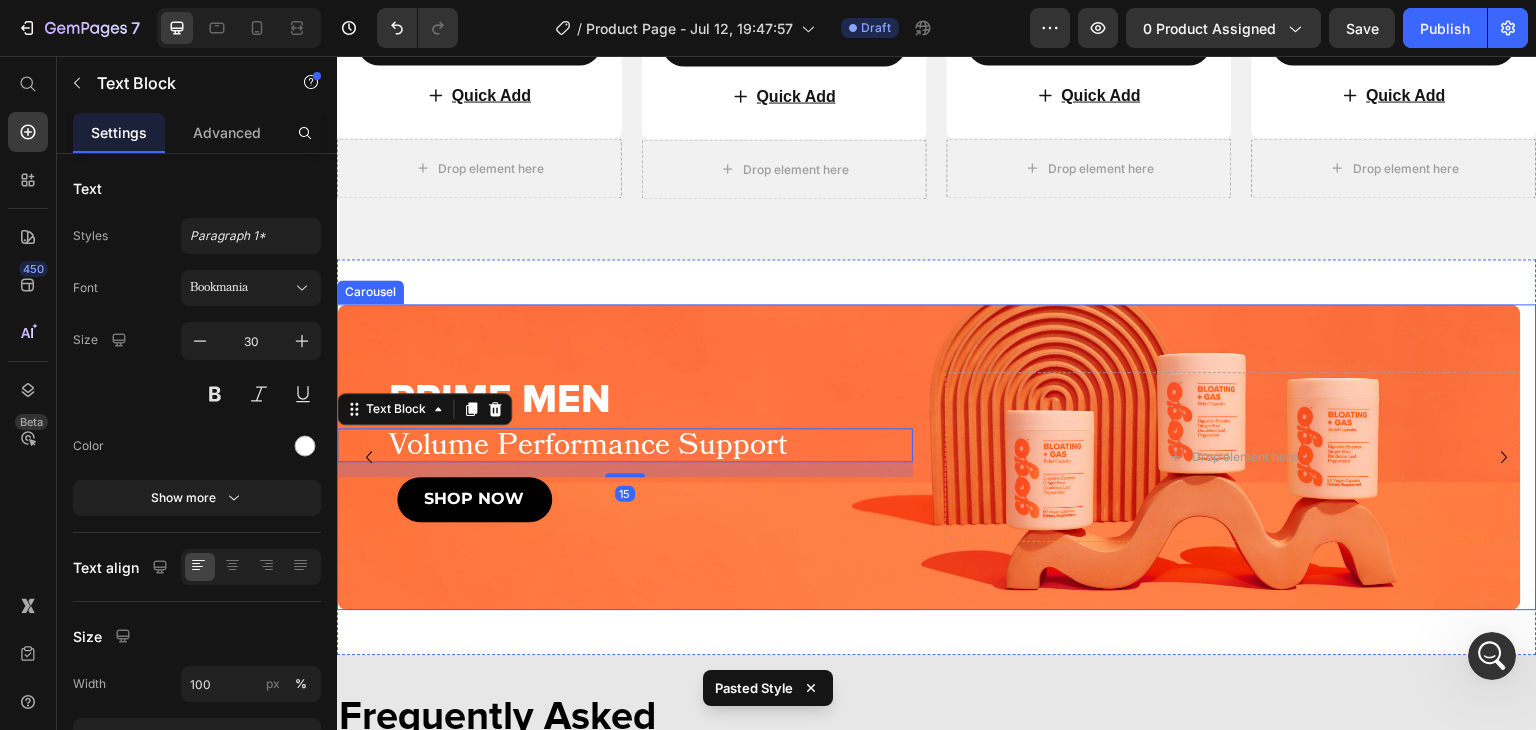 click 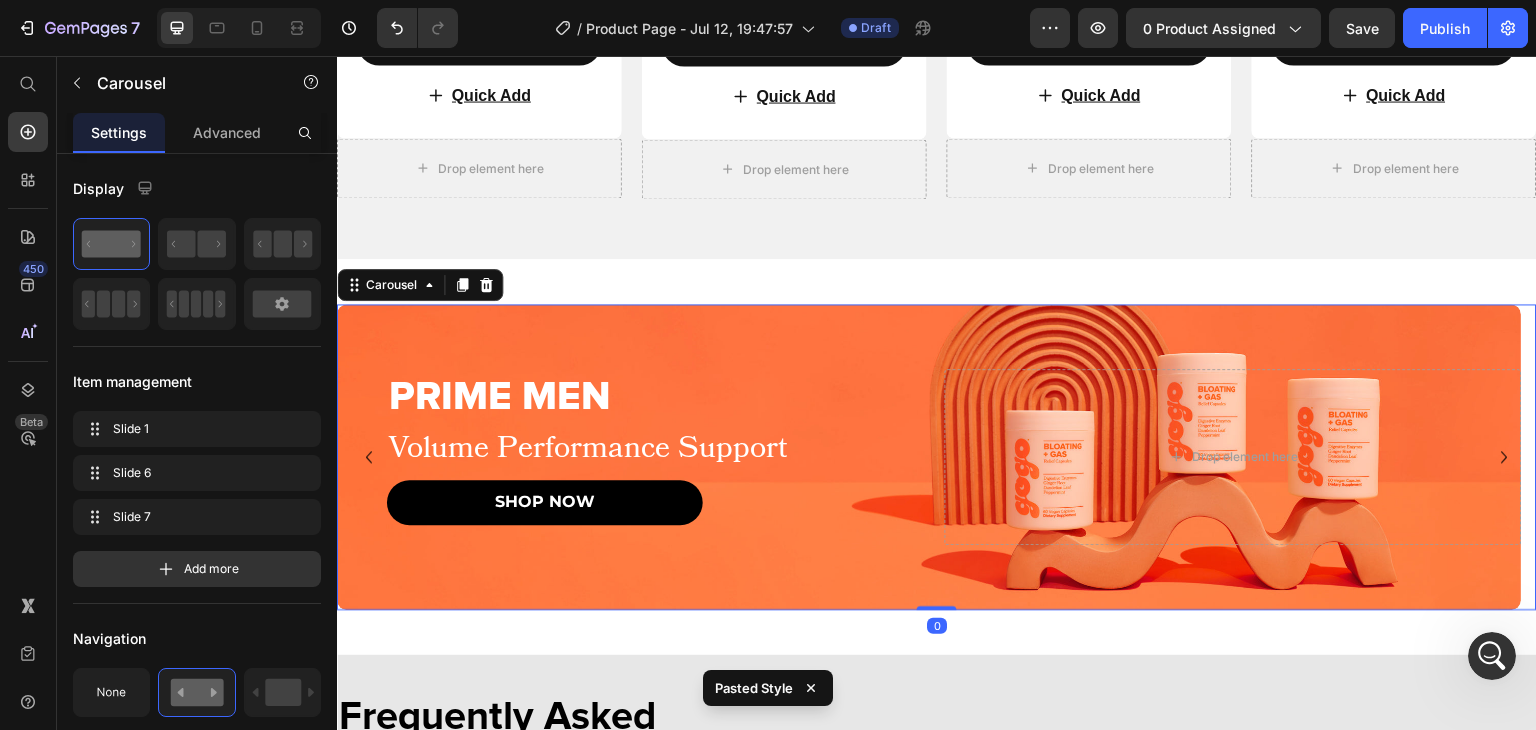 click 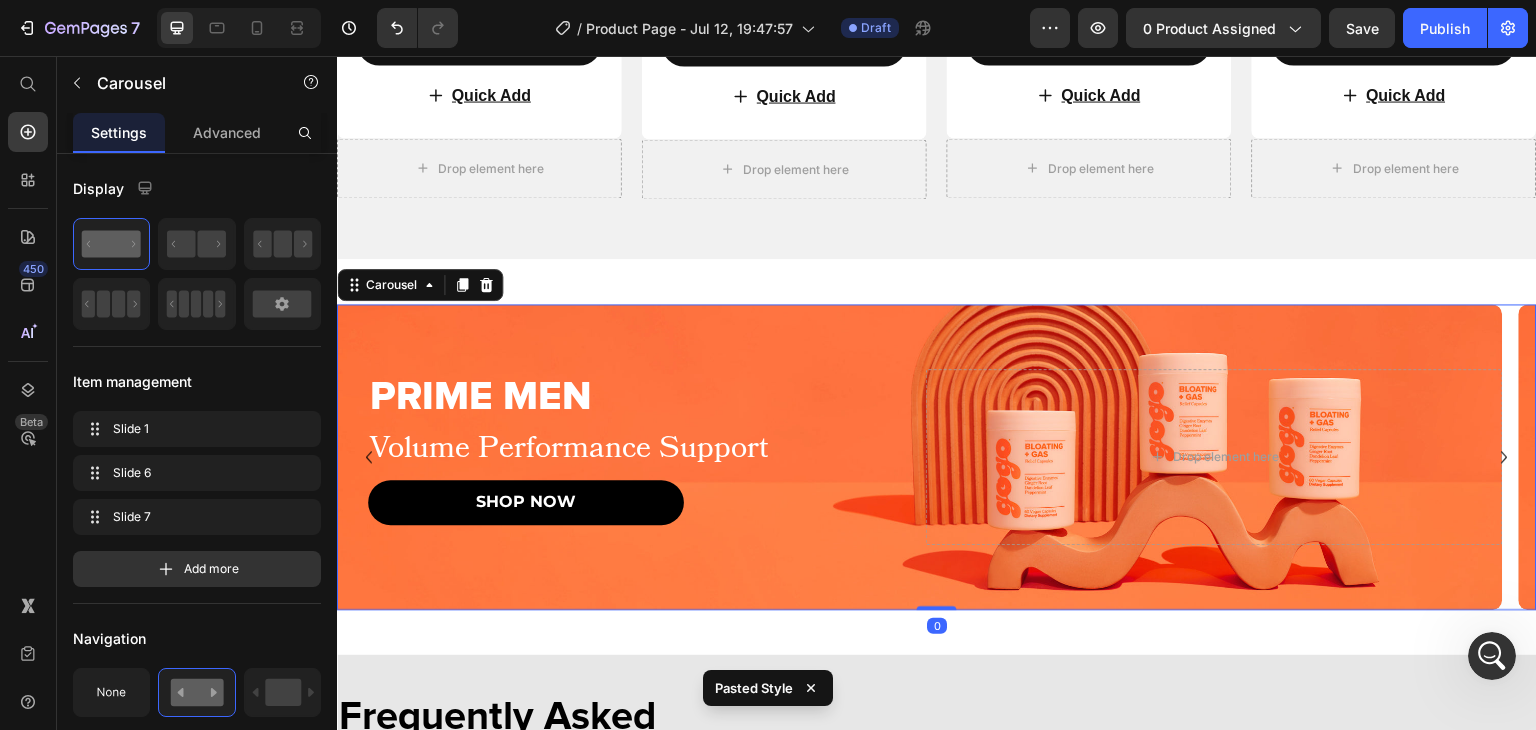 click 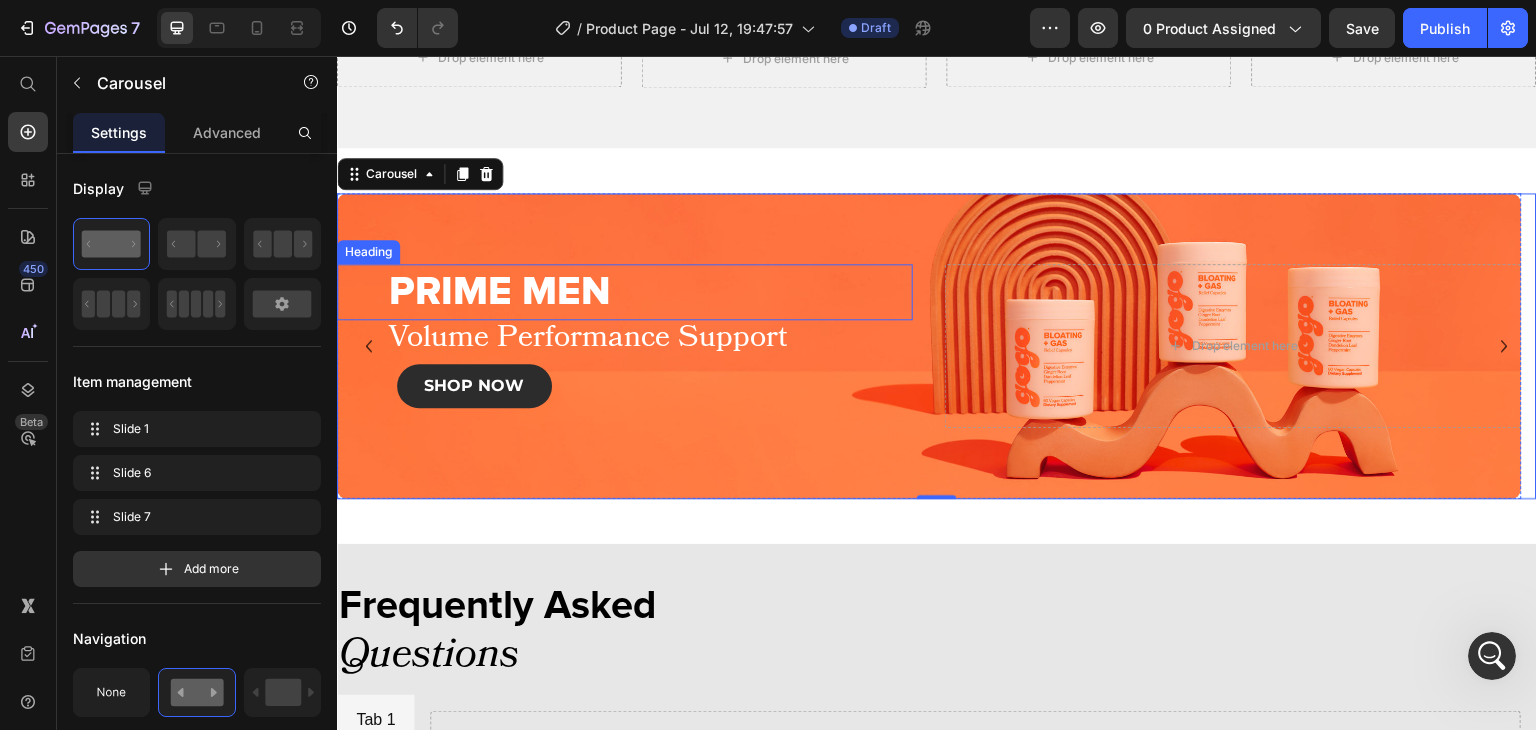 scroll, scrollTop: 4197, scrollLeft: 0, axis: vertical 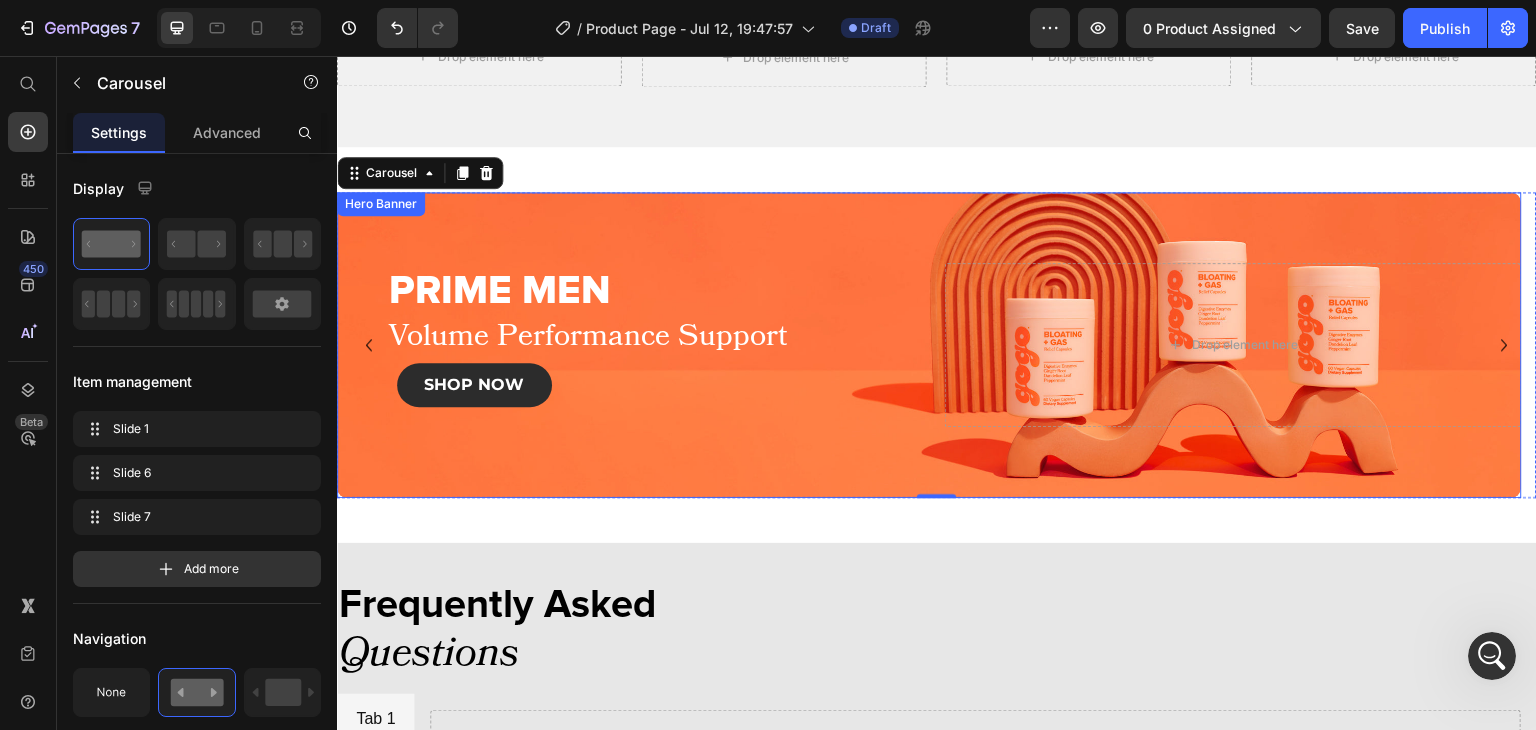 click on "PRIME MEN Heading Volume Performance Support Text Block SHOP NOW Button
Drop element here" at bounding box center (929, 345) 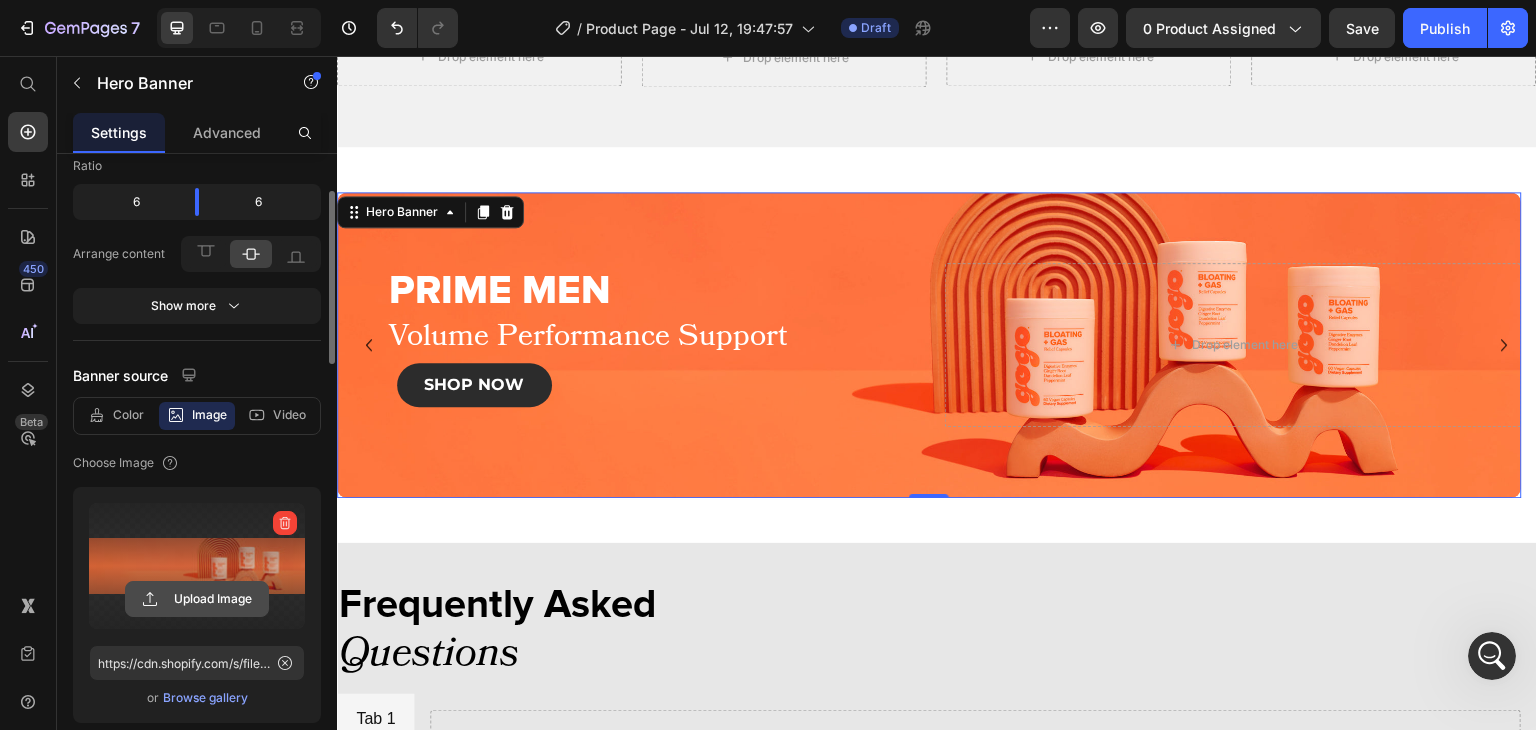 scroll, scrollTop: 136, scrollLeft: 0, axis: vertical 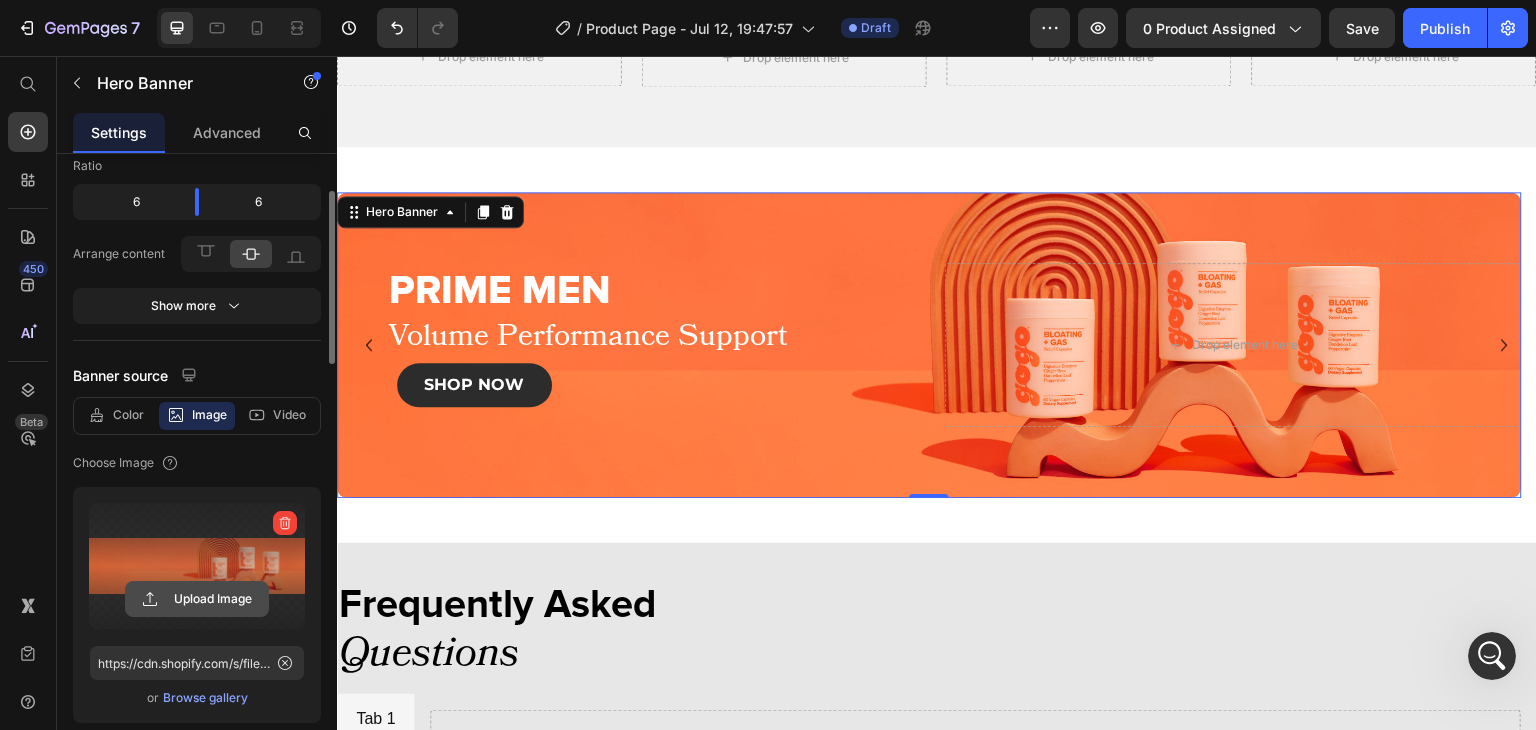 click 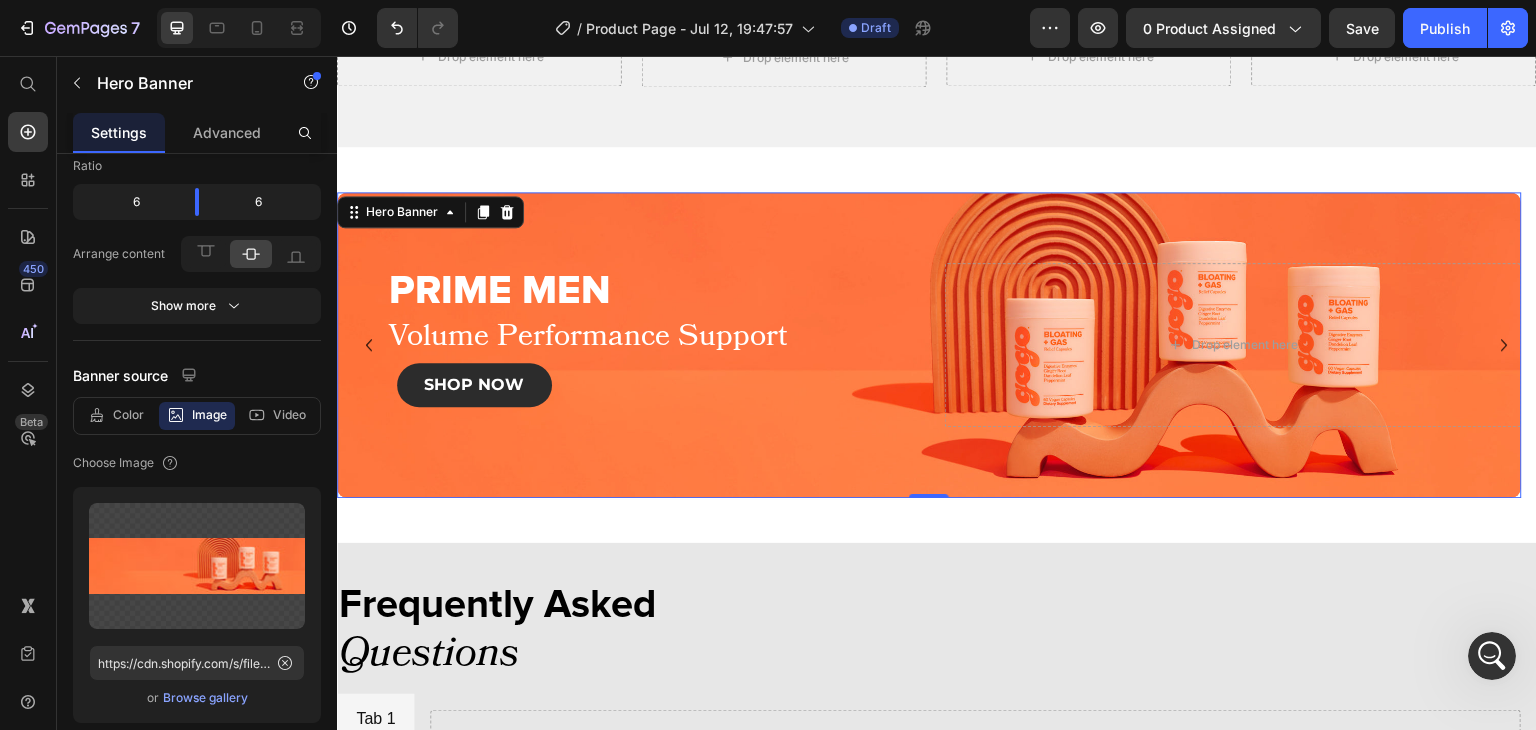 scroll, scrollTop: 4280, scrollLeft: 0, axis: vertical 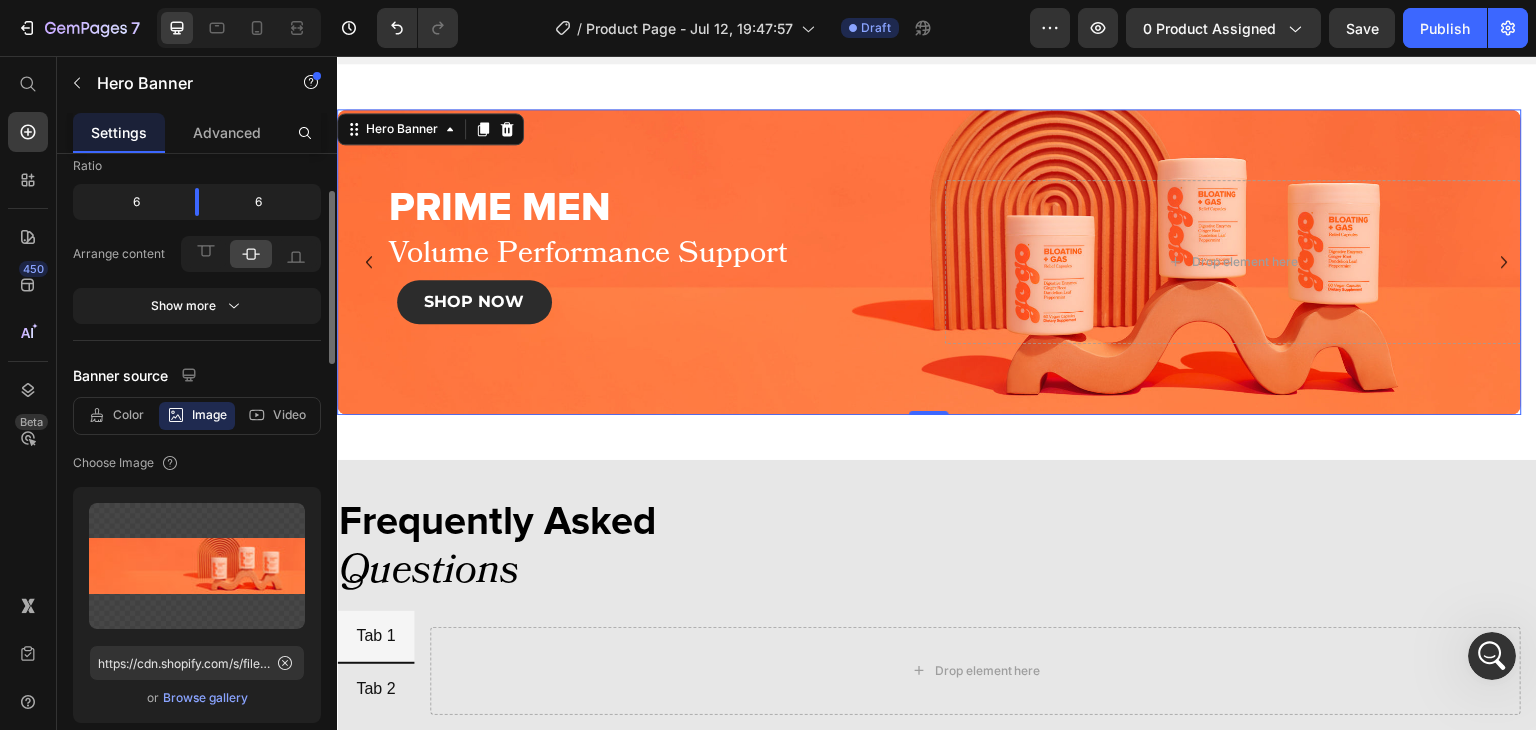 click on "Browse gallery" at bounding box center (205, 698) 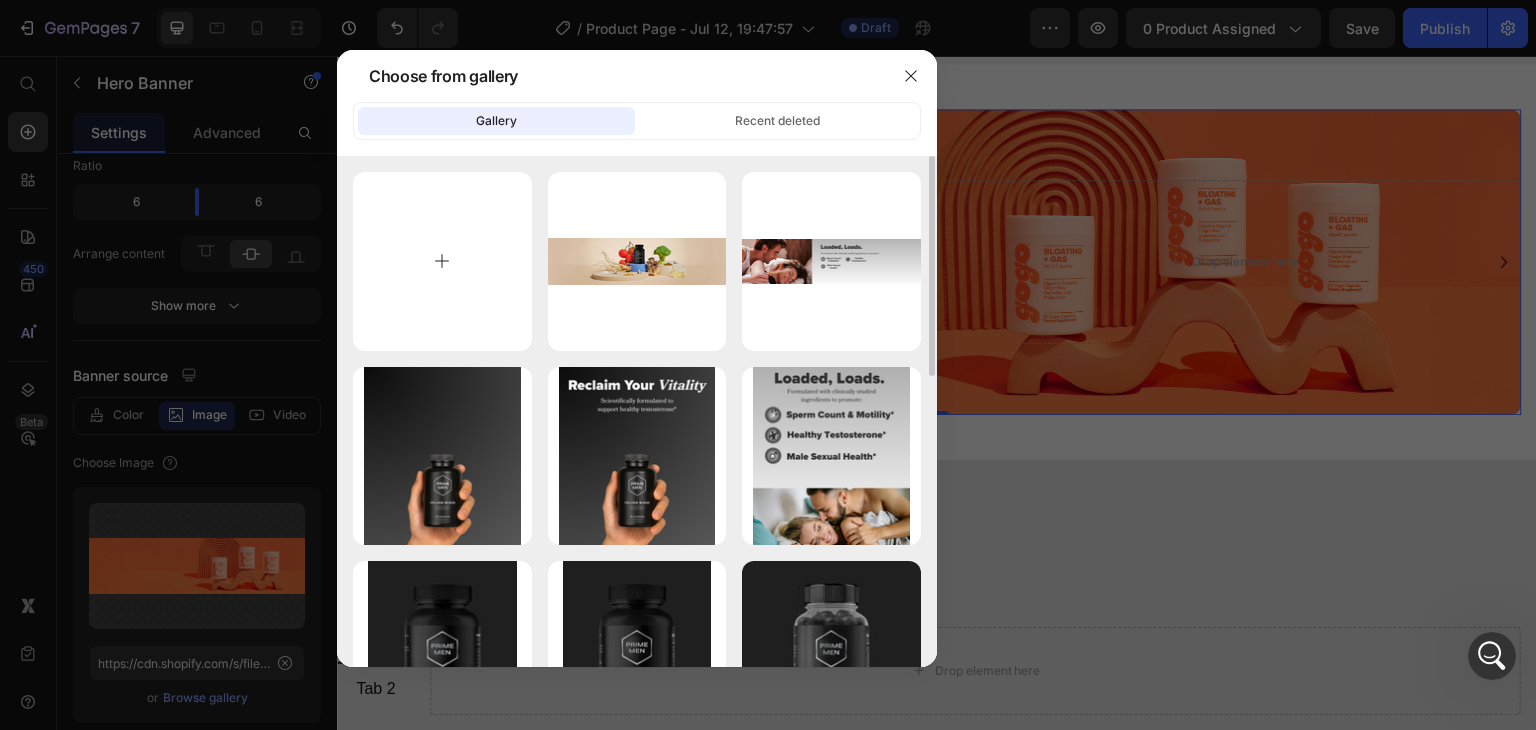 click at bounding box center [442, 261] 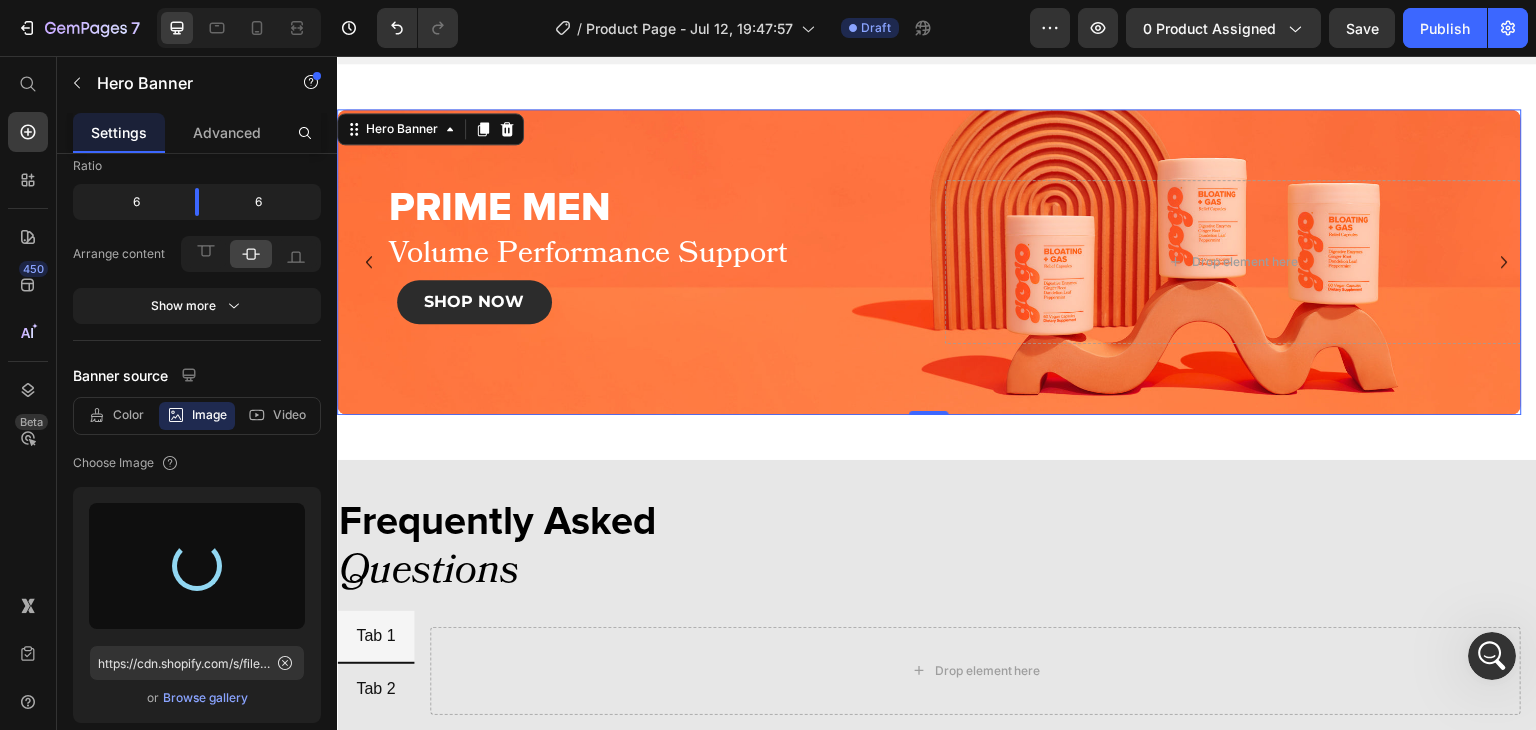 type on "https://cdn.shopify.com/s/files/1/0644/5370/5824/files/gempages_572674907528233799-e83a1642-7713-4321-aacc-bcb14910d815.png" 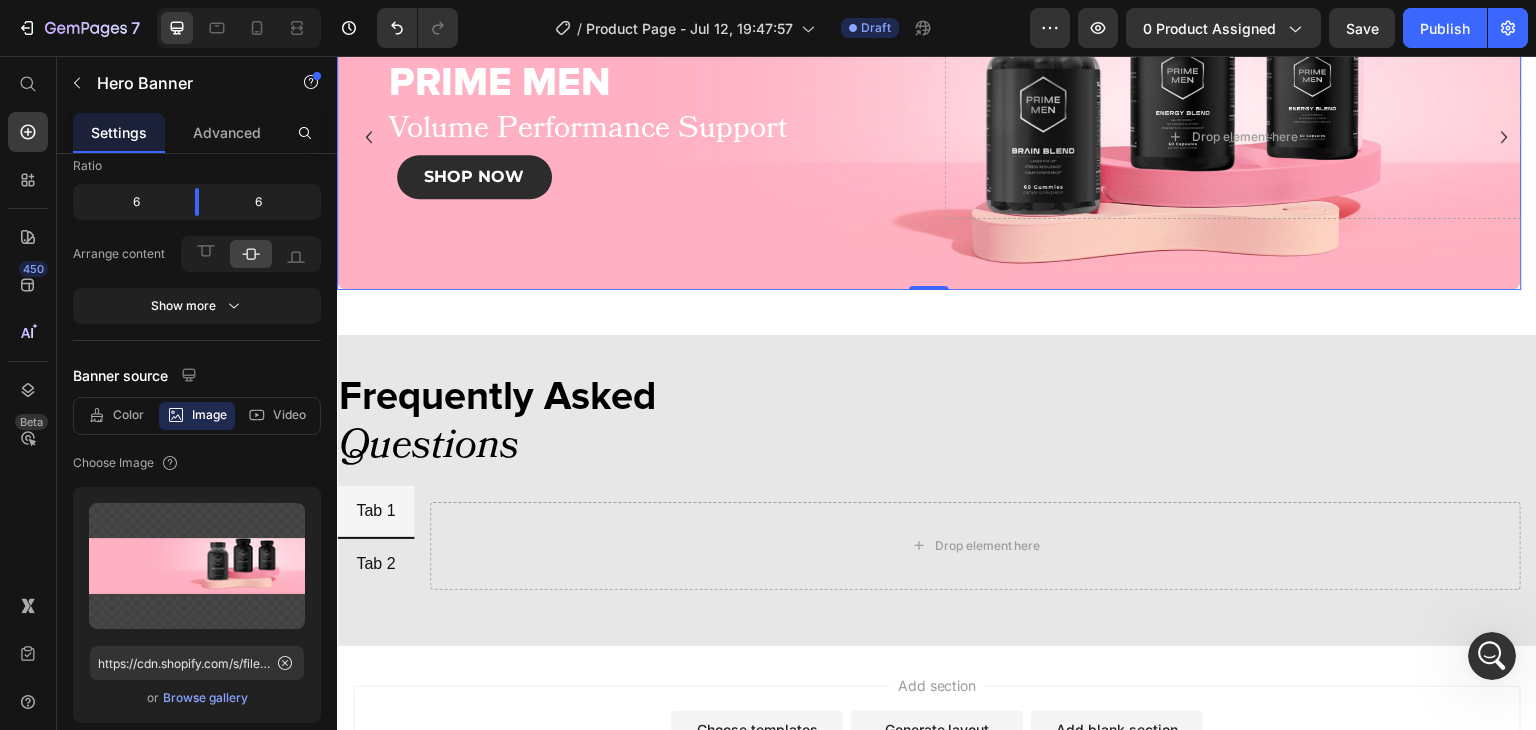 scroll, scrollTop: 4227, scrollLeft: 0, axis: vertical 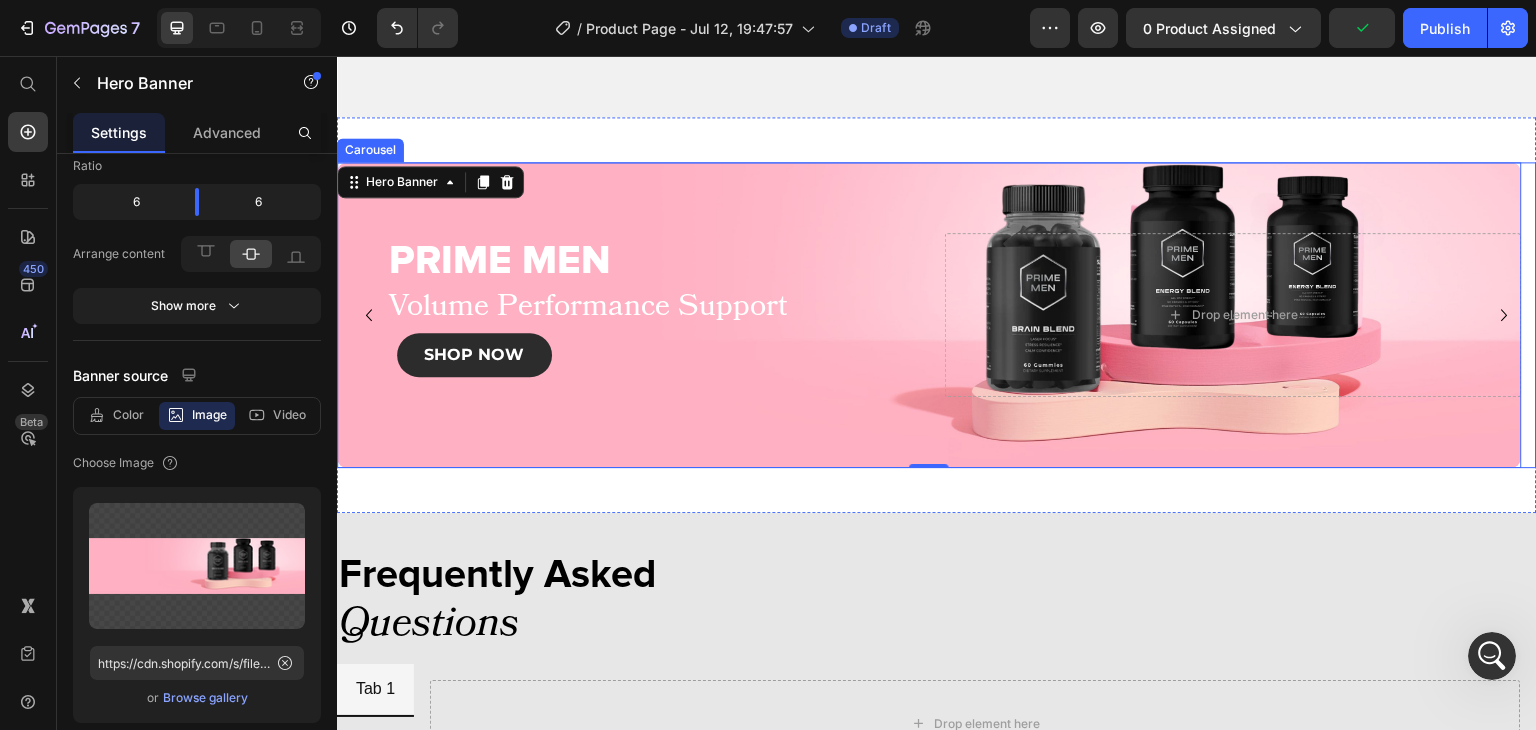 click 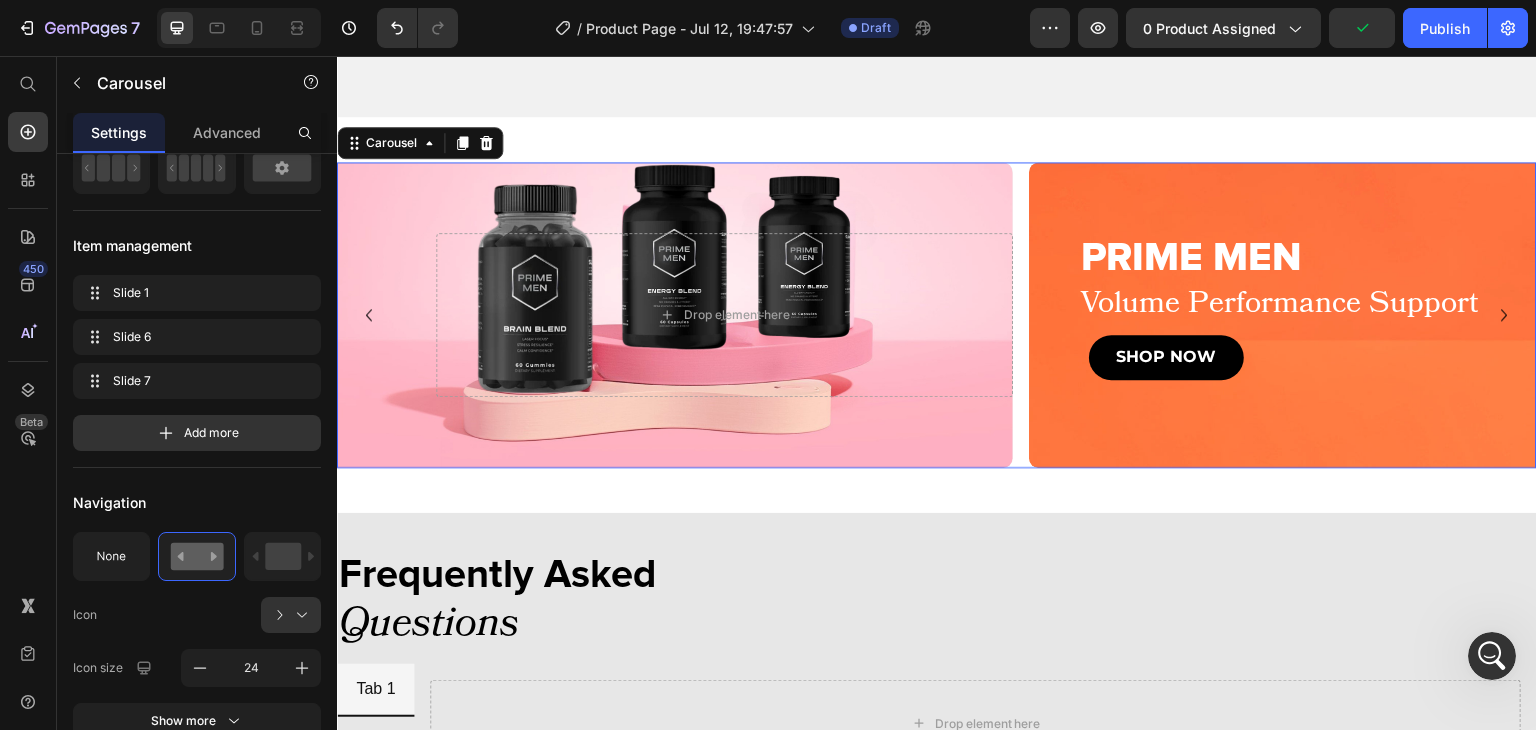 scroll, scrollTop: 0, scrollLeft: 0, axis: both 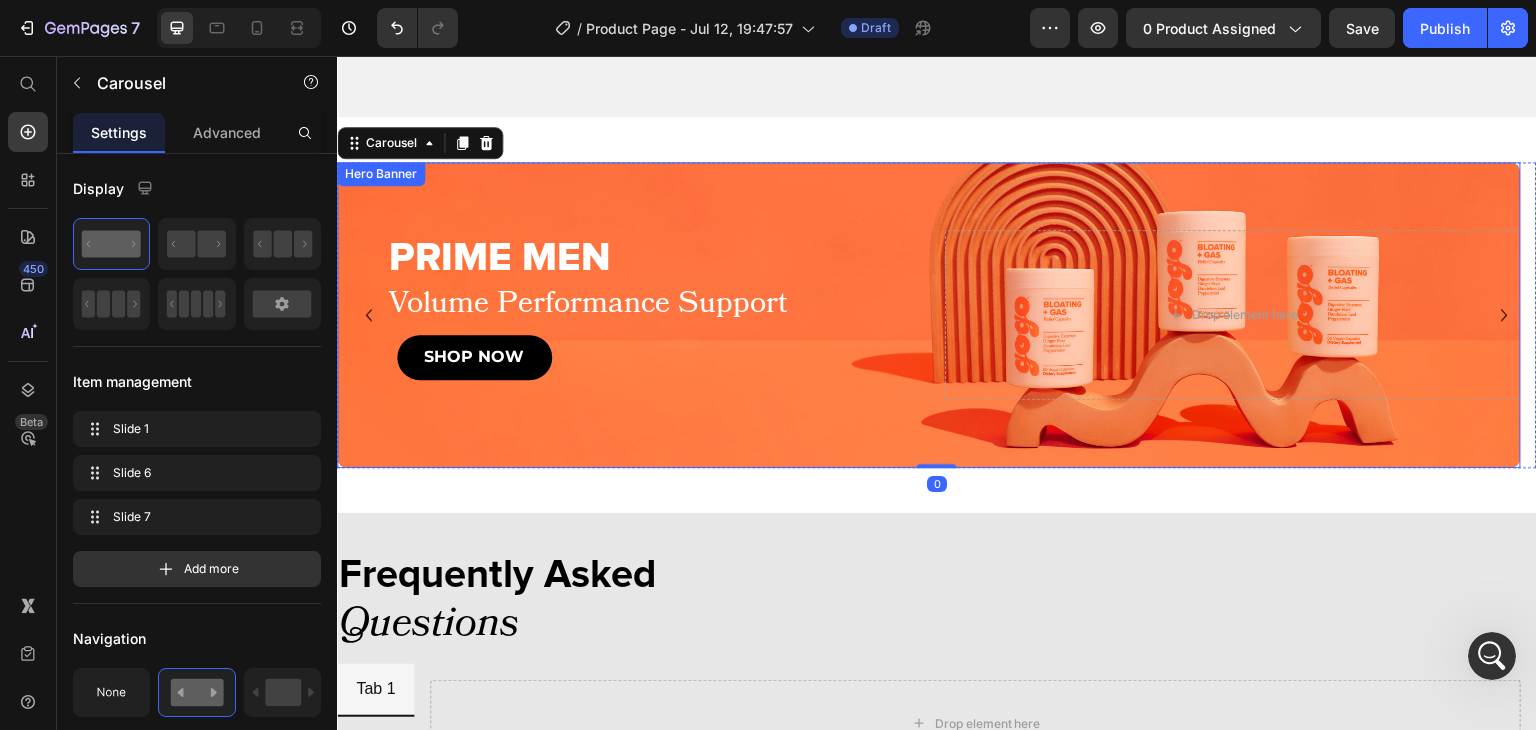 click at bounding box center (929, 315) 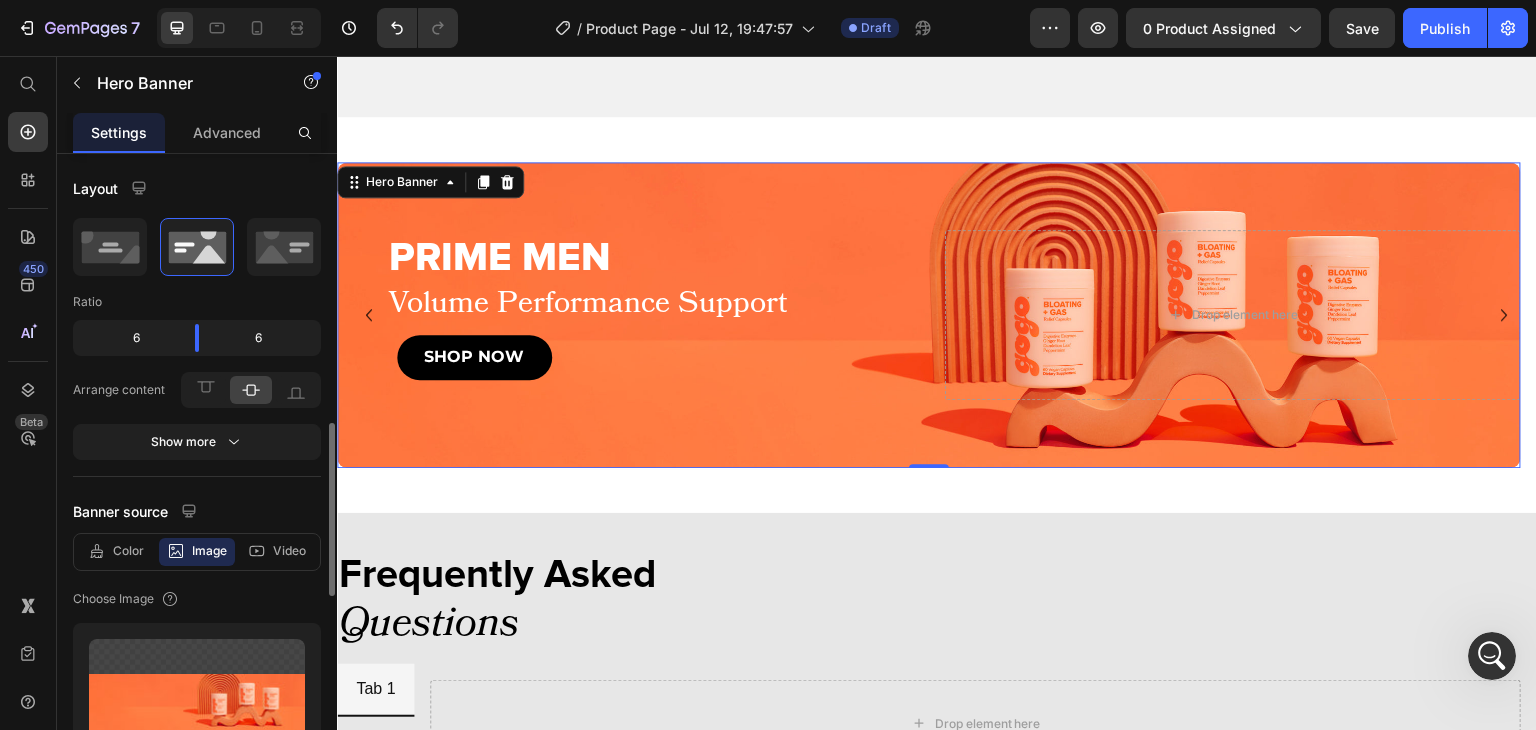 scroll, scrollTop: 212, scrollLeft: 0, axis: vertical 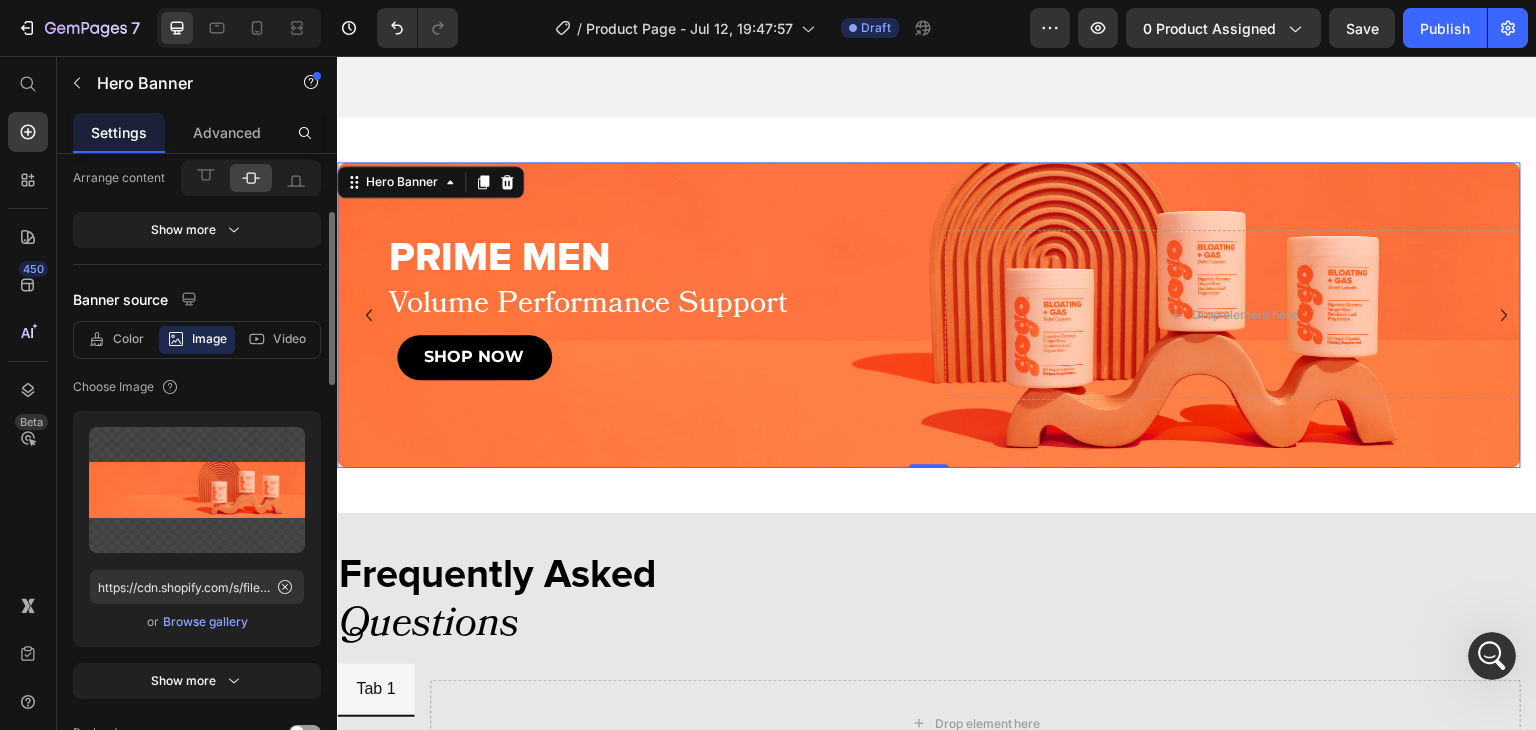 click on "Upload Image https://cdn.shopify.com/s/files/1/0588/9340/2261/files/GOGO-Gas-Dynamic-Carousel-Desktop.jpg?v=1706560737  or   Browse gallery" 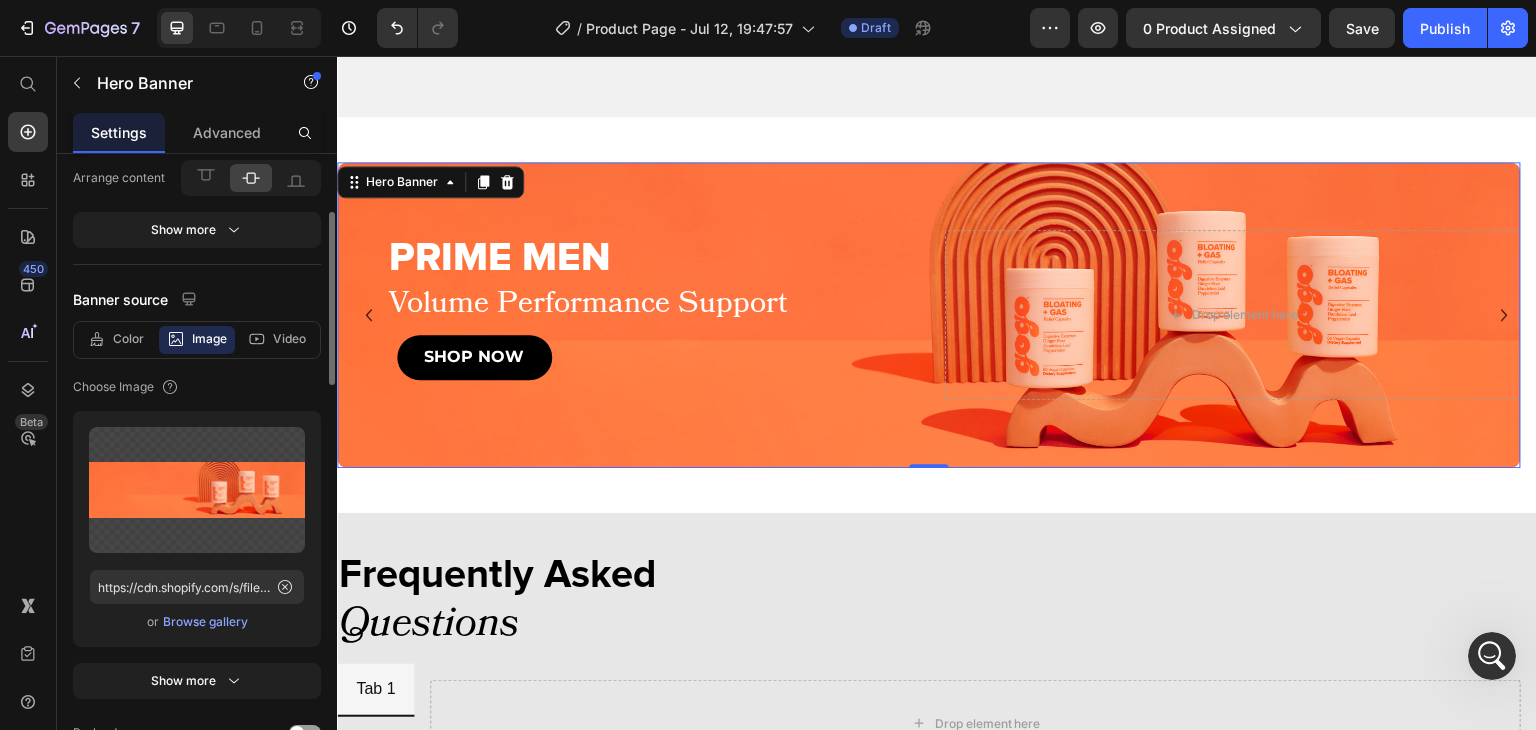 click on "Browse gallery" at bounding box center [205, 622] 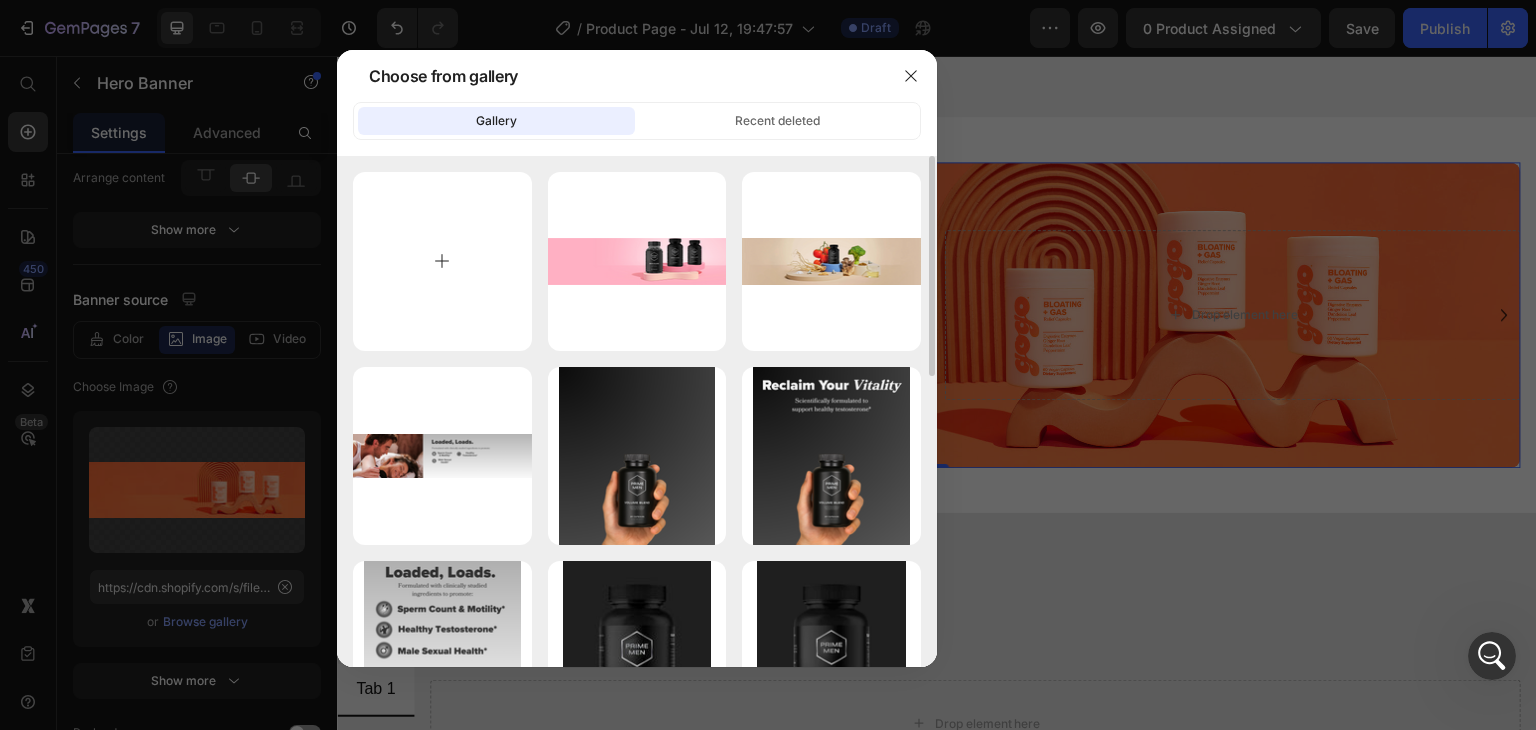 click at bounding box center [442, 261] 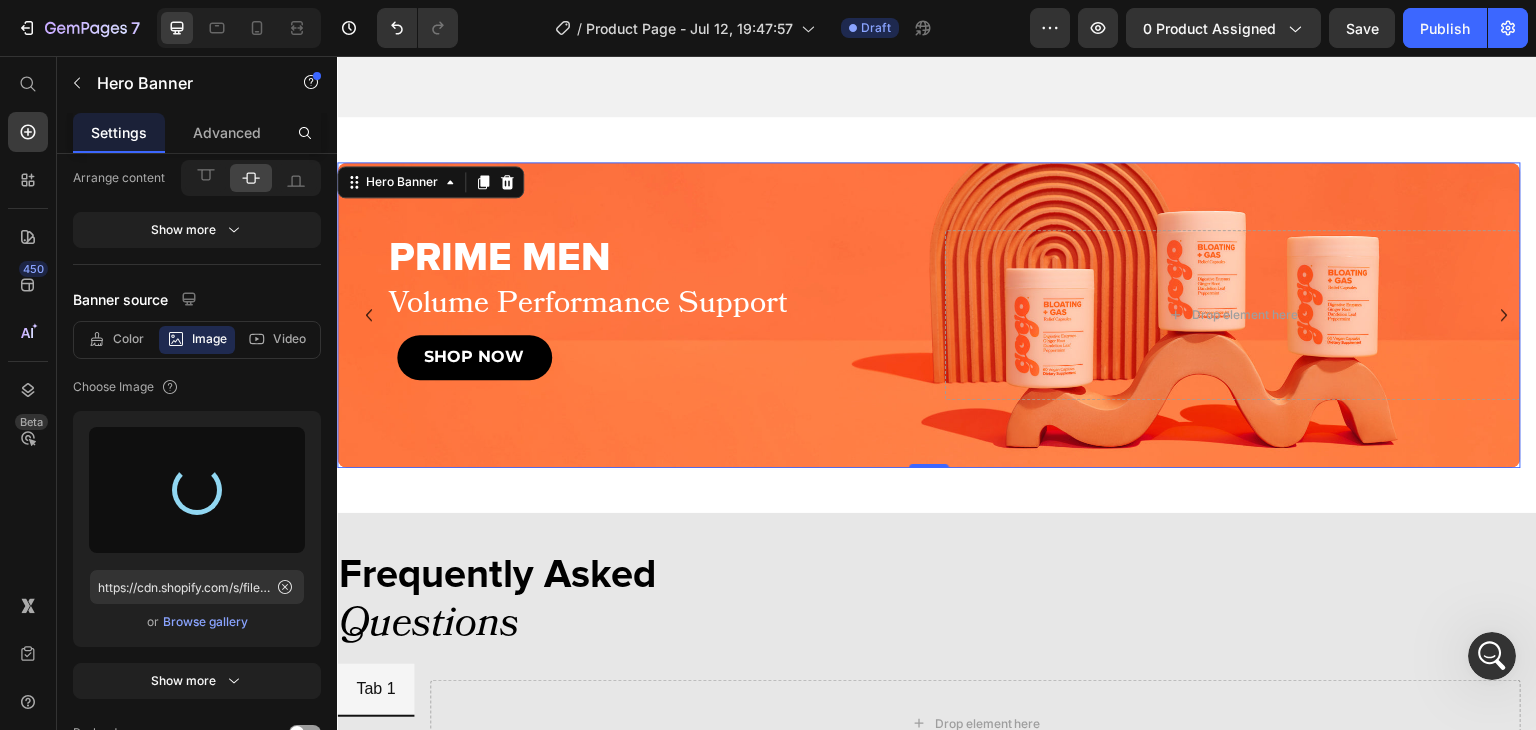 type on "https://cdn.shopify.com/s/files/1/0644/5370/5824/files/gempages_572674907528233799-26fab3ae-df3e-4a92-b2ea-6aaa93e3e702.png" 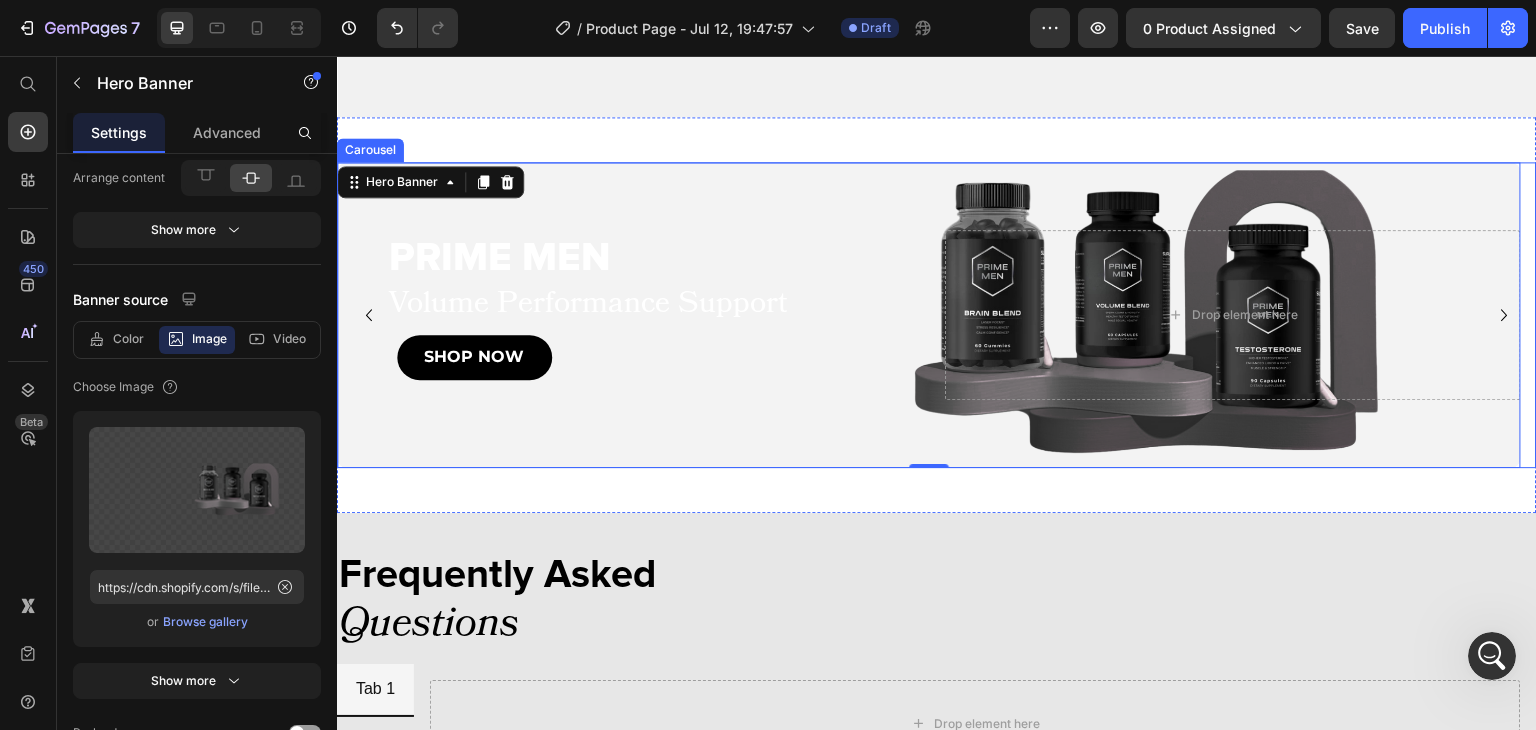 click 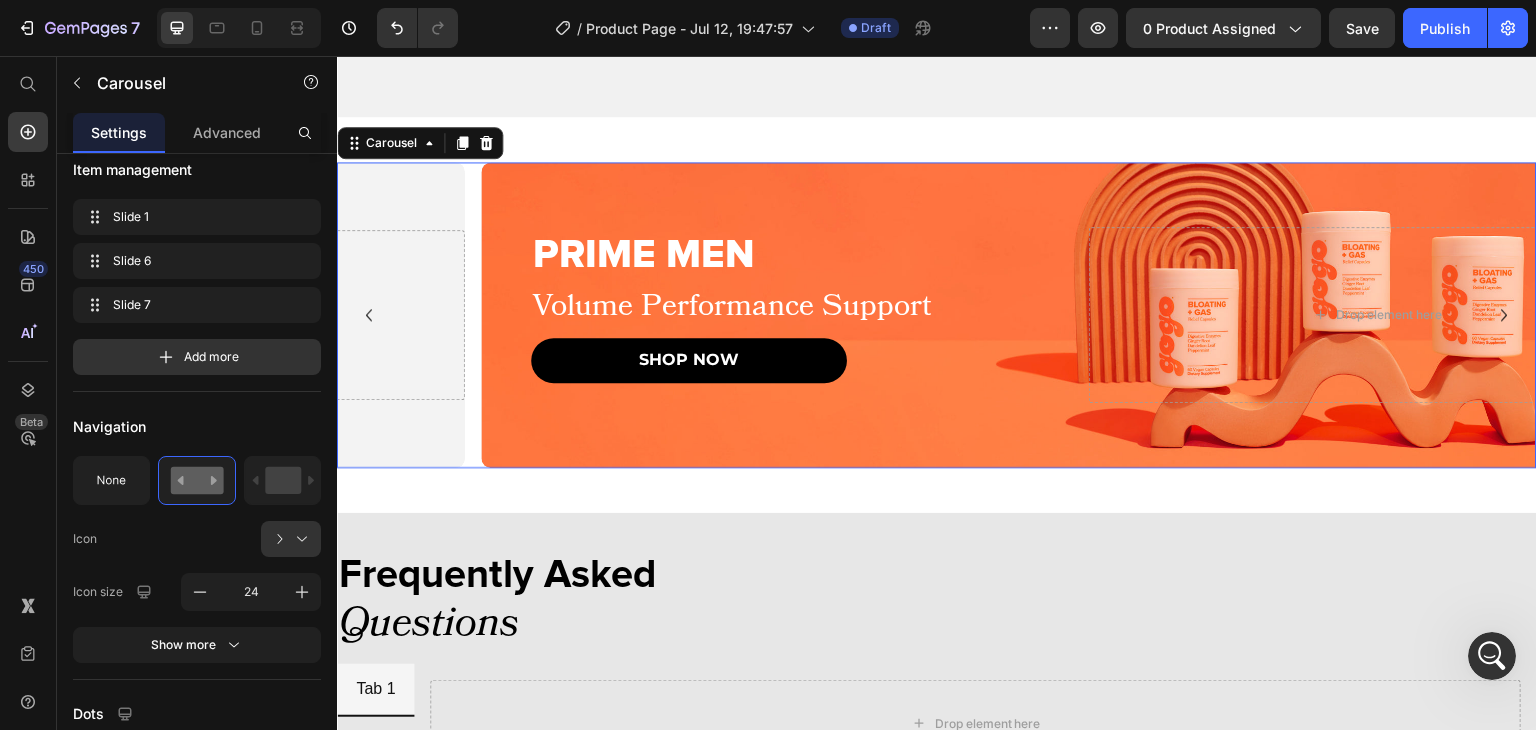 scroll, scrollTop: 0, scrollLeft: 0, axis: both 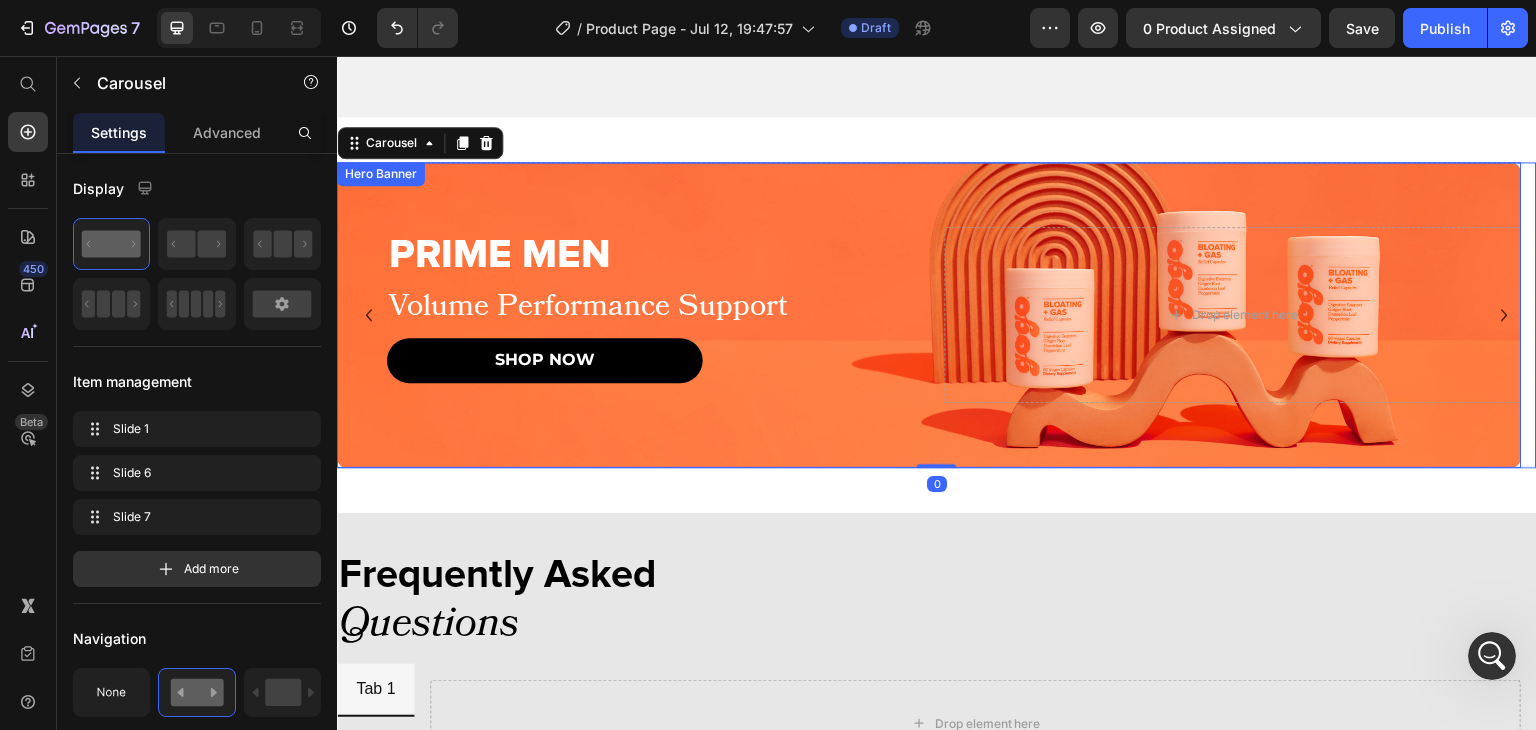 click at bounding box center (929, 315) 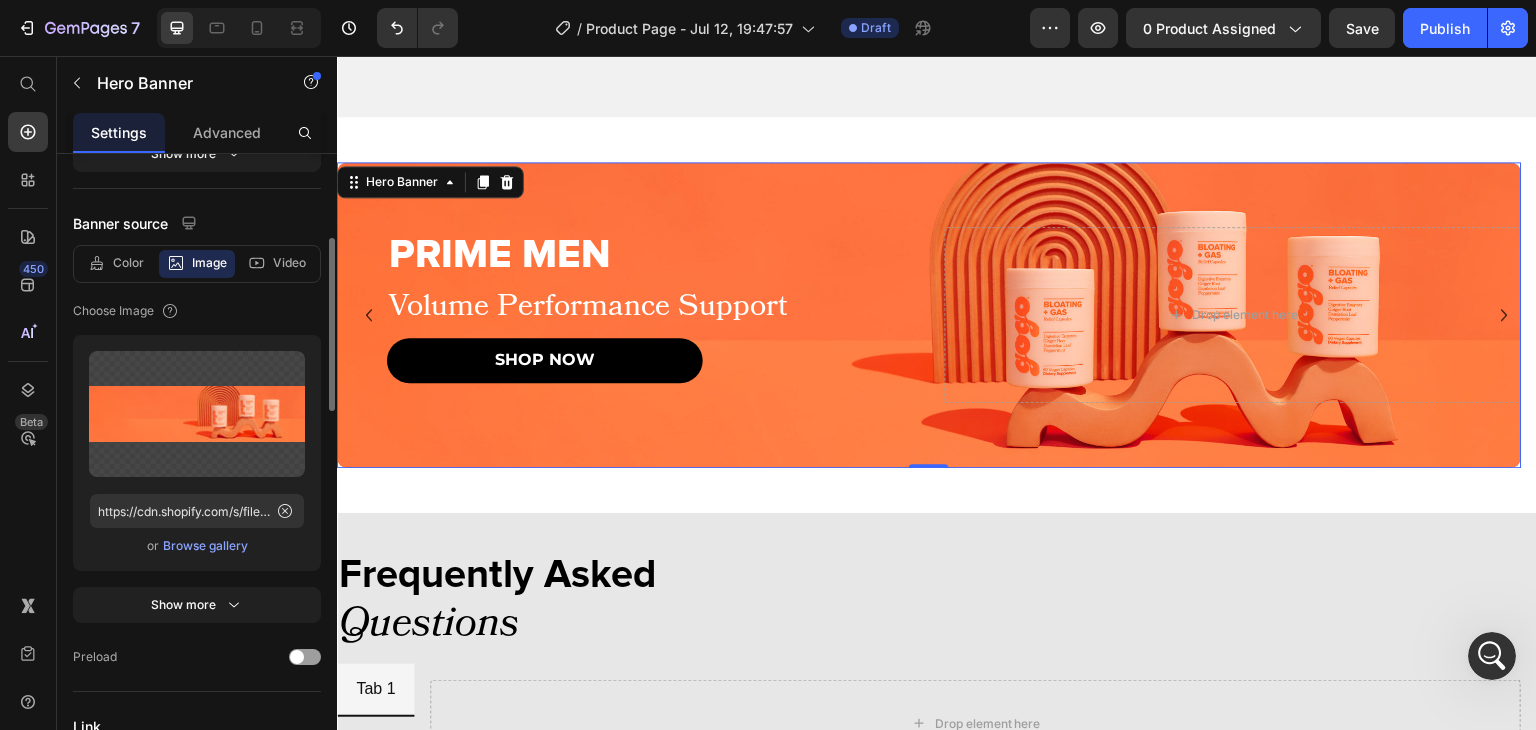 scroll, scrollTop: 293, scrollLeft: 0, axis: vertical 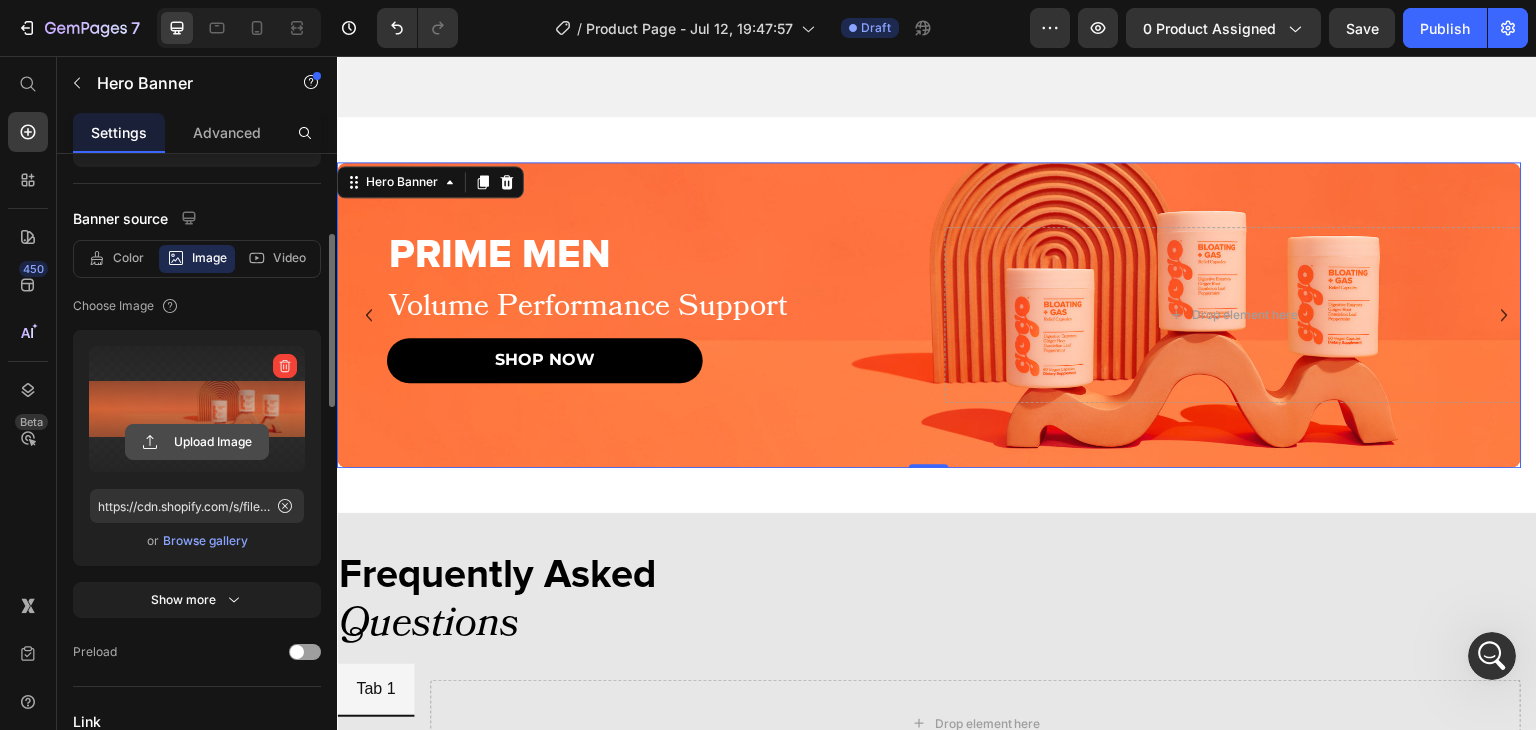 click 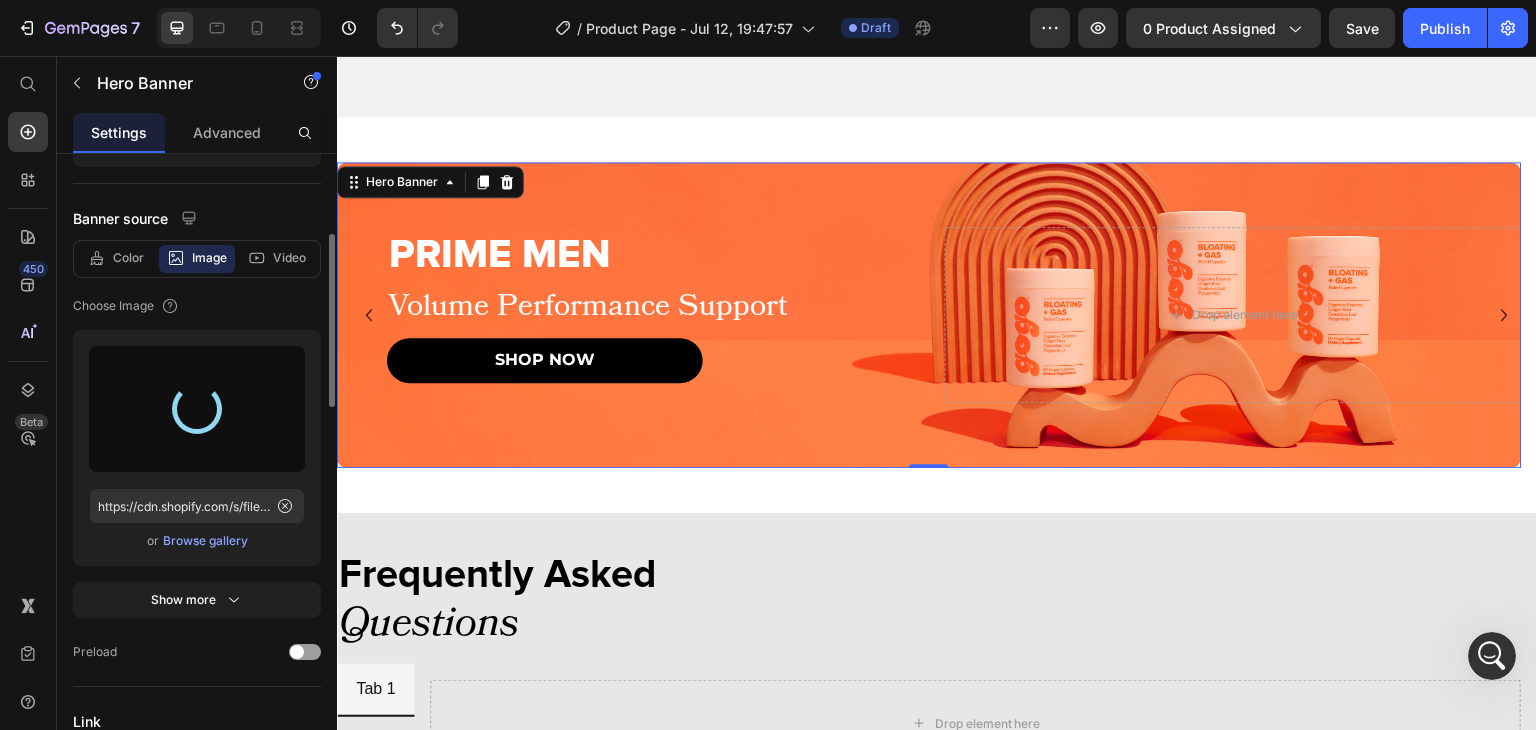 type on "https://cdn.shopify.com/s/files/1/0644/5370/5824/files/gempages_572674907528233799-3e86ac89-efc1-4deb-b27b-789f690d78df.png" 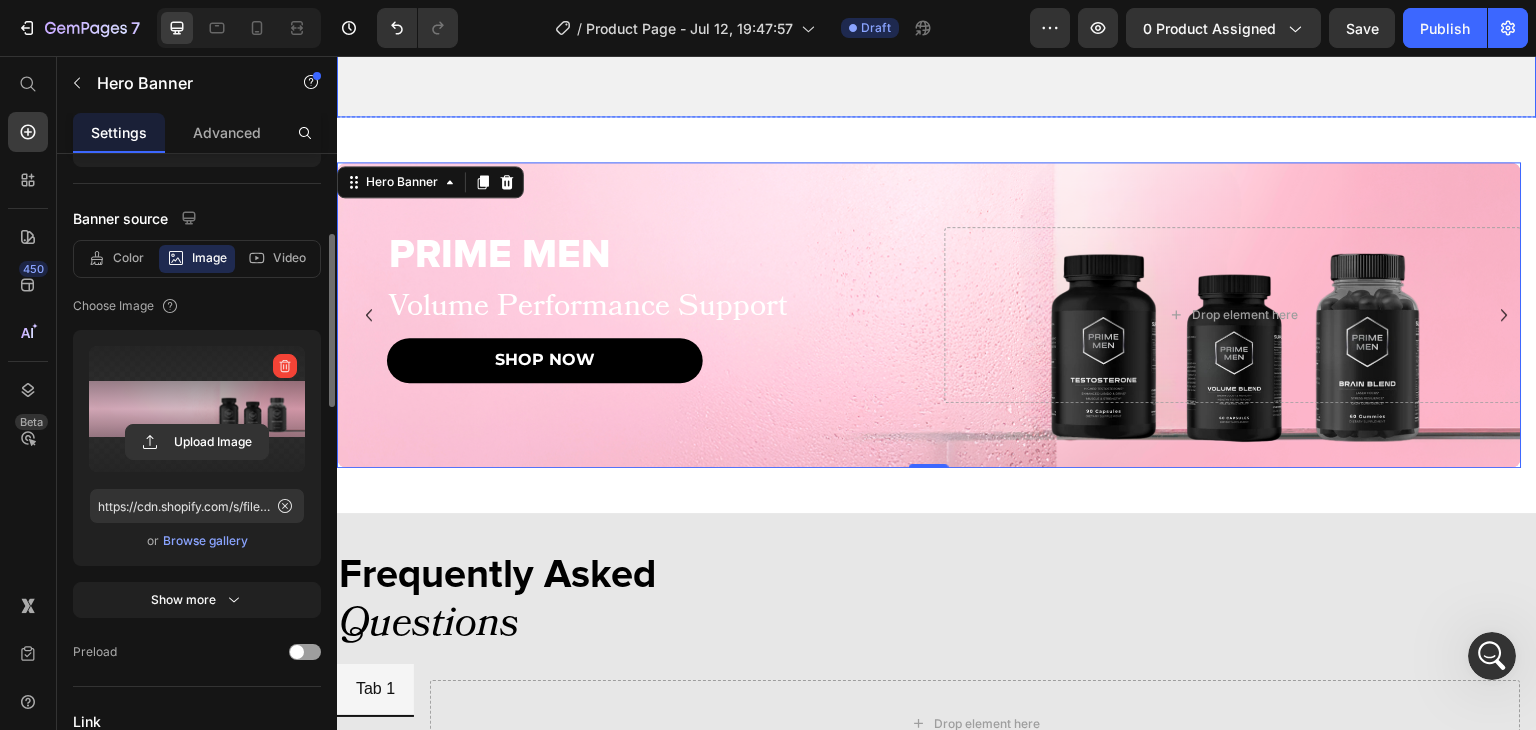 scroll, scrollTop: 4055, scrollLeft: 0, axis: vertical 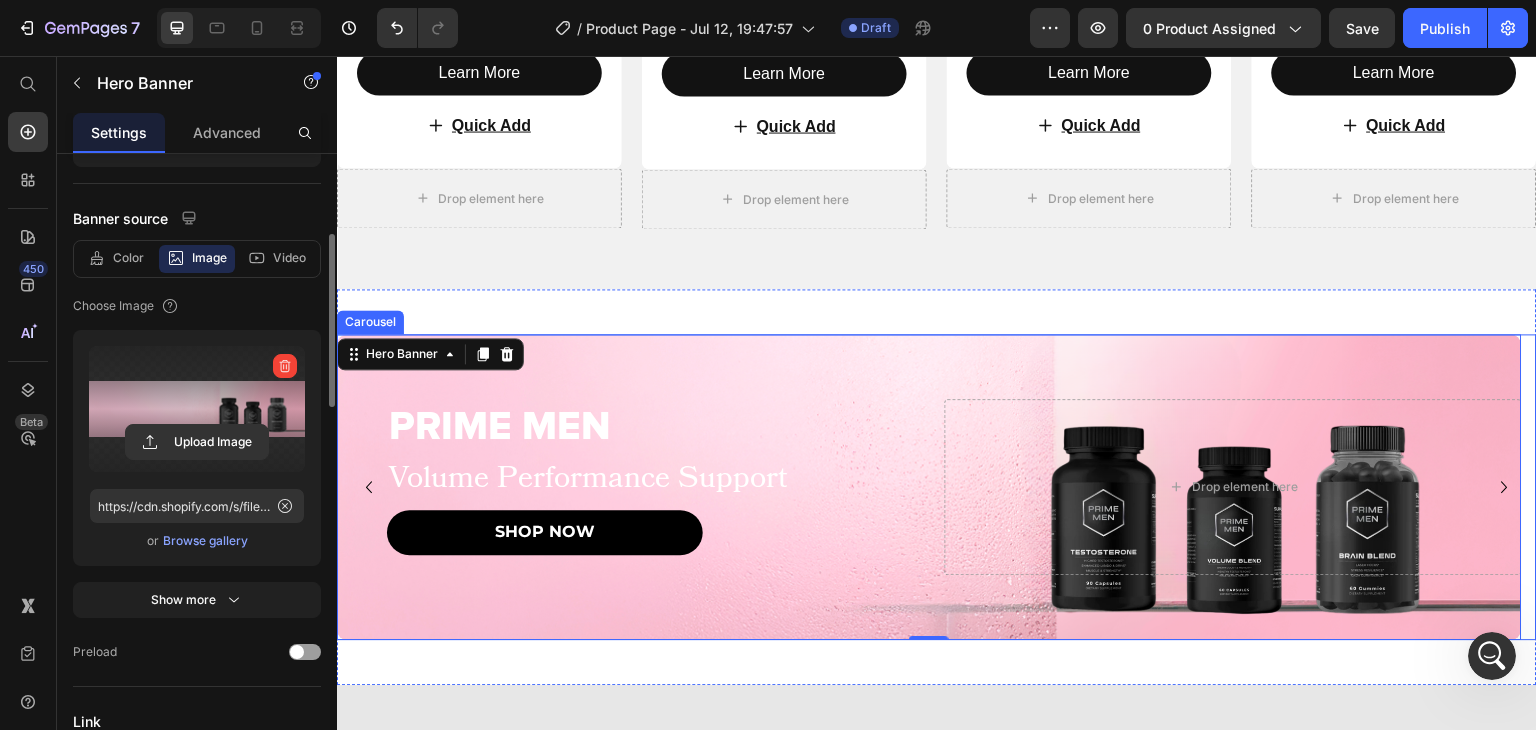 click 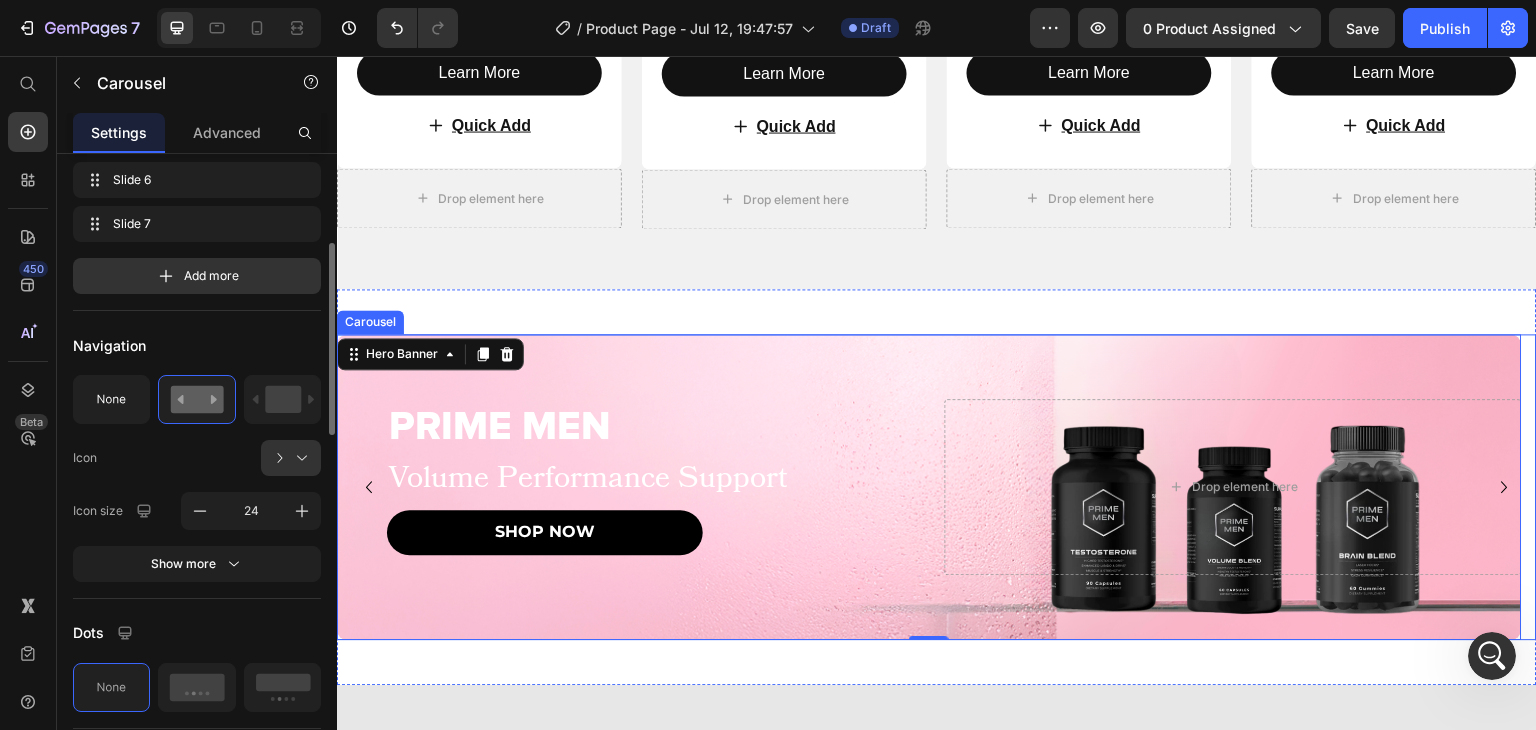 click 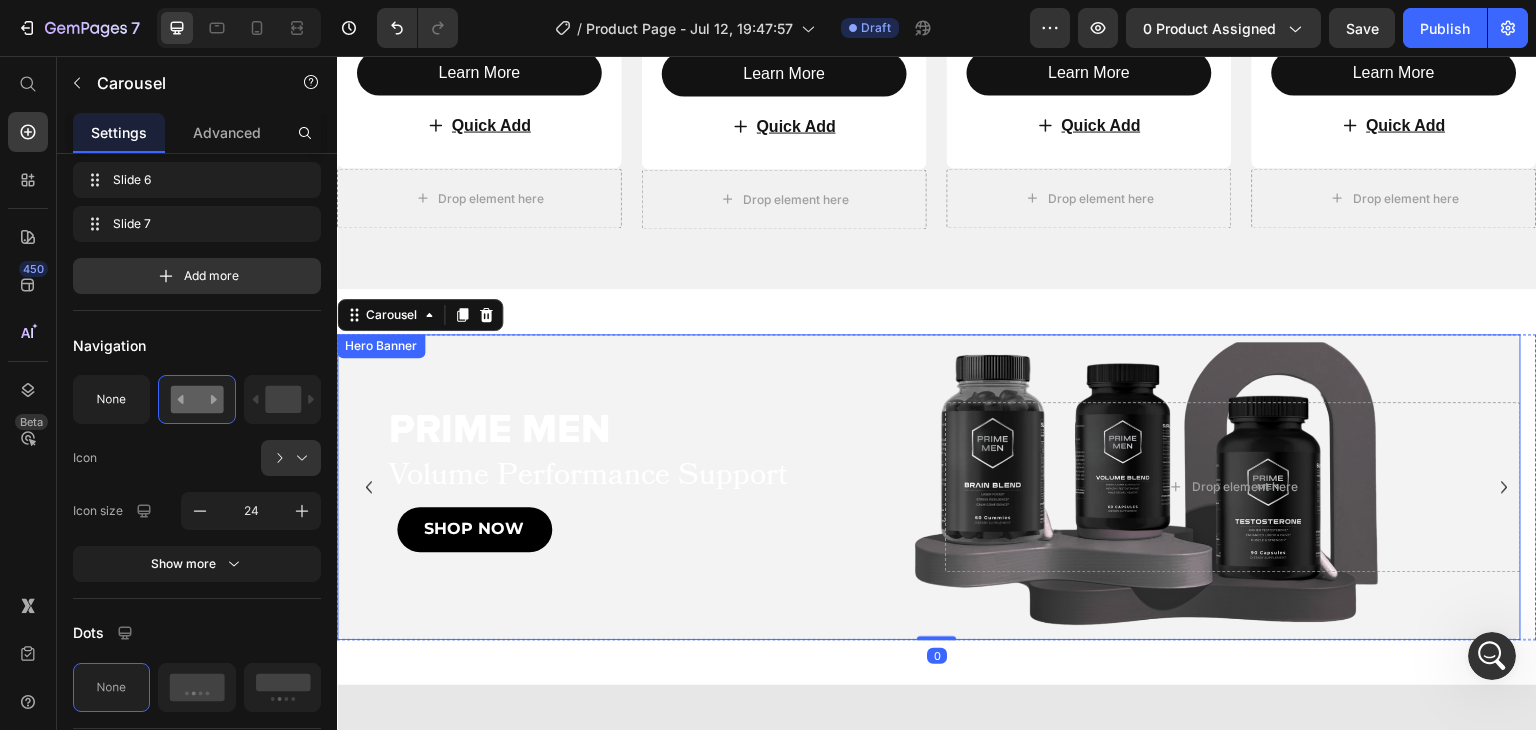 scroll, scrollTop: 0, scrollLeft: 0, axis: both 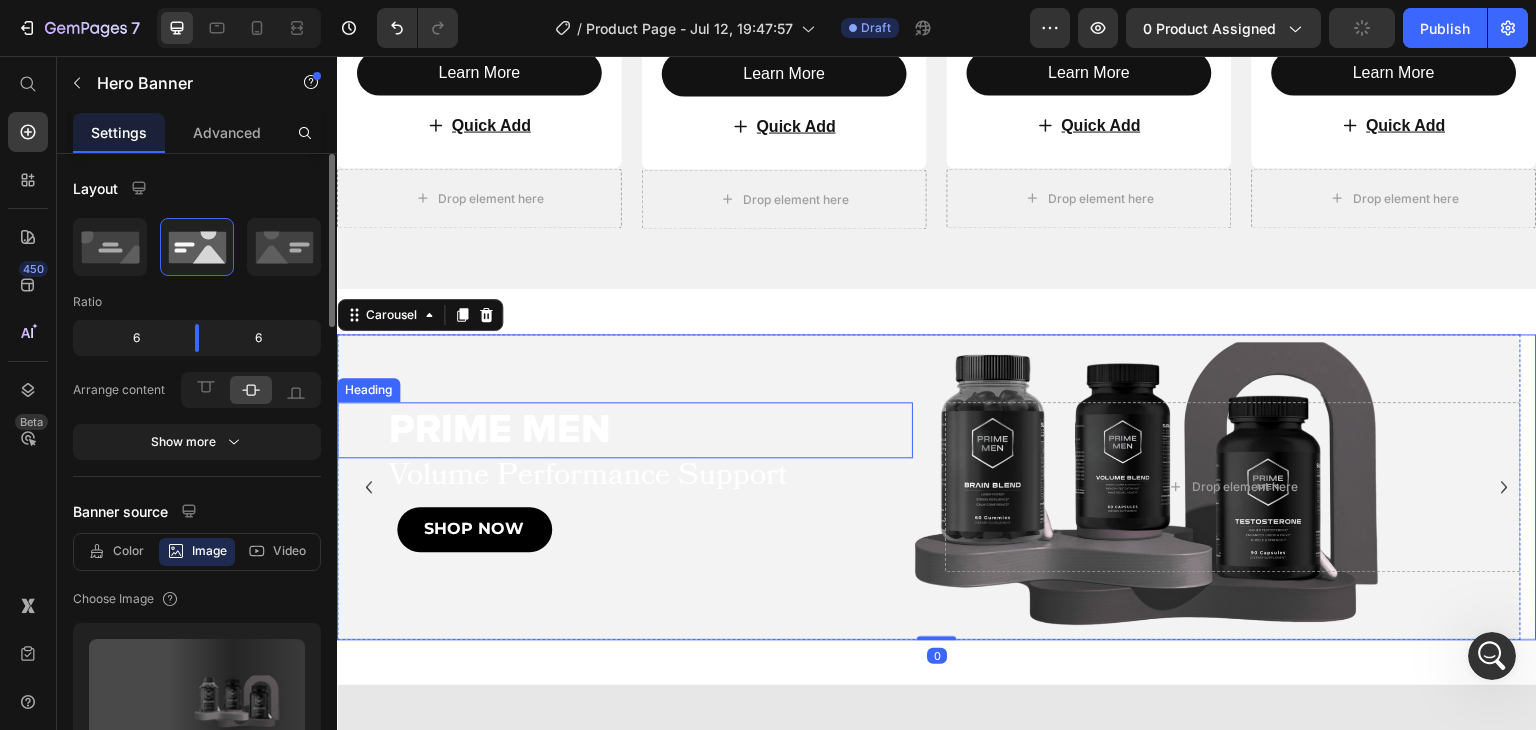 click at bounding box center (929, 487) 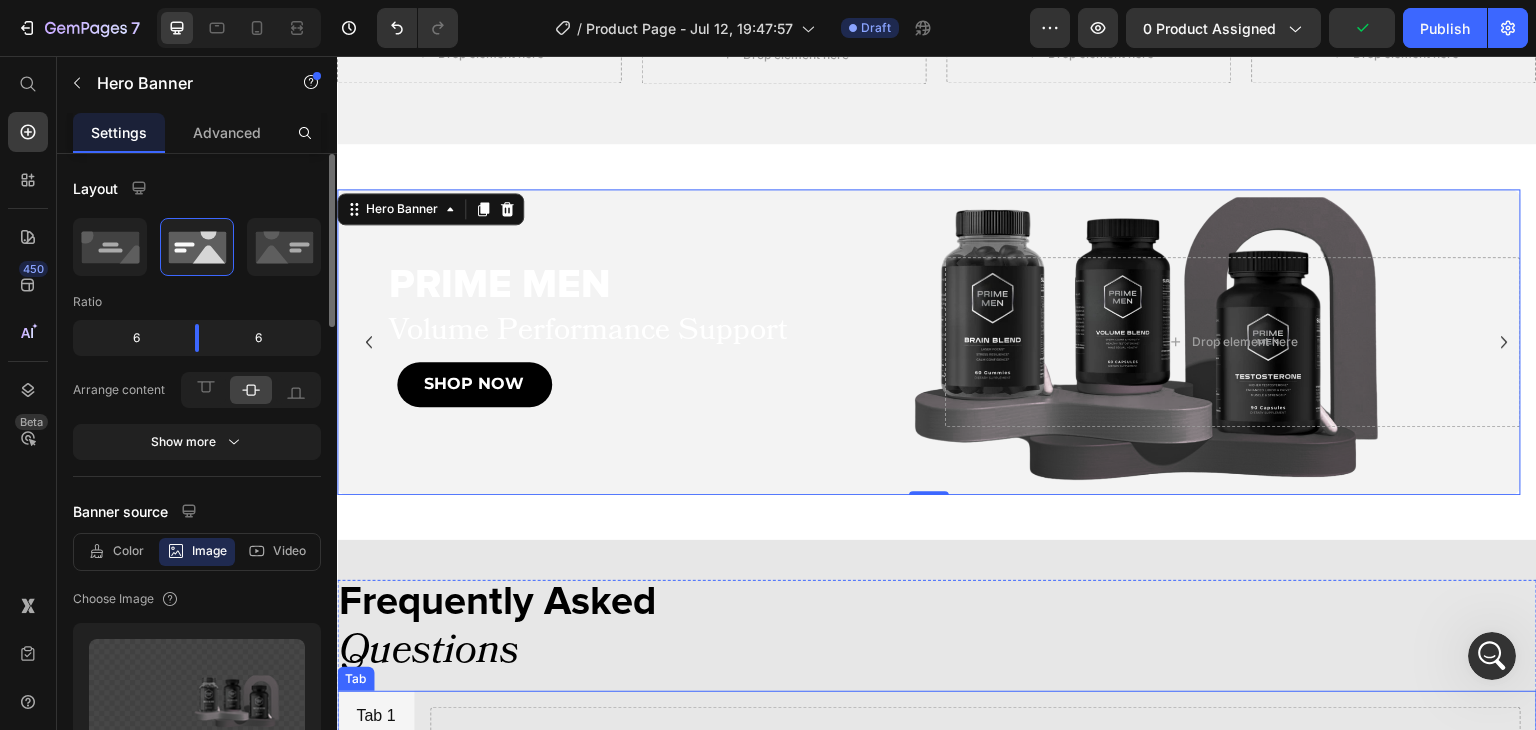 scroll, scrollTop: 4457, scrollLeft: 0, axis: vertical 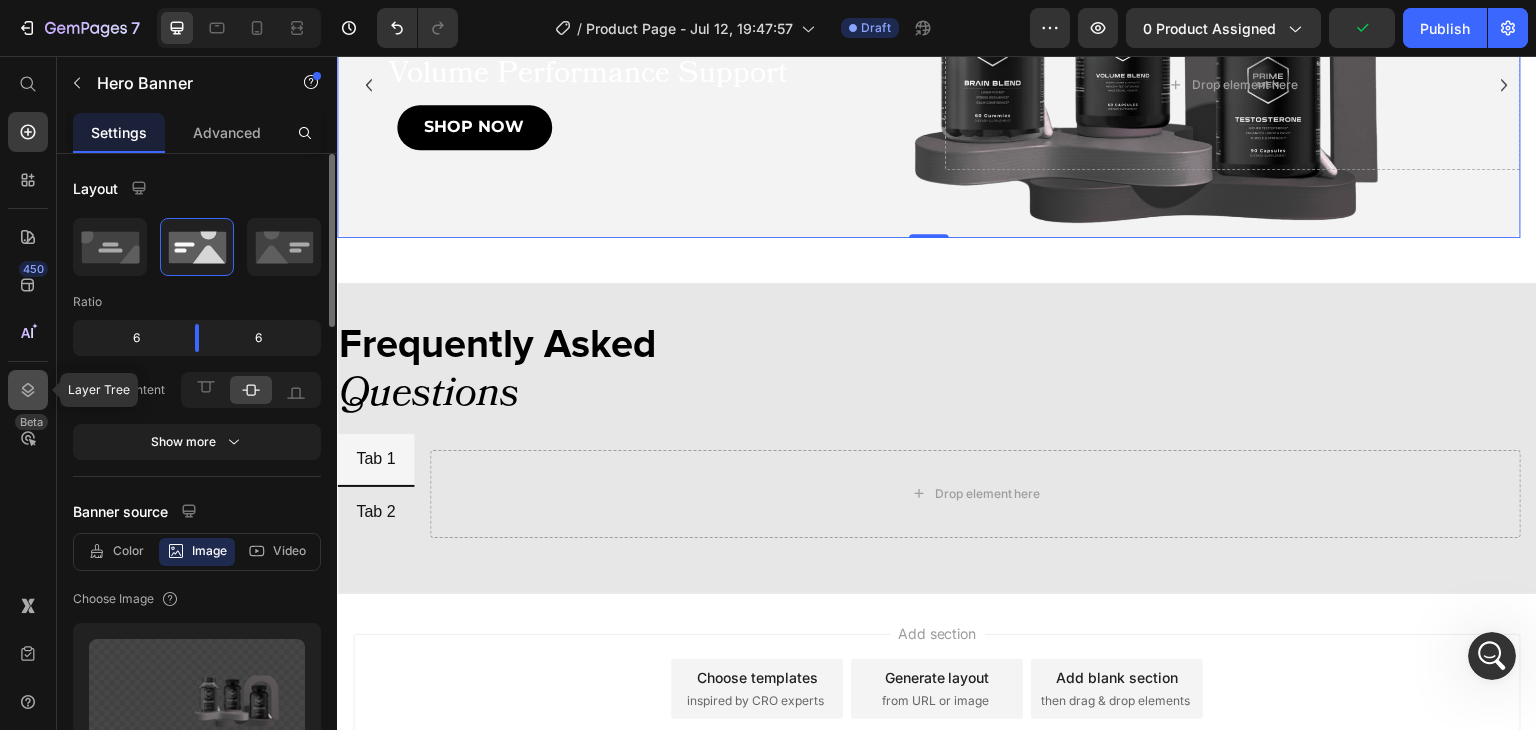 drag, startPoint x: 24, startPoint y: 391, endPoint x: 208, endPoint y: 104, distance: 340.91788 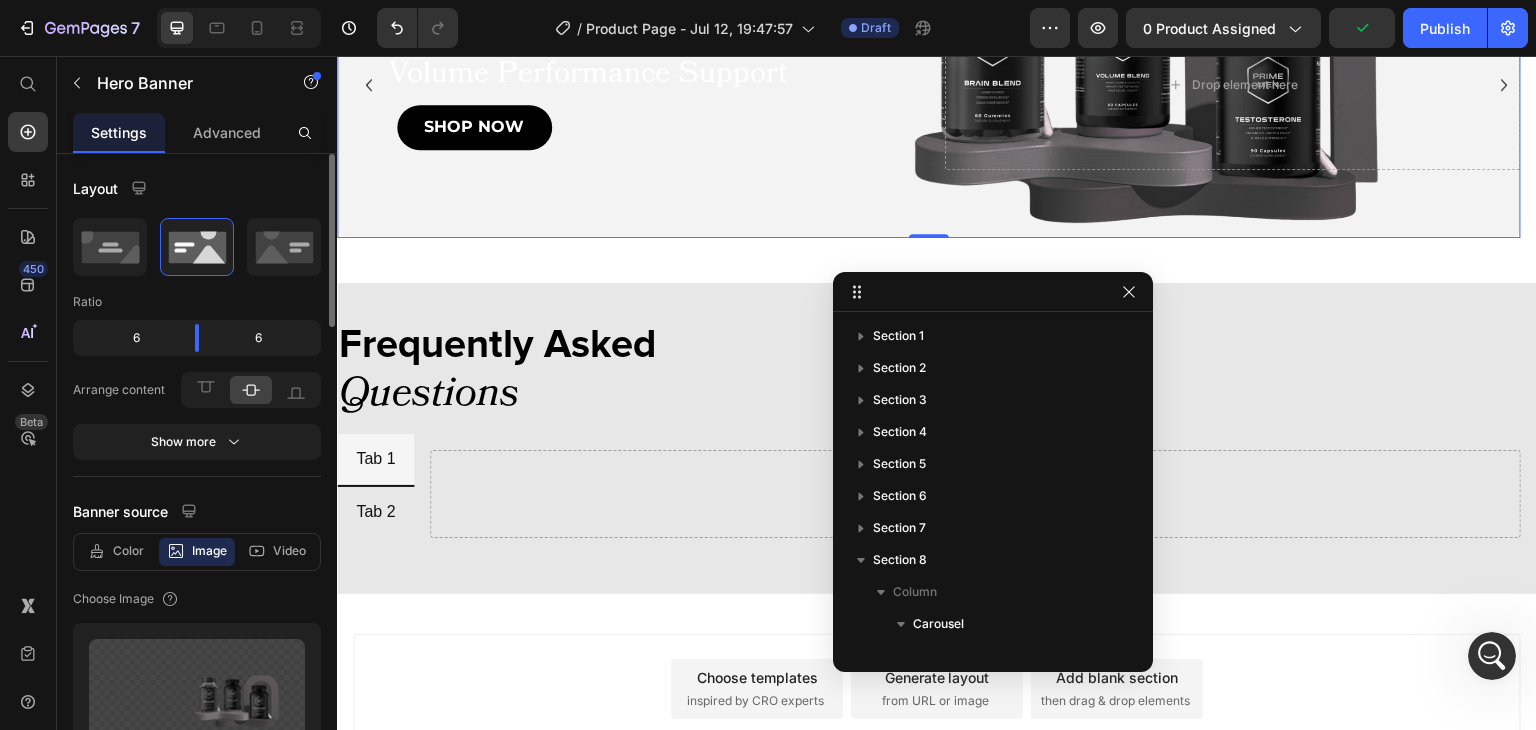 scroll, scrollTop: 213, scrollLeft: 0, axis: vertical 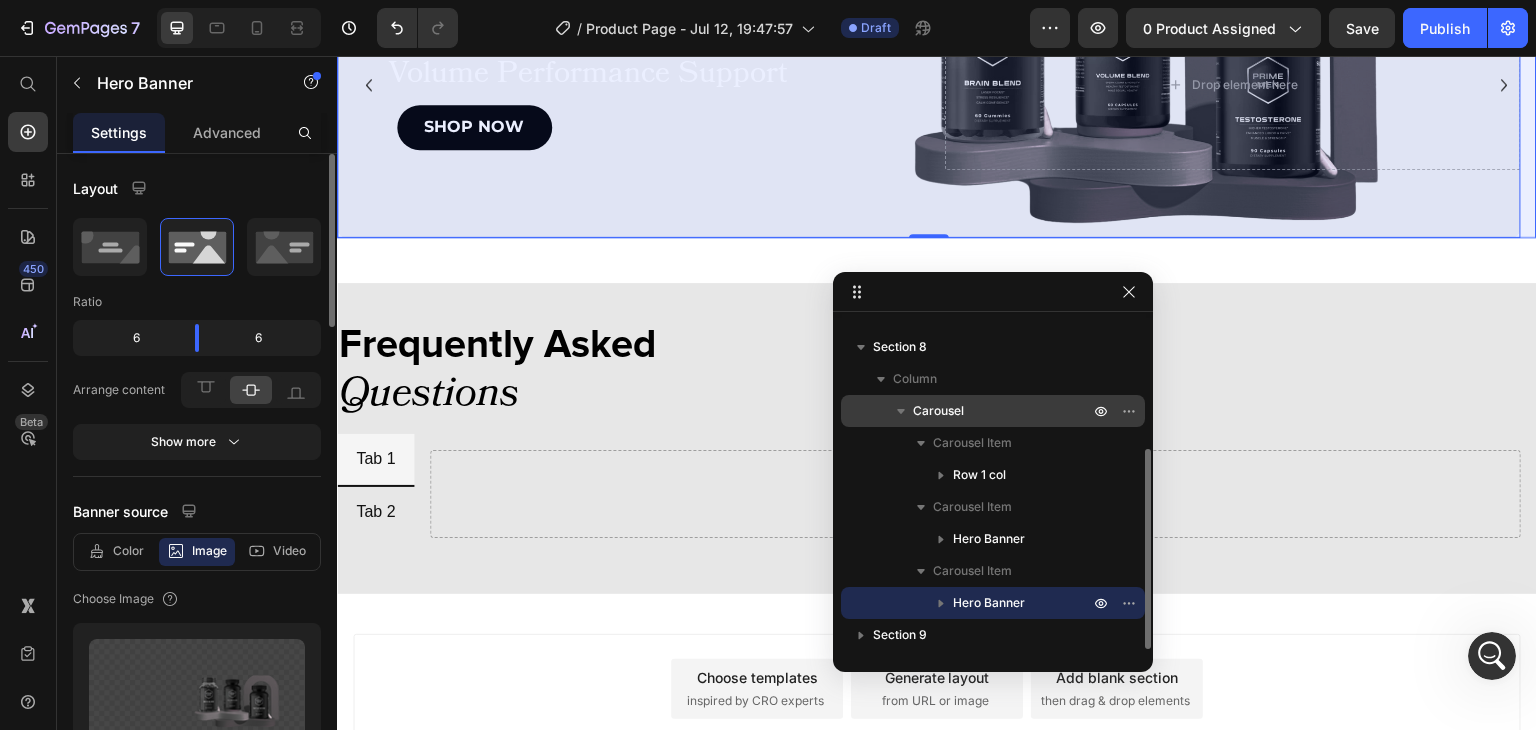 click on "Carousel" at bounding box center [938, 411] 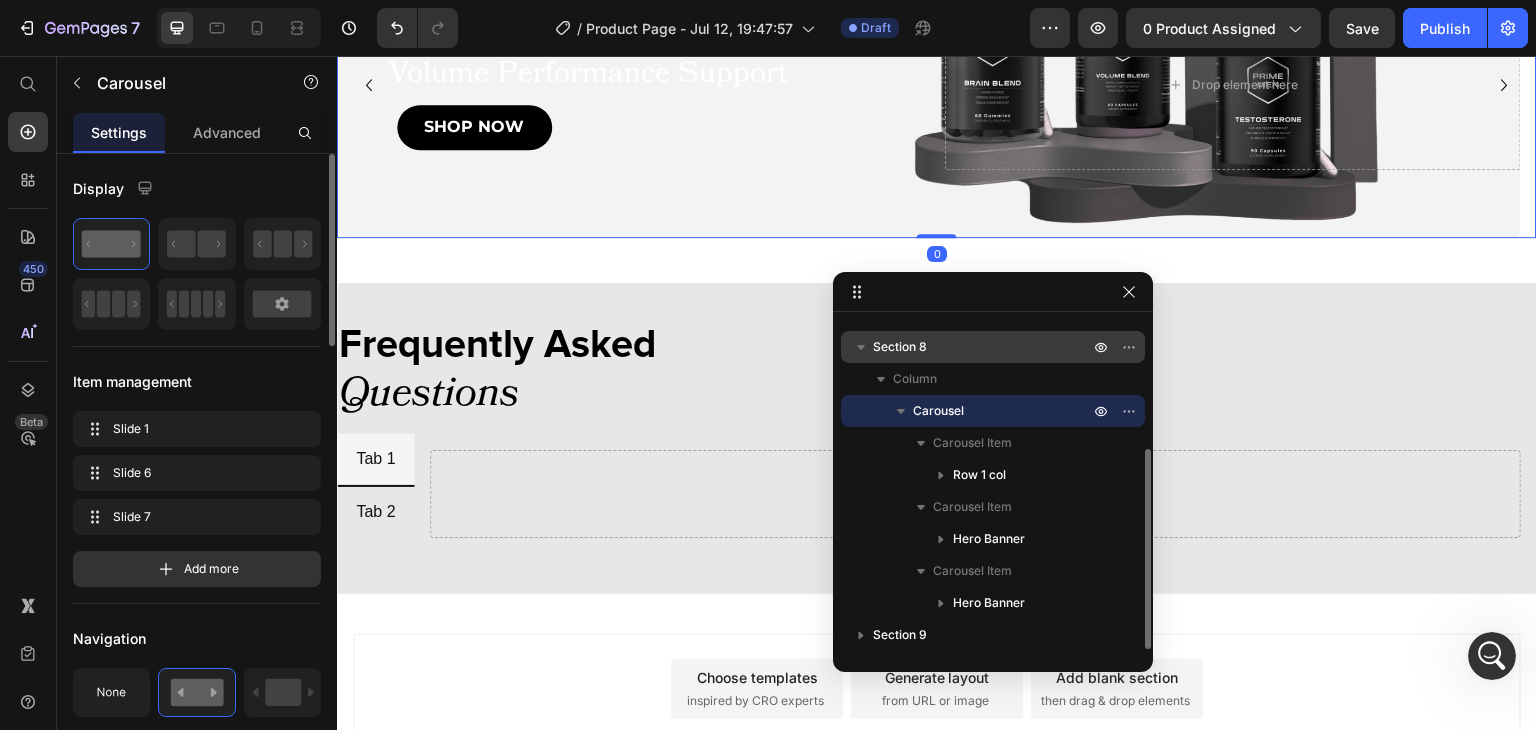 scroll, scrollTop: 4258, scrollLeft: 0, axis: vertical 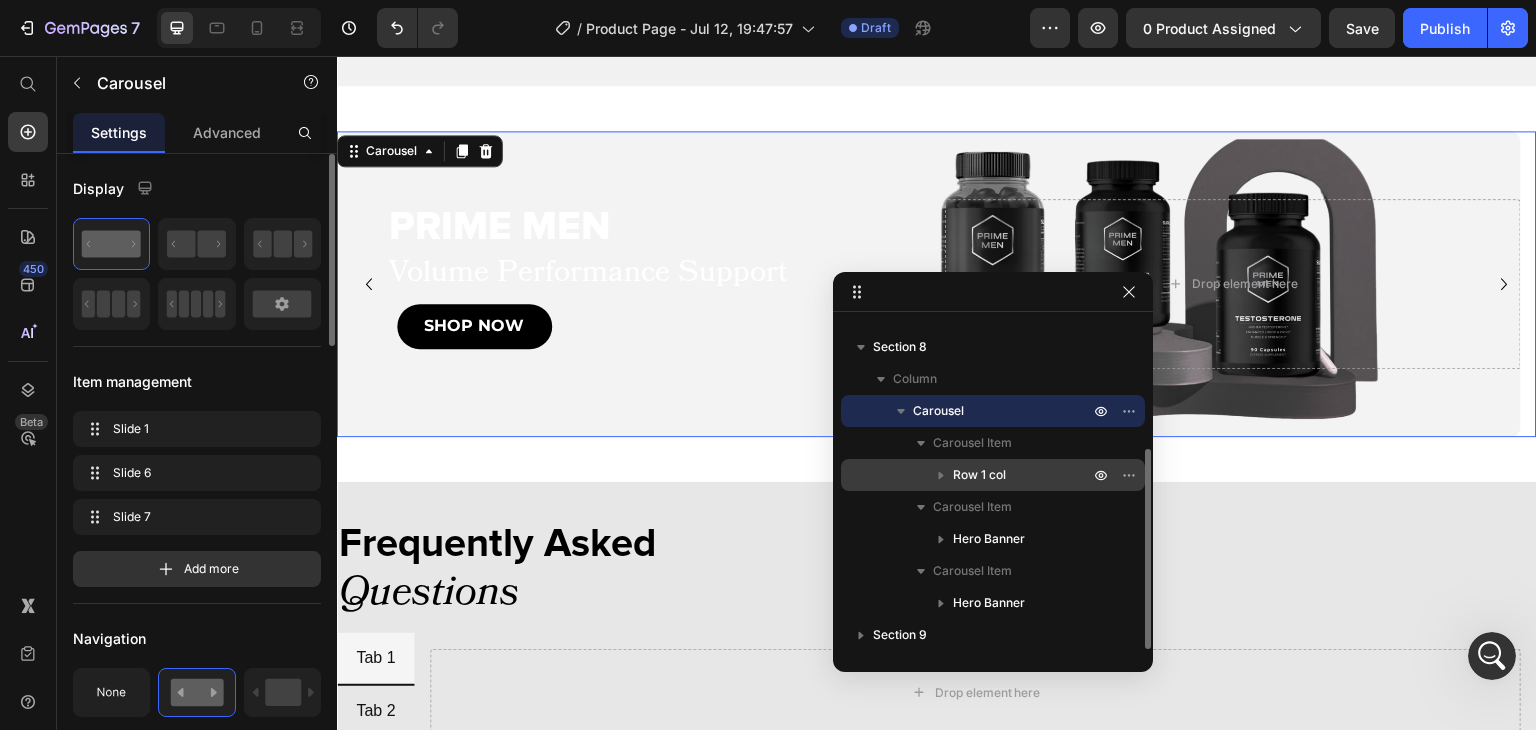click on "Row 1 col" at bounding box center [979, 475] 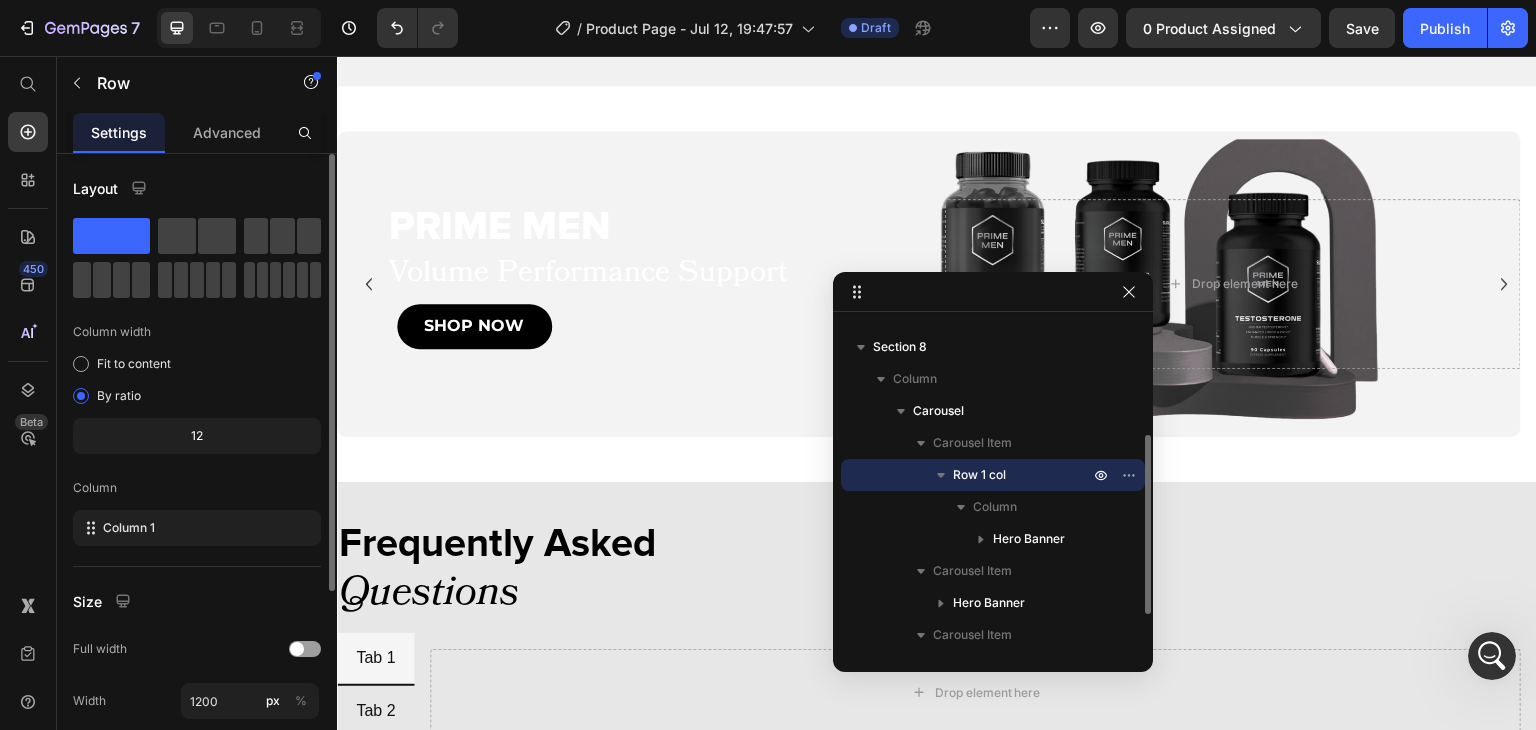 click on "Row 1 col" at bounding box center (979, 475) 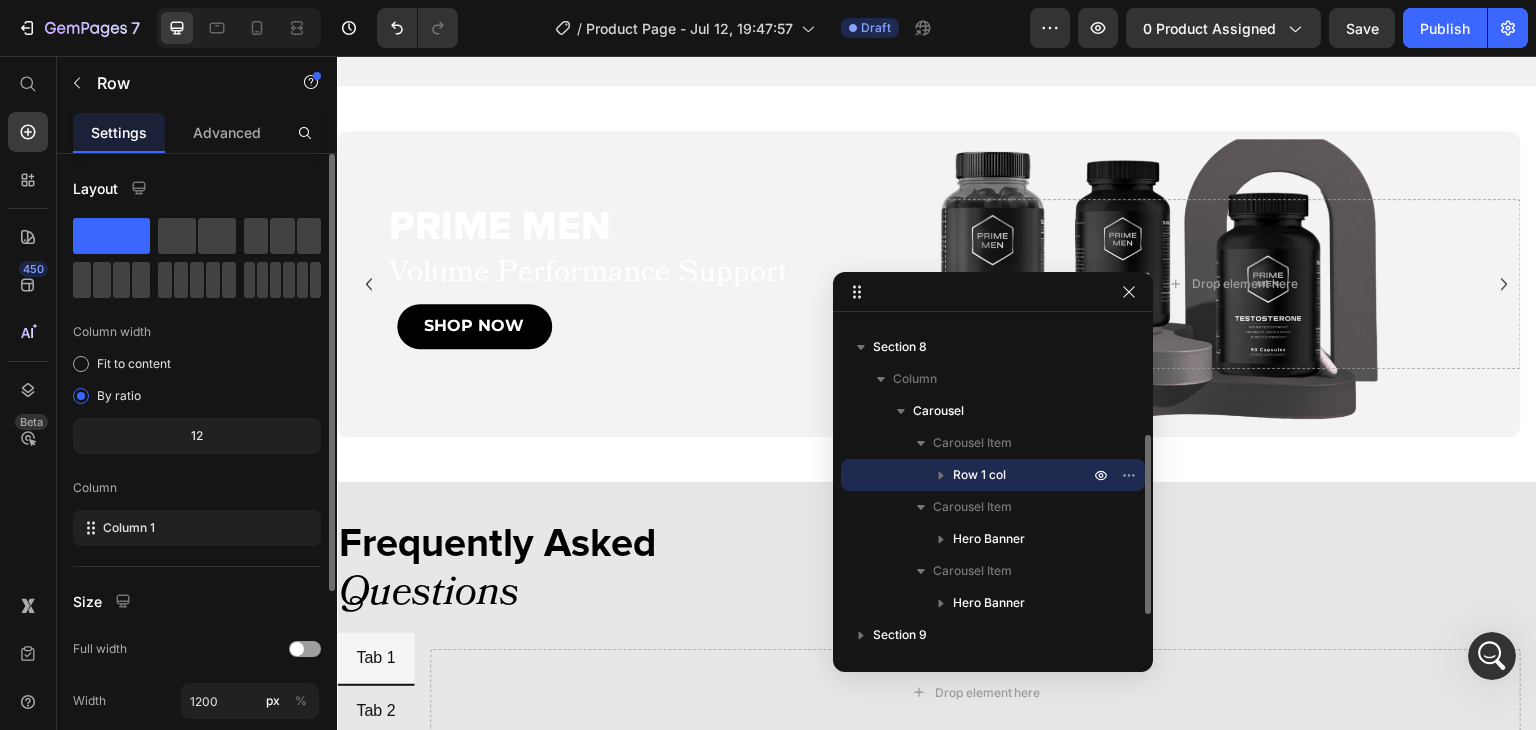 click on "Row 1 col" at bounding box center (979, 475) 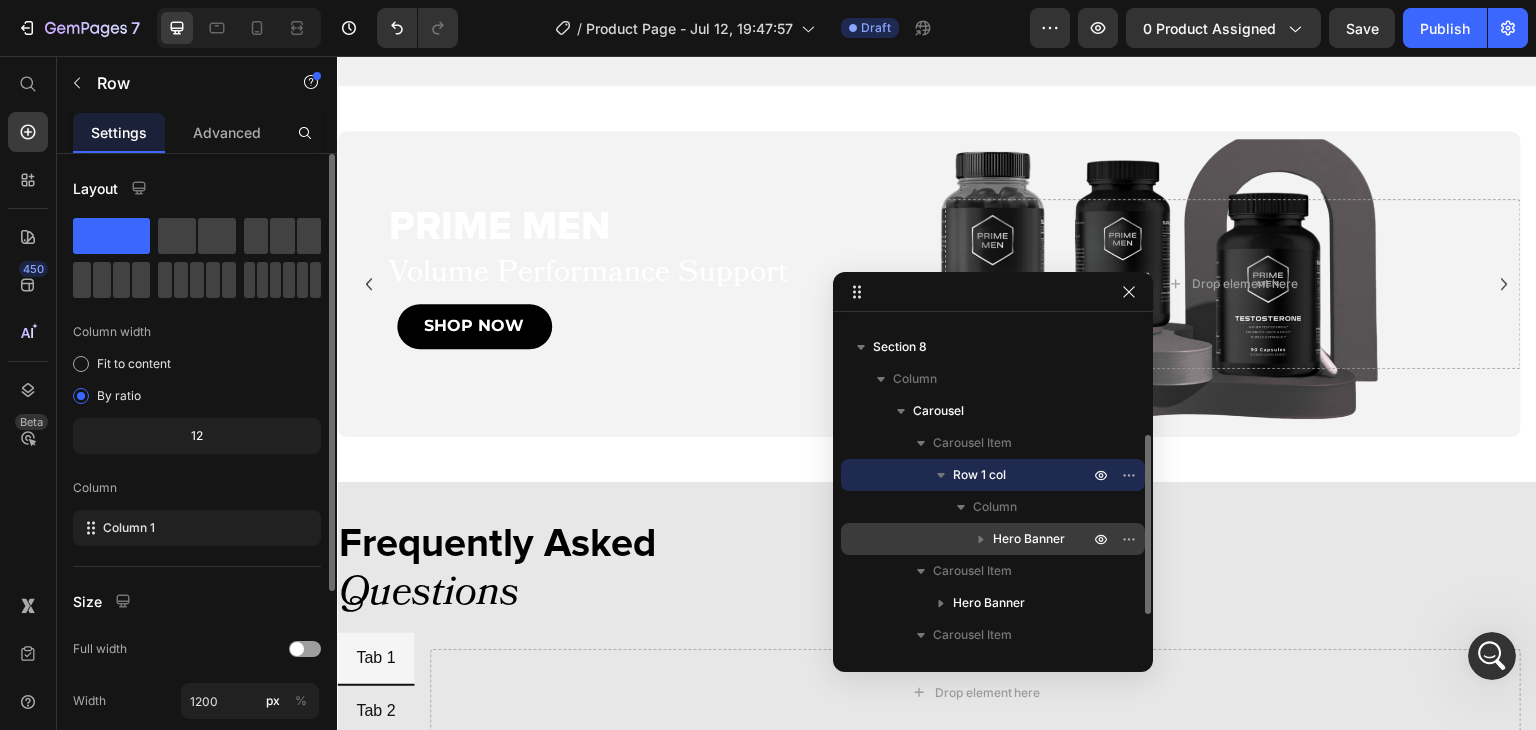 click on "Hero Banner" at bounding box center (993, 539) 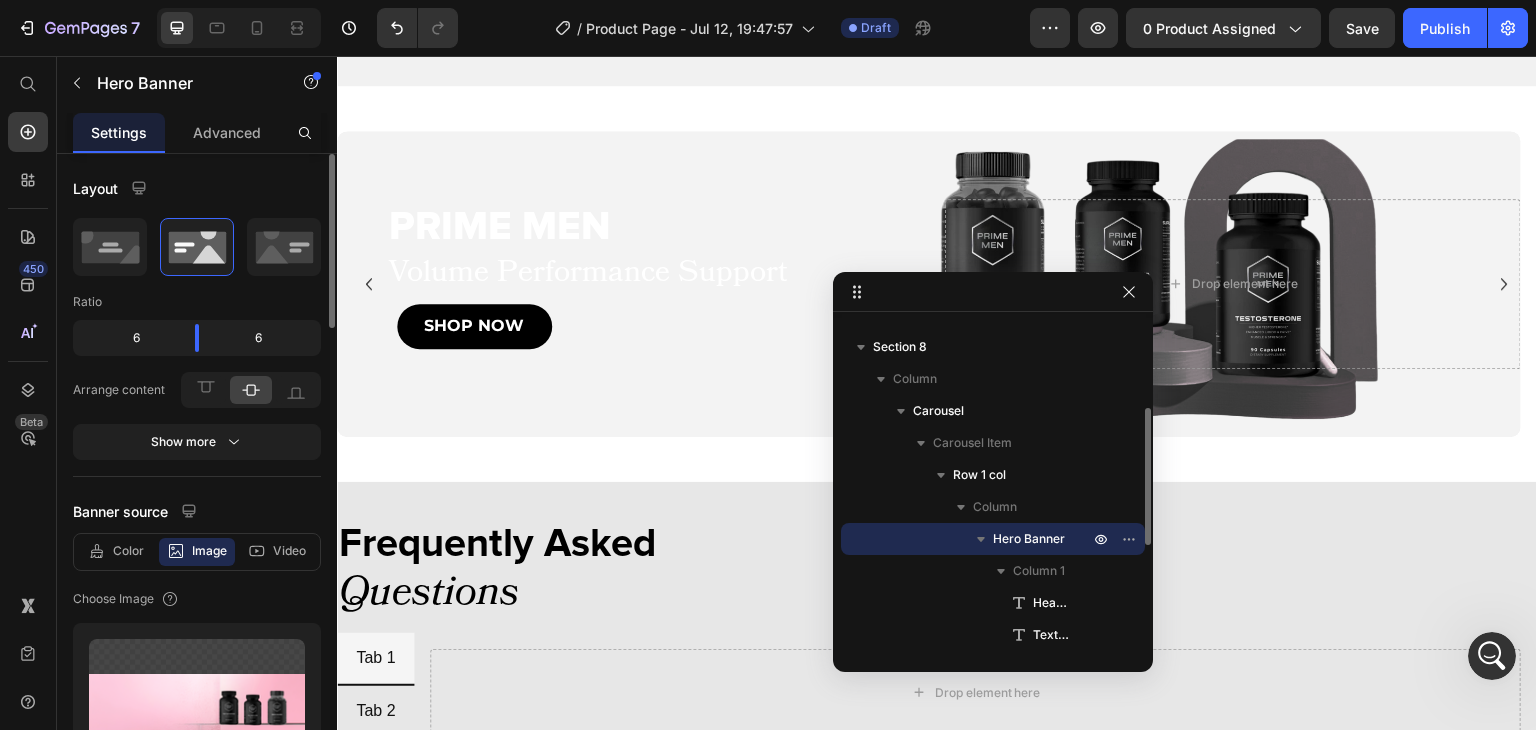 click on "Hero Banner" at bounding box center (993, 539) 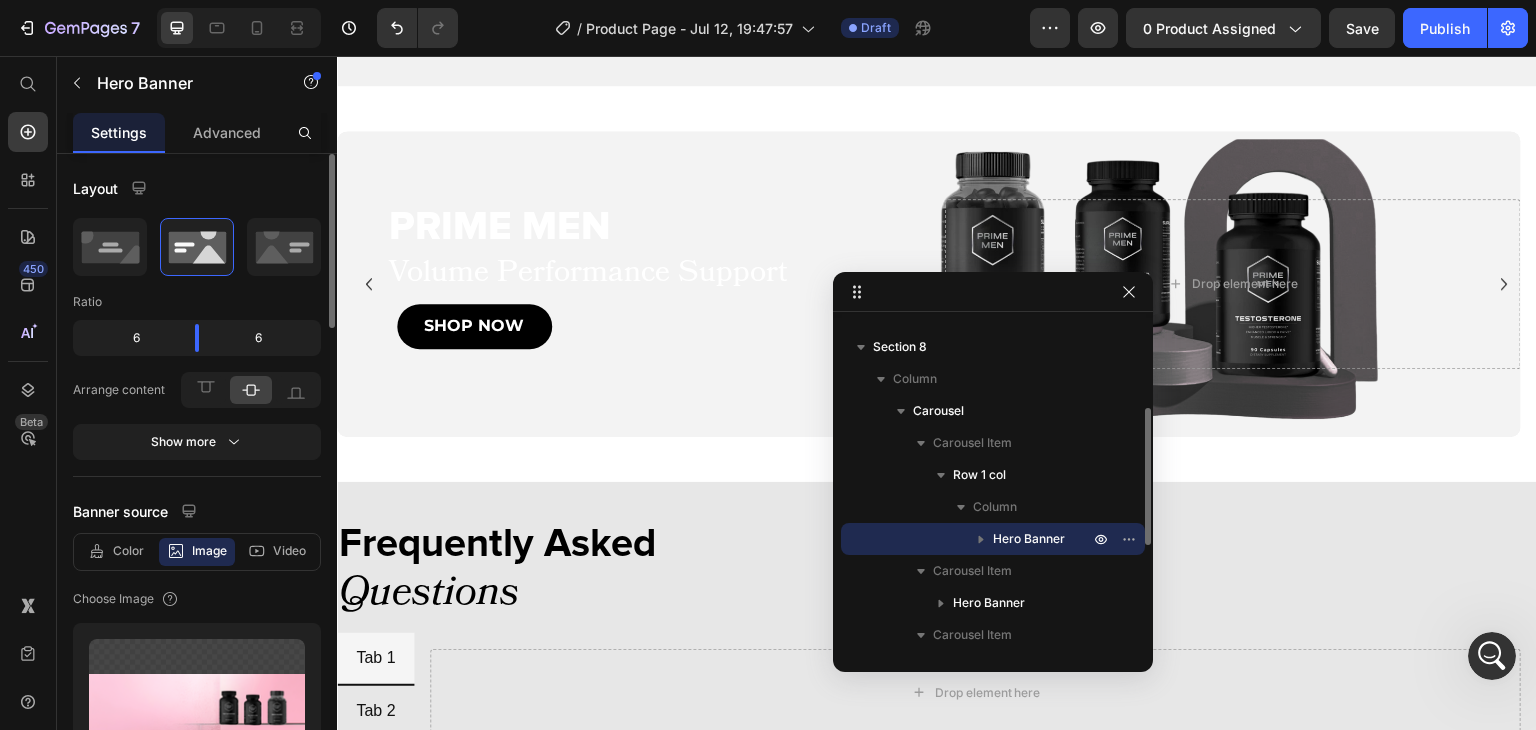 click on "Hero Banner" at bounding box center (993, 539) 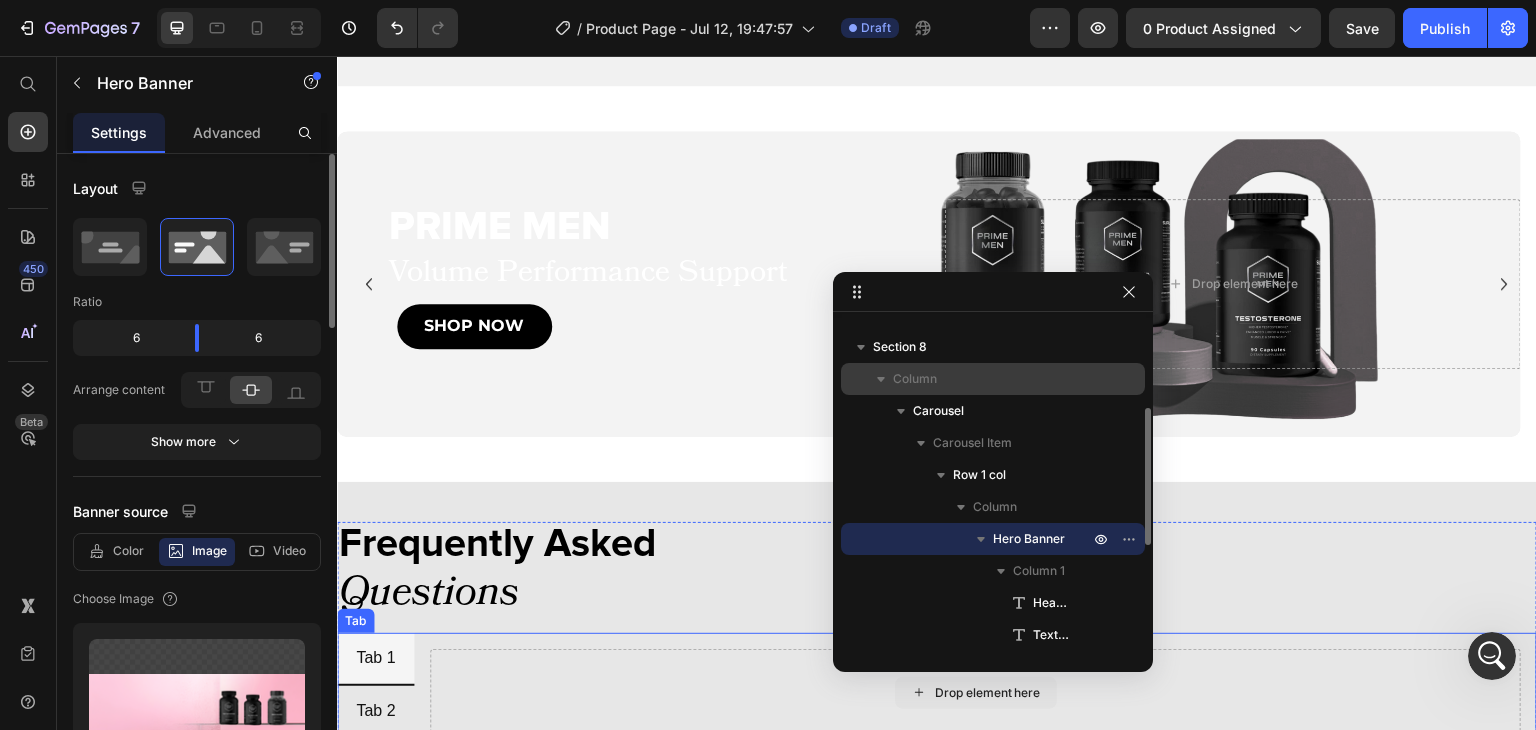 scroll, scrollTop: 4393, scrollLeft: 0, axis: vertical 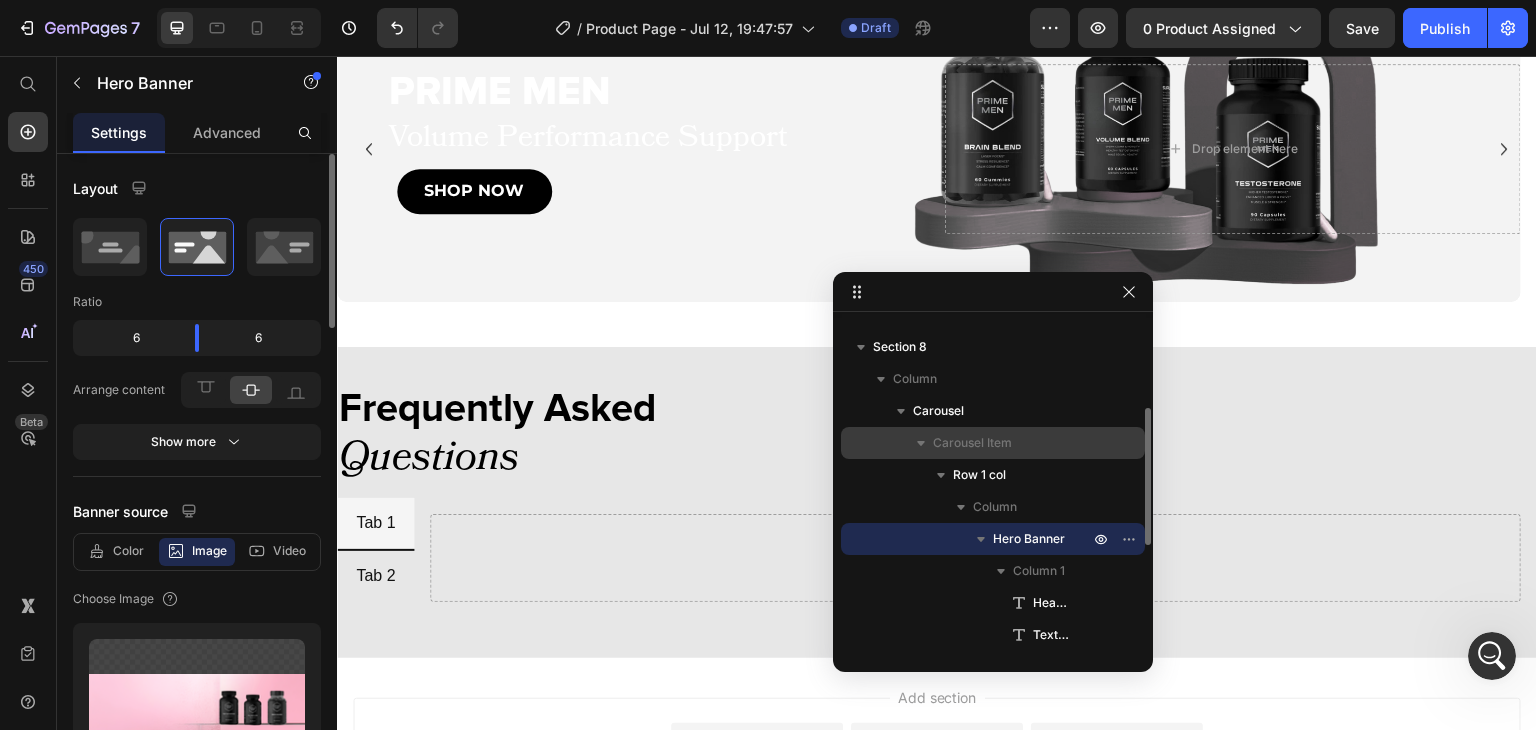 click on "Carousel Item" at bounding box center (993, 443) 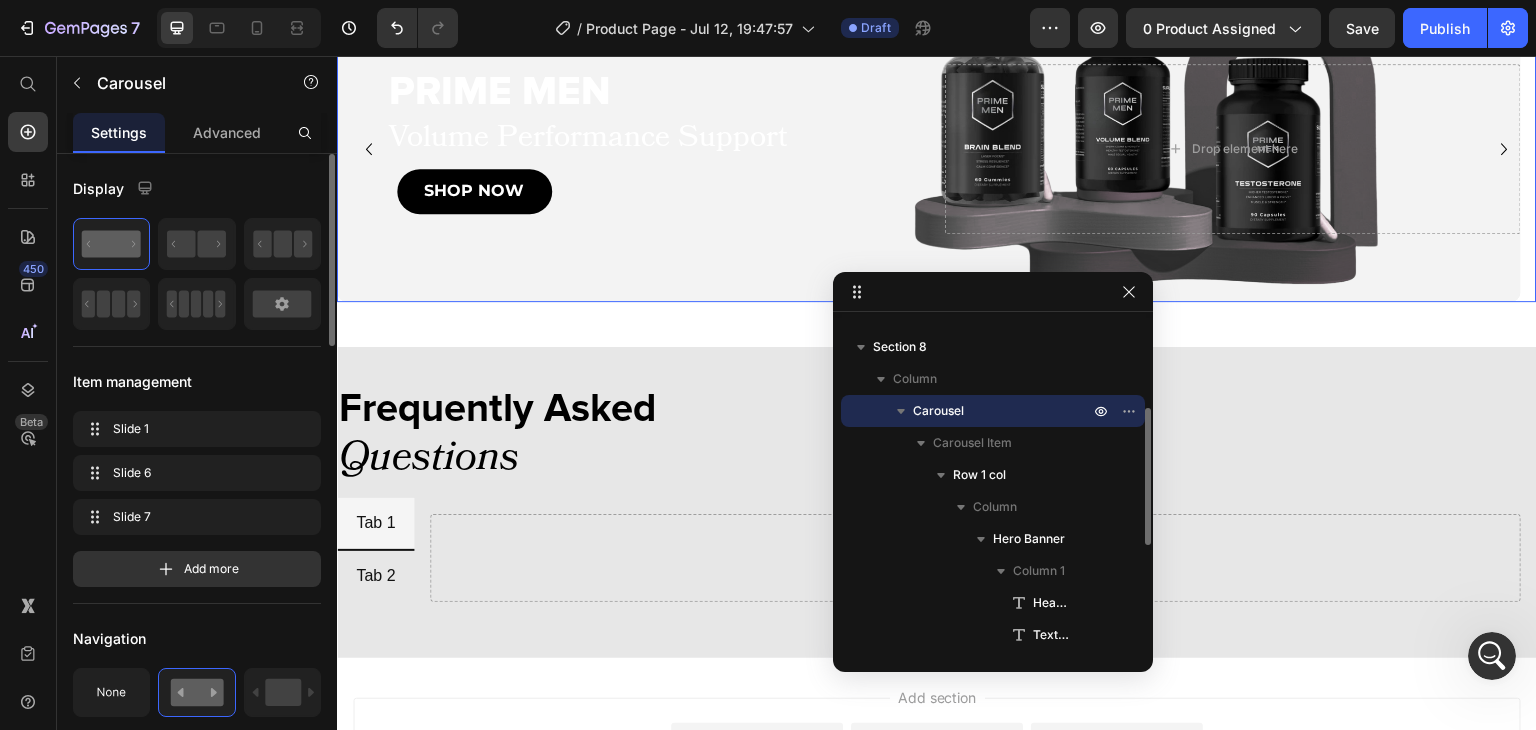 click on "Carousel" at bounding box center [938, 411] 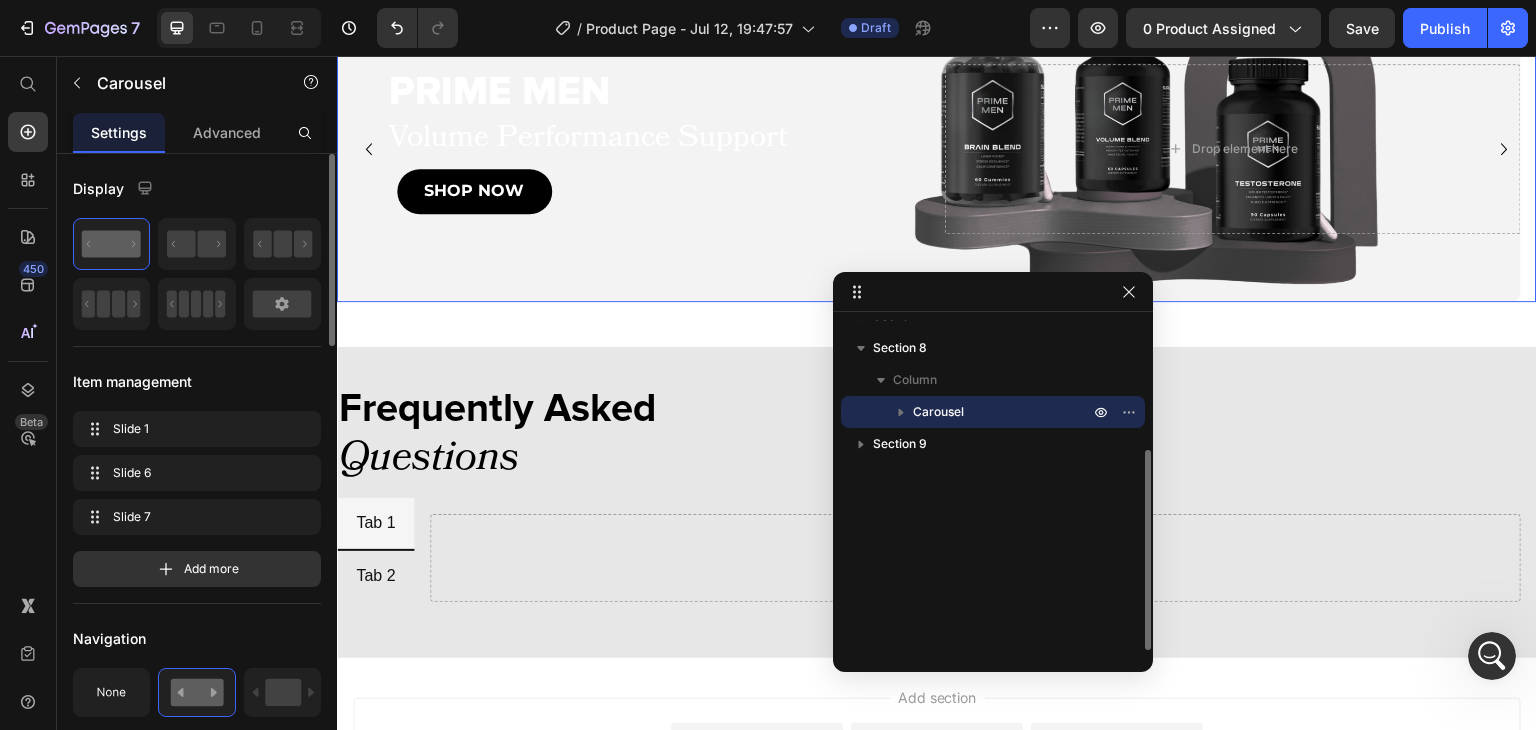 scroll, scrollTop: 212, scrollLeft: 0, axis: vertical 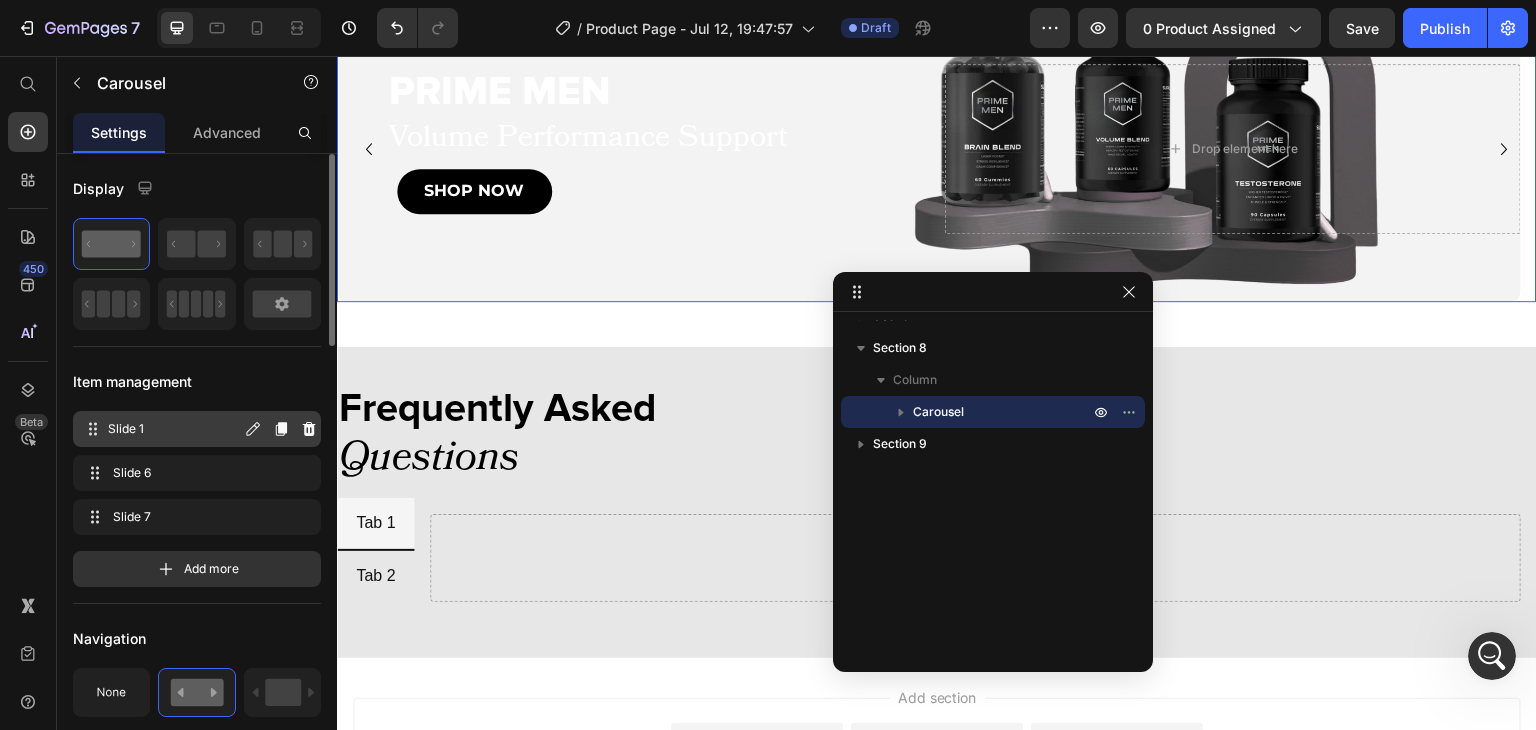 click on "Slide 1" at bounding box center (174, 429) 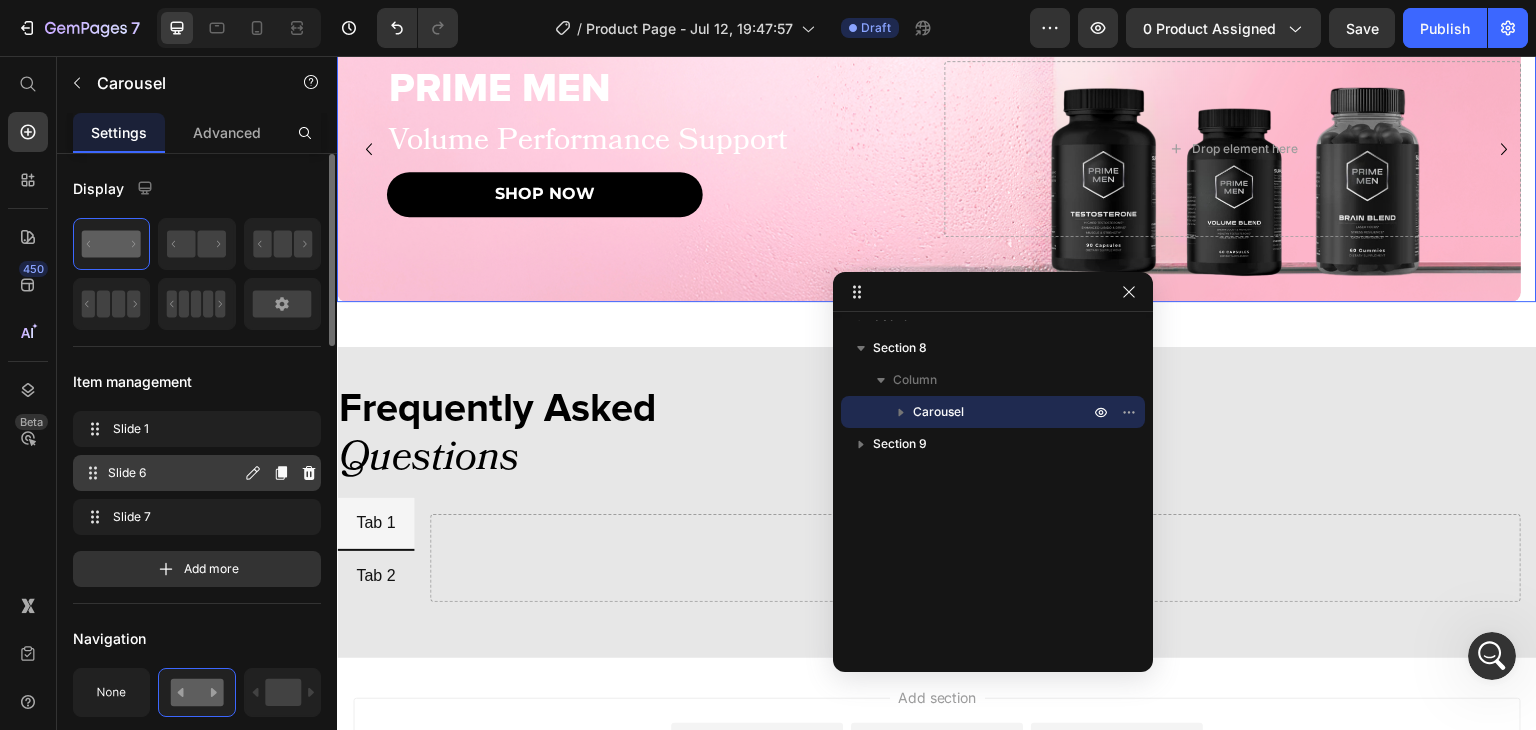 click on "Slide 6 Slide 6" at bounding box center [161, 473] 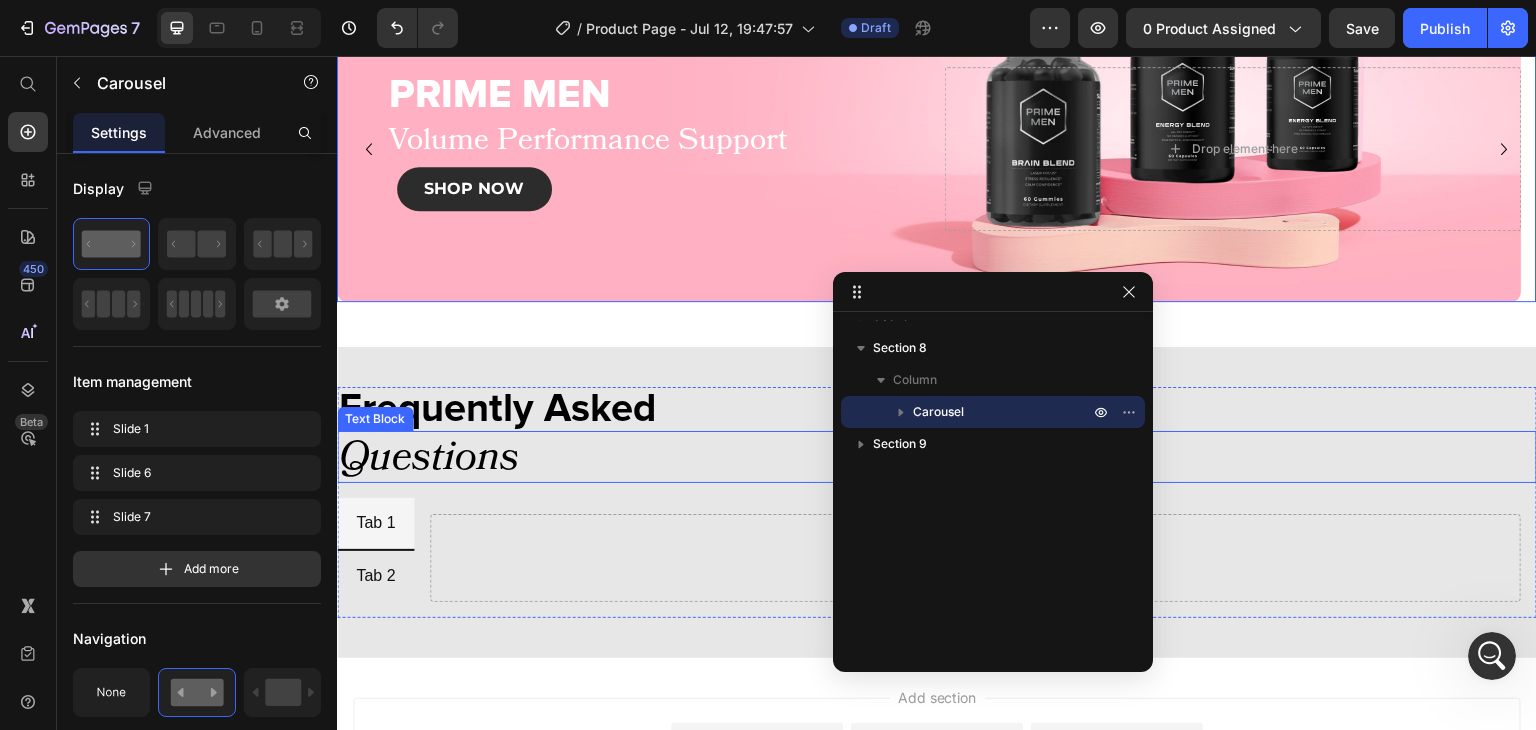 scroll, scrollTop: 4225, scrollLeft: 0, axis: vertical 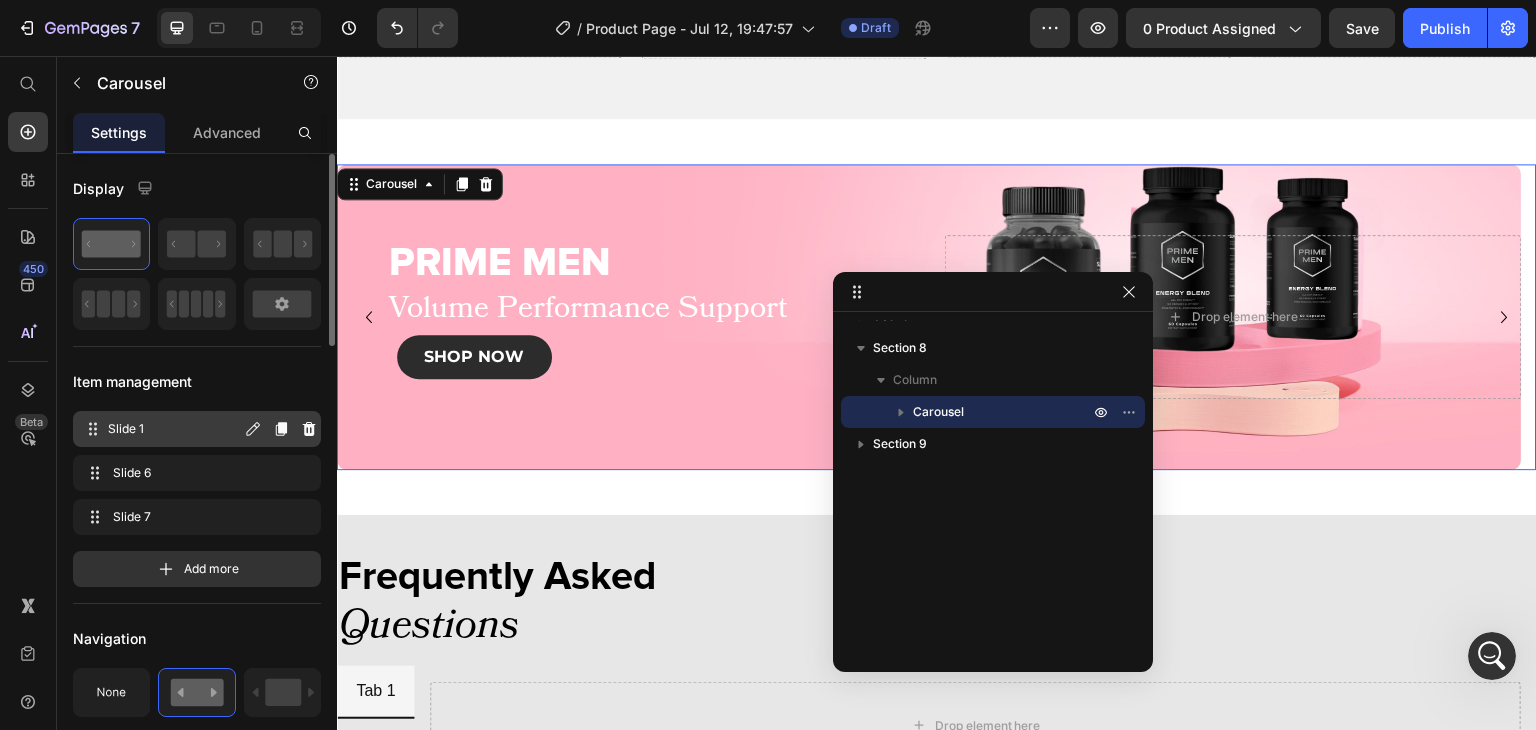 click on "Slide 1" at bounding box center (174, 429) 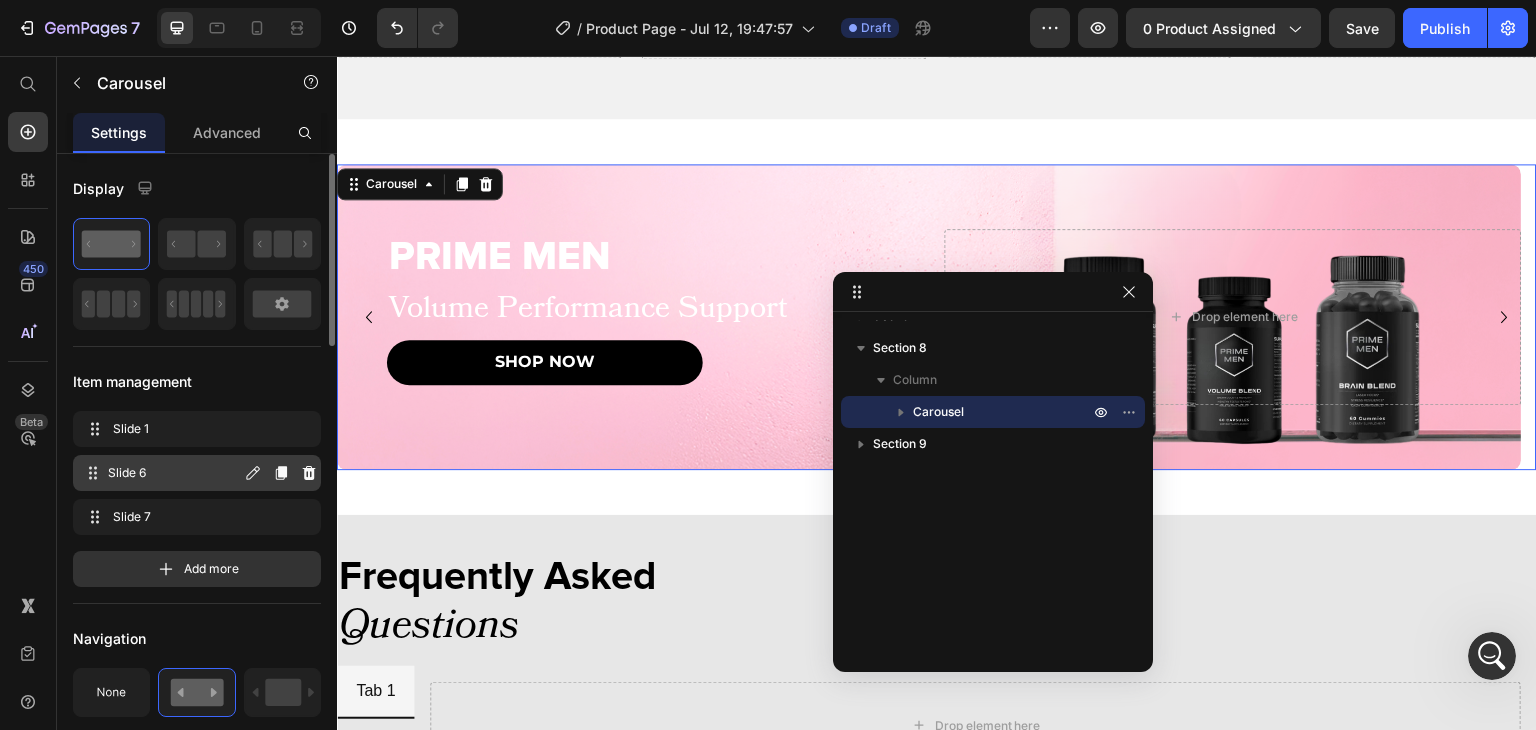 click on "Slide 6" at bounding box center [174, 473] 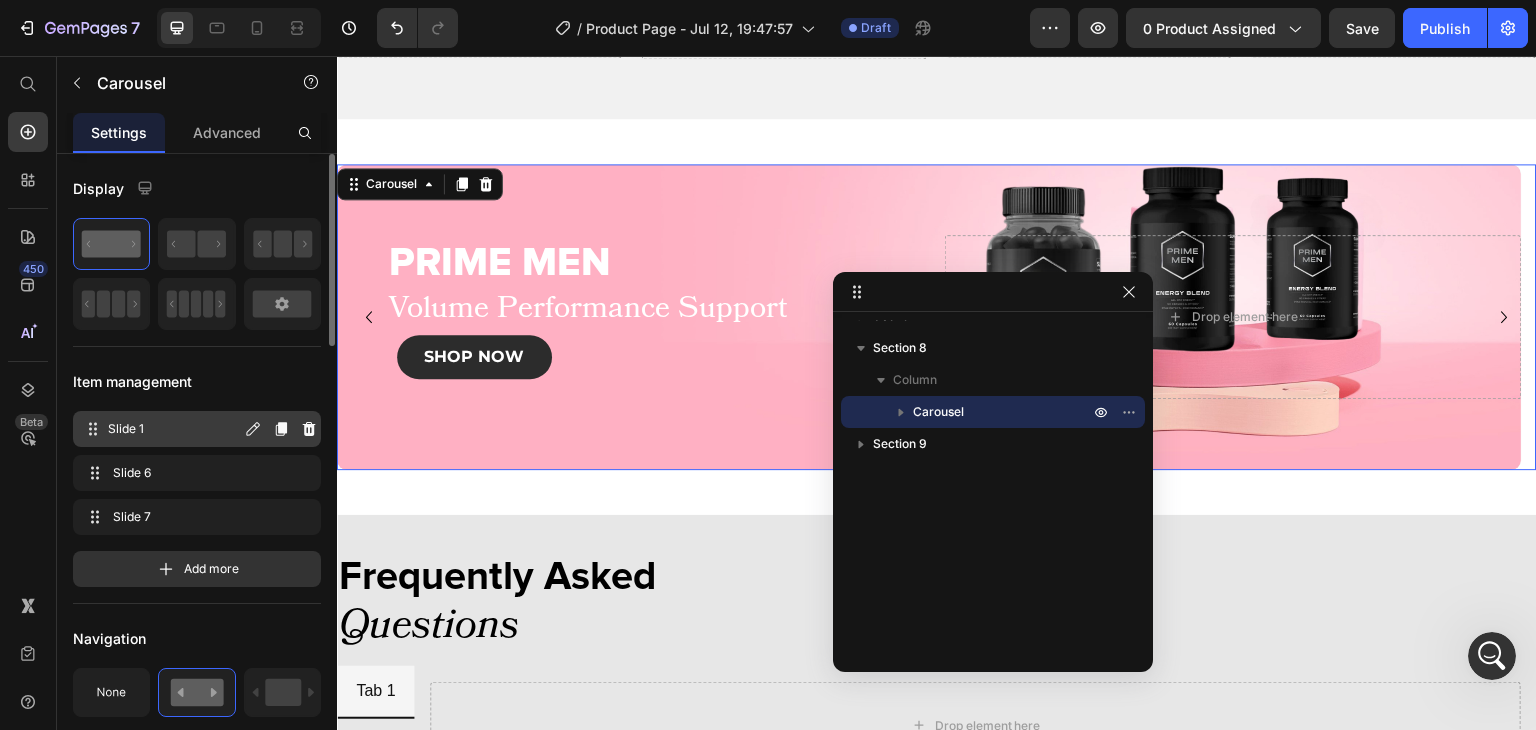 click 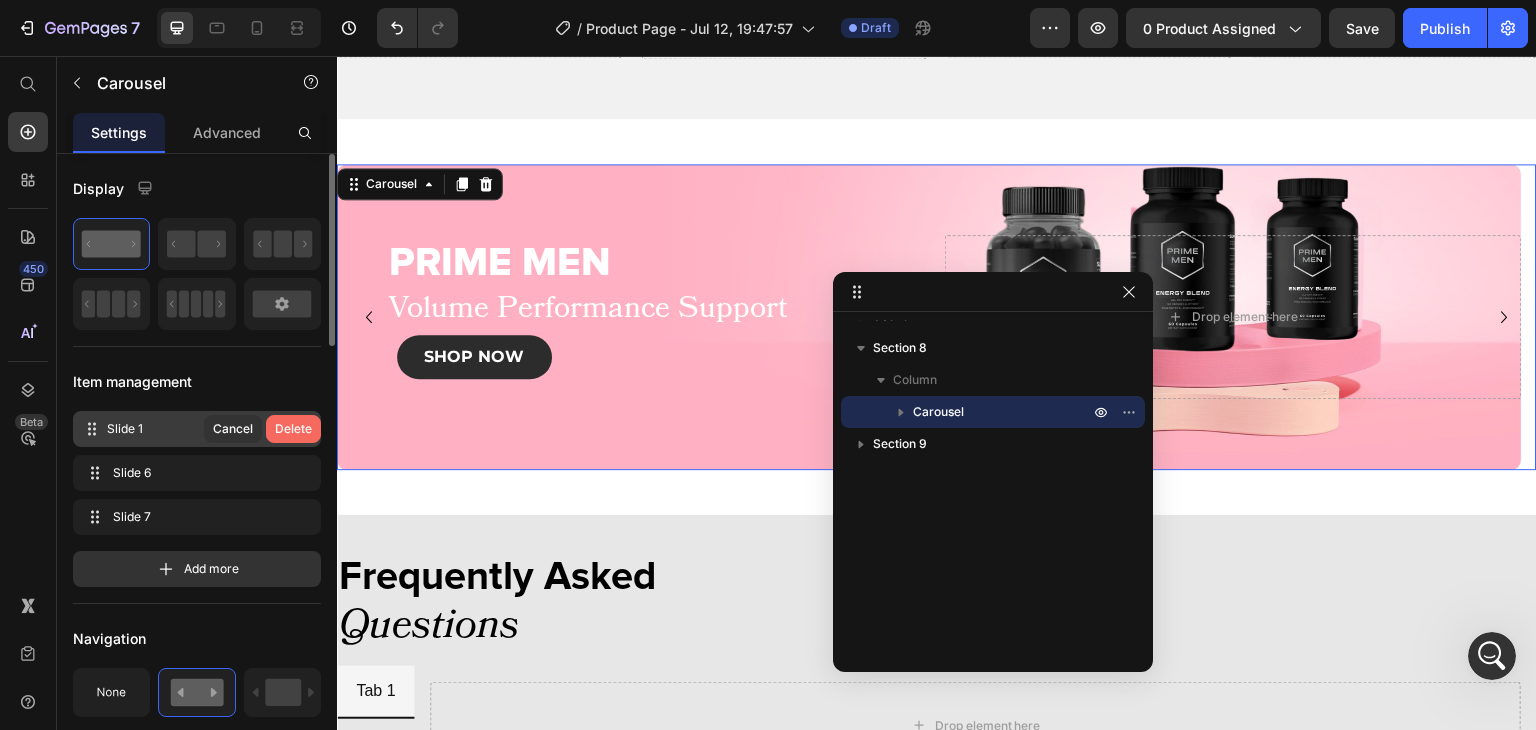 click on "Delete" at bounding box center [293, 429] 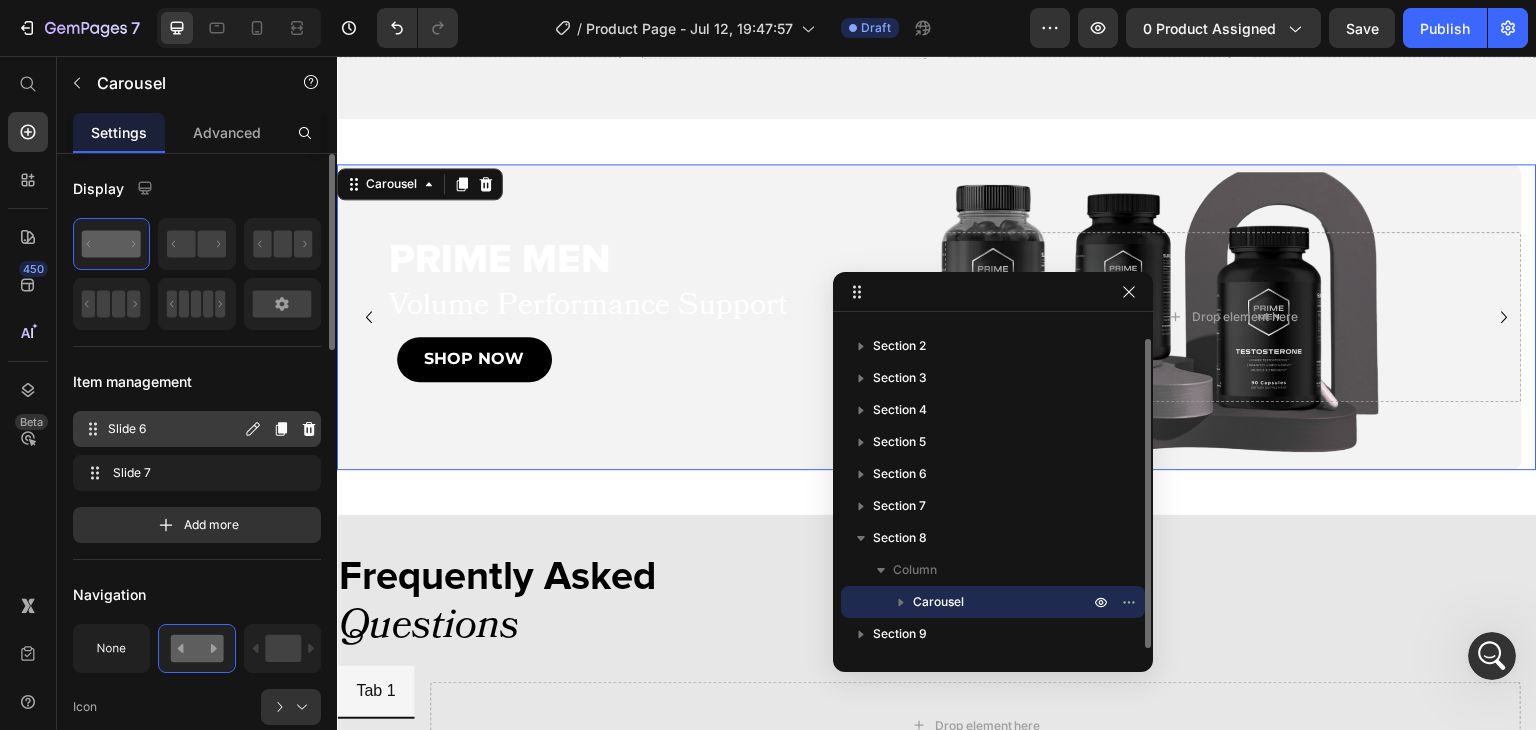 scroll, scrollTop: 21, scrollLeft: 0, axis: vertical 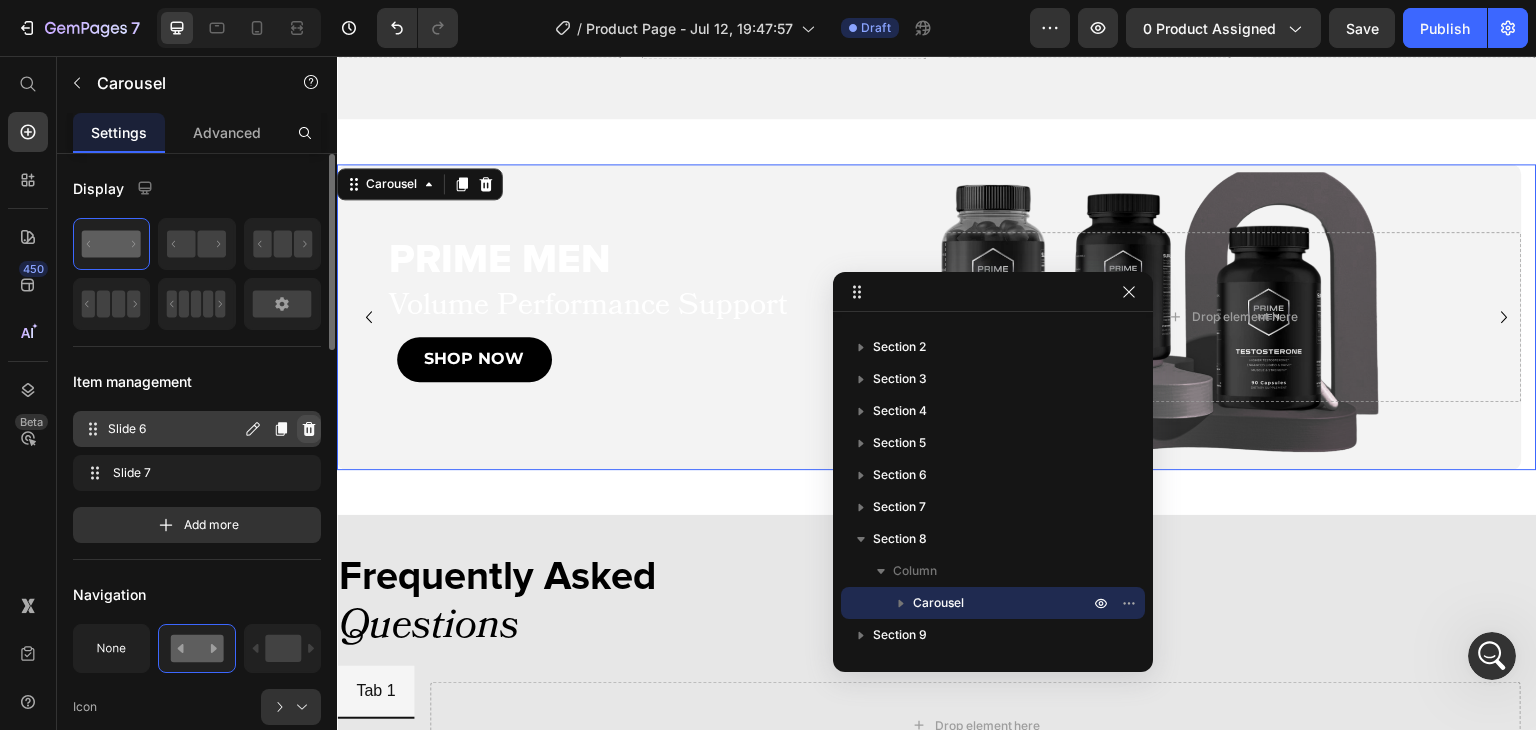 click 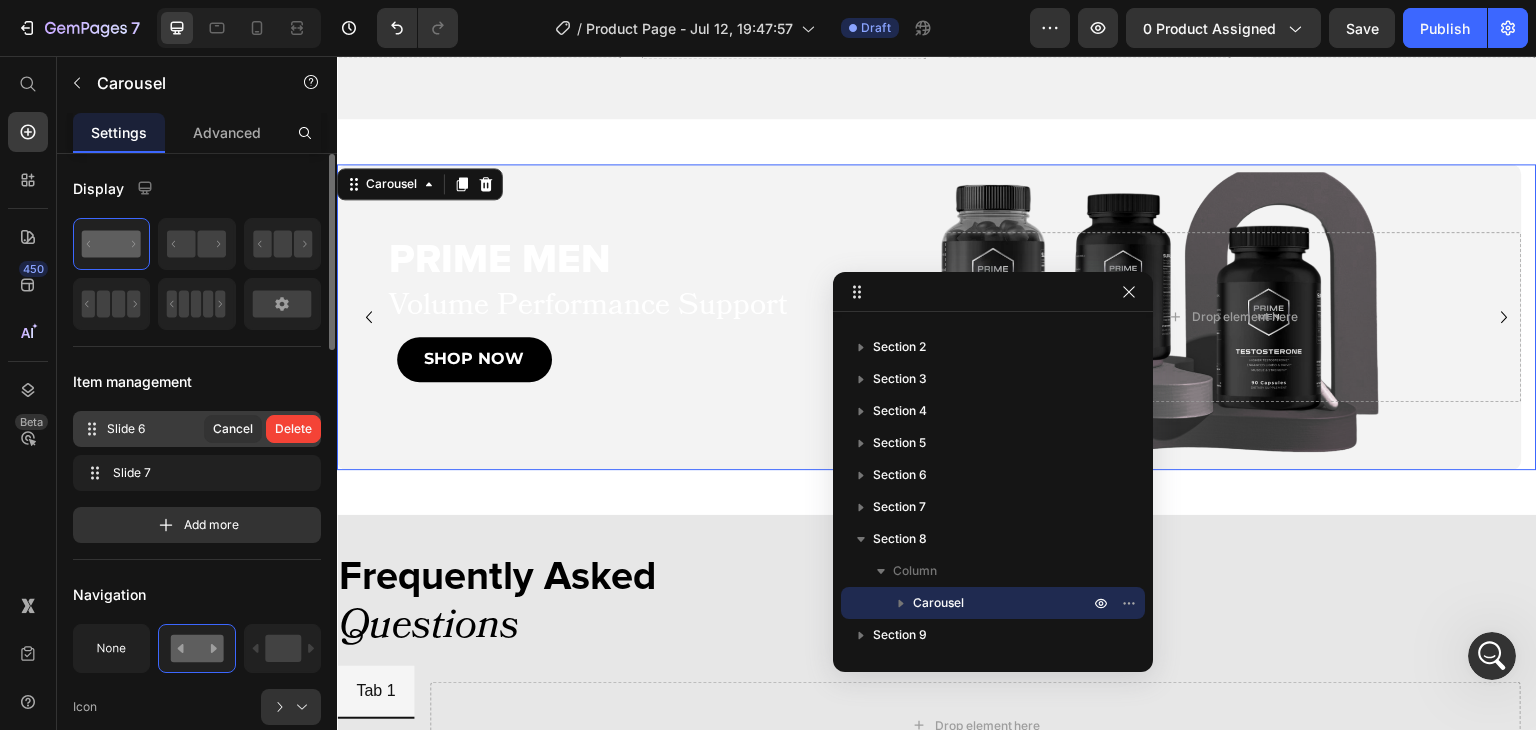 click on "Delete" at bounding box center (293, 429) 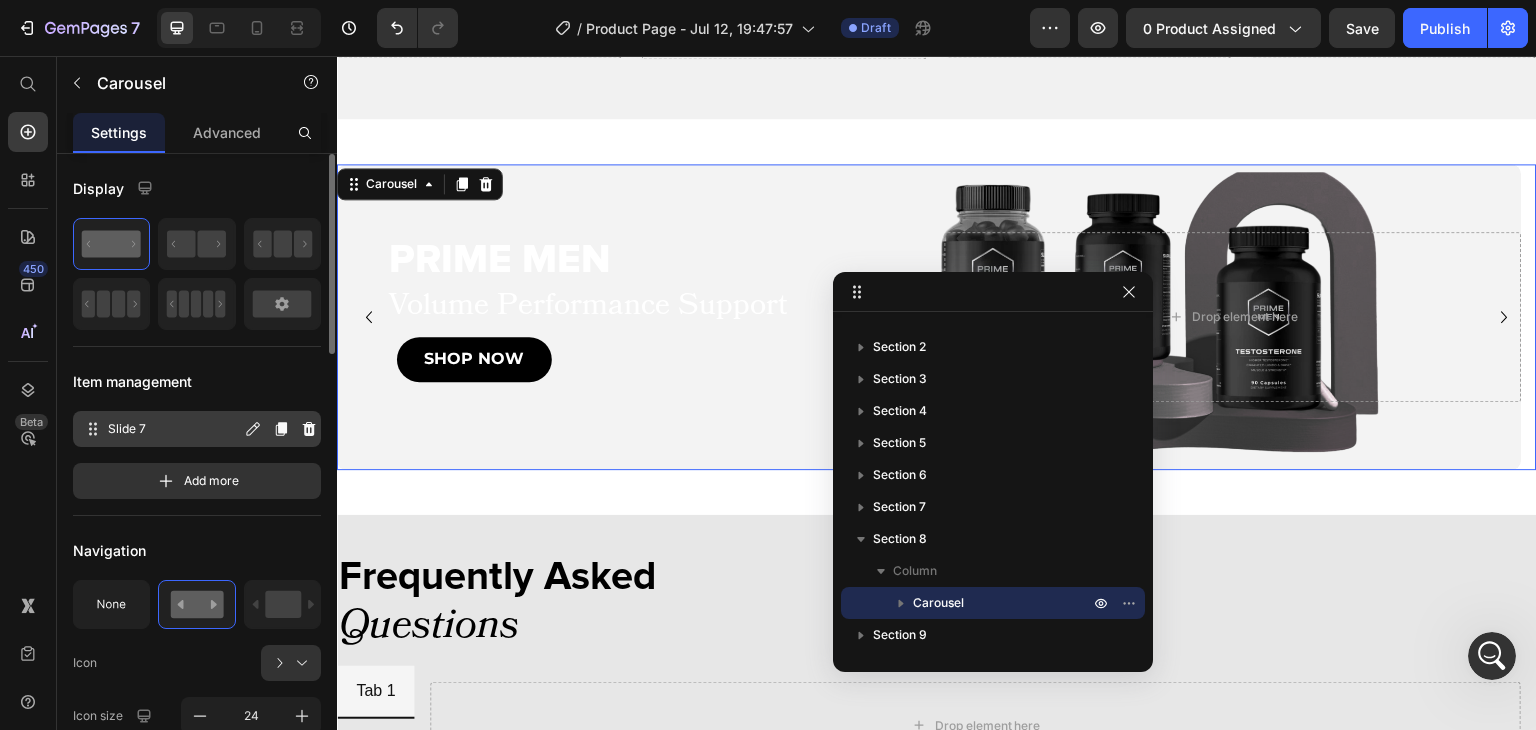 click on "Slide 7 Slide 7" at bounding box center [161, 429] 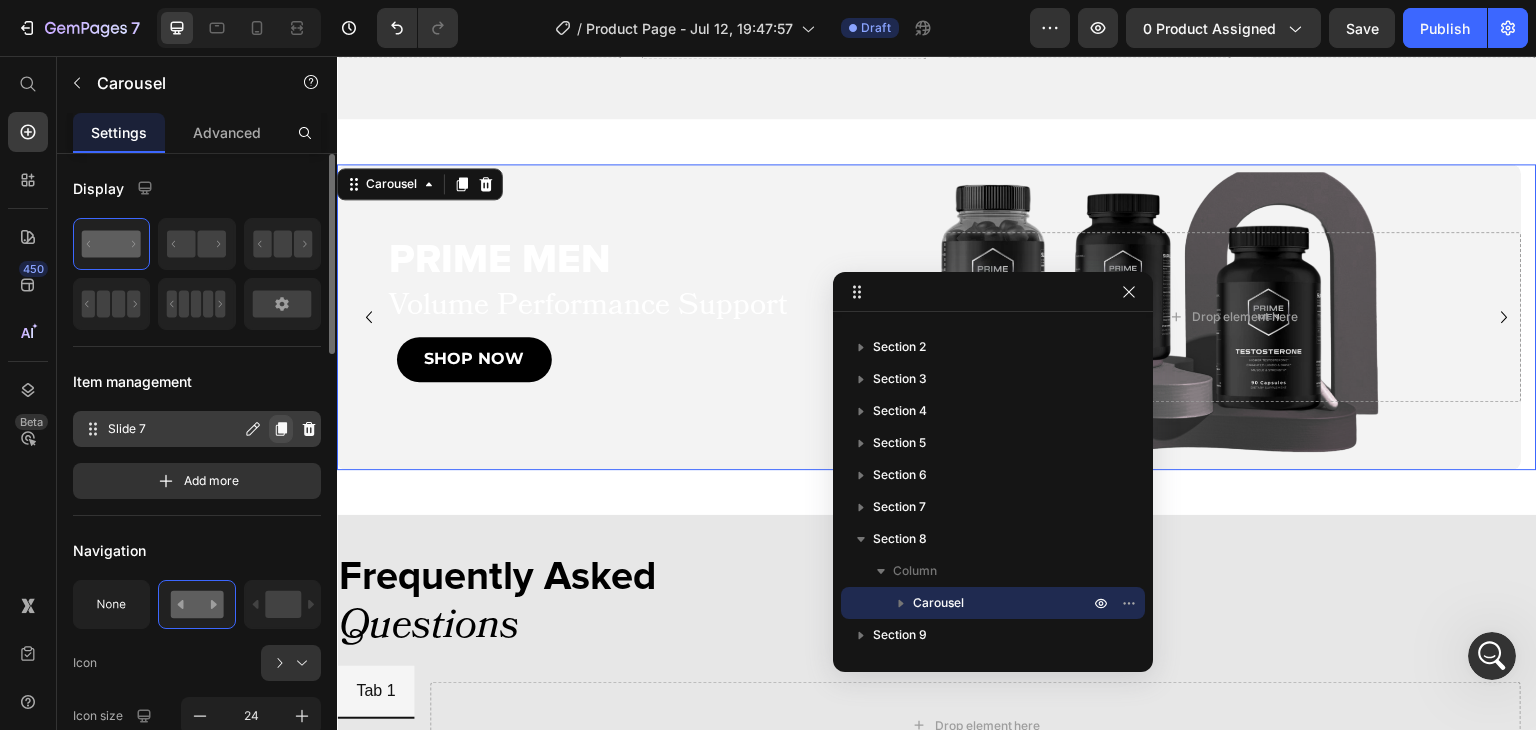 click 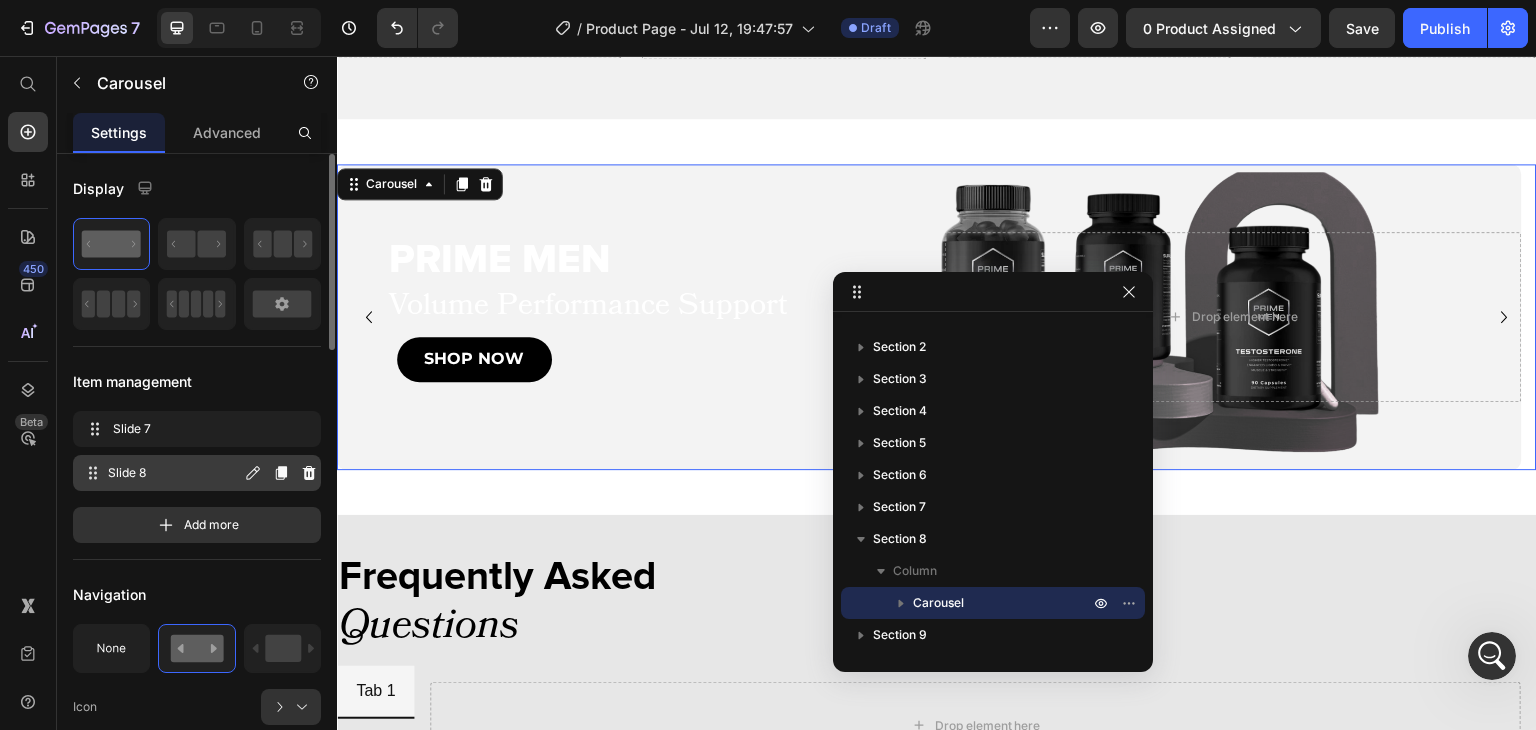 click on "Slide 8" at bounding box center (174, 473) 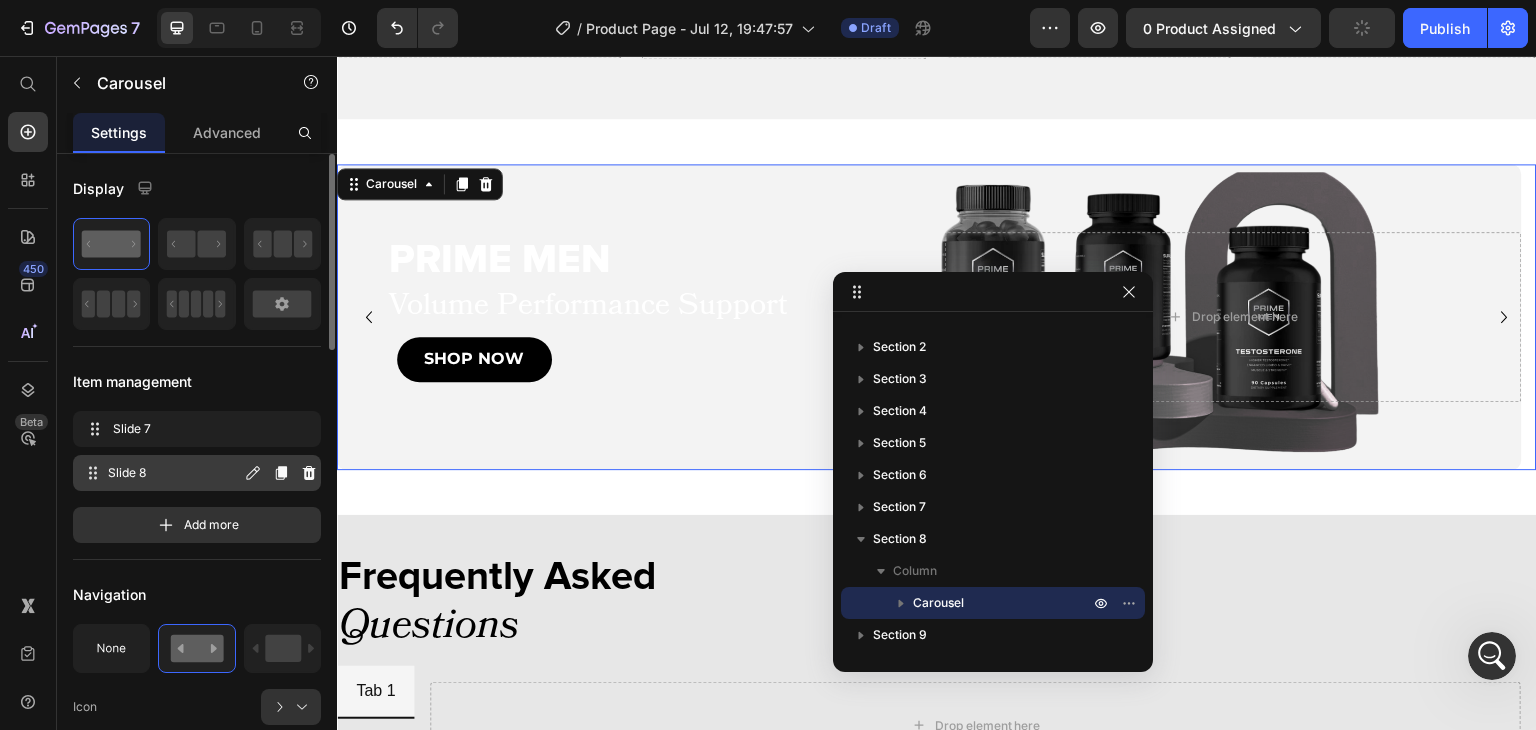 click on "Slide 8" at bounding box center [174, 473] 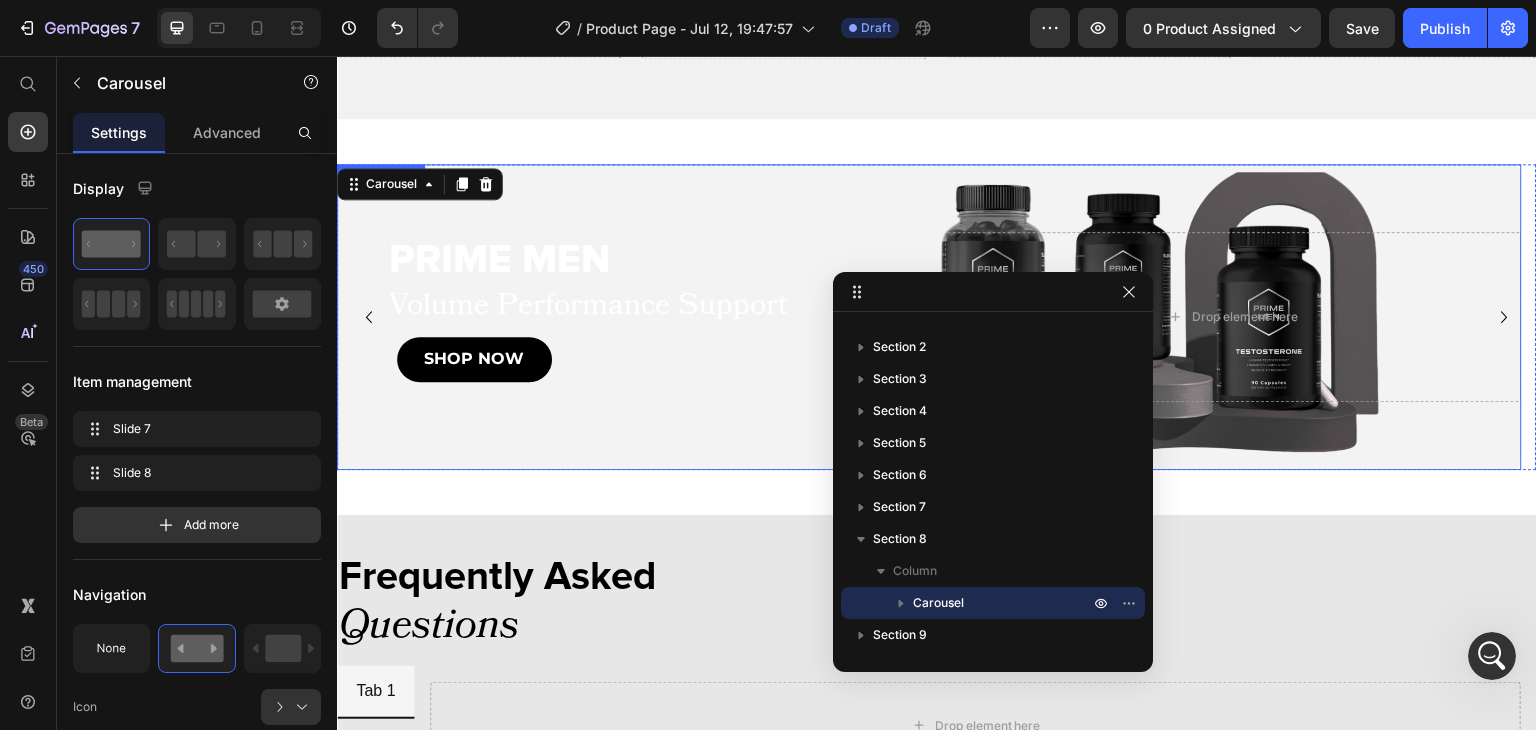 click at bounding box center (929, 317) 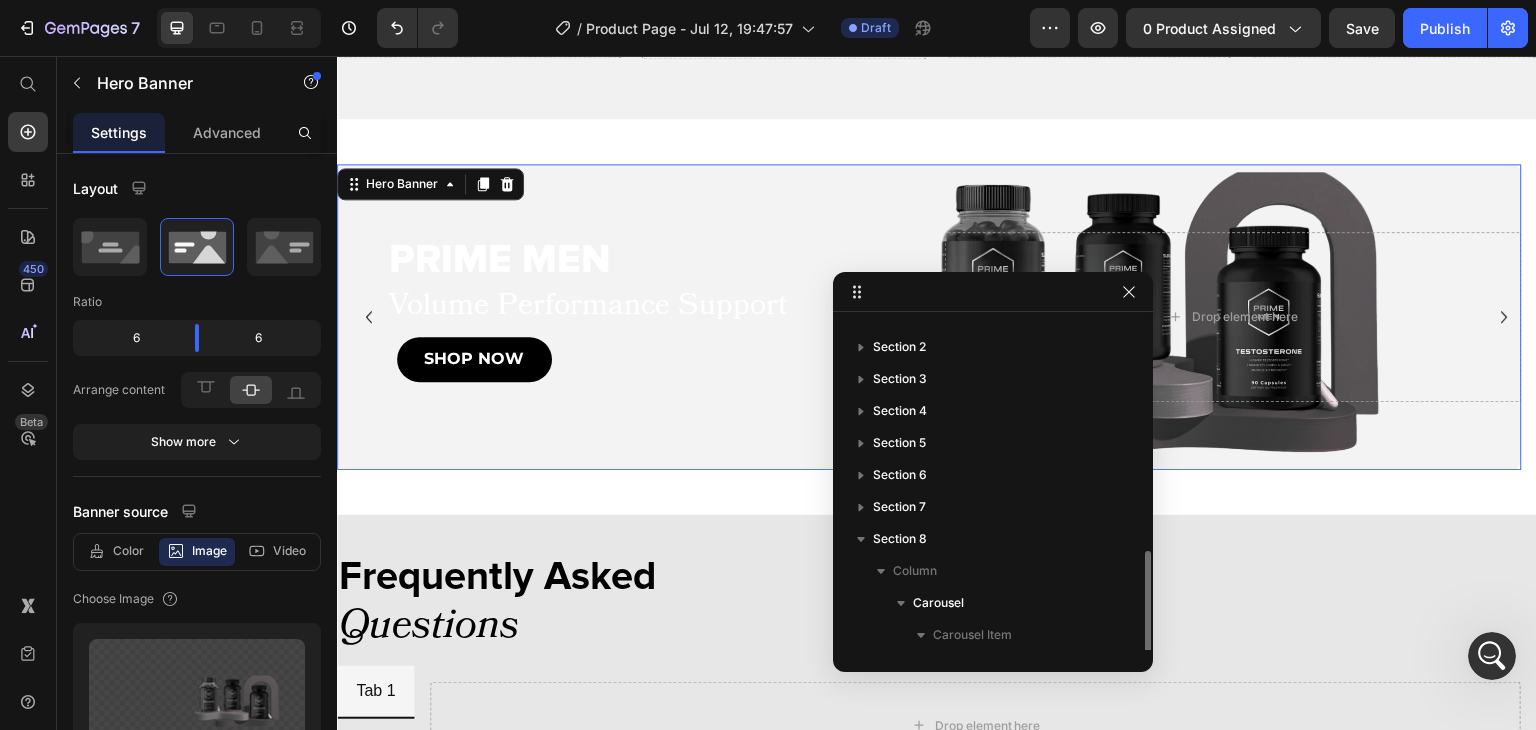 scroll, scrollTop: 149, scrollLeft: 0, axis: vertical 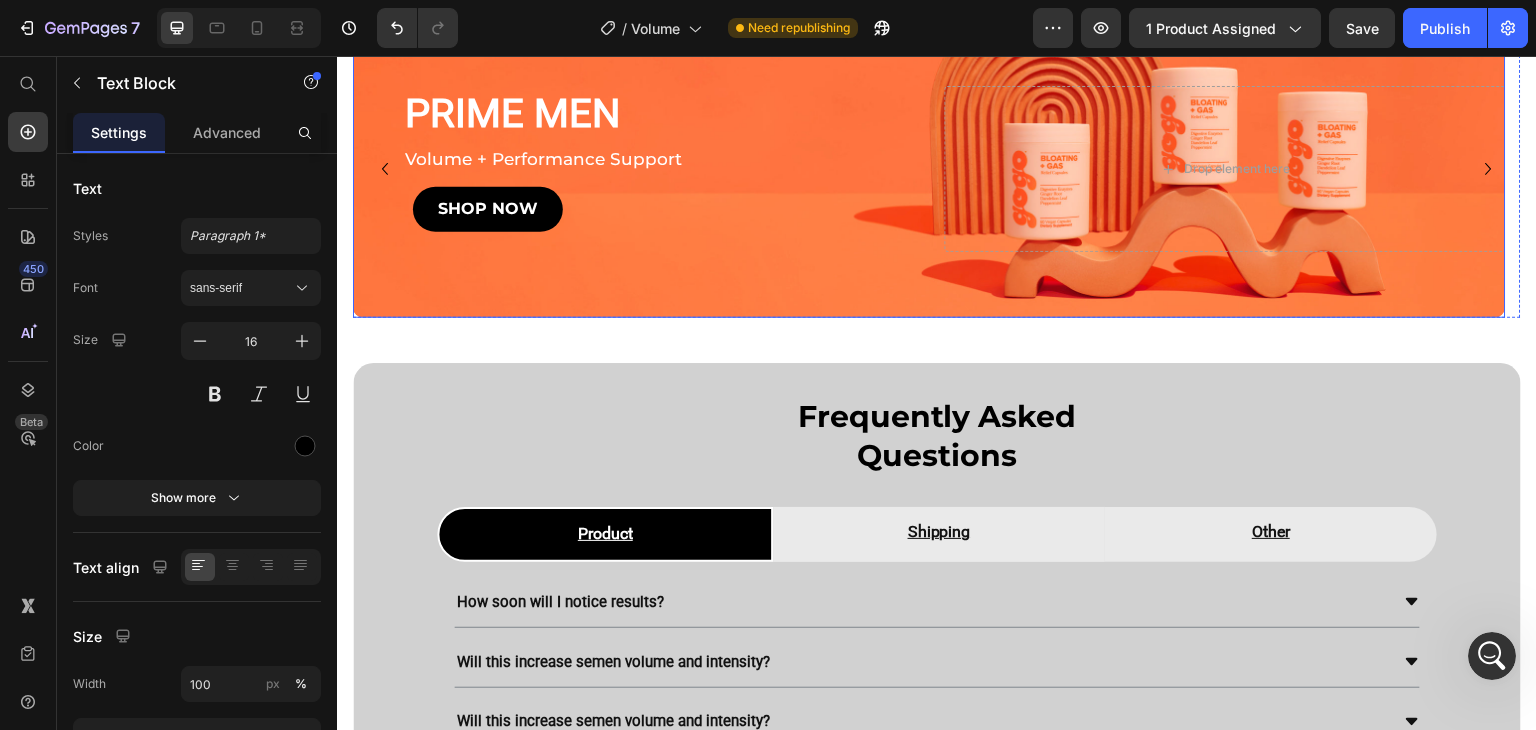 click on "PRIME MEN Heading Volume + Performance Support Text Block SHOP NOW Button
Drop element here" at bounding box center [929, 168] 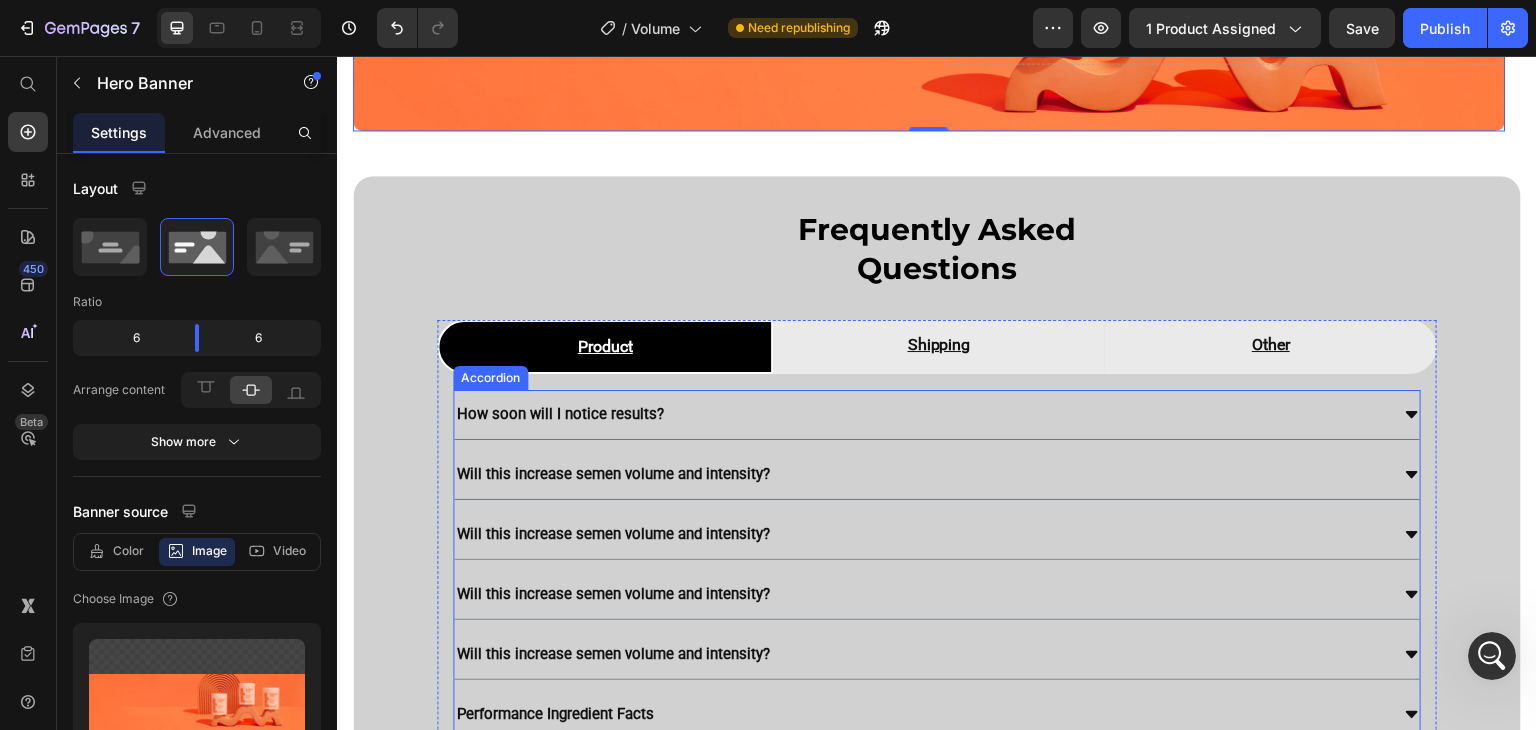 scroll, scrollTop: 4260, scrollLeft: 0, axis: vertical 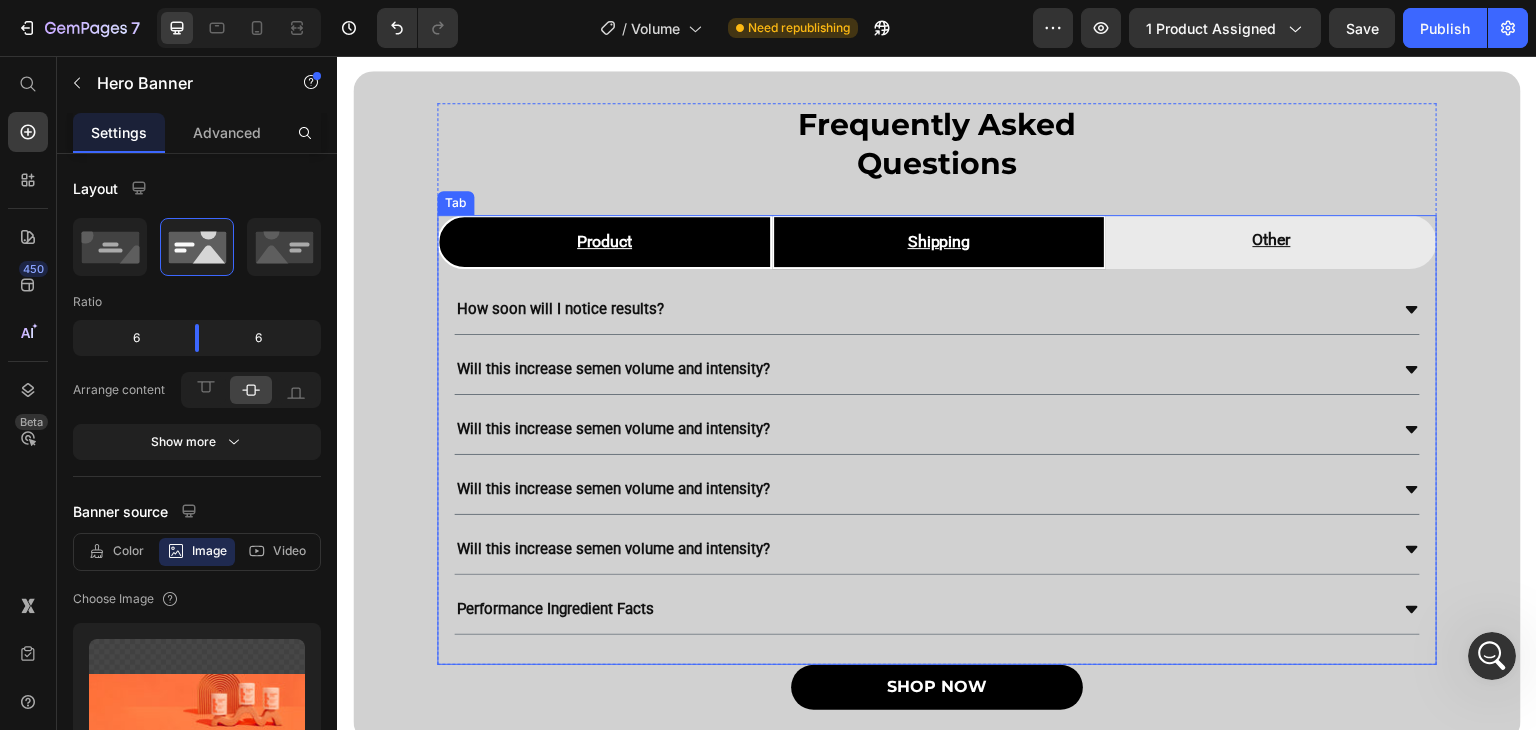 click on "Shipping" at bounding box center (939, 242) 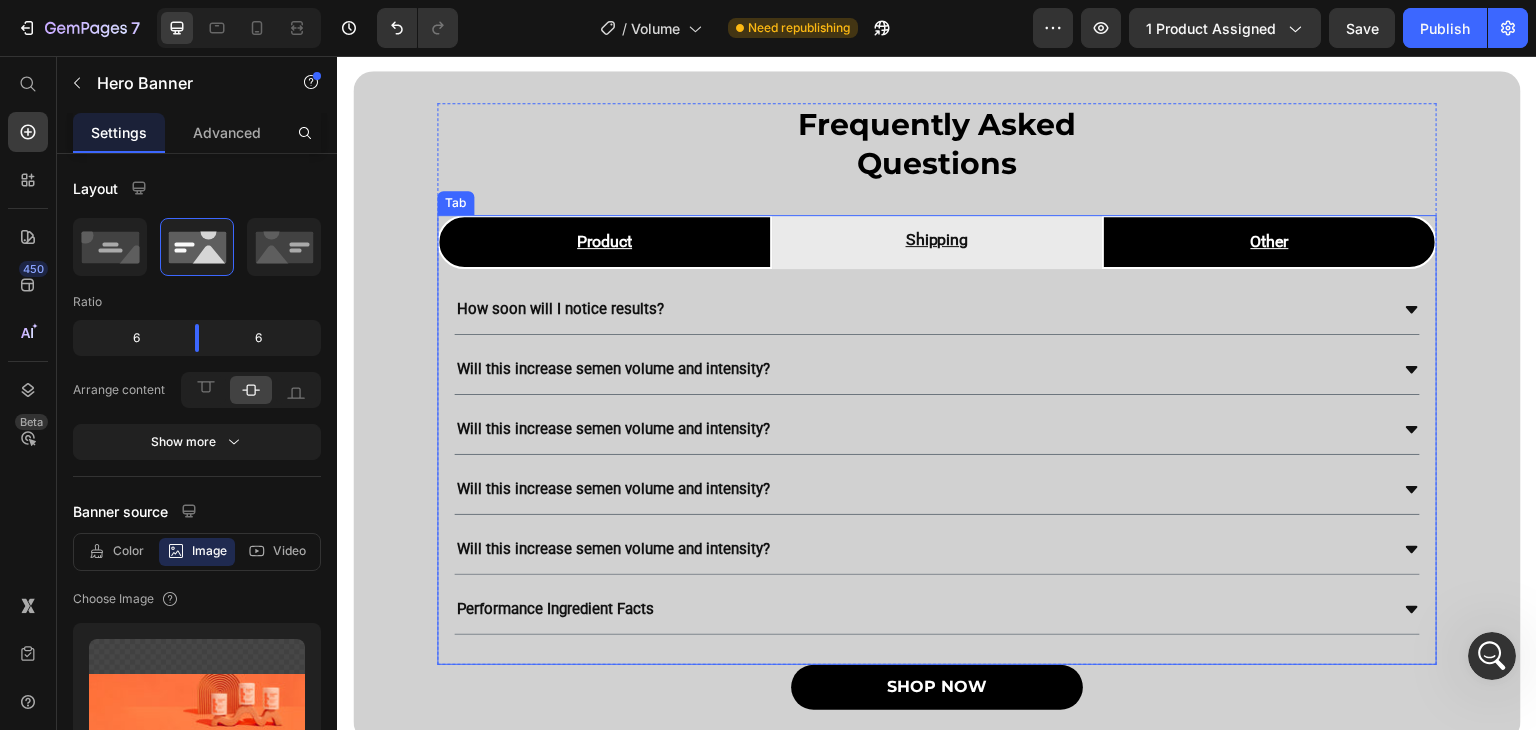 click on "Other" at bounding box center (1270, 242) 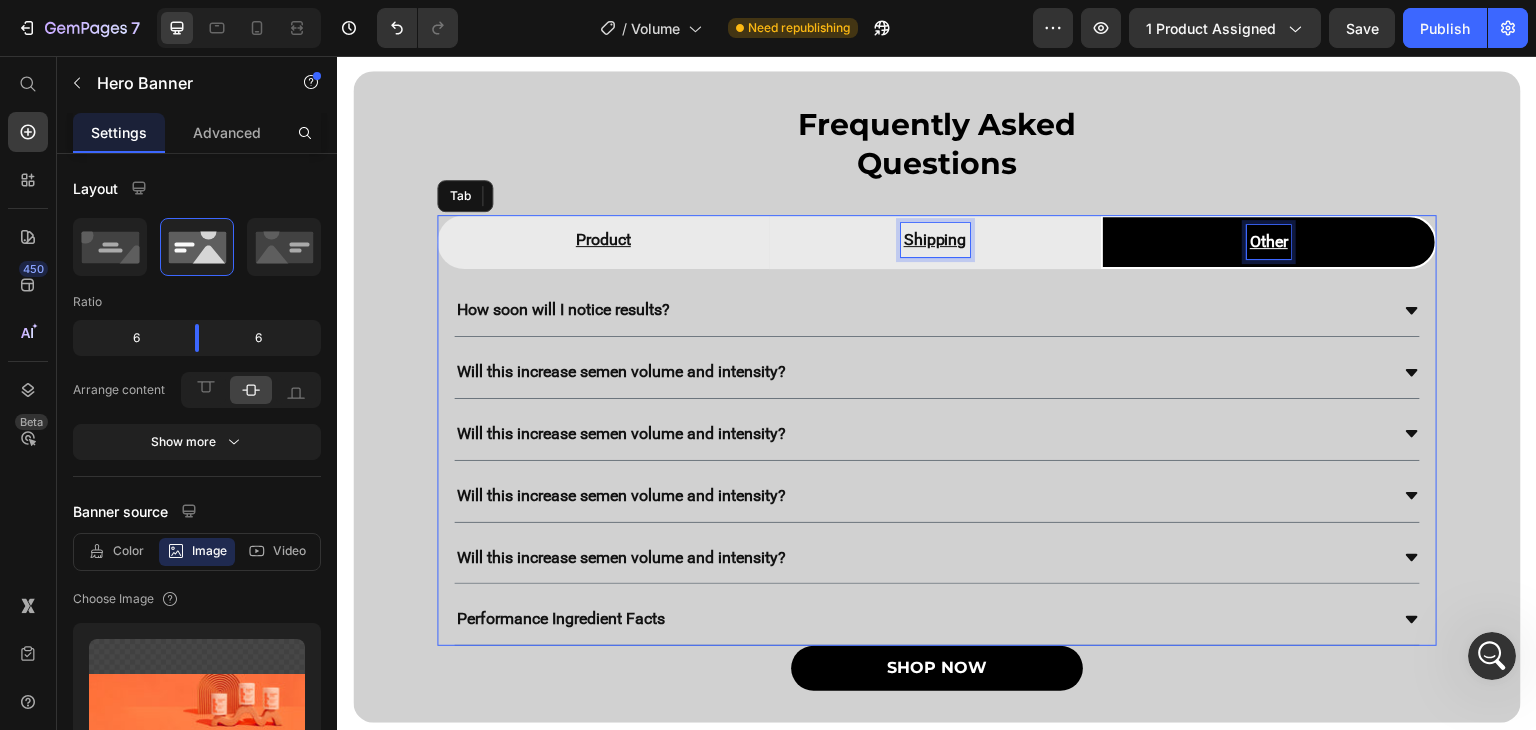 click on "Other" at bounding box center (1269, 242) 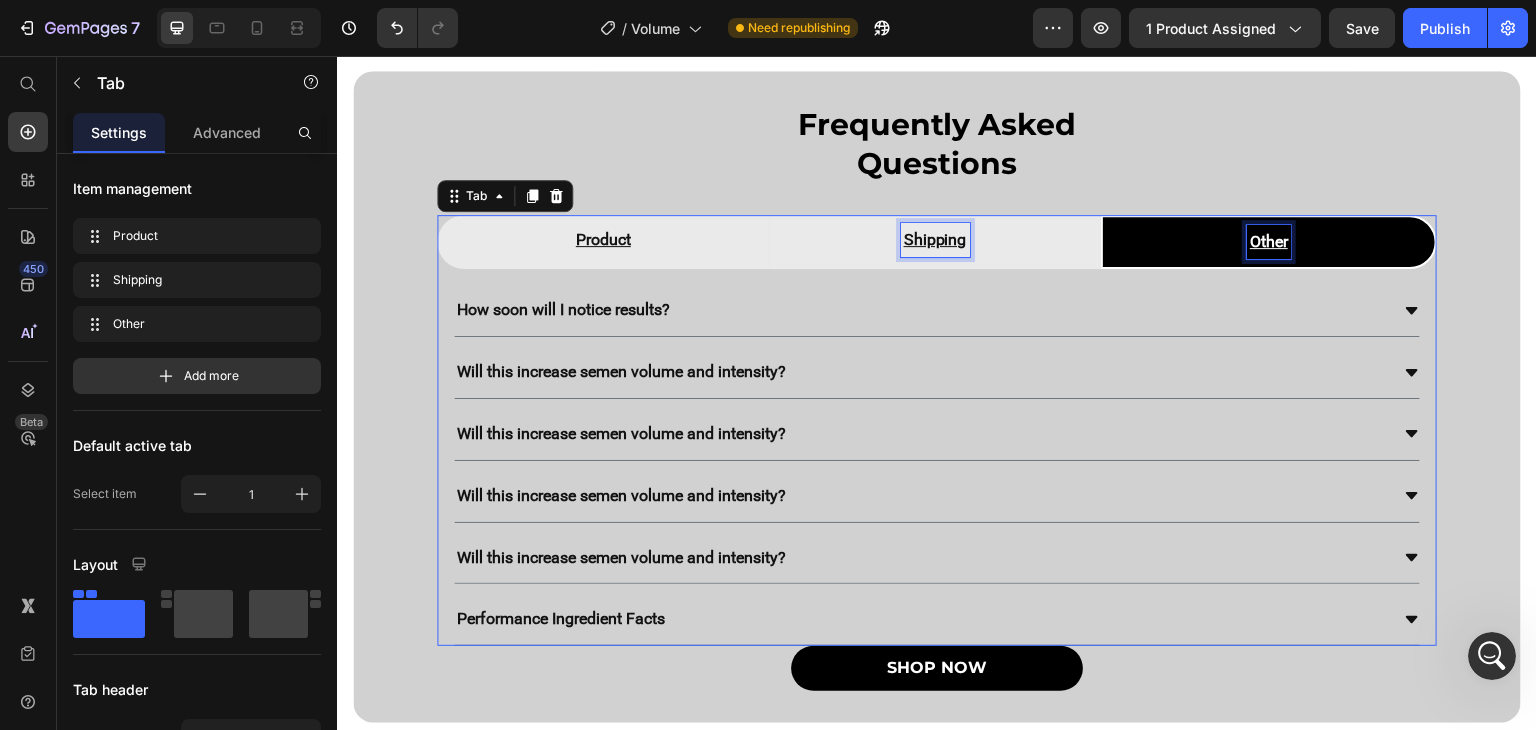 click on "Other" at bounding box center (1269, 242) 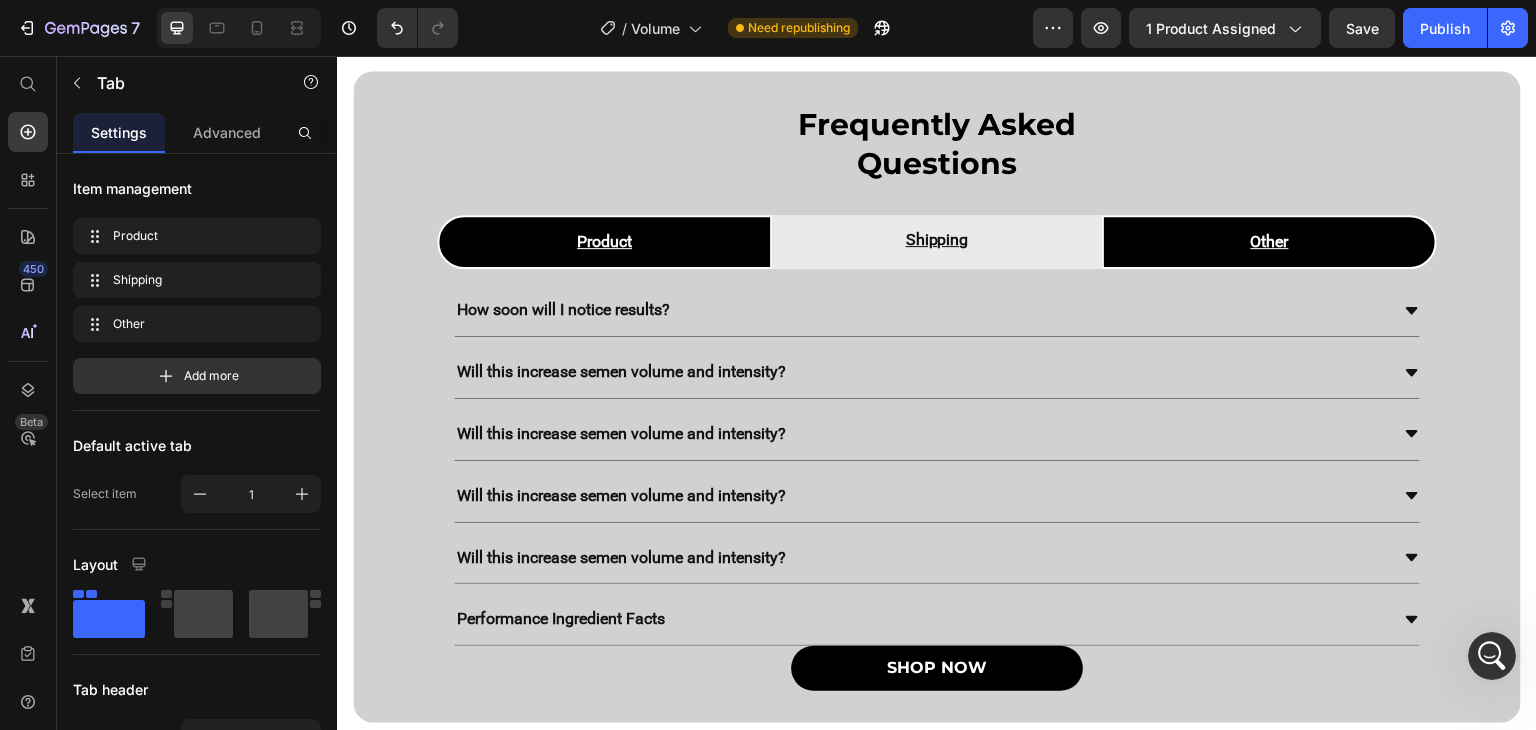 click on "Product" at bounding box center [604, 242] 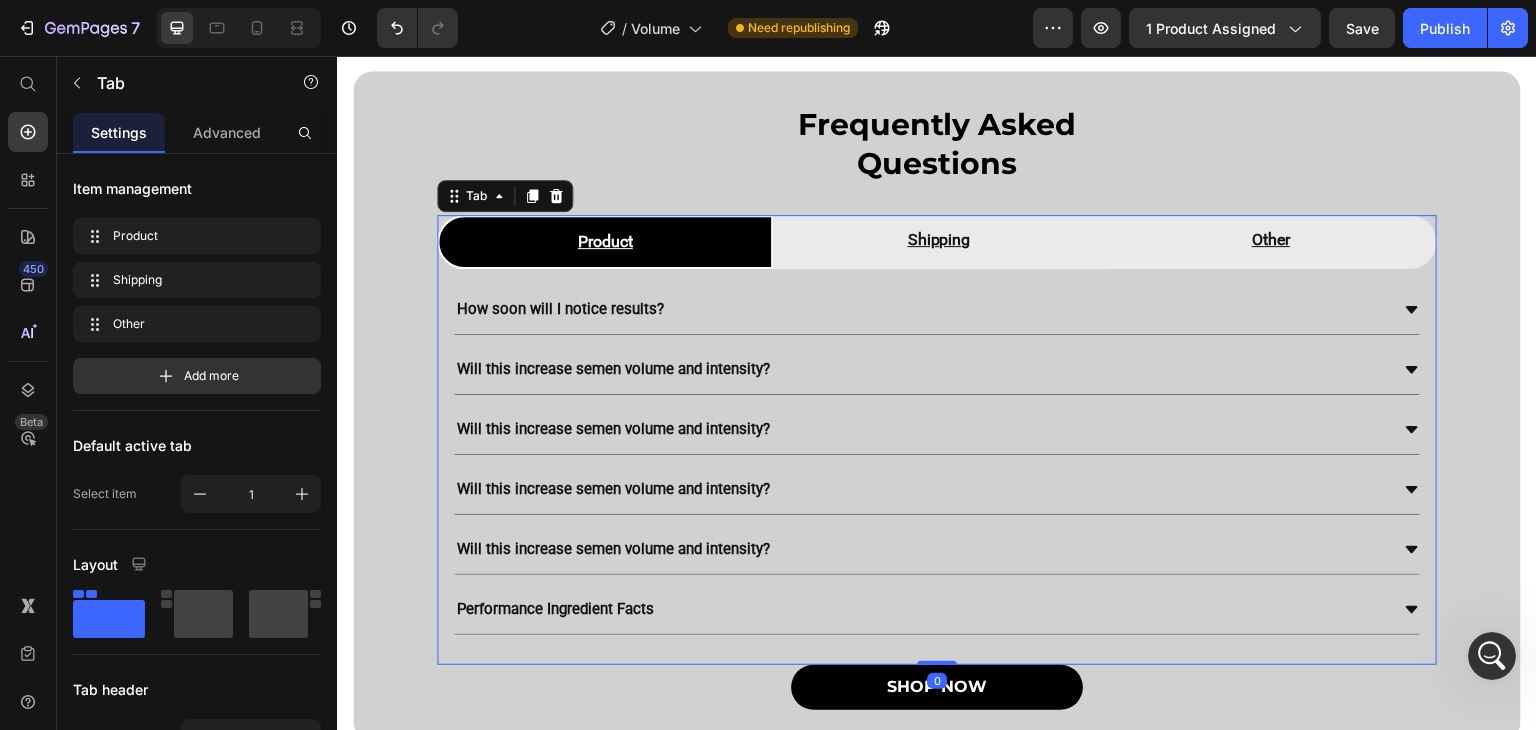 click on "Product" at bounding box center [605, 242] 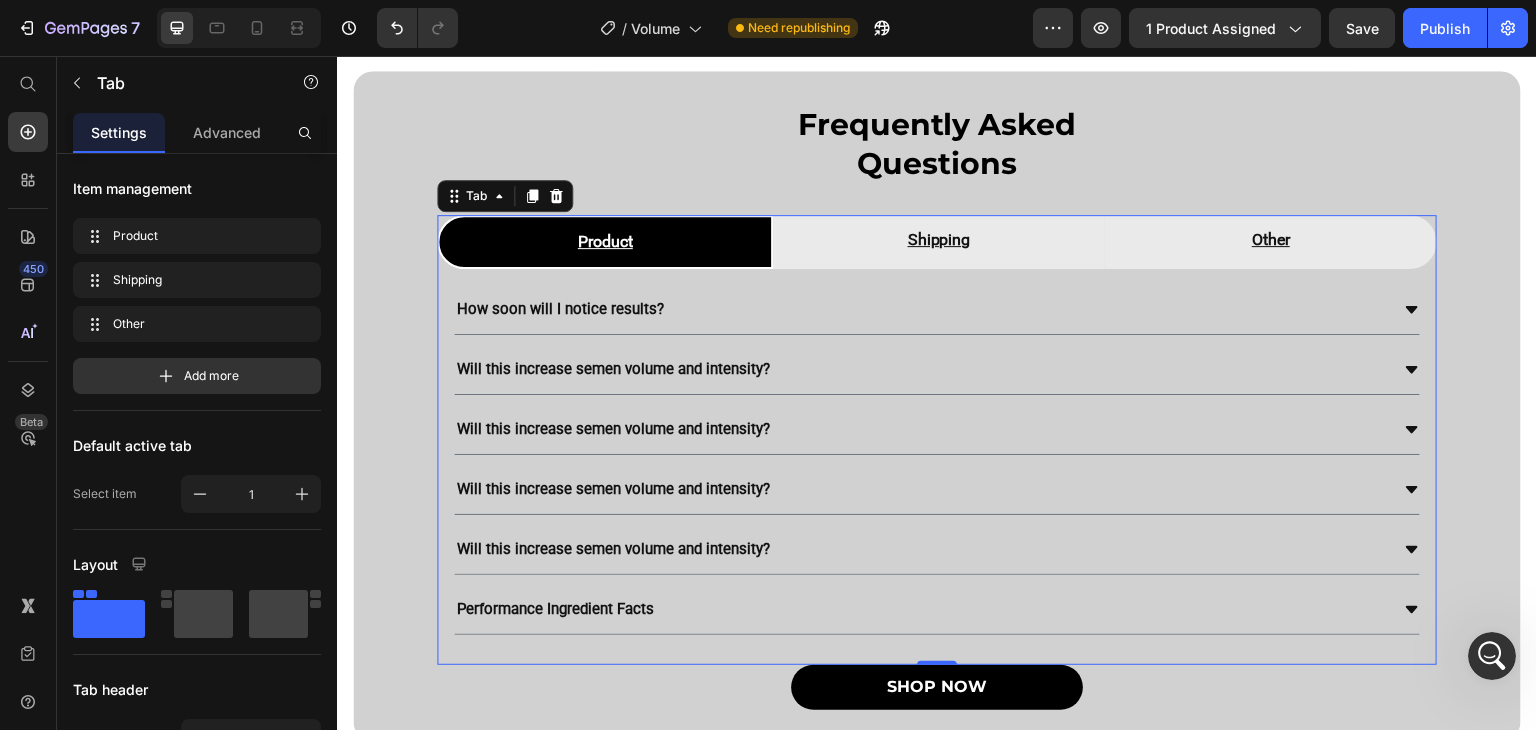 click on "Product" at bounding box center [605, 242] 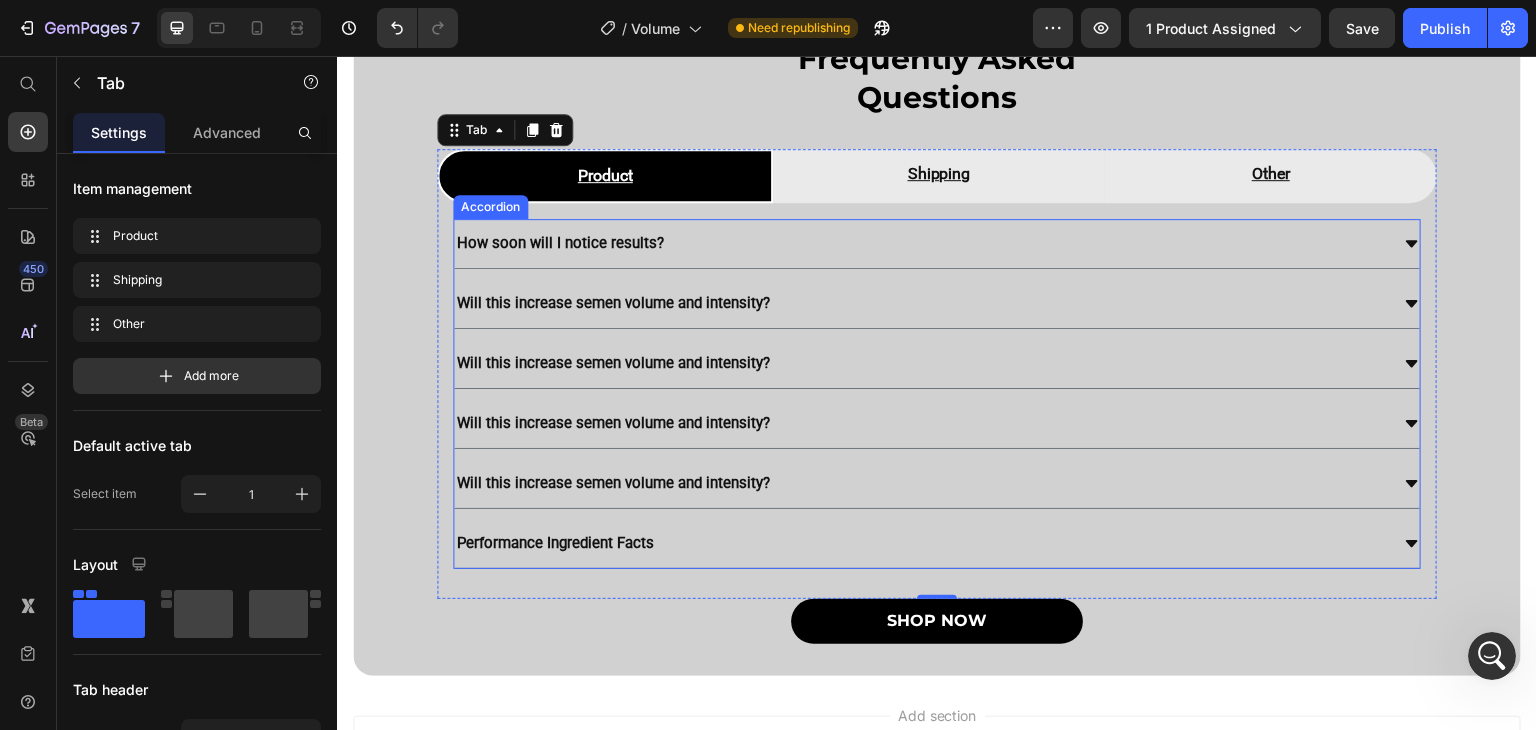 scroll, scrollTop: 4240, scrollLeft: 0, axis: vertical 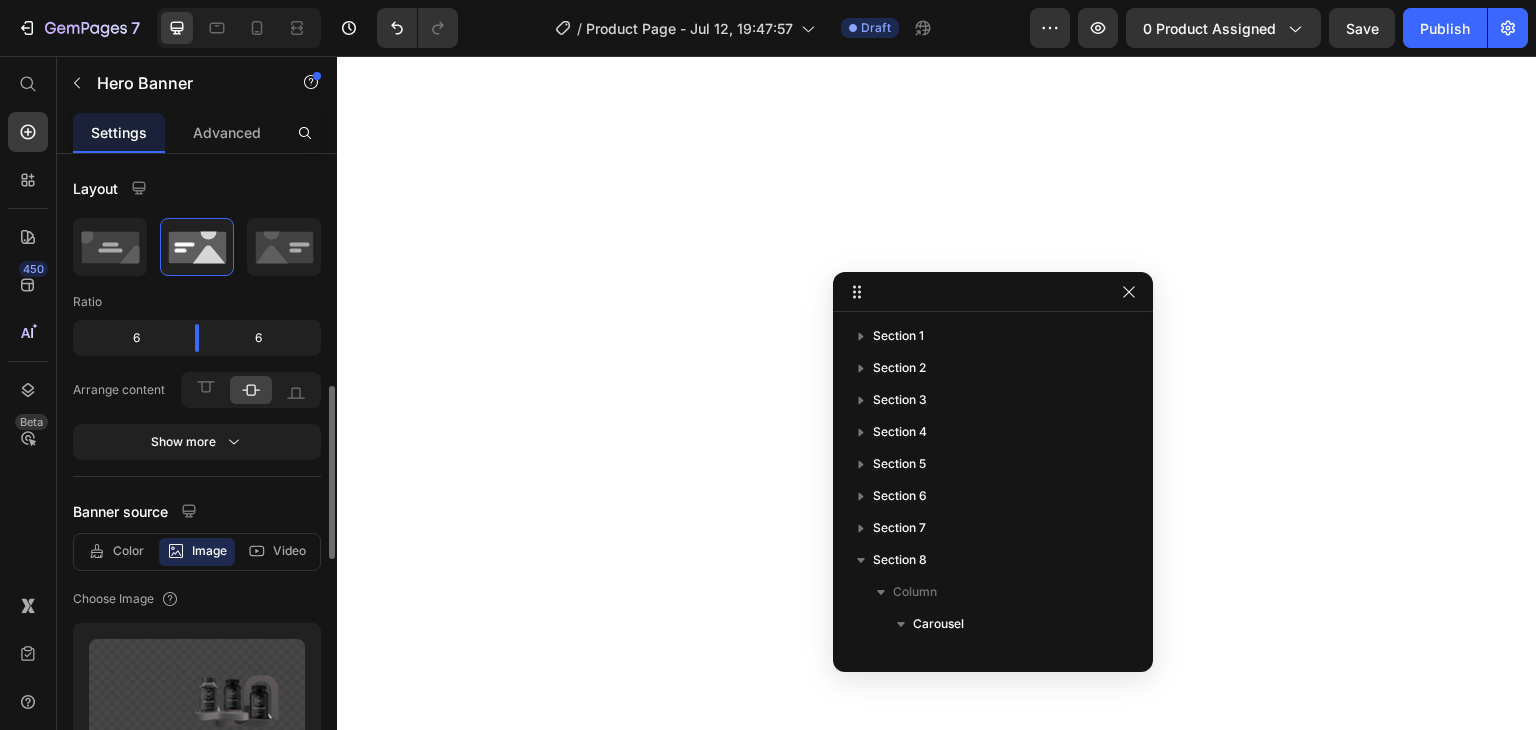 click 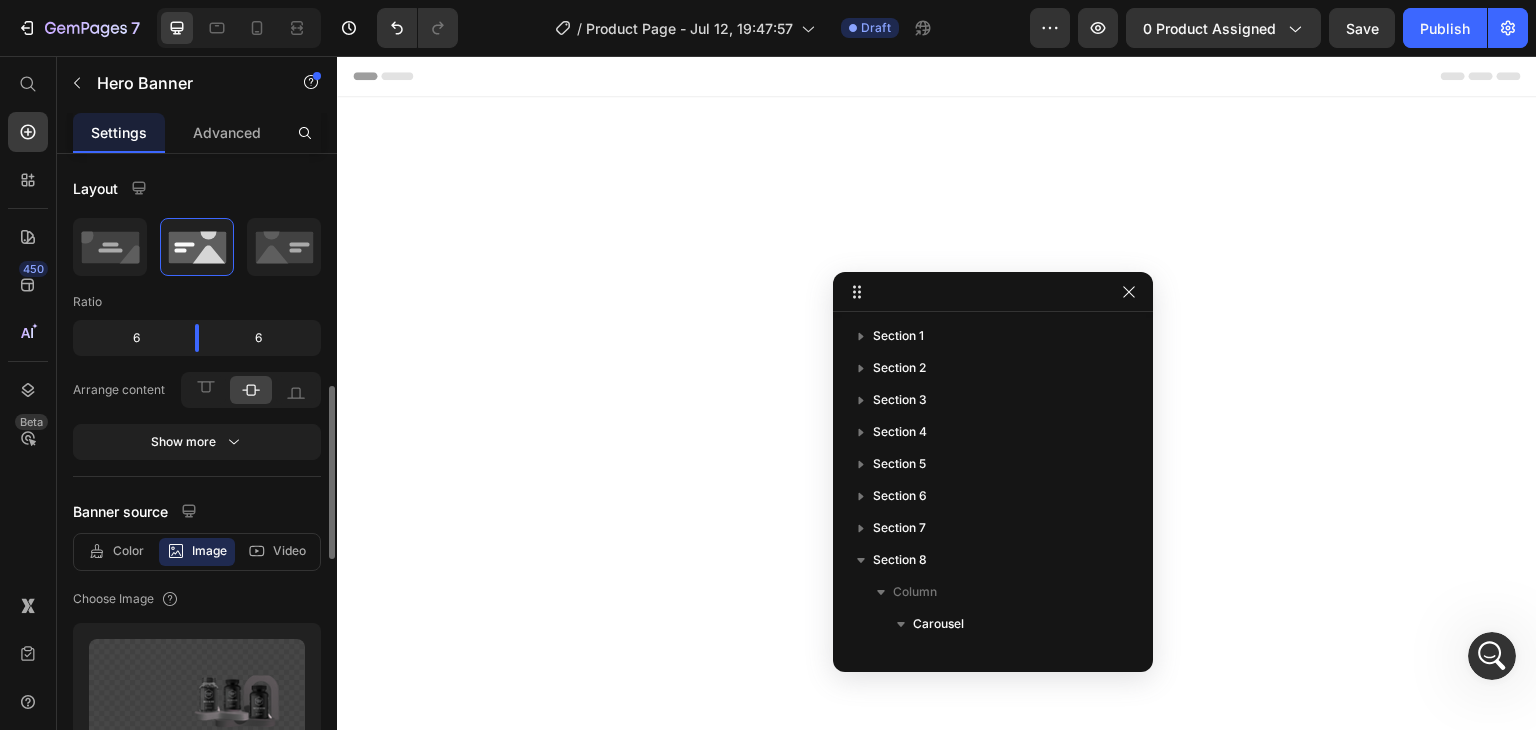 scroll, scrollTop: 182, scrollLeft: 0, axis: vertical 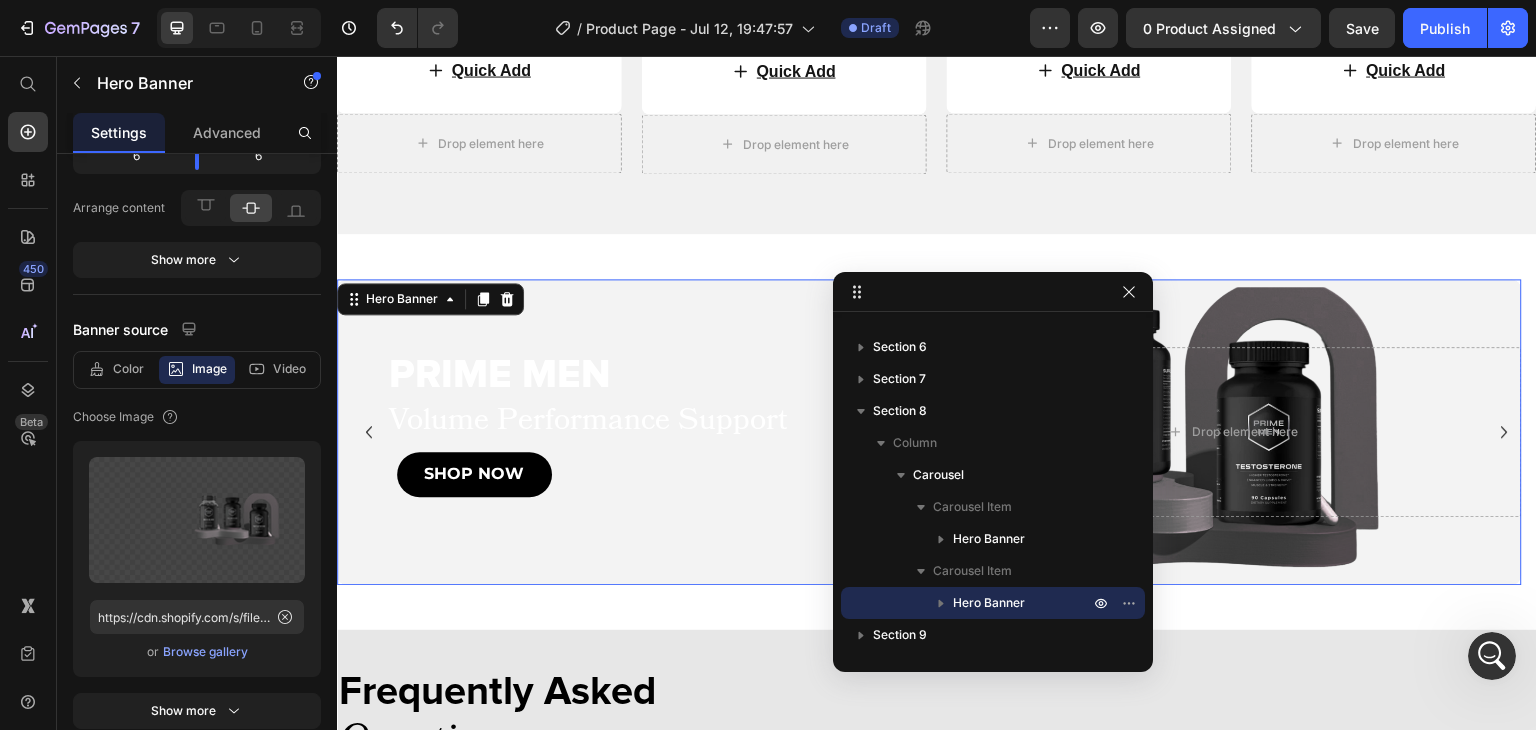 click at bounding box center (929, 432) 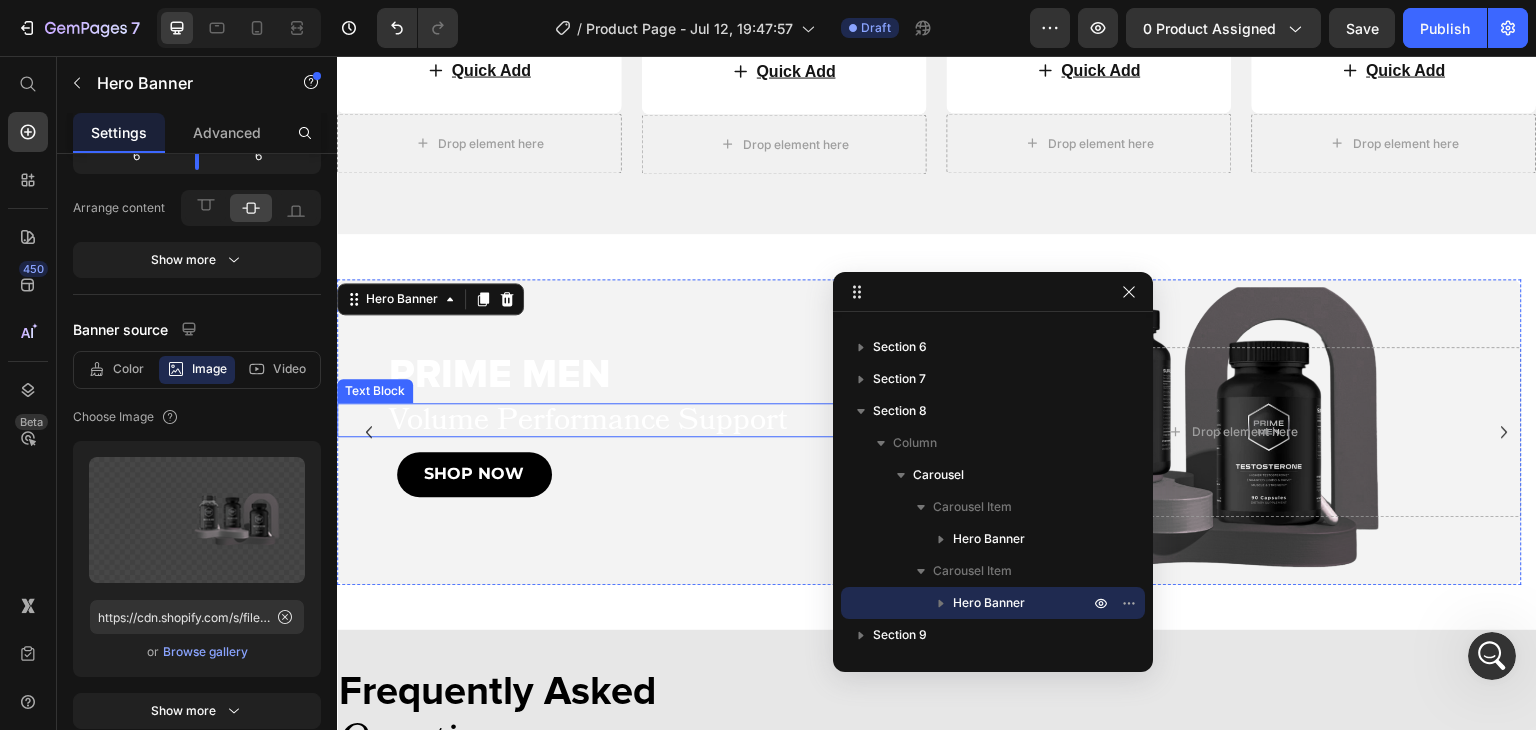 scroll, scrollTop: 3958, scrollLeft: 0, axis: vertical 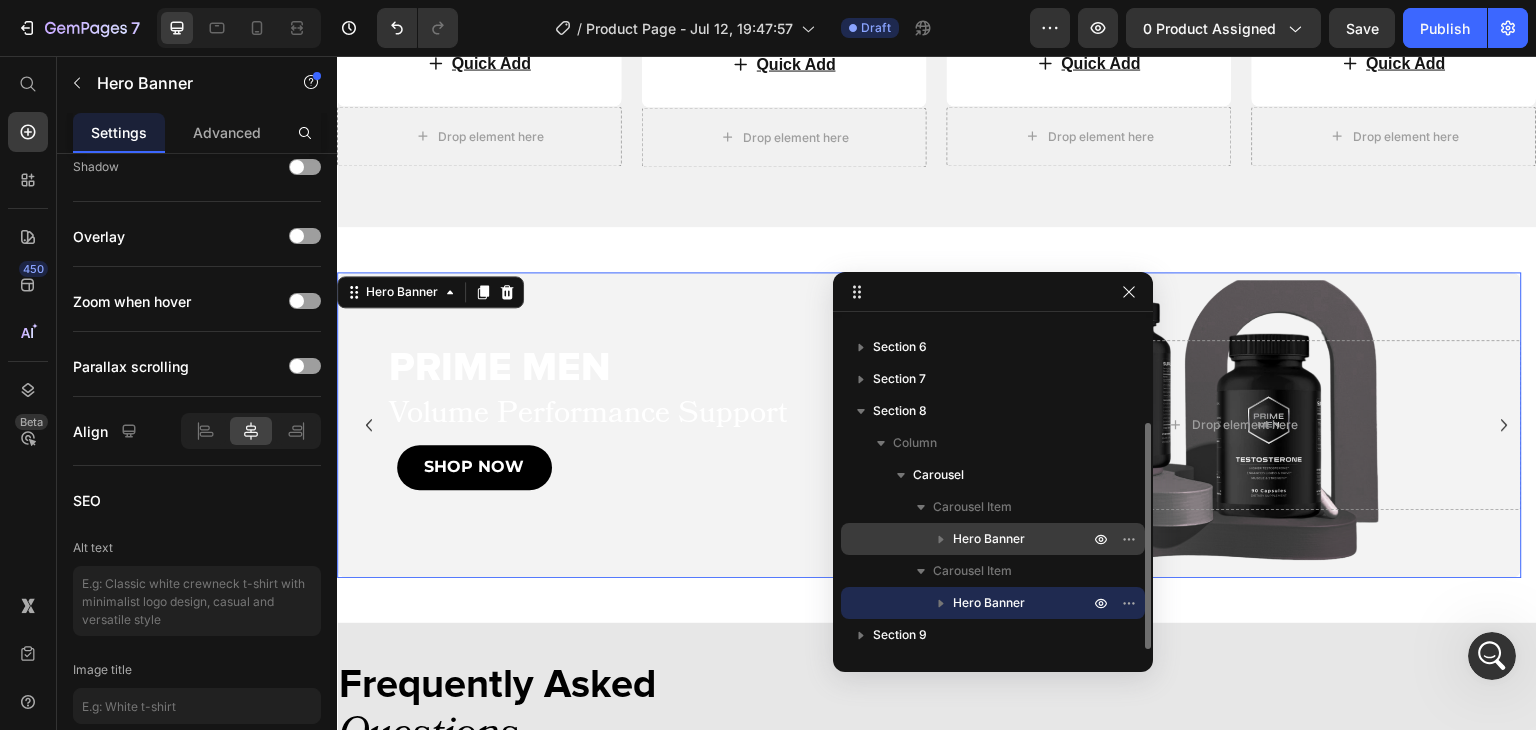 click on "Hero Banner" at bounding box center [989, 539] 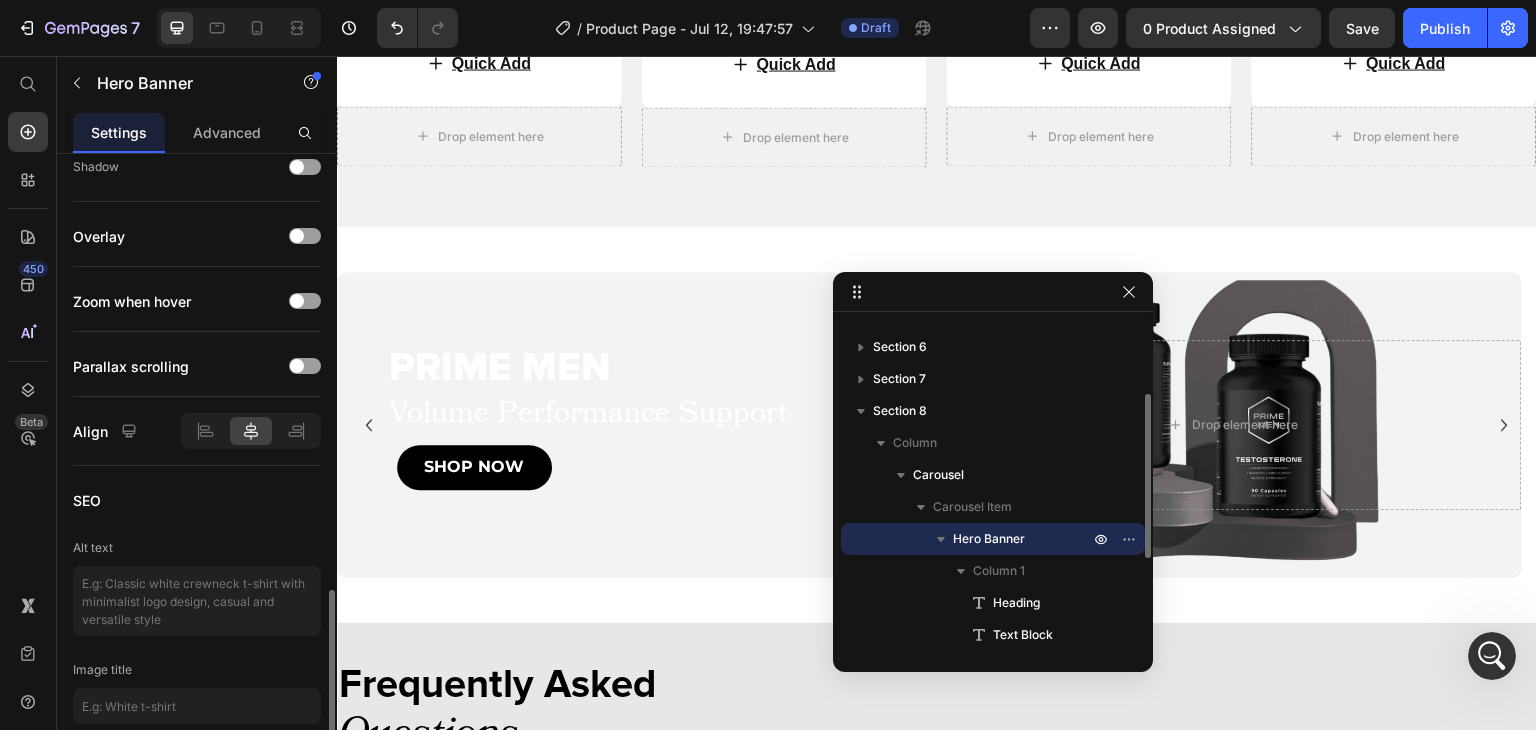 scroll, scrollTop: 1588, scrollLeft: 0, axis: vertical 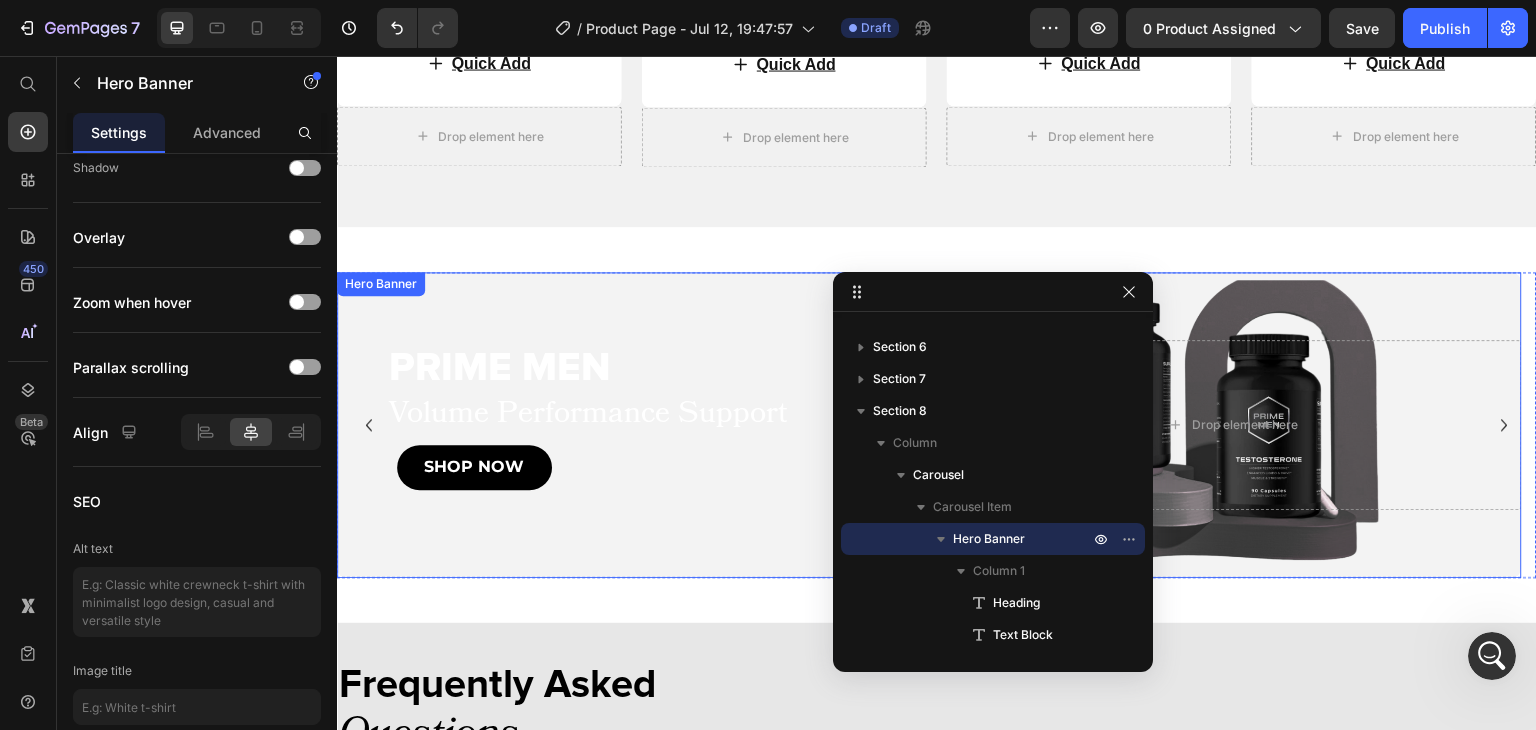 click on "PRIME MEN Heading Volume Performance Support Text Block SHOP NOW Button
Drop element here" at bounding box center (929, 425) 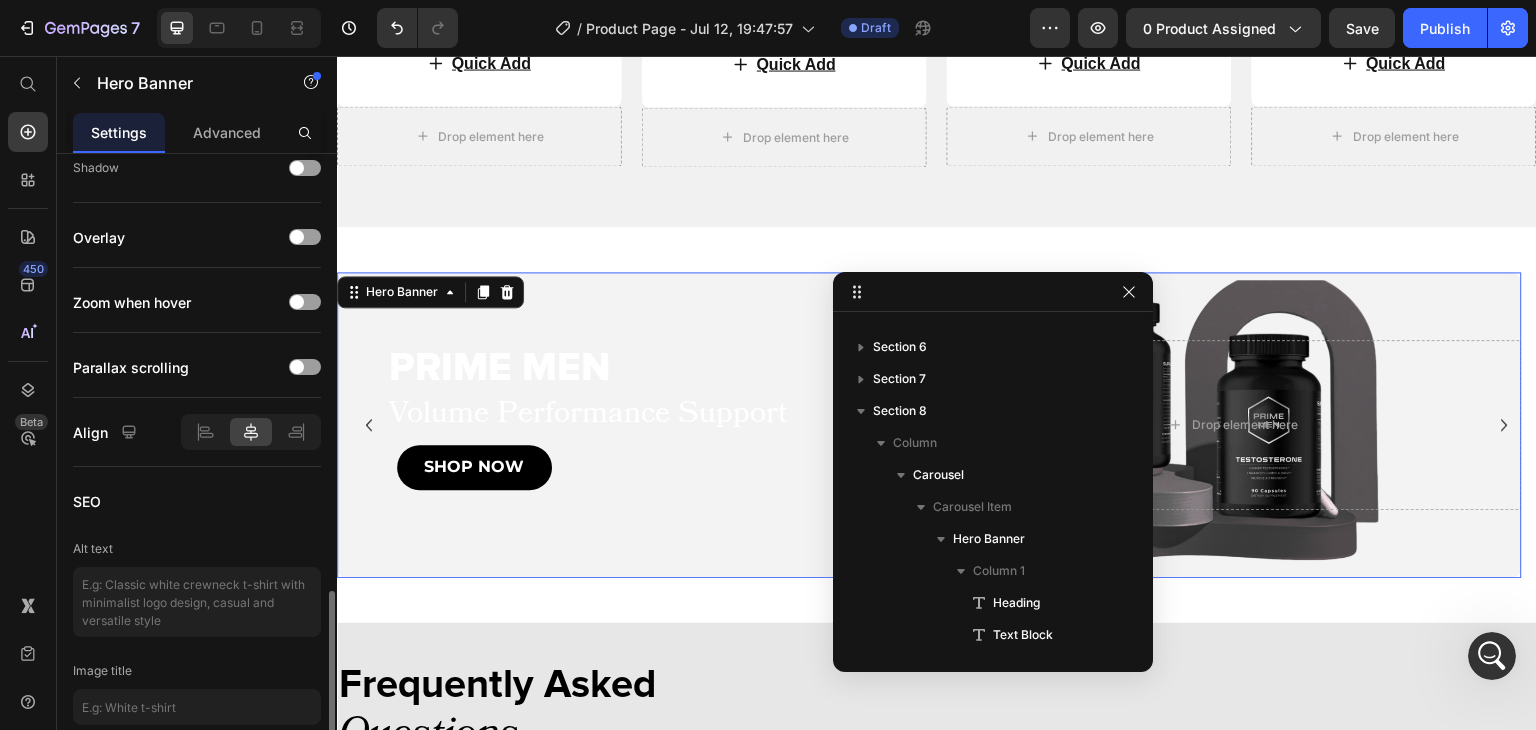 scroll, scrollTop: 1588, scrollLeft: 0, axis: vertical 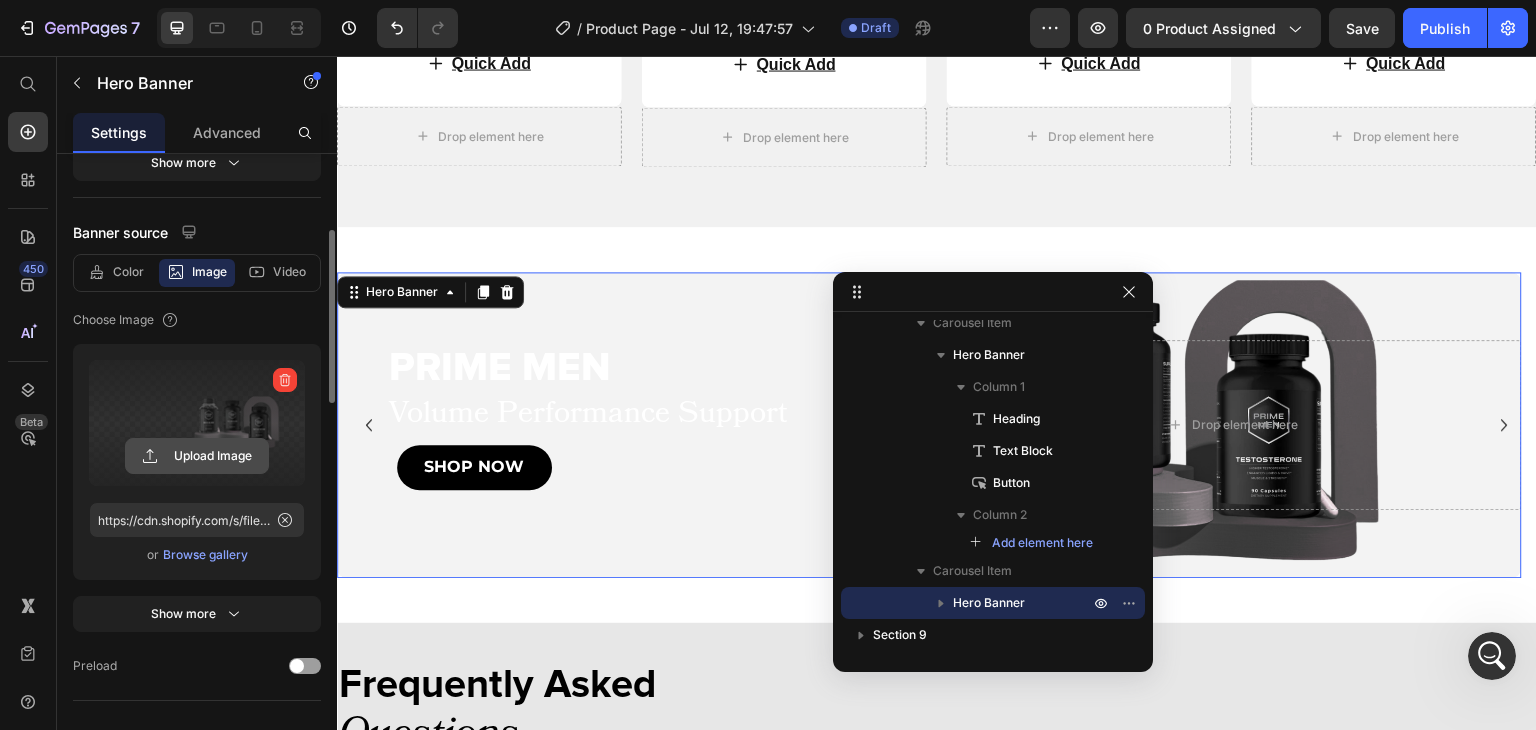 click 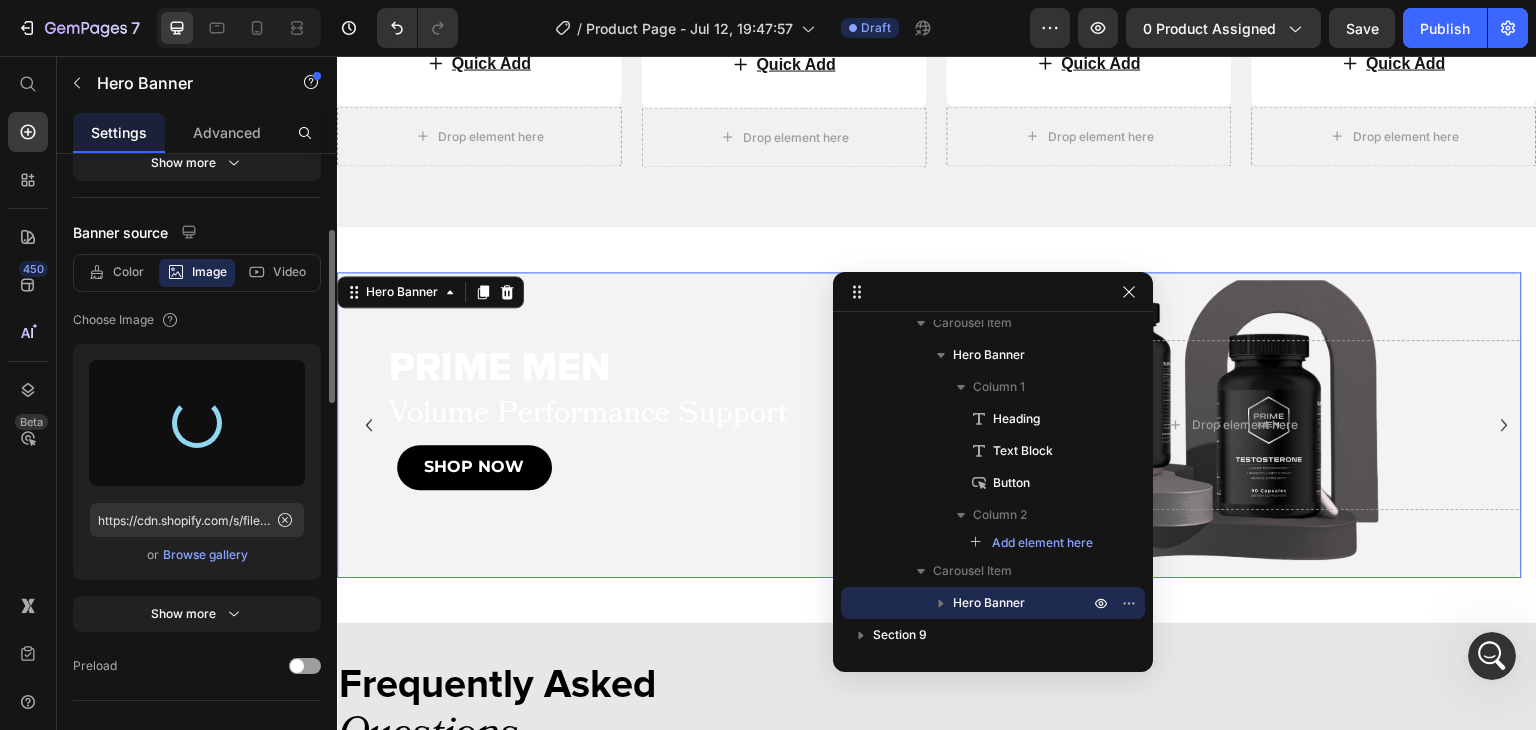 type on "https://cdn.shopify.com/s/files/1/0644/5370/5824/files/gempages_572674907528233799-619a6cd3-05c2-43a4-84e4-785bb7c9035c.png" 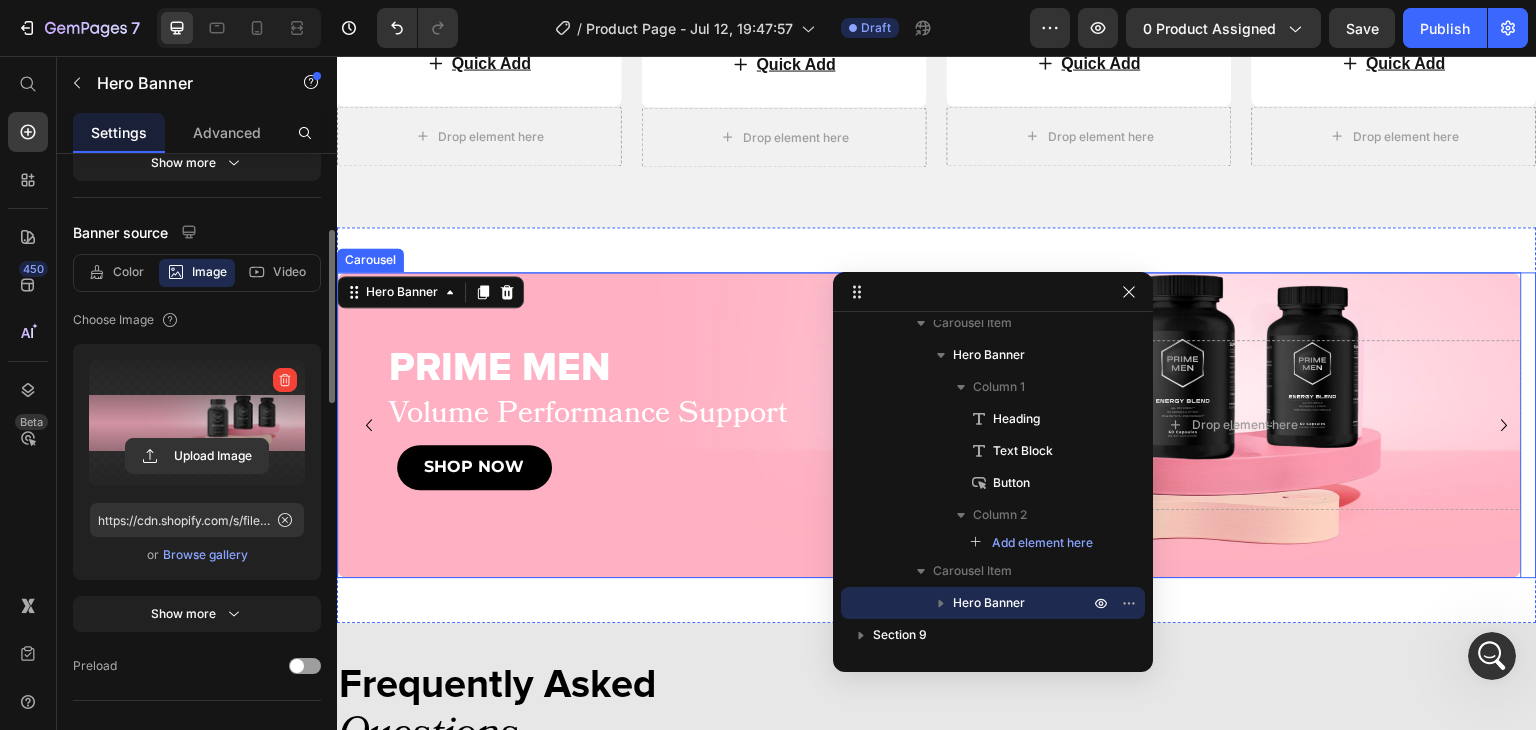 click 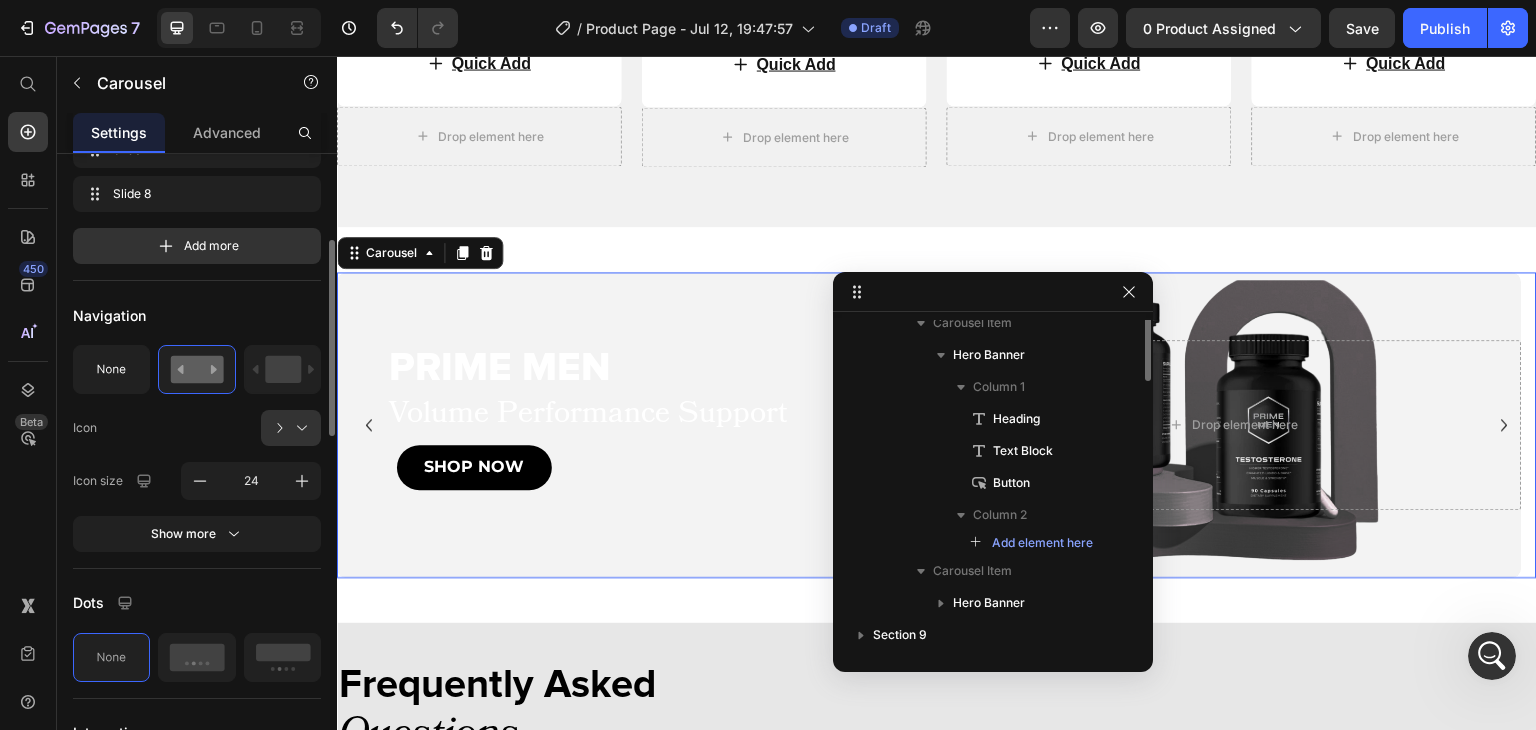 scroll, scrollTop: 154, scrollLeft: 0, axis: vertical 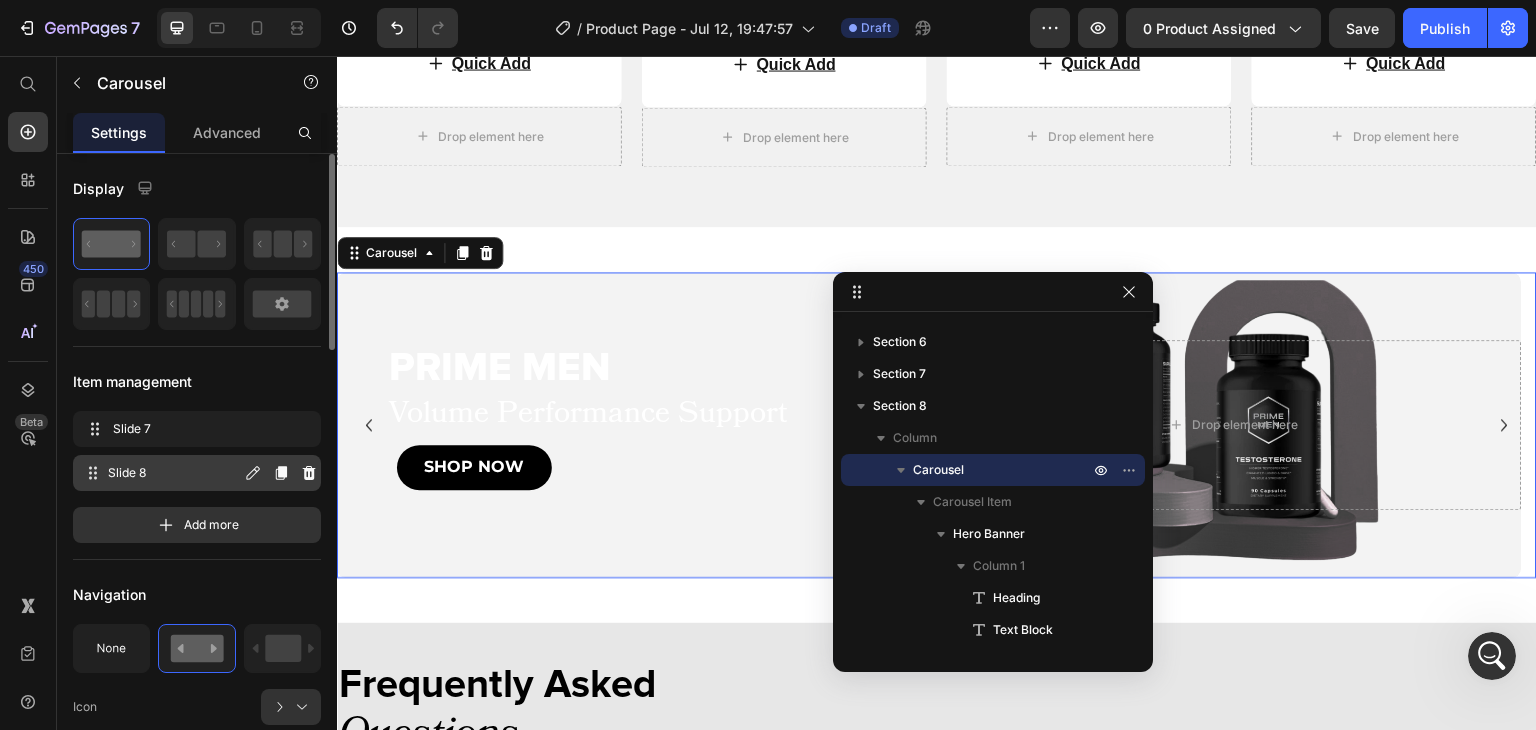 click on "Slide 8" at bounding box center (174, 473) 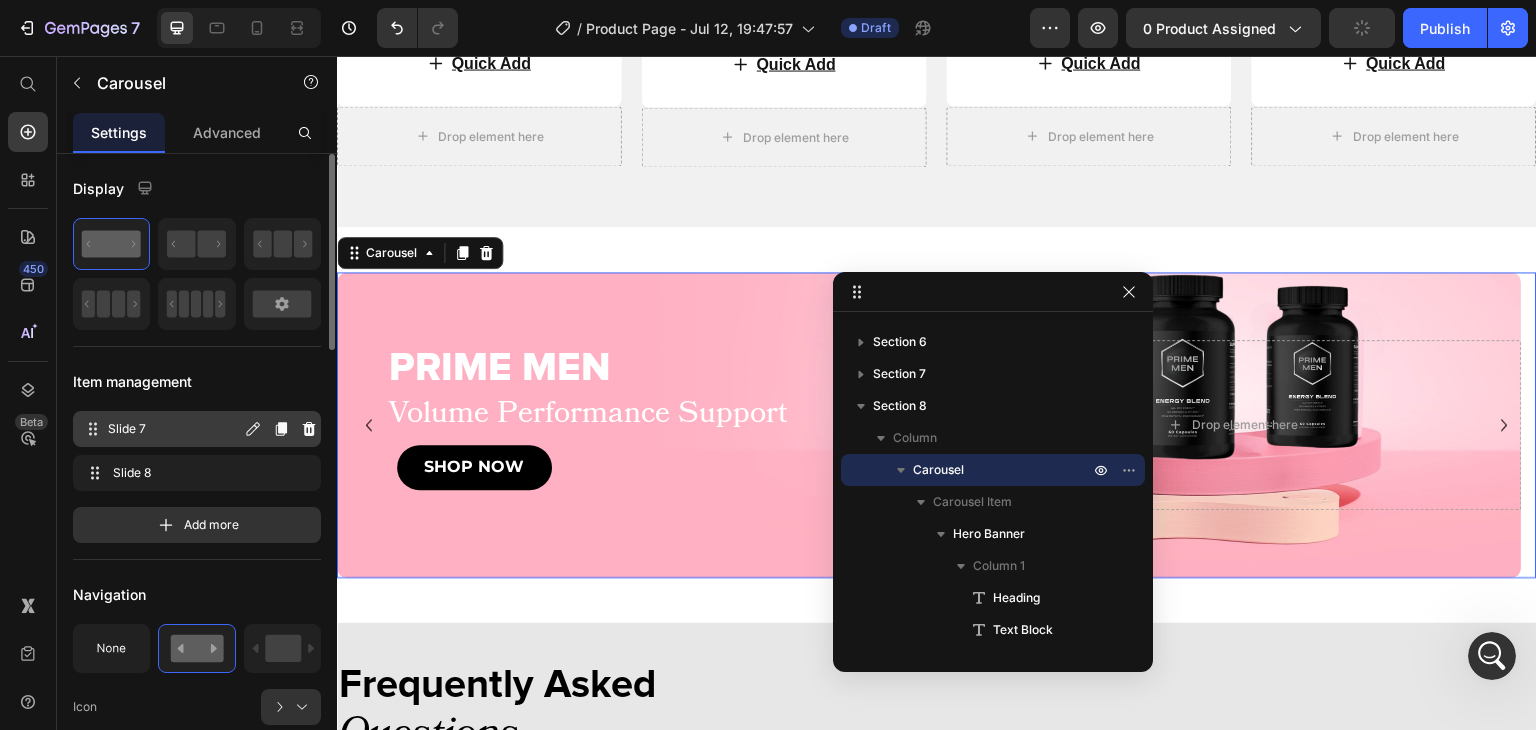 click on "Slide 7 Slide 7" at bounding box center (161, 429) 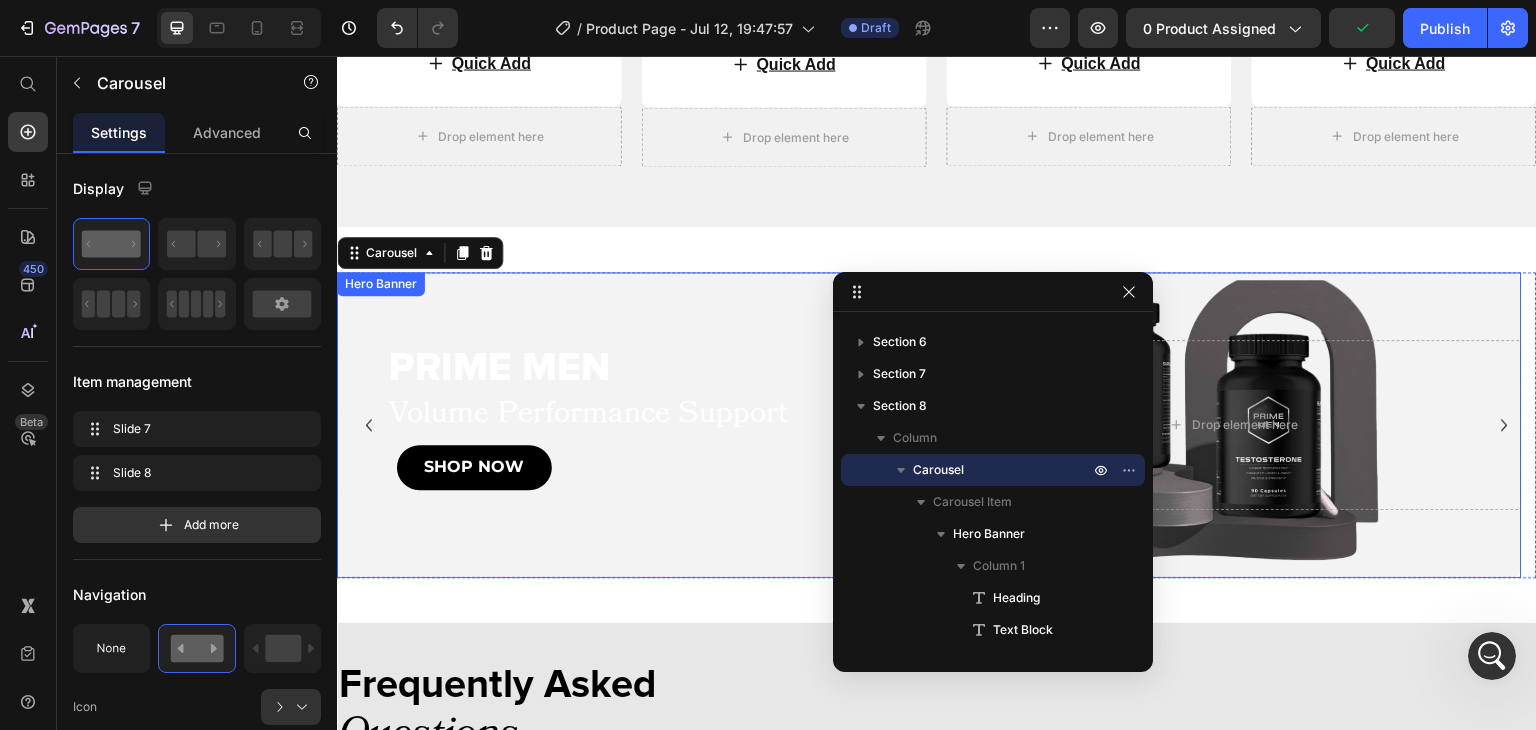 click on "PRIME MEN Heading Volume Performance Support Text Block SHOP NOW Button
Drop element here" at bounding box center [929, 425] 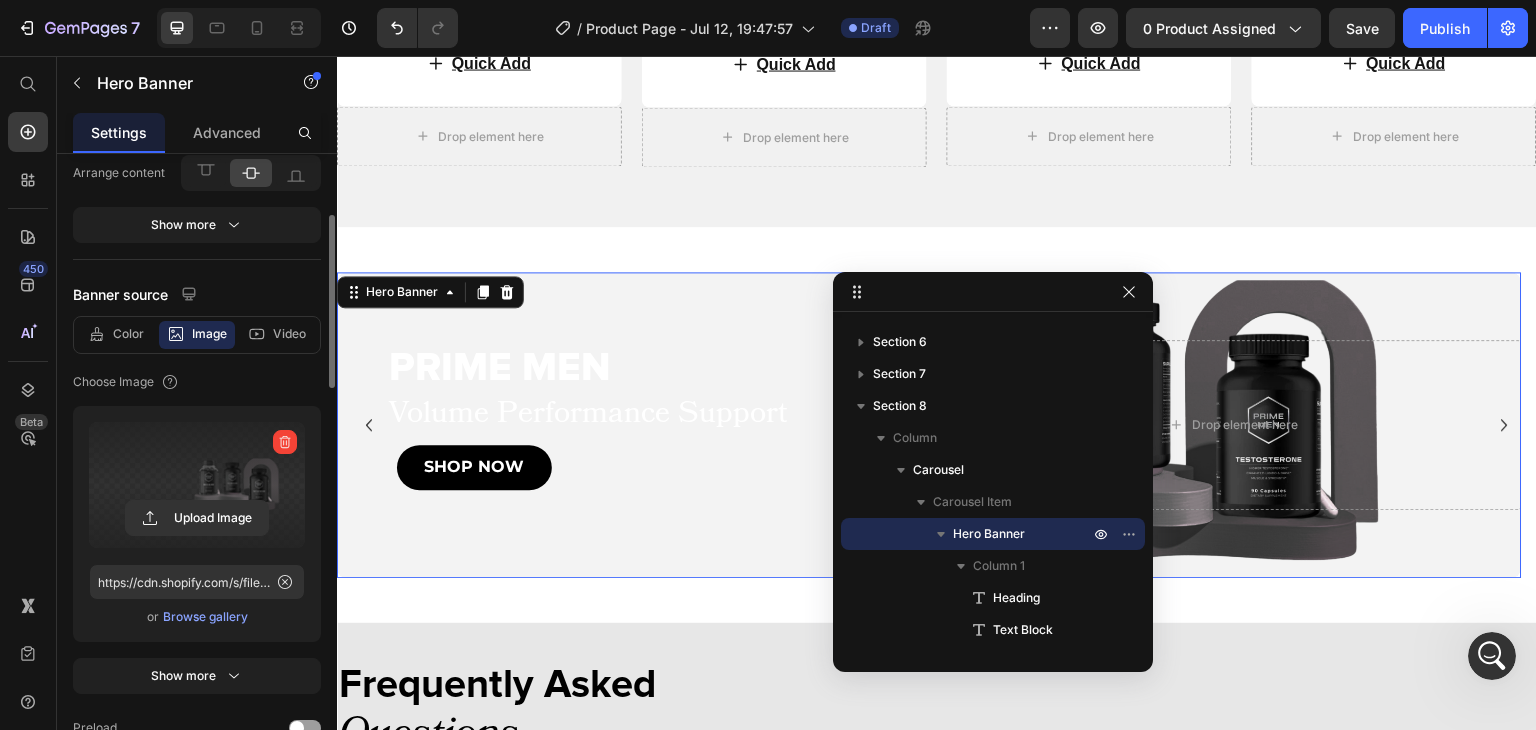 scroll, scrollTop: 218, scrollLeft: 0, axis: vertical 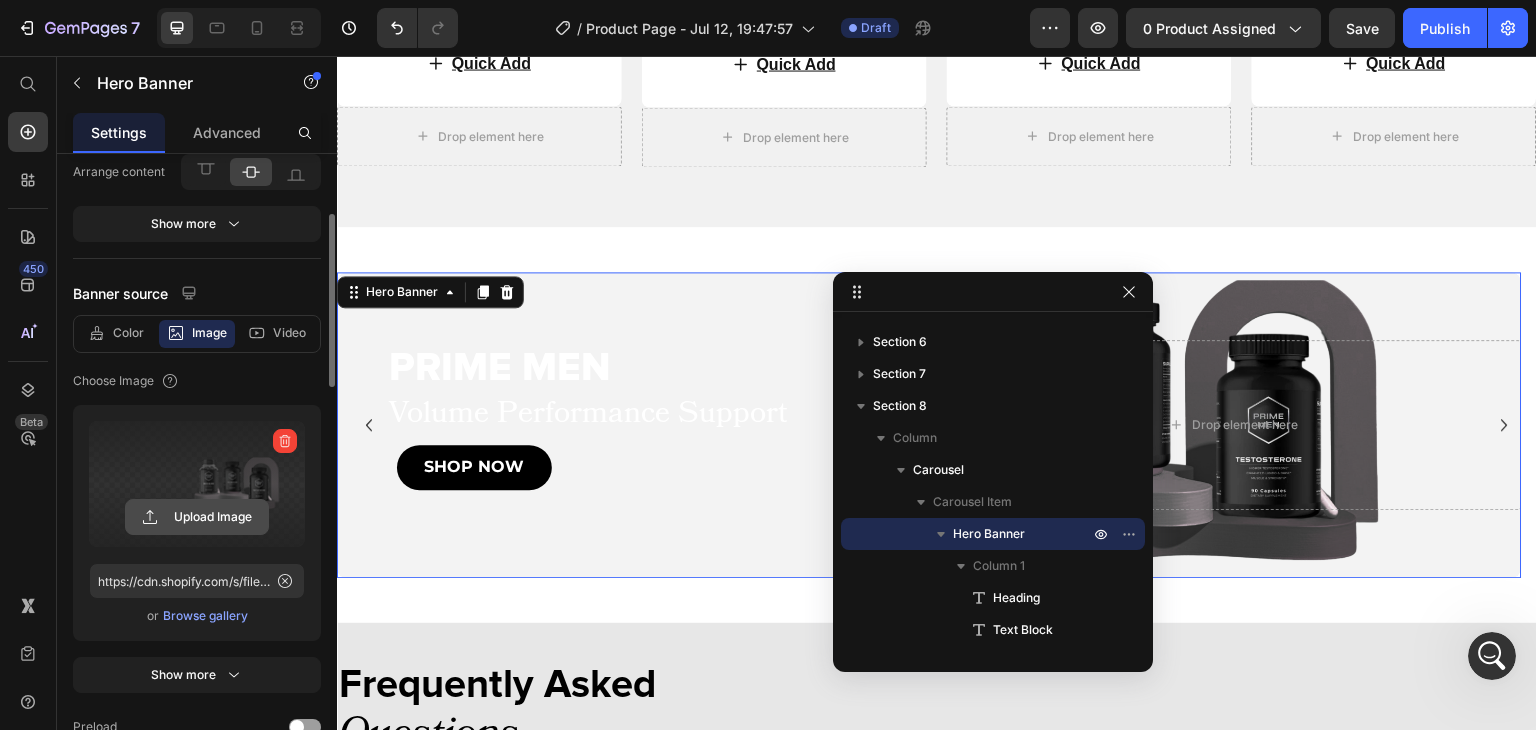 click 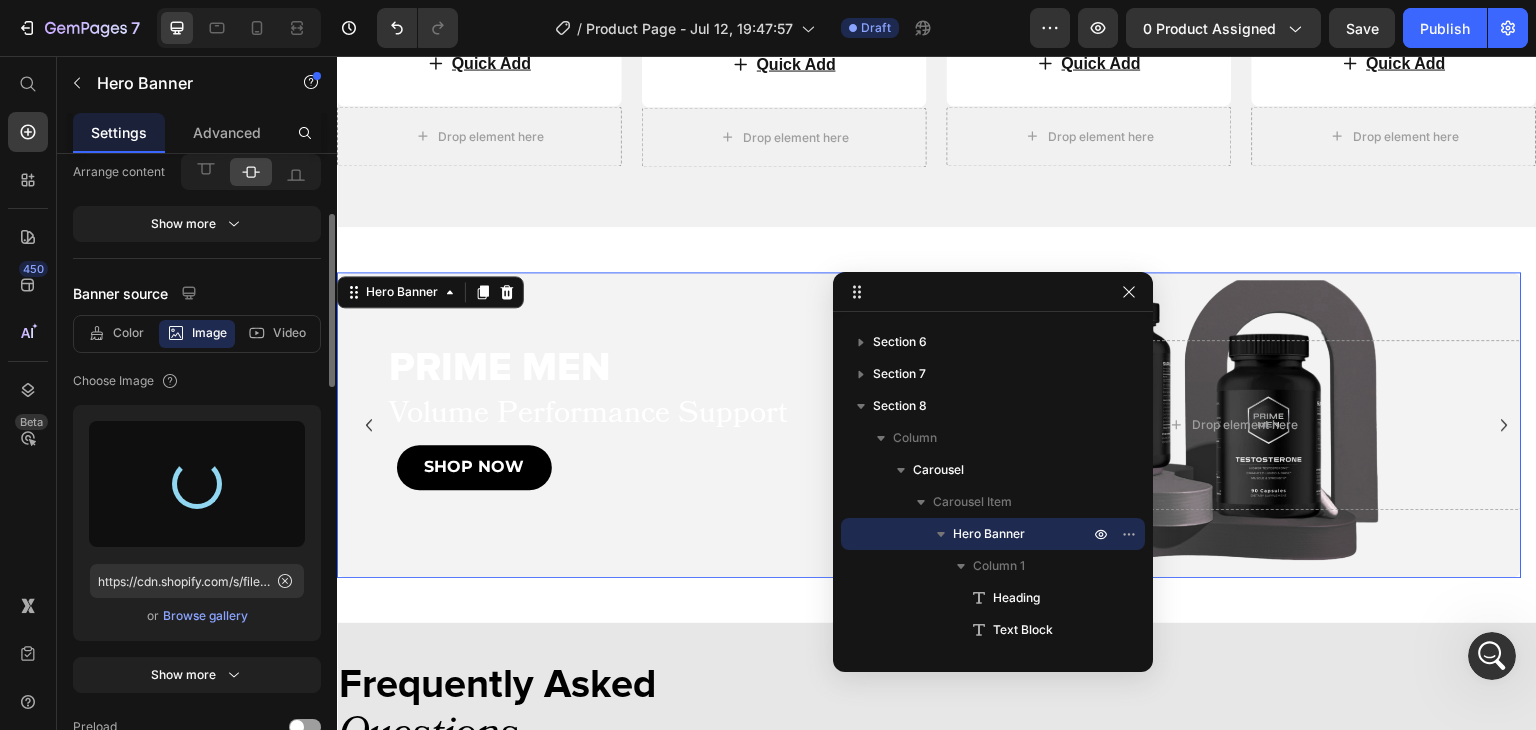 type on "https://cdn.shopify.com/s/files/1/0644/5370/5824/files/gempages_572674907528233799-7f48b779-13c6-47e3-88b1-b10c93e919ff.png" 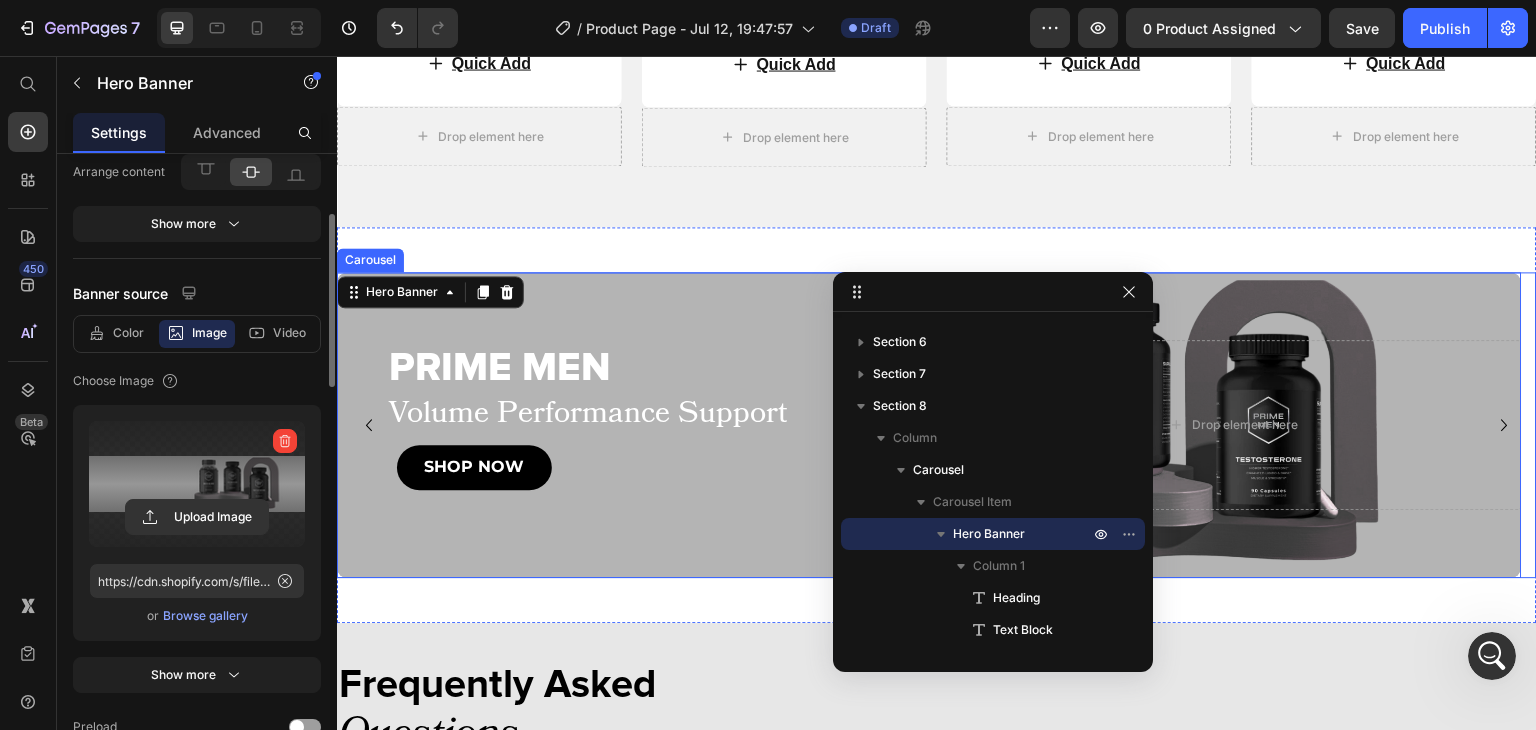 click 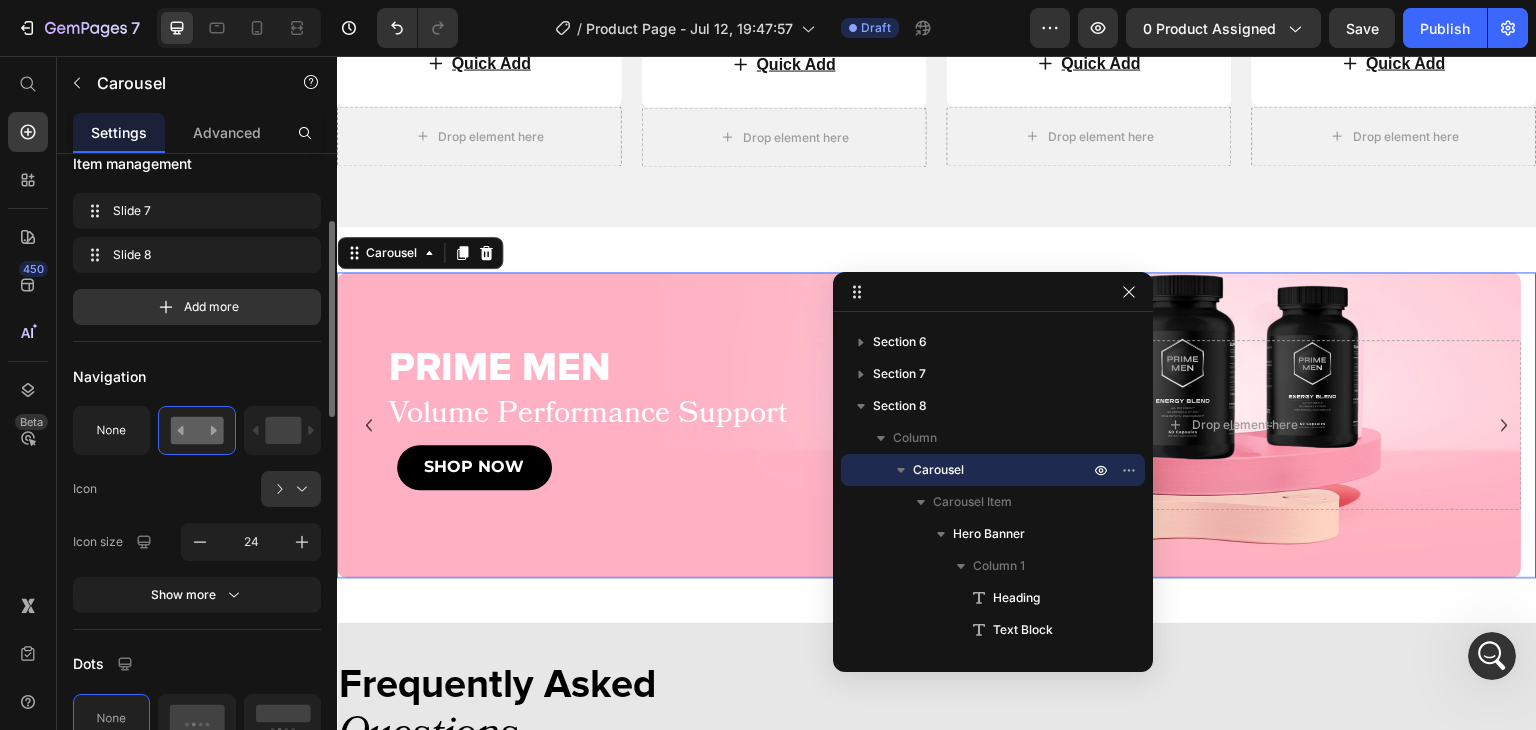 scroll, scrollTop: 0, scrollLeft: 0, axis: both 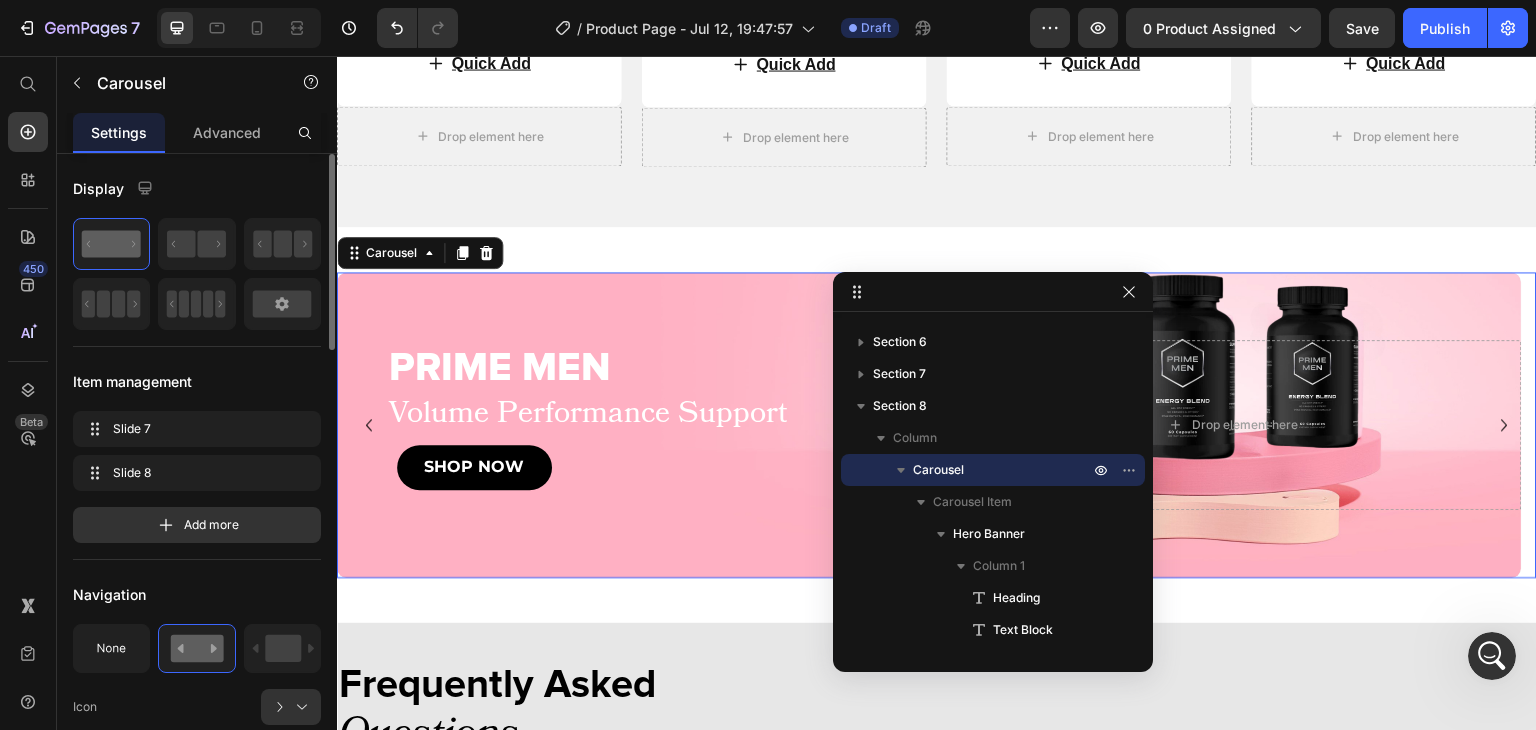 click 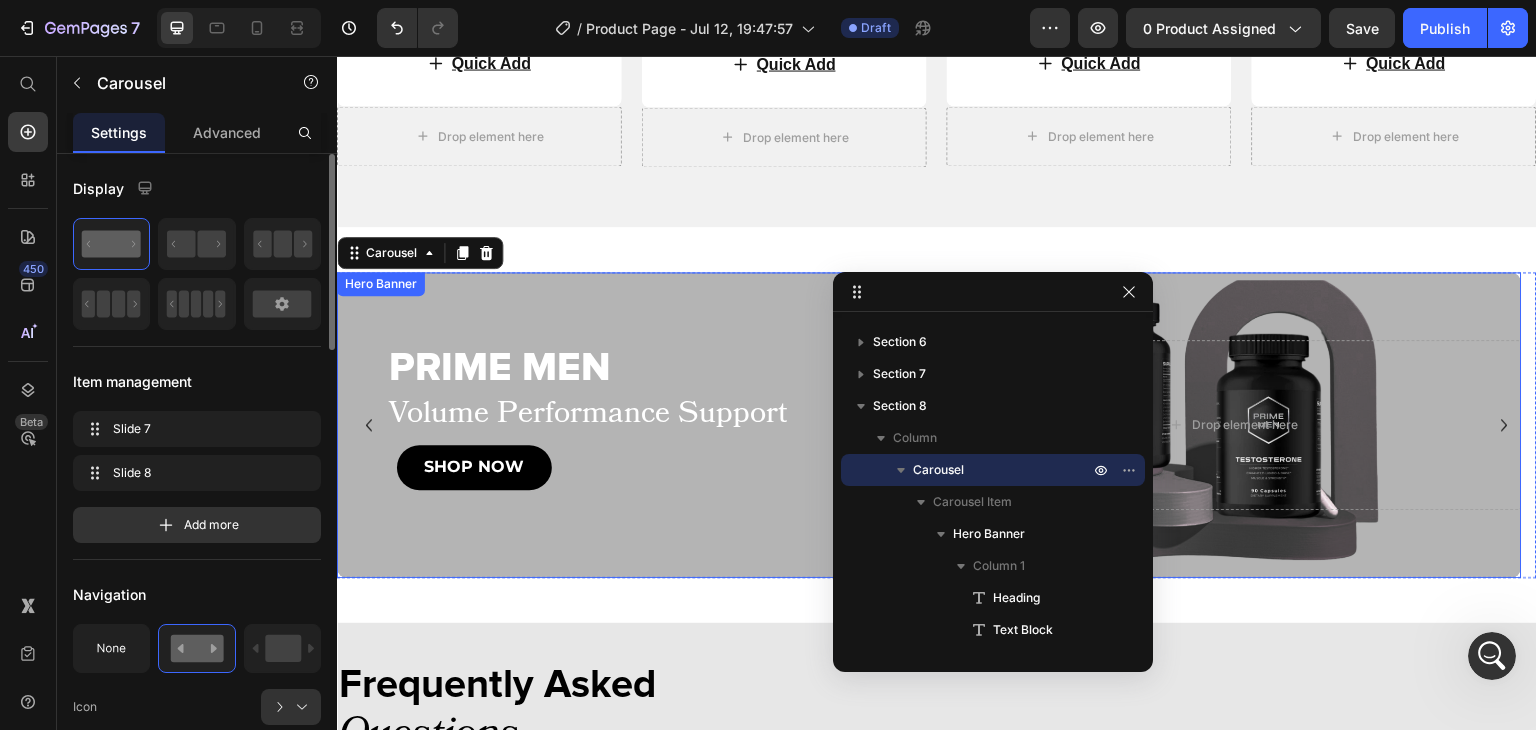 click at bounding box center (929, 425) 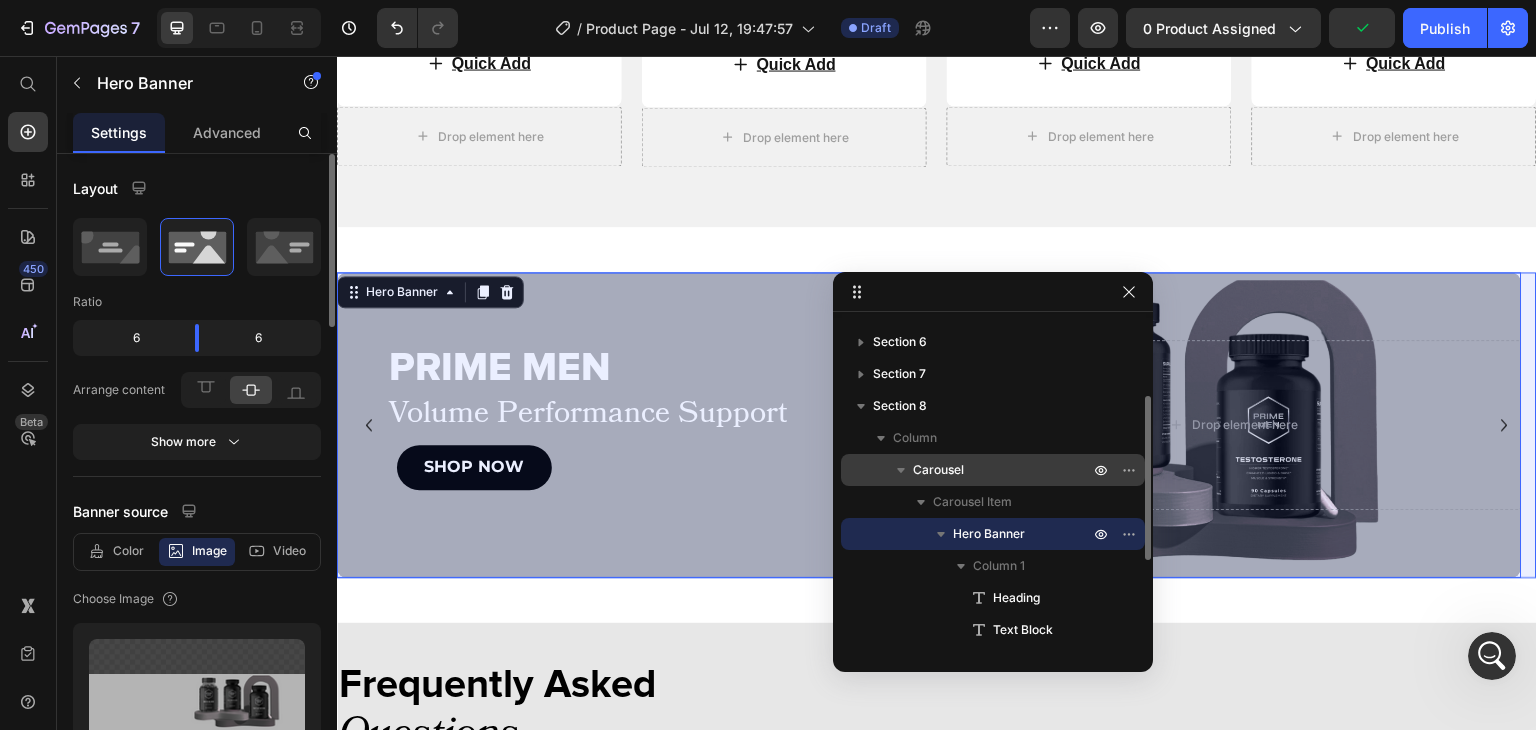 drag, startPoint x: 959, startPoint y: 459, endPoint x: 352, endPoint y: 672, distance: 643.28687 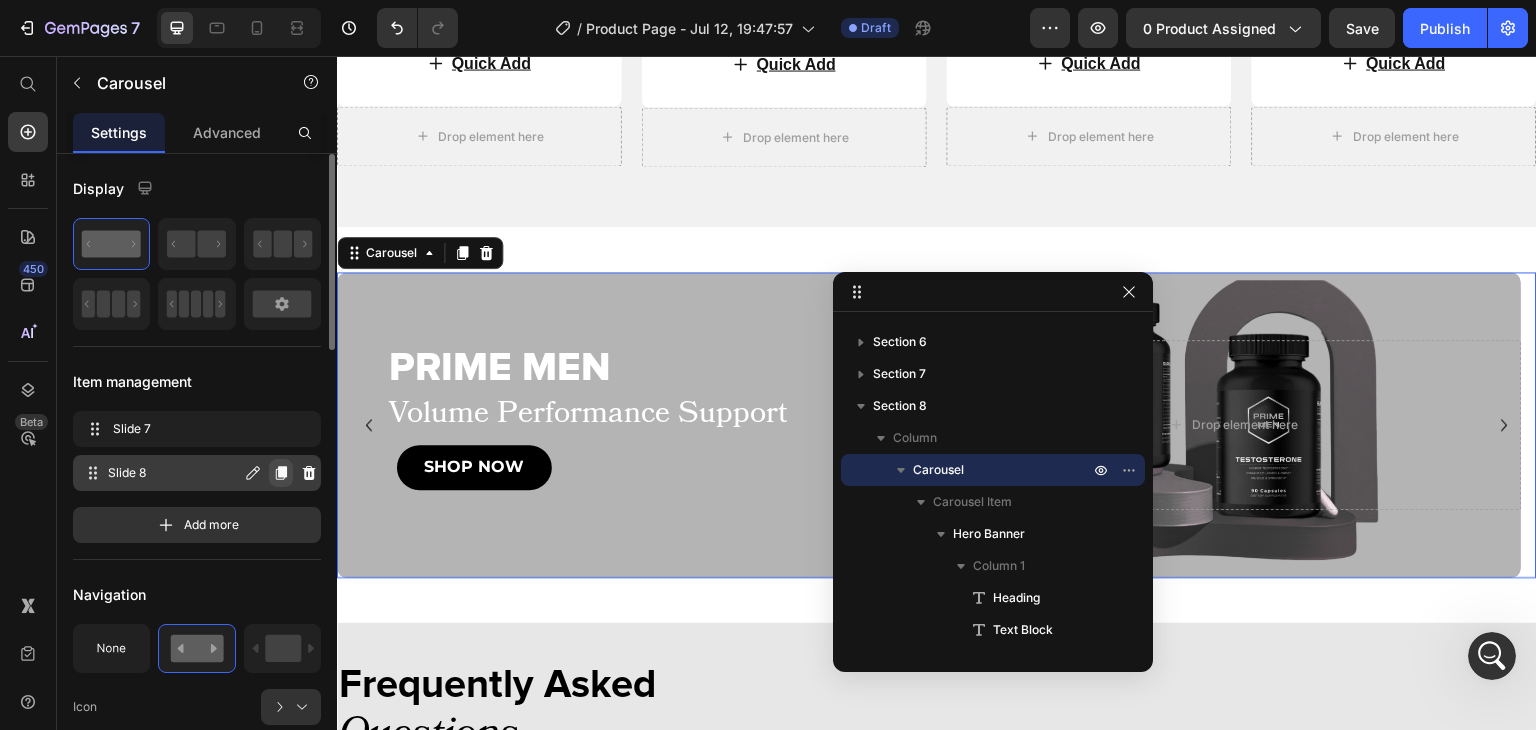 click 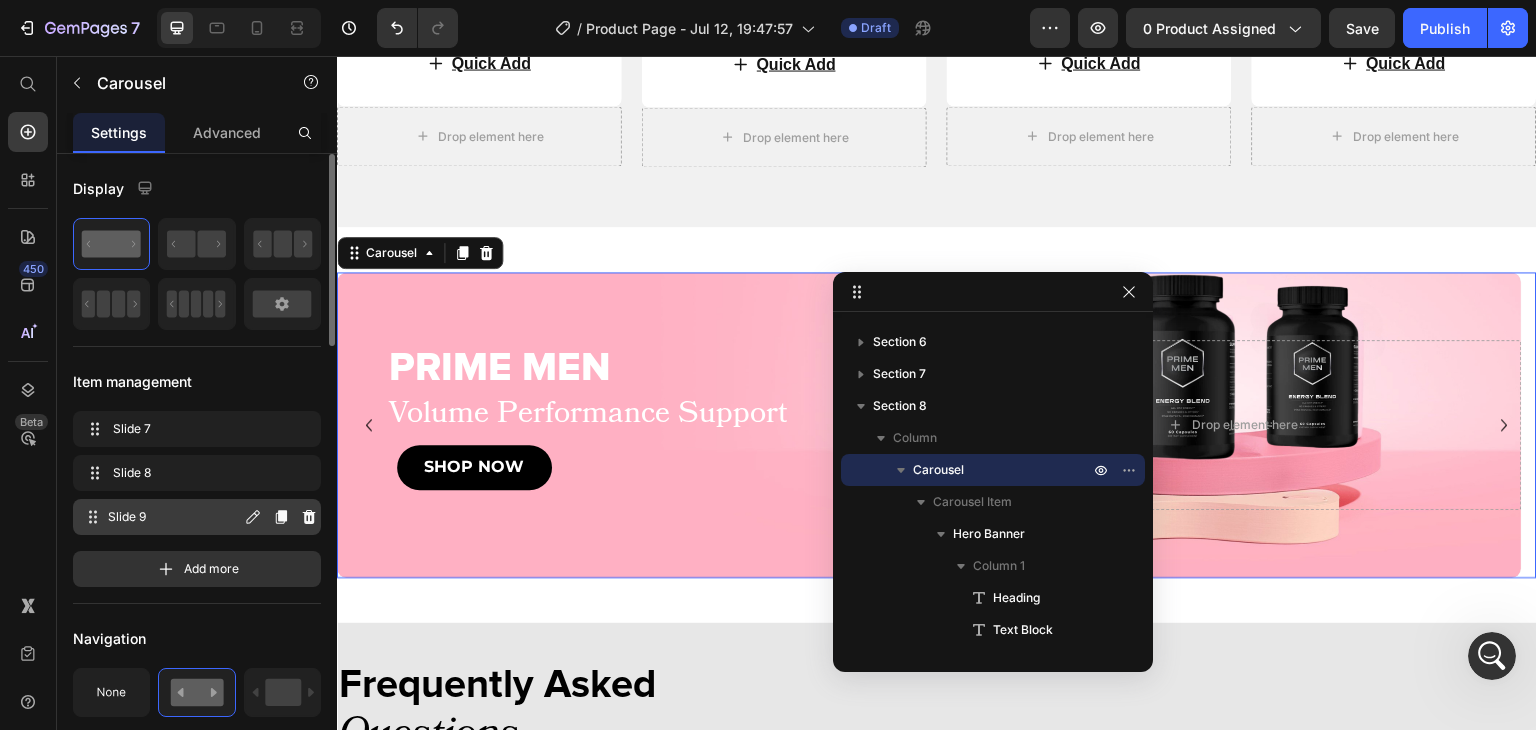 click on "Slide 9 Slide 9" at bounding box center [161, 517] 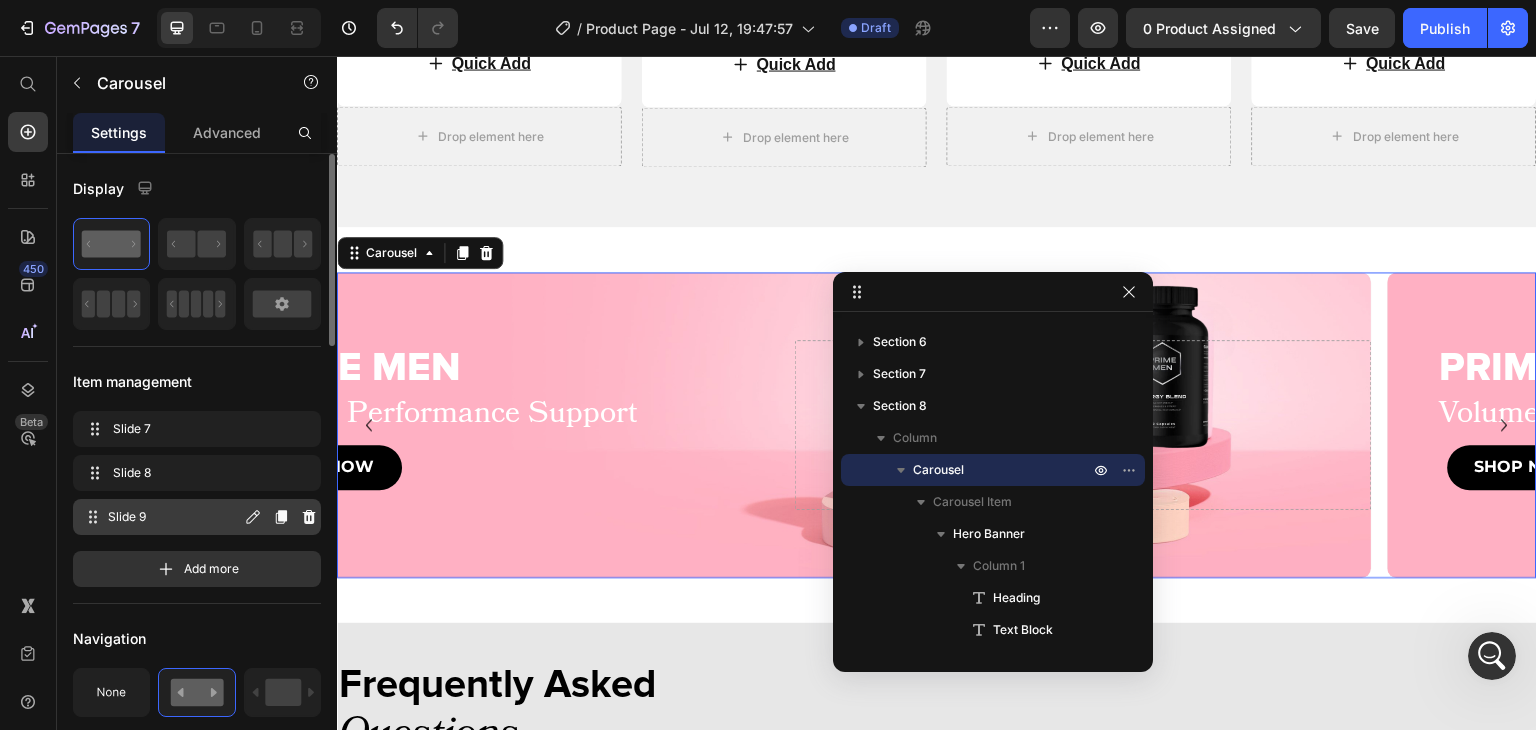 click on "Slide 9 Slide 9" at bounding box center (161, 517) 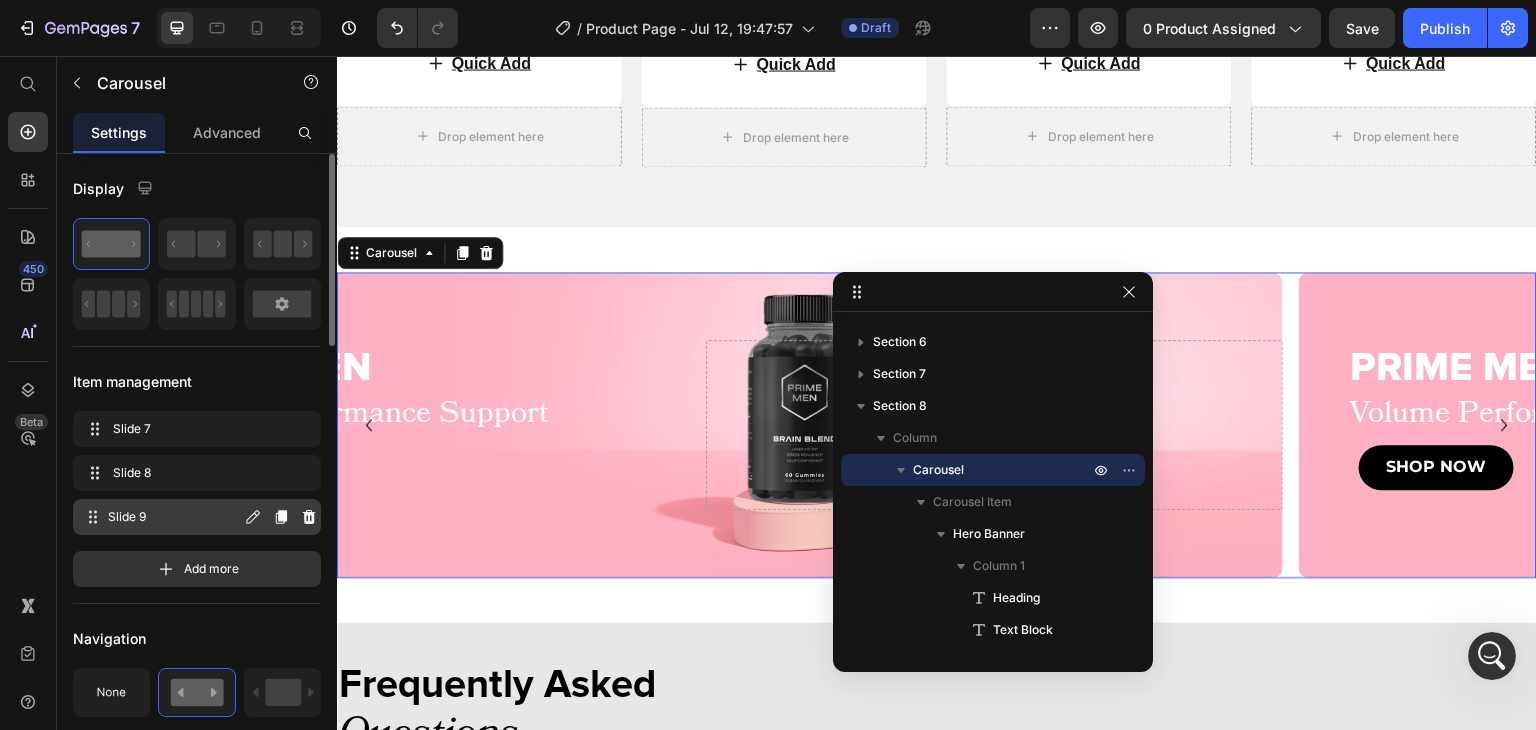 click on "Slide 9 Slide 9" at bounding box center [161, 517] 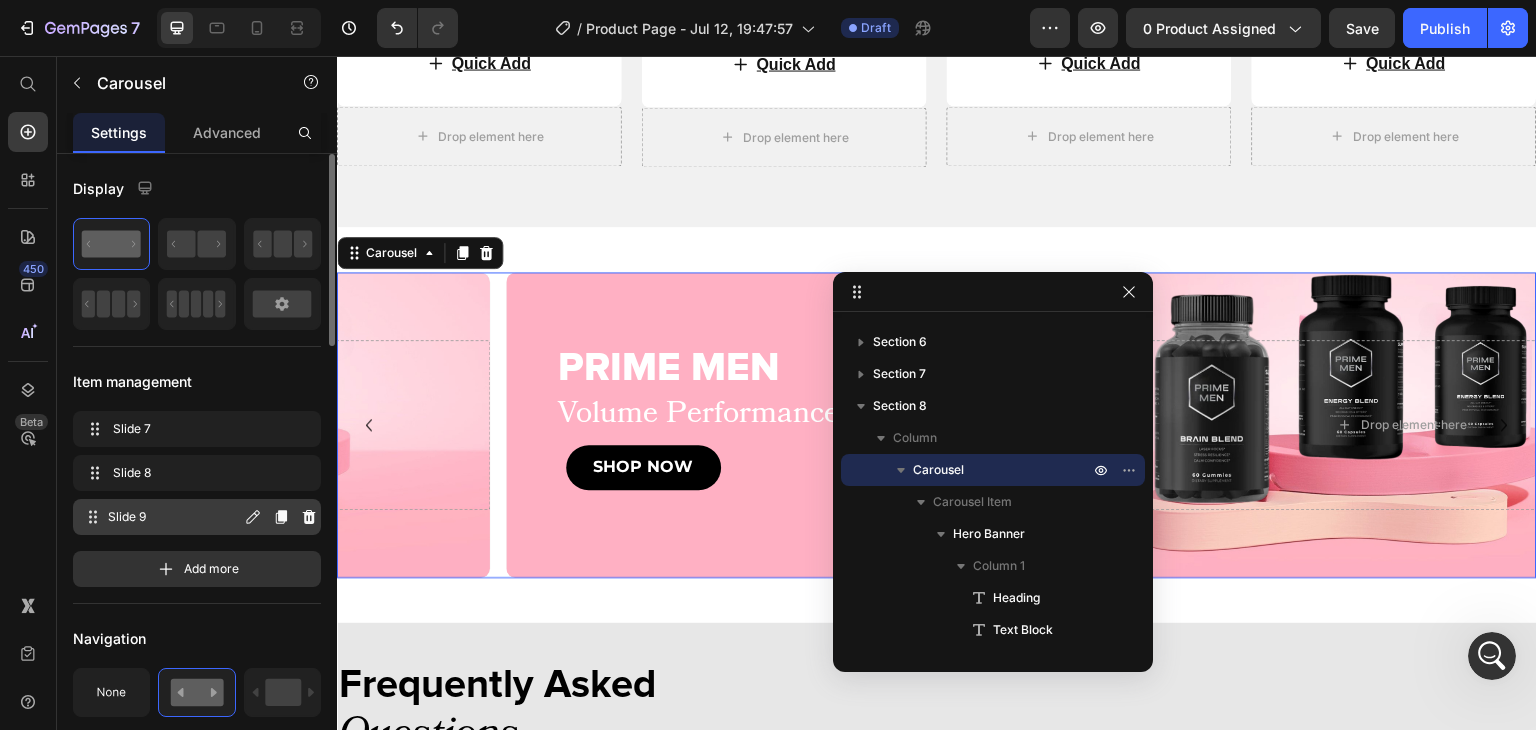 click on "Slide 9 Slide 9" at bounding box center (161, 517) 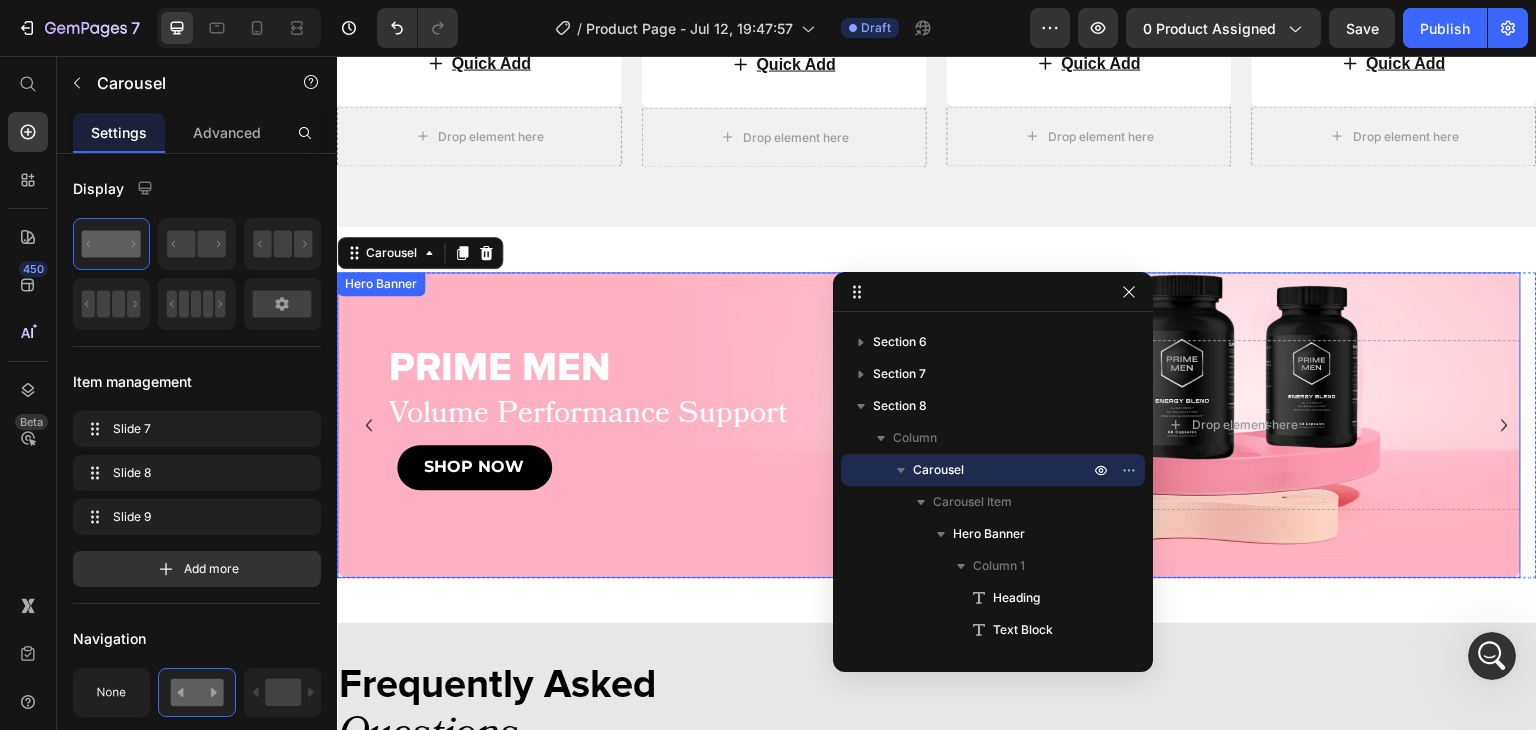 click at bounding box center [929, 425] 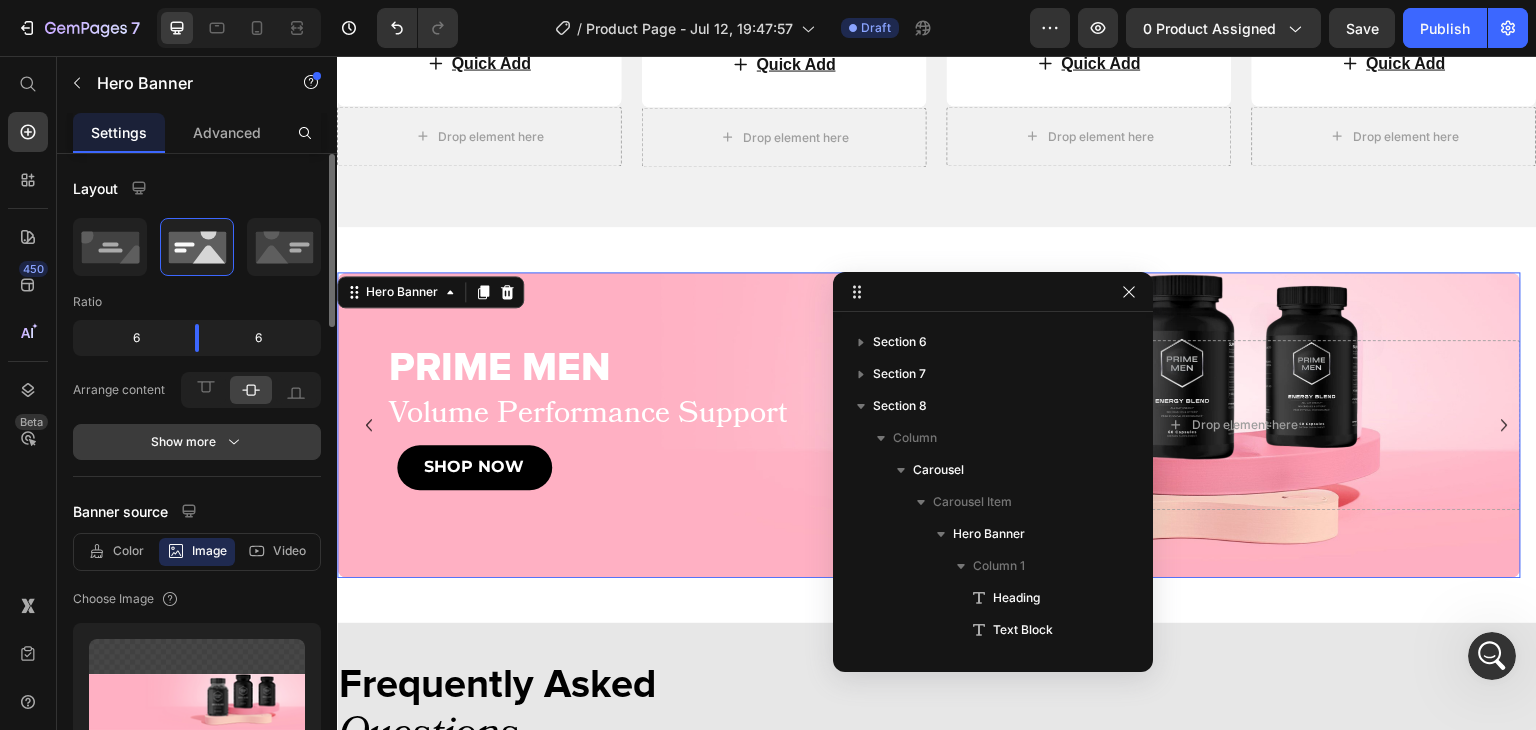 scroll, scrollTop: 397, scrollLeft: 0, axis: vertical 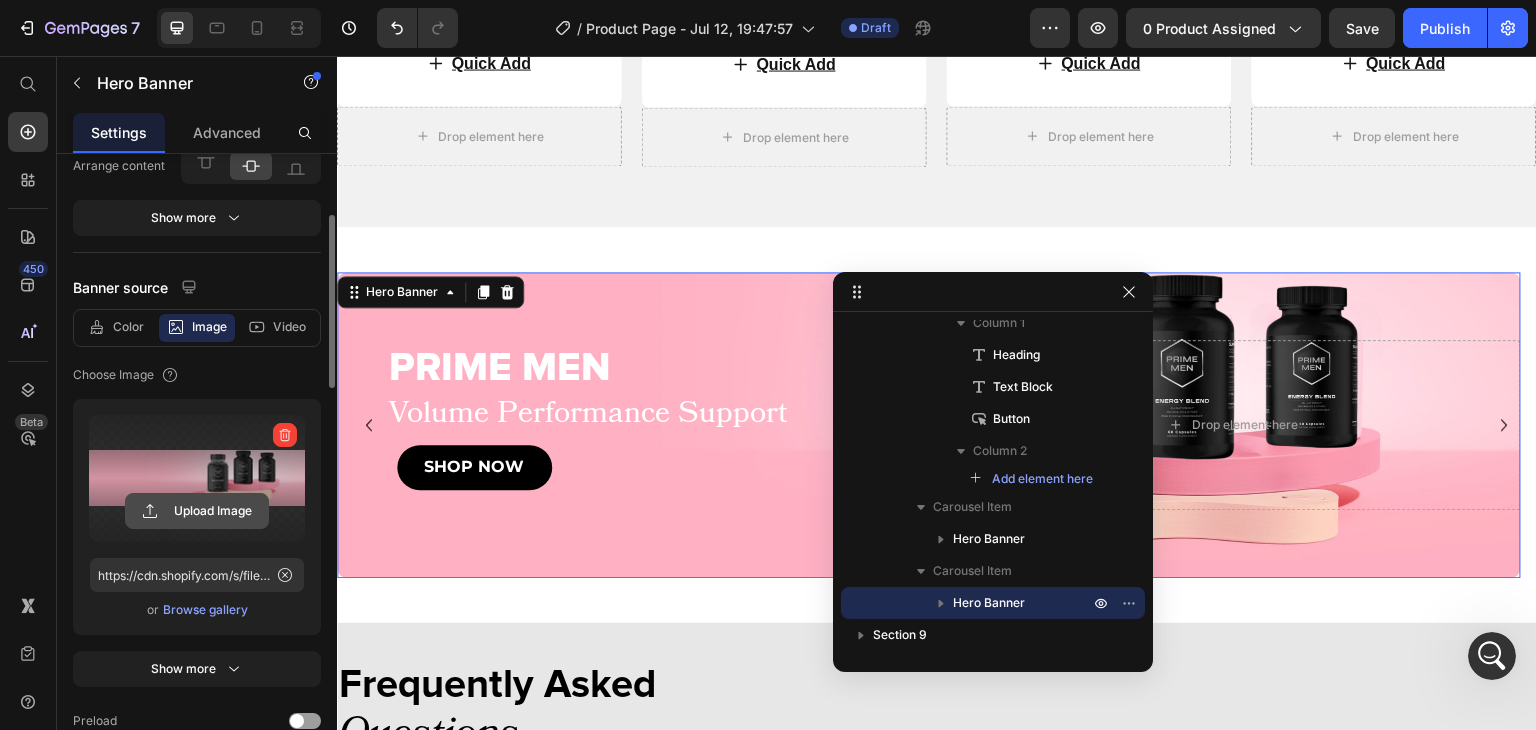 click 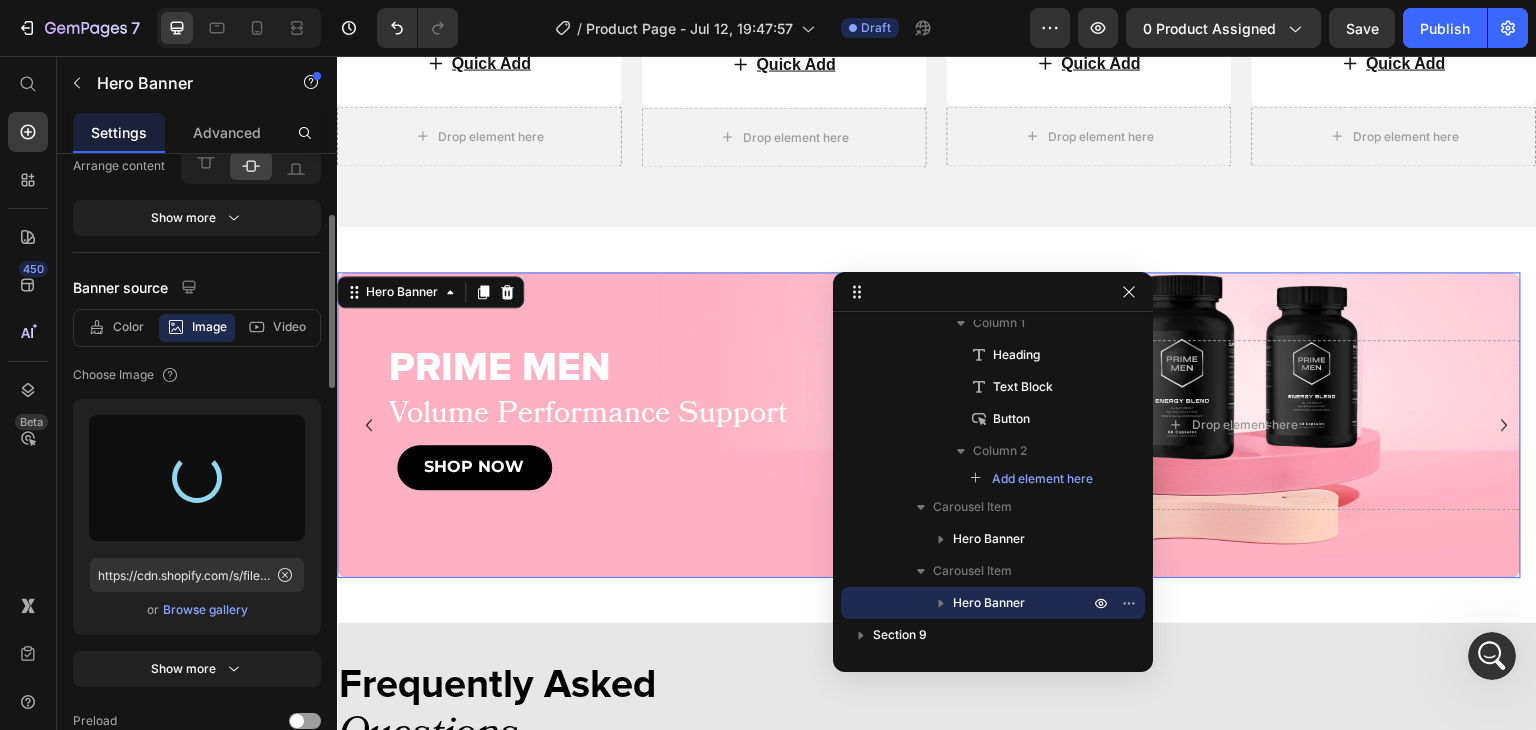 type on "https://cdn.shopify.com/s/files/1/0644/5370/5824/files/gempages_572674907528233799-ad6b6e93-0420-449b-bbd7-921891f0dbaa.png" 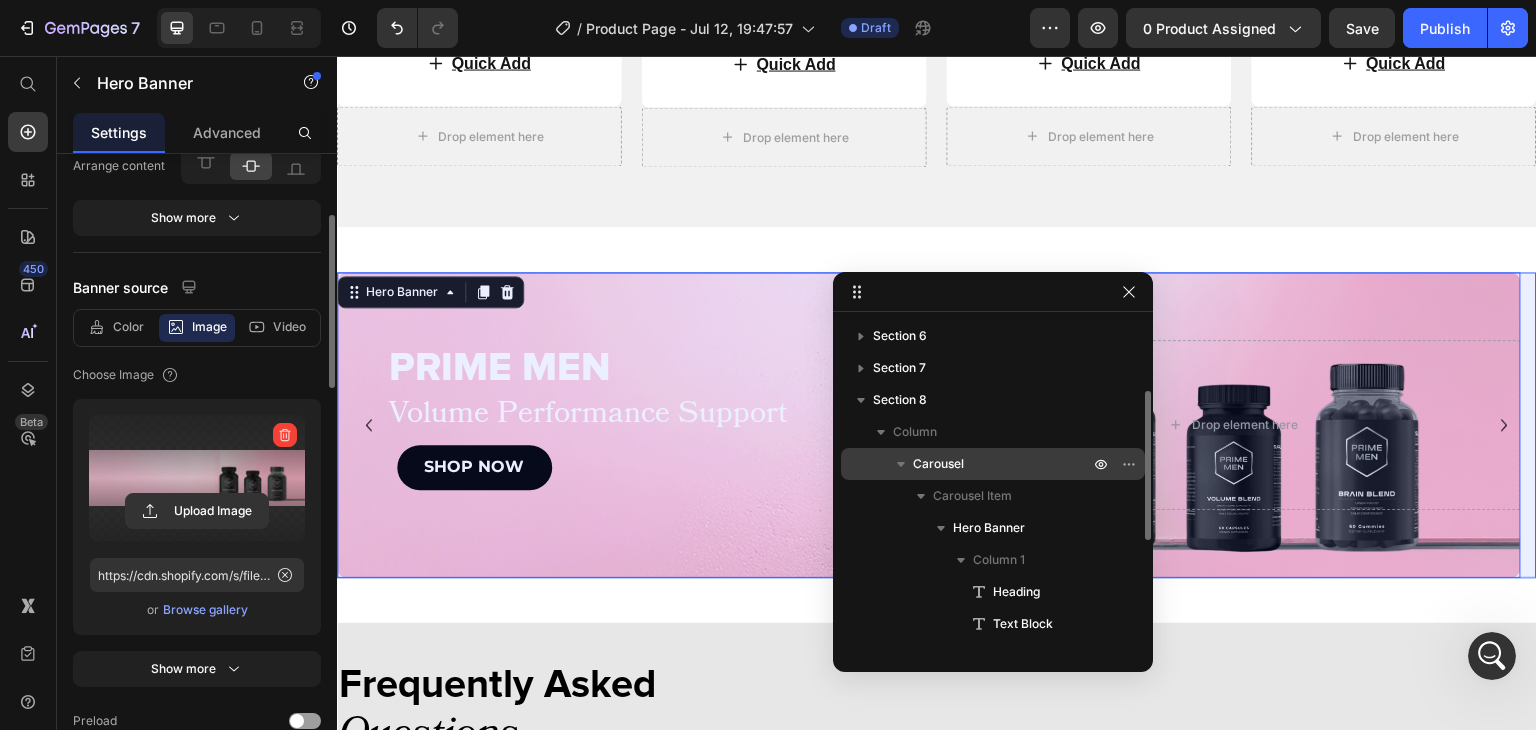 scroll, scrollTop: 159, scrollLeft: 0, axis: vertical 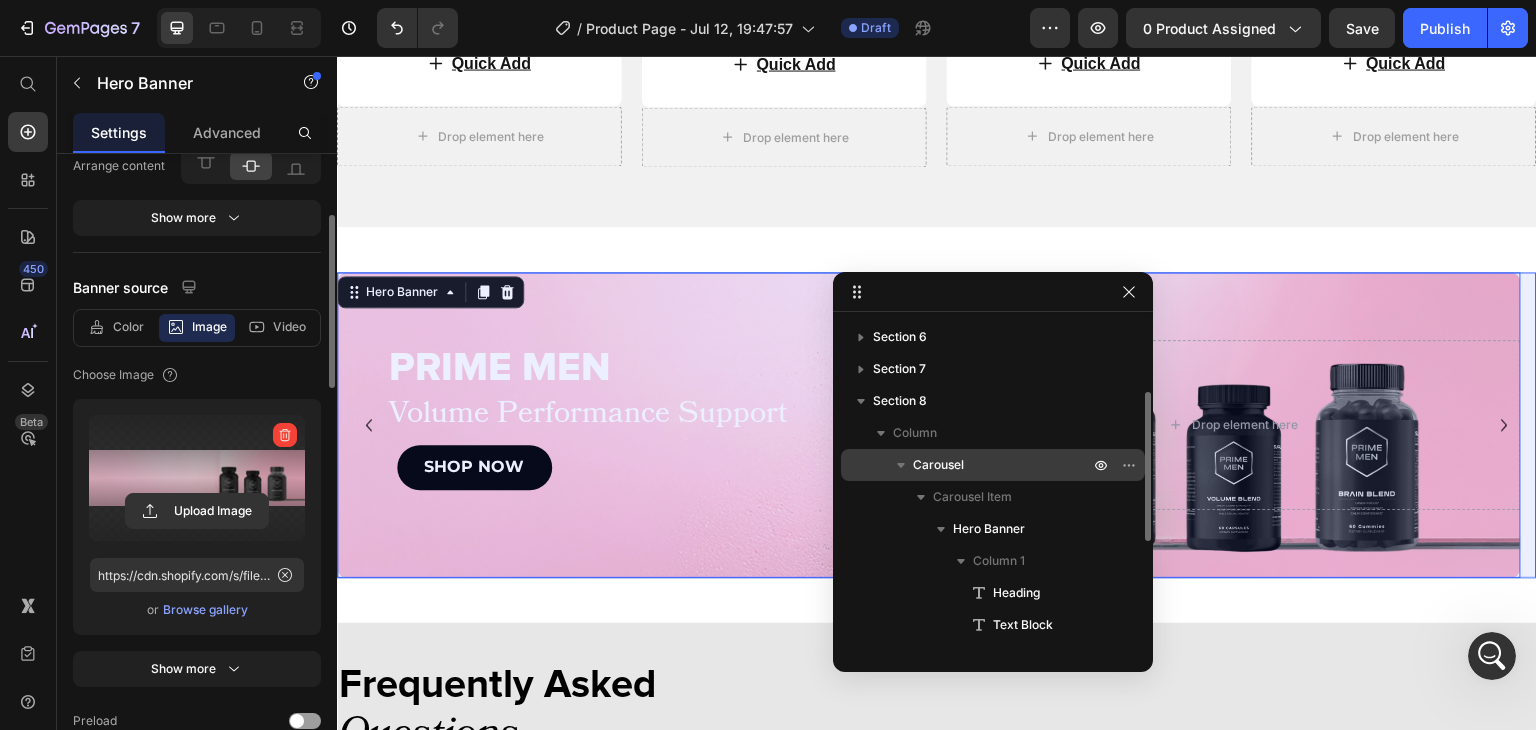drag, startPoint x: 958, startPoint y: 458, endPoint x: 284, endPoint y: 482, distance: 674.4272 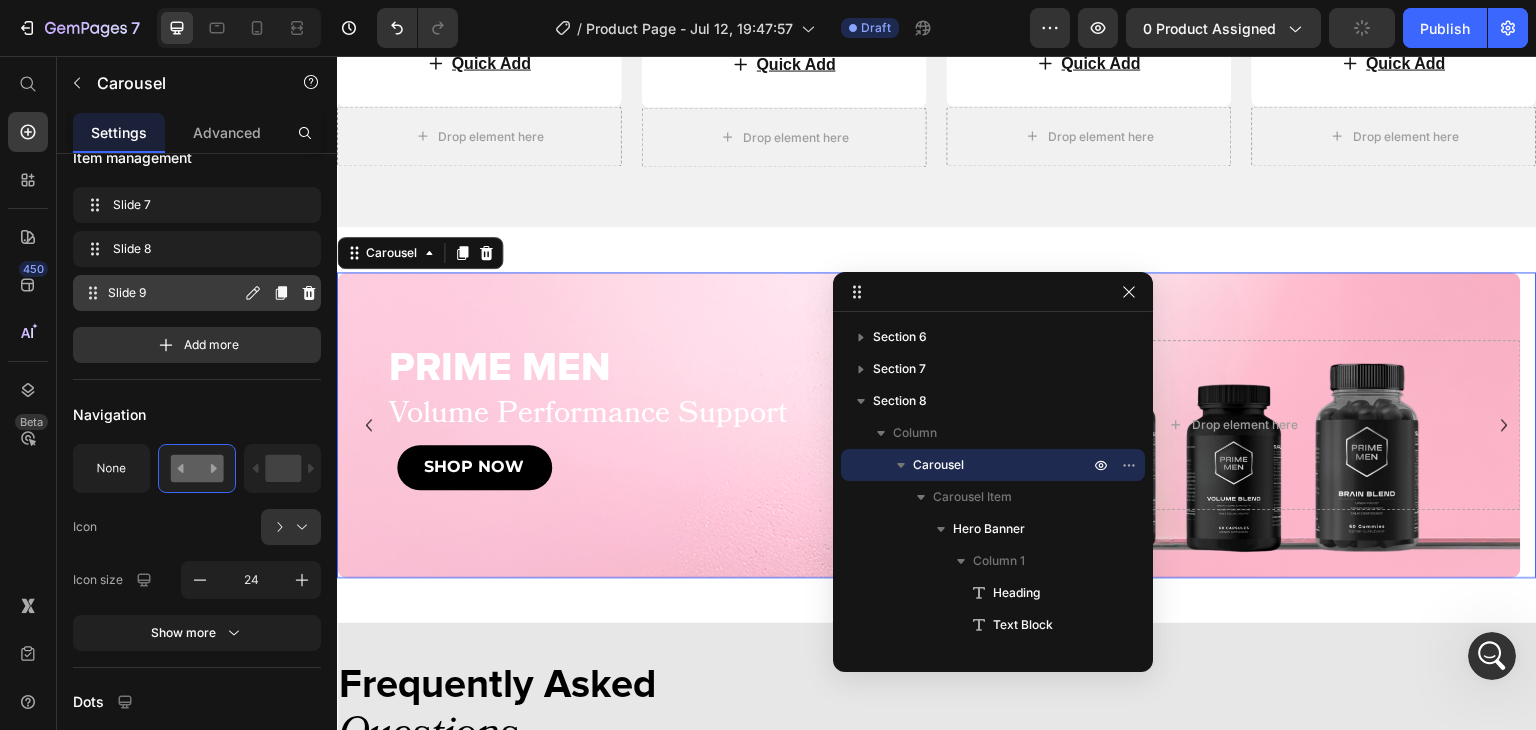 scroll, scrollTop: 0, scrollLeft: 0, axis: both 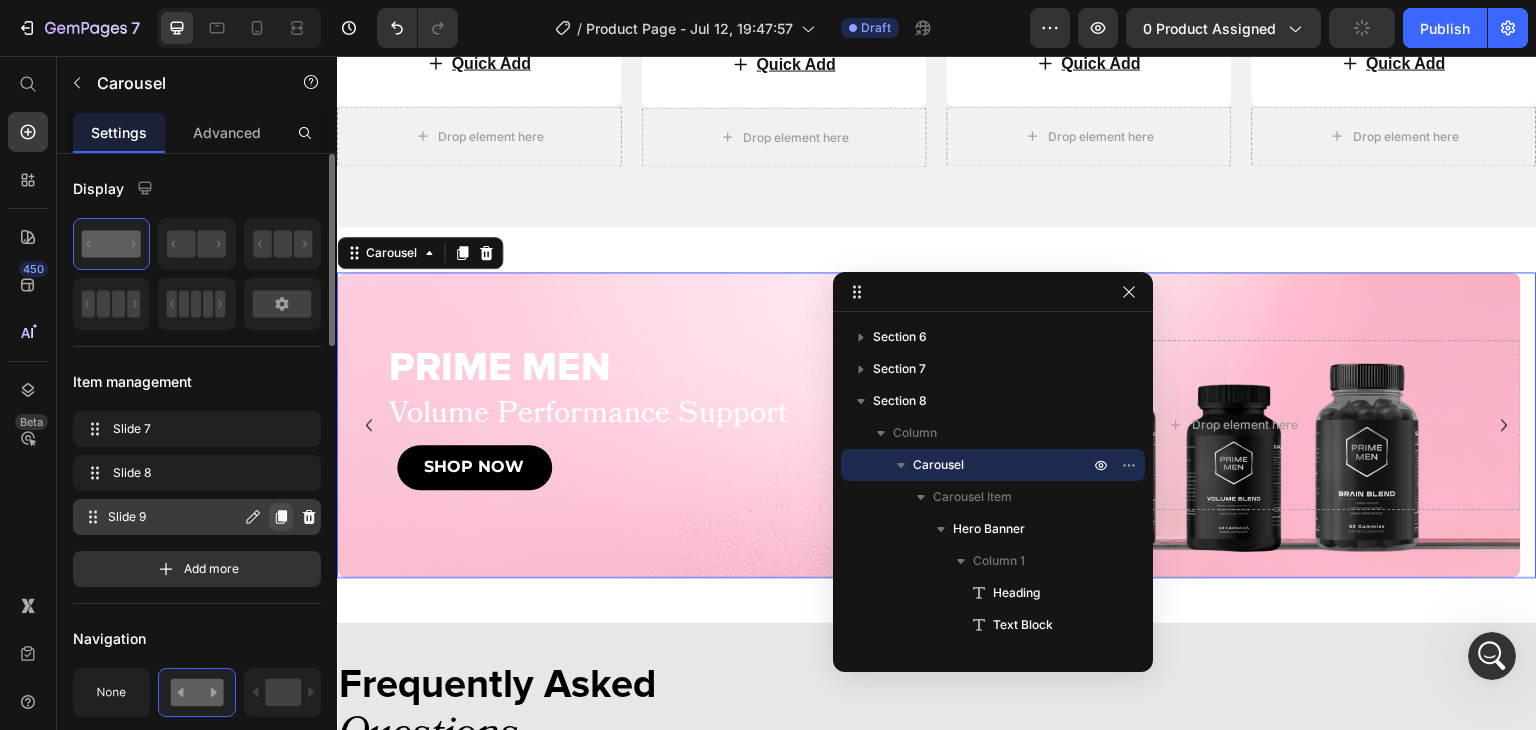 click 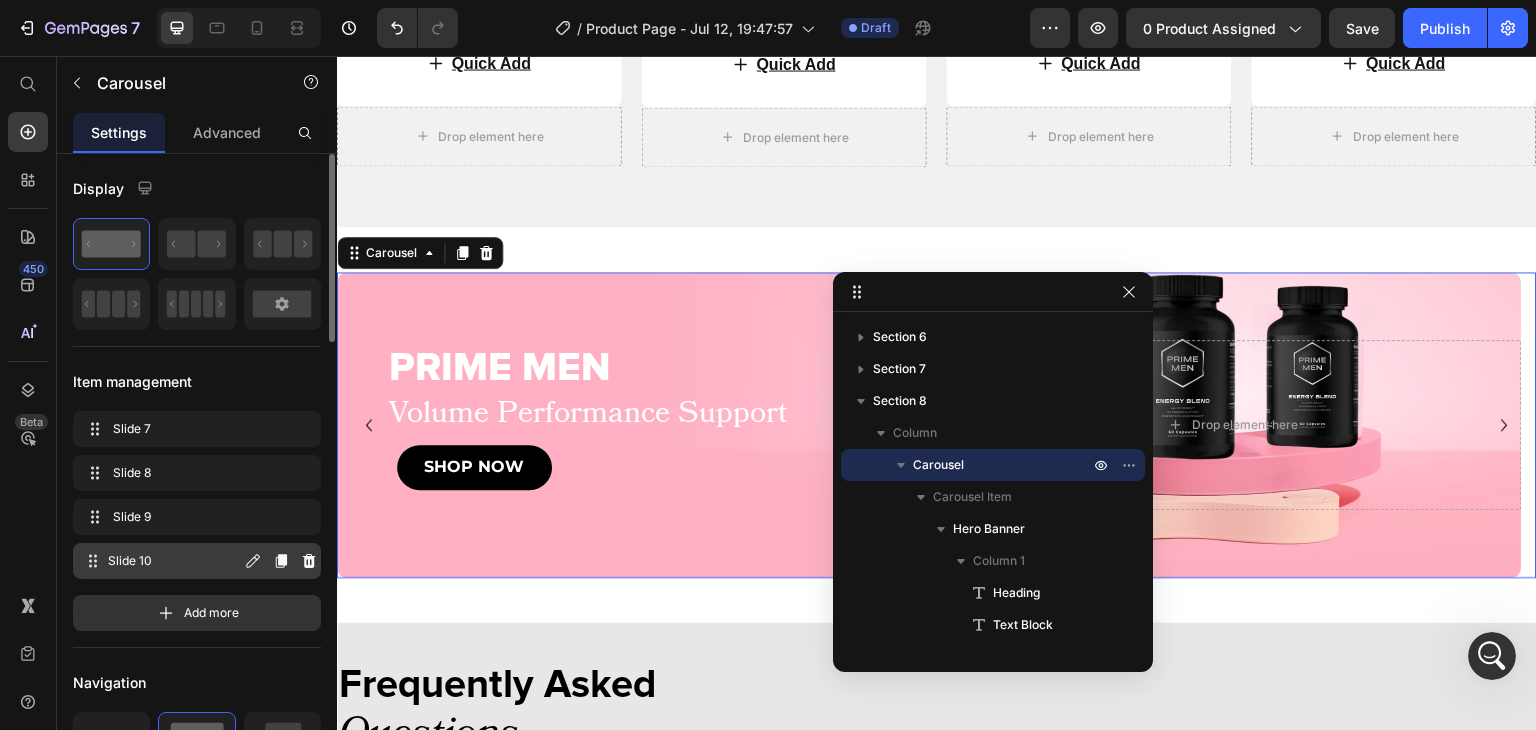 click on "Slide 10" at bounding box center [174, 561] 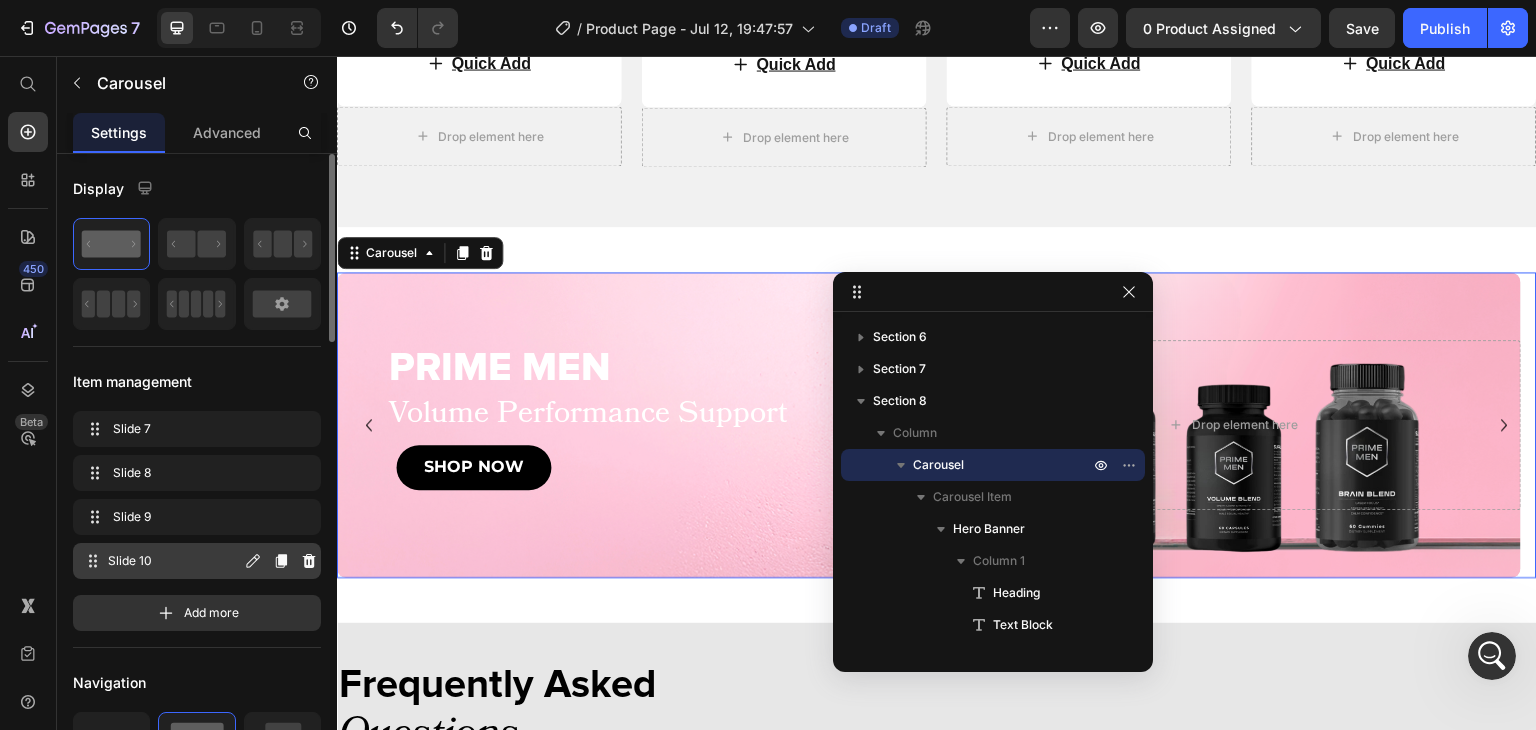 click on "Slide 10 Slide 10" at bounding box center (161, 561) 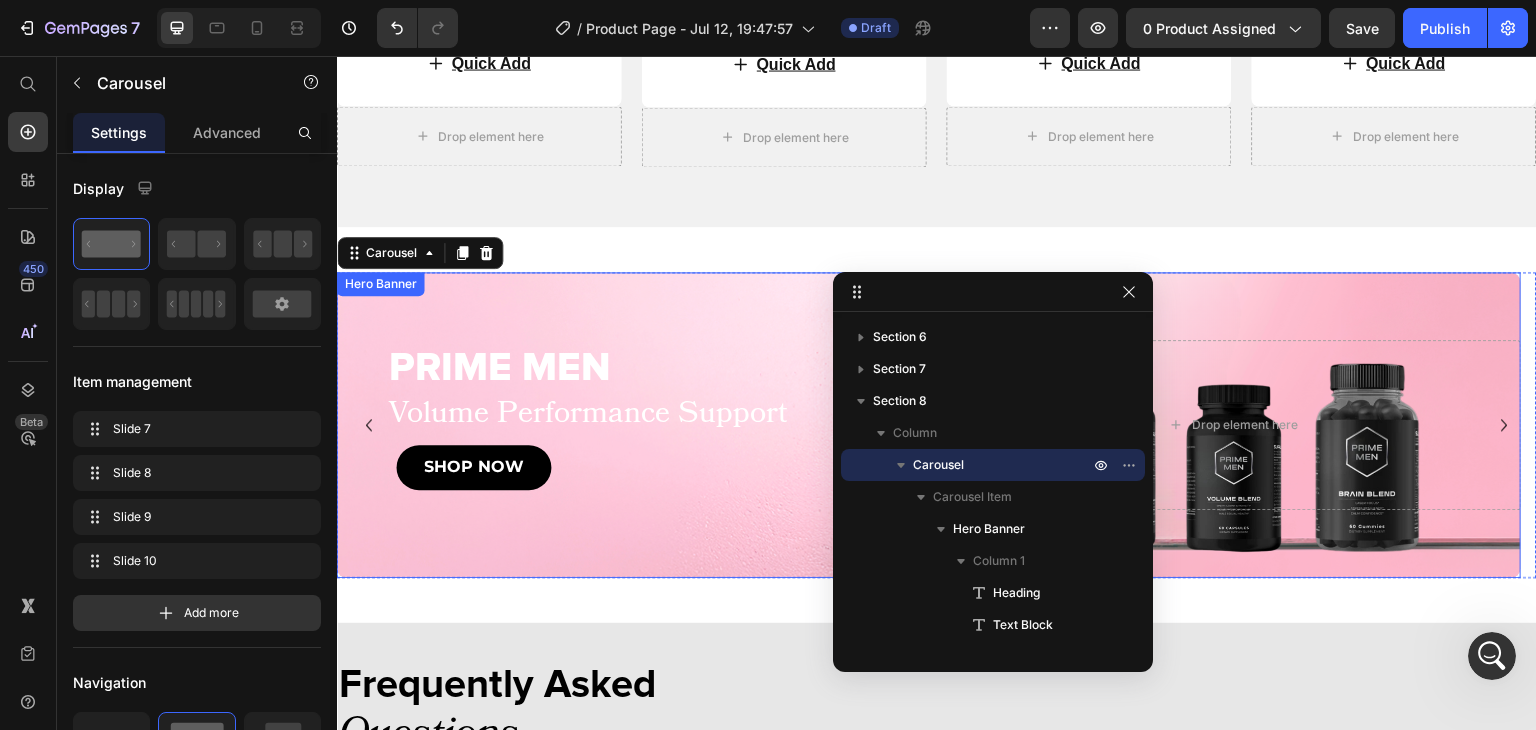 click on "PRIME MEN Heading Volume Performance Support Text Block SHOP NOW Button
Drop element here" at bounding box center (929, 425) 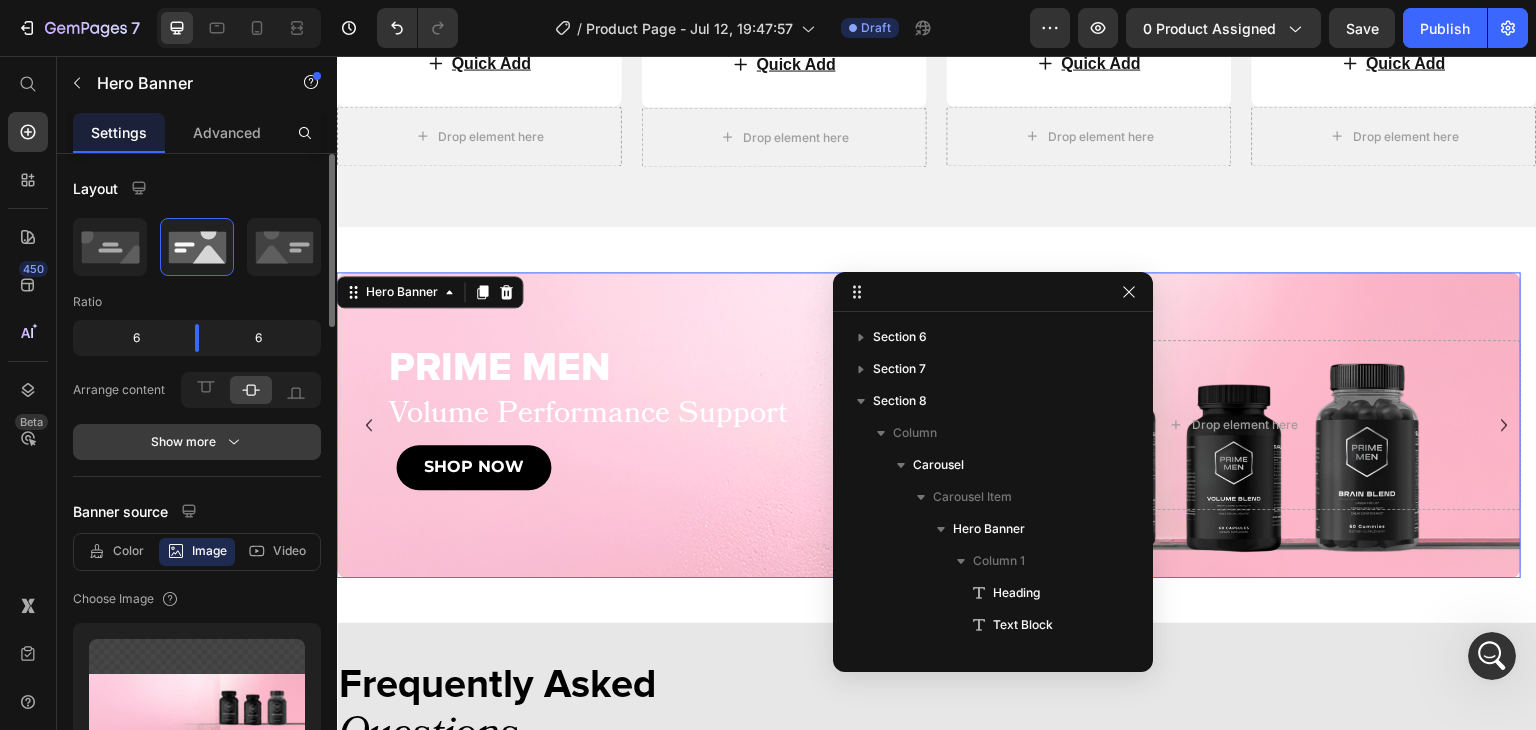 scroll, scrollTop: 461, scrollLeft: 0, axis: vertical 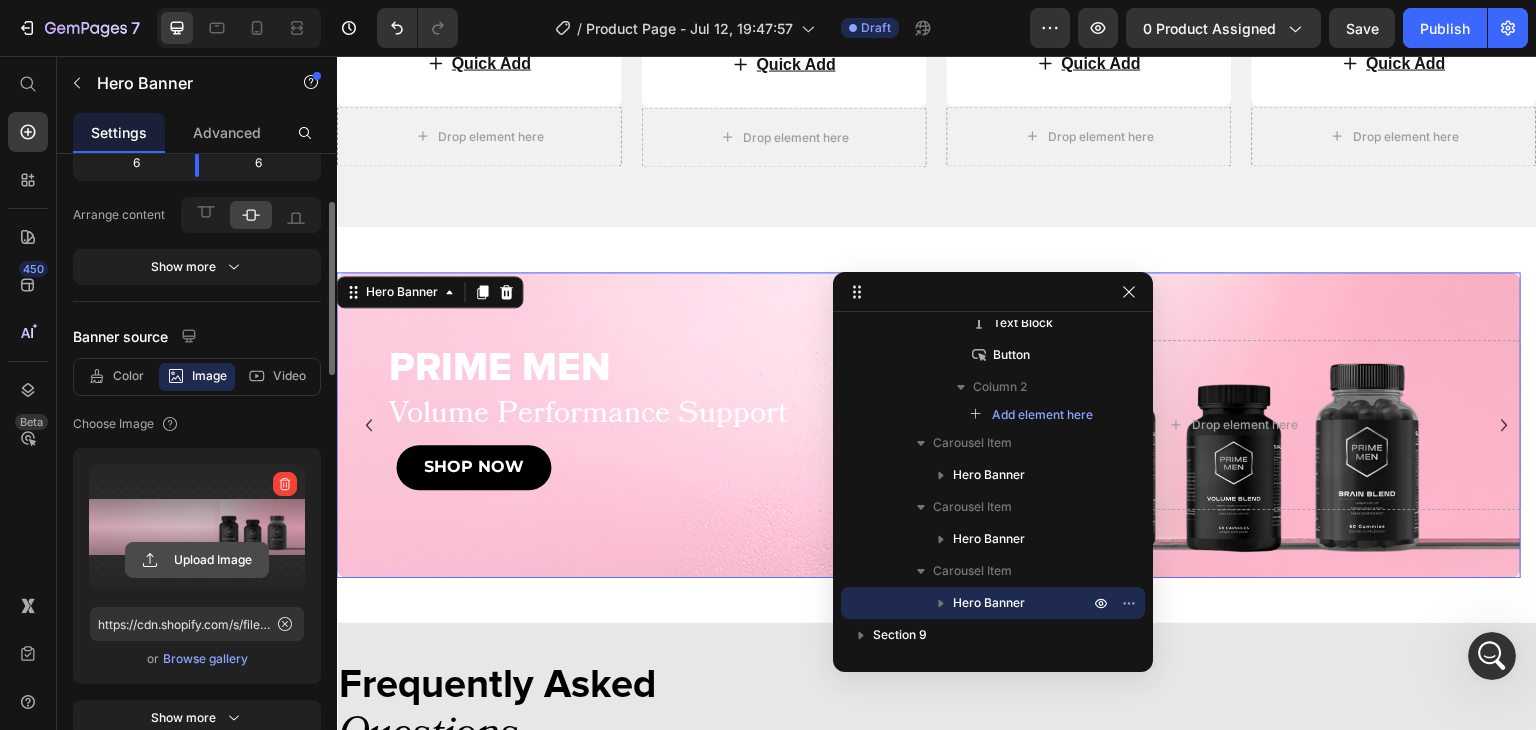 click 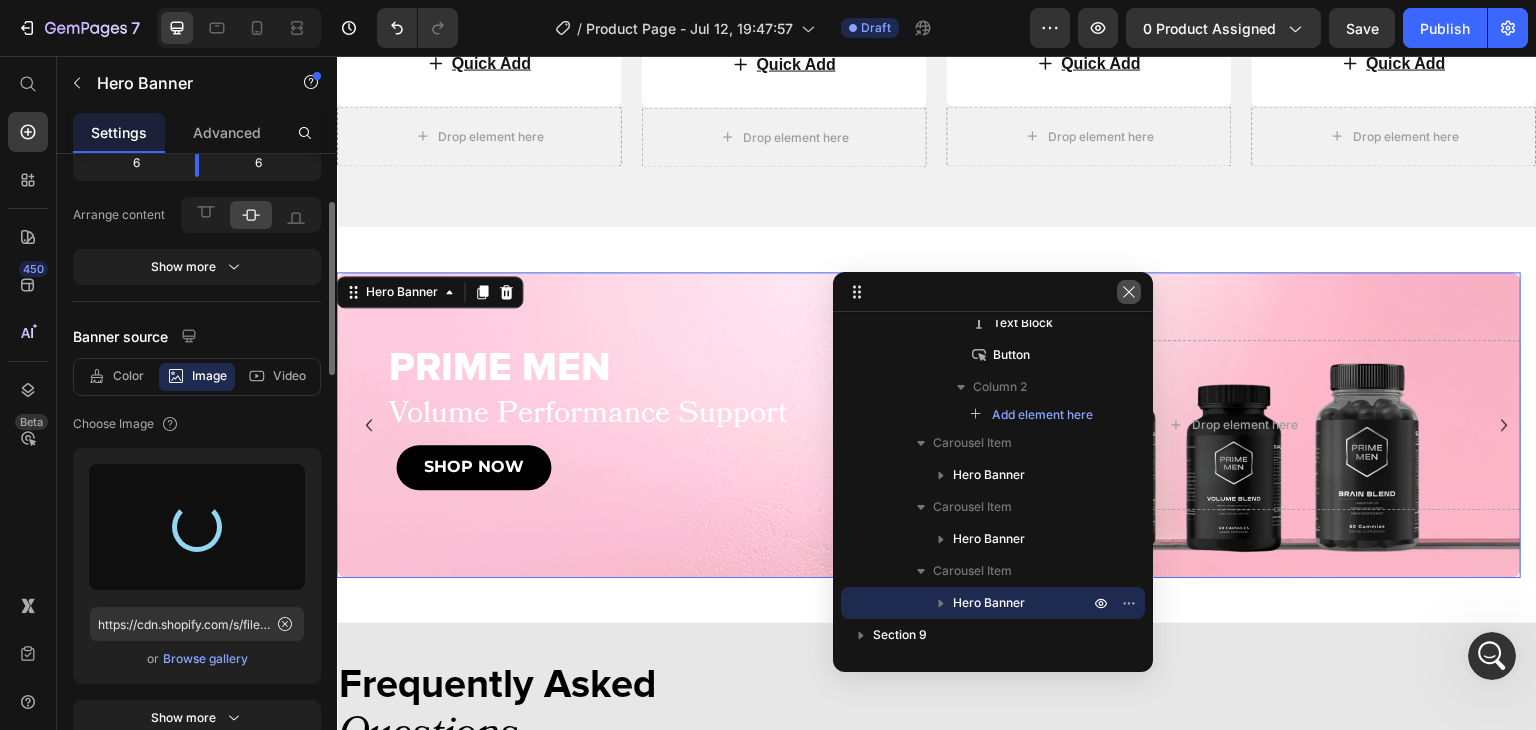 type on "https://cdn.shopify.com/s/files/1/0644/5370/5824/files/gempages_572674907528233799-7e482c64-4ed6-42ca-b125-6254f72a51b1.png" 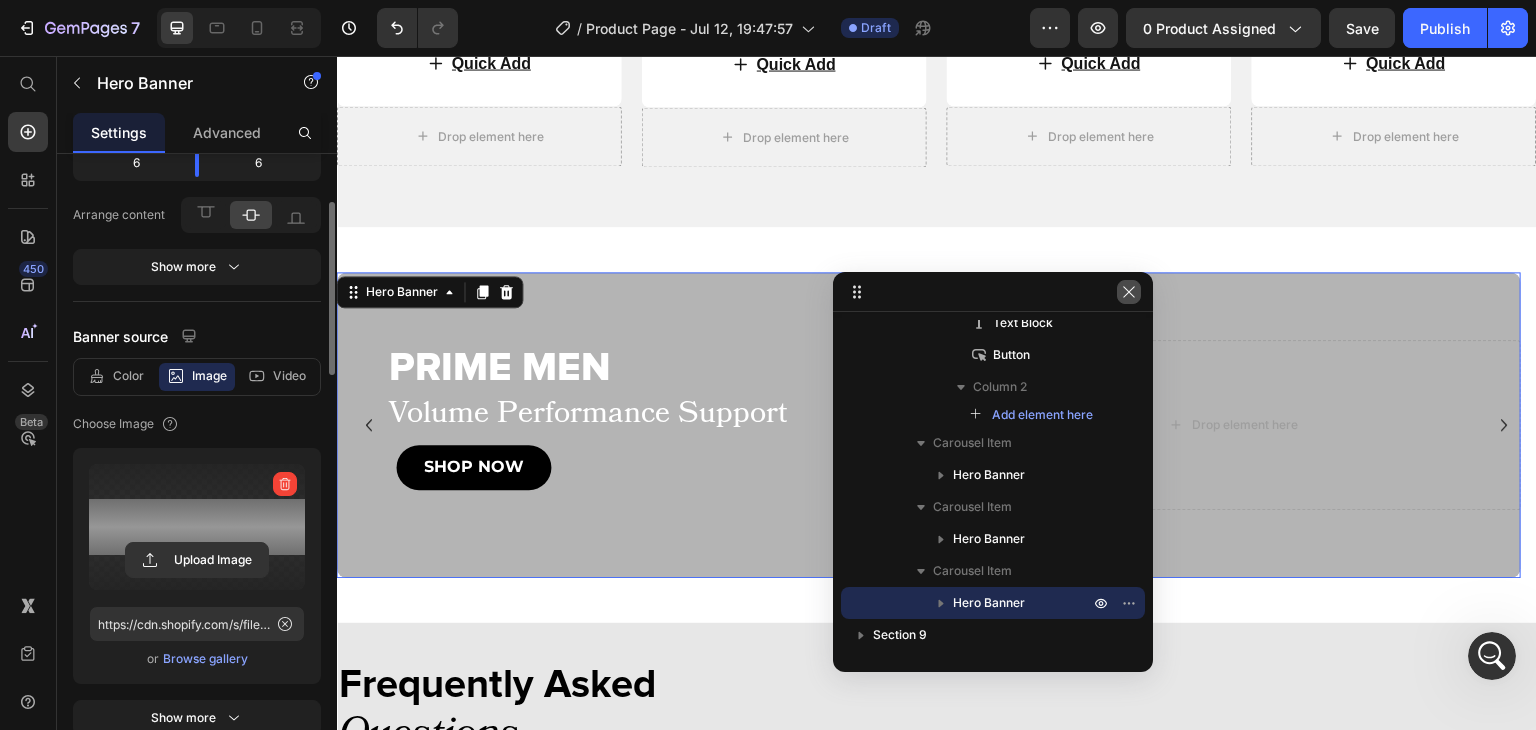 click 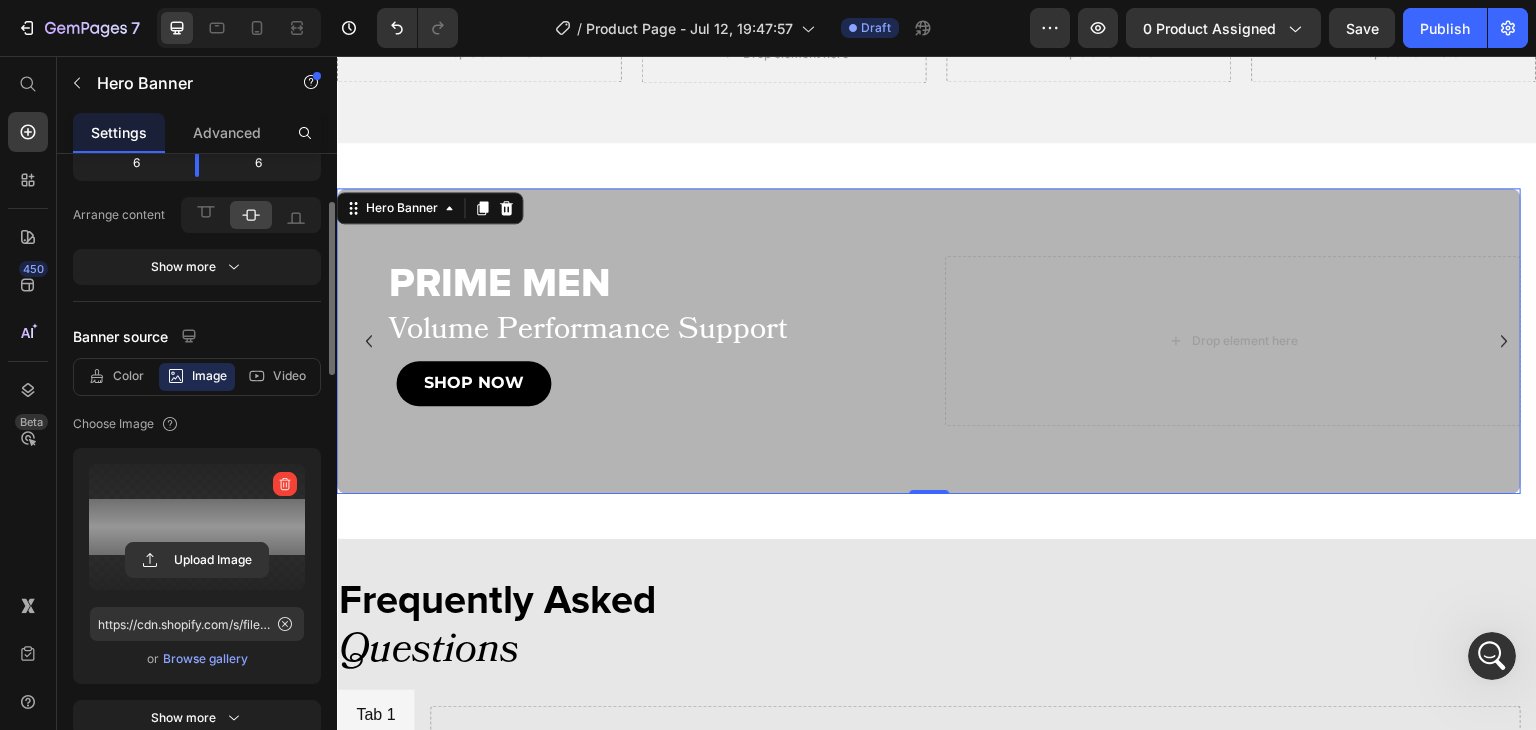 scroll, scrollTop: 4182, scrollLeft: 0, axis: vertical 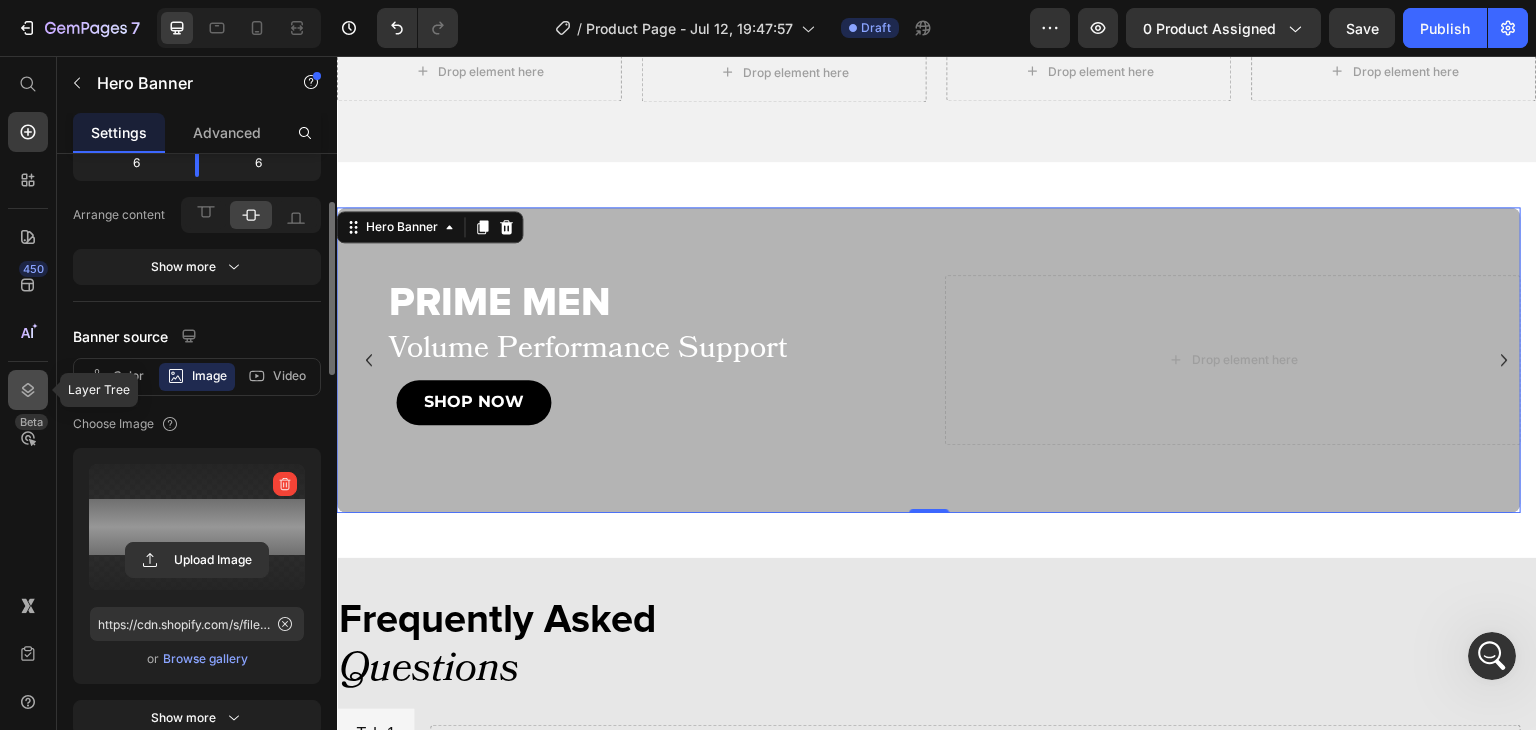 drag, startPoint x: 24, startPoint y: 383, endPoint x: 690, endPoint y: 198, distance: 691.21704 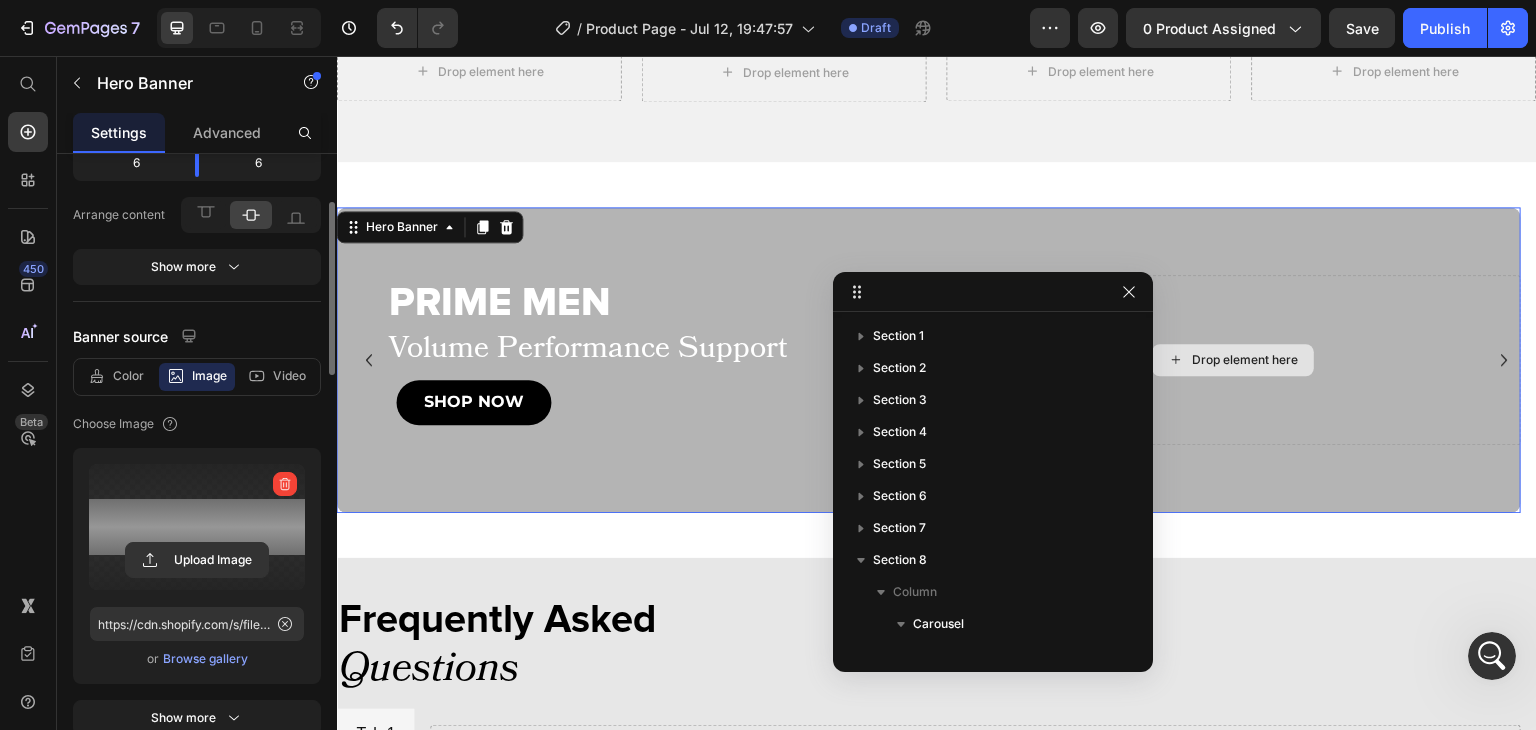 scroll, scrollTop: 277, scrollLeft: 0, axis: vertical 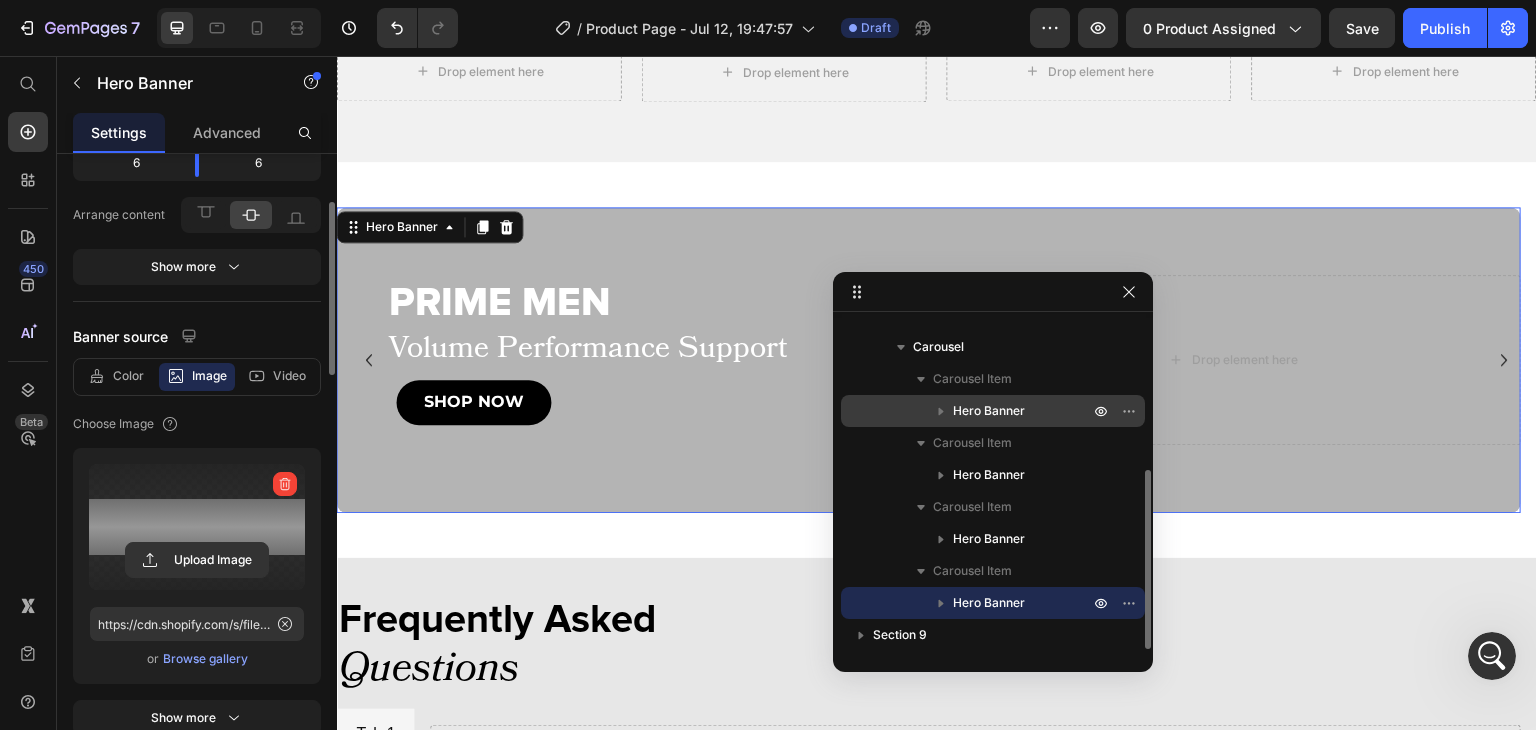 click on "Hero Banner" at bounding box center (993, 411) 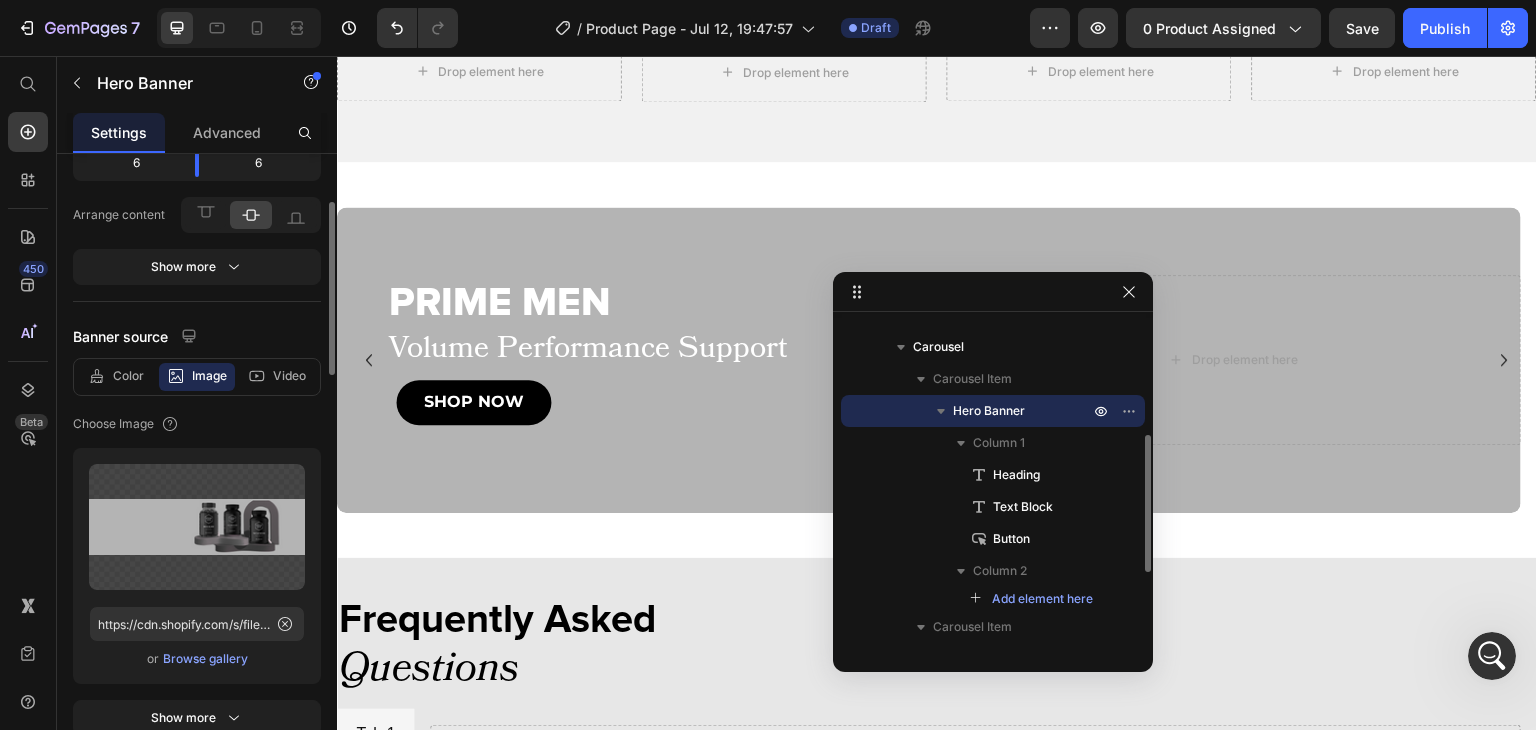 click on "Hero Banner" at bounding box center [993, 411] 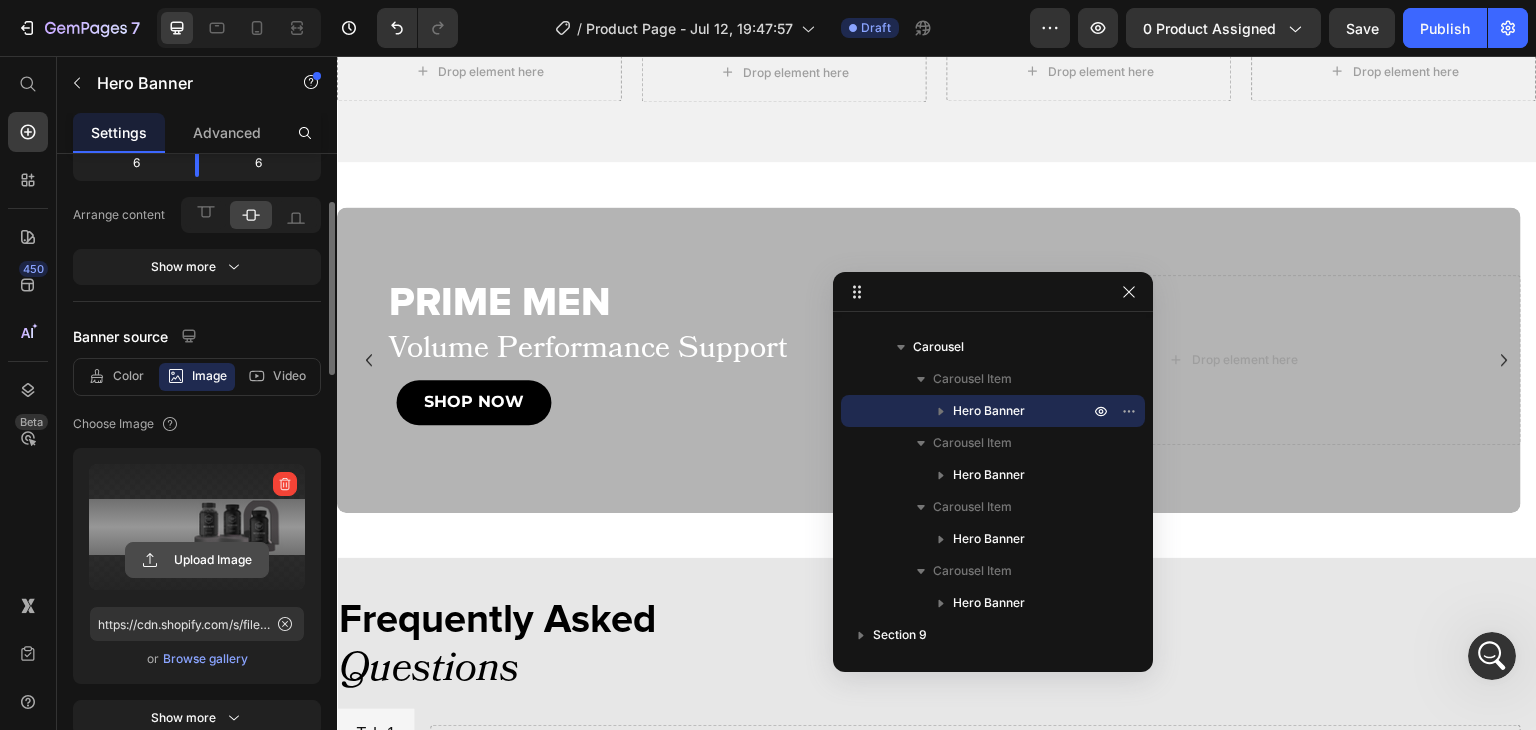 click 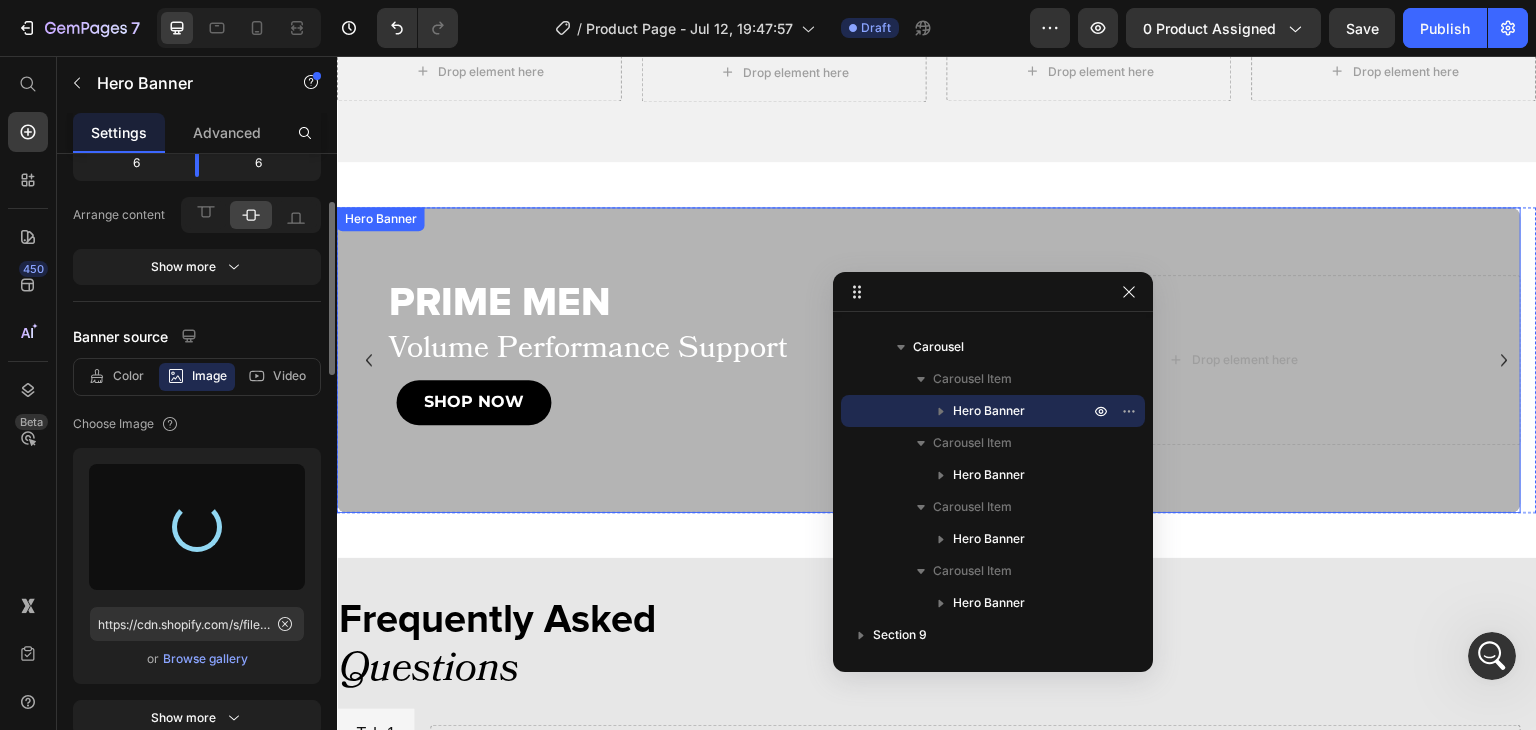 type on "https://cdn.shopify.com/s/files/1/0644/5370/5824/files/gempages_572674907528233799-22c7a774-aff0-4980-ad4b-863331d97339.png" 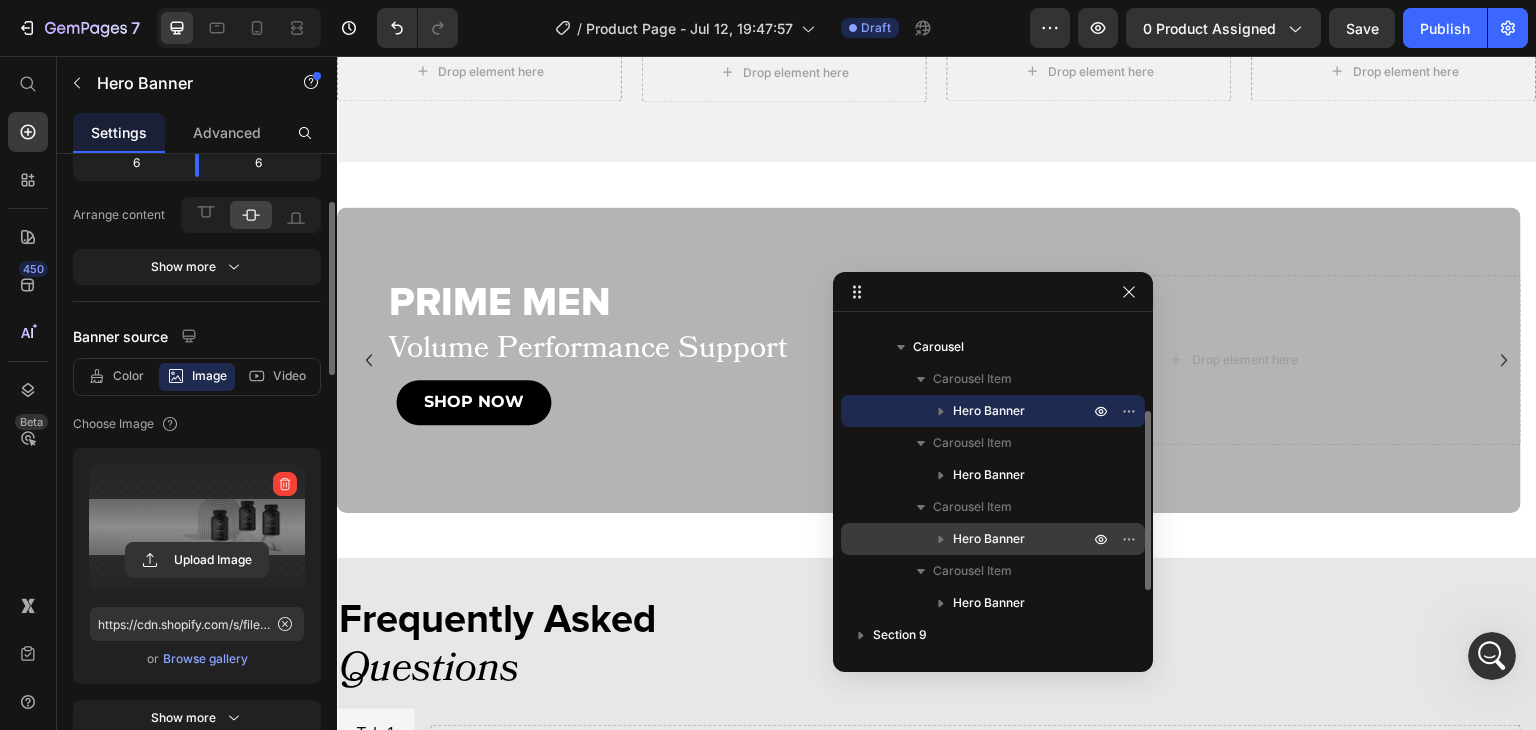scroll, scrollTop: 228, scrollLeft: 0, axis: vertical 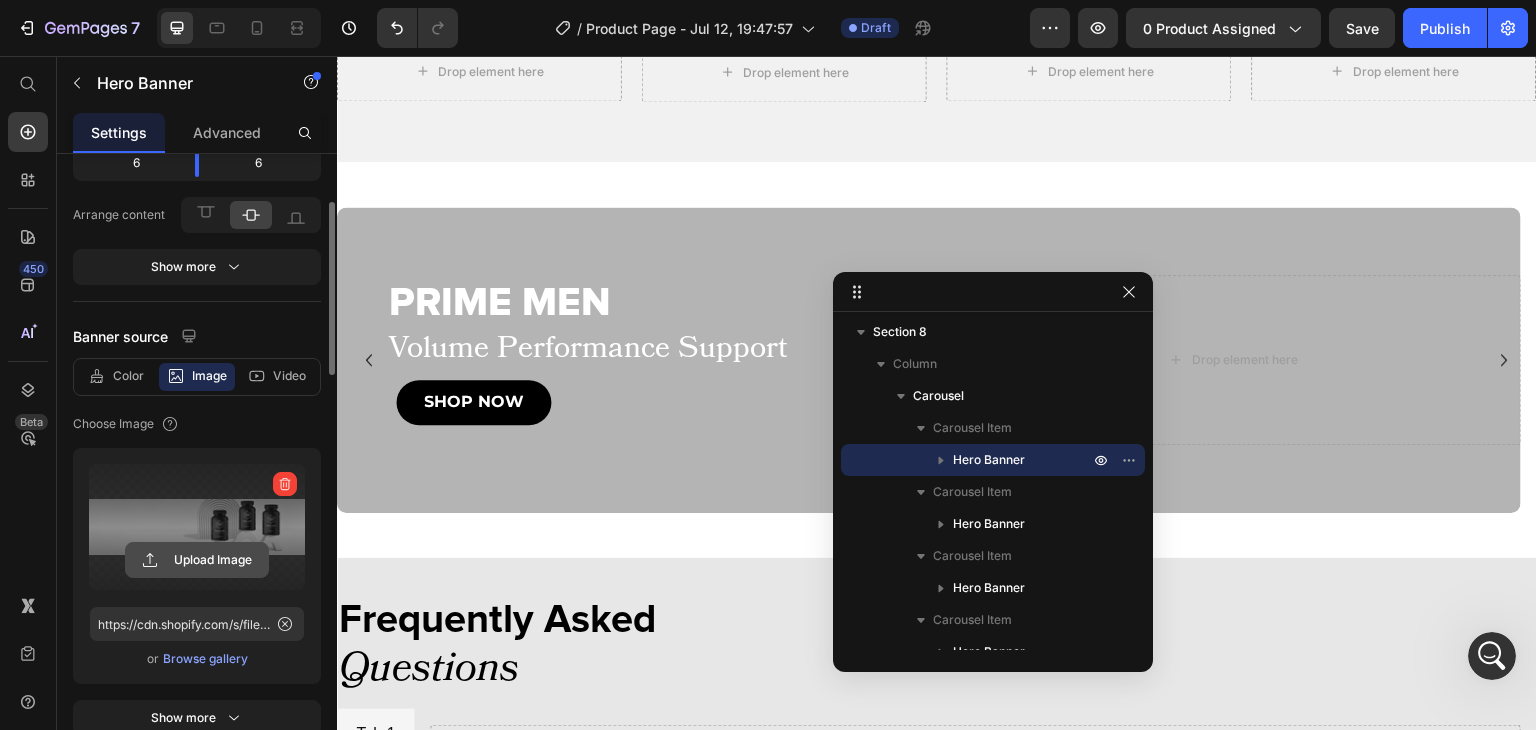 click 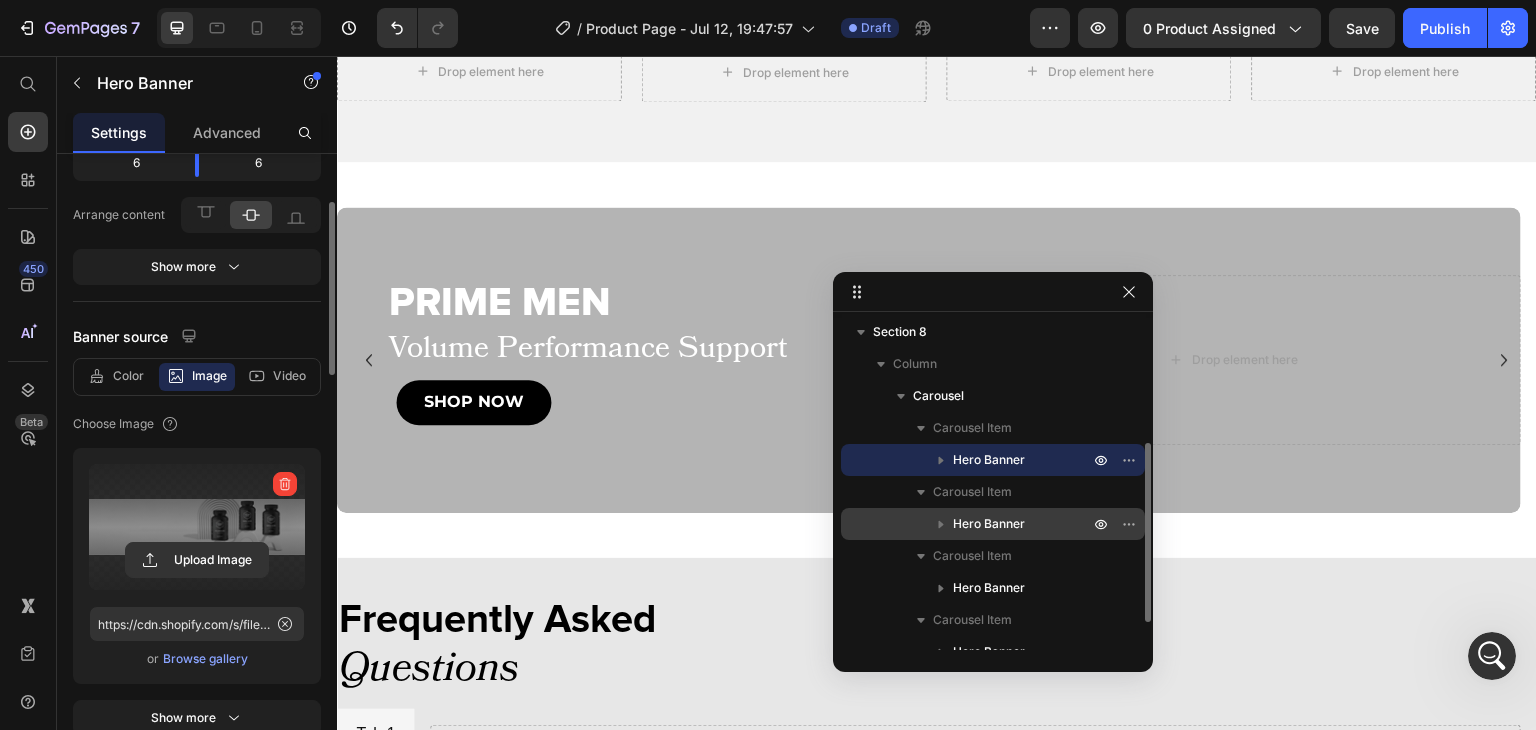 click on "Hero Banner" at bounding box center [993, 524] 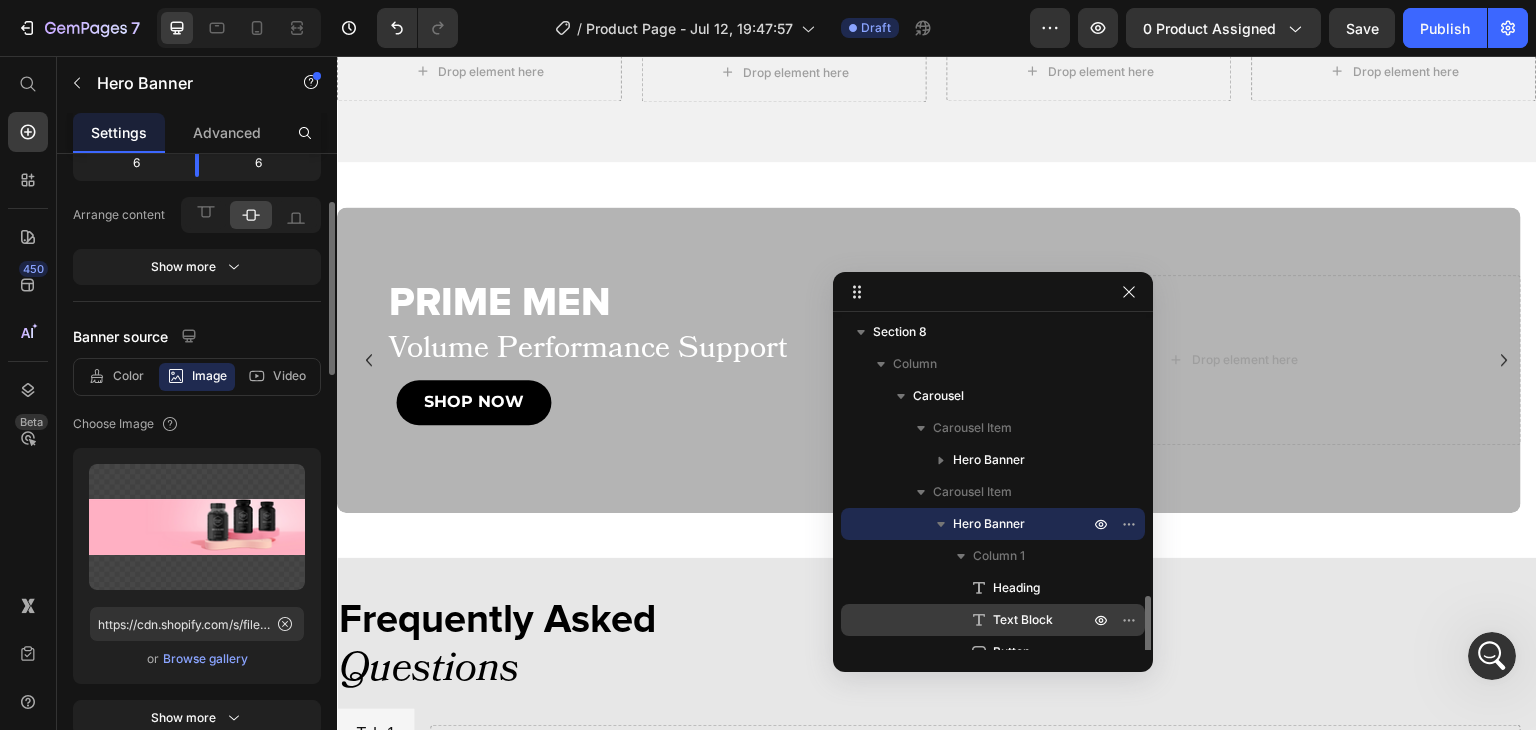scroll, scrollTop: 356, scrollLeft: 0, axis: vertical 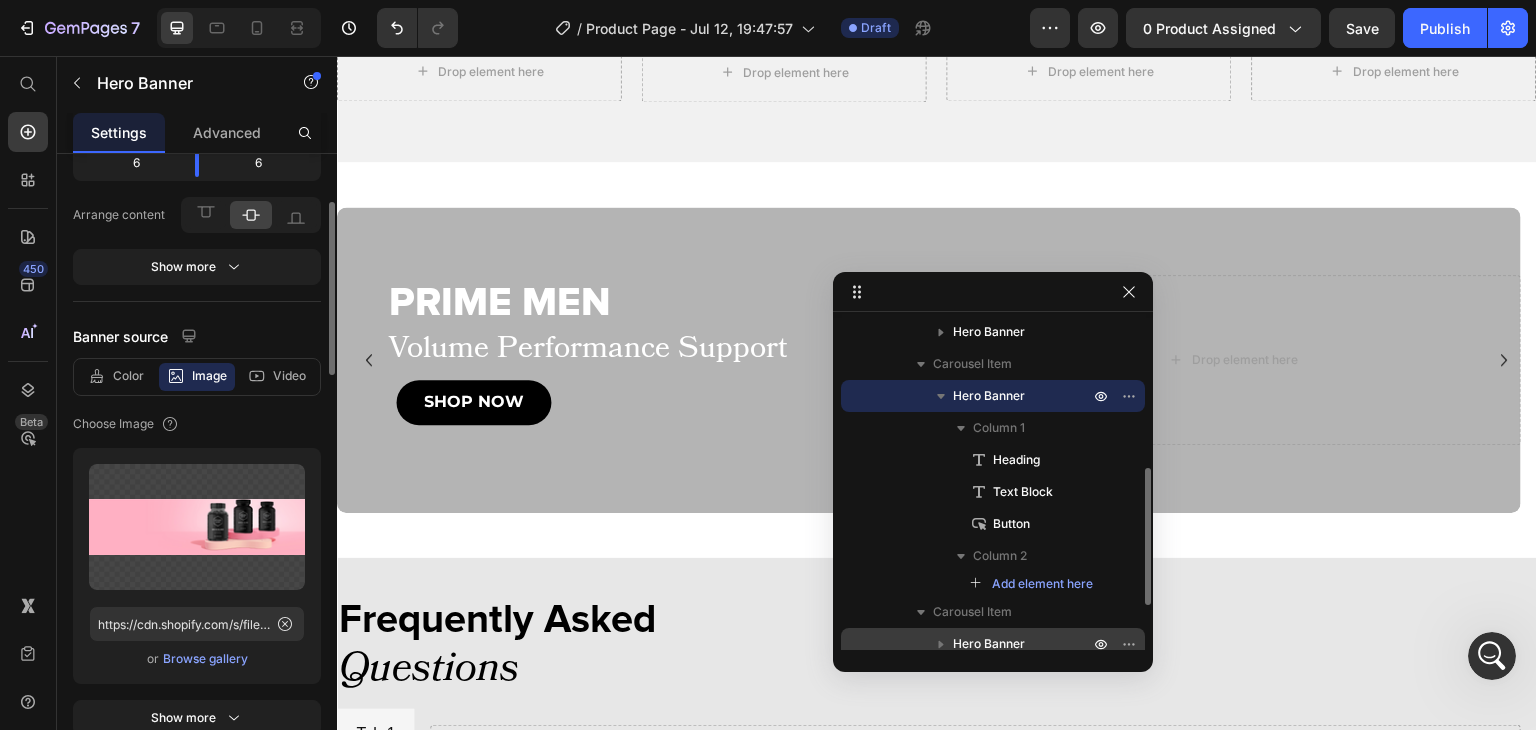 click on "Hero Banner" at bounding box center [989, 644] 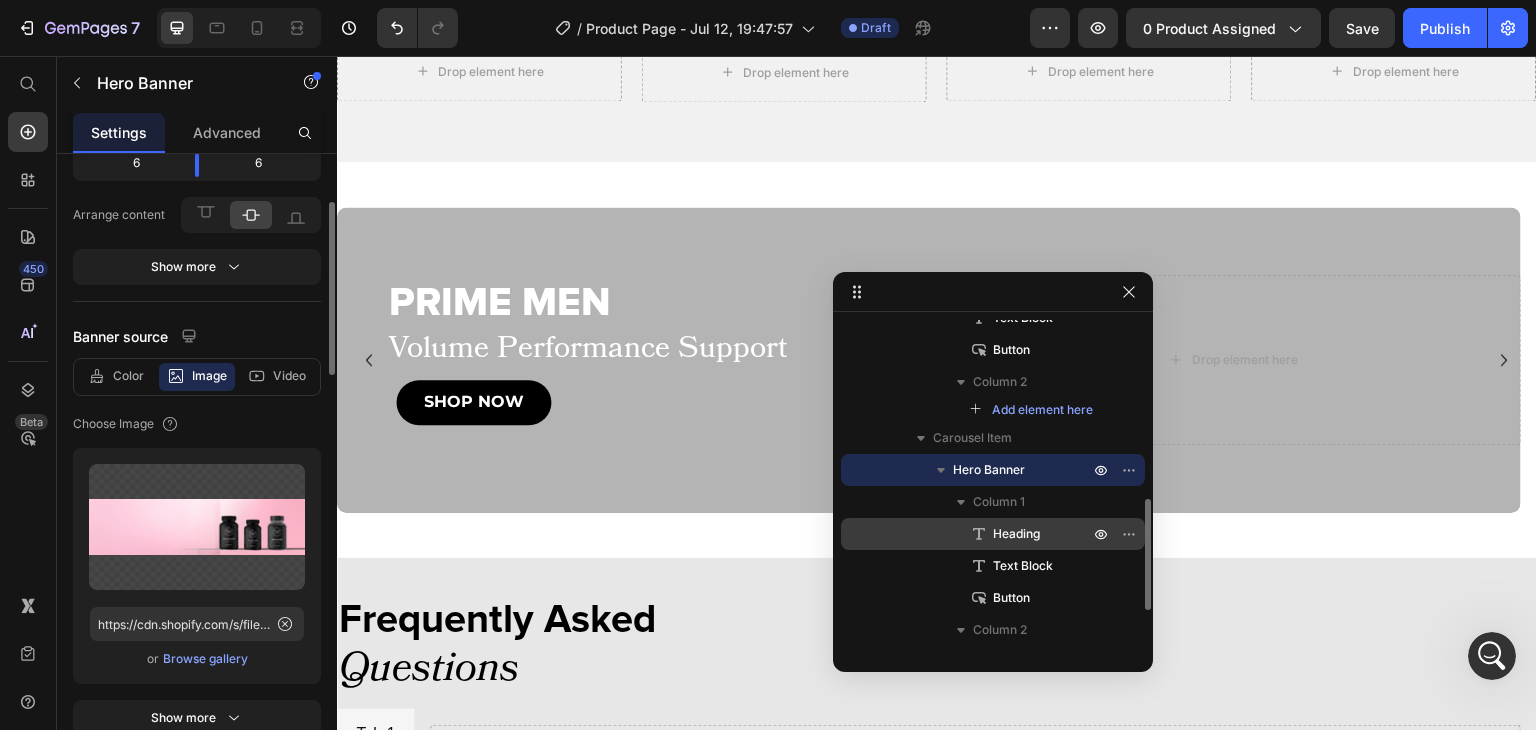 scroll, scrollTop: 645, scrollLeft: 0, axis: vertical 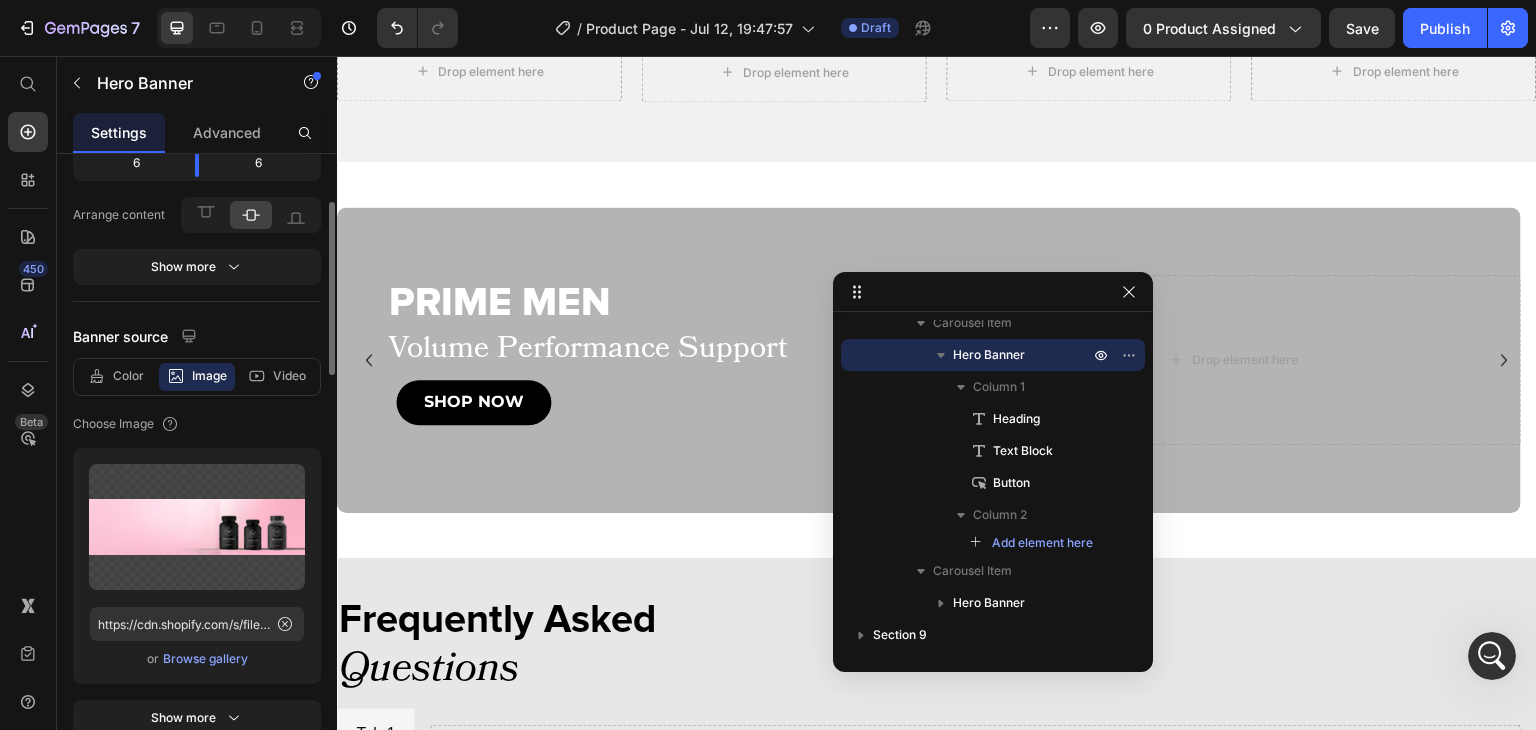 click on "Browse gallery" at bounding box center [205, 659] 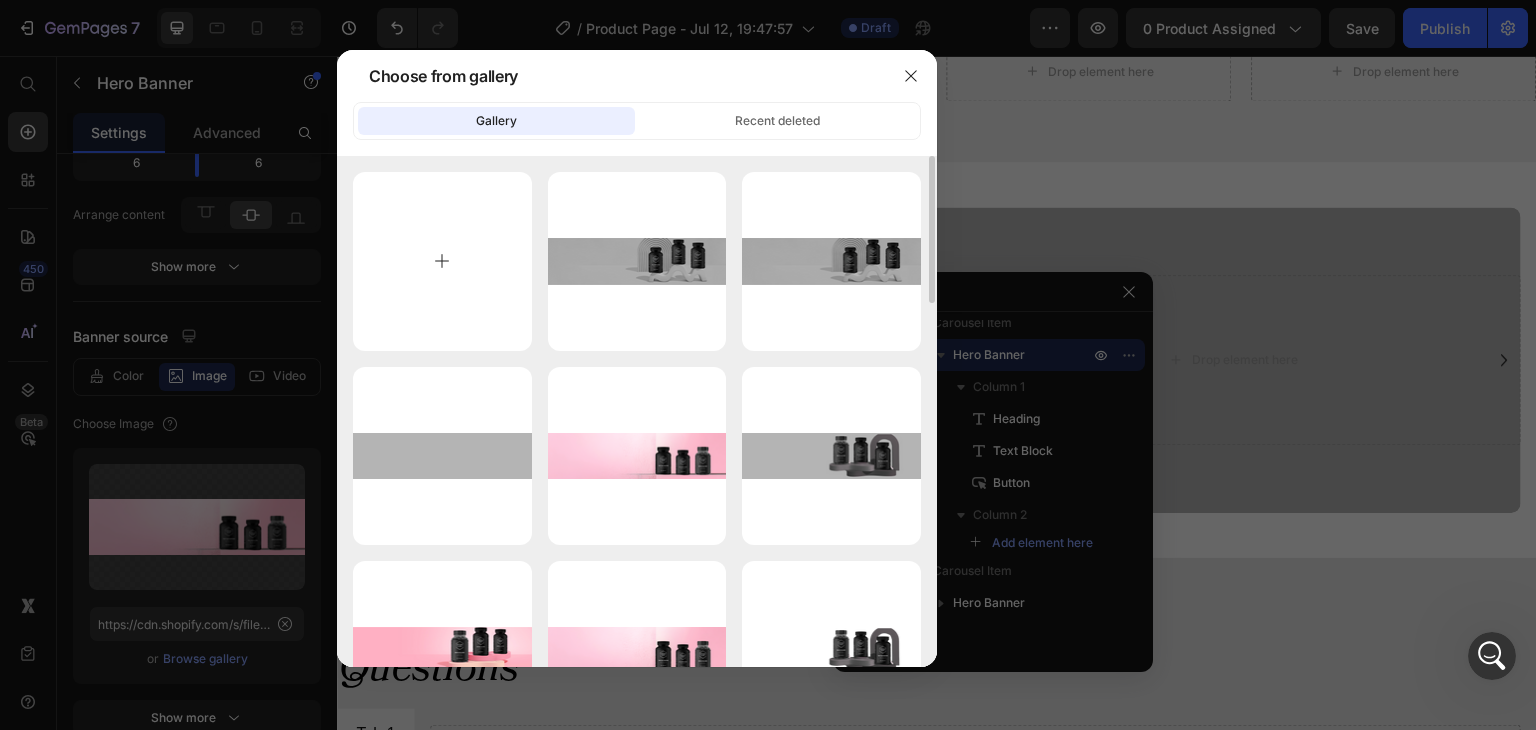 click at bounding box center [442, 261] 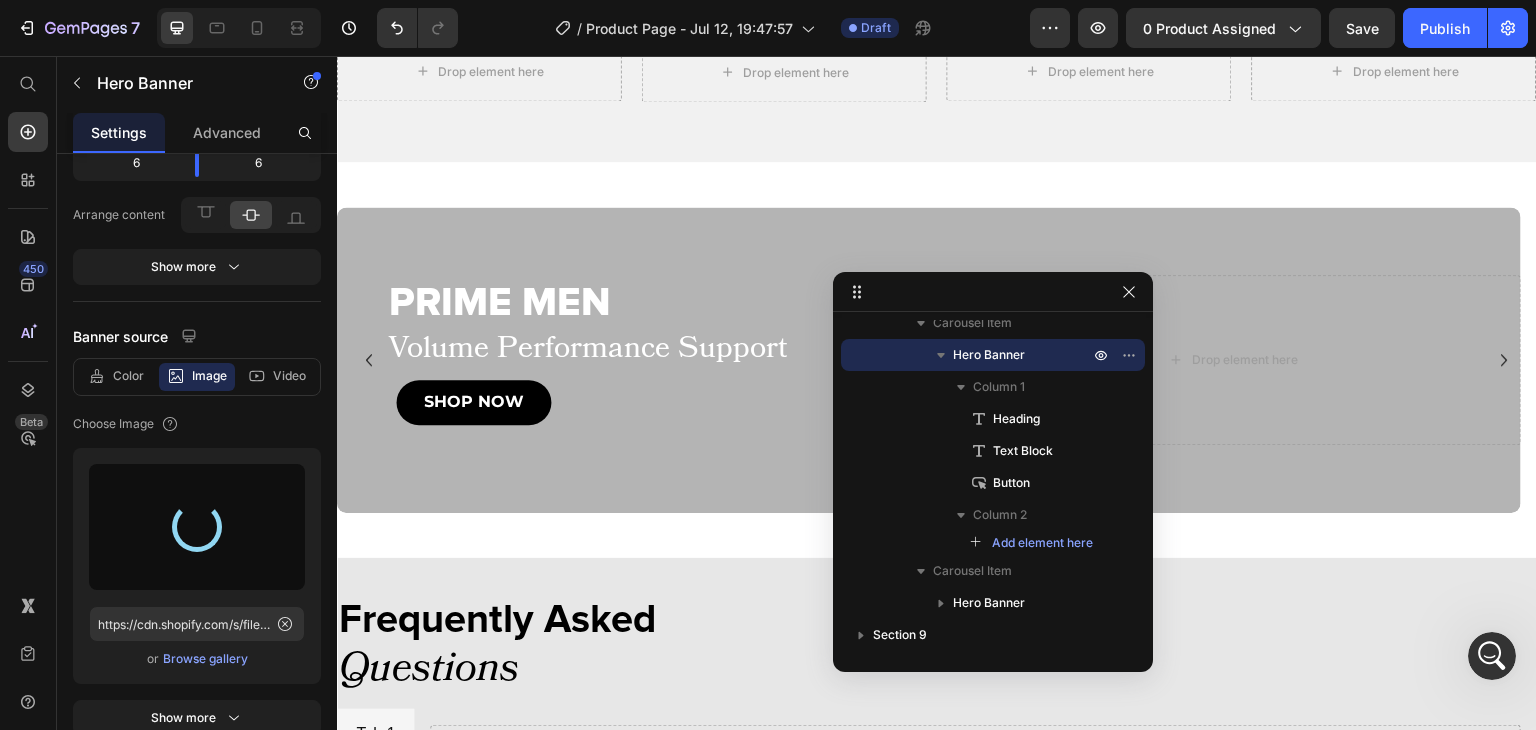 type on "https://cdn.shopify.com/s/files/1/0644/5370/5824/files/gempages_572674907528233799-7f48b779-13c6-47e3-88b1-b10c93e919ff.png" 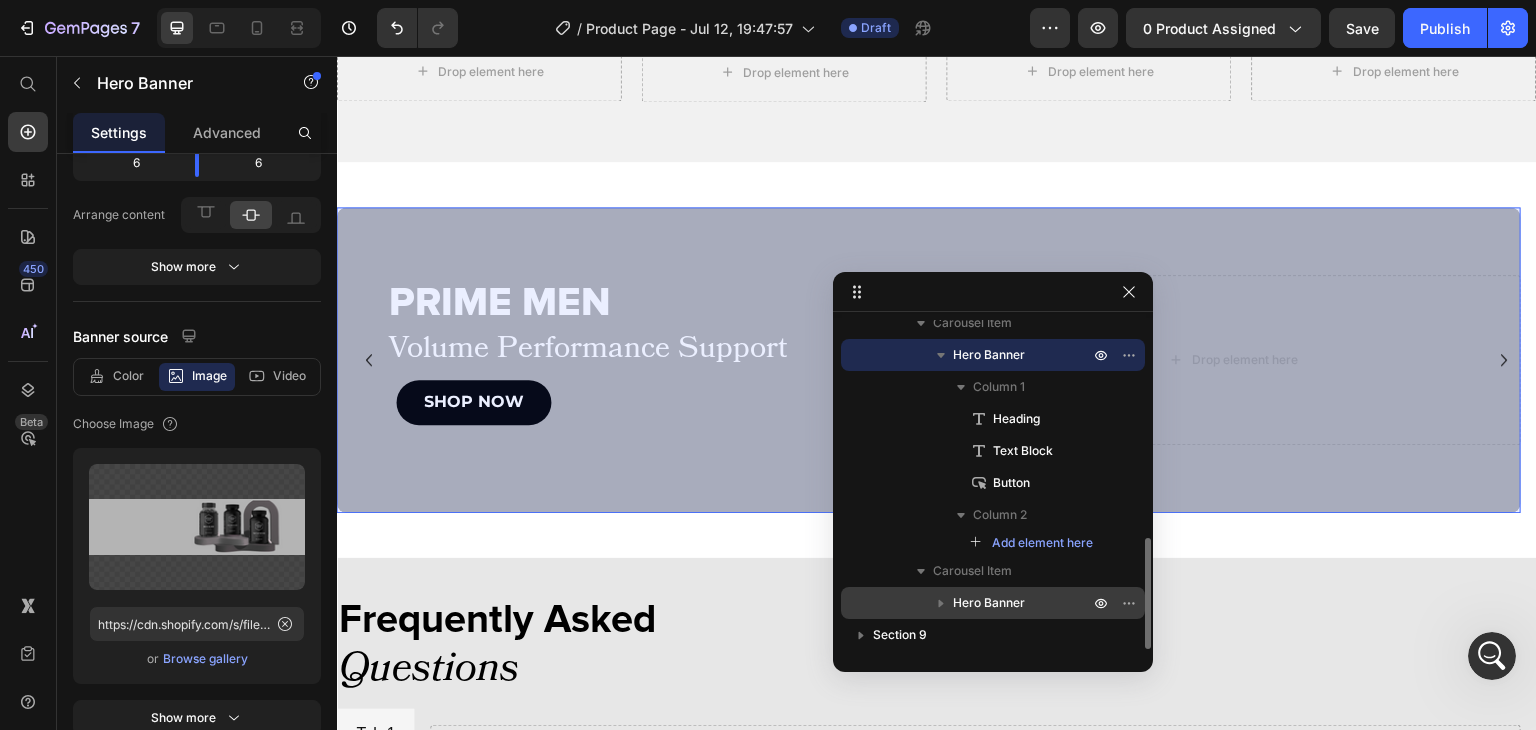 click on "Hero Banner" at bounding box center [989, 603] 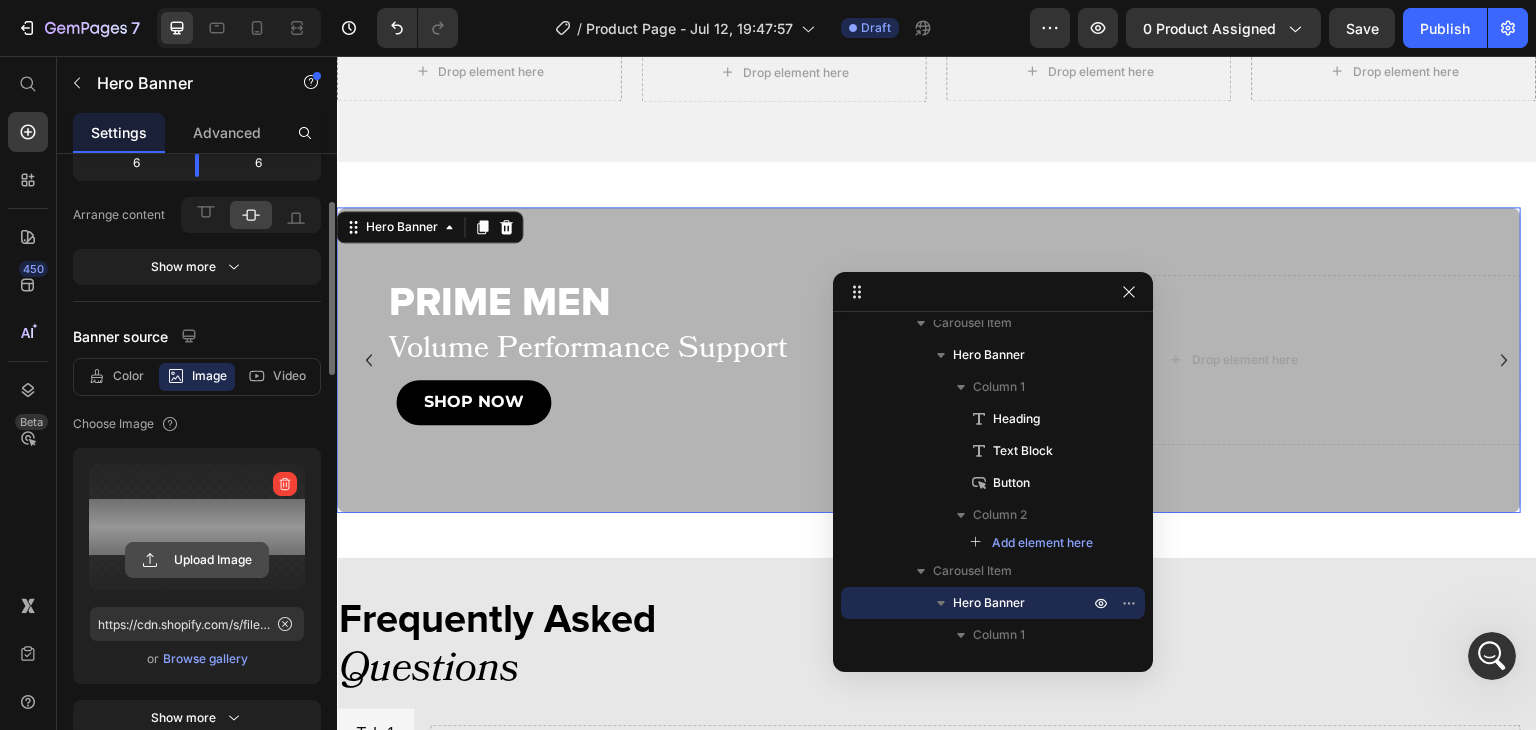 click 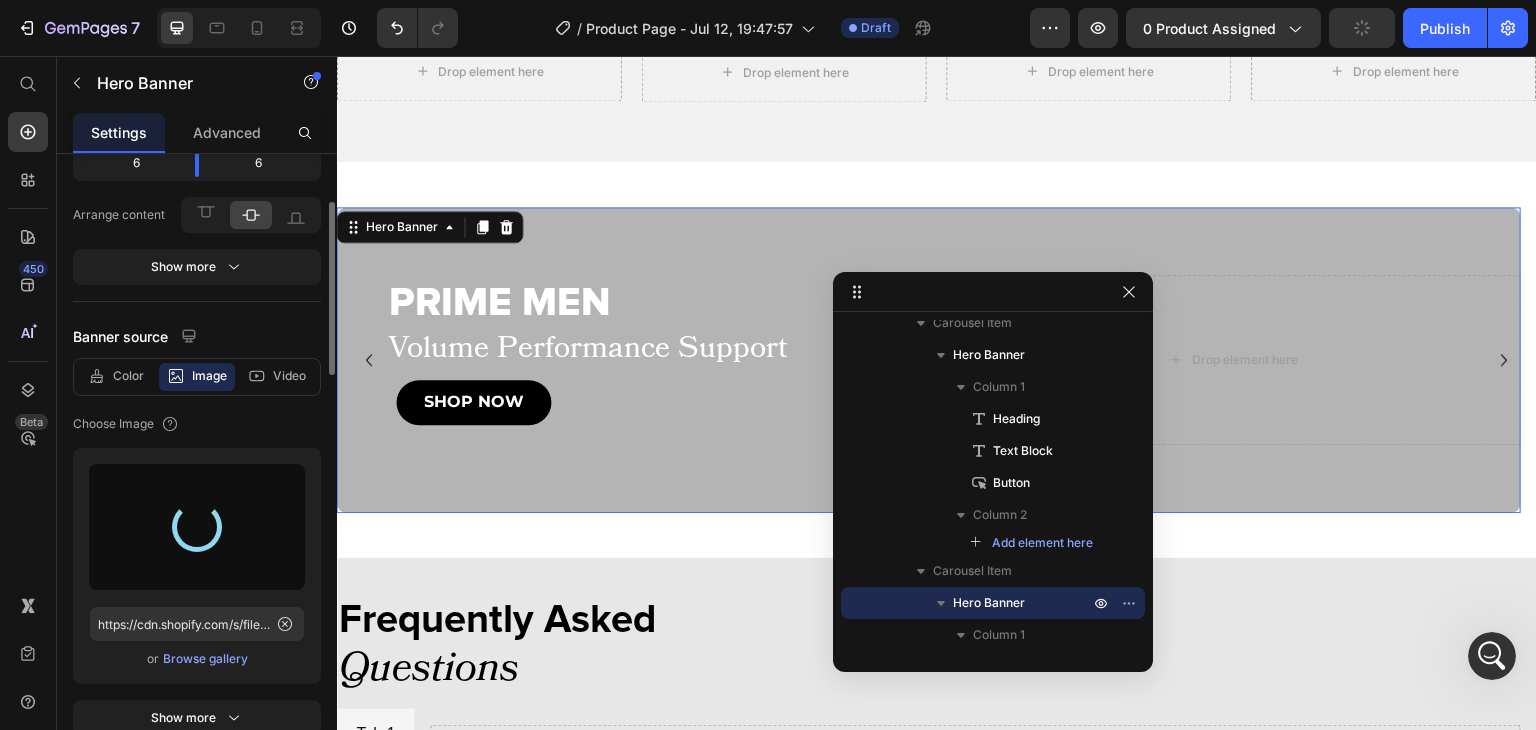 type on "https://cdn.shopify.com/s/files/1/0644/5370/5824/files/gempages_572674907528233799-ad6b6e93-0420-449b-bbd7-921891f0dbaa.png" 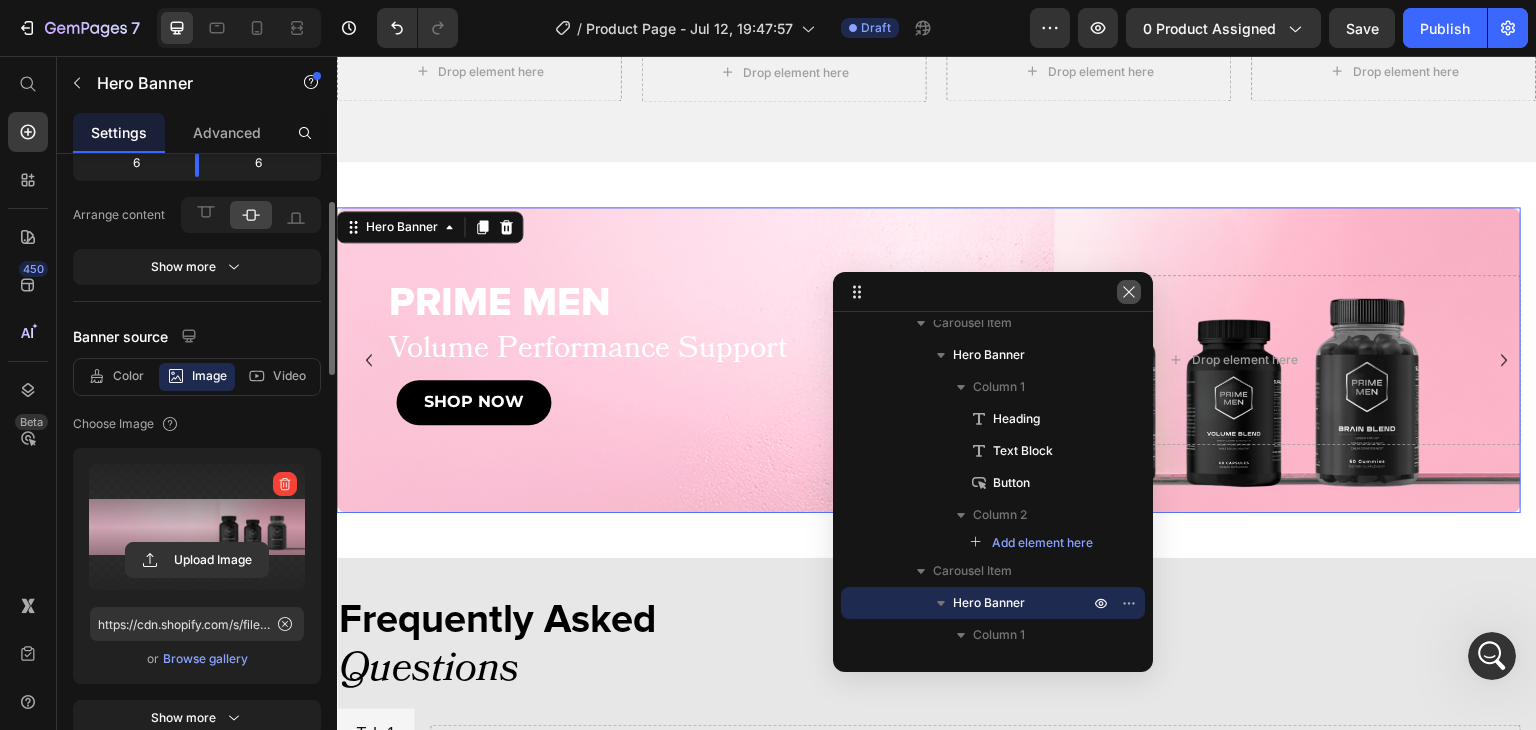 click at bounding box center (1129, 292) 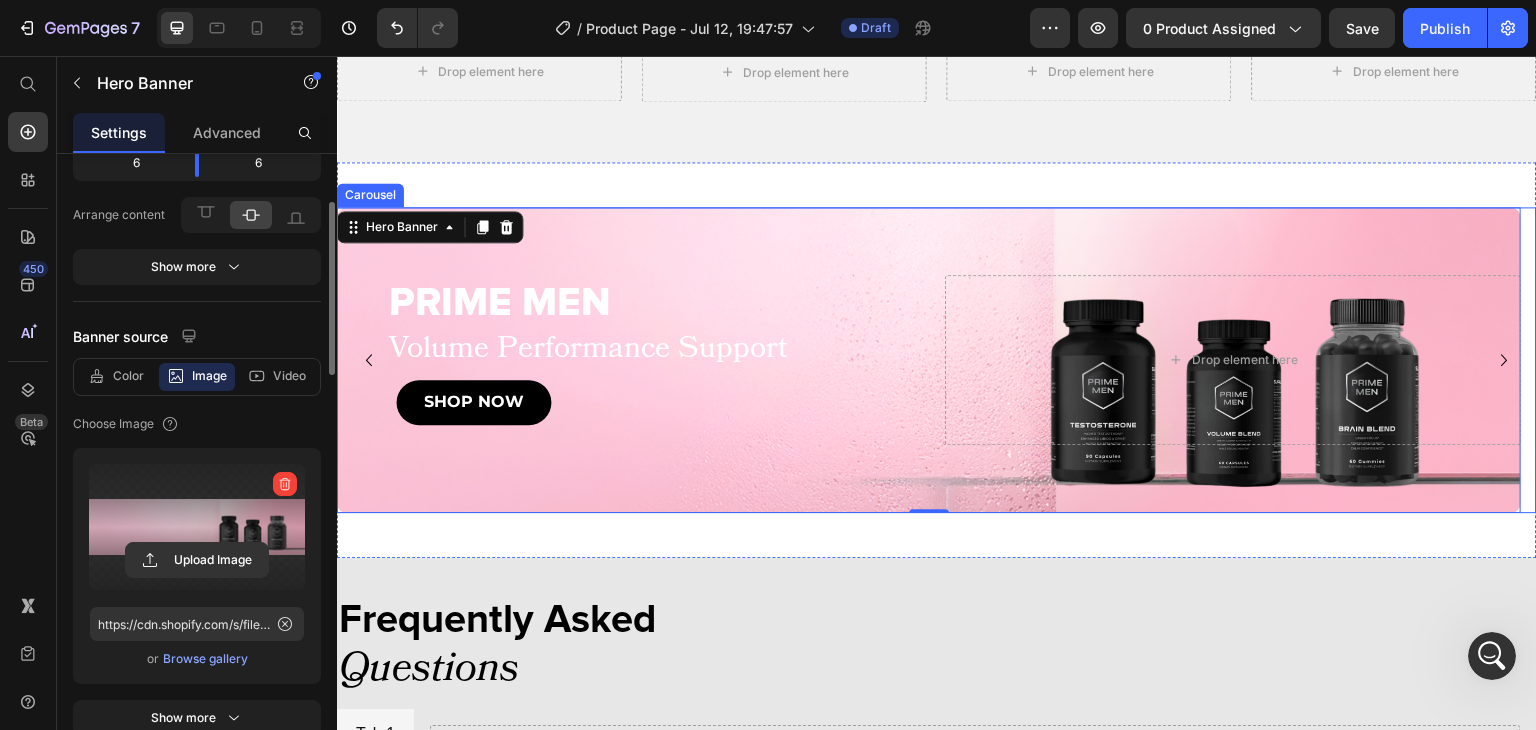 click 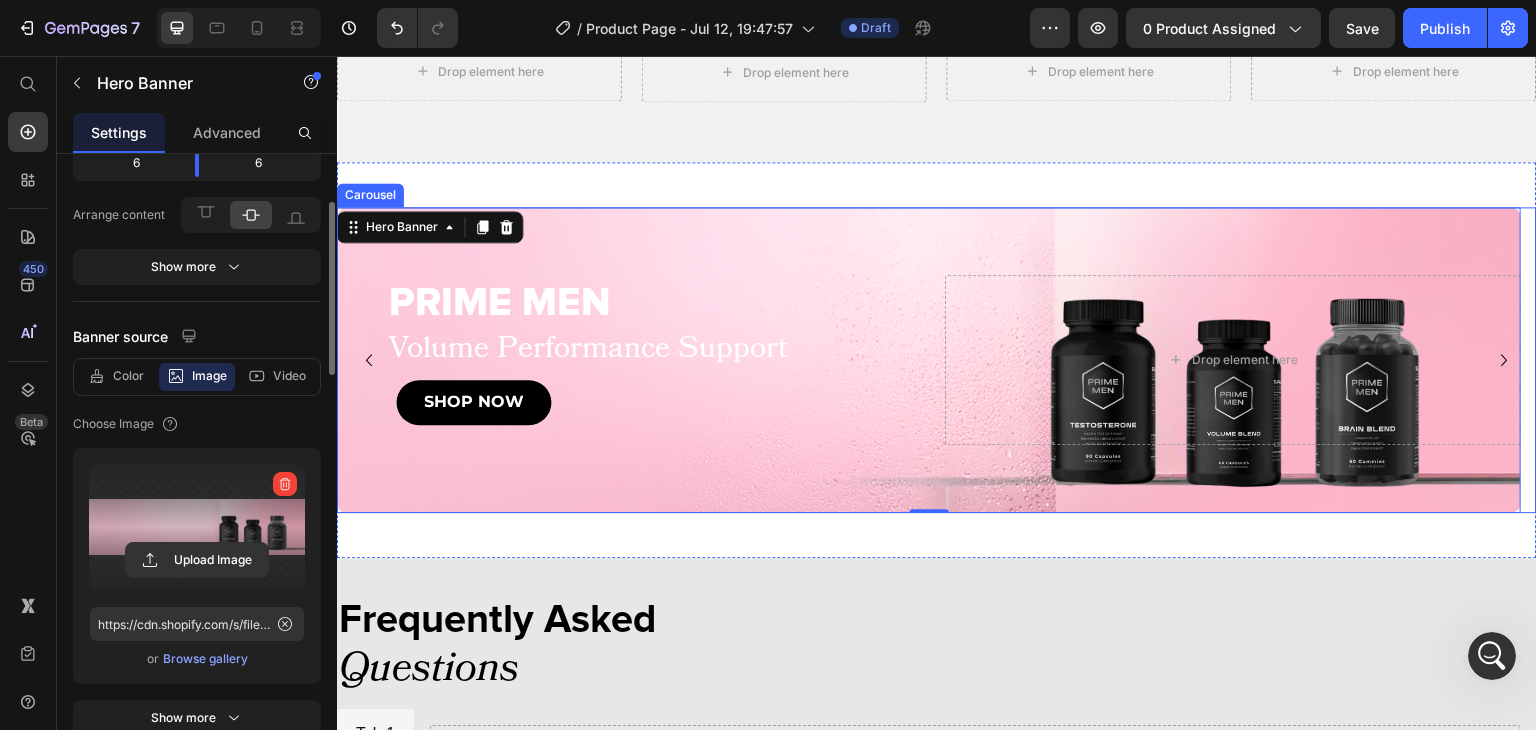 click 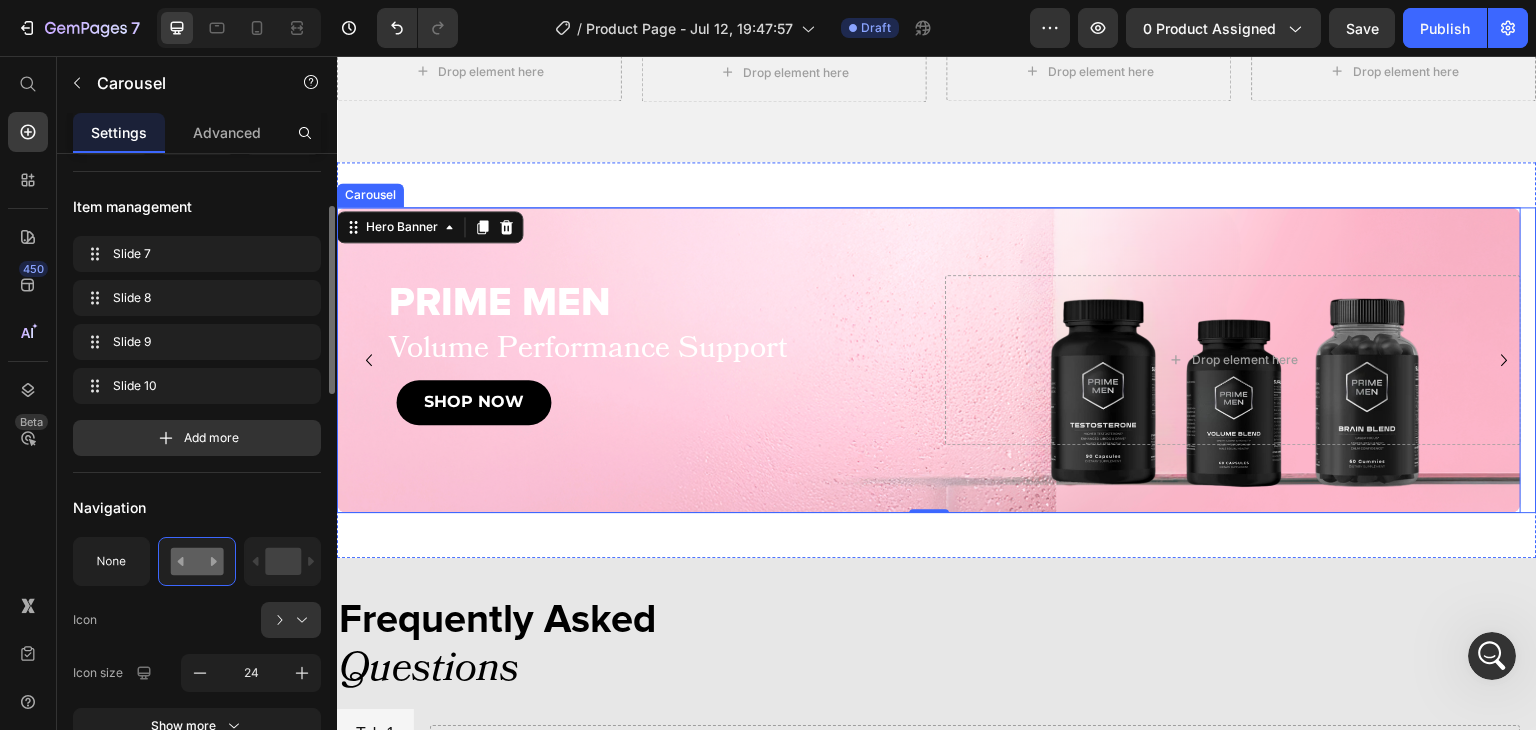 click 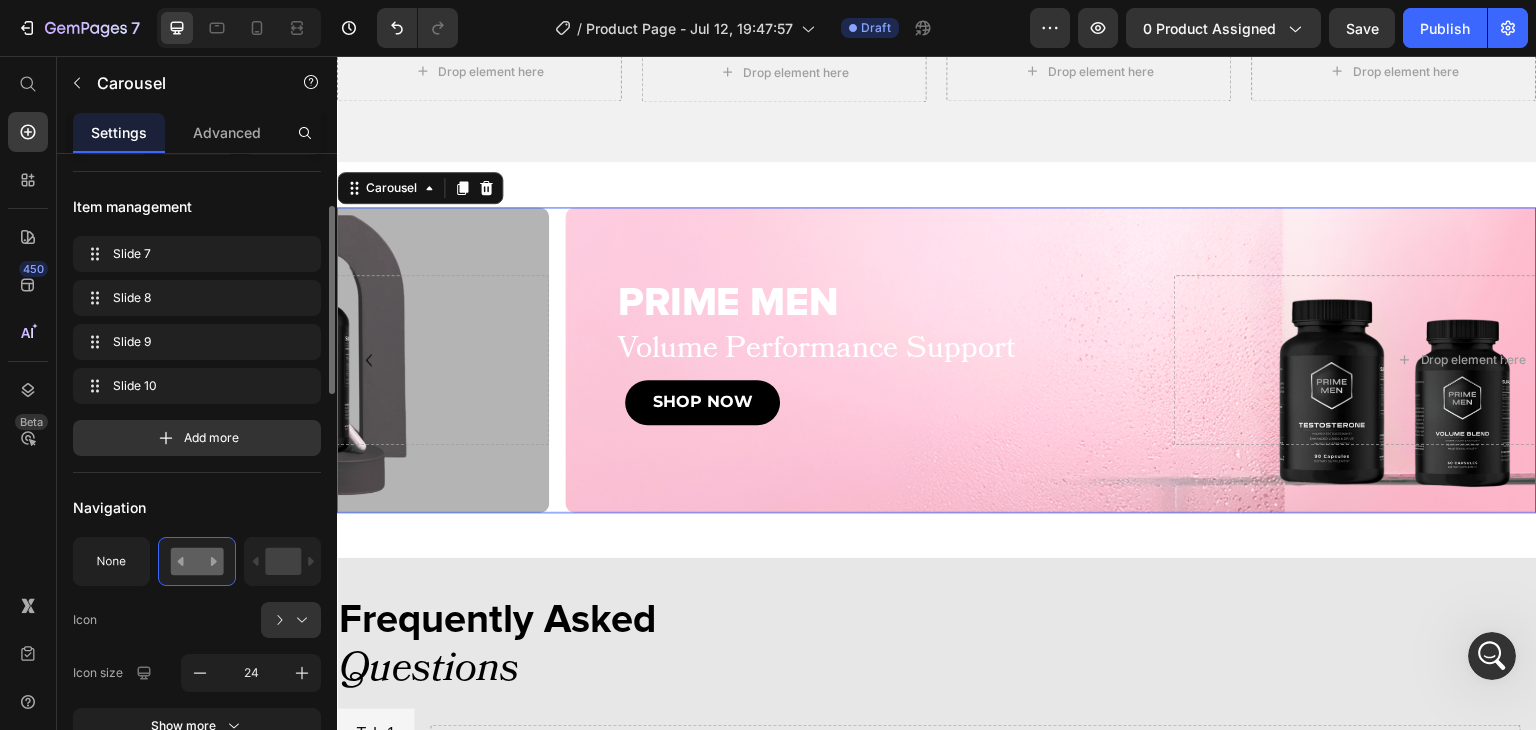 click 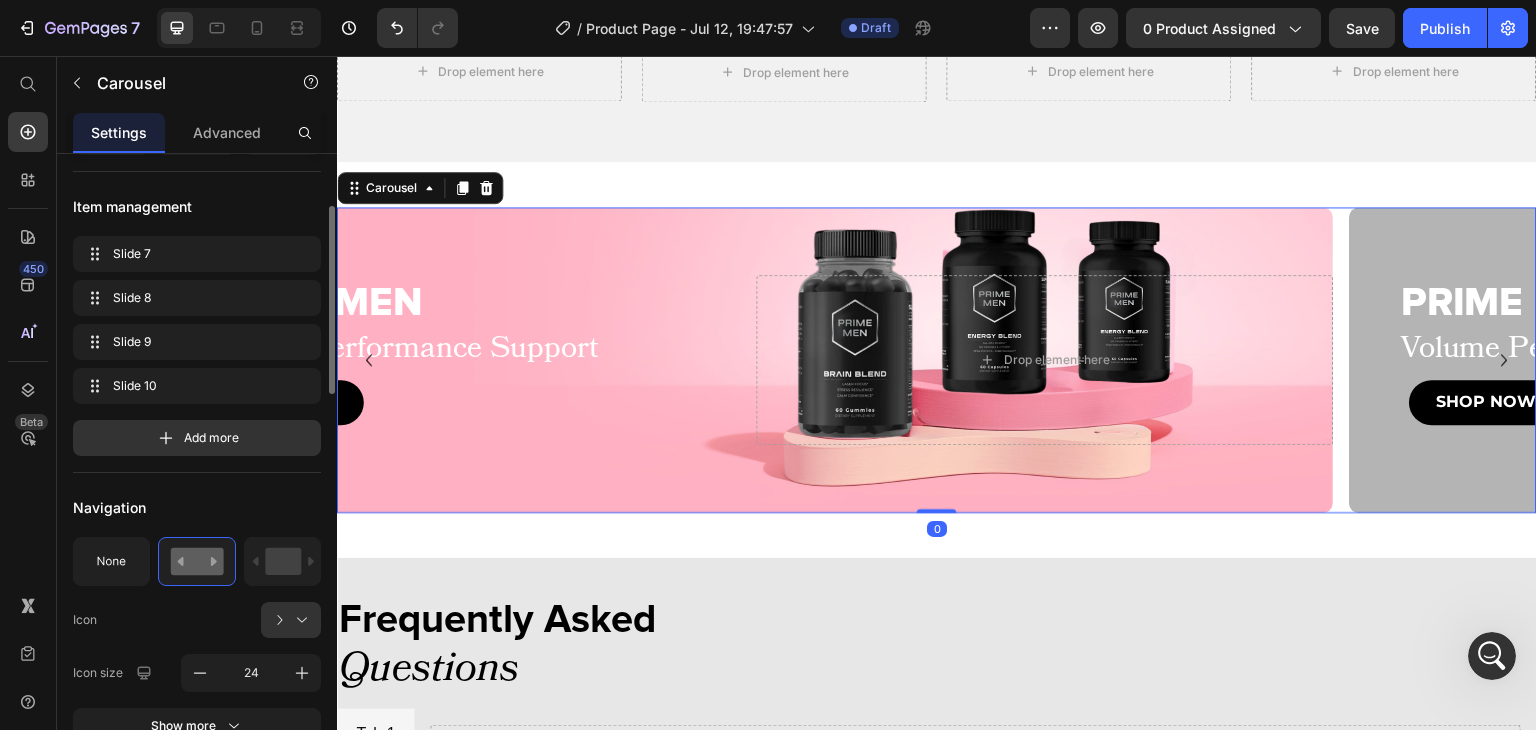 click 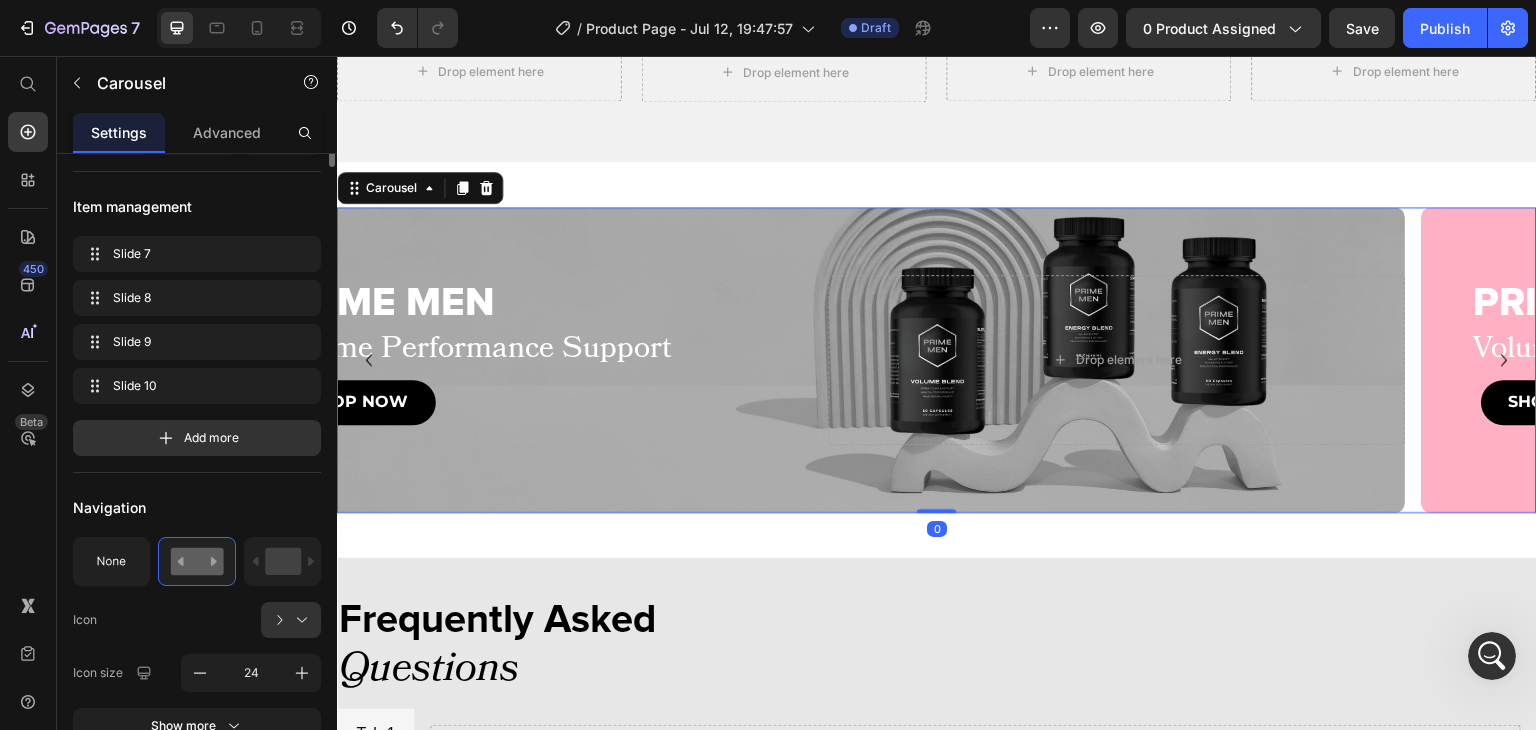 scroll, scrollTop: 0, scrollLeft: 0, axis: both 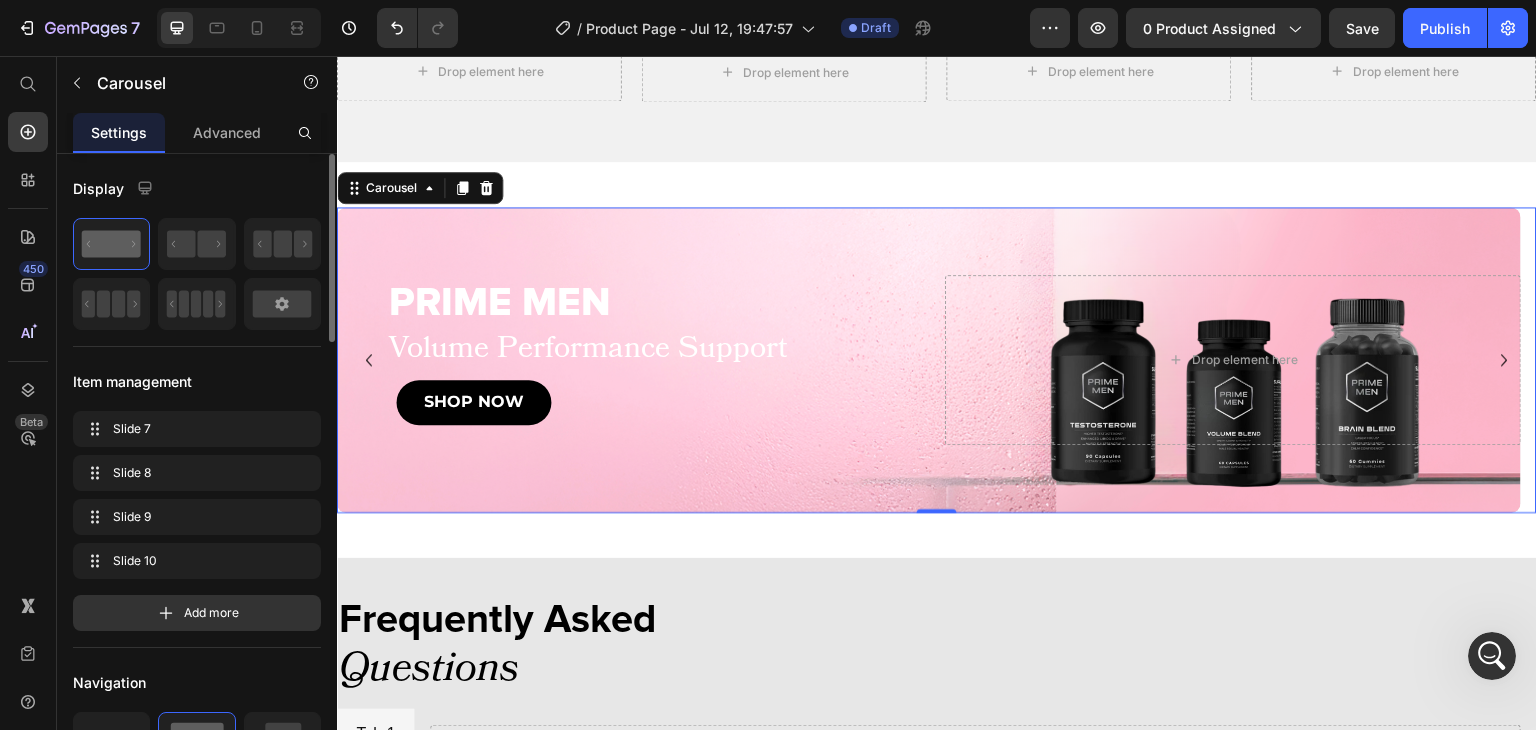 click 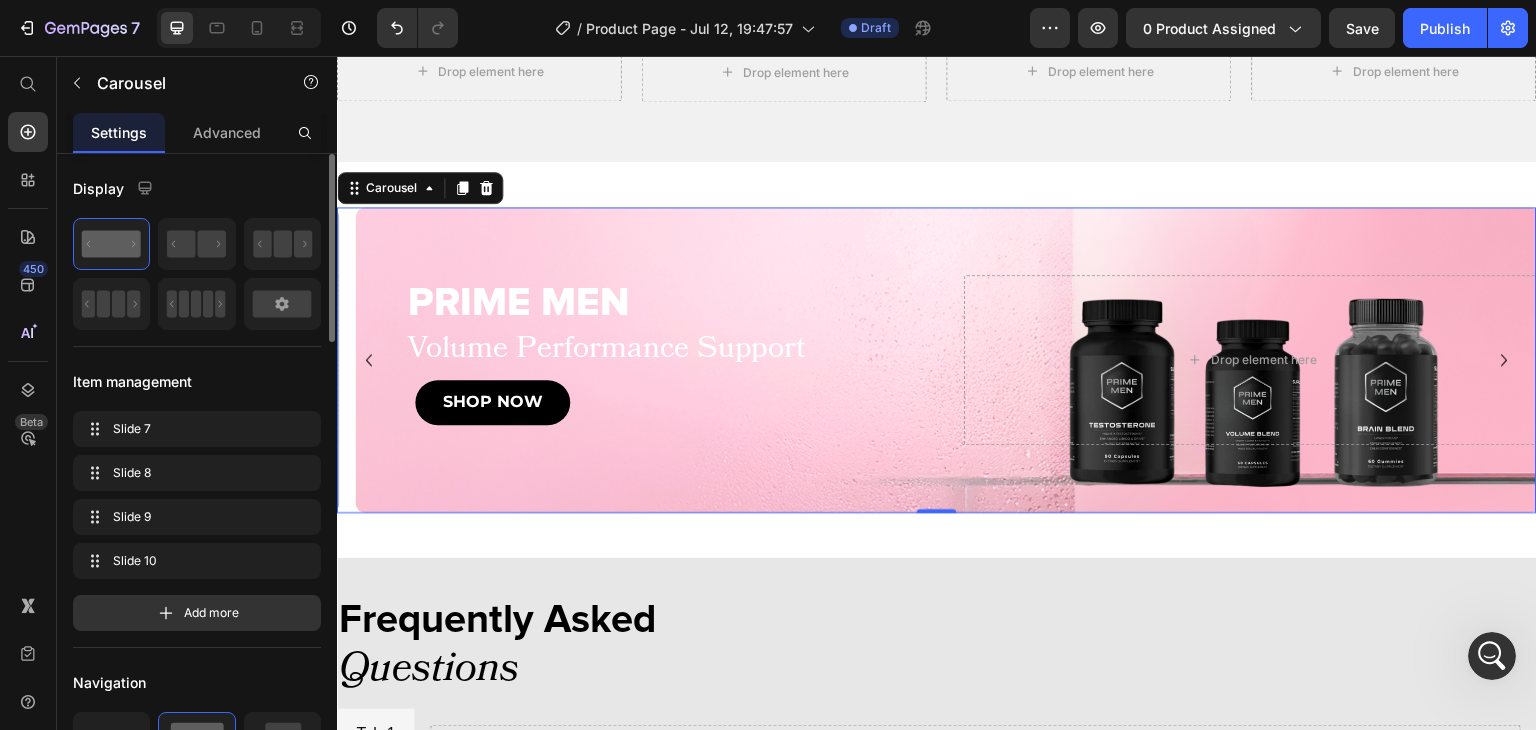 click 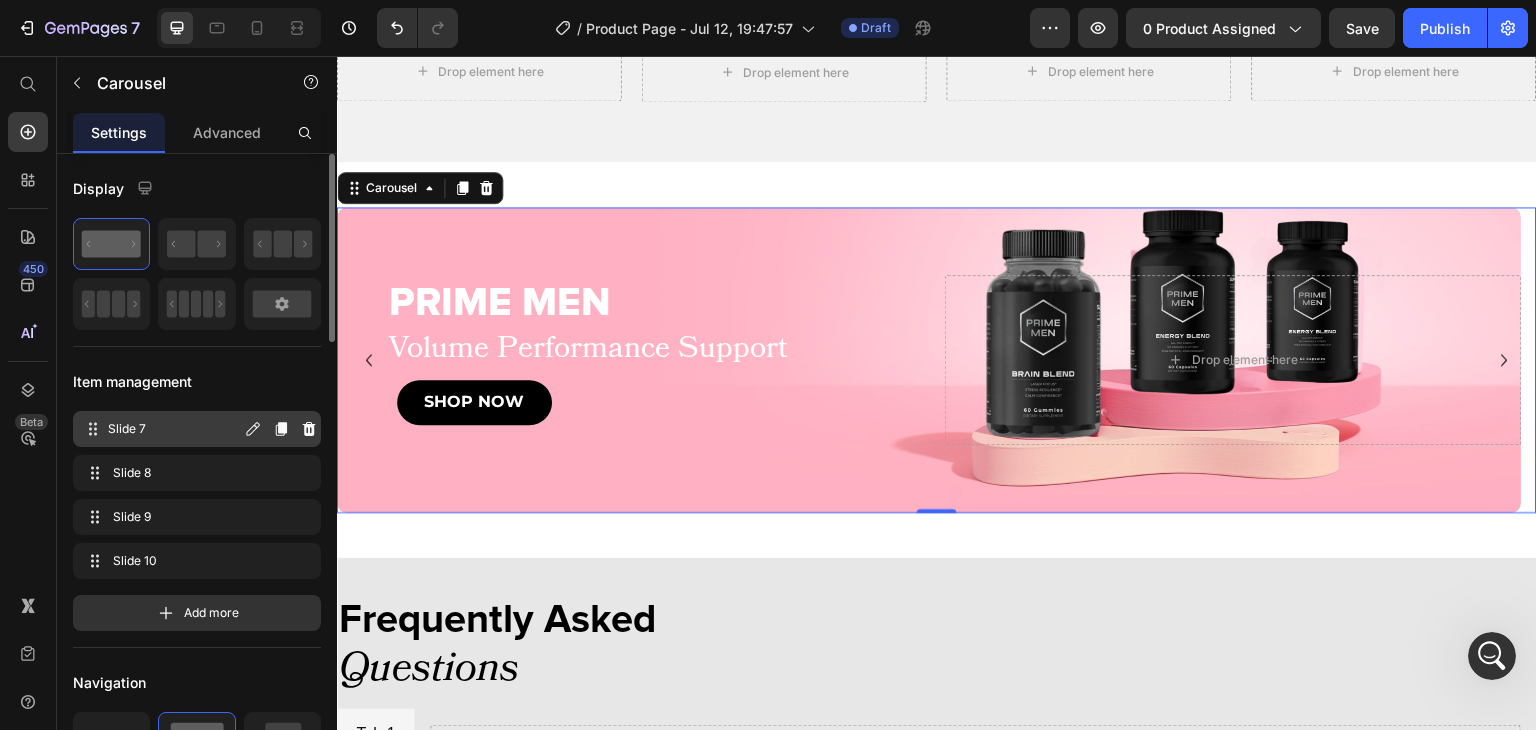 click on "Slide 7" at bounding box center (174, 429) 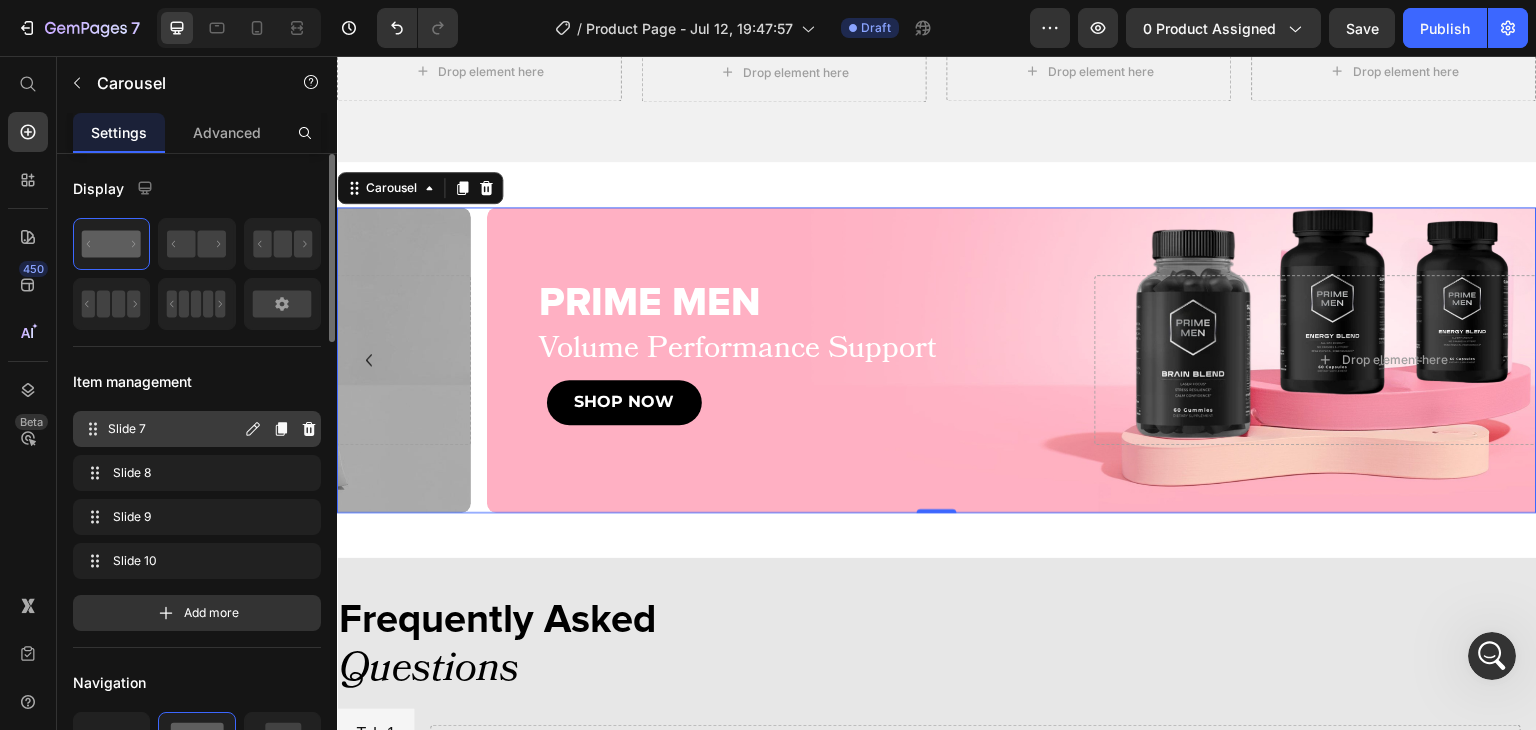 click on "Slide 7" at bounding box center [174, 429] 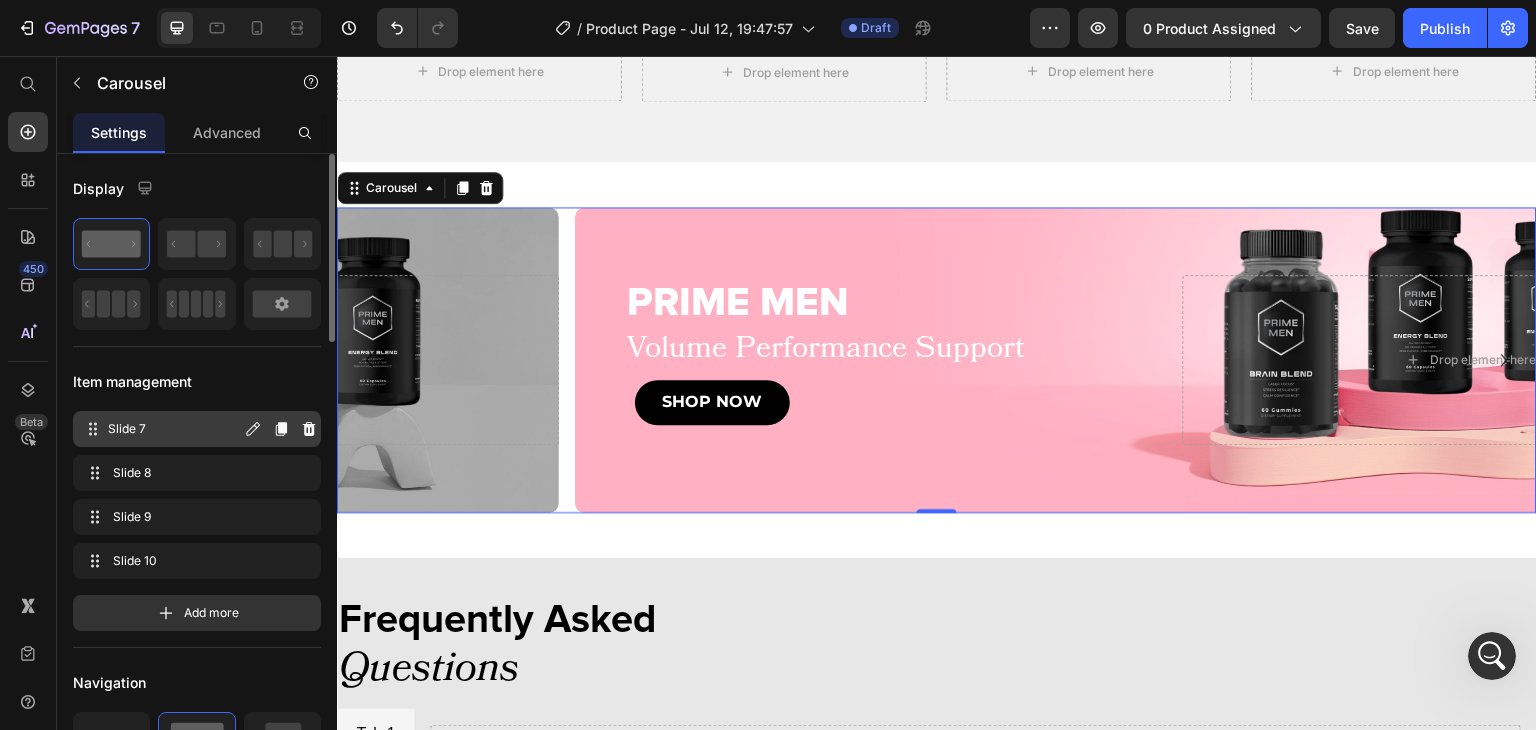 click on "Slide 7" at bounding box center (174, 429) 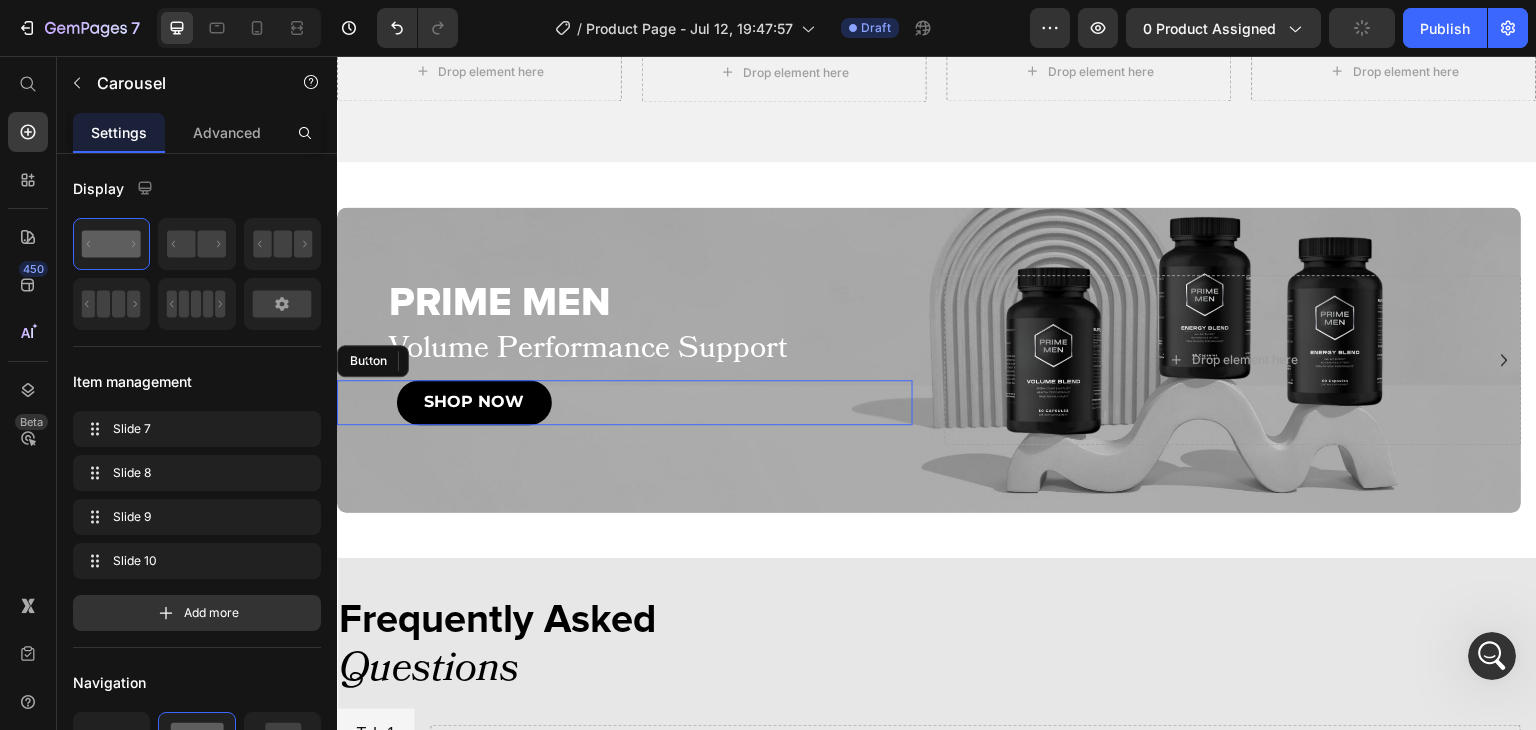 click on "SHOP NOW Button" at bounding box center (625, 402) 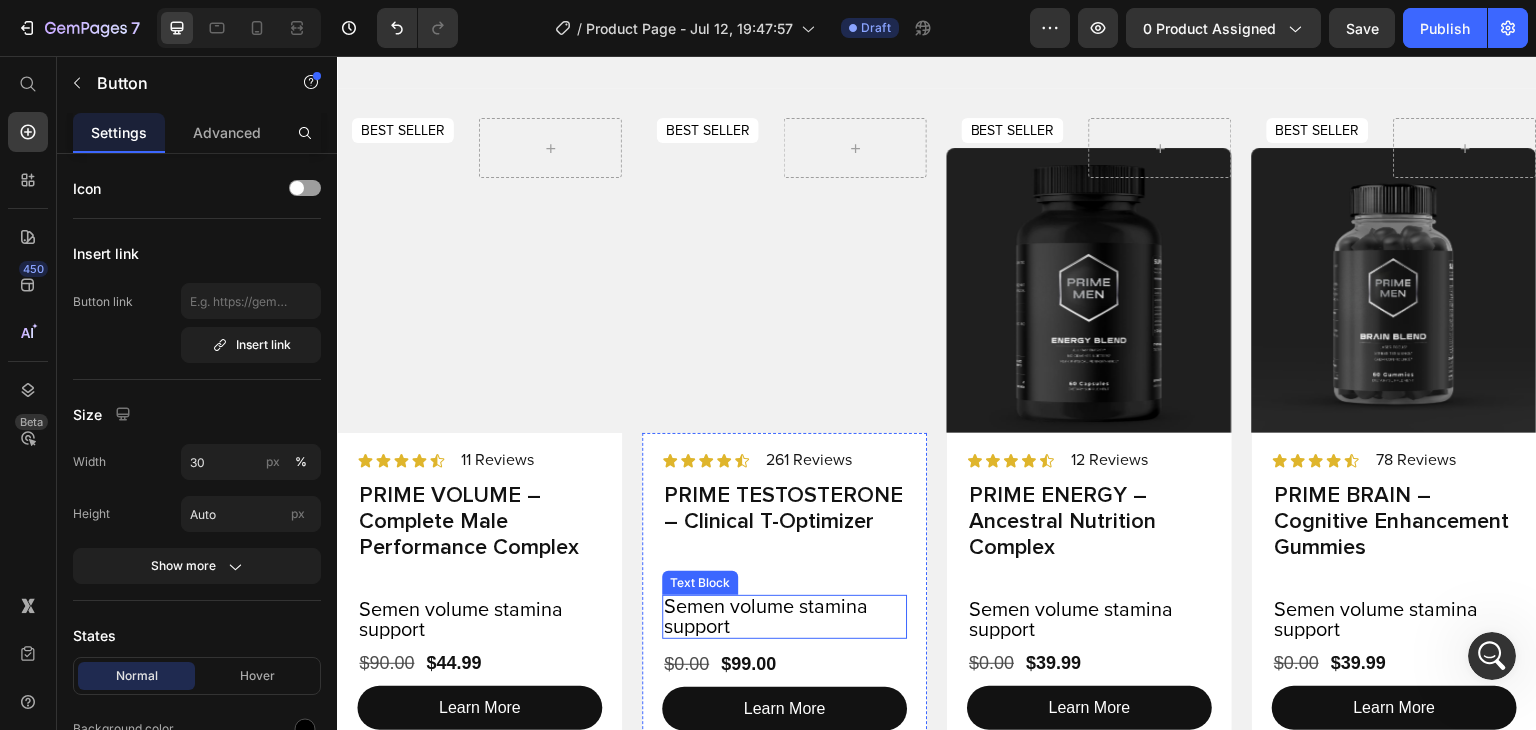 scroll, scrollTop: 3167, scrollLeft: 0, axis: vertical 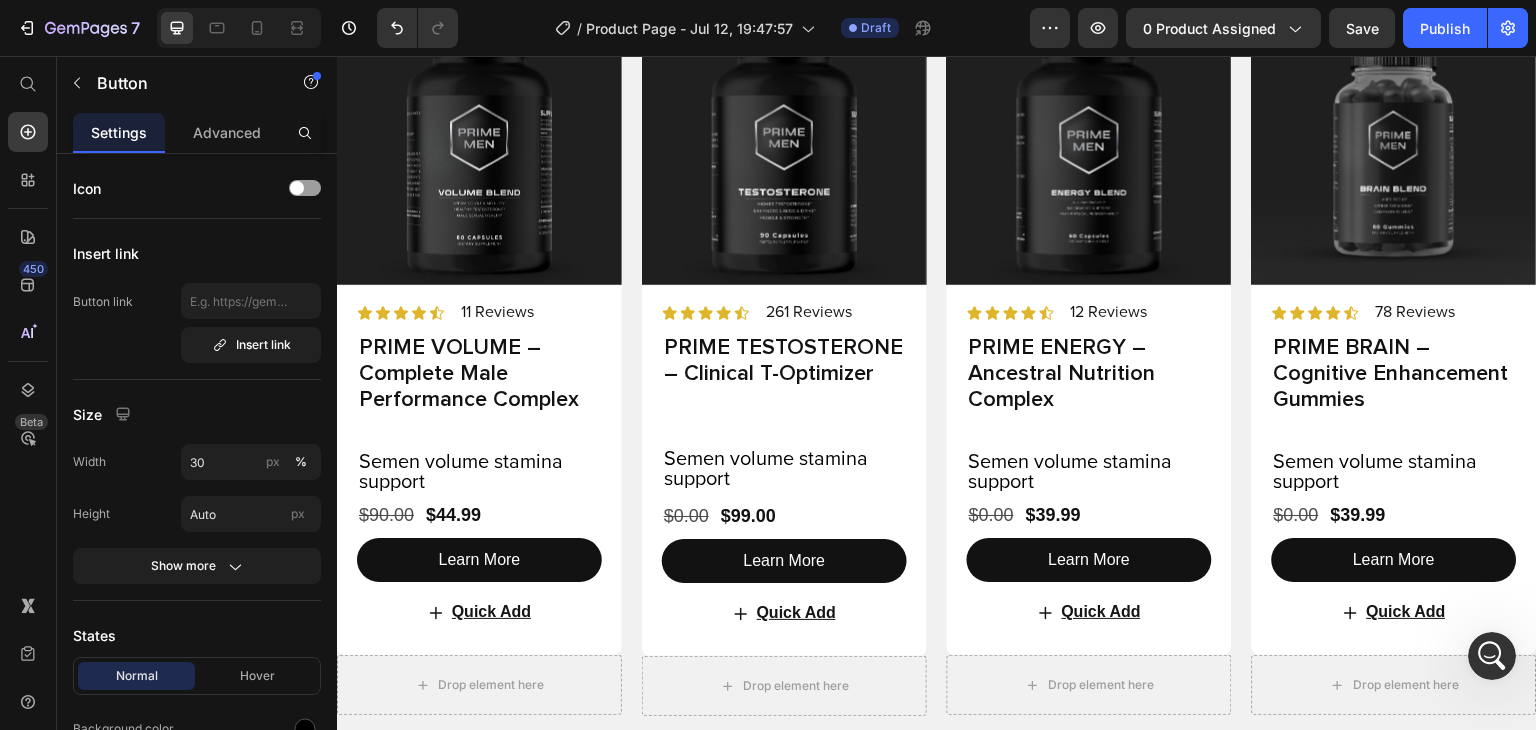 click at bounding box center (937, -749) 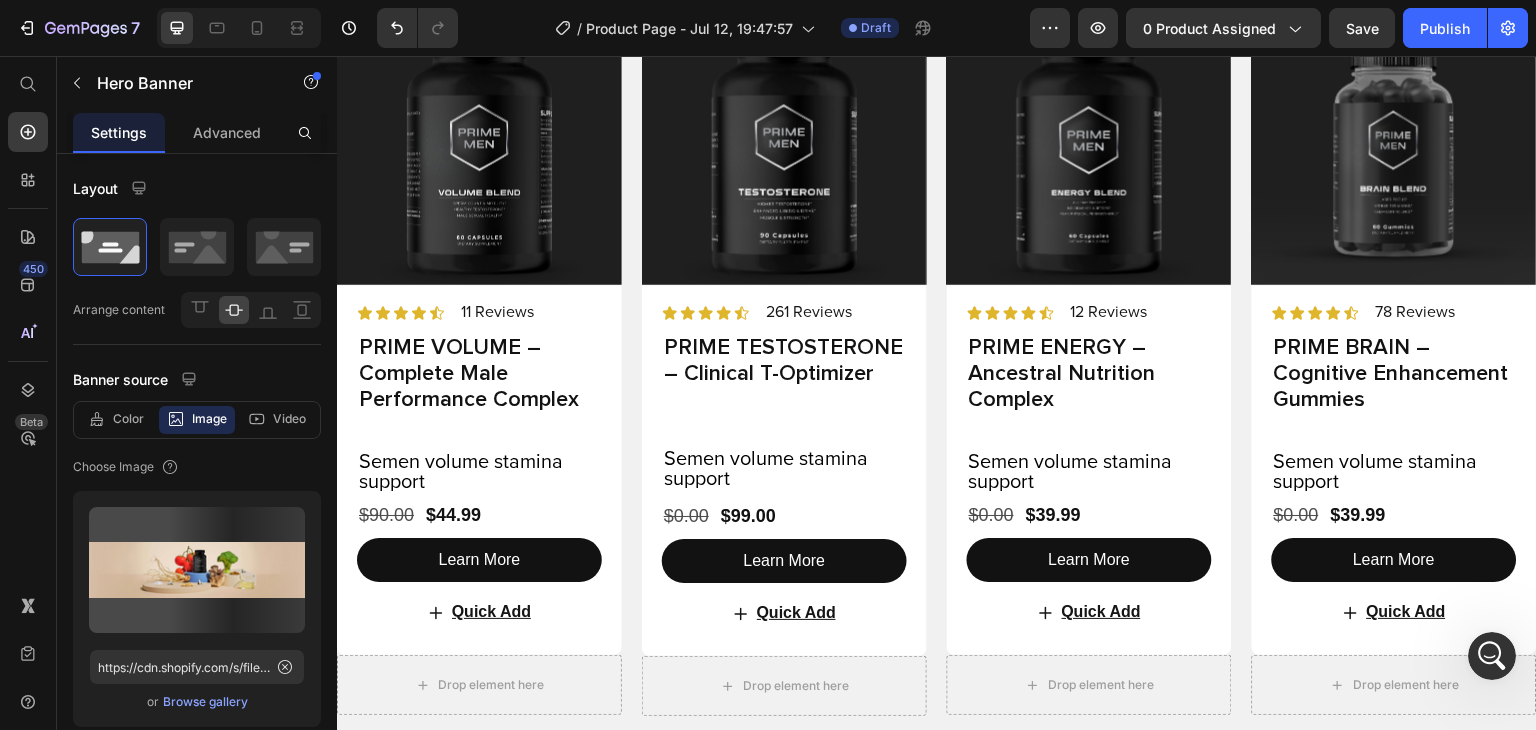 scroll, scrollTop: 2296, scrollLeft: 0, axis: vertical 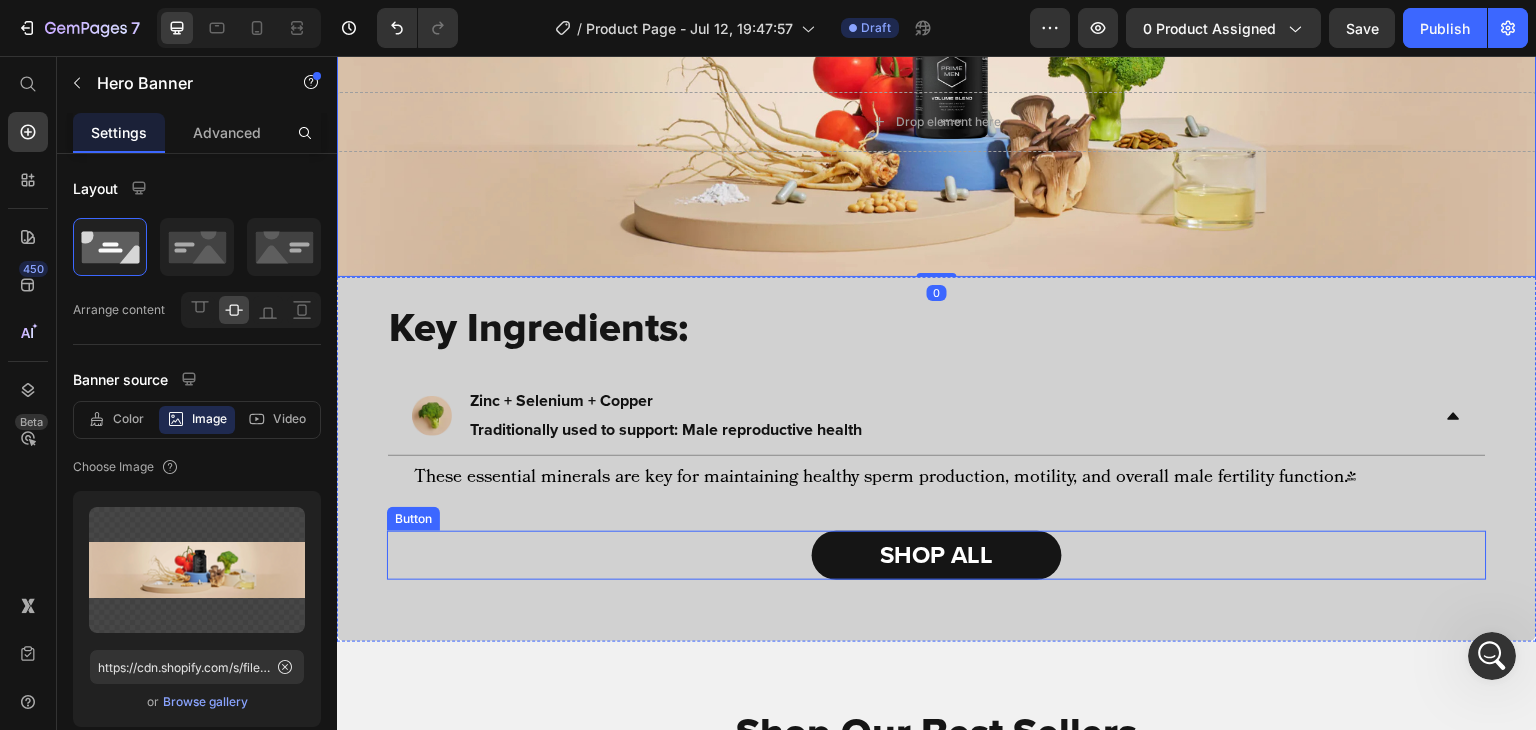 click on "SHOP ALL" at bounding box center (937, 555) 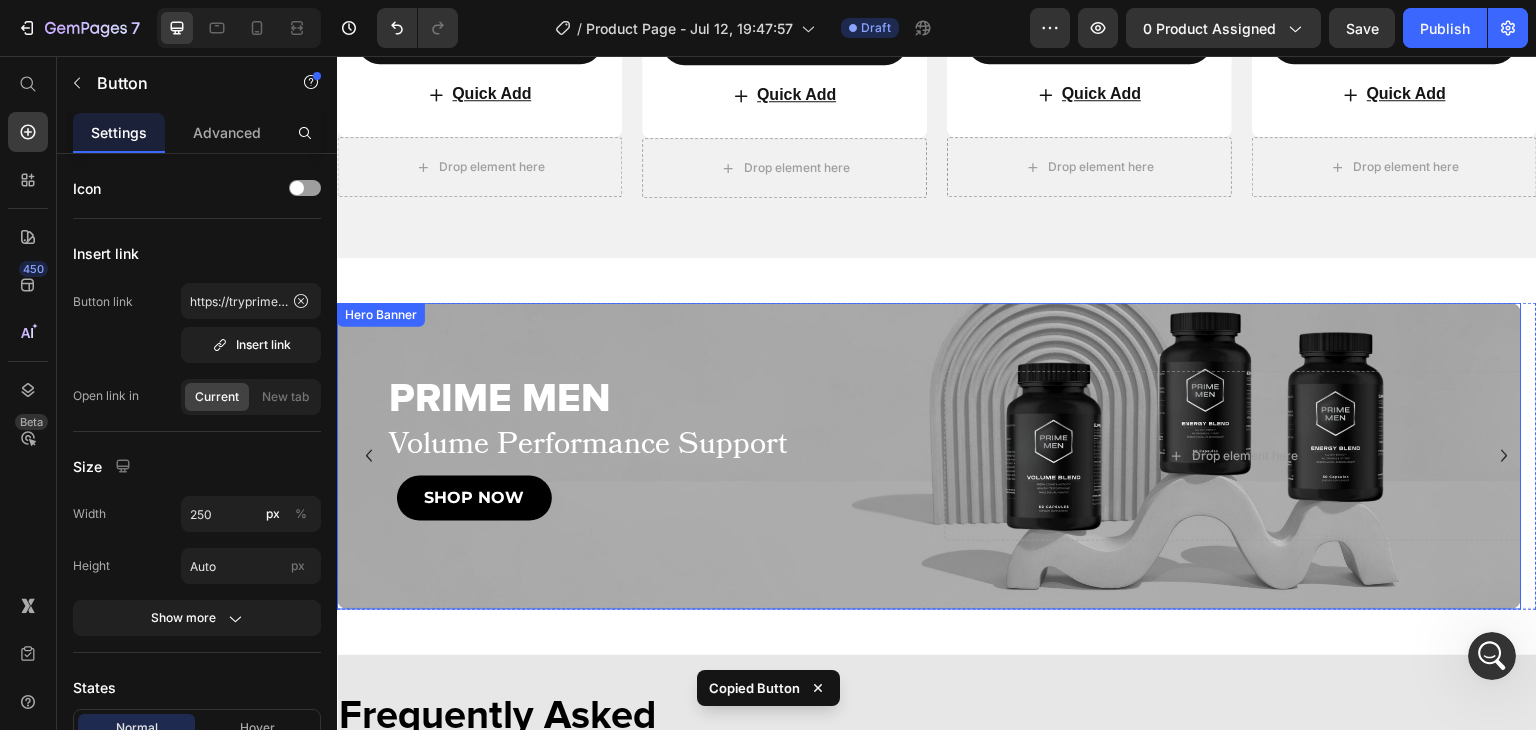 scroll, scrollTop: 3776, scrollLeft: 0, axis: vertical 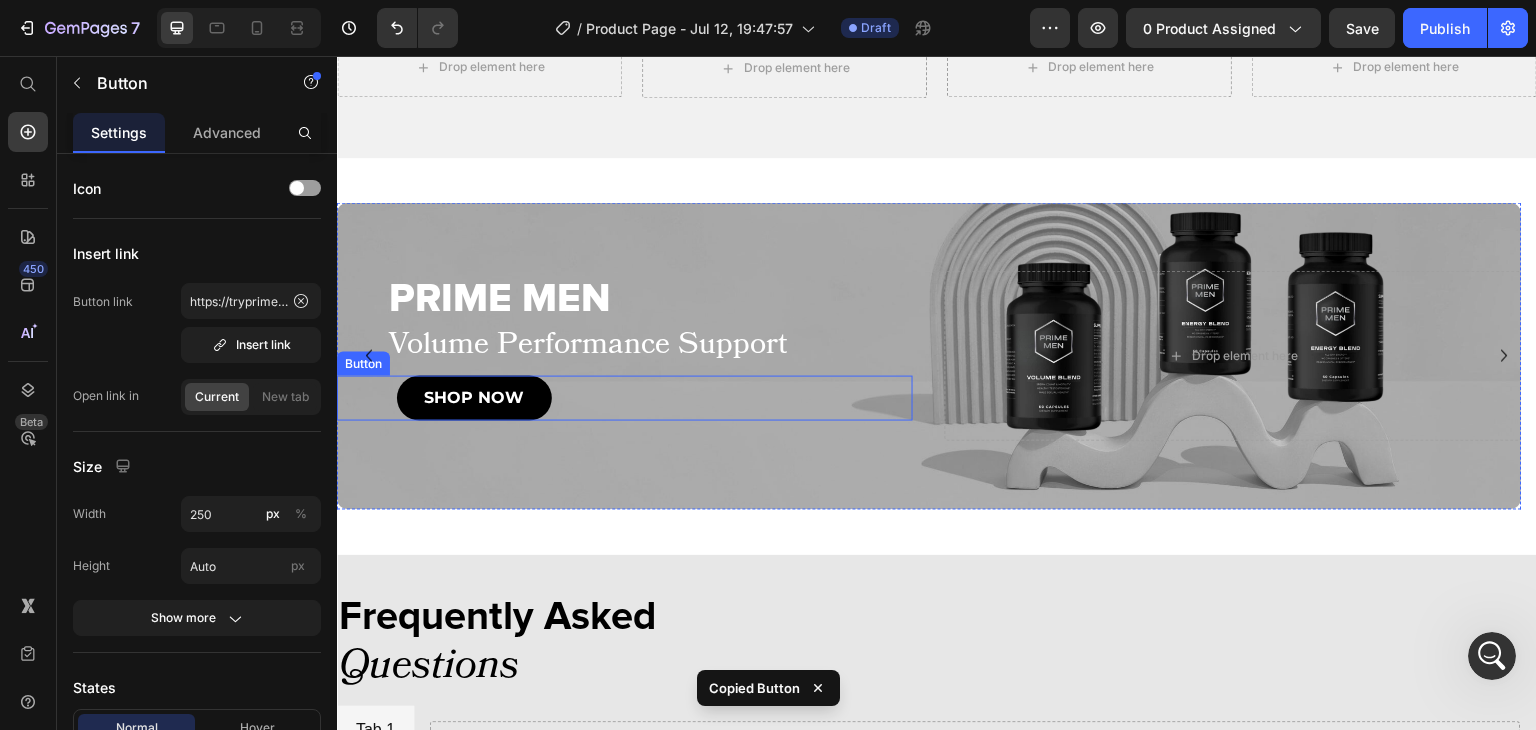 click on "SHOP NOW Button" at bounding box center [625, 398] 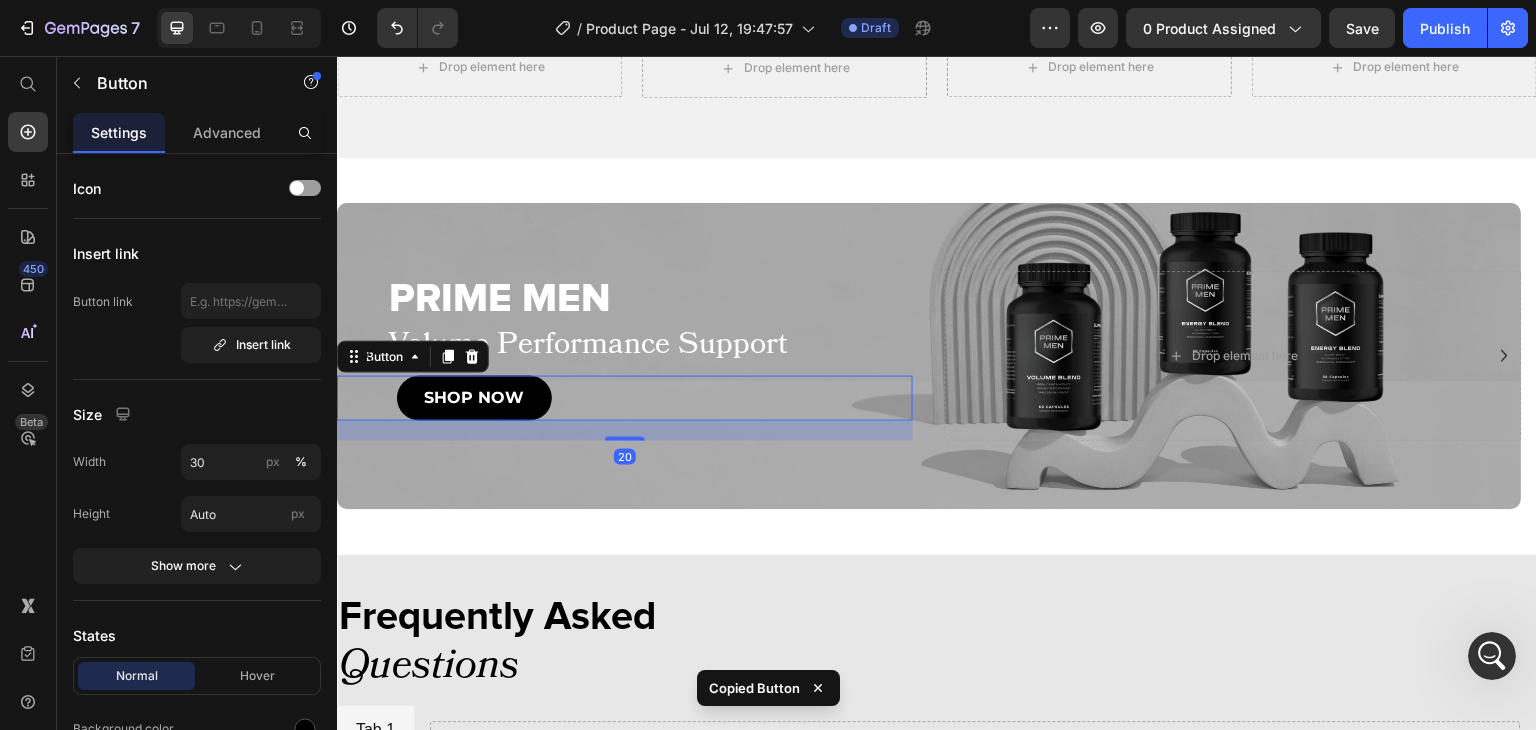 type on "250" 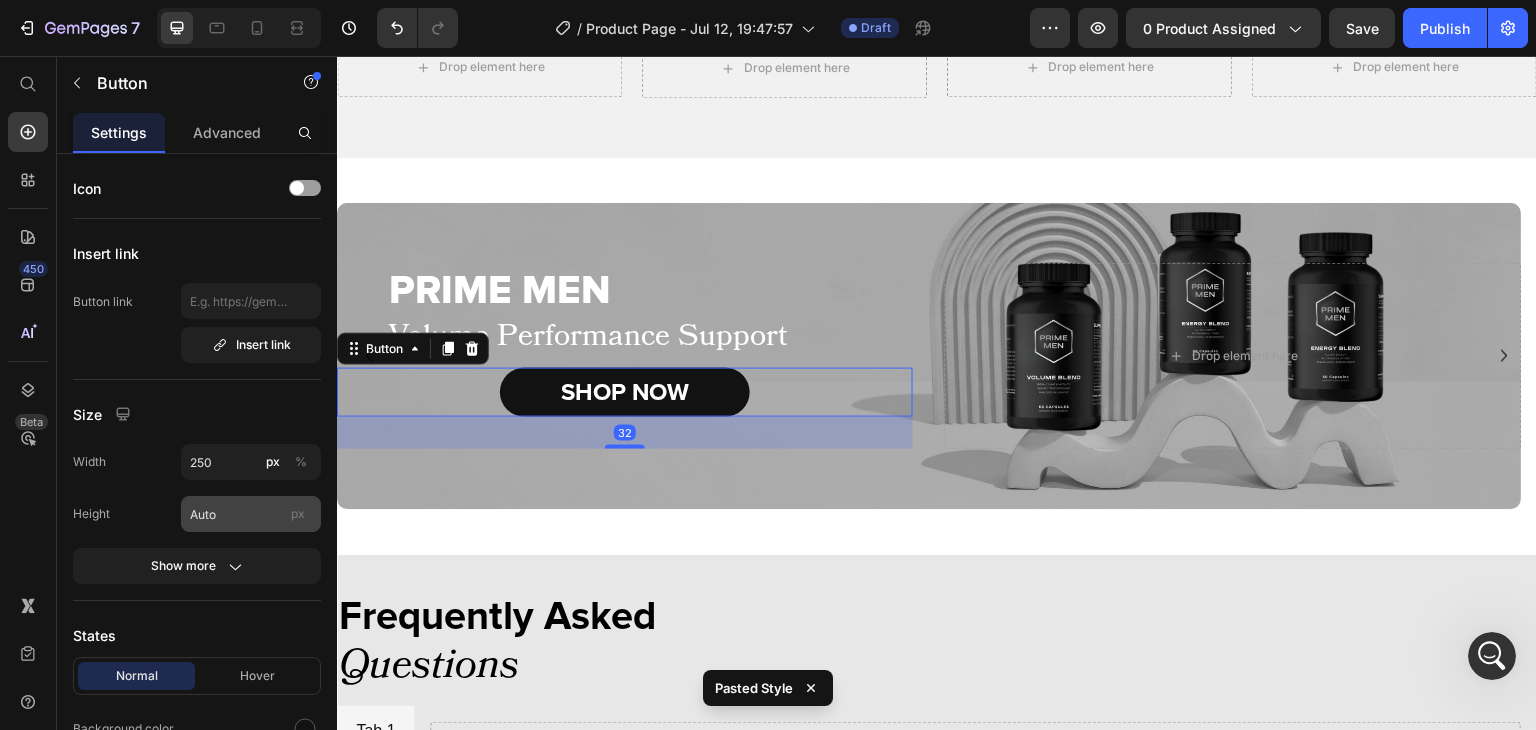 scroll, scrollTop: 706, scrollLeft: 0, axis: vertical 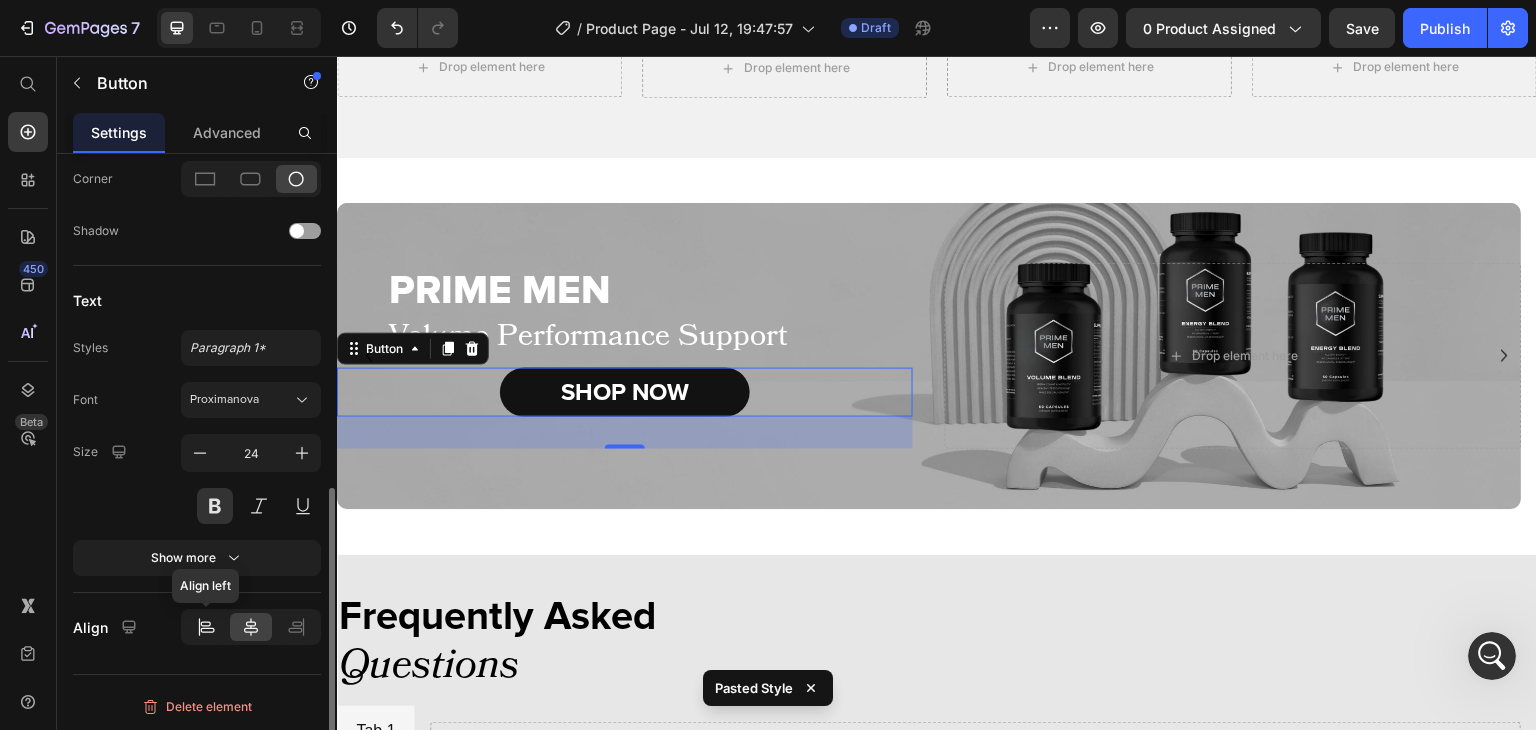 drag, startPoint x: 196, startPoint y: 621, endPoint x: 333, endPoint y: 438, distance: 228.60008 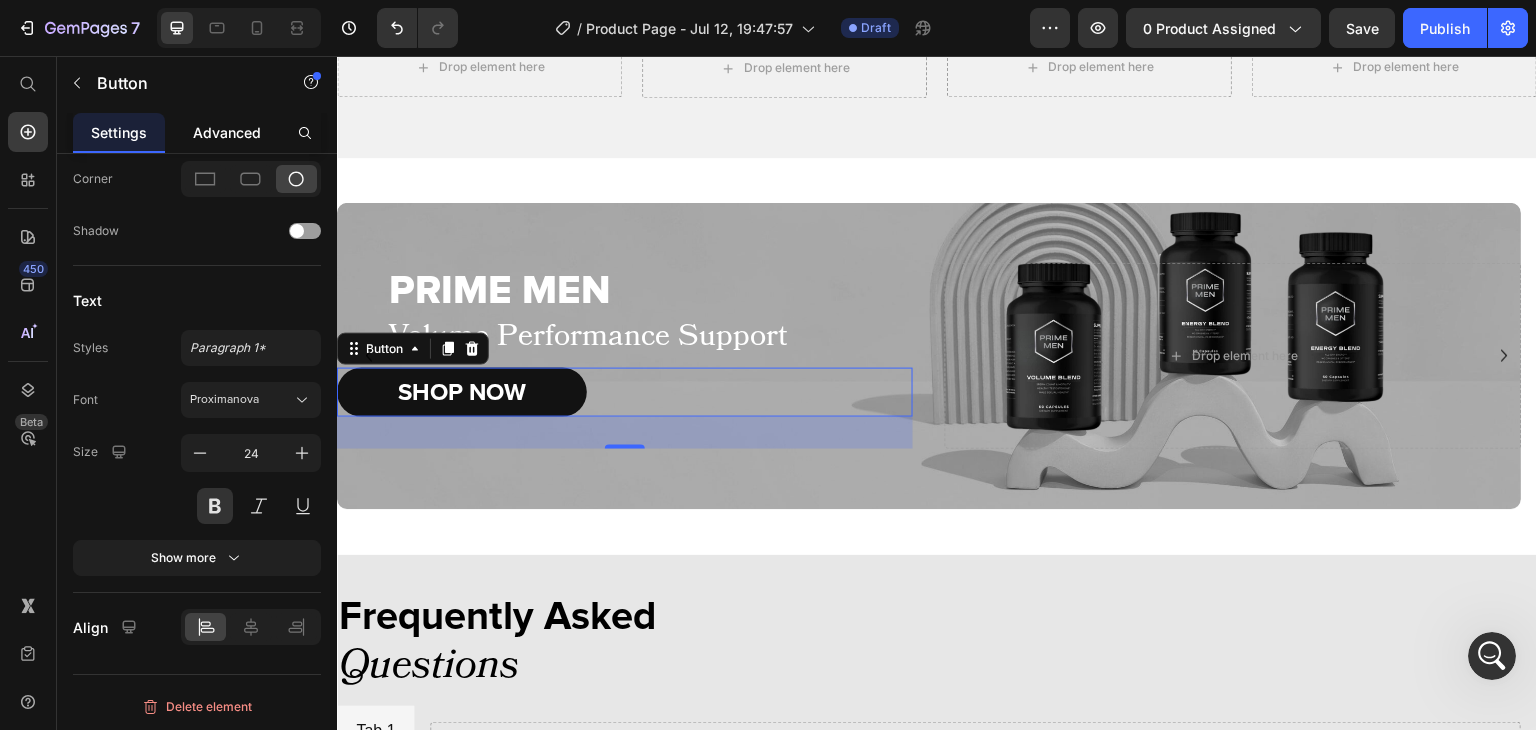 click on "Advanced" at bounding box center [227, 132] 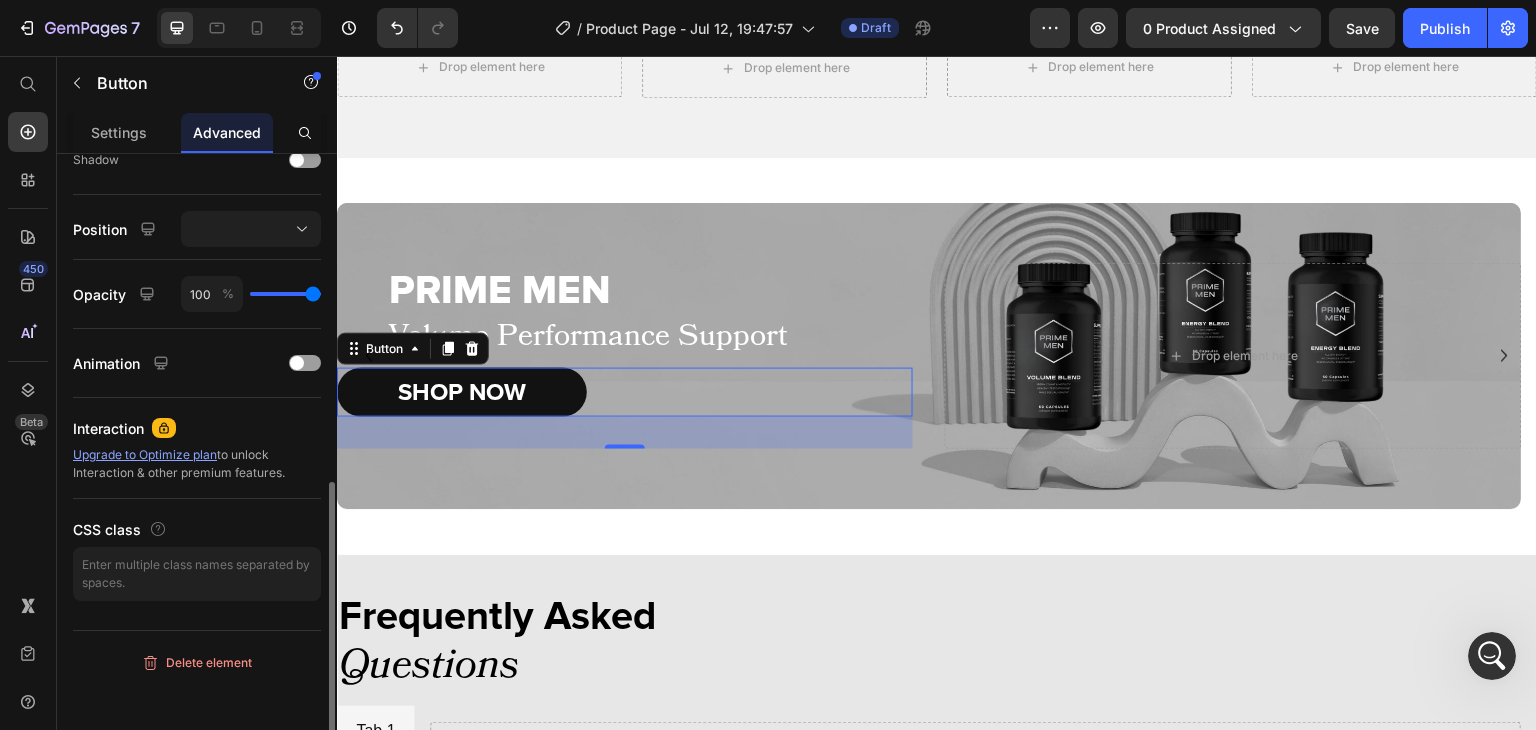 scroll, scrollTop: 0, scrollLeft: 0, axis: both 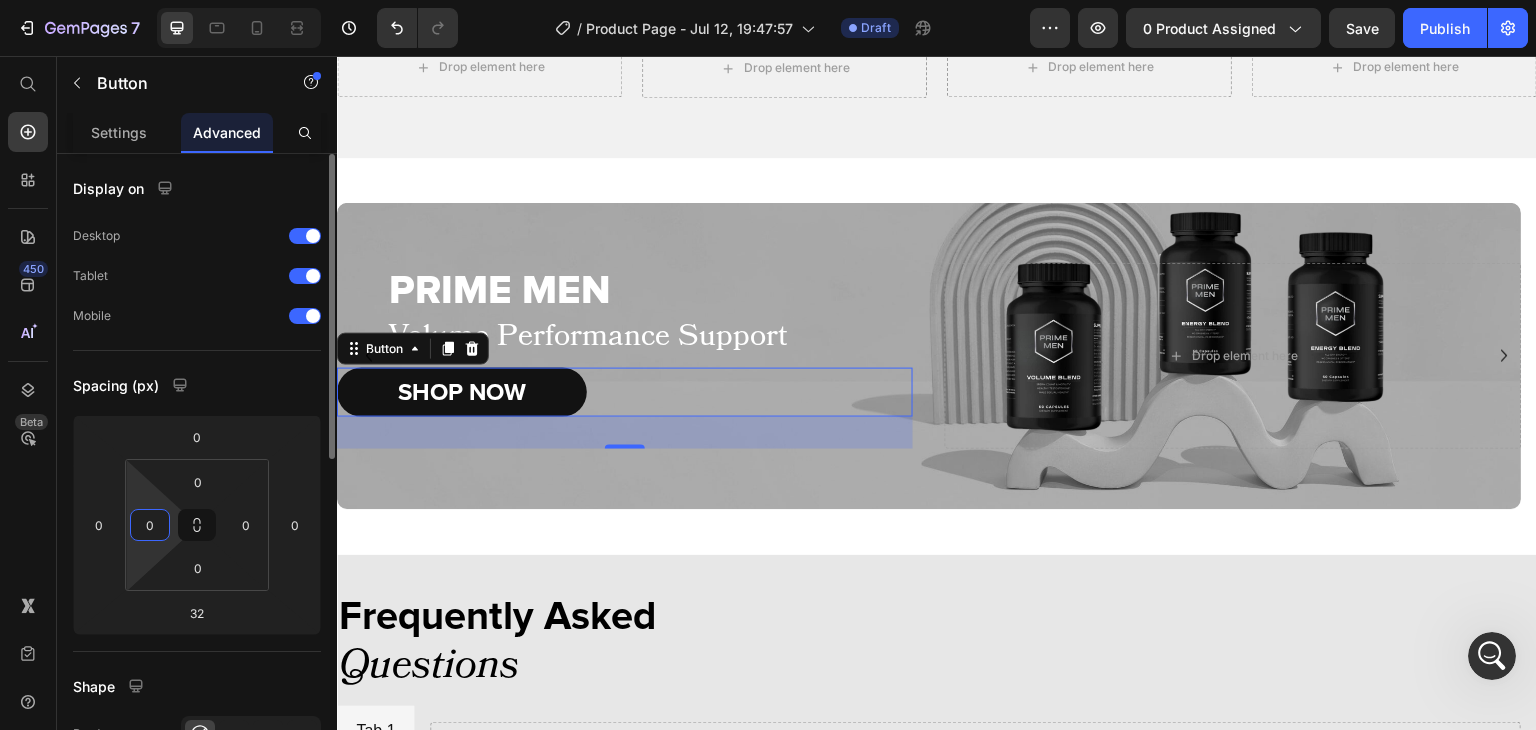 click on "0" at bounding box center (150, 525) 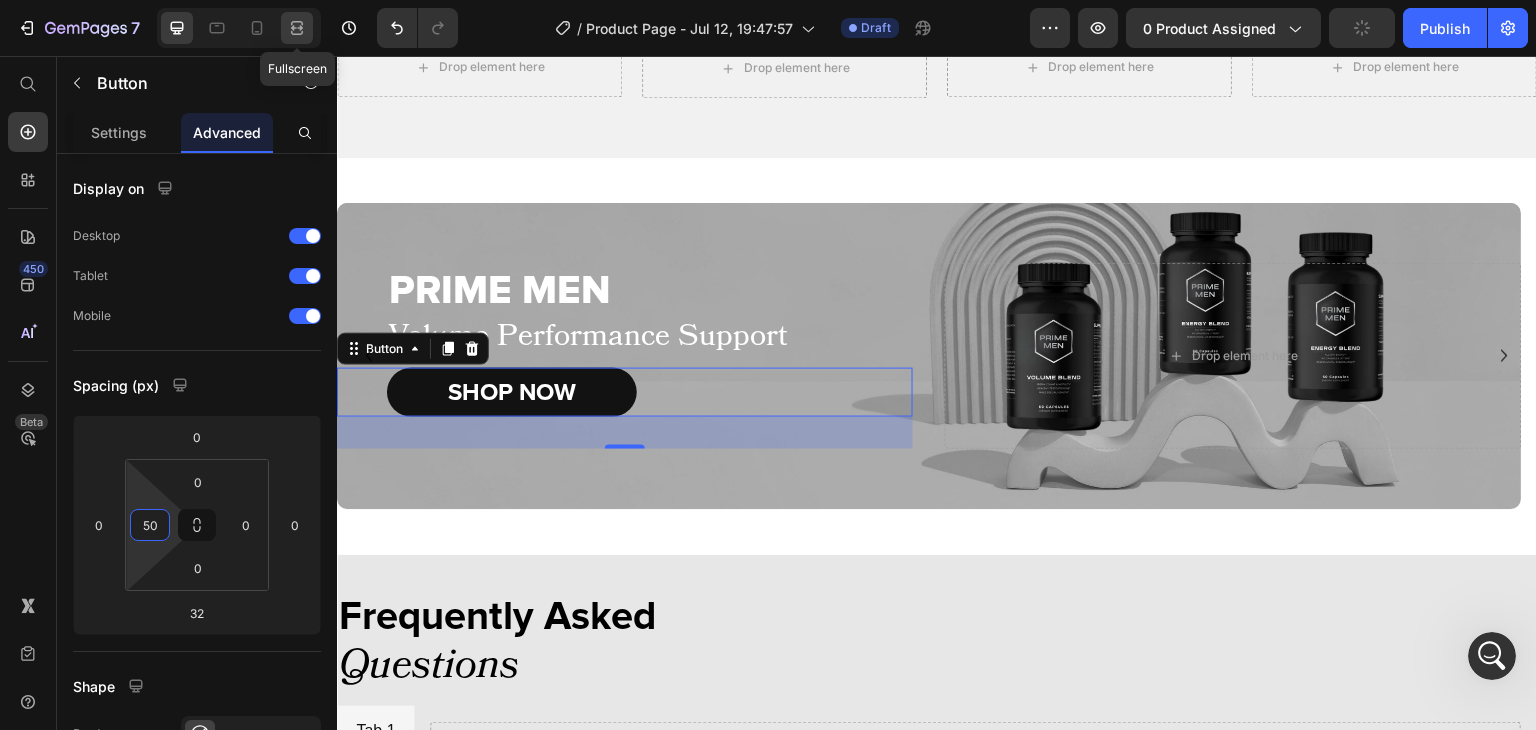 type on "50" 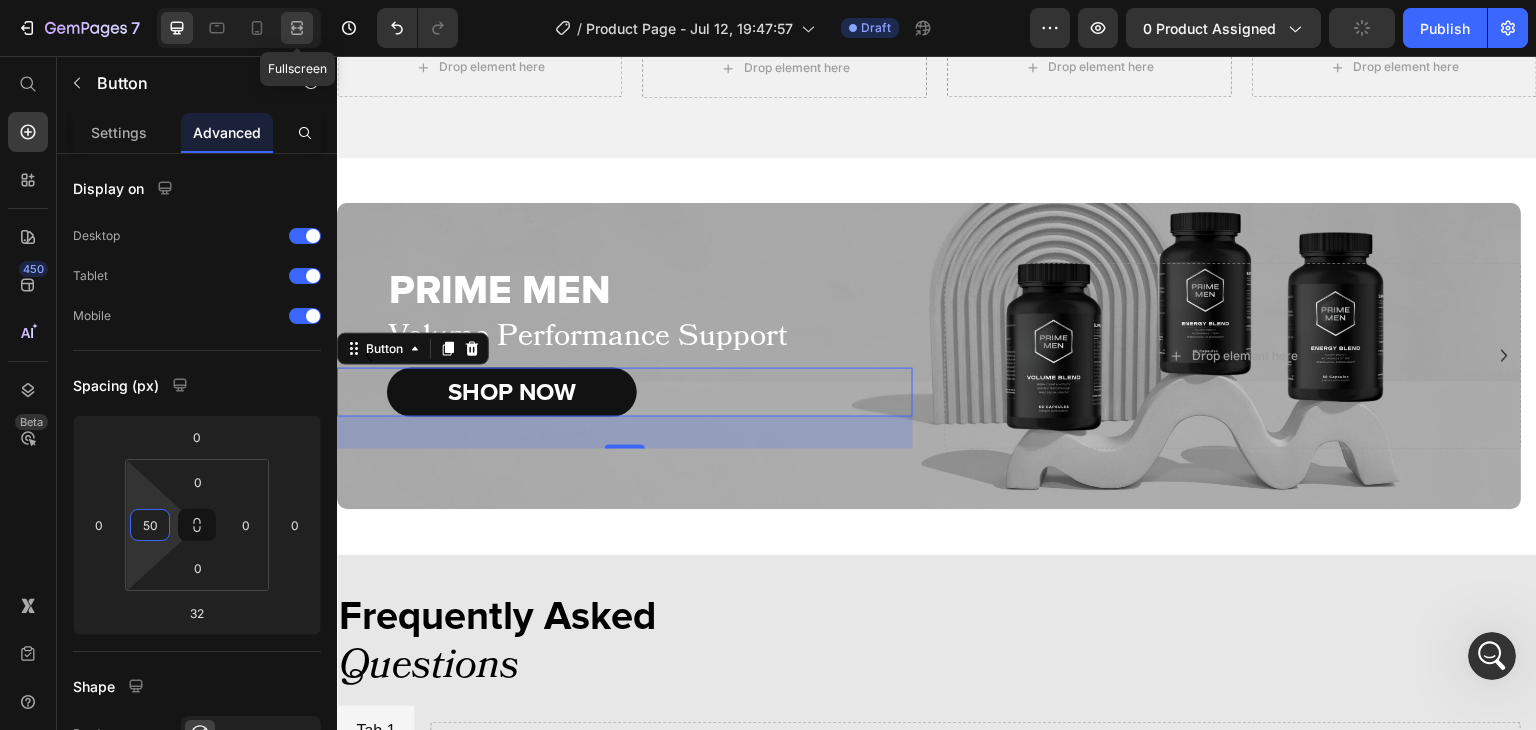 click 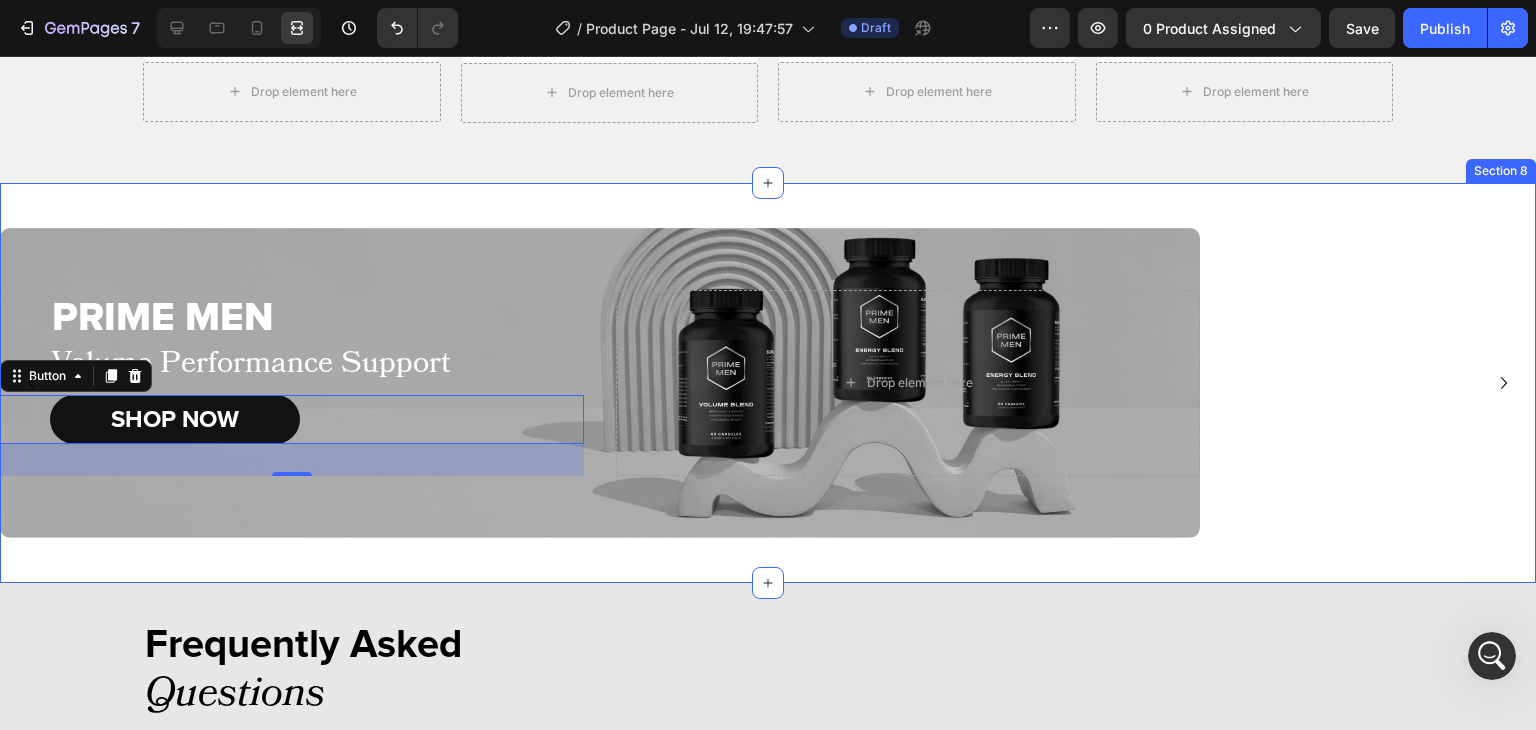 scroll, scrollTop: 3675, scrollLeft: 0, axis: vertical 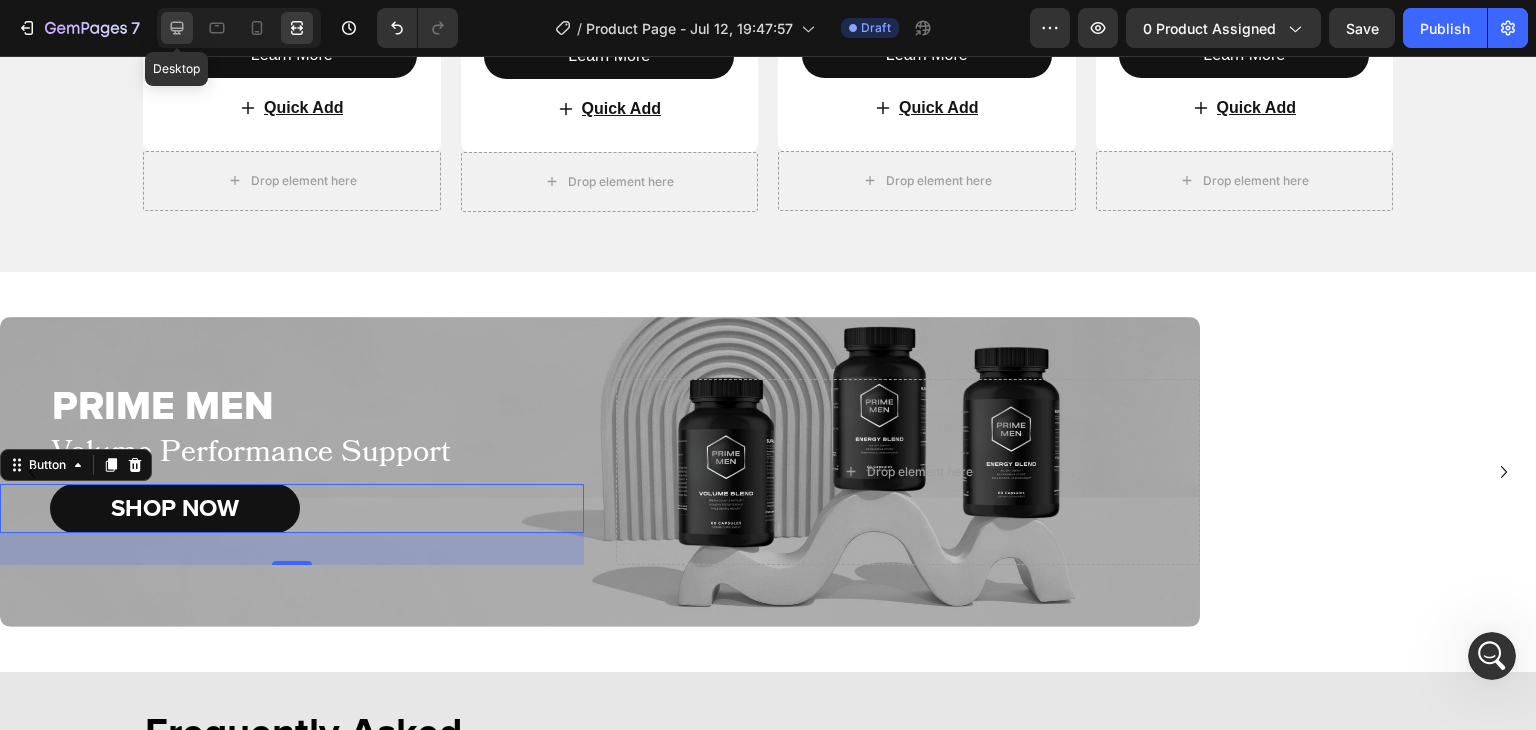 click 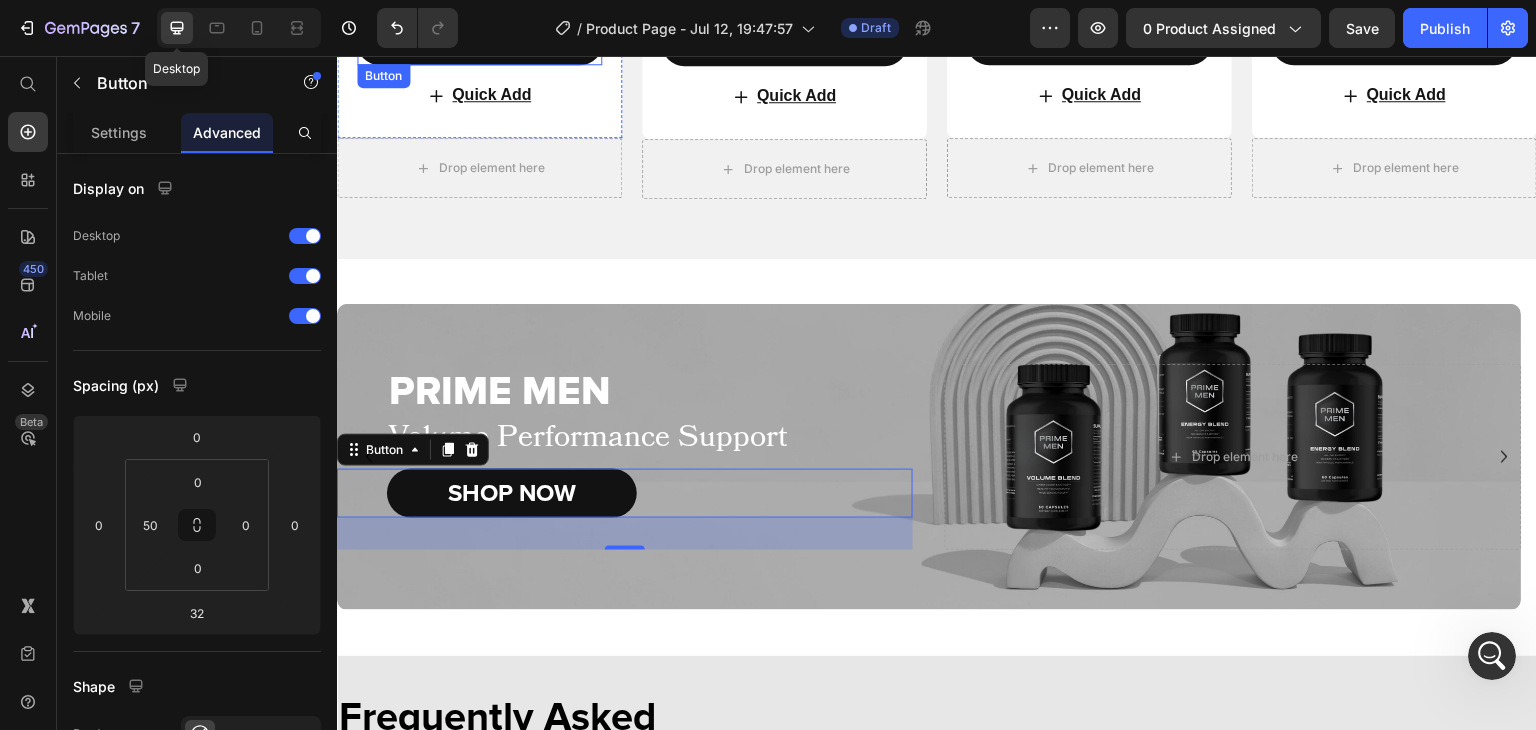 scroll, scrollTop: 3658, scrollLeft: 0, axis: vertical 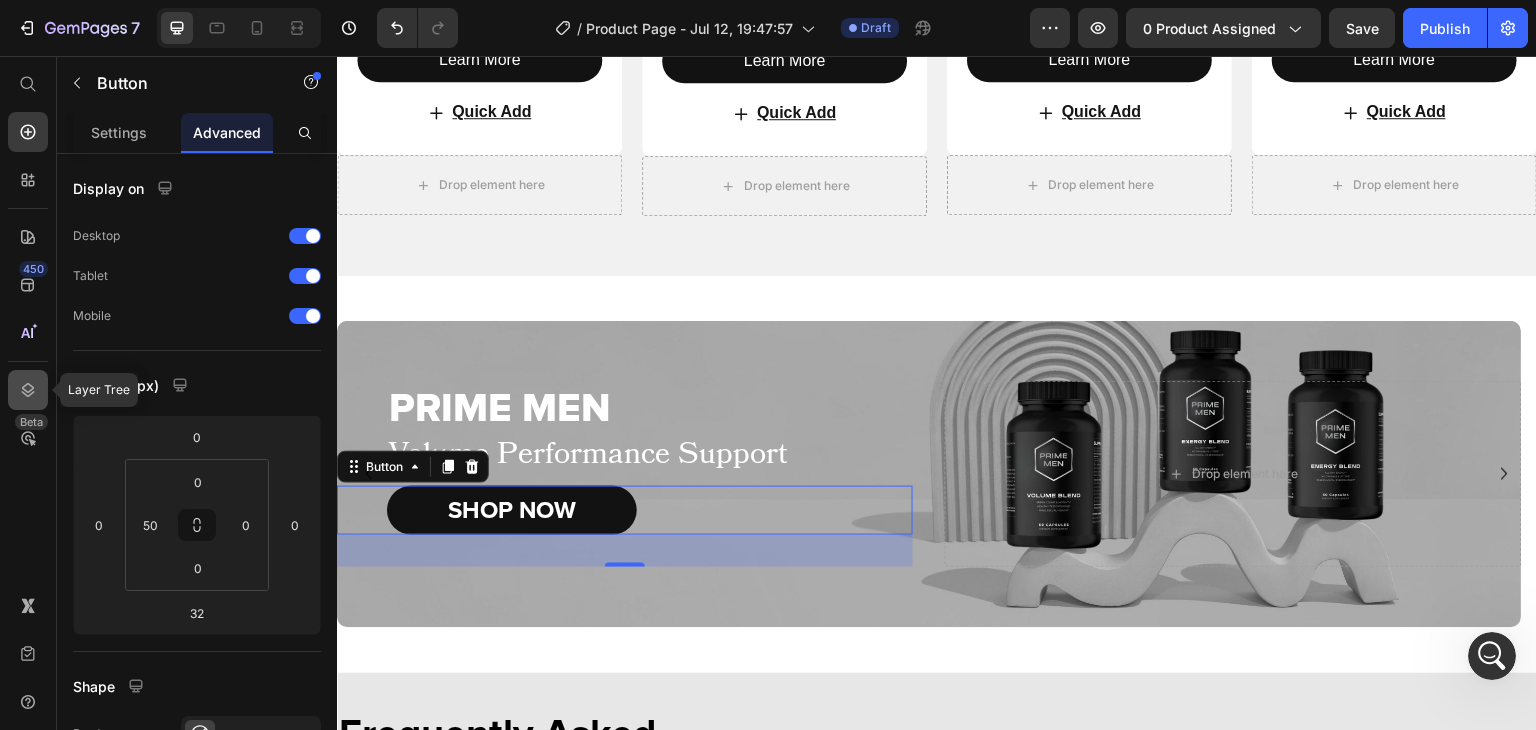 drag, startPoint x: 30, startPoint y: 389, endPoint x: 77, endPoint y: 167, distance: 226.92068 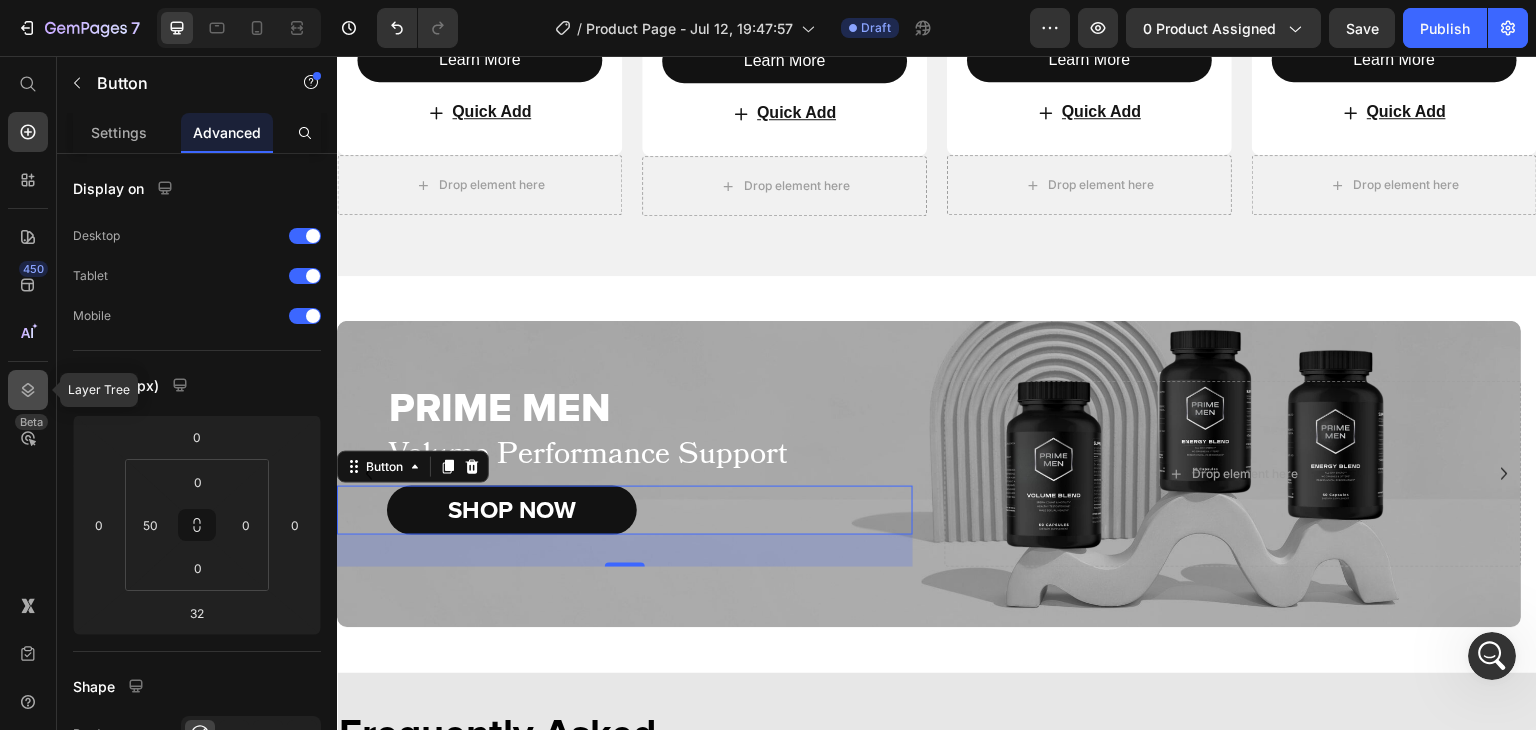 click 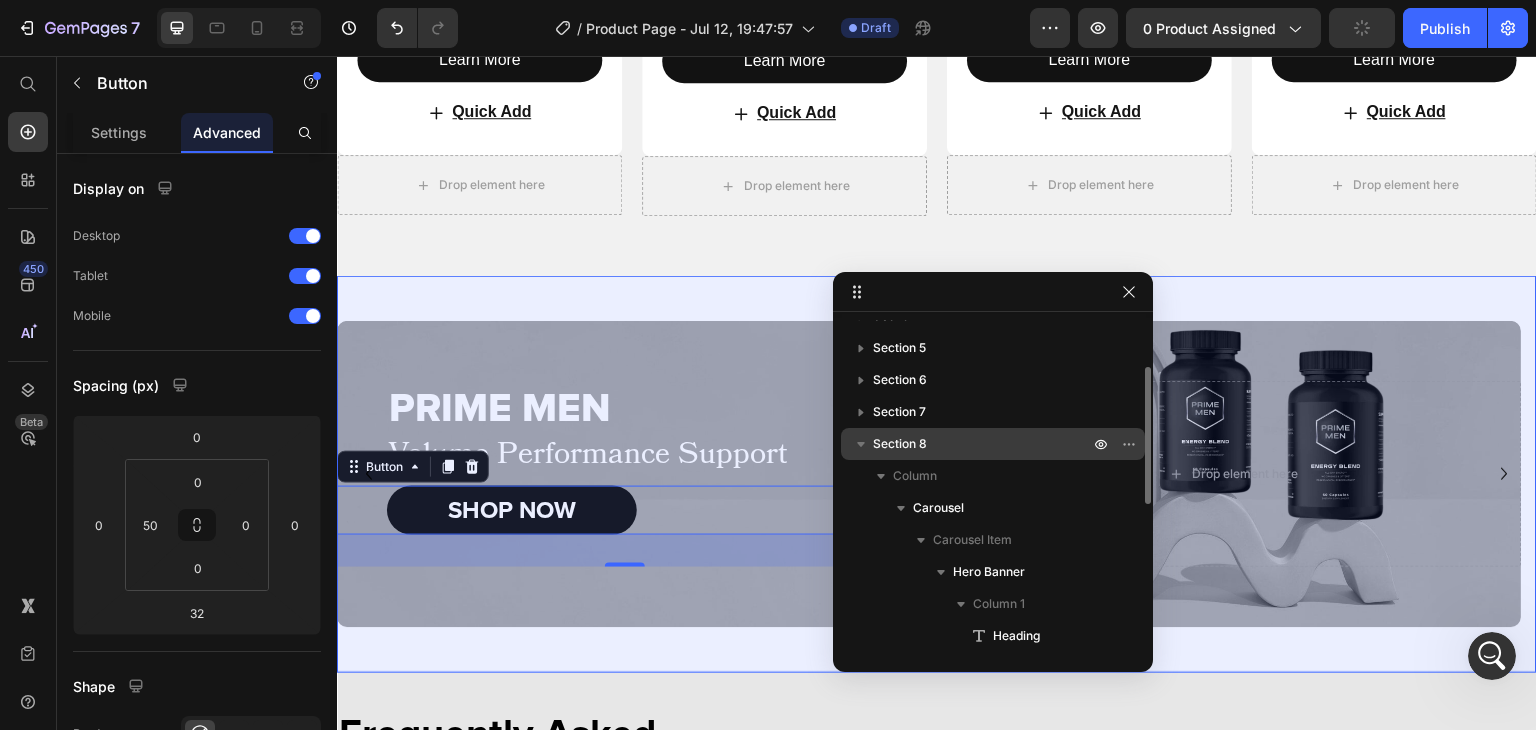 scroll, scrollTop: 115, scrollLeft: 0, axis: vertical 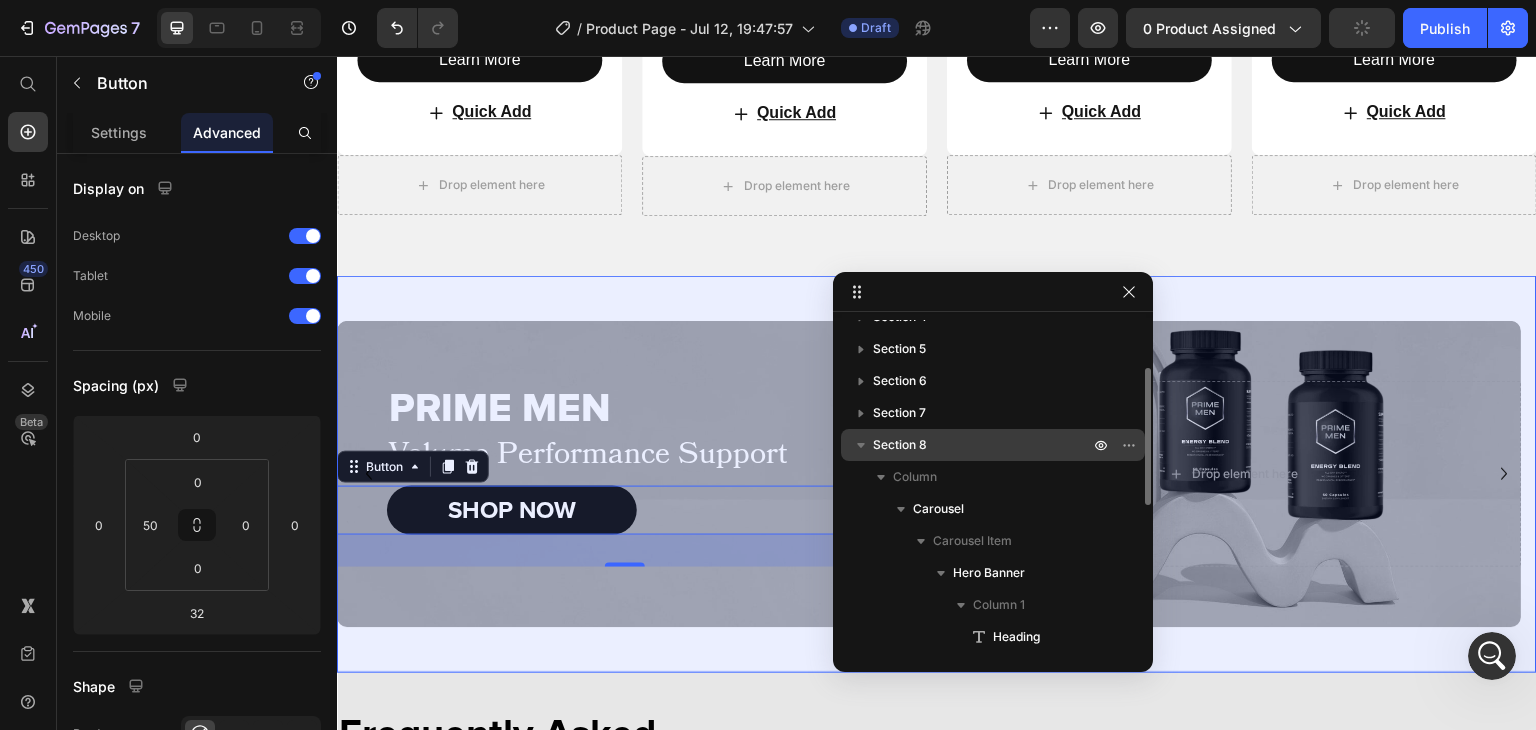 click on "Section 8" at bounding box center (983, 445) 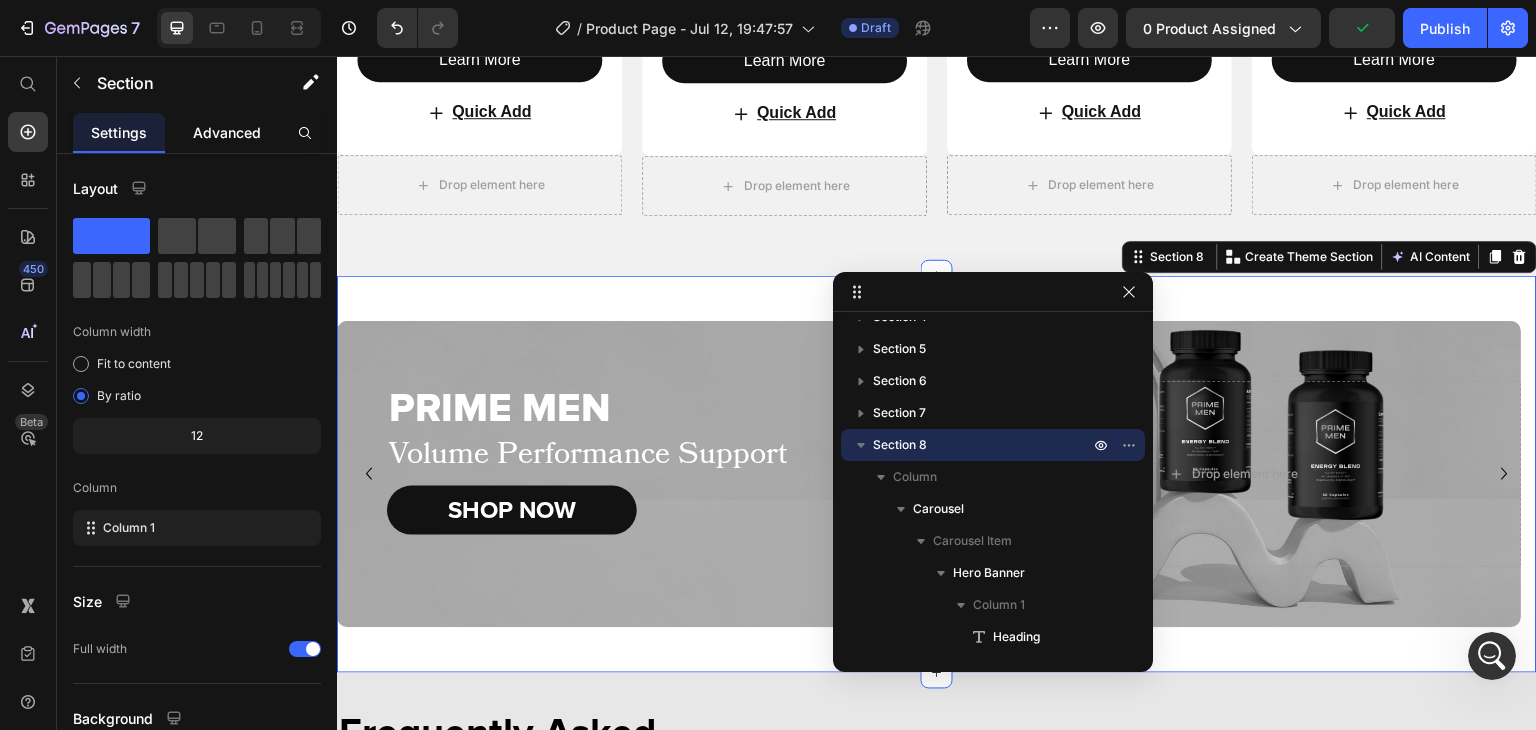 click on "Advanced" at bounding box center (227, 132) 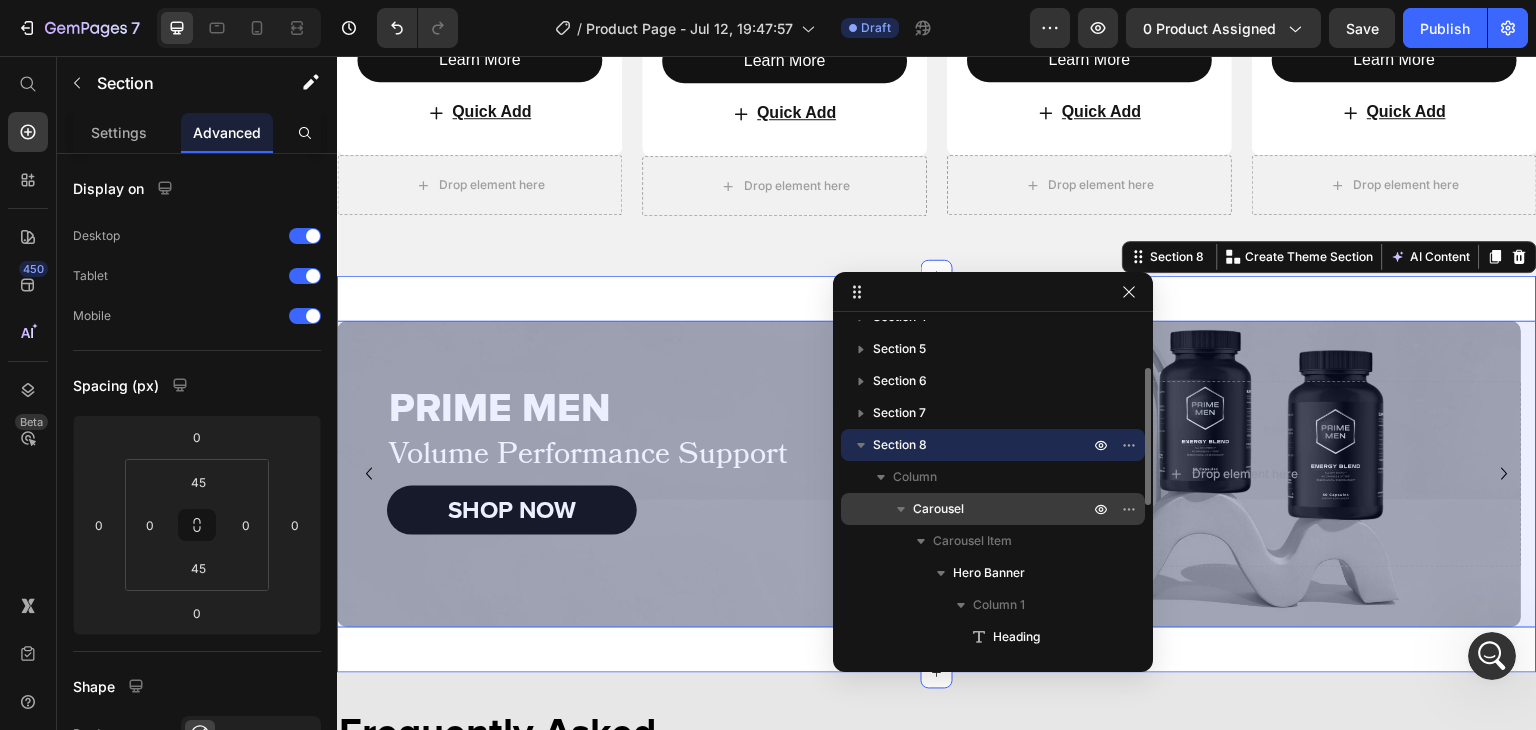 click on "Carousel" at bounding box center (1003, 509) 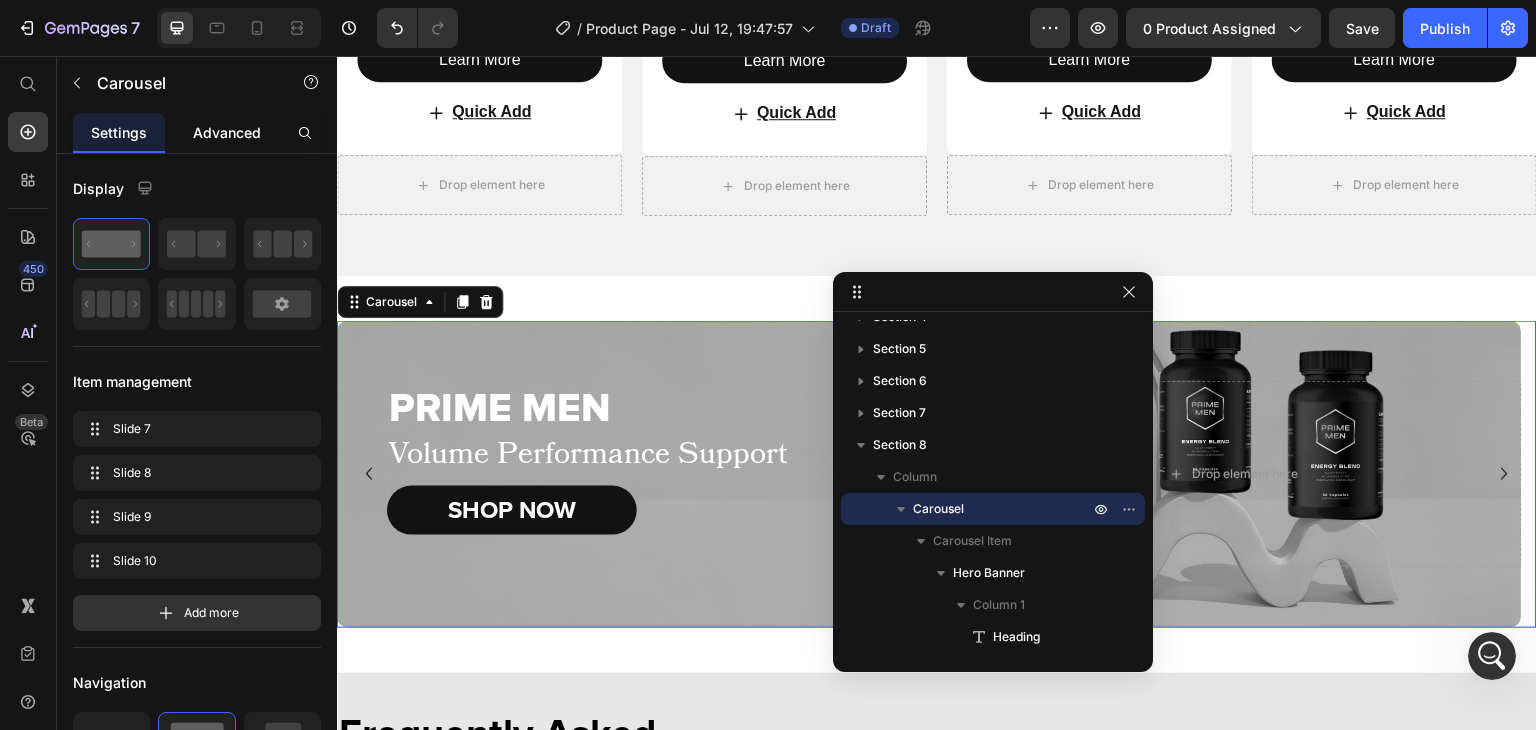 click on "Advanced" at bounding box center (227, 132) 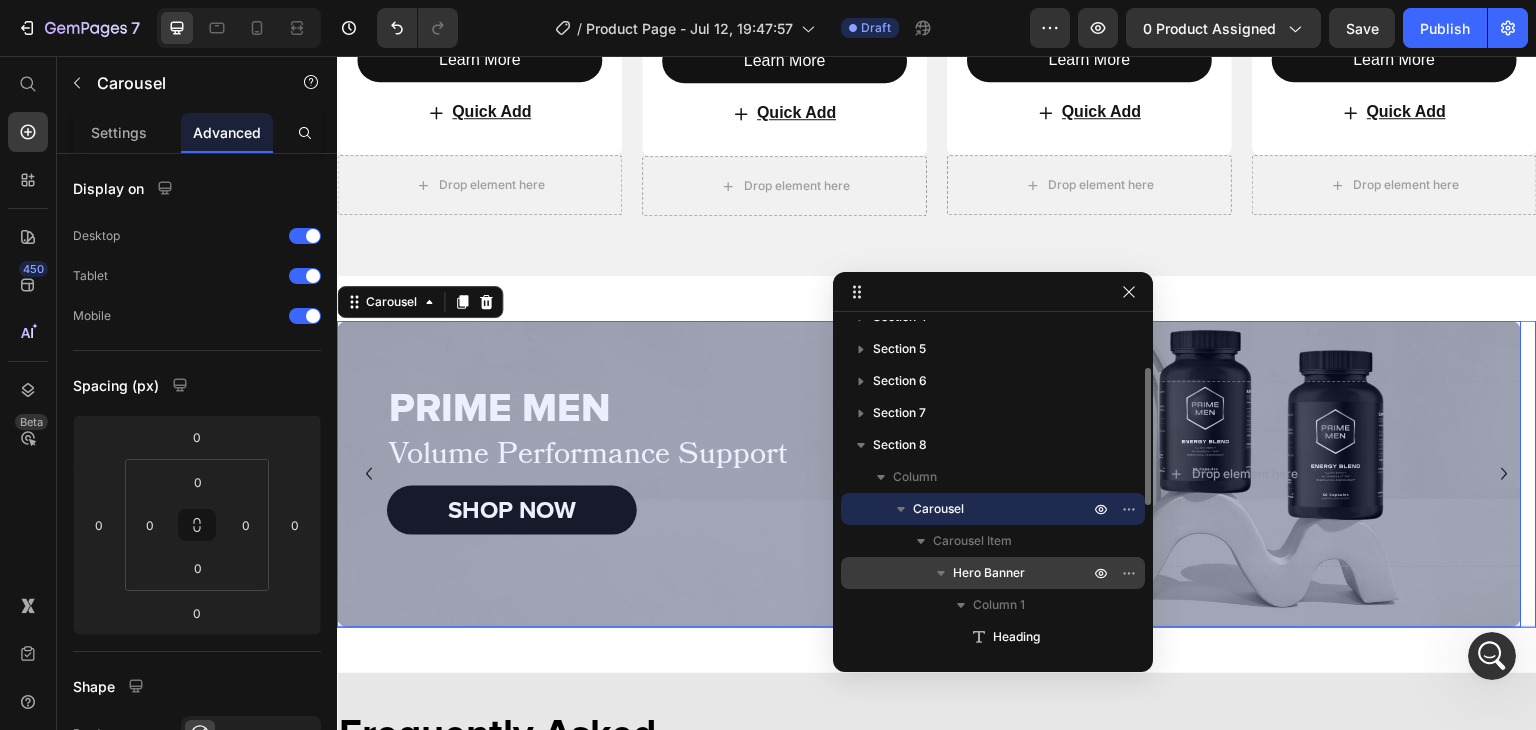 drag, startPoint x: 1040, startPoint y: 573, endPoint x: 65, endPoint y: 284, distance: 1016.9297 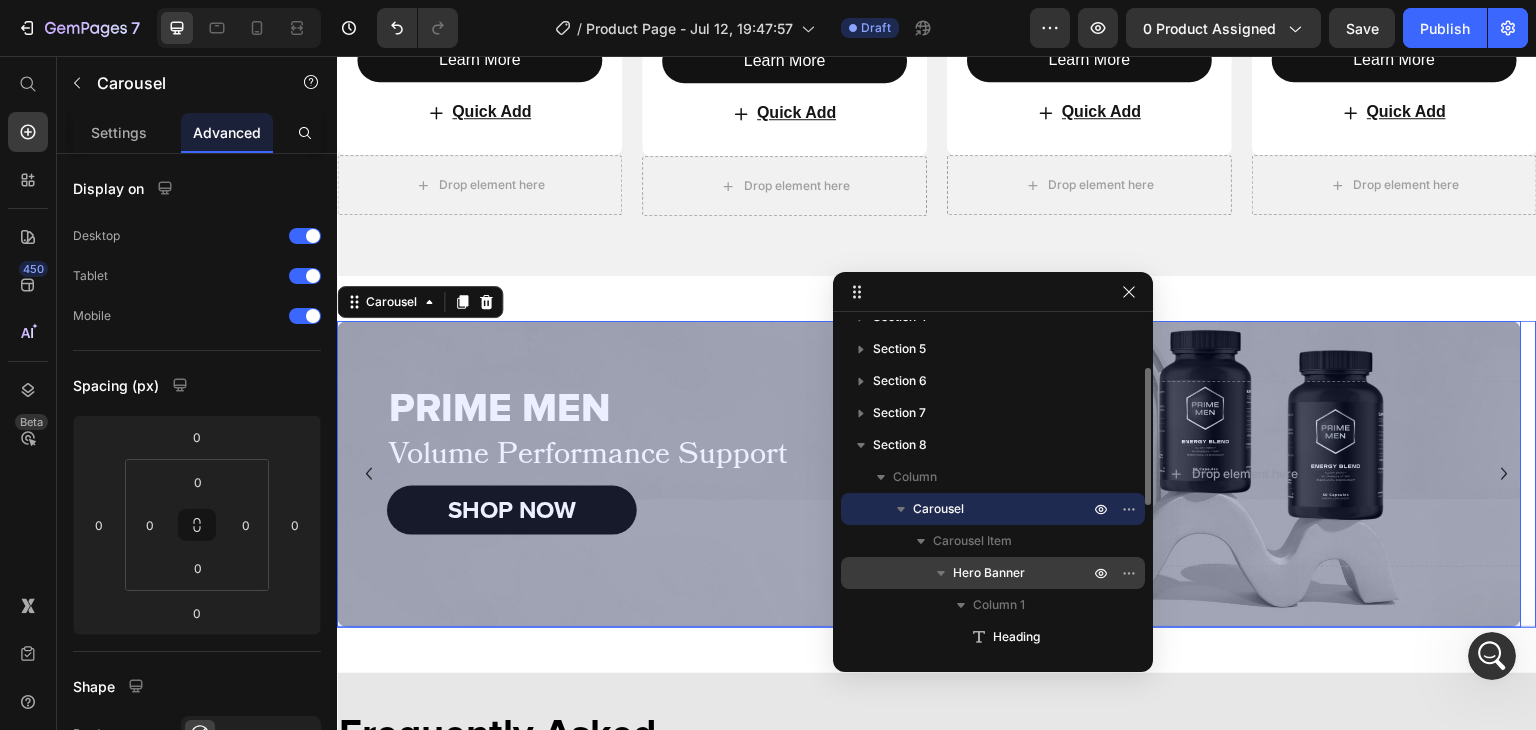 click on "Hero Banner" at bounding box center [1023, 573] 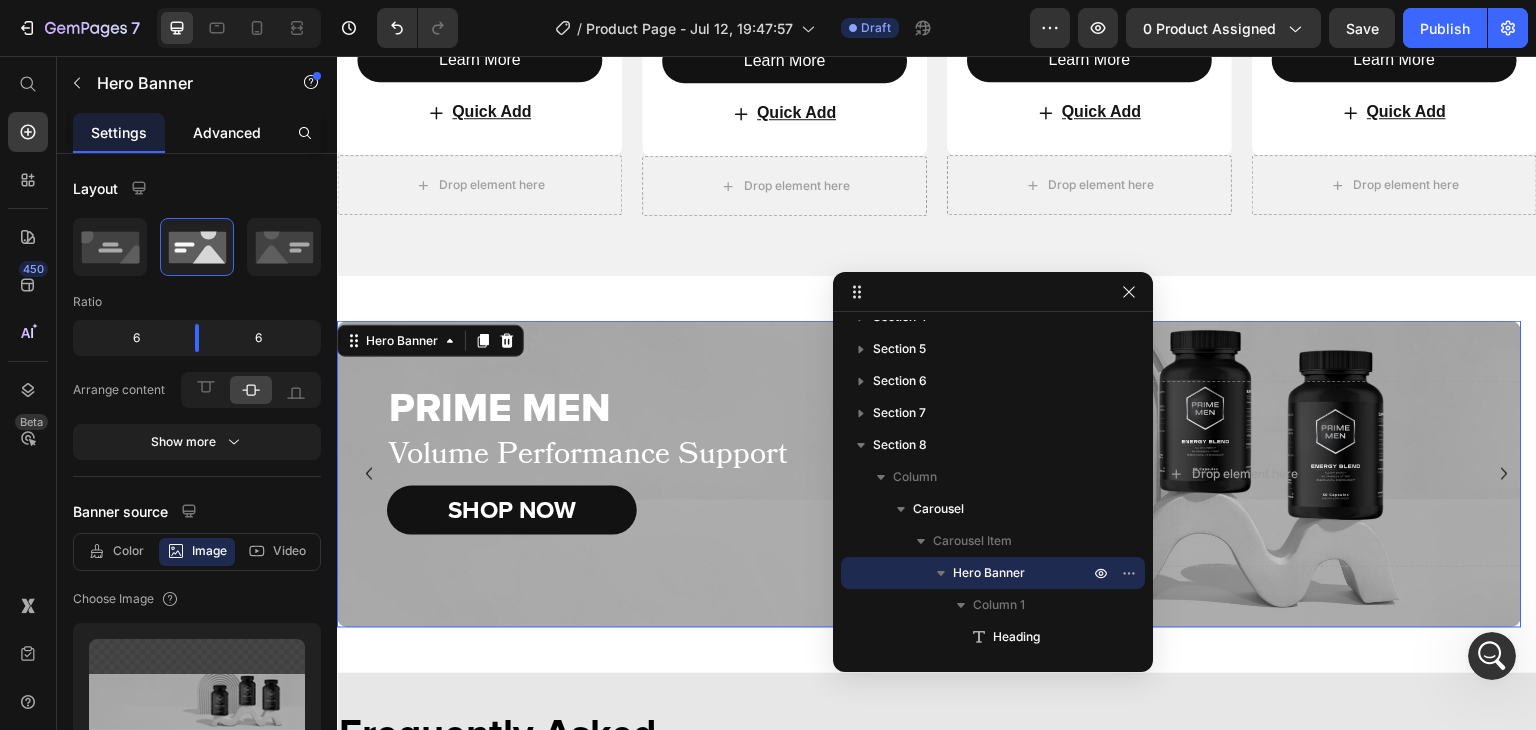 click on "Advanced" at bounding box center [227, 132] 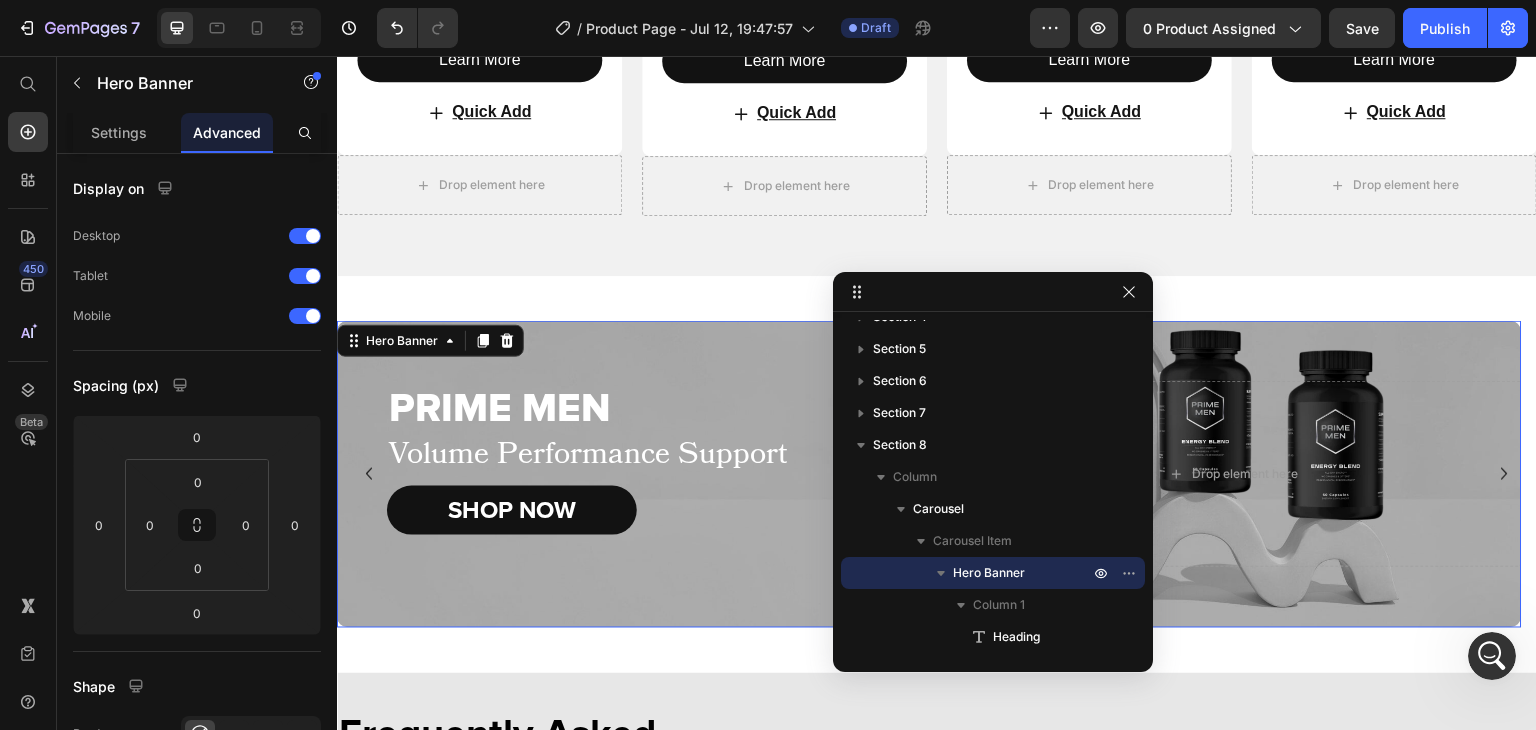 click 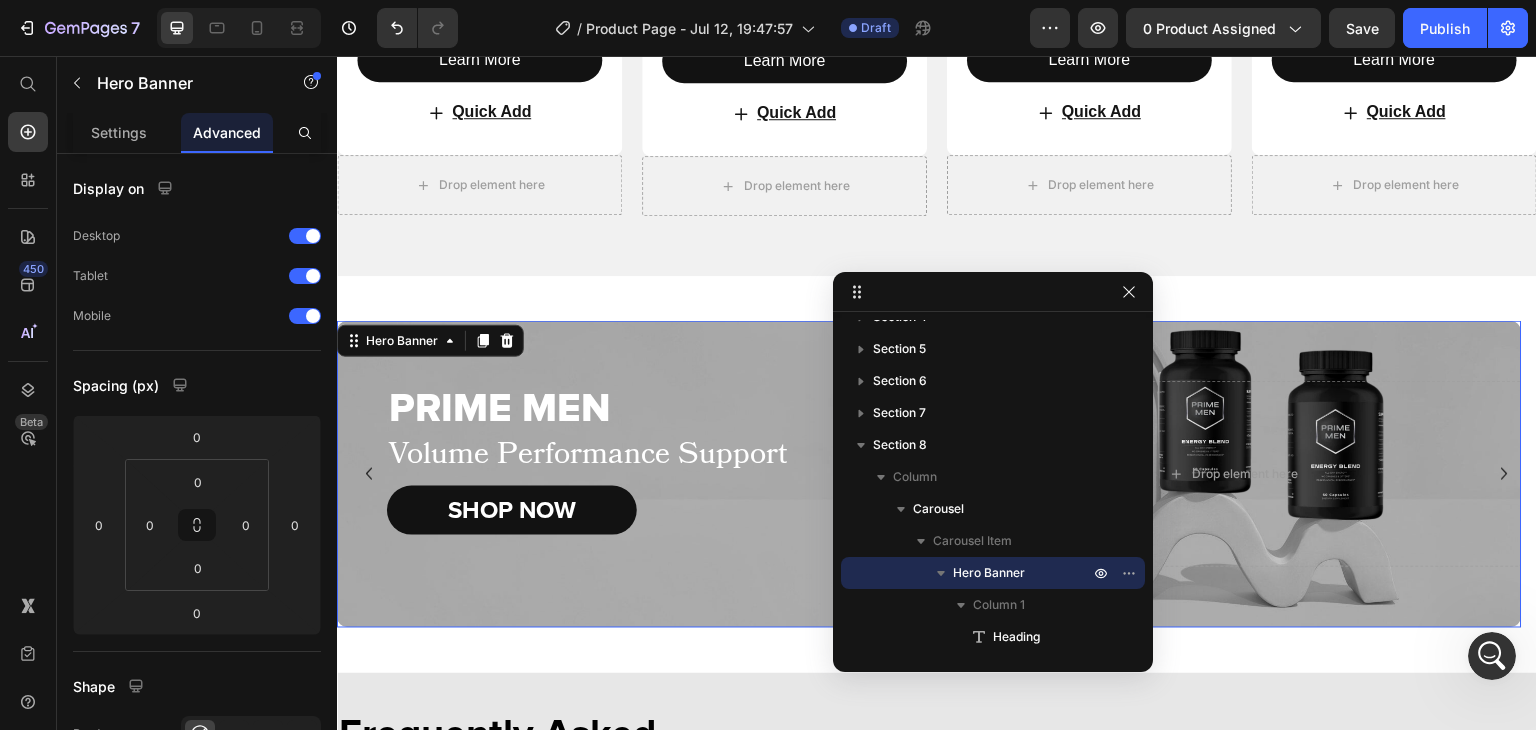 click 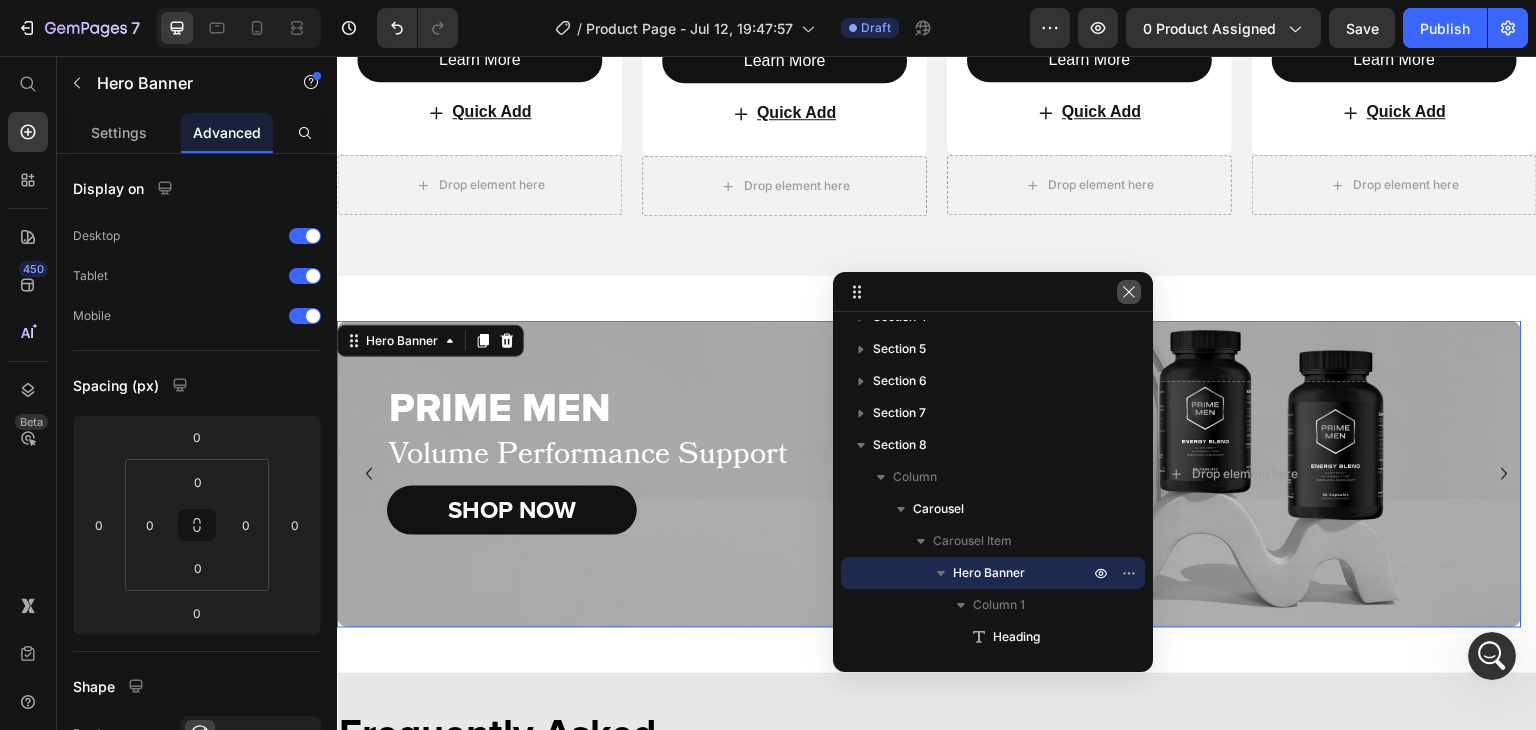 drag, startPoint x: 1135, startPoint y: 302, endPoint x: 698, endPoint y: 263, distance: 438.73682 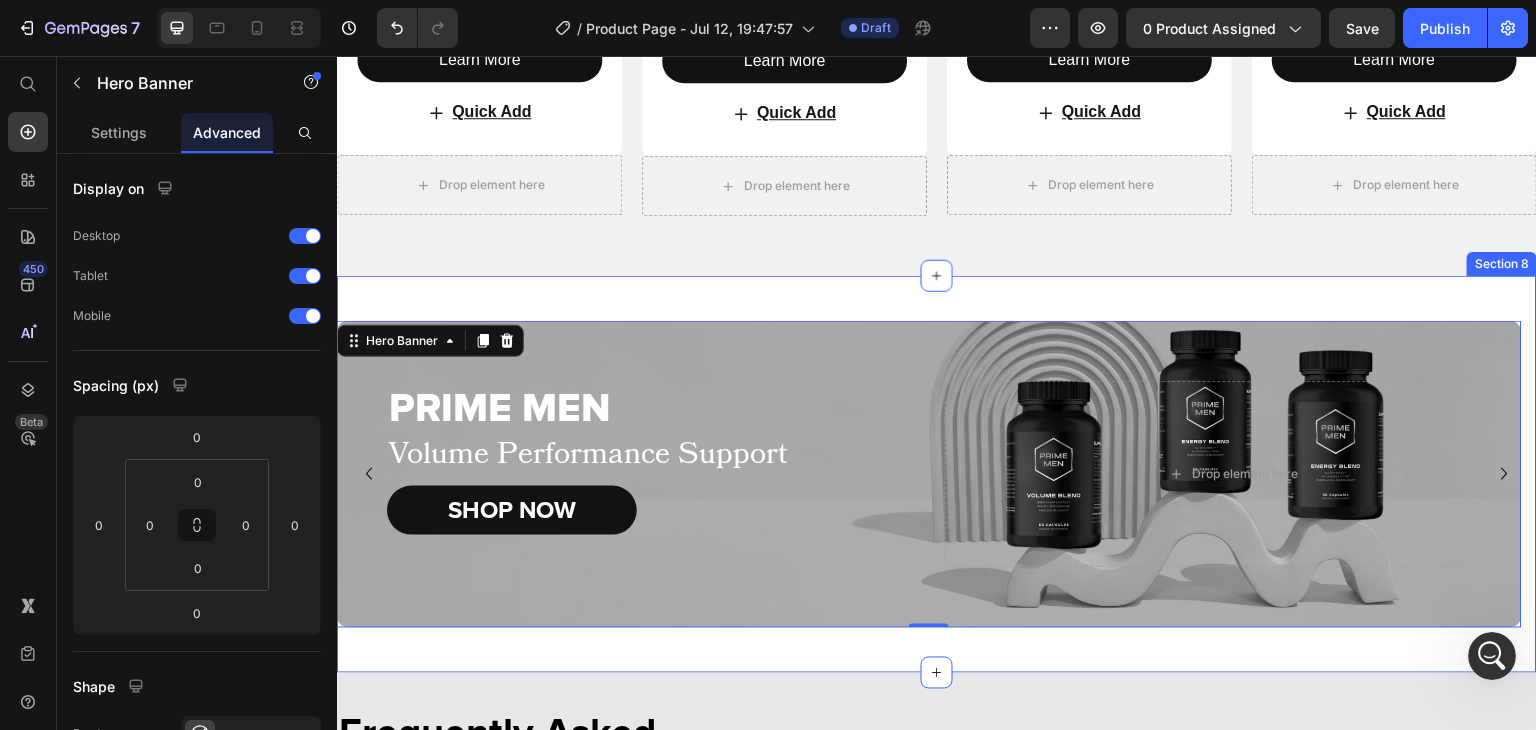 click on "PRIME MEN Heading Volume Performance Support Text Block SHOP NOW Button
Drop element here Hero Banner   0 PRIME MEN Heading Volume Performance Support Text Block SHOP NOW Button
Drop element here Hero Banner PRIME MEN Heading Volume Performance Support Text Block SHOP NOW Button
Drop element here Hero Banner PRIME MEN Heading Volume Performance Support Text Block SHOP NOW Button
Drop element here Hero Banner
Carousel Section 8" at bounding box center (937, 474) 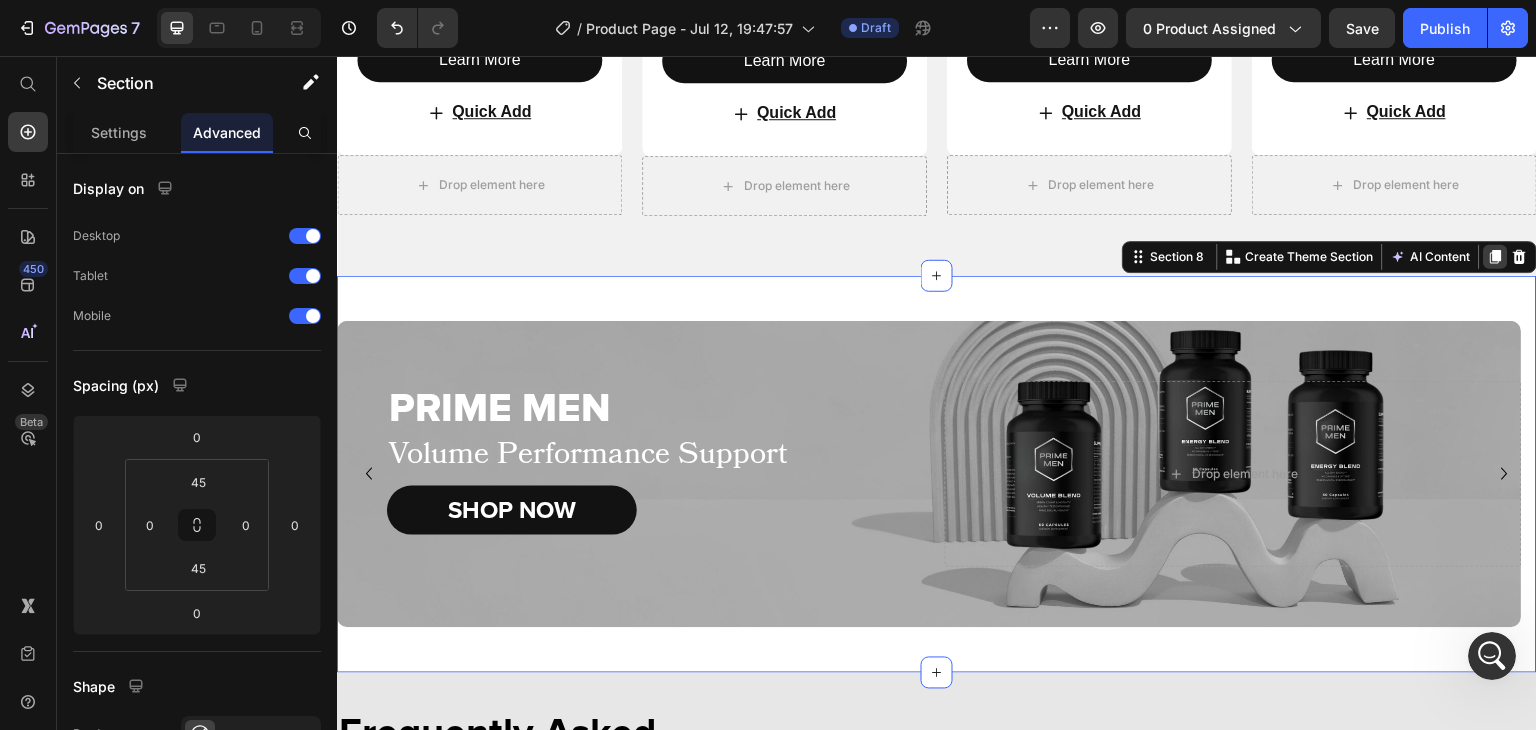 click 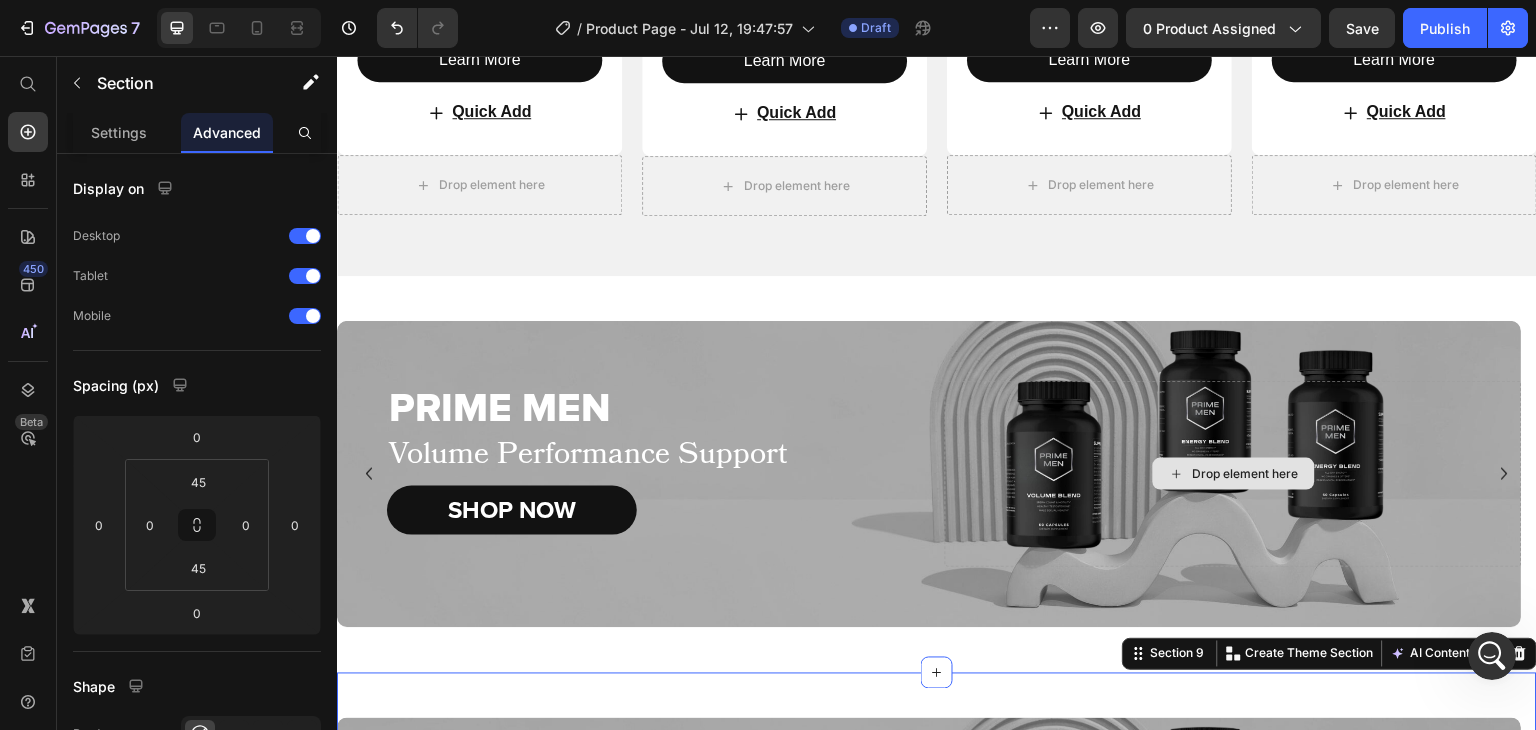 scroll, scrollTop: 4200, scrollLeft: 0, axis: vertical 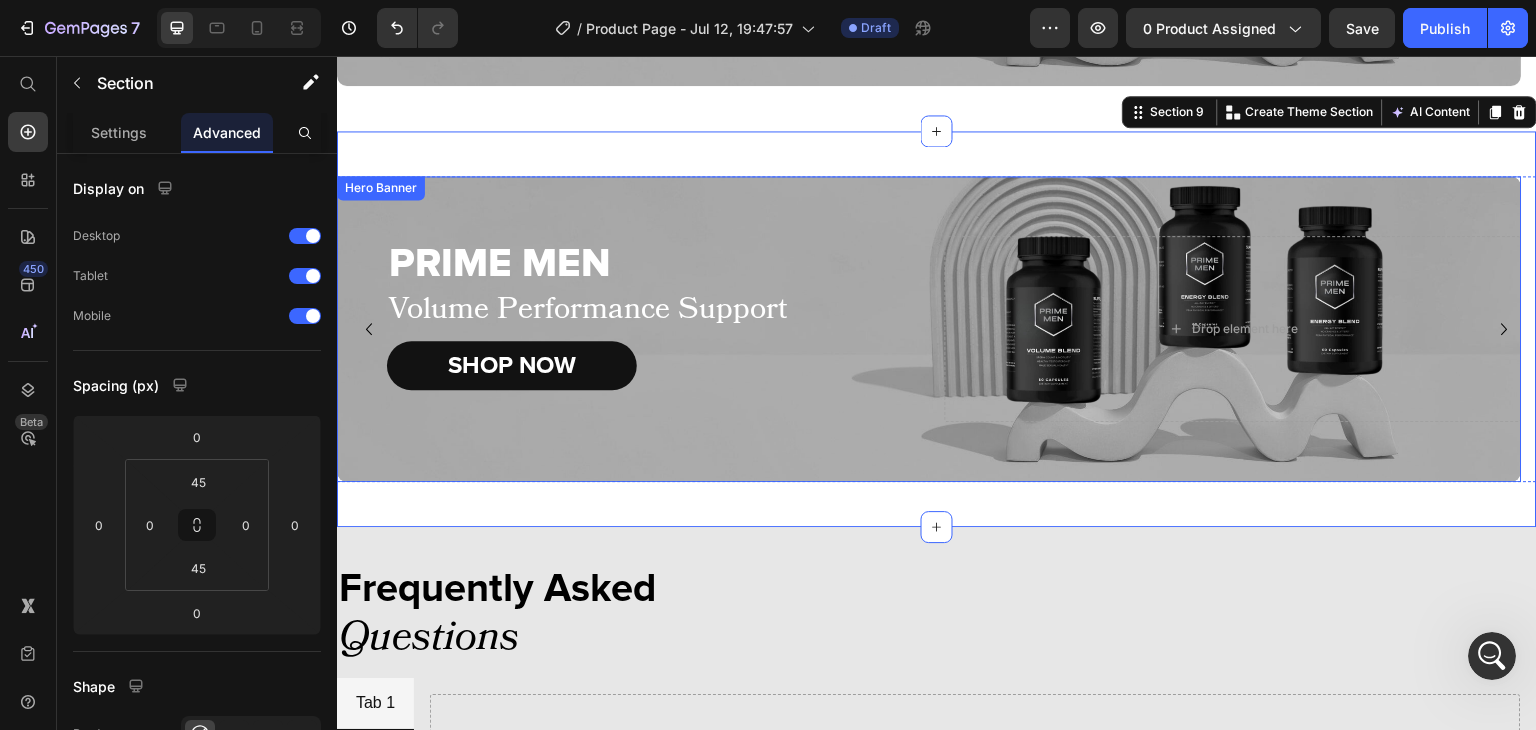 click at bounding box center [929, 329] 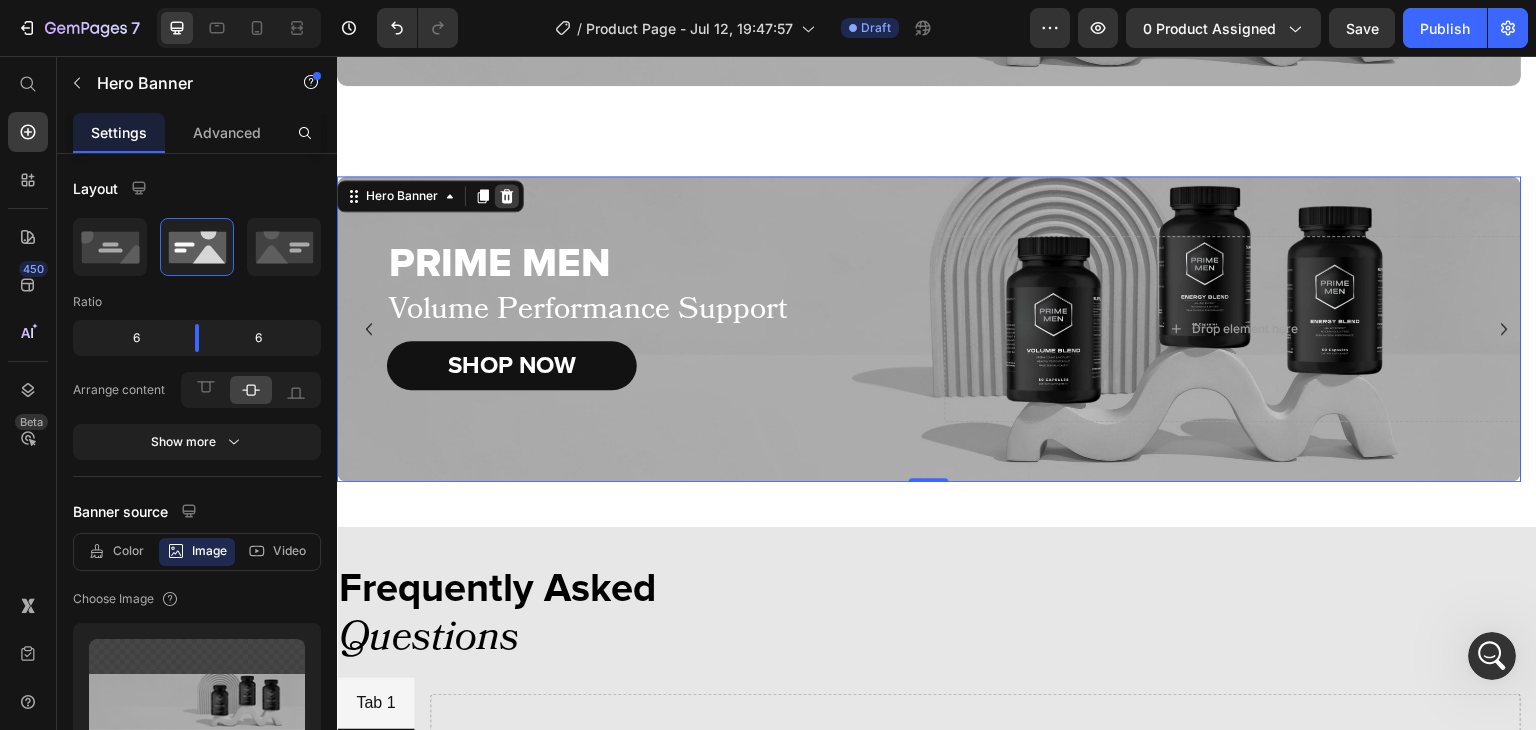 click 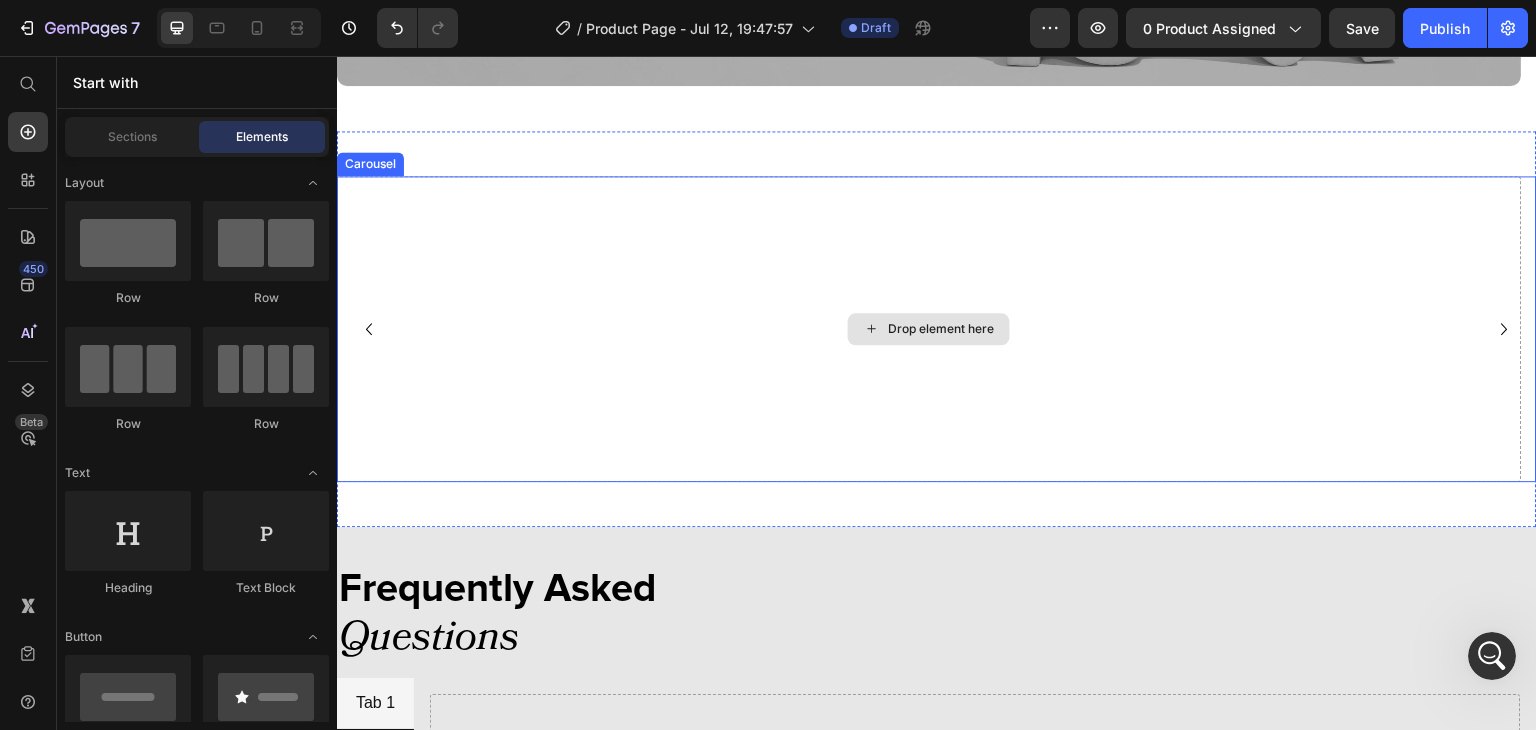 click on "Drop element here" at bounding box center (929, 329) 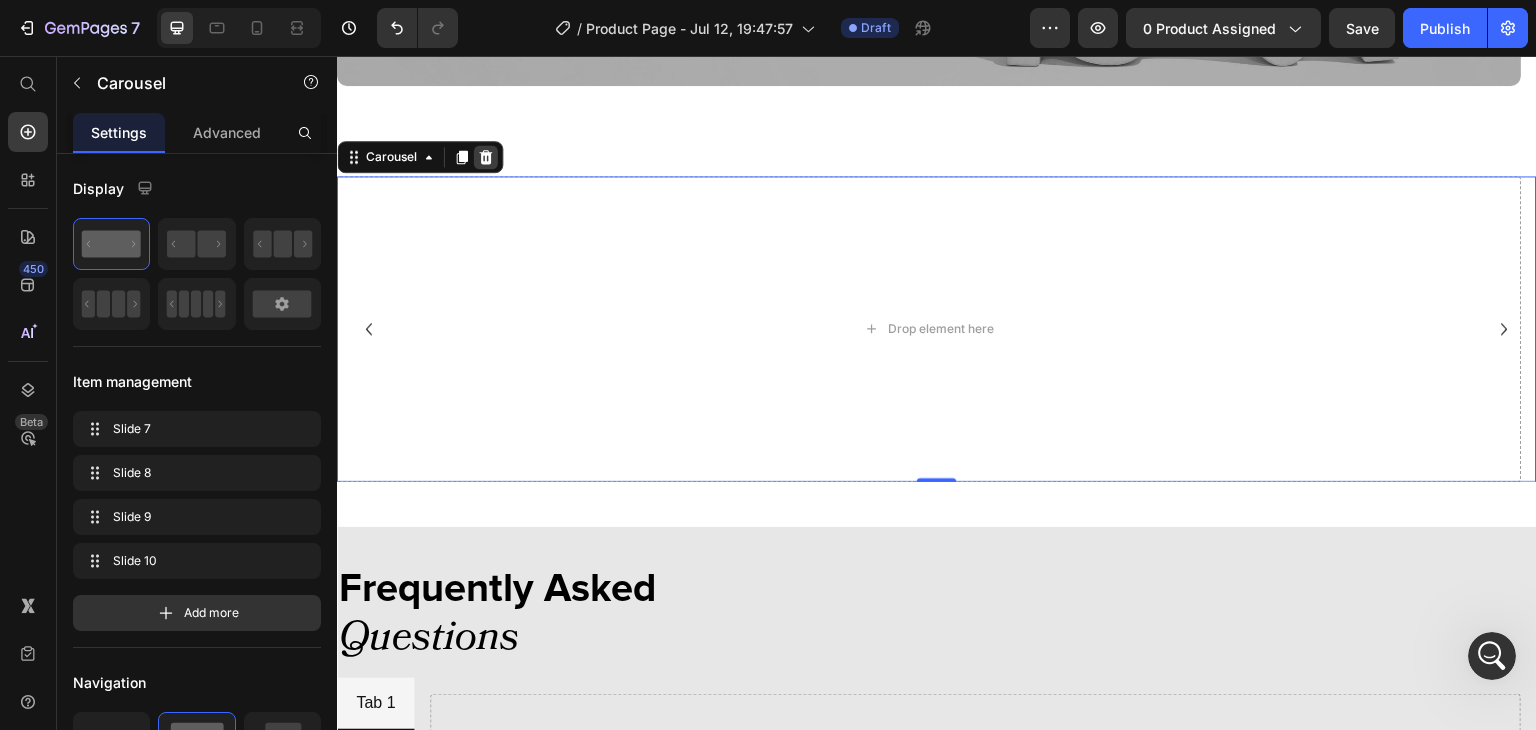 click 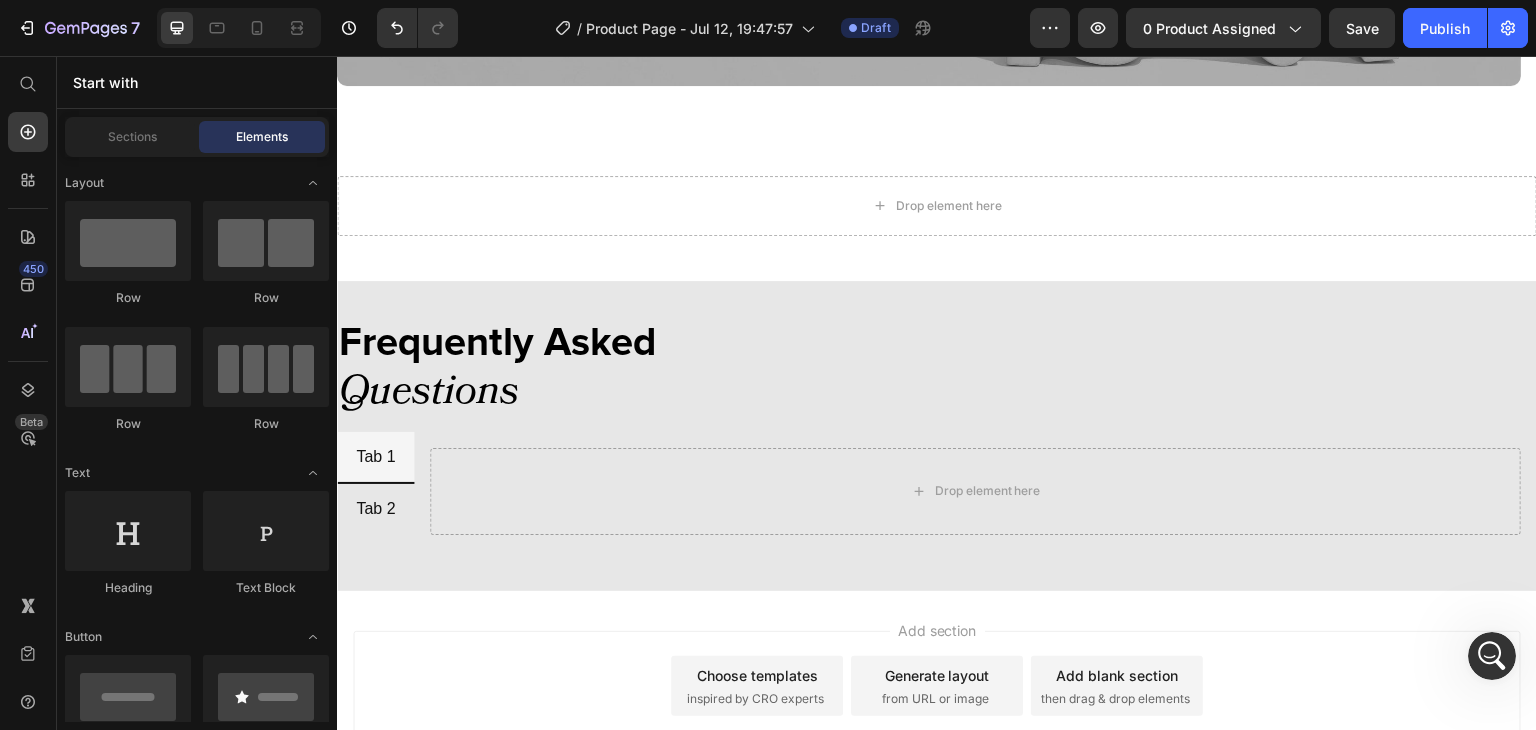 click on "Drop element here Section 9" at bounding box center (937, 206) 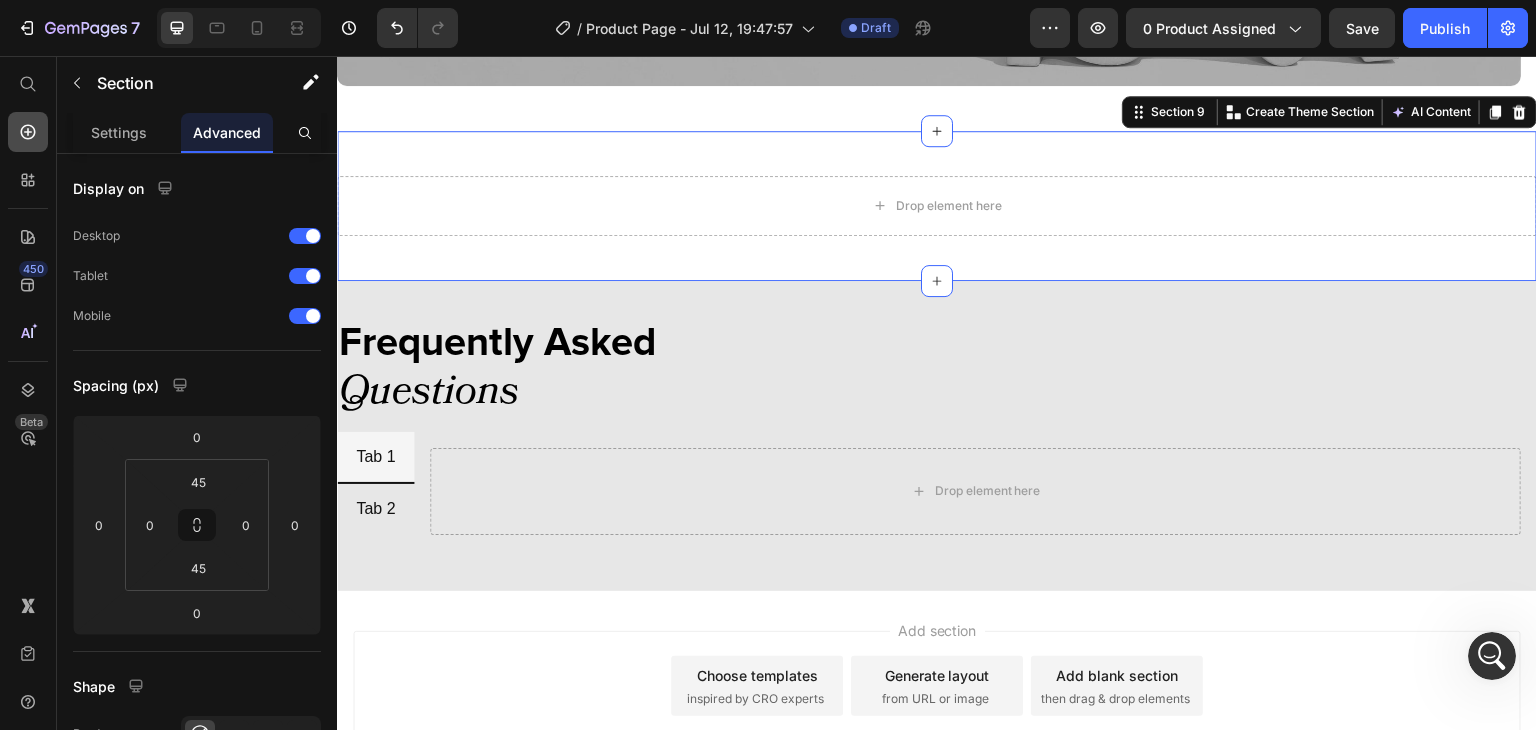 click 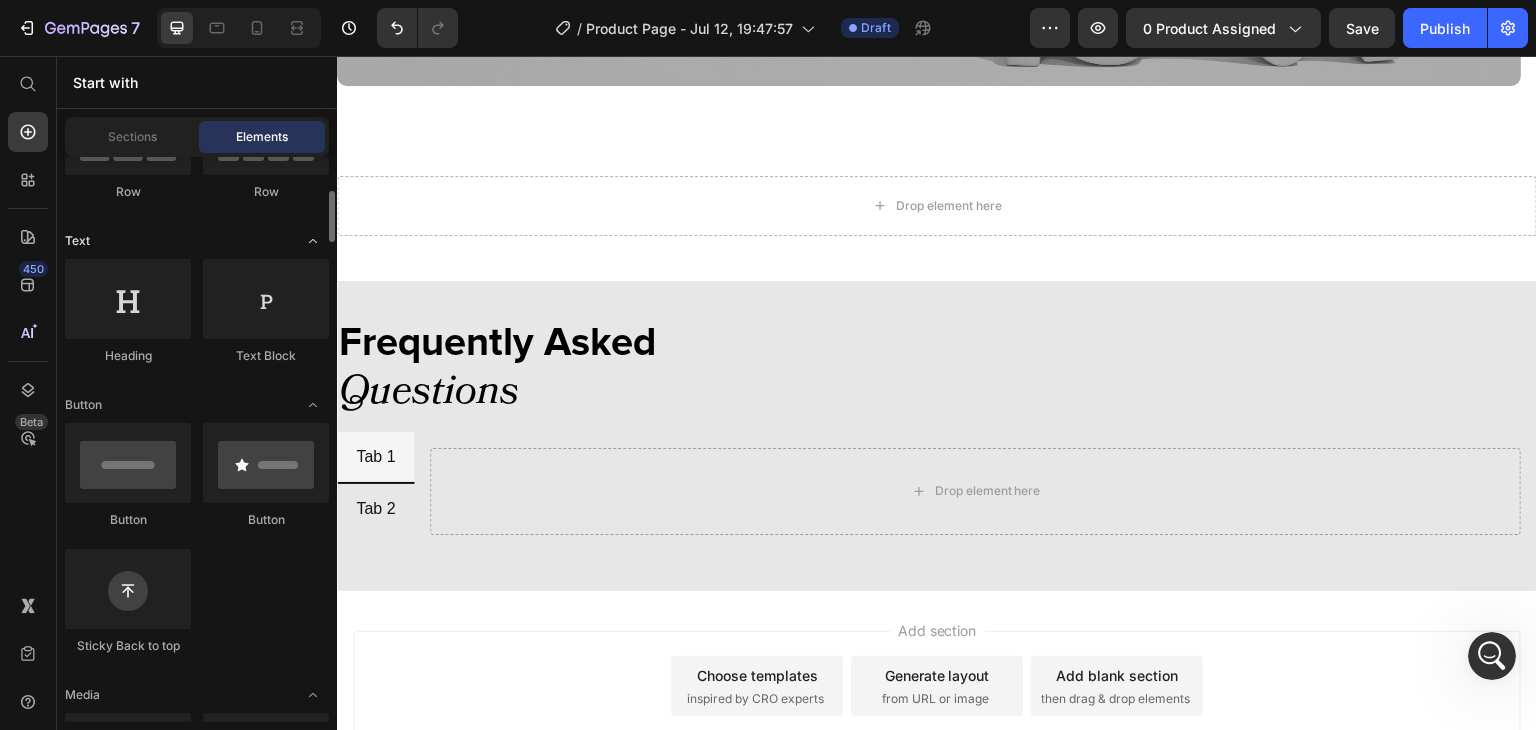 scroll, scrollTop: 0, scrollLeft: 0, axis: both 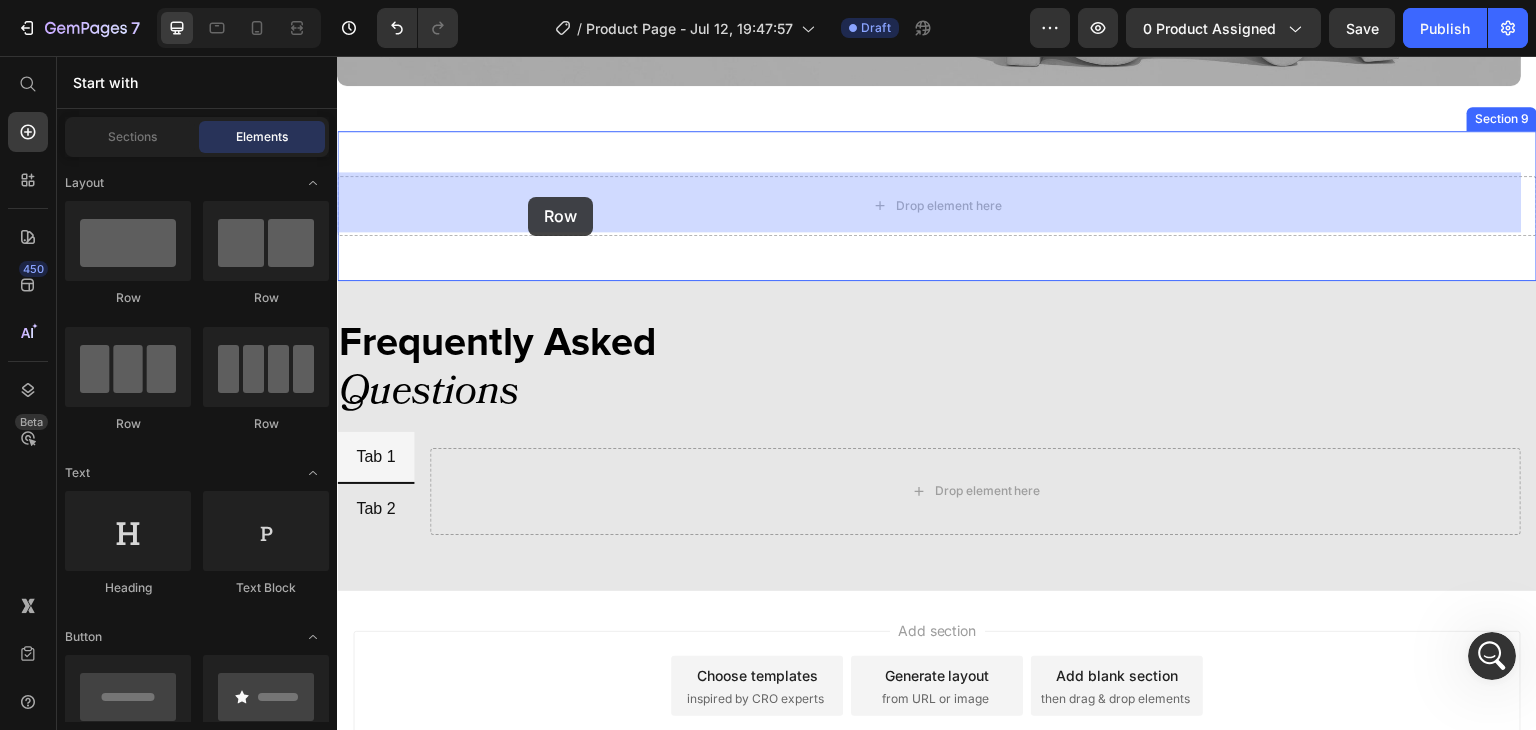 drag, startPoint x: 441, startPoint y: 289, endPoint x: 529, endPoint y: 197, distance: 127.310646 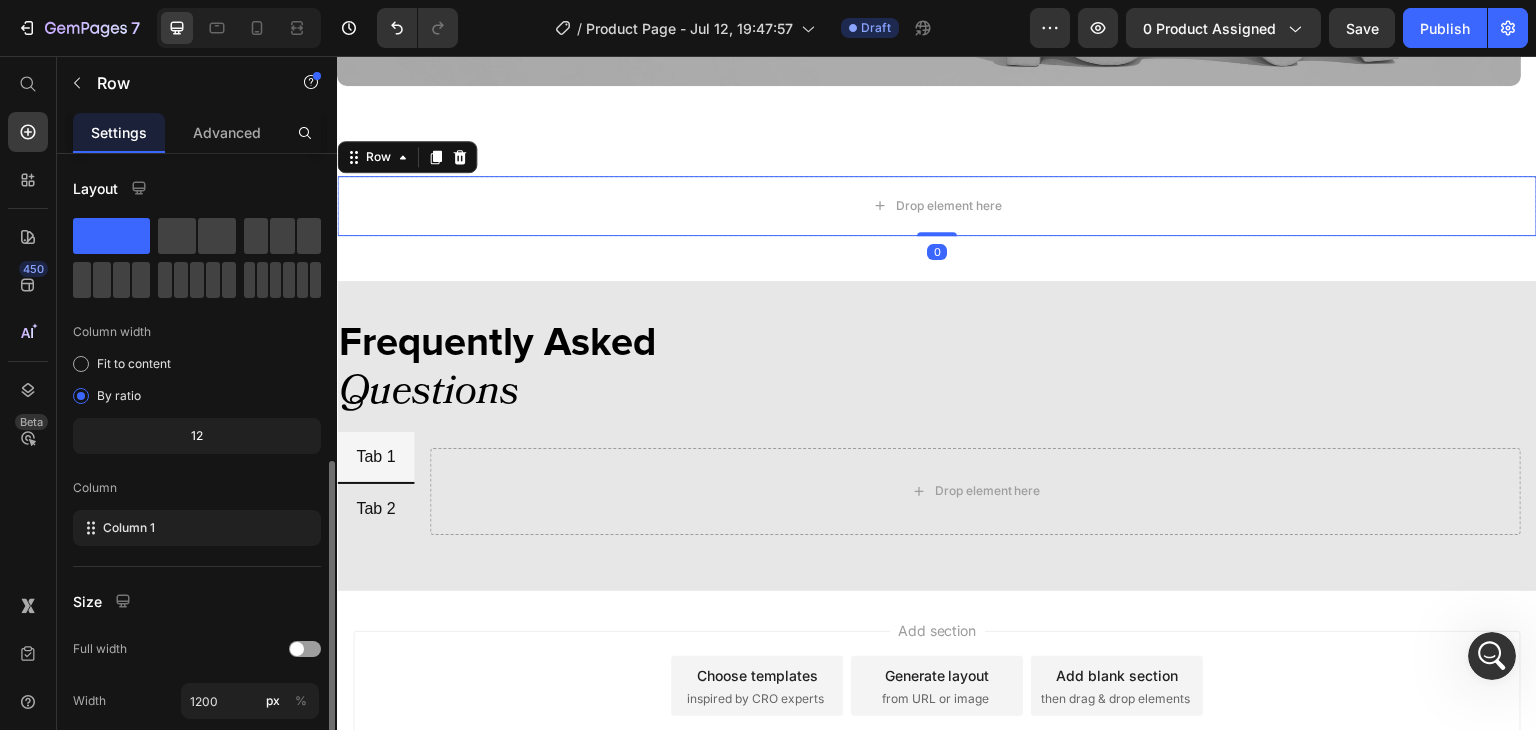 scroll, scrollTop: 204, scrollLeft: 0, axis: vertical 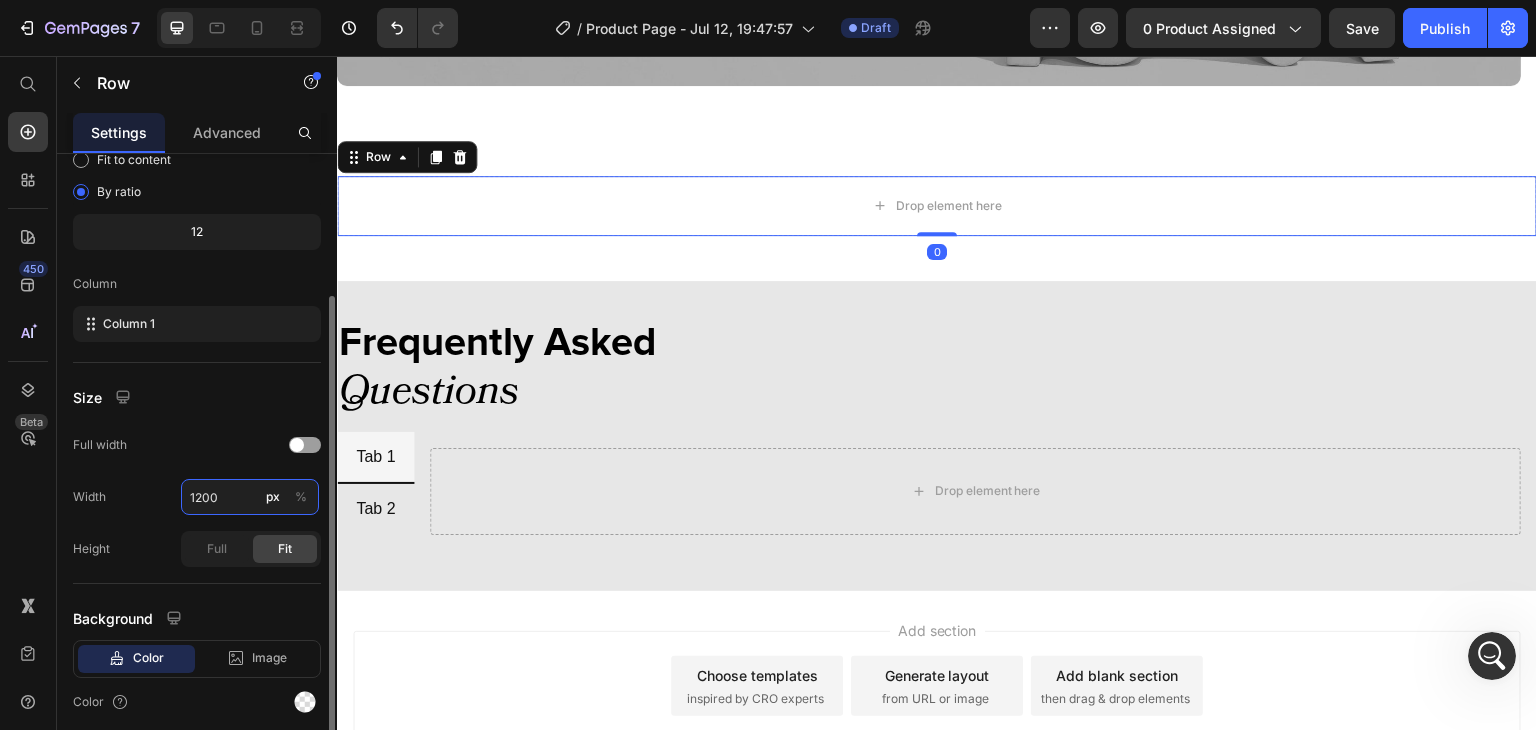 click on "1200" at bounding box center (250, 497) 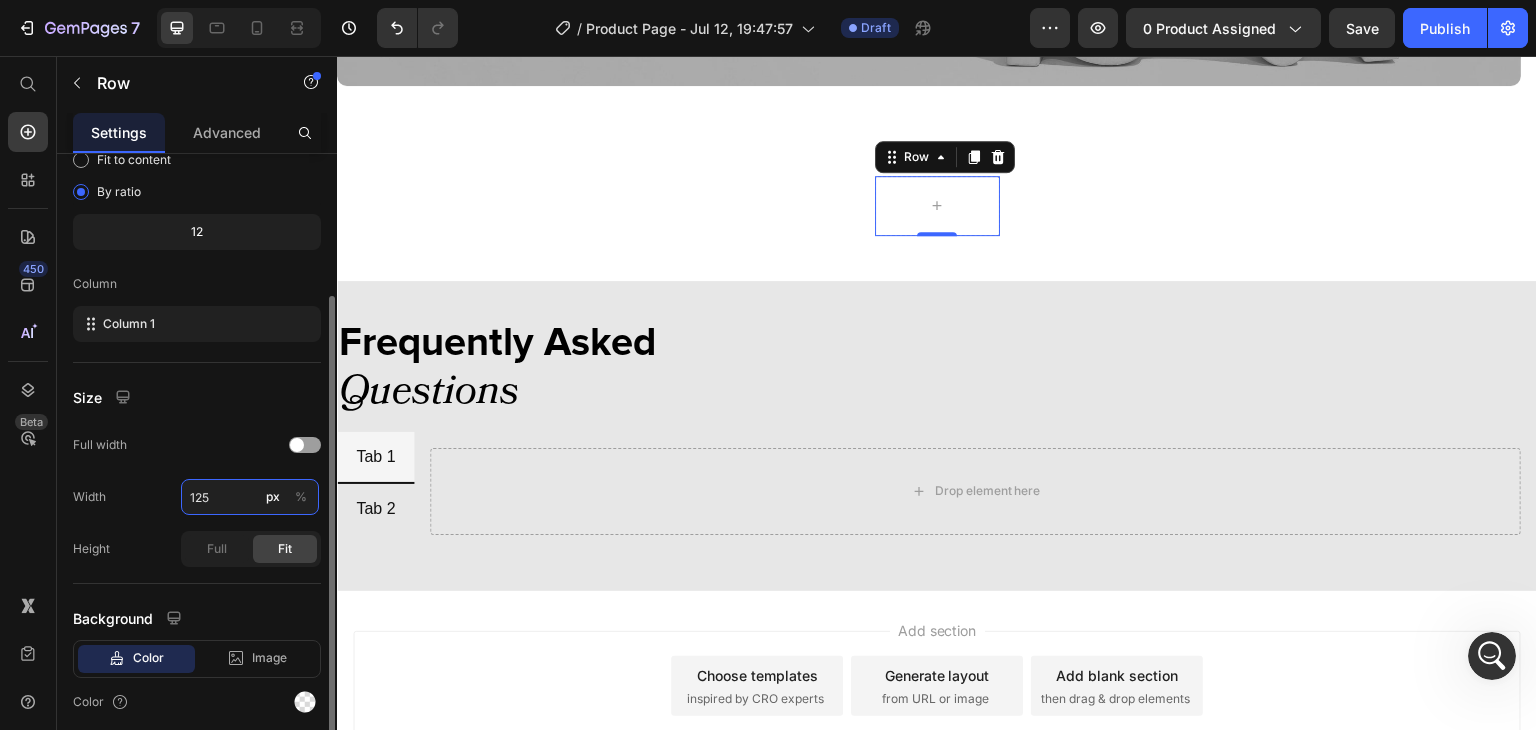 type on "1250" 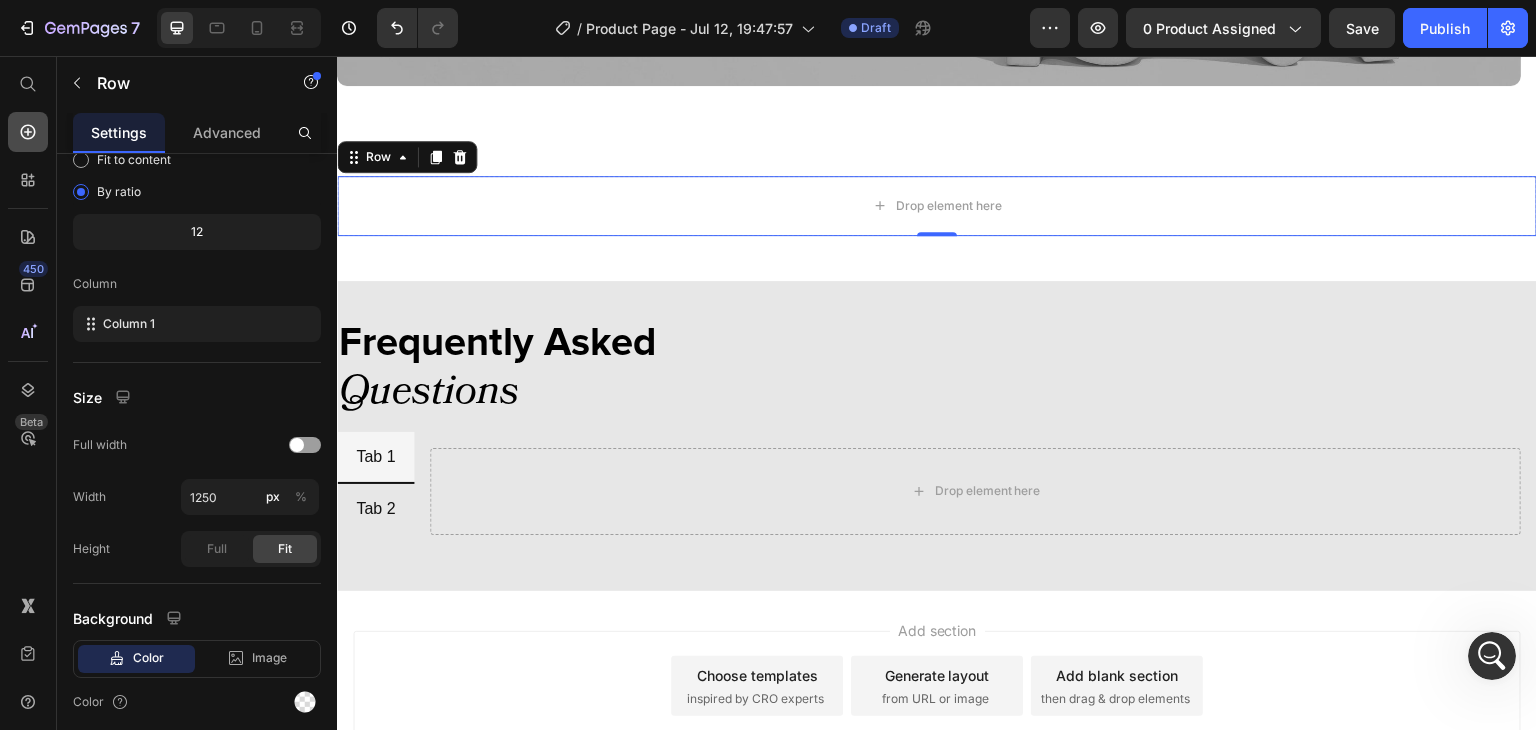 click 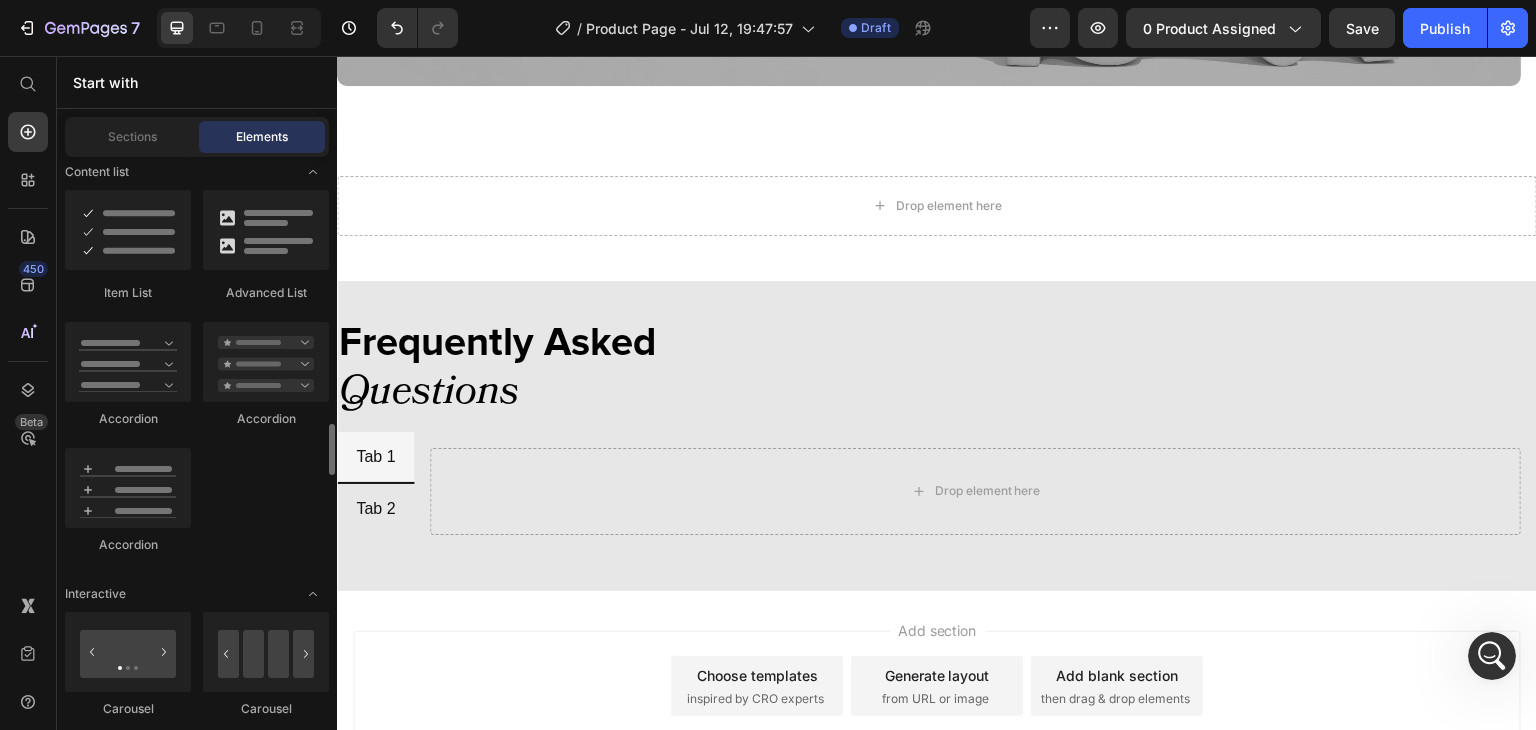 scroll, scrollTop: 1834, scrollLeft: 0, axis: vertical 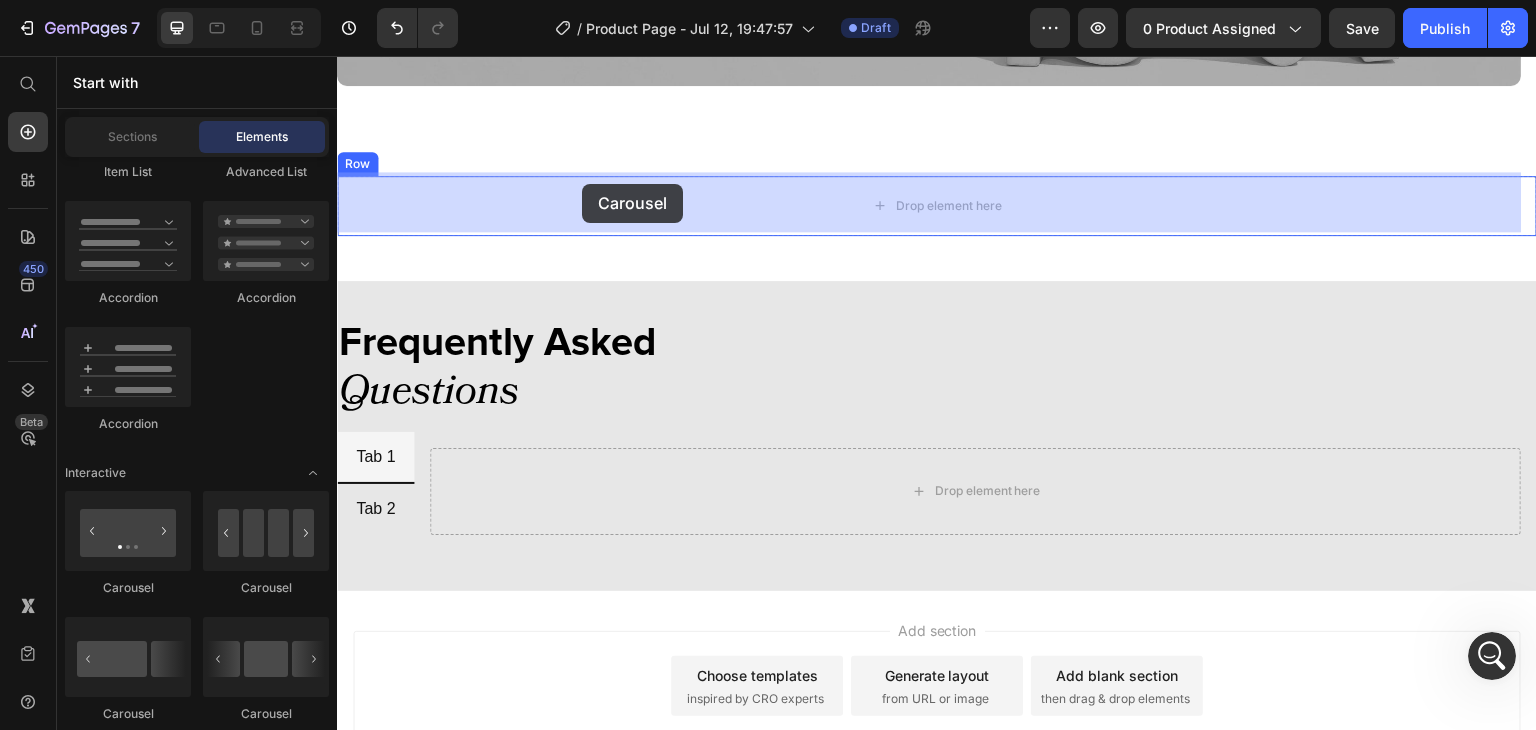 drag, startPoint x: 468, startPoint y: 610, endPoint x: 438, endPoint y: 486, distance: 127.57743 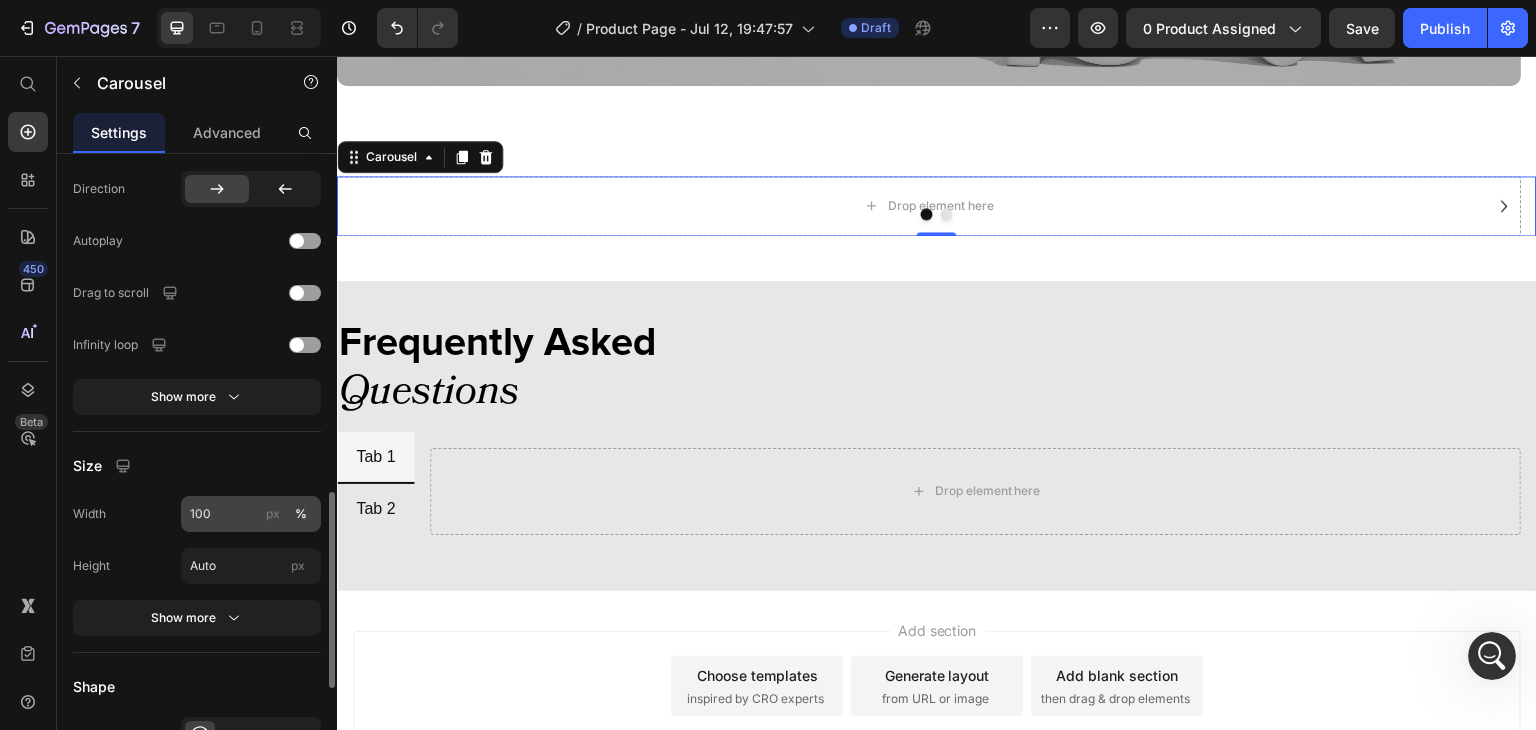 scroll, scrollTop: 1042, scrollLeft: 0, axis: vertical 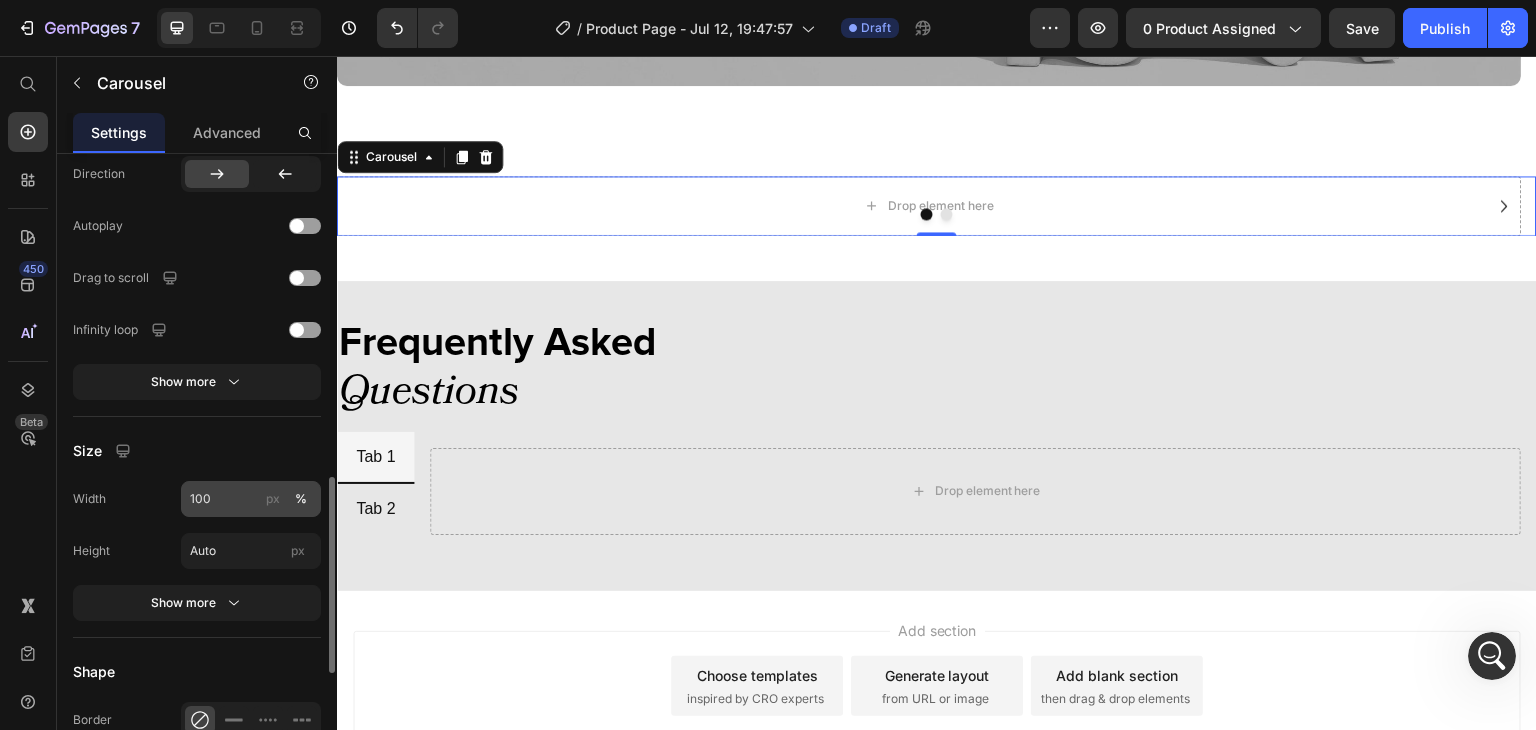 click on "px" at bounding box center [273, 499] 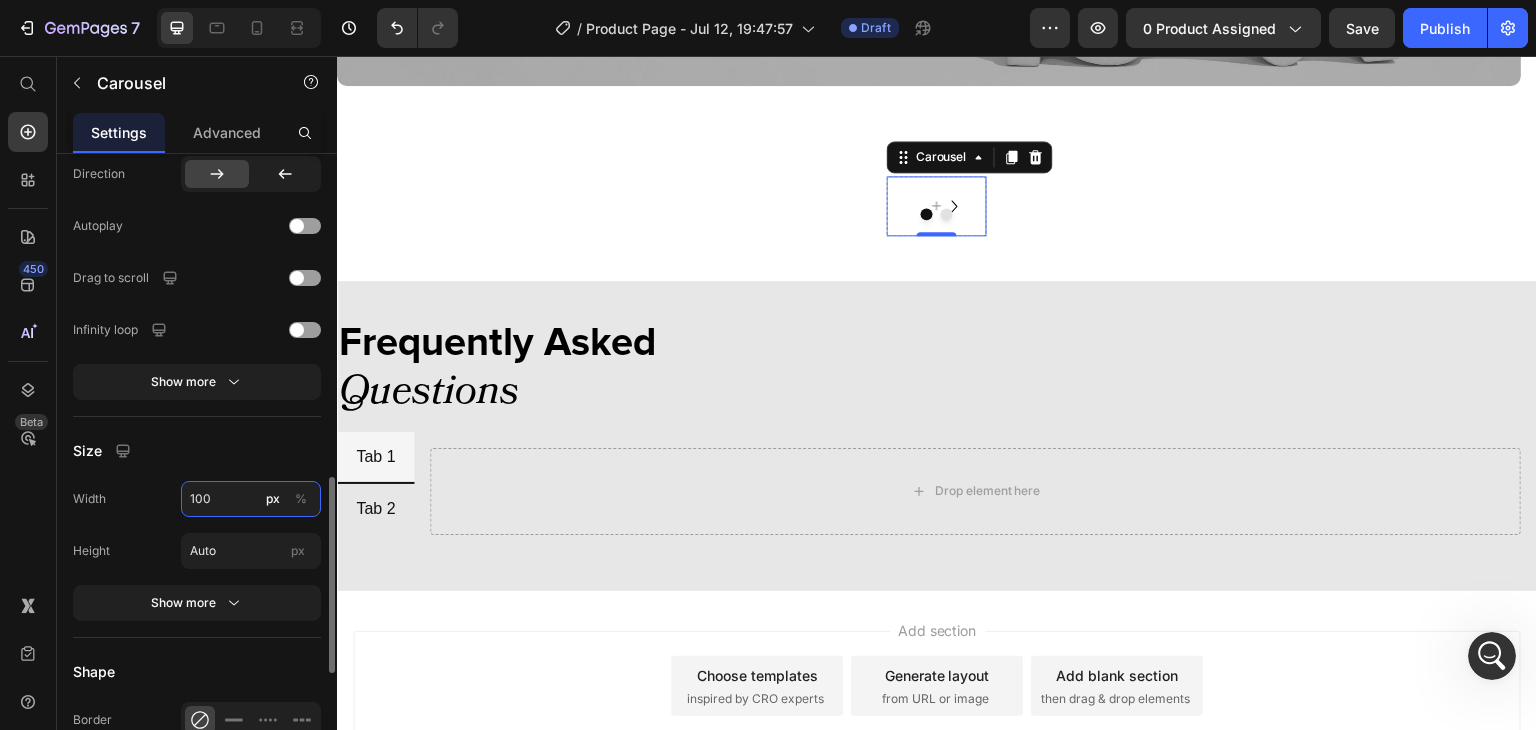 click on "100" at bounding box center (251, 499) 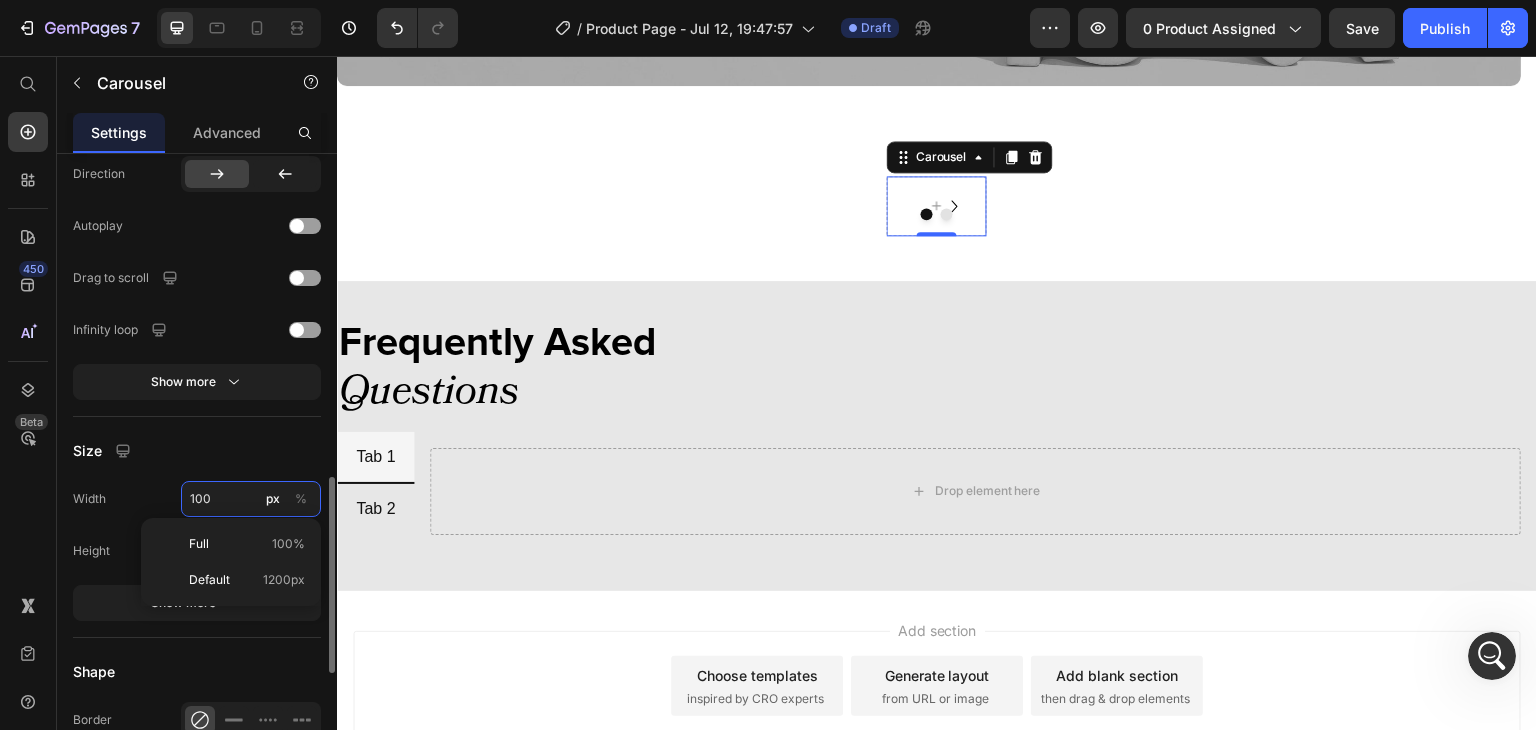 type on "1" 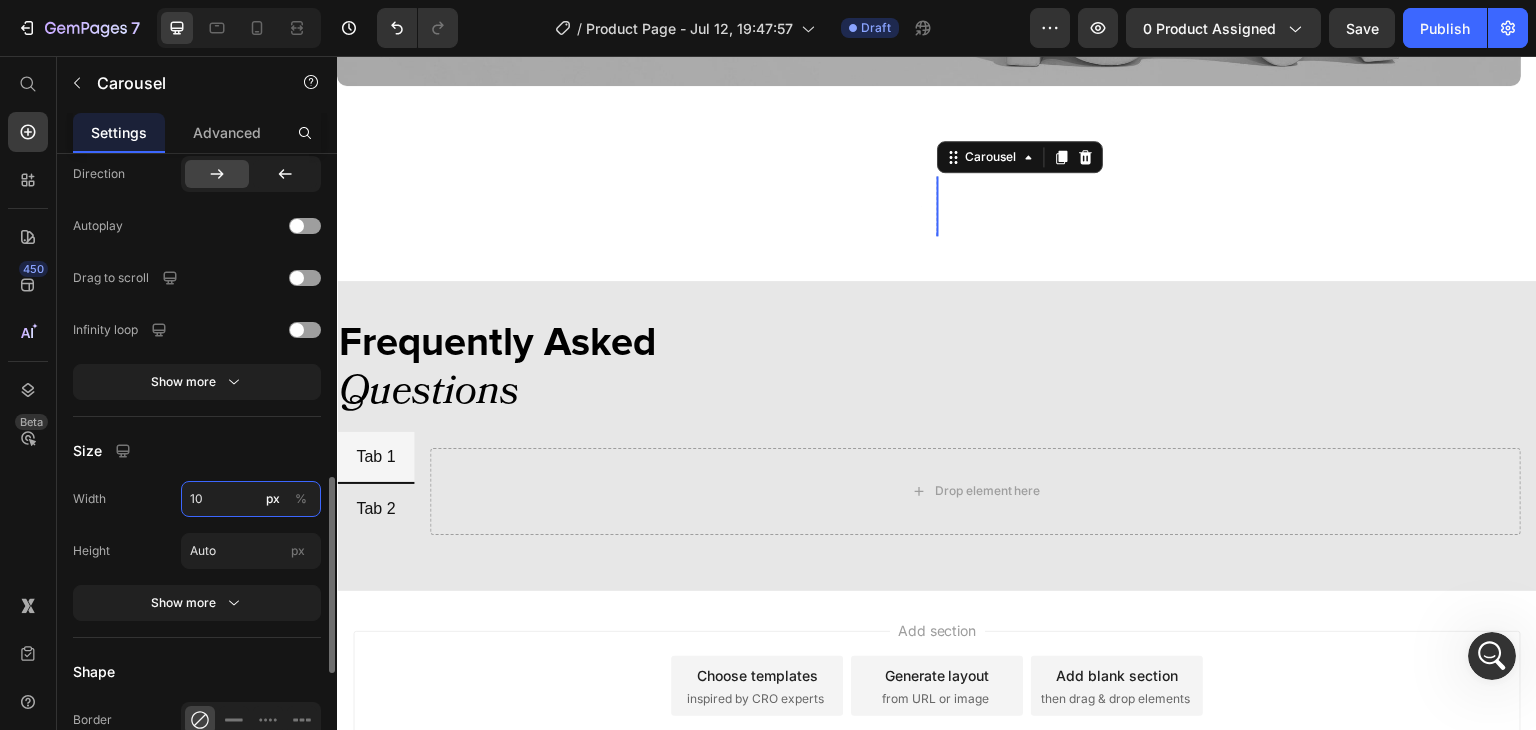 type on "100" 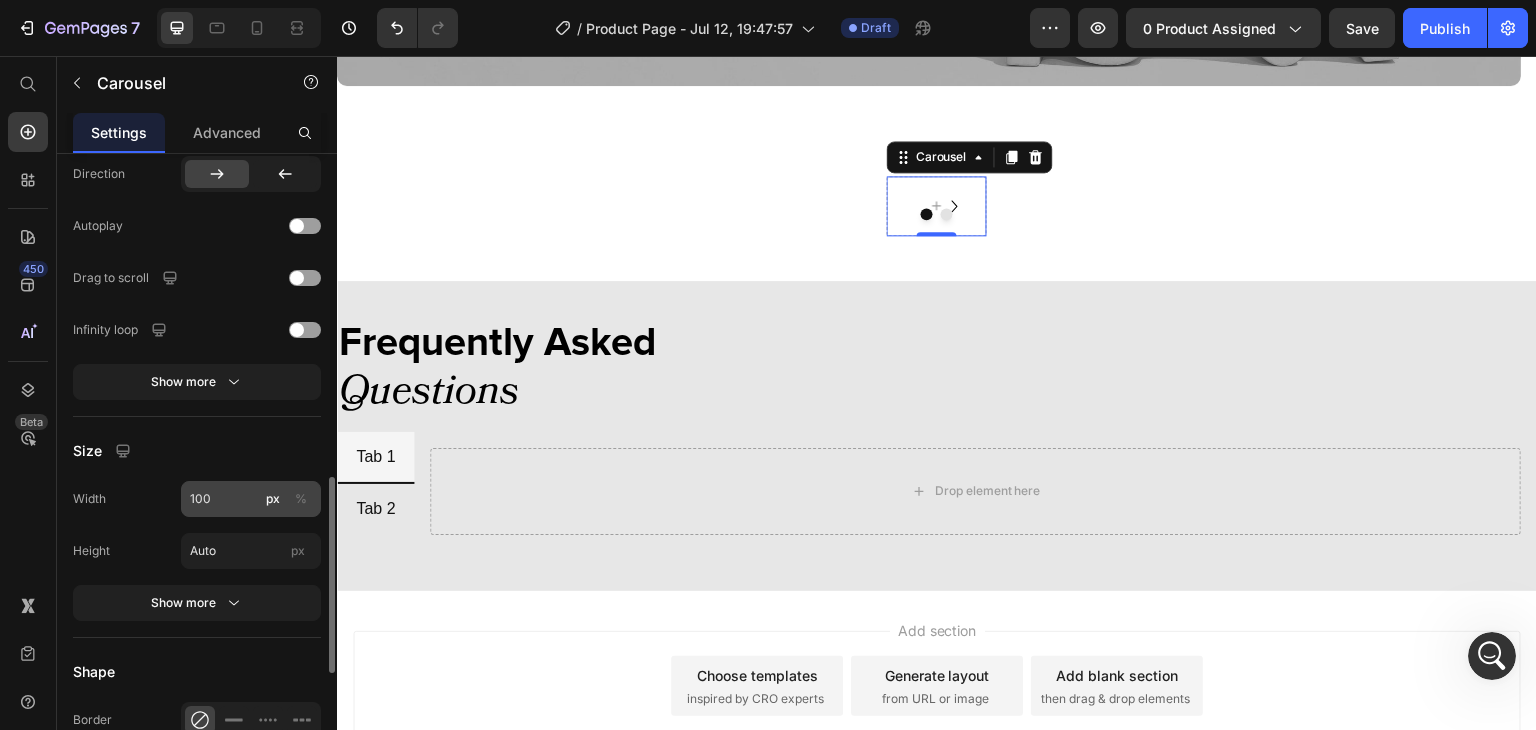 click on "%" at bounding box center (301, 499) 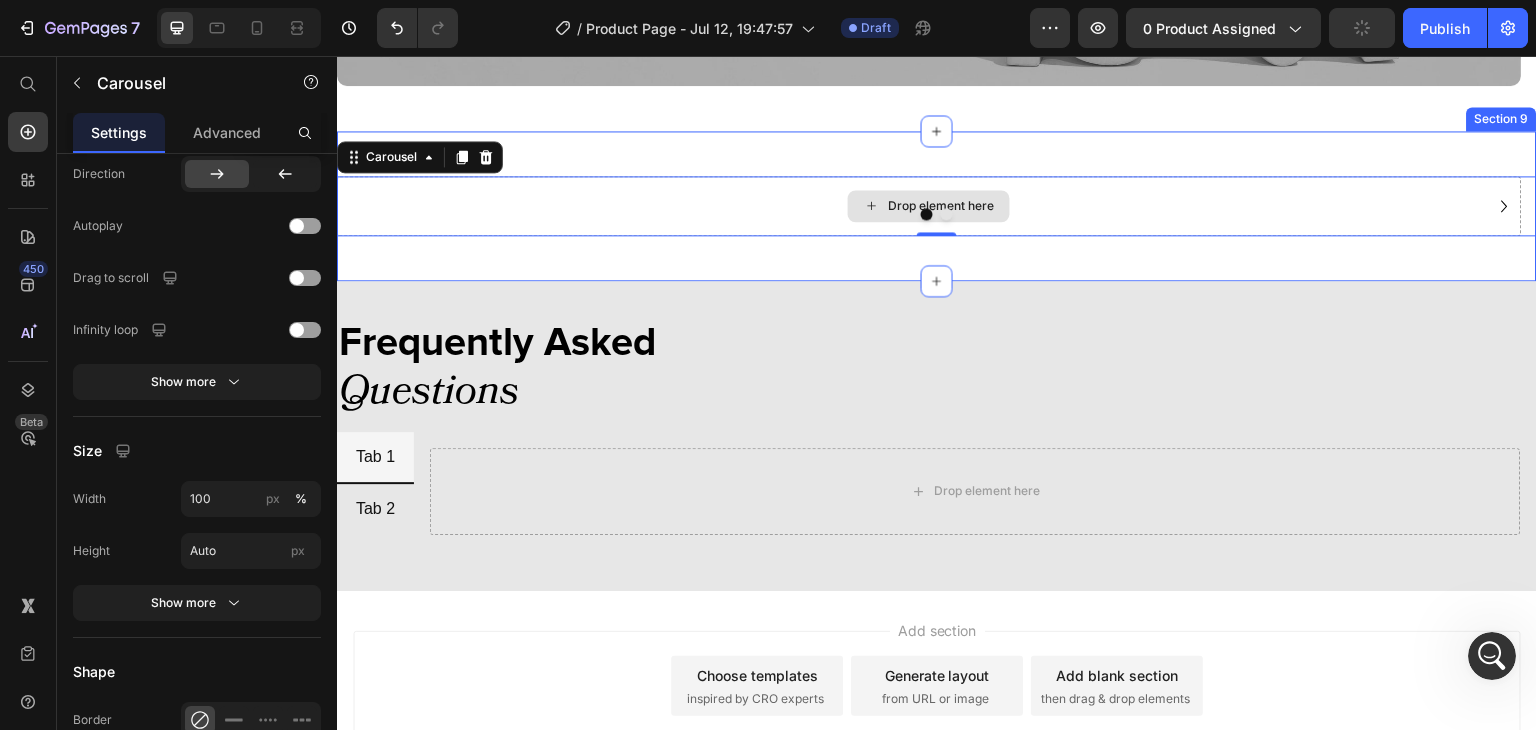 scroll, scrollTop: 4133, scrollLeft: 0, axis: vertical 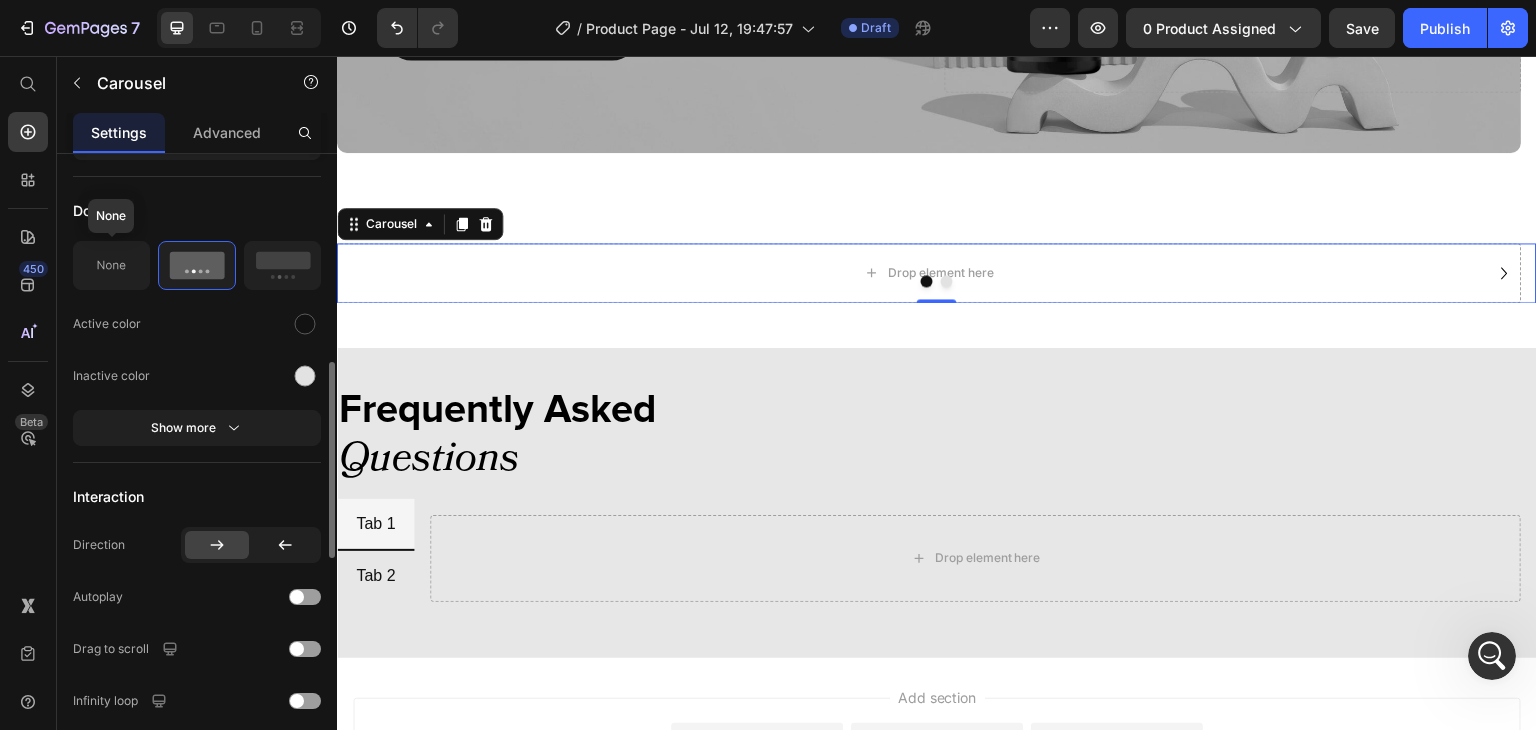 click 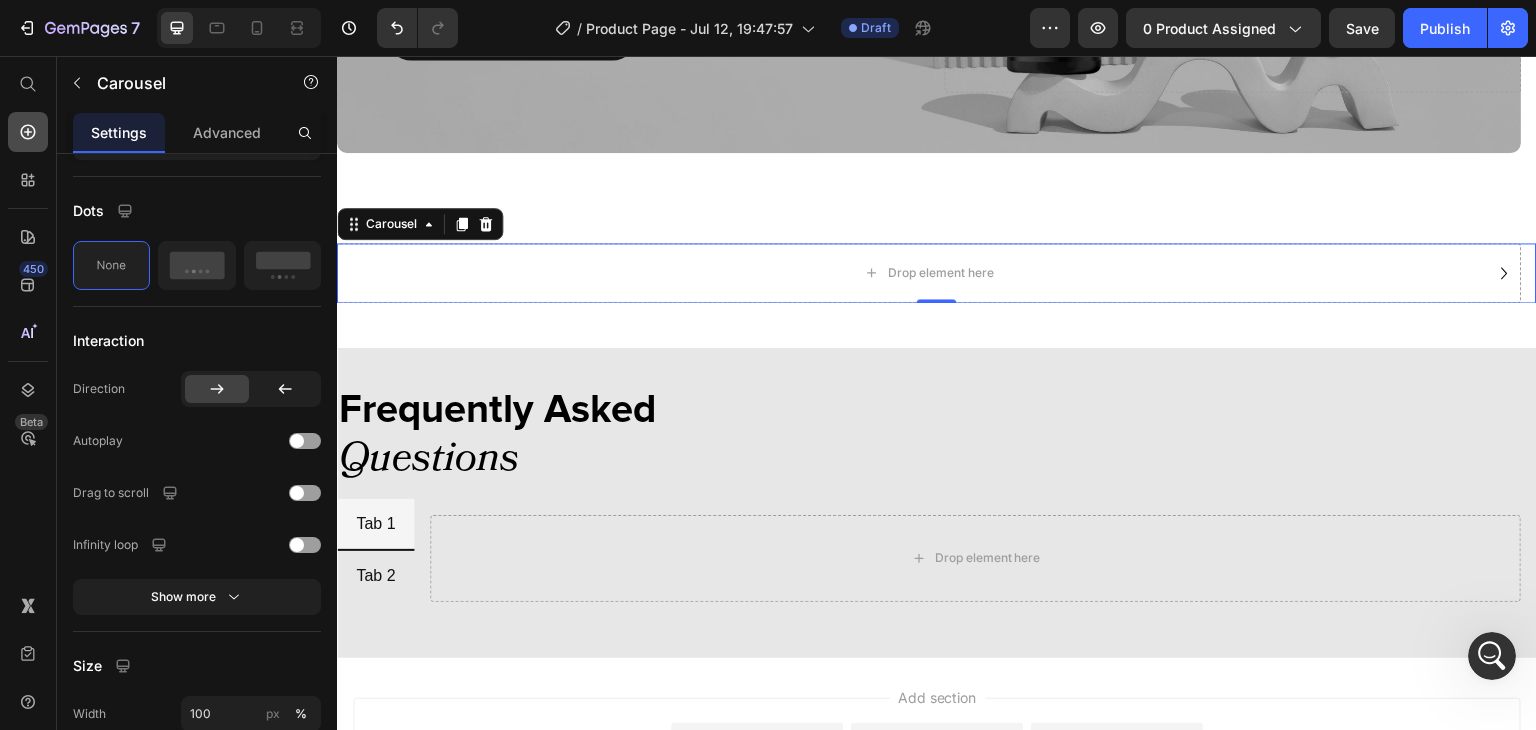 click 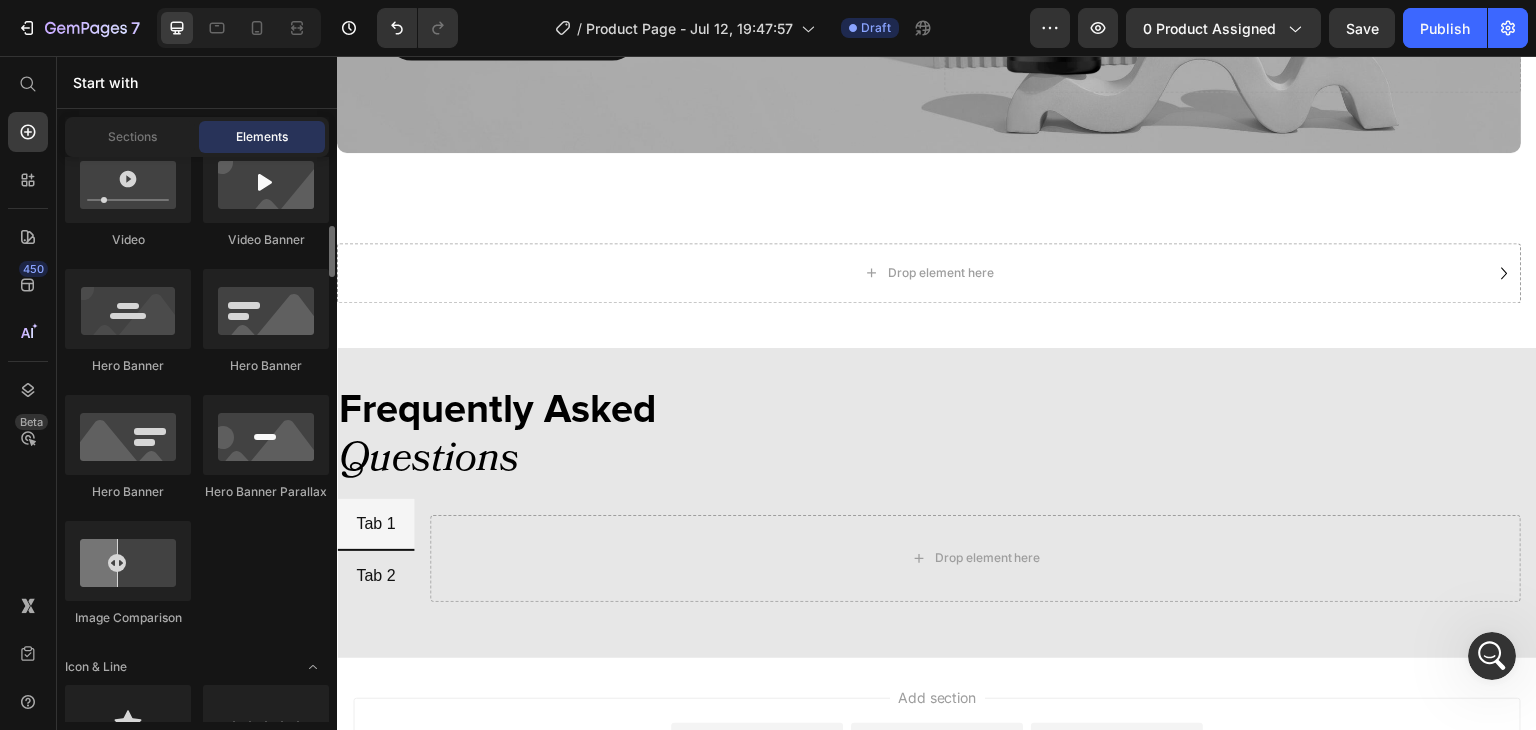 scroll, scrollTop: 914, scrollLeft: 0, axis: vertical 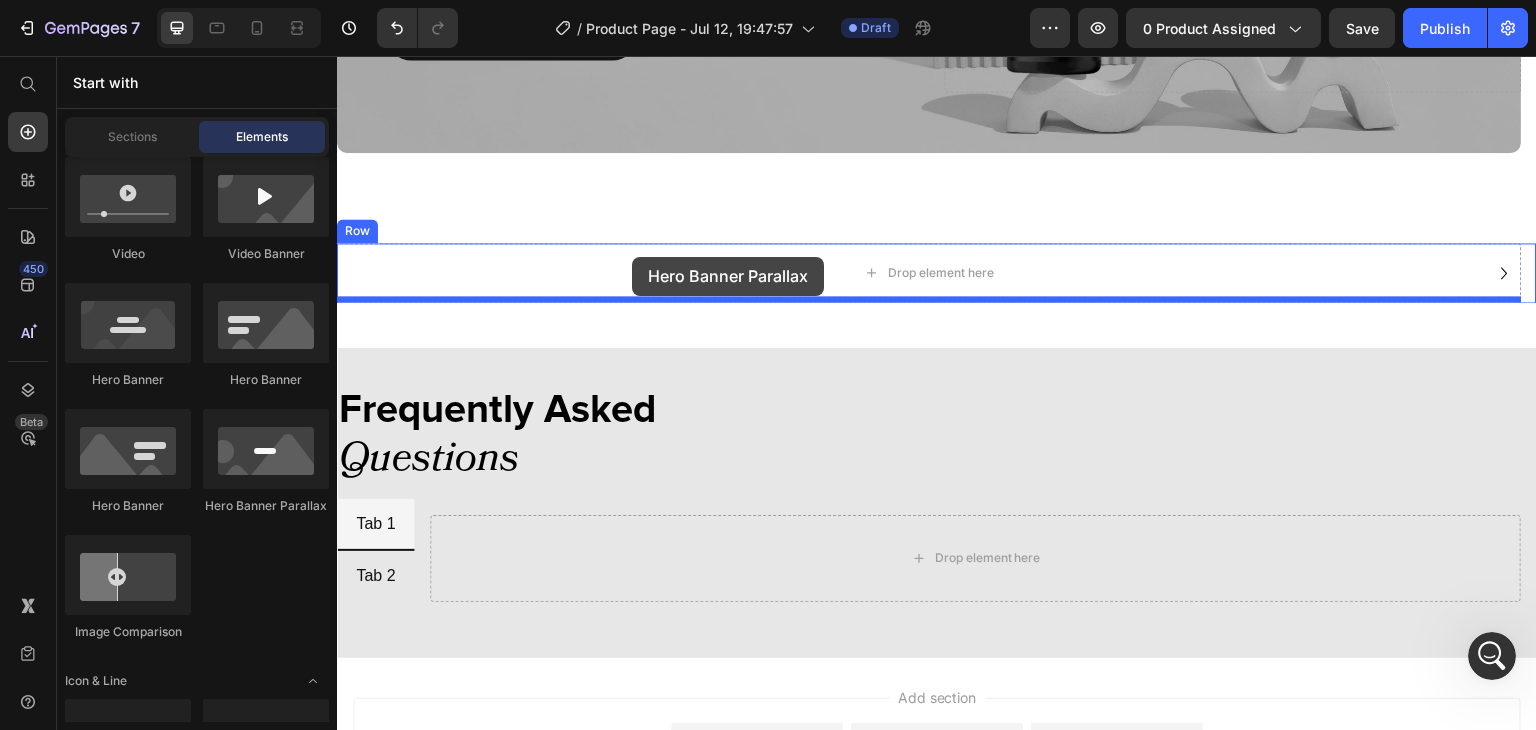 drag, startPoint x: 597, startPoint y: 522, endPoint x: 630, endPoint y: 255, distance: 269.0316 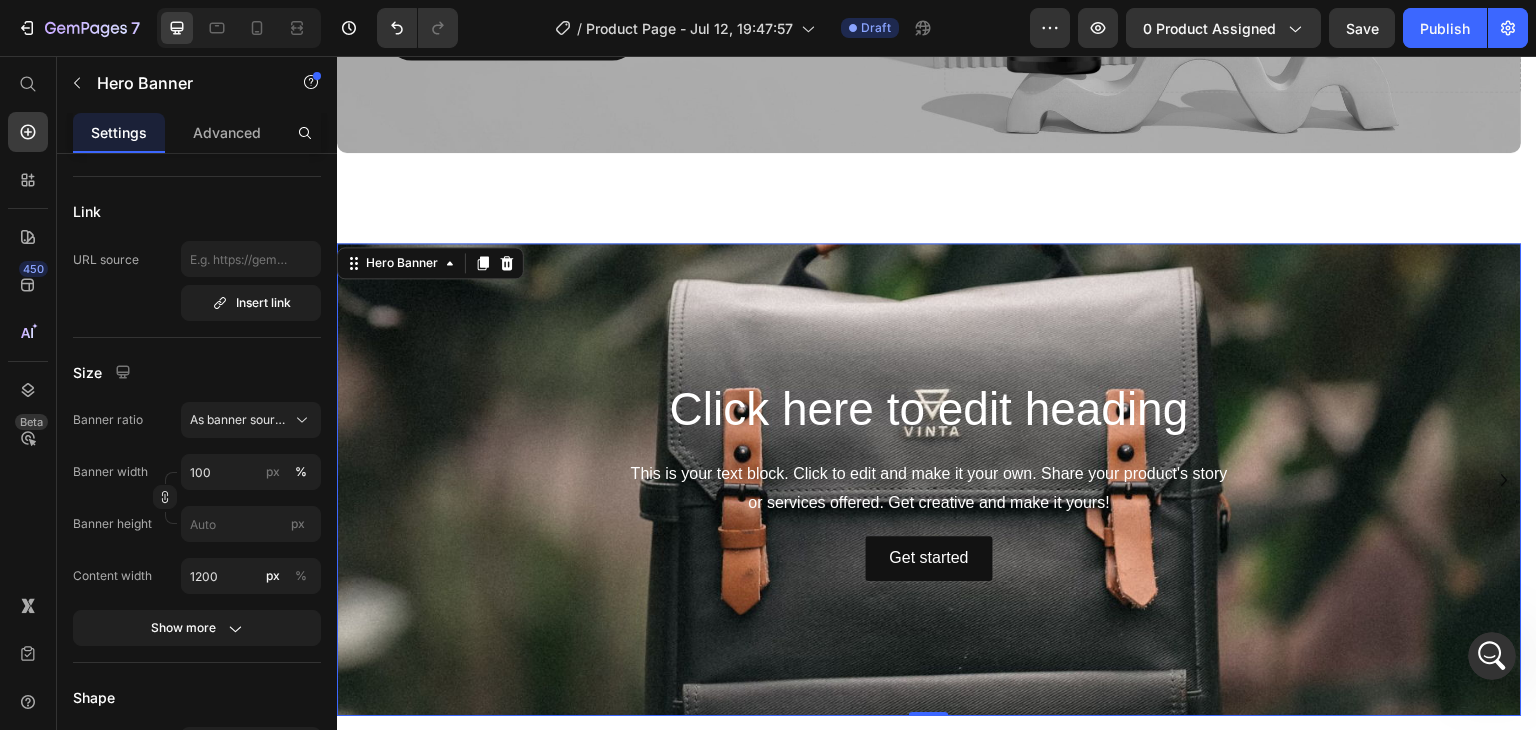scroll, scrollTop: 0, scrollLeft: 0, axis: both 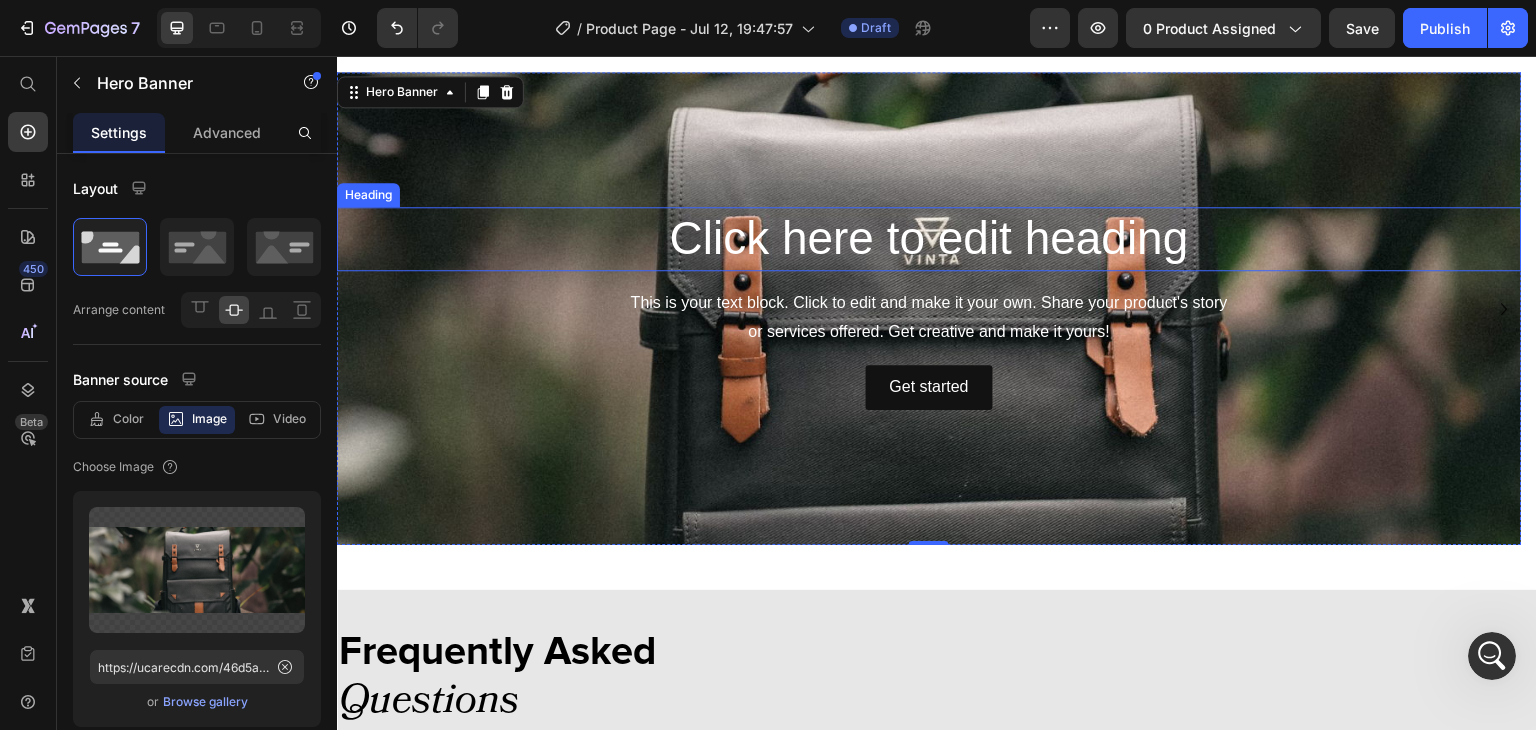 click on "Click here to edit heading" at bounding box center (929, 239) 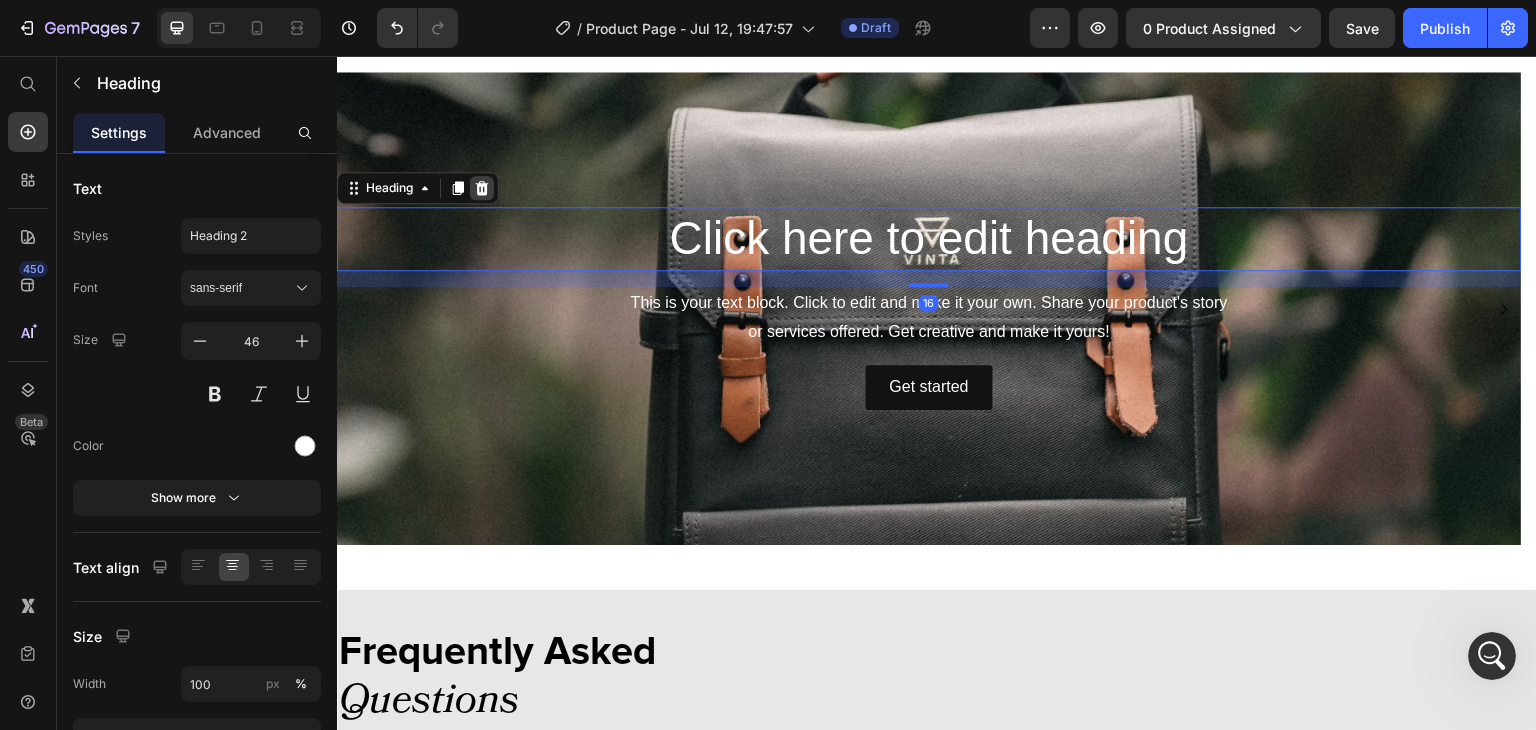 click 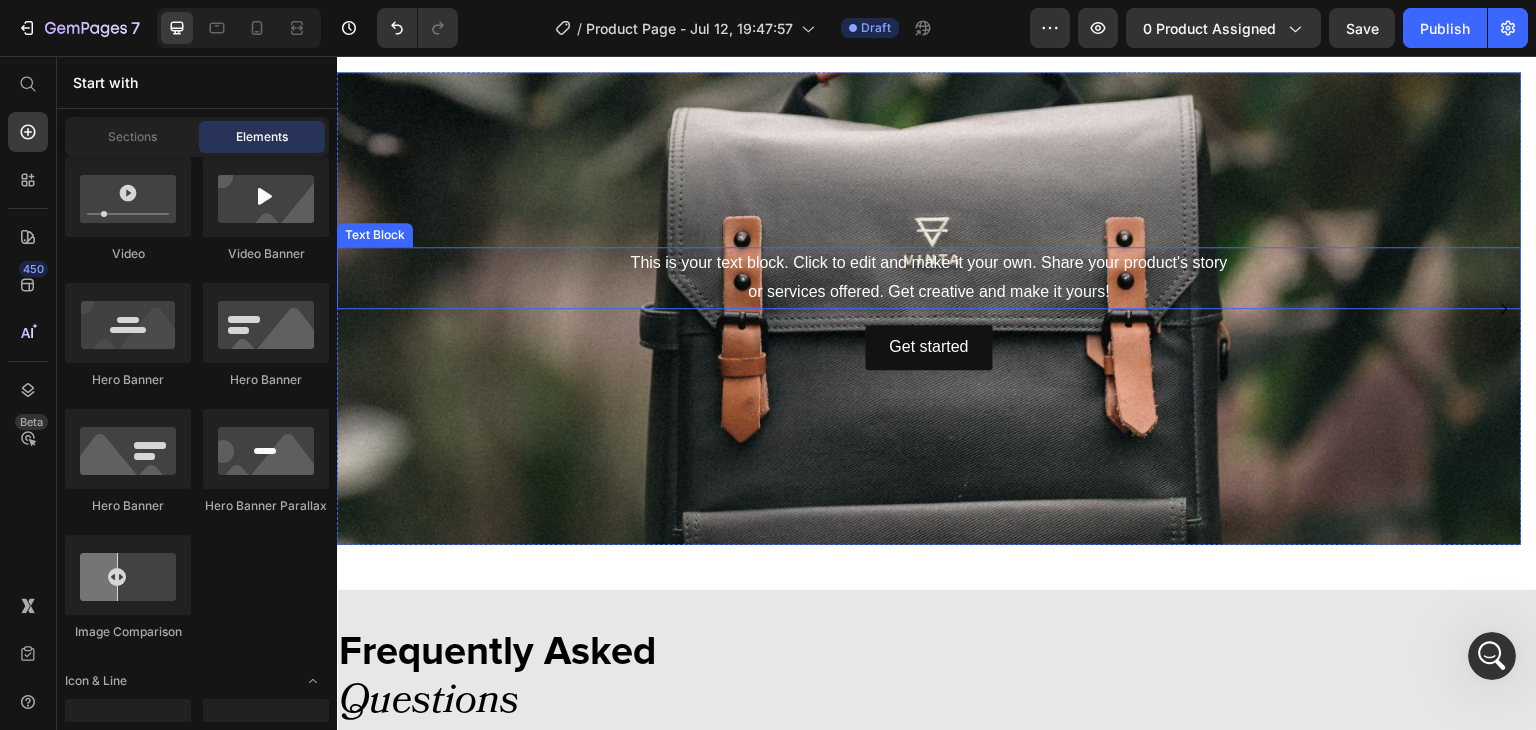 click on "This is your text block. Click to edit and make it your own. Share your product's story                   or services offered. Get creative and make it yours!" at bounding box center (929, 278) 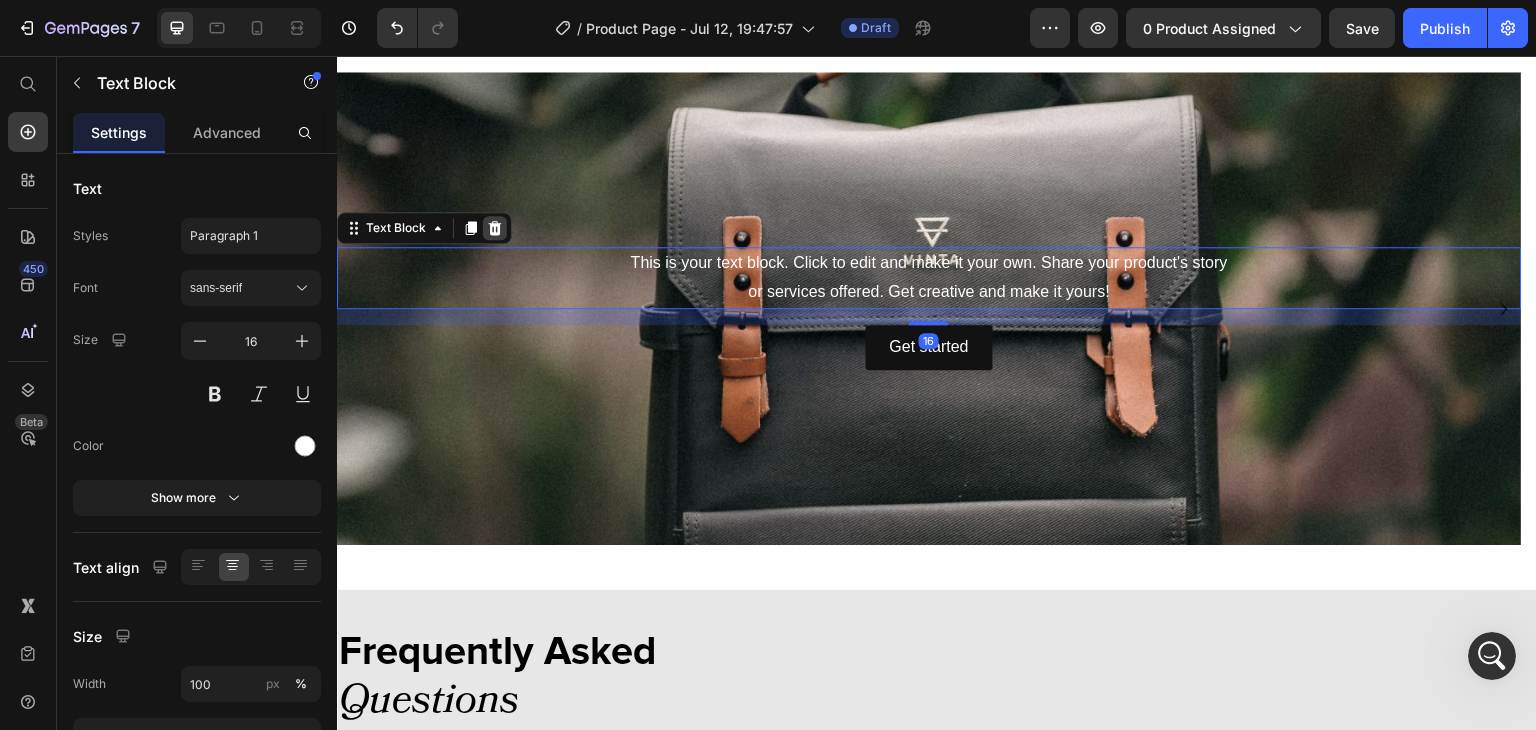 click 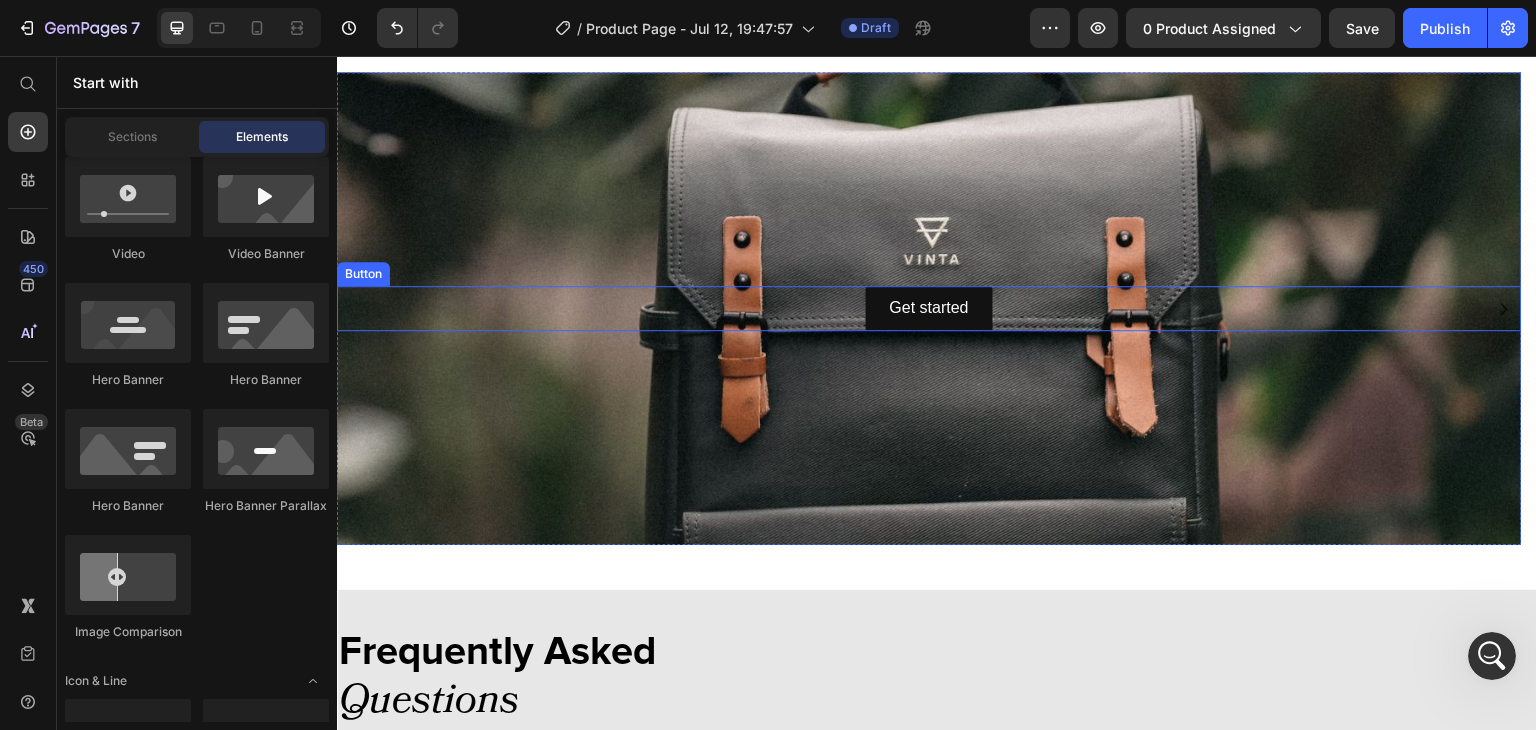 click on "Get started Button" at bounding box center (929, 308) 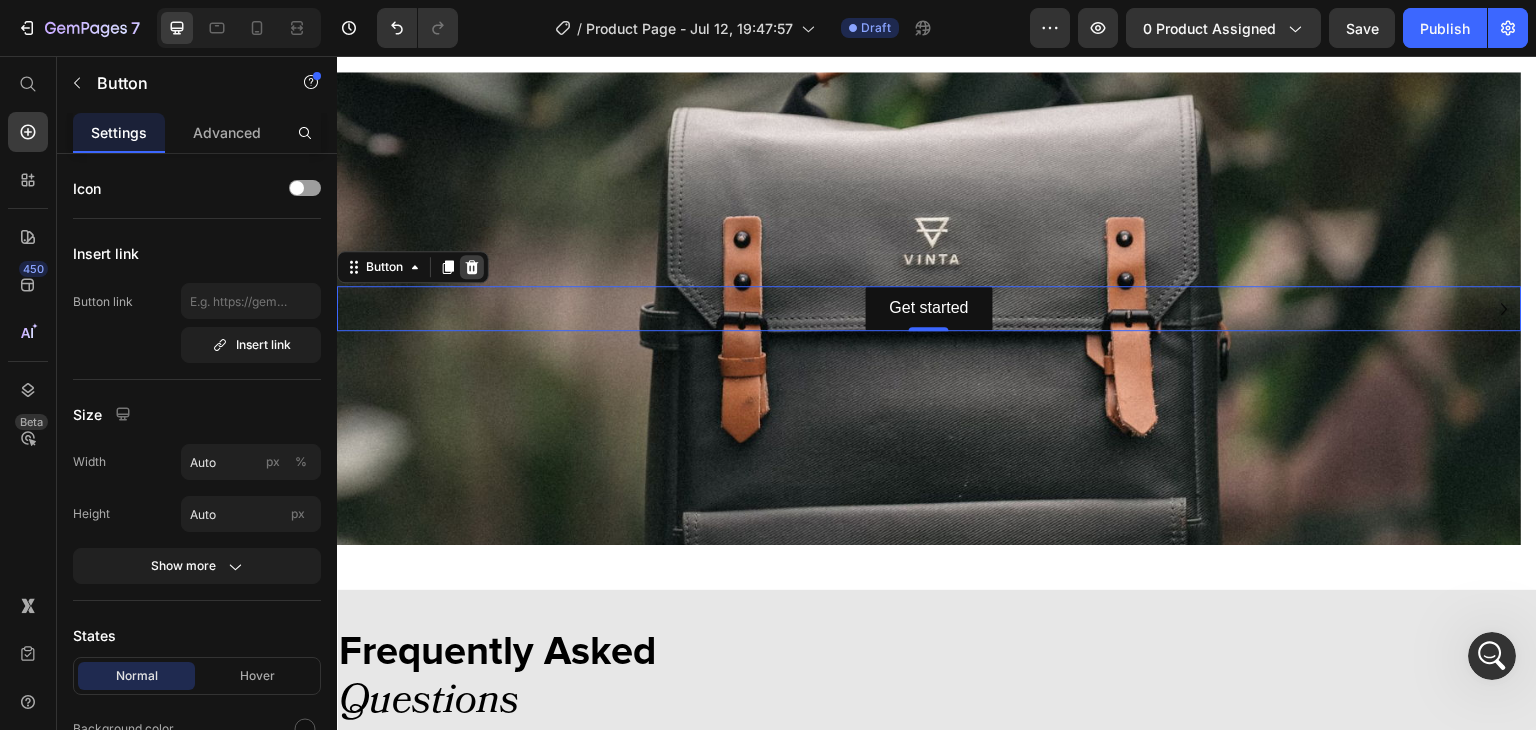 click at bounding box center (472, 267) 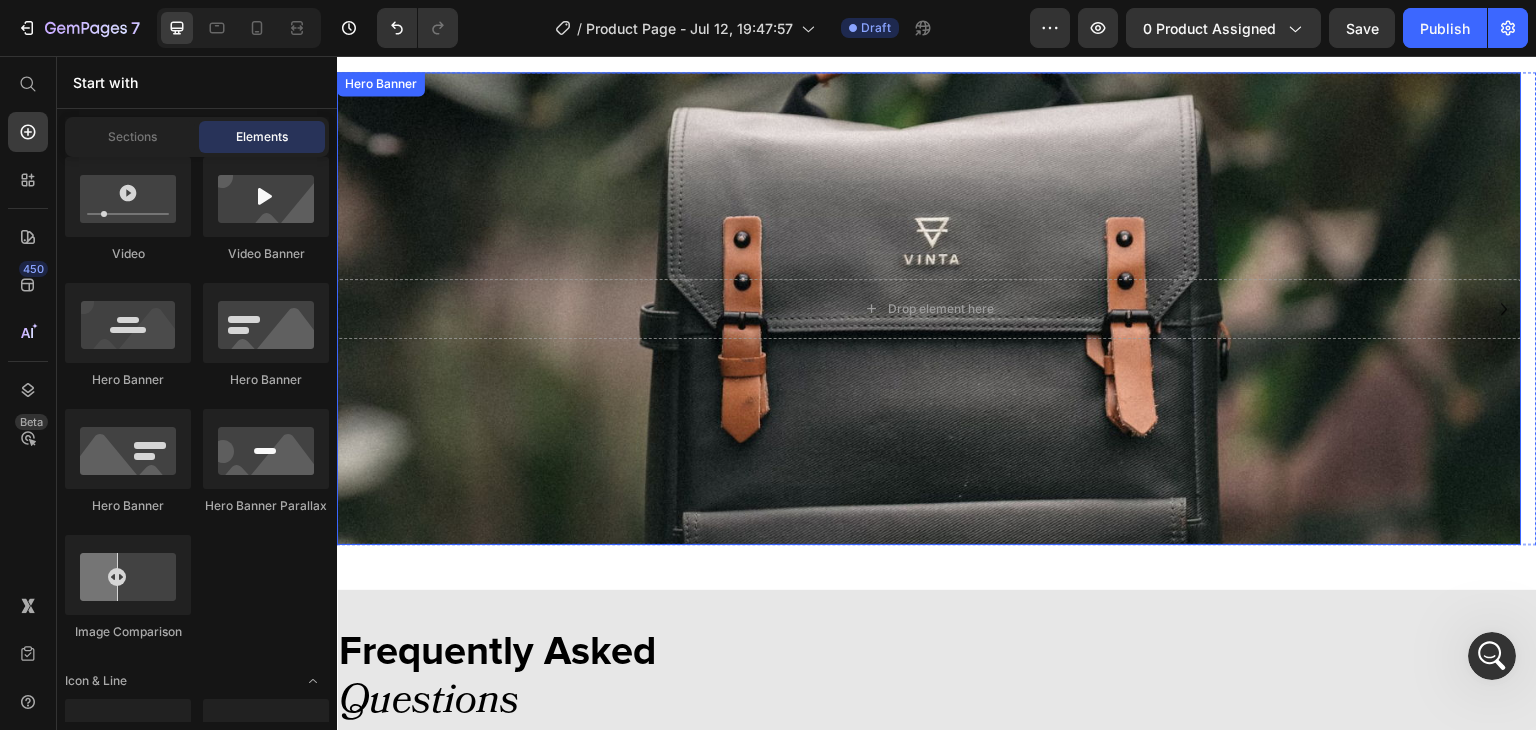 click at bounding box center [929, 309] 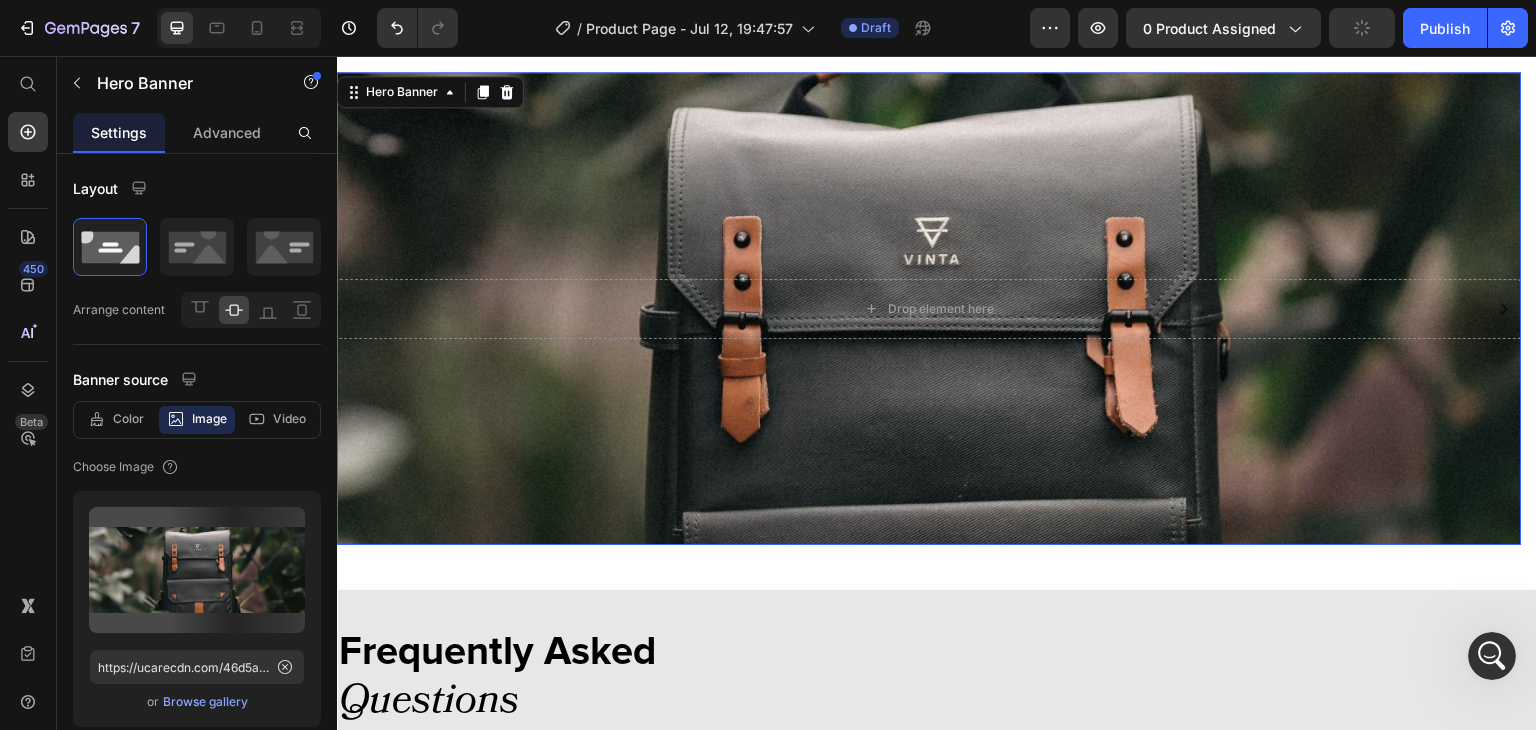 scroll, scrollTop: 4232, scrollLeft: 0, axis: vertical 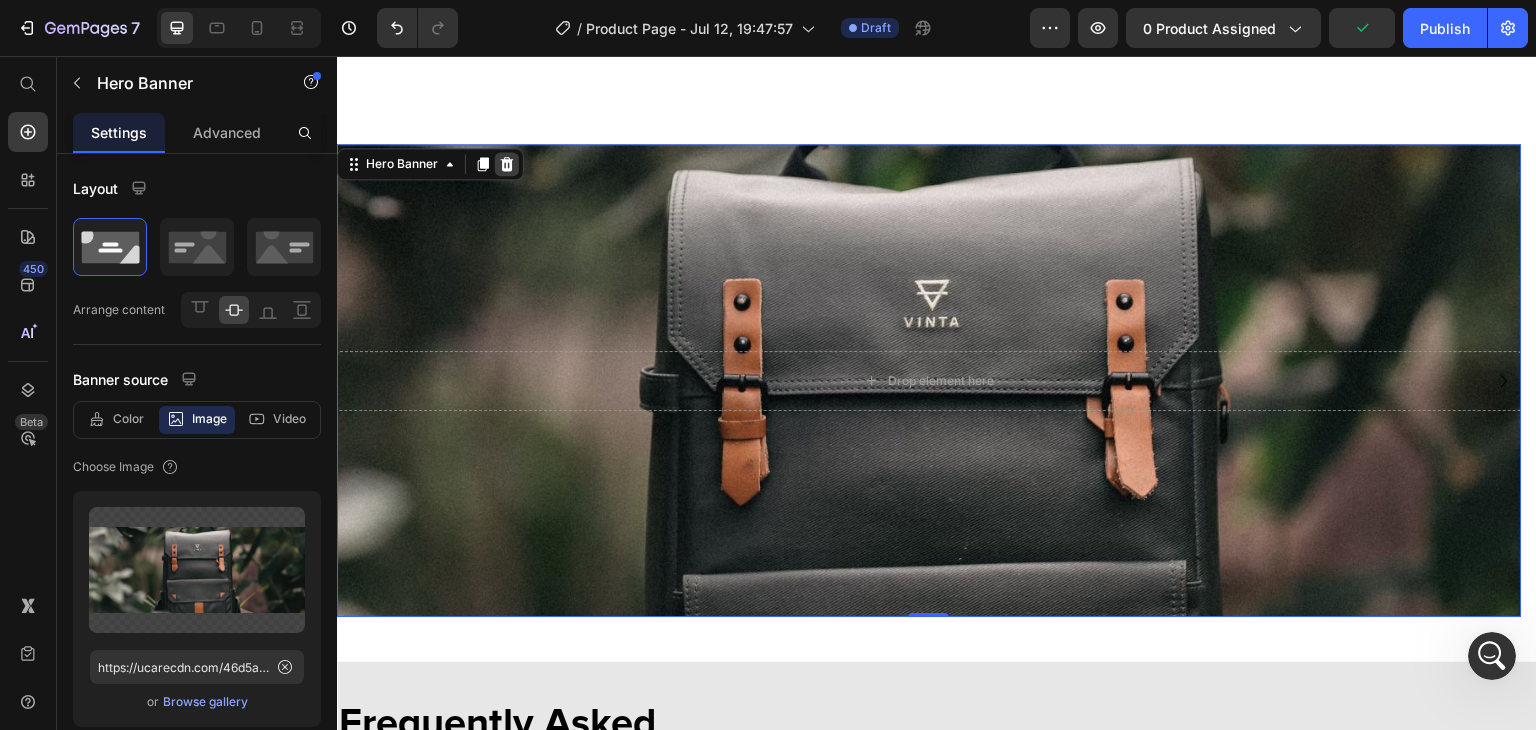 click 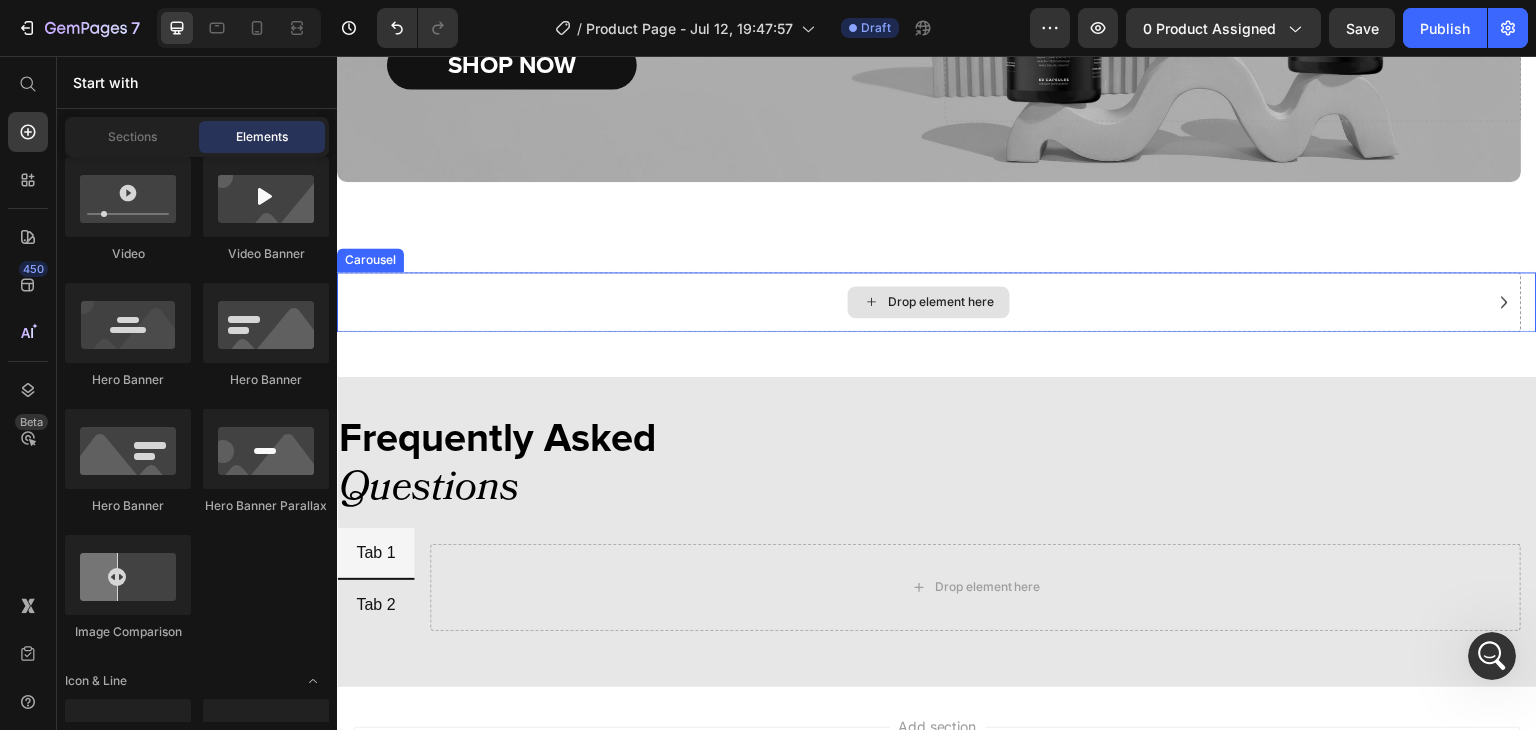 scroll, scrollTop: 3881, scrollLeft: 0, axis: vertical 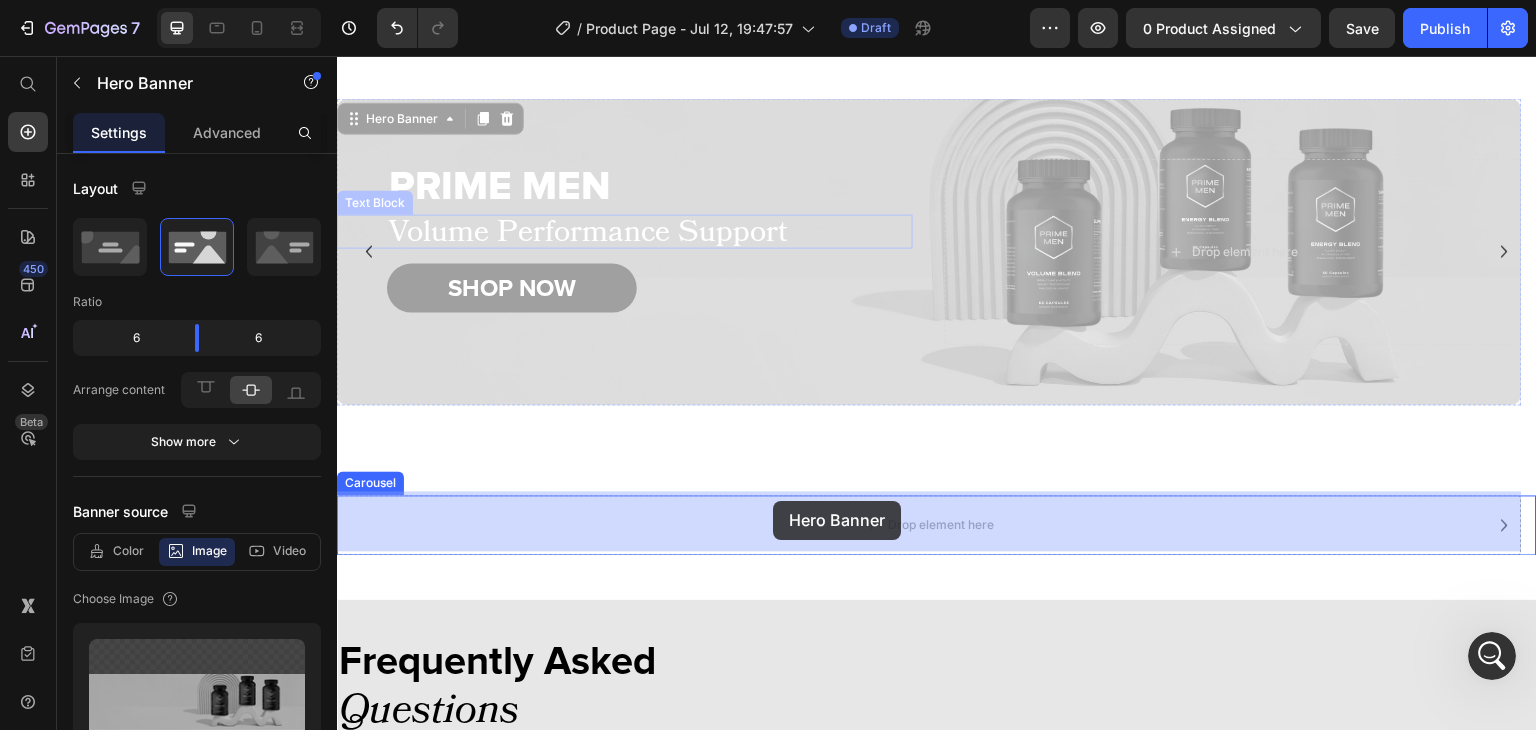 drag, startPoint x: 756, startPoint y: 124, endPoint x: 773, endPoint y: 501, distance: 377.3831 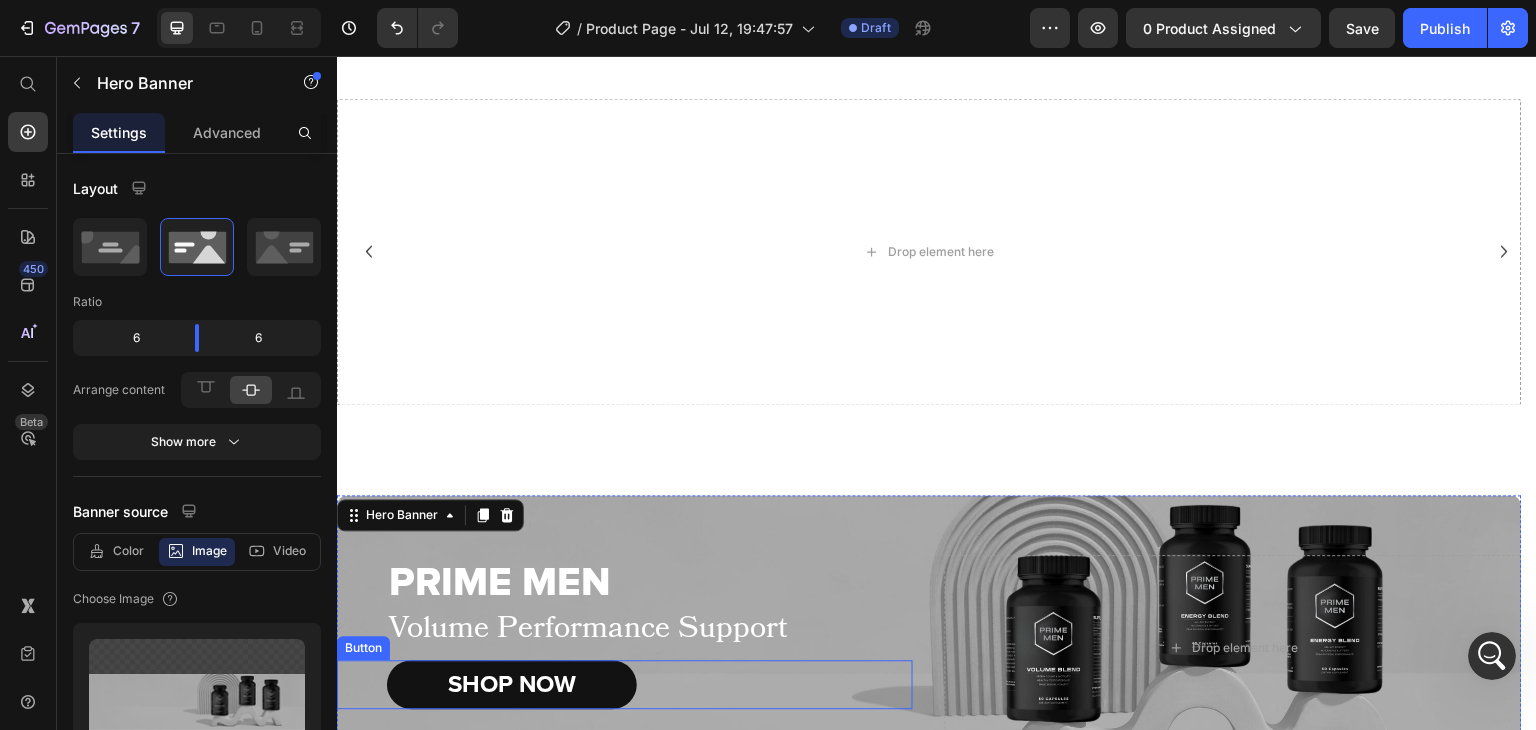 scroll, scrollTop: 4120, scrollLeft: 0, axis: vertical 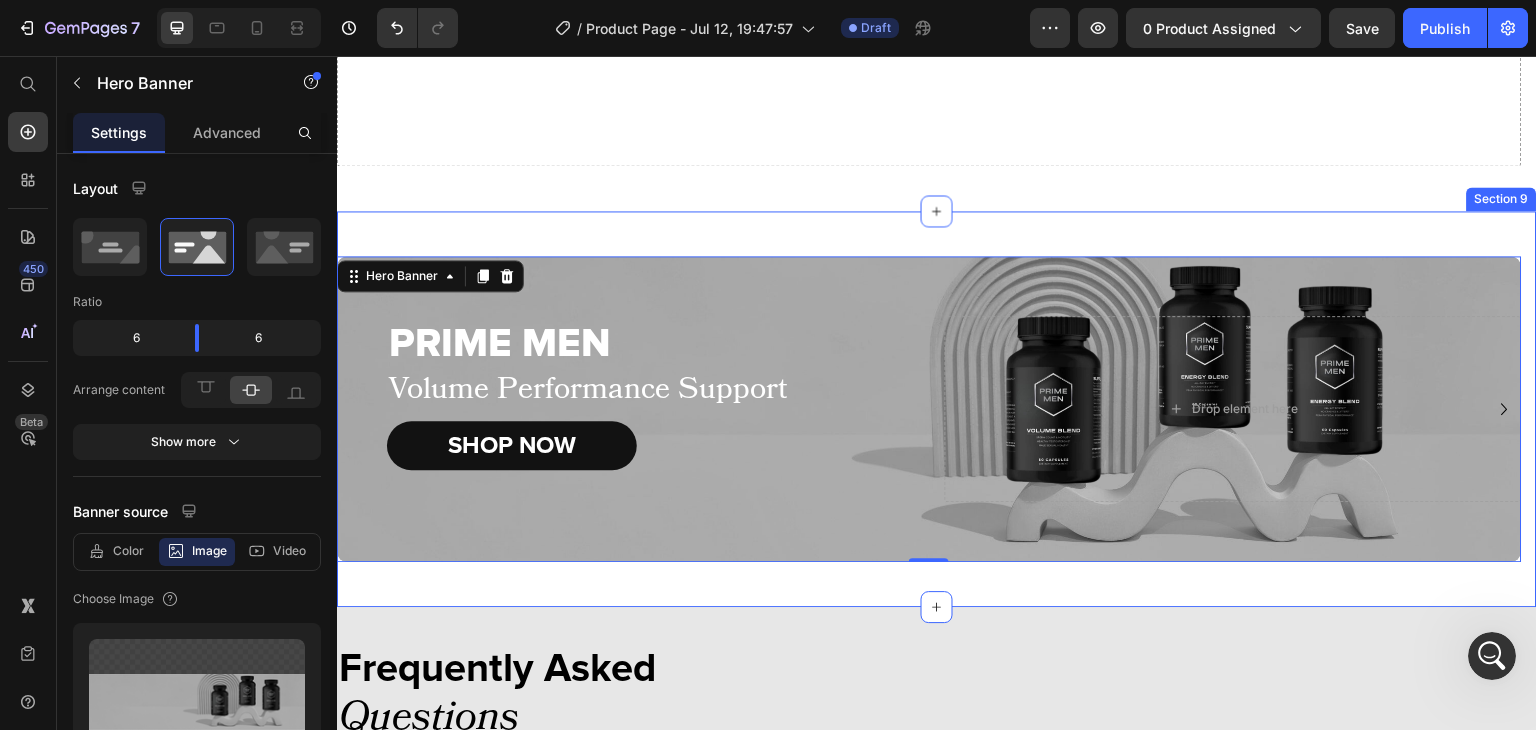 click on "PRIME MEN Heading Volume Performance Support Text Block SHOP NOW Button
Drop element here Hero Banner   0
Drop element here
Carousel Row Section 9" at bounding box center (937, 409) 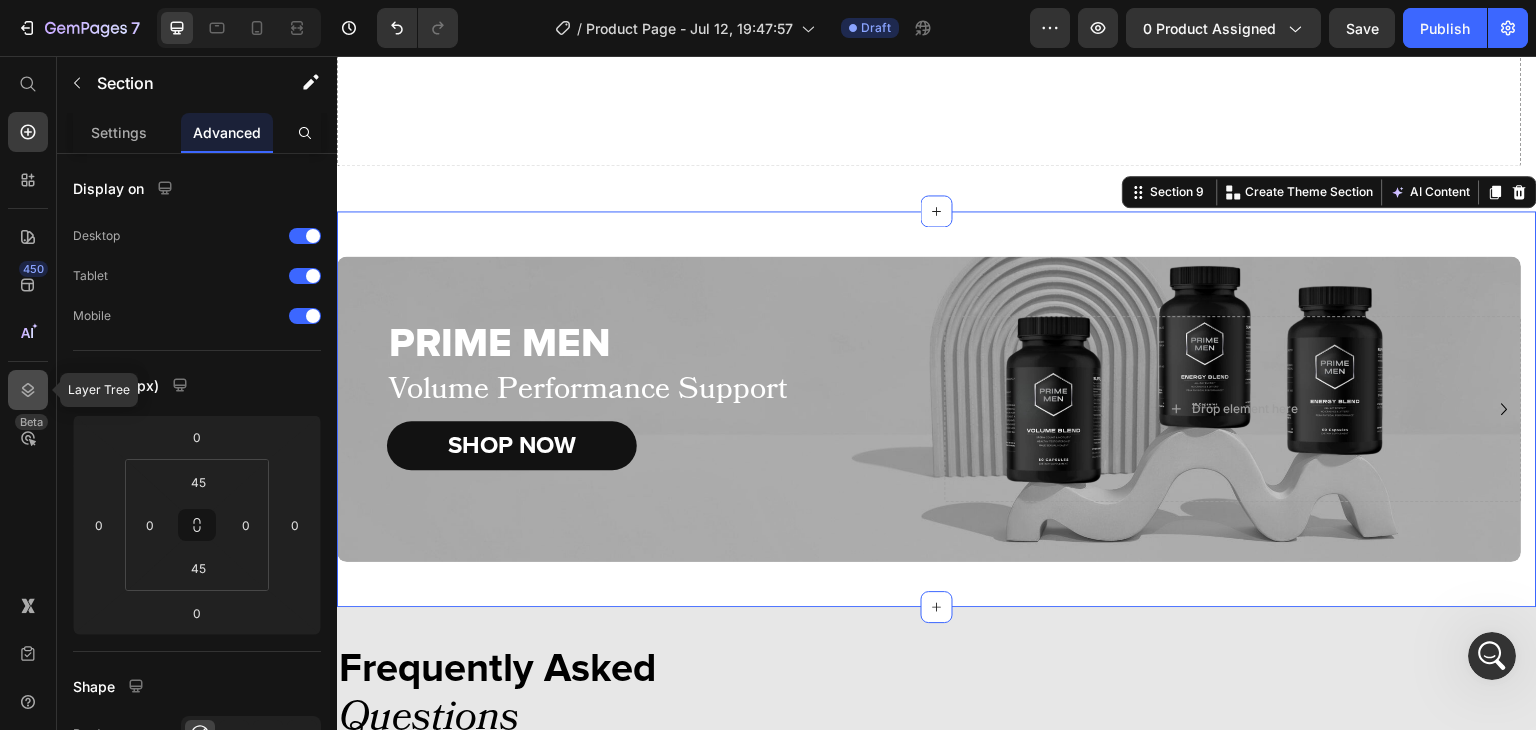 click 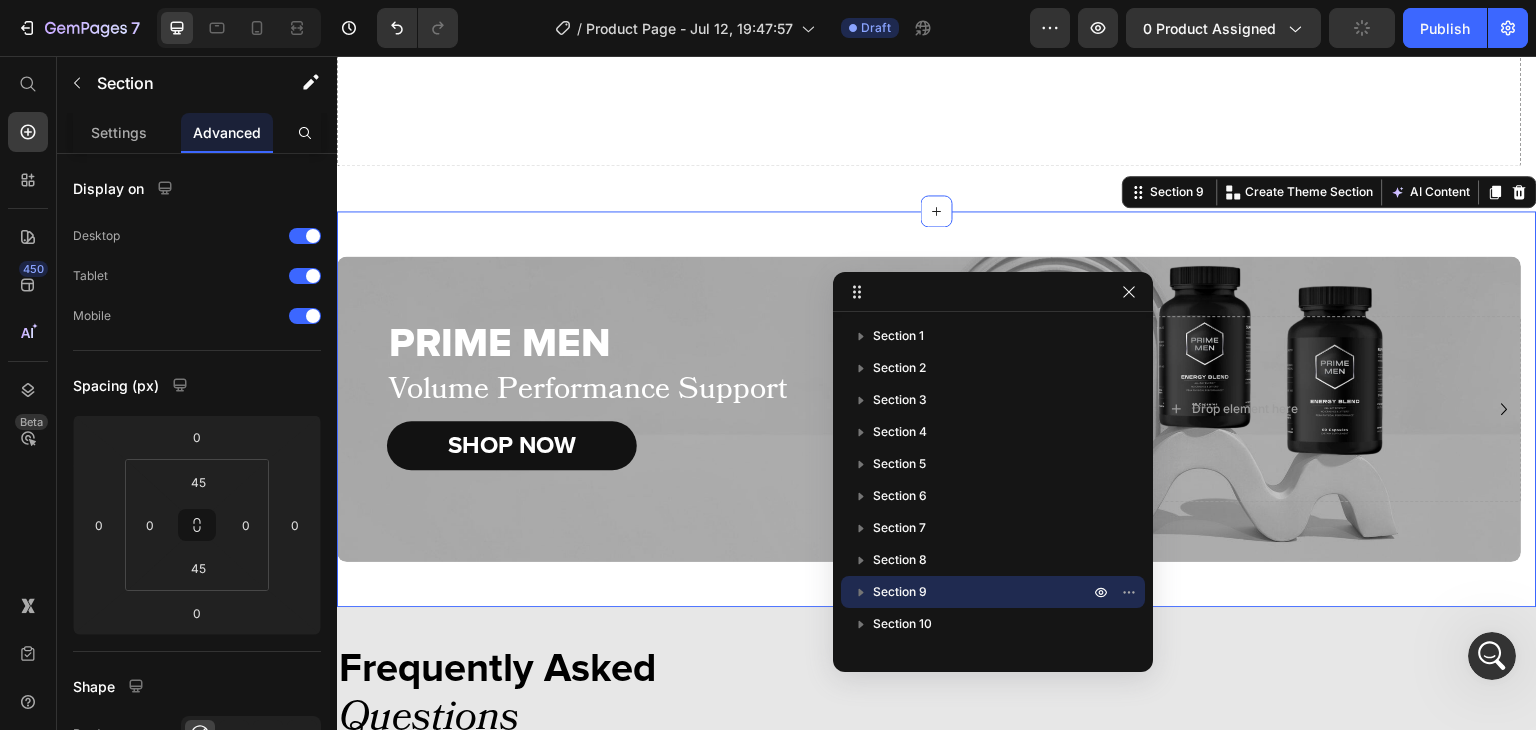 click on "Section 9" at bounding box center (983, 592) 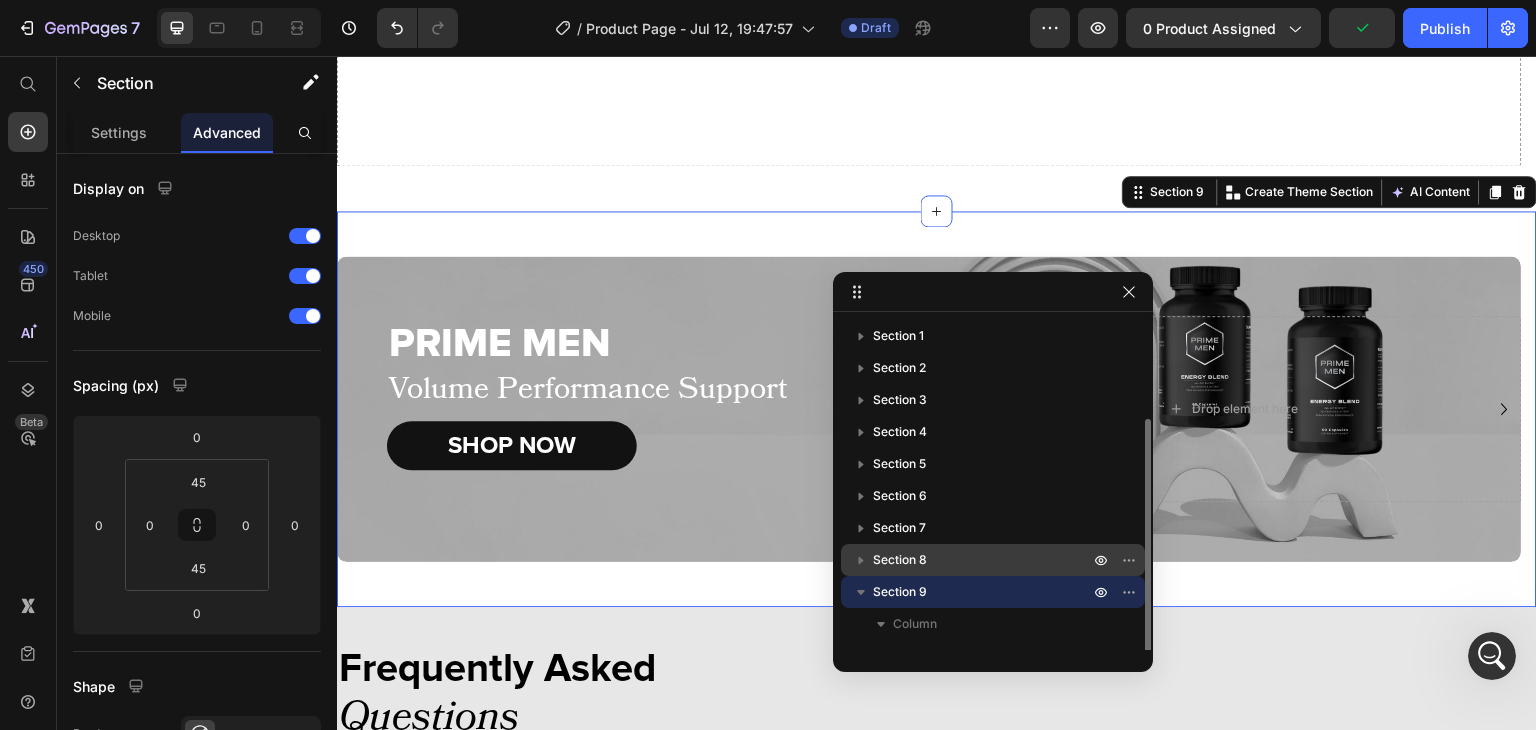 scroll, scrollTop: 53, scrollLeft: 0, axis: vertical 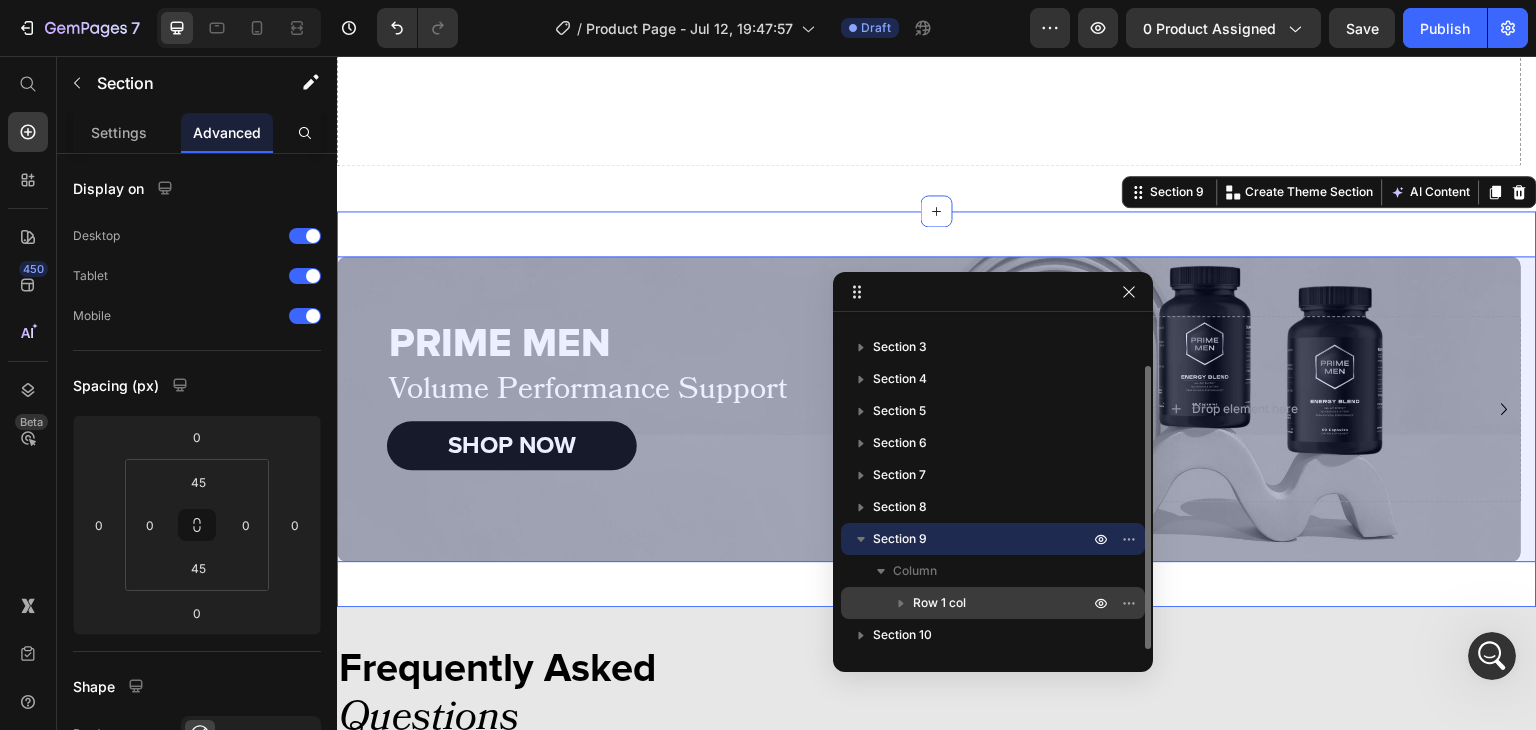 click on "Row 1 col" at bounding box center [939, 603] 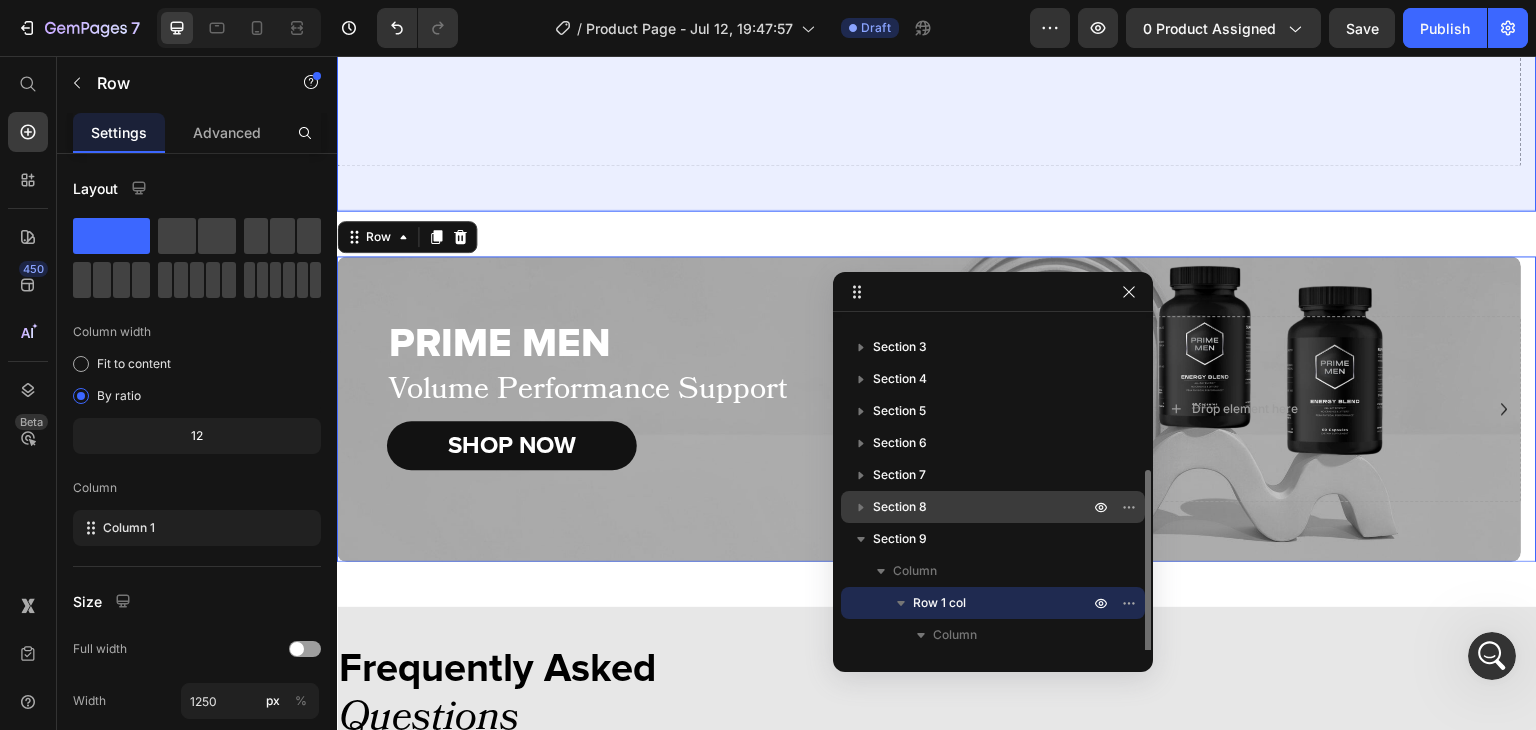 scroll, scrollTop: 117, scrollLeft: 0, axis: vertical 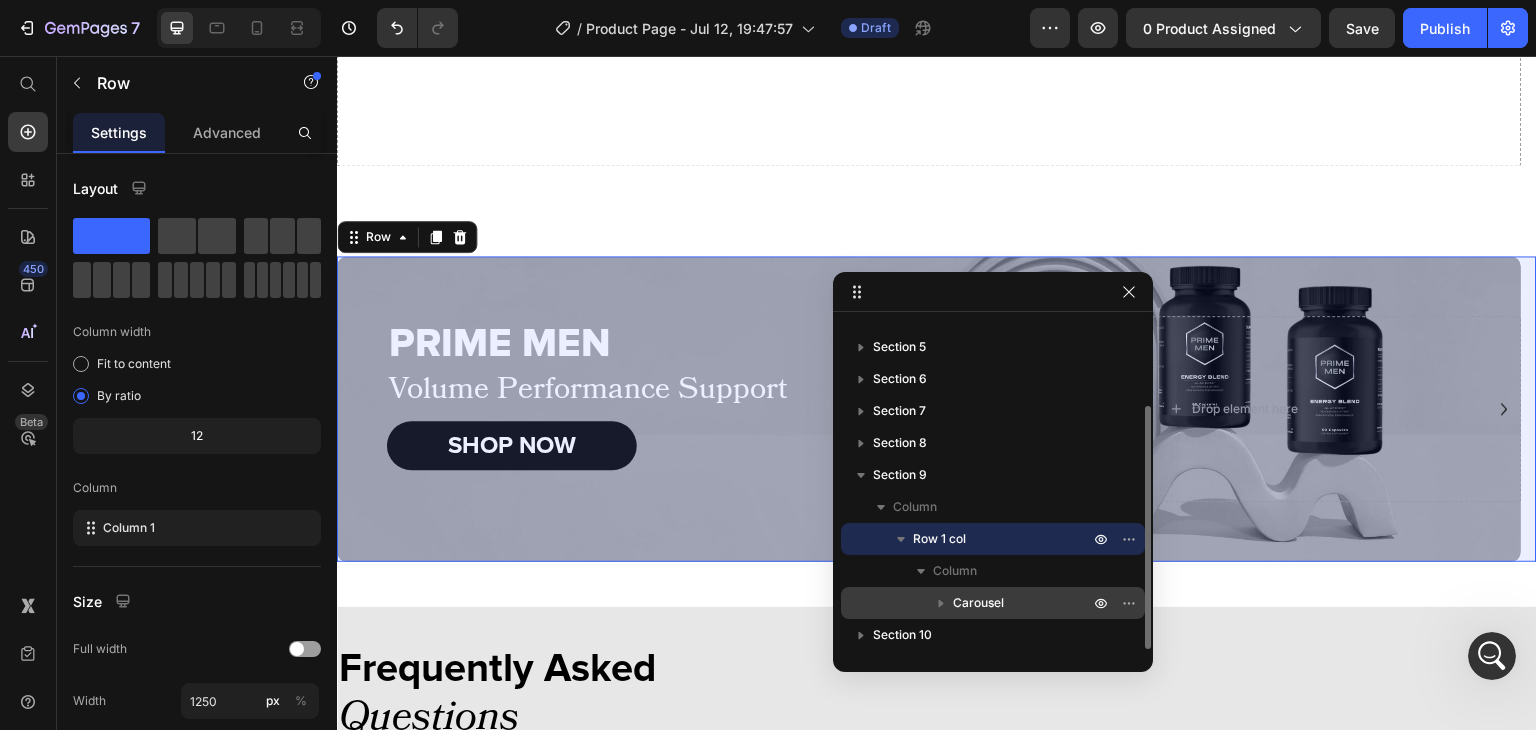click on "Carousel" at bounding box center (978, 603) 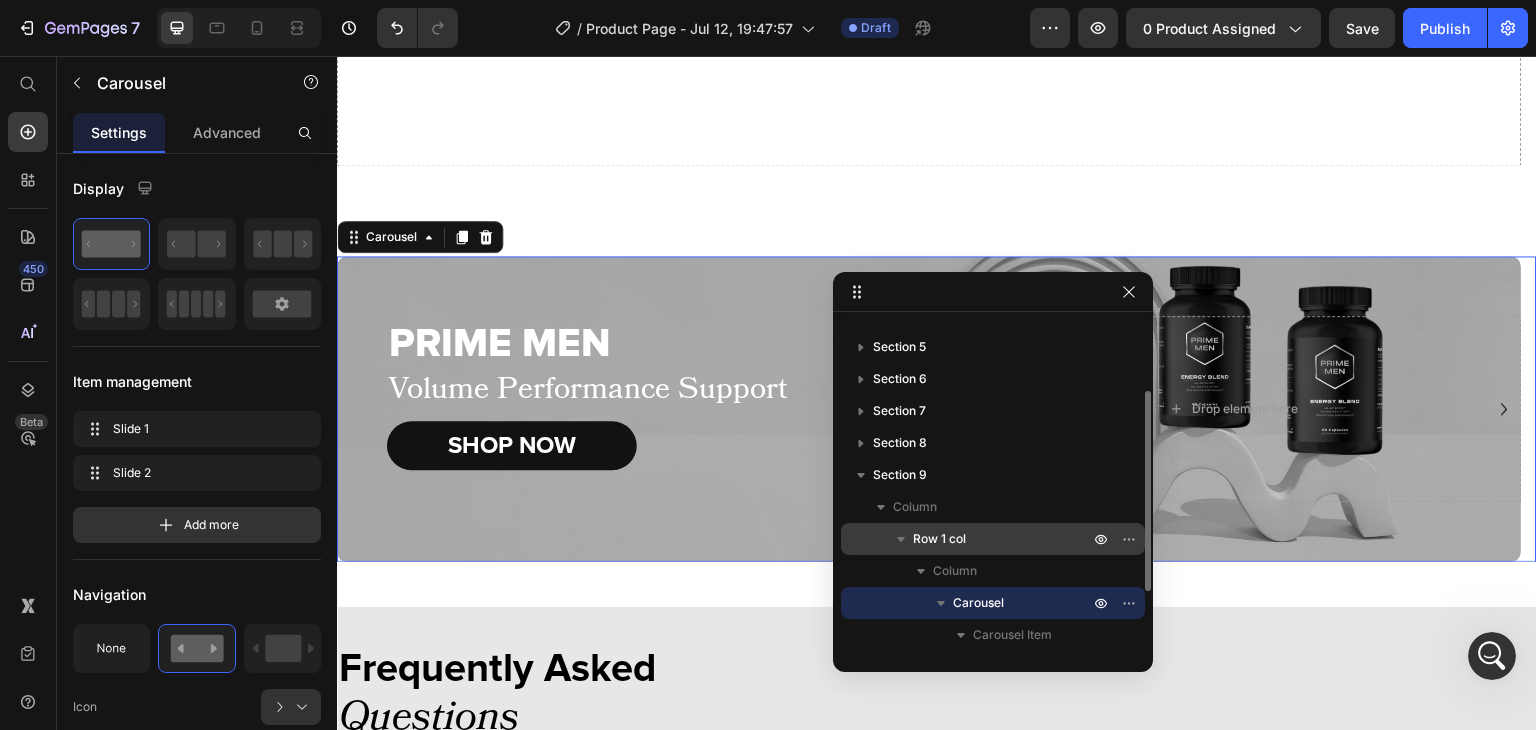 scroll, scrollTop: 213, scrollLeft: 0, axis: vertical 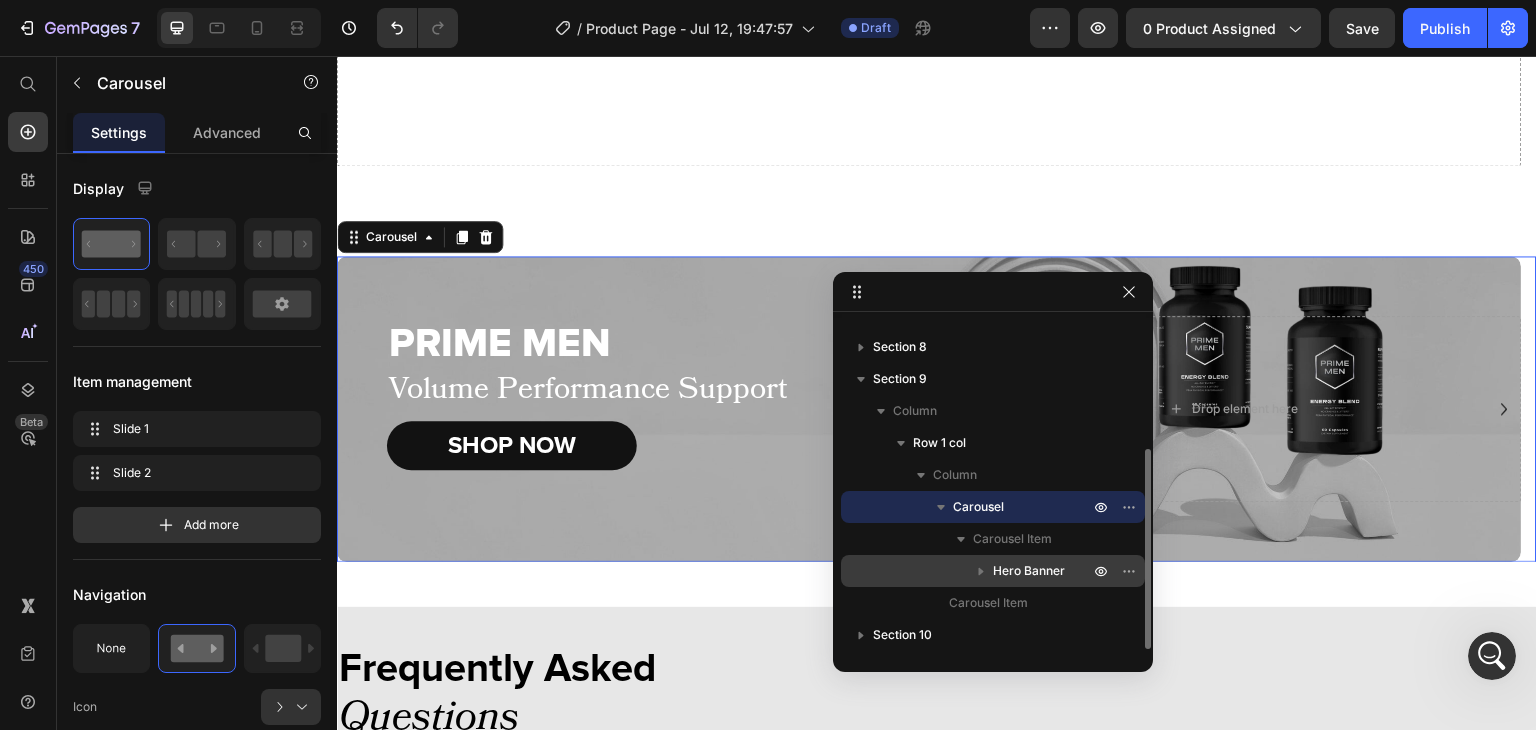 drag, startPoint x: 921, startPoint y: 591, endPoint x: 913, endPoint y: 573, distance: 19.697716 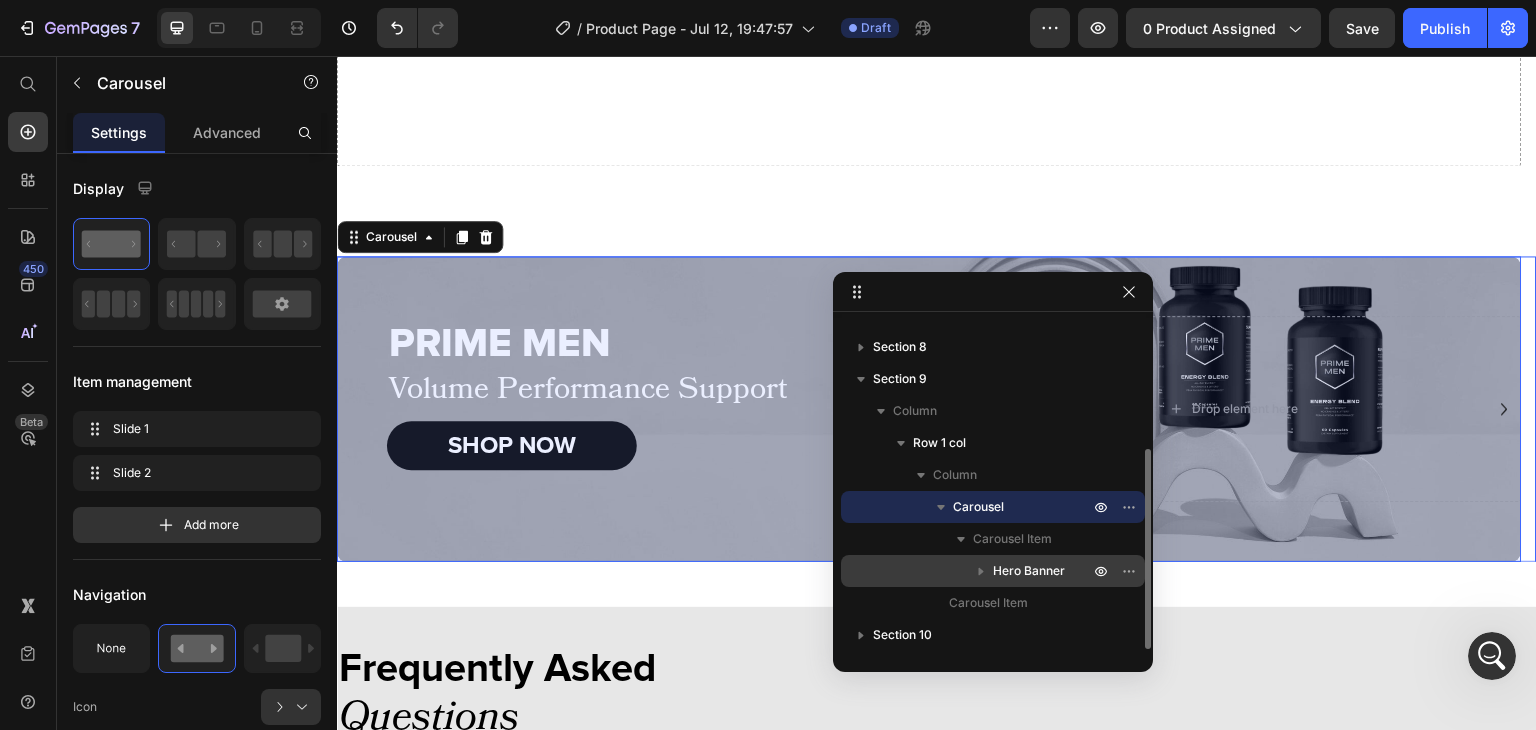click on "Hero Banner" at bounding box center (993, 571) 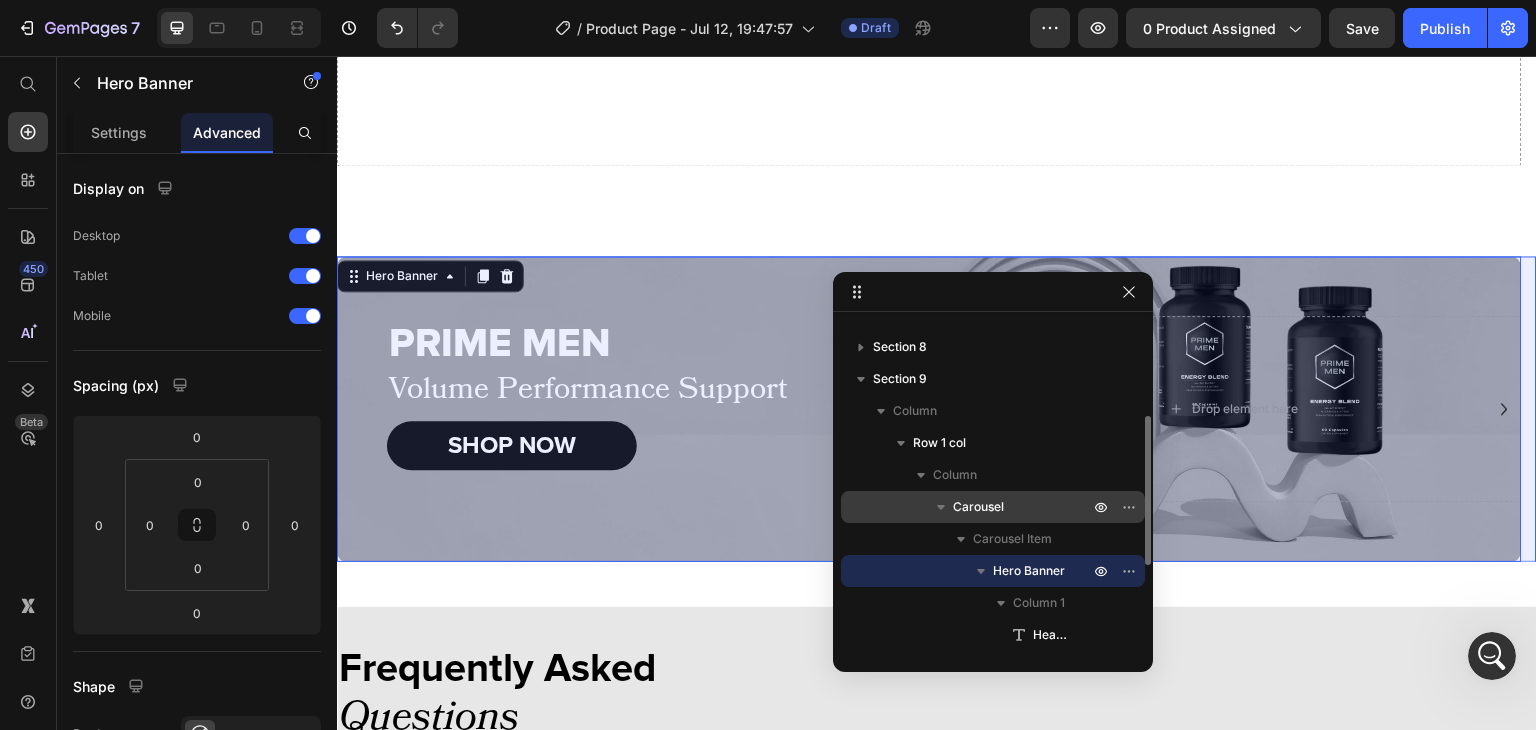 click on "Carousel" at bounding box center (993, 507) 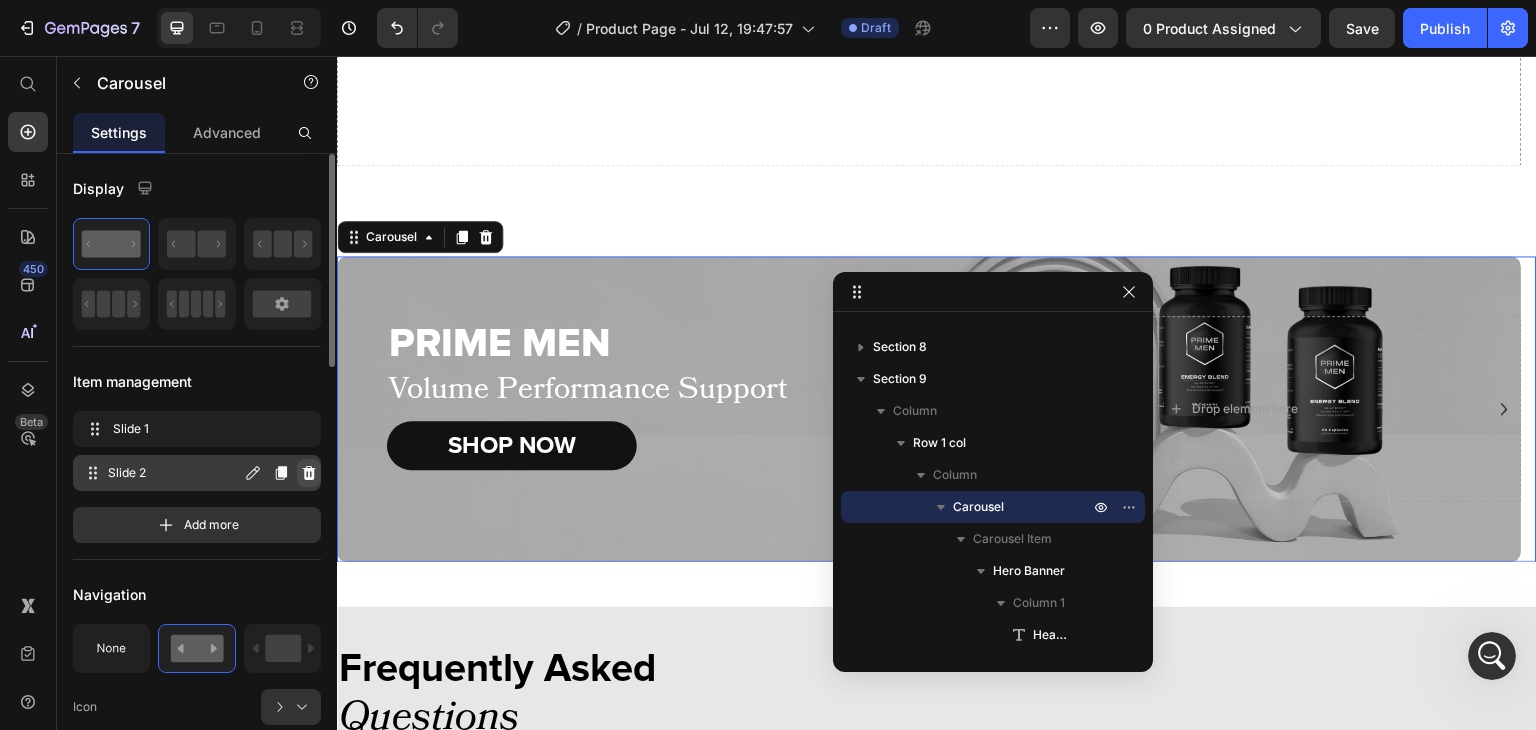 click 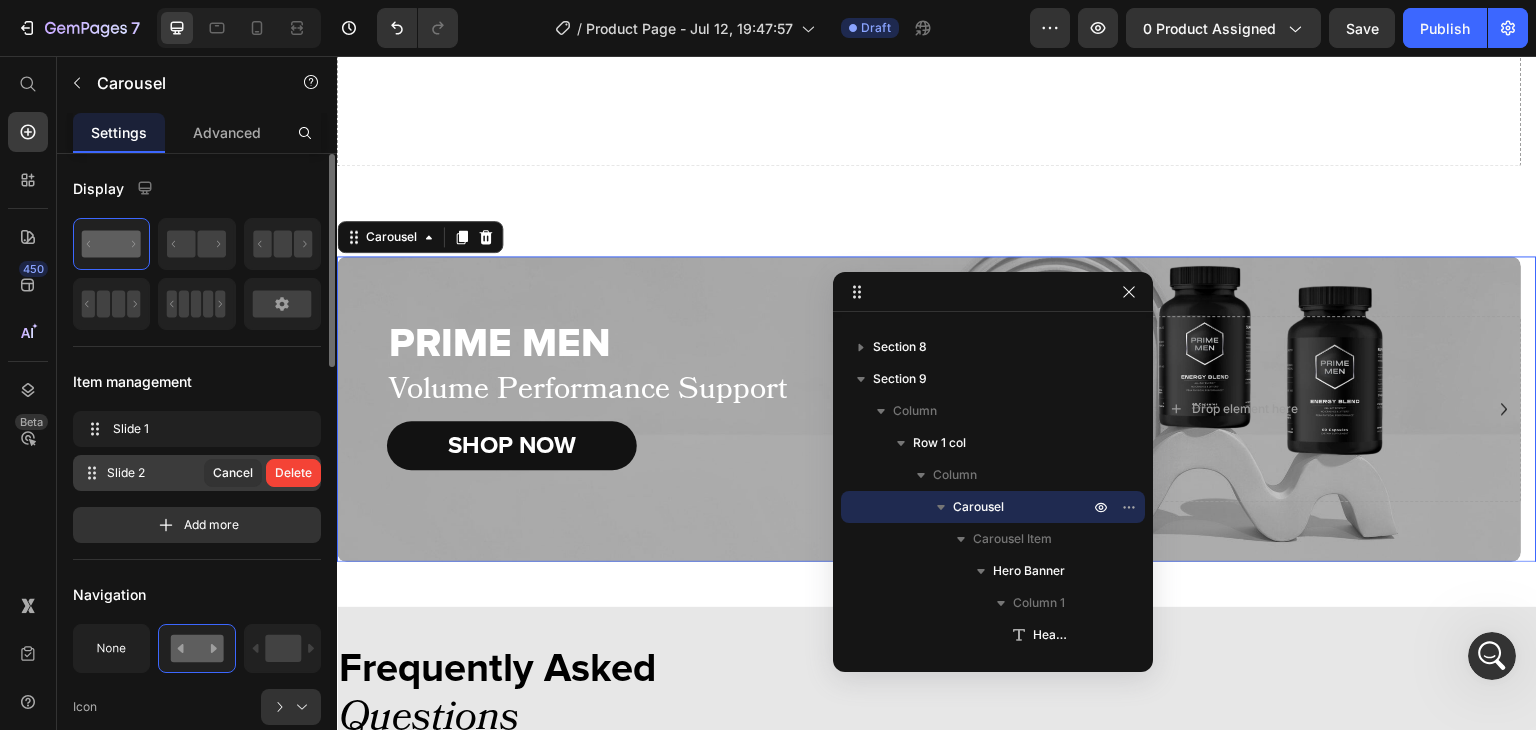 click on "Delete" at bounding box center (293, 473) 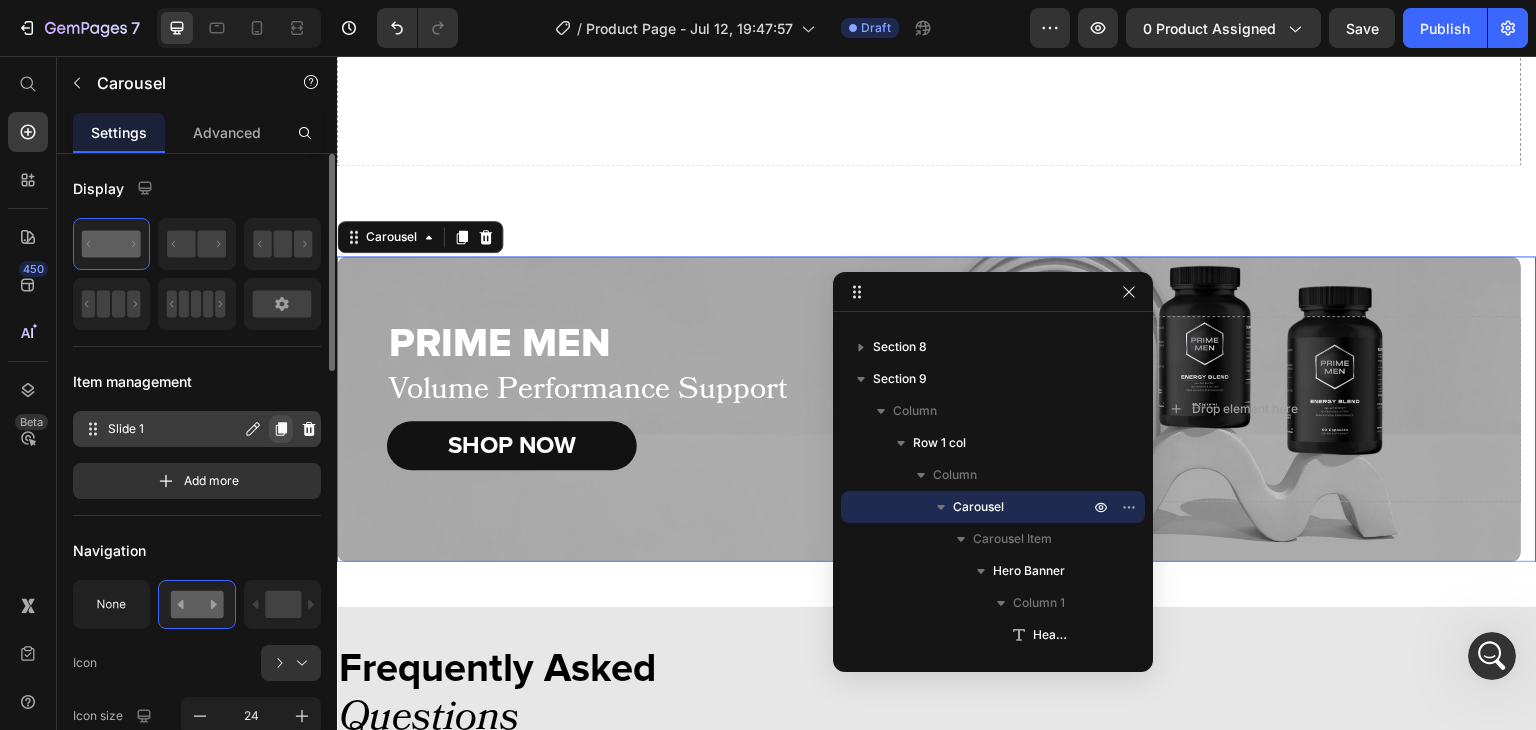 click 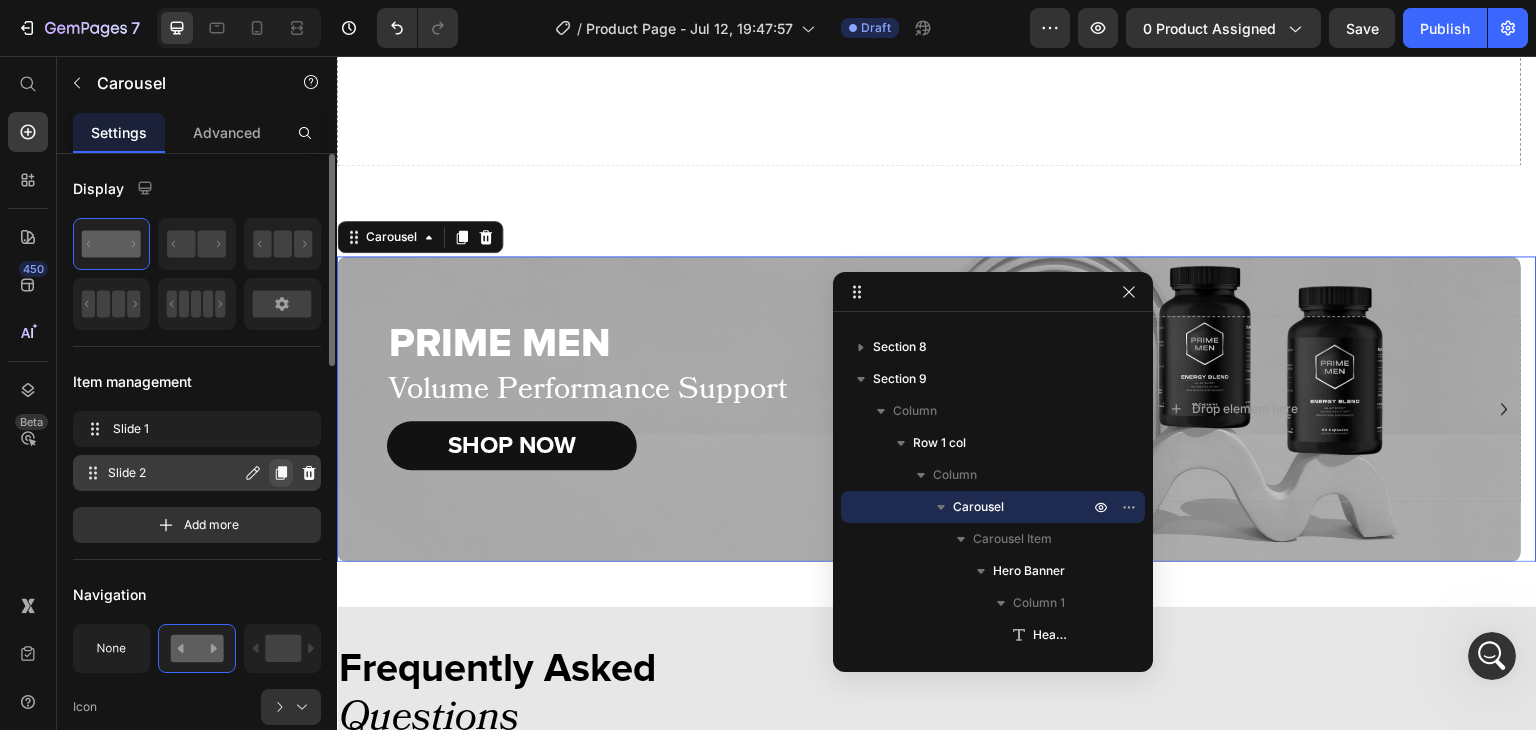 click 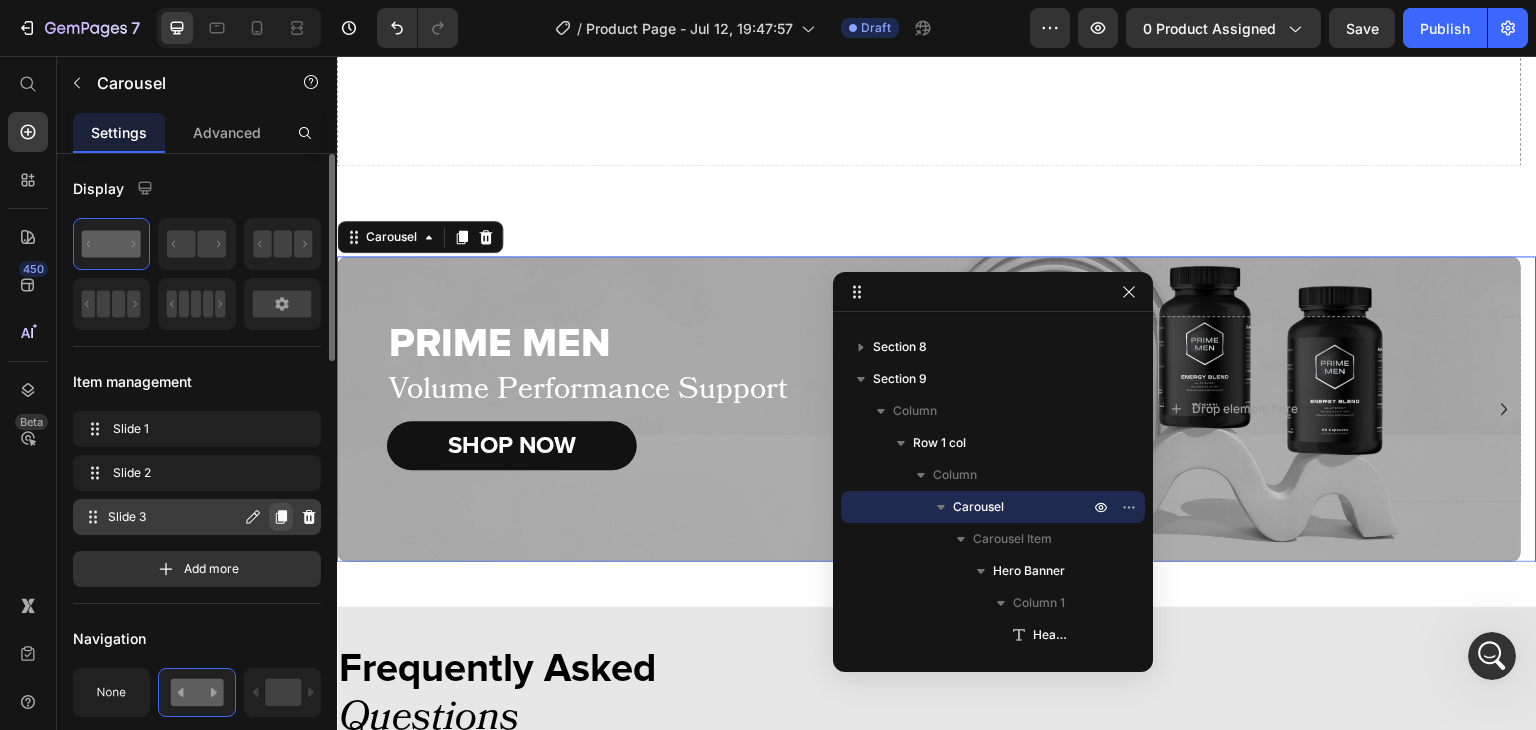 click 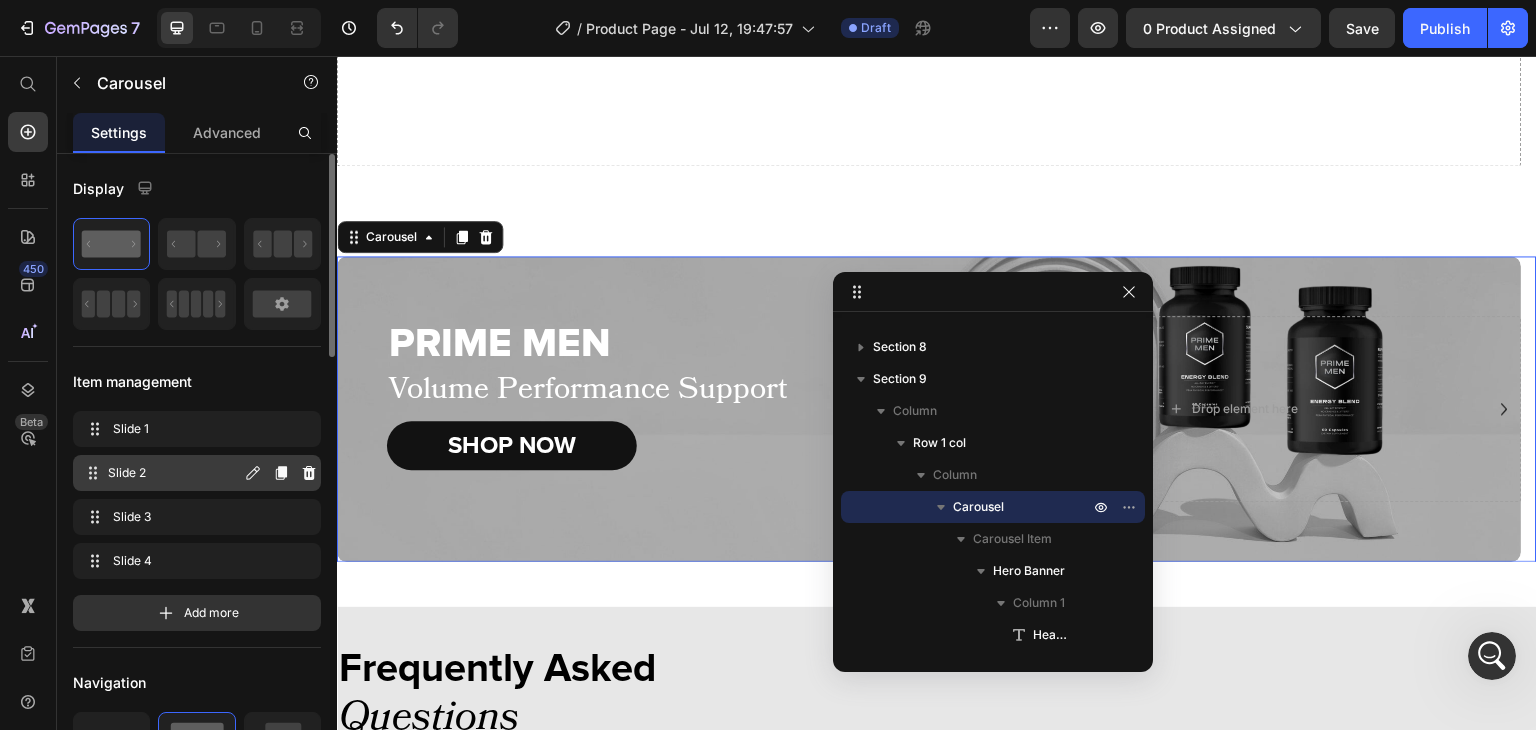 click on "Slide 2" at bounding box center [174, 473] 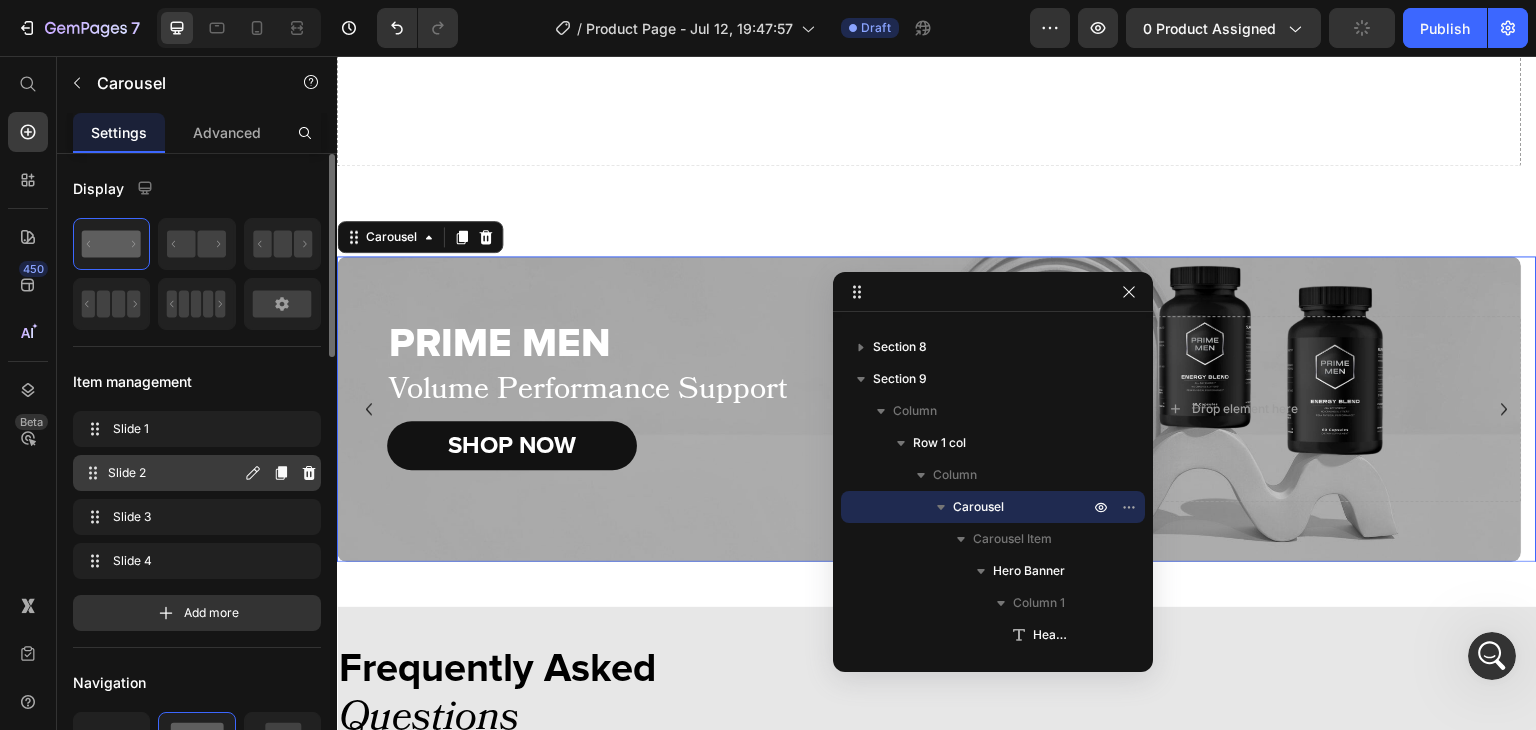click on "Slide 2" at bounding box center (174, 473) 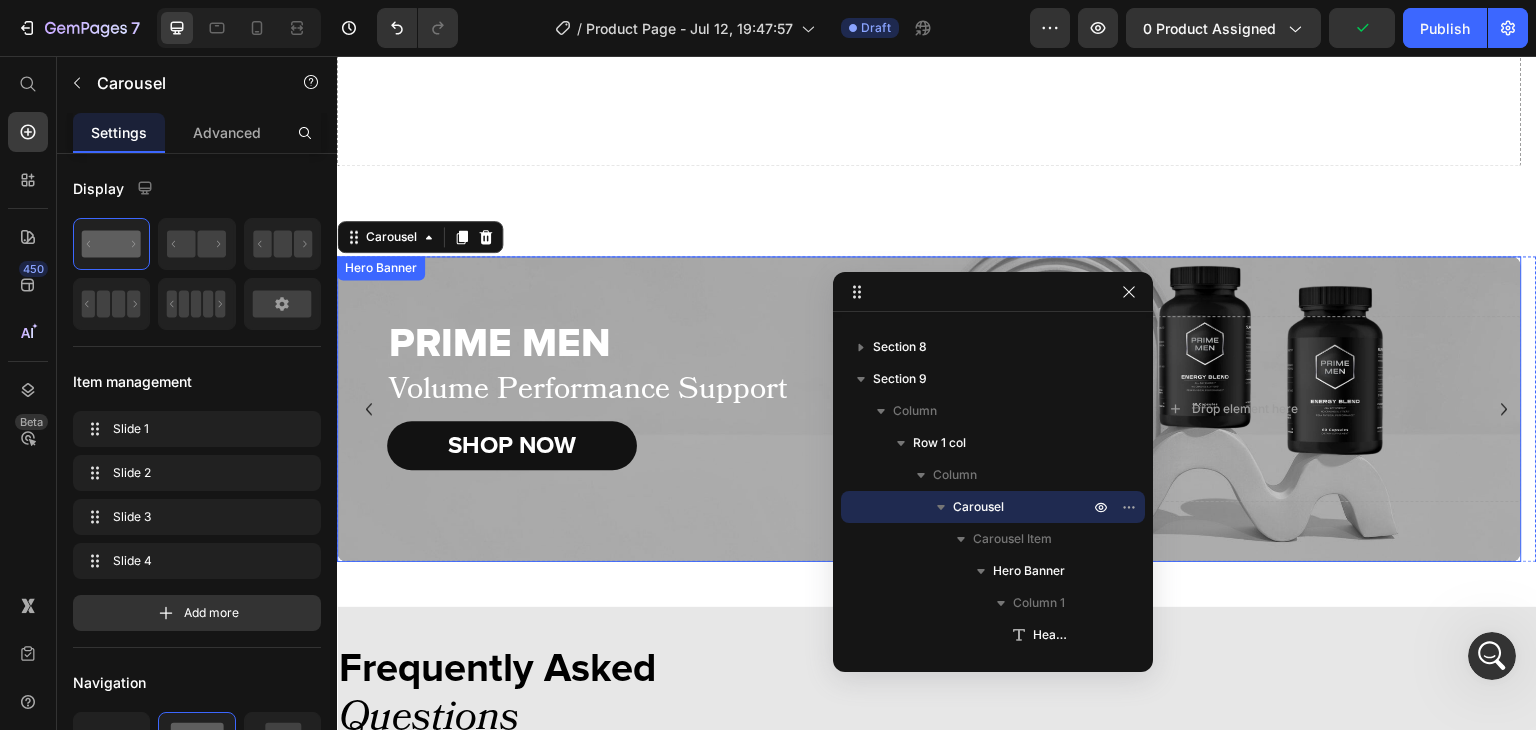 click on "PRIME MEN Heading Volume Performance Support Text Block SHOP NOW Button
Drop element here" at bounding box center (929, 409) 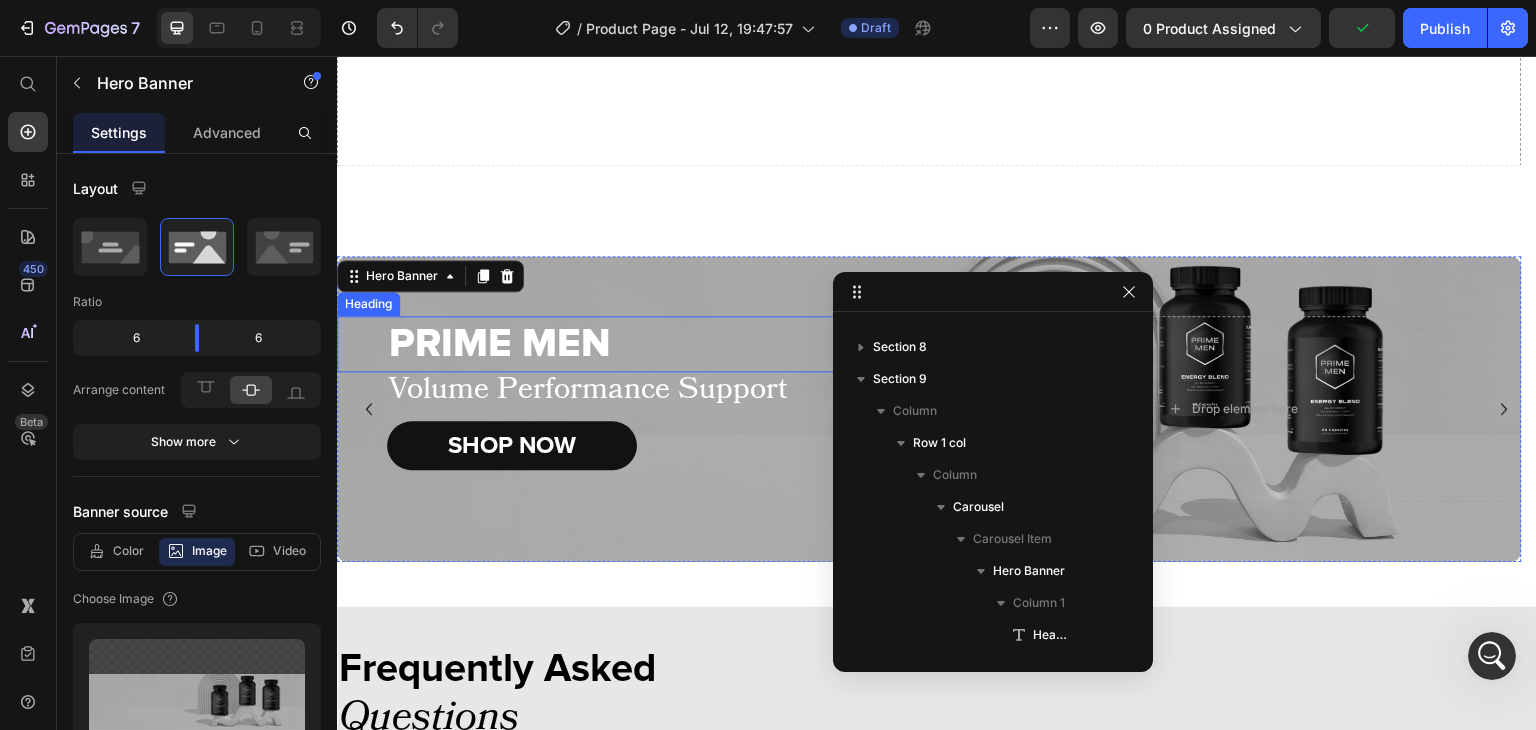 scroll, scrollTop: 557, scrollLeft: 0, axis: vertical 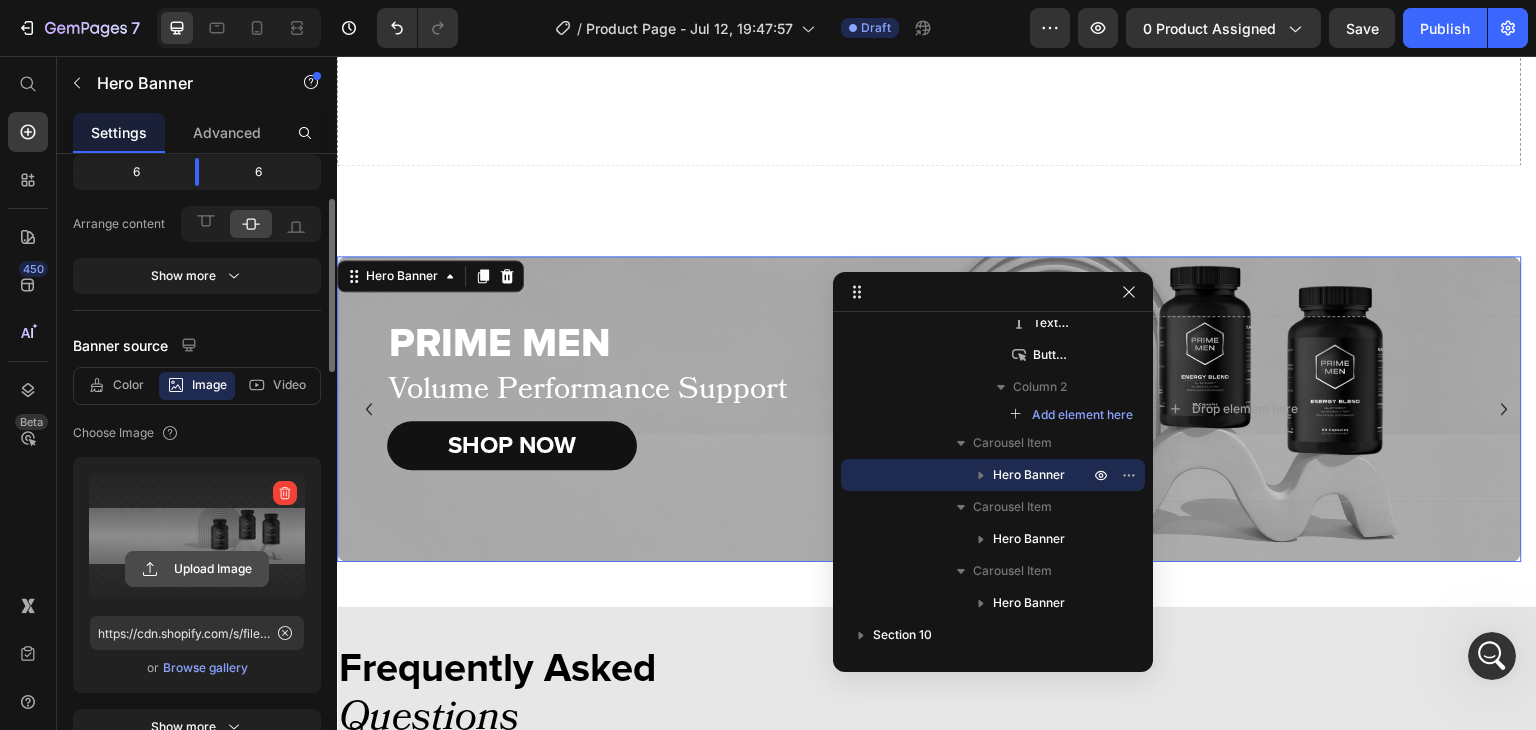 click 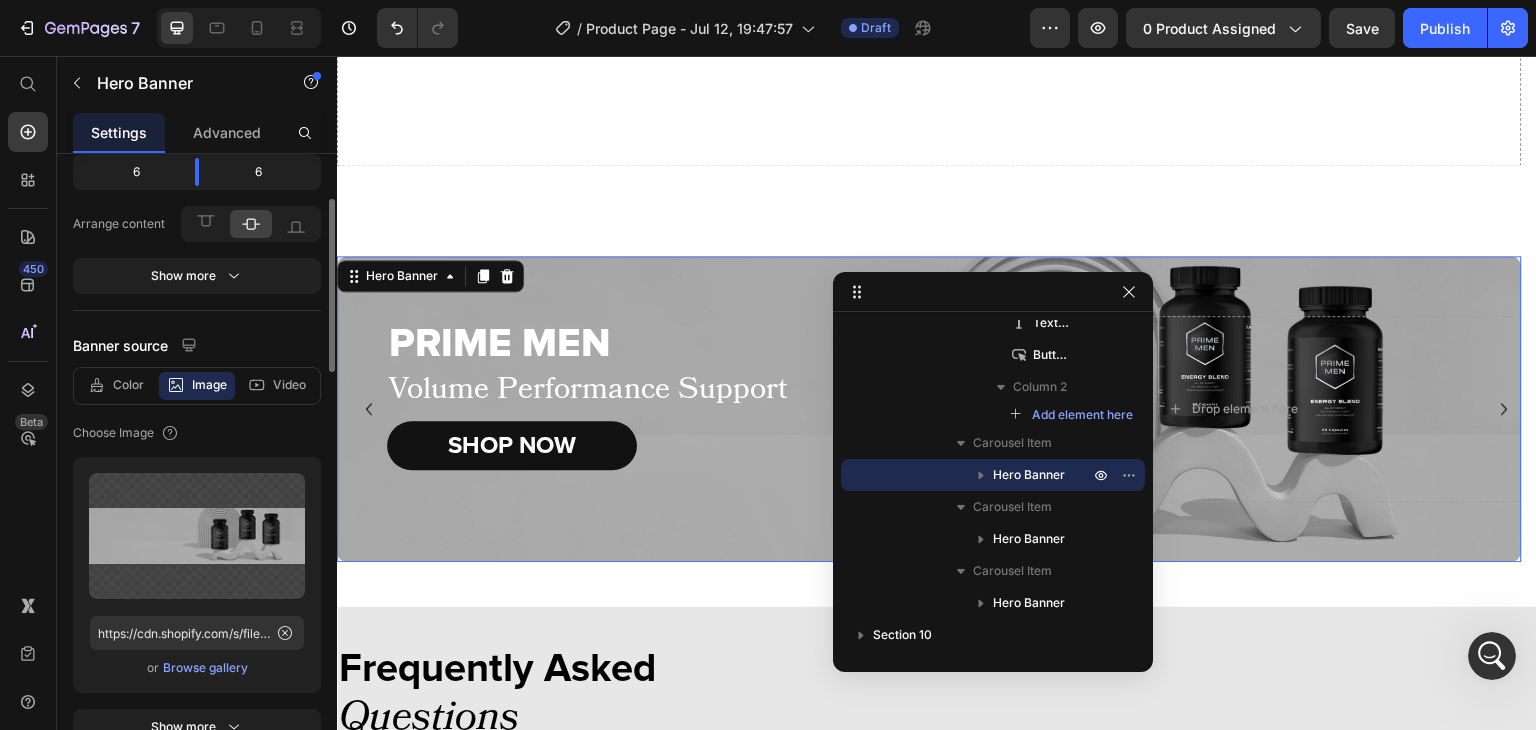 click on "Browse gallery" at bounding box center [205, 668] 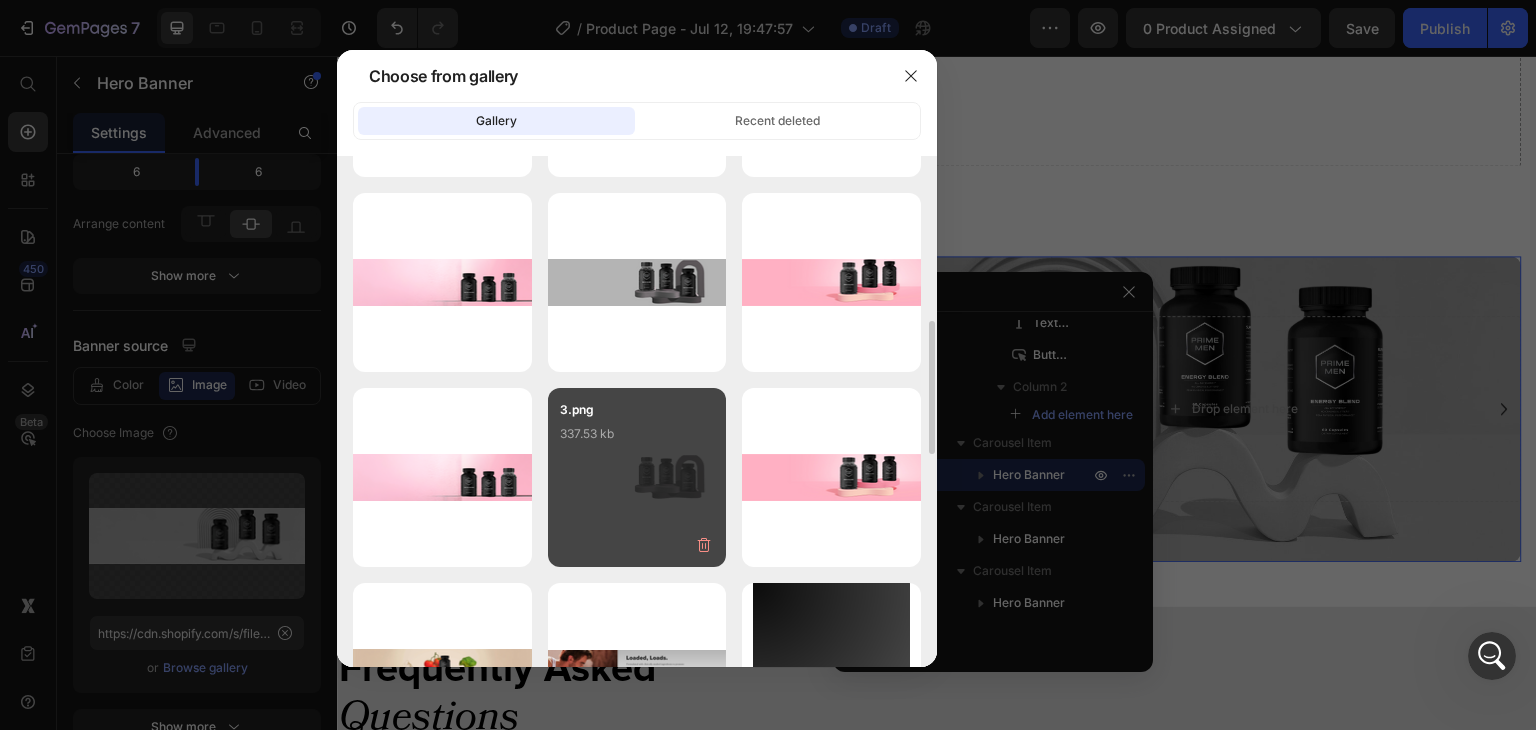 scroll, scrollTop: 423, scrollLeft: 0, axis: vertical 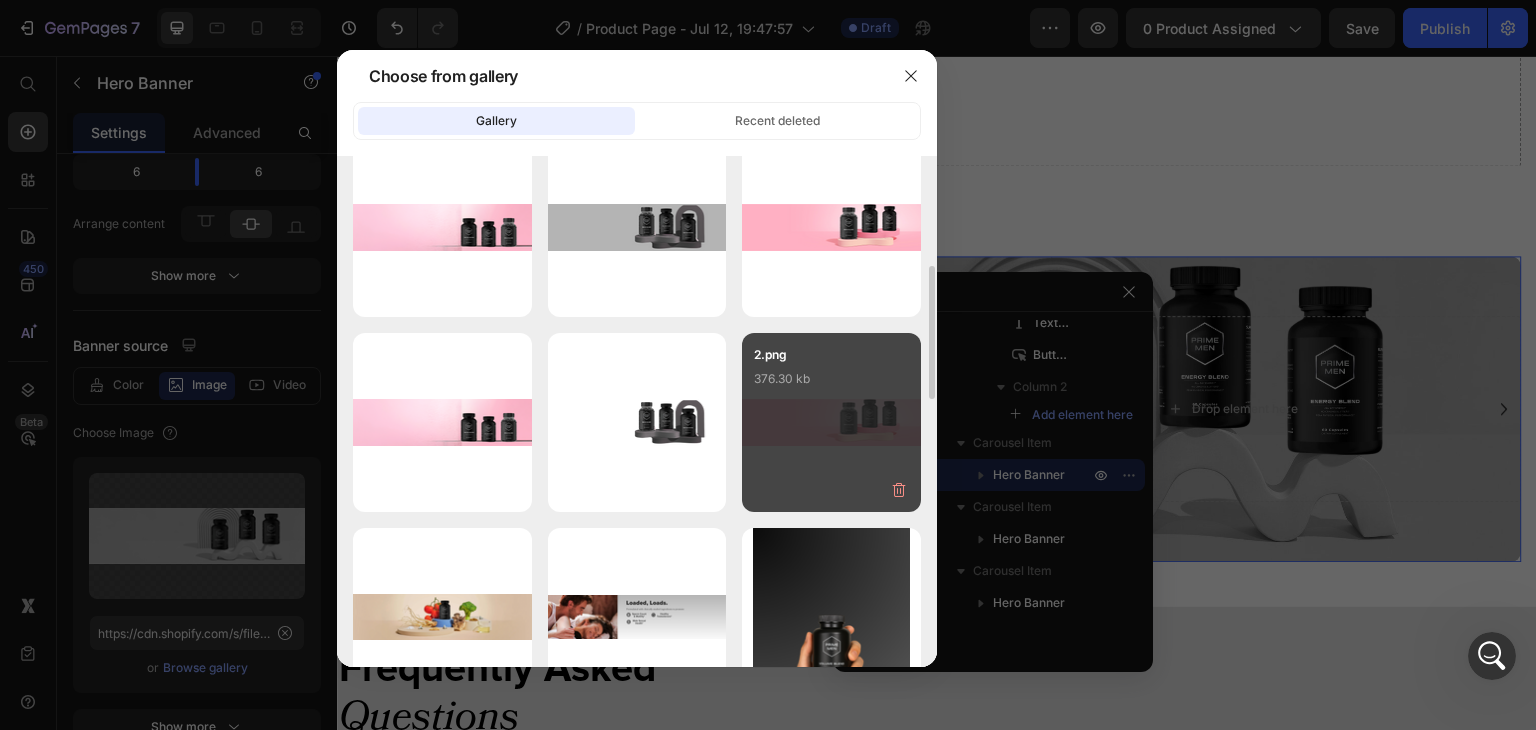 click on "2.png 376.30 kb" at bounding box center (831, 385) 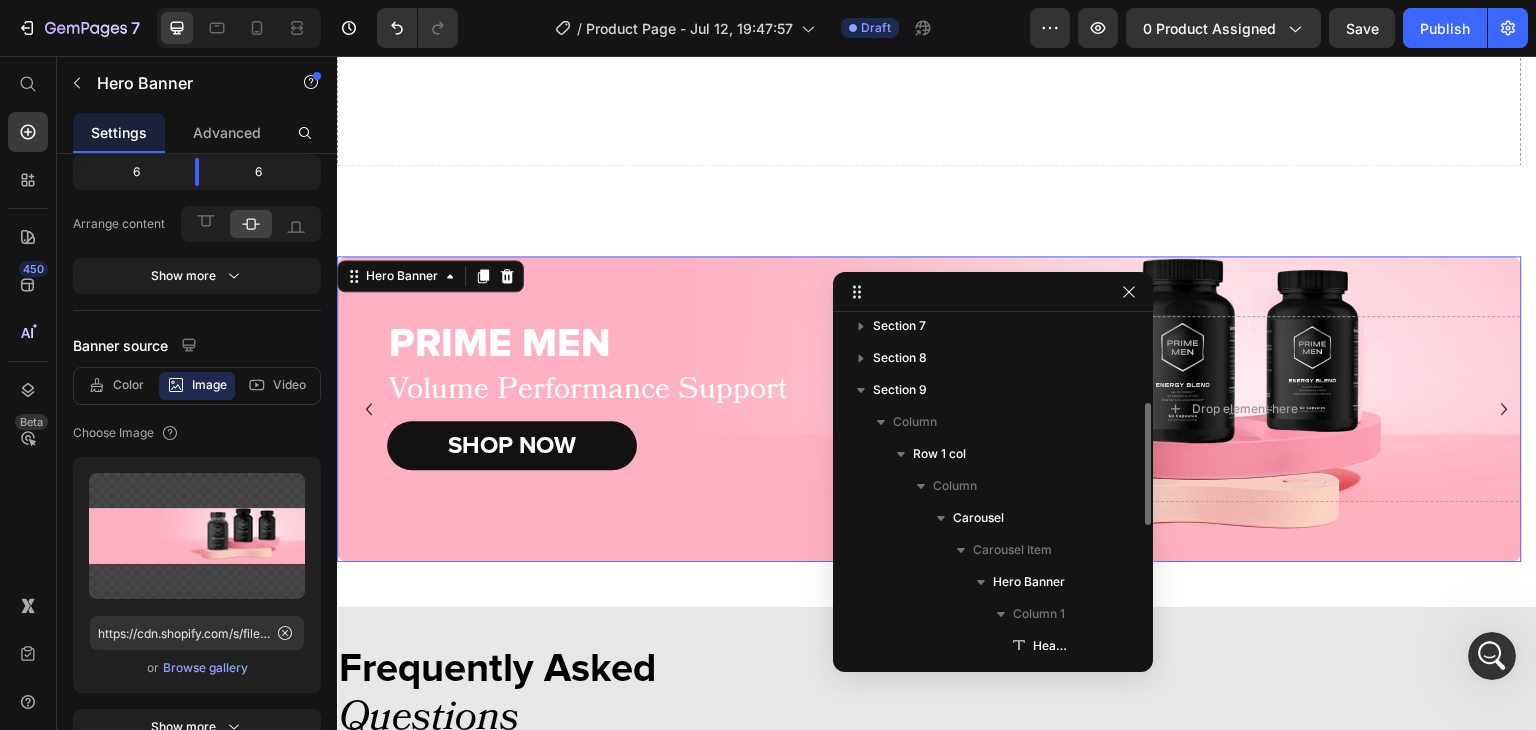 scroll, scrollTop: 196, scrollLeft: 0, axis: vertical 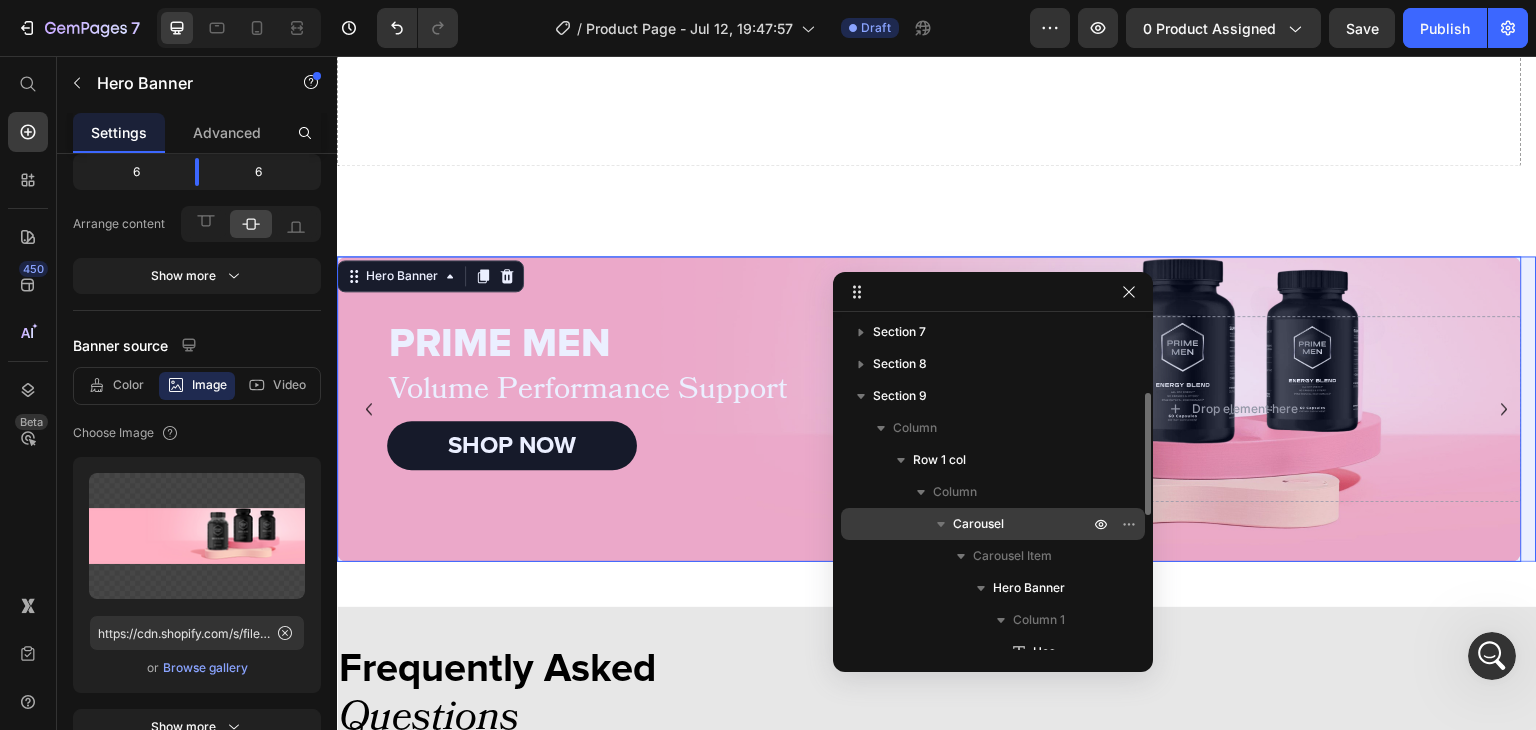 drag, startPoint x: 1028, startPoint y: 531, endPoint x: 345, endPoint y: 547, distance: 683.1874 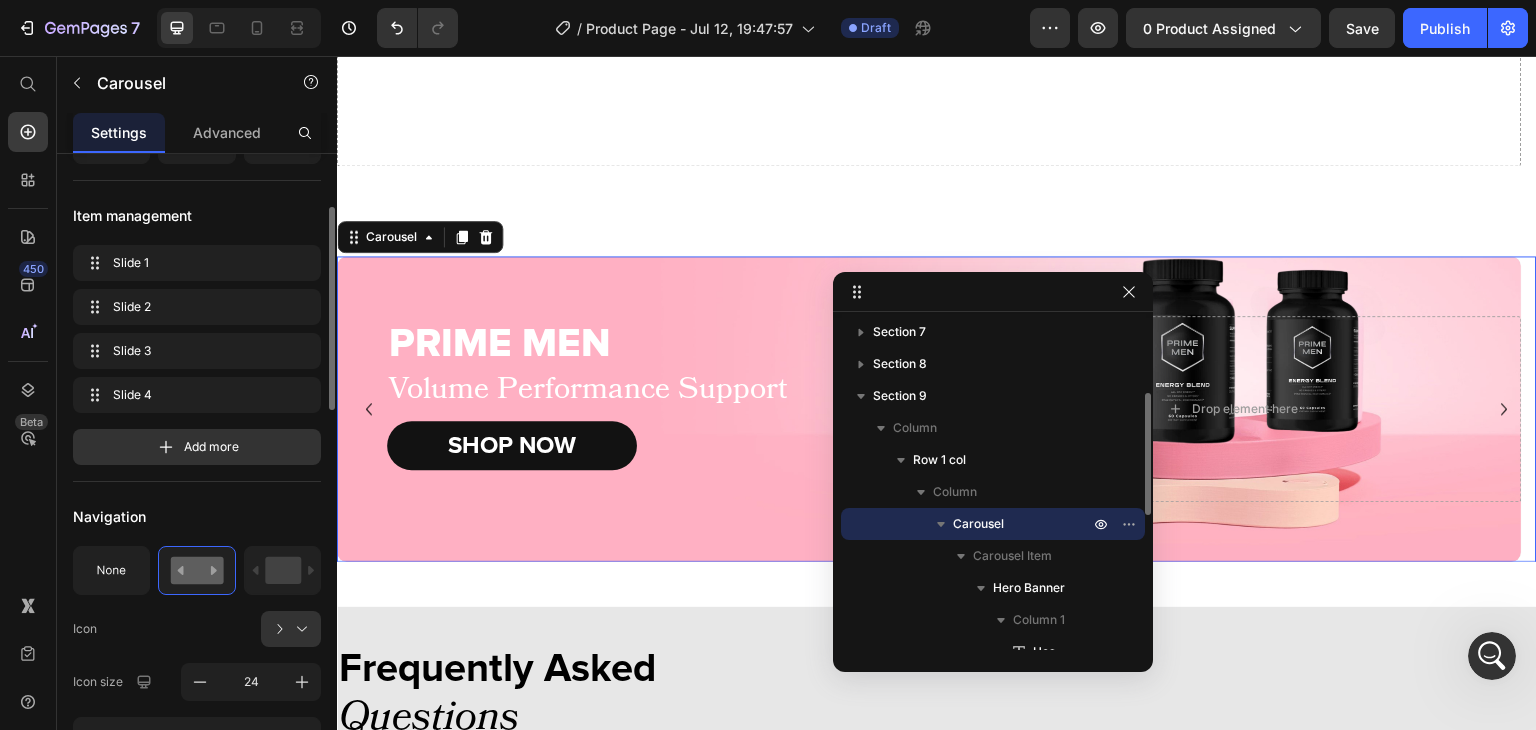 scroll, scrollTop: 0, scrollLeft: 0, axis: both 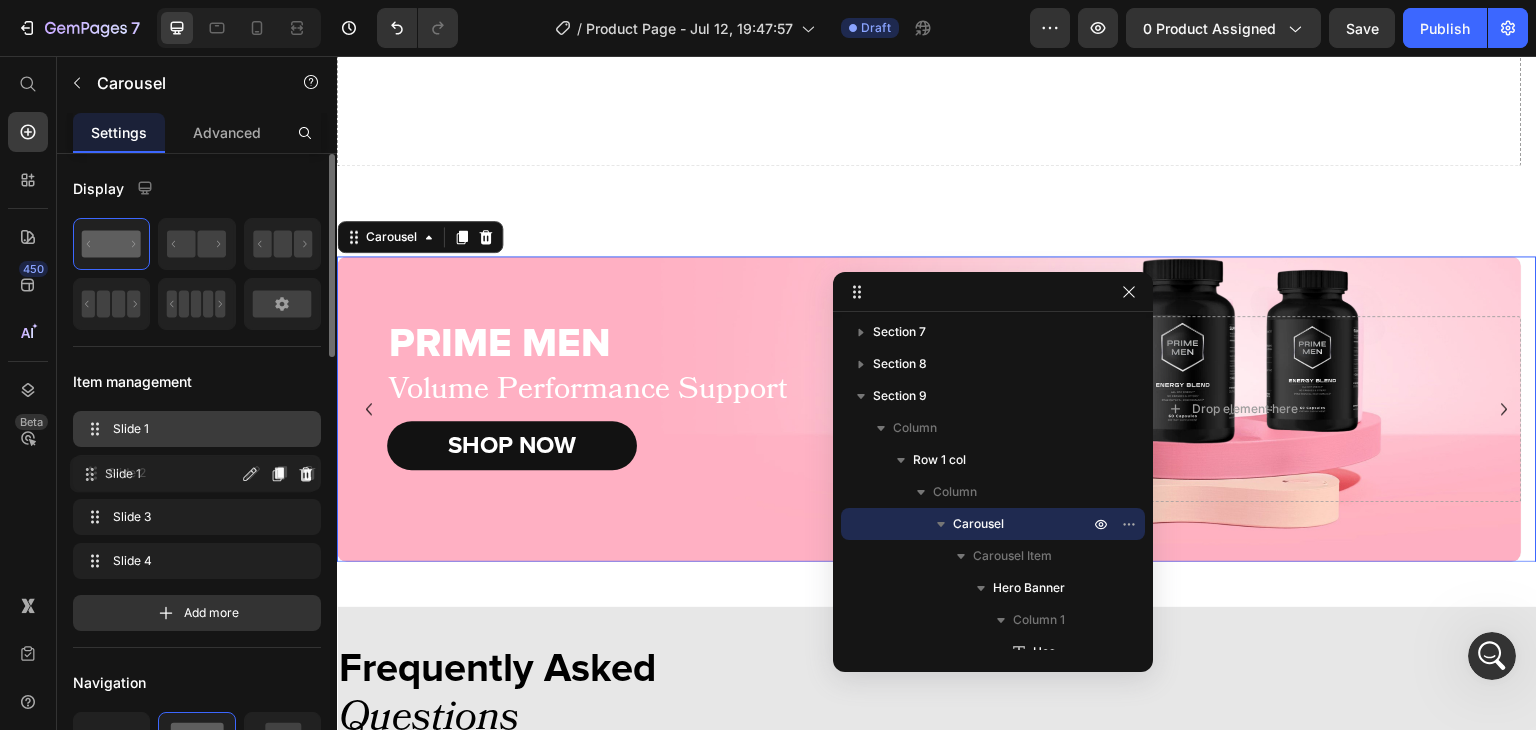 type 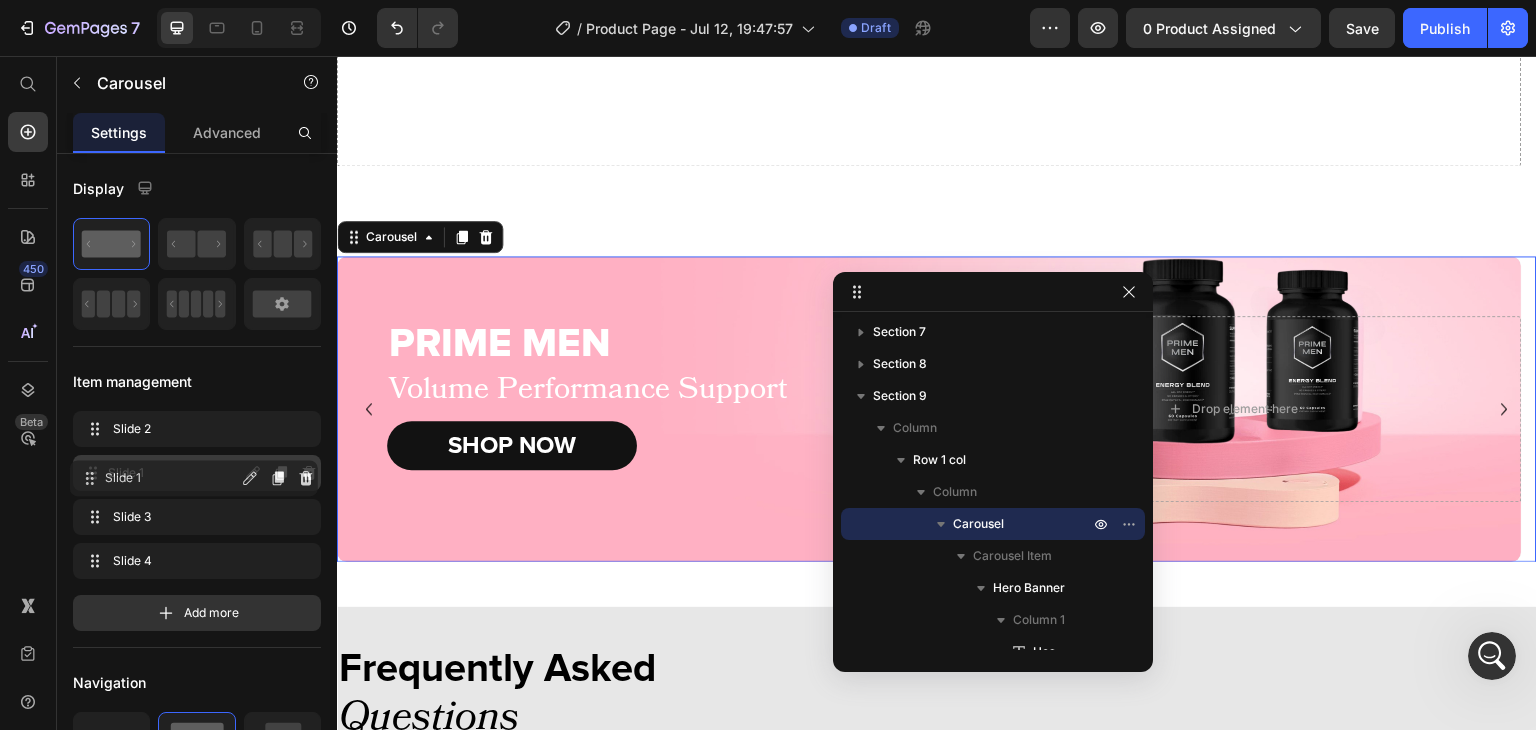 drag, startPoint x: 176, startPoint y: 417, endPoint x: 172, endPoint y: 467, distance: 50.159744 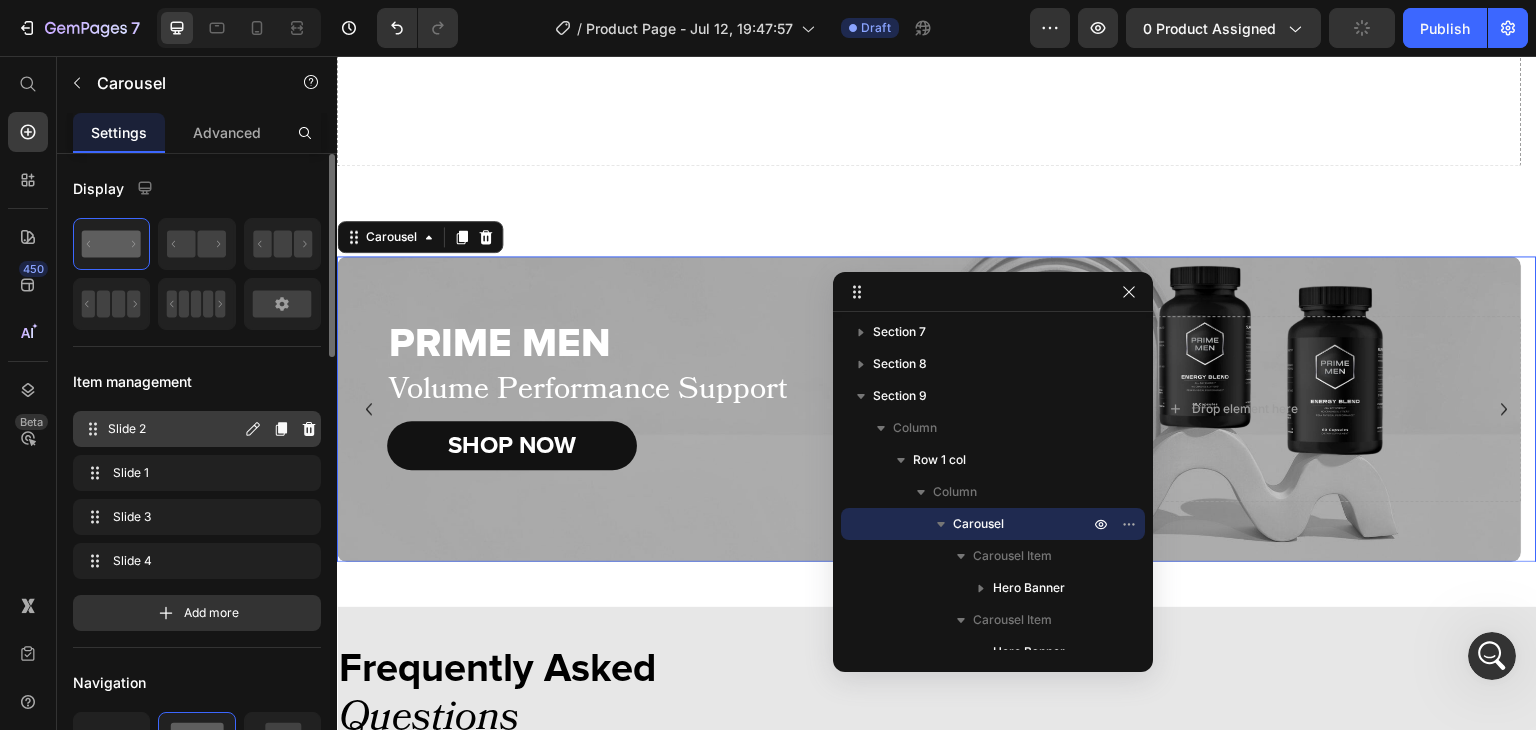 click on "Slide 2" at bounding box center (174, 429) 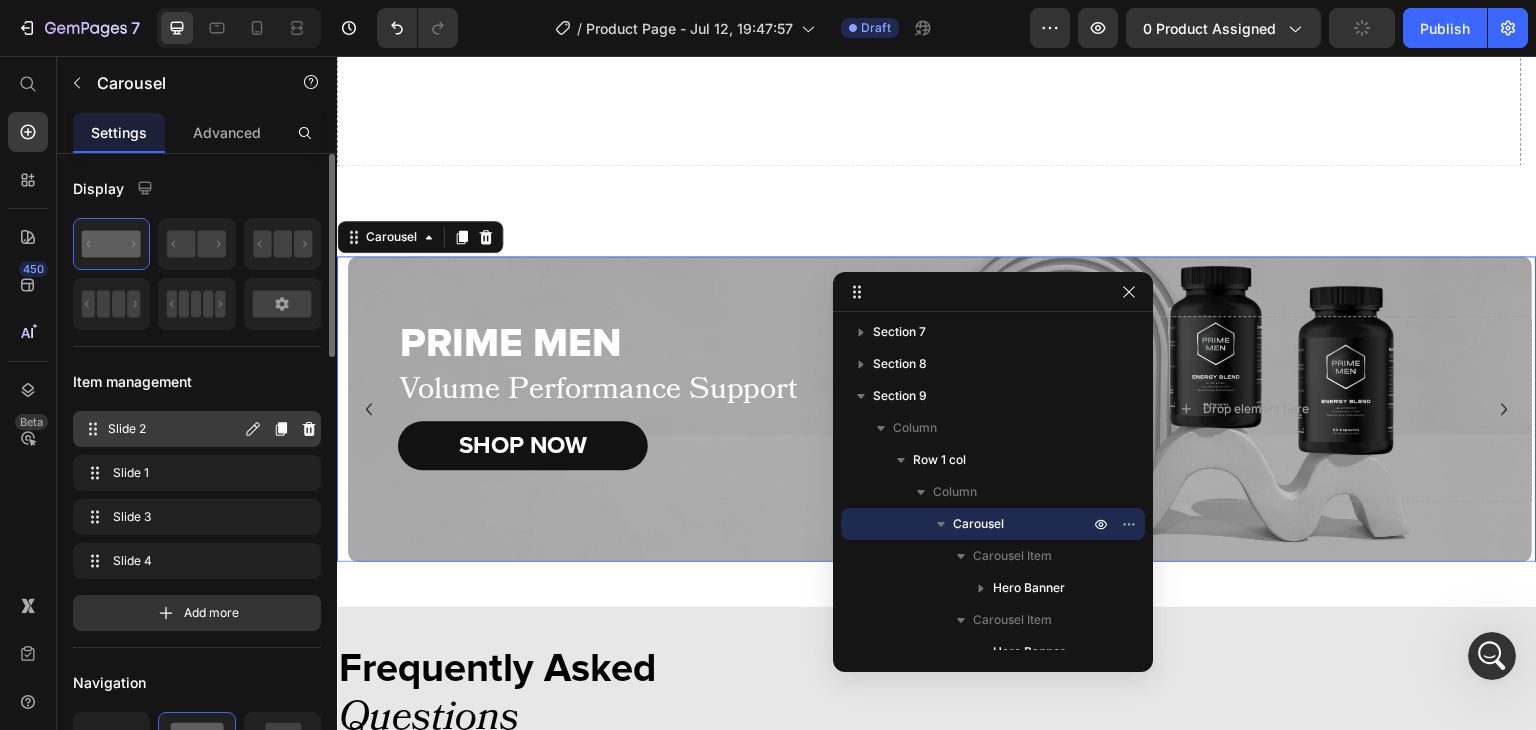 click on "Slide 2" at bounding box center (174, 429) 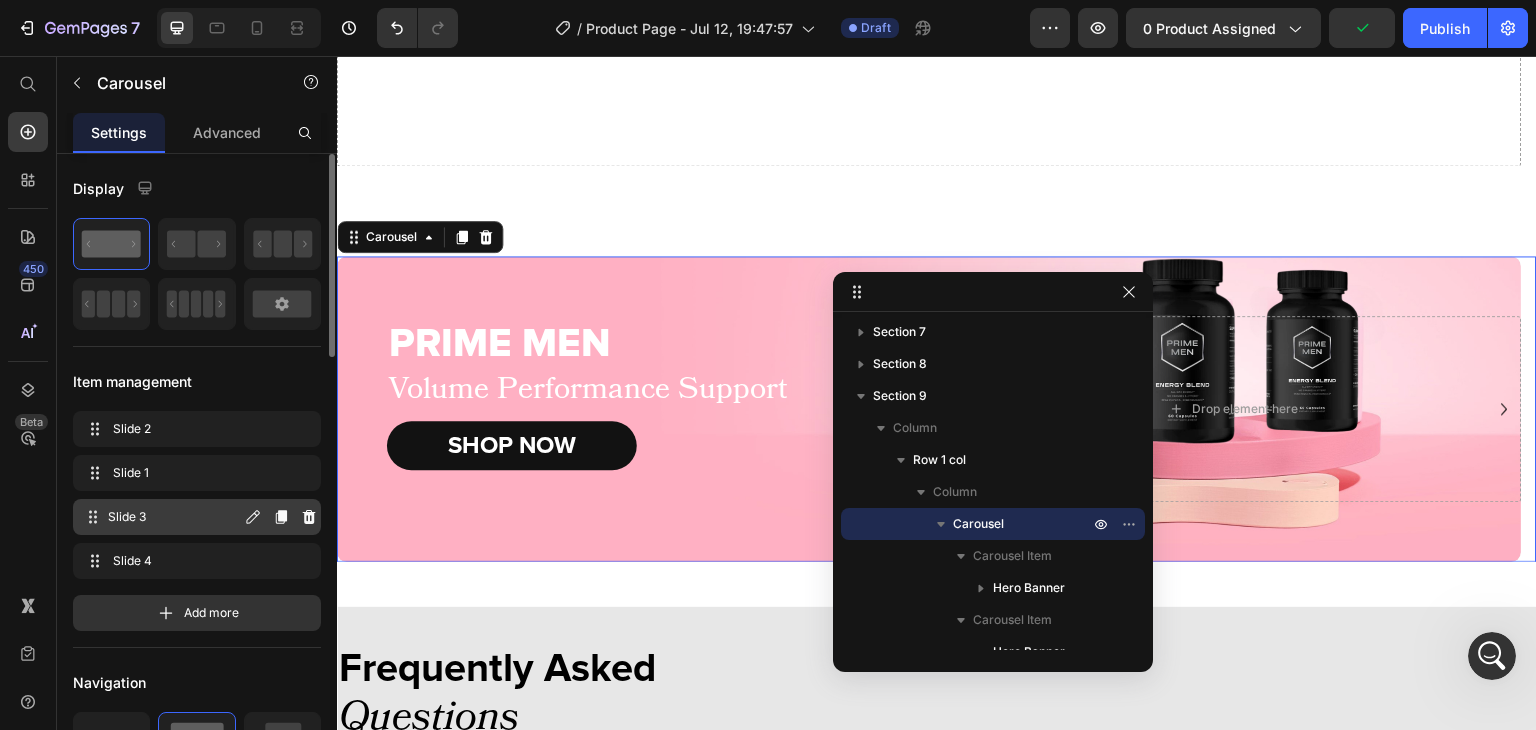click on "Slide 3" at bounding box center [174, 517] 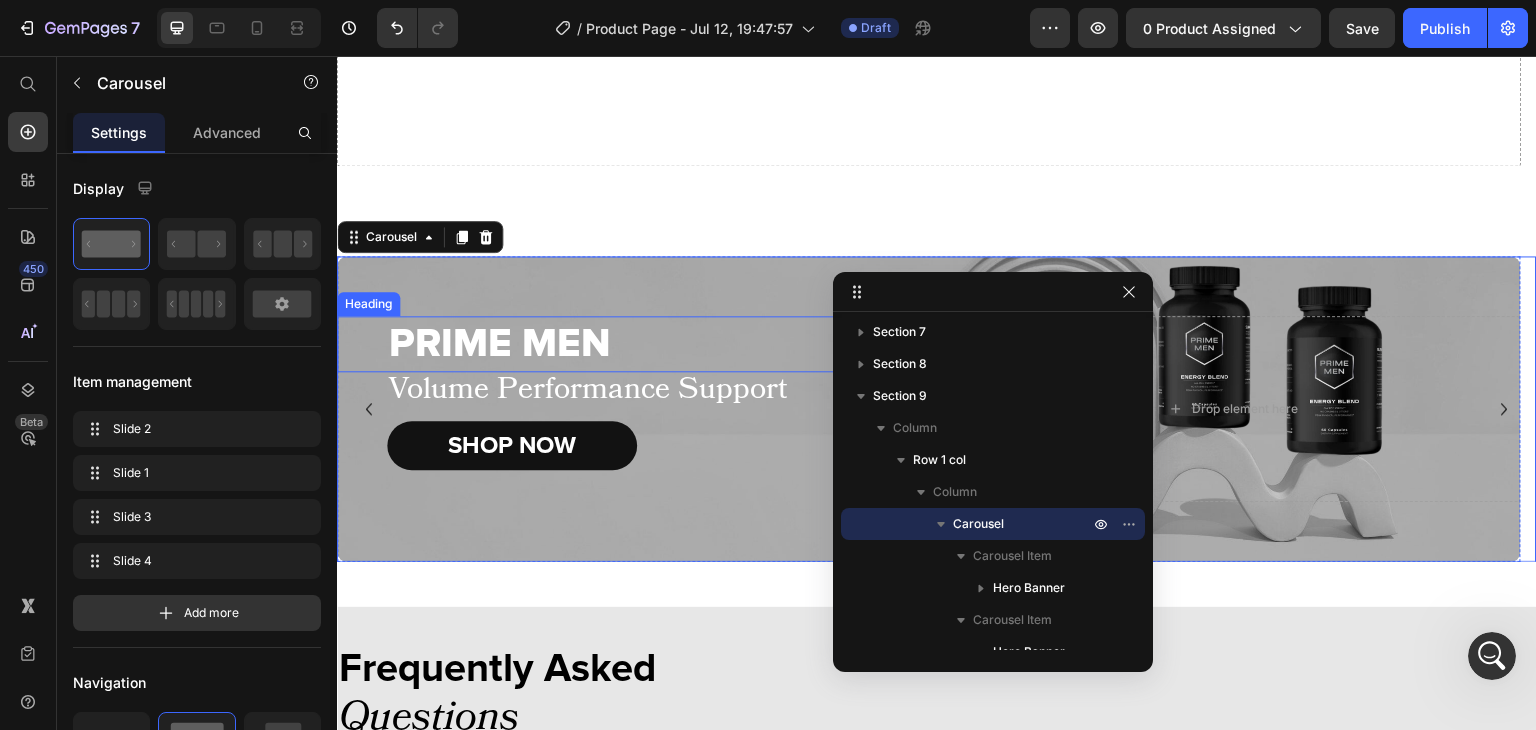 click on "PRIME MEN" at bounding box center [500, 344] 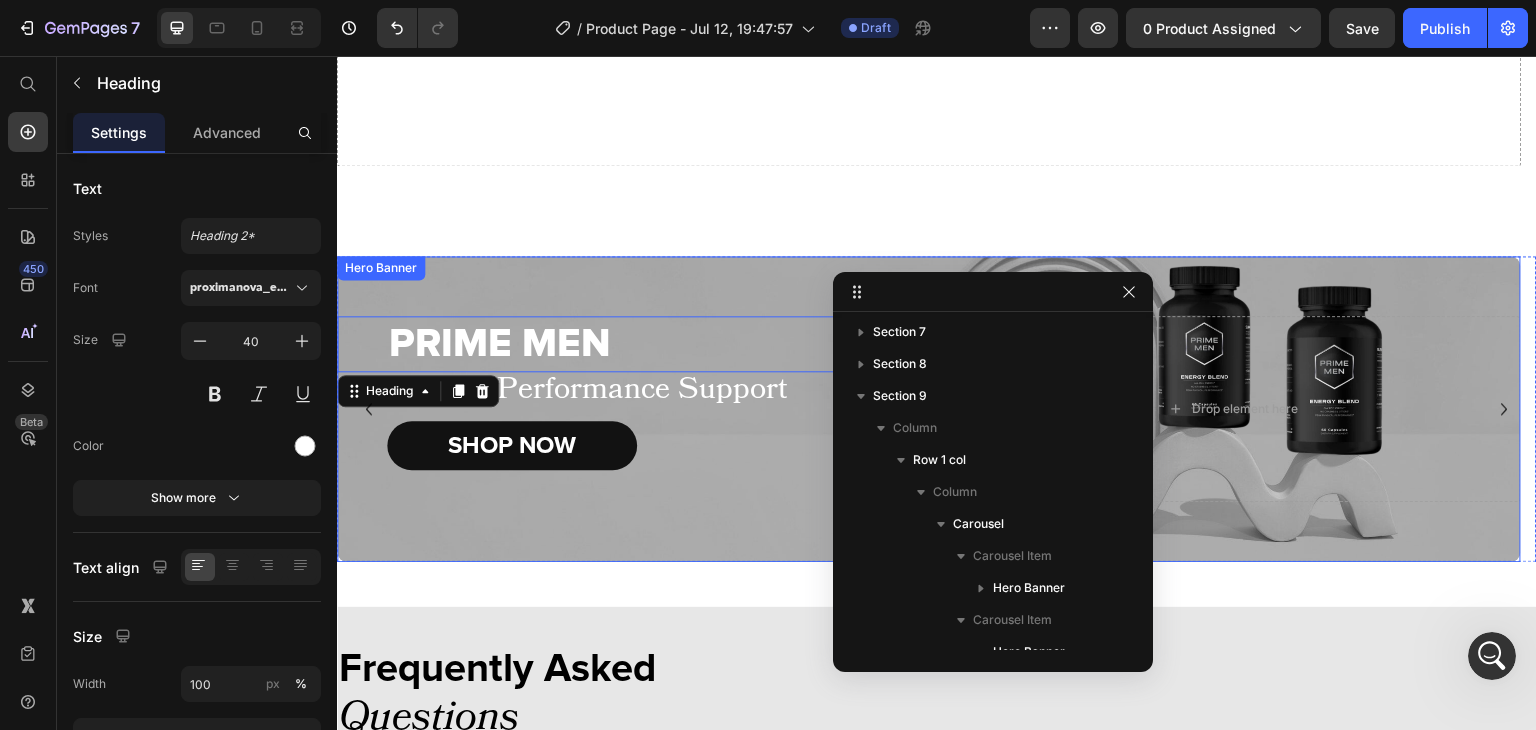 click at bounding box center (929, 409) 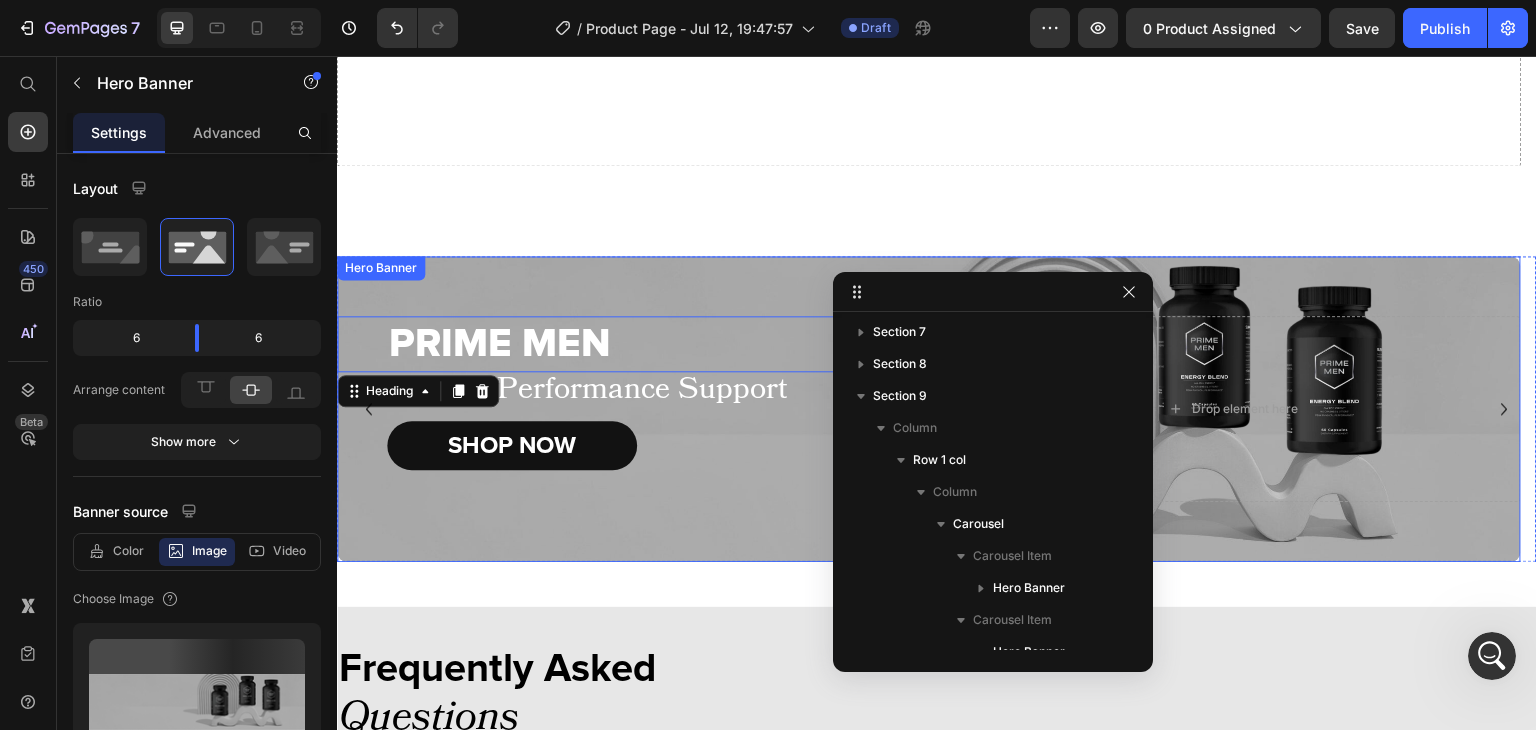 scroll, scrollTop: 690, scrollLeft: 0, axis: vertical 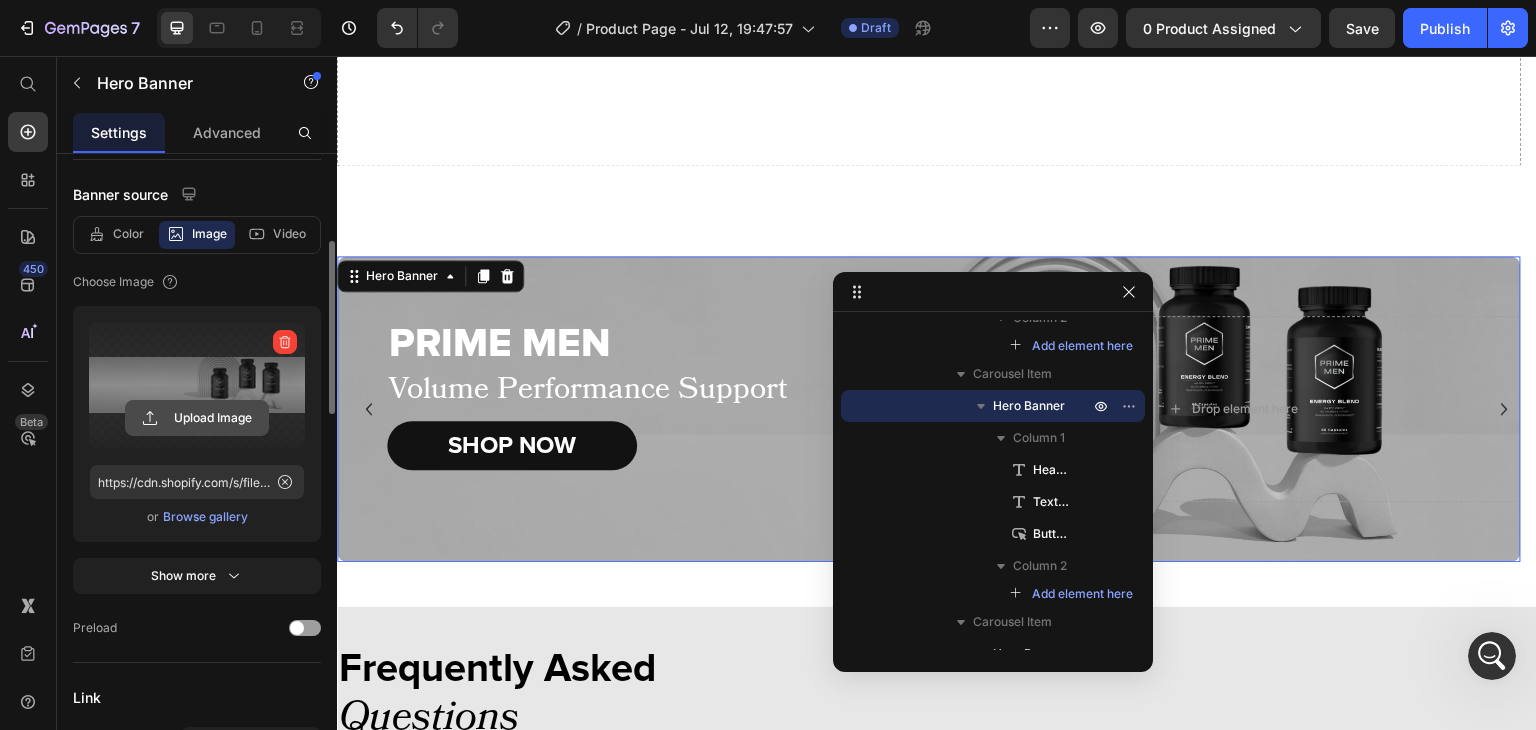 click 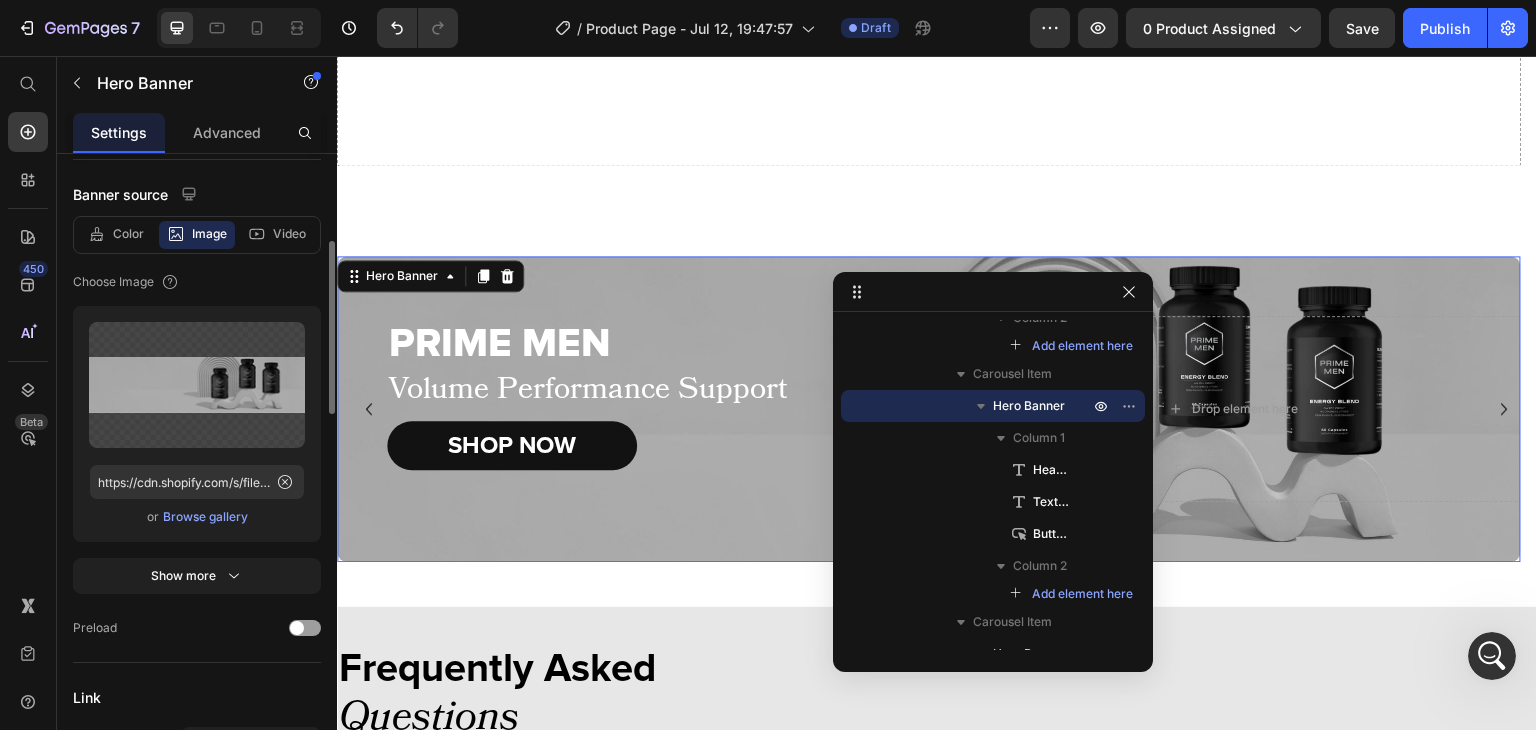click on "Browse gallery" at bounding box center [205, 517] 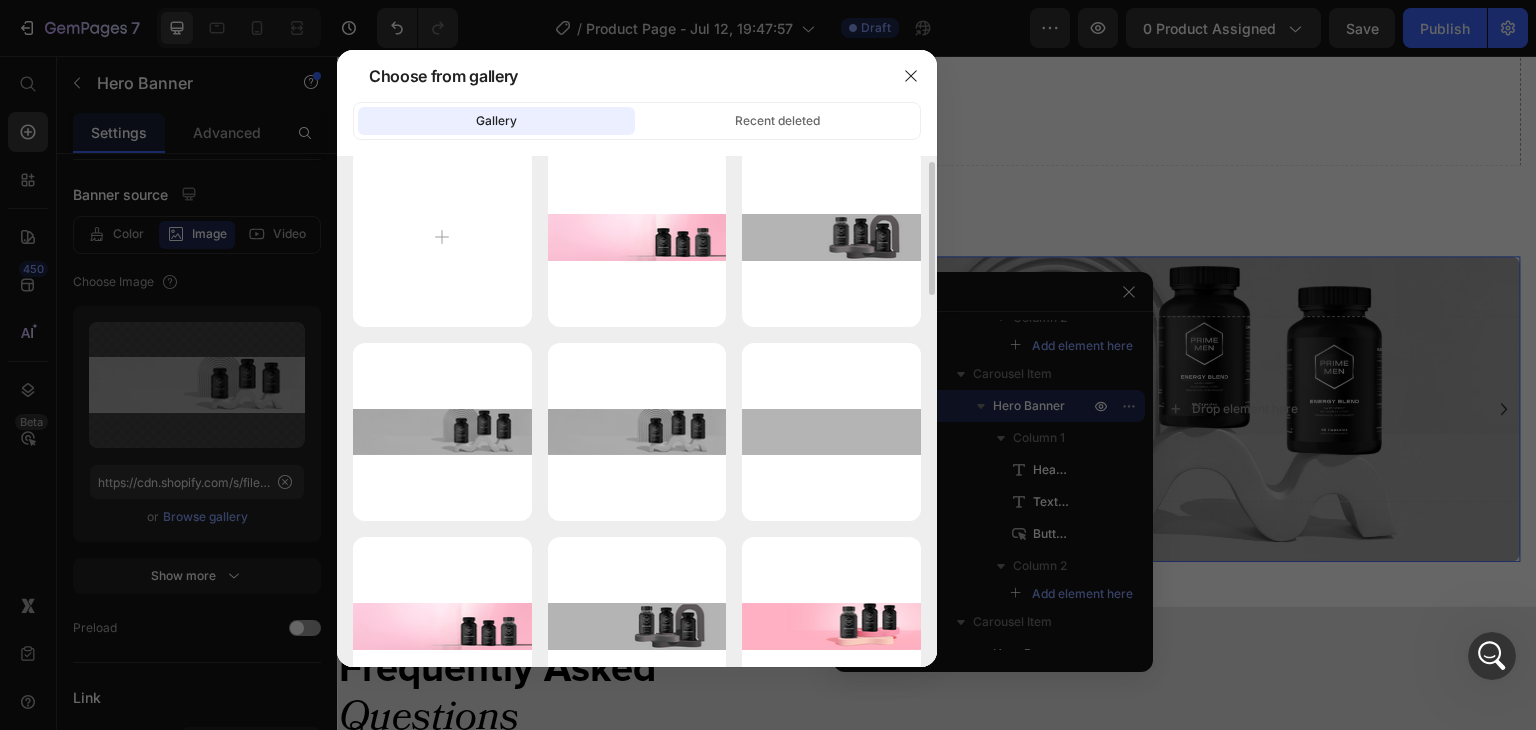 scroll, scrollTop: 0, scrollLeft: 0, axis: both 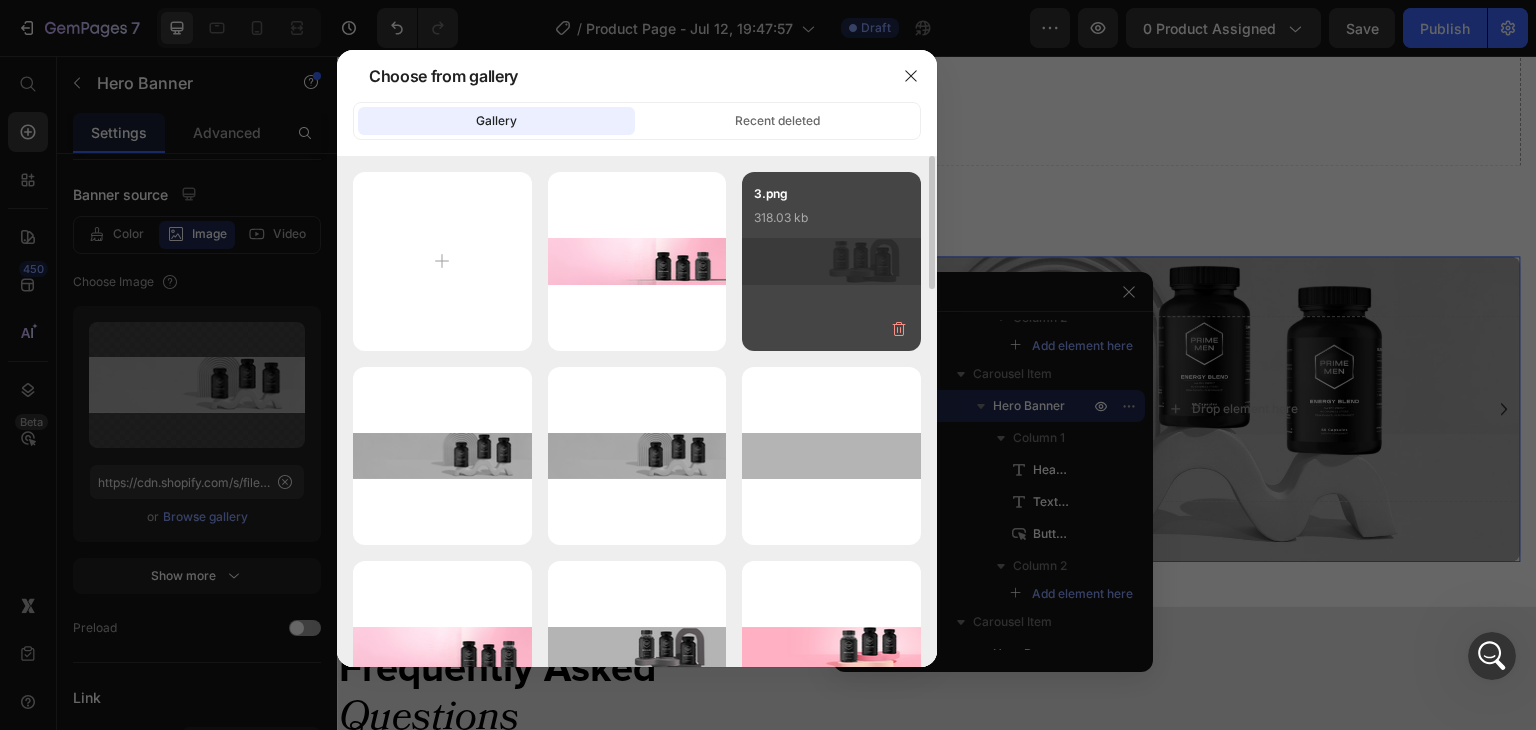 click on "3.png 318.03 kb" at bounding box center [831, 224] 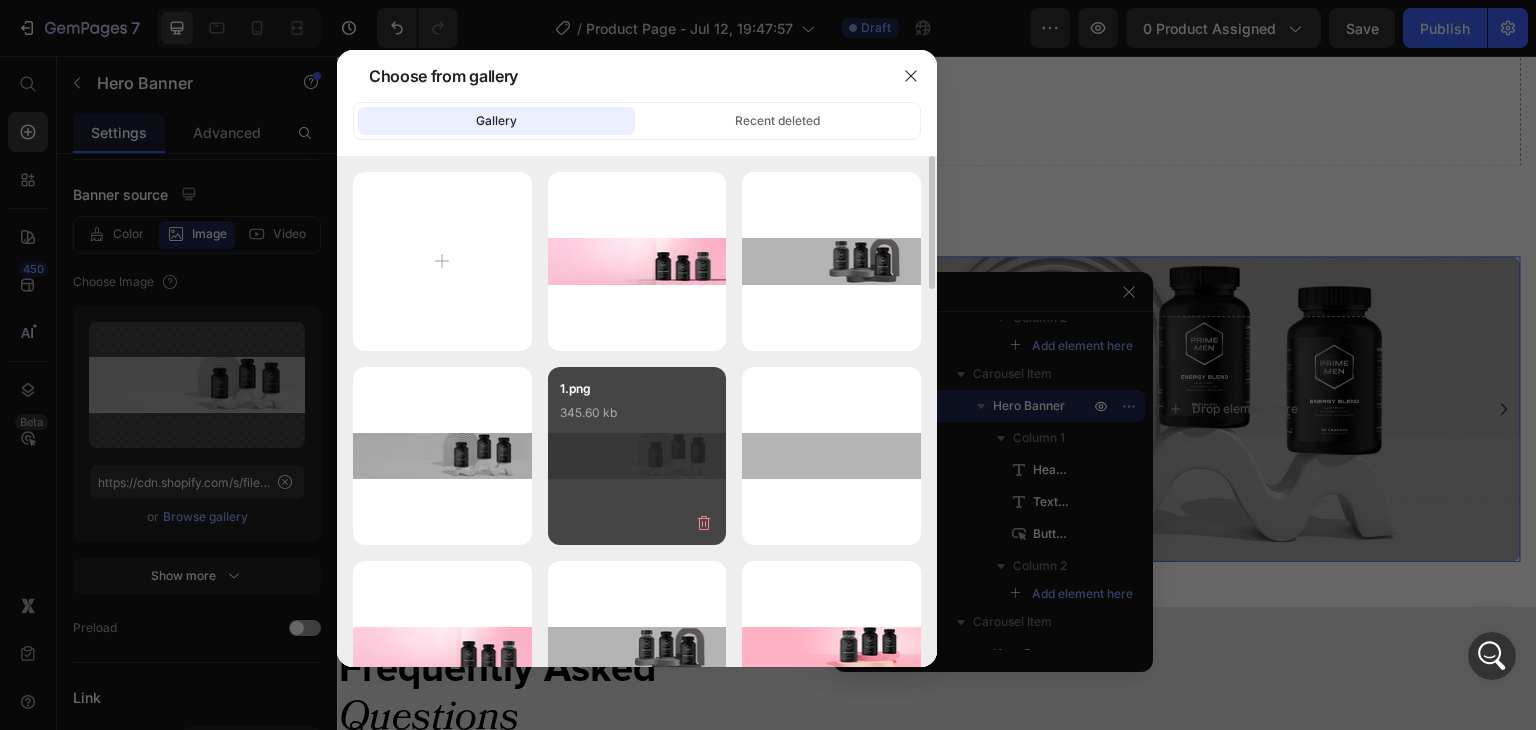 type on "https://cdn.shopify.com/s/files/1/0644/5370/5824/files/gempages_572674907528233799-7f48b779-13c6-47e3-88b1-b10c93e919ff.png" 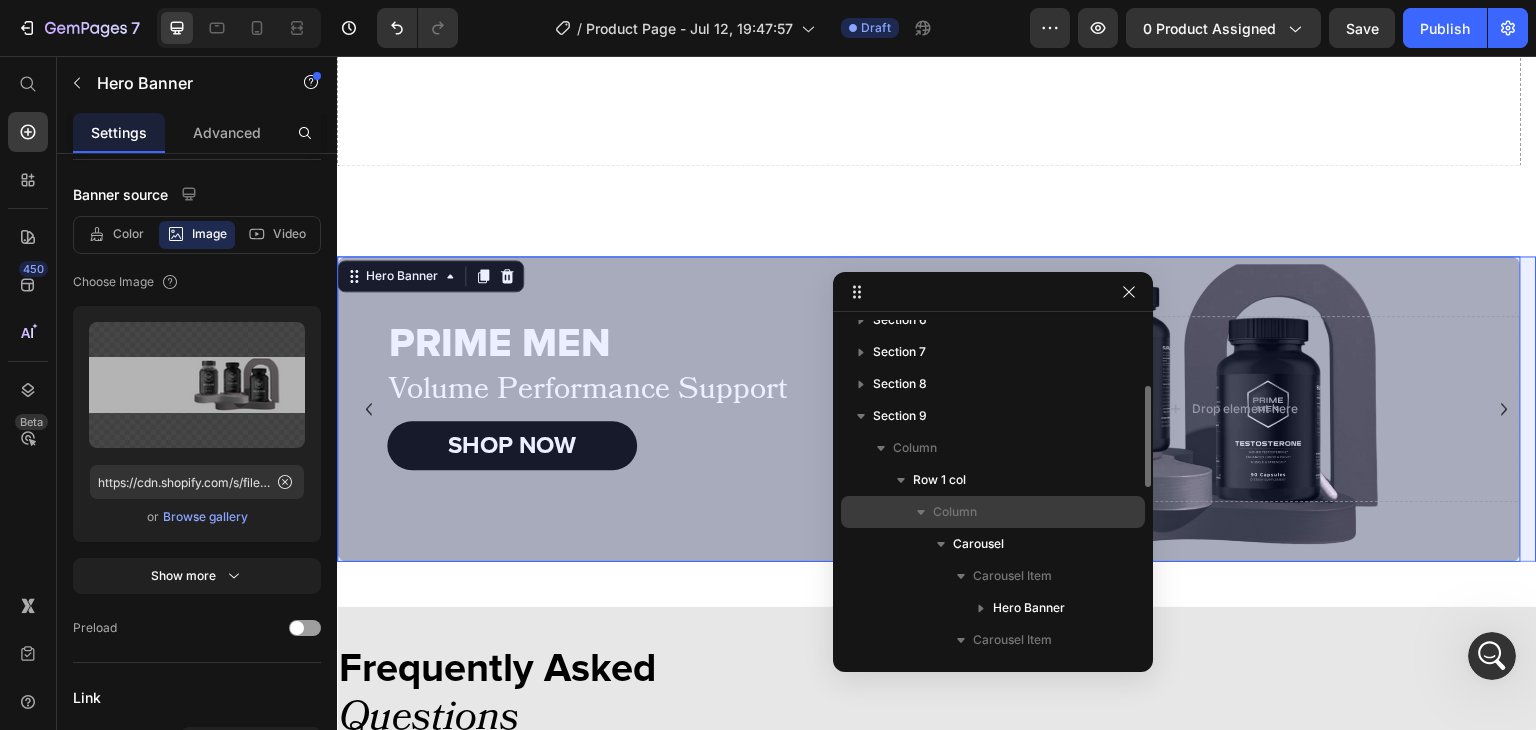 scroll, scrollTop: 173, scrollLeft: 0, axis: vertical 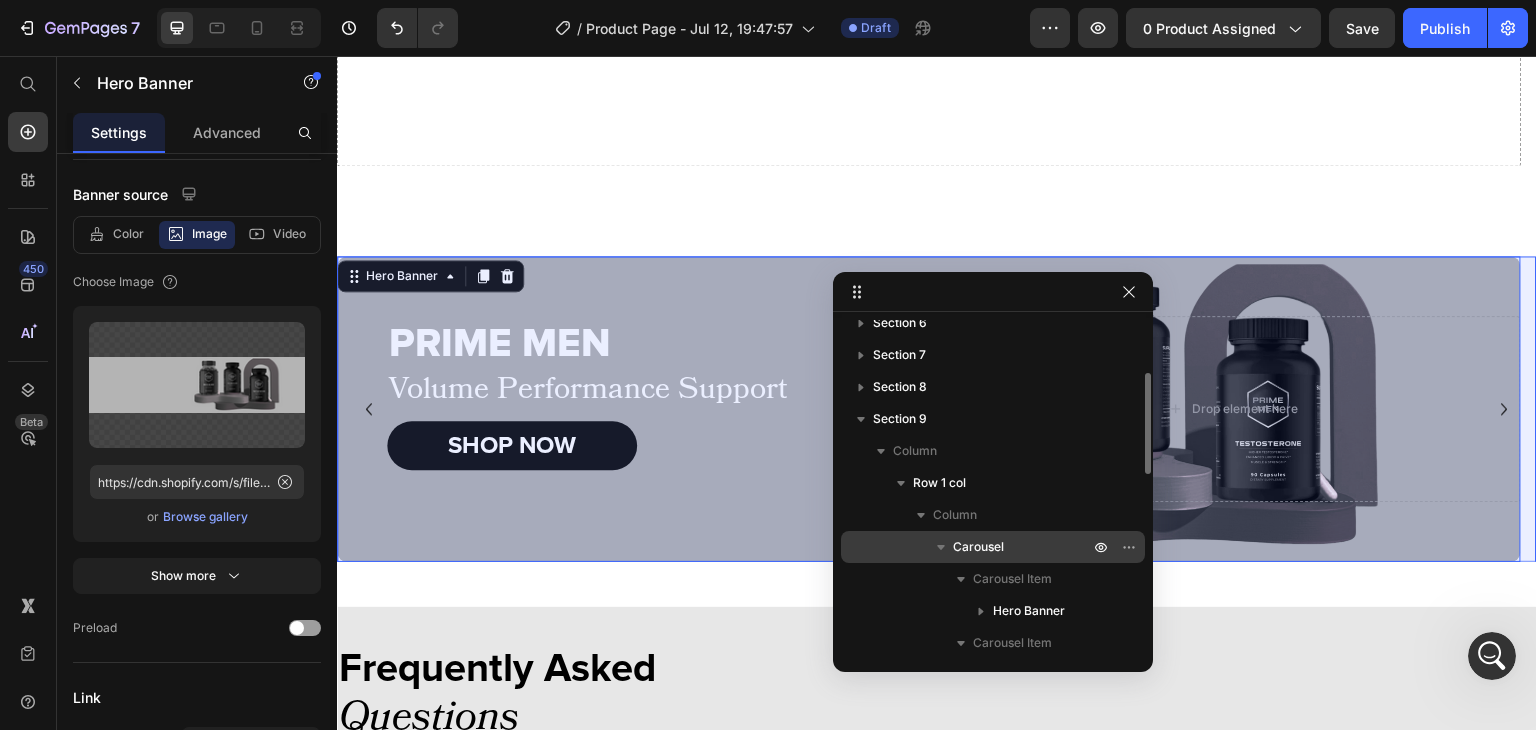 drag, startPoint x: 1004, startPoint y: 539, endPoint x: 391, endPoint y: 619, distance: 618.1982 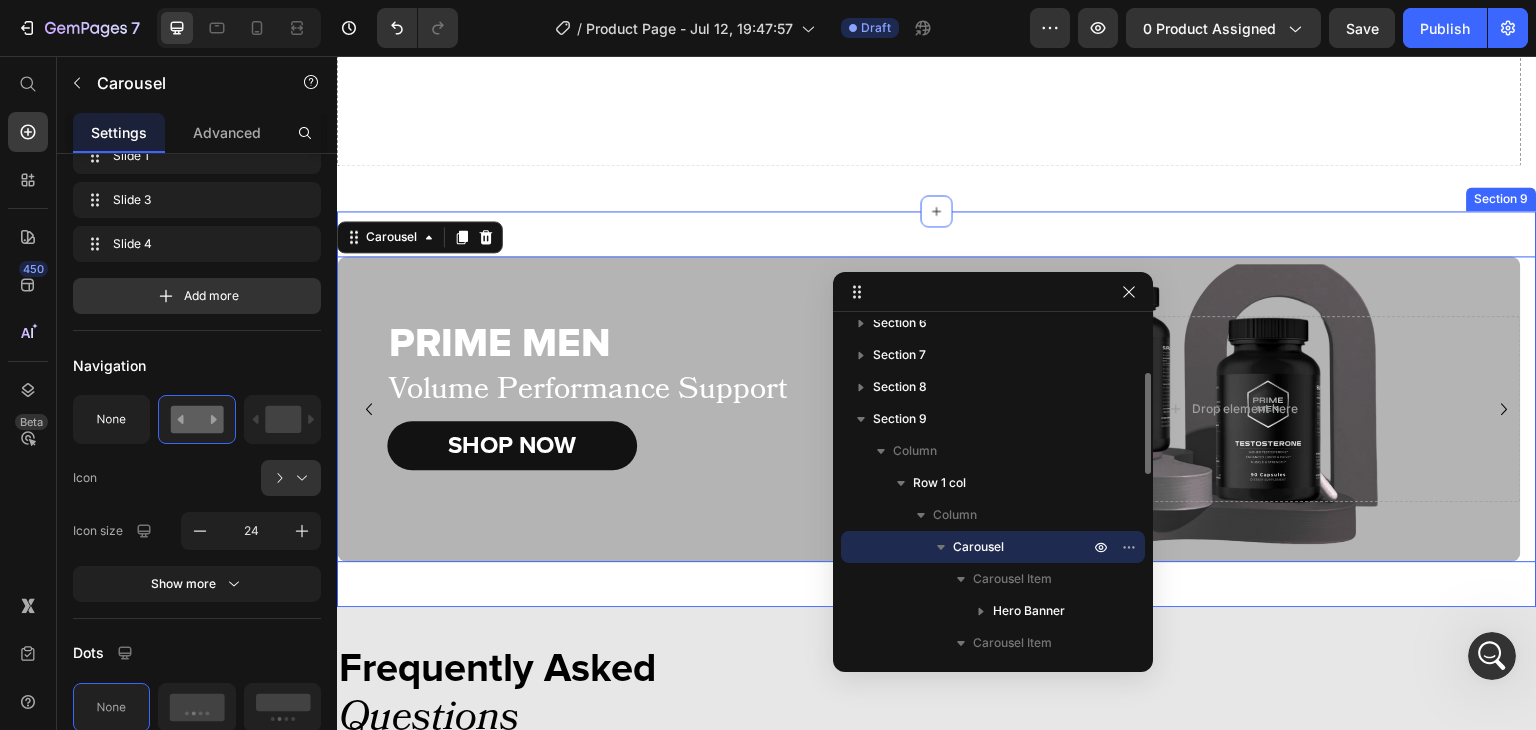 scroll, scrollTop: 0, scrollLeft: 0, axis: both 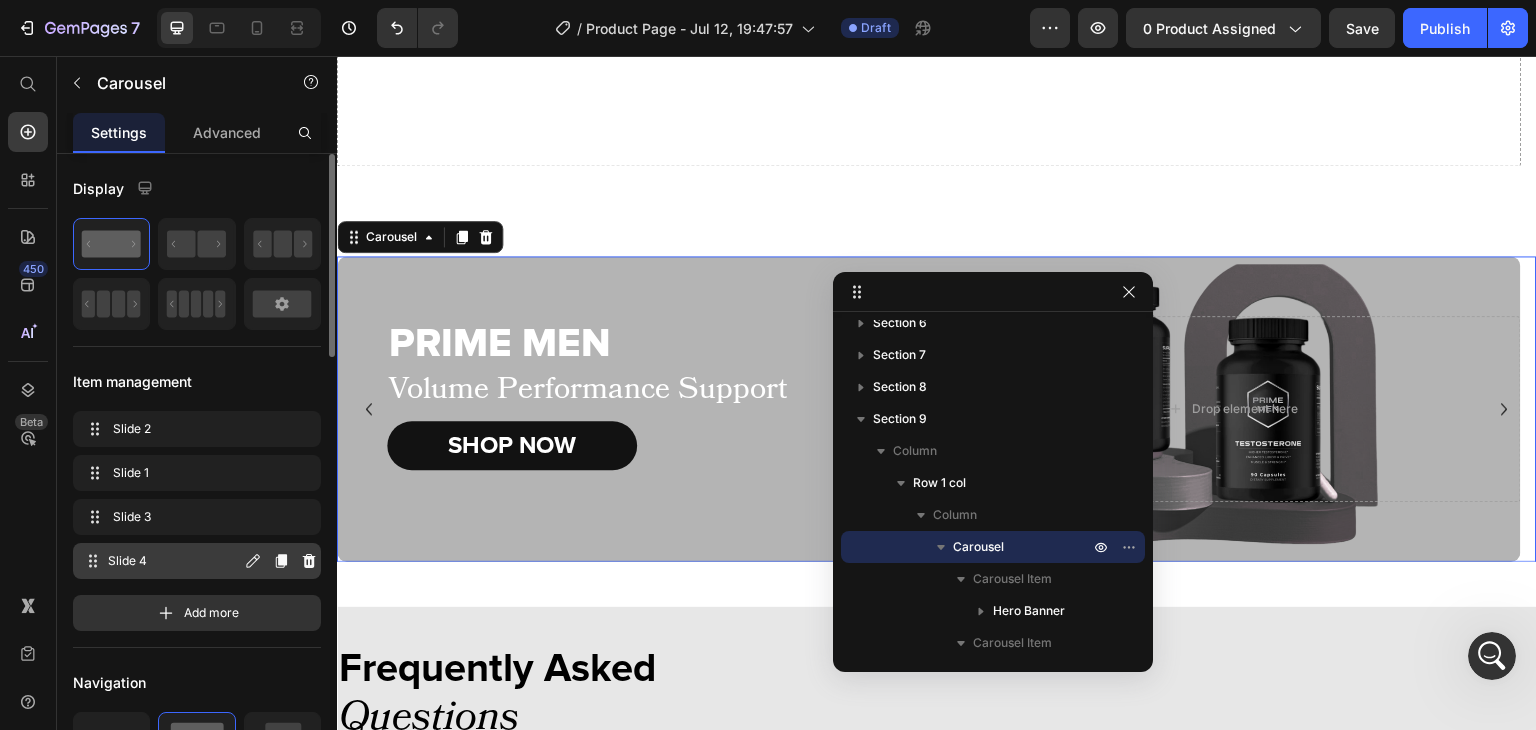 click on "Slide 4" at bounding box center (174, 561) 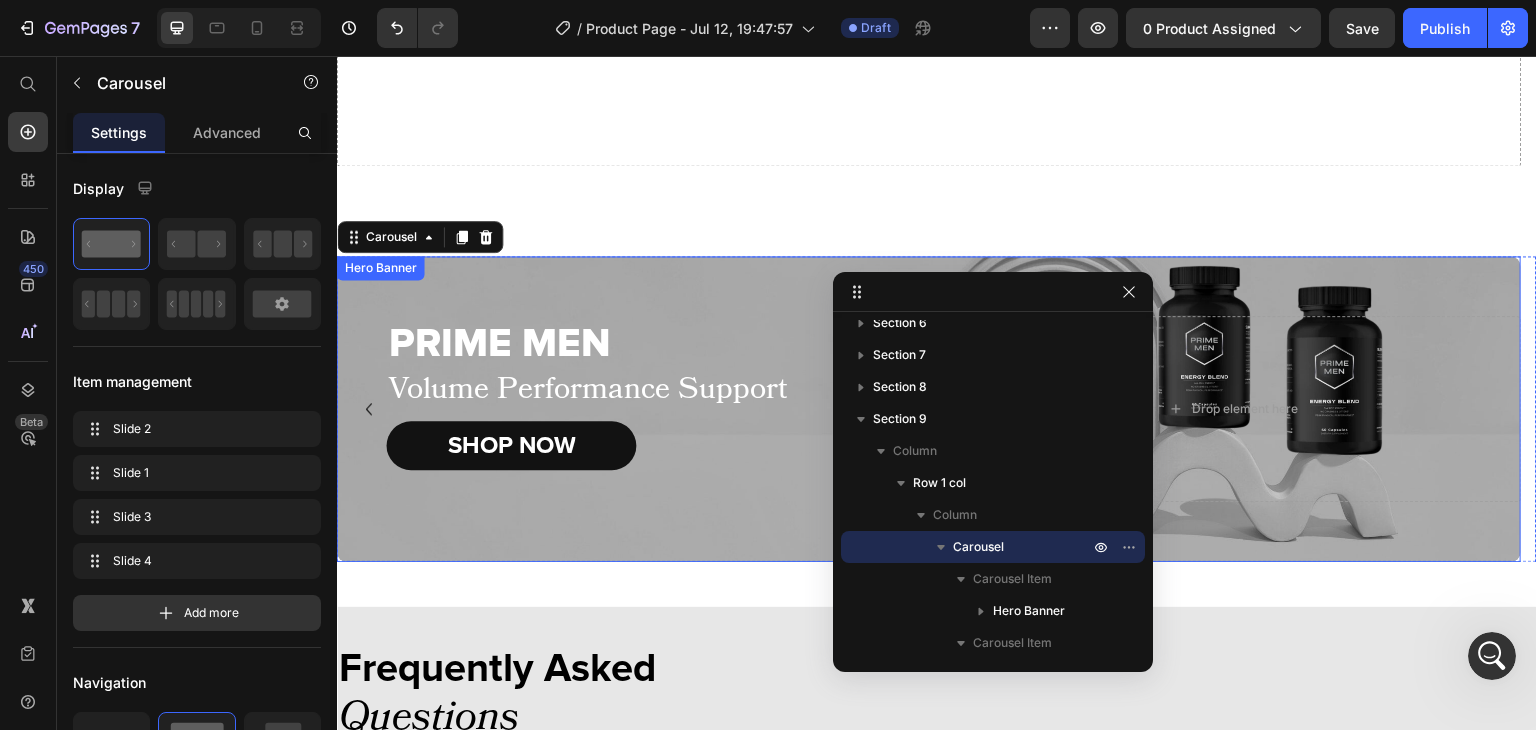 click at bounding box center (929, 409) 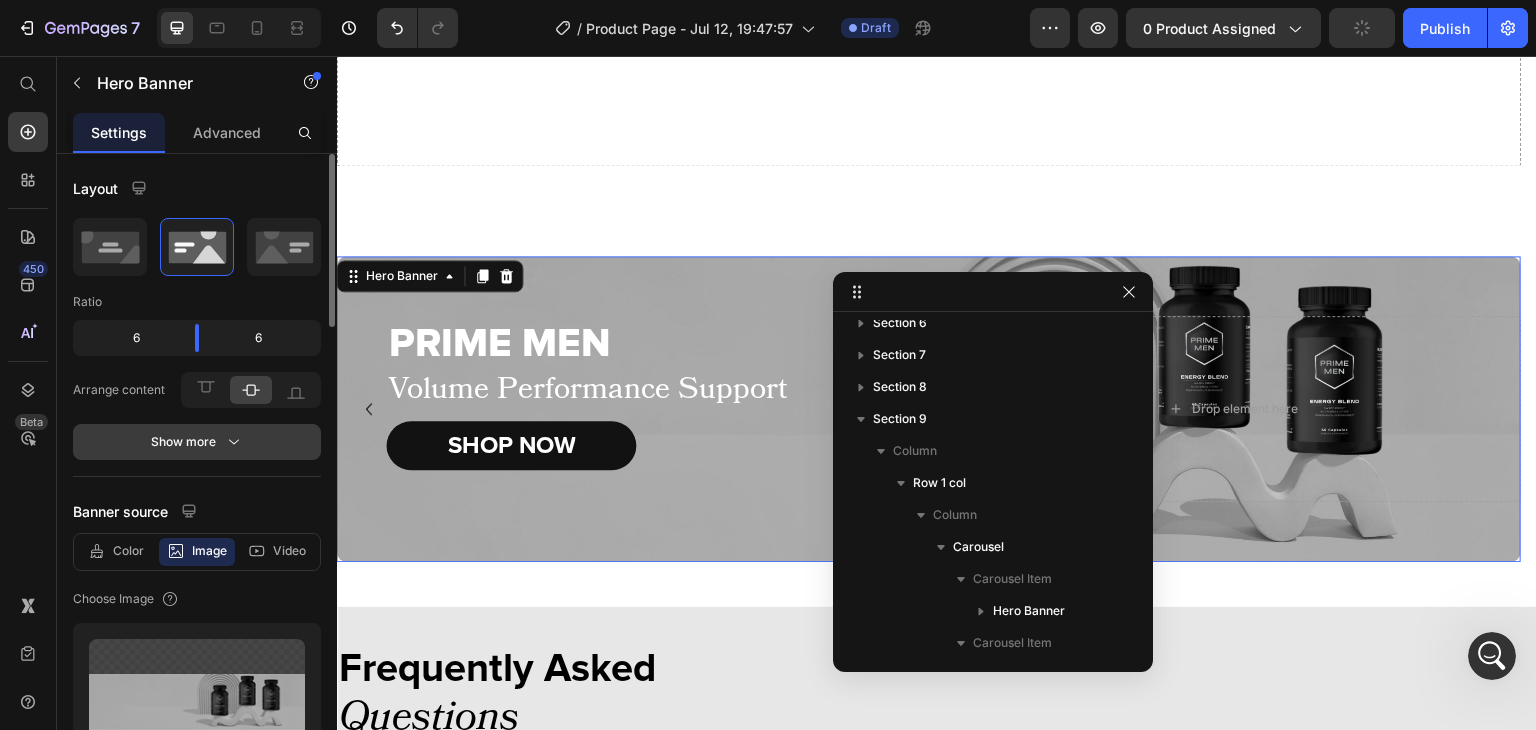 scroll, scrollTop: 741, scrollLeft: 0, axis: vertical 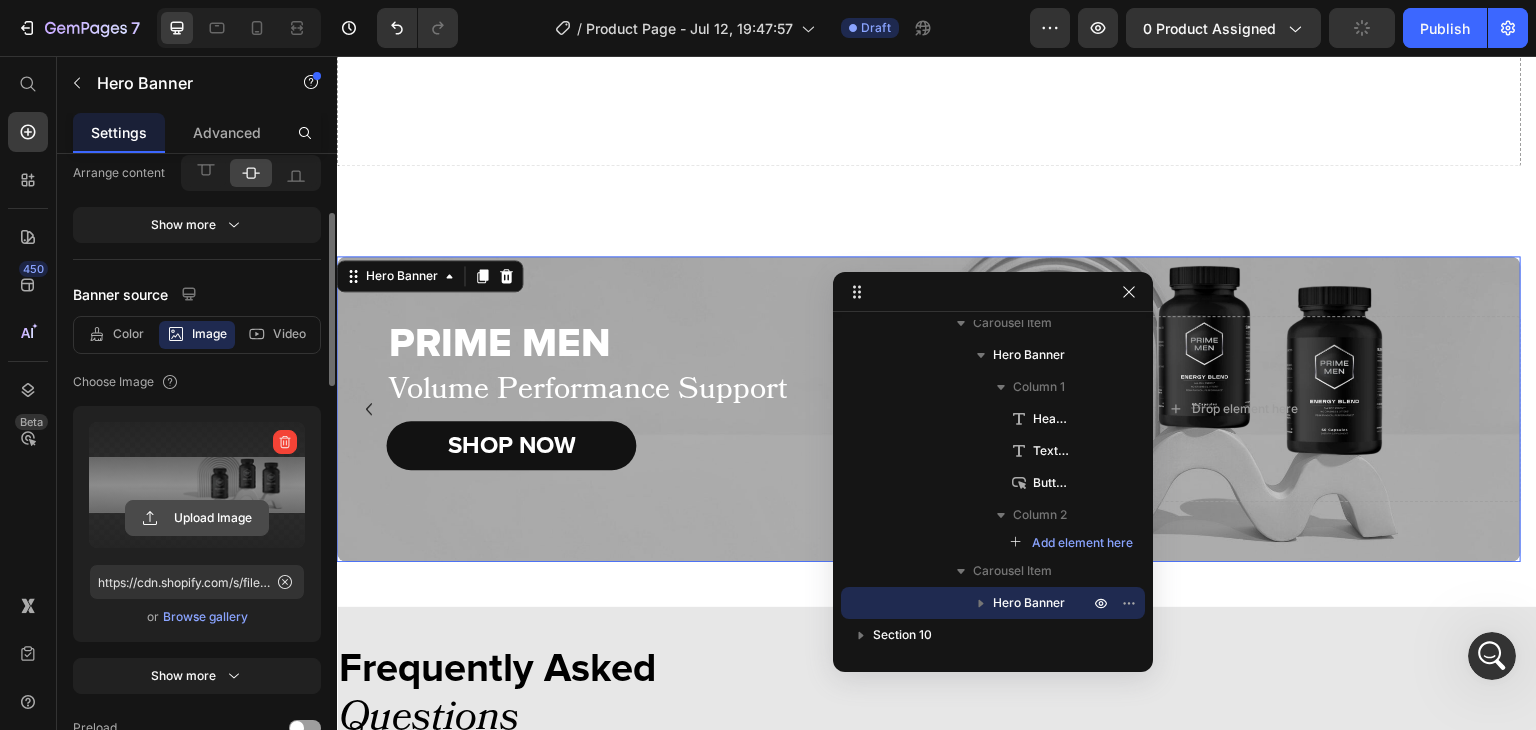 click 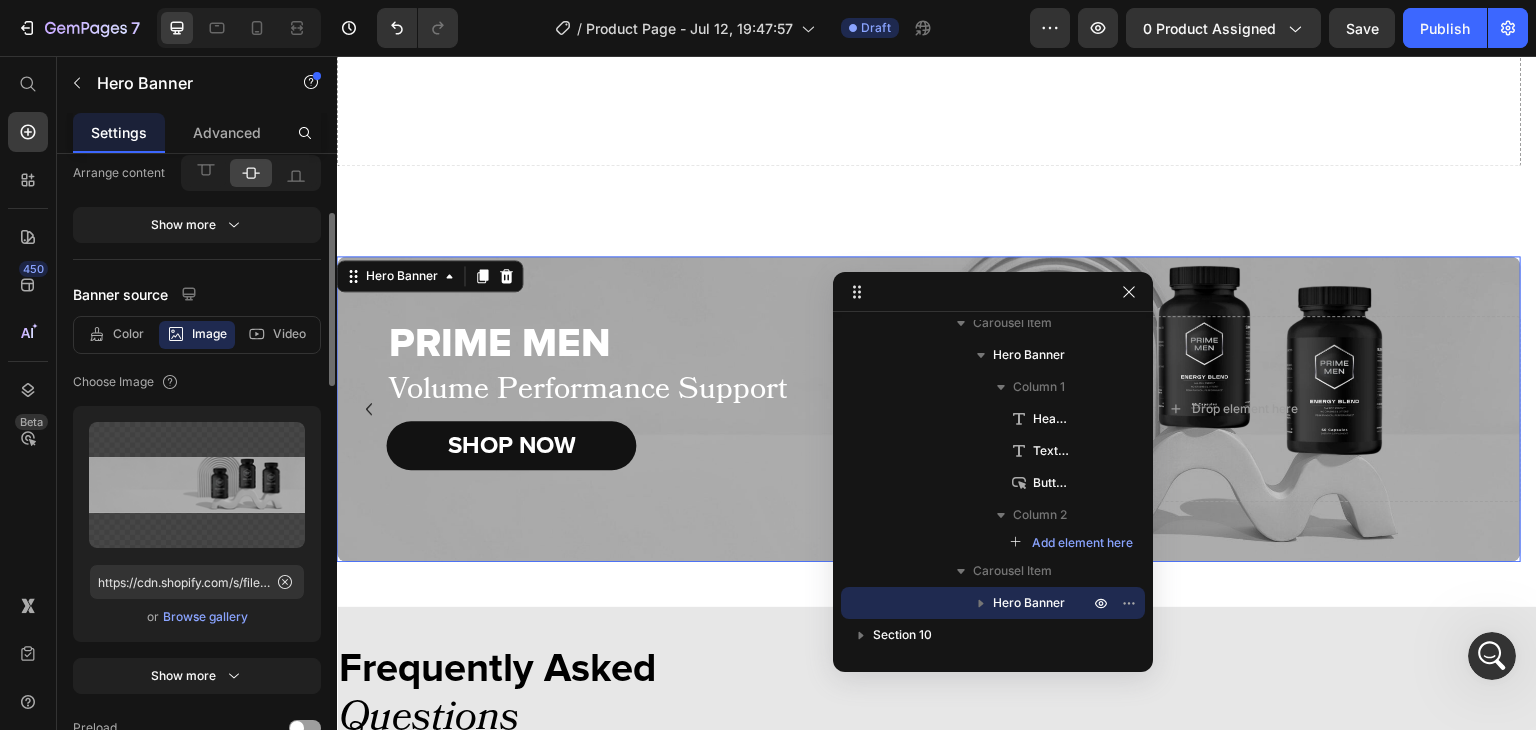 click on "Browse gallery" at bounding box center (205, 617) 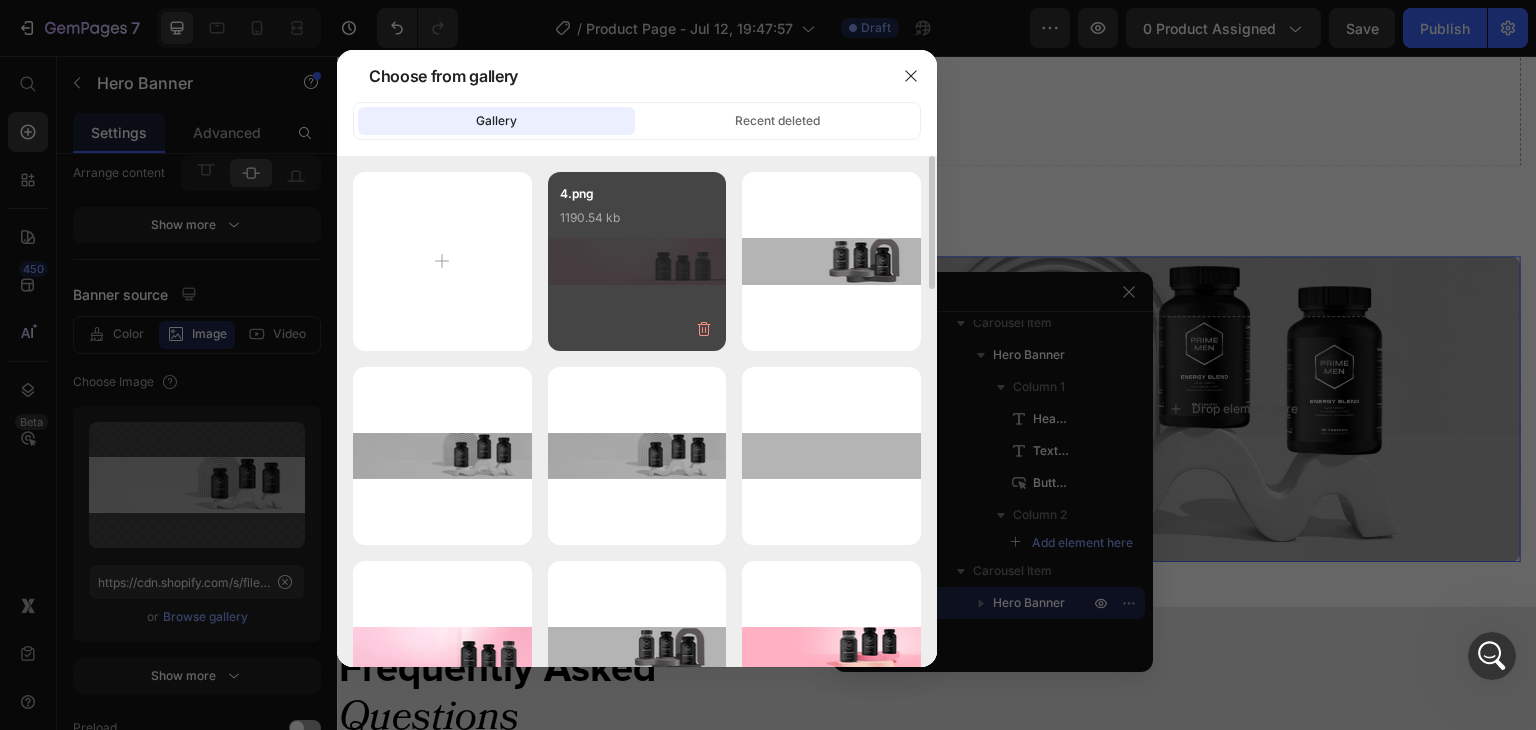 click on "4.png 1190.54 kb" at bounding box center (637, 224) 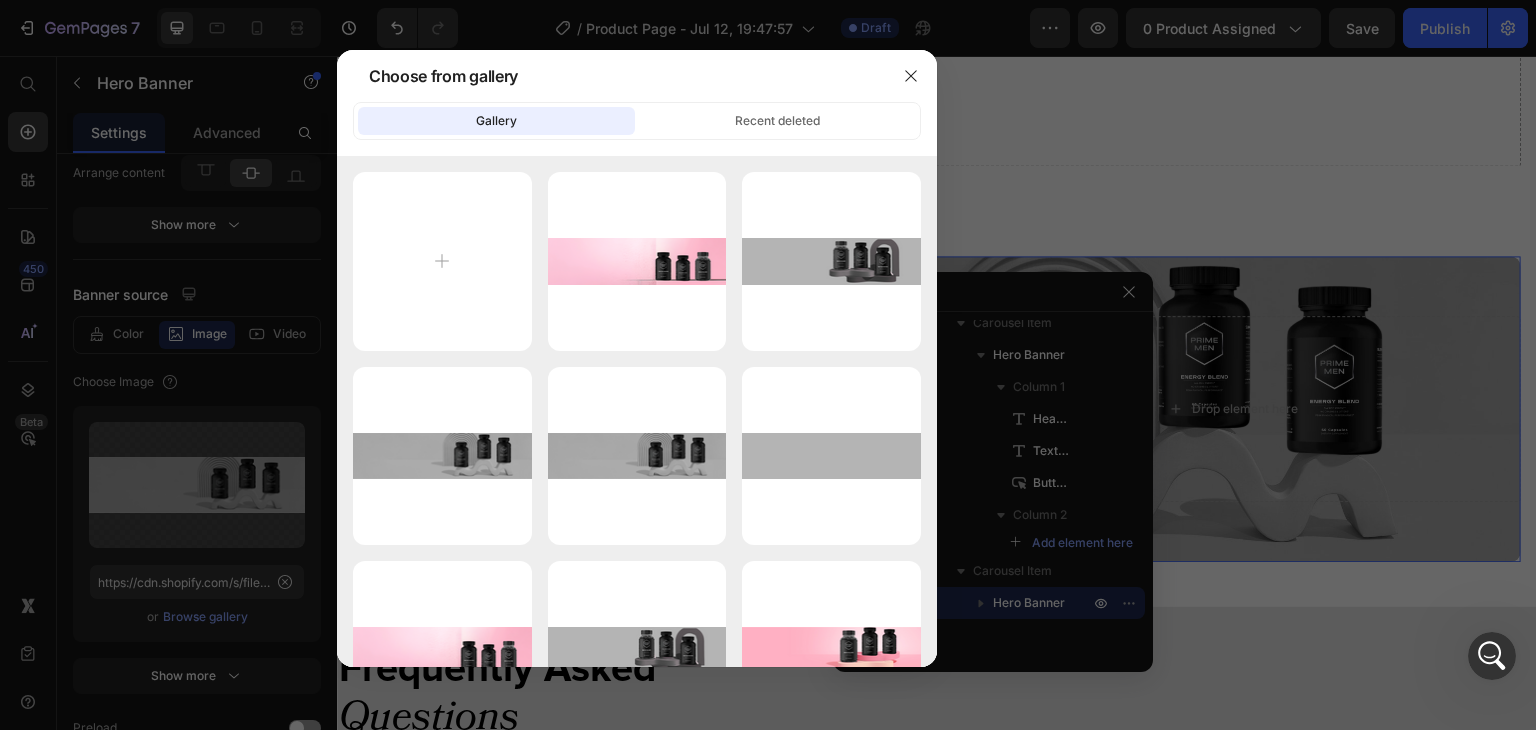 type on "https://cdn.shopify.com/s/files/1/0644/5370/5824/files/gempages_572674907528233799-ad6b6e93-0420-449b-bbd7-921891f0dbaa.png" 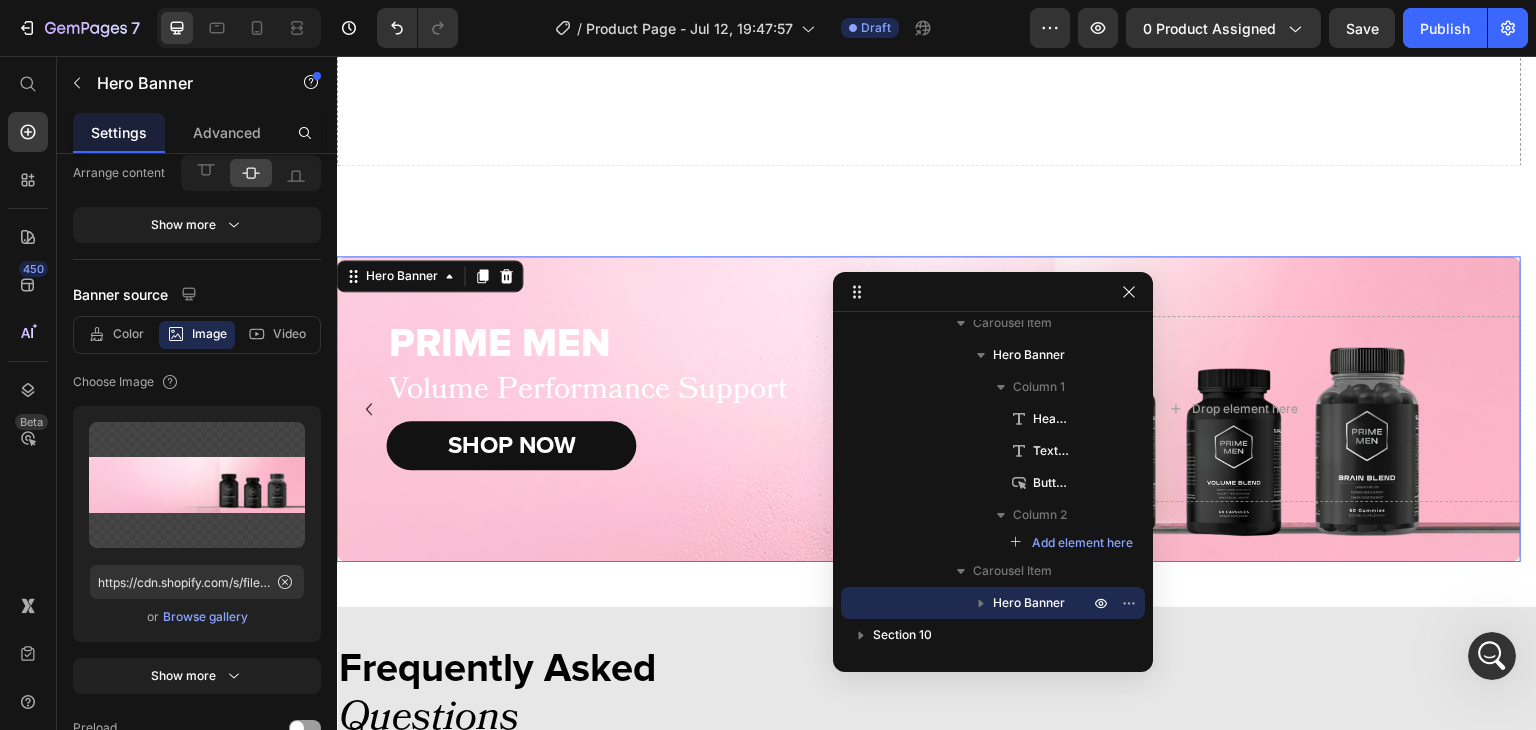 click at bounding box center (1129, 292) 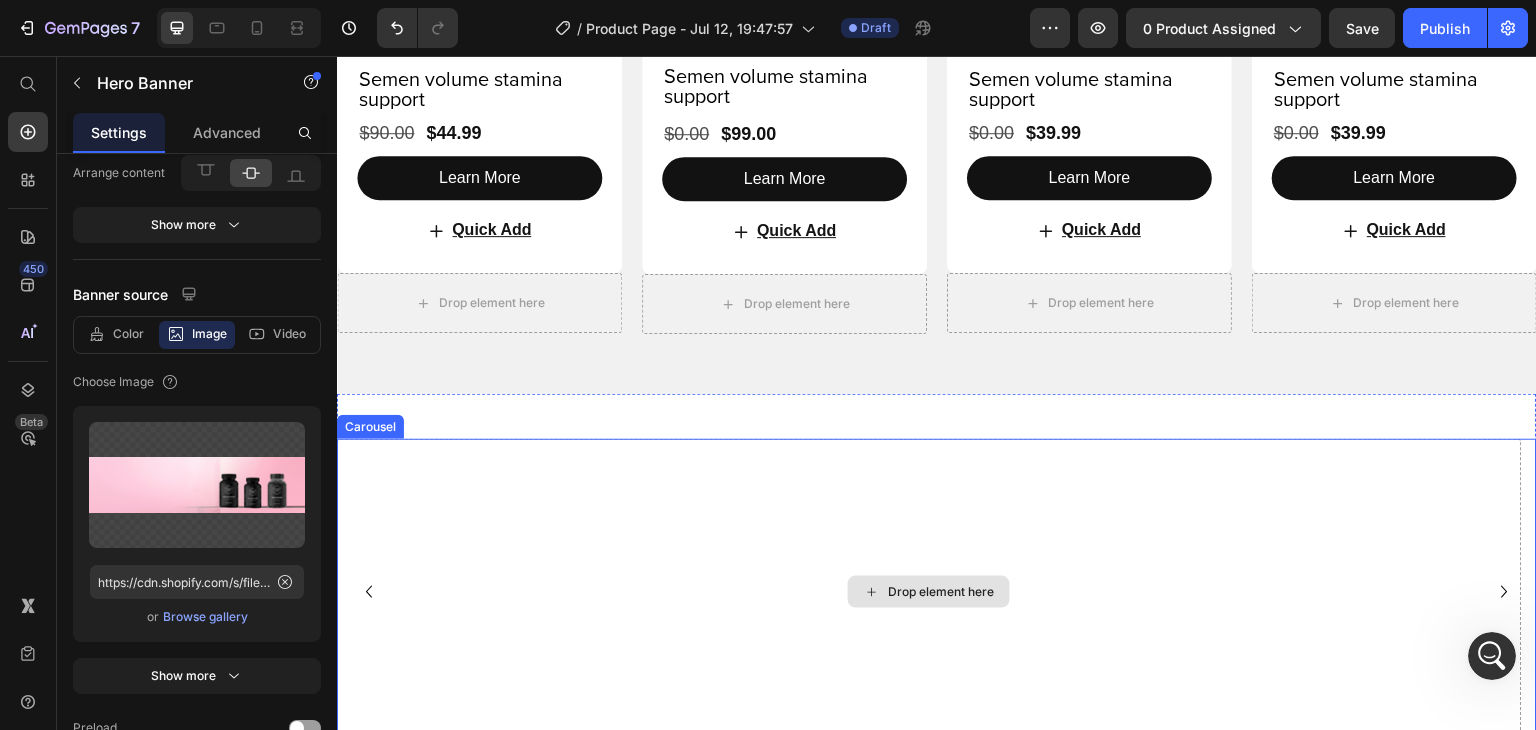 scroll, scrollTop: 3594, scrollLeft: 0, axis: vertical 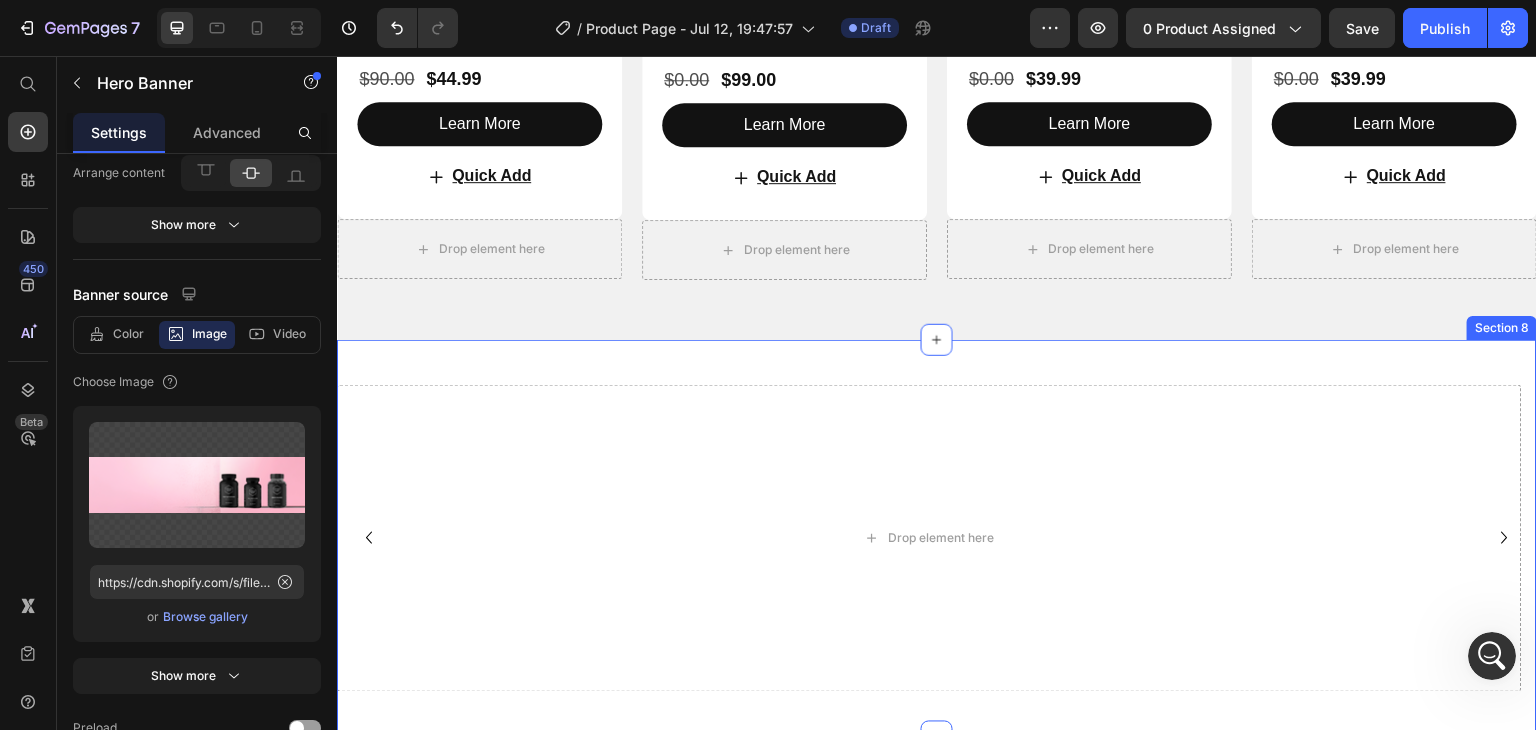 click on "Drop element here PRIME MEN Heading Volume Performance Support Text Block SHOP NOW Button
Drop element here Hero Banner PRIME MEN Heading Volume Performance Support Text Block SHOP NOW Button
Drop element here Hero Banner PRIME MEN Heading Volume Performance Support Text Block SHOP NOW Button
Drop element here Hero Banner
Carousel Section 8" at bounding box center (937, 538) 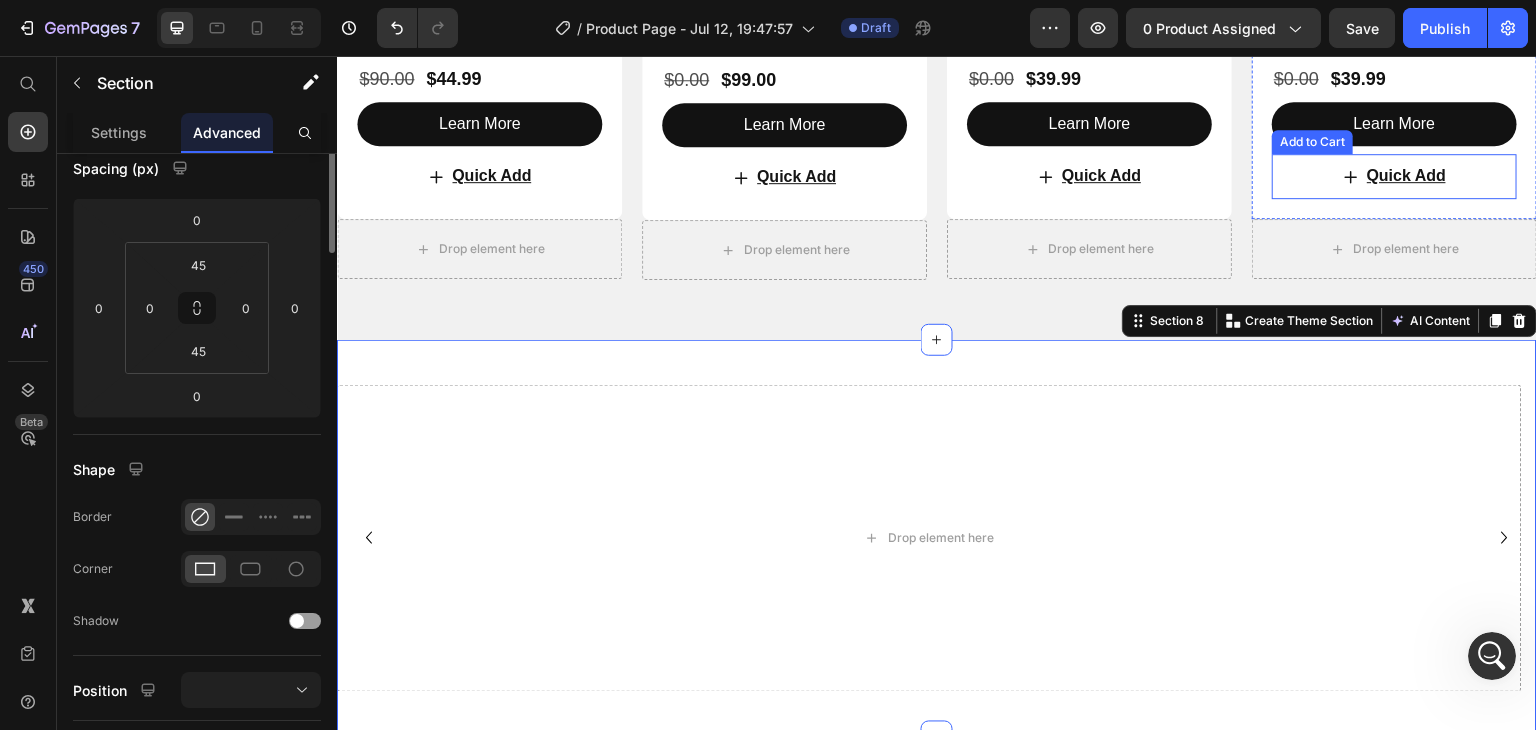 scroll, scrollTop: 0, scrollLeft: 0, axis: both 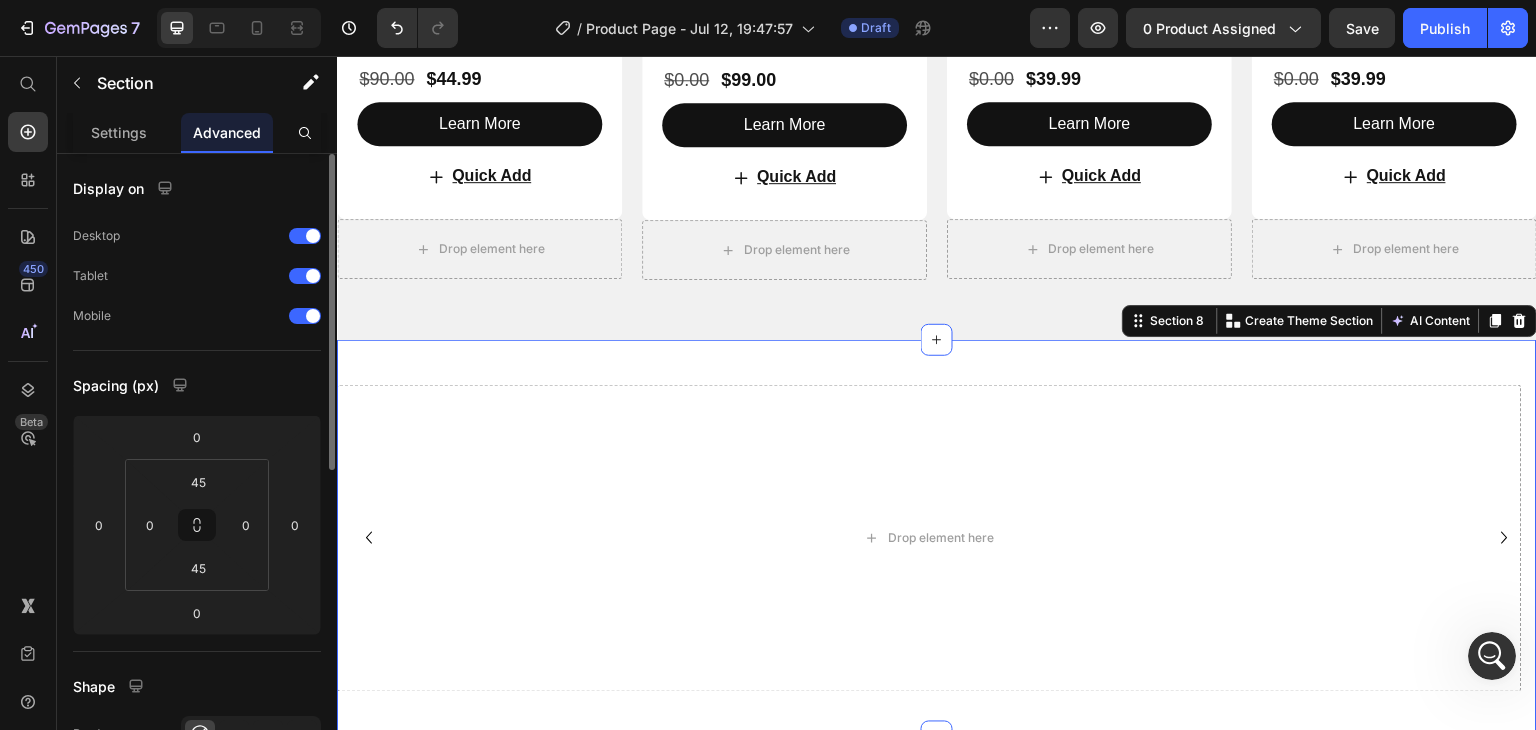 click 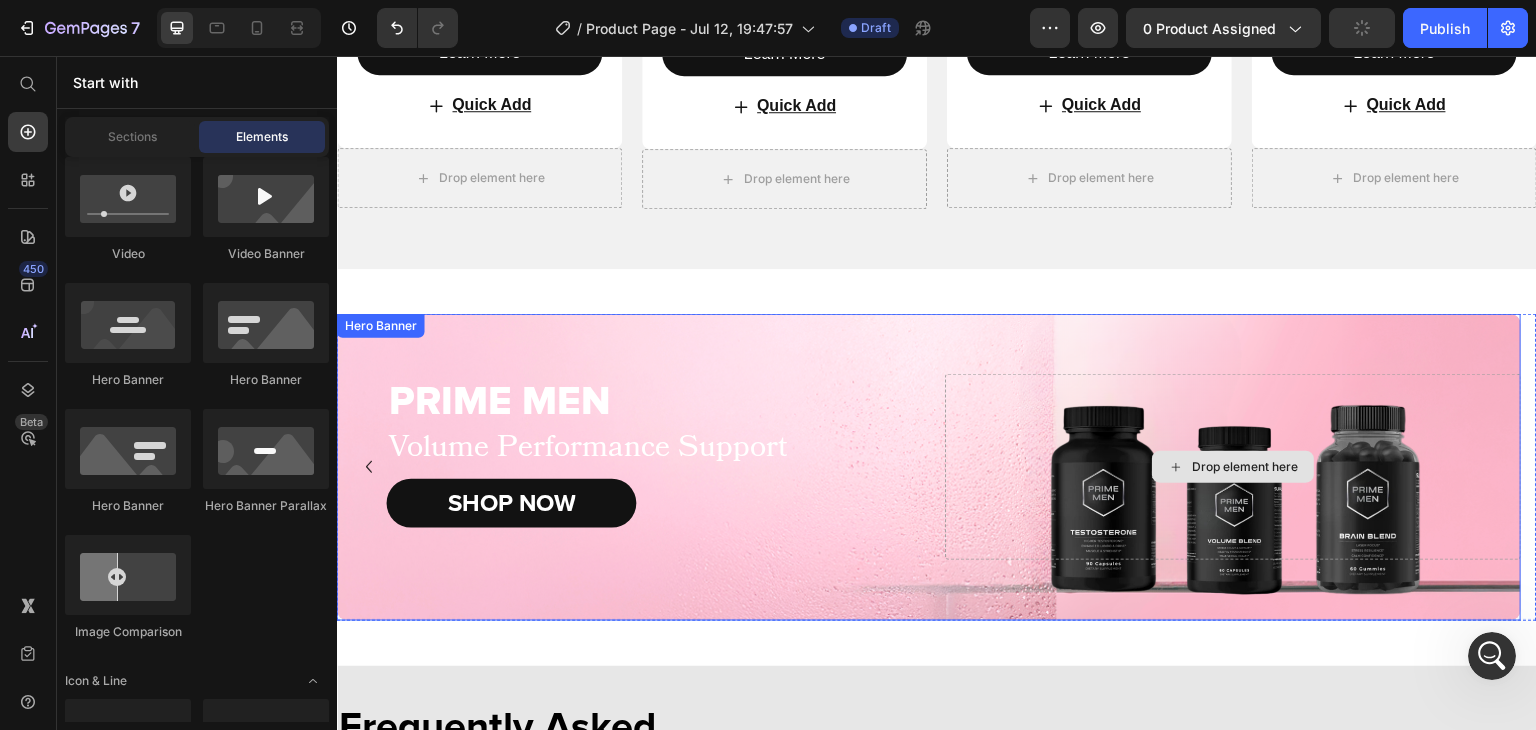 scroll, scrollTop: 3622, scrollLeft: 0, axis: vertical 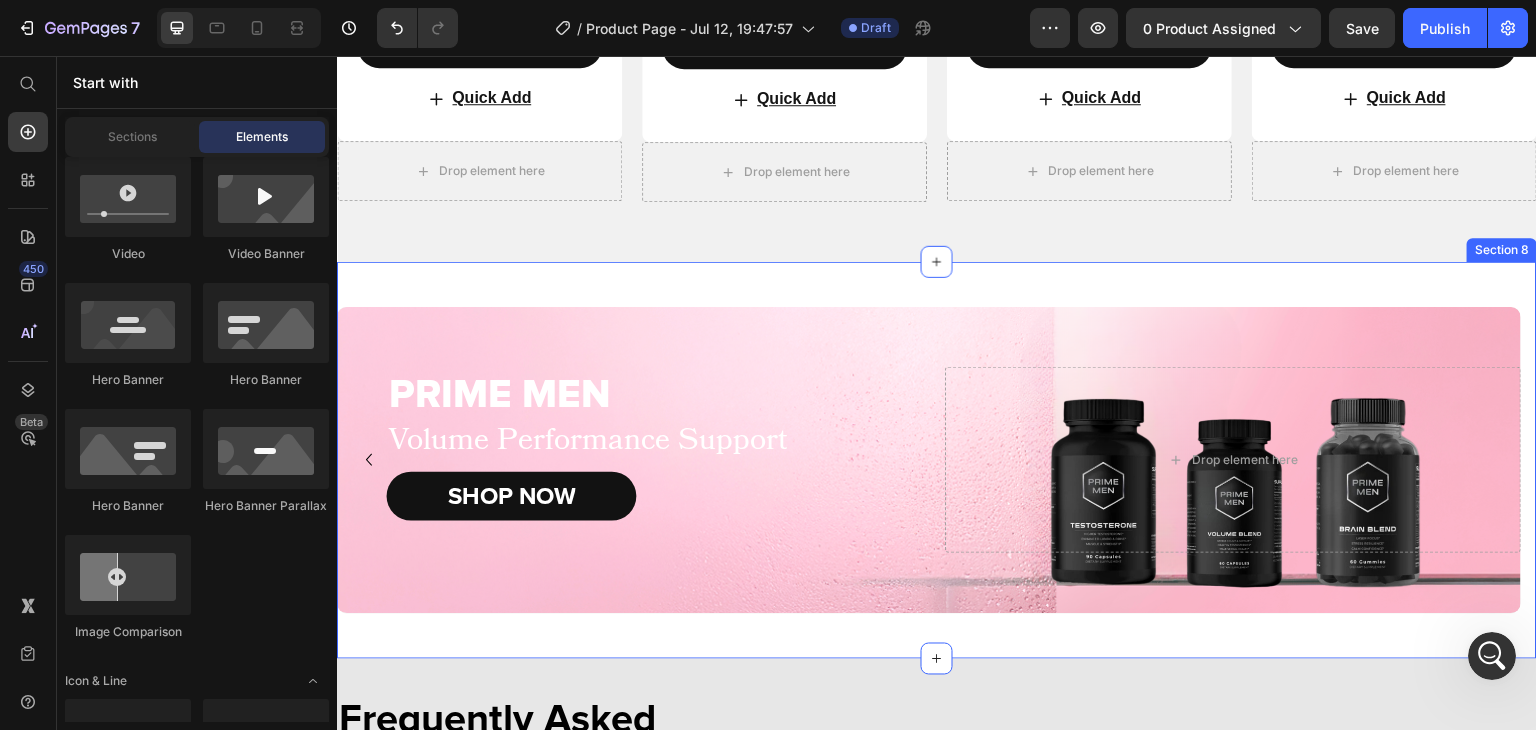 click on "PRIME MEN Heading Volume Performance Support Text Block SHOP NOW Button
Drop element here Hero Banner PRIME MEN Heading Volume Performance Support Text Block SHOP NOW Button
Drop element here Hero Banner PRIME MEN Heading Volume Performance Support Text Block SHOP NOW Button
Drop element here Hero Banner PRIME MEN Heading Volume Performance Support Text Block SHOP NOW Button
Drop element here Hero Banner
Carousel Row Section 8" at bounding box center (937, 460) 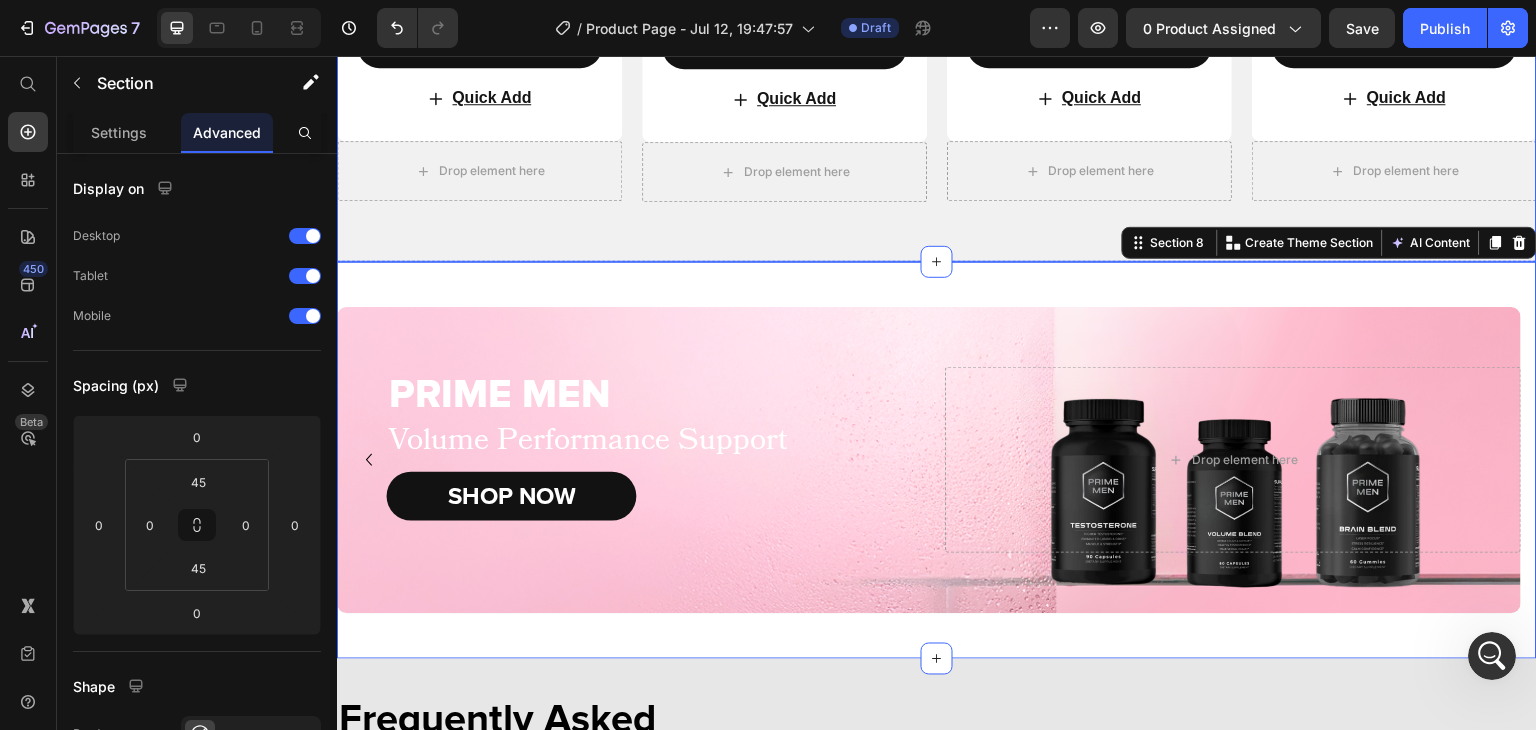 click on "BEST SELLER Text Block Row
Row BEST SELLER Text Block Row
Row Product Images Icon Icon Icon Icon Icon Icon List 11 Reviews Text Block Row PRIME VOLUME – Complete Male Performance Complex Product Title Semen volume stamina support Text Block $44.99 Product Price $90.00 Product Price Row Learn More Button
Quick Add Add to Cart Row
Drop element here Product Row BEST SELLER Text Block Row
Row BEST SELLER Text Block Row
Row Product Images Icon Icon Icon Icon Icon Icon List 261 Reviews Text Block Row PRIME TESTOSTERONE – Clinical T-Optimizer Product Title Semen volume stamina support Text Block $99.00 Product Price $0.00 Product Price Row Learn More Button
Quick Add Add to Cart Row
Drop element here Product Row BEST SELLER Text Block Row
Row BEST SELLER Text Block Row
Row Product Images Icon Icon Icon Icon Icon Icon List 12 Reviews Row" at bounding box center [937, -156] 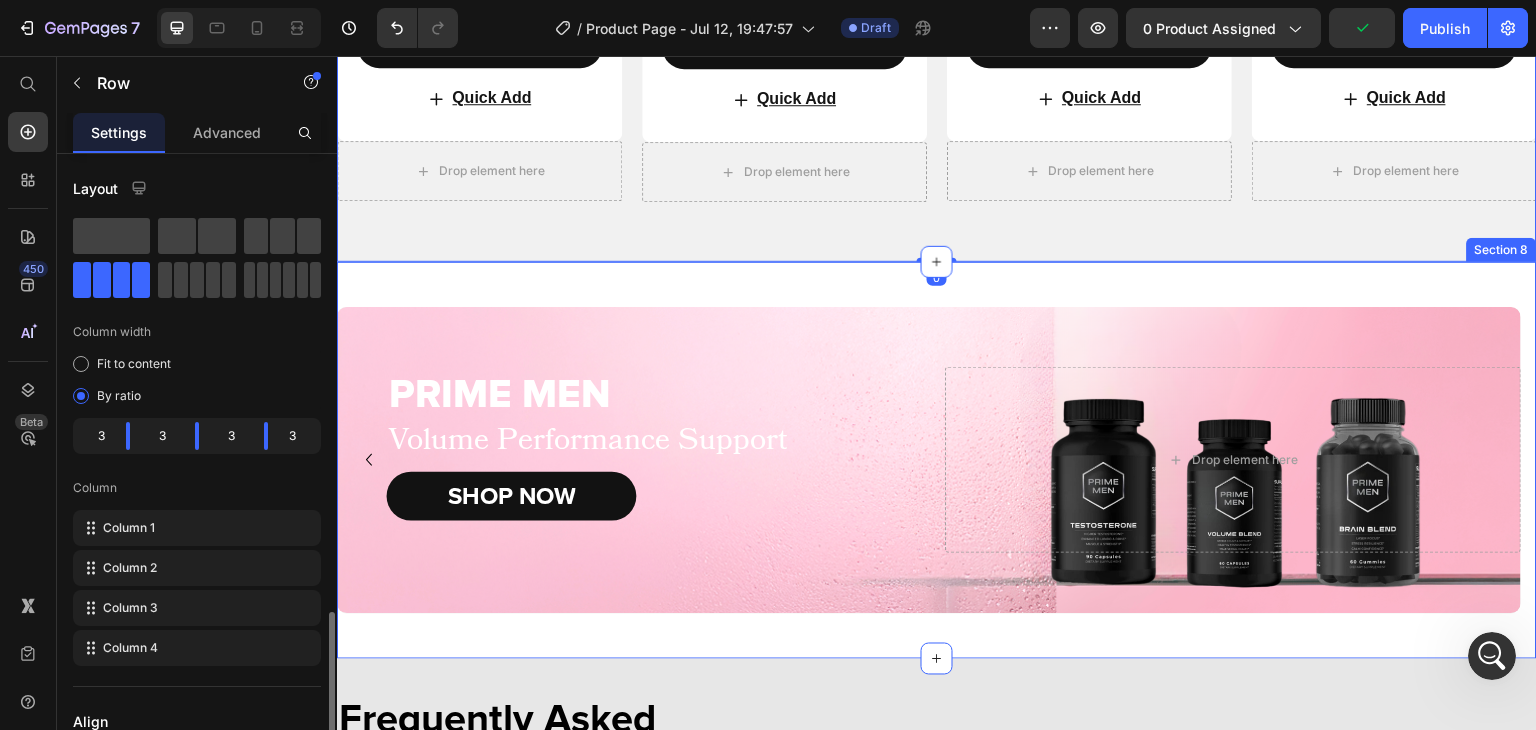scroll, scrollTop: 566, scrollLeft: 0, axis: vertical 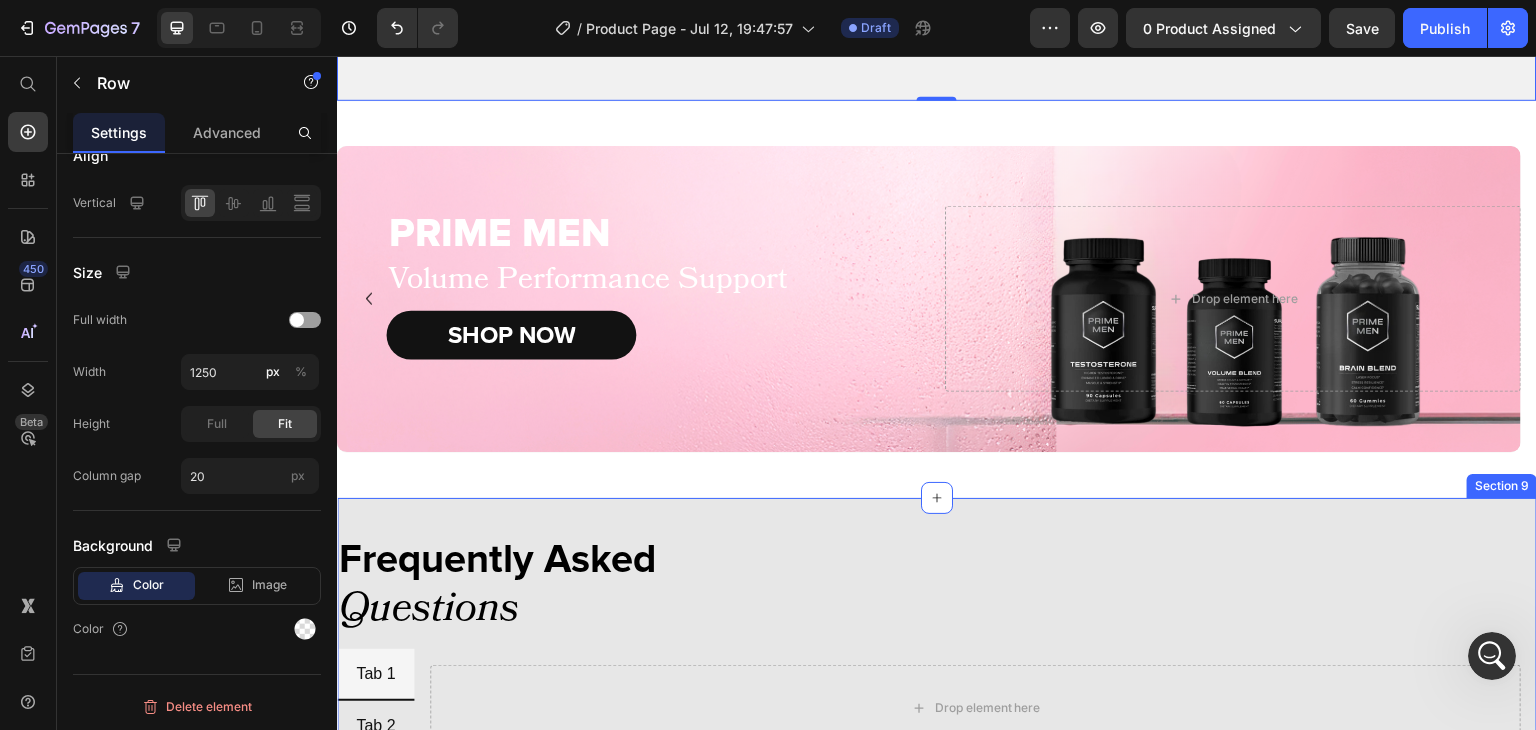 click on "Frequently Asked Text Block Questions Text Block Tab 1 Tab 2
Drop element here
Tab Row Section 9" at bounding box center (937, 653) 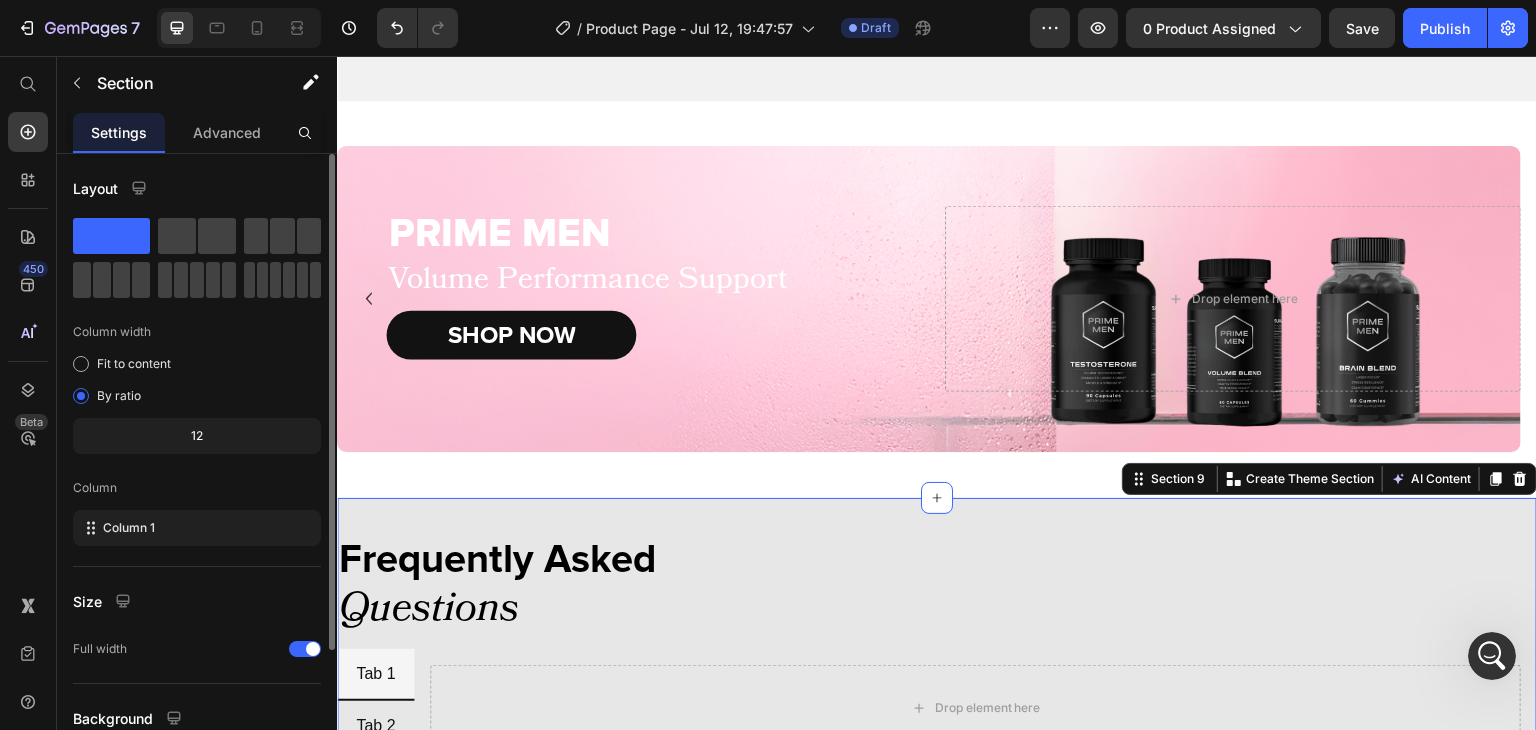 scroll, scrollTop: 173, scrollLeft: 0, axis: vertical 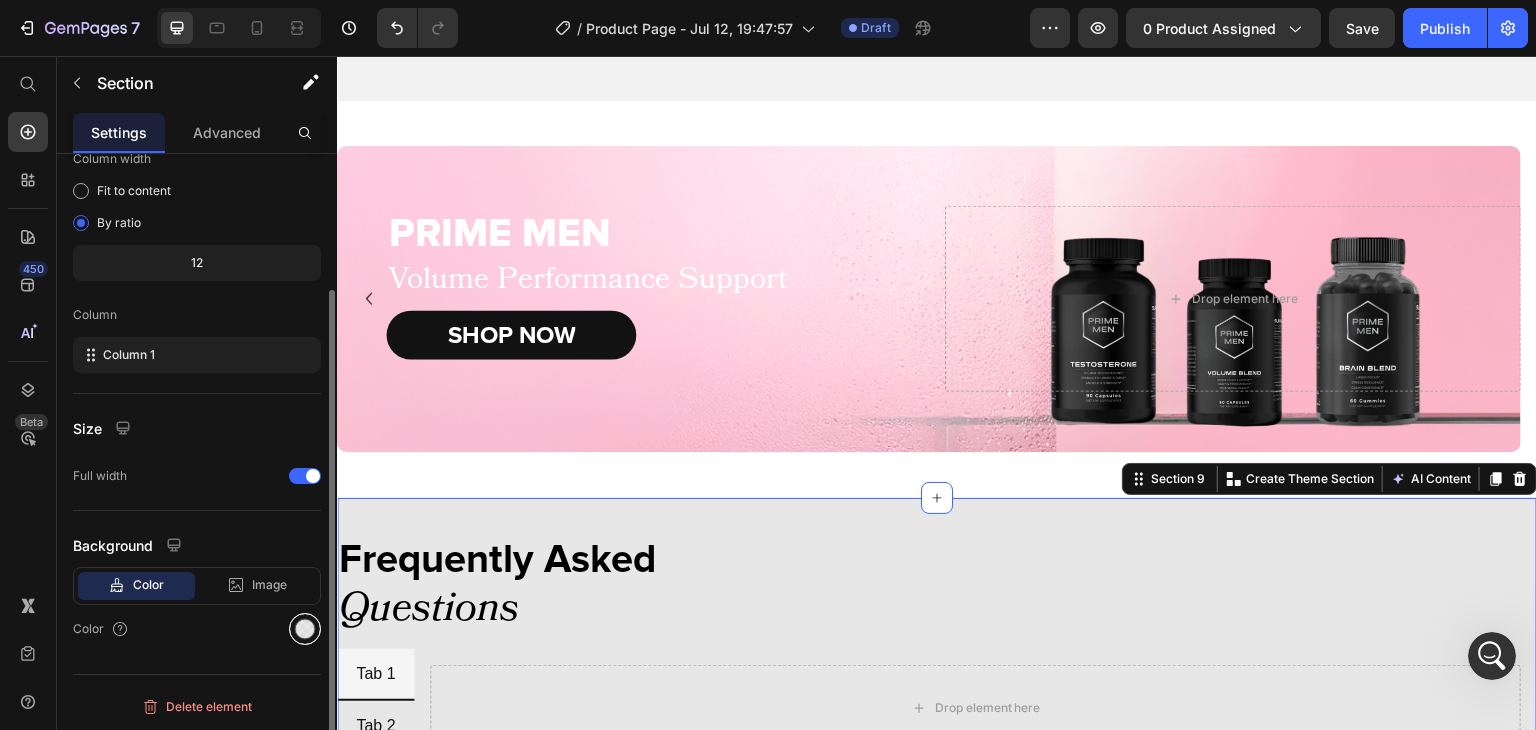 click at bounding box center (305, 629) 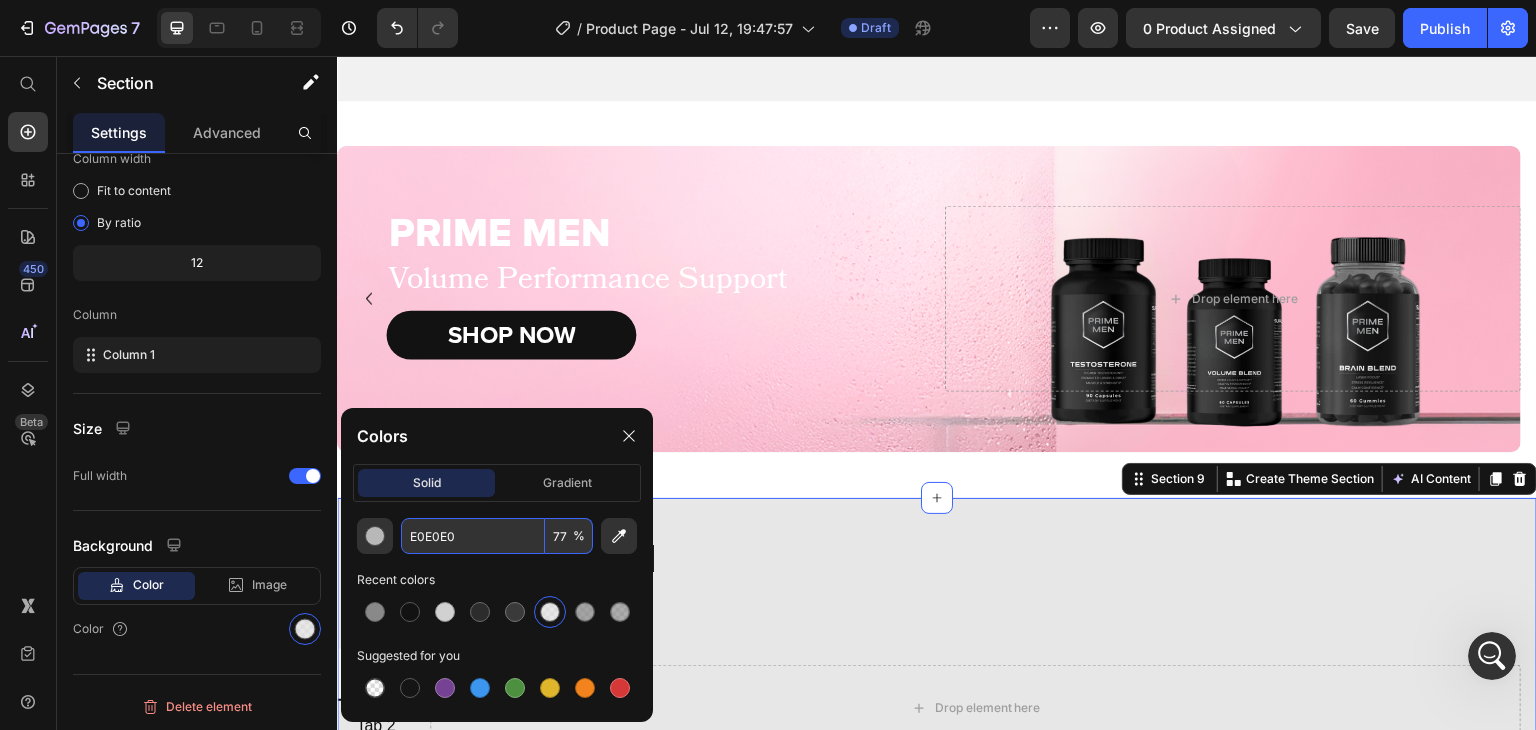 click on "E0E0E0" at bounding box center [473, 536] 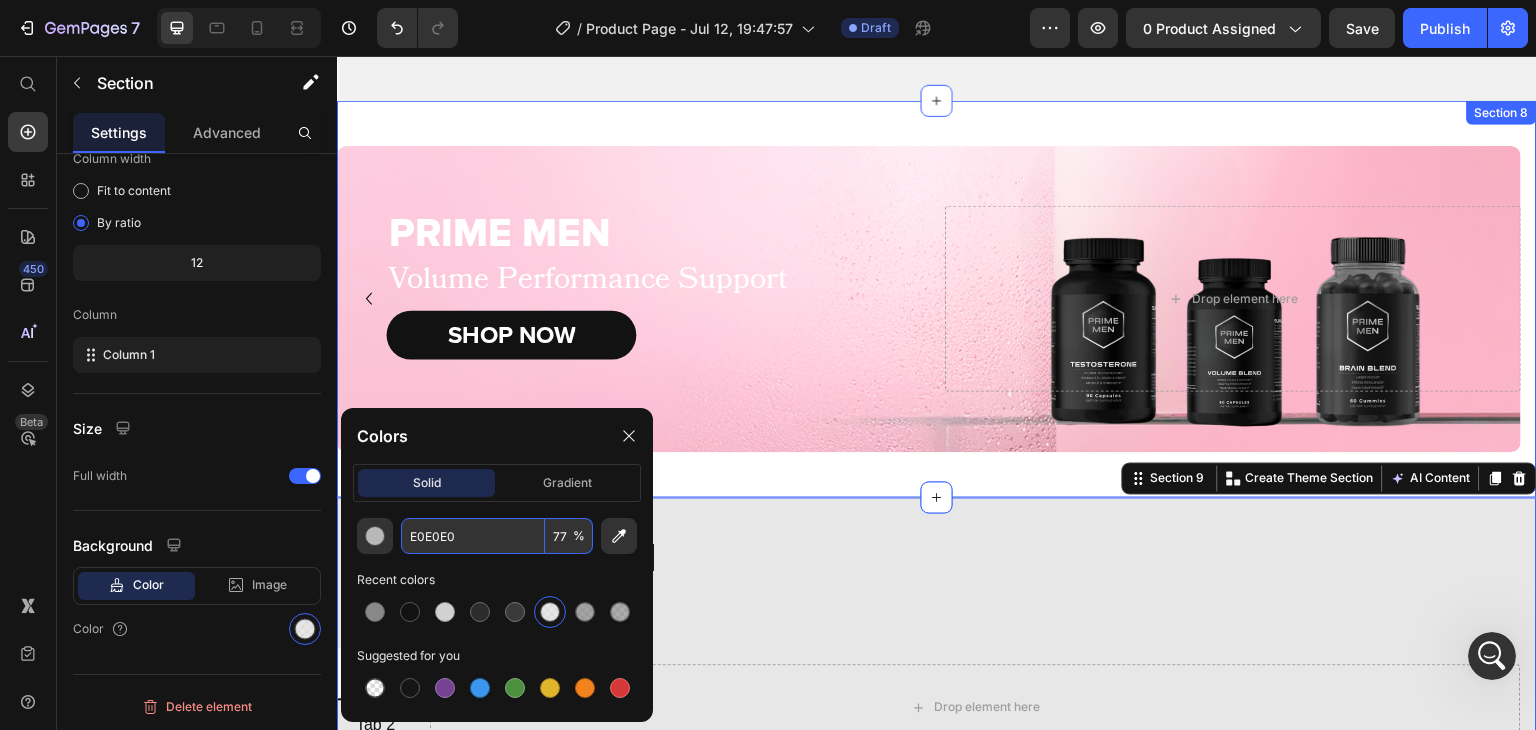 click on "PRIME MEN Heading Volume Performance Support Text Block SHOP NOW Button
Drop element here Hero Banner PRIME MEN Heading Volume Performance Support Text Block SHOP NOW Button
Drop element here Hero Banner PRIME MEN Heading Volume Performance Support Text Block SHOP NOW Button
Drop element here Hero Banner PRIME MEN Heading Volume Performance Support Text Block SHOP NOW Button
Drop element here Hero Banner
Carousel Row Section 8" at bounding box center [937, 299] 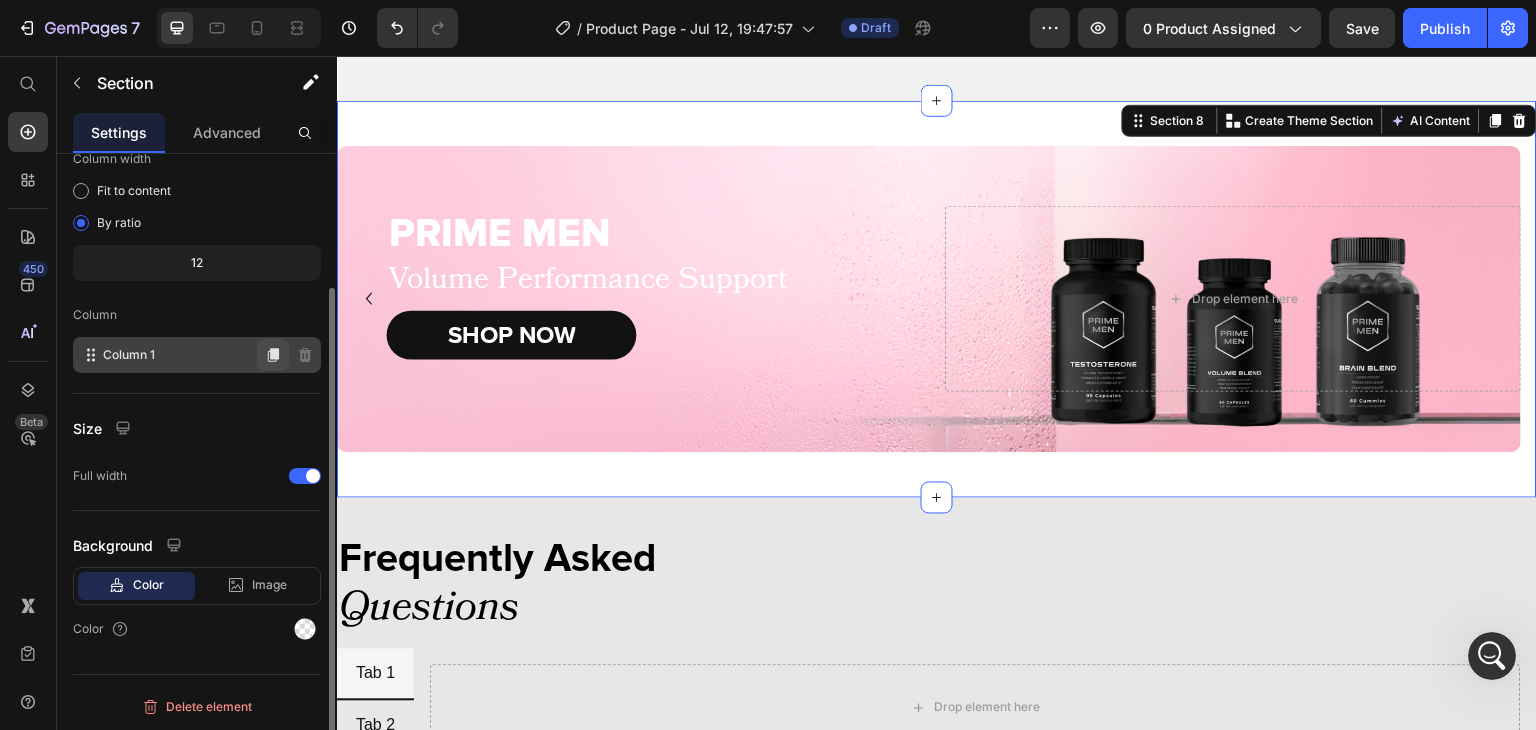 scroll, scrollTop: 172, scrollLeft: 0, axis: vertical 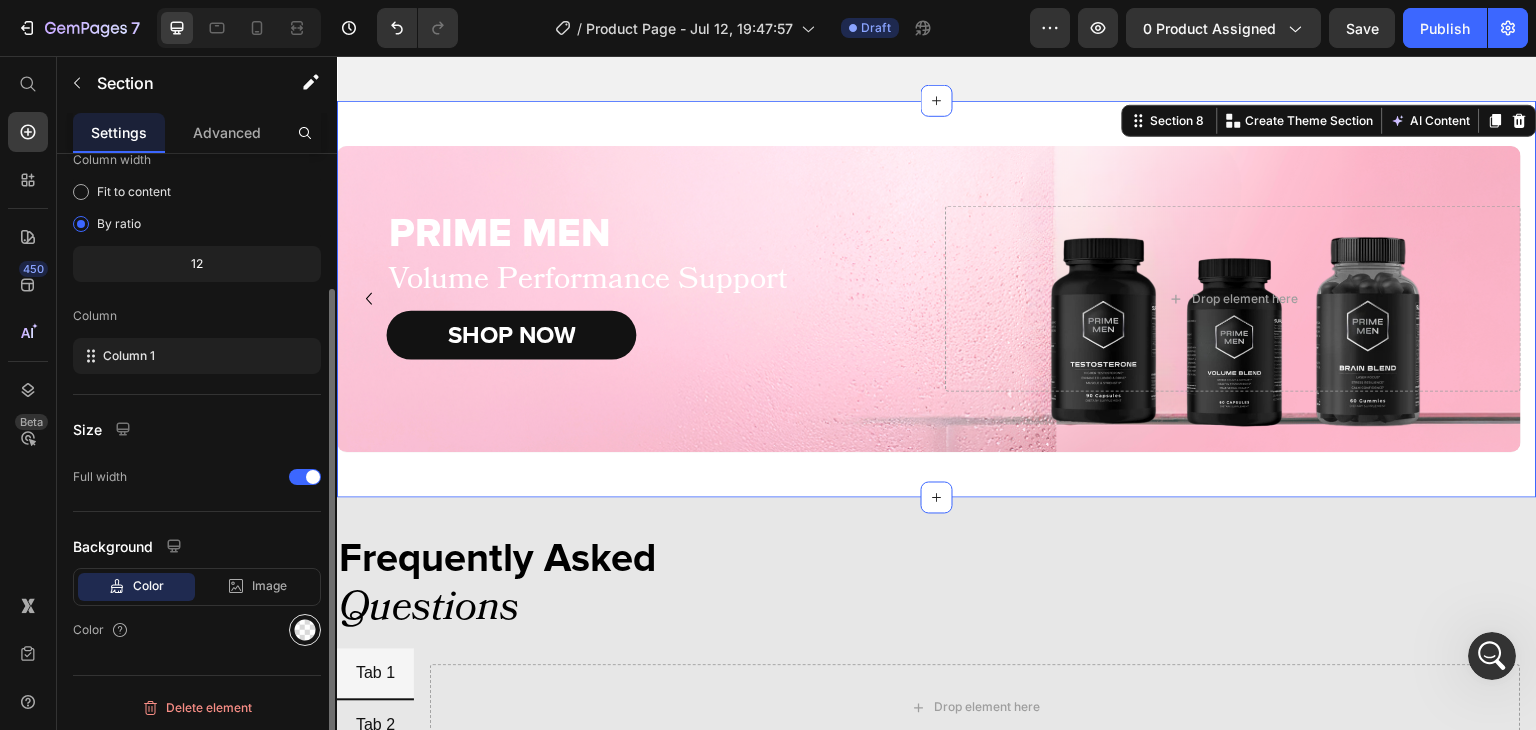 click at bounding box center (305, 630) 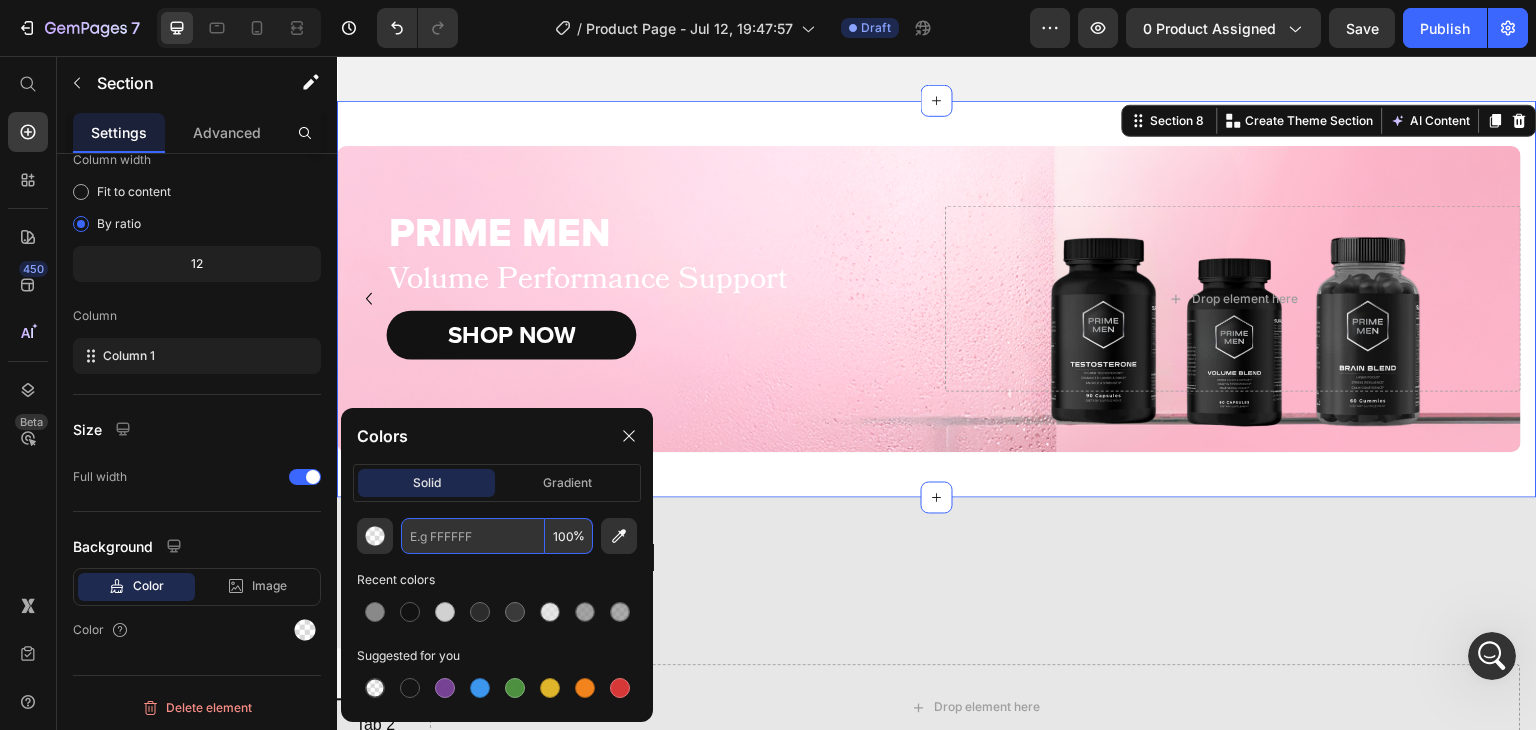 click at bounding box center (473, 536) 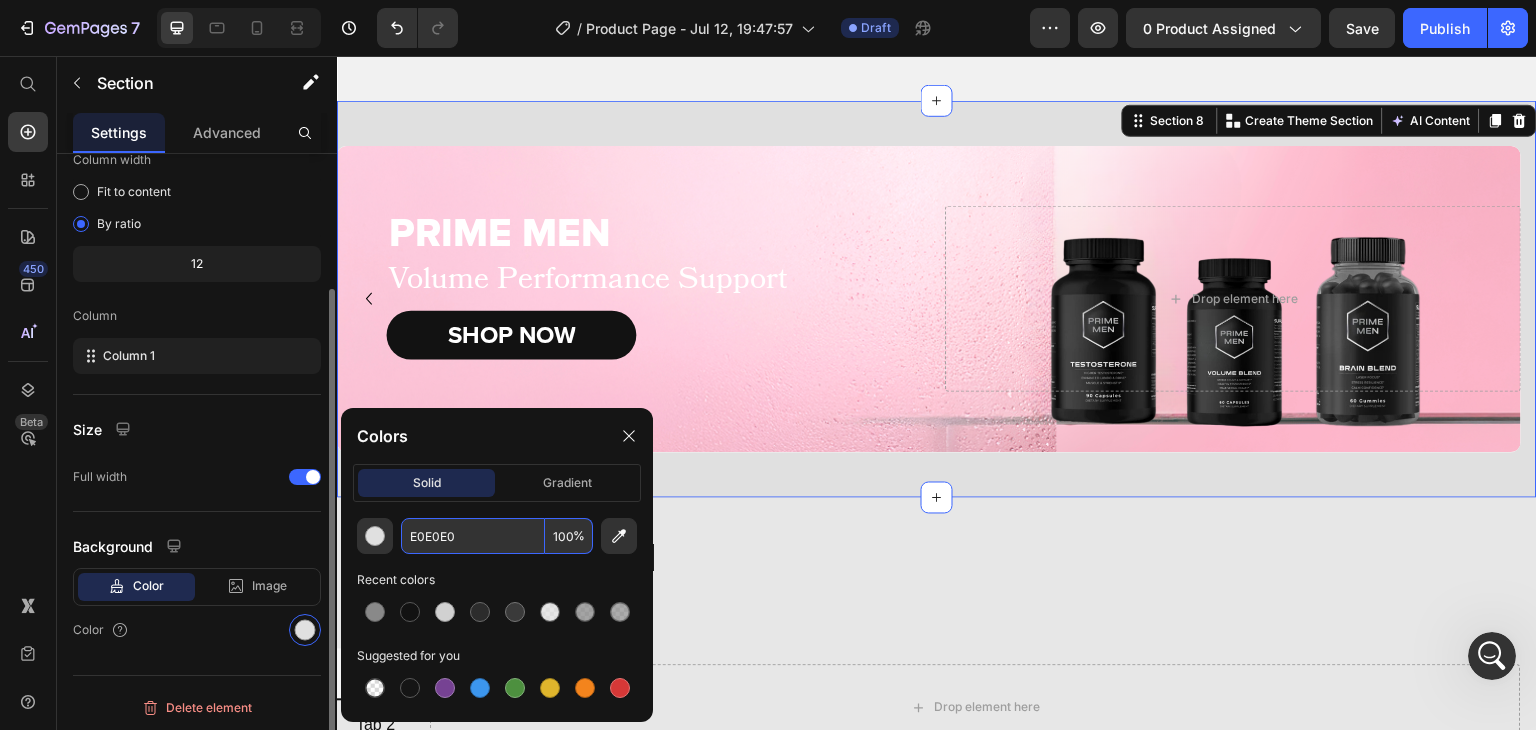 click on "Size" at bounding box center (197, 429) 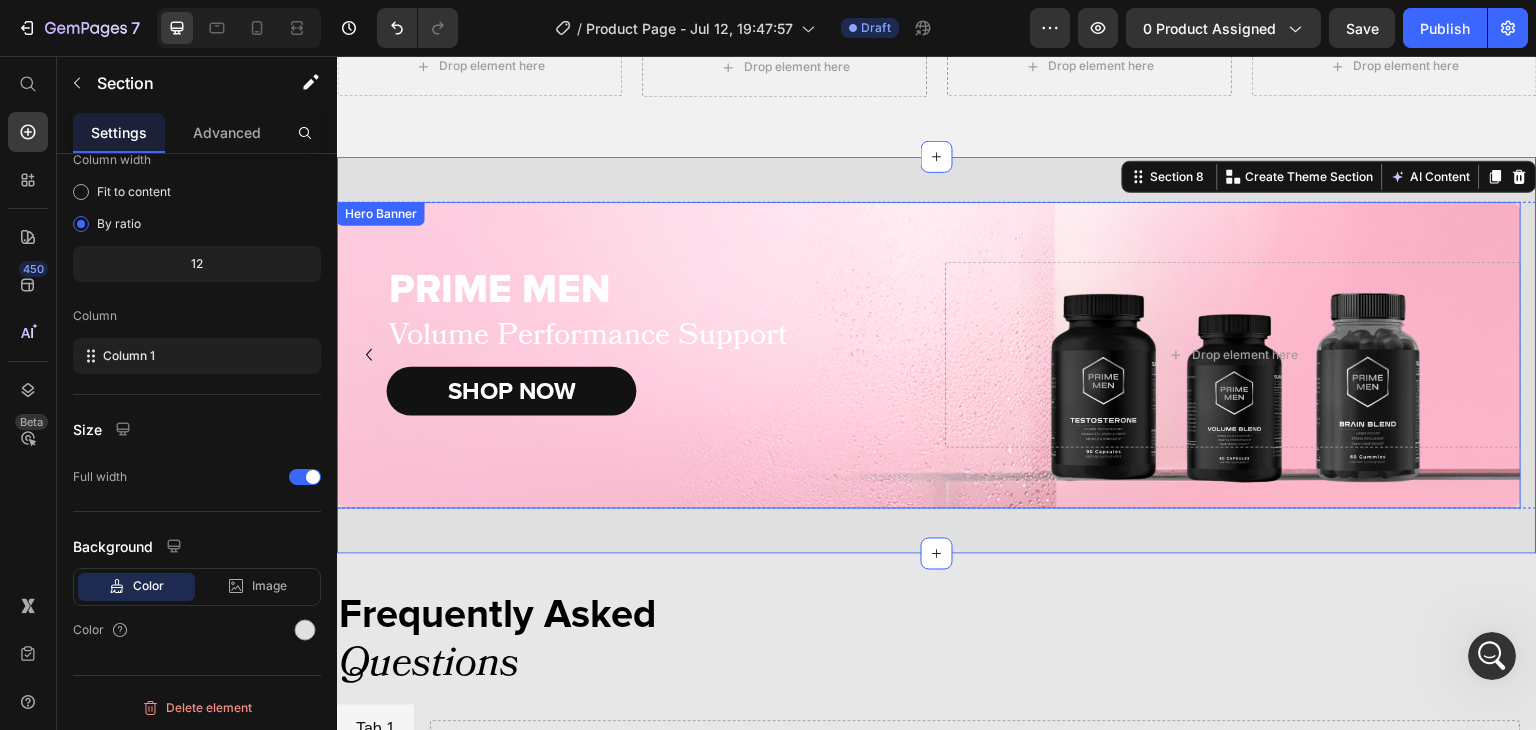 scroll, scrollTop: 3801, scrollLeft: 0, axis: vertical 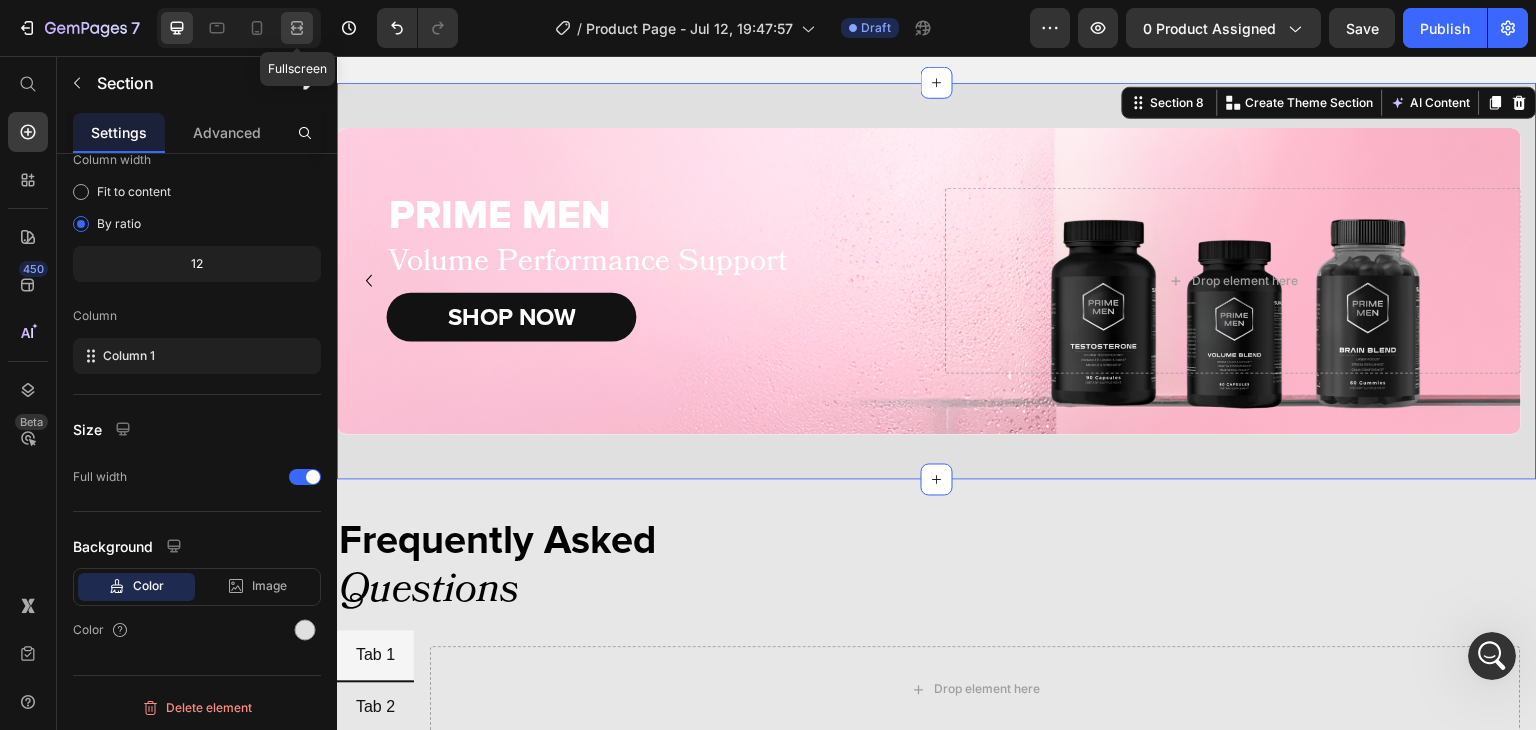 click 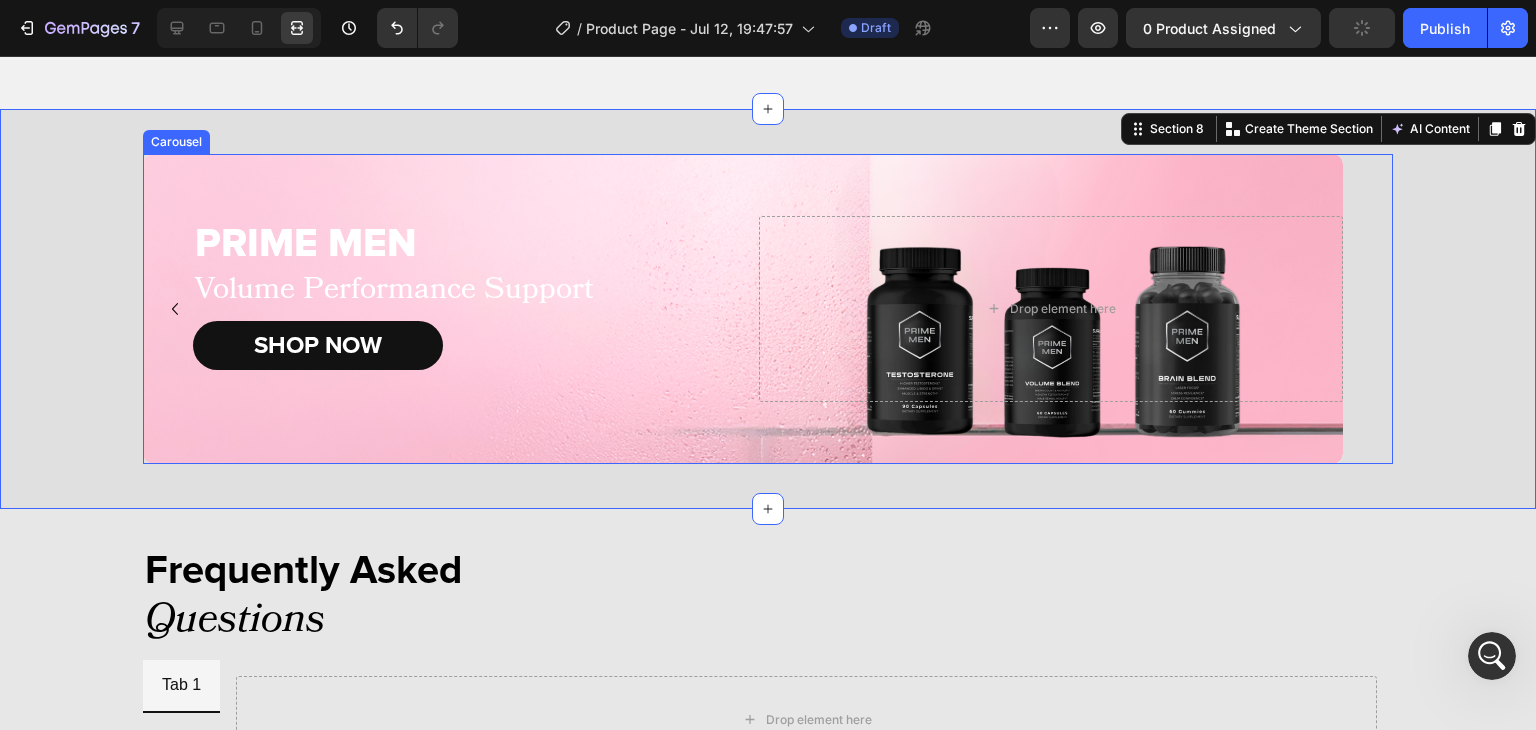 scroll, scrollTop: 3645, scrollLeft: 0, axis: vertical 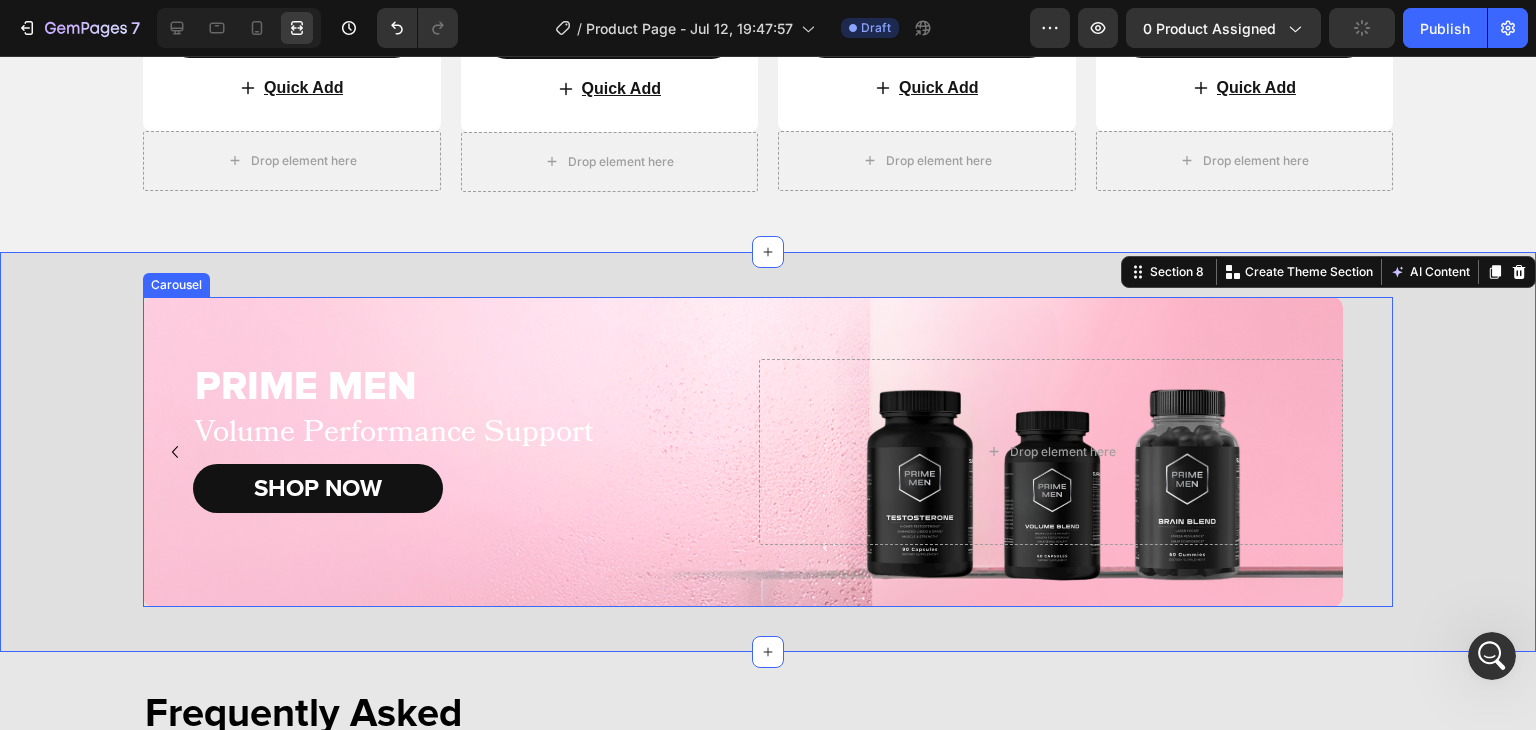click on "PRIME MEN Heading Volume Performance Support Text Block SHOP NOW Button
Drop element here Hero Banner" at bounding box center [768, 452] 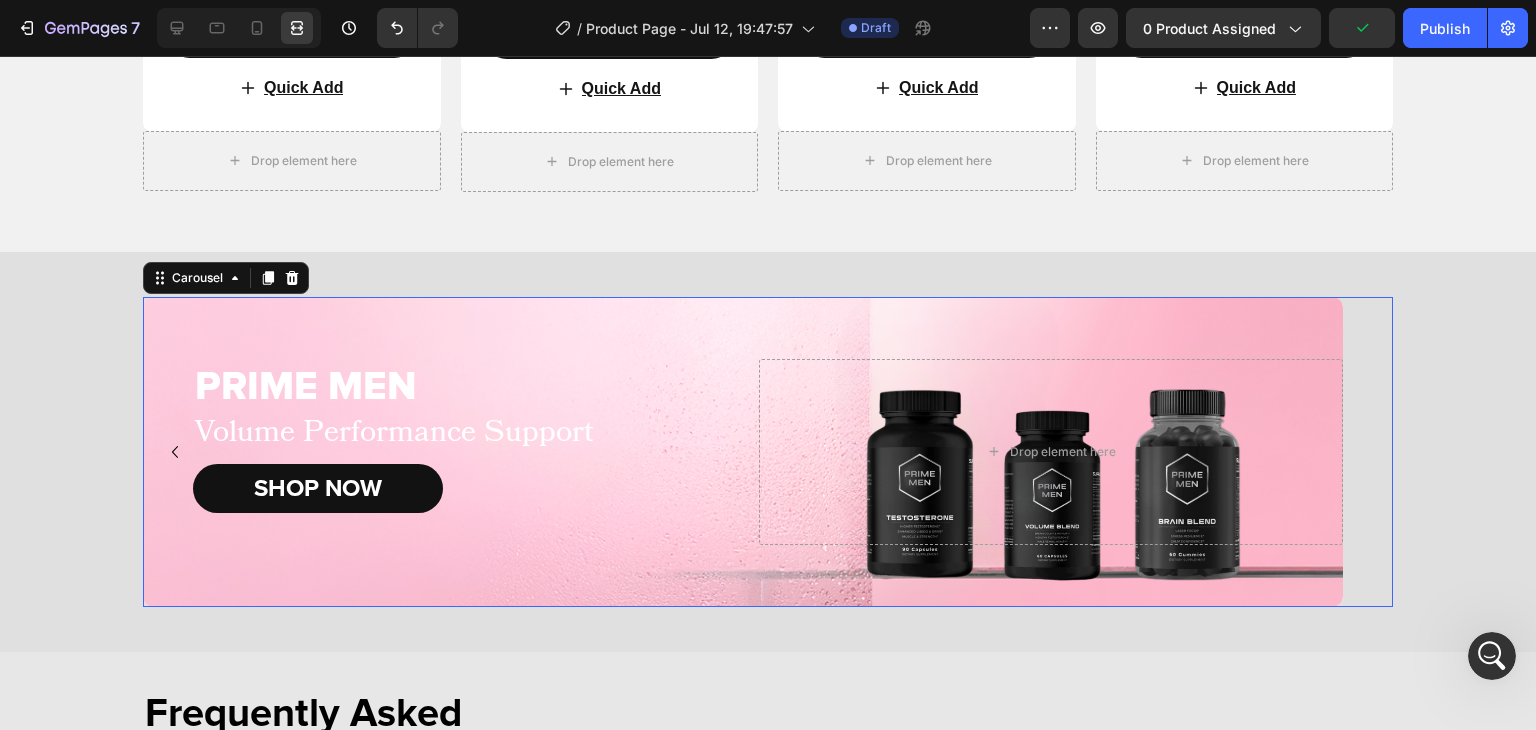 scroll, scrollTop: 0, scrollLeft: 0, axis: both 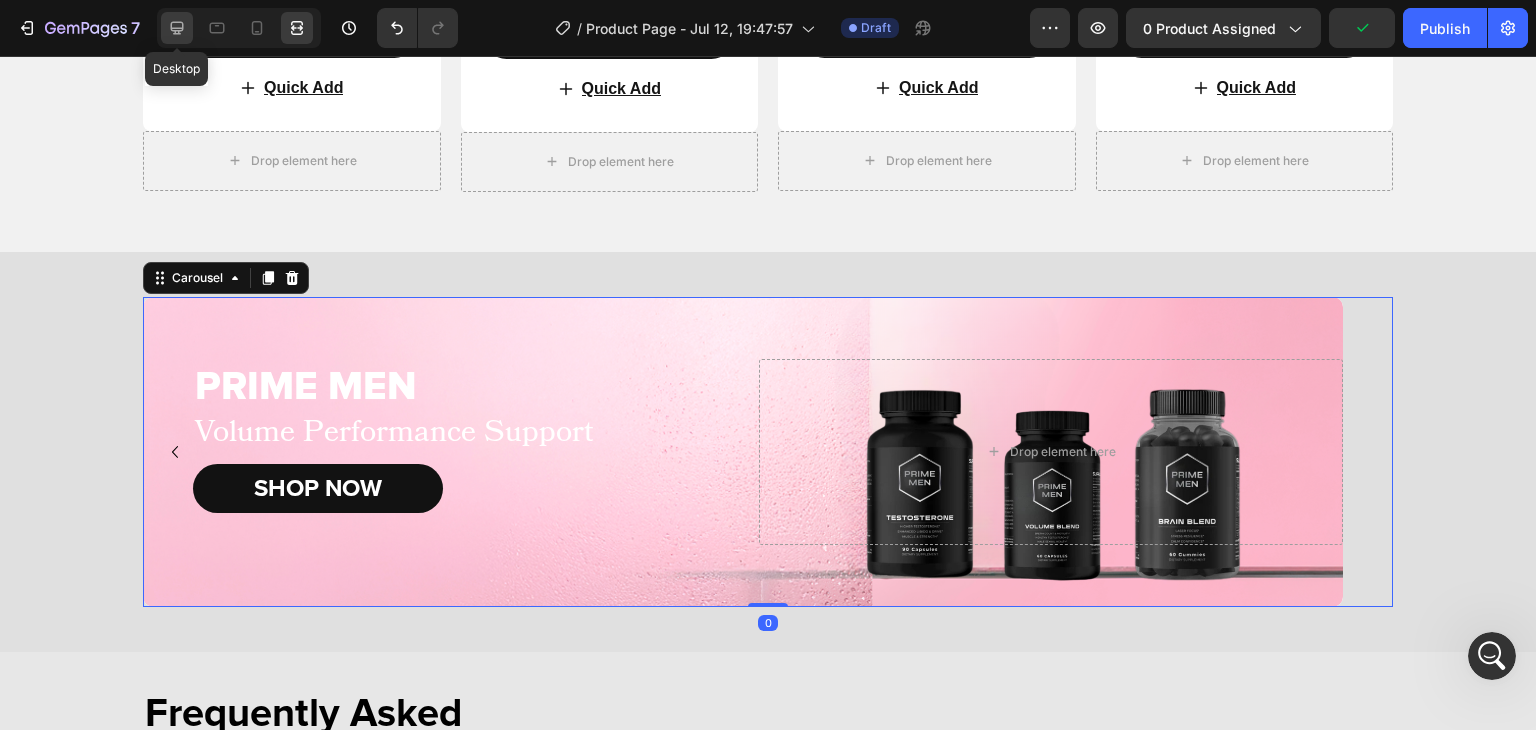 click 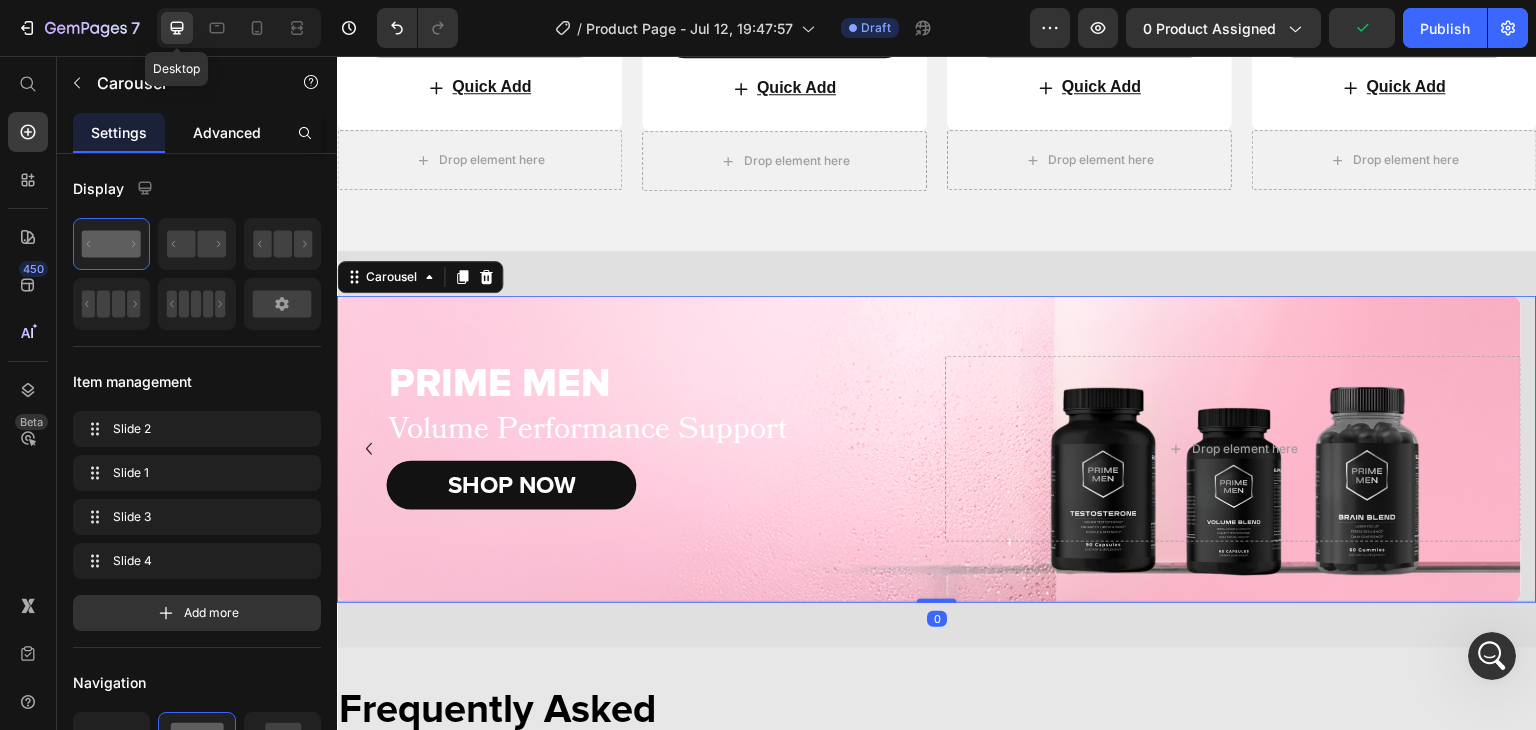 scroll, scrollTop: 3629, scrollLeft: 0, axis: vertical 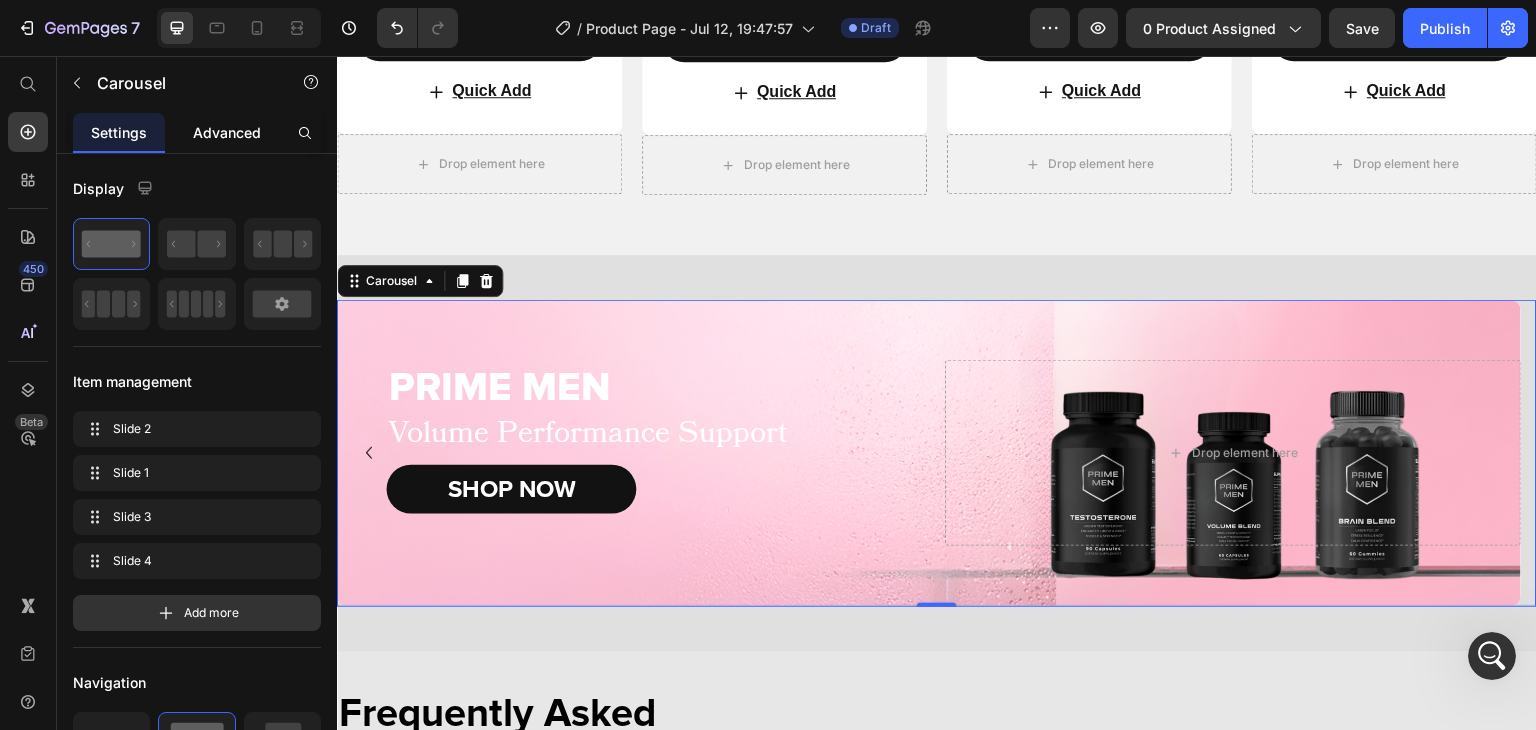 click on "Advanced" 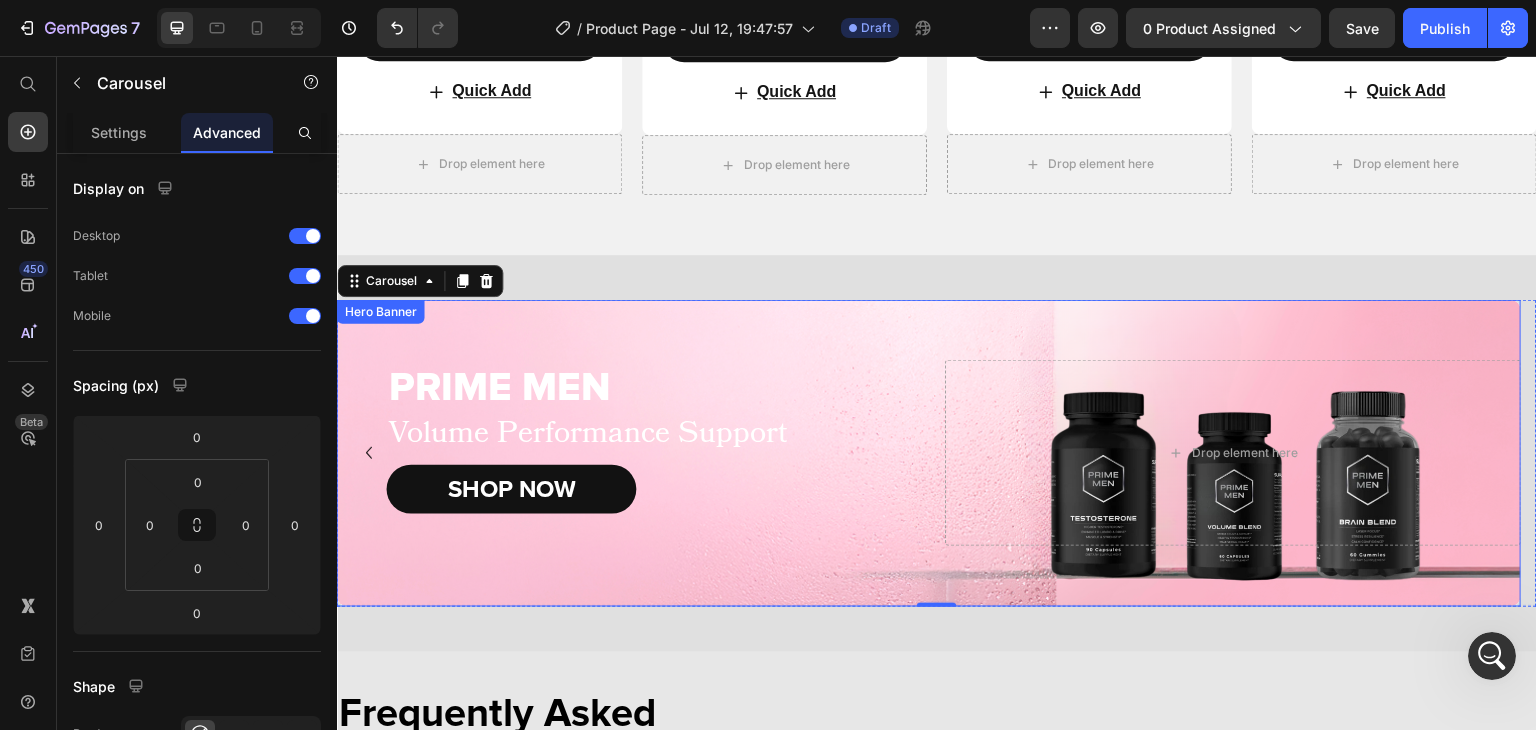 click on "PRIME MEN Heading Volume Performance Support Text Block SHOP NOW Button
Drop element here" at bounding box center (929, 453) 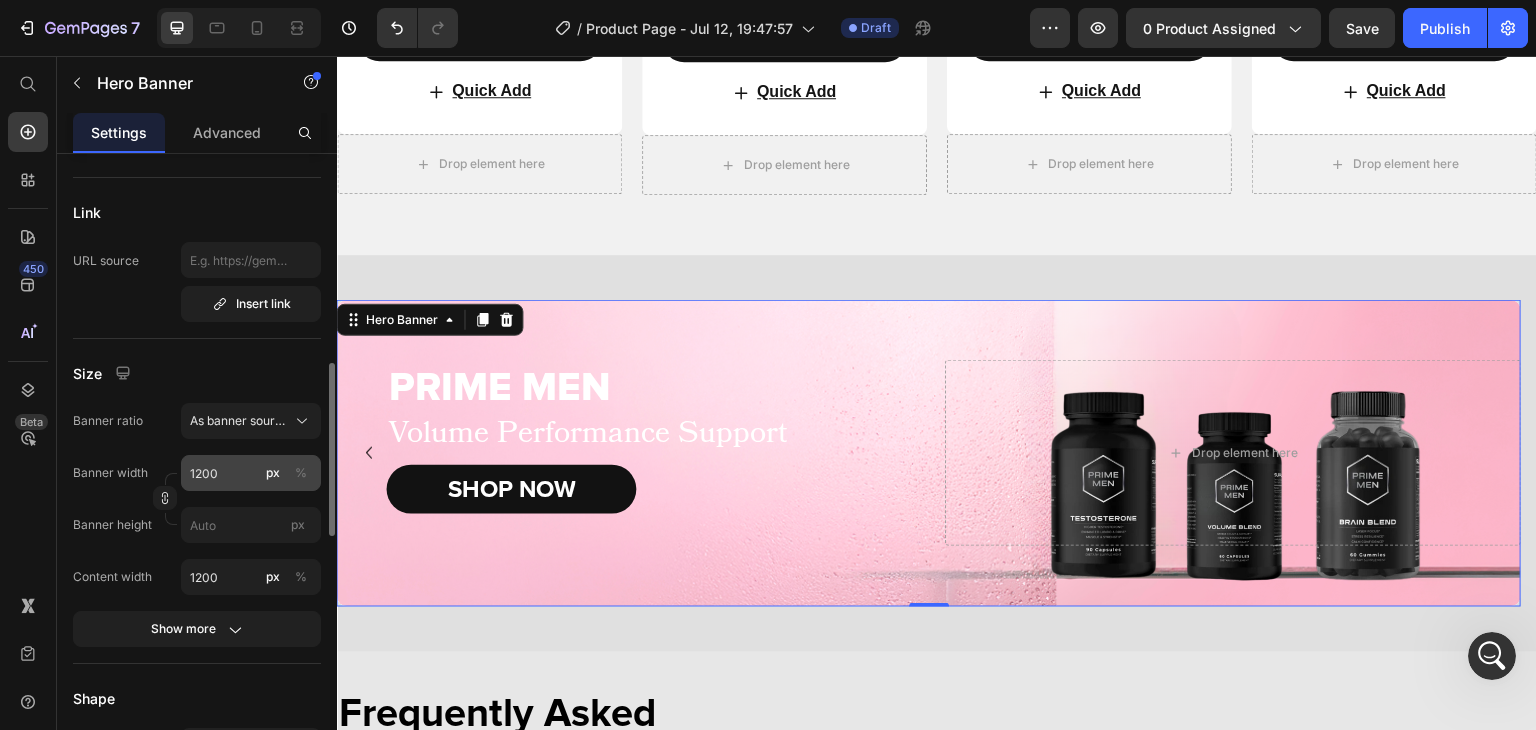 scroll, scrollTop: 803, scrollLeft: 0, axis: vertical 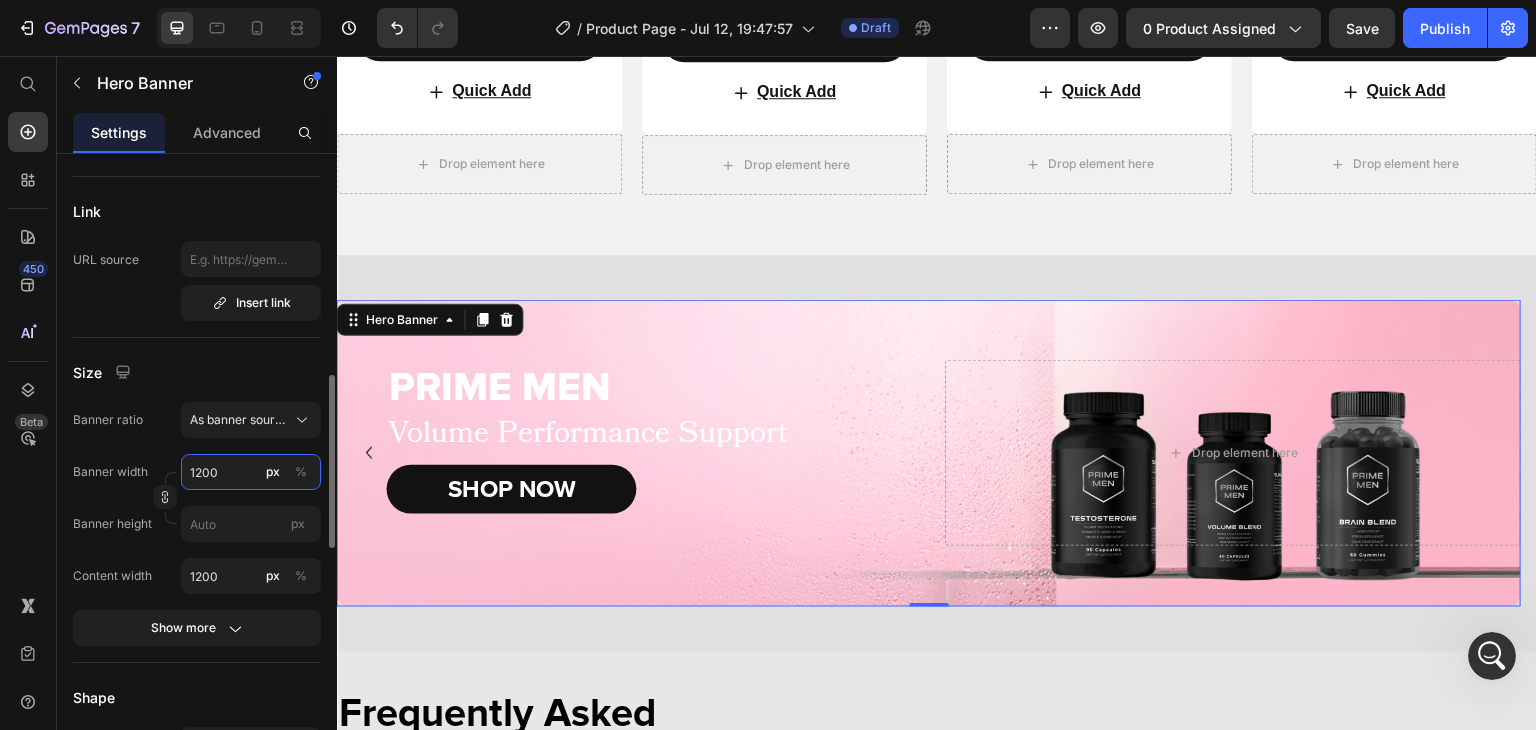 click on "1200" at bounding box center (251, 472) 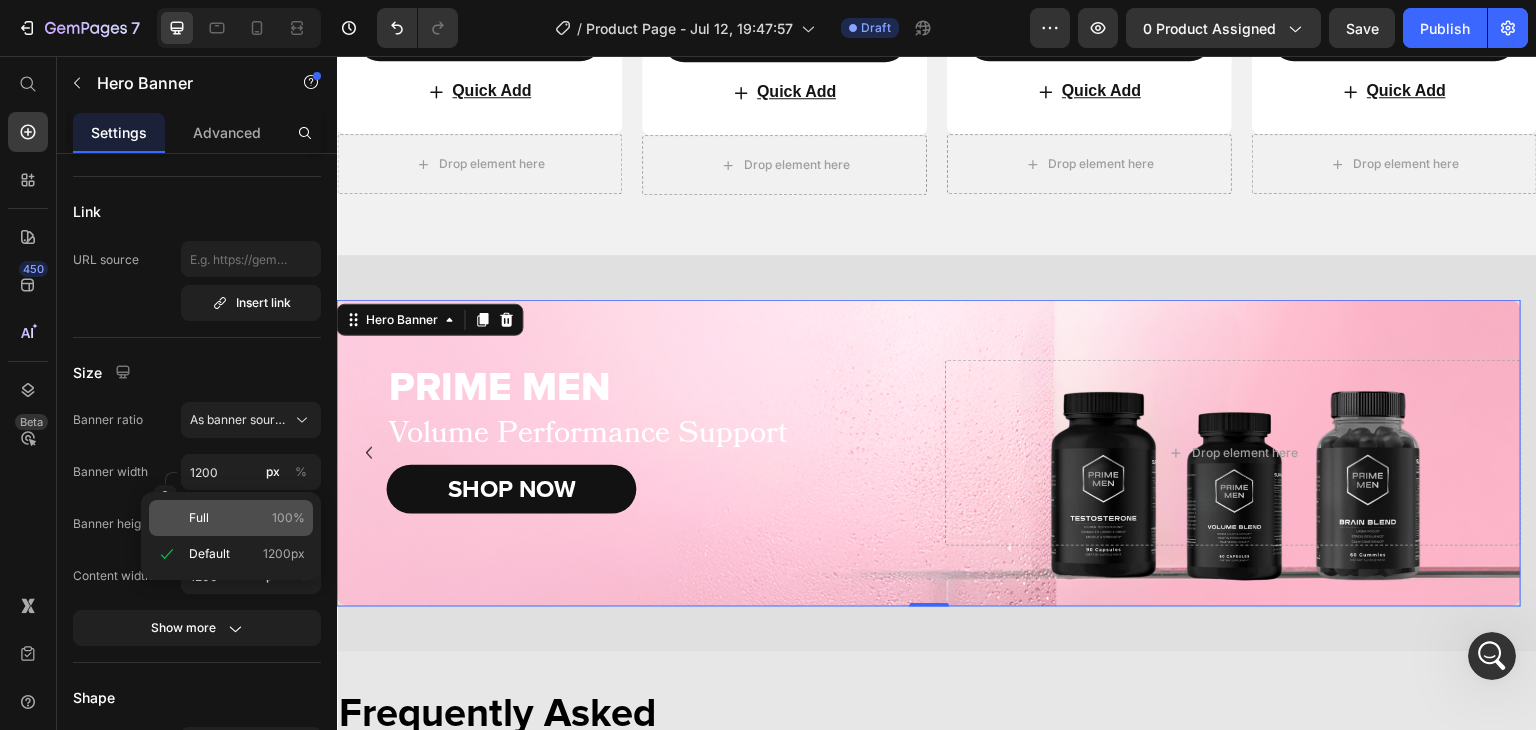 click on "Full 100%" at bounding box center (247, 518) 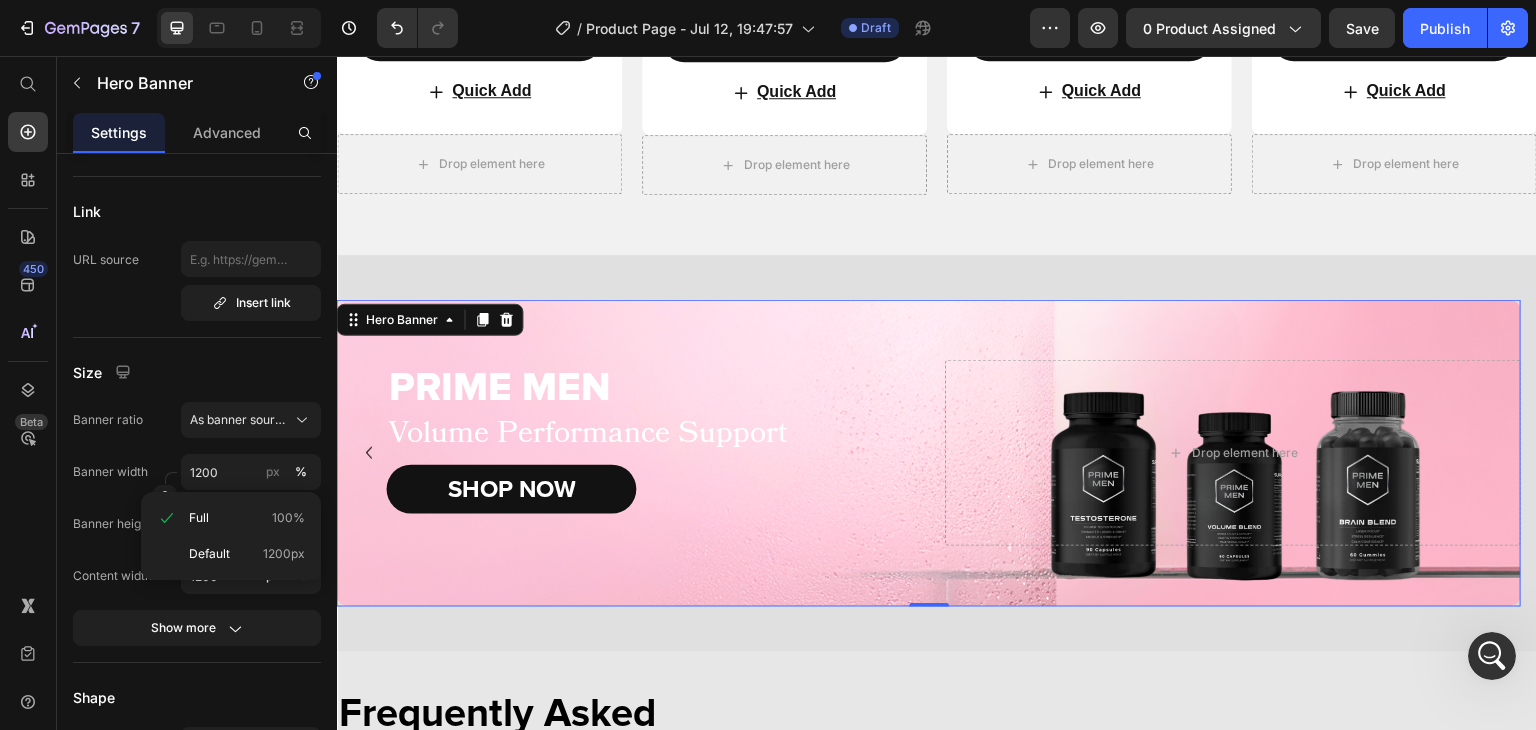 type on "100" 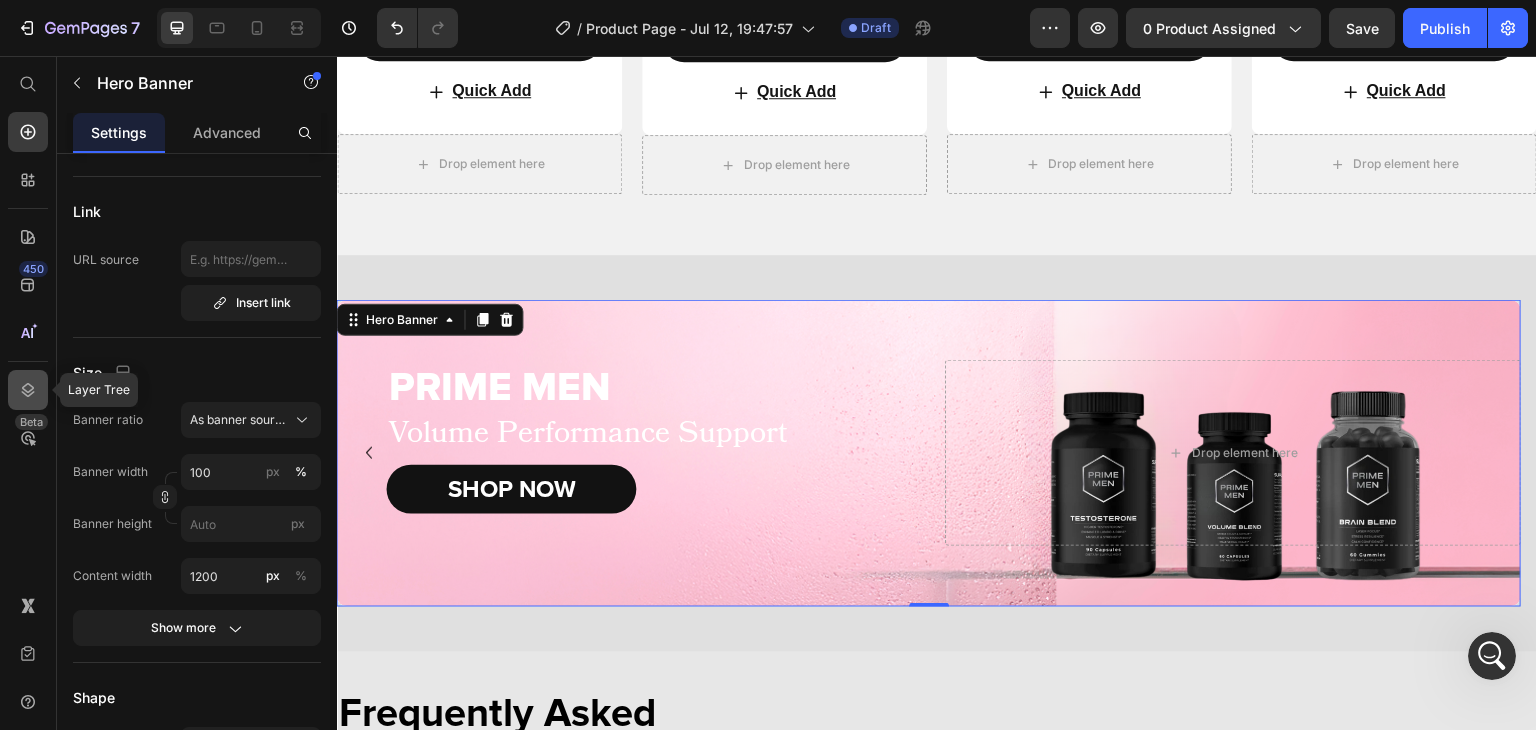 drag, startPoint x: 37, startPoint y: 397, endPoint x: 208, endPoint y: 219, distance: 246.8299 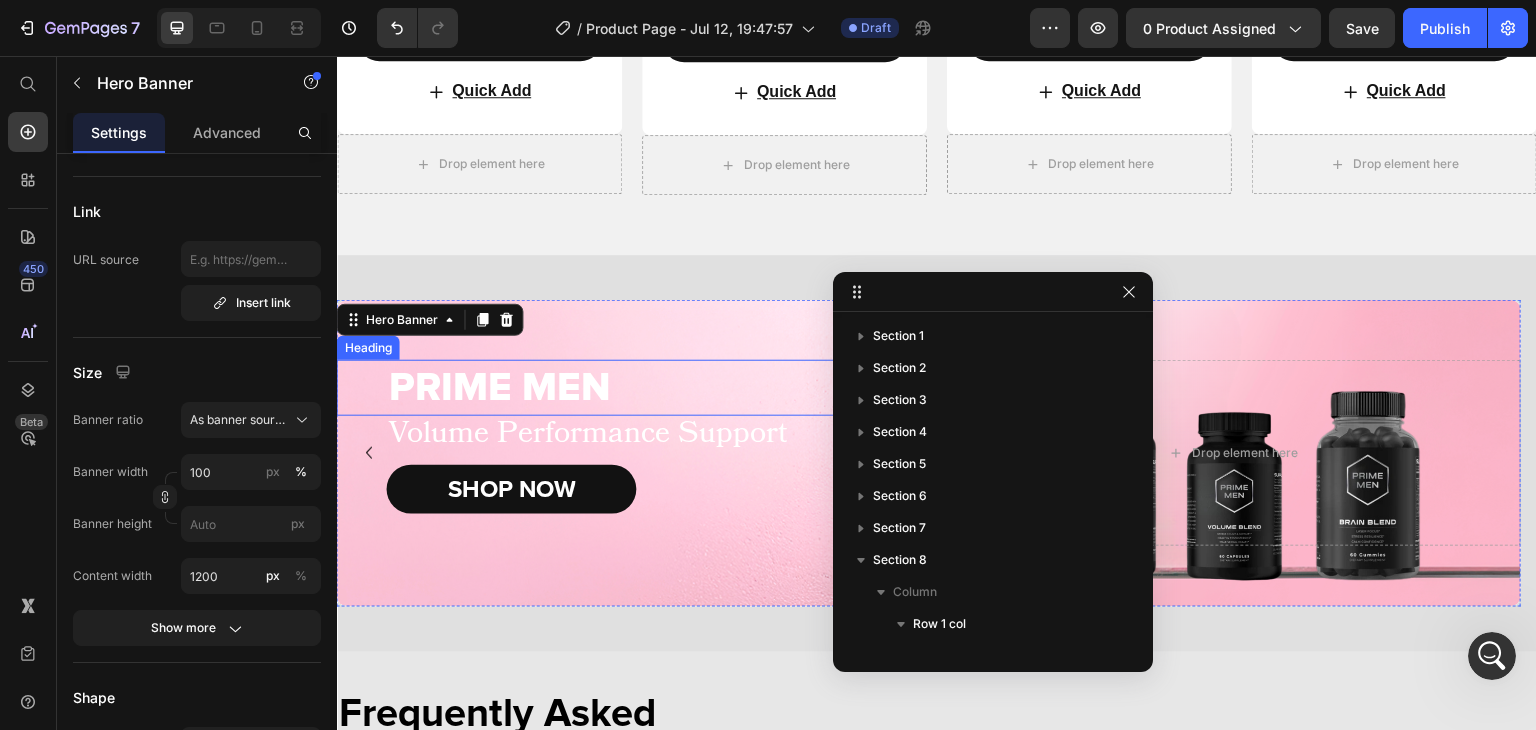 scroll, scrollTop: 341, scrollLeft: 0, axis: vertical 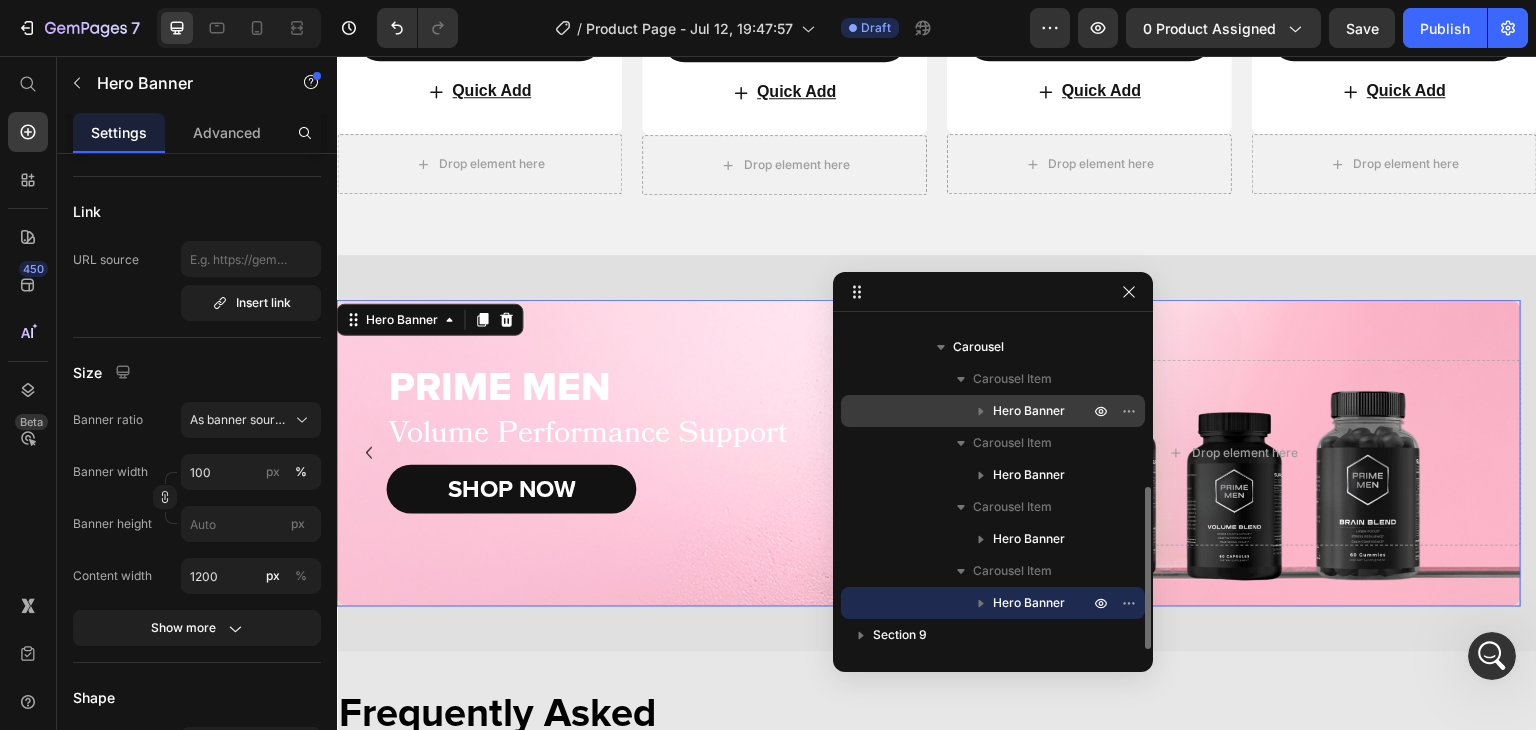 drag, startPoint x: 905, startPoint y: 410, endPoint x: 227, endPoint y: 247, distance: 697.3184 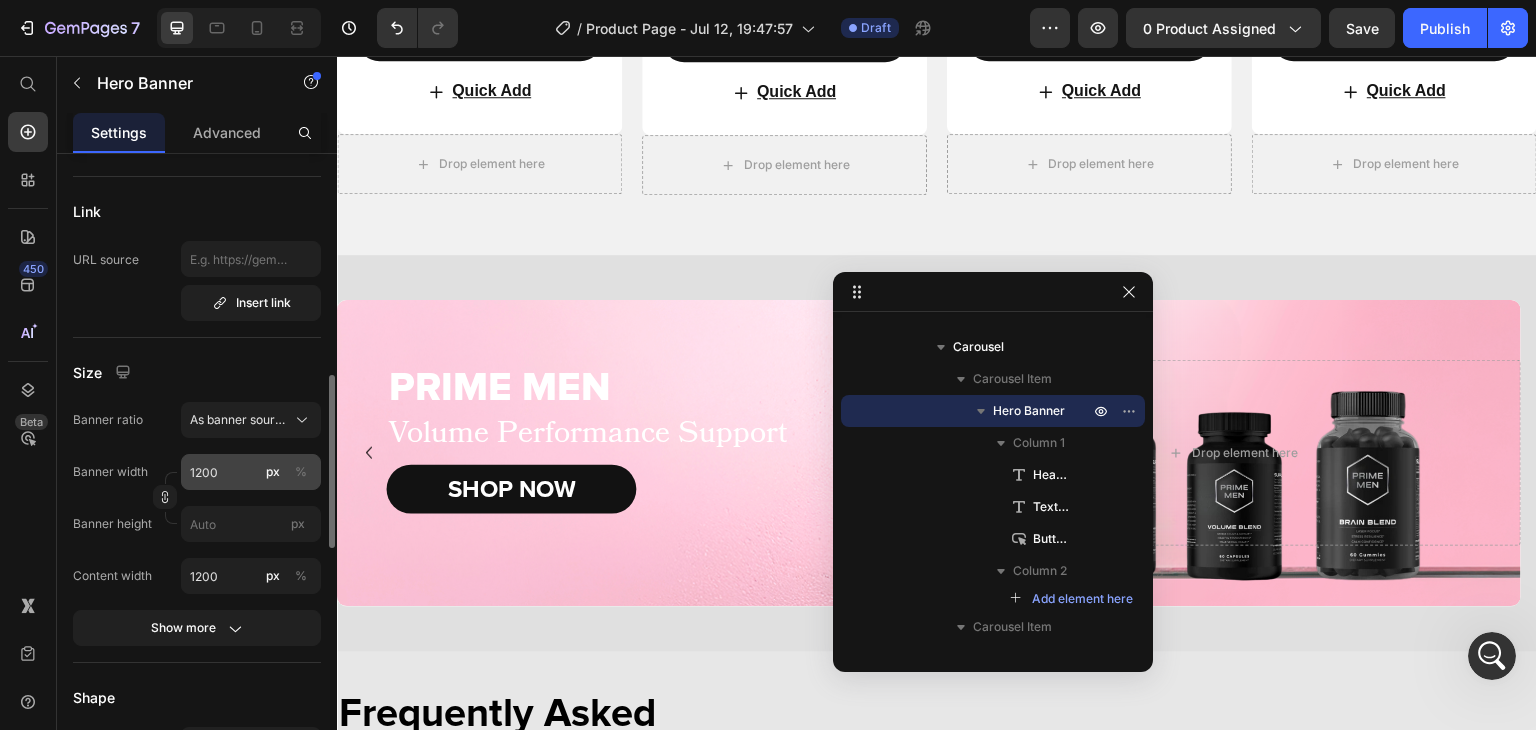 drag, startPoint x: 304, startPoint y: 467, endPoint x: 477, endPoint y: 79, distance: 424.82114 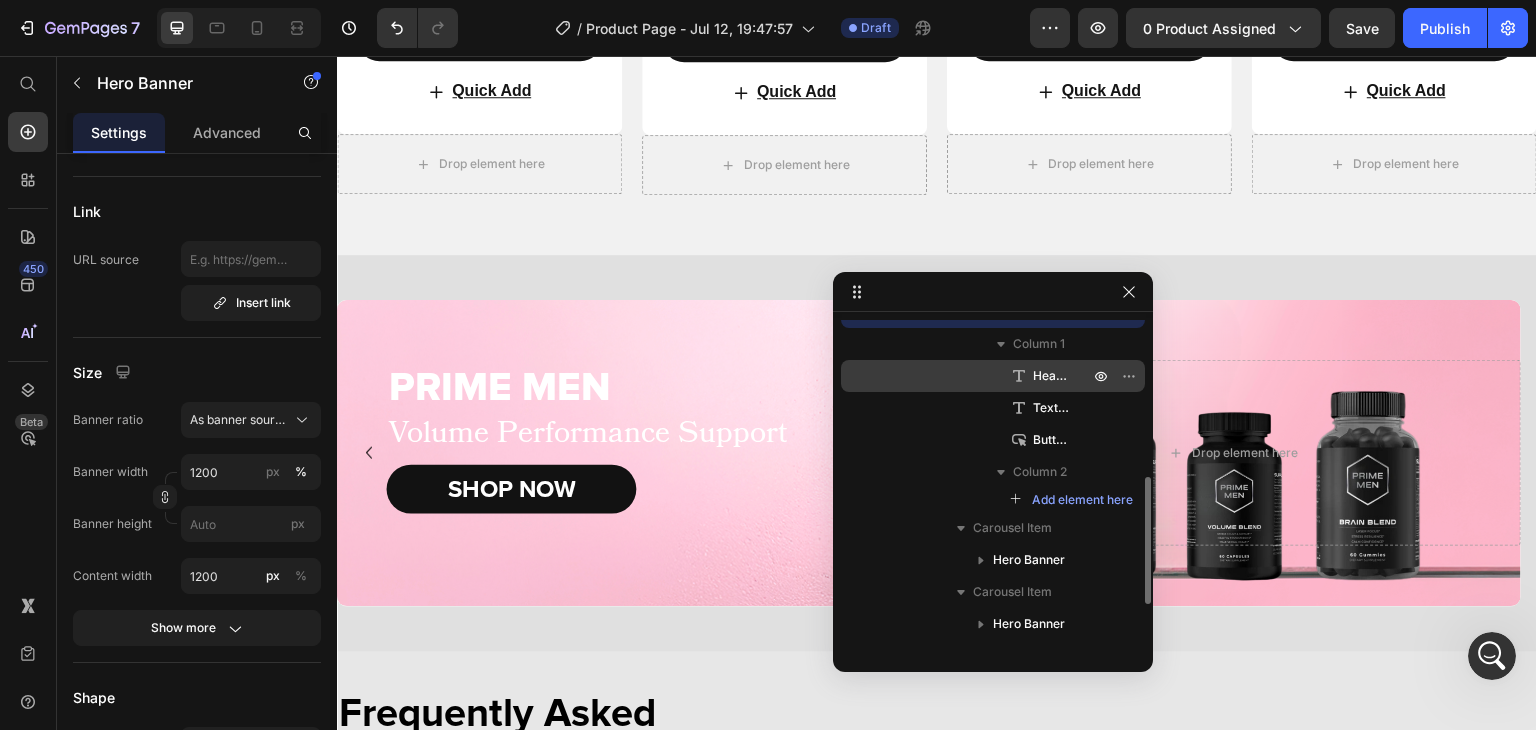 scroll, scrollTop: 441, scrollLeft: 0, axis: vertical 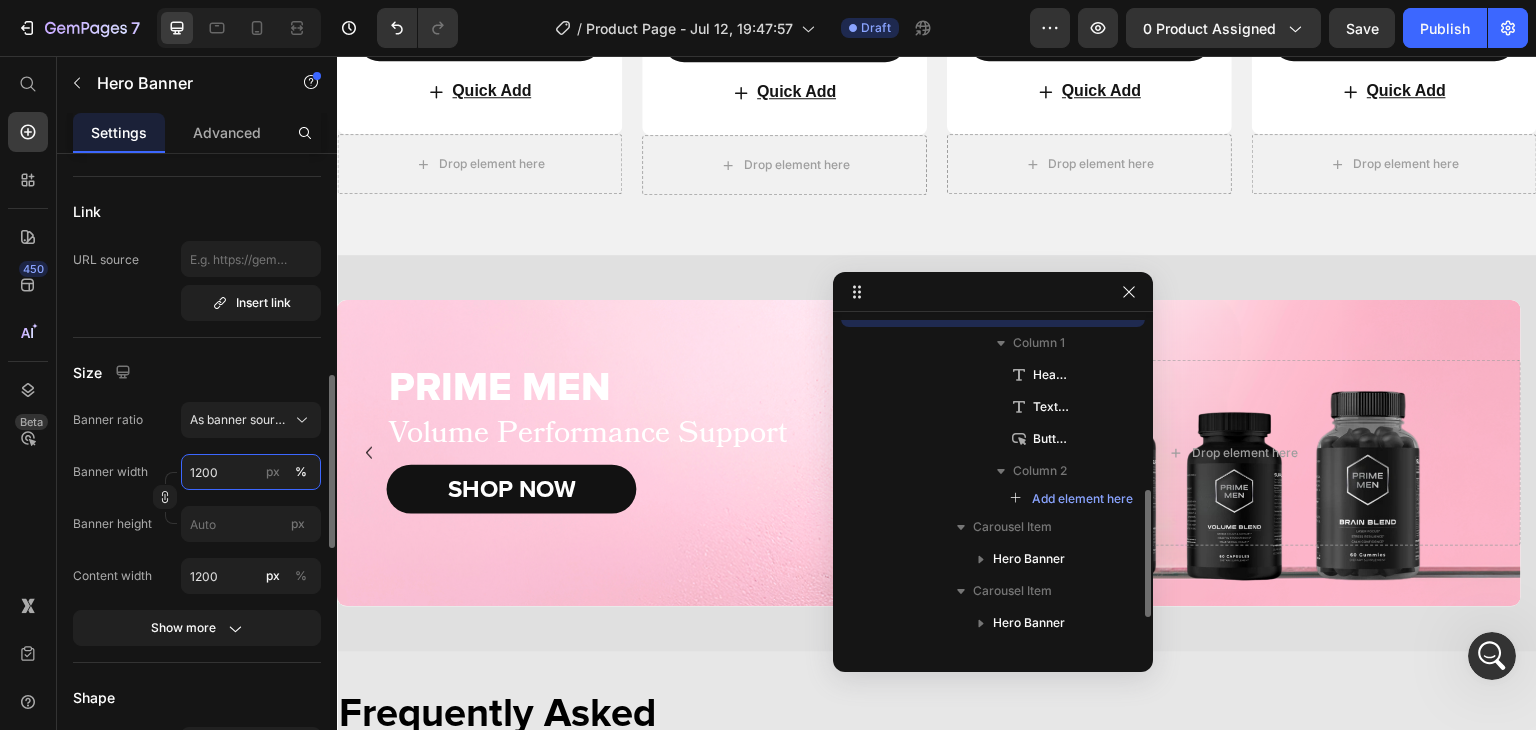 click on "1200" at bounding box center [251, 472] 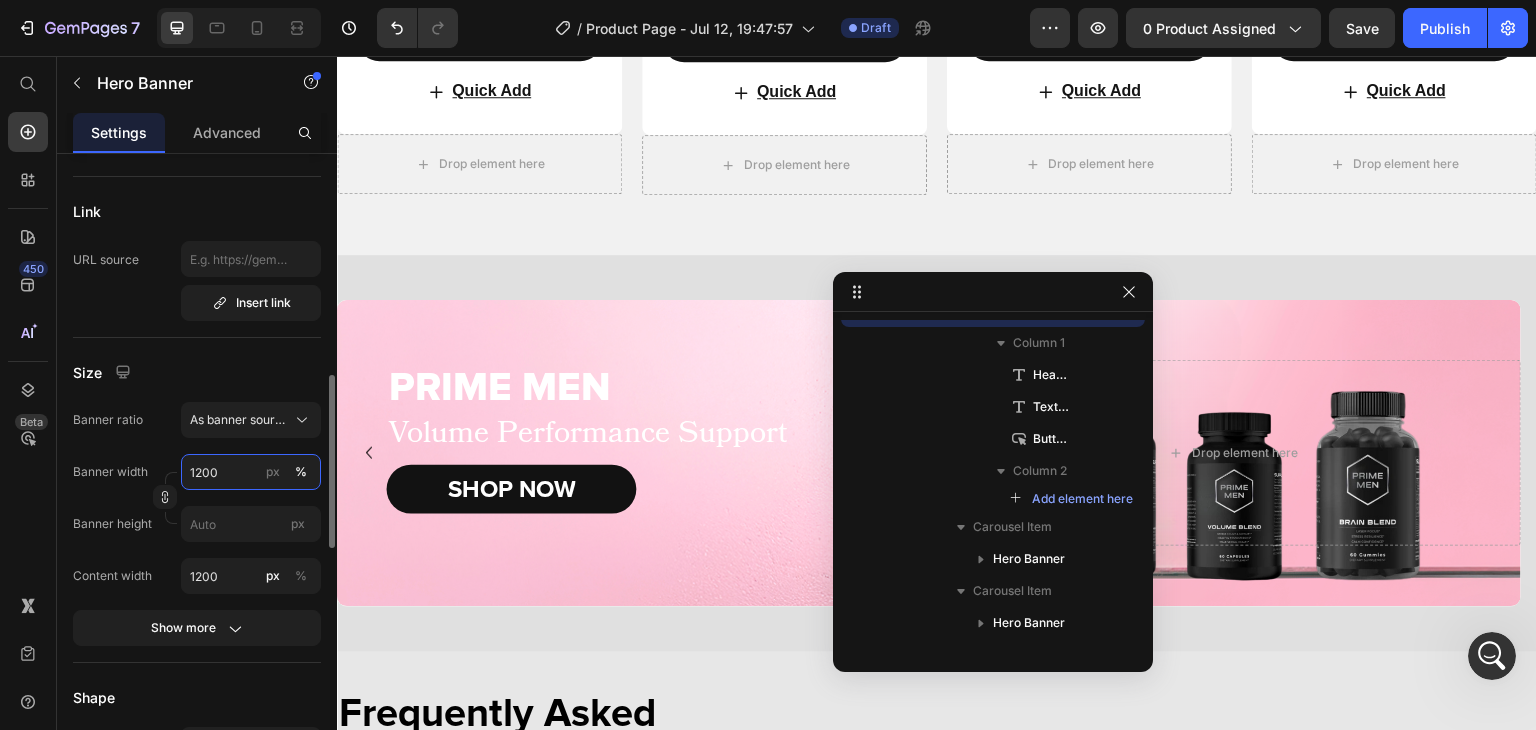 click on "1200" at bounding box center (251, 472) 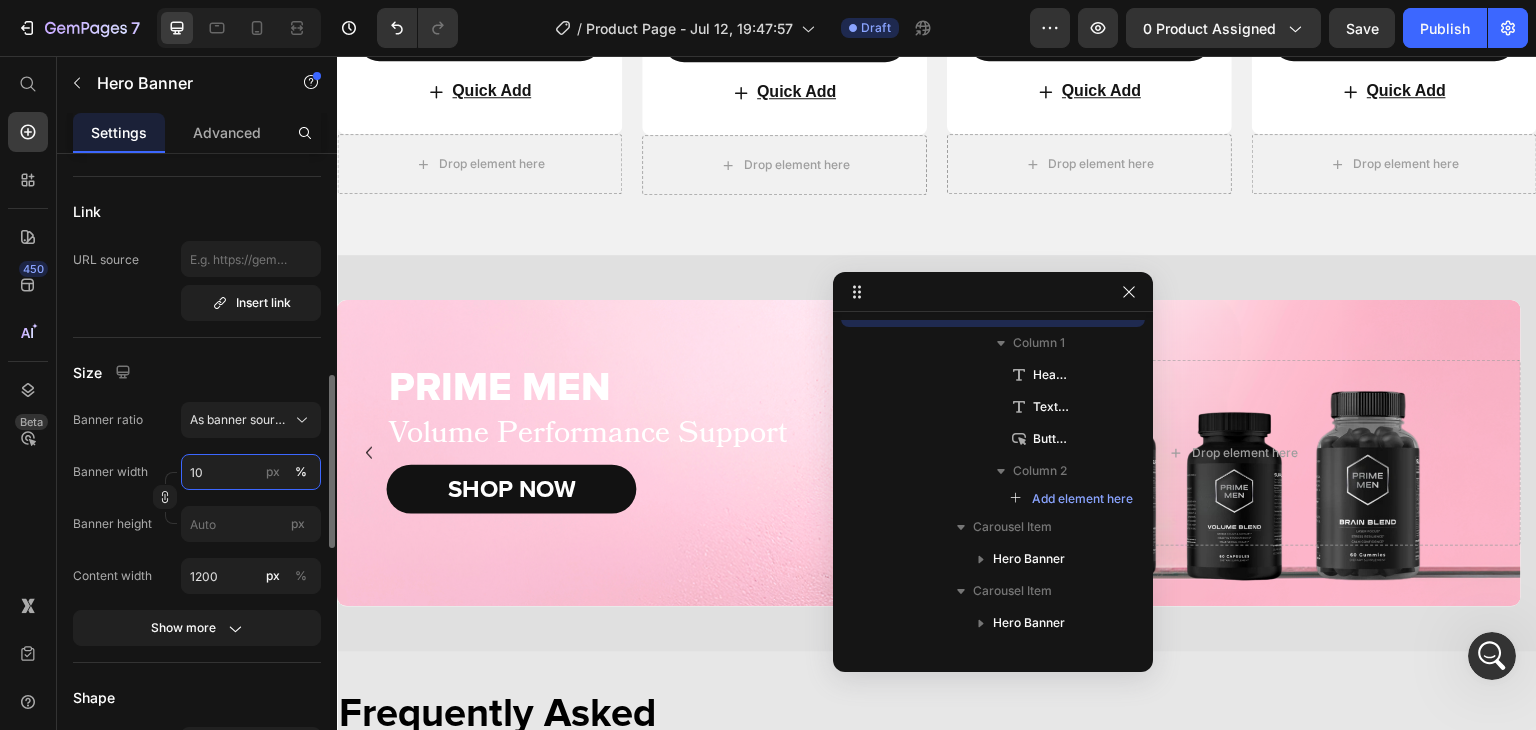 type on "100" 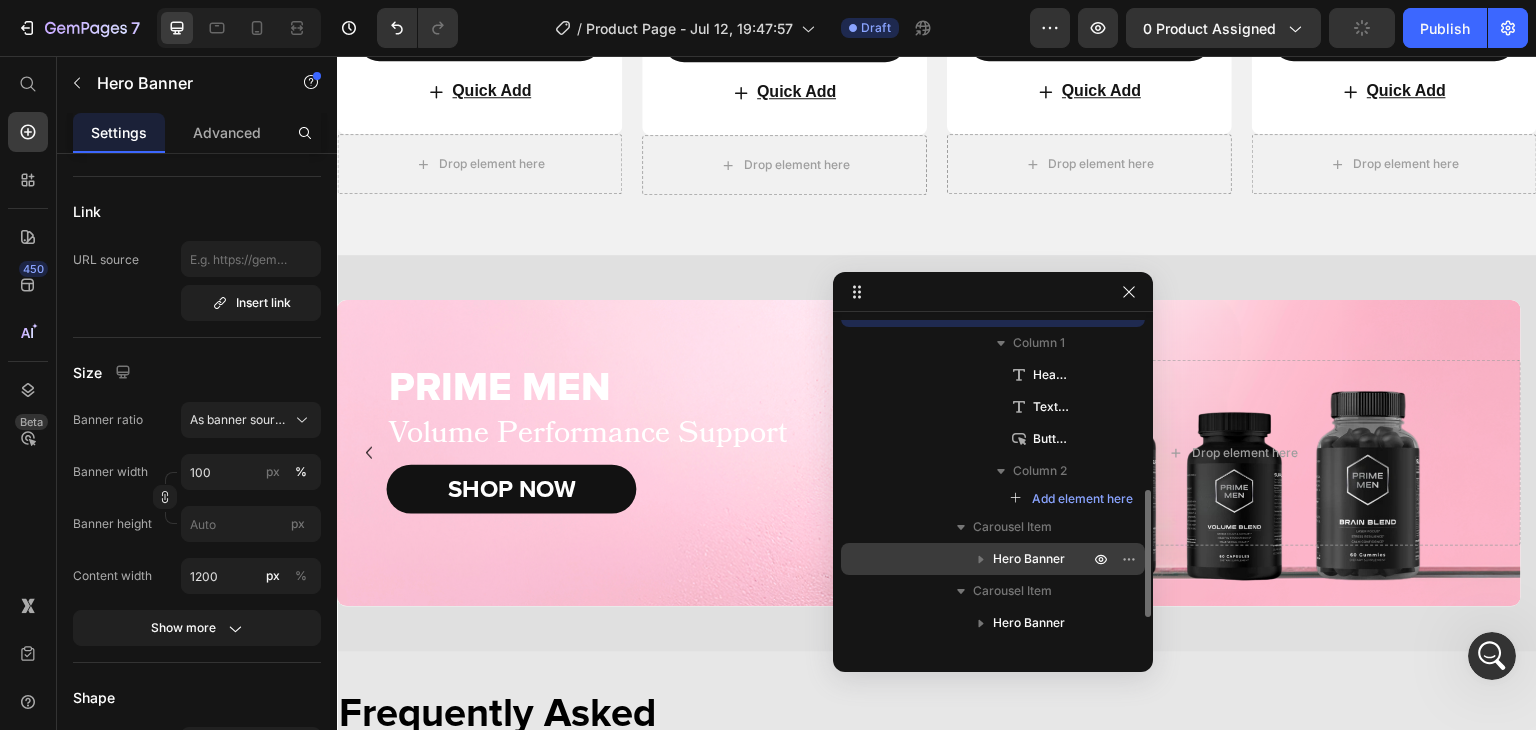 click on "Hero Banner" at bounding box center (993, 559) 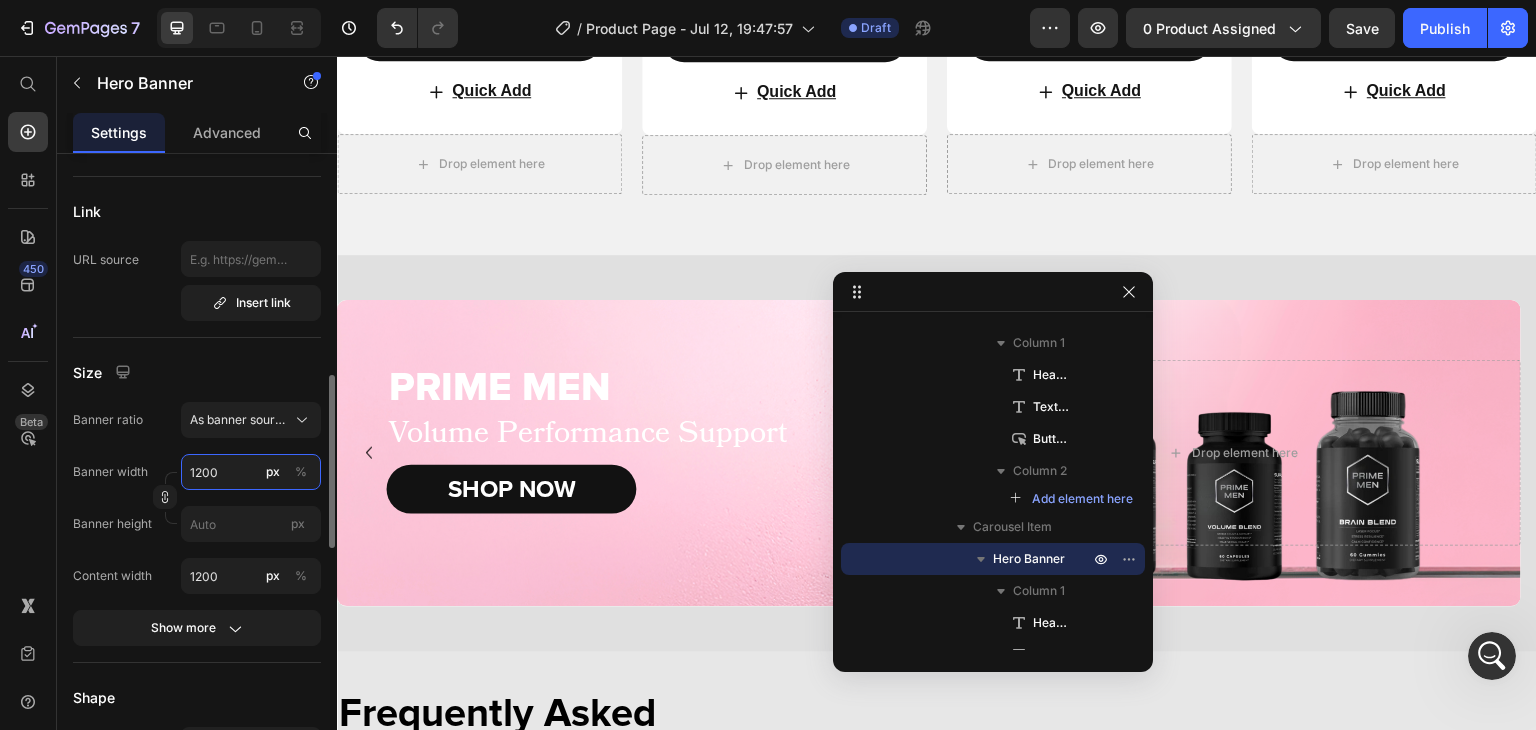 click on "1200" at bounding box center (251, 472) 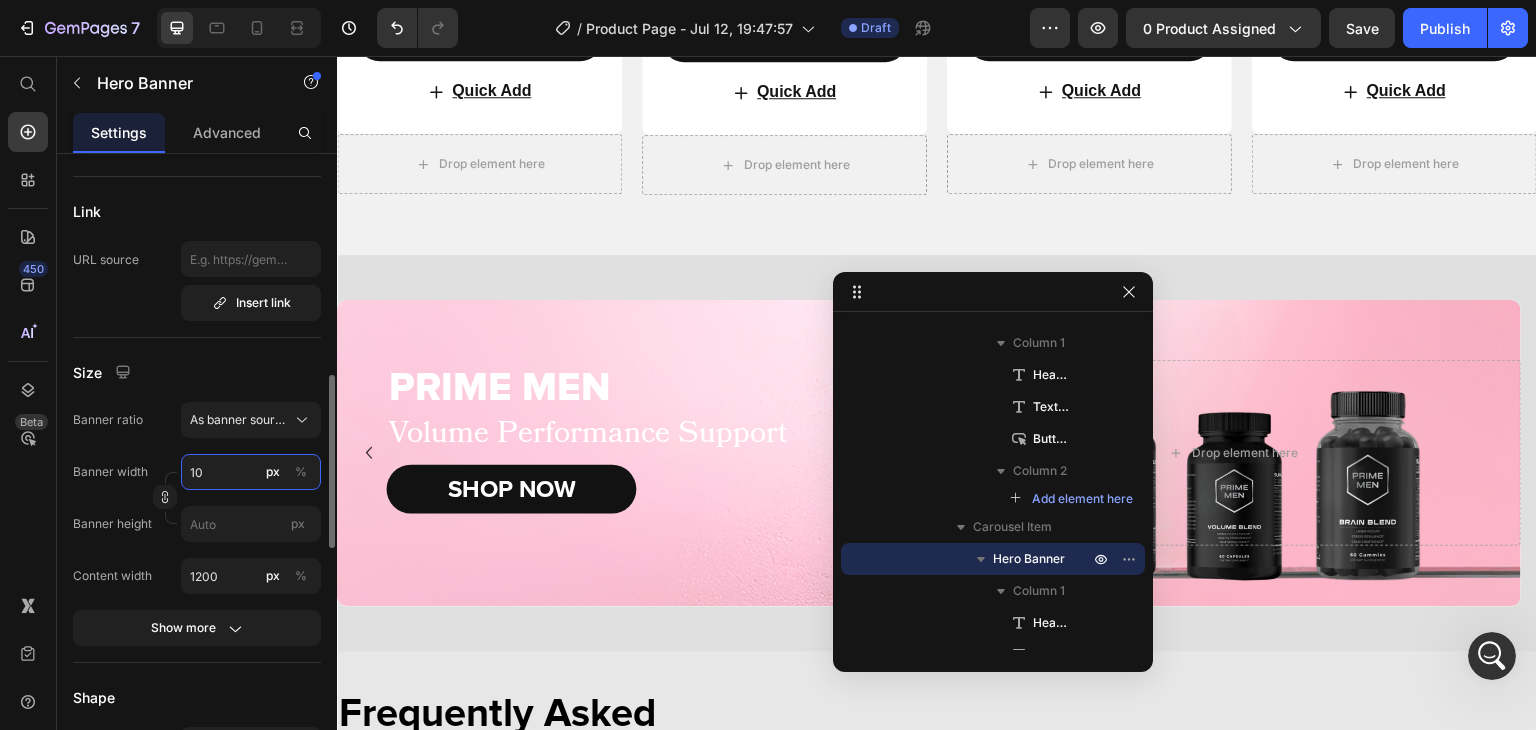 type on "100" 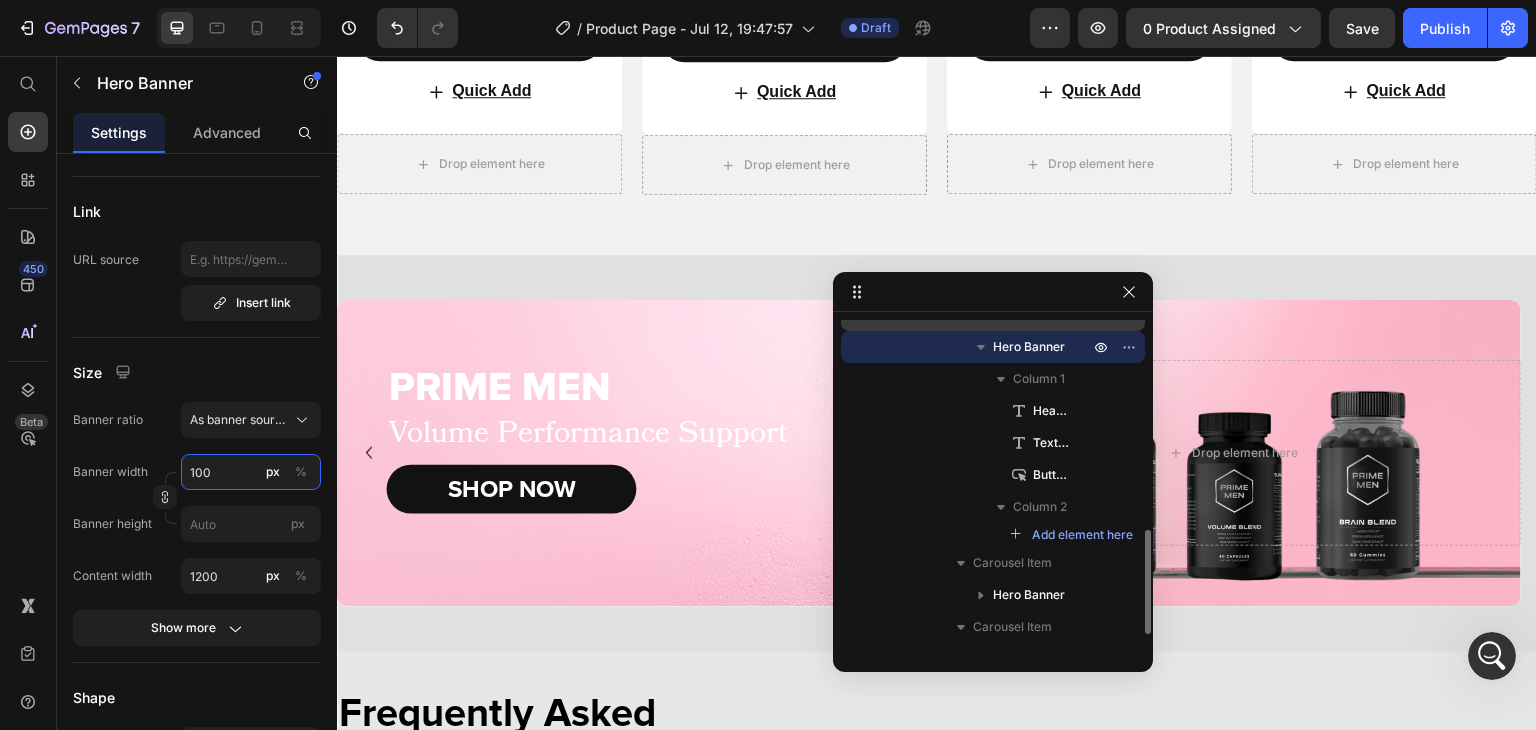 scroll, scrollTop: 656, scrollLeft: 0, axis: vertical 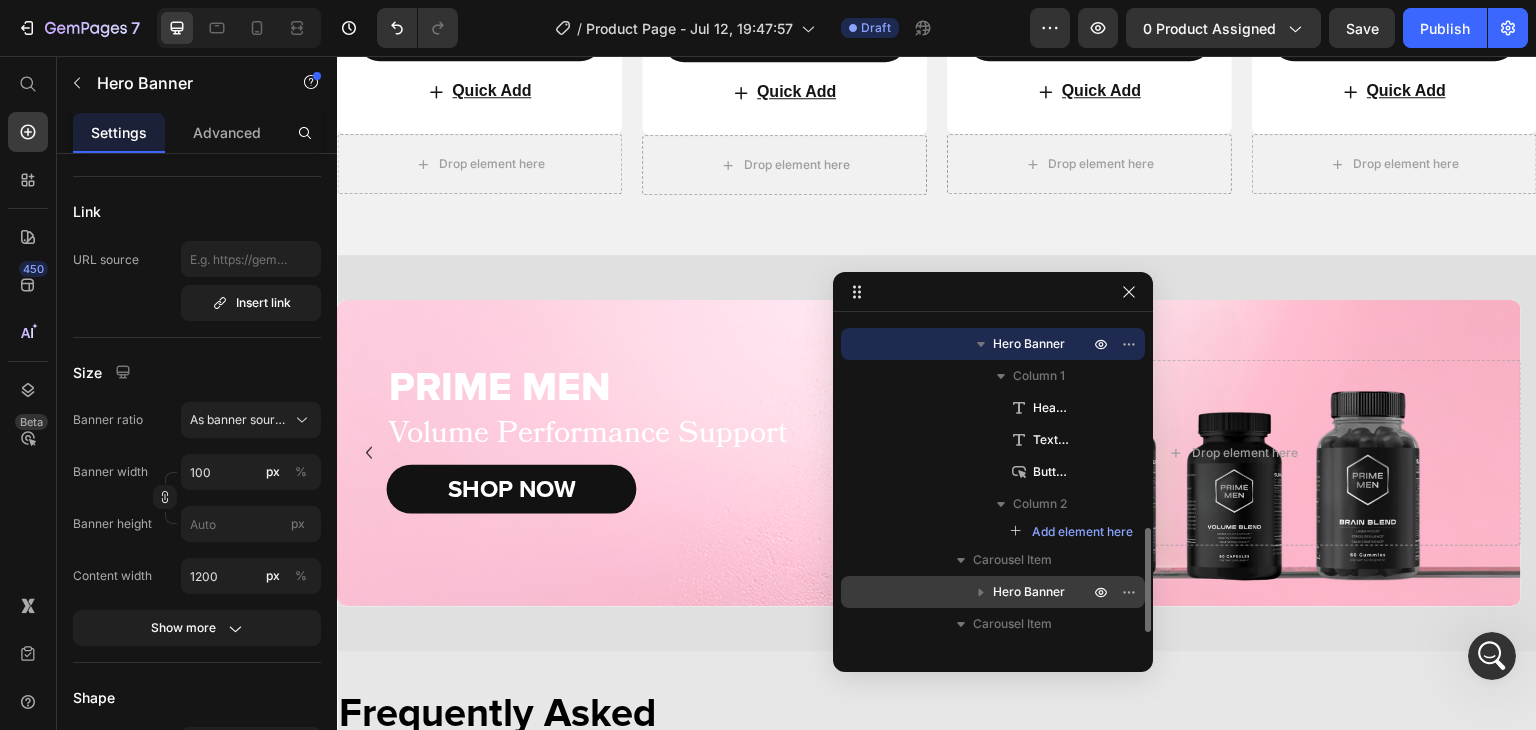 click on "Hero Banner" at bounding box center (993, 592) 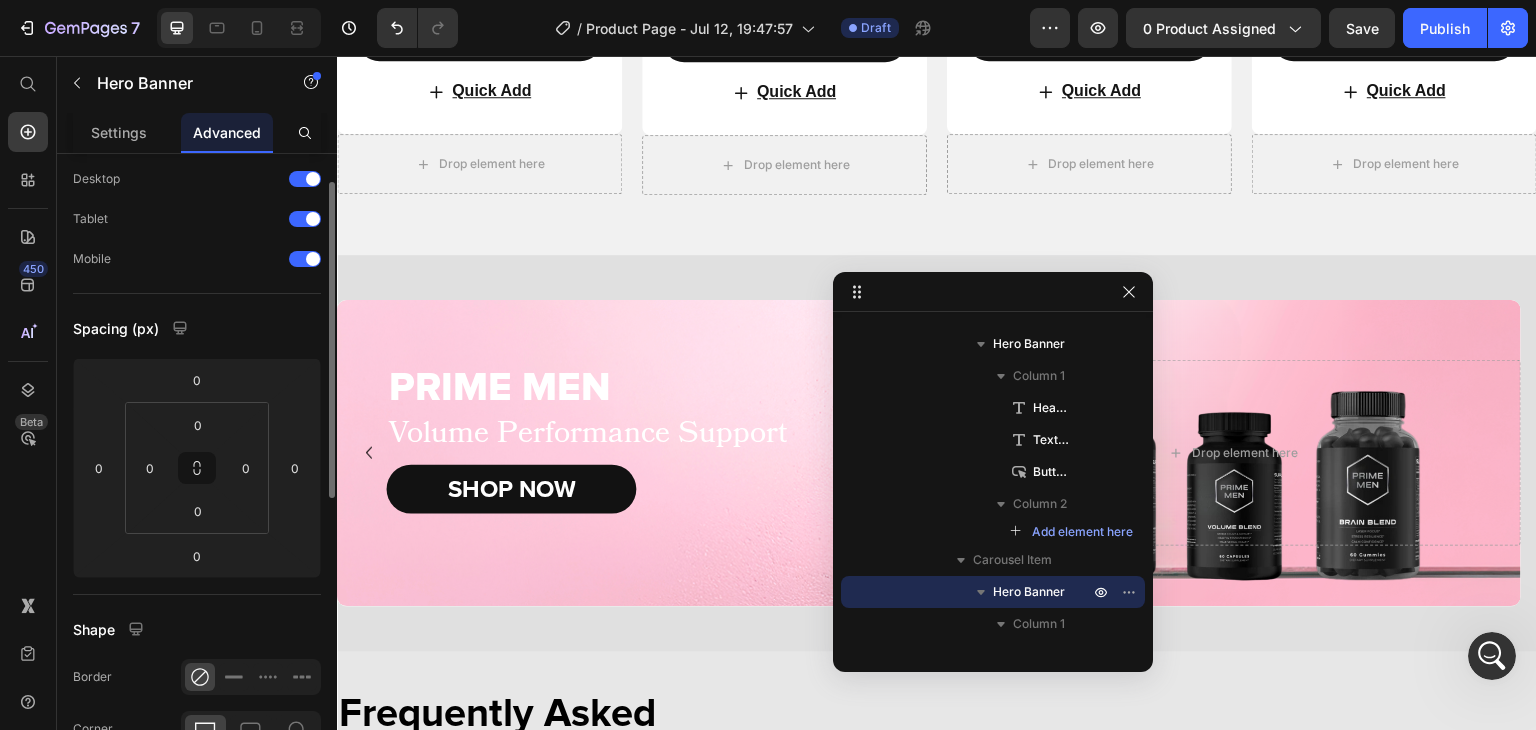 scroll, scrollTop: 0, scrollLeft: 0, axis: both 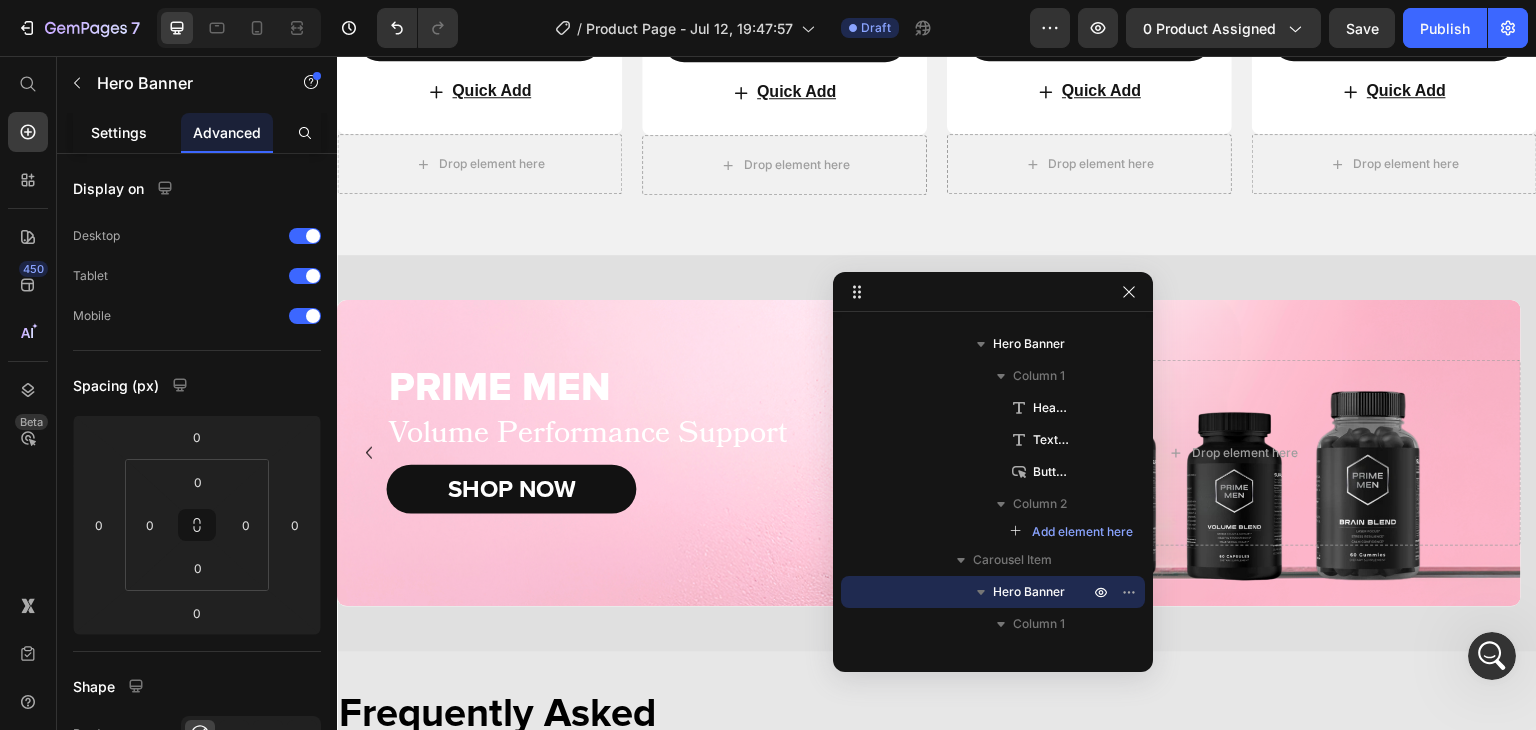 click on "Settings" at bounding box center (119, 132) 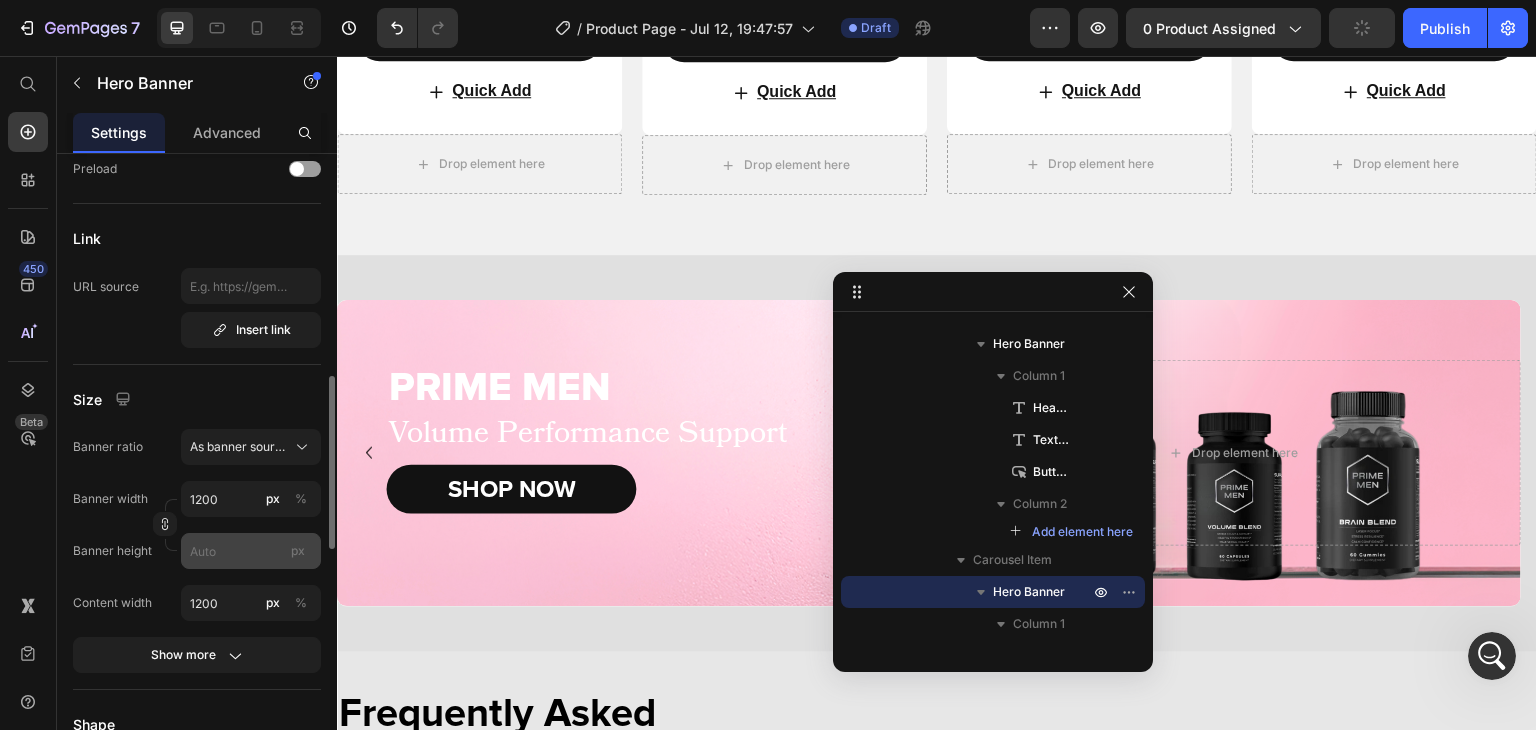 scroll, scrollTop: 786, scrollLeft: 0, axis: vertical 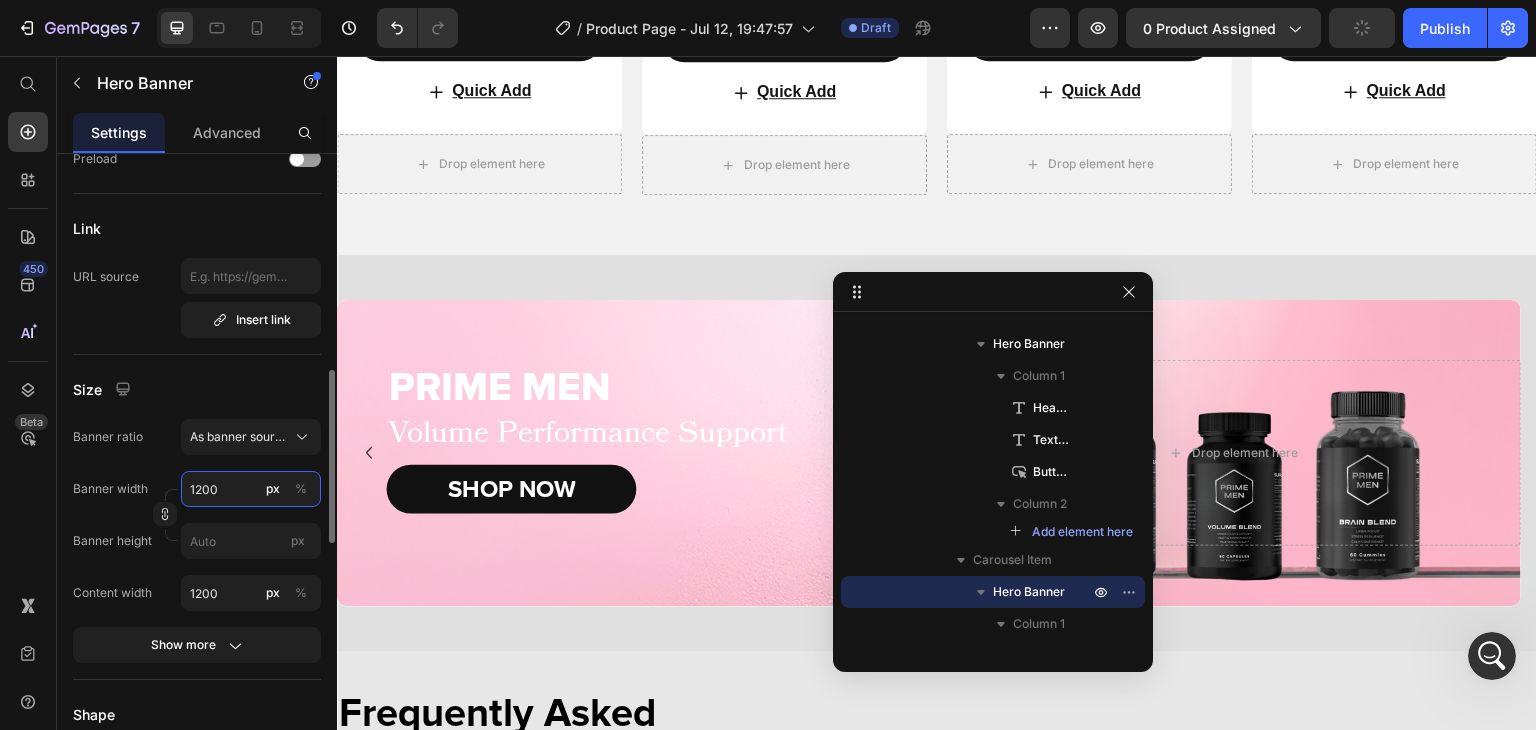 click on "1200" at bounding box center (251, 489) 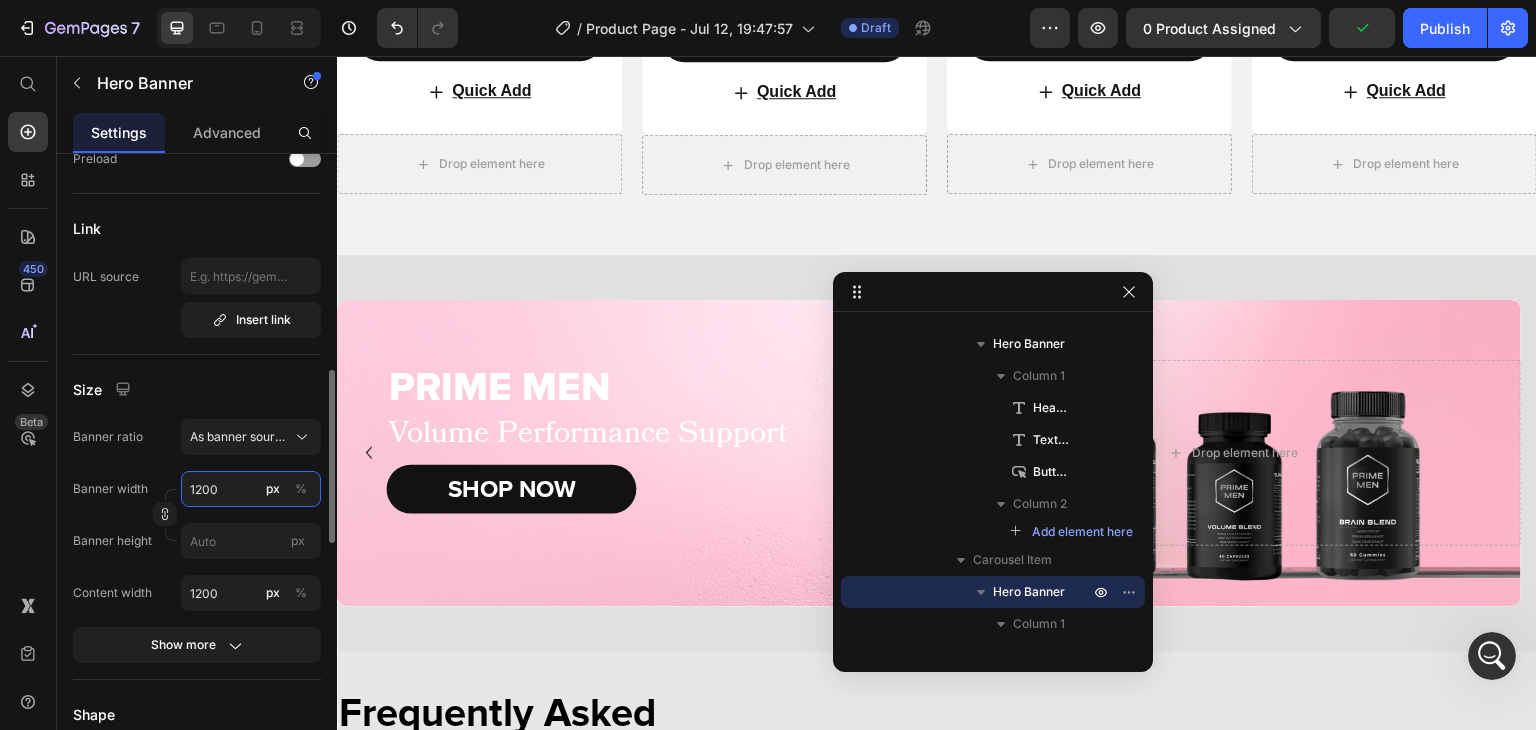 click on "1200" at bounding box center [251, 489] 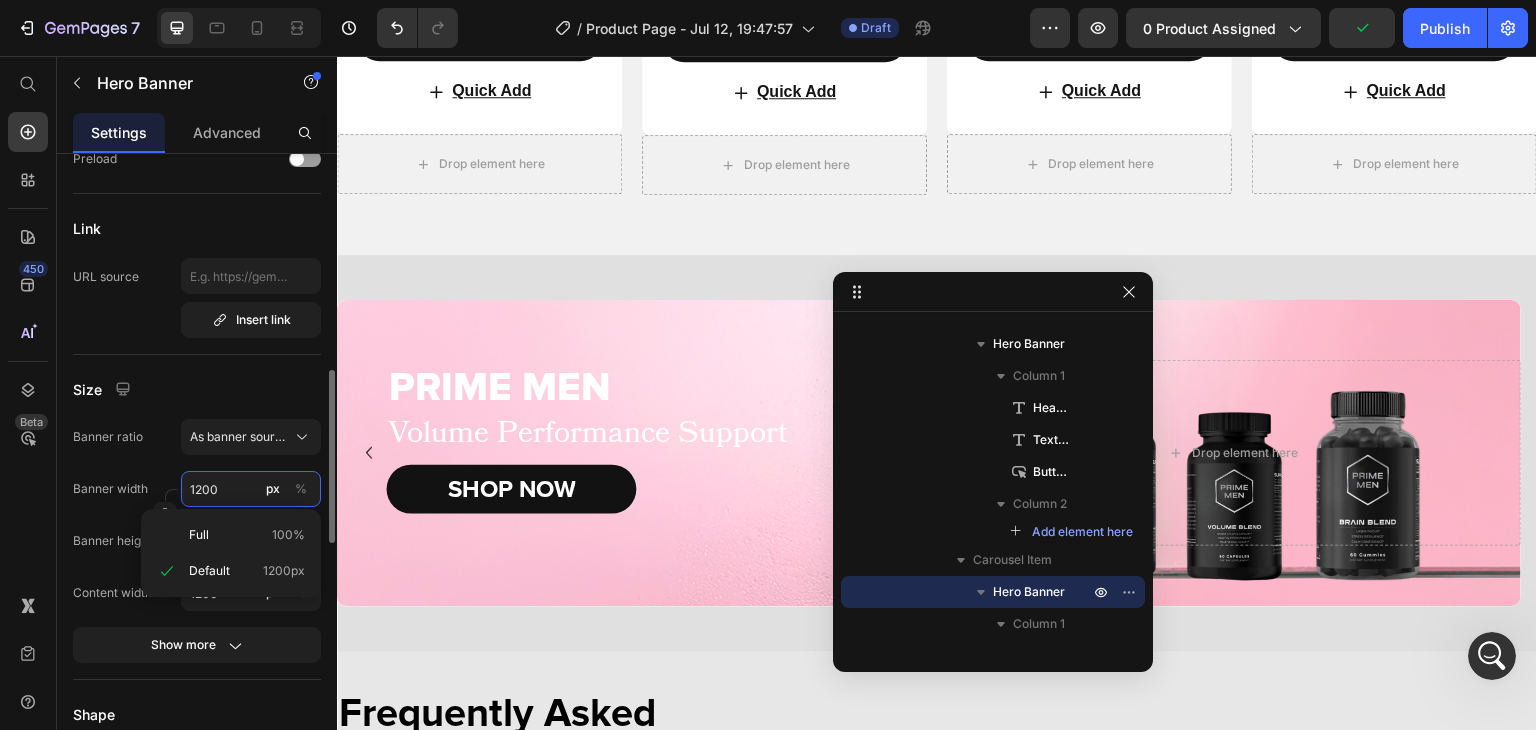 click on "1200" at bounding box center [251, 489] 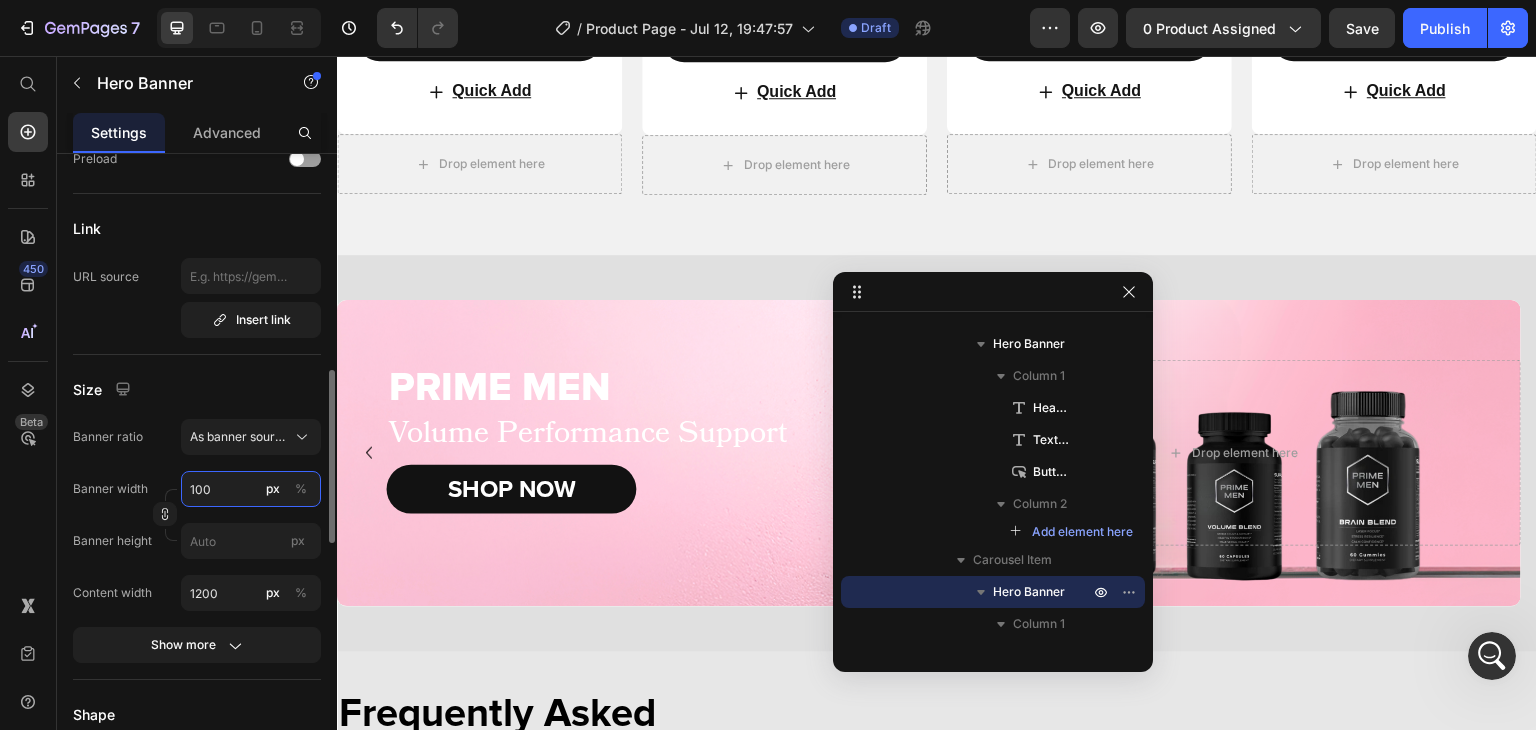 type on "100" 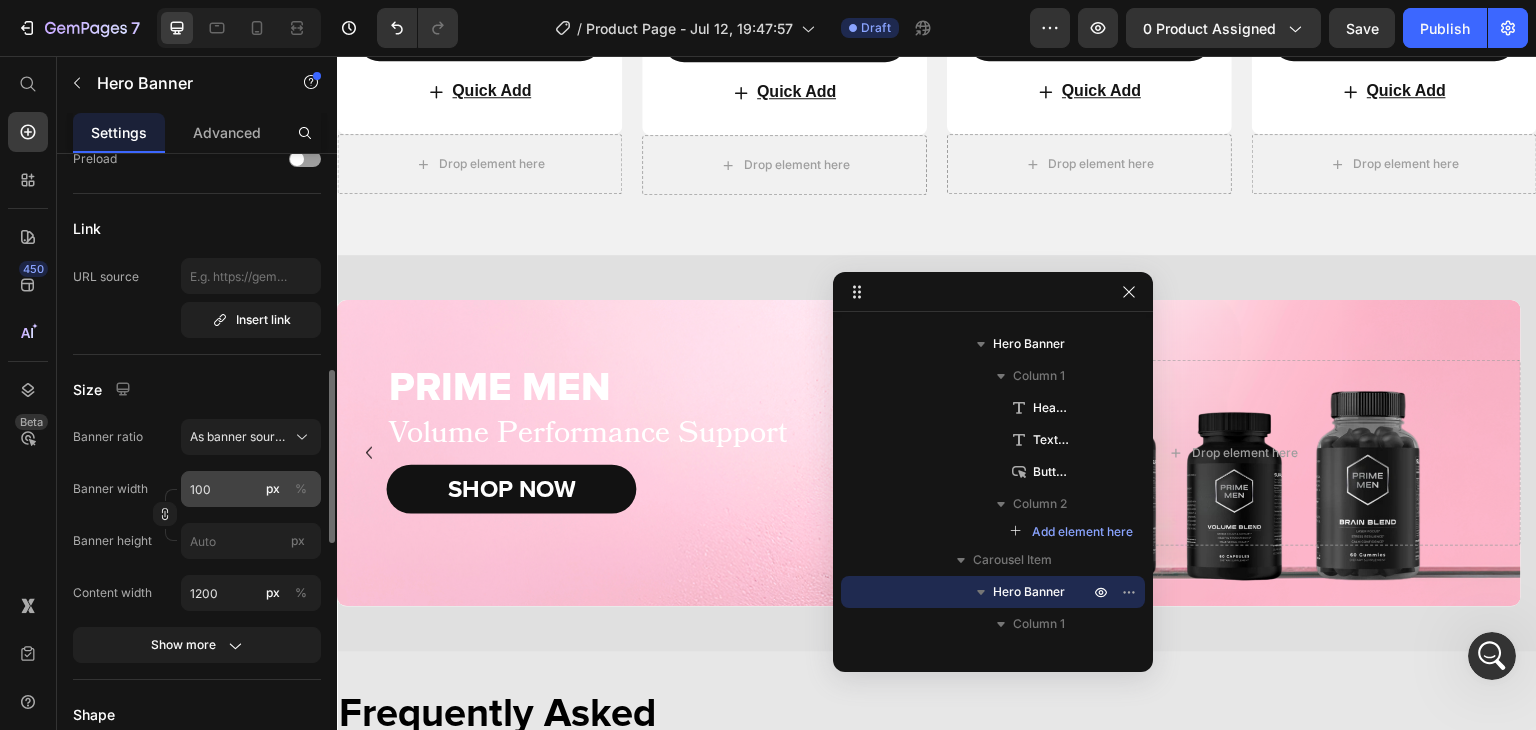 click on "%" at bounding box center (301, 489) 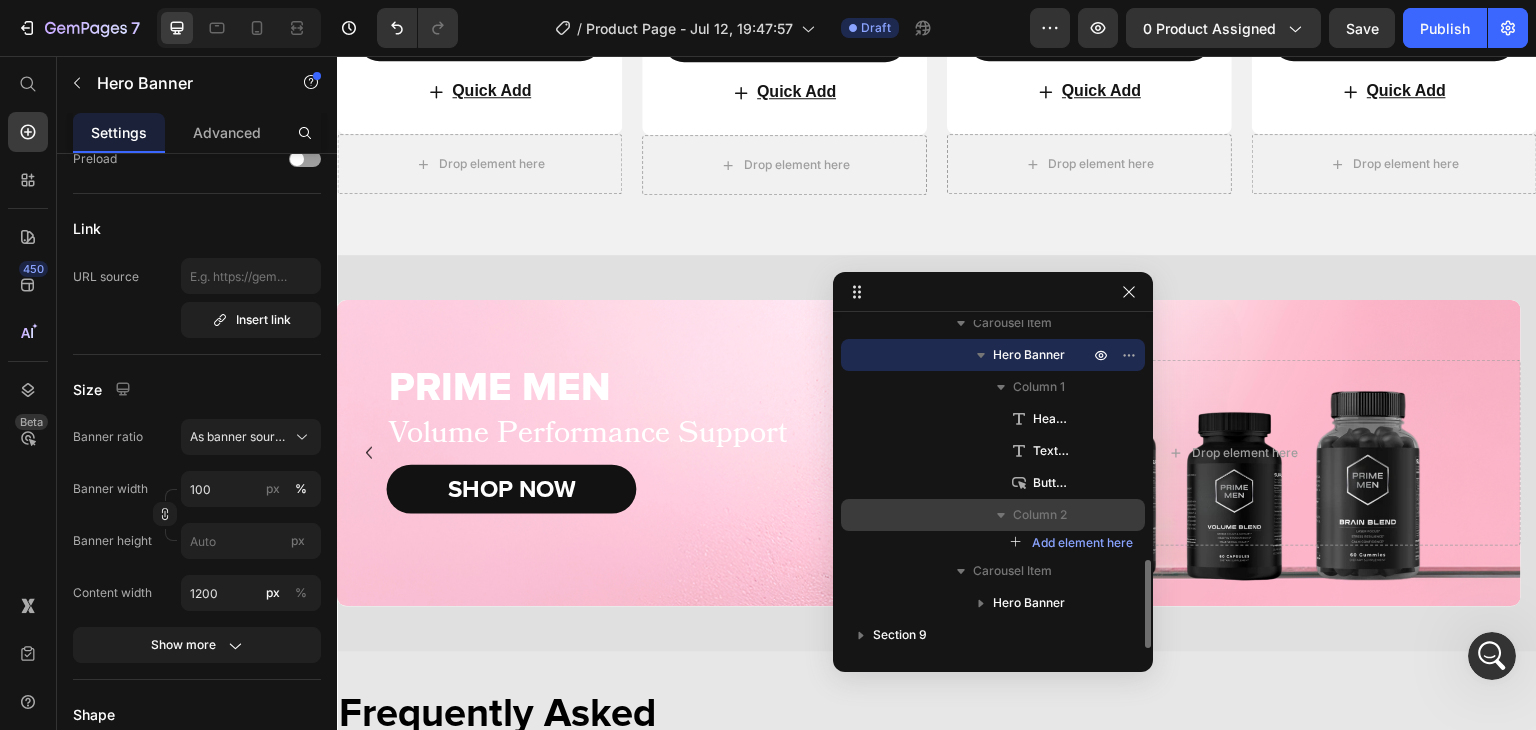 scroll, scrollTop: 892, scrollLeft: 0, axis: vertical 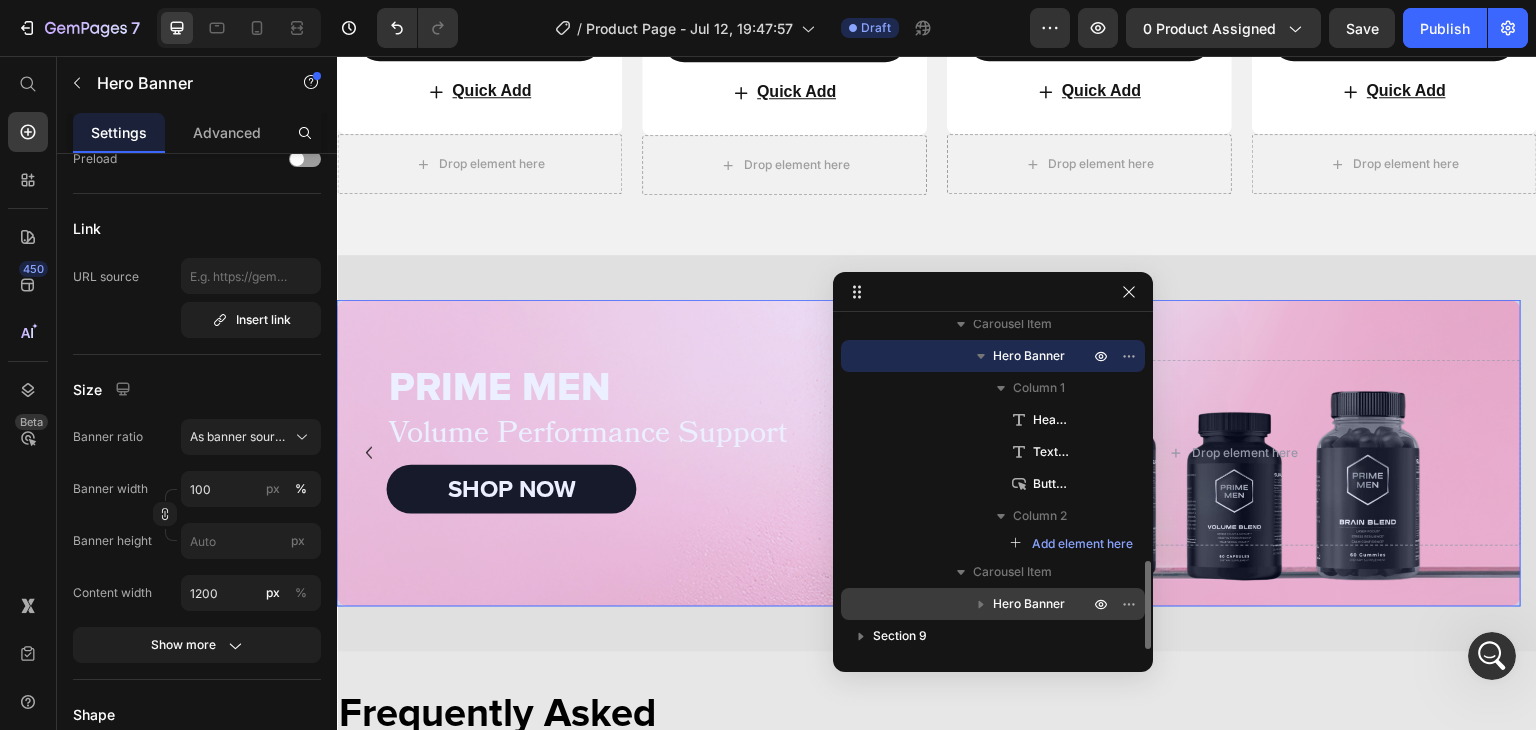 drag, startPoint x: 935, startPoint y: 592, endPoint x: 204, endPoint y: 338, distance: 773.87146 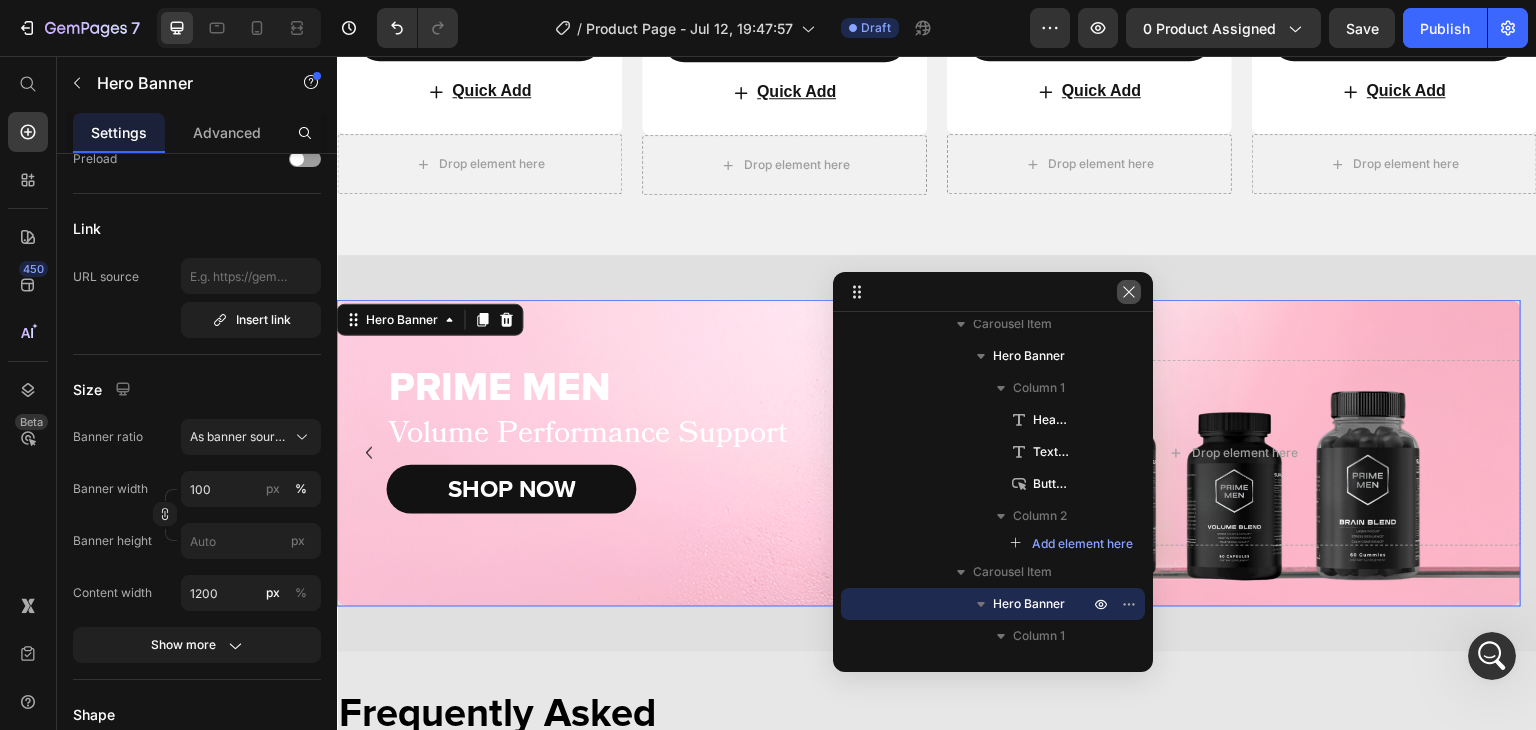 click 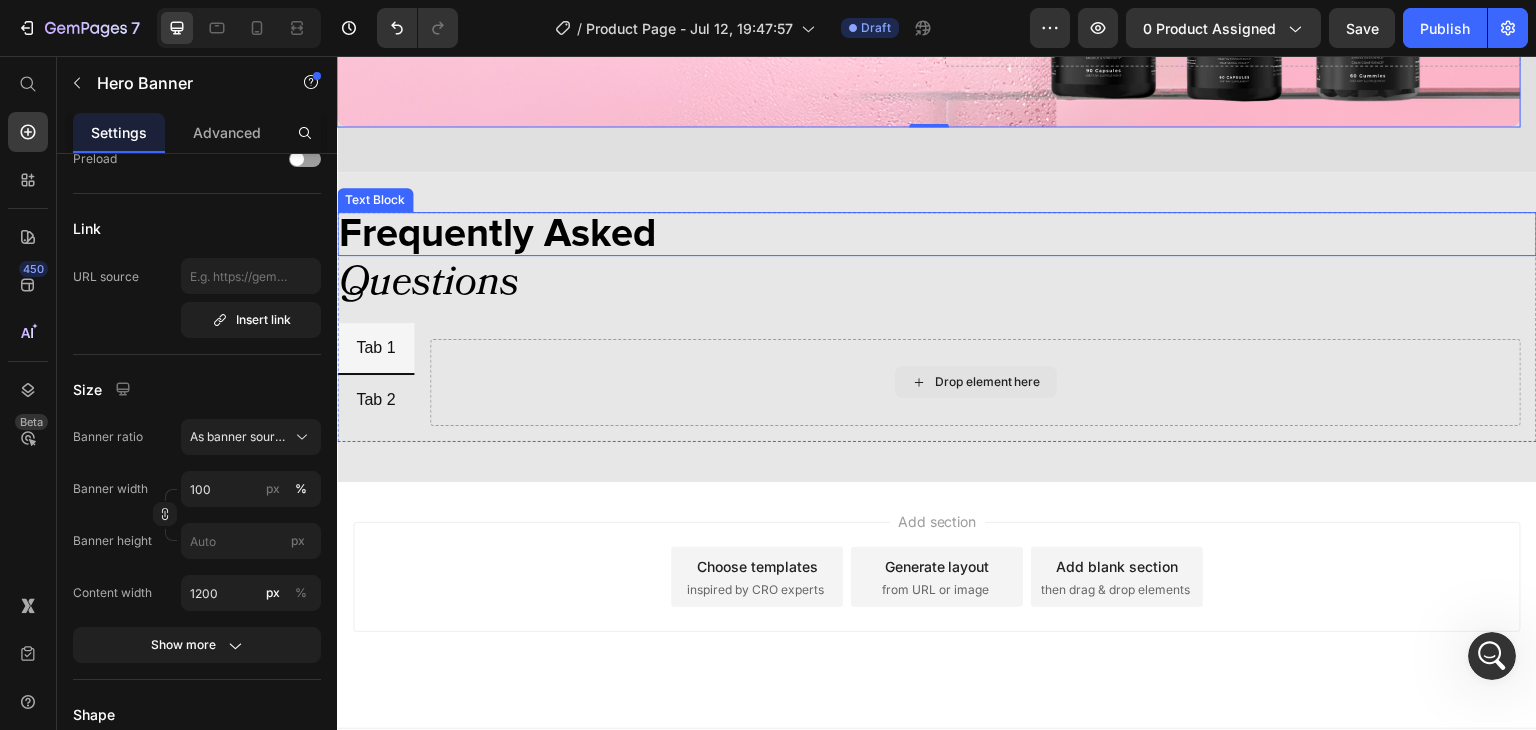 scroll, scrollTop: 4111, scrollLeft: 0, axis: vertical 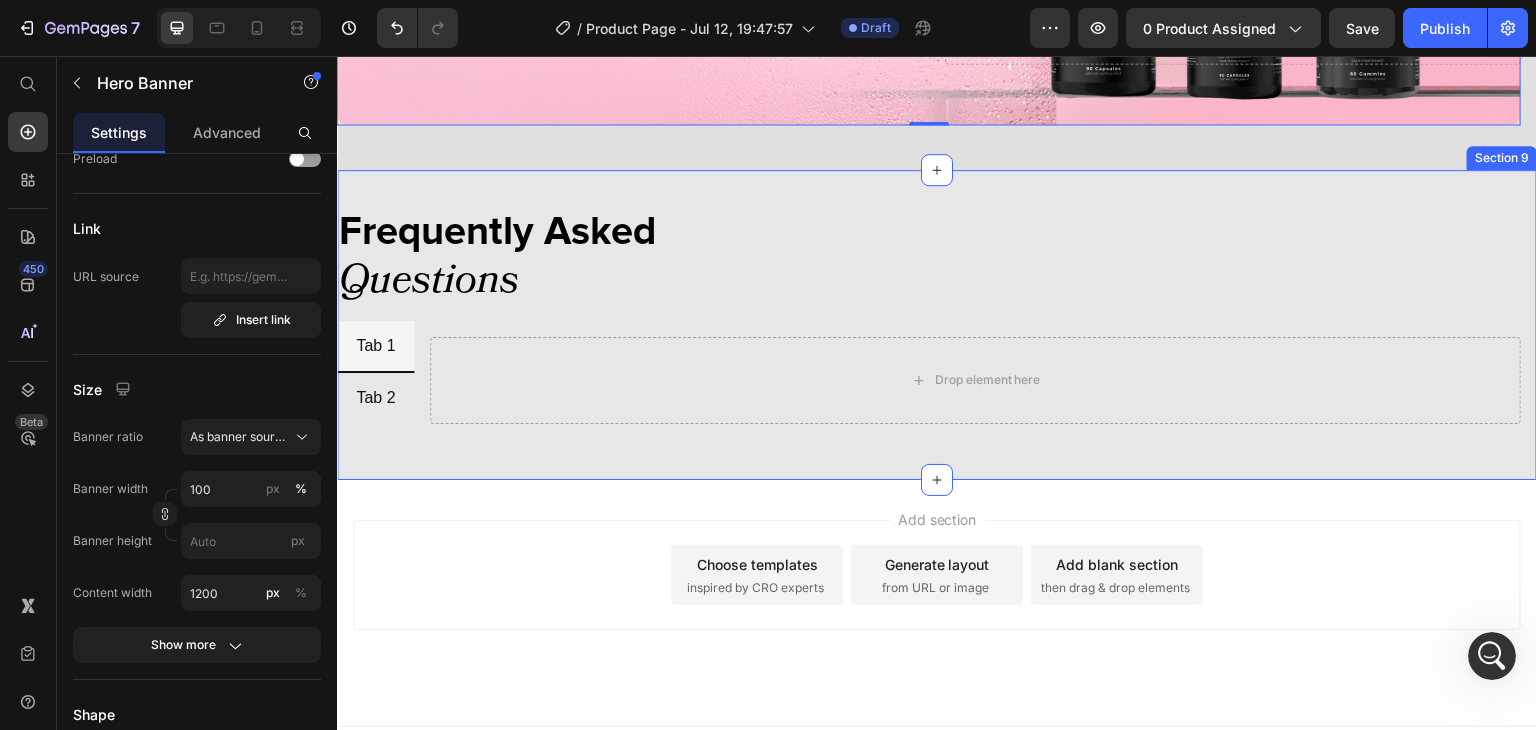 click on "Frequently Asked Text Block Questions Text Block Tab 1 Tab 2
Drop element here
Tab Row Section 9" at bounding box center [937, 325] 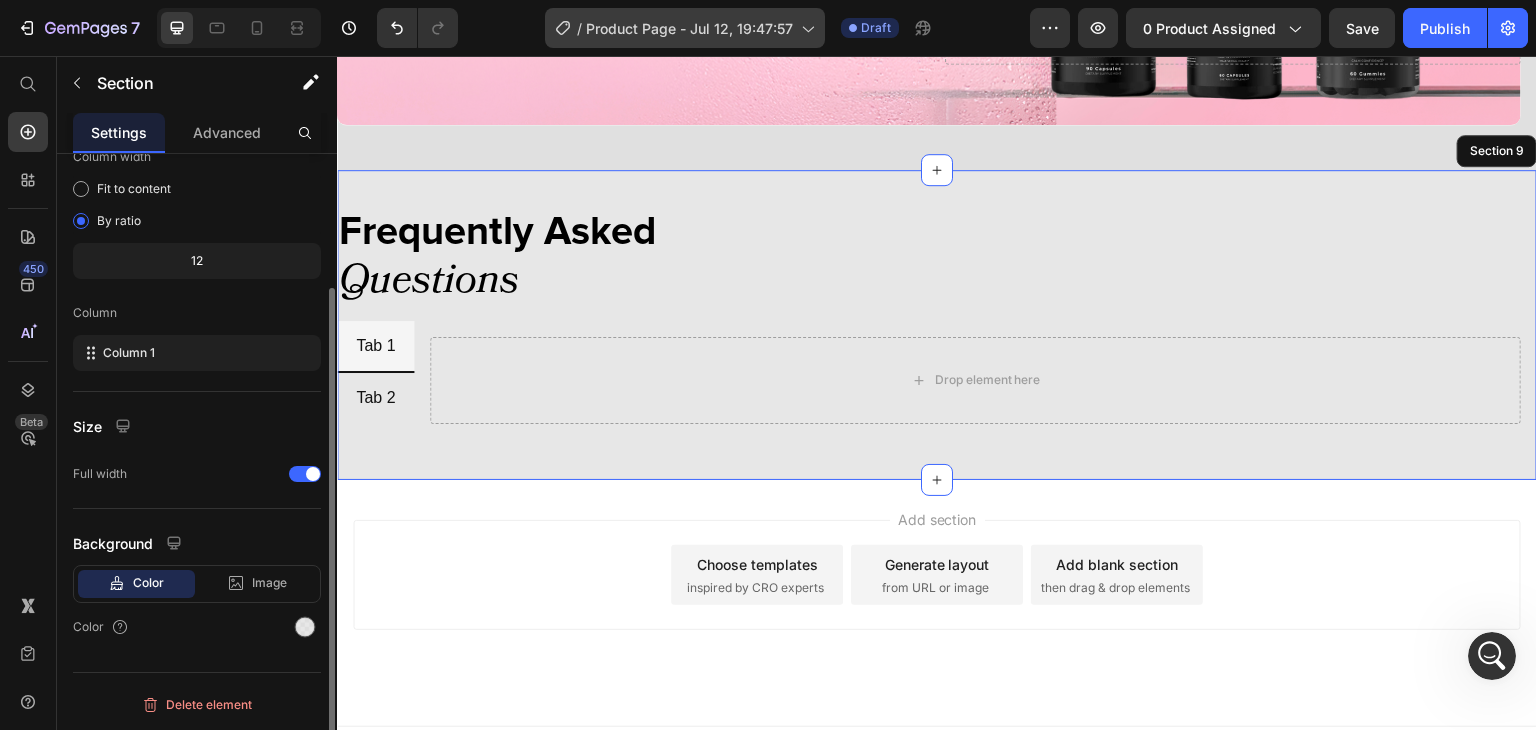 scroll, scrollTop: 0, scrollLeft: 0, axis: both 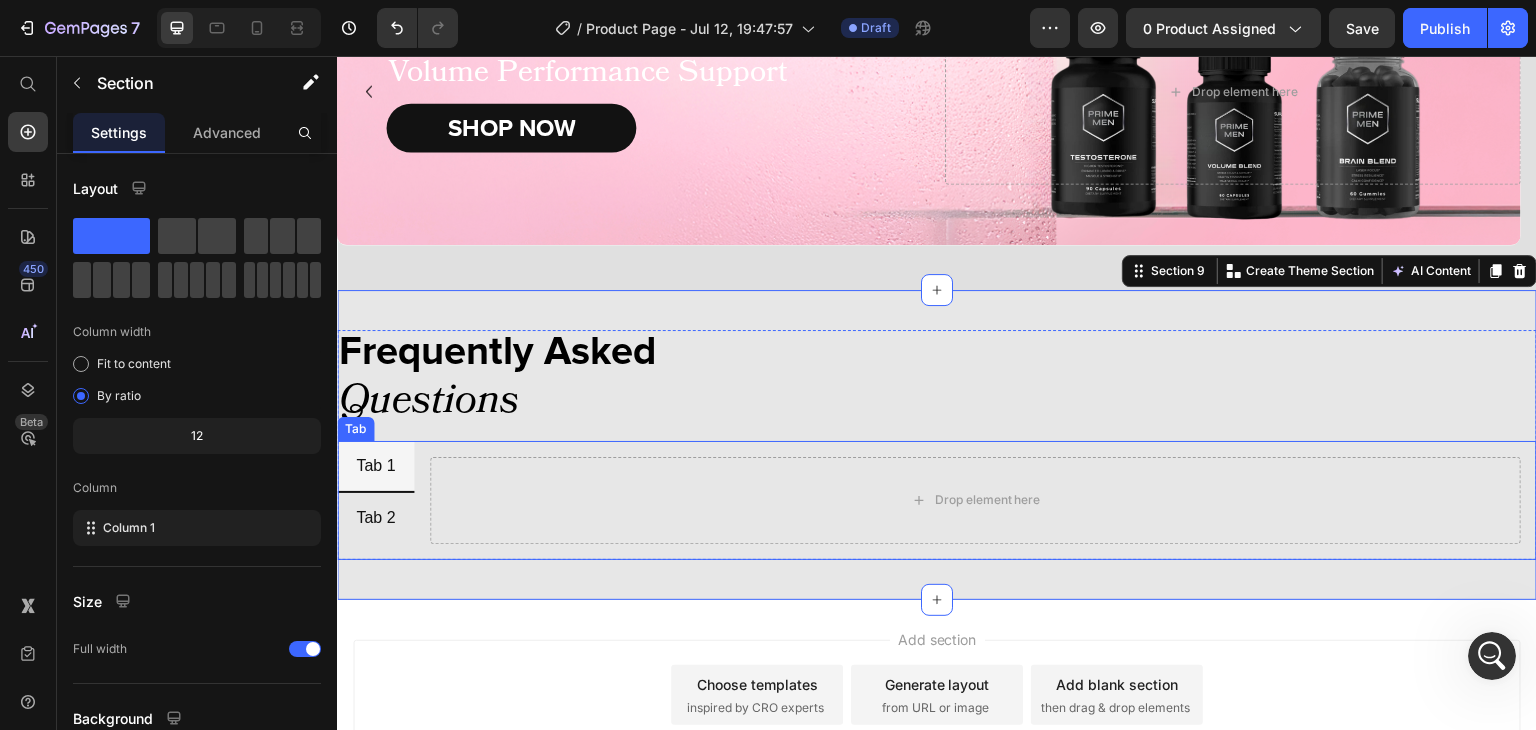 click on "Drop element here" at bounding box center [975, 501] 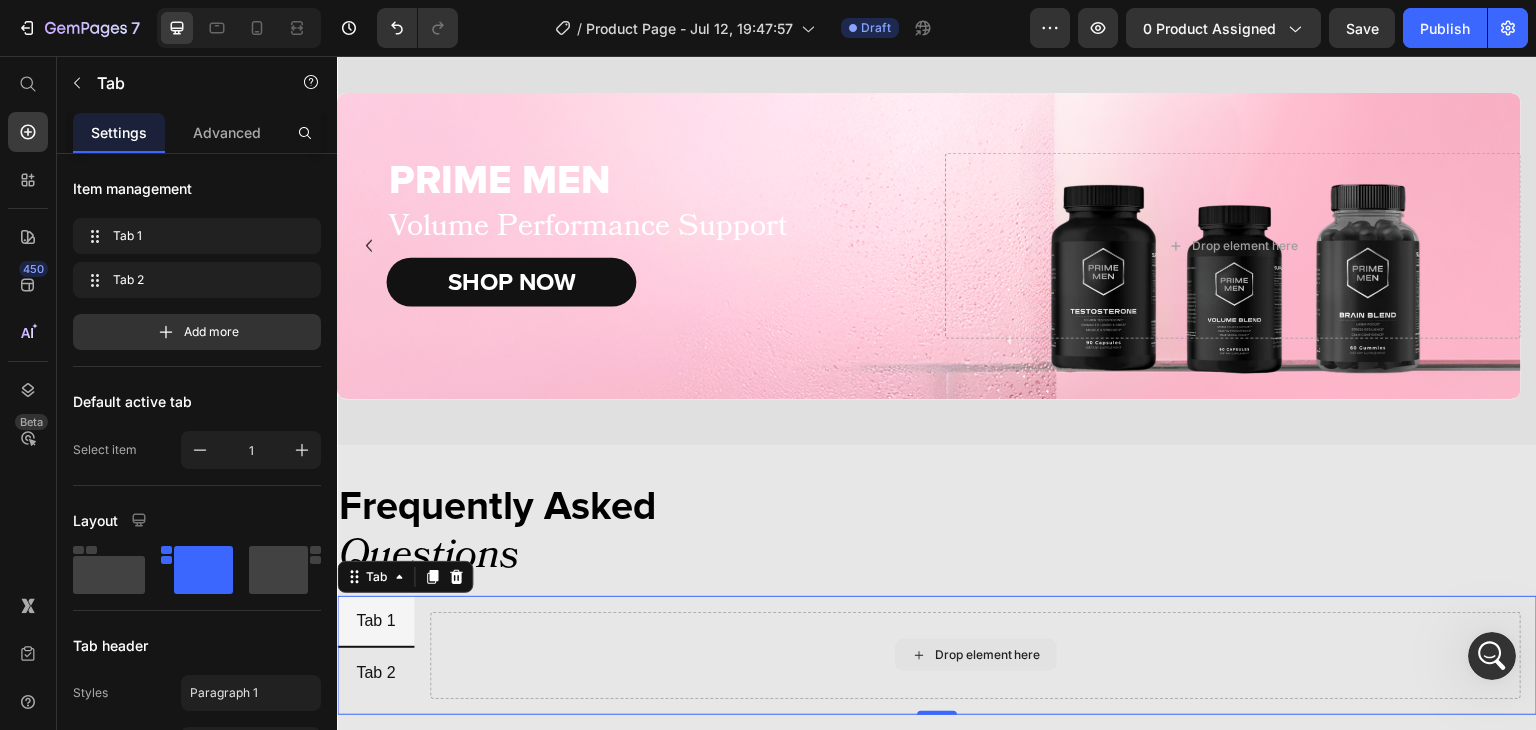 scroll, scrollTop: 4066, scrollLeft: 0, axis: vertical 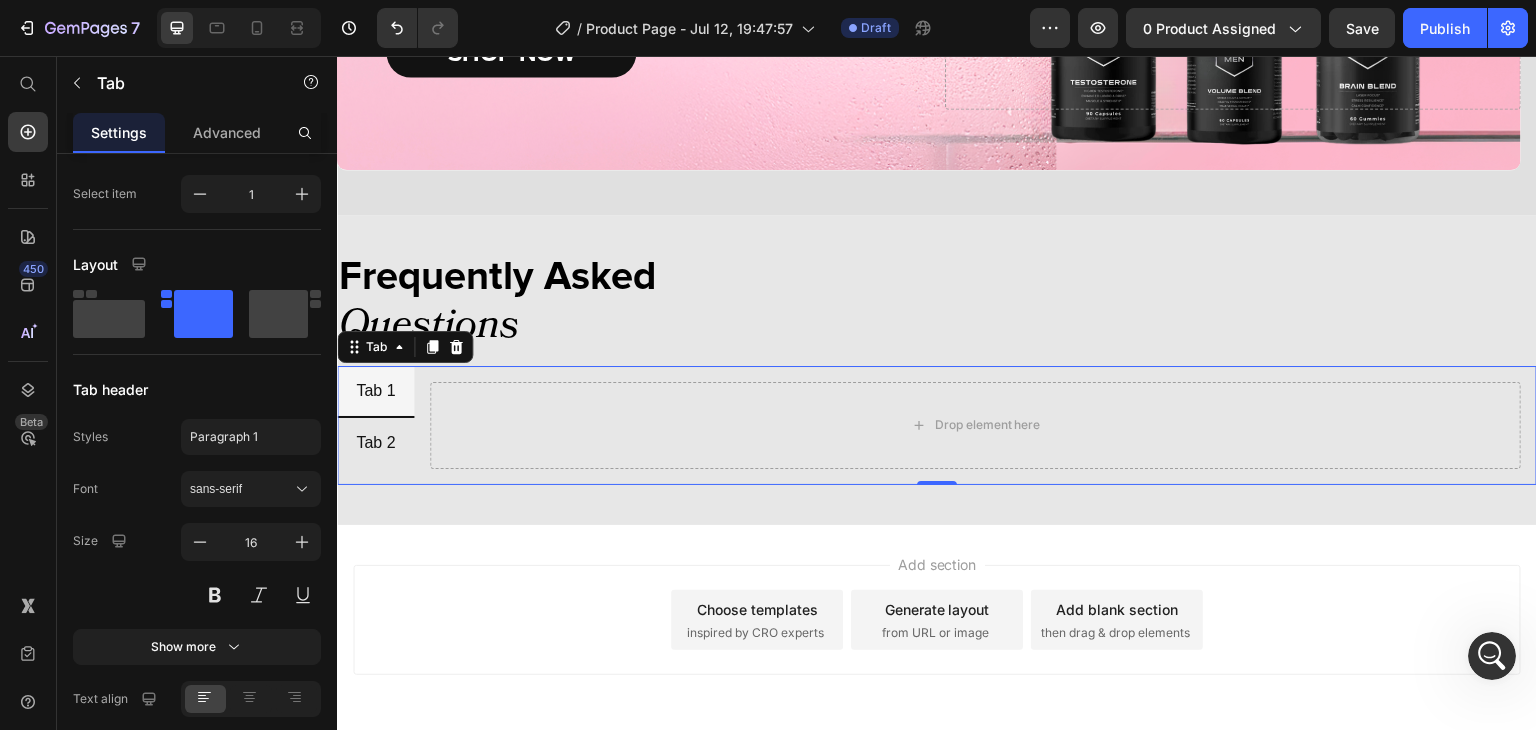 click on "Tab 2" at bounding box center (375, 443) 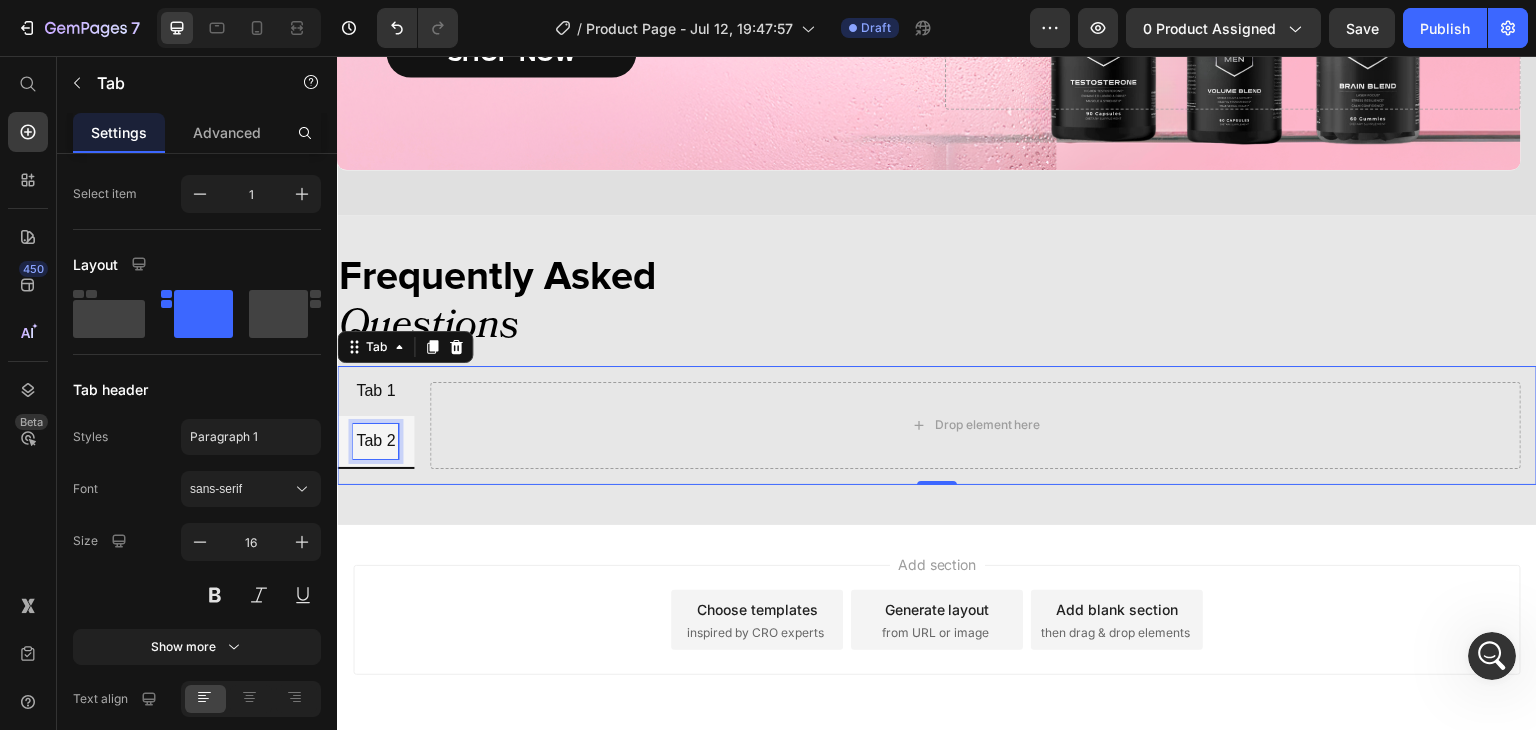 scroll, scrollTop: 4064, scrollLeft: 0, axis: vertical 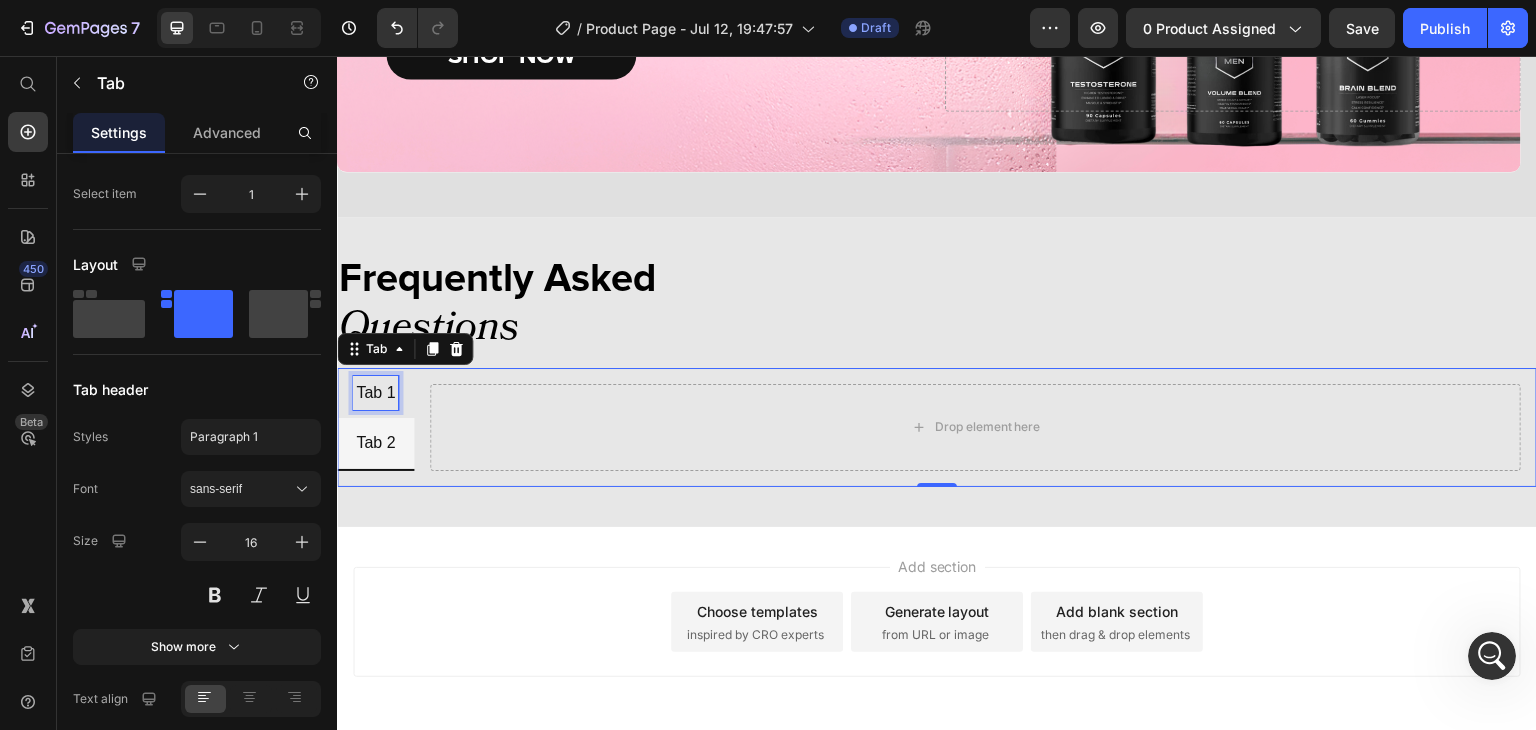 click on "Tab 1" at bounding box center (375, 393) 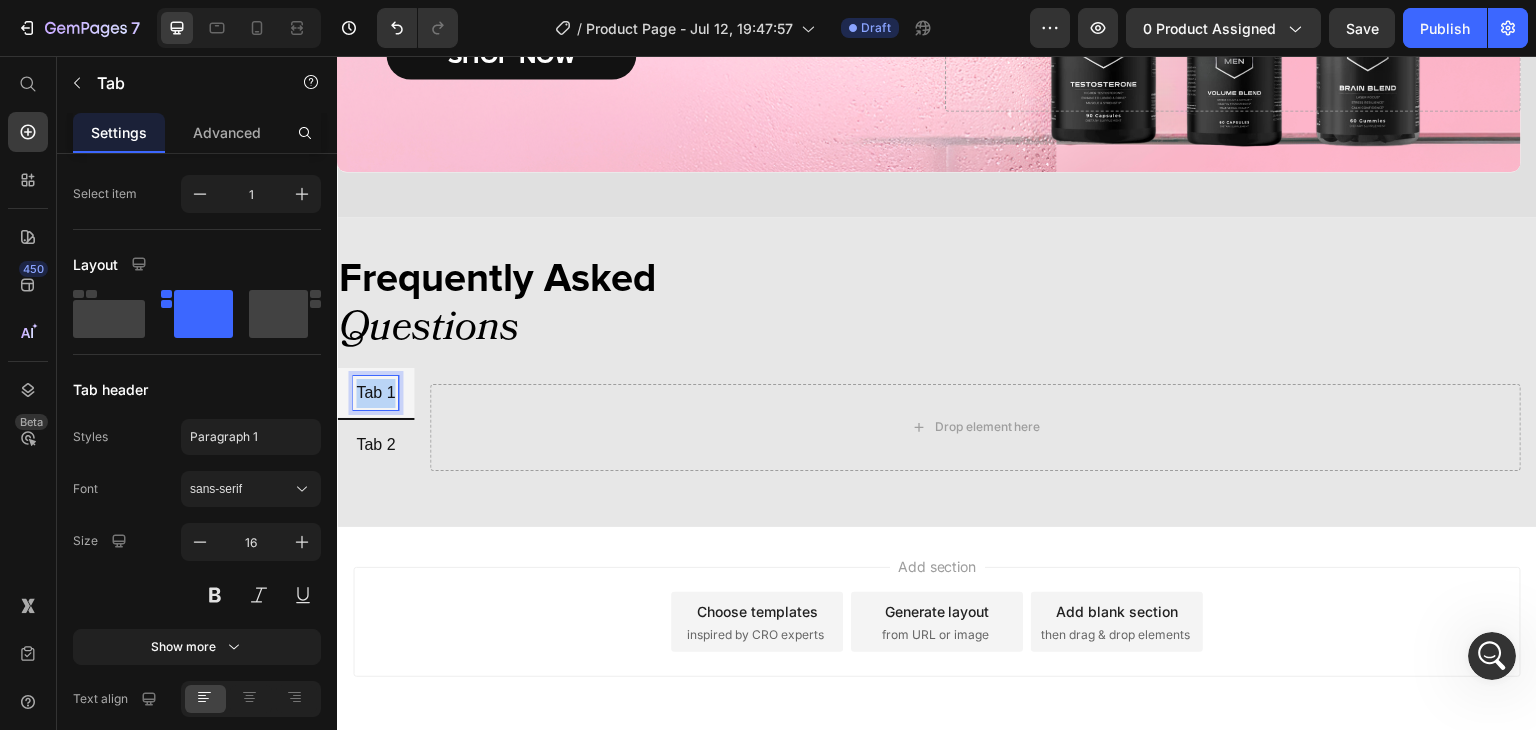 click on "Tab 1" at bounding box center [375, 393] 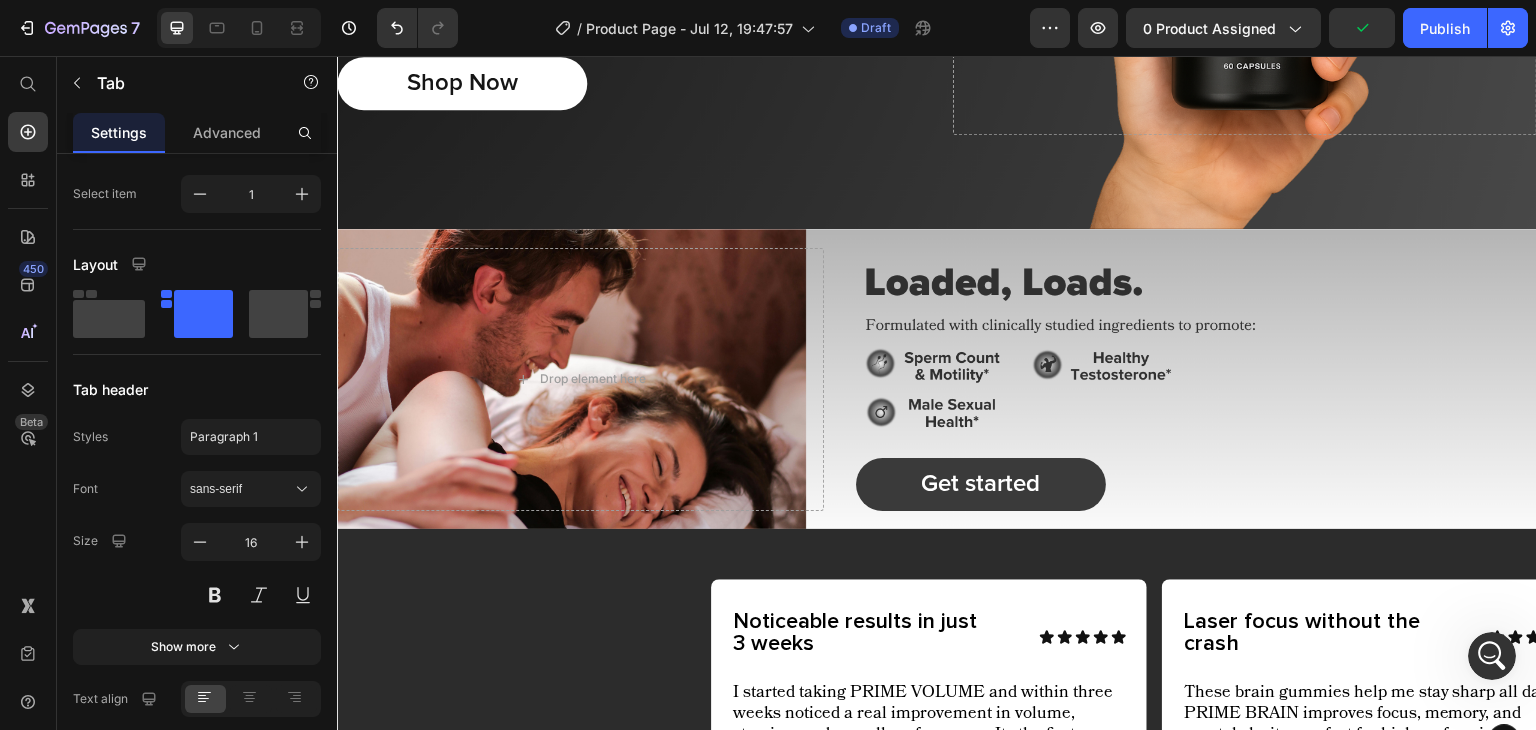 scroll, scrollTop: 0, scrollLeft: 0, axis: both 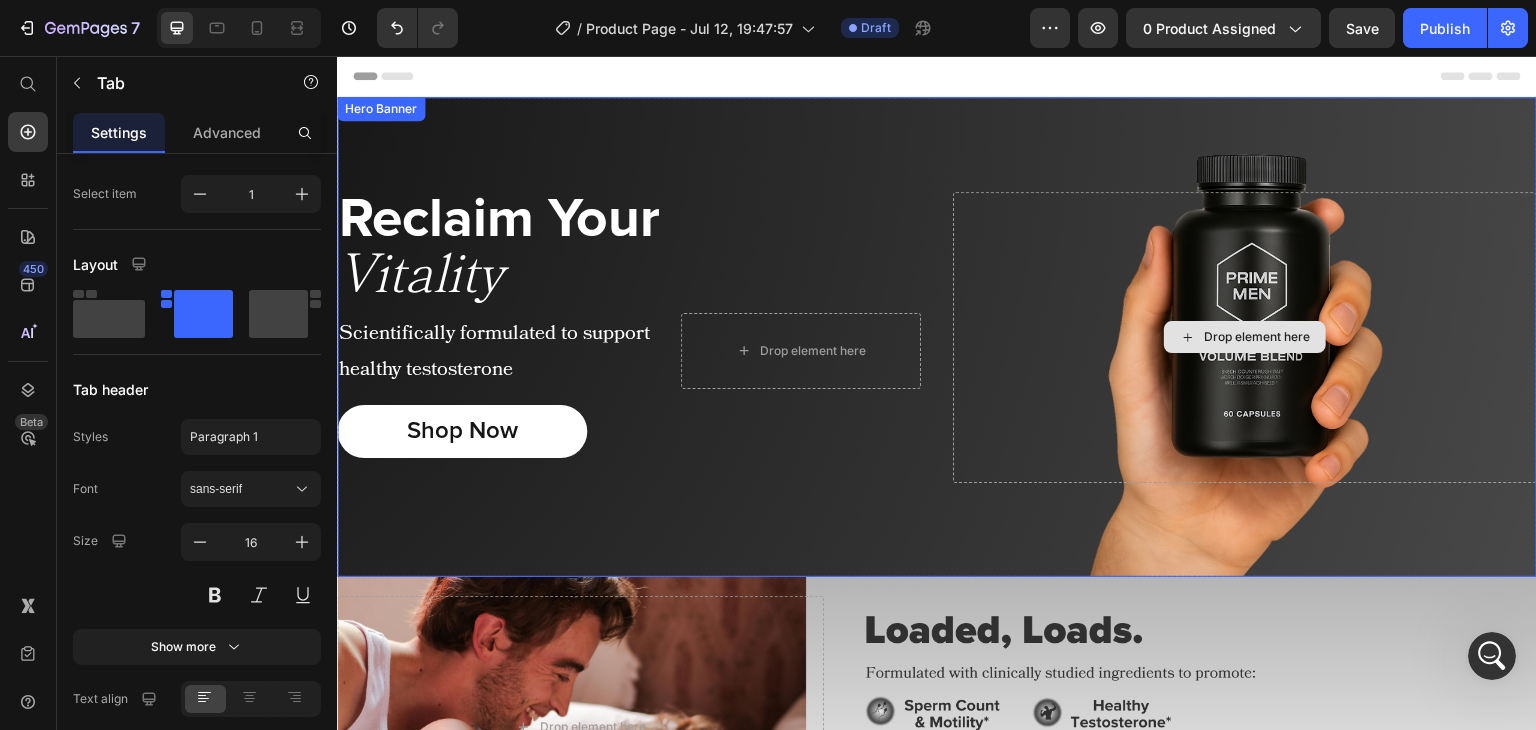click on "Drop element here" at bounding box center (1245, 337) 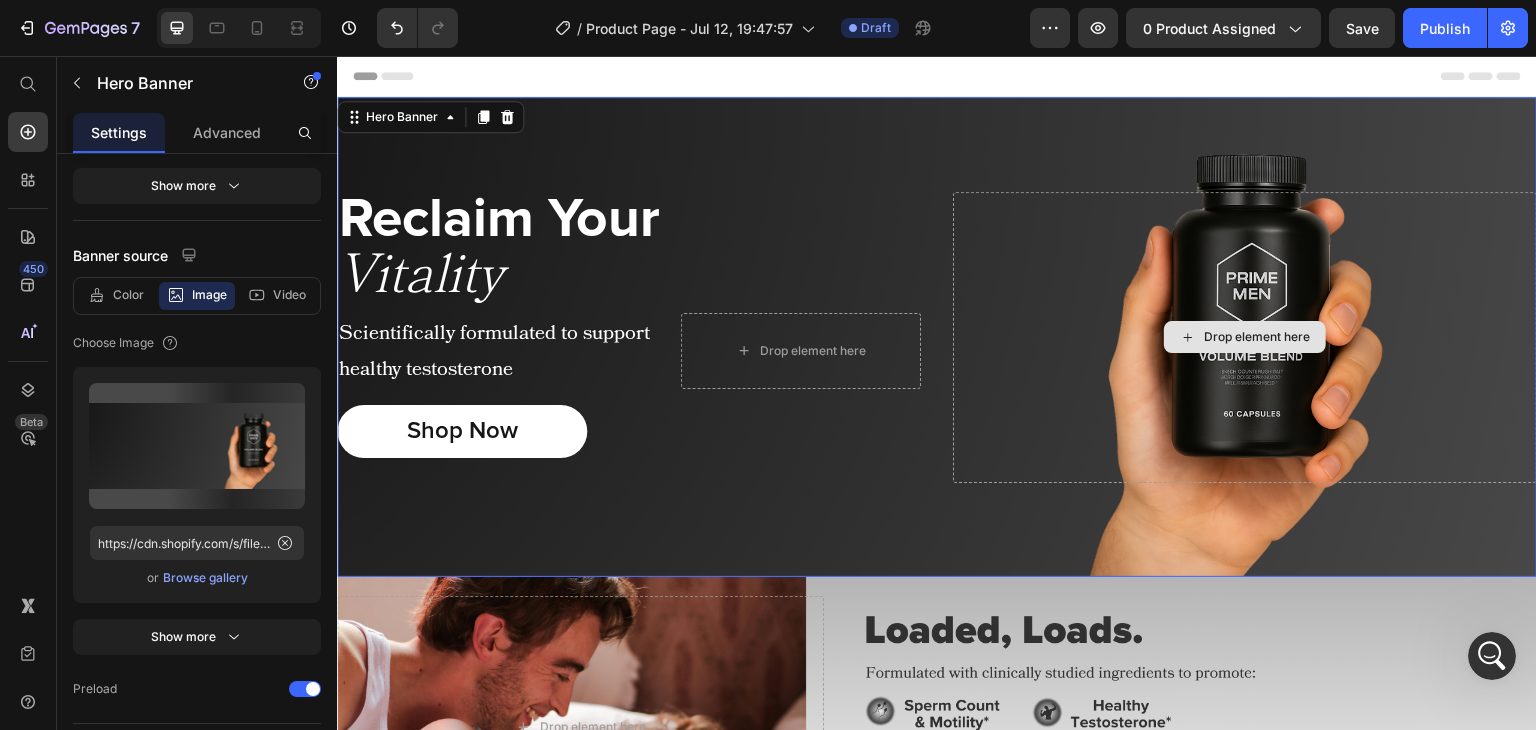 scroll, scrollTop: 0, scrollLeft: 0, axis: both 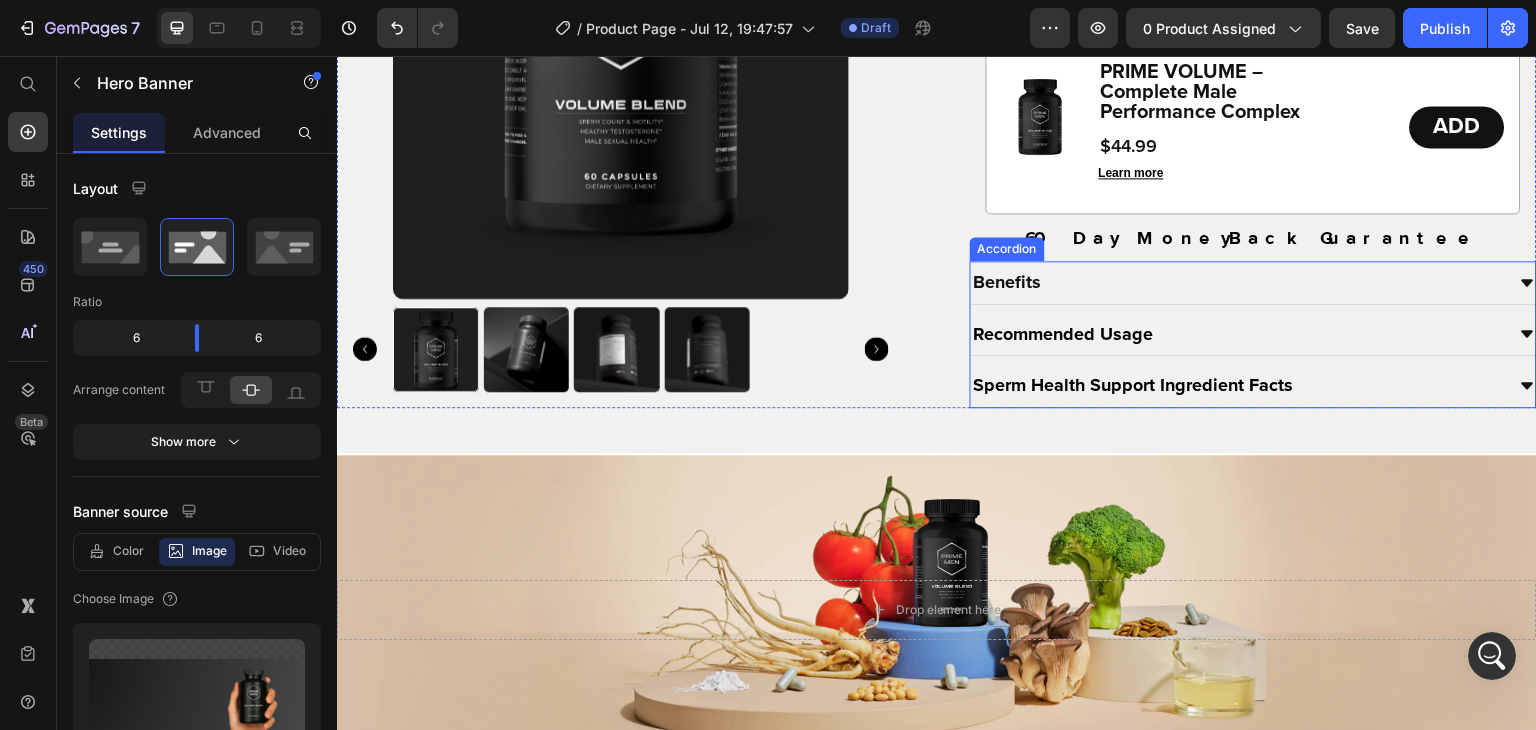 click on "Benefits" at bounding box center [1238, 282] 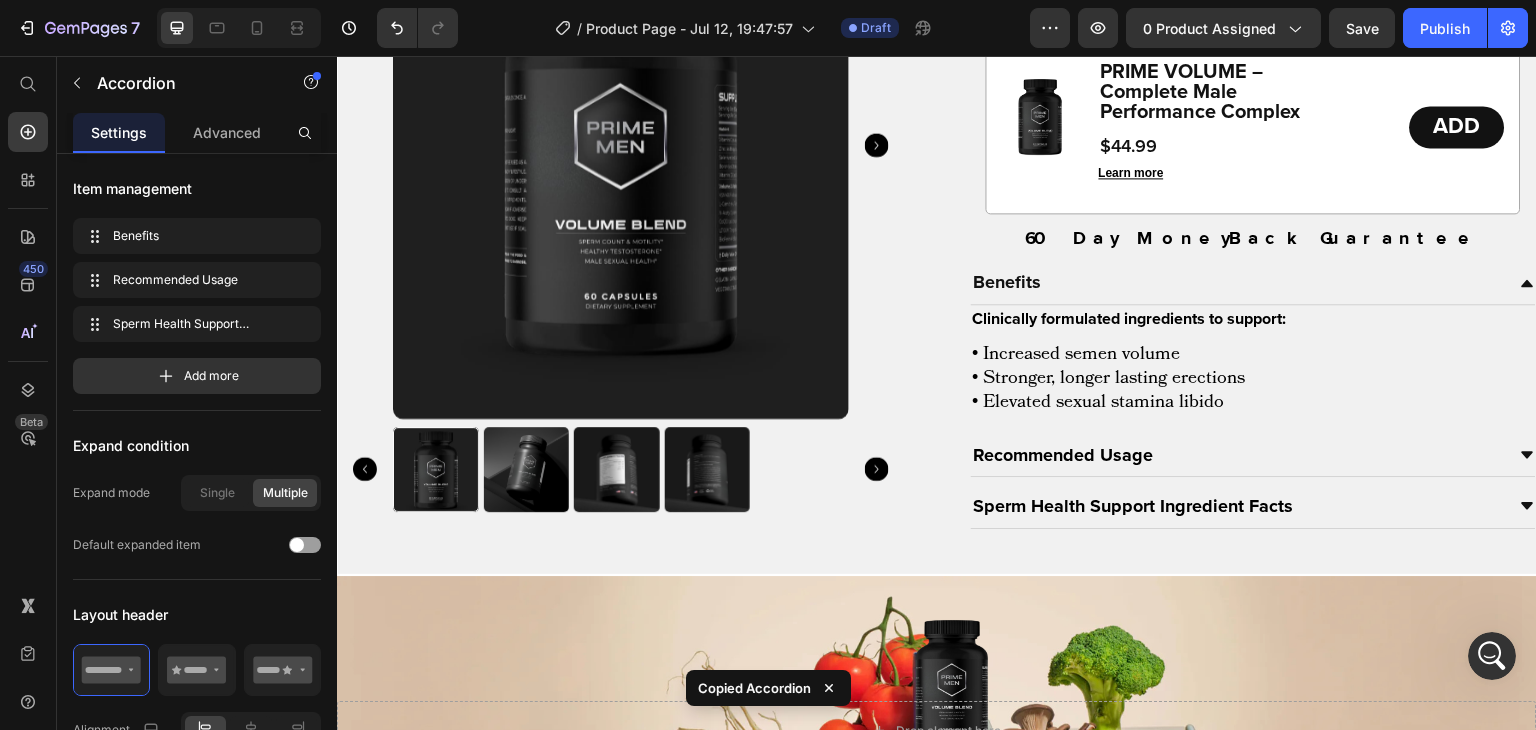 scroll, scrollTop: 4313, scrollLeft: 0, axis: vertical 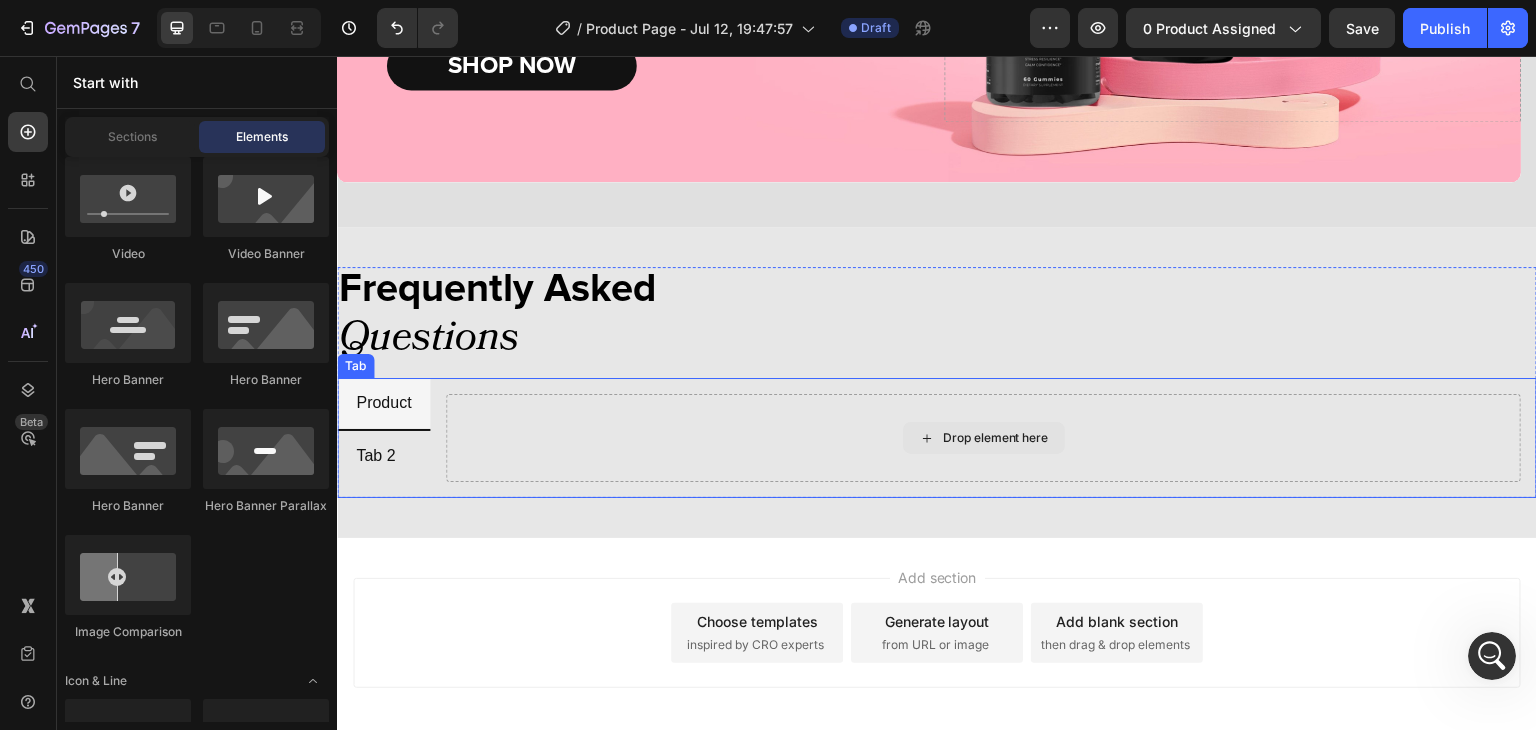 click on "Drop element here" at bounding box center (983, 438) 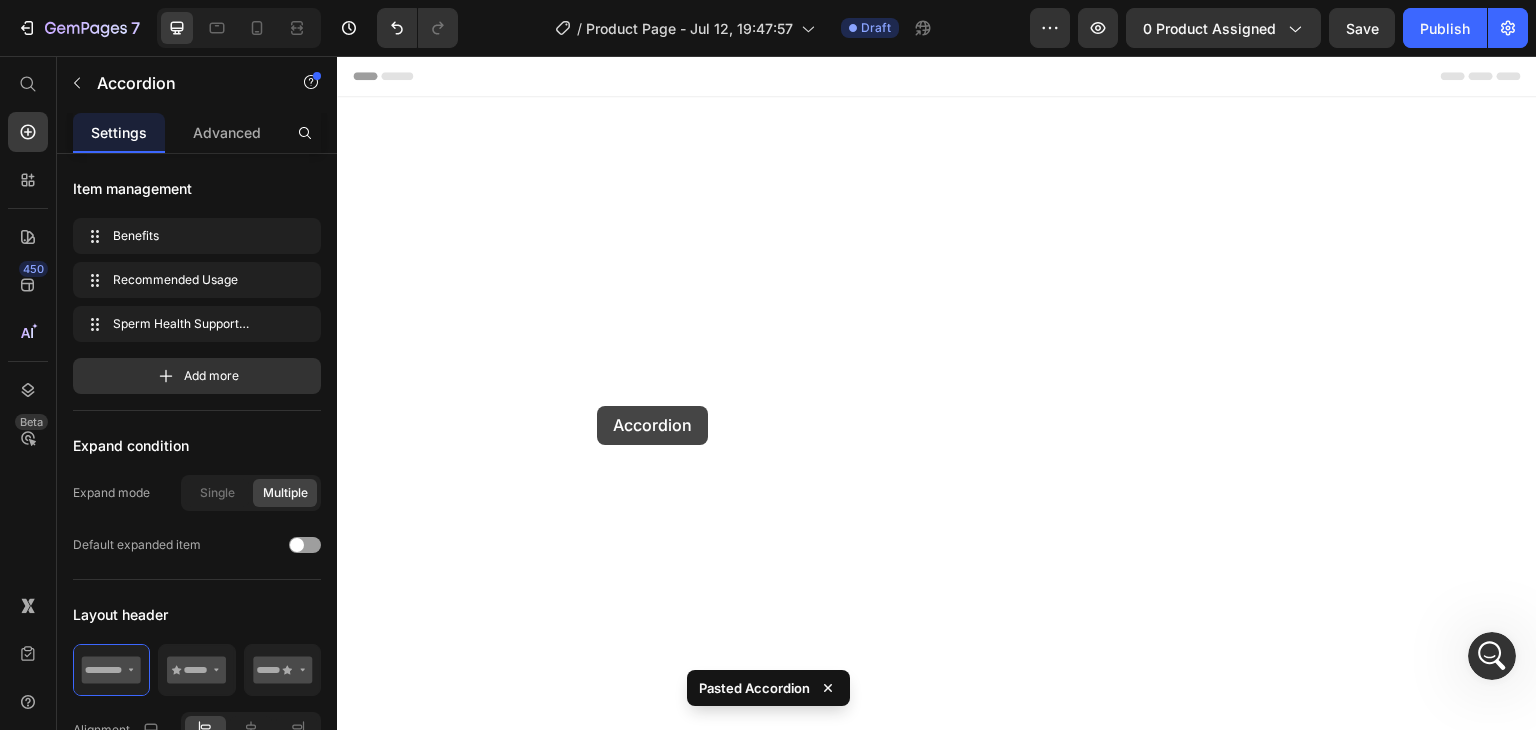 scroll, scrollTop: 4224, scrollLeft: 0, axis: vertical 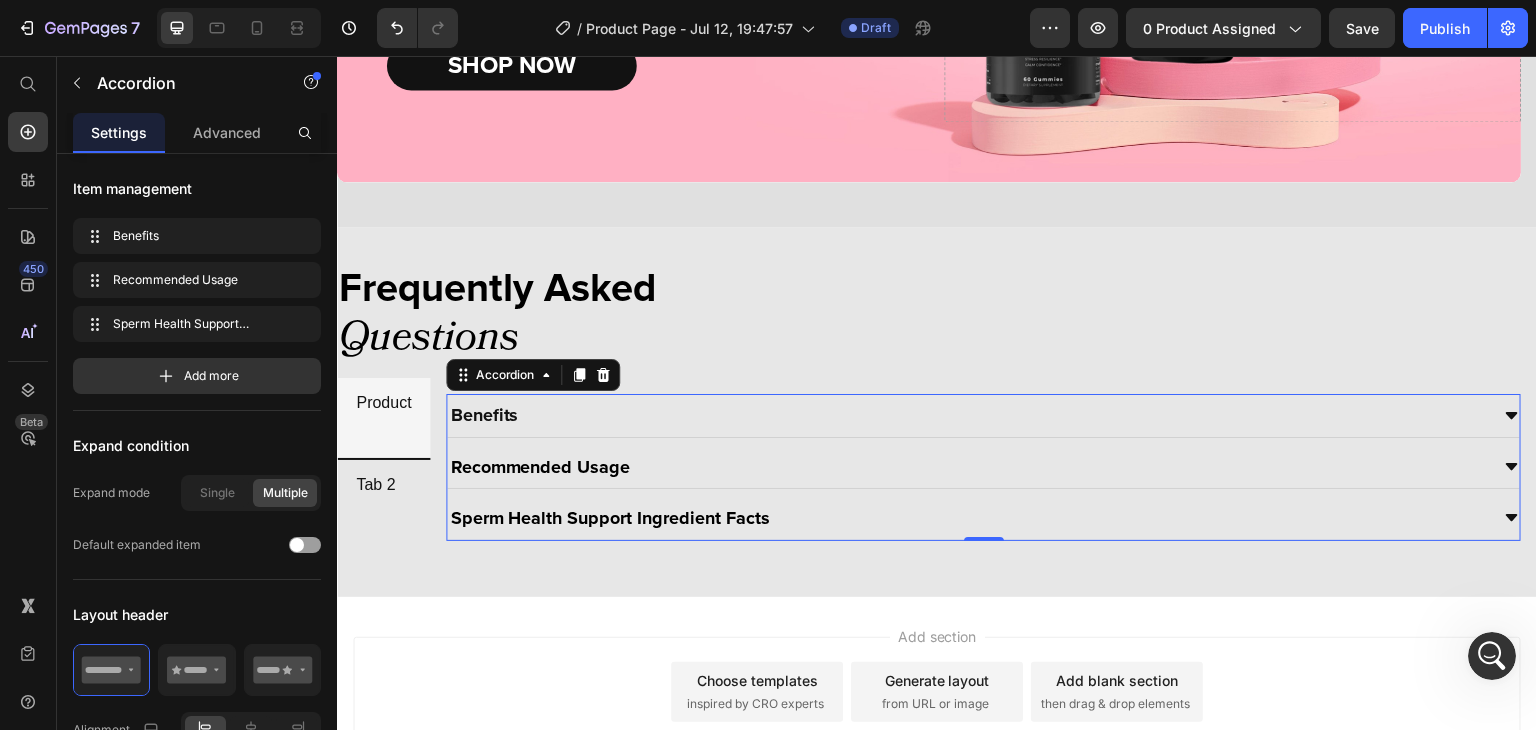 click on "Benefits" at bounding box center [484, 415] 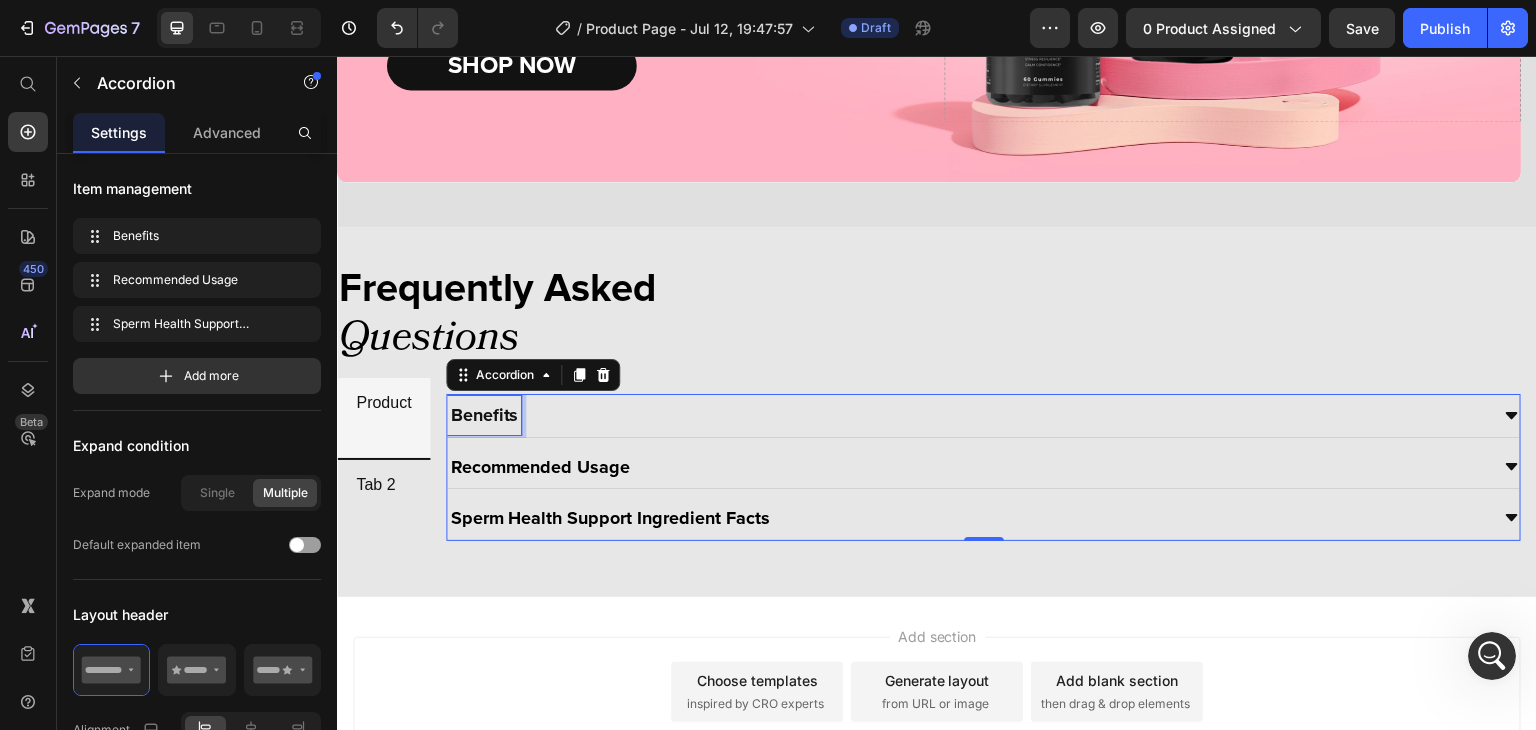 click on "Benefits" at bounding box center (484, 415) 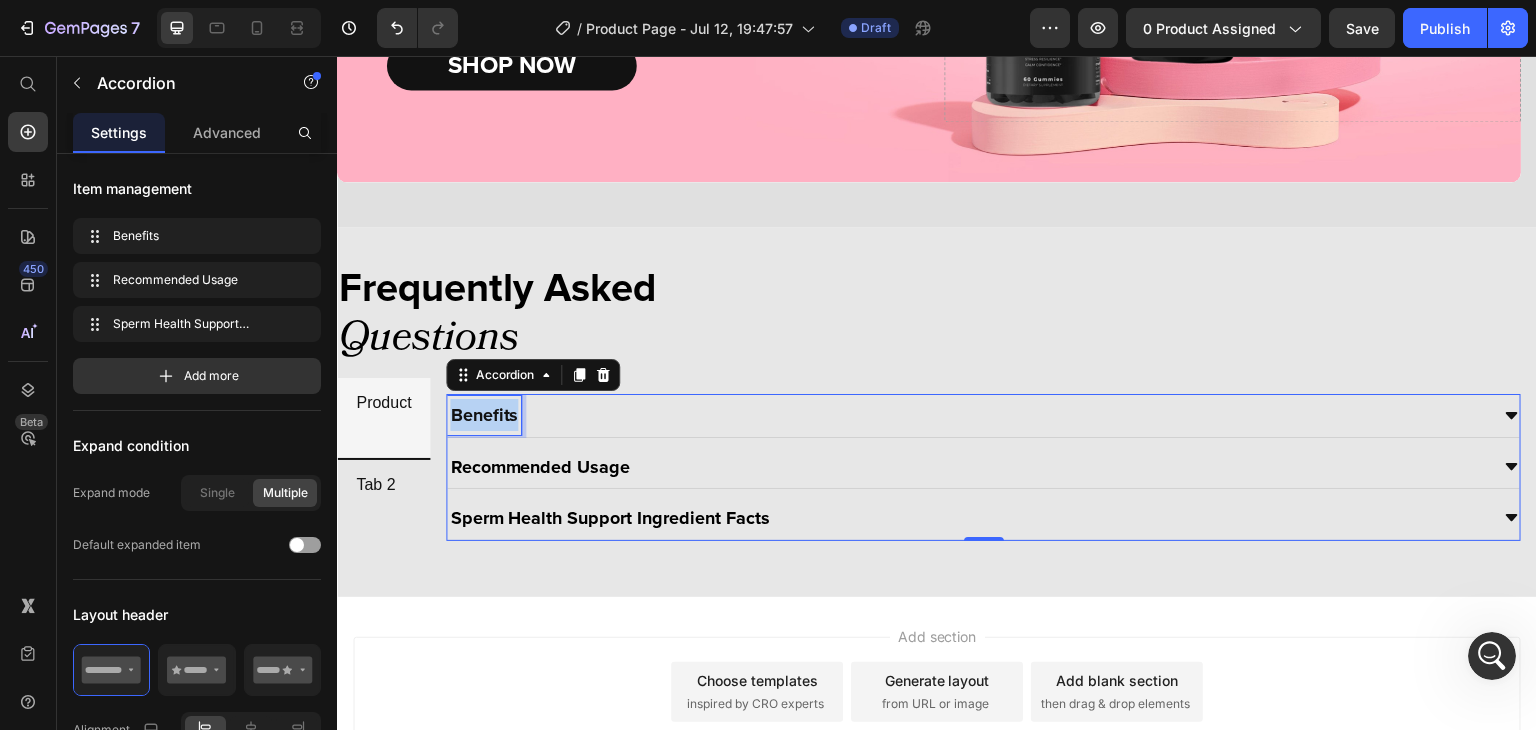 click on "Benefits" at bounding box center [484, 415] 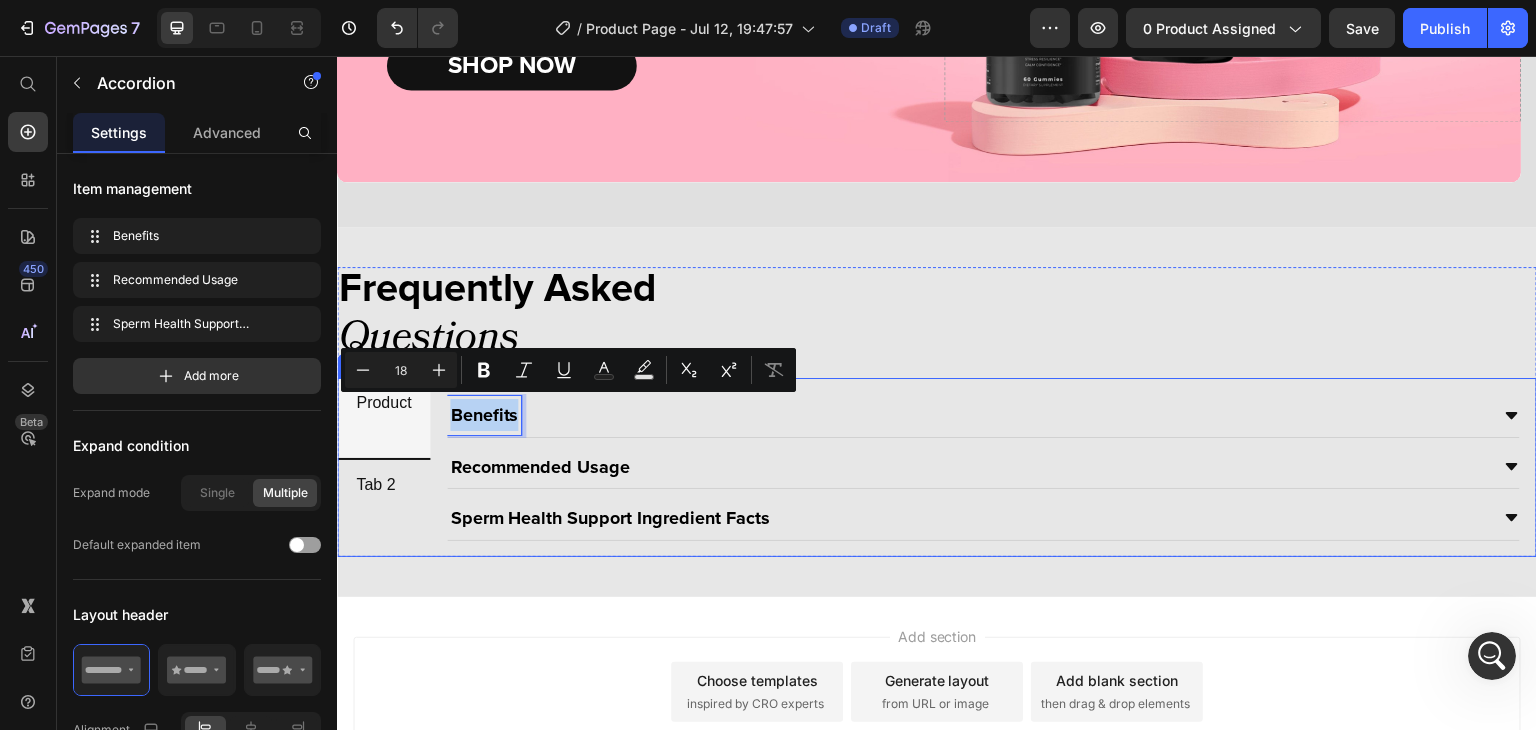 click on "Tab 2" at bounding box center [383, 500] 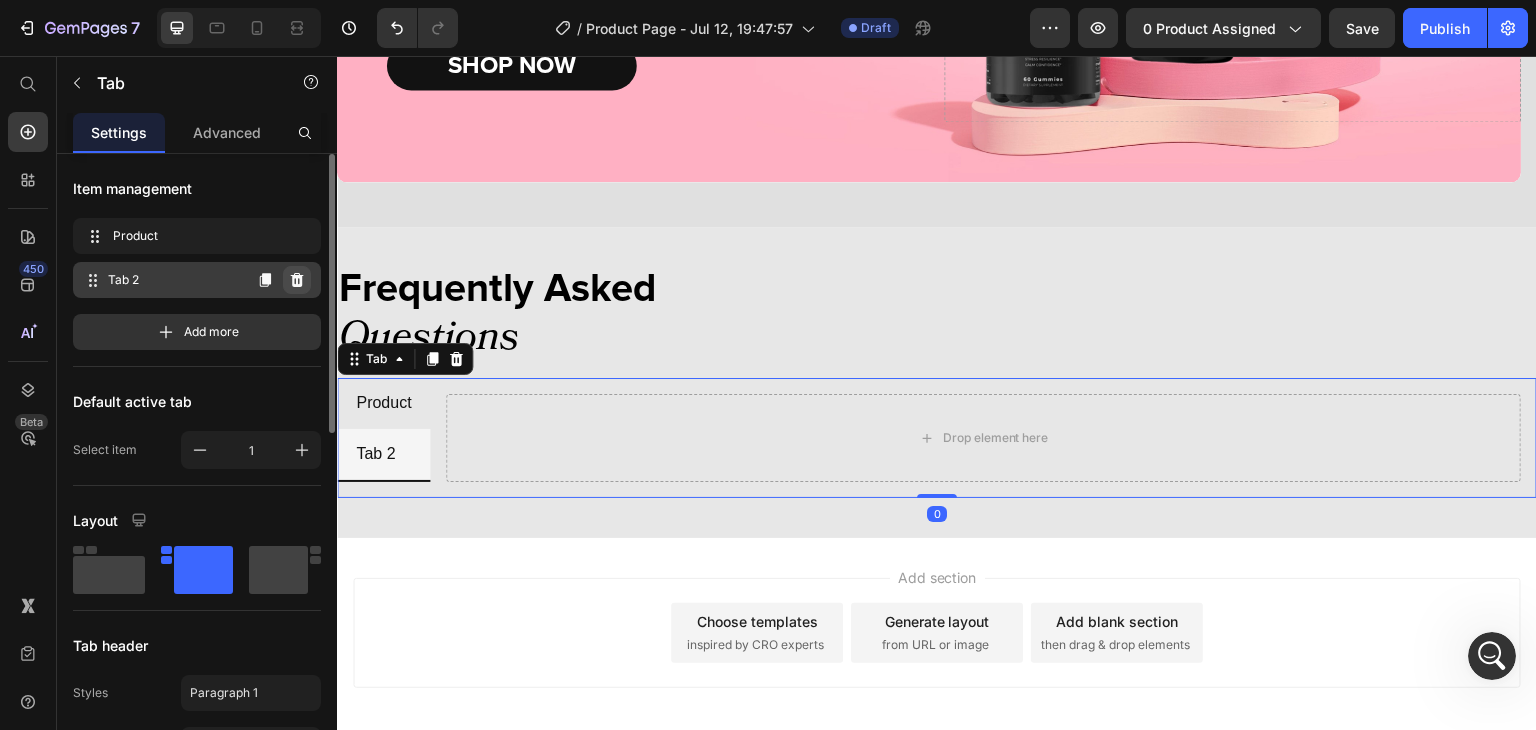 click 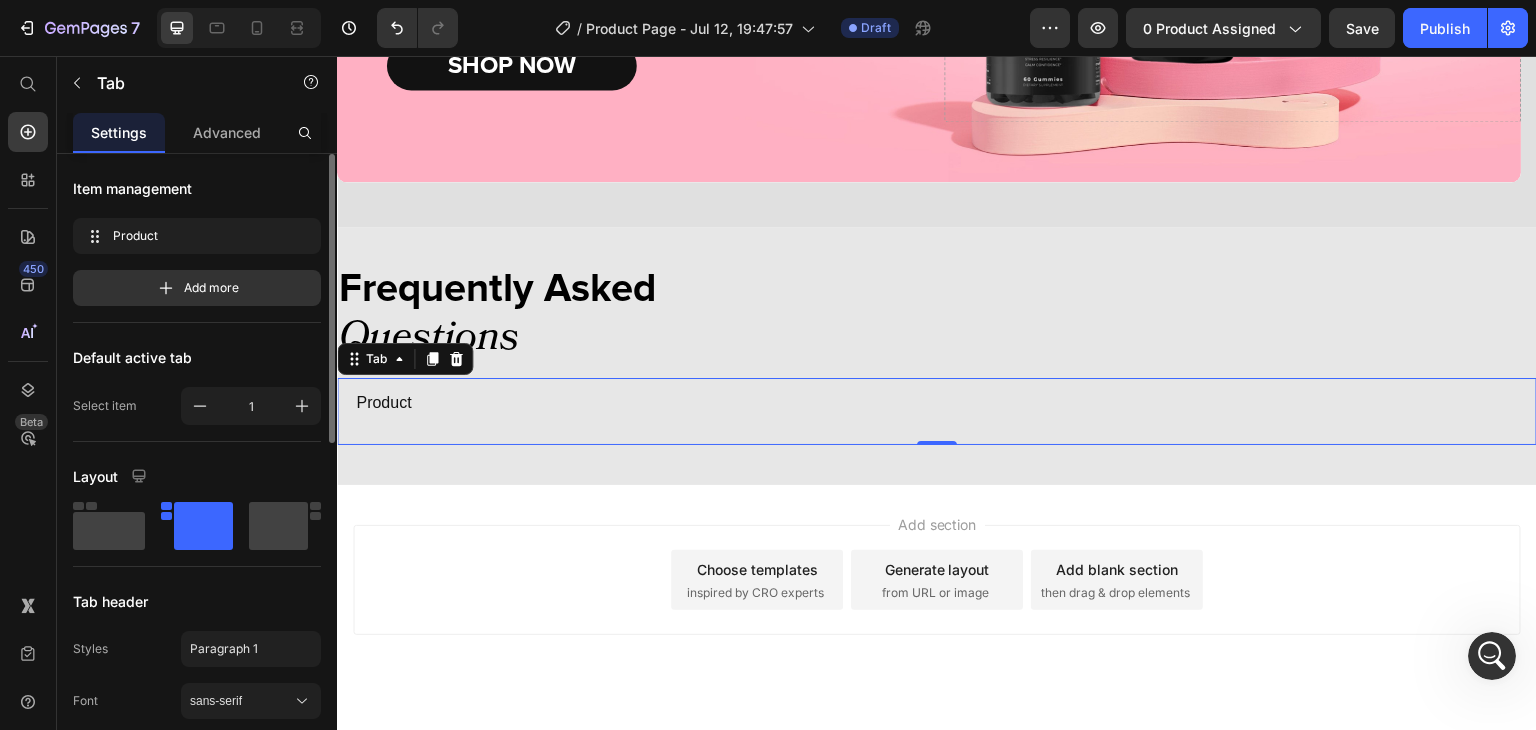 click on "Benefits
Recommended Usage
Sperm Health Support Ingredient Facts Accordion" at bounding box center (983, 403) 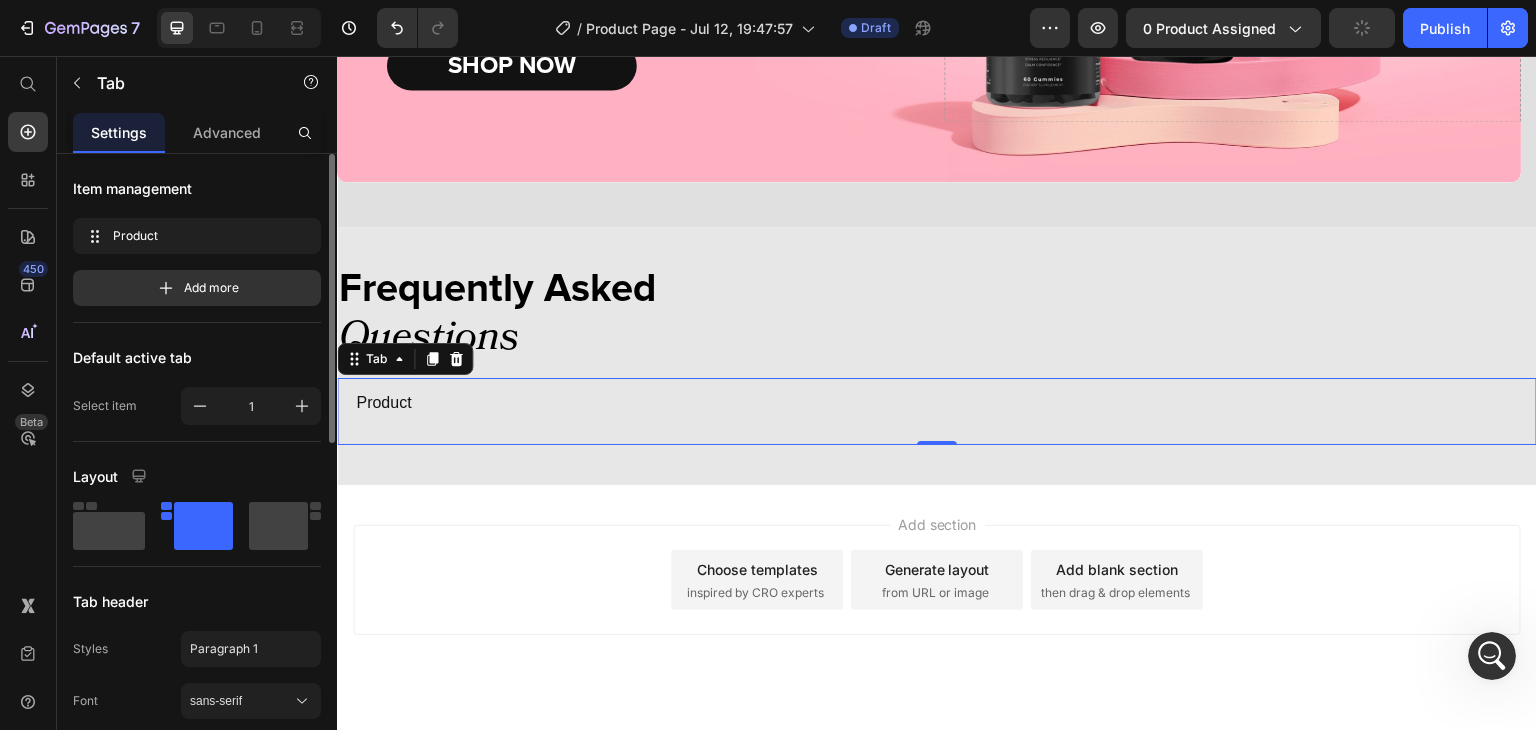 click on "Benefits
Recommended Usage
Sperm Health Support Ingredient Facts Accordion" at bounding box center (983, 403) 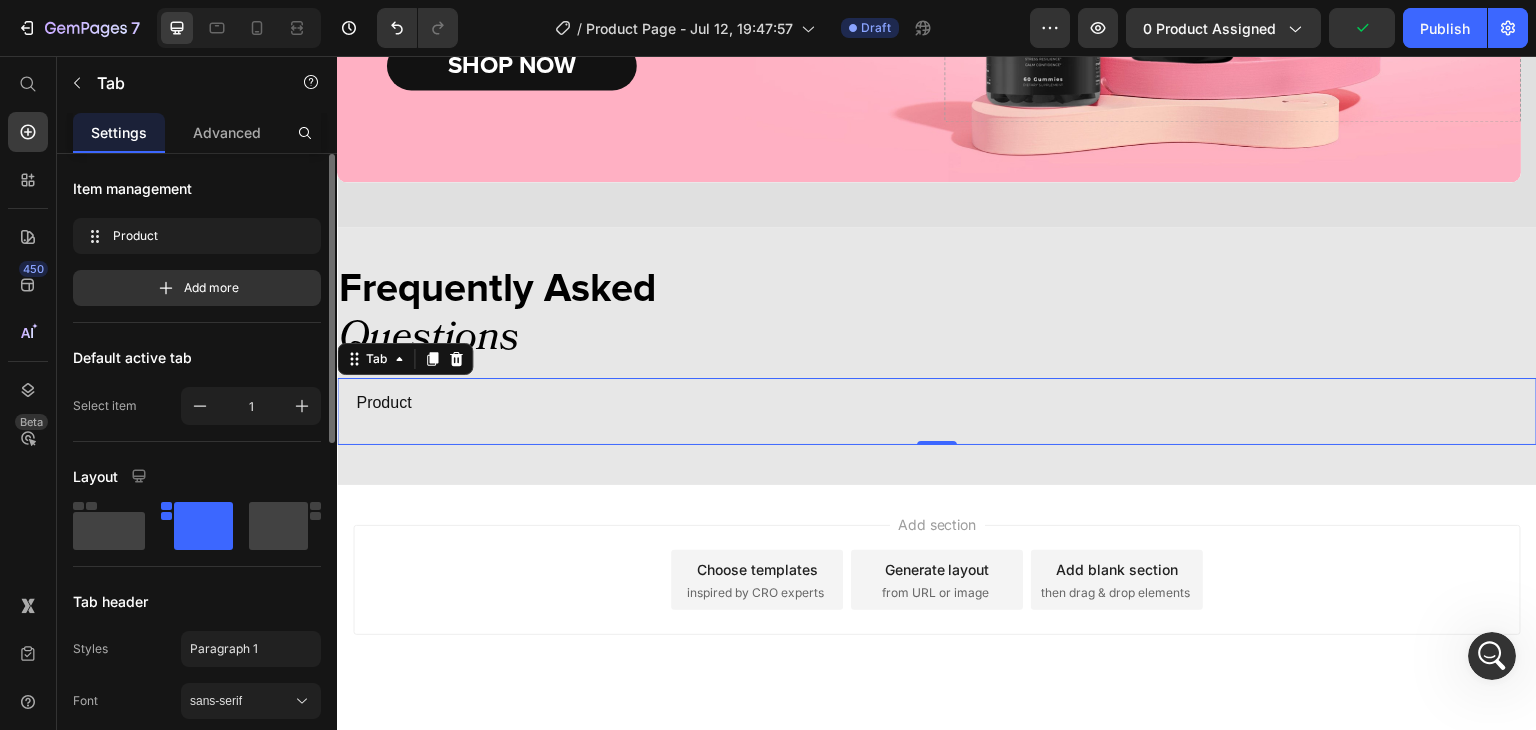 click on "Benefits
Recommended Usage
Sperm Health Support Ingredient Facts Accordion" at bounding box center [983, 403] 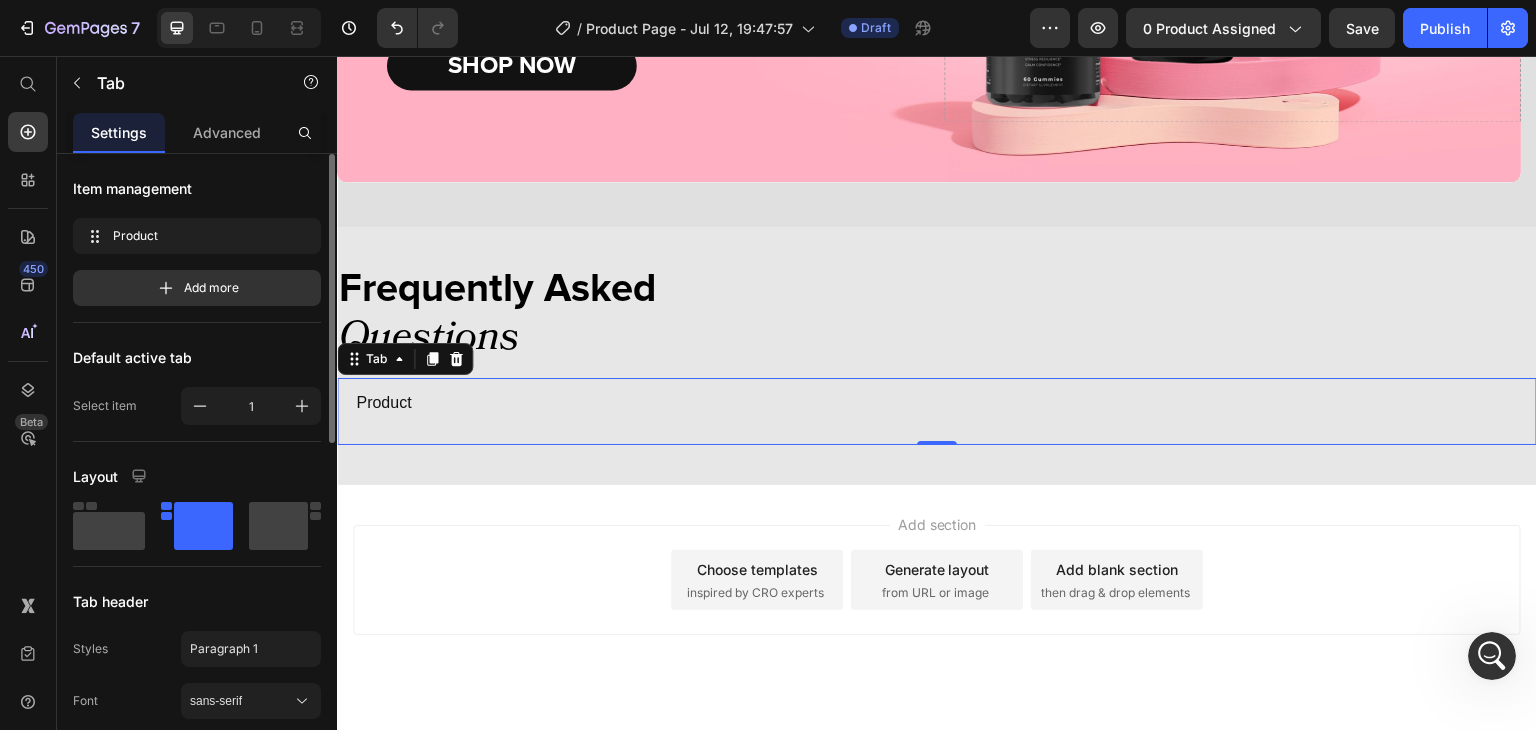click on "Benefits
Recommended Usage
Sperm Health Support Ingredient Facts Accordion" at bounding box center [983, 403] 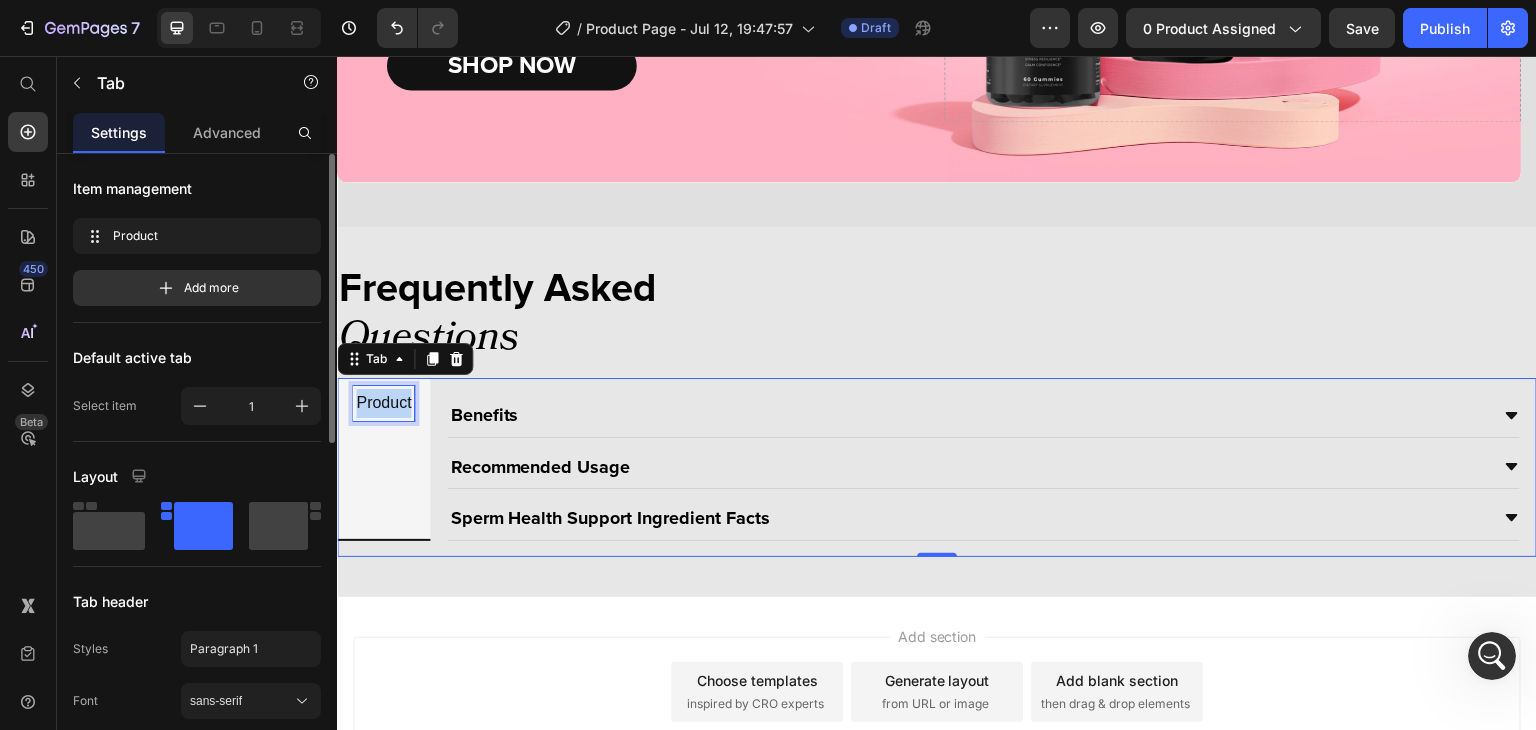 click on "Product" at bounding box center [383, 403] 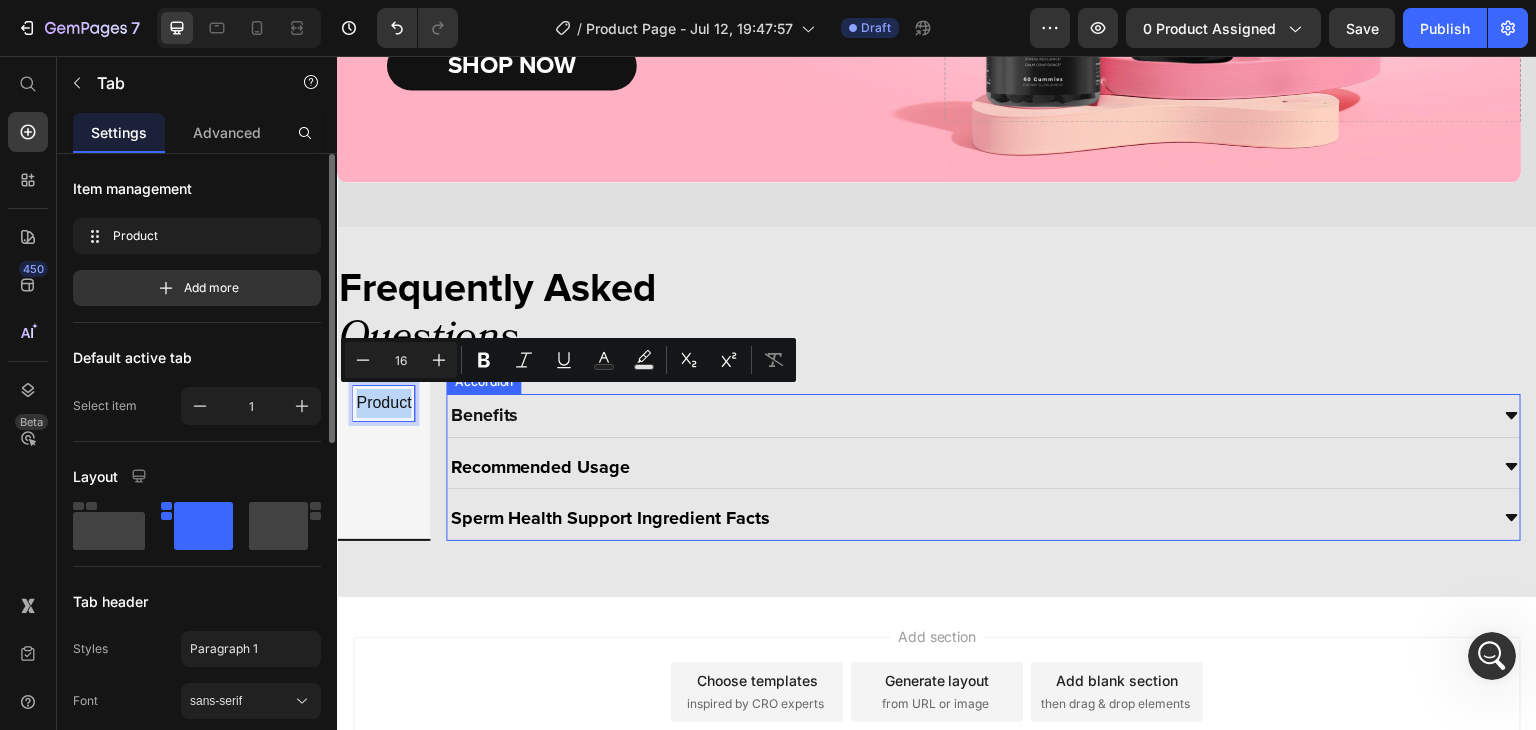 click on "Benefits" at bounding box center [967, 415] 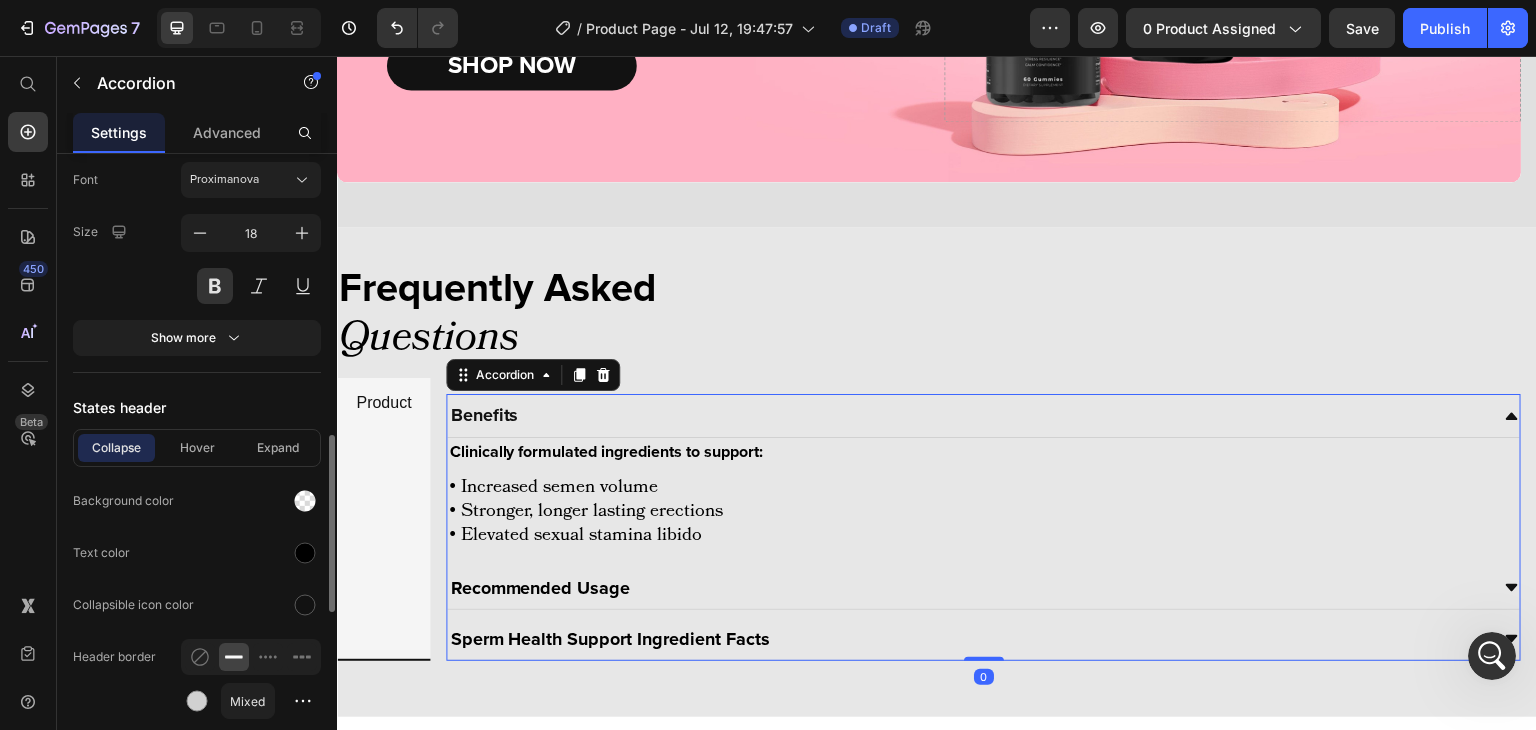 scroll, scrollTop: 998, scrollLeft: 0, axis: vertical 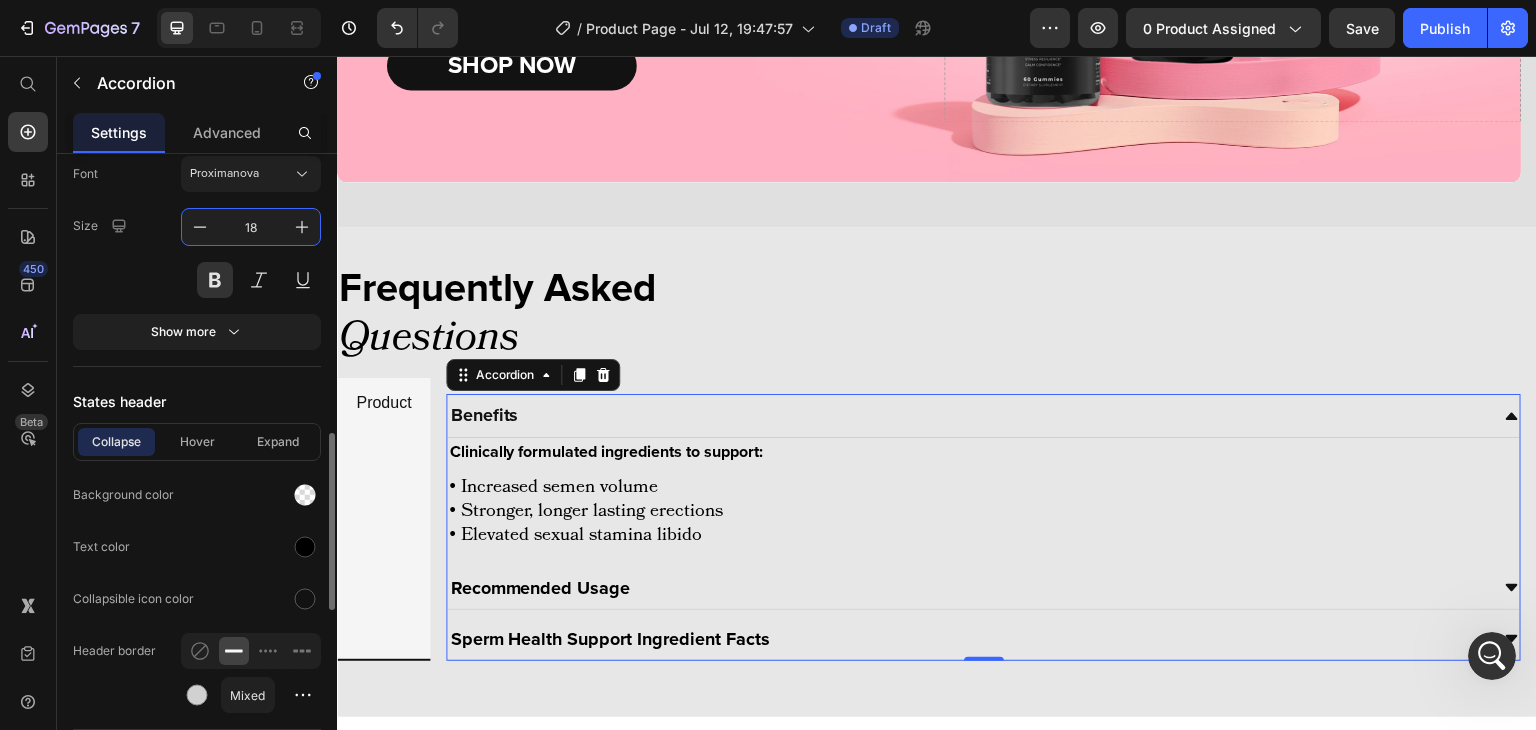 click on "18" at bounding box center (251, 227) 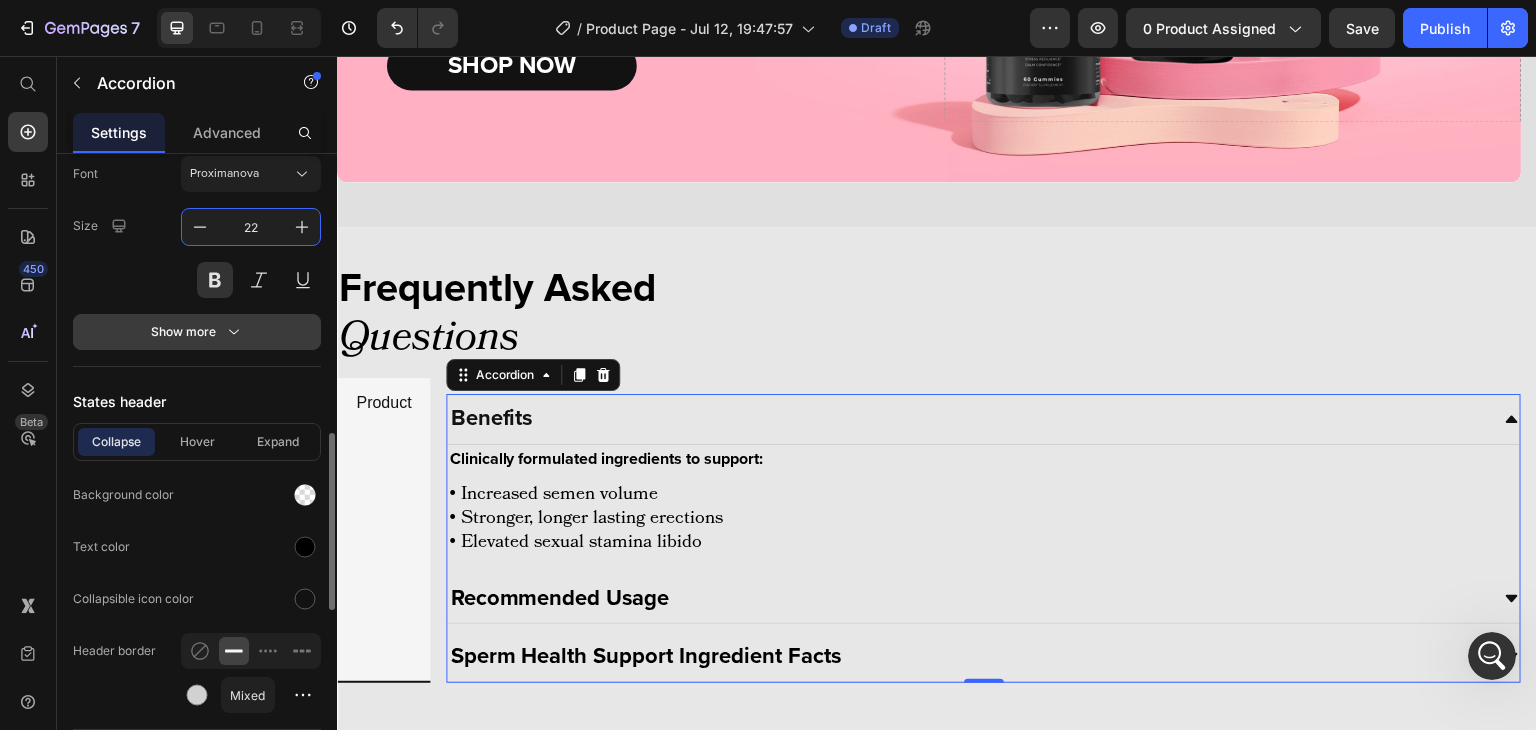 type on "22" 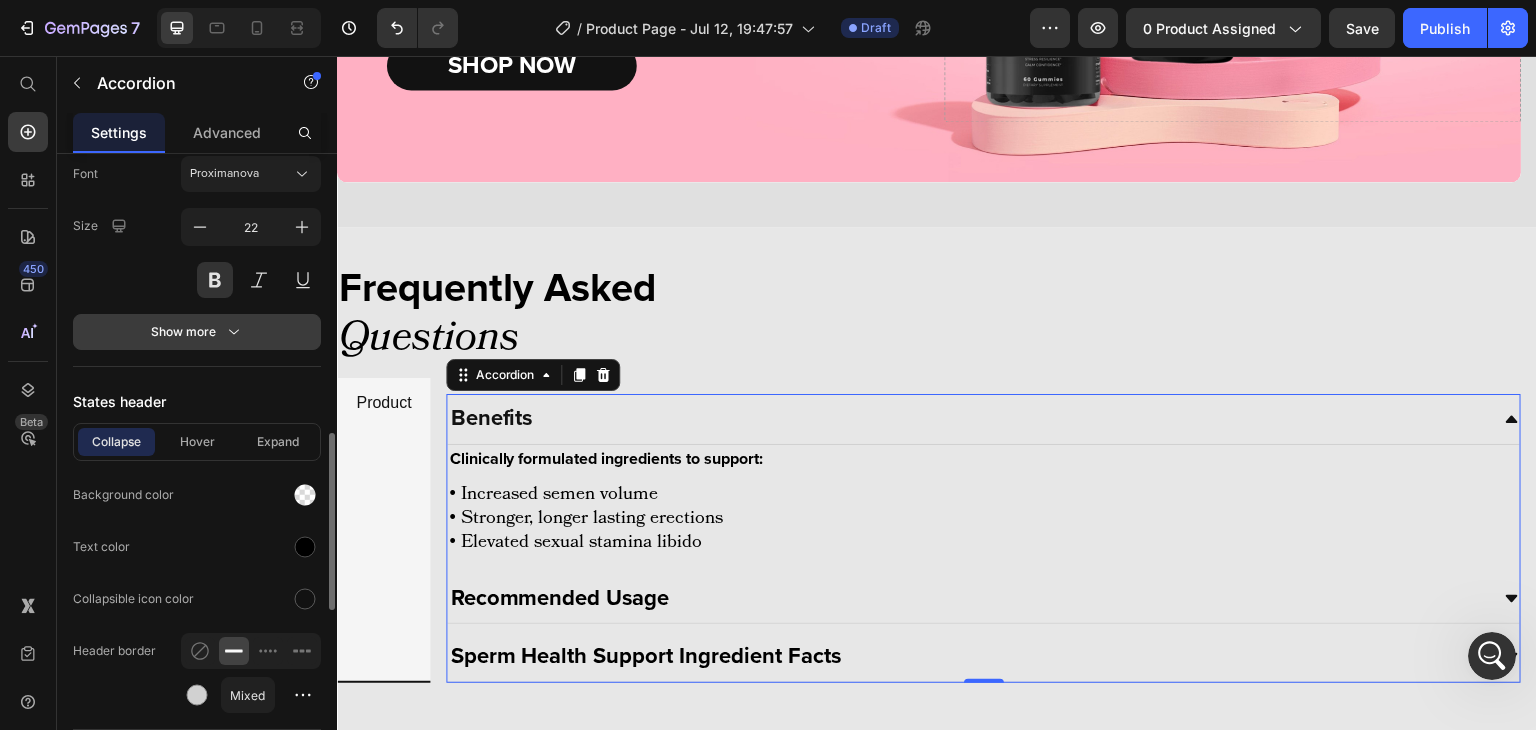 click 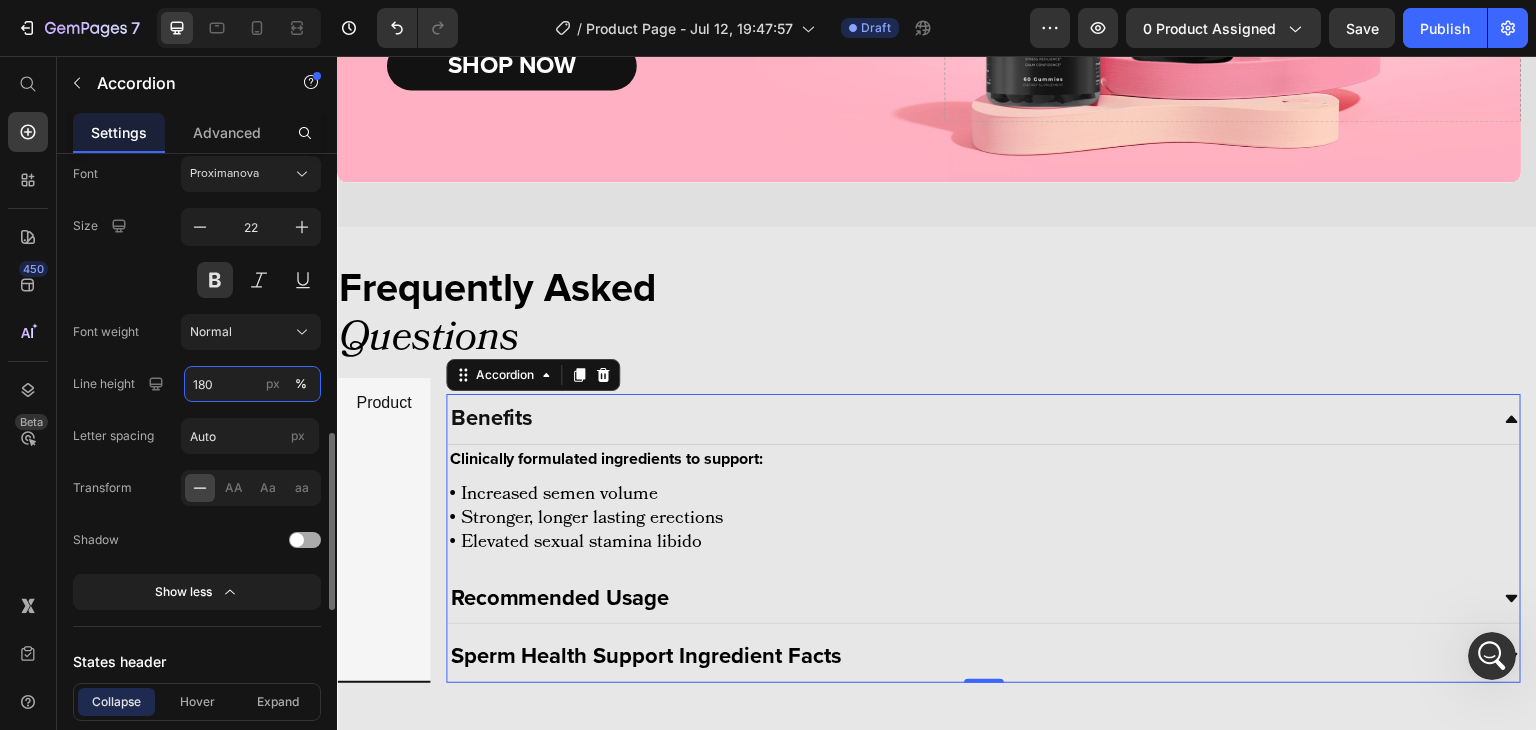 click on "180" at bounding box center [252, 384] 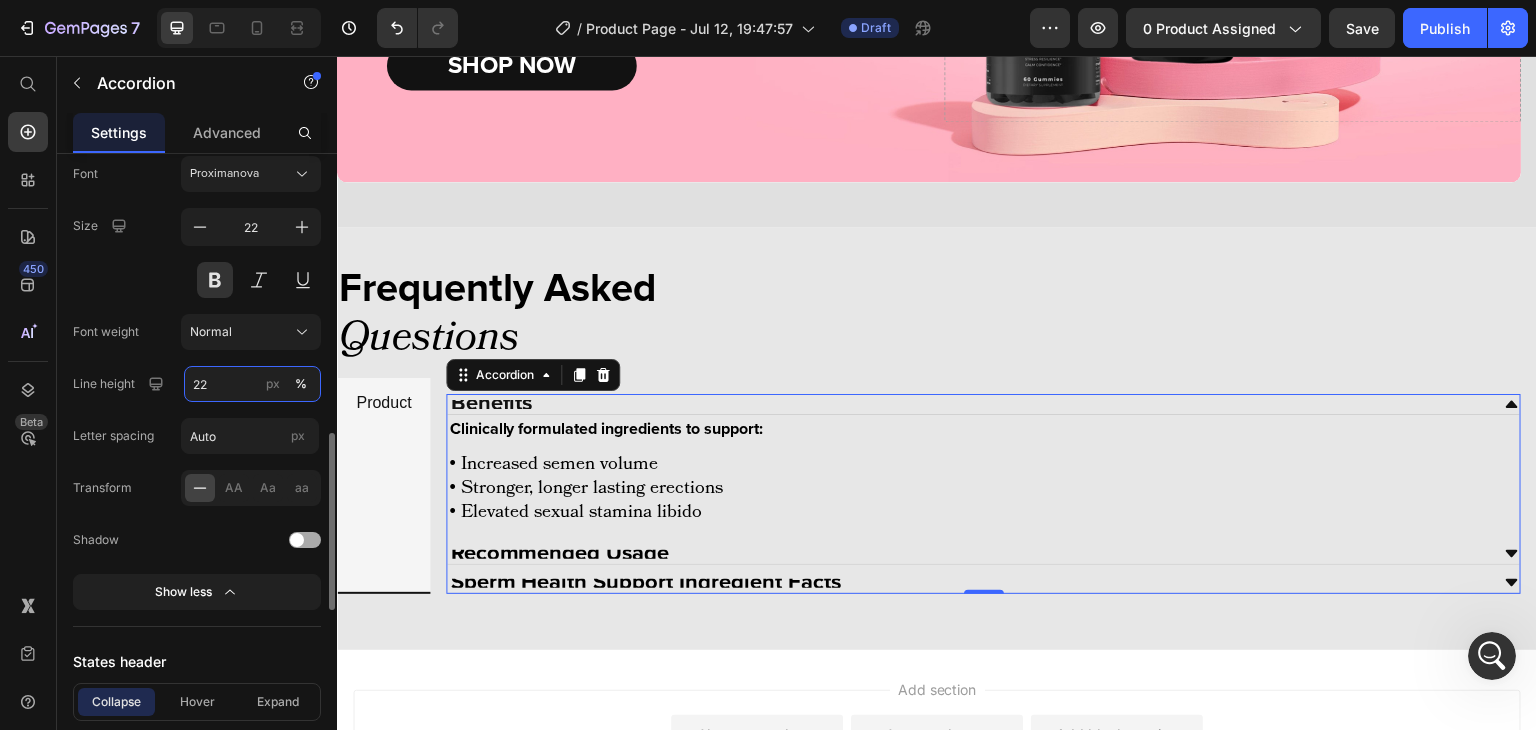 type on "22" 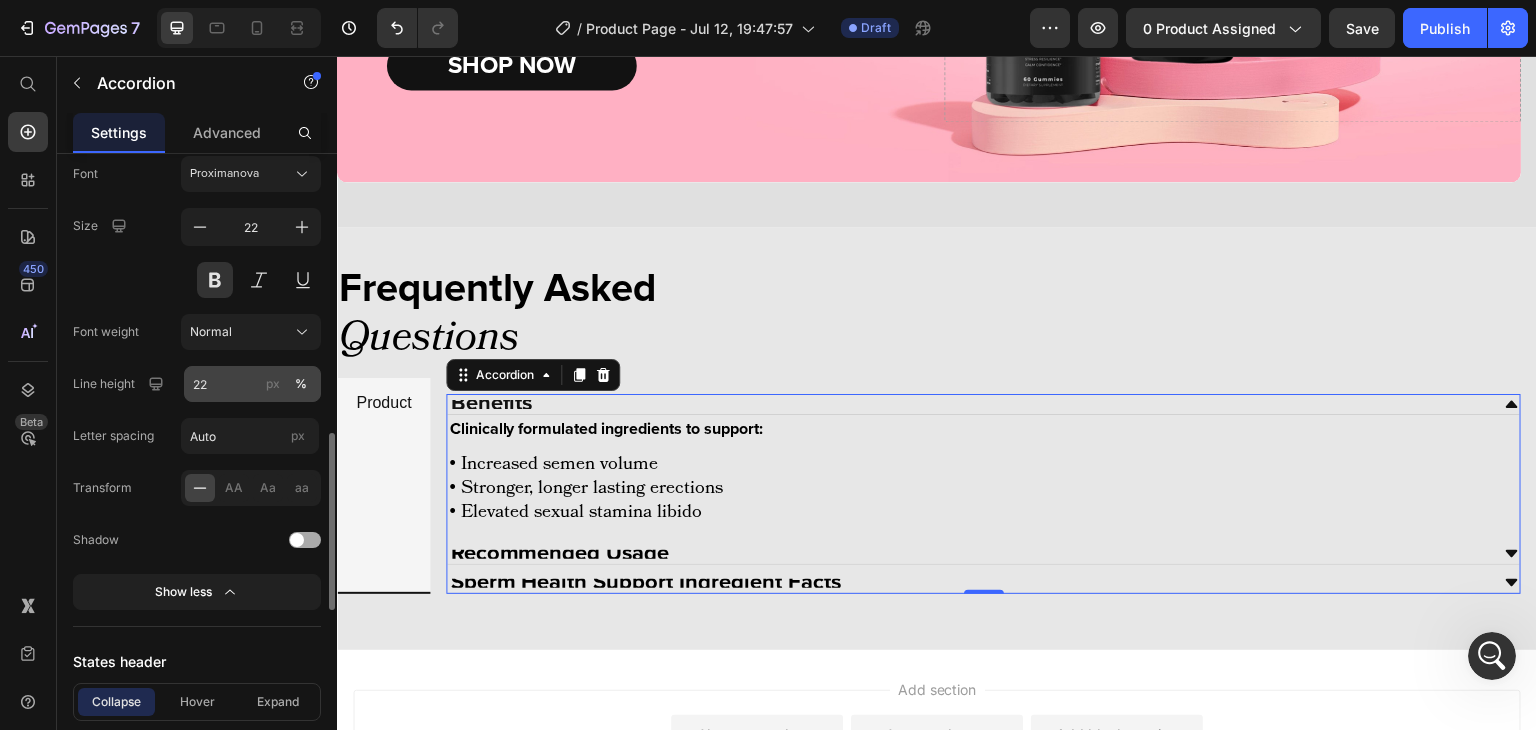 click on "px" at bounding box center (273, 384) 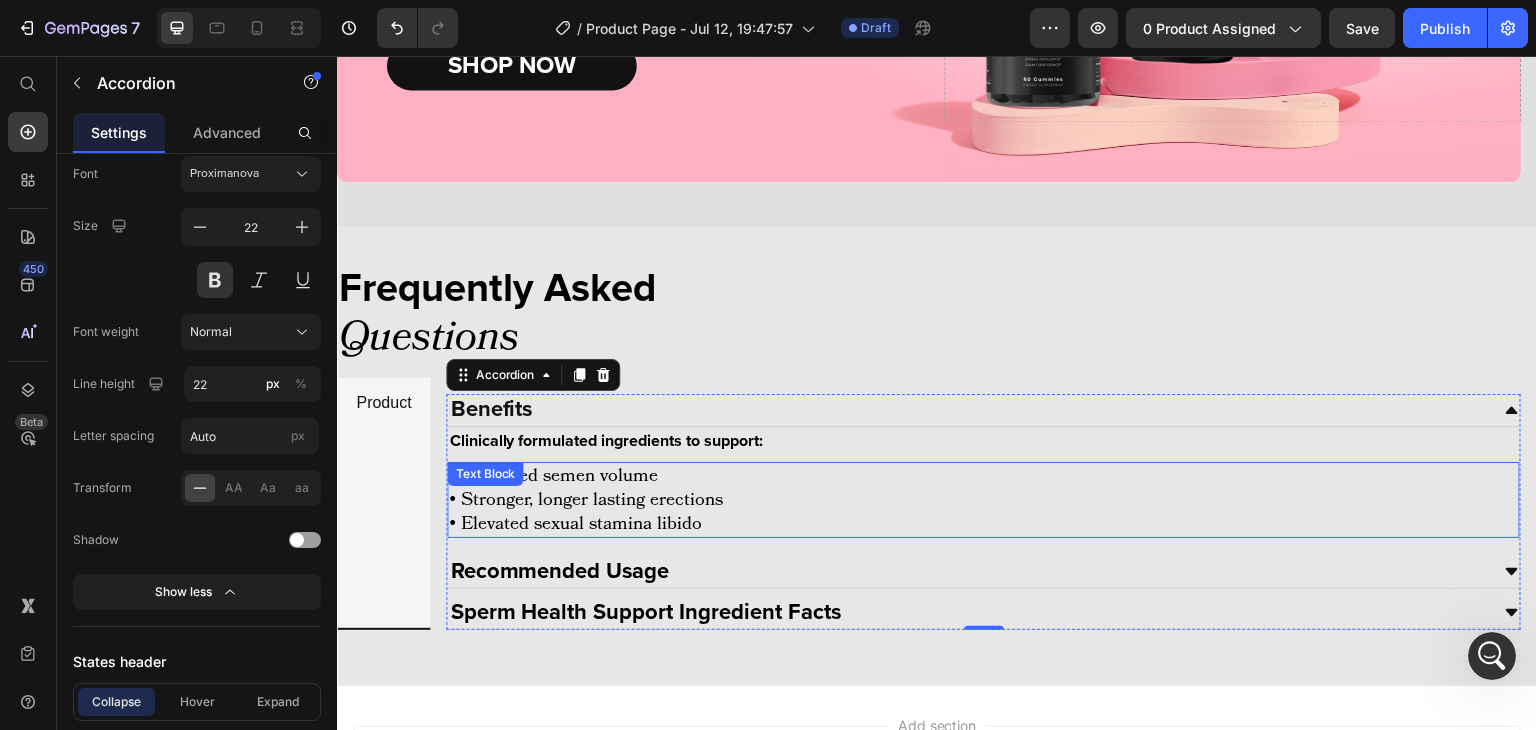 click on "• Increased semen volume • Stronger, longer lasting erections • Elevated sexual stamina libido" at bounding box center [983, 500] 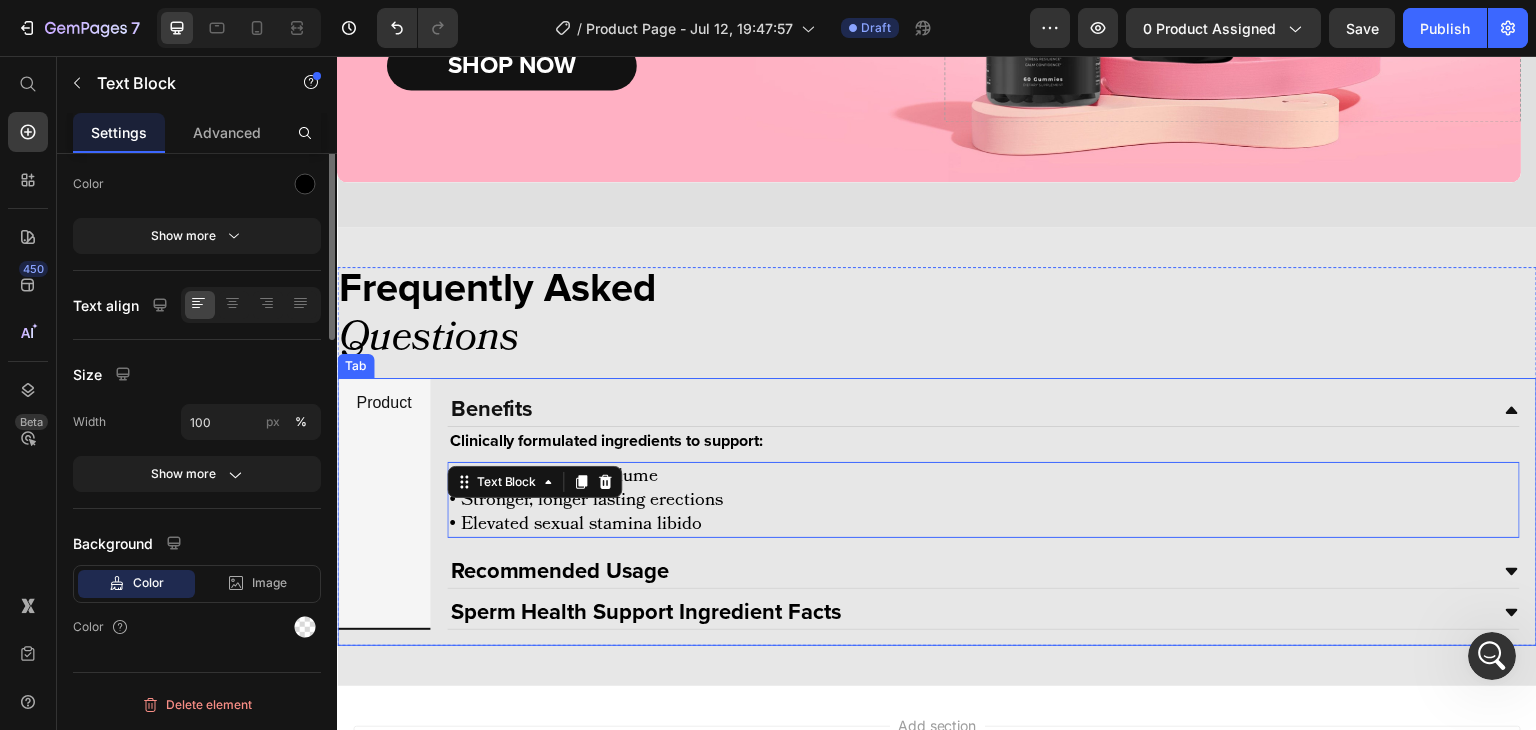 scroll, scrollTop: 0, scrollLeft: 0, axis: both 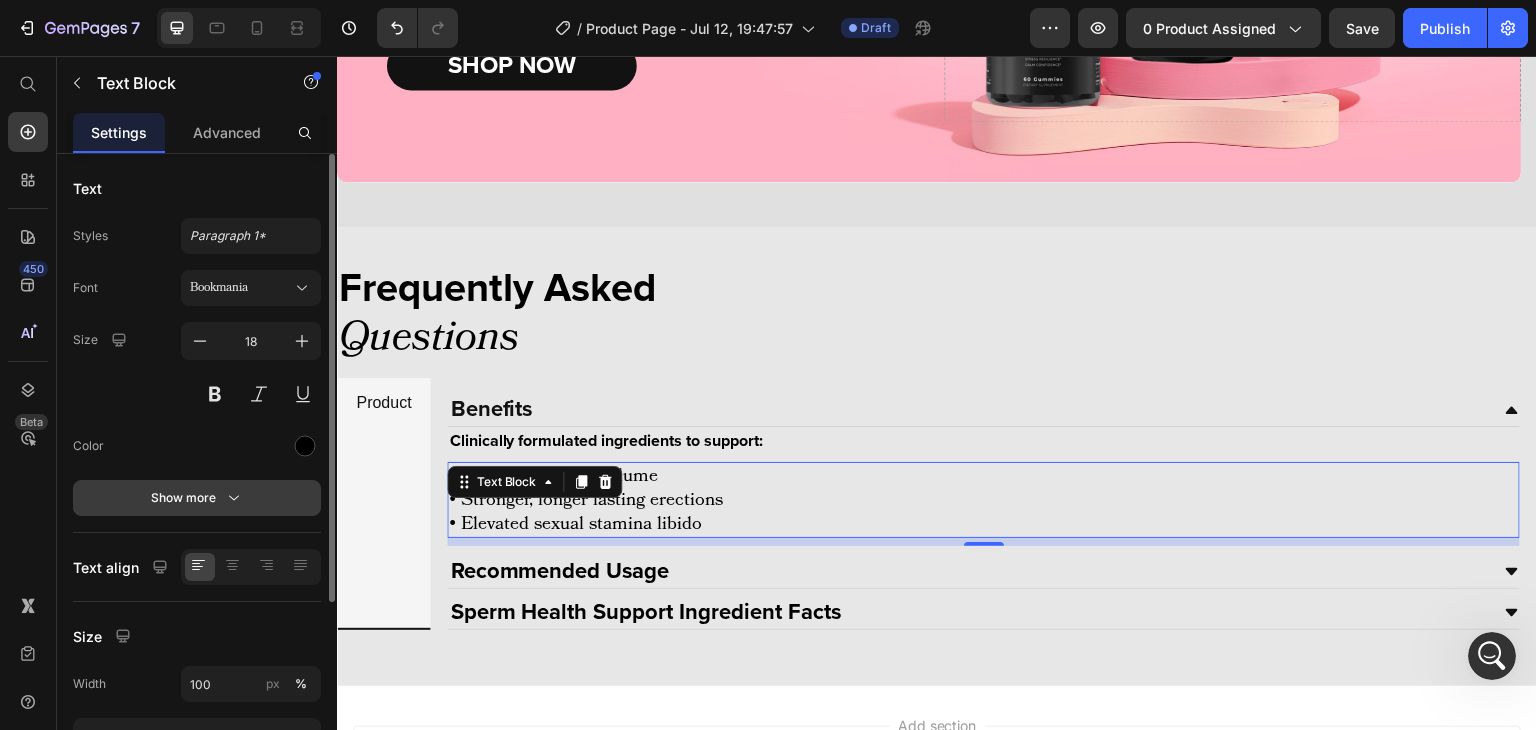 click 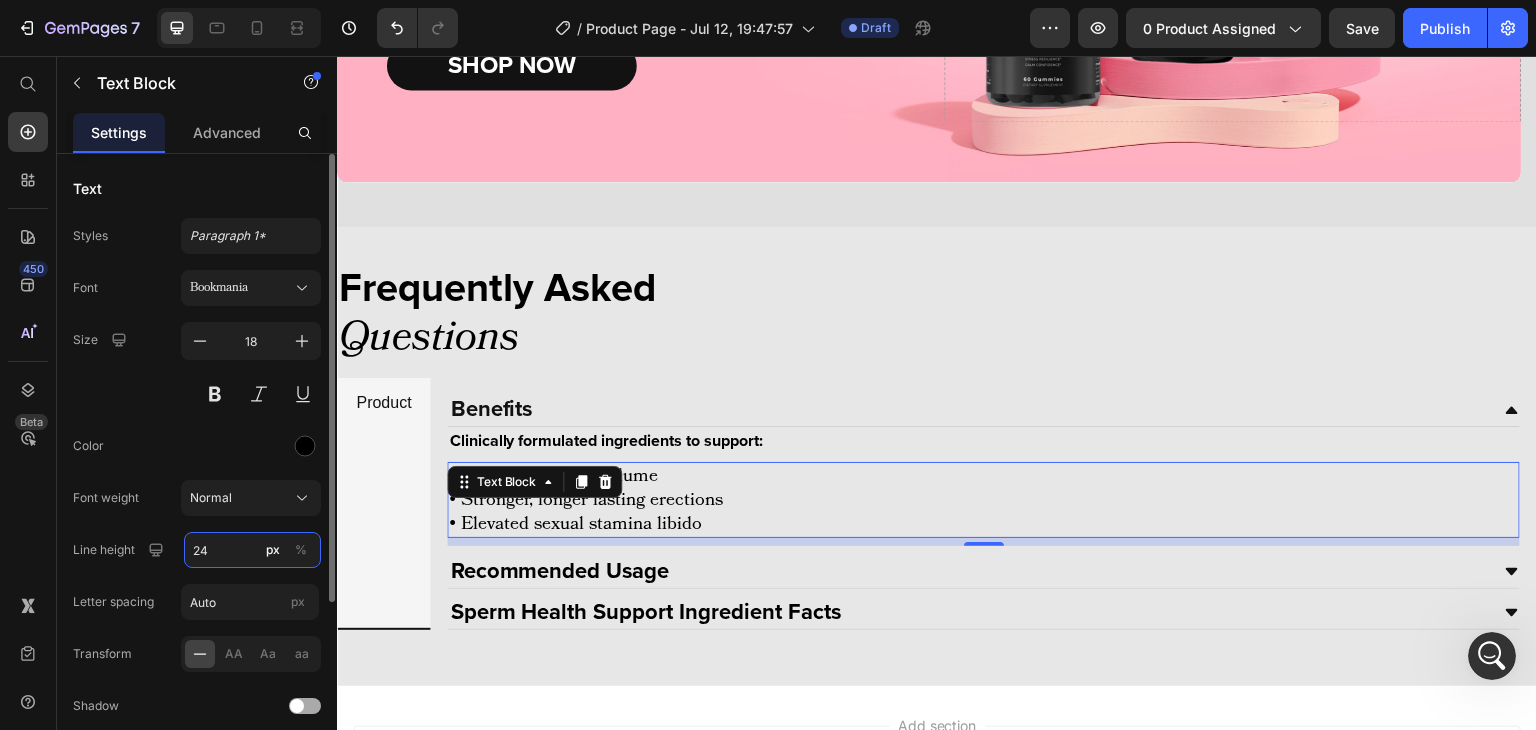 click on "24" at bounding box center (252, 550) 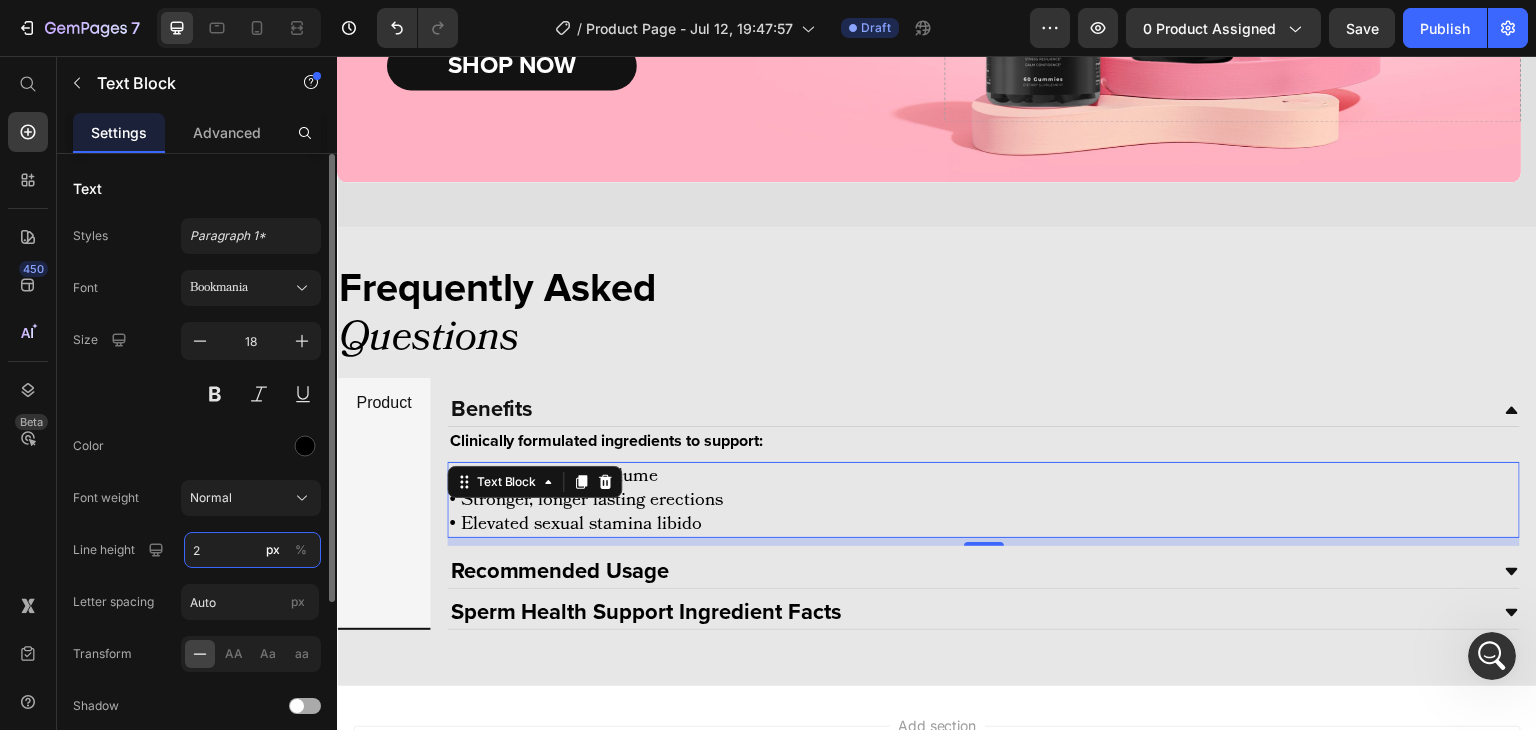 click on "2" at bounding box center [252, 550] 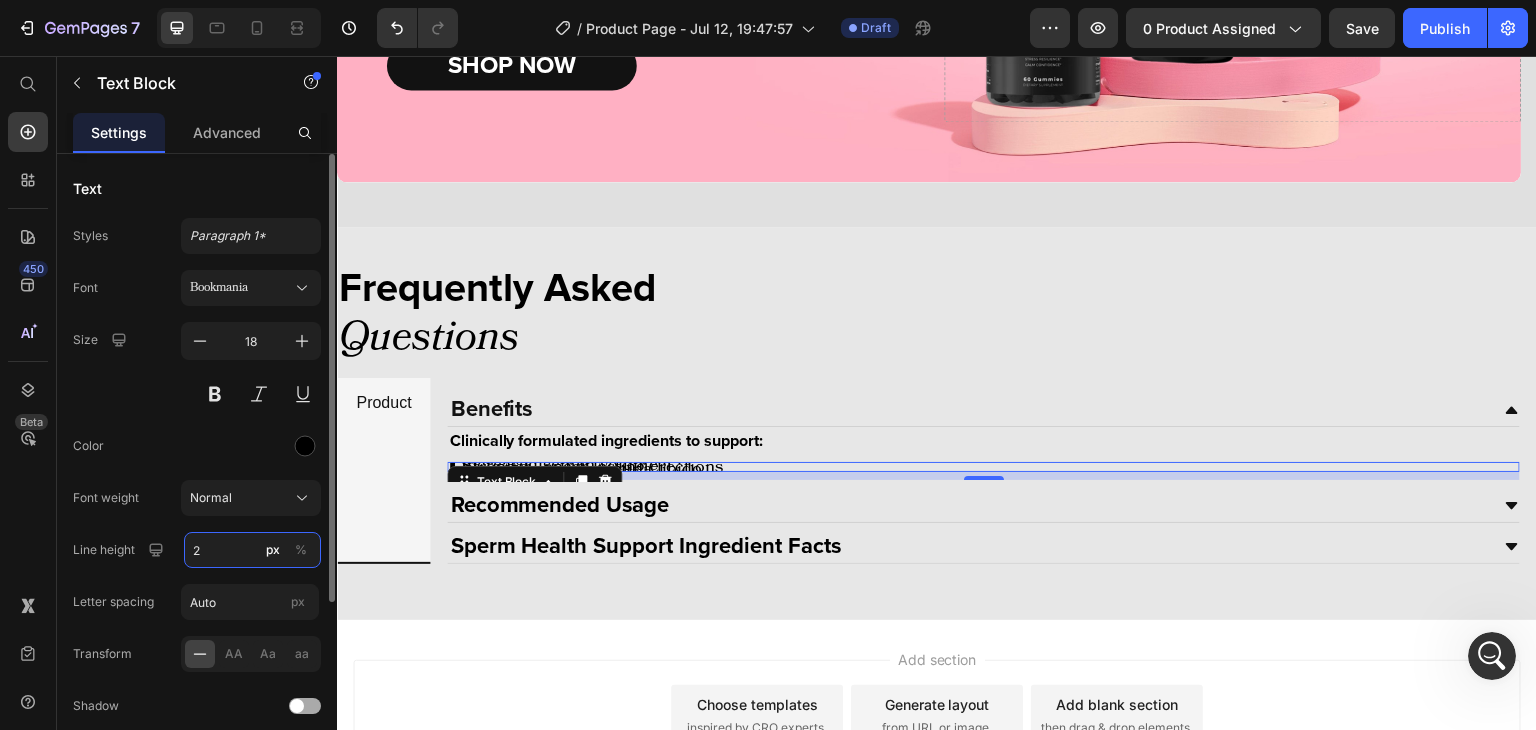 type on "22" 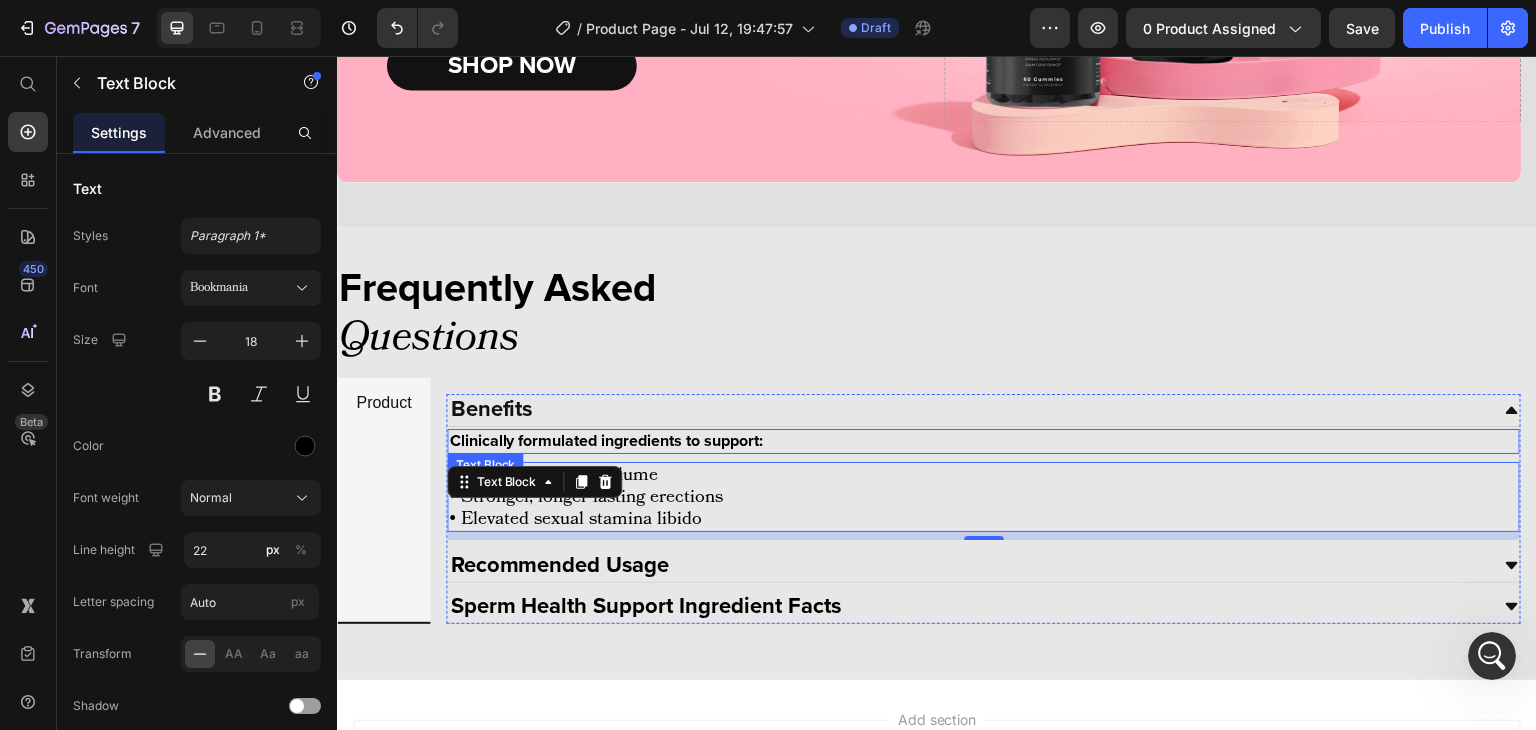 click on "Clinically formulated ingredients to support:" at bounding box center (983, 441) 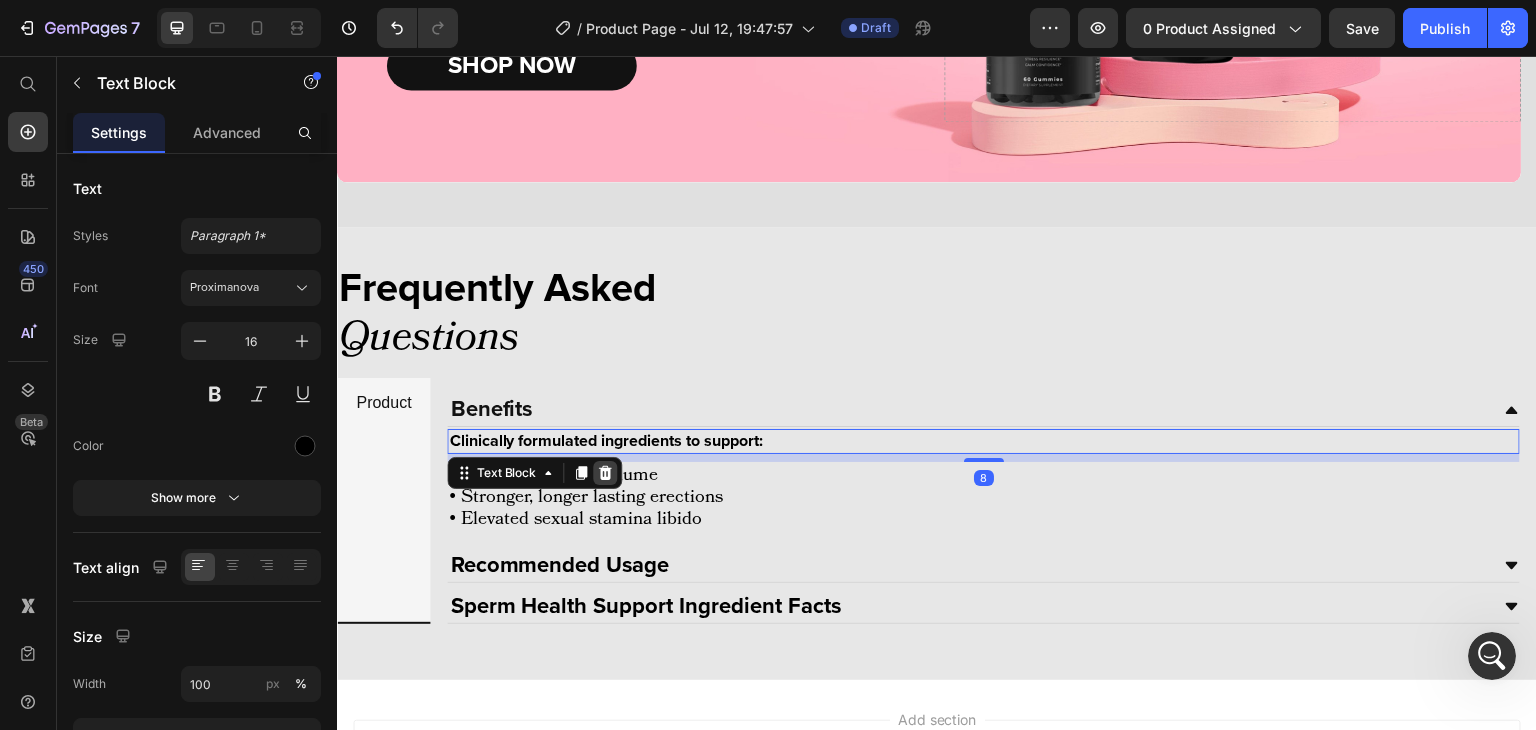 click 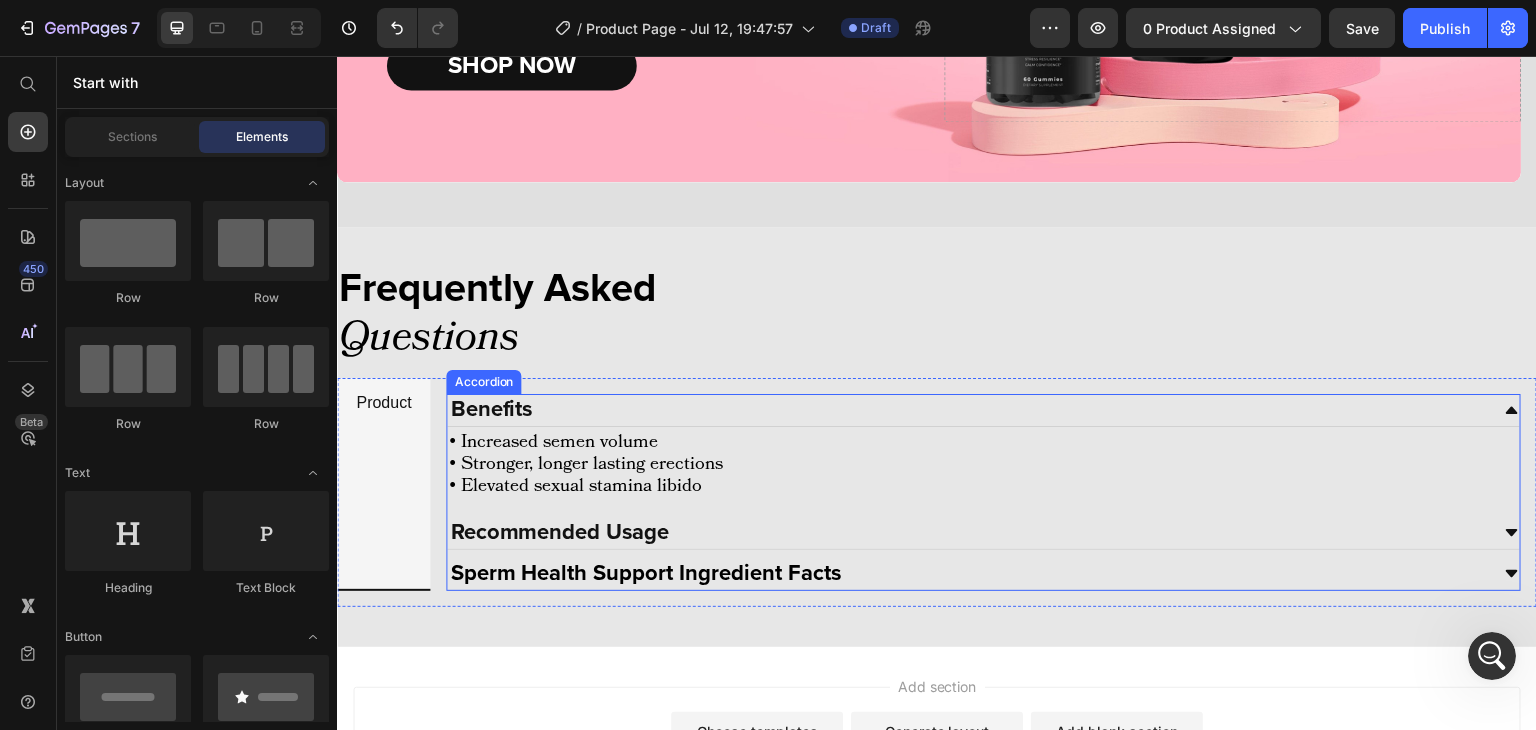 click on "Recommended Usage" at bounding box center [559, 533] 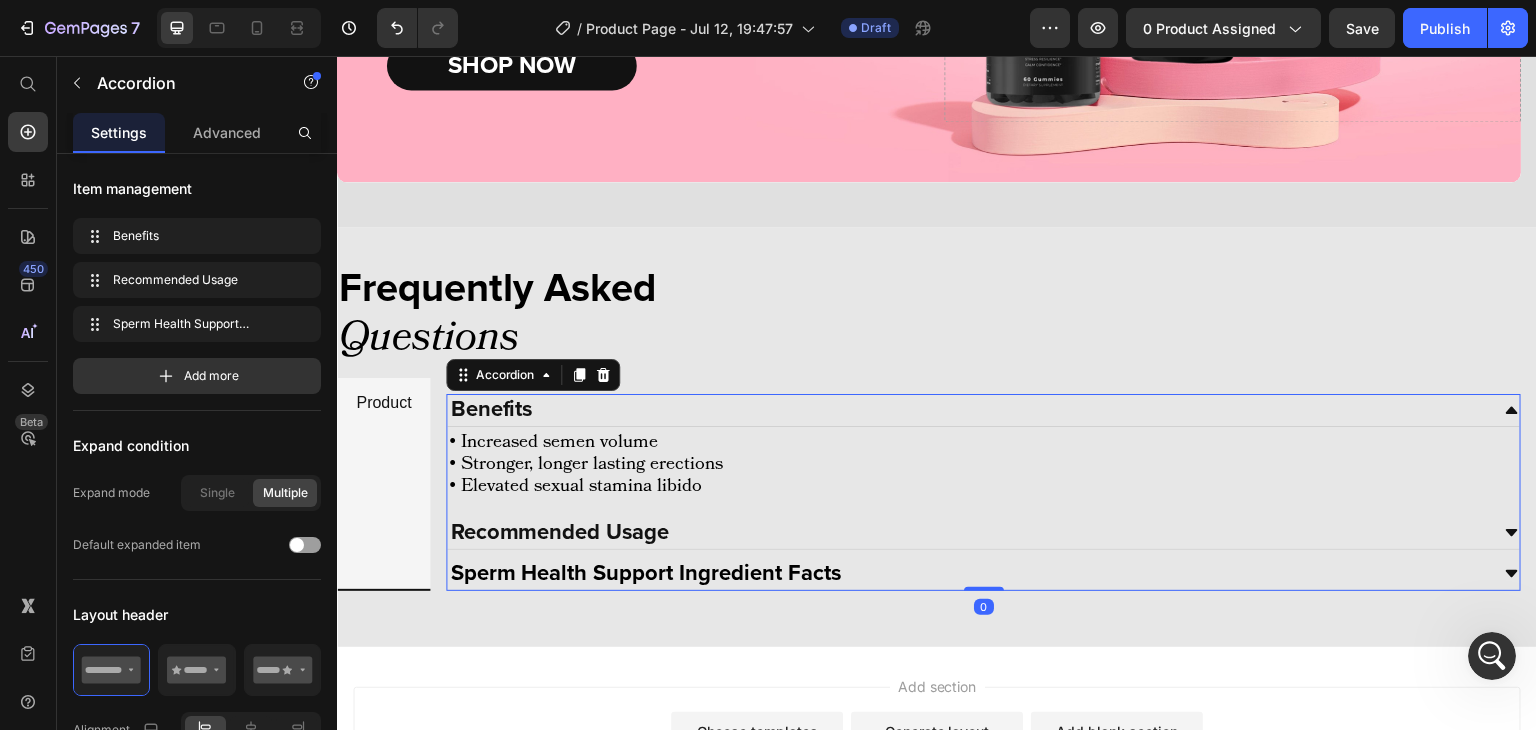 click on "Recommended Usage" at bounding box center (967, 533) 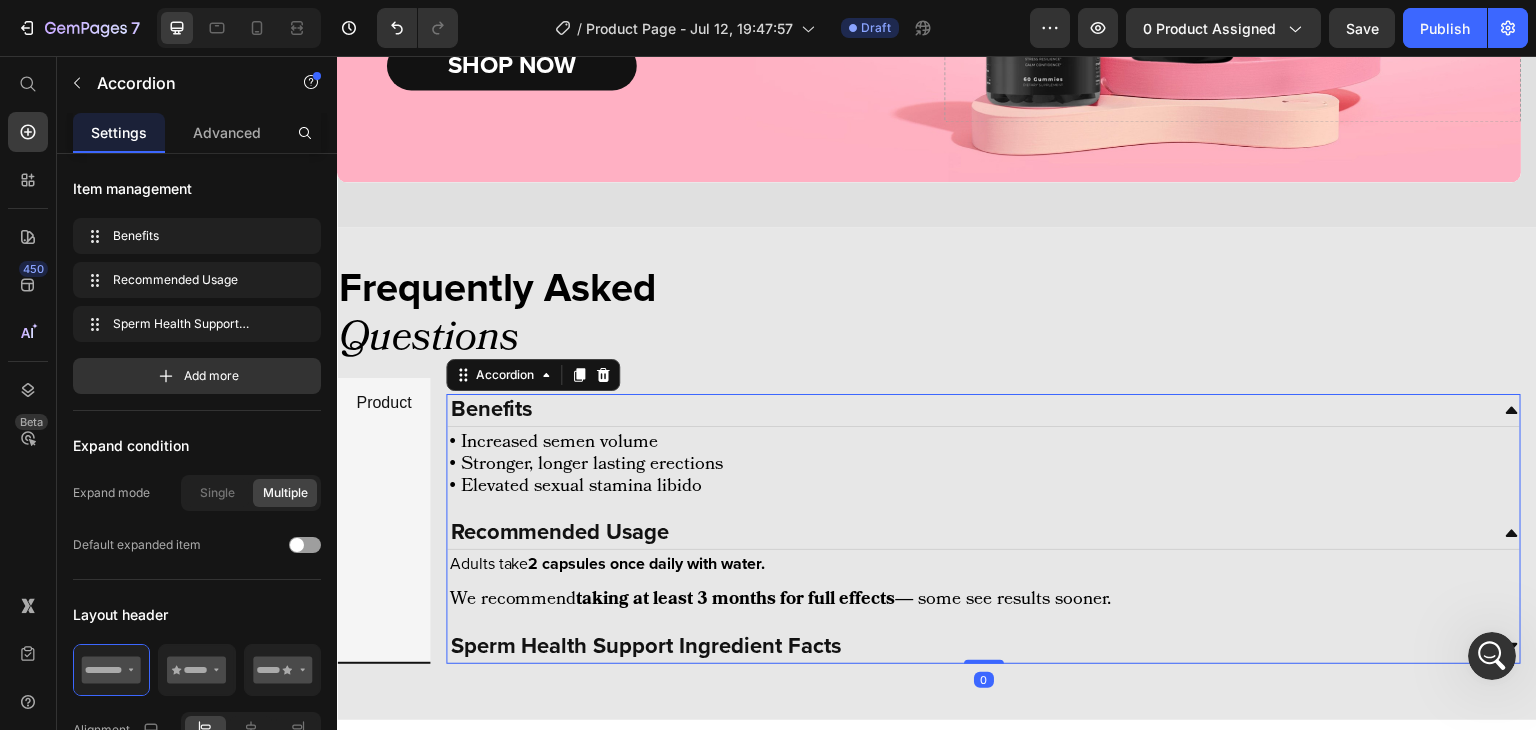 scroll, scrollTop: 4328, scrollLeft: 0, axis: vertical 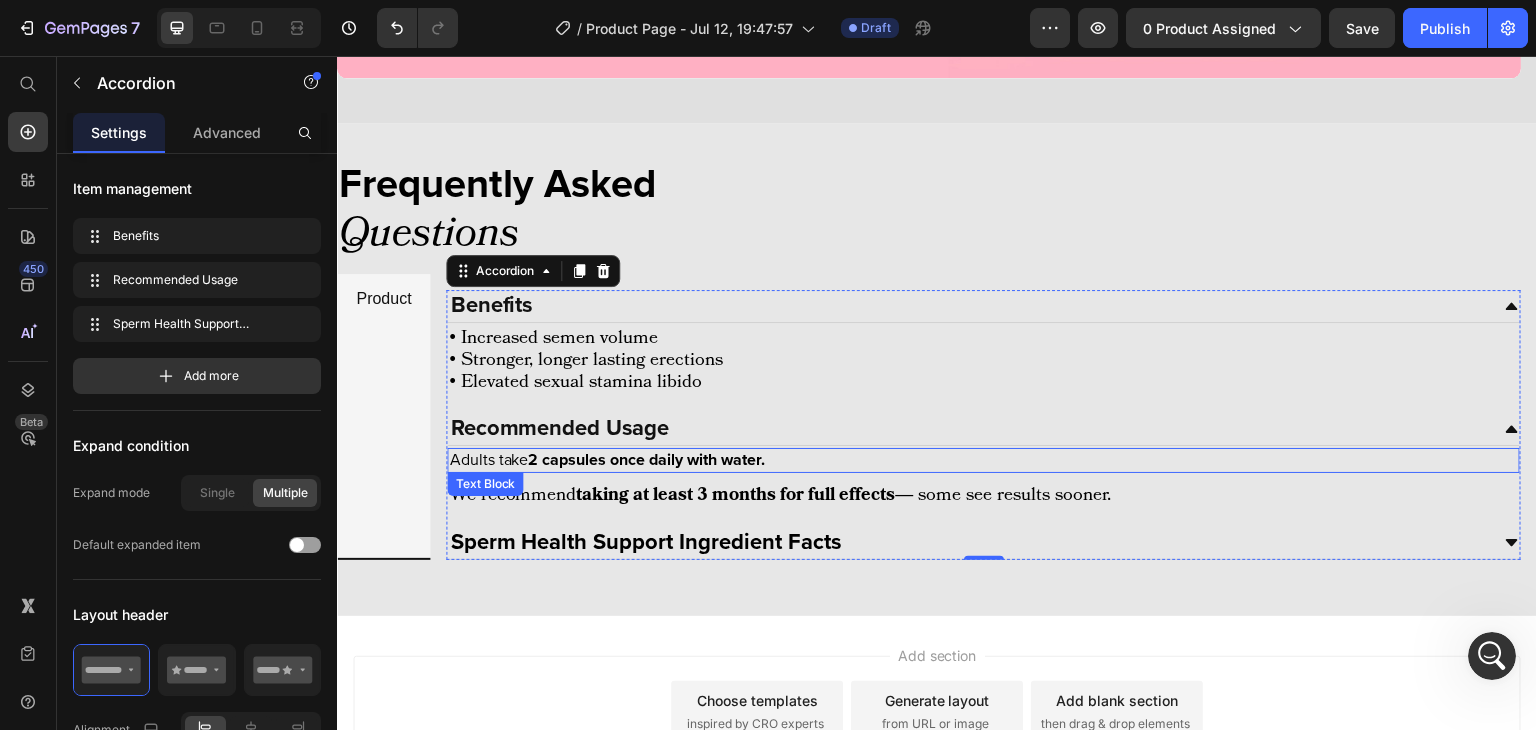 click on "2 capsules once daily with water." at bounding box center (646, 460) 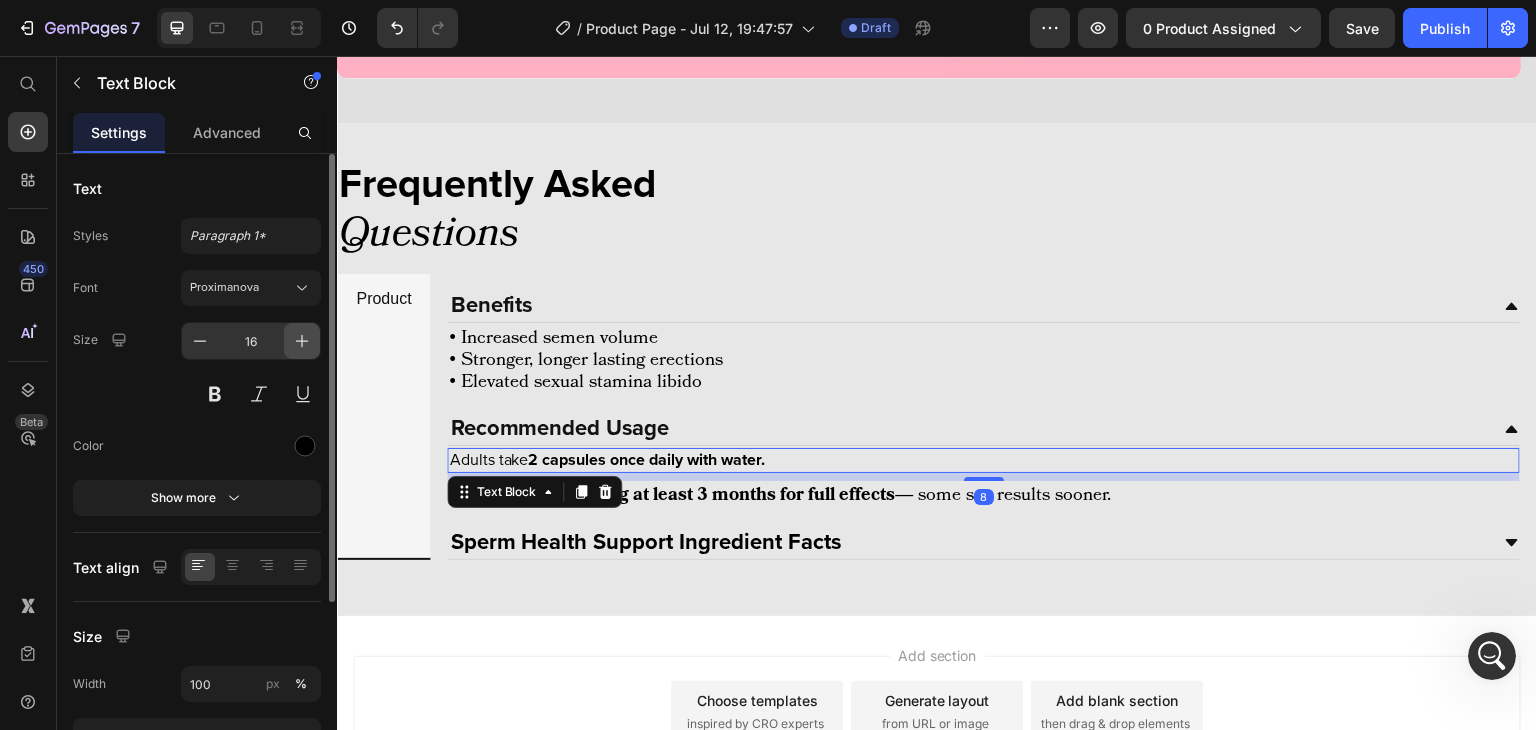 click at bounding box center [302, 341] 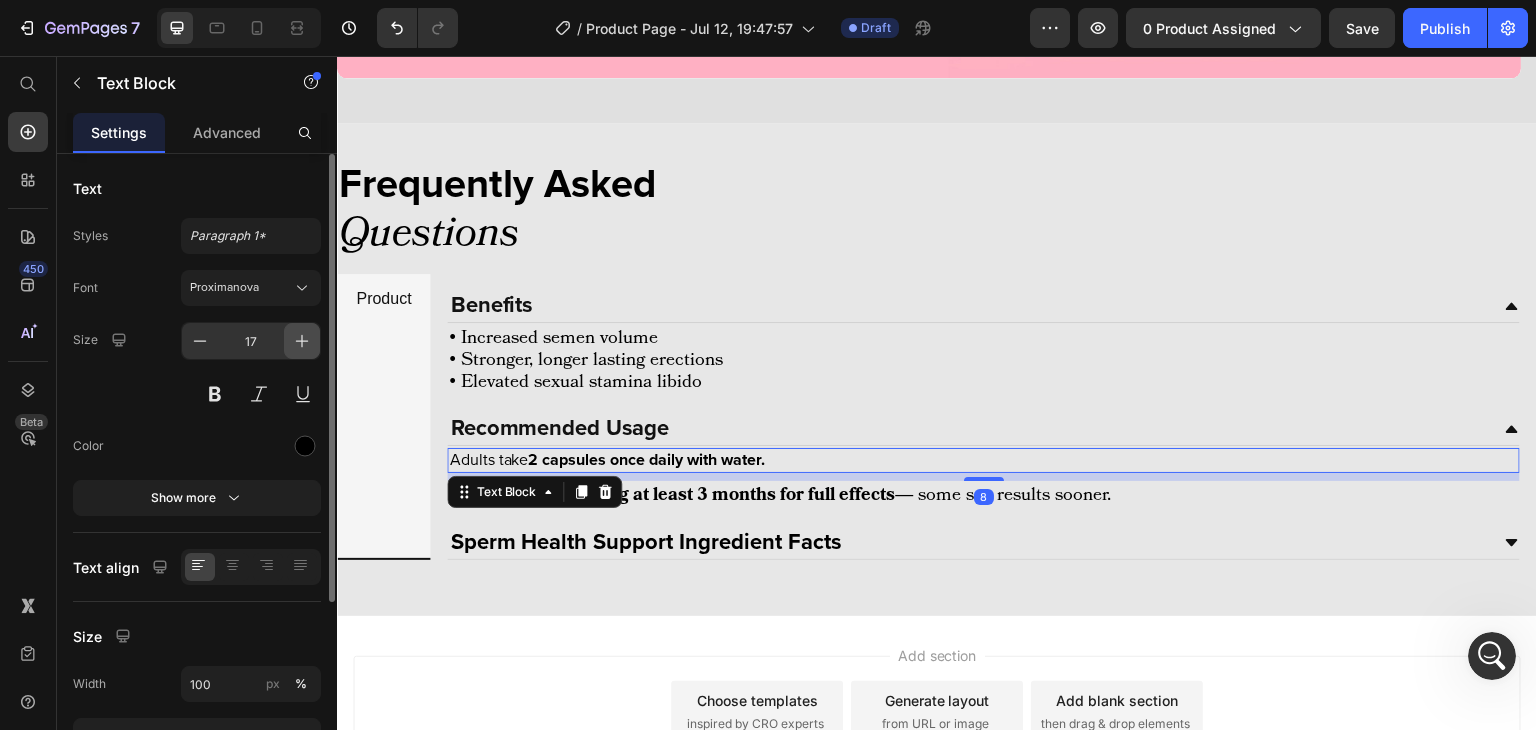 click at bounding box center [302, 341] 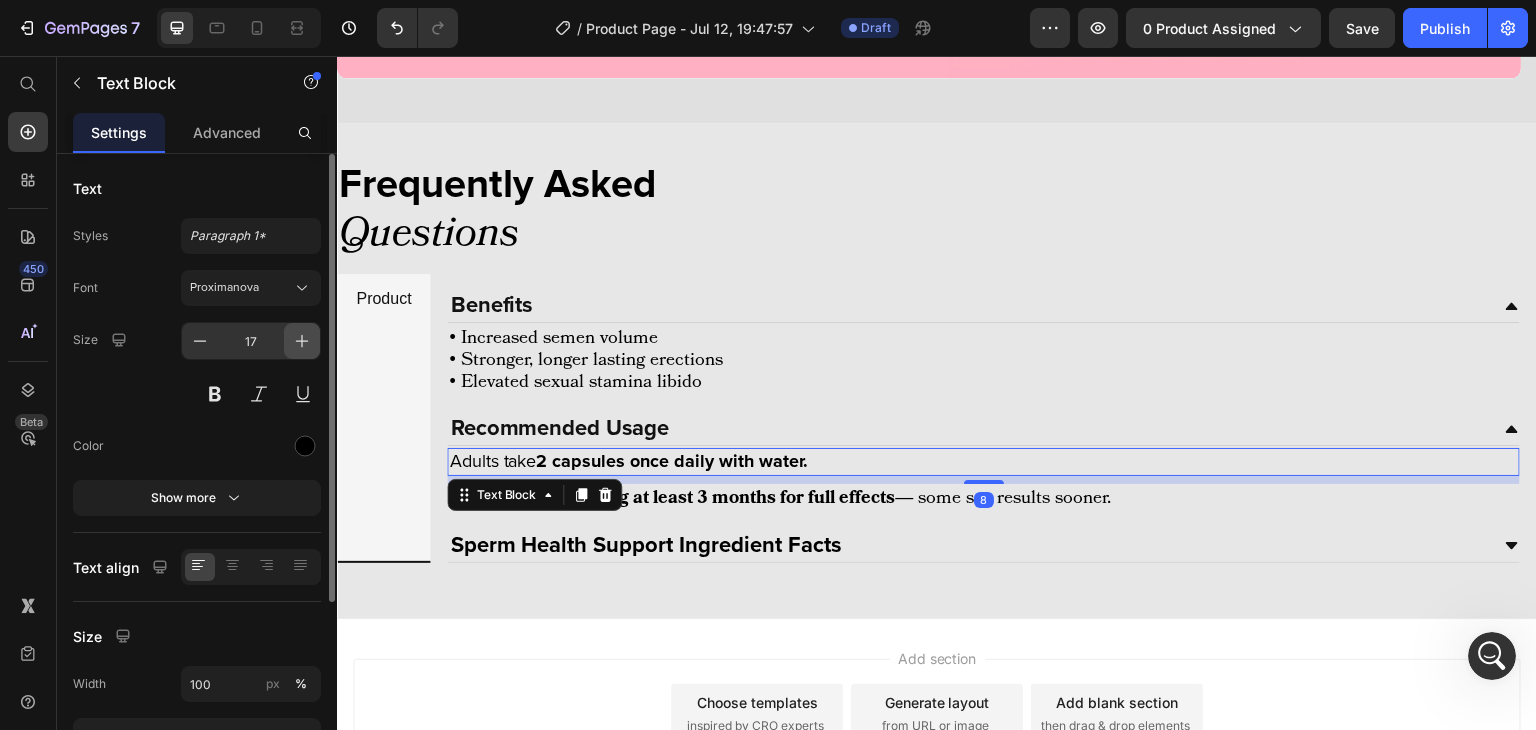 type on "18" 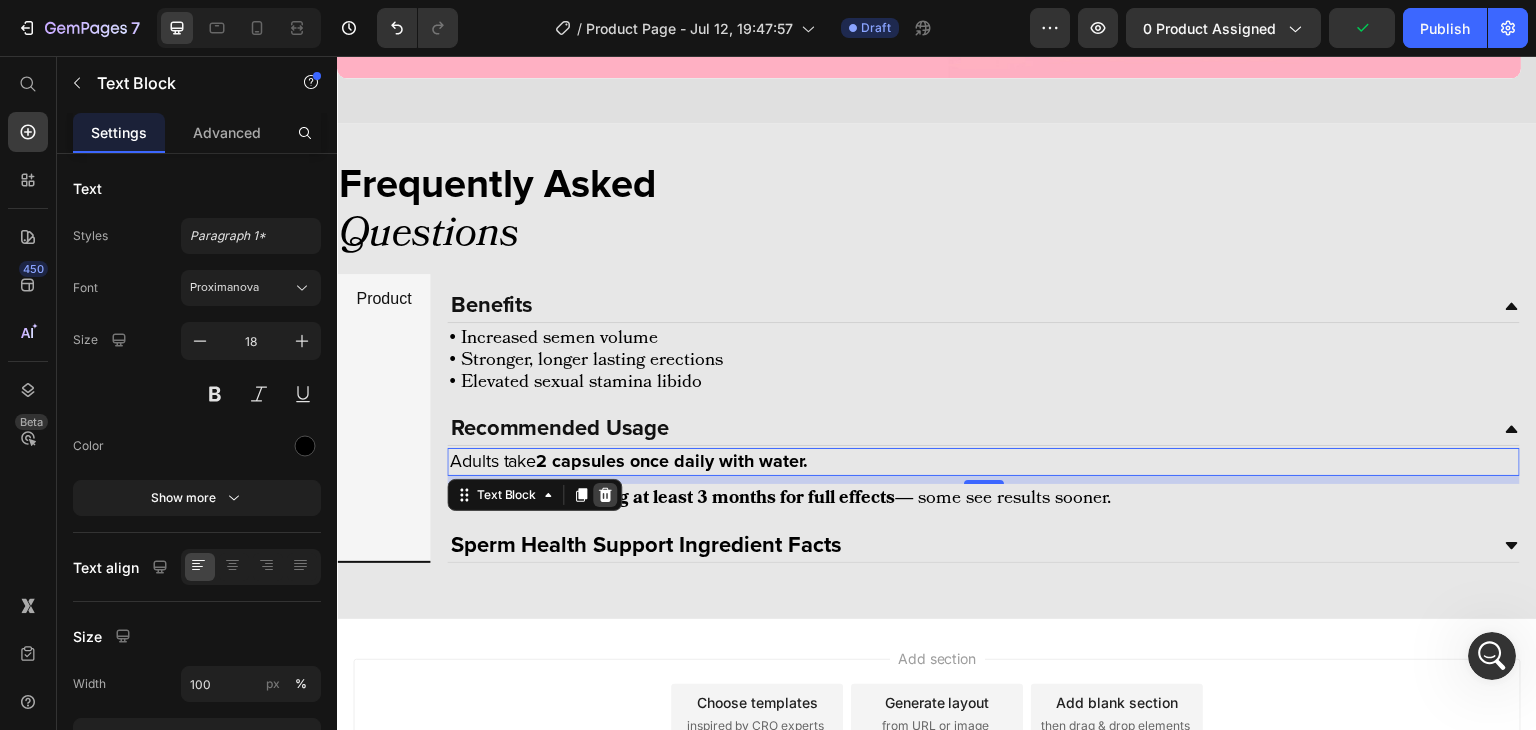 click 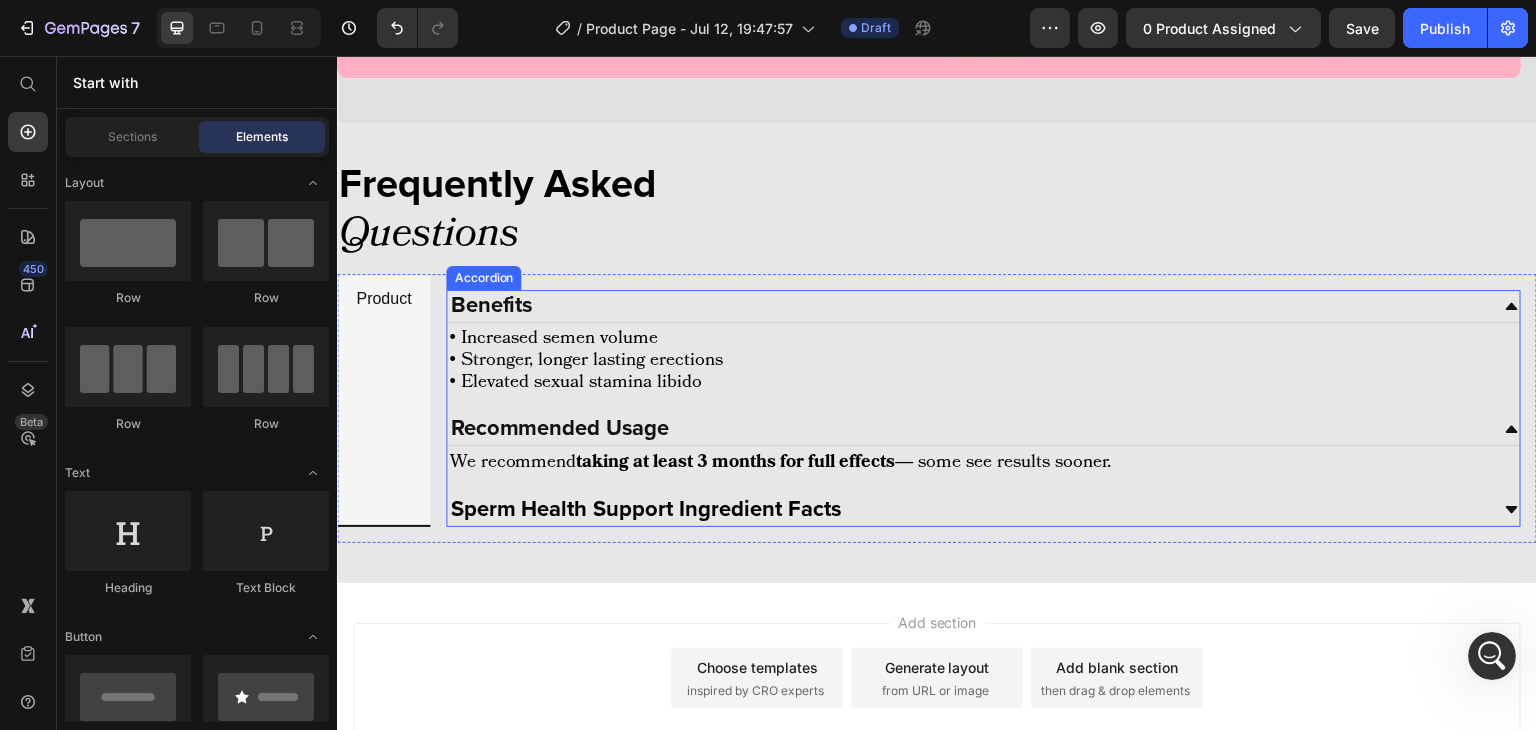 click on "Recommended Usage" at bounding box center [967, 429] 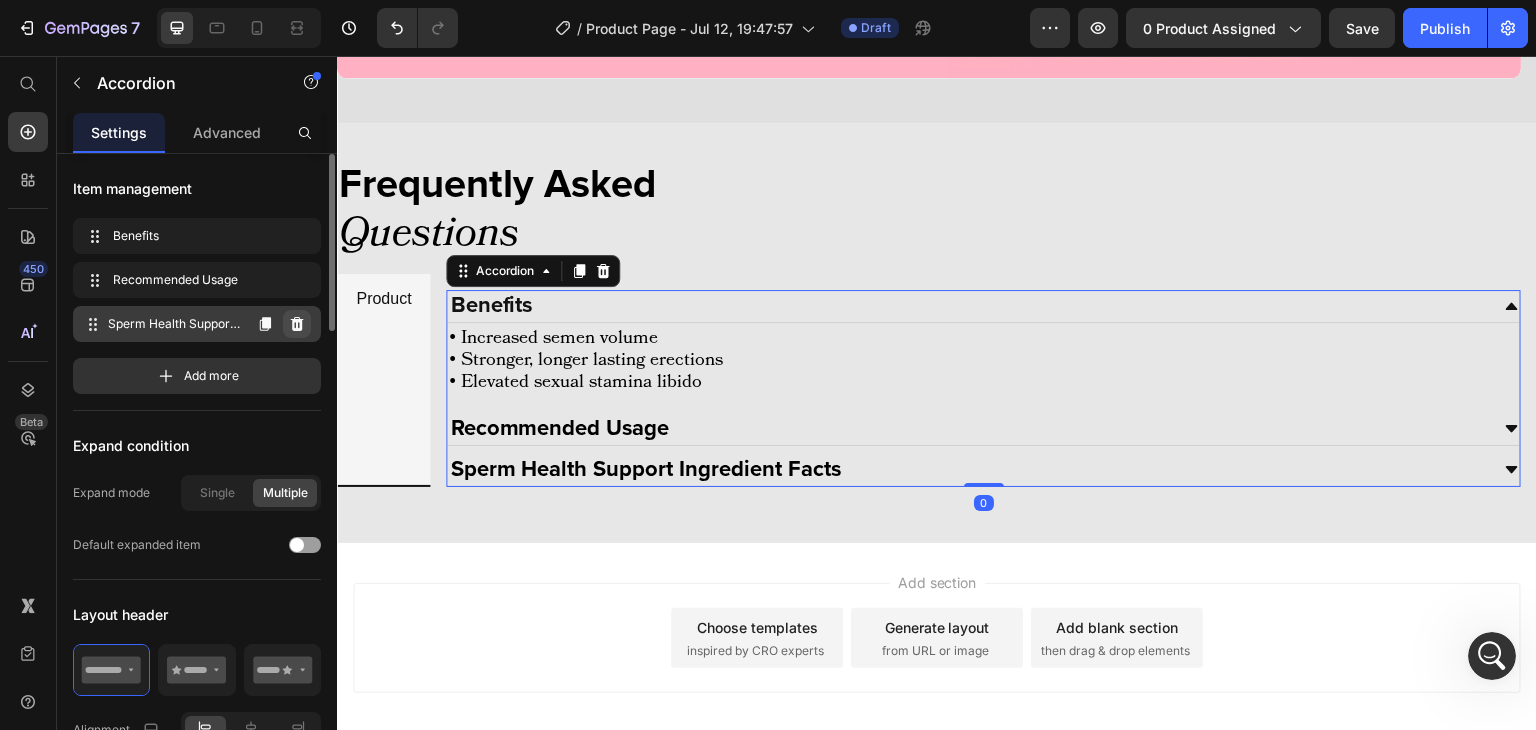 click 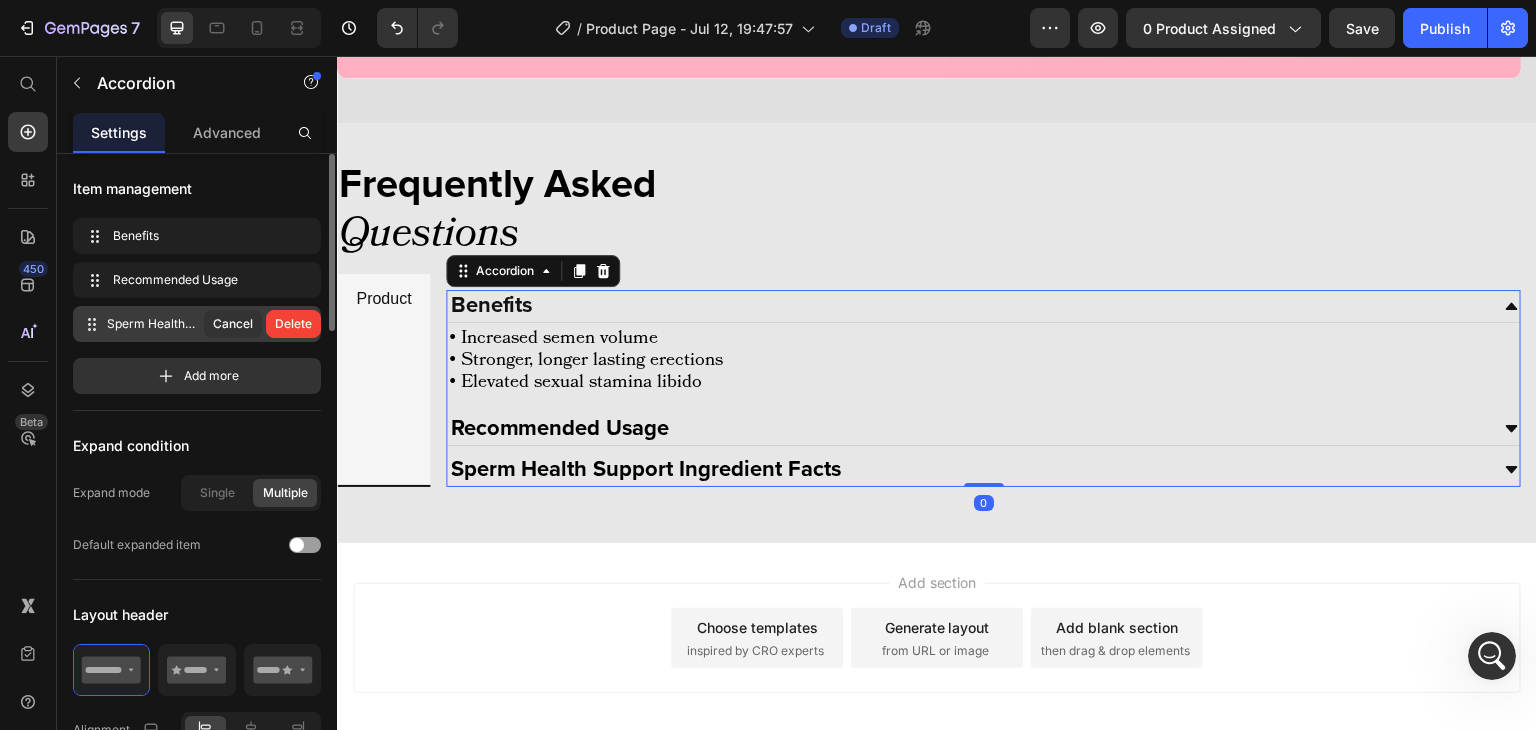 click on "Delete" at bounding box center (293, 324) 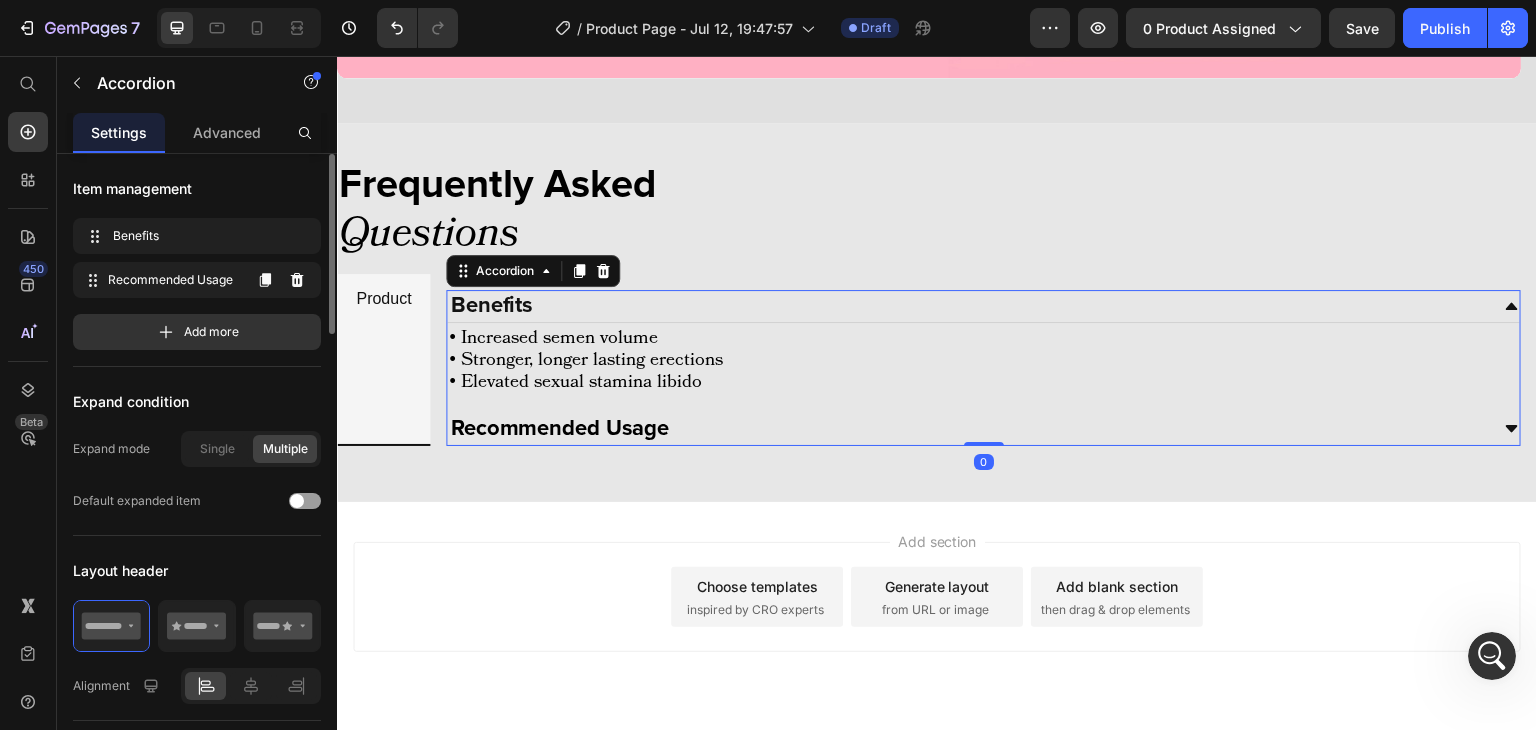 click 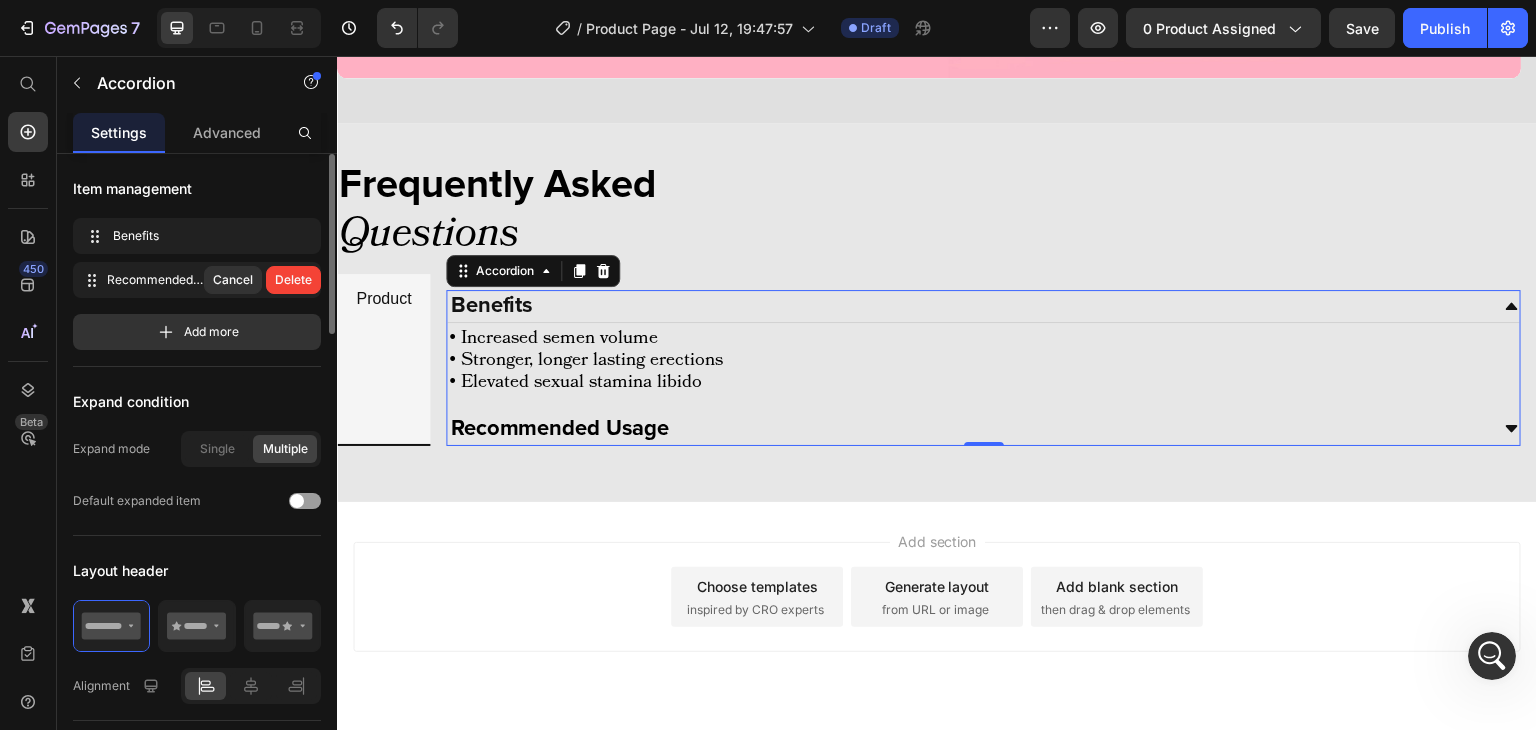 click on "Delete" at bounding box center [293, 280] 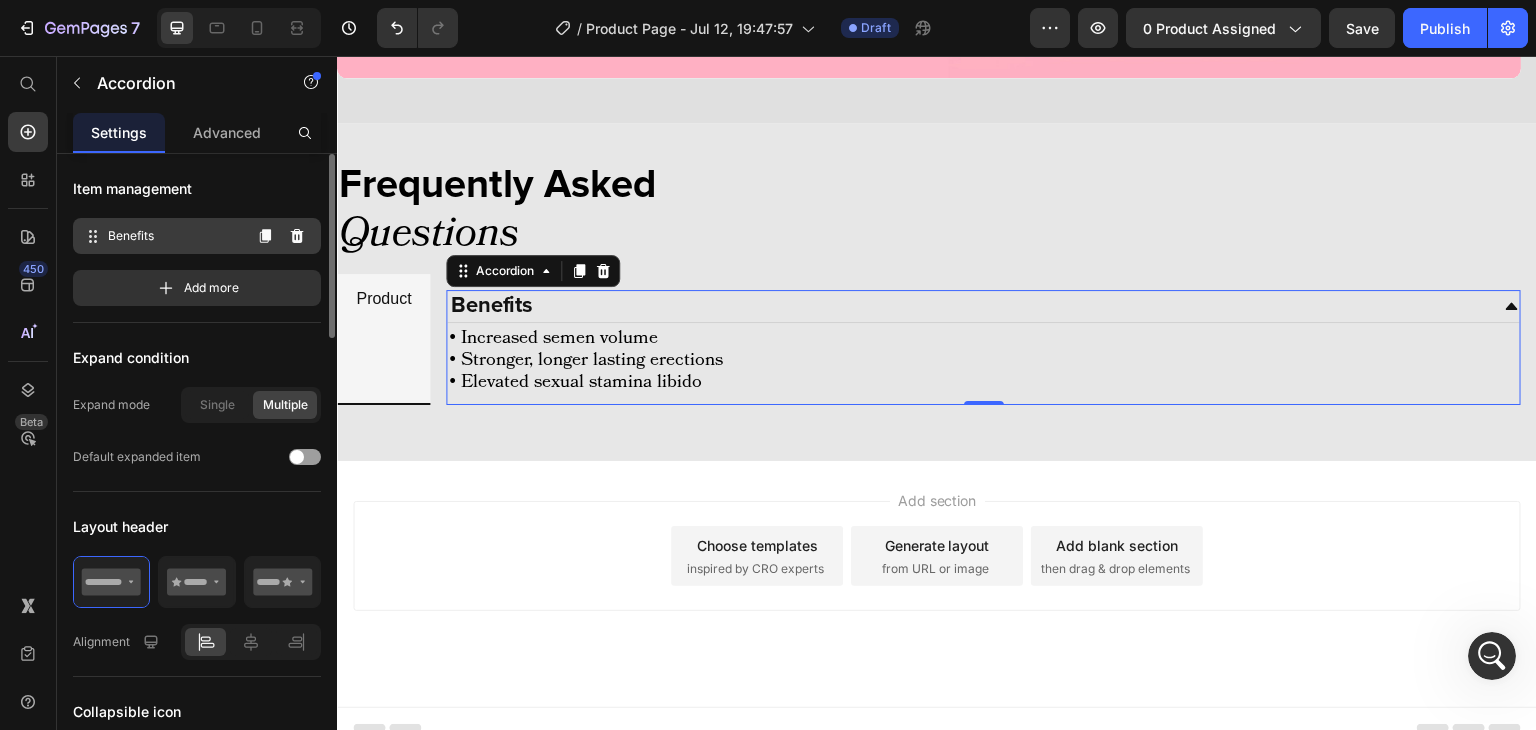 click 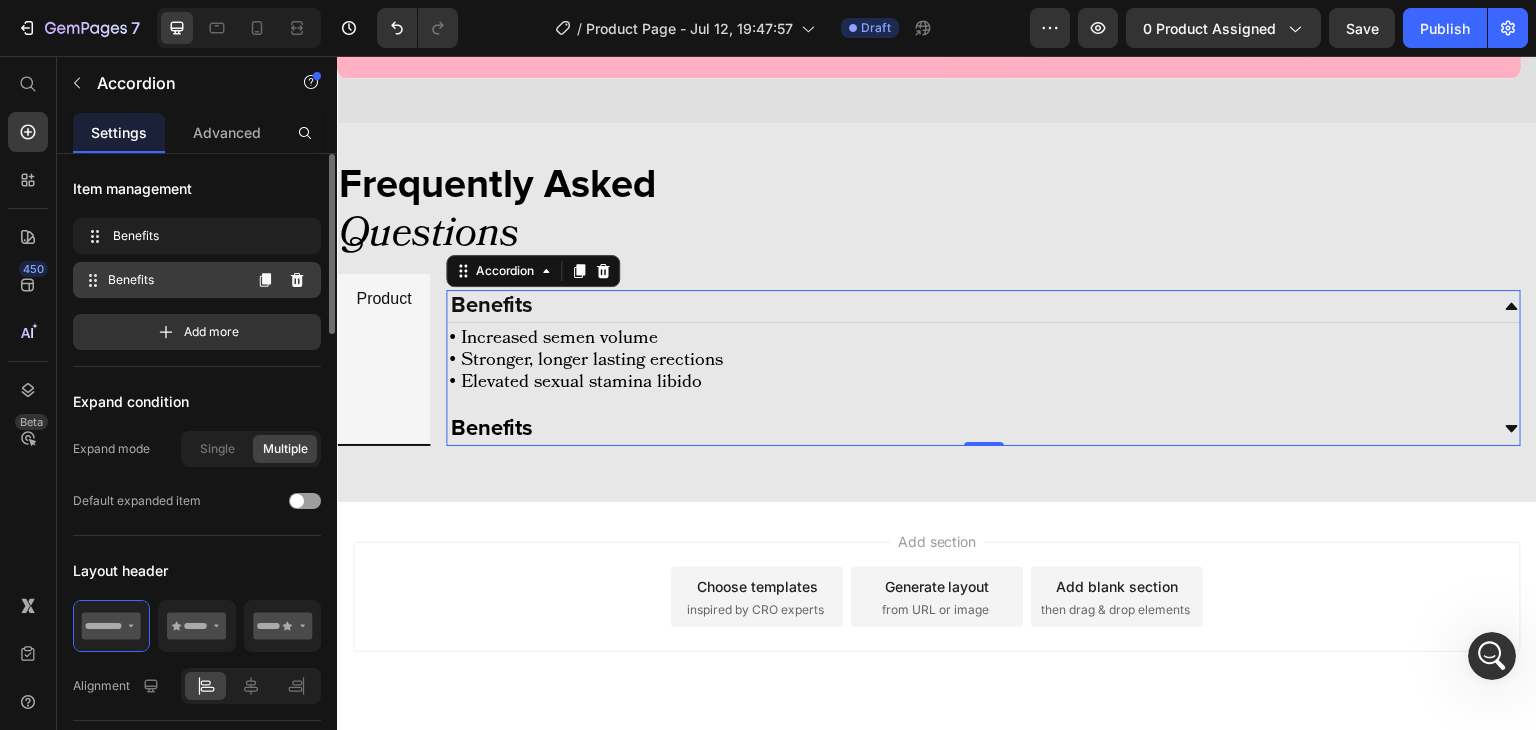 click 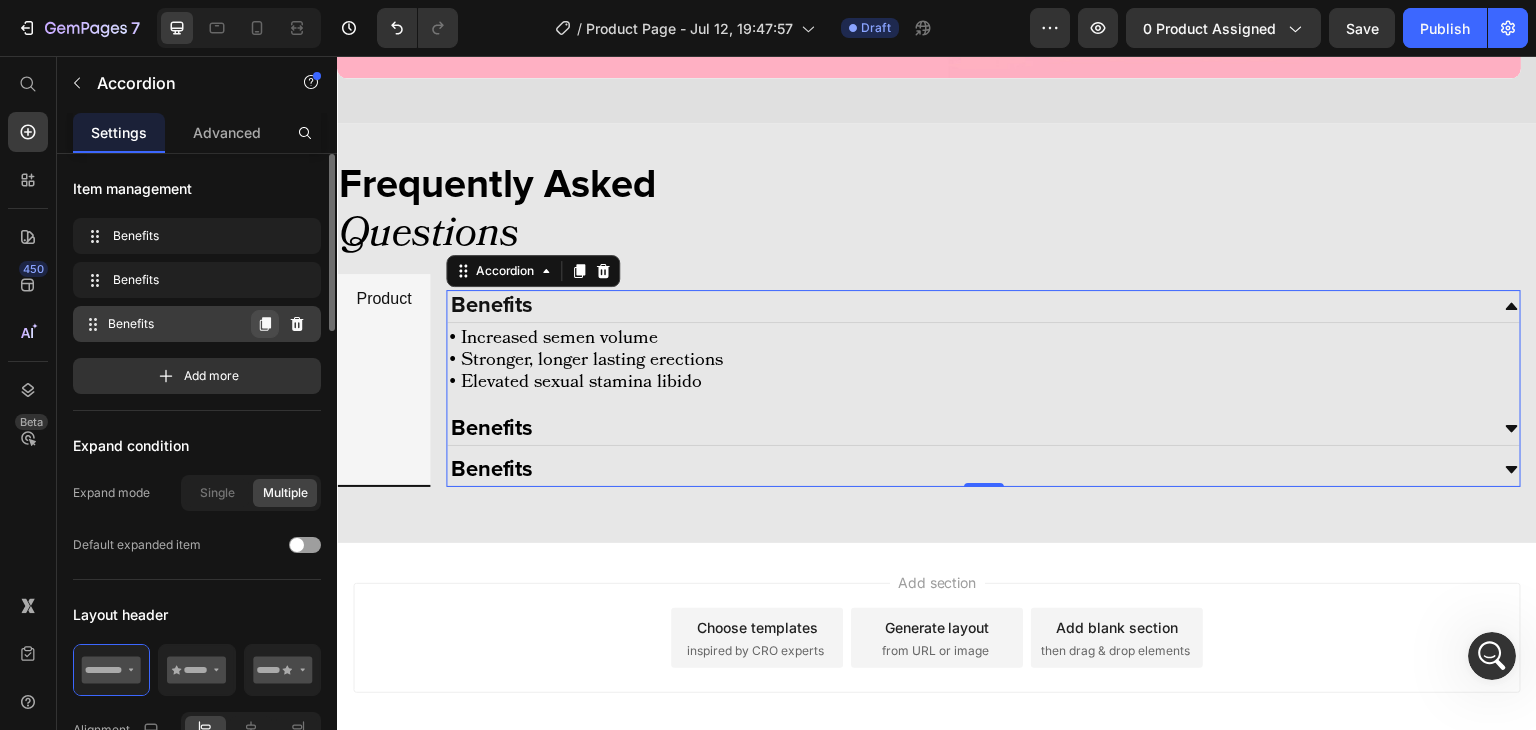 click 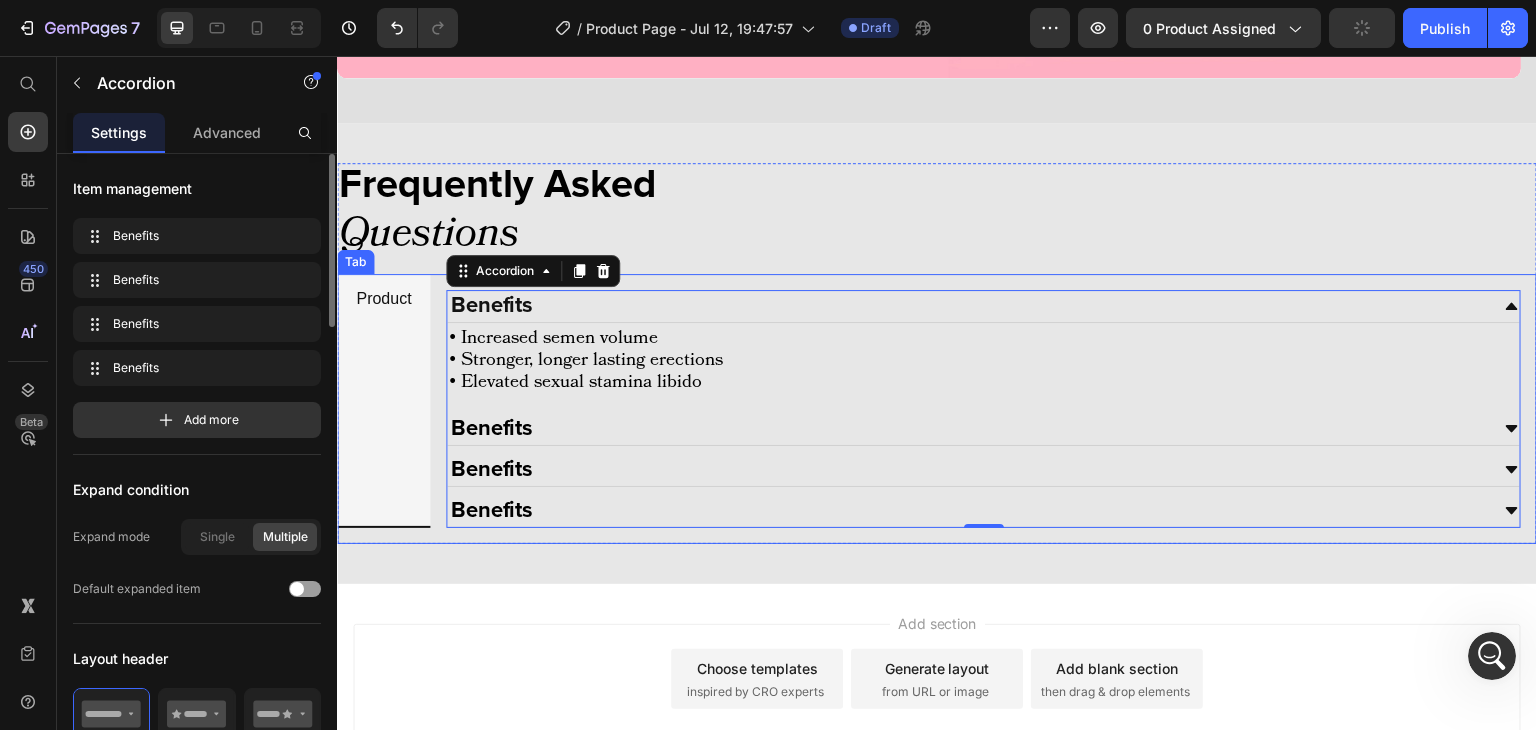 click on "Benefits • Increased semen volume • Stronger, longer lasting erections • Elevated sexual stamina libido Text Block
Benefits
Benefits
Benefits Accordion   0" at bounding box center [983, 401] 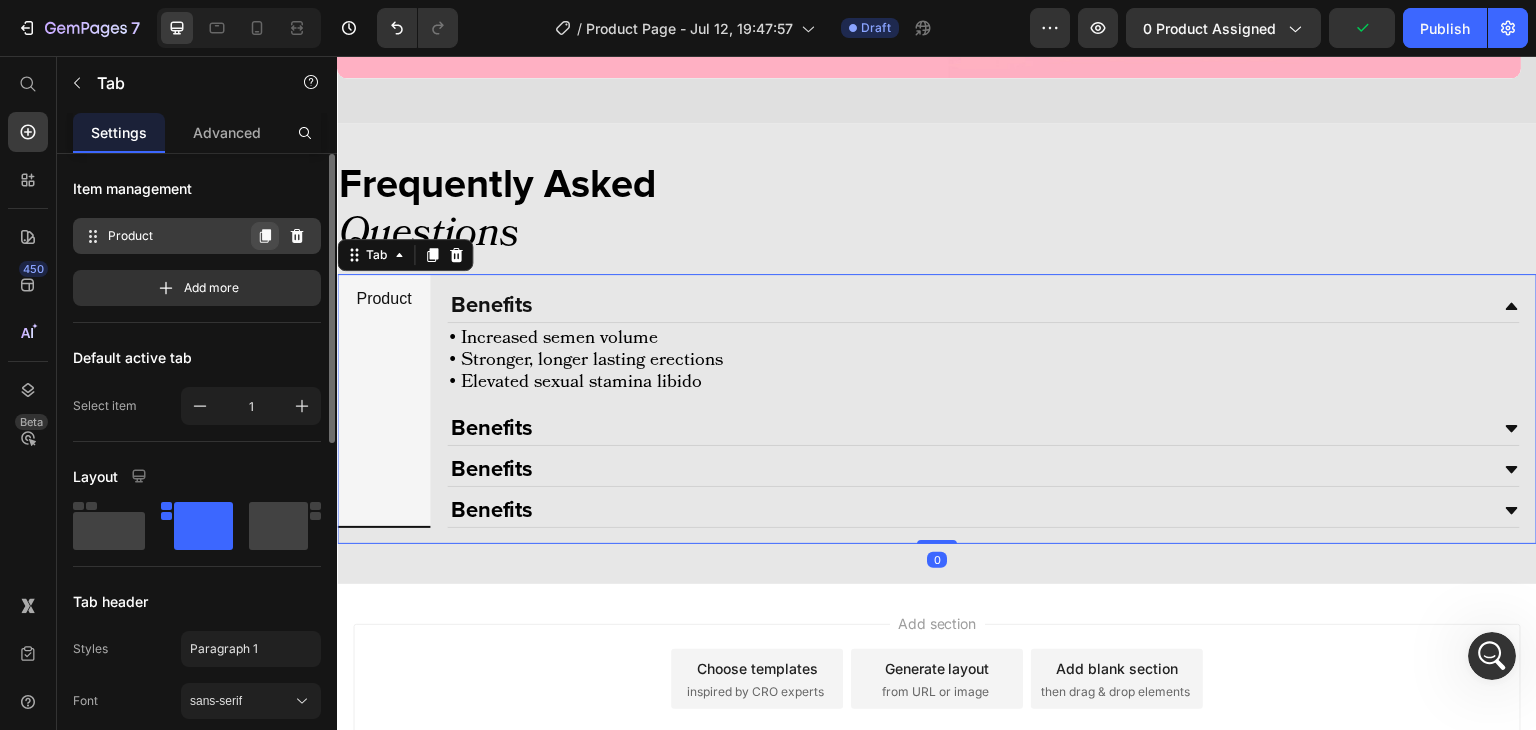 click 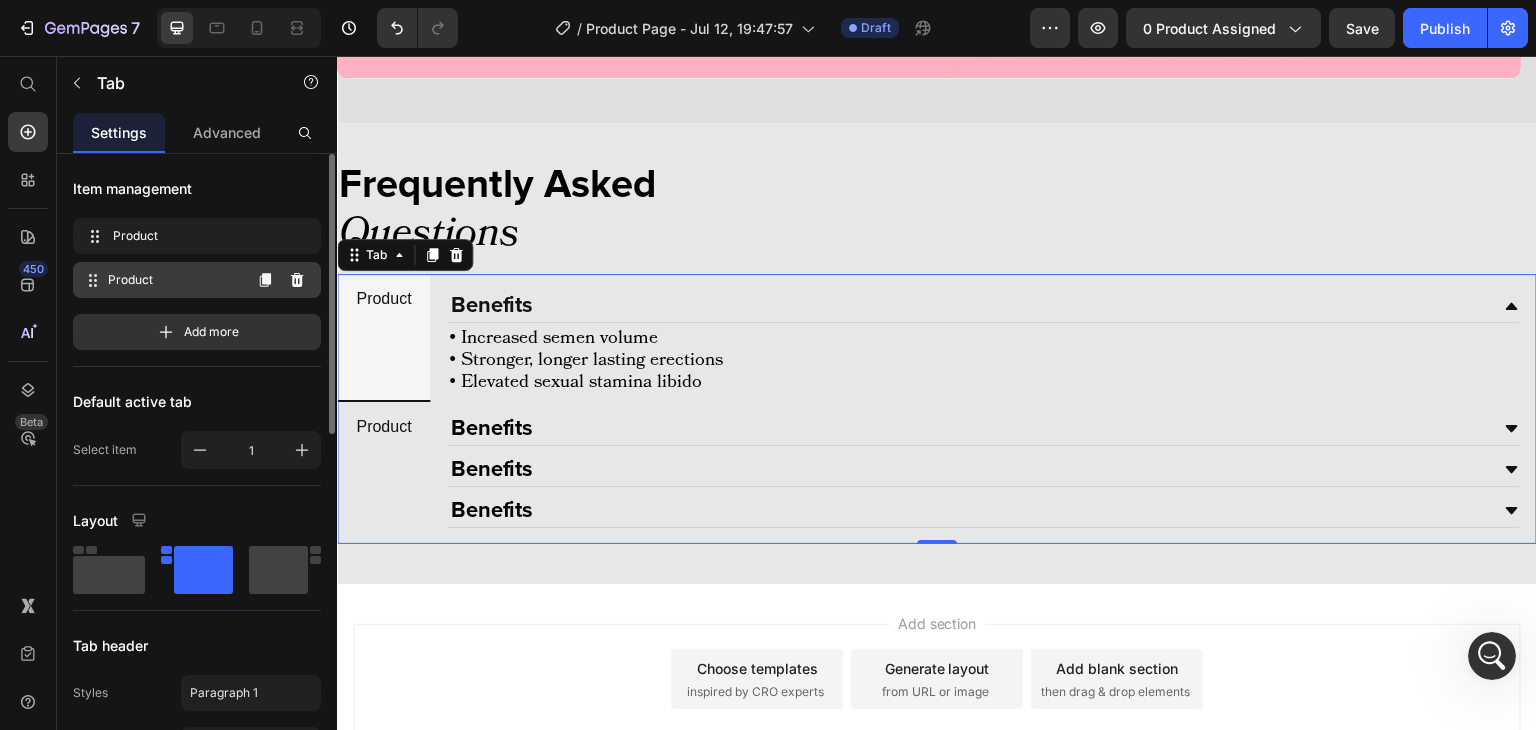 click 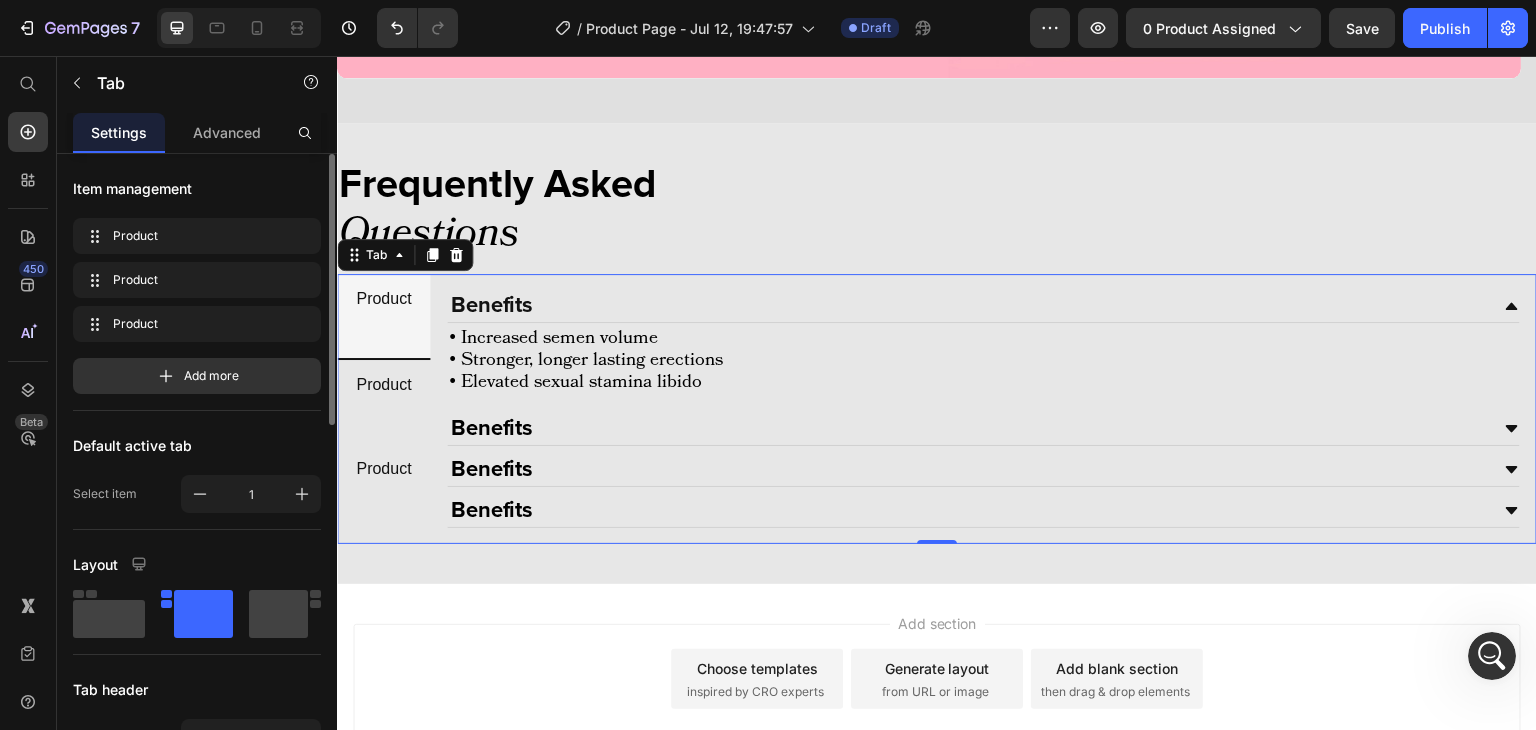 click on "Product" at bounding box center [383, 385] 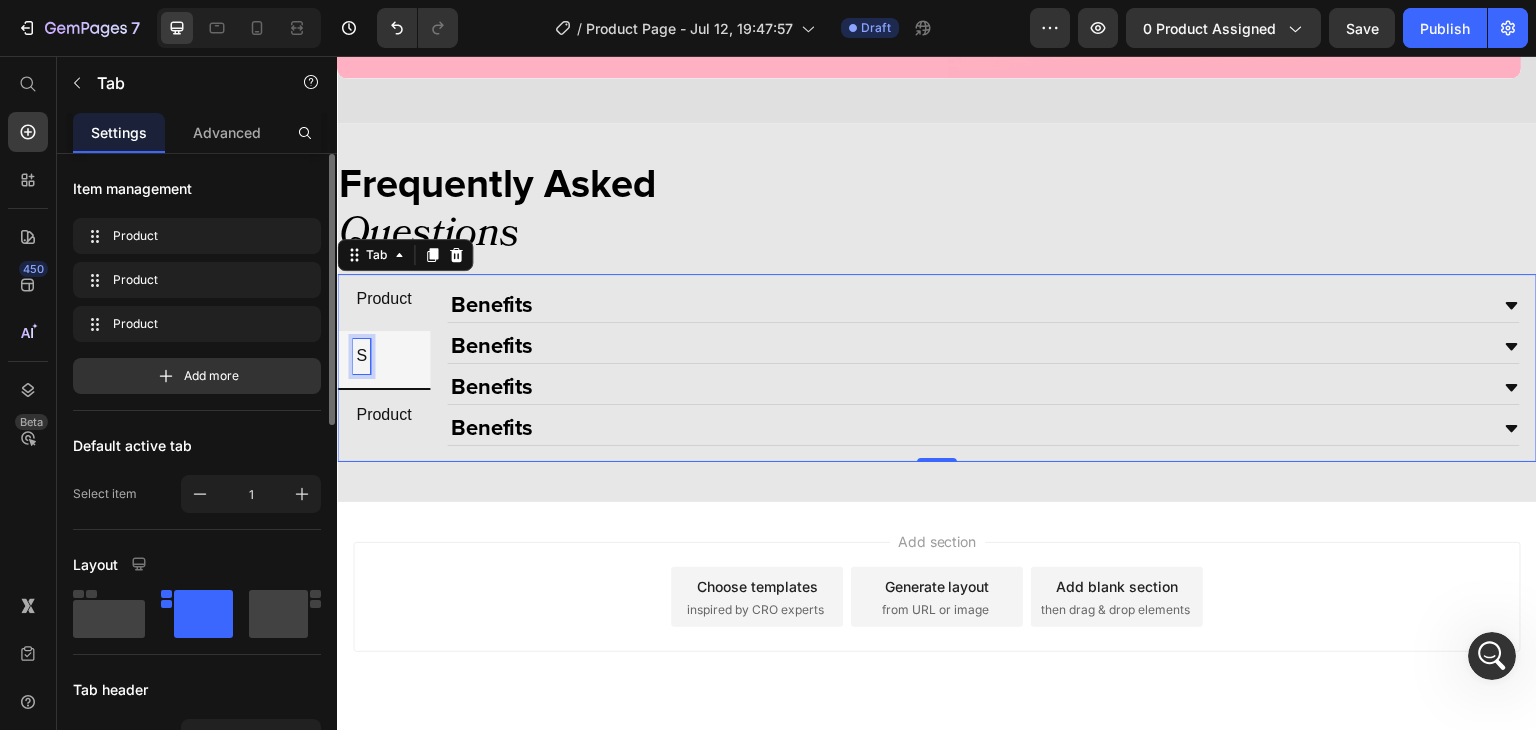 scroll, scrollTop: 4300, scrollLeft: 0, axis: vertical 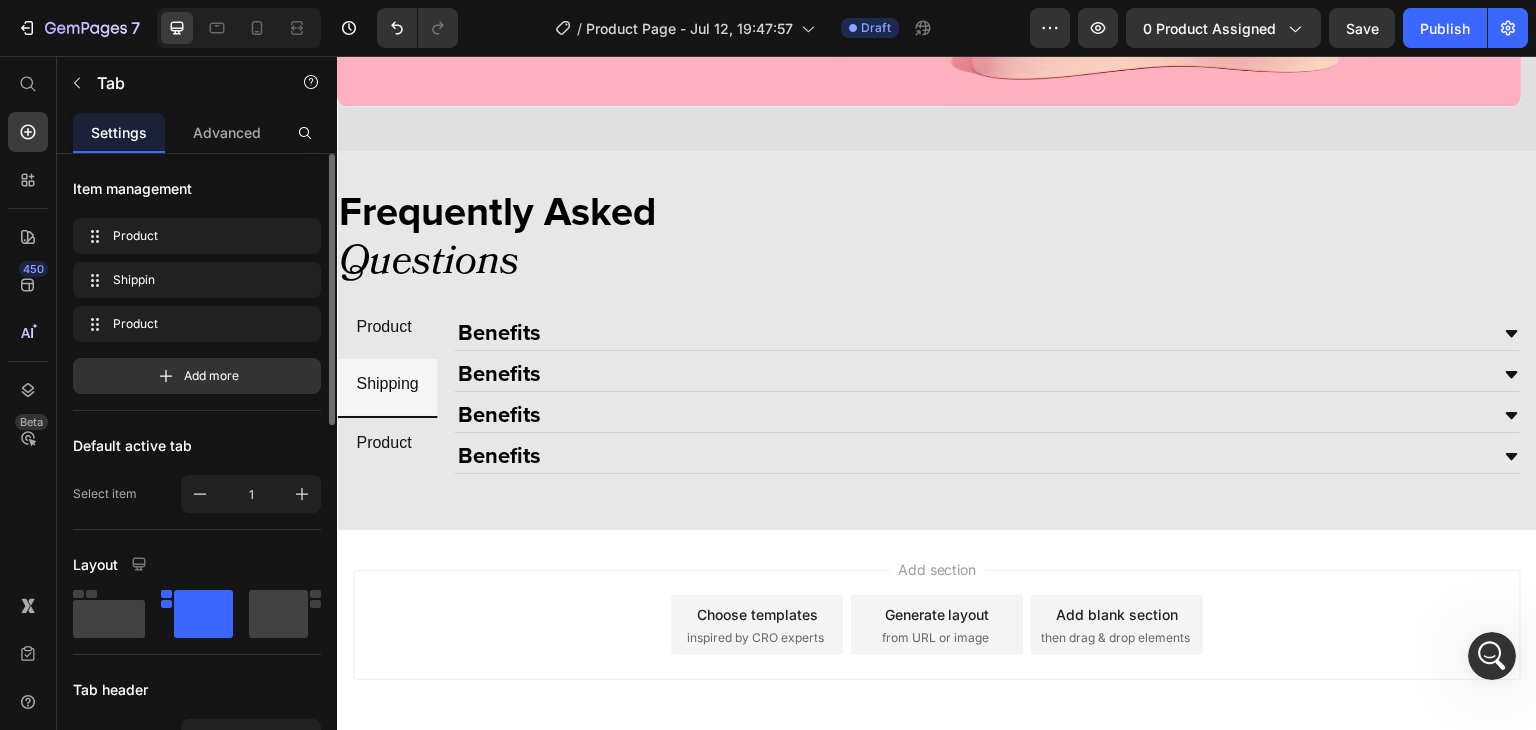 click on "Product" at bounding box center [383, 443] 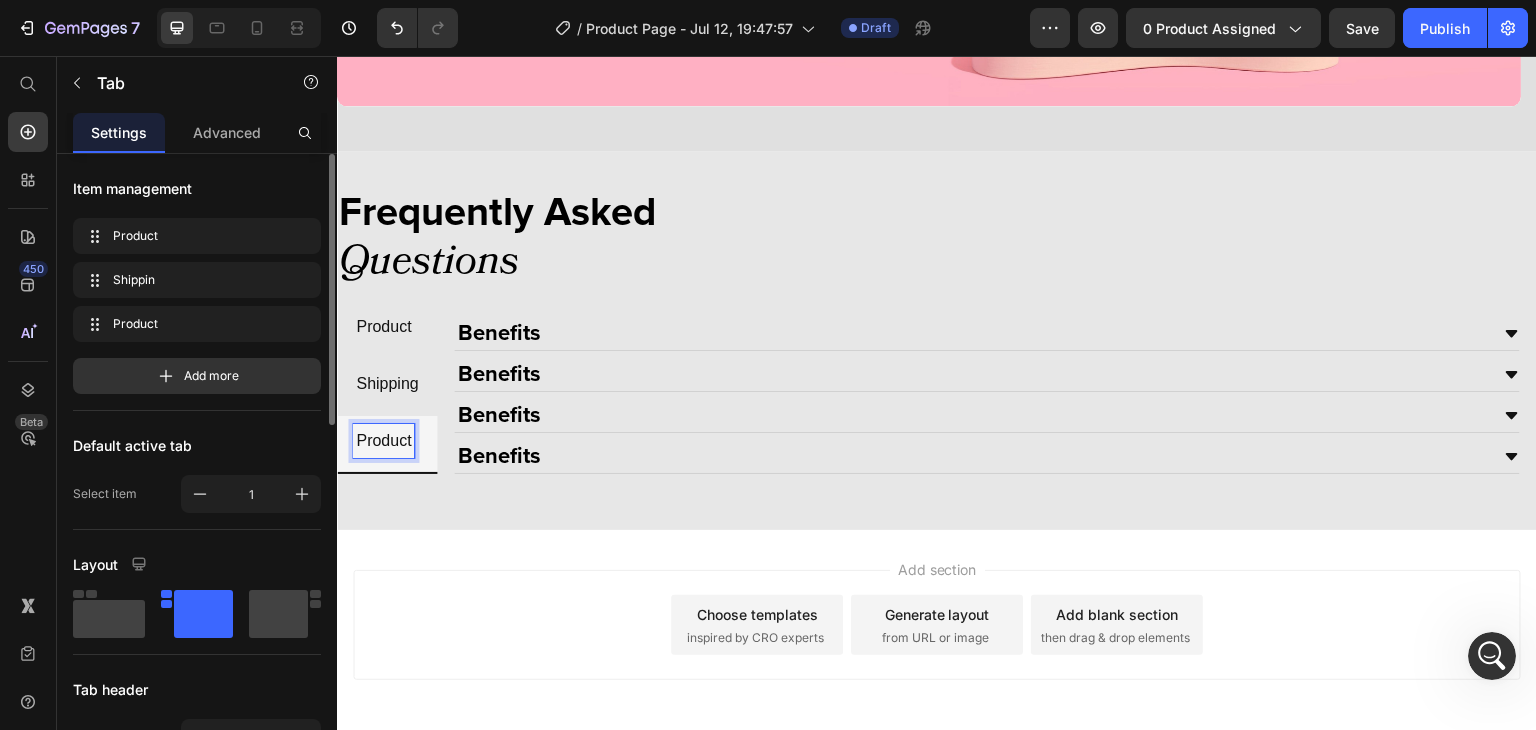 click on "Product" at bounding box center (383, 441) 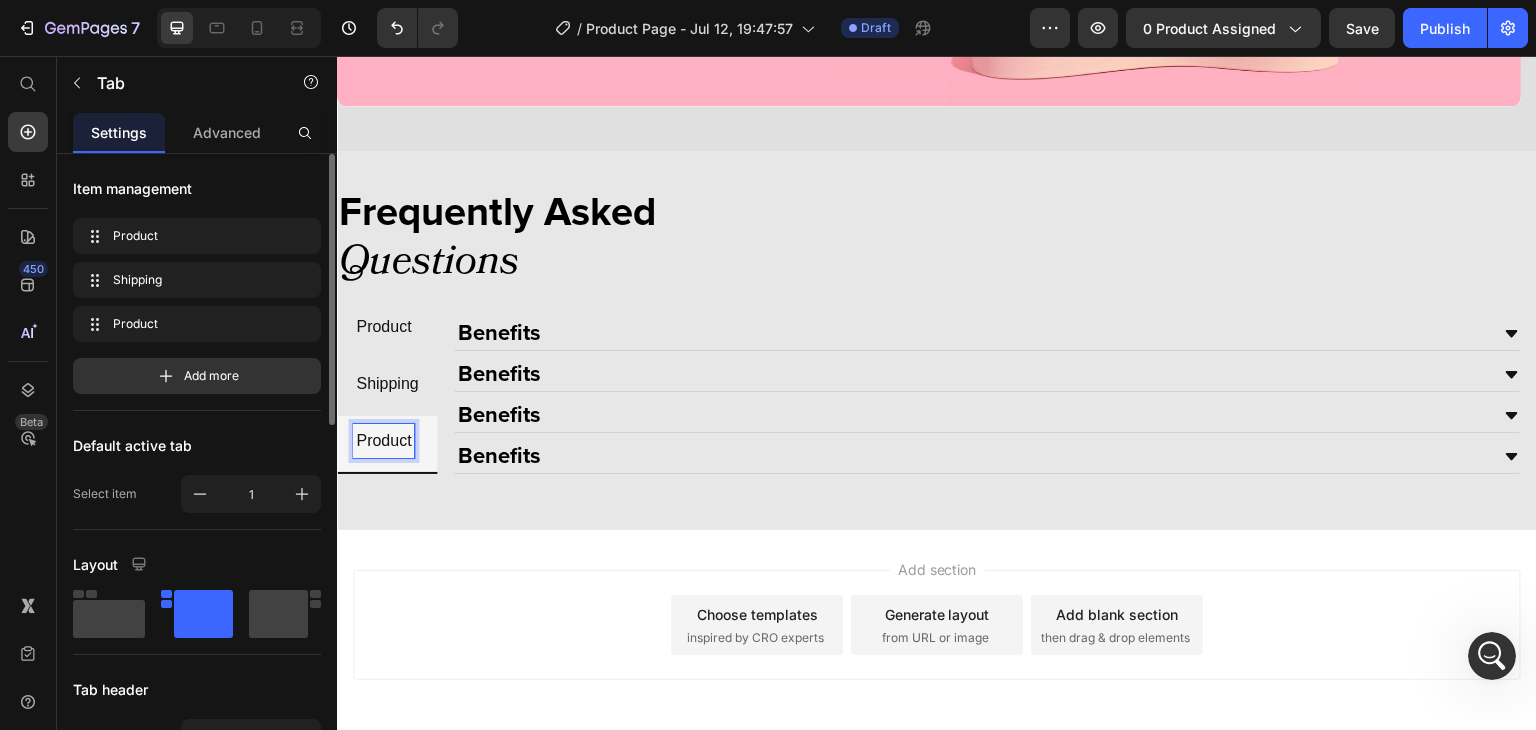 scroll, scrollTop: 4298, scrollLeft: 0, axis: vertical 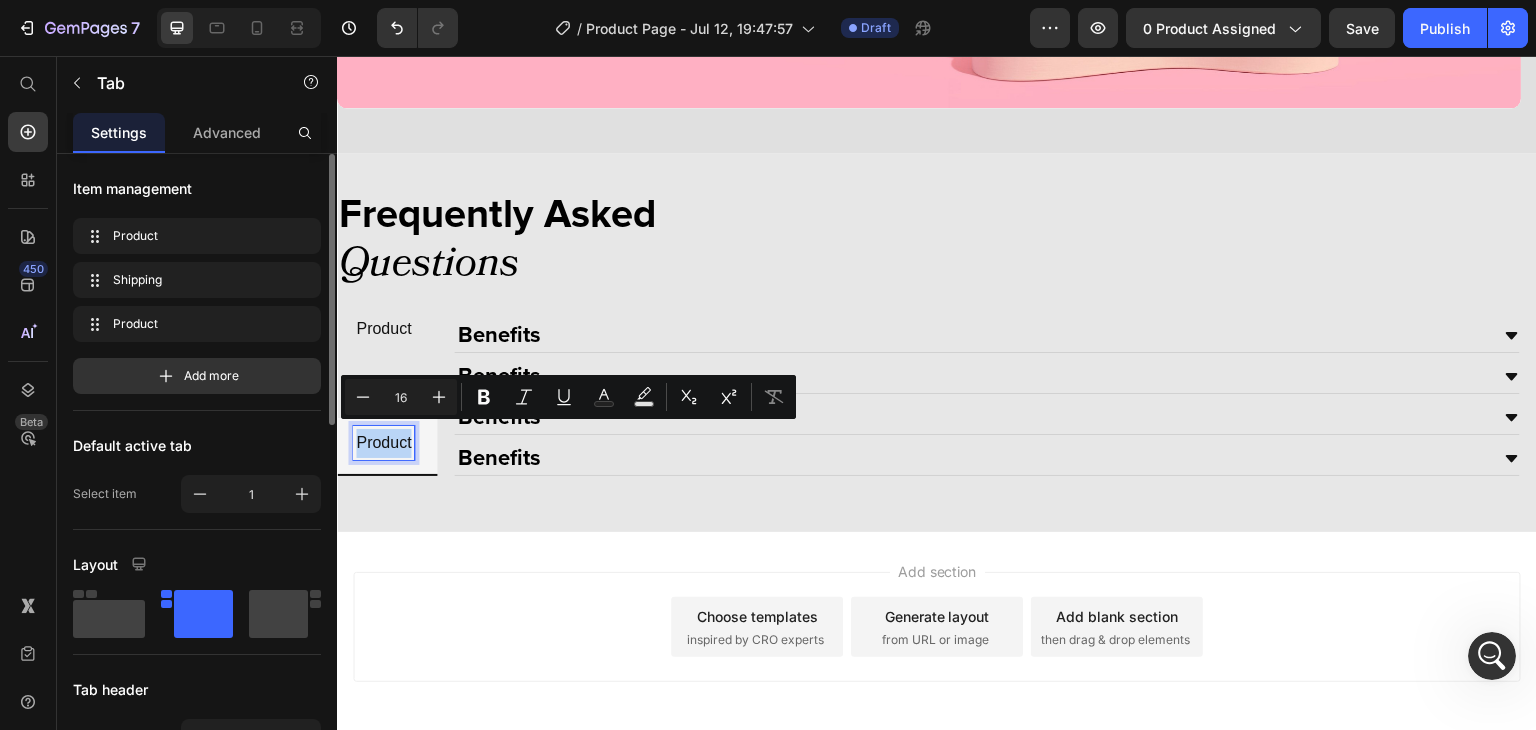click on "Product" at bounding box center [383, 443] 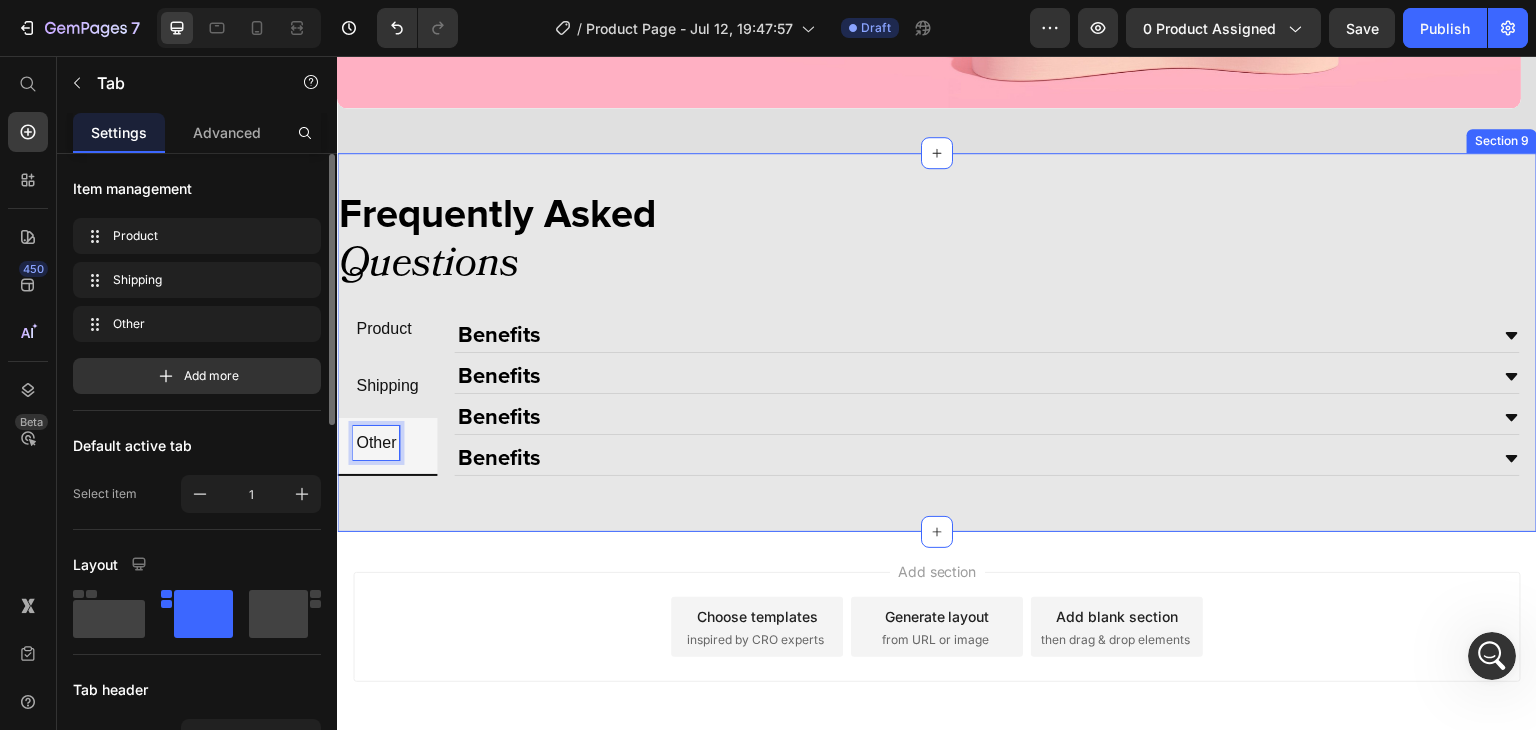 click on "Frequently Asked Text Block Questions Text Block Product Shipping Other
Benefits • Increased semen volume • Stronger, longer lasting erections • Elevated sexual stamina libido Text Block
Benefits
Benefits
Benefits Accordion
Benefits
Benefits
Benefits
Benefits Accordion
Benefits
Benefits
Benefits
Benefits Accordion Tab   0 Row Section 9" at bounding box center (937, 342) 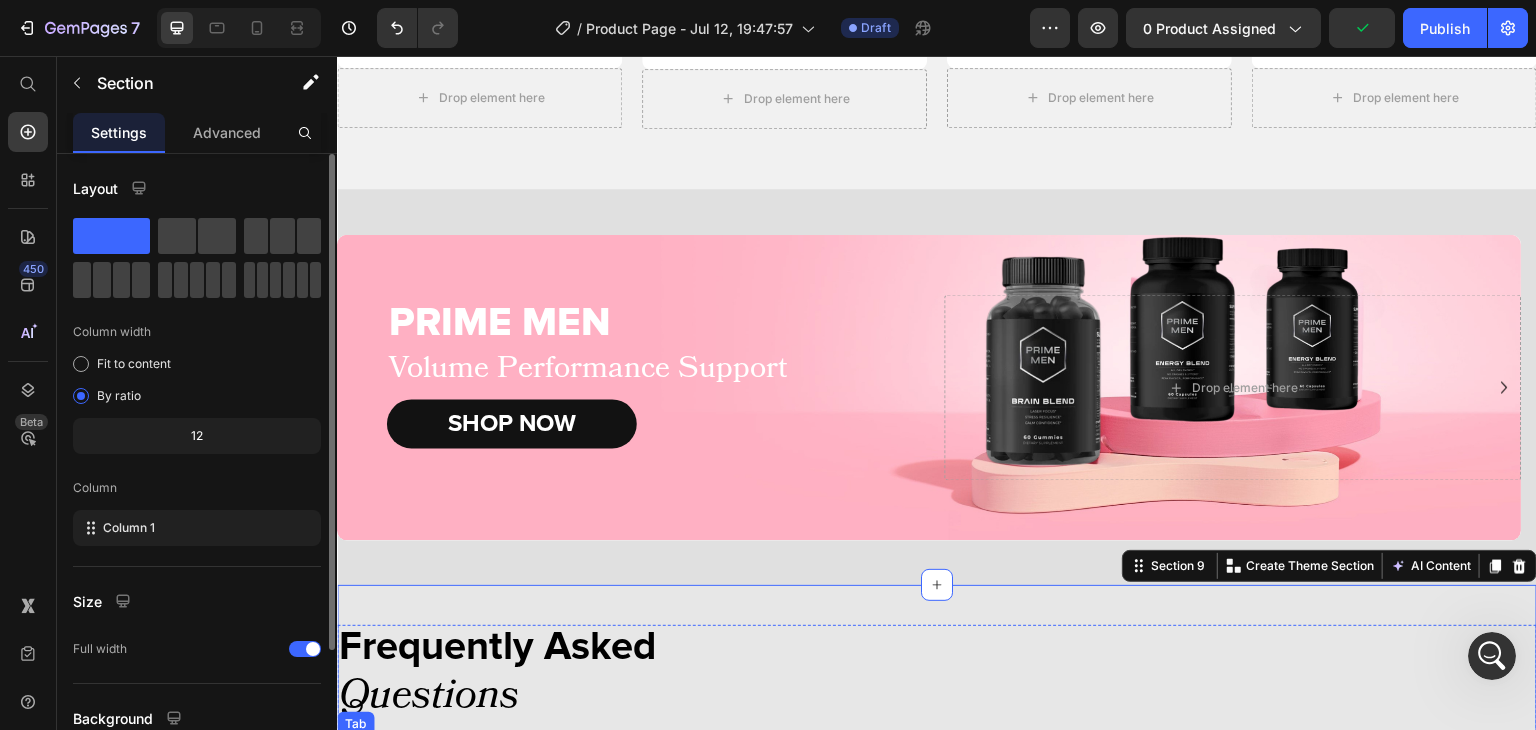 scroll, scrollTop: 4190, scrollLeft: 0, axis: vertical 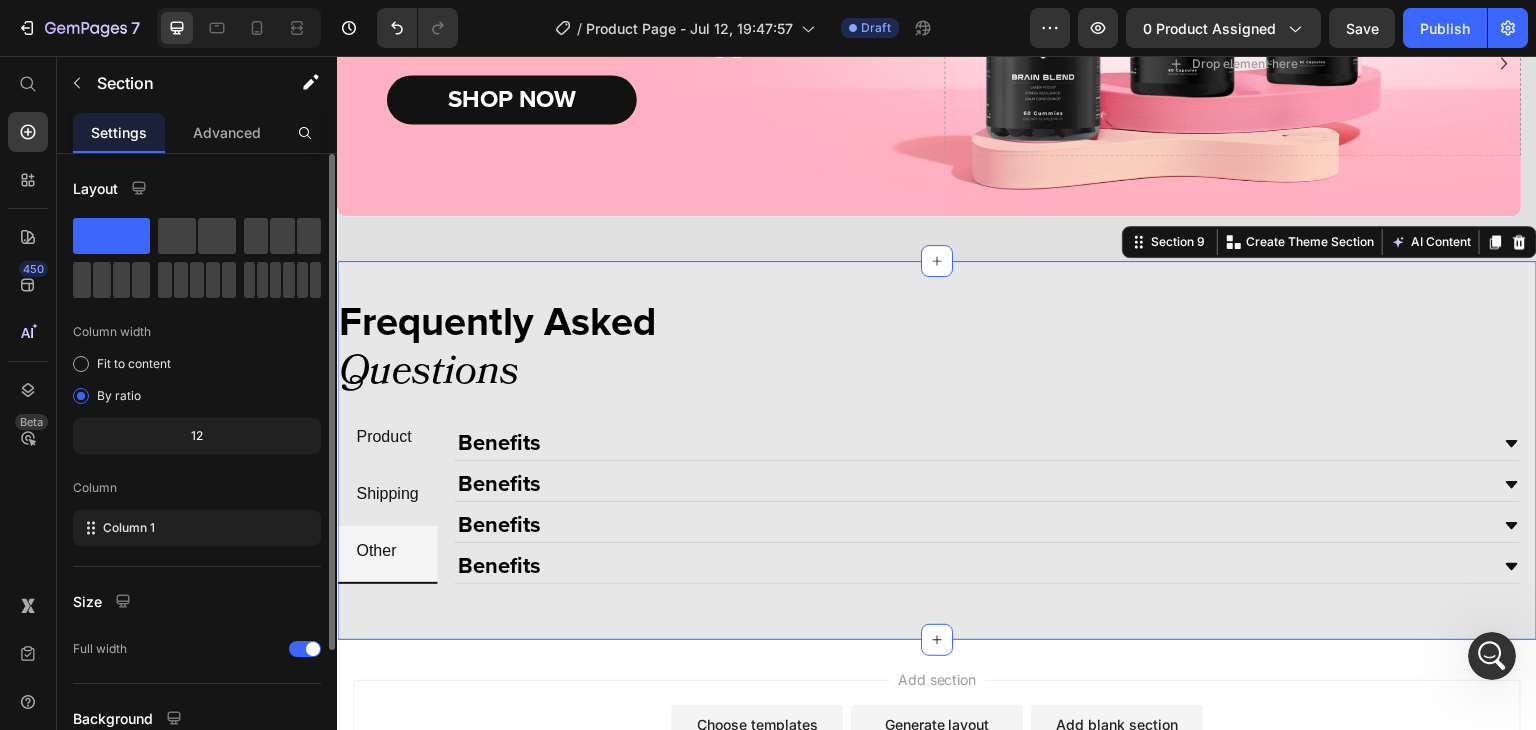 drag, startPoint x: 2624, startPoint y: 1204, endPoint x: 2585, endPoint y: 1217, distance: 41.109608 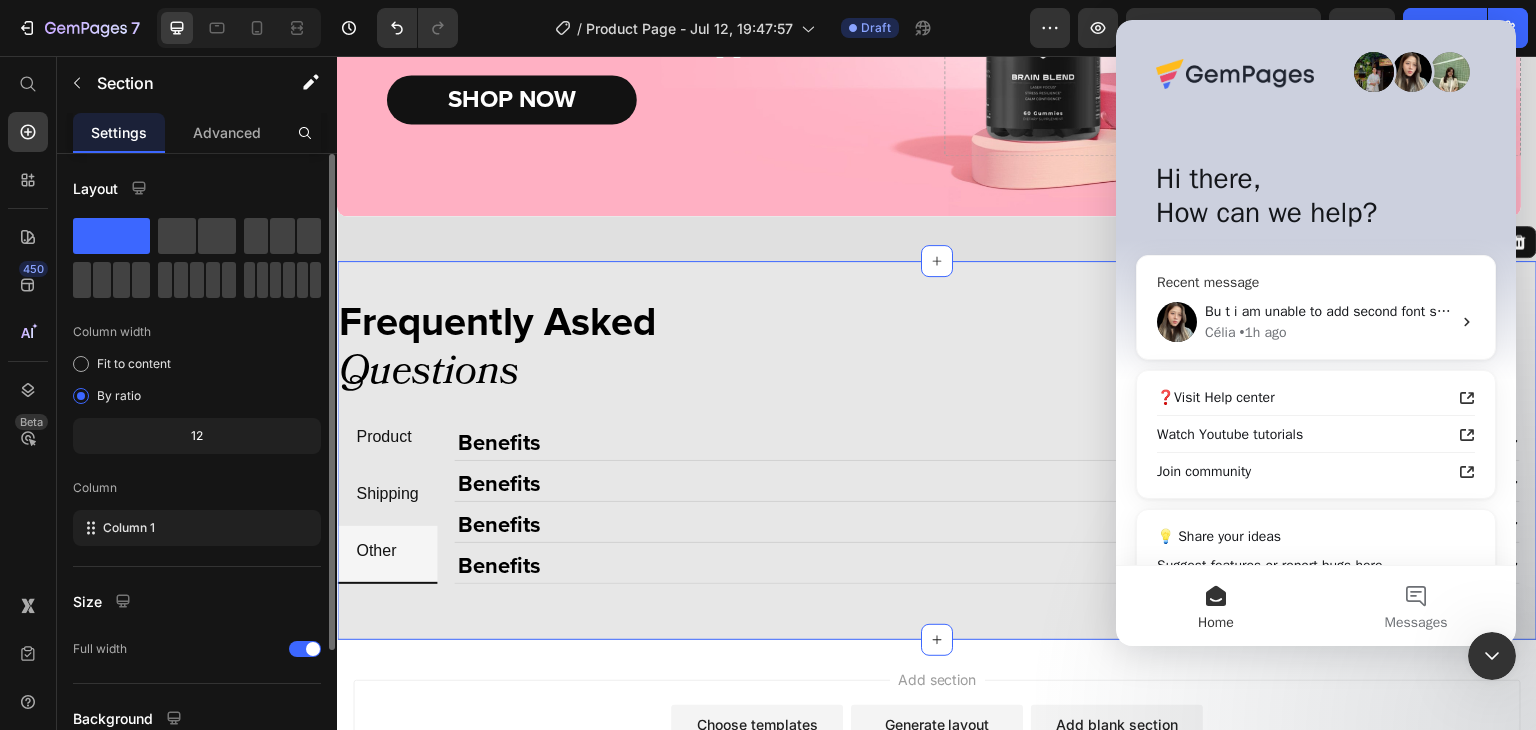 click on "Bu t i am unable to add second font style text in t." at bounding box center (1359, 311) 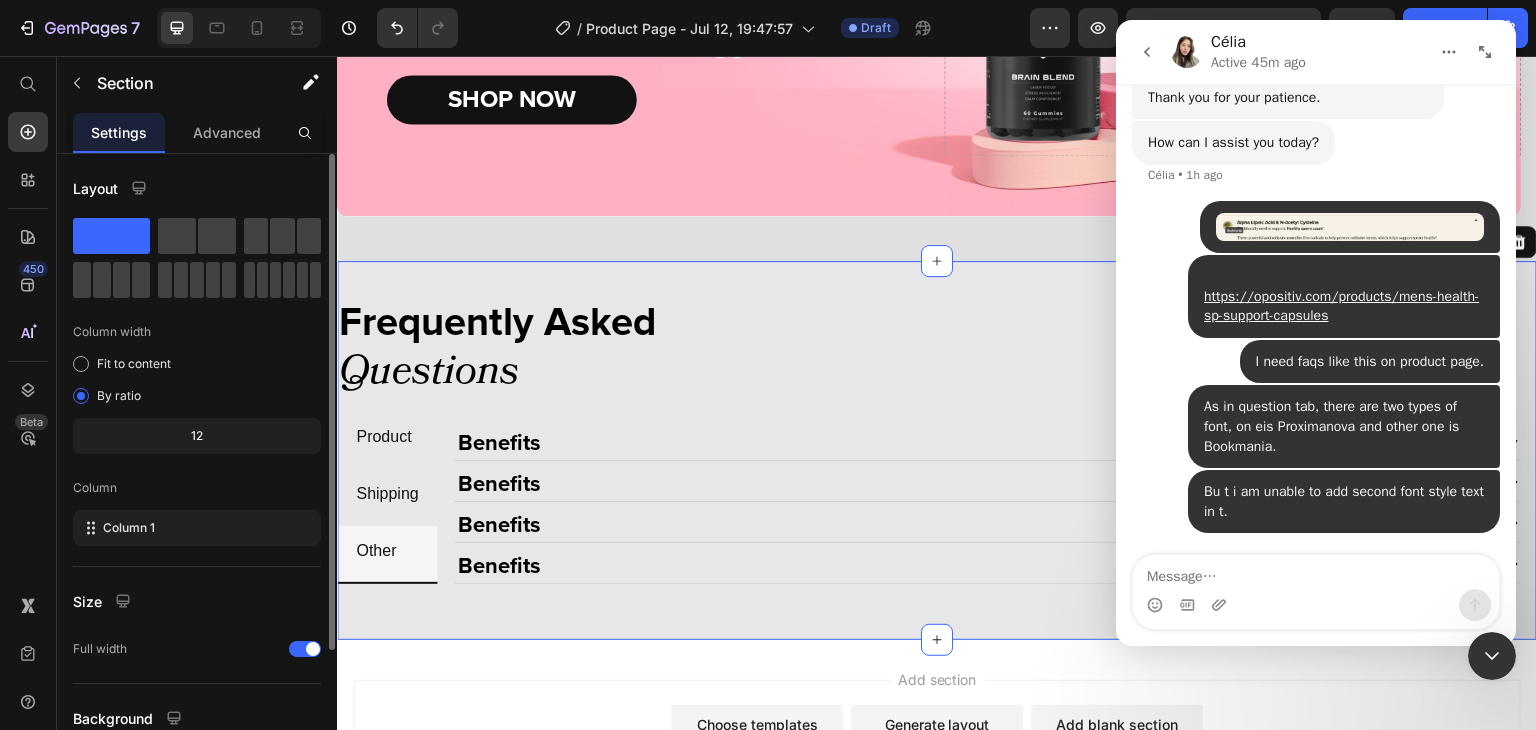 scroll, scrollTop: 14132, scrollLeft: 0, axis: vertical 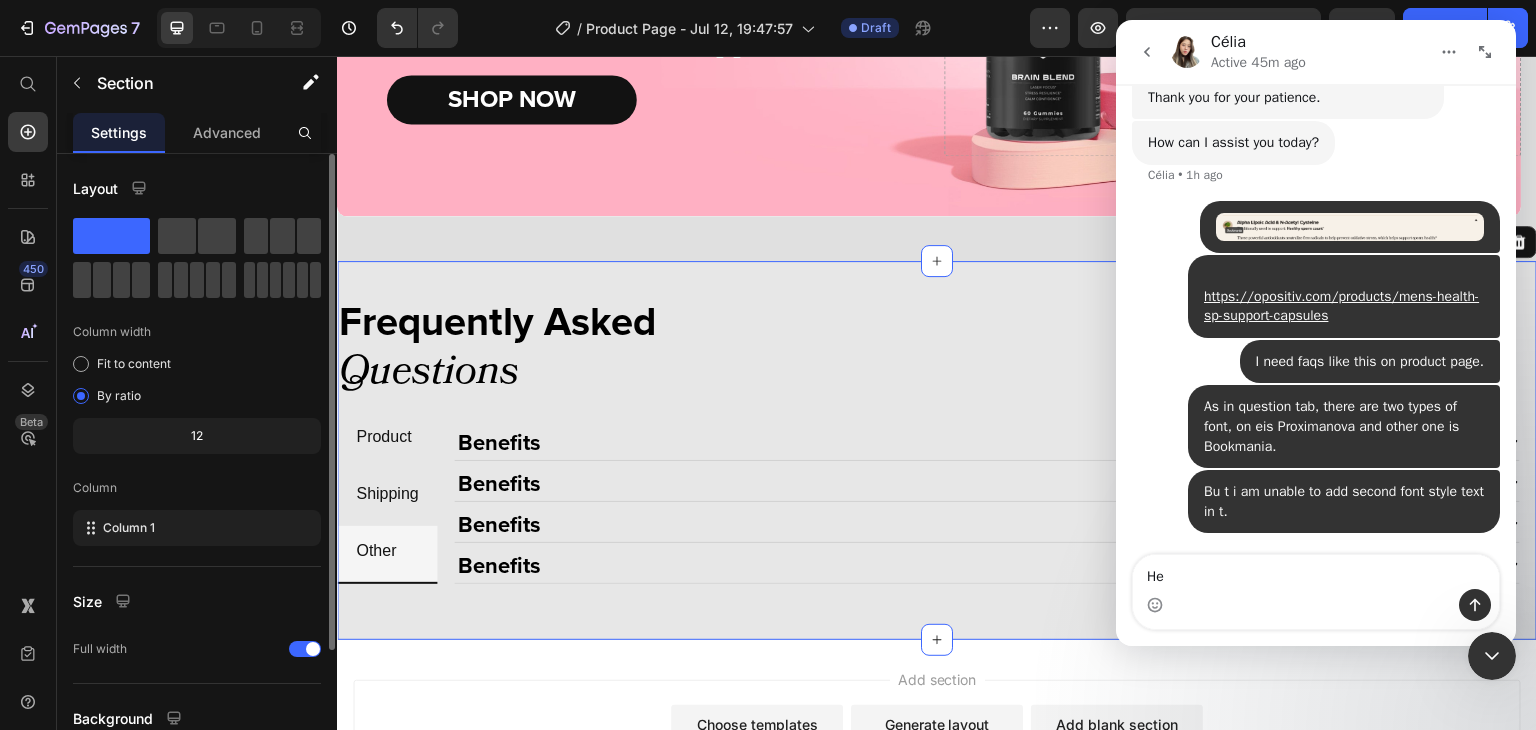 type on "Hey" 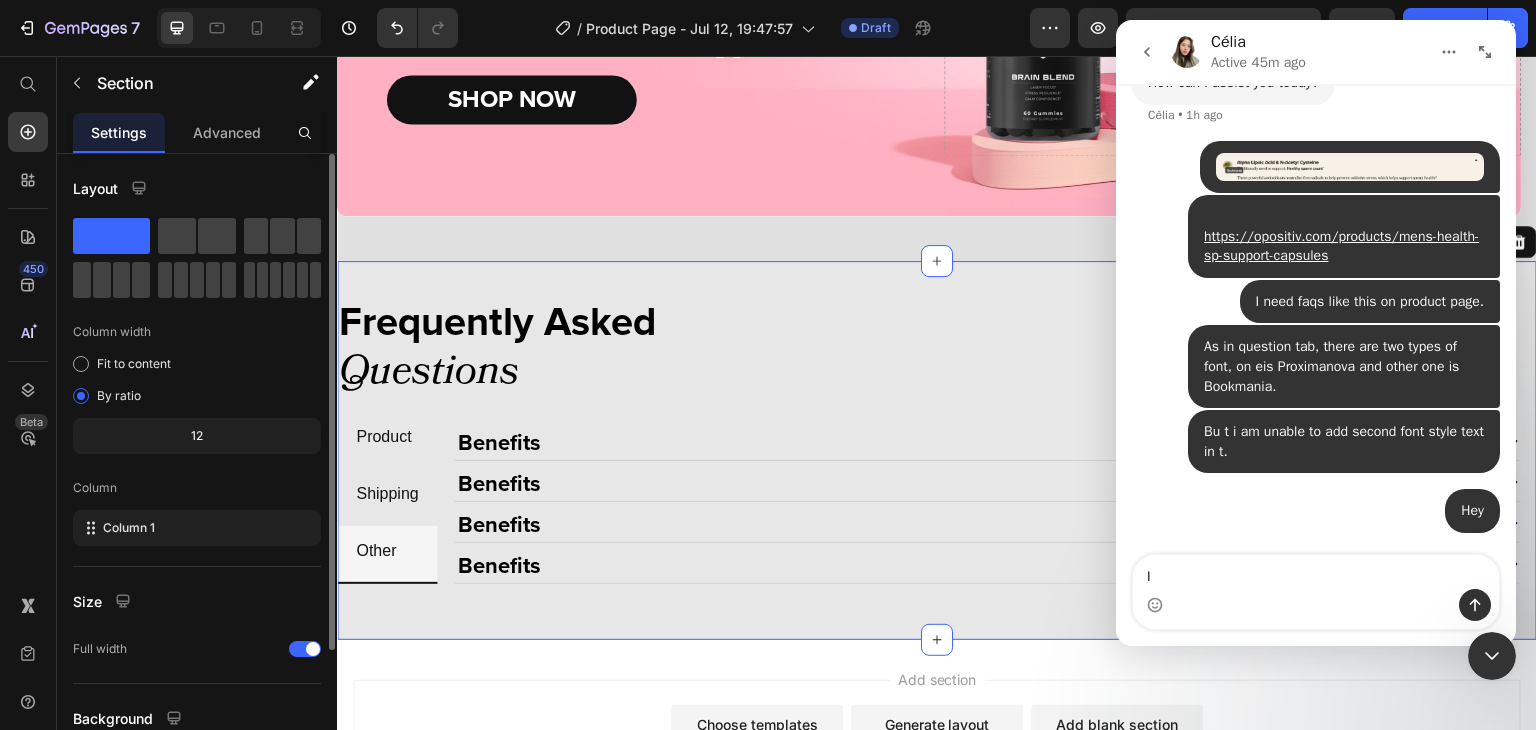 scroll, scrollTop: 14191, scrollLeft: 0, axis: vertical 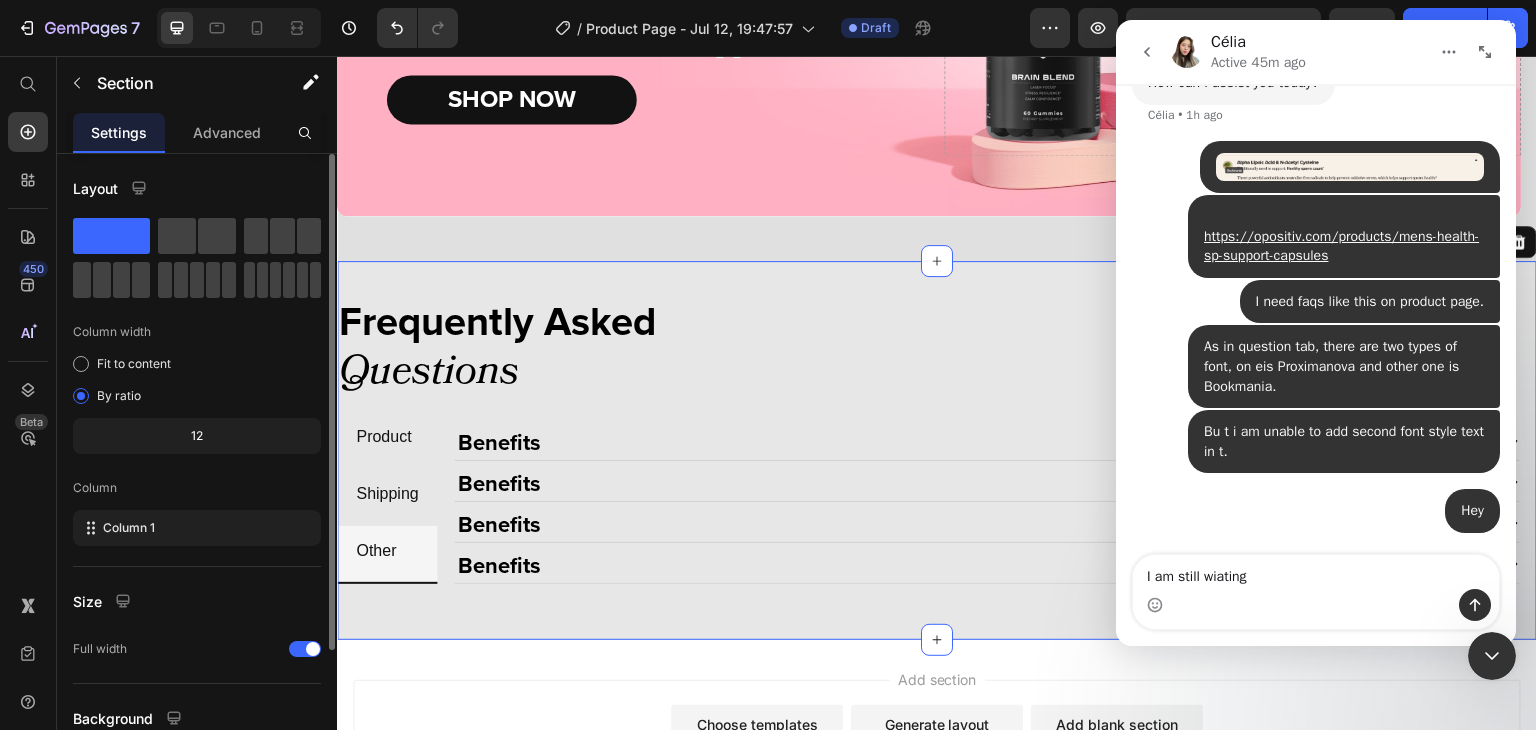 type on "I am still wiating" 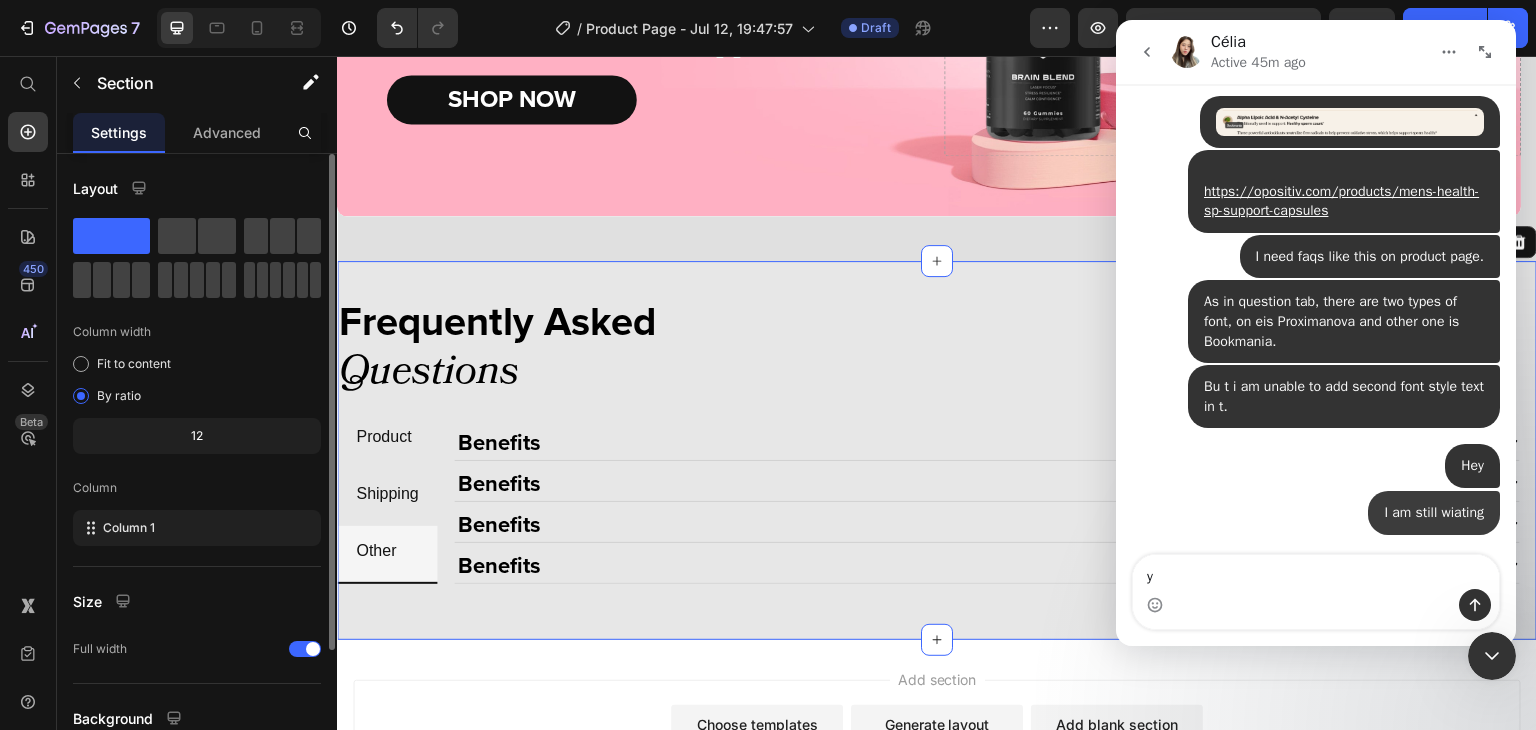 scroll, scrollTop: 14236, scrollLeft: 0, axis: vertical 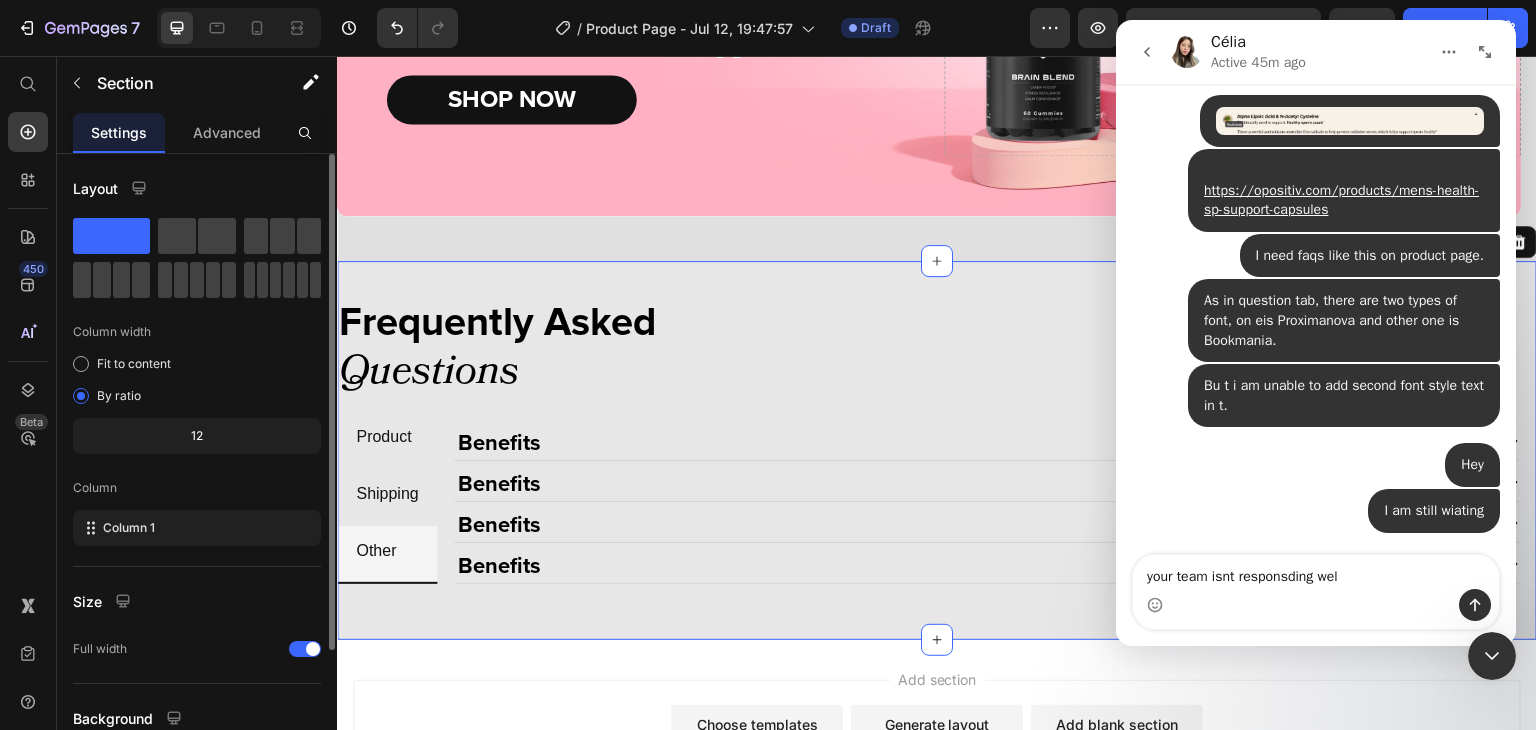 type on "your team isnt responsding well" 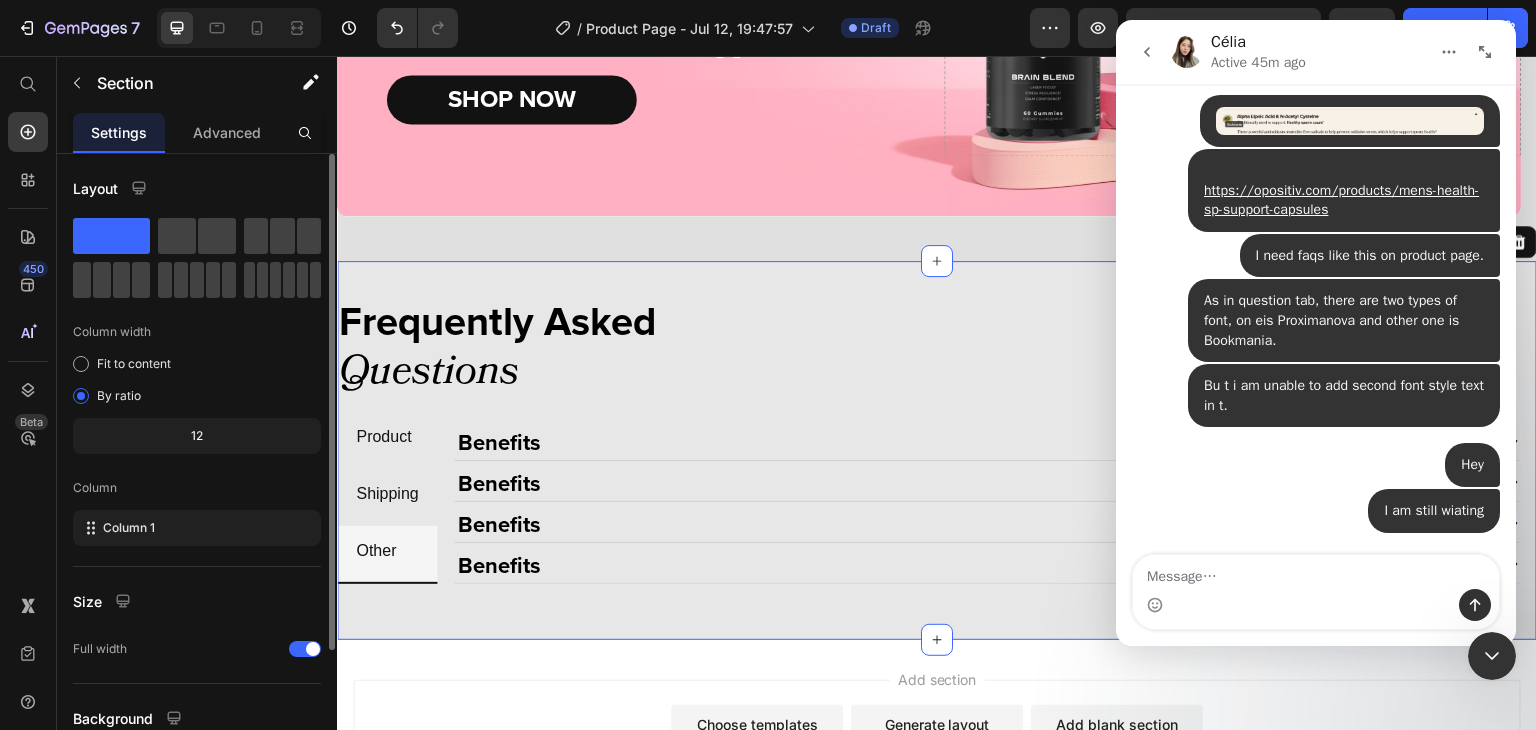 type on "a" 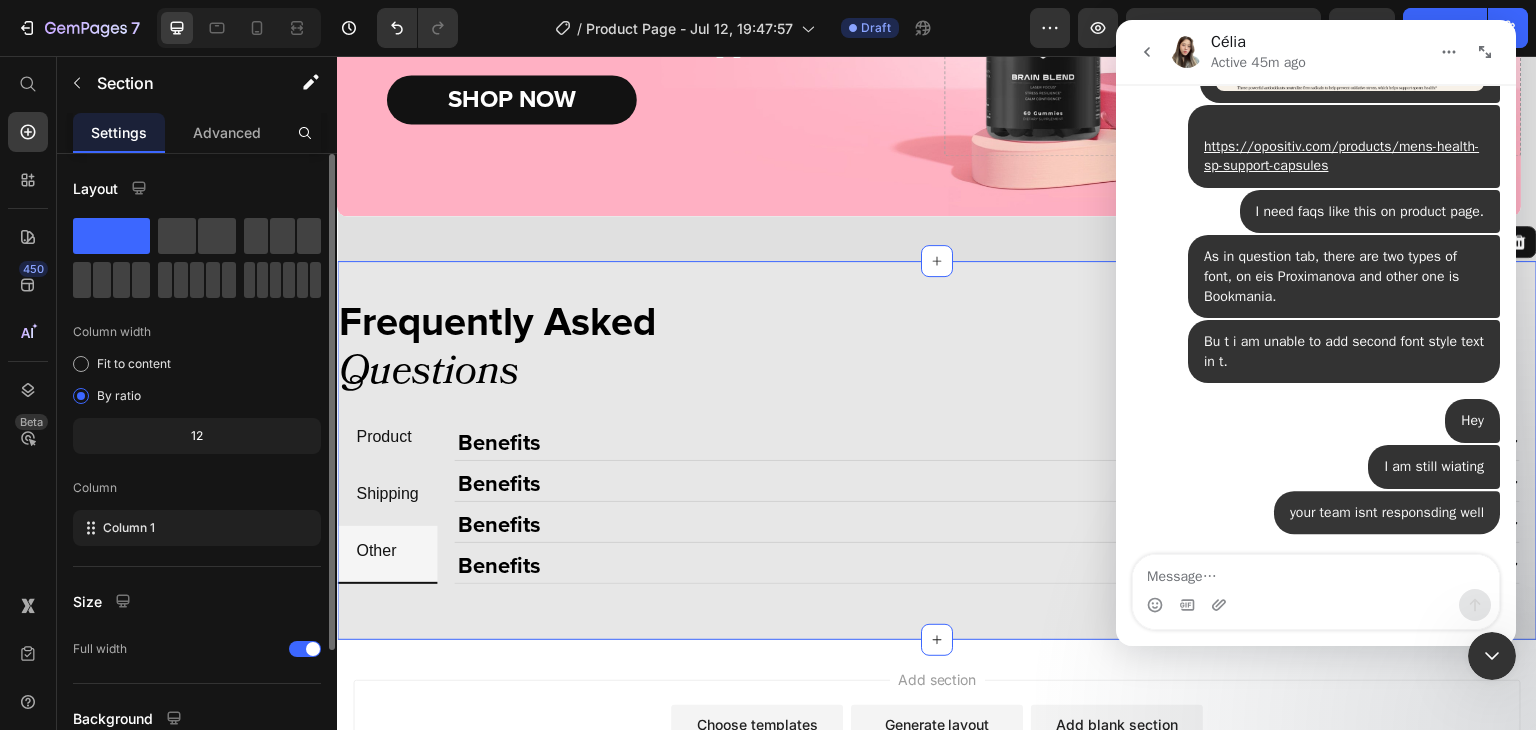 scroll, scrollTop: 14282, scrollLeft: 0, axis: vertical 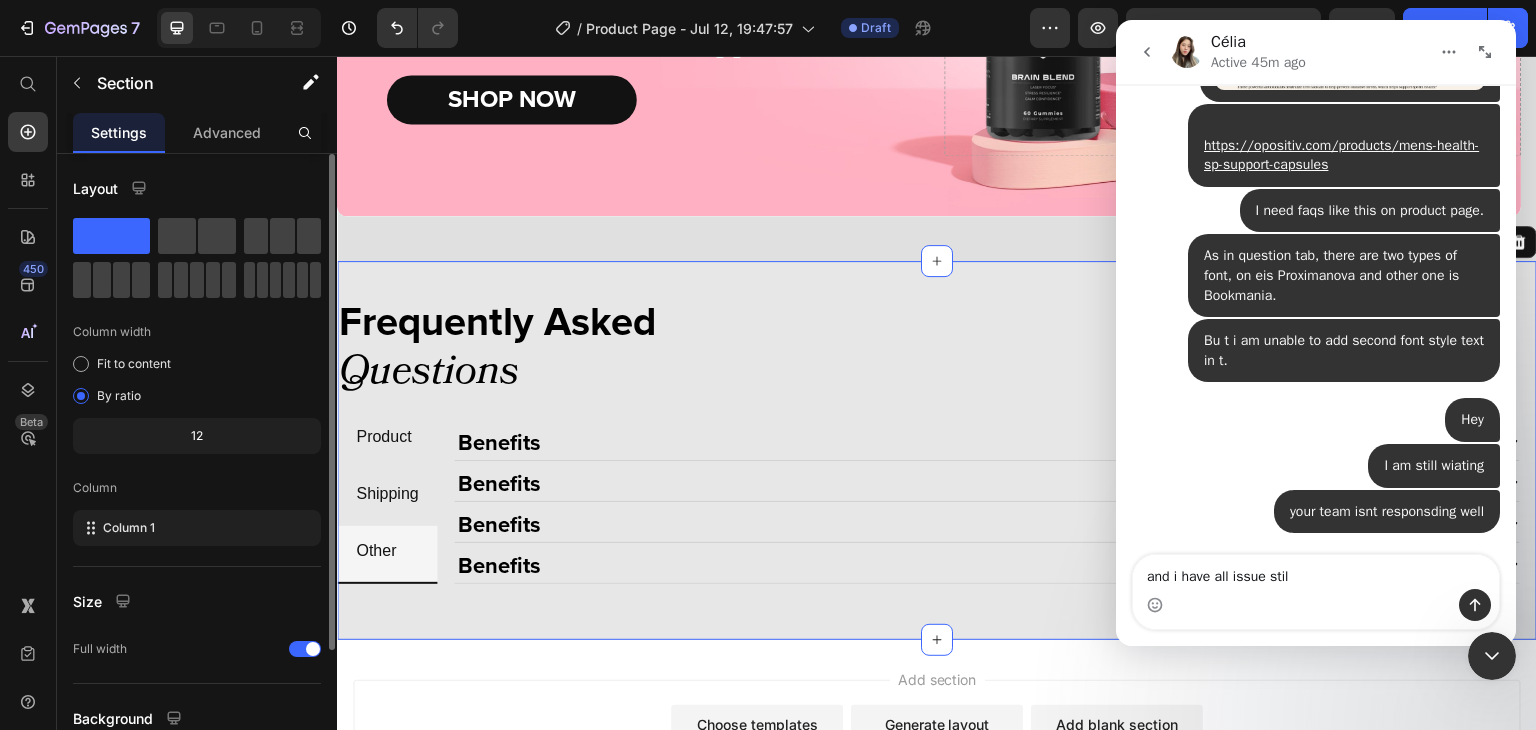 type on "and i have all issue still" 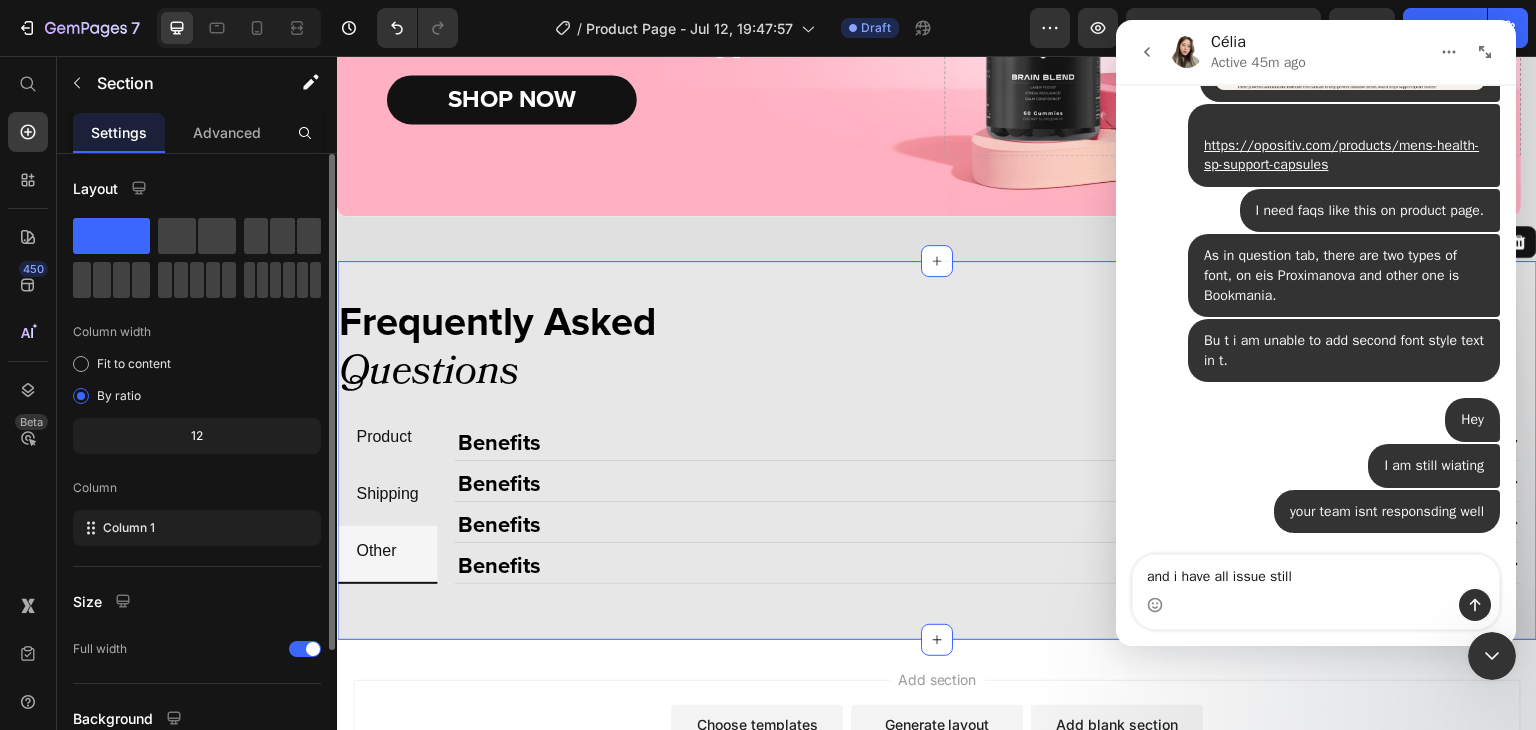 type 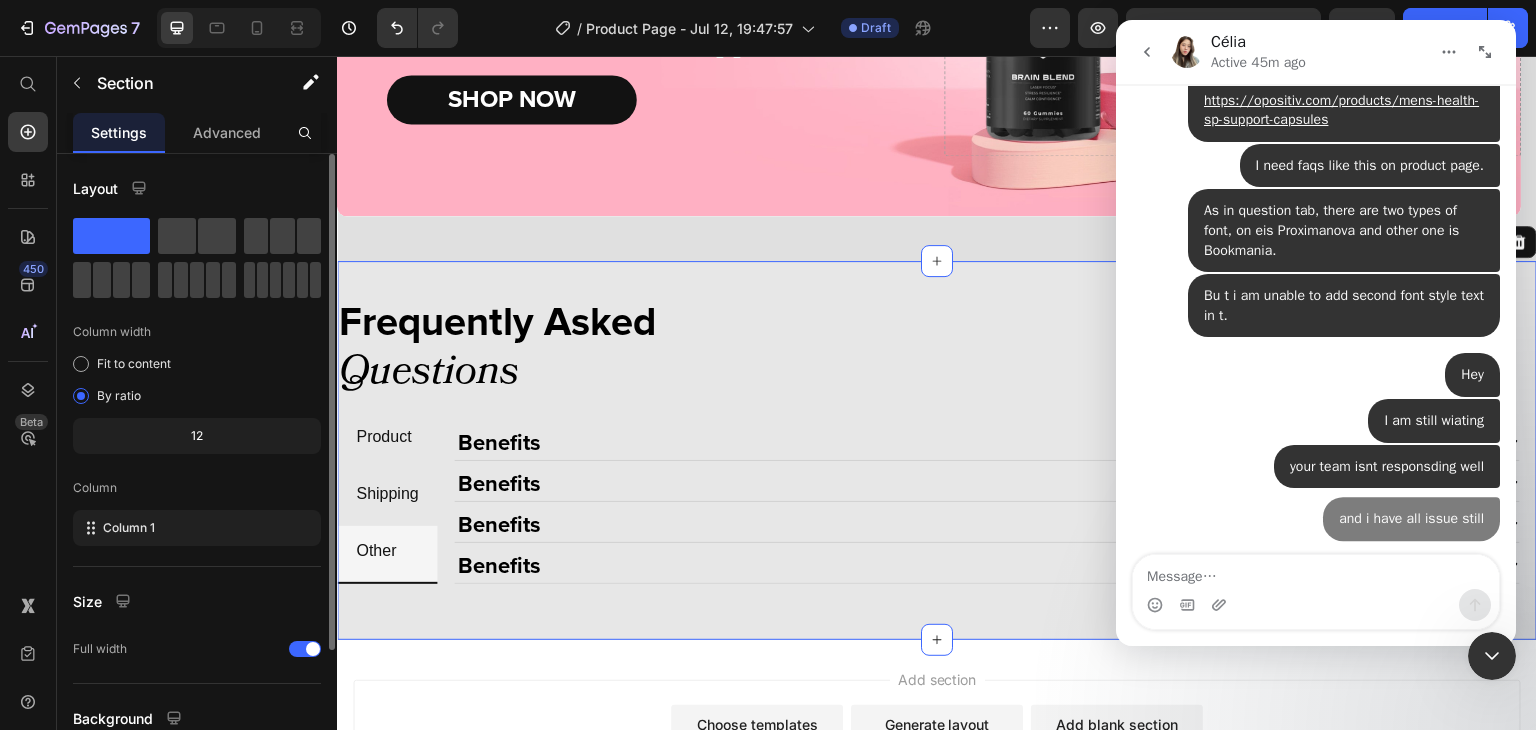 scroll, scrollTop: 14328, scrollLeft: 0, axis: vertical 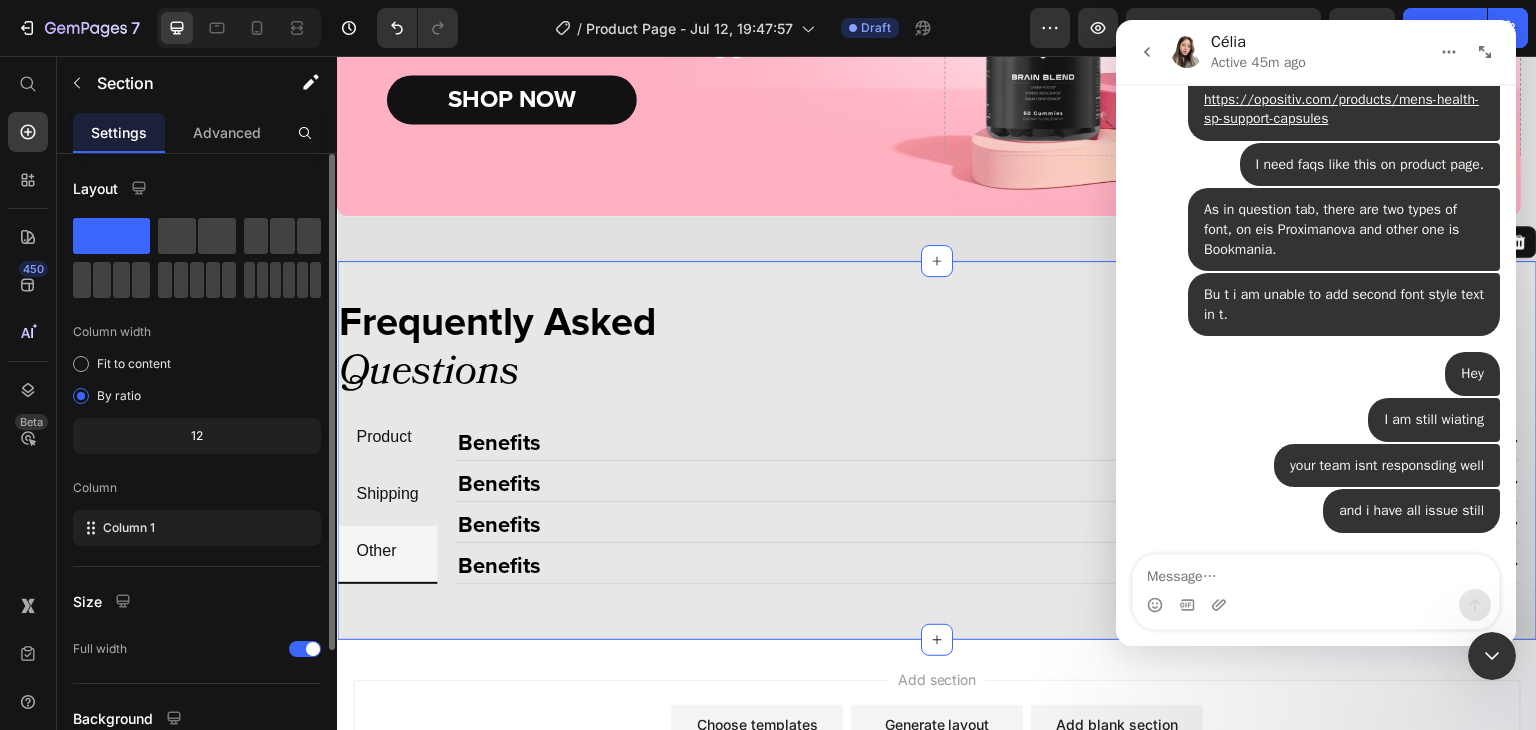 click at bounding box center (1492, 656) 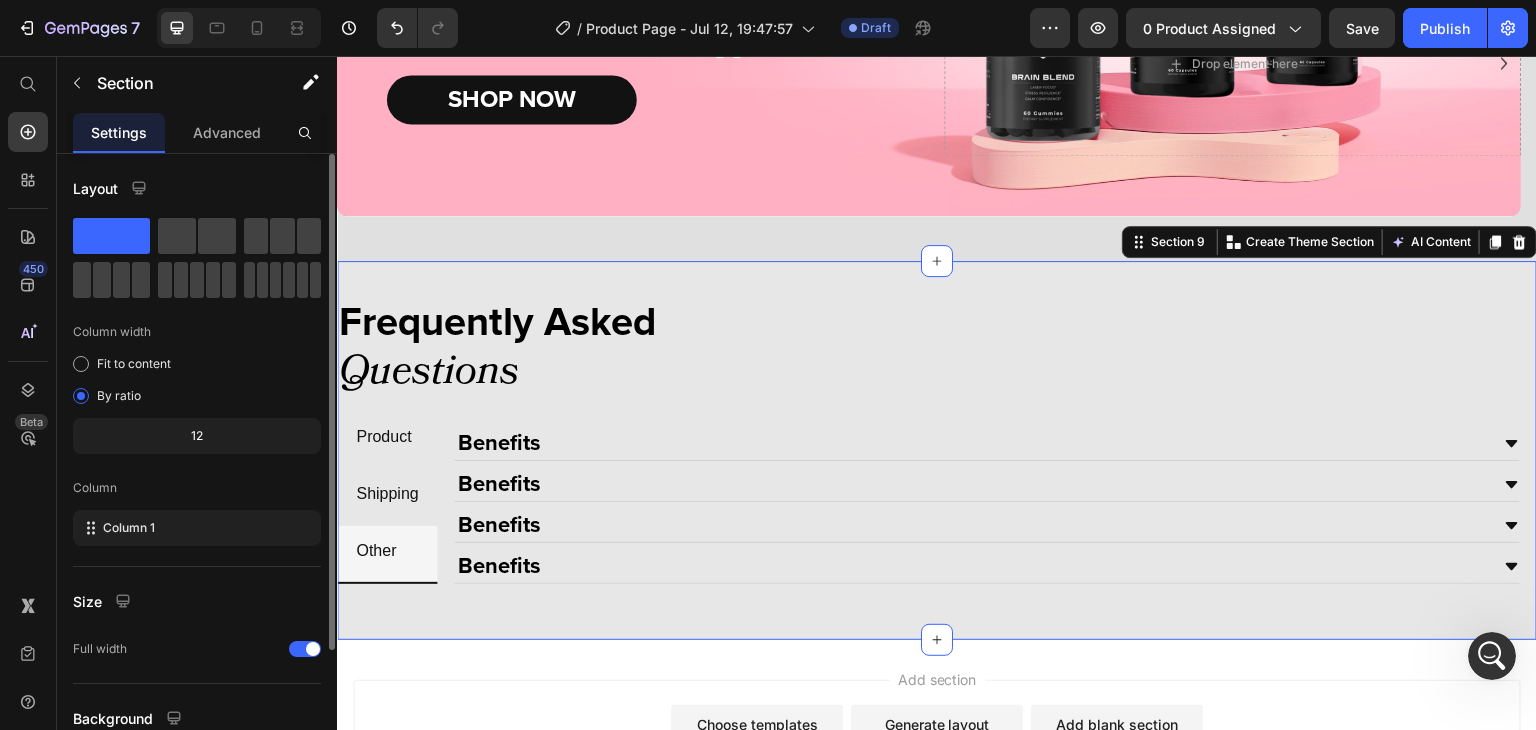 scroll, scrollTop: 3577, scrollLeft: 0, axis: vertical 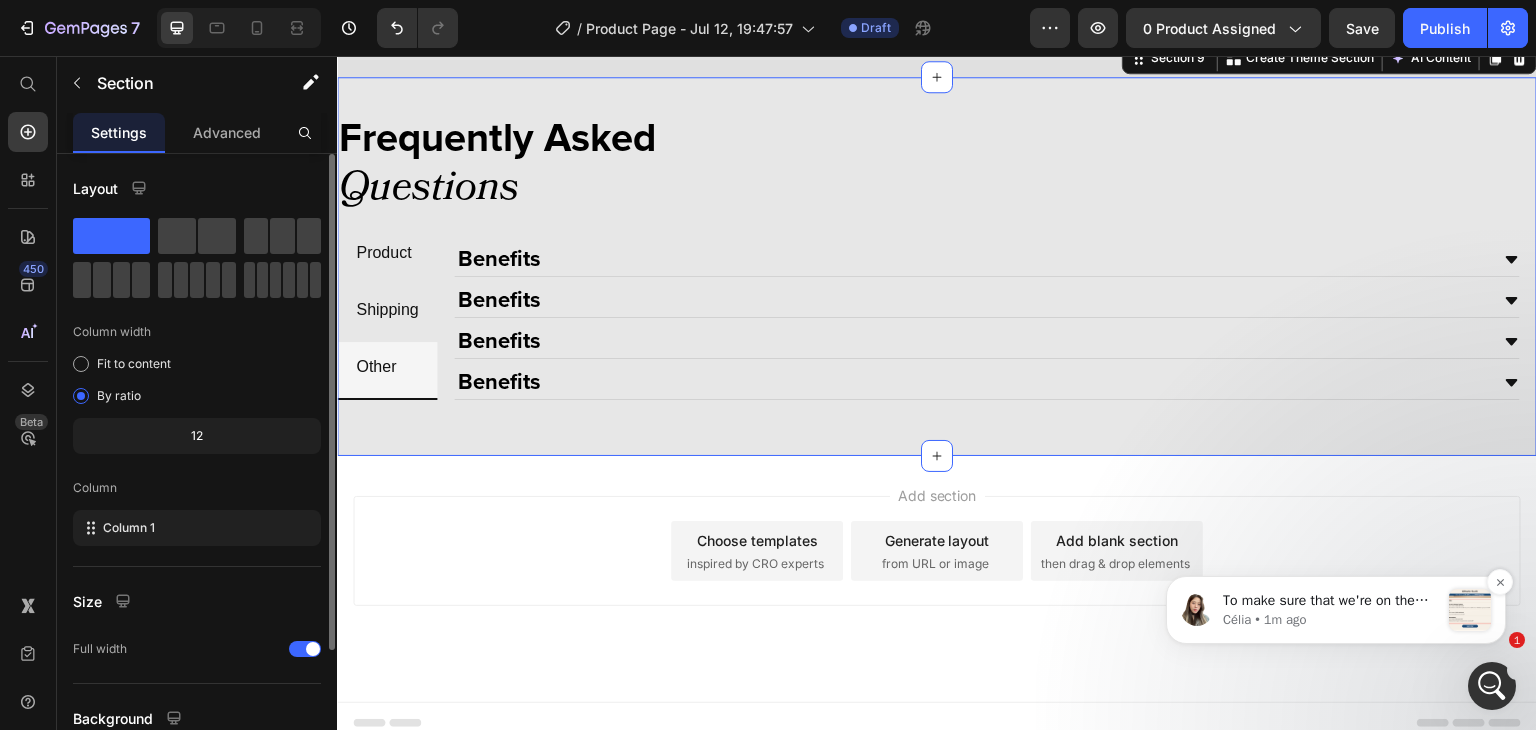 click on "To make sure that we're on the same page, may I ask if you would like to create the section like this?" at bounding box center (1331, 601) 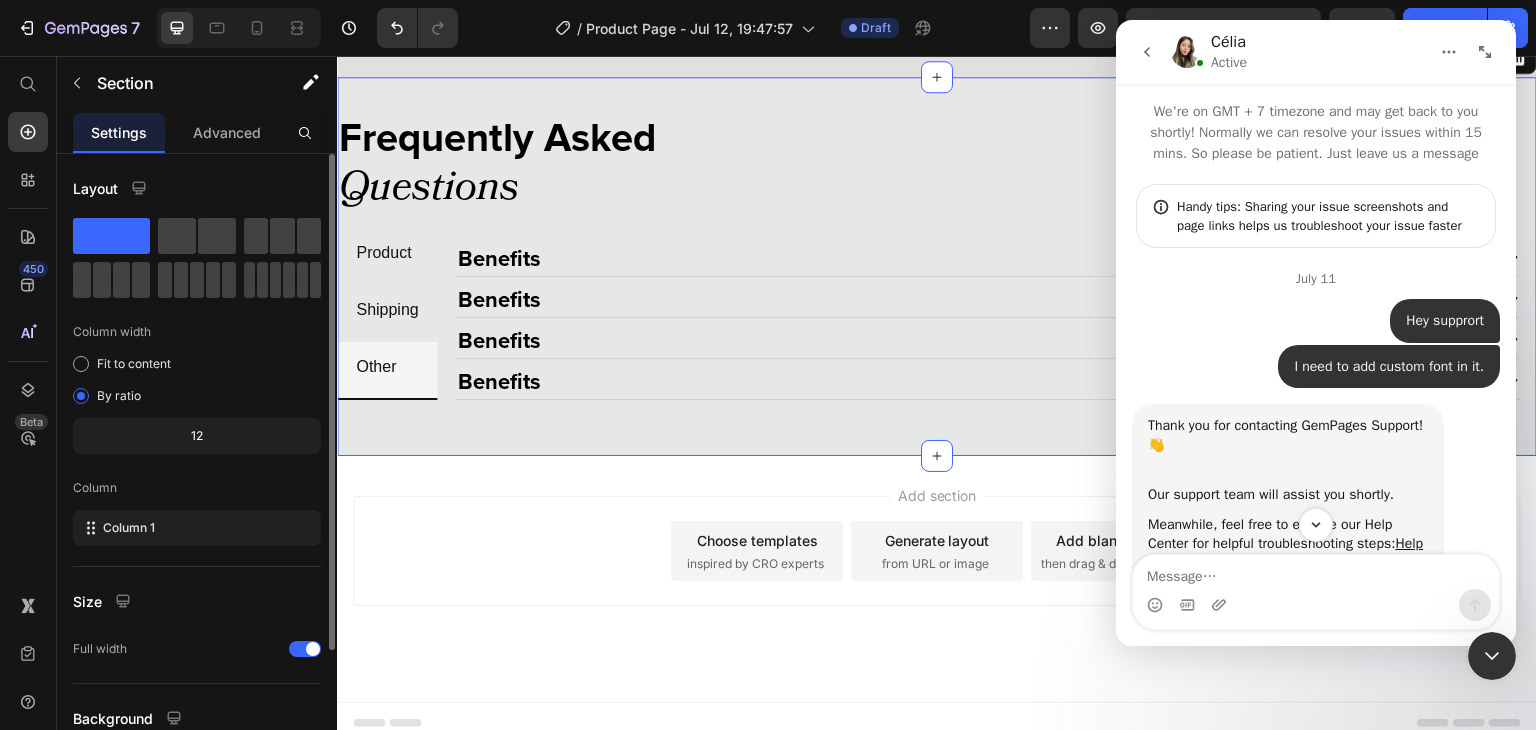 scroll, scrollTop: 3, scrollLeft: 0, axis: vertical 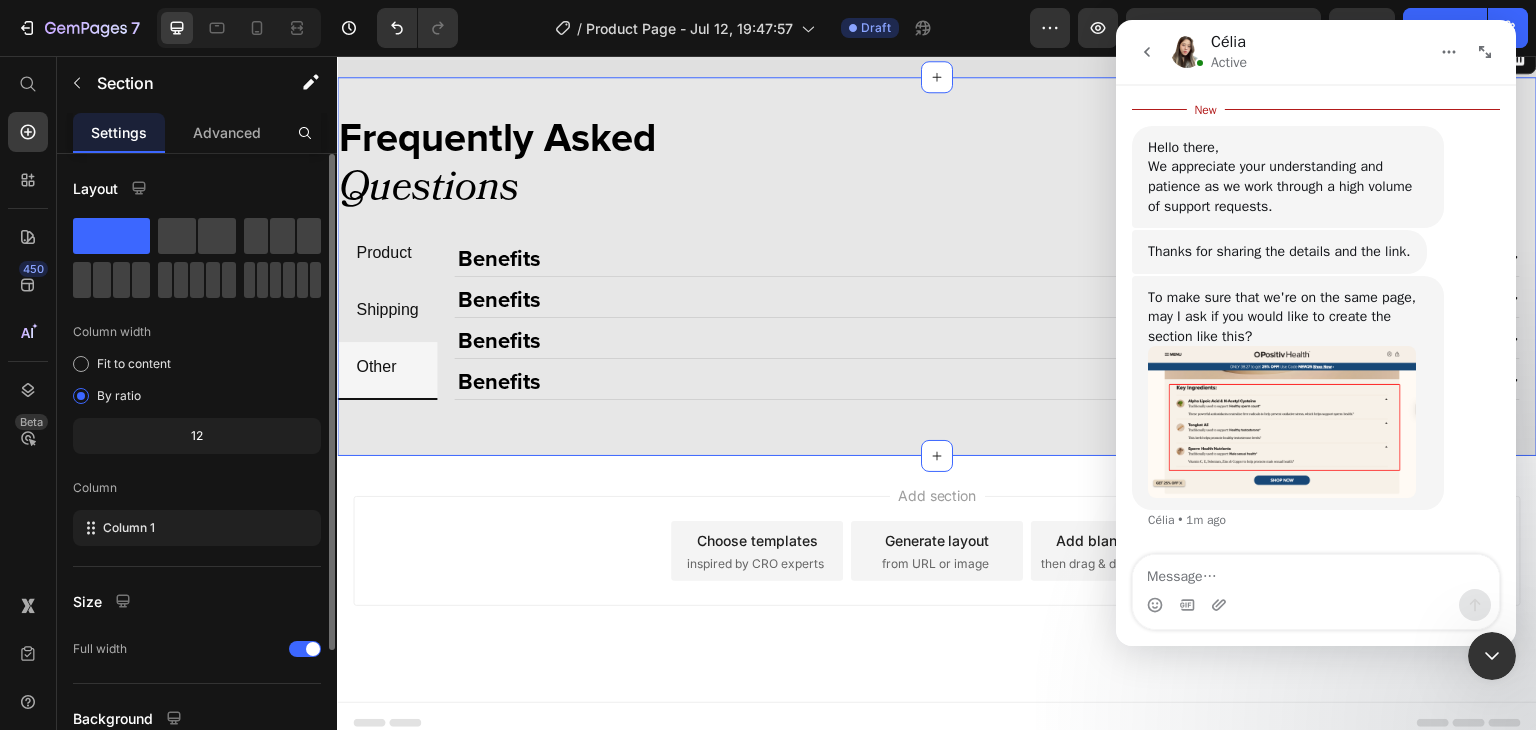 click at bounding box center (1316, 572) 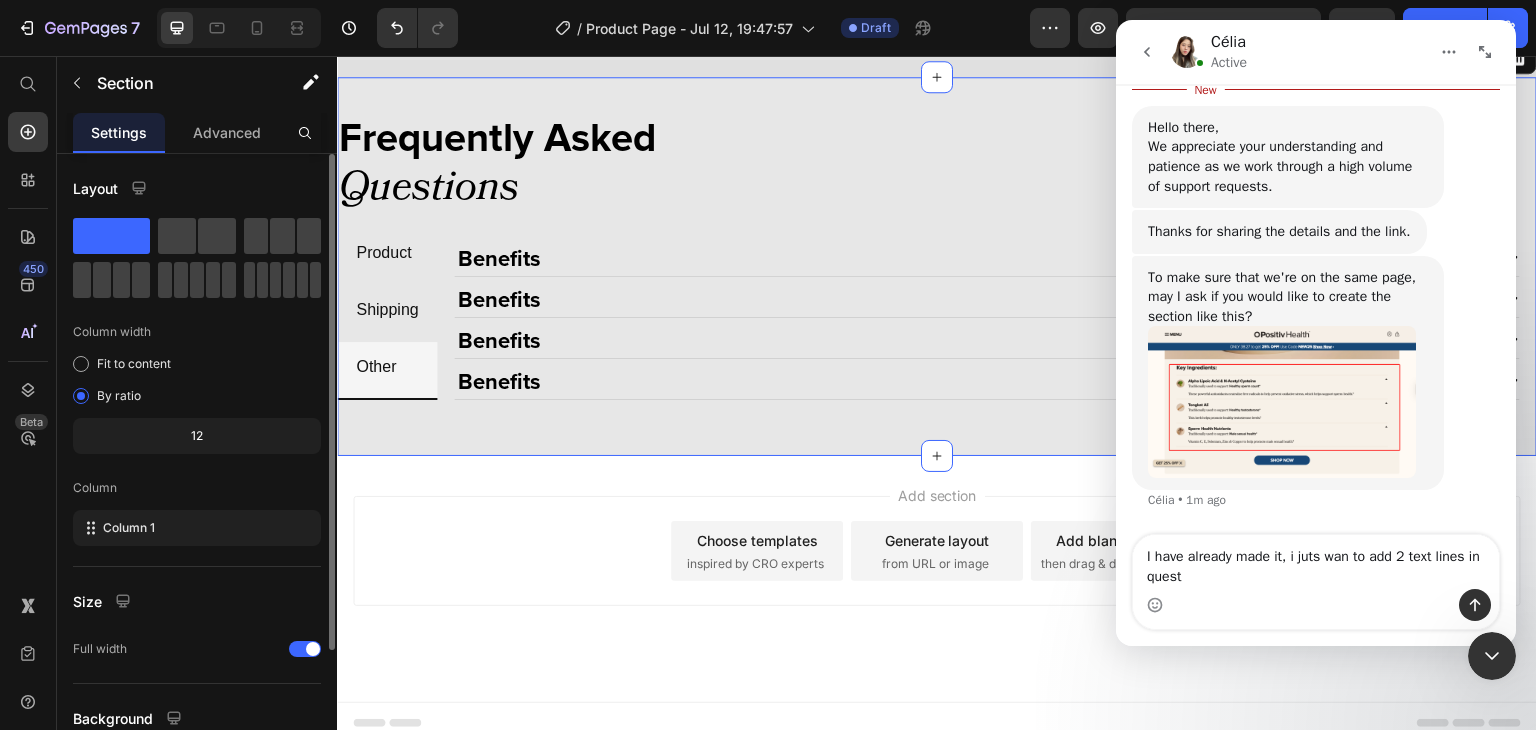scroll, scrollTop: 14775, scrollLeft: 0, axis: vertical 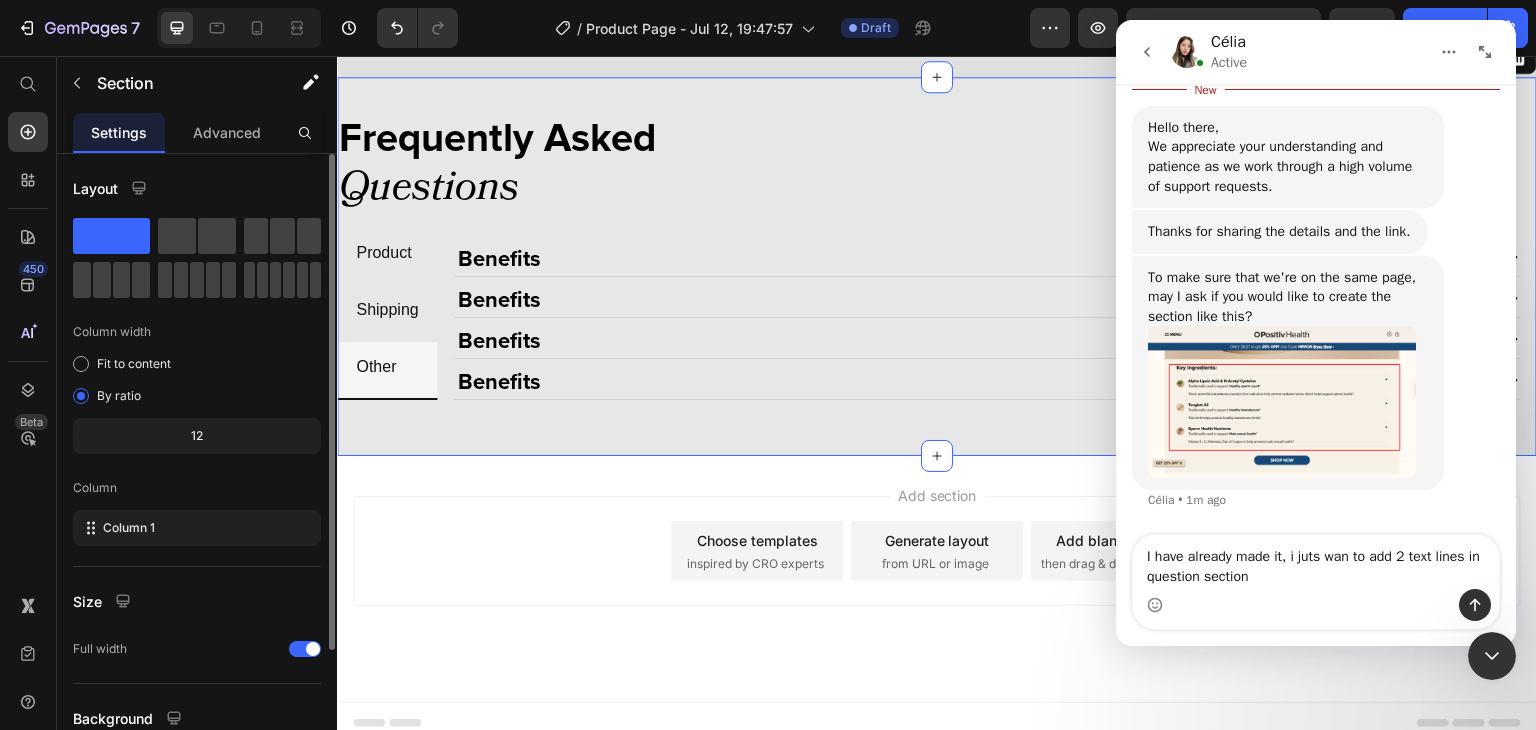 type on "I have already made it, i juts wan to add 2 text lines in question section" 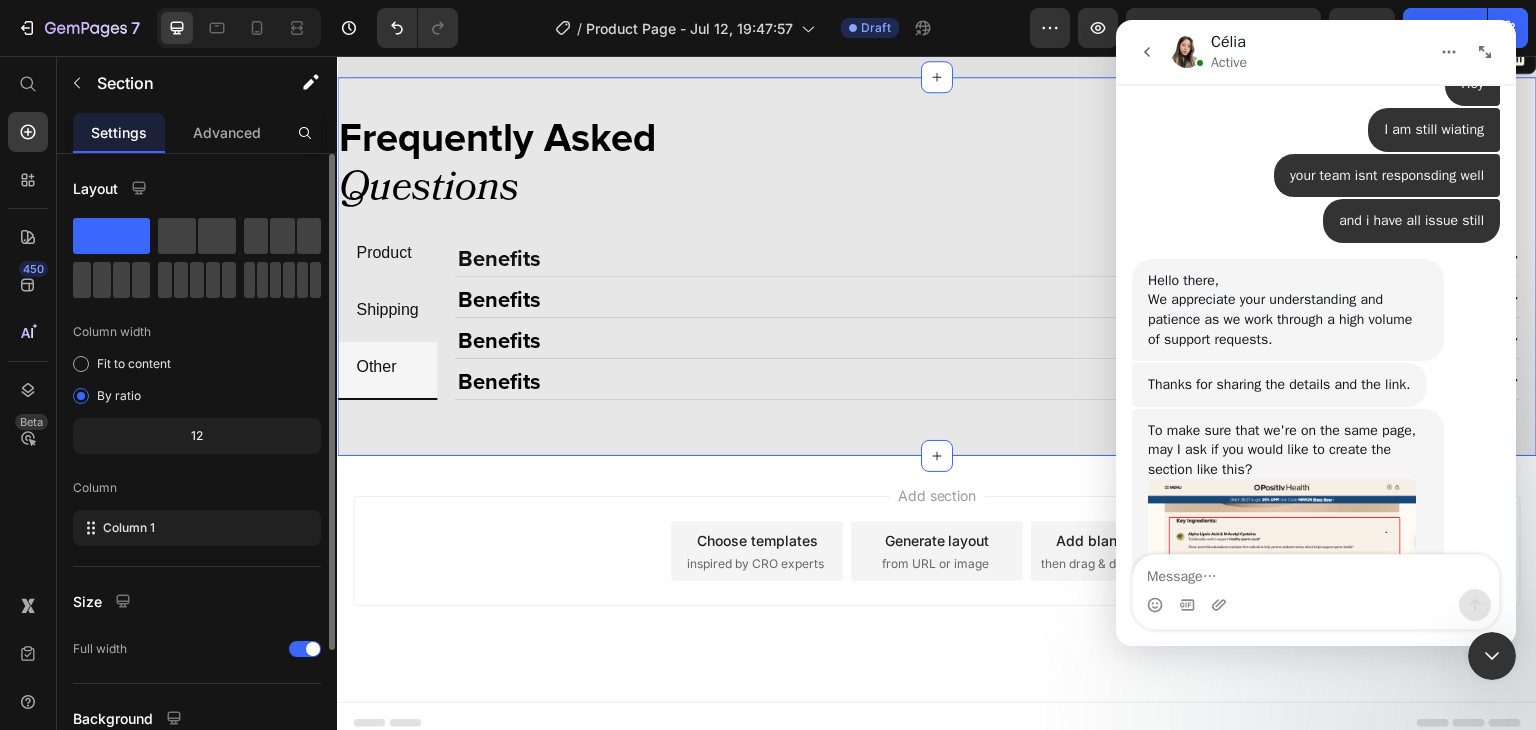 scroll, scrollTop: 14544, scrollLeft: 0, axis: vertical 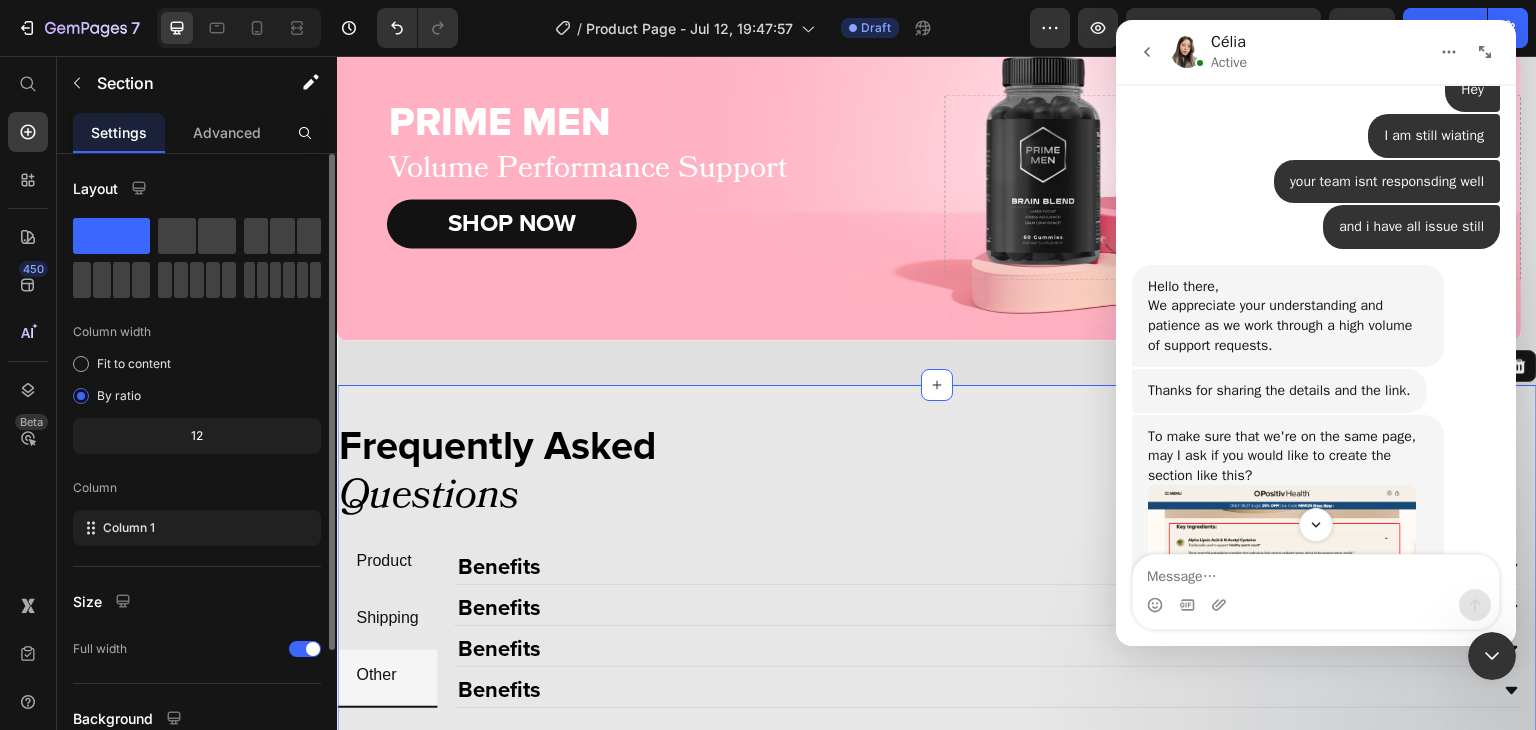 click 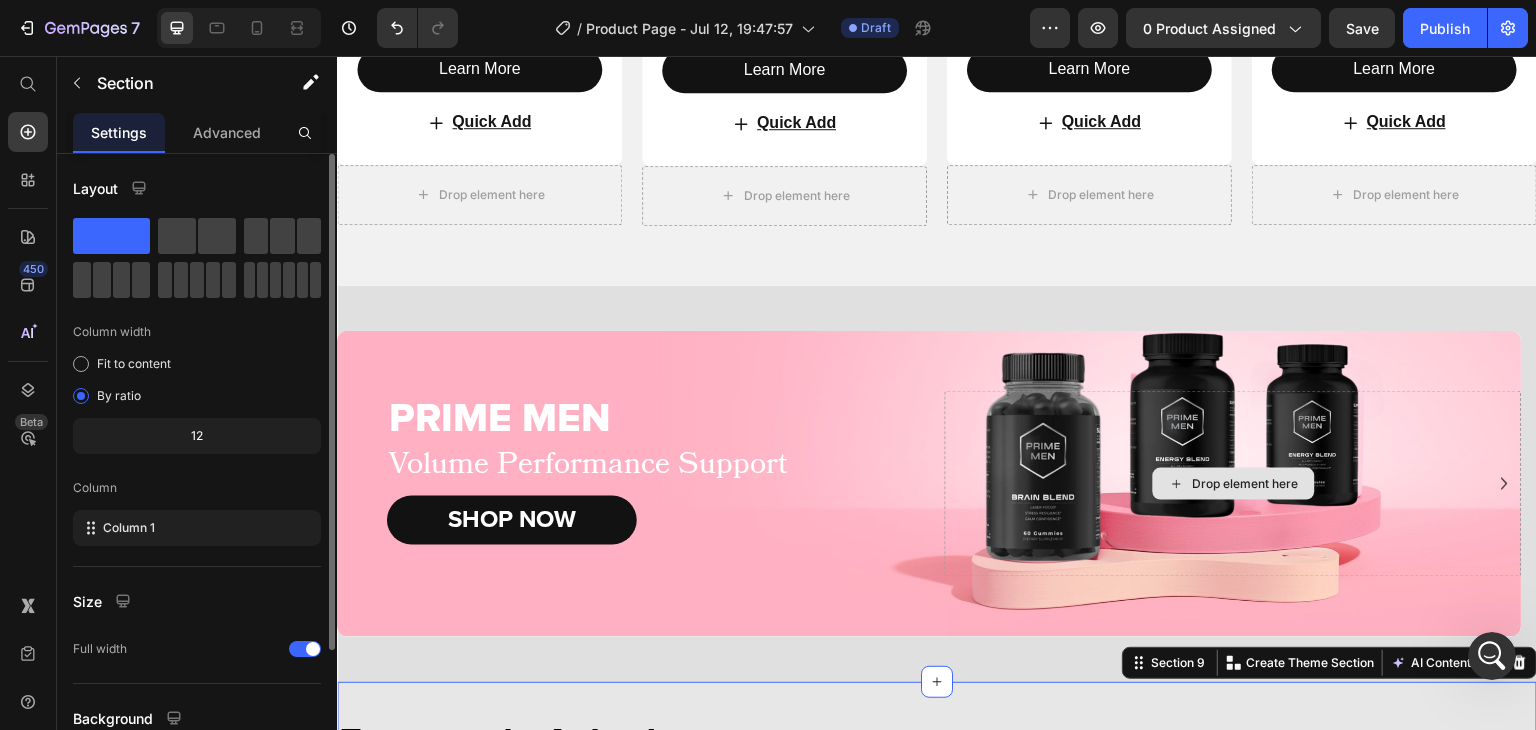 scroll, scrollTop: 3736, scrollLeft: 0, axis: vertical 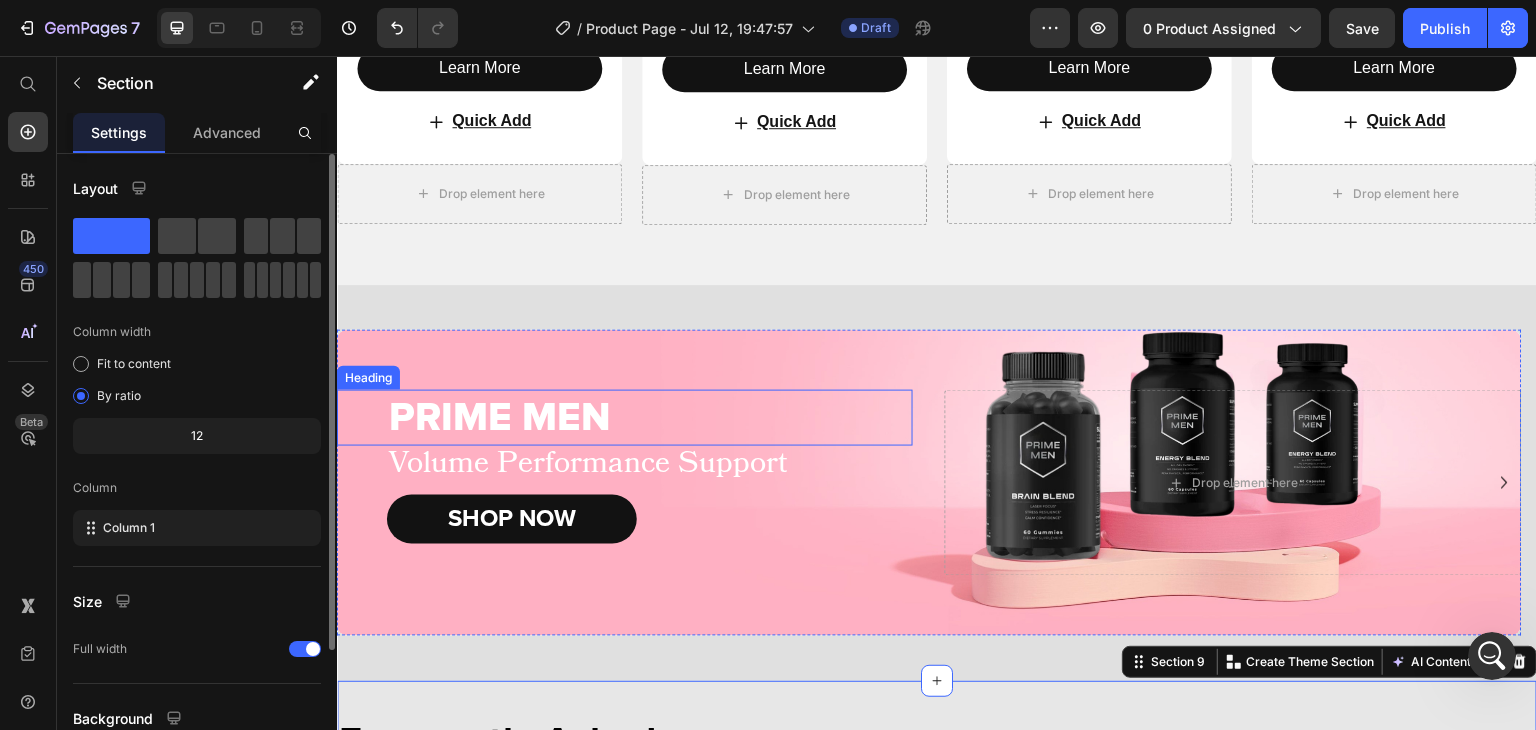 click on "PRIME MEN" at bounding box center (650, 418) 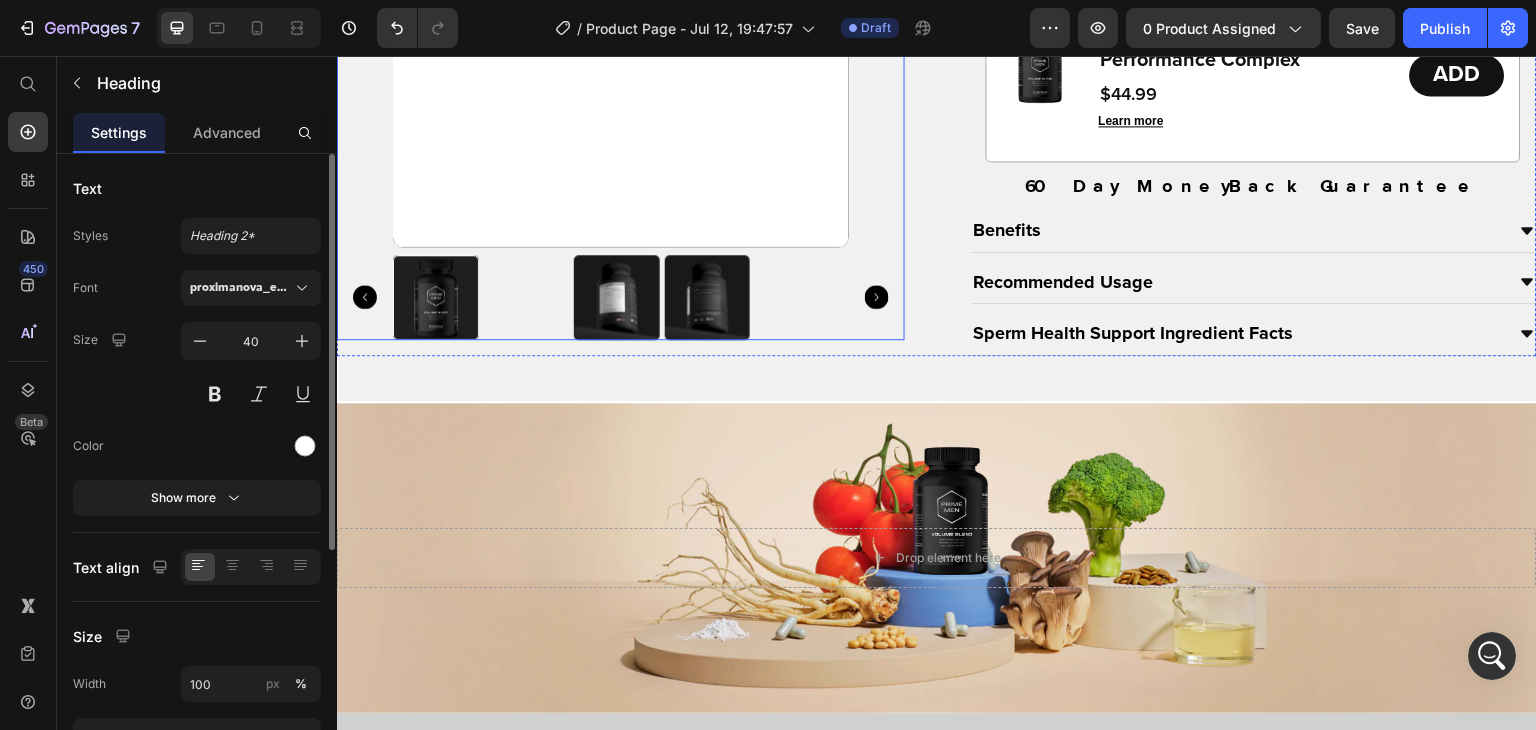 scroll, scrollTop: 2324, scrollLeft: 0, axis: vertical 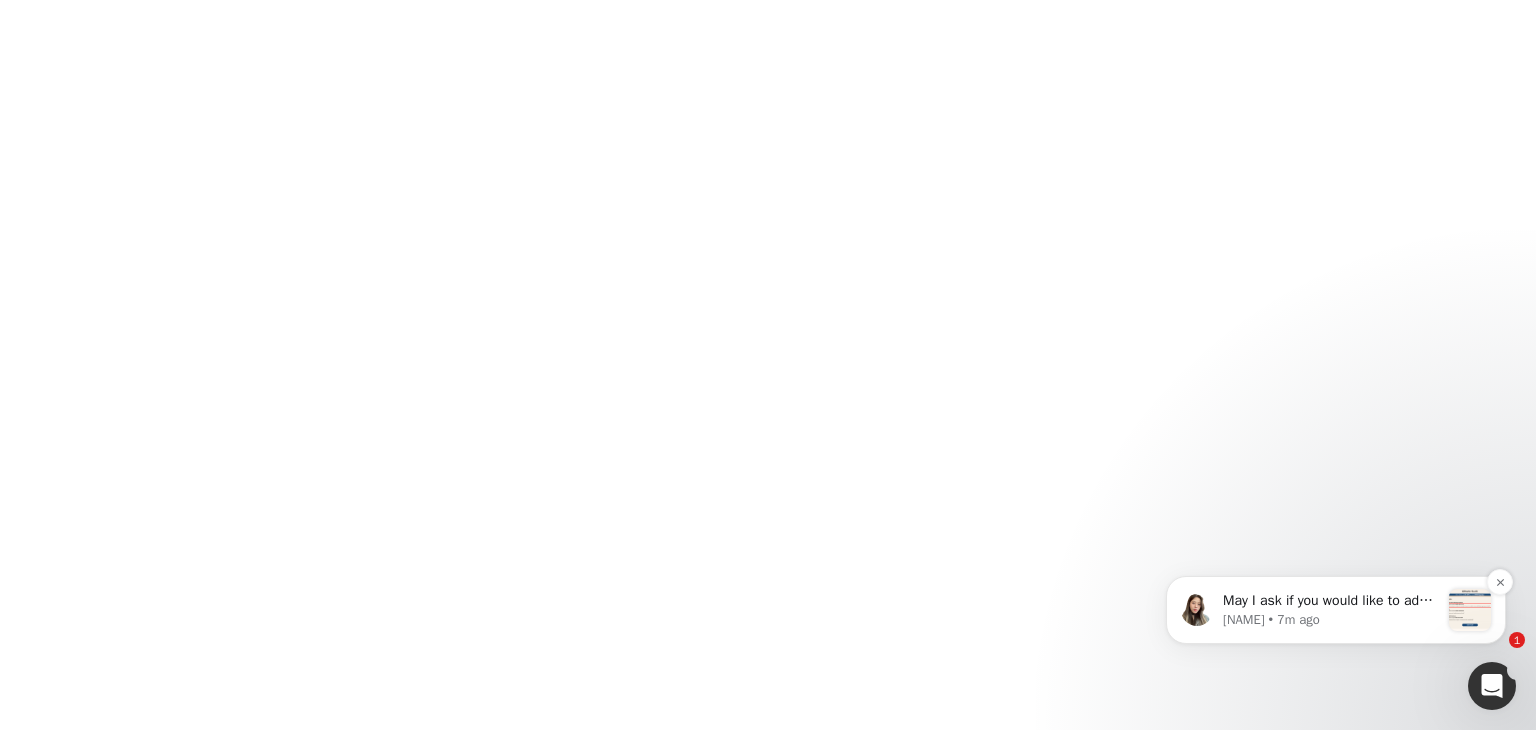 click on "[NAME] • 7m ago" at bounding box center [1331, 620] 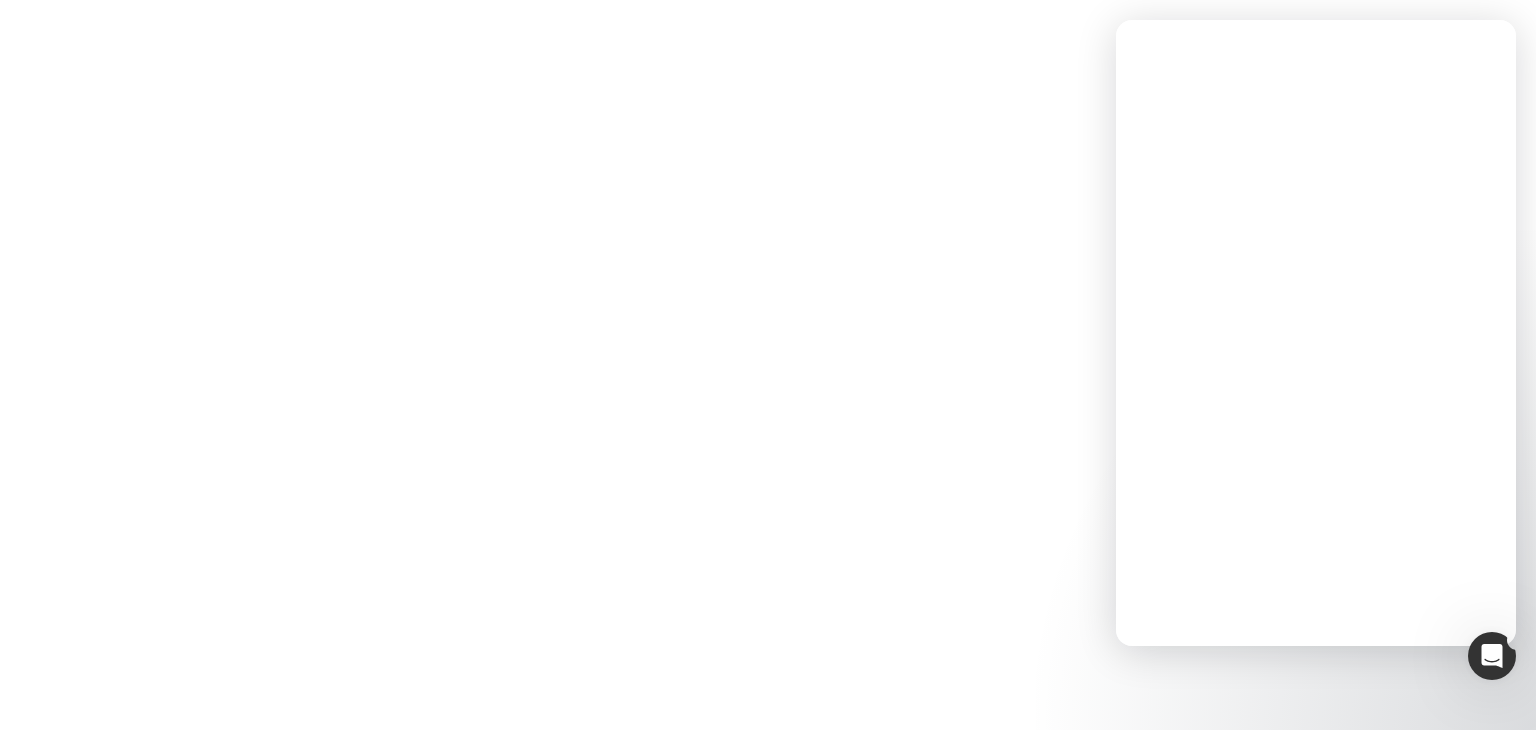 scroll, scrollTop: 0, scrollLeft: 0, axis: both 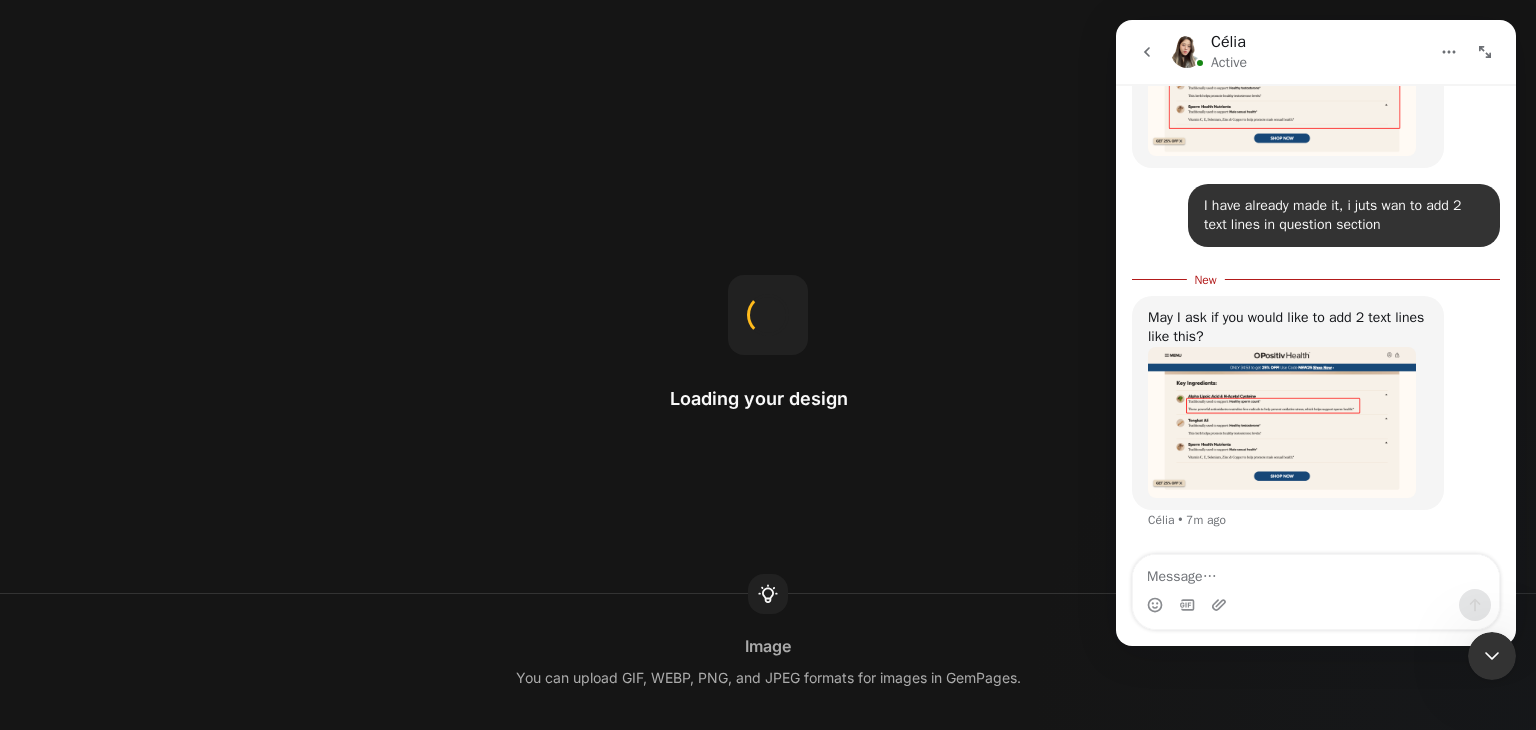click at bounding box center [1316, 572] 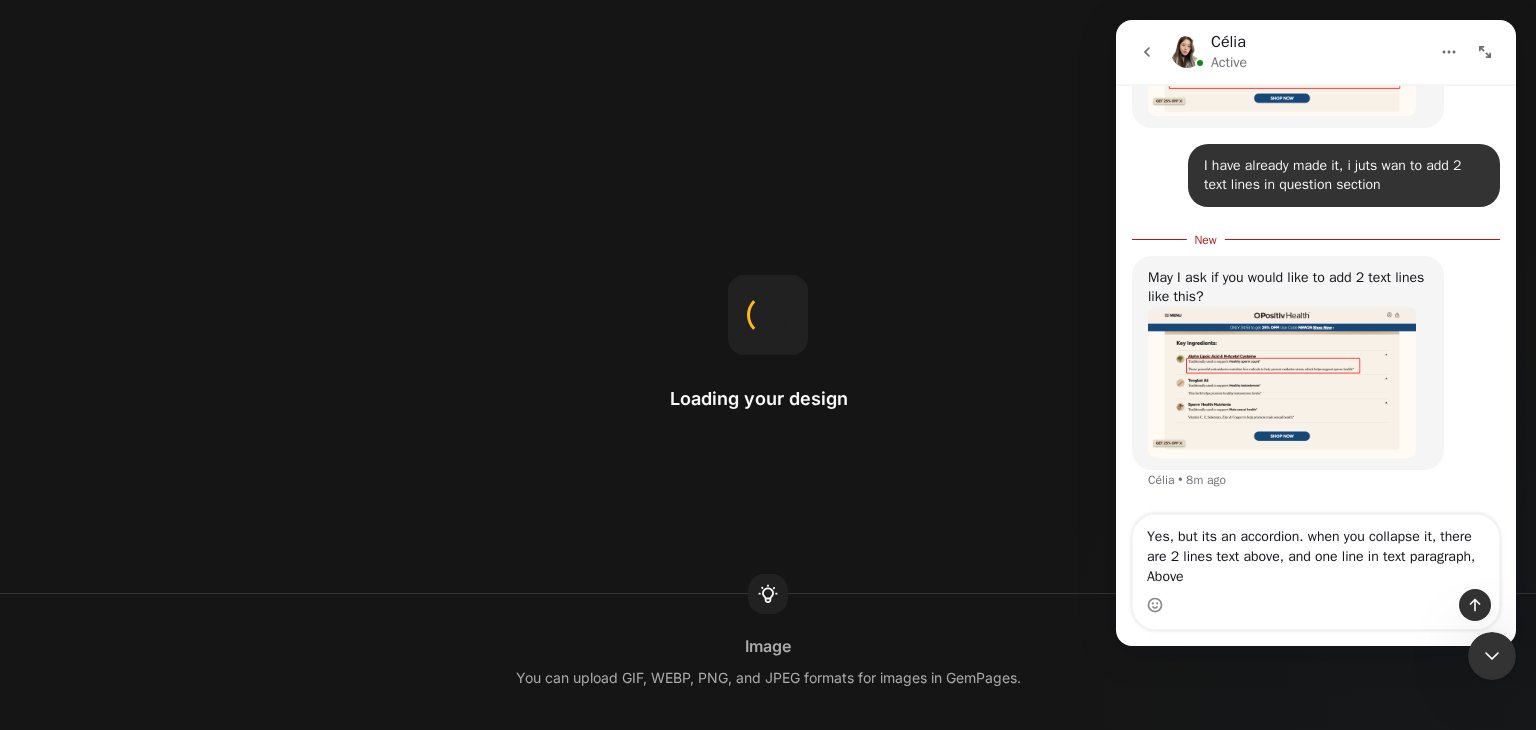 scroll, scrollTop: 15110, scrollLeft: 0, axis: vertical 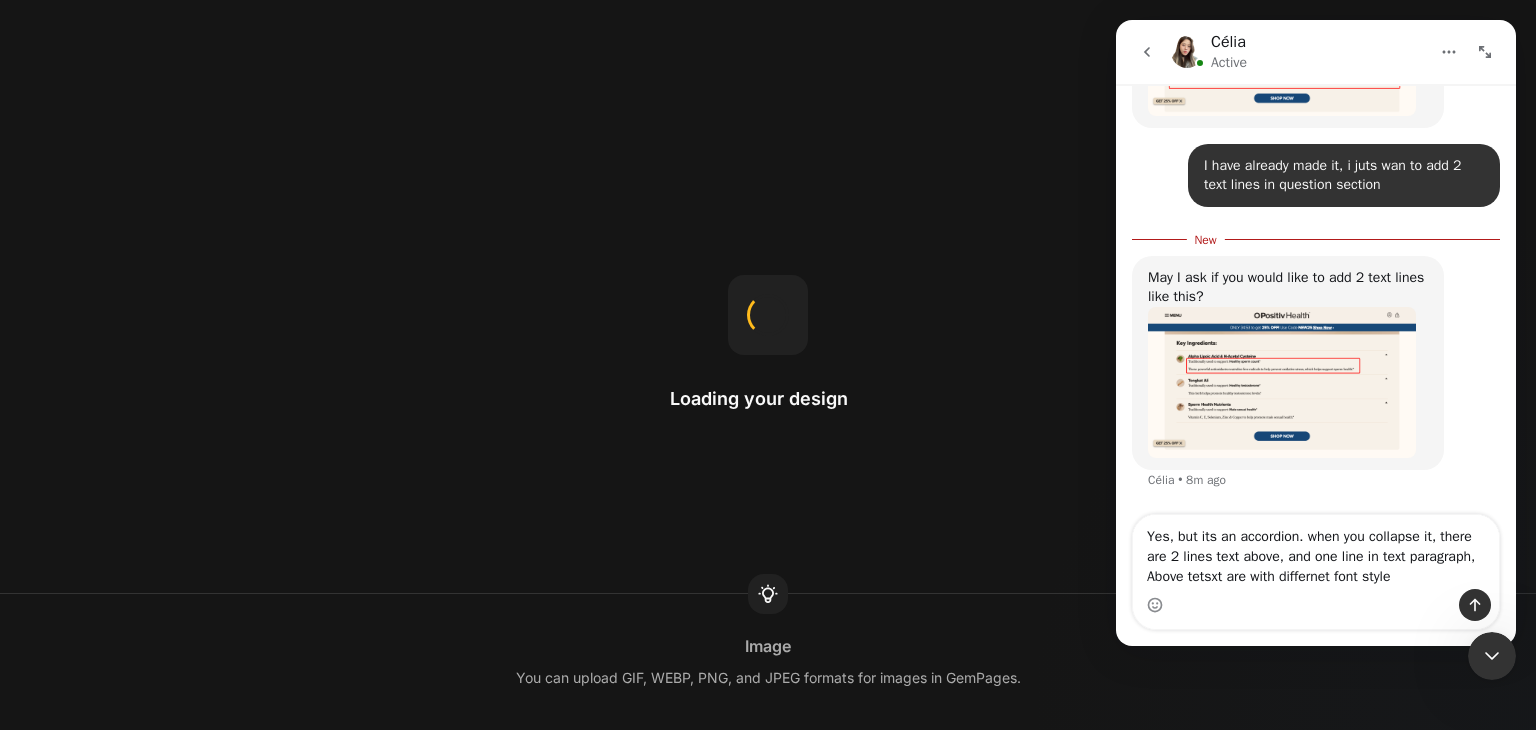 type on "Yes, but its an accordion. when you collapse it, there are 2 lines text above, and one line in text paragraph, Above tetsxt are with differnet font style." 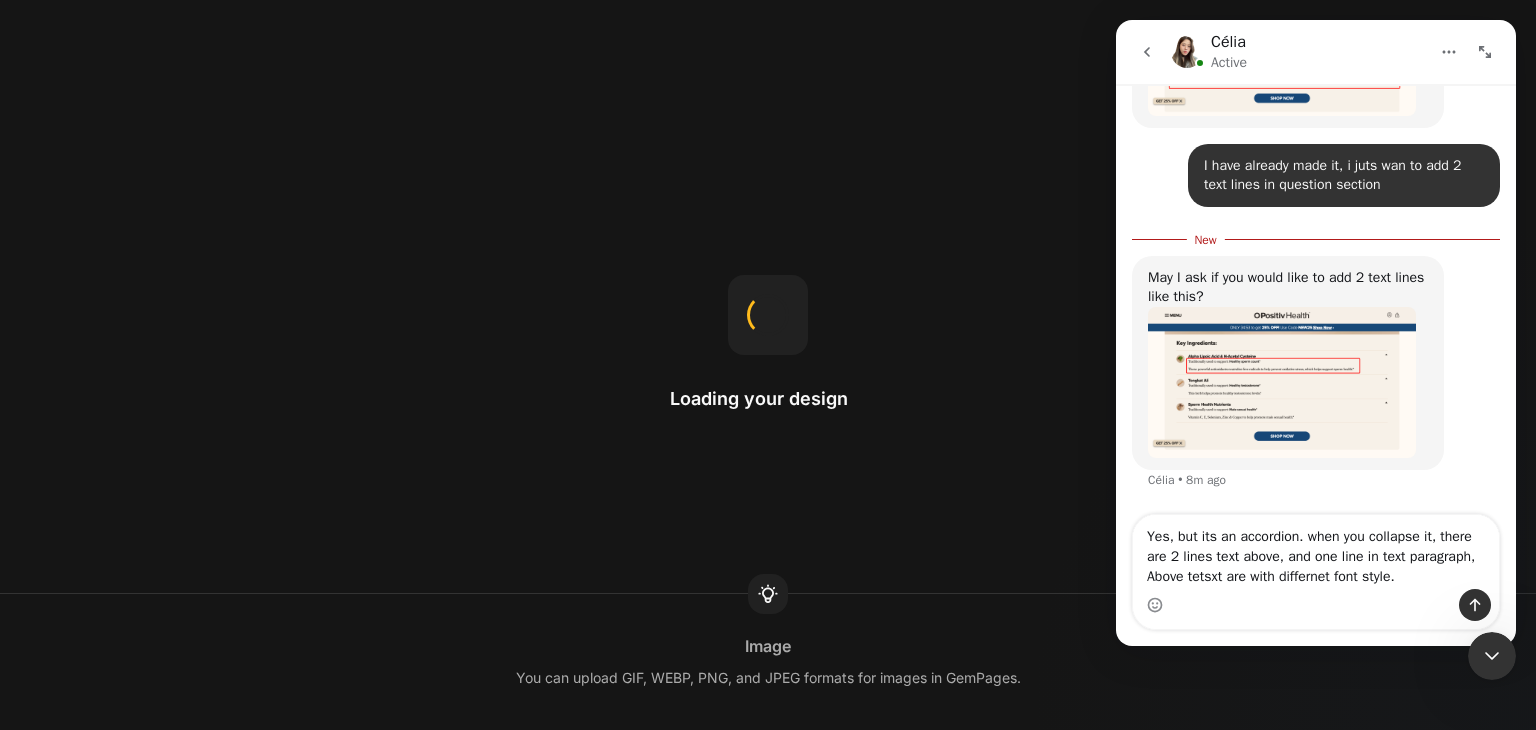 type 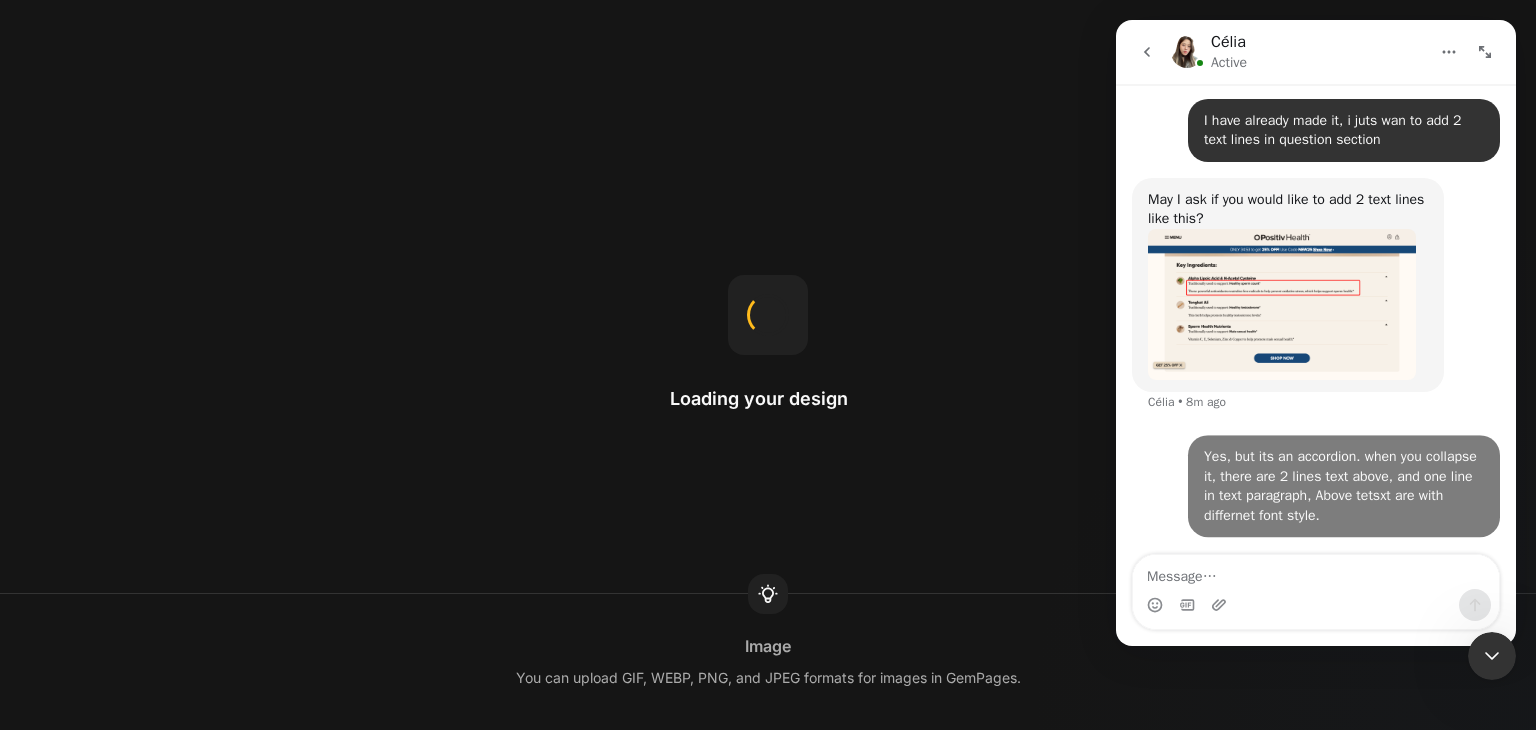 scroll, scrollTop: 2, scrollLeft: 0, axis: vertical 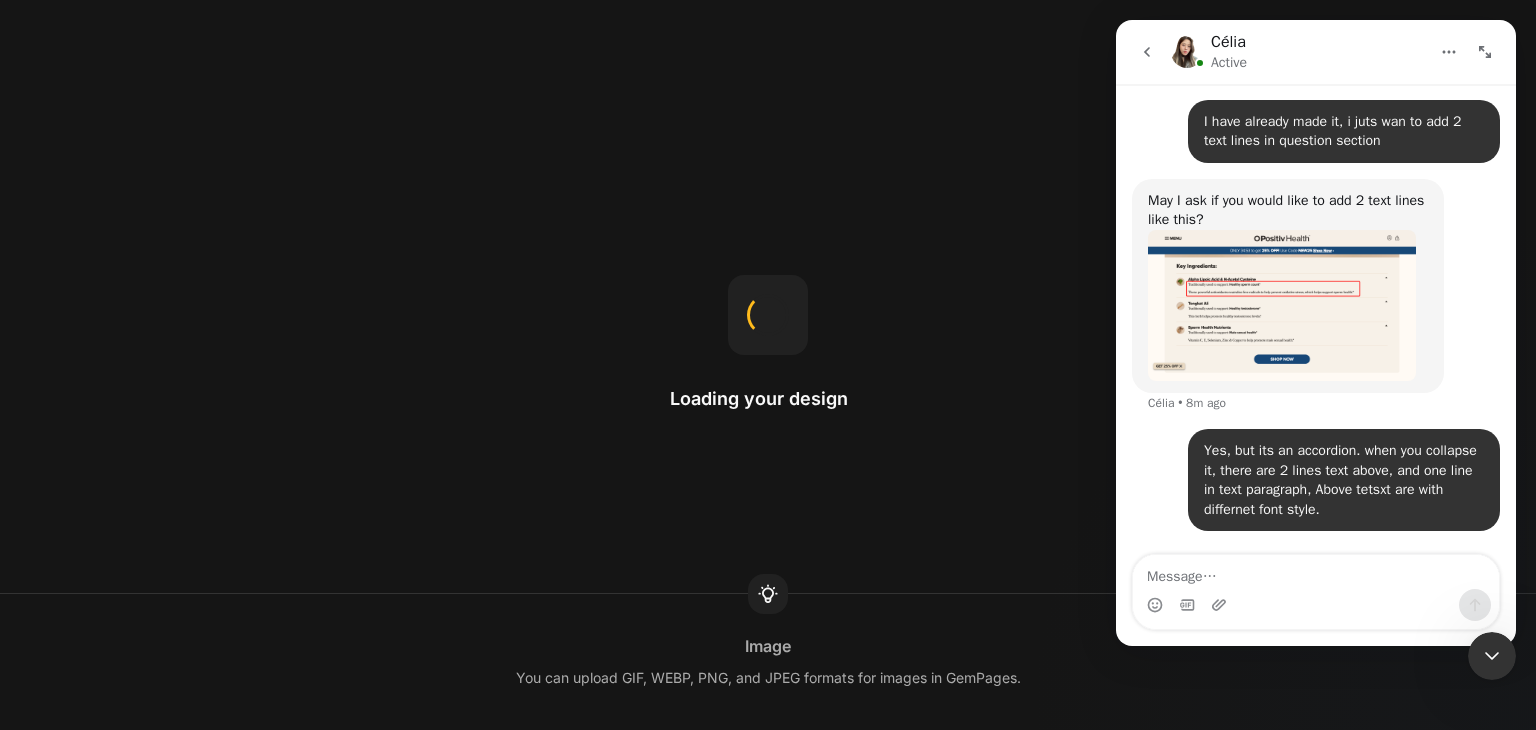 drag, startPoint x: 1485, startPoint y: 643, endPoint x: 2311, endPoint y: 809, distance: 842.51526 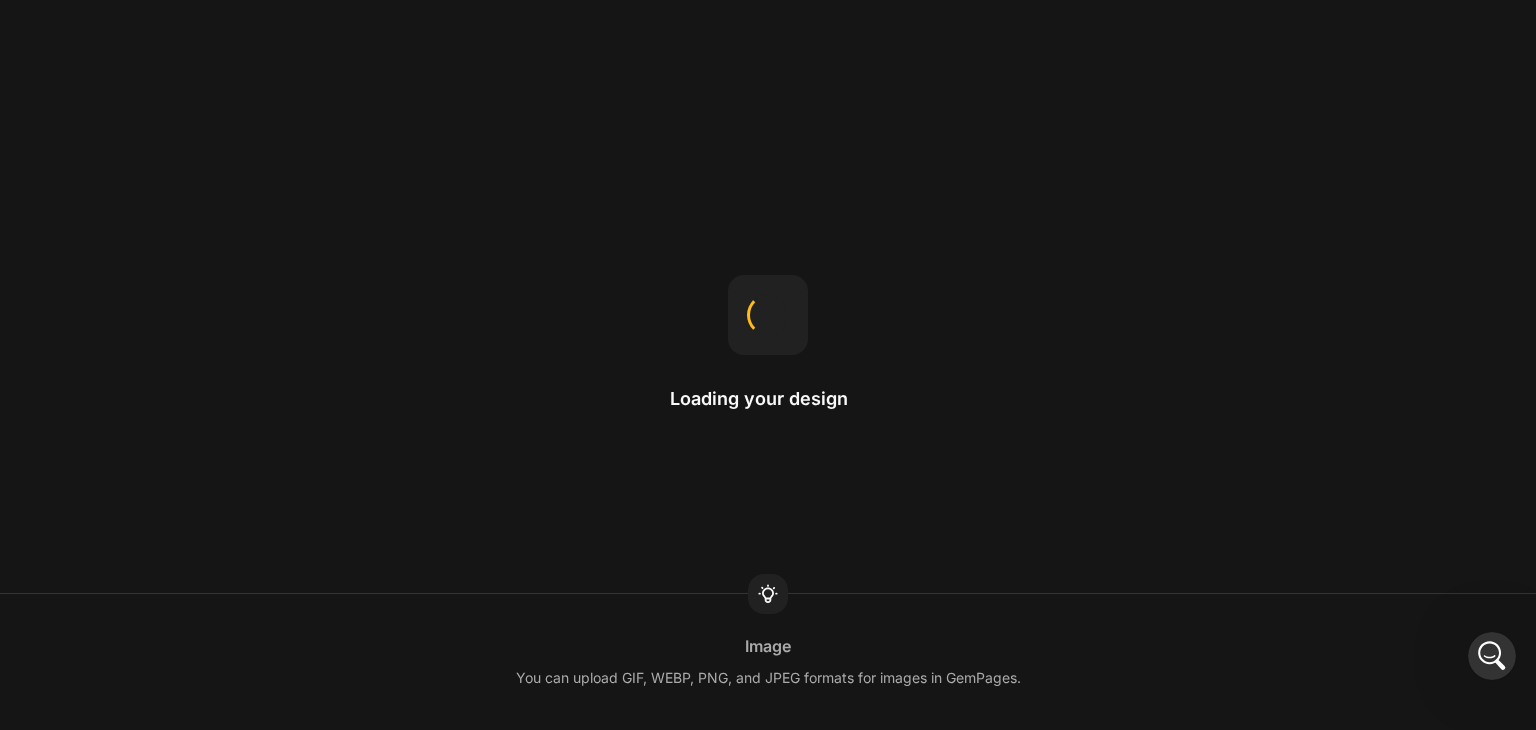 scroll, scrollTop: 0, scrollLeft: 0, axis: both 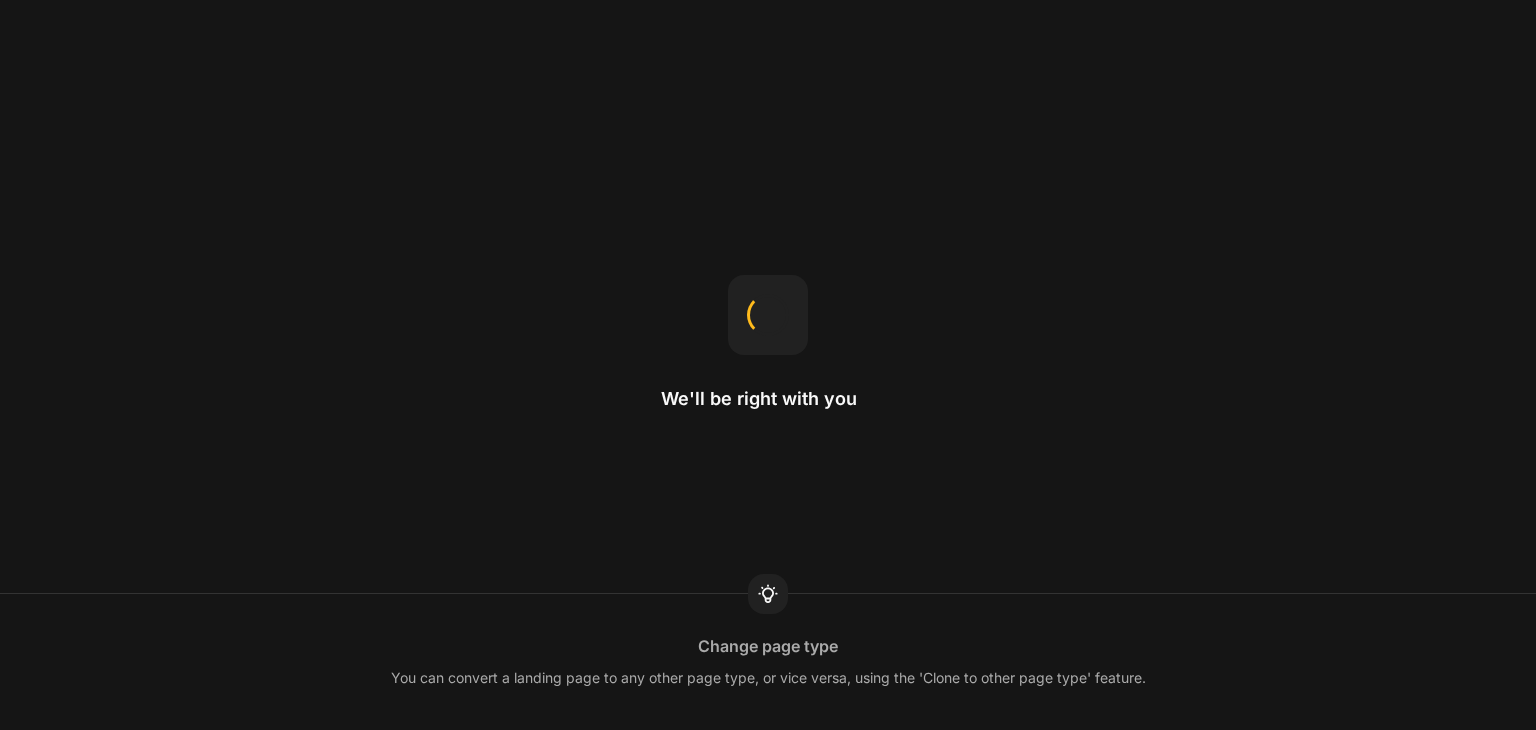 drag, startPoint x: 0, startPoint y: 0, endPoint x: 1368, endPoint y: 377, distance: 1418.9972 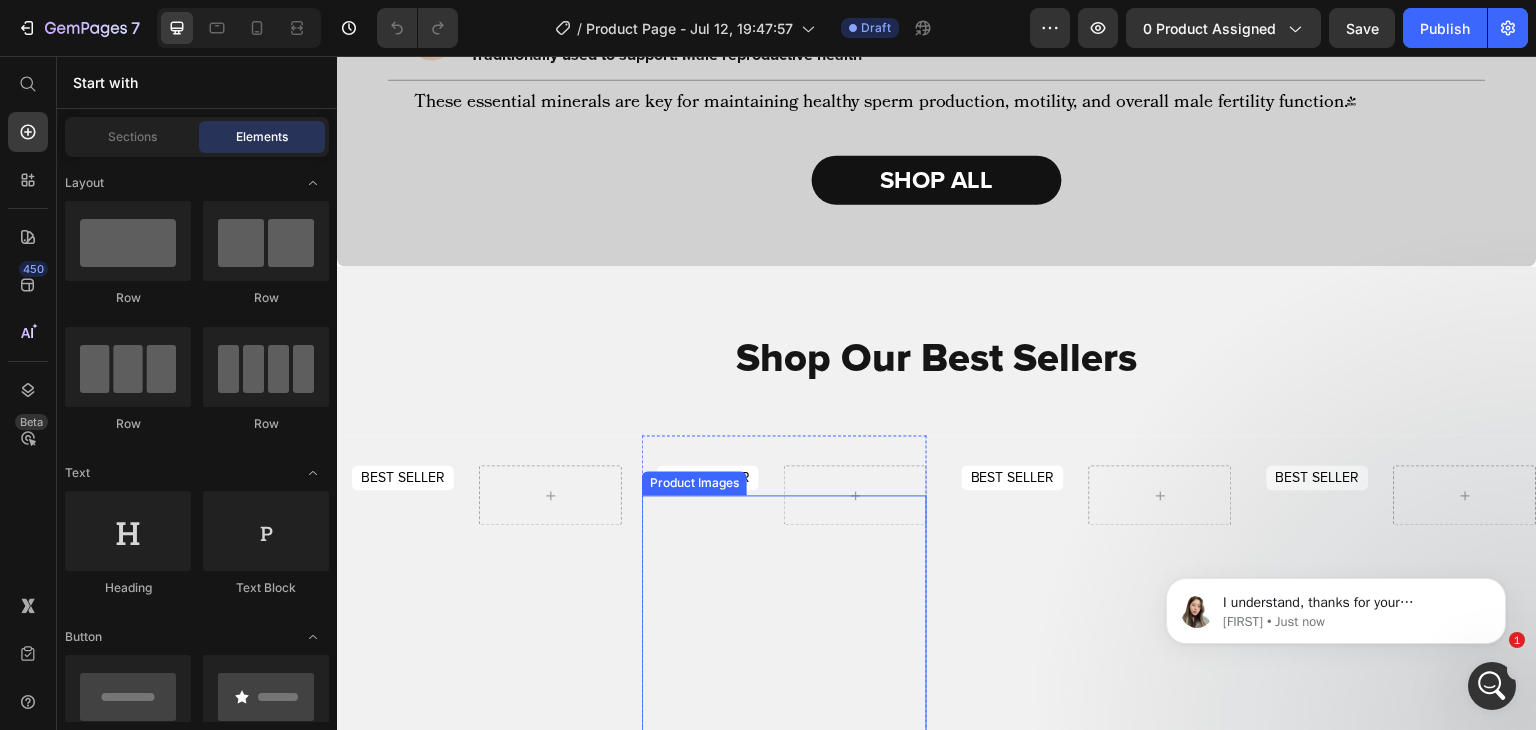 scroll, scrollTop: 2683, scrollLeft: 0, axis: vertical 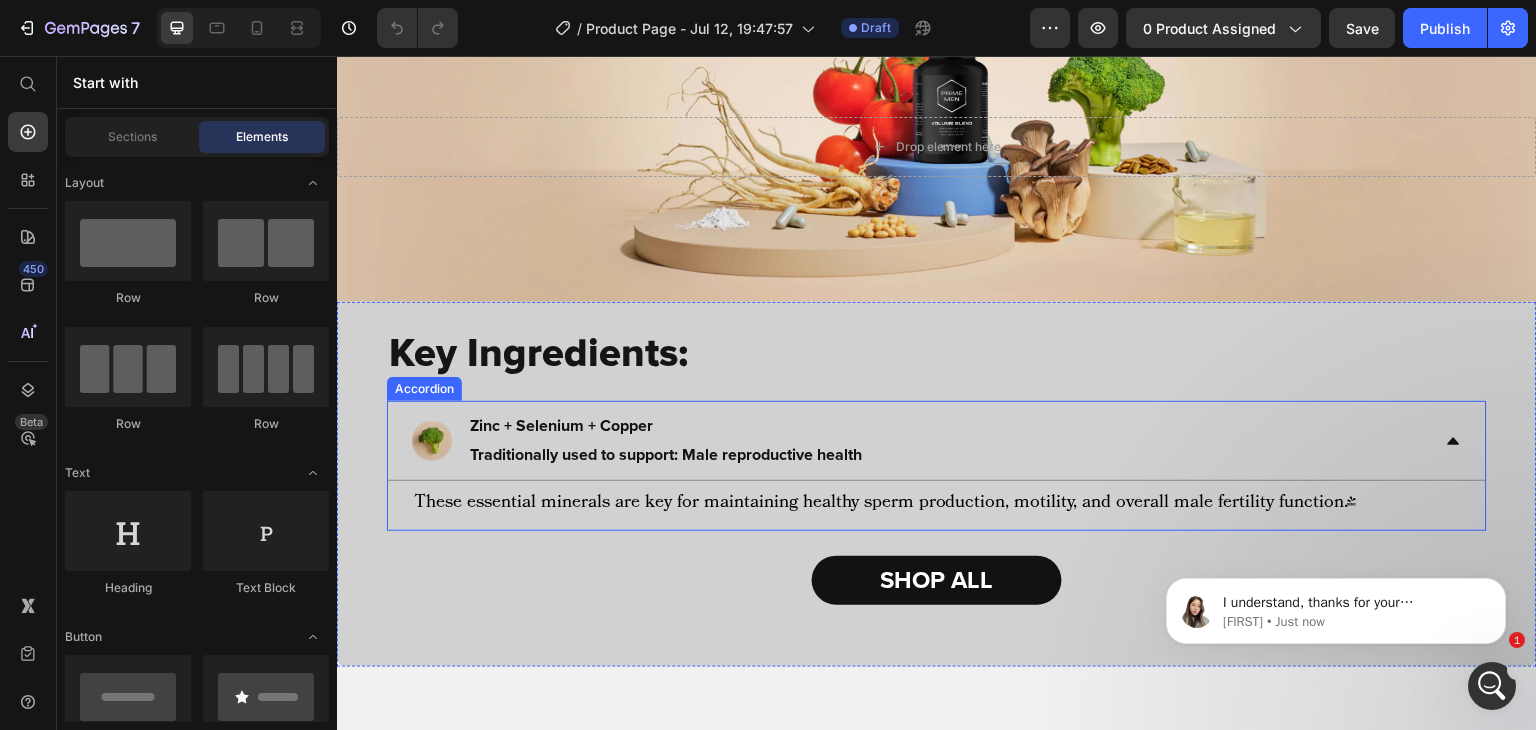 click on "Traditionally used to support: Male reproductive health" at bounding box center (666, 455) 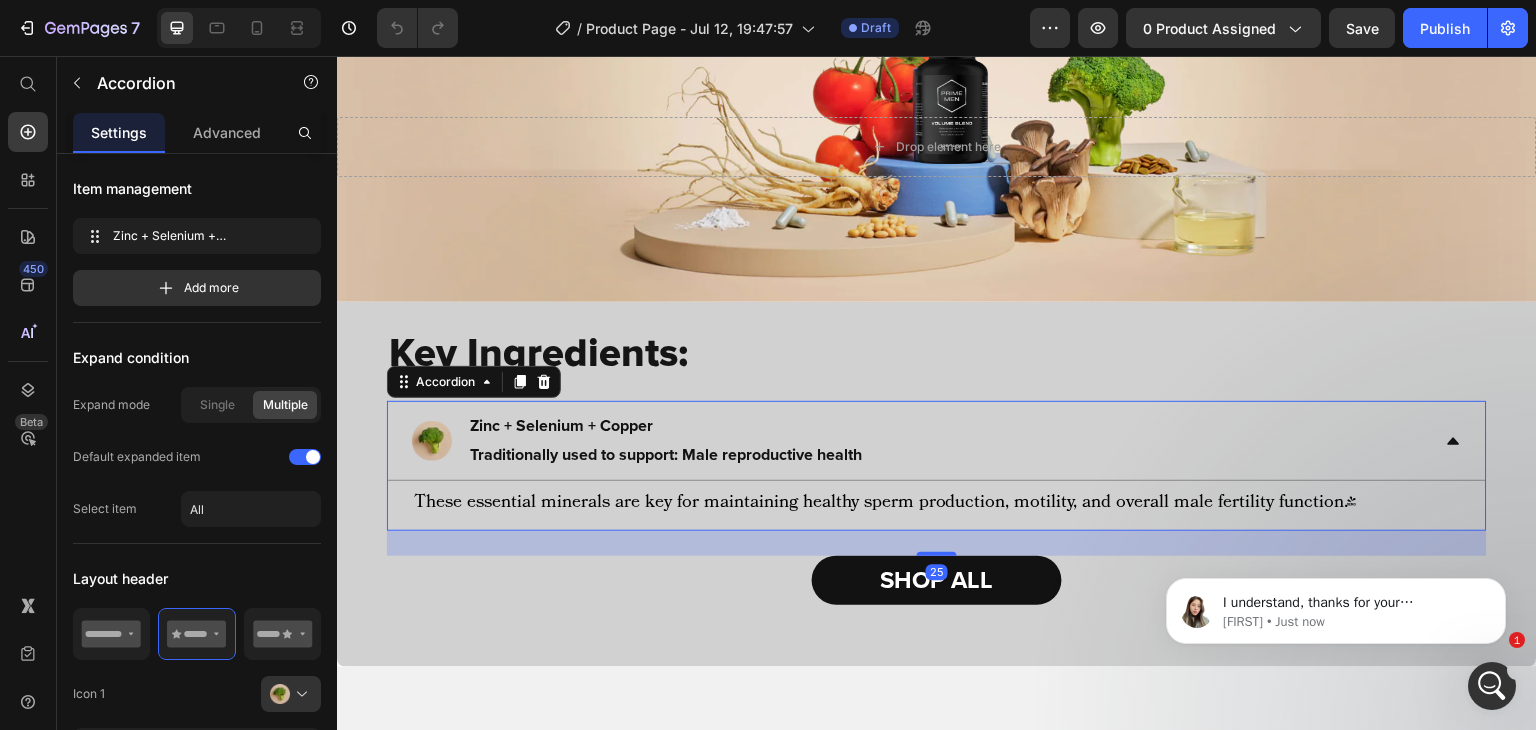 click on "Traditionally used to support: Male reproductive health" at bounding box center [666, 455] 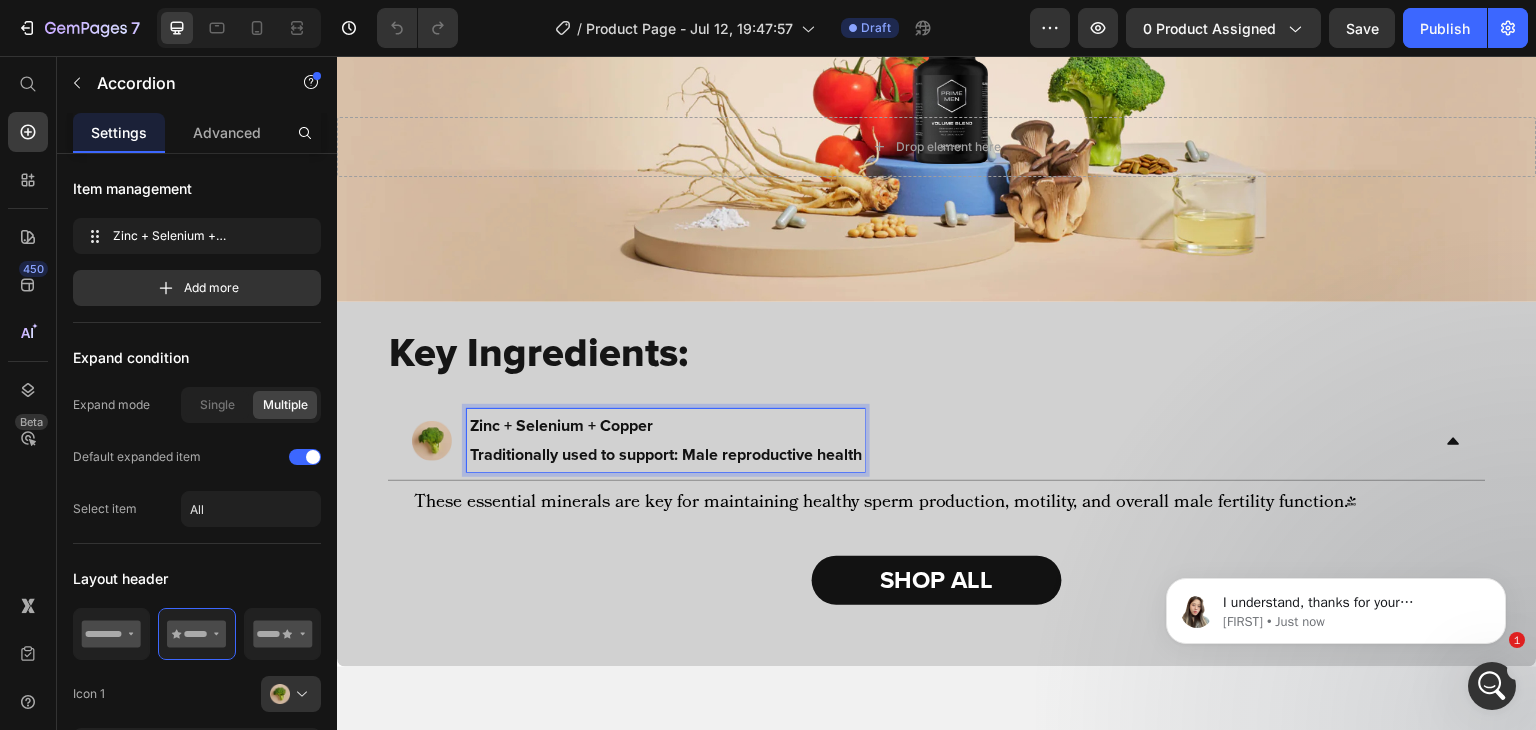 click on "Traditionally used to support: Male reproductive health" at bounding box center [666, 455] 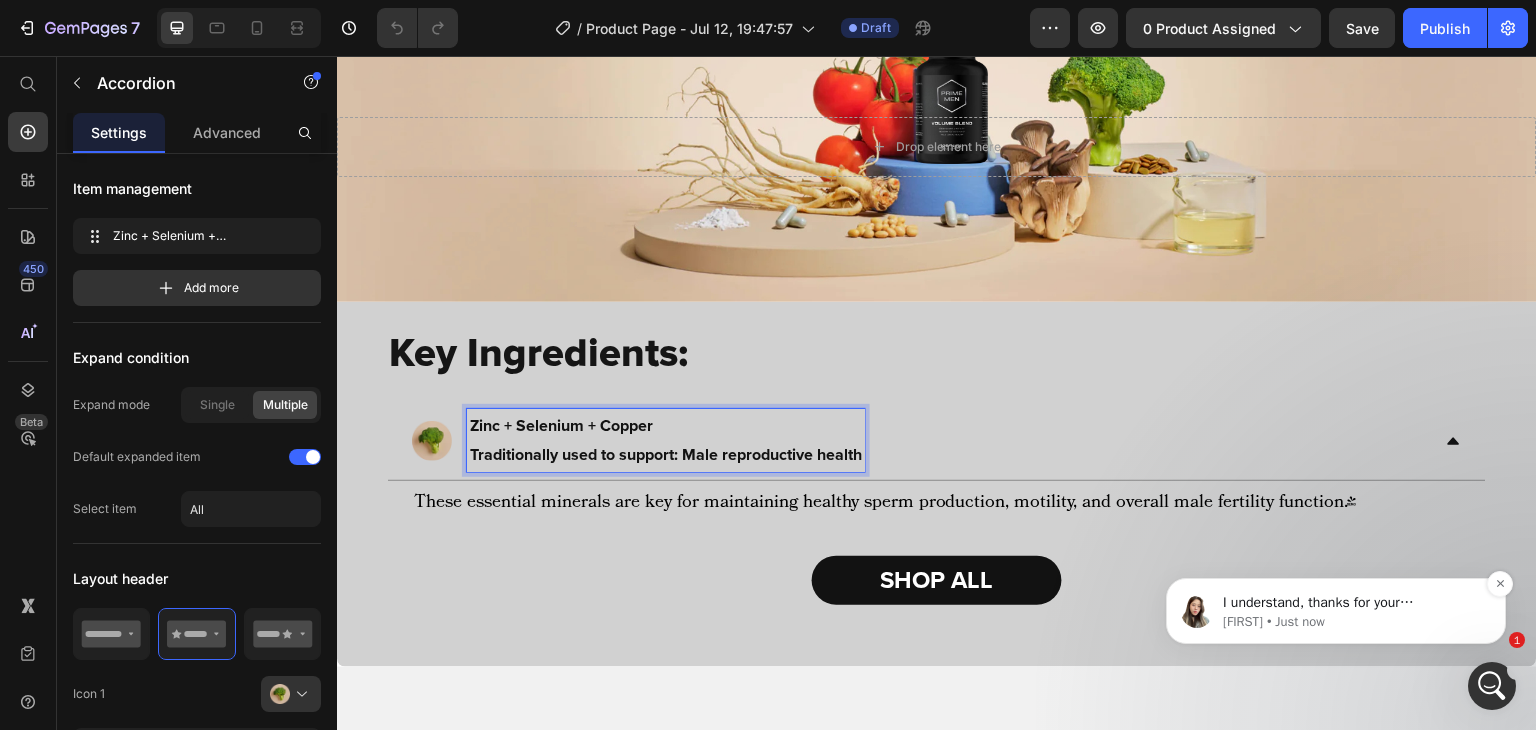click on "I understand, thanks for your confirmation." at bounding box center (1352, 603) 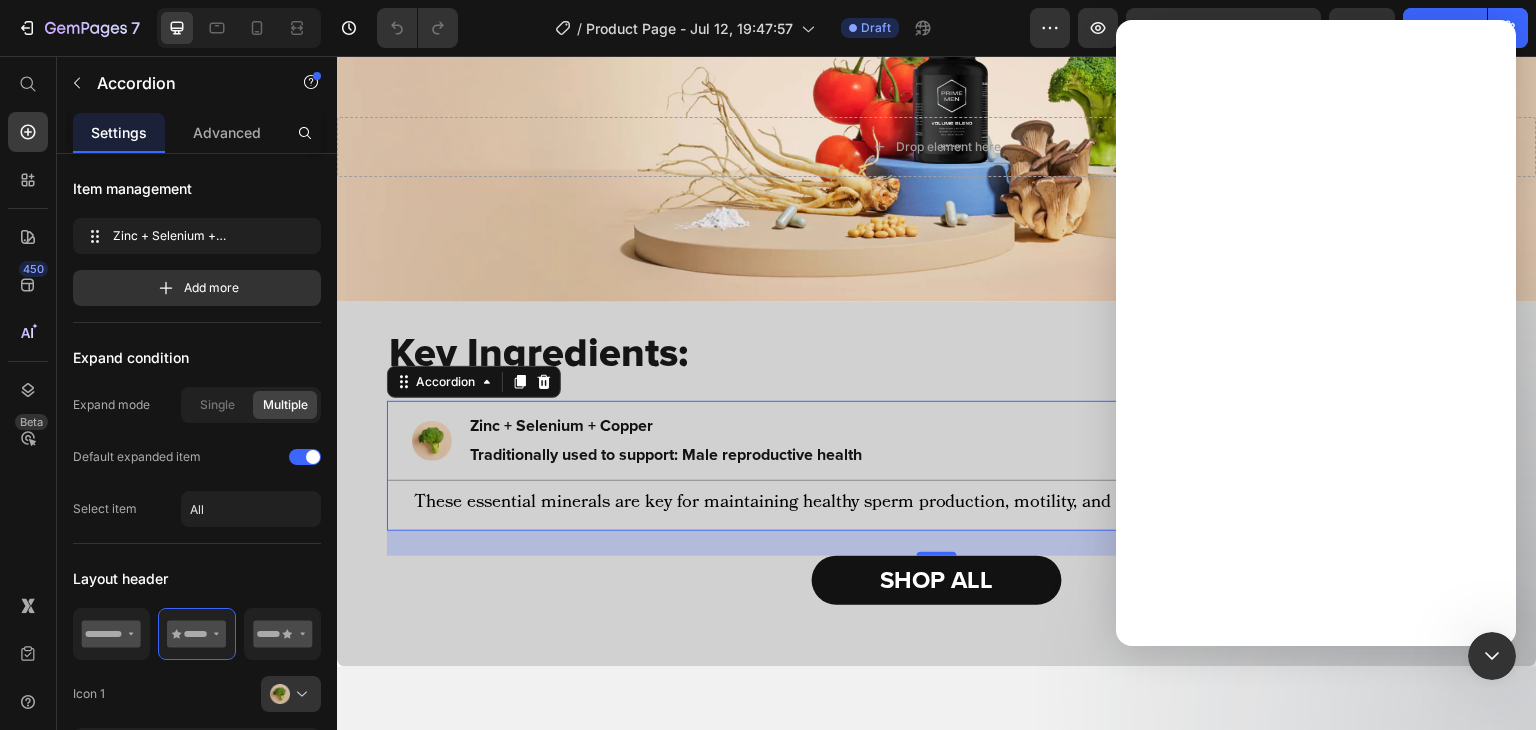 scroll, scrollTop: 0, scrollLeft: 0, axis: both 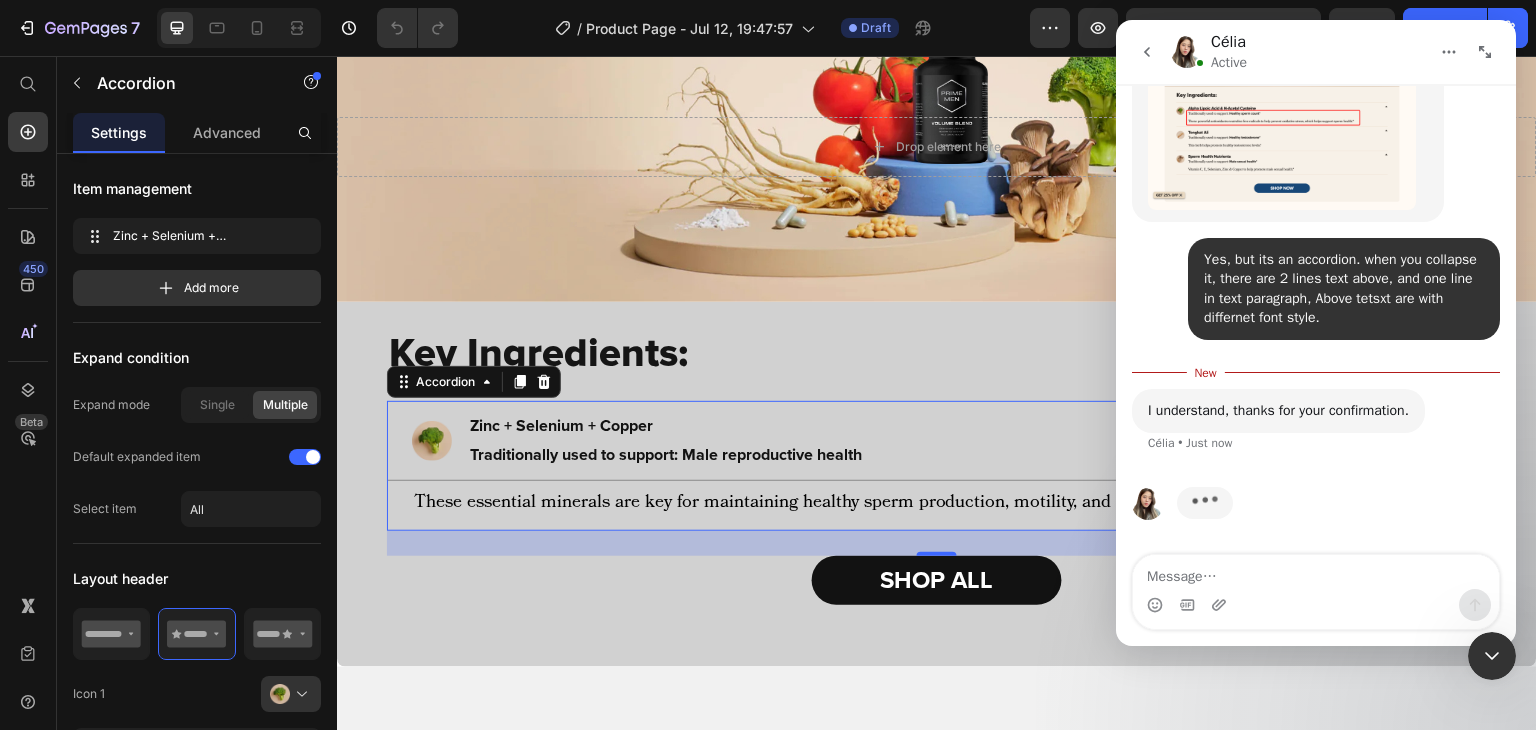 click at bounding box center [1316, 572] 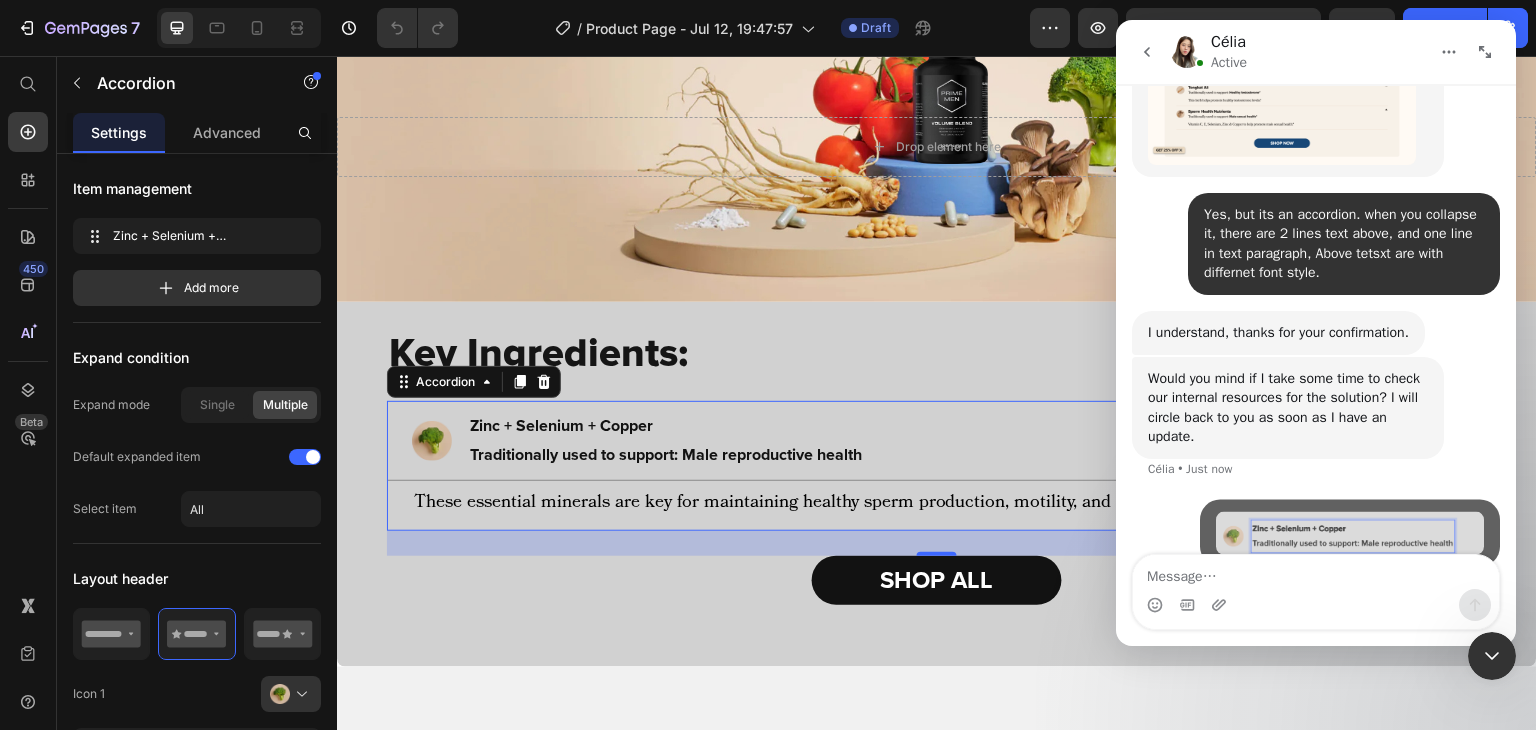 scroll, scrollTop: 2, scrollLeft: 0, axis: vertical 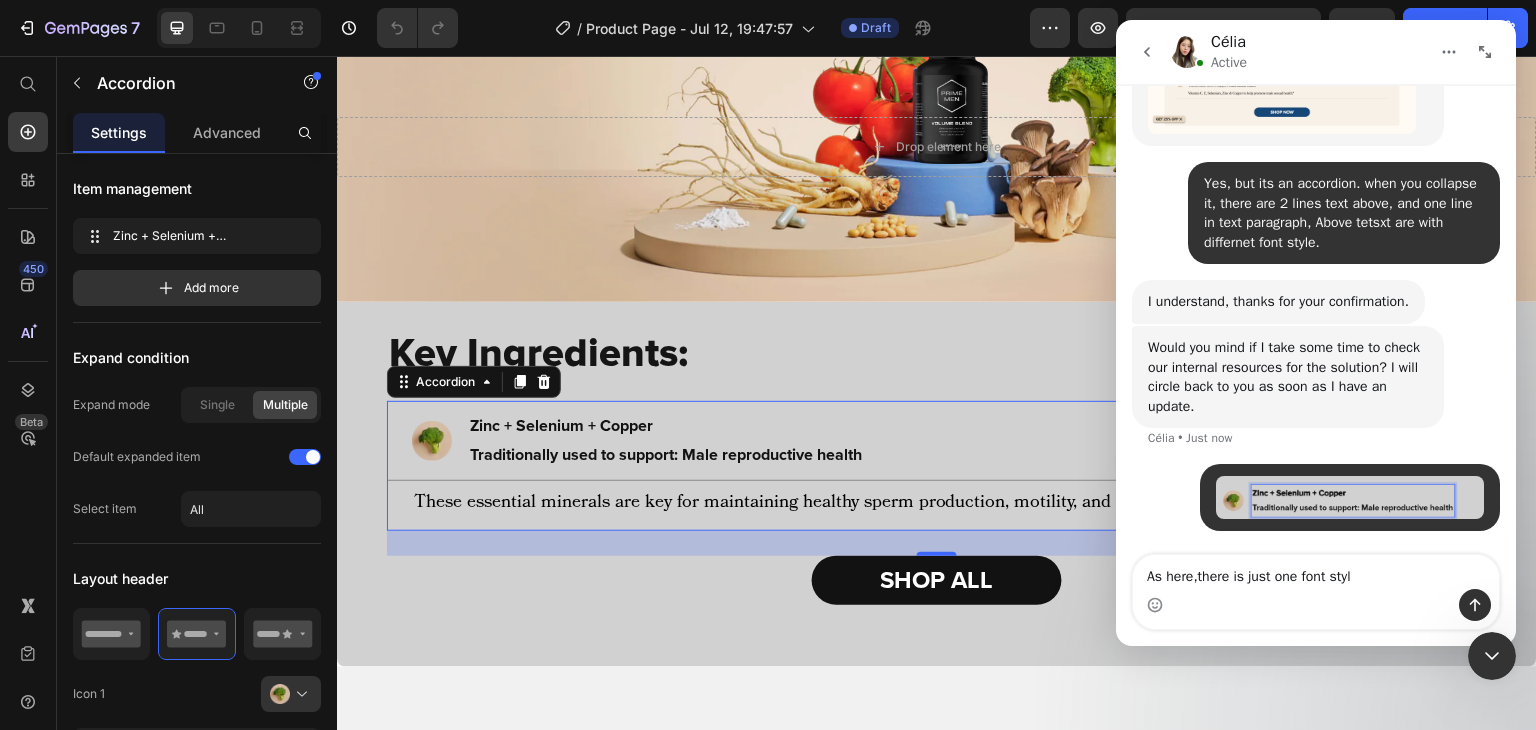 type on "As here,there is just one font style" 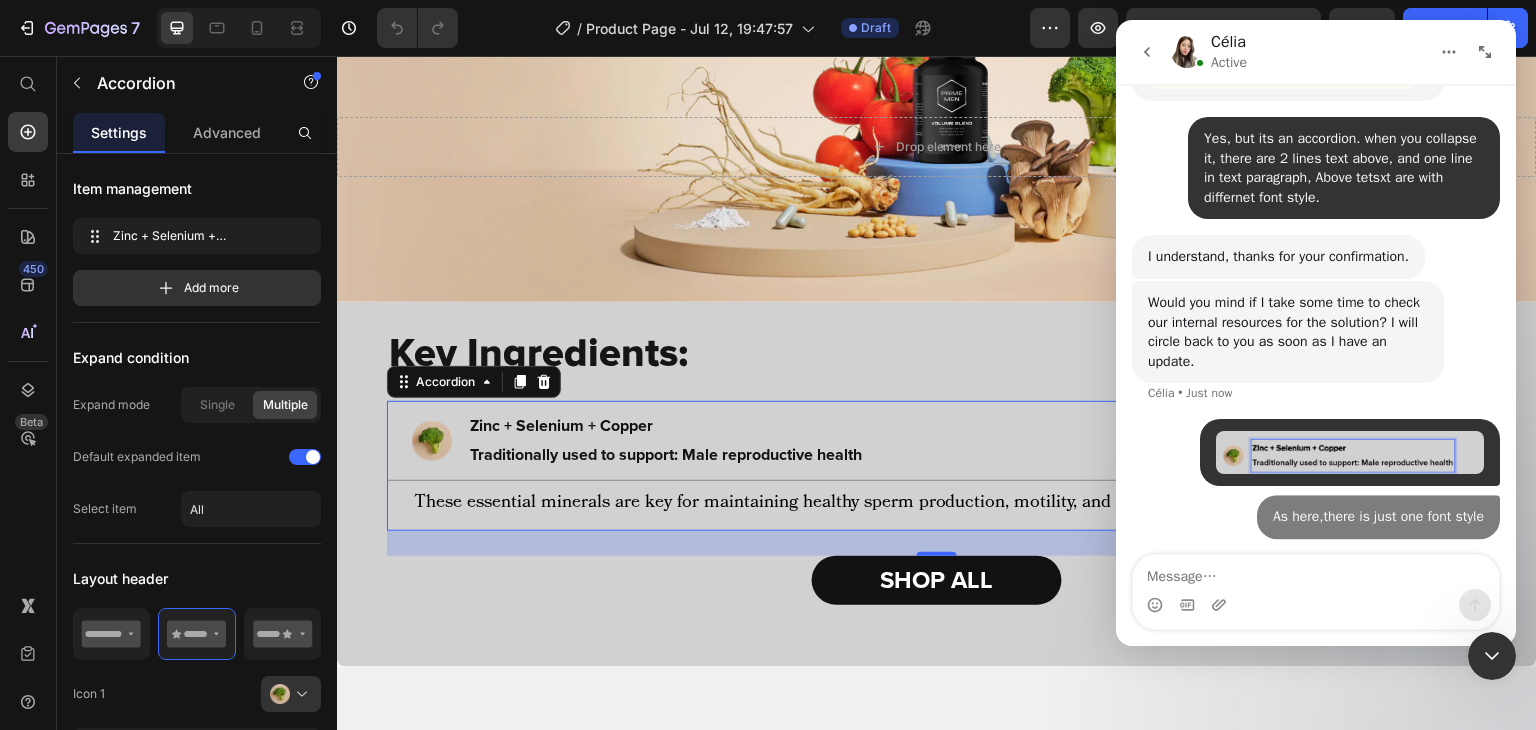 scroll, scrollTop: 15448, scrollLeft: 0, axis: vertical 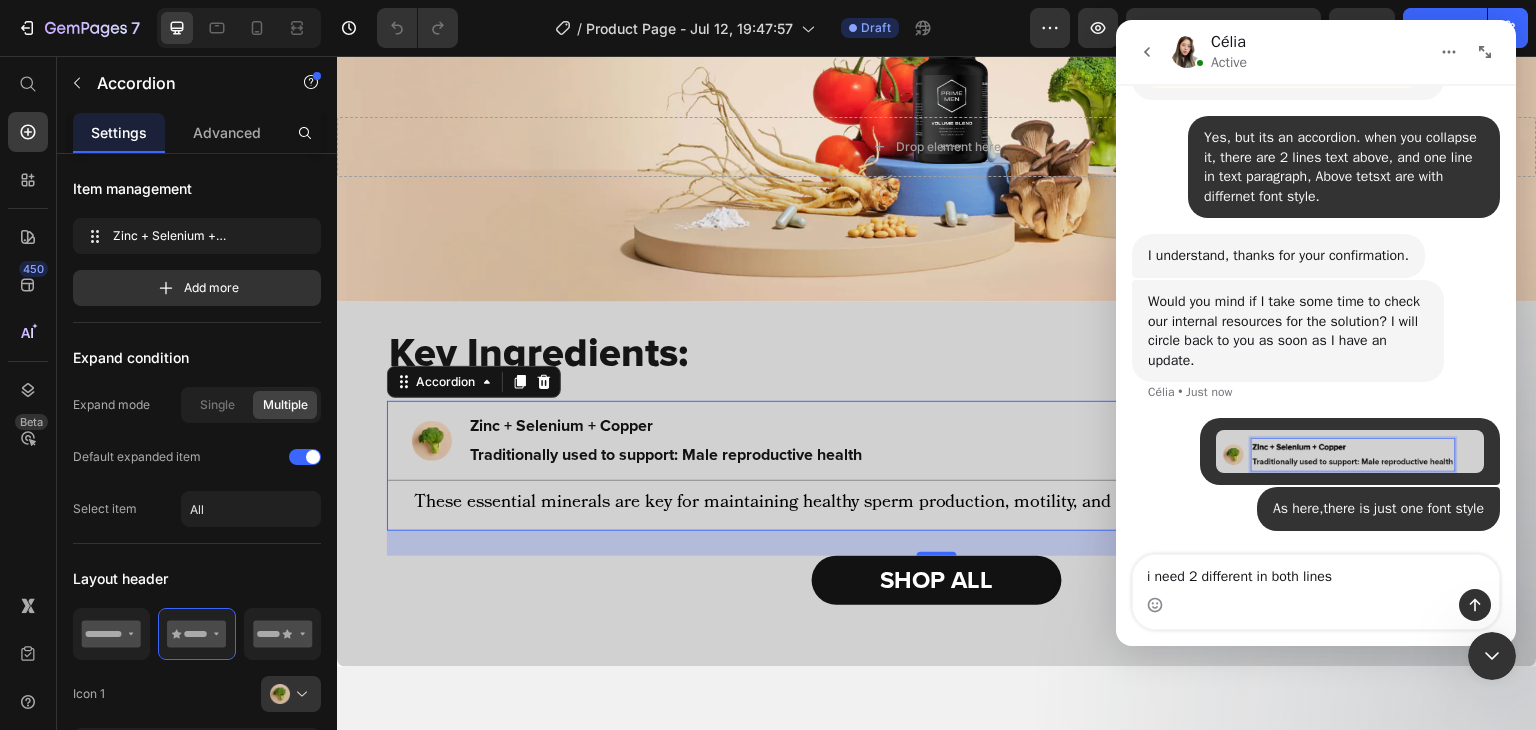 type on "i need 2 different in both lines." 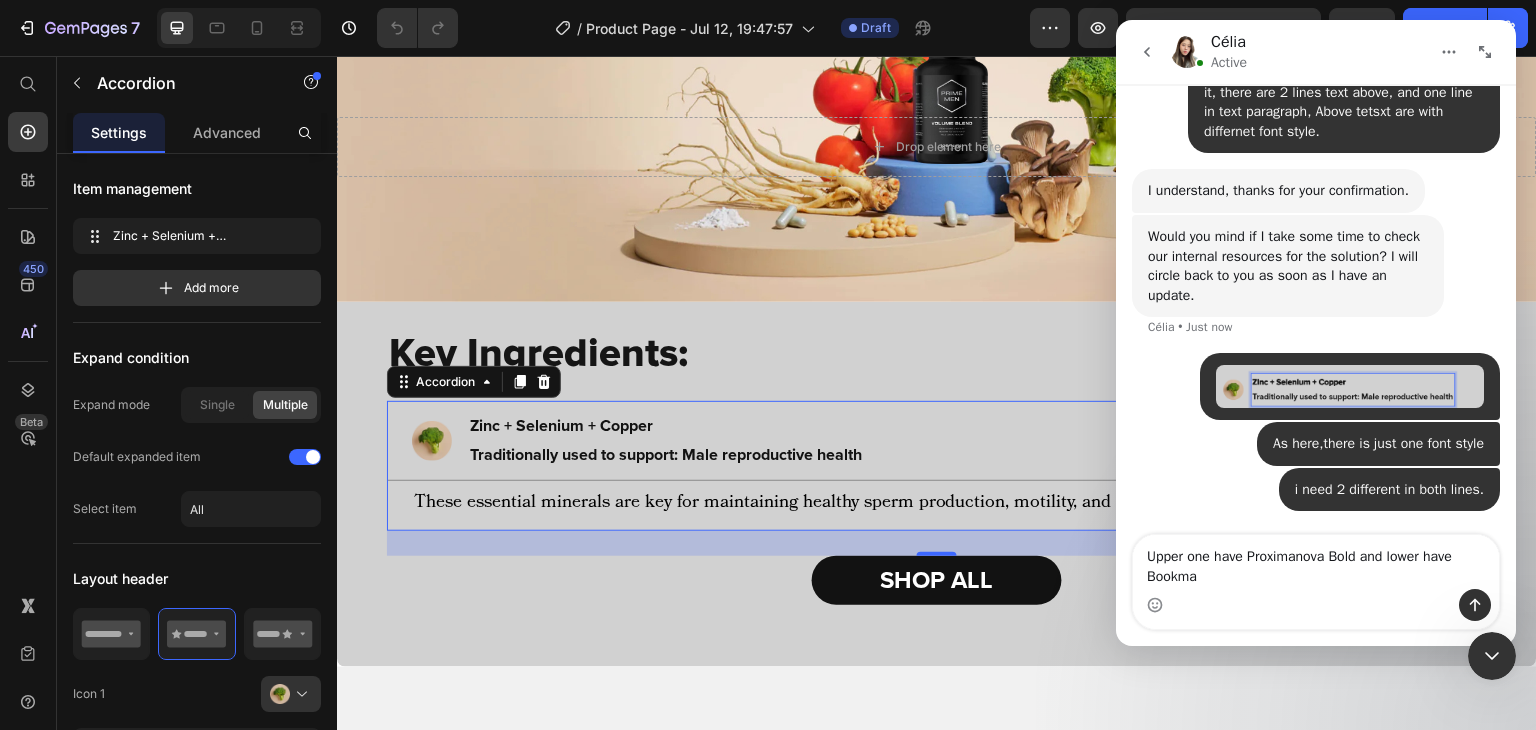 scroll, scrollTop: 15513, scrollLeft: 0, axis: vertical 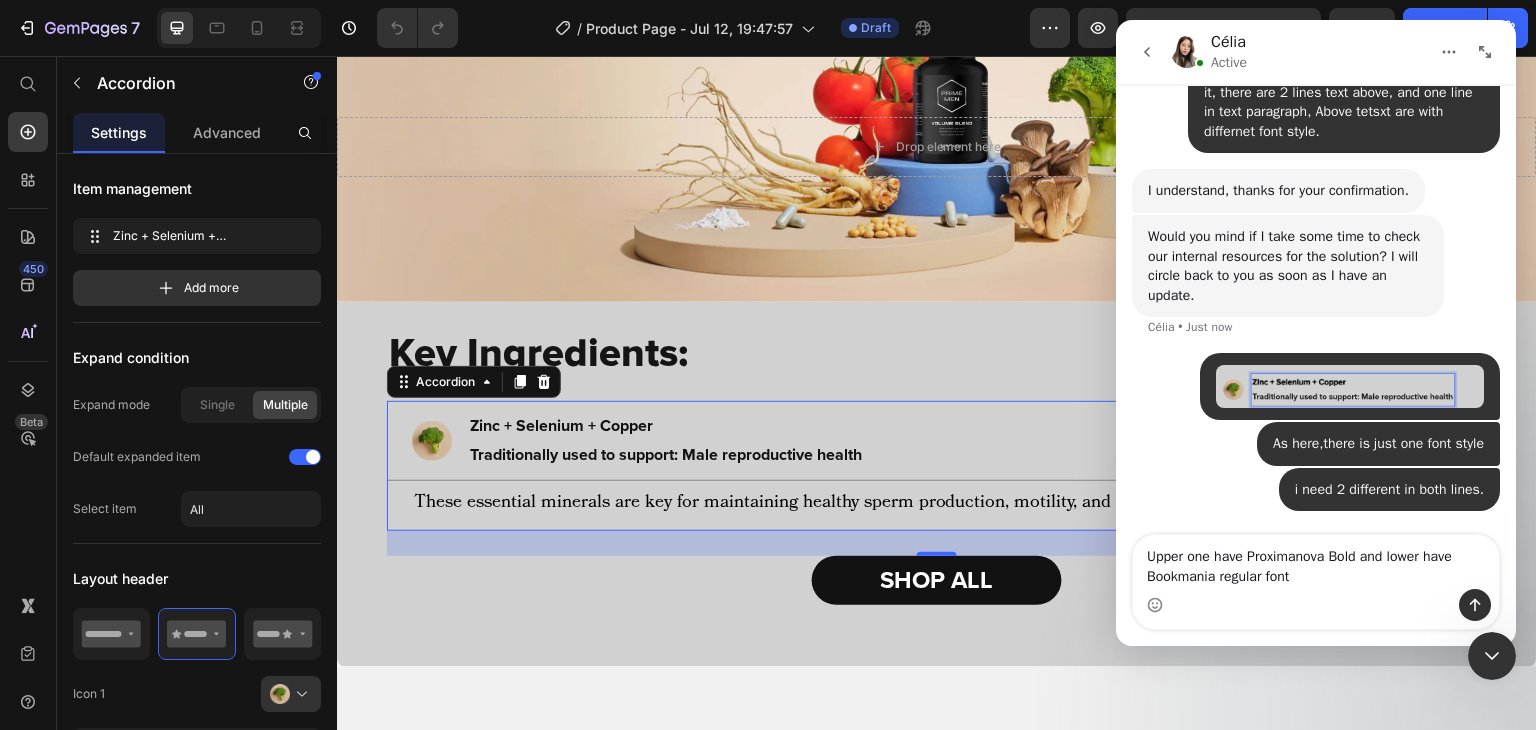 type on "Upper one have Proximanova Bold and lower have Bookmania regular font." 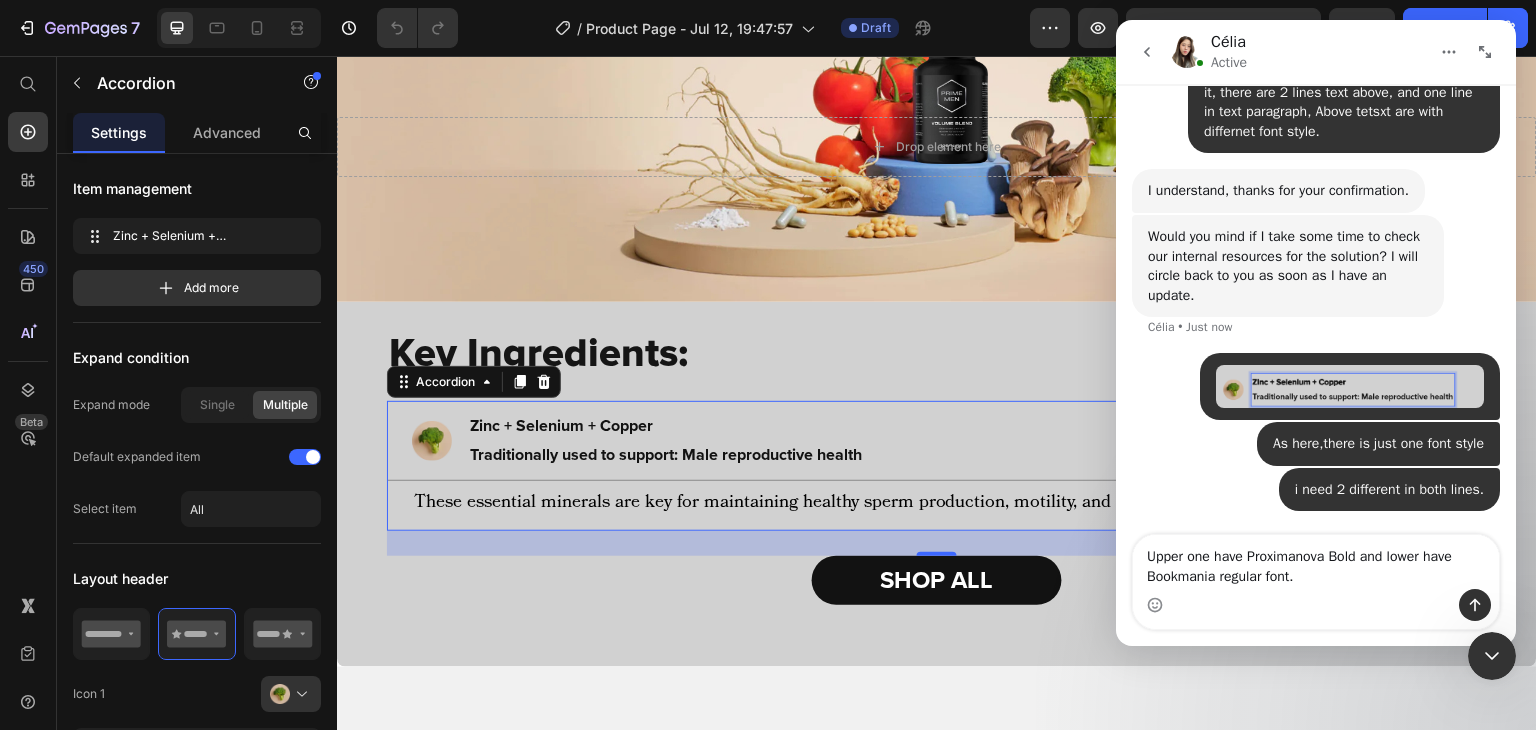 type 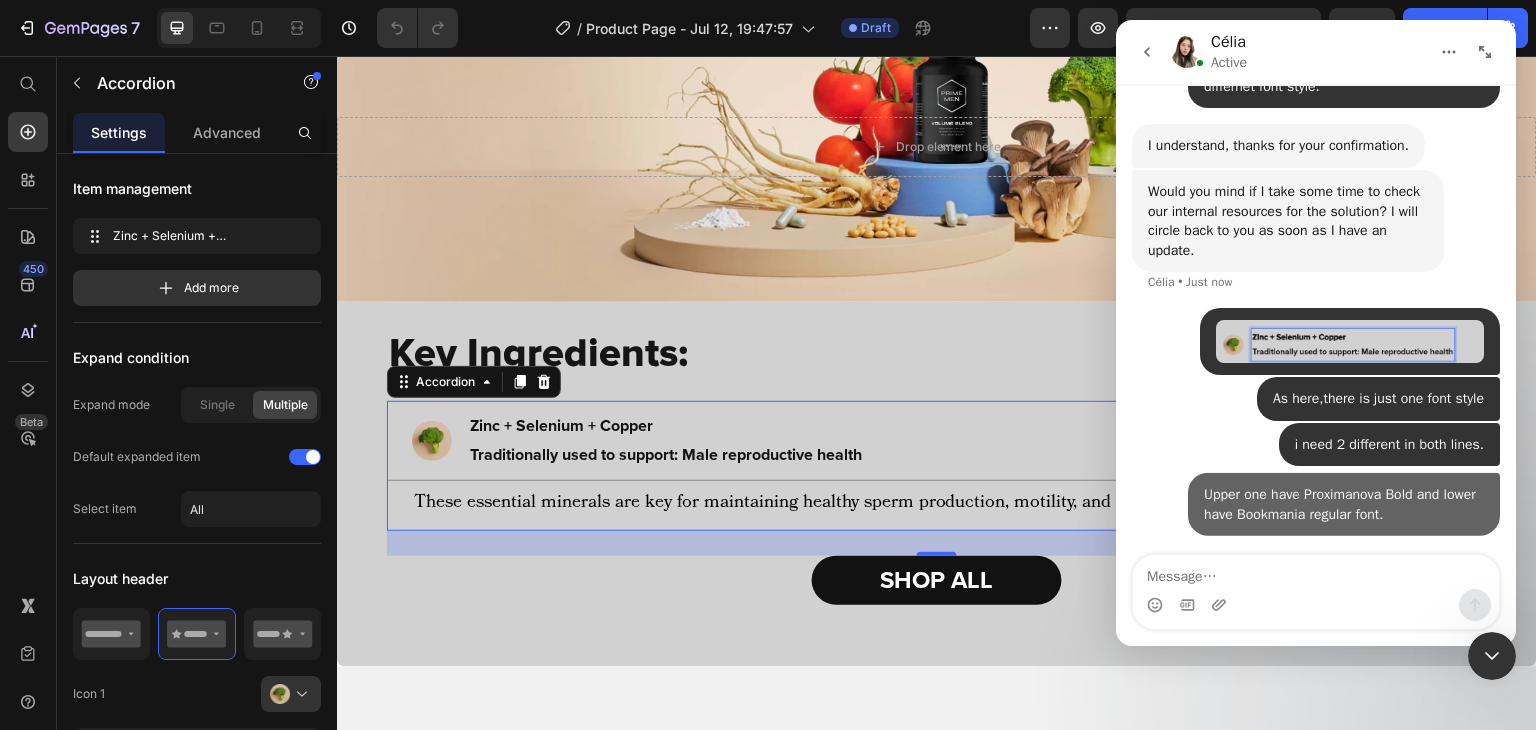 scroll, scrollTop: 15559, scrollLeft: 0, axis: vertical 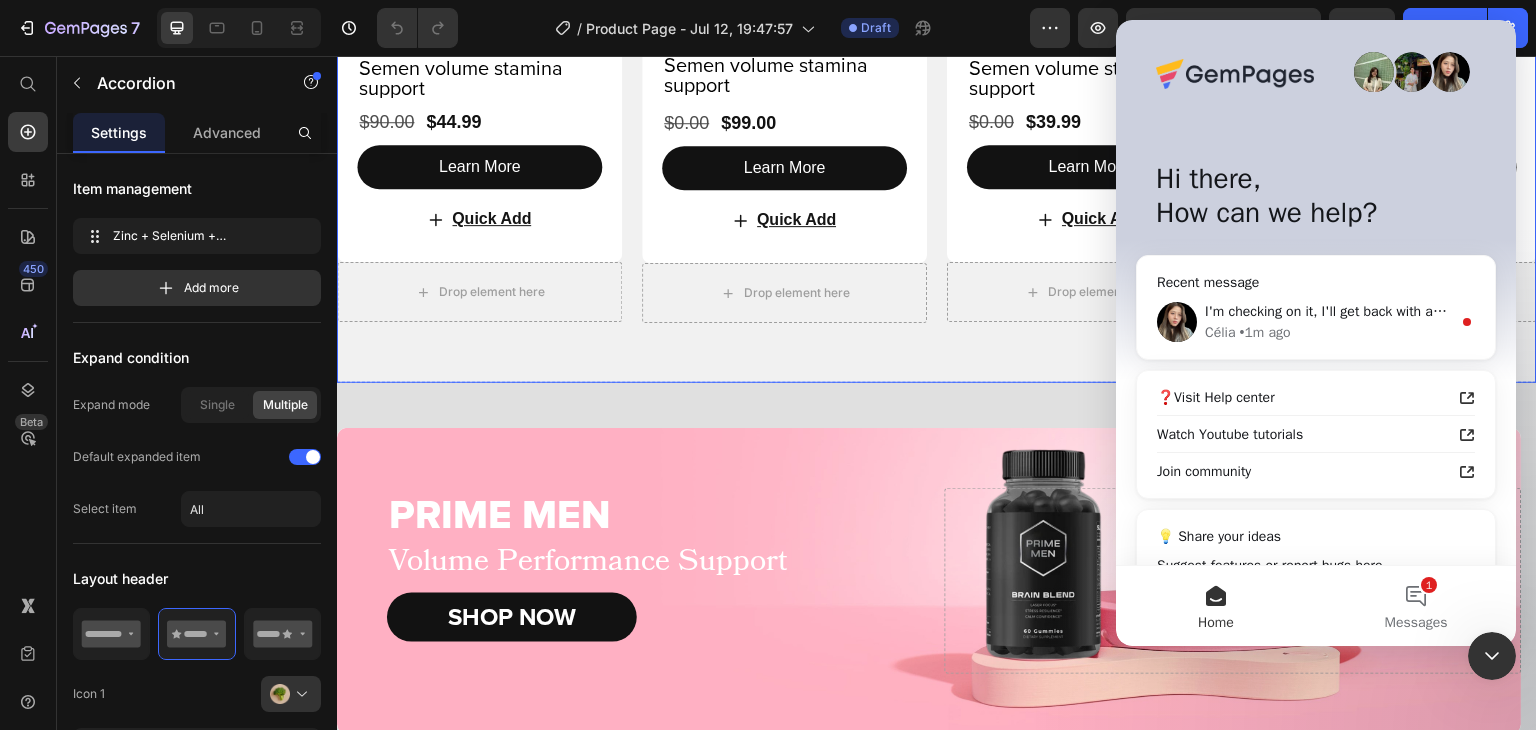 click on "BEST SELLER Text Block Row
Row BEST SELLER Text Block Row
Row Product Images Icon Icon Icon Icon Icon Icon List 11 Reviews Text Block Row PRIME VOLUME – Complete Male Performance Complex Product Title Semen volume stamina support Text Block $44.99 Product Price $90.00 Product Price Row Learn More Button
Quick Add Add to Cart Row
Drop element here Product Row BEST SELLER Text Block Row
Row BEST SELLER Text Block Row
Row Product Images Icon Icon Icon Icon Icon Icon List 261 Reviews Text Block Row PRIME TESTOSTERONE – Clinical T-Optimizer Product Title Semen volume stamina support Text Block $99.00 Product Price $0.00 Product Price Row Learn More Button
Quick Add Add to Cart Row
Drop element here Product Row BEST SELLER Text Block Row
Row BEST SELLER Text Block Row
Row Product Images Icon Icon Icon Icon Icon Icon List 12 Reviews Row" at bounding box center [937, -35] 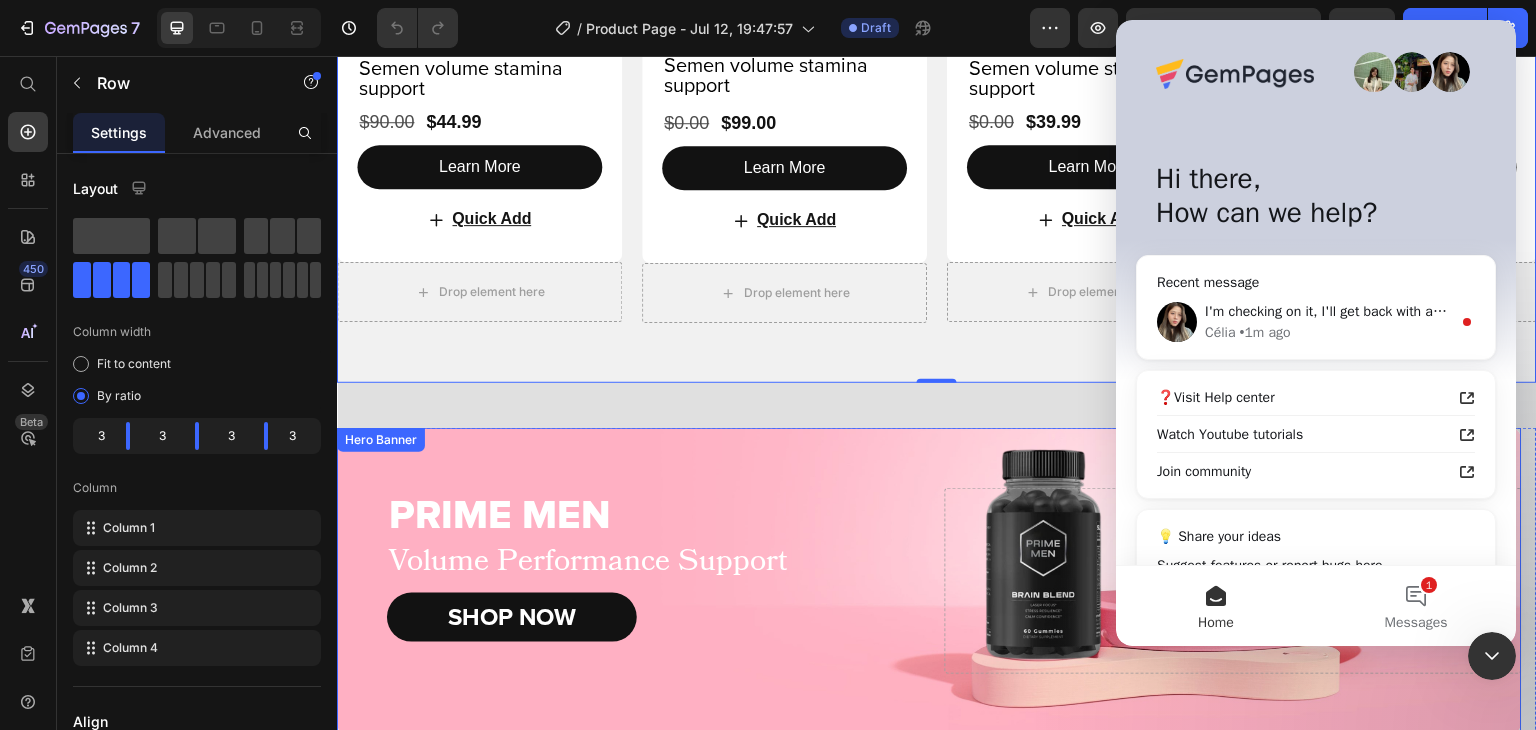 click on "PRIME MEN Heading Volume Performance Support Text Block SHOP NOW Button
Drop element here" at bounding box center [929, 581] 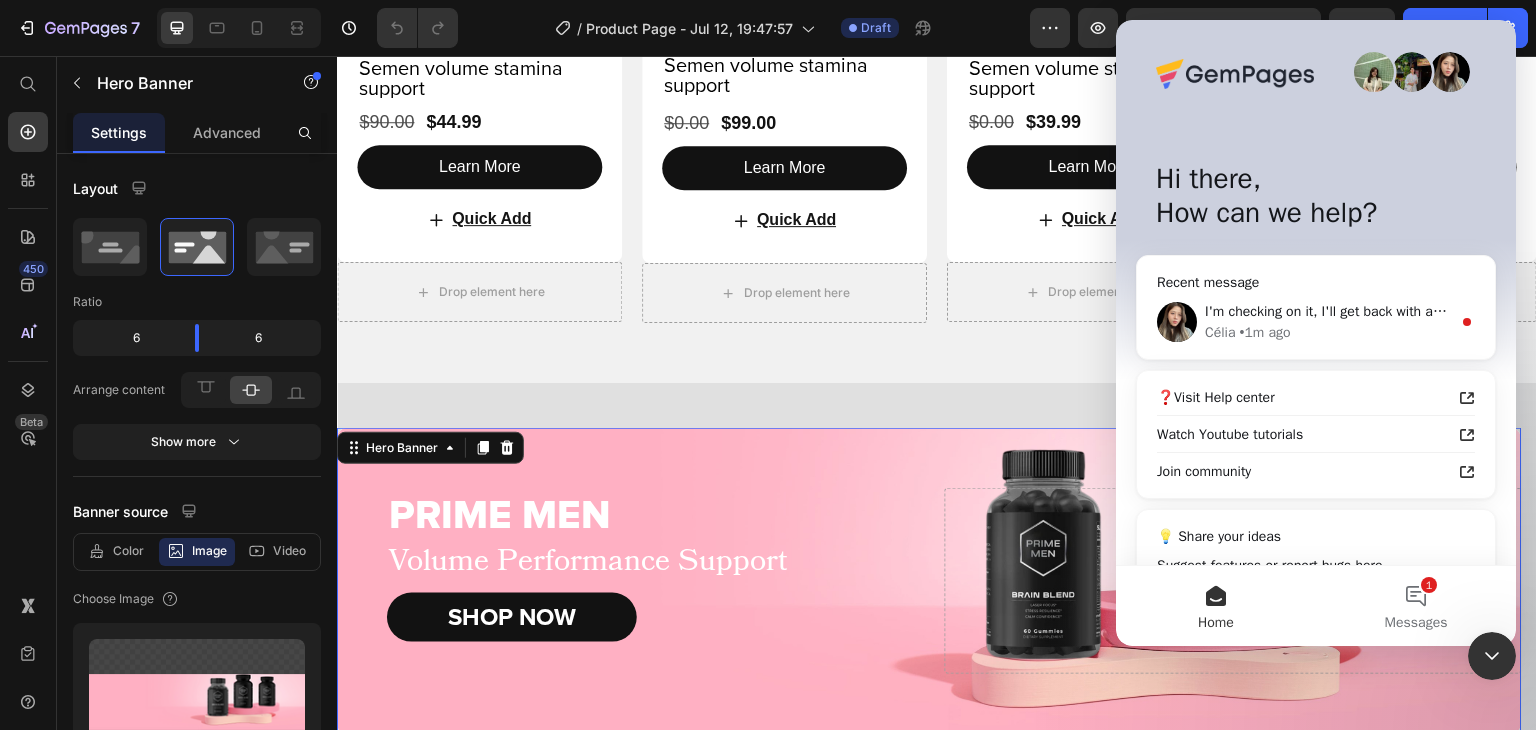 click 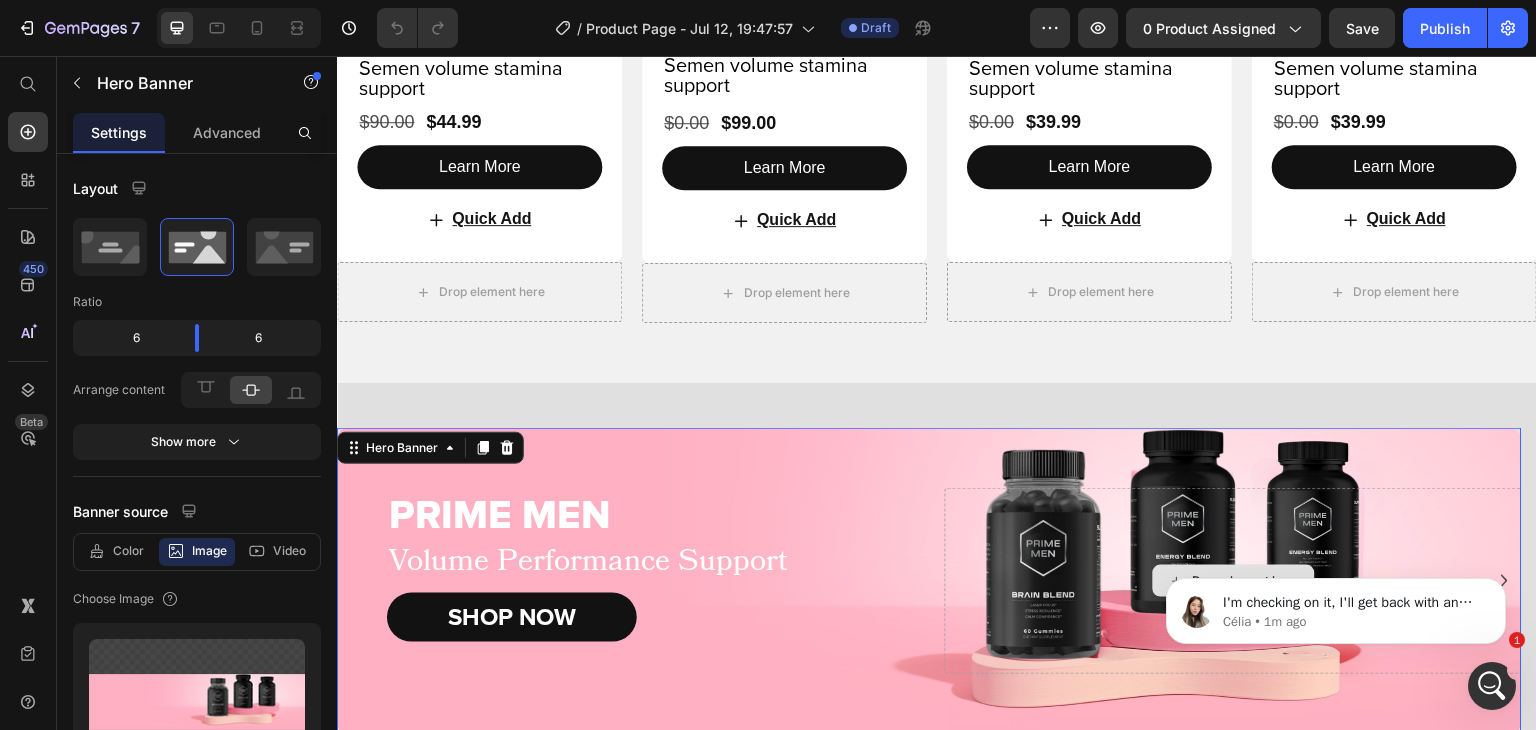 scroll, scrollTop: 0, scrollLeft: 0, axis: both 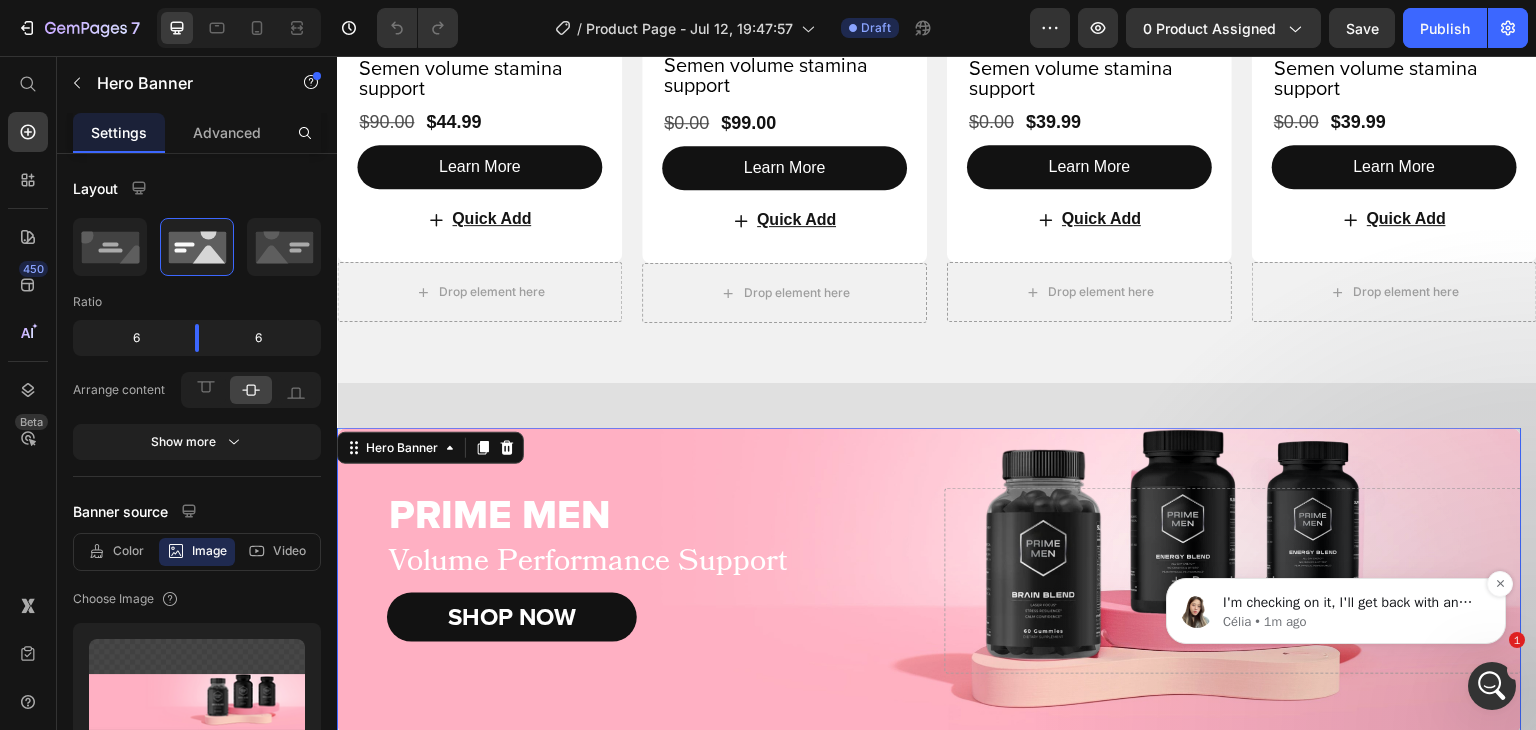 click on "Célia • 1m ago" at bounding box center [1352, 622] 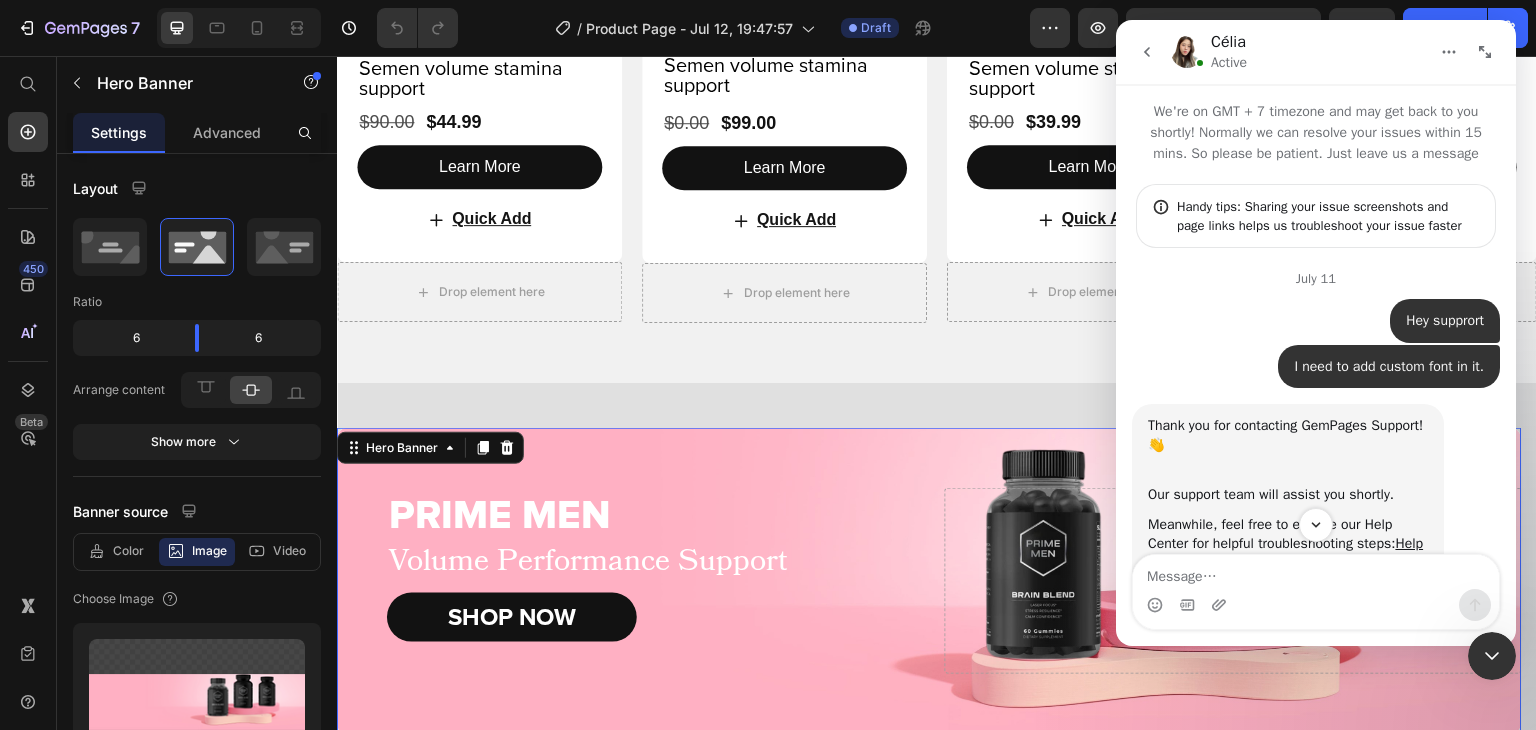 scroll, scrollTop: 2, scrollLeft: 0, axis: vertical 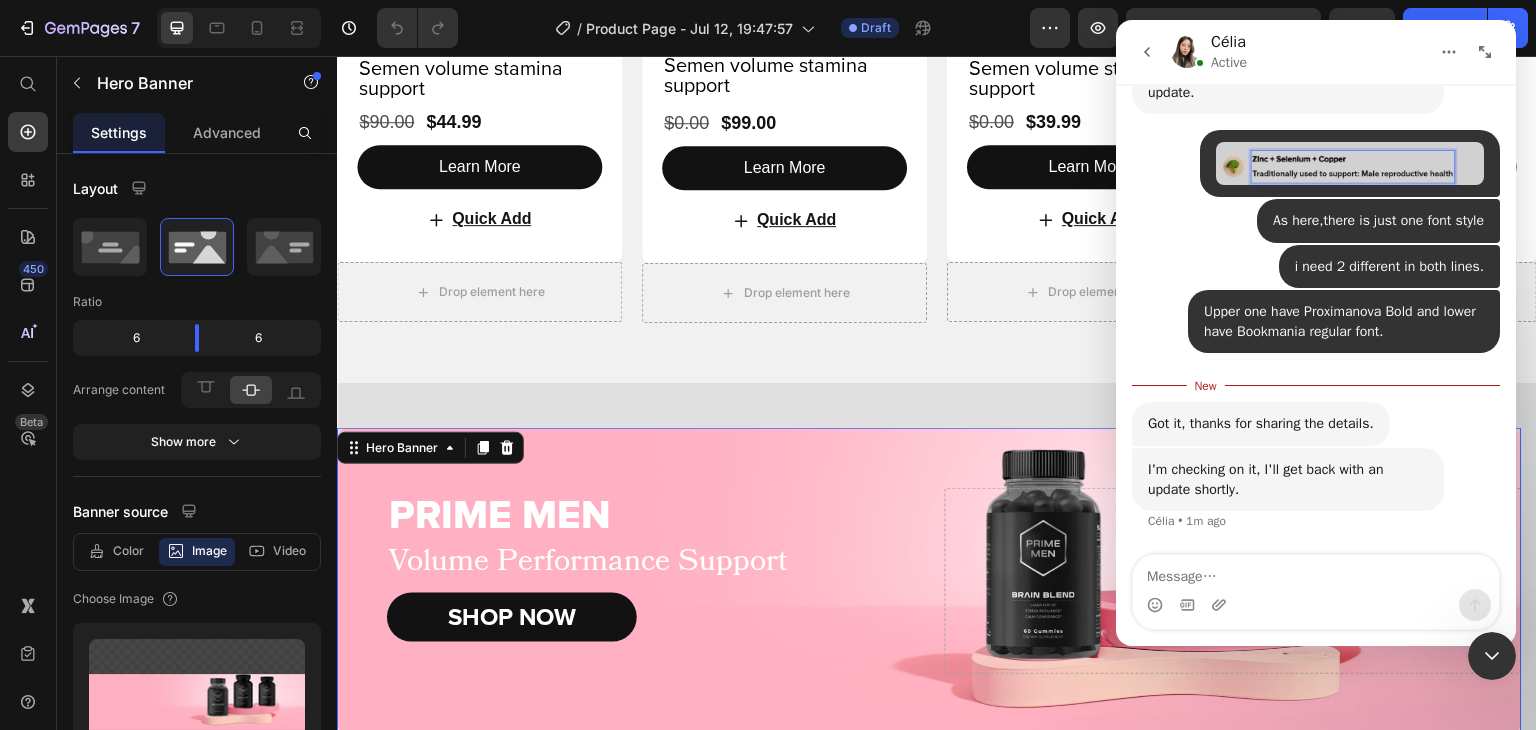click at bounding box center (1316, 572) 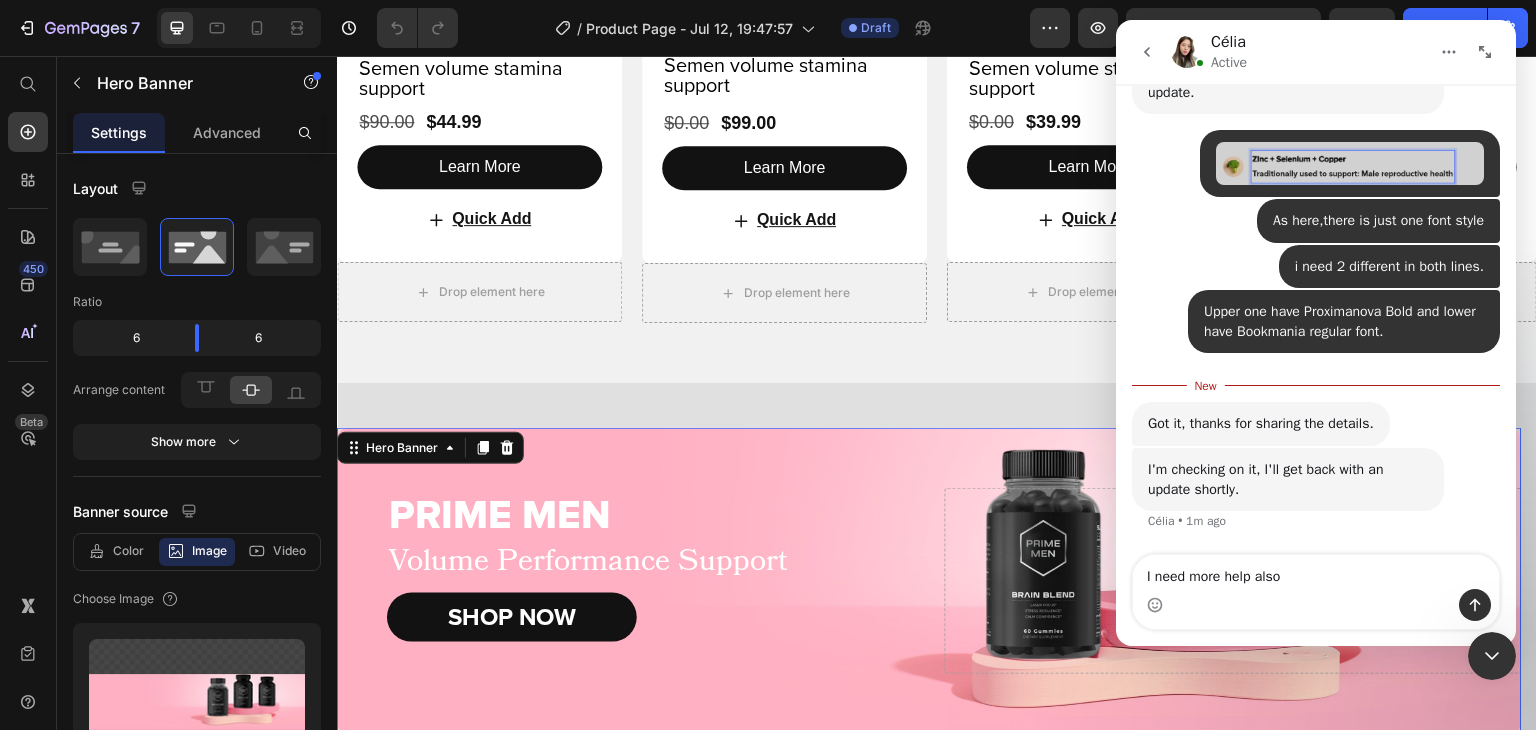 type on "I need more help also." 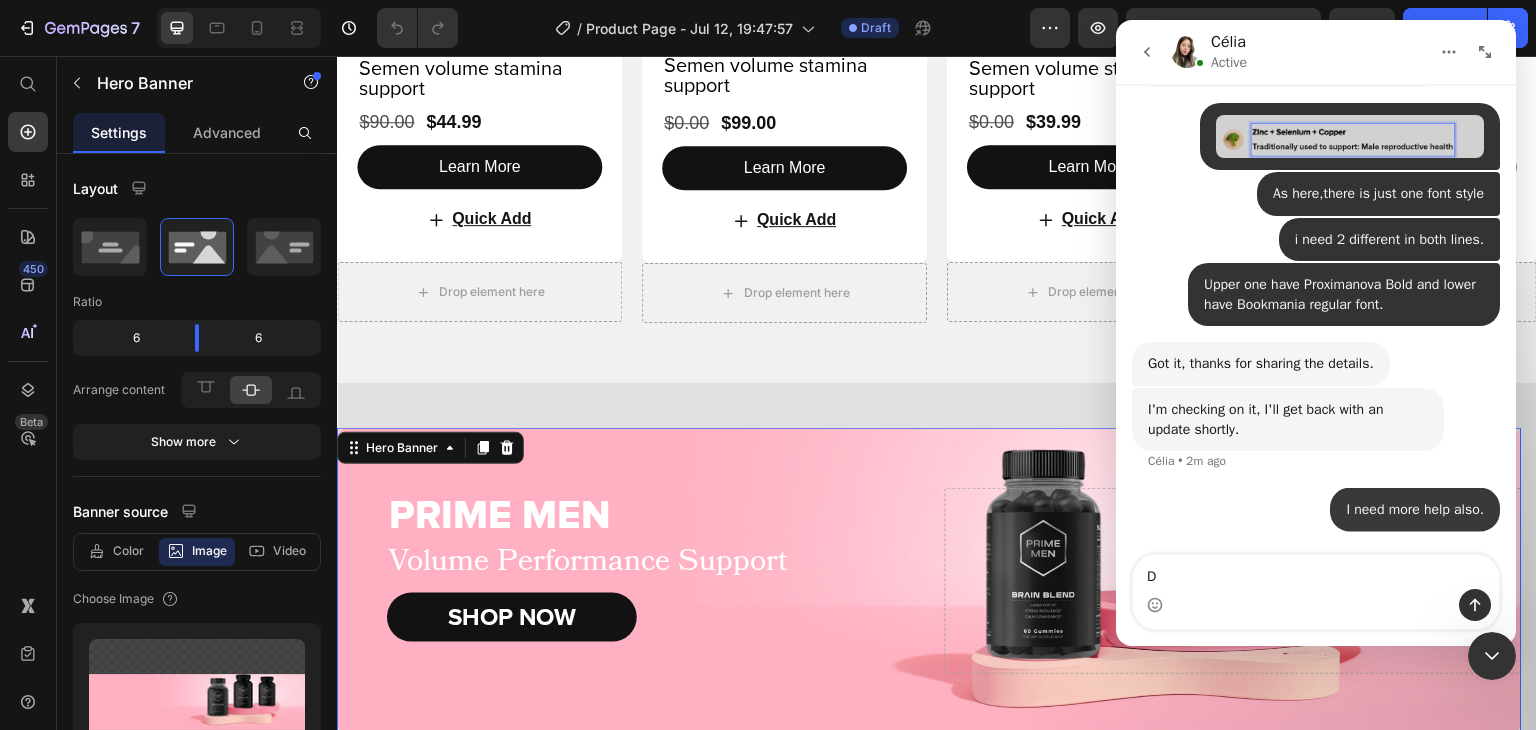 scroll, scrollTop: 15743, scrollLeft: 0, axis: vertical 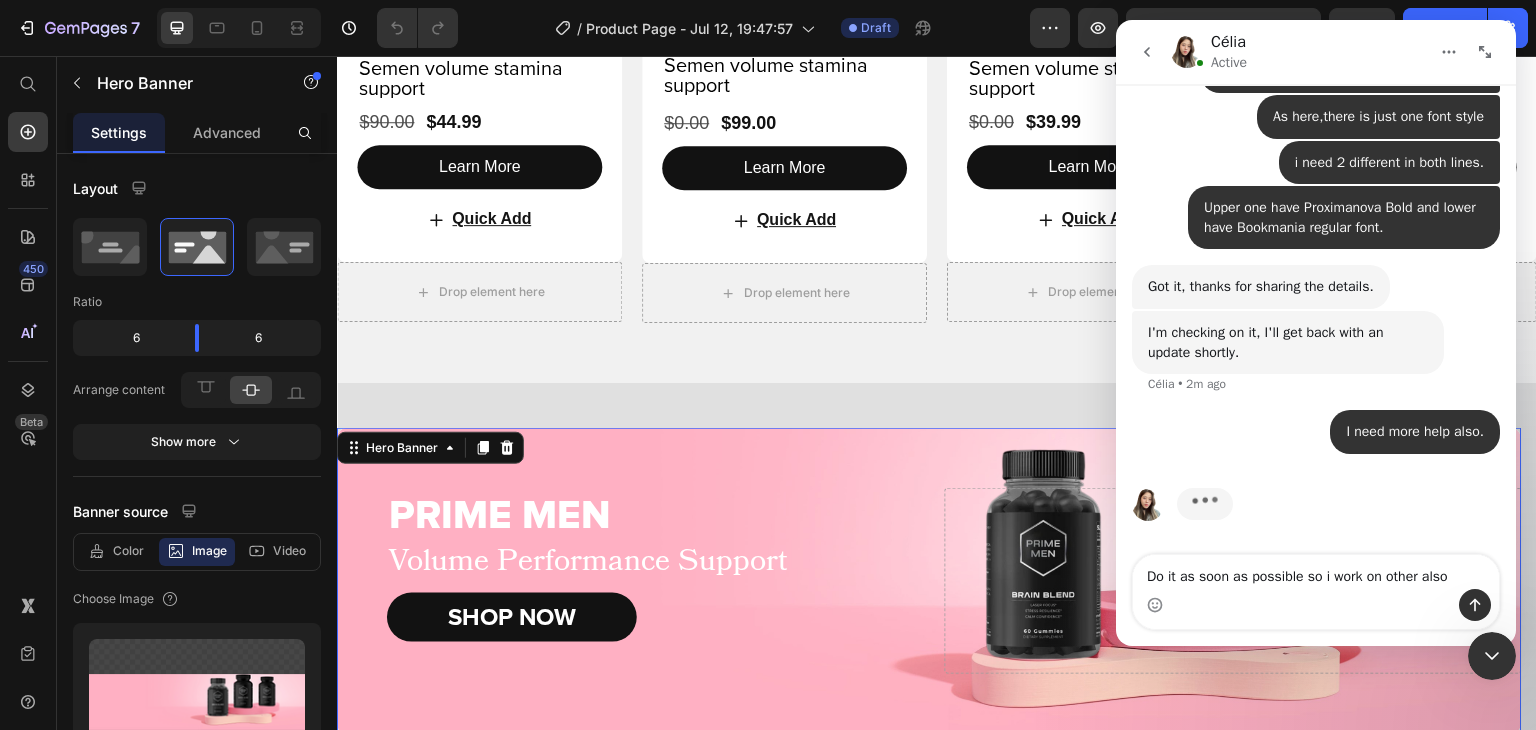 type on "Do it as soon as possible so i work on other also." 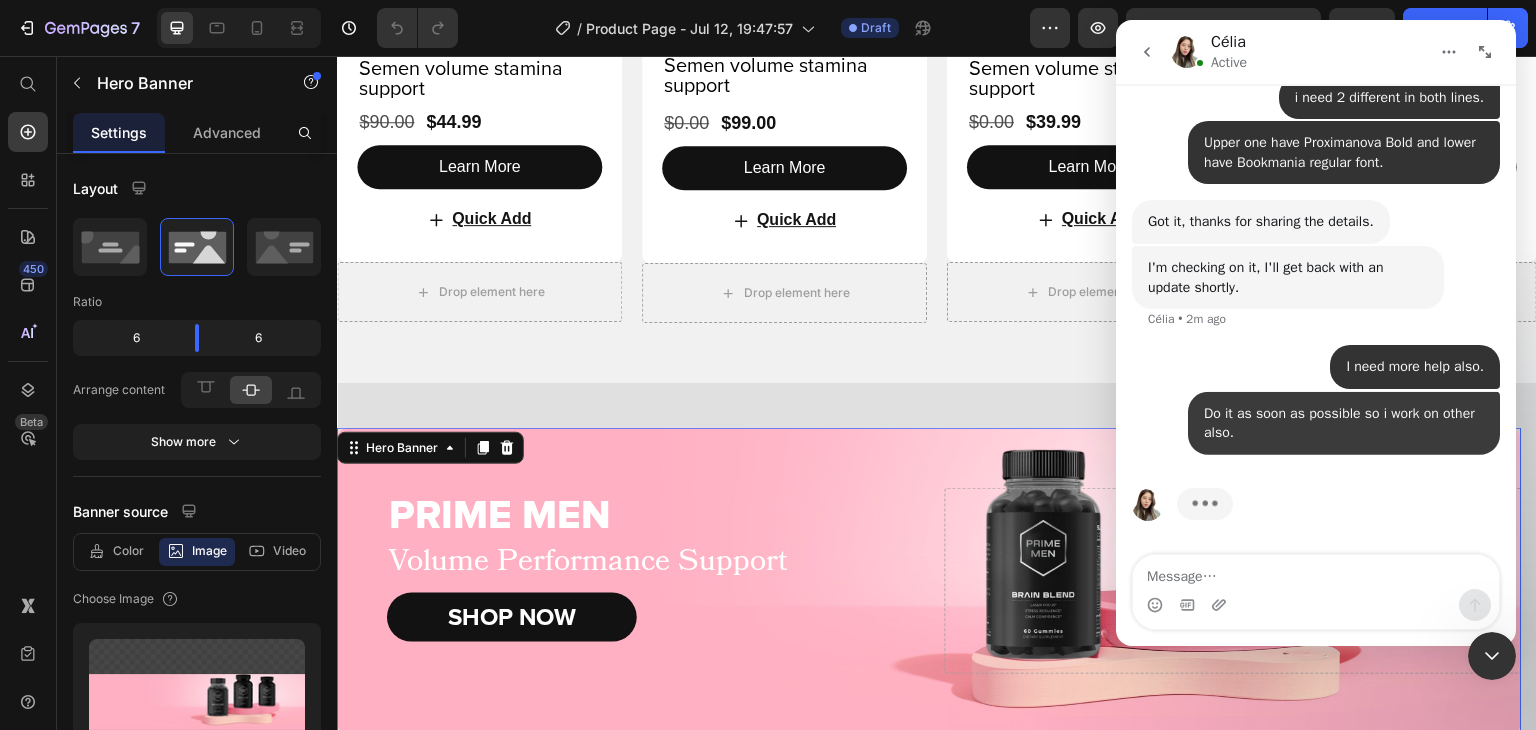 scroll, scrollTop: 15885, scrollLeft: 0, axis: vertical 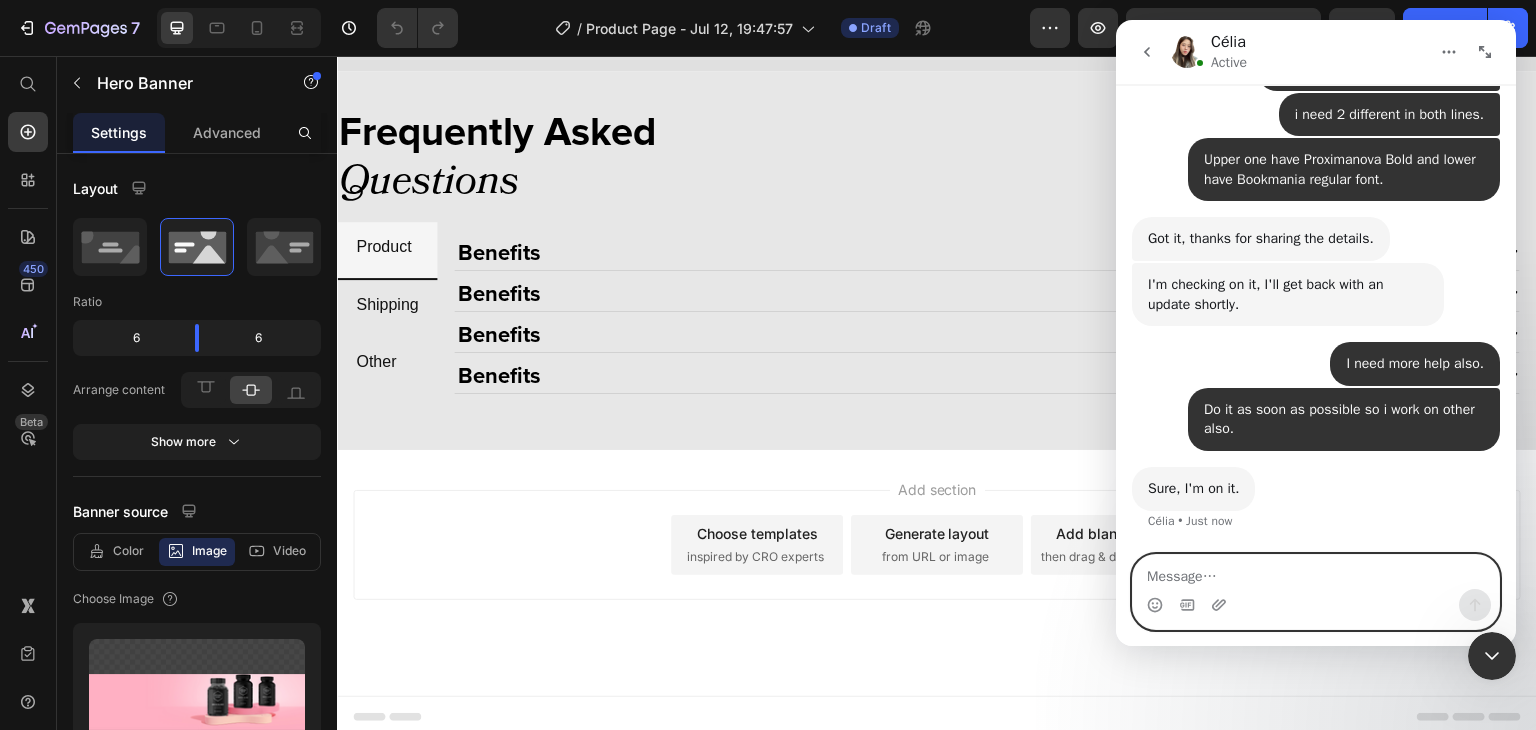 click at bounding box center [1316, 572] 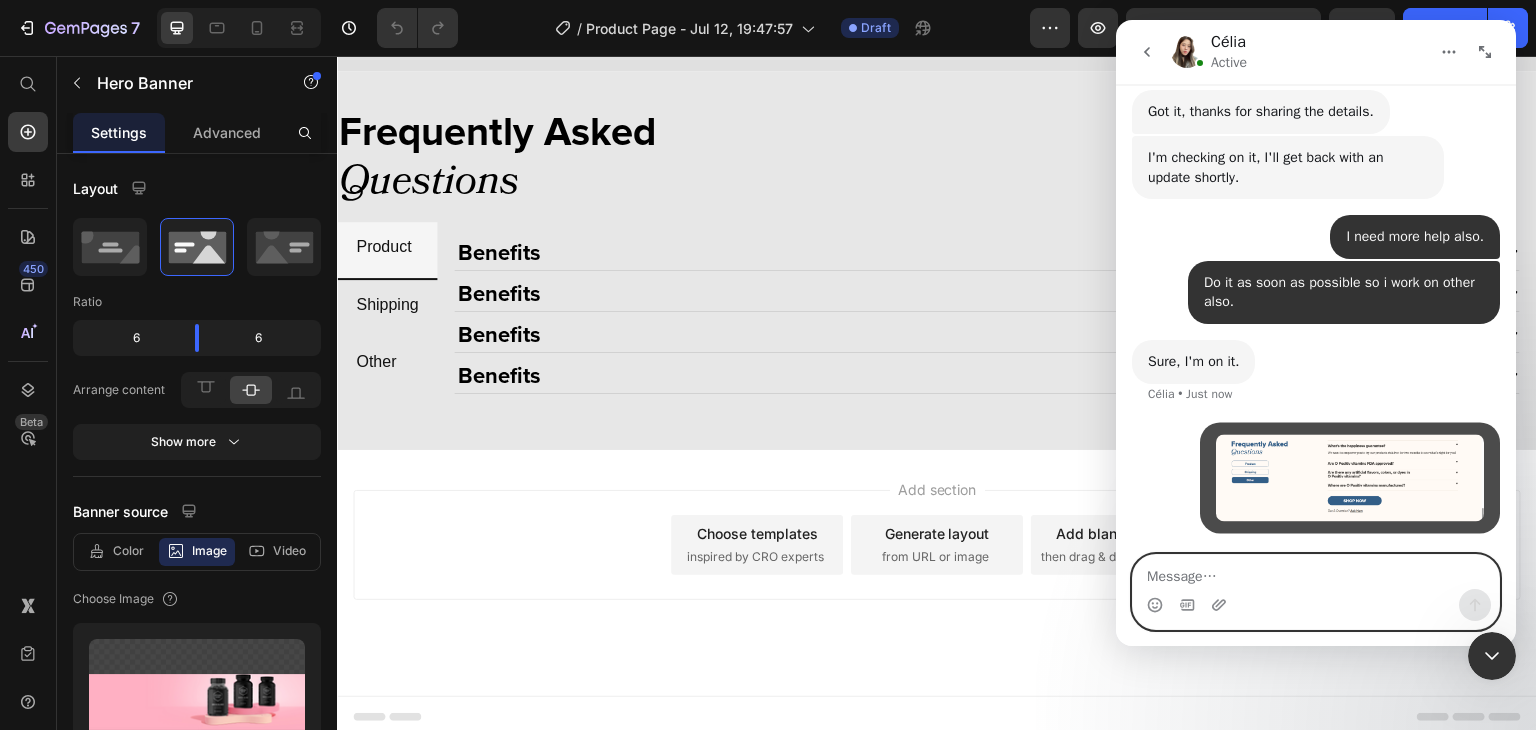 scroll, scrollTop: 15995, scrollLeft: 0, axis: vertical 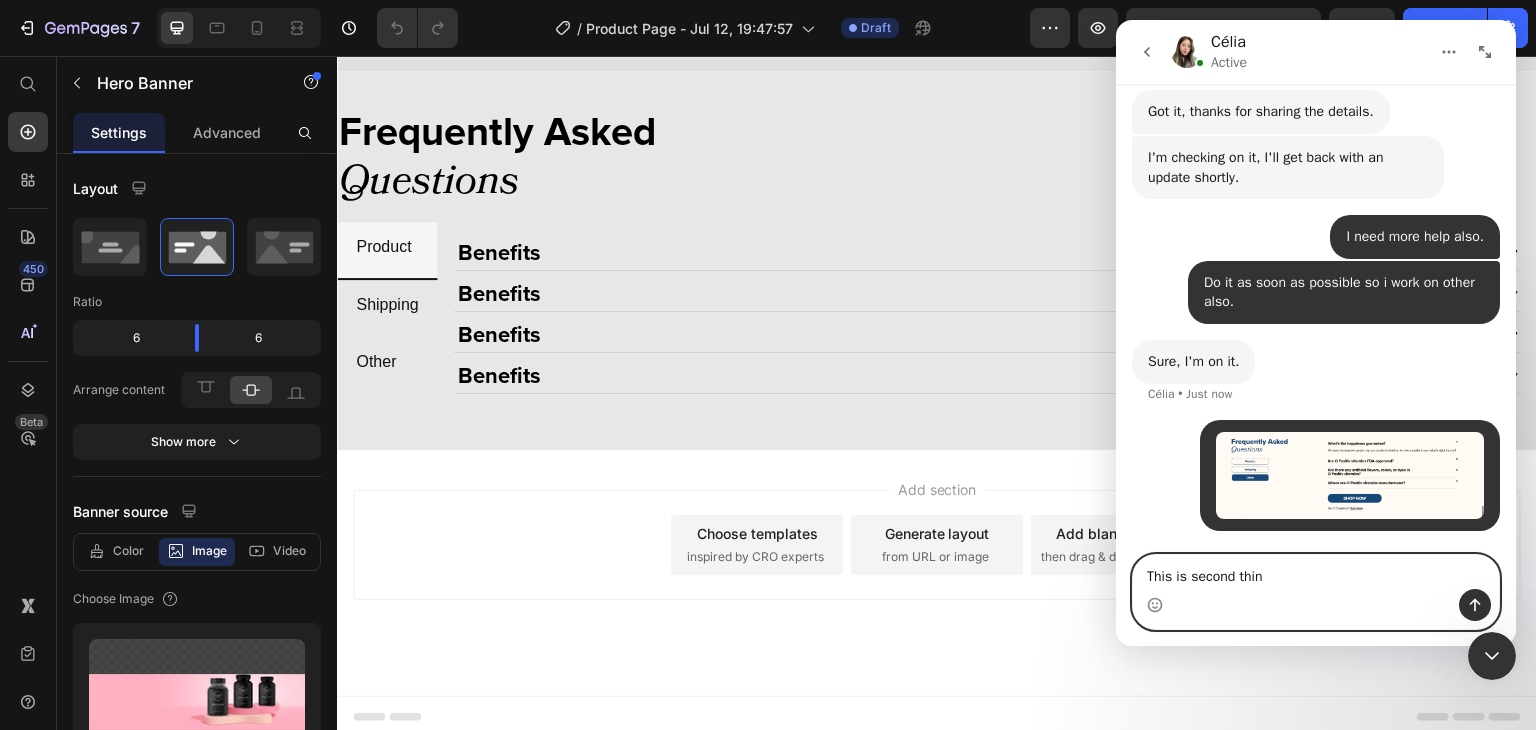 type on "This is second thing" 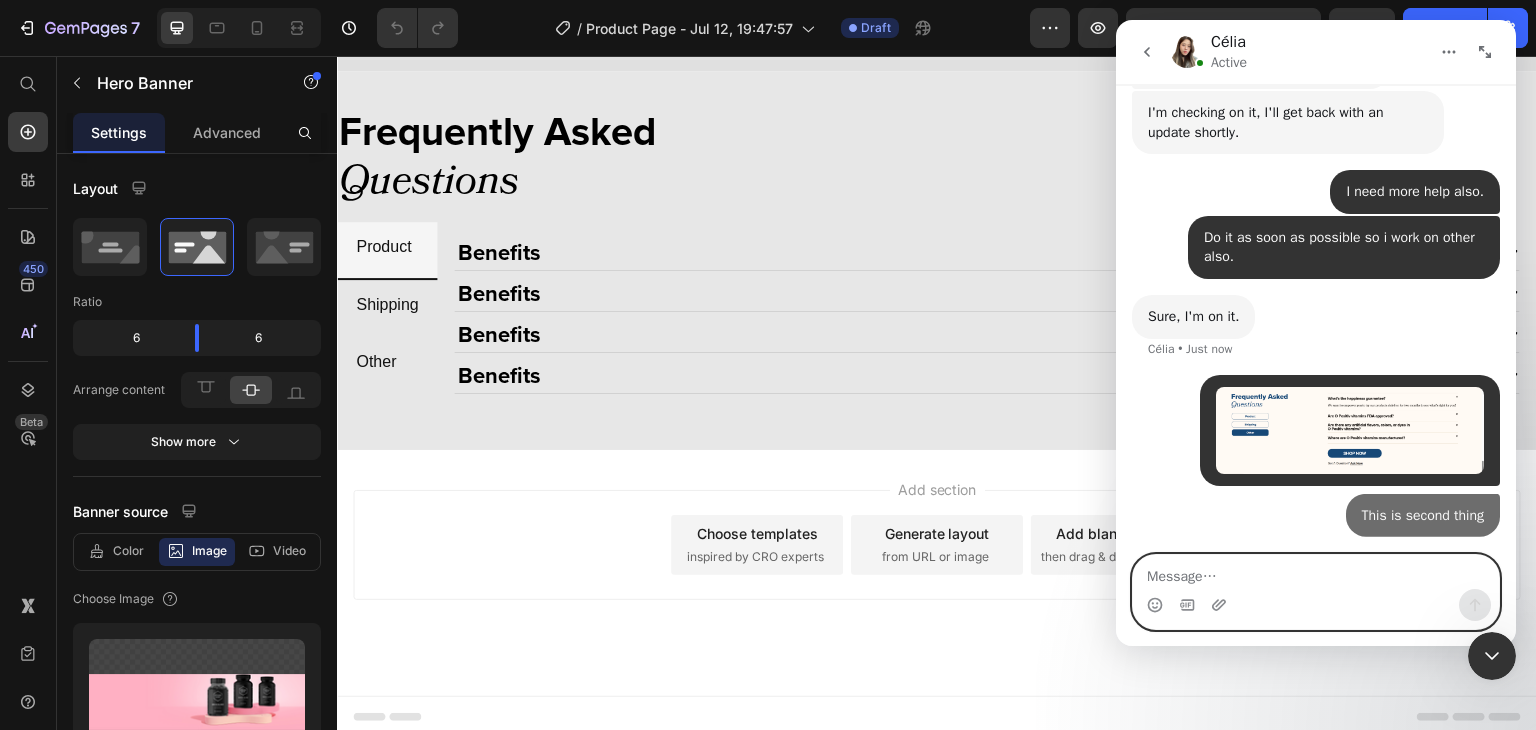 scroll, scrollTop: 16040, scrollLeft: 0, axis: vertical 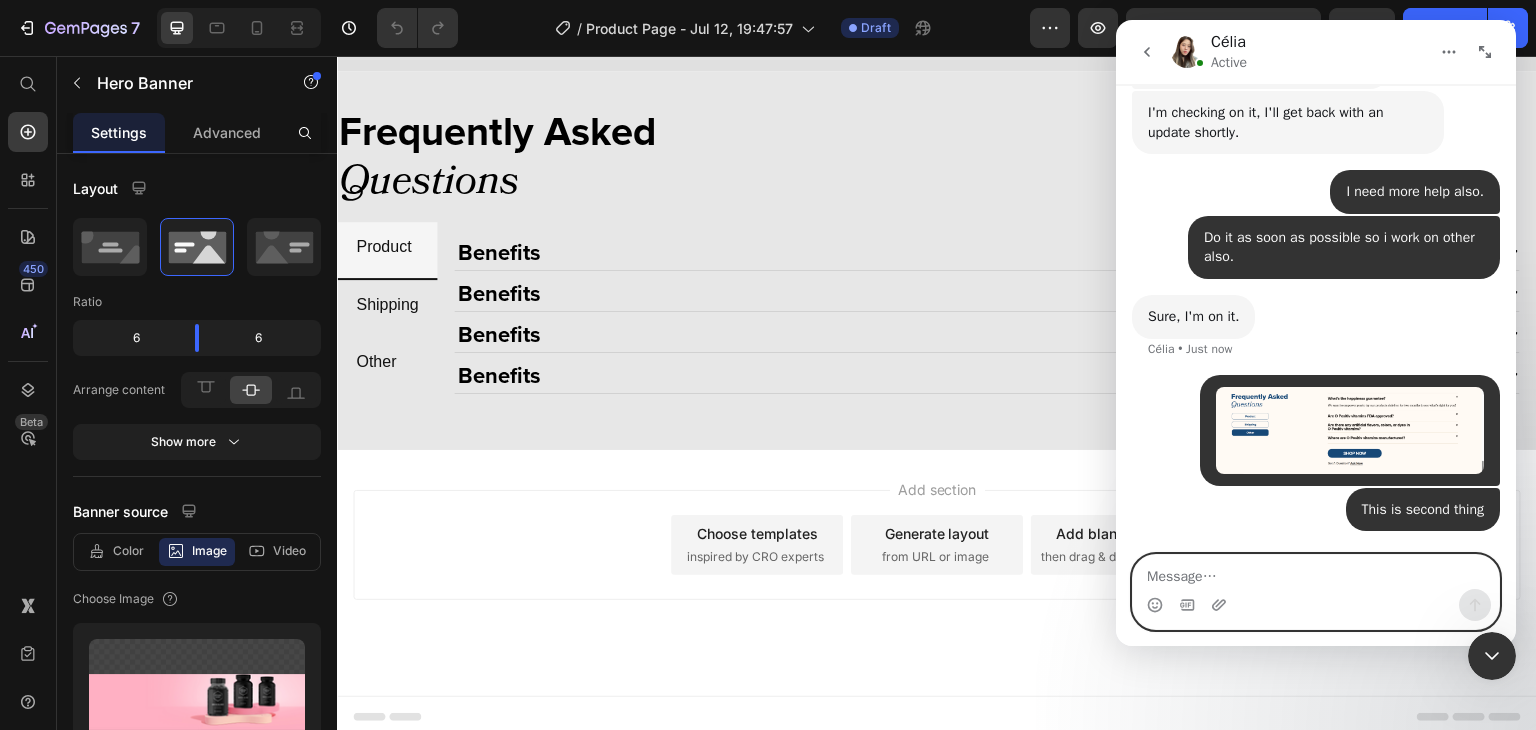 click at bounding box center (1316, 572) 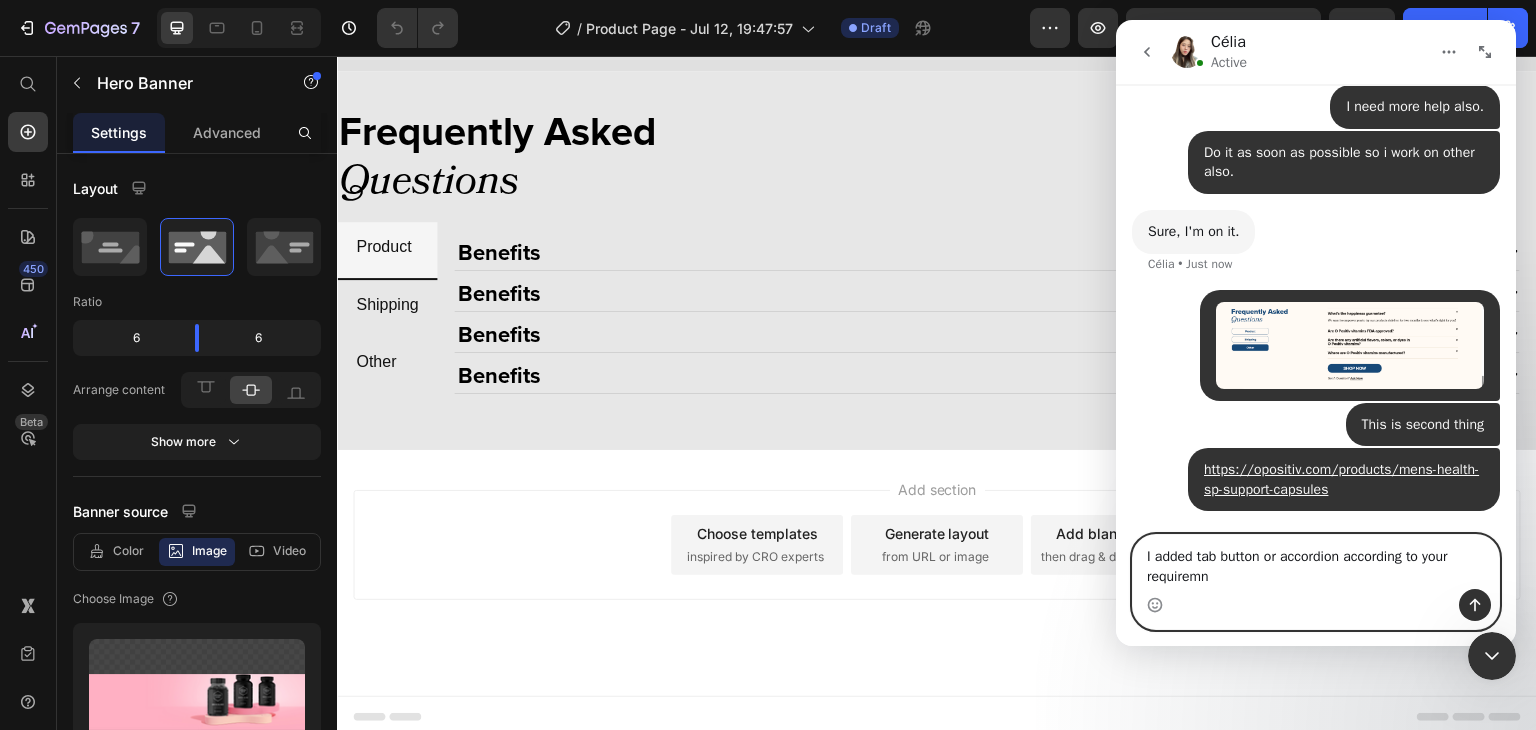 scroll, scrollTop: 16126, scrollLeft: 0, axis: vertical 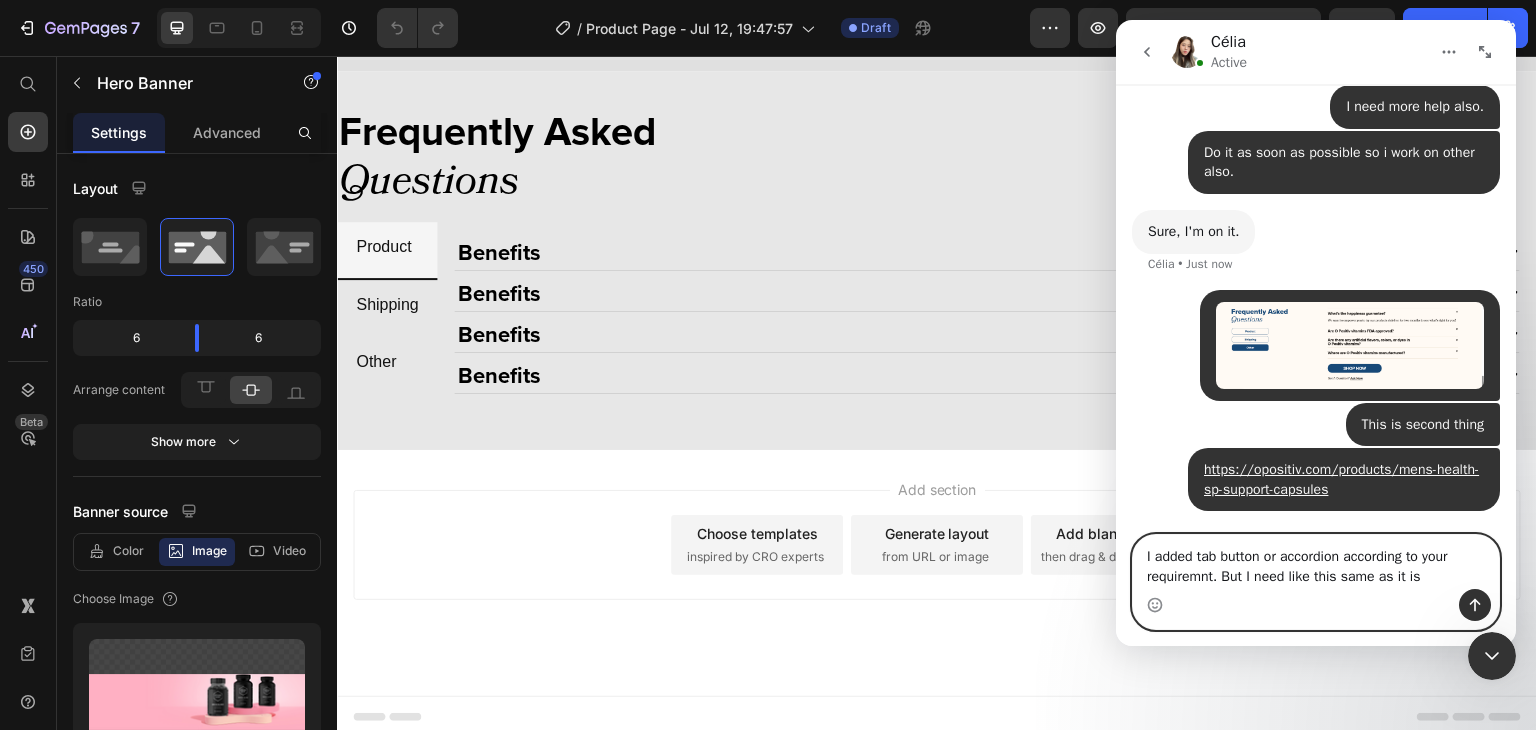 type on "I added tab button or accordion according to your requiremnt. But I need like this same as it is." 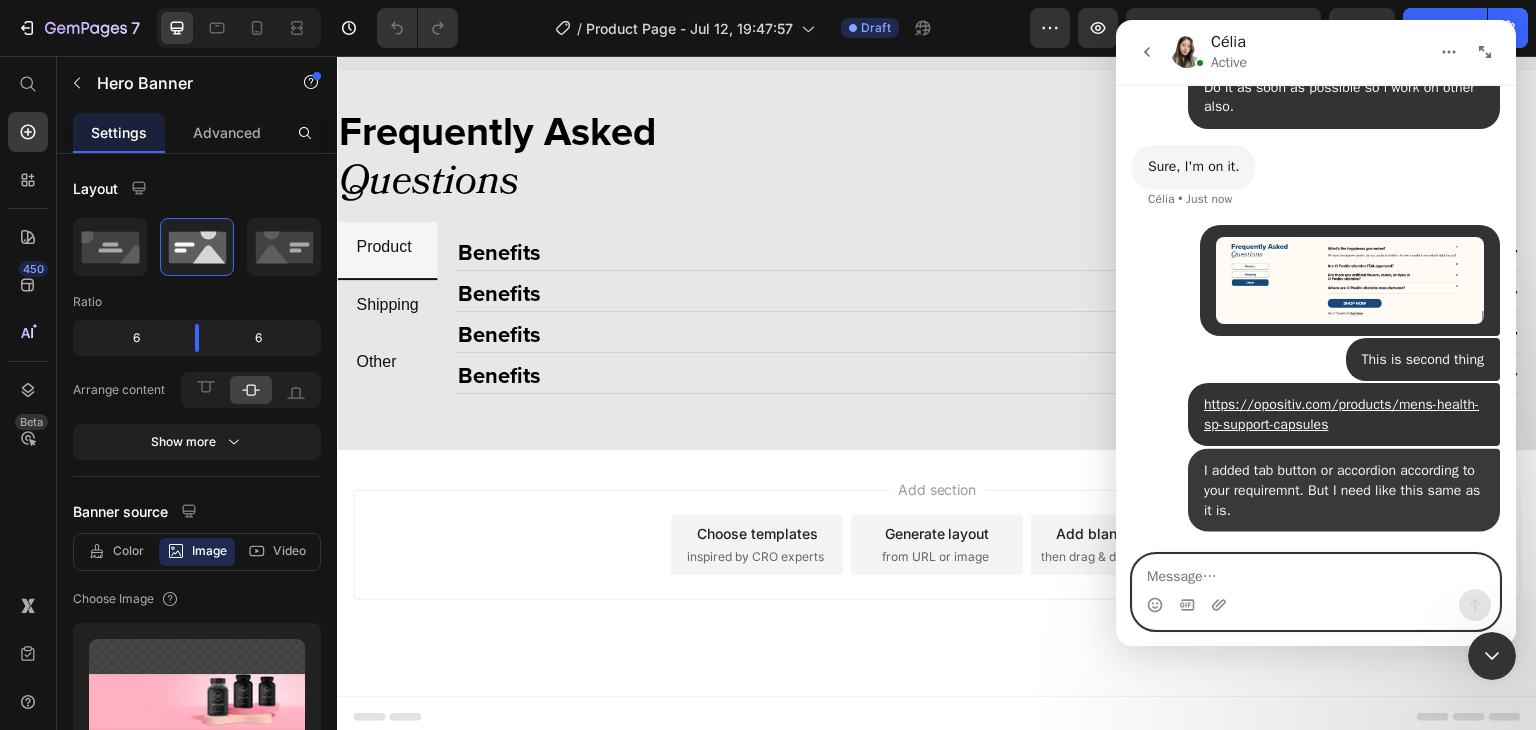 scroll, scrollTop: 16191, scrollLeft: 0, axis: vertical 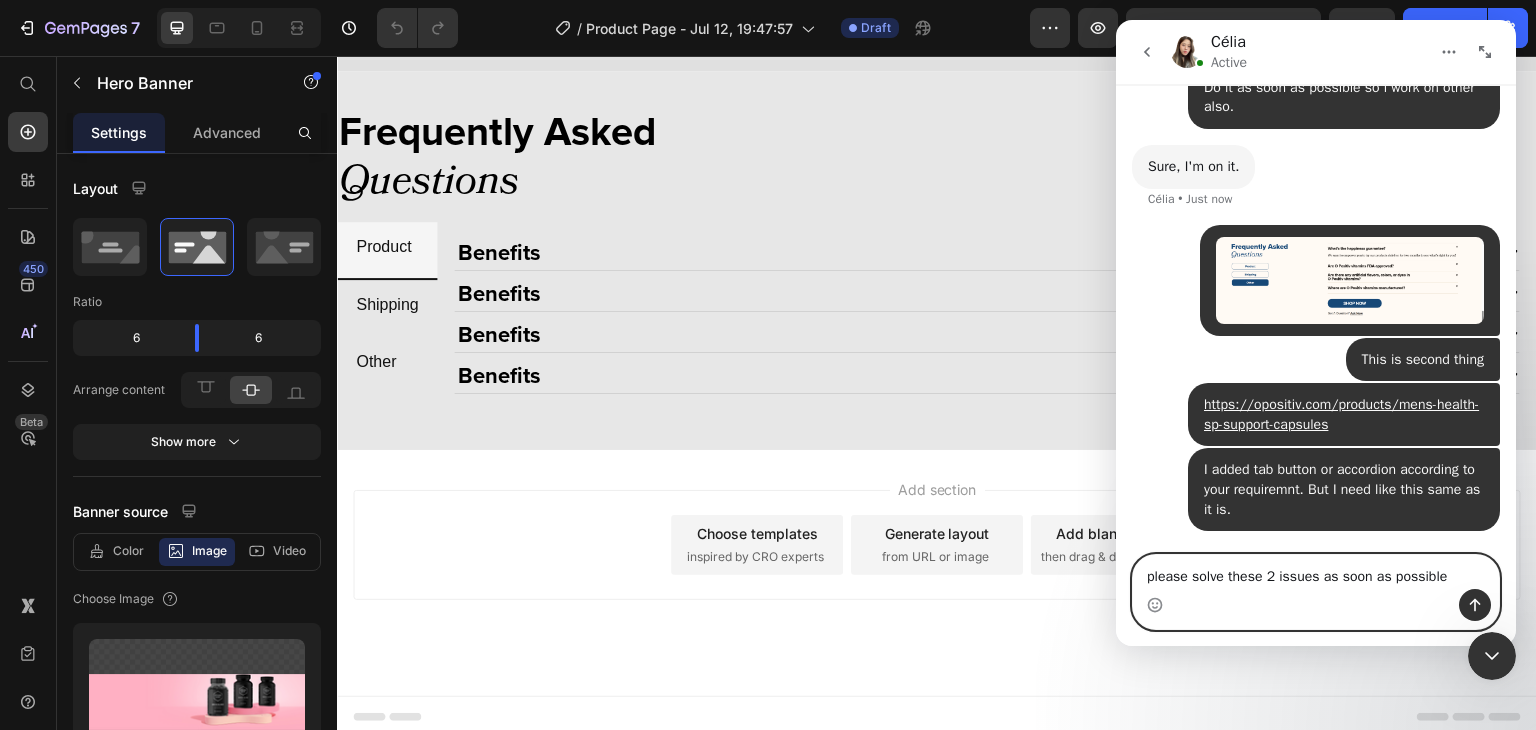 type on "please solve these 2 issues as soon as possible." 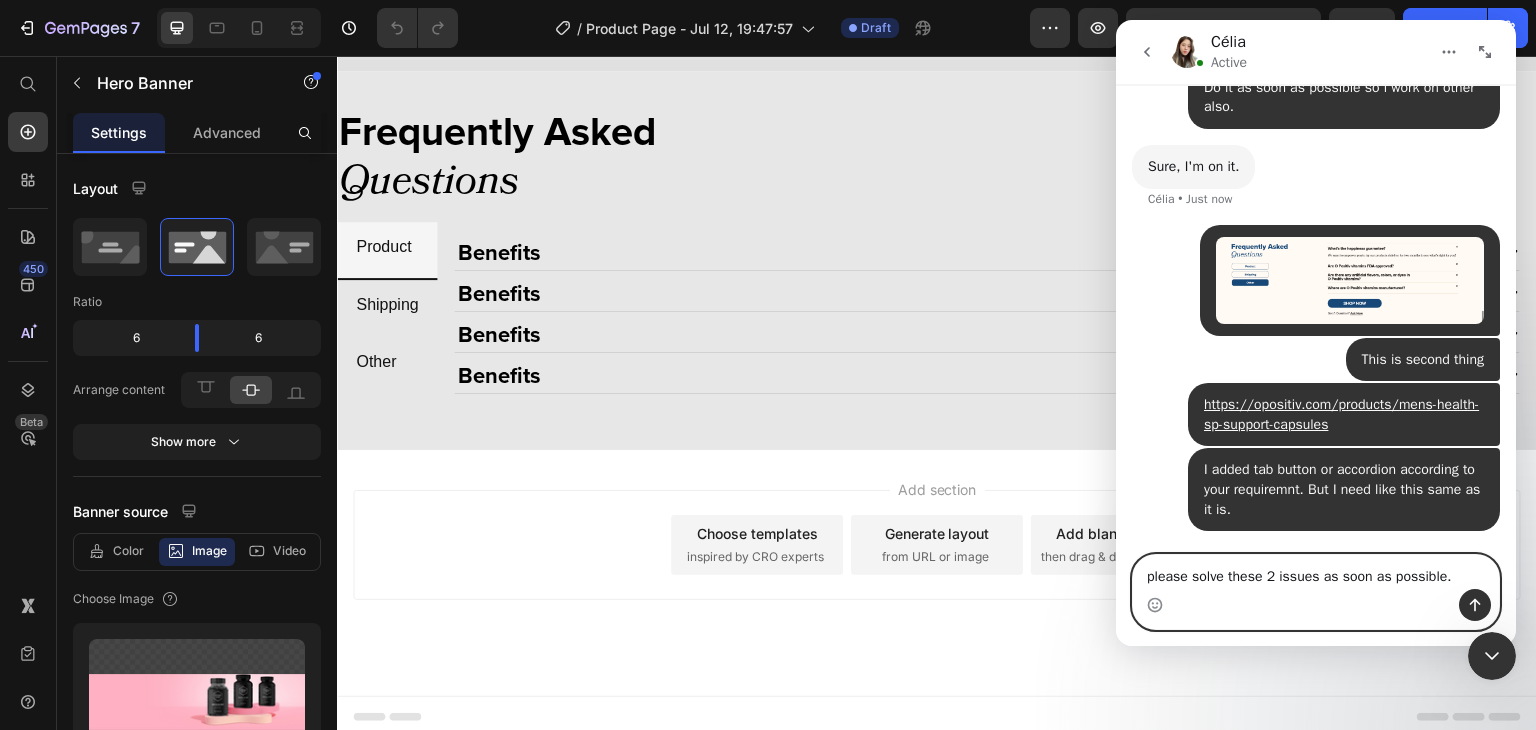 type 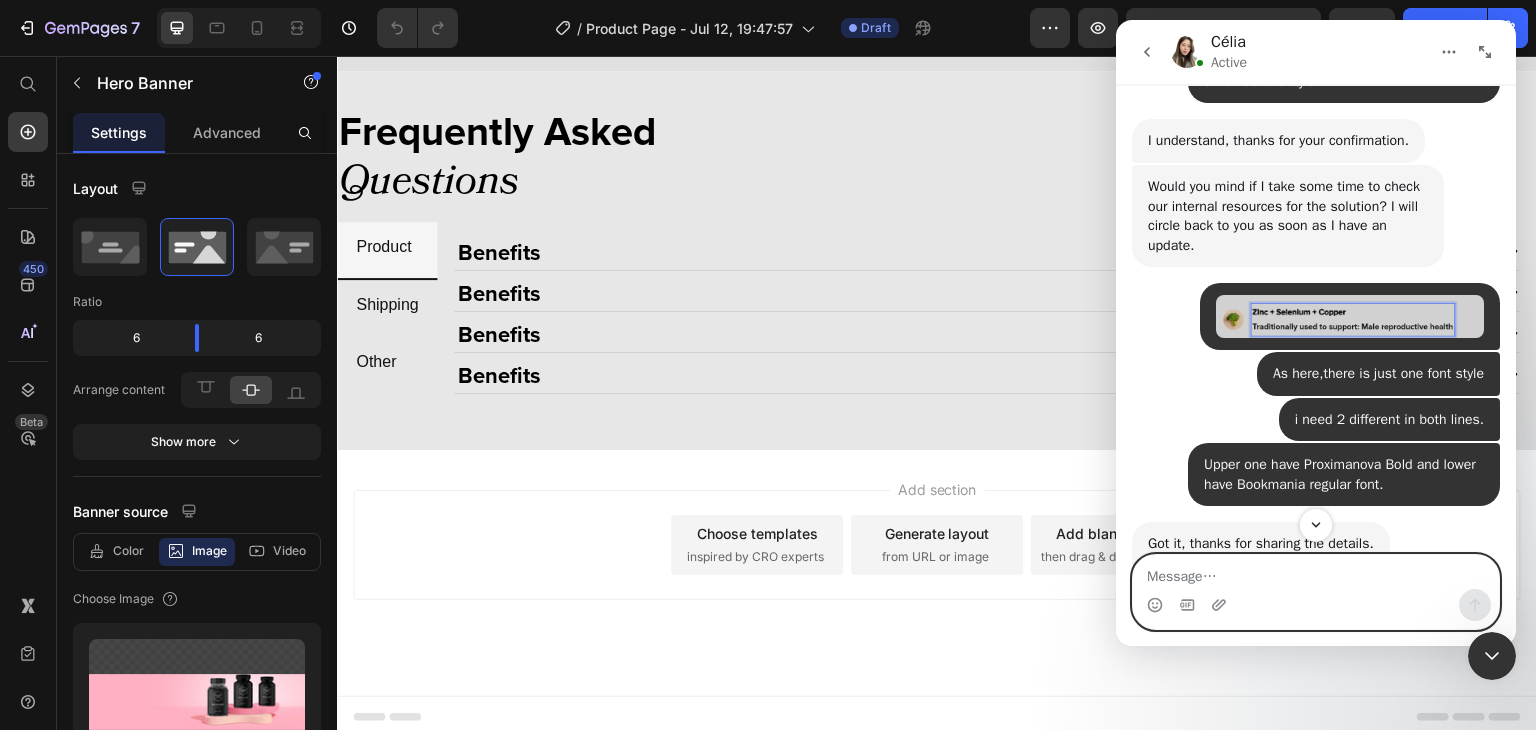 scroll, scrollTop: 15439, scrollLeft: 0, axis: vertical 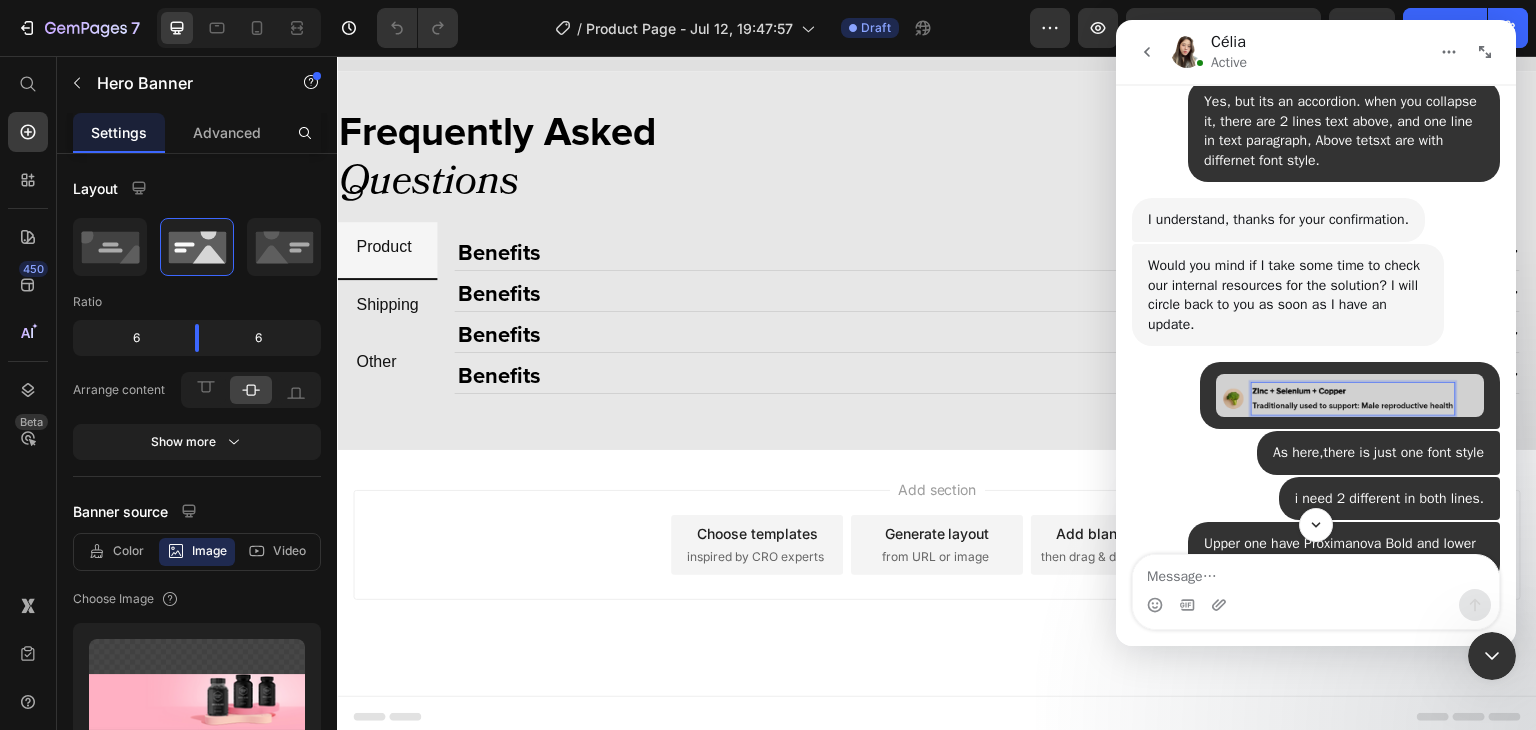click 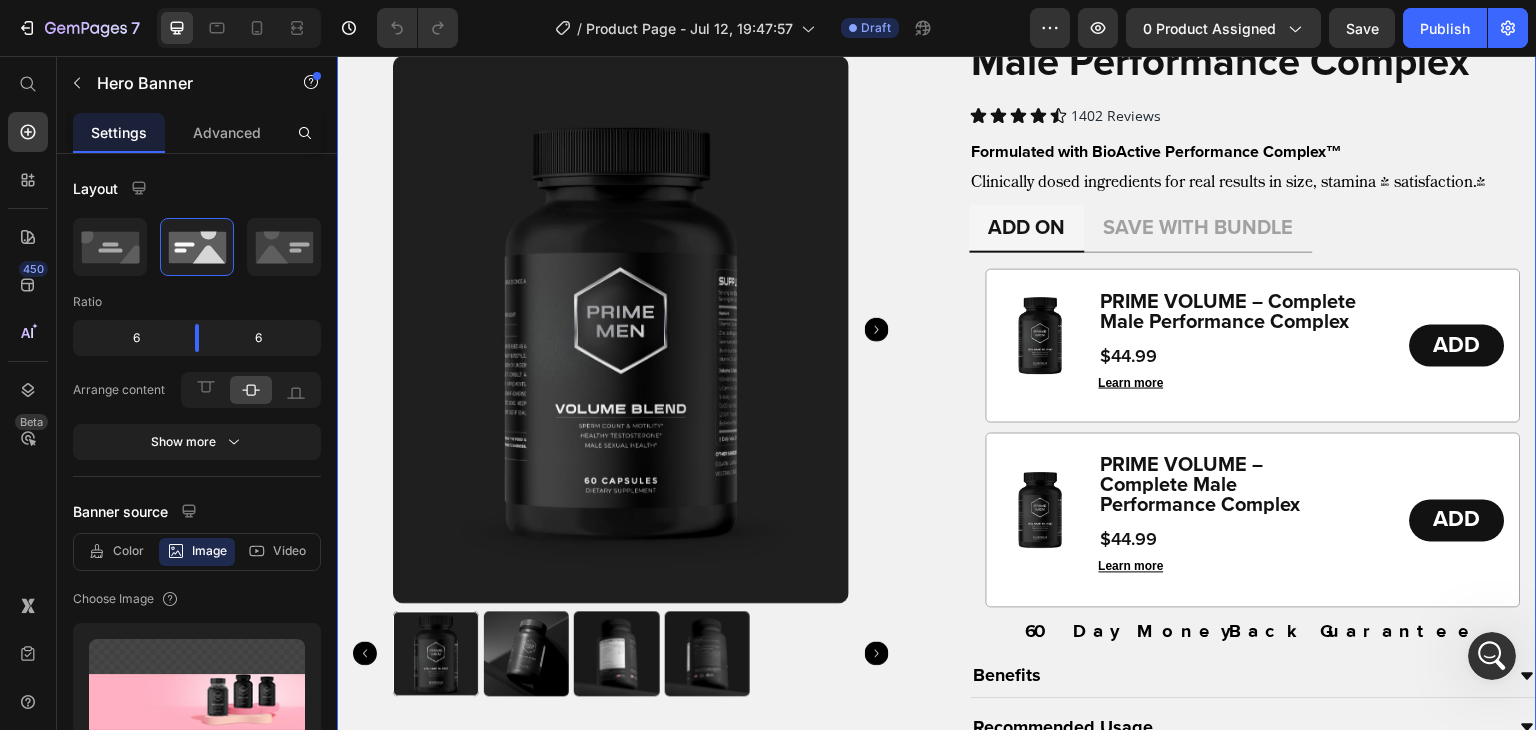 scroll, scrollTop: 1416, scrollLeft: 0, axis: vertical 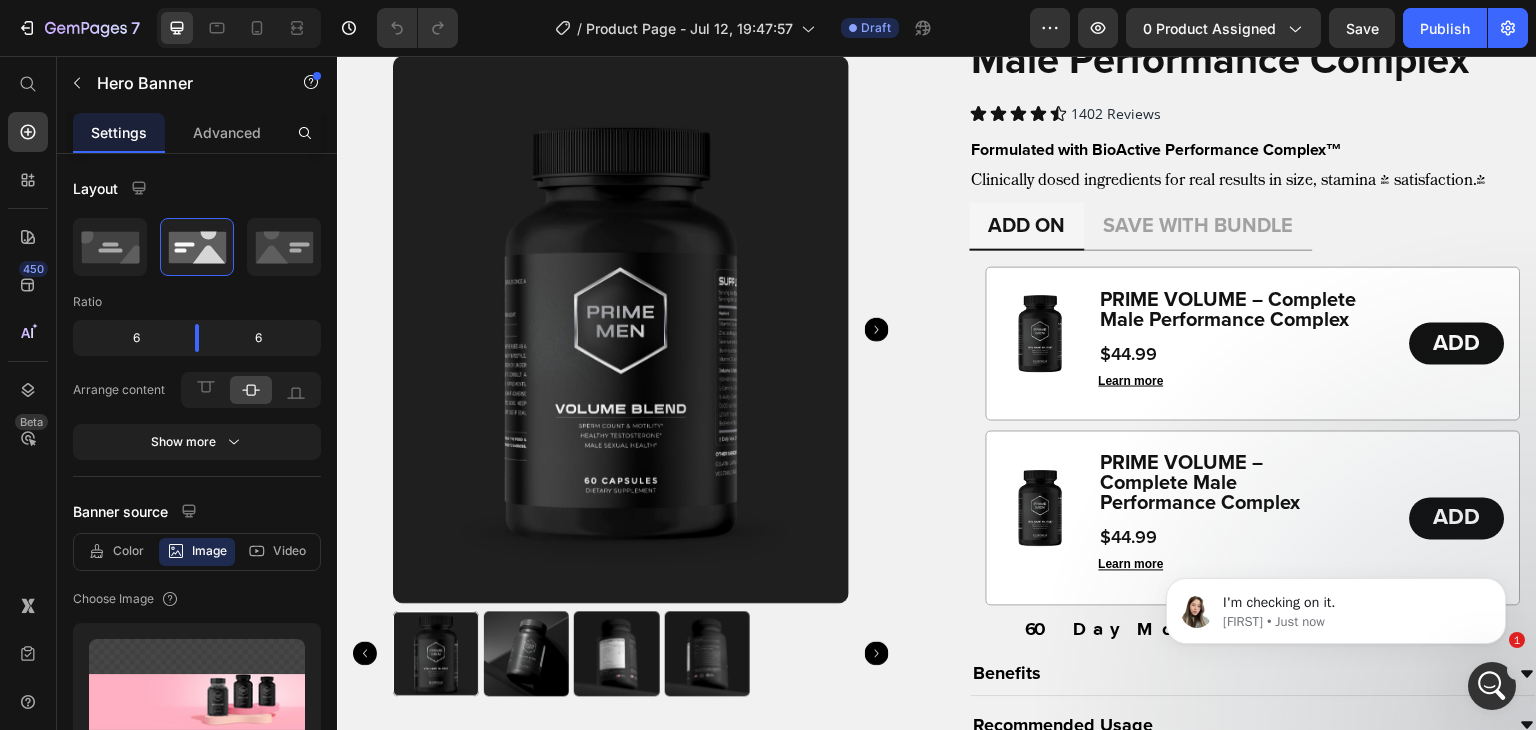 click 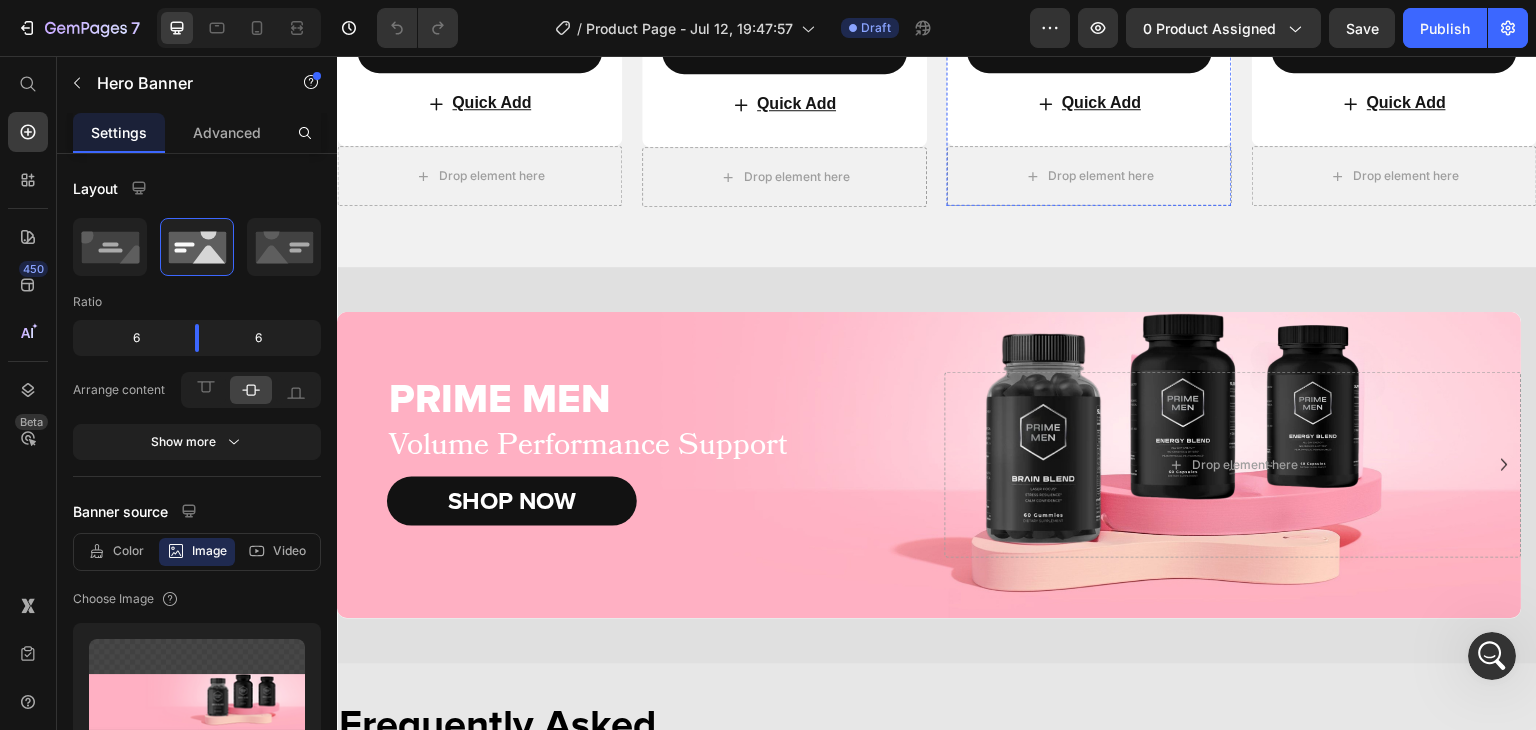 scroll, scrollTop: 3607, scrollLeft: 0, axis: vertical 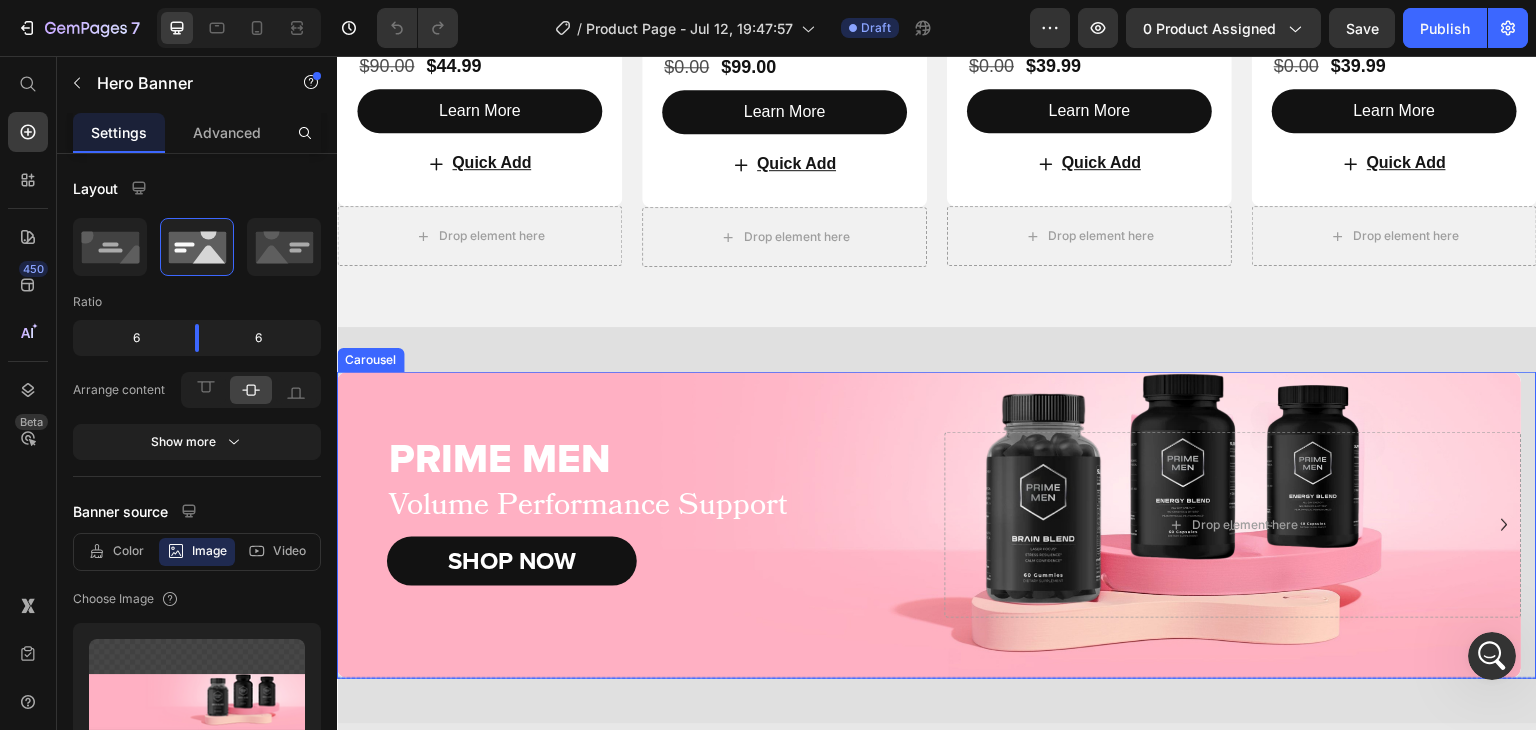 click 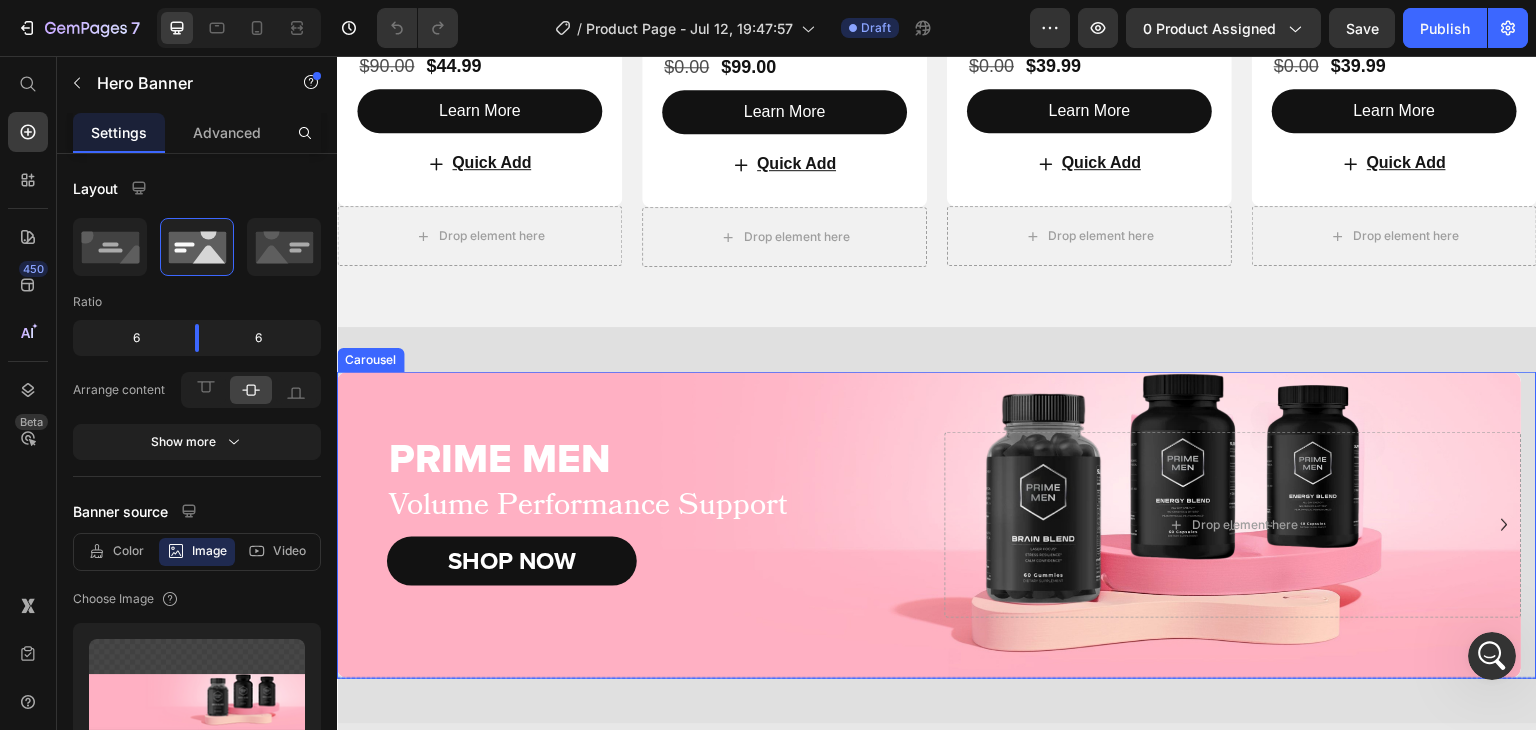 click 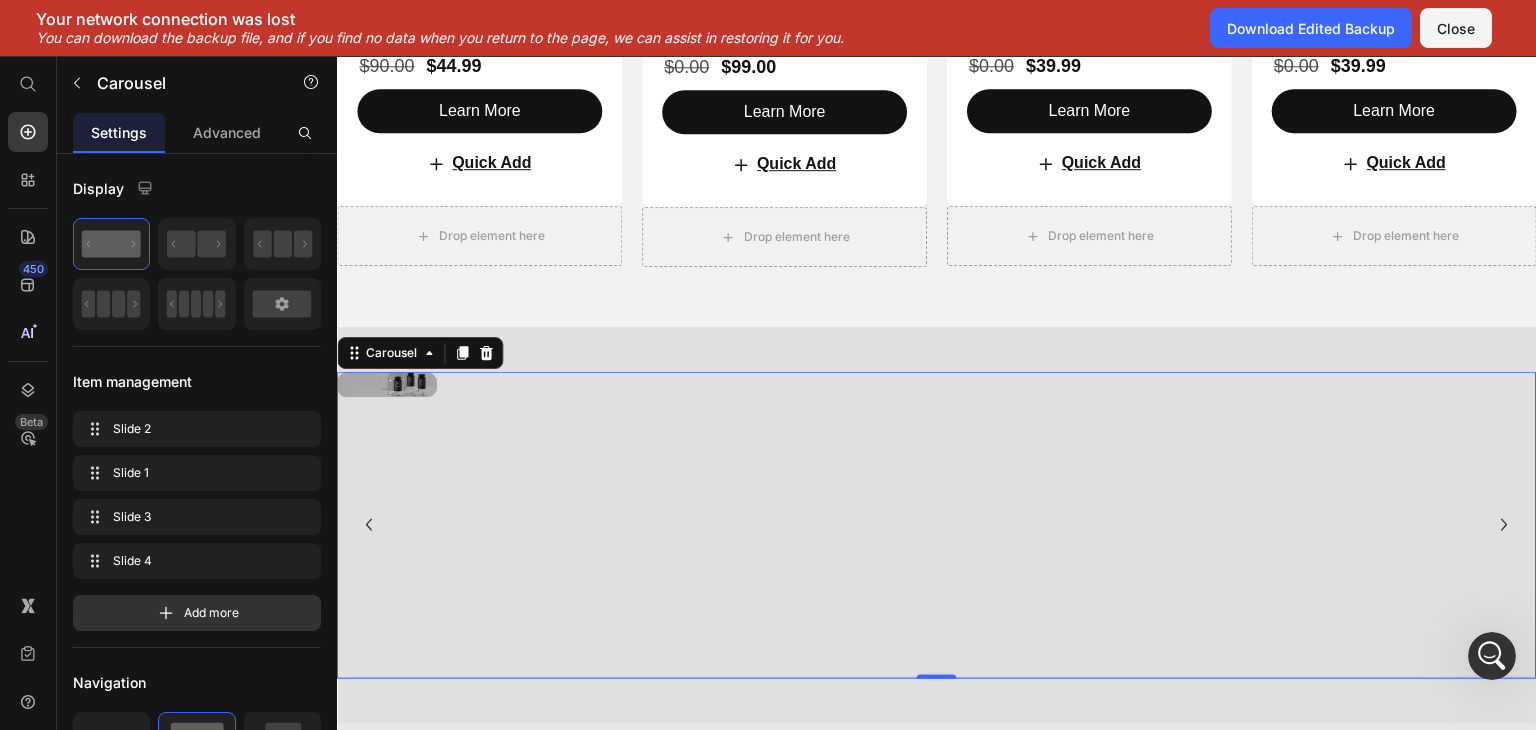 scroll, scrollTop: 16736, scrollLeft: 0, axis: vertical 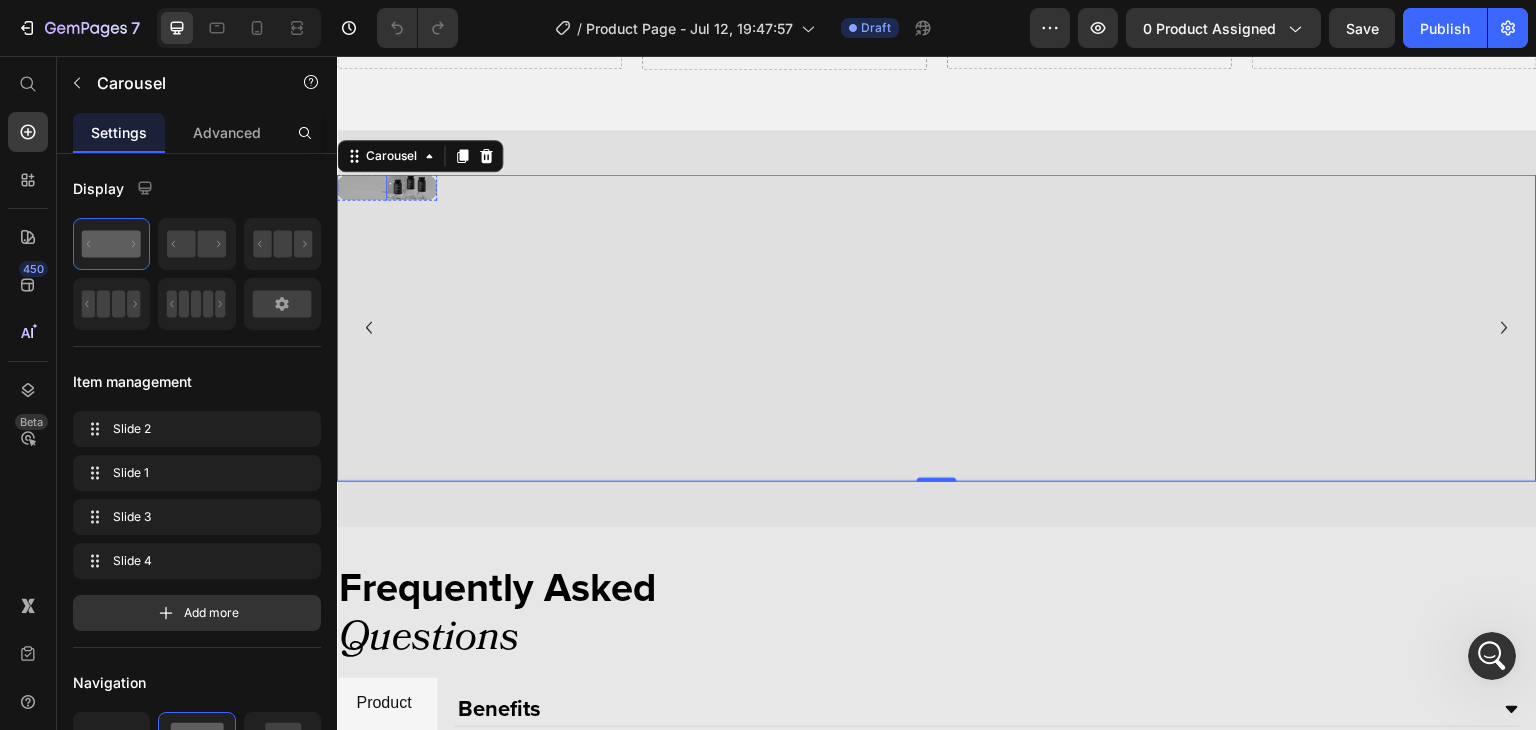 click on "Volume Performance Support" at bounding box center (389, 263) 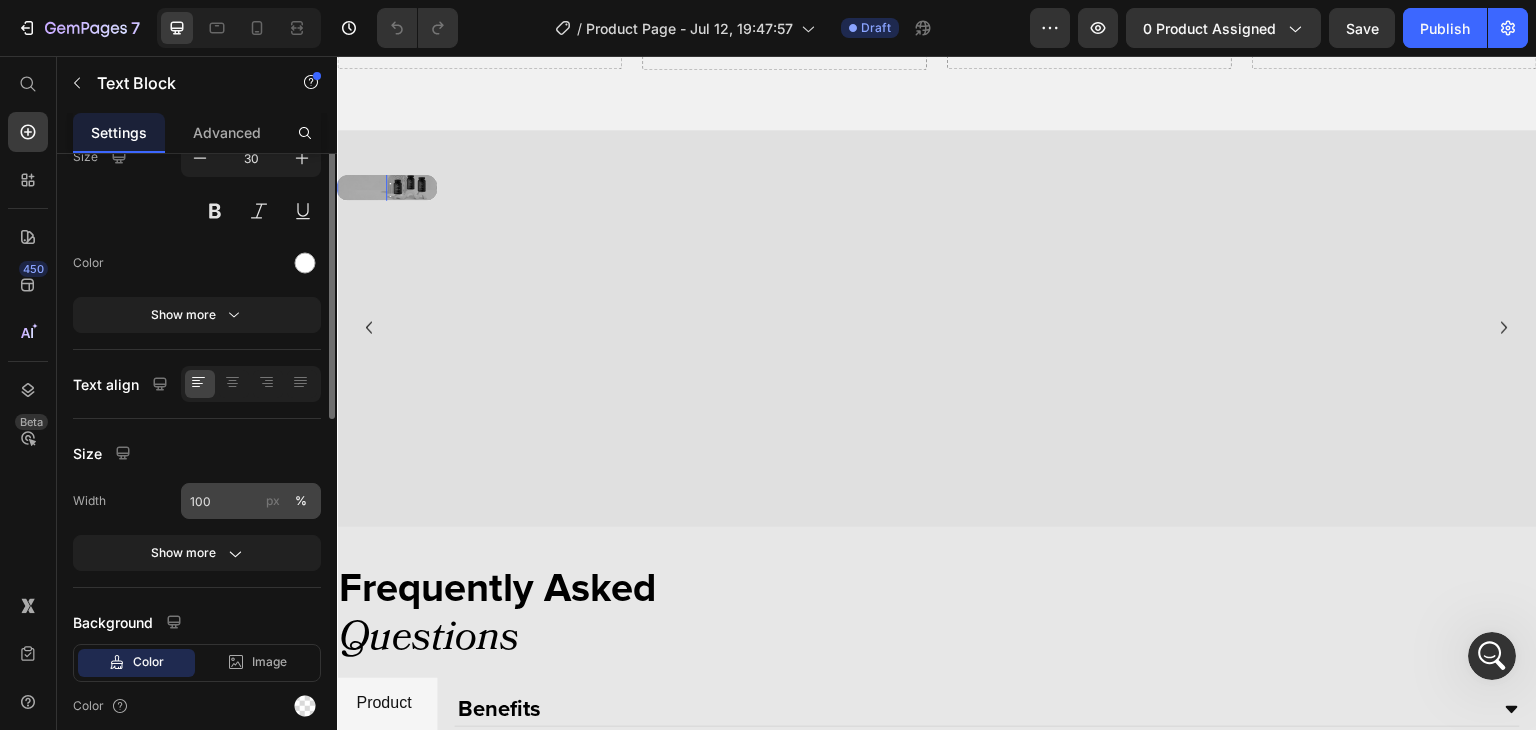 scroll, scrollTop: 0, scrollLeft: 0, axis: both 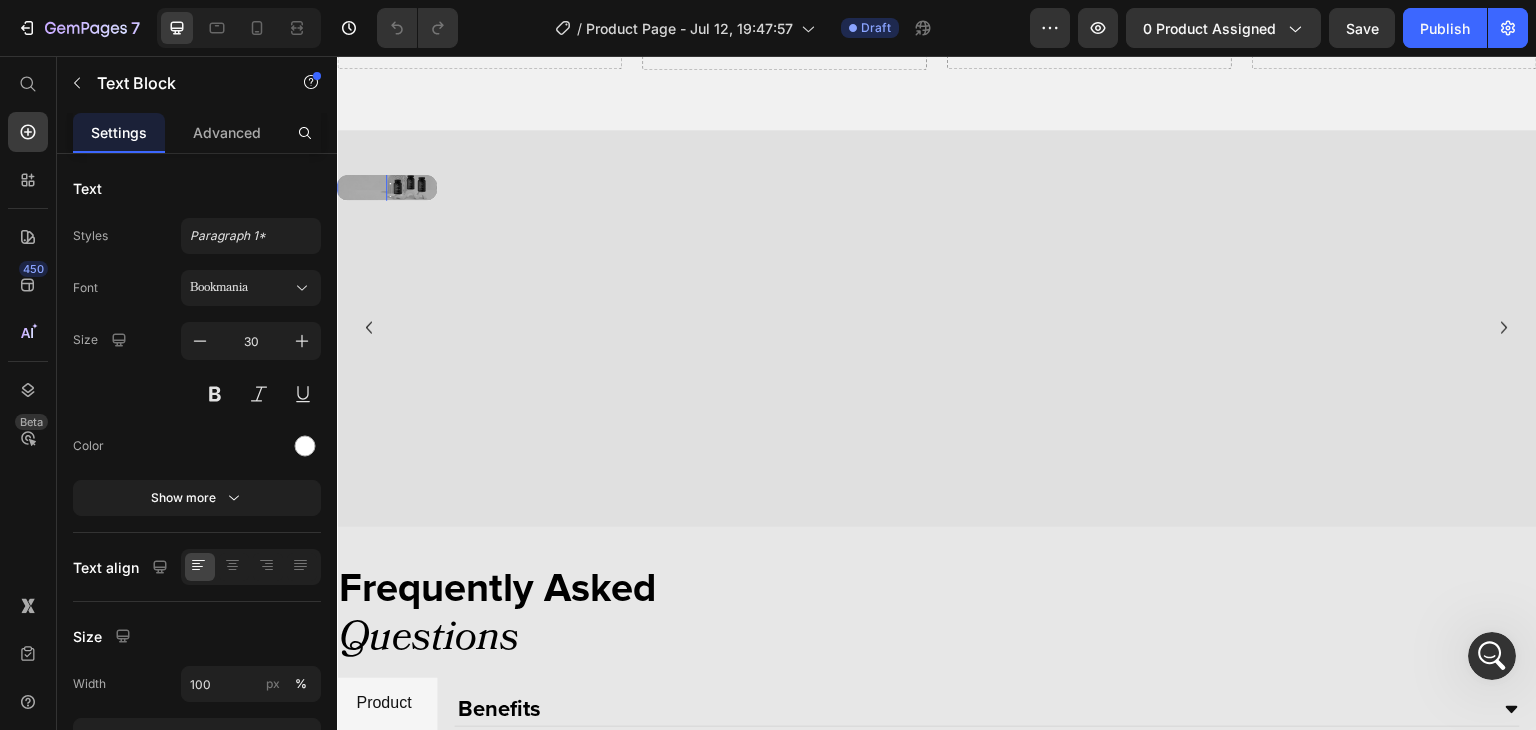 click on "PRIME MEN Heading Volume Performance Support Text Block   15 SHOP NOW Button
Hero Banner" at bounding box center [929, 328] 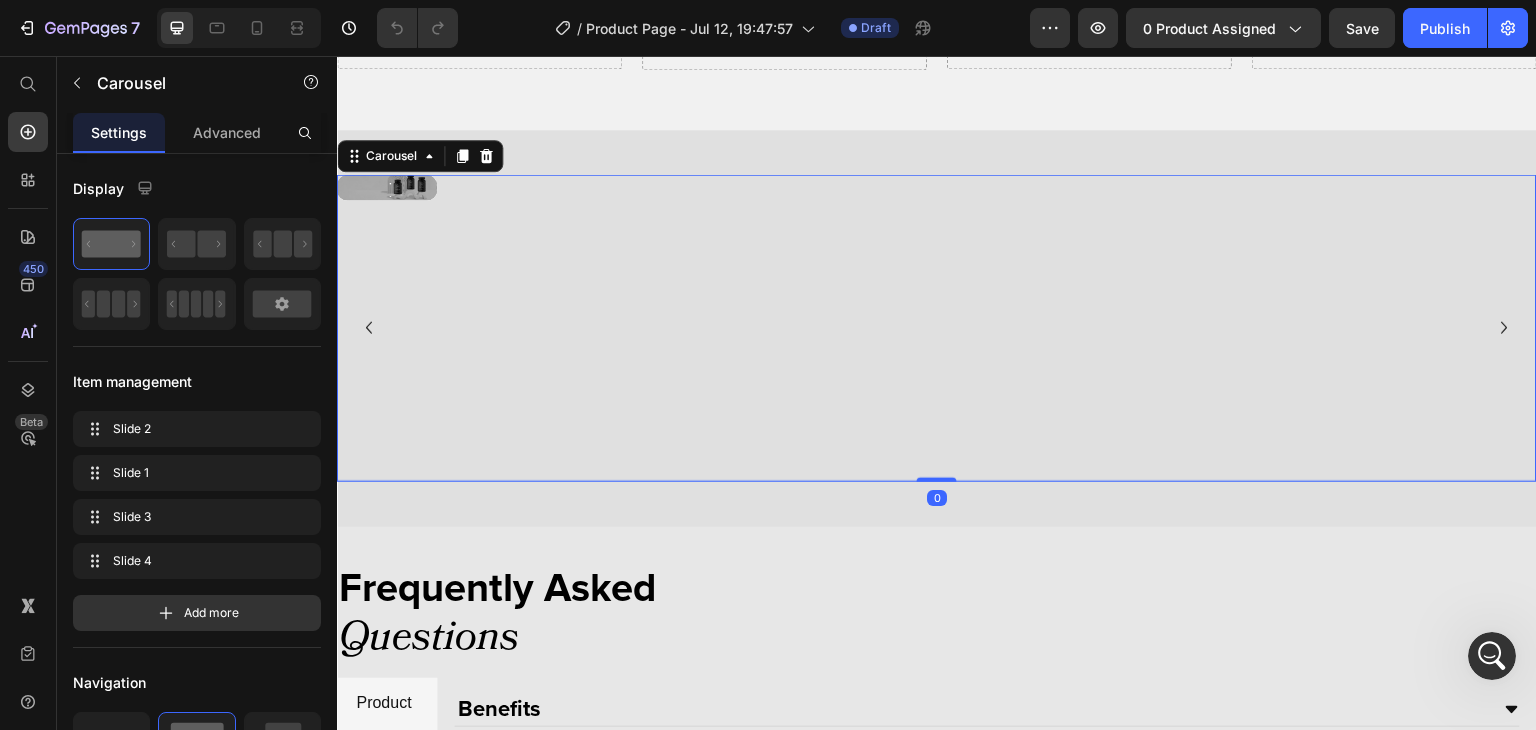 click 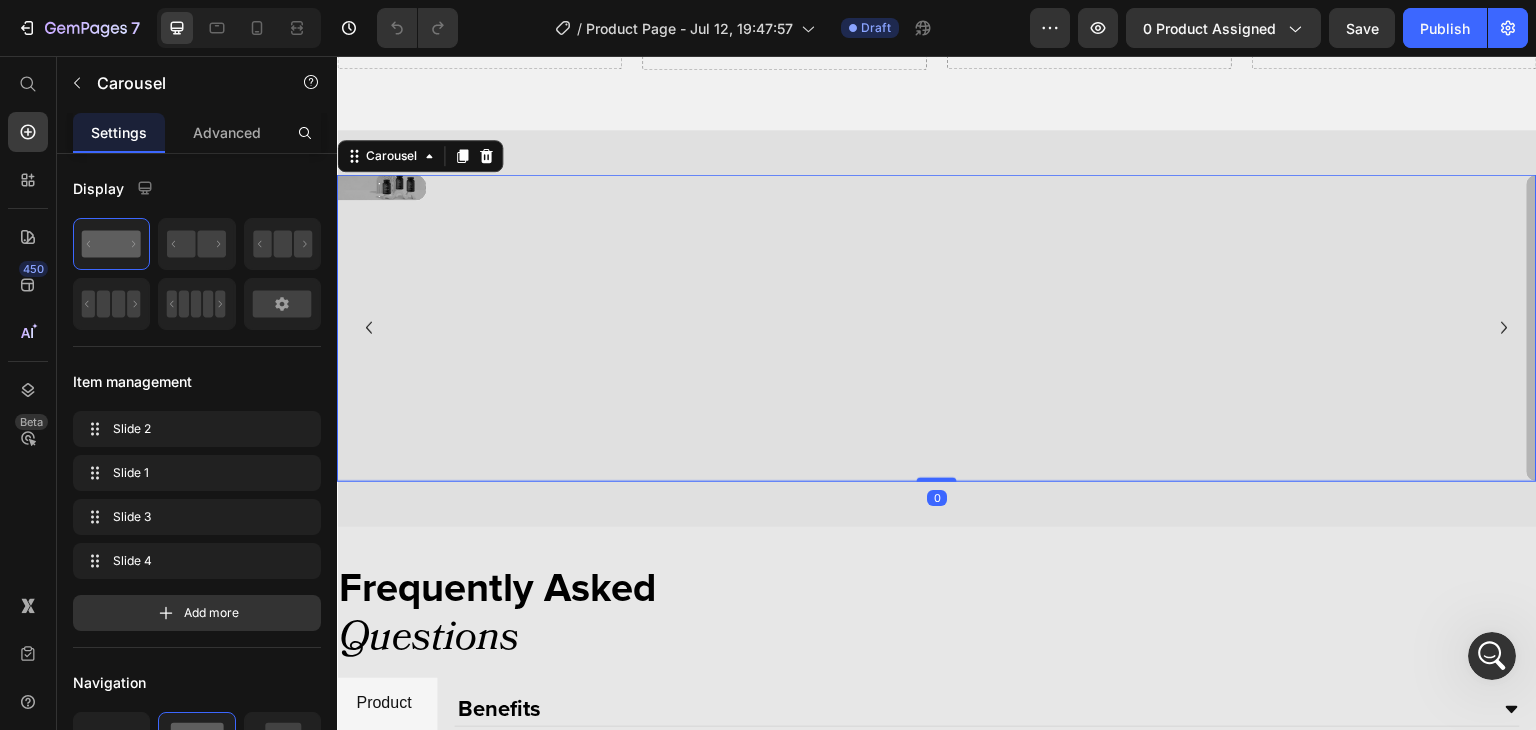 click 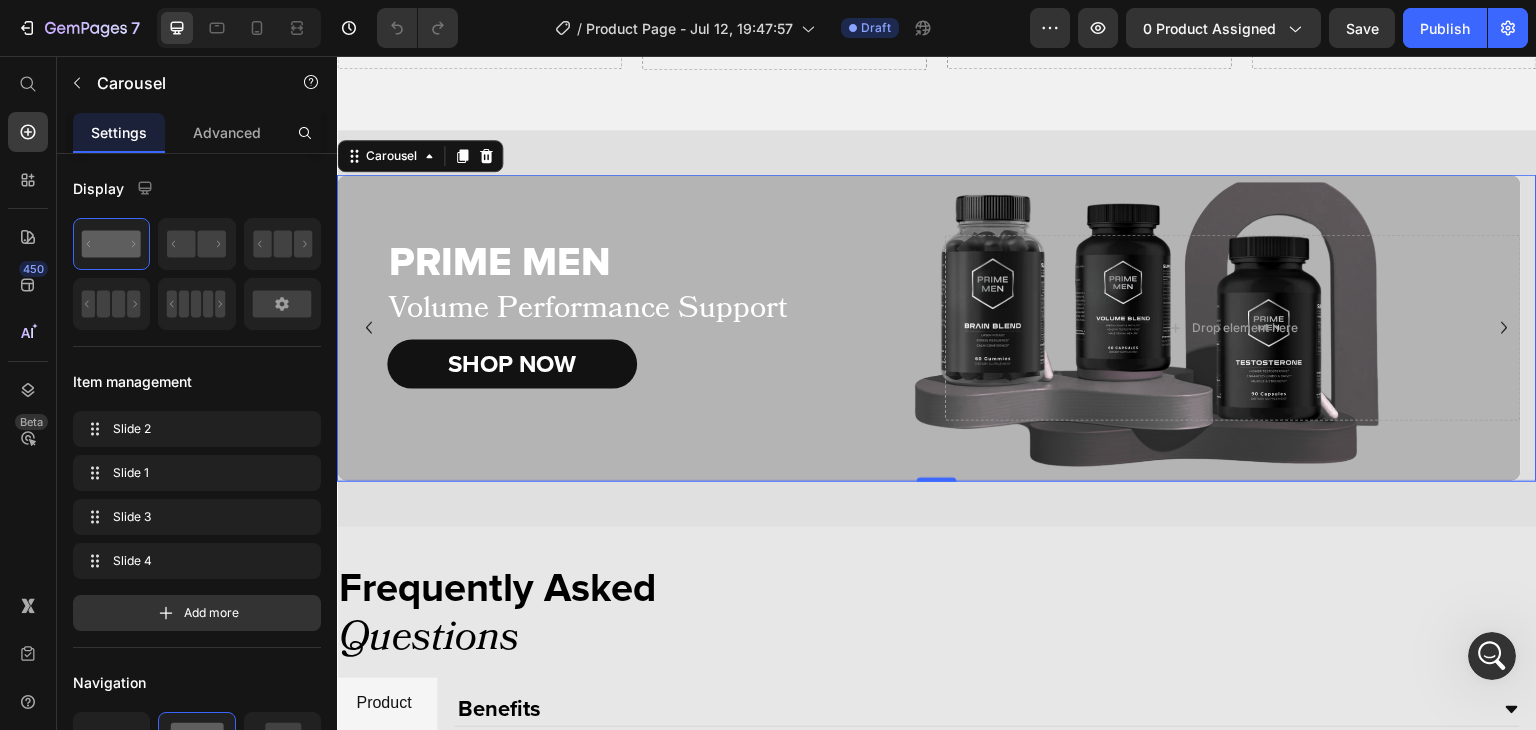 click 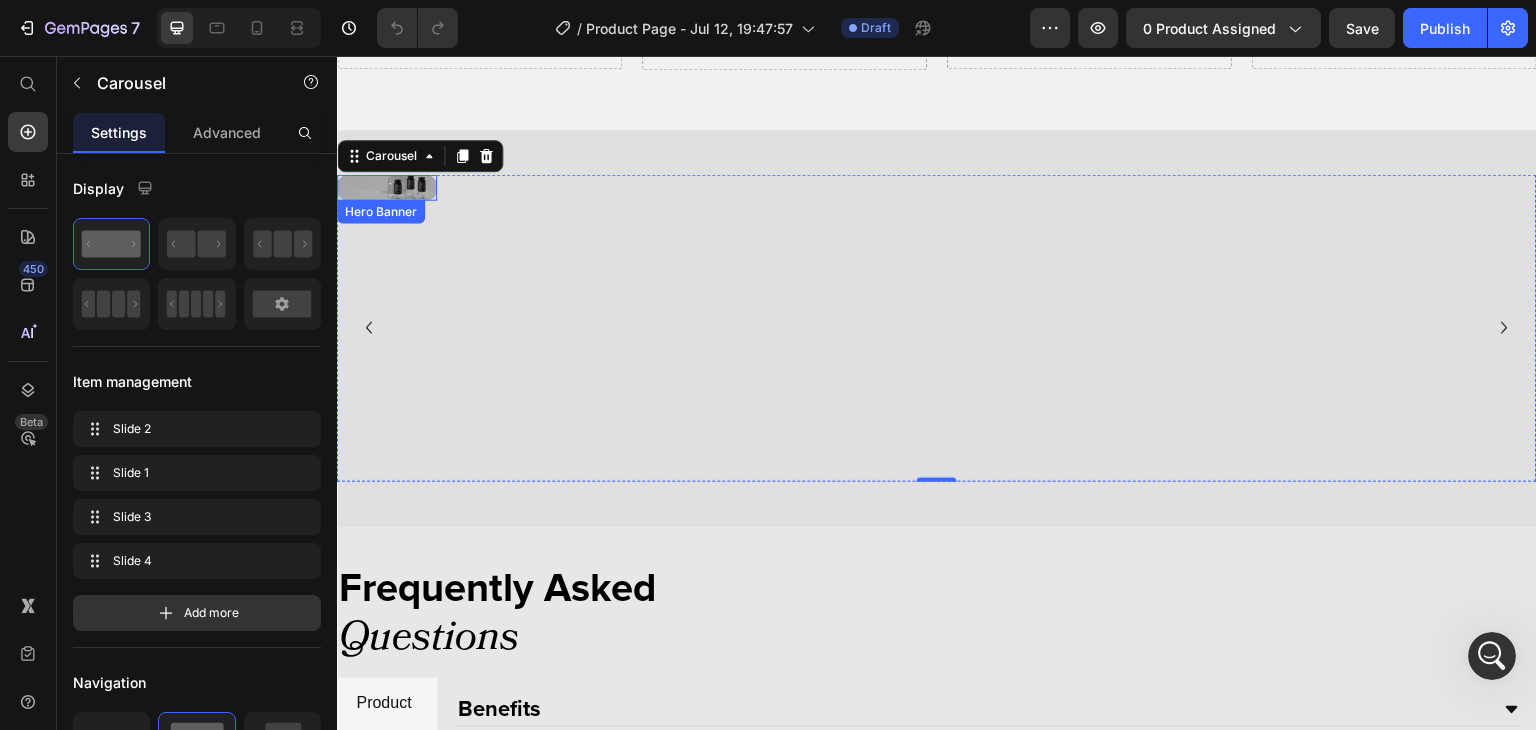 click on "PRIME MEN Heading Volume Performance Support Text Block SHOP NOW Button
Hero Banner" at bounding box center (387, 188) 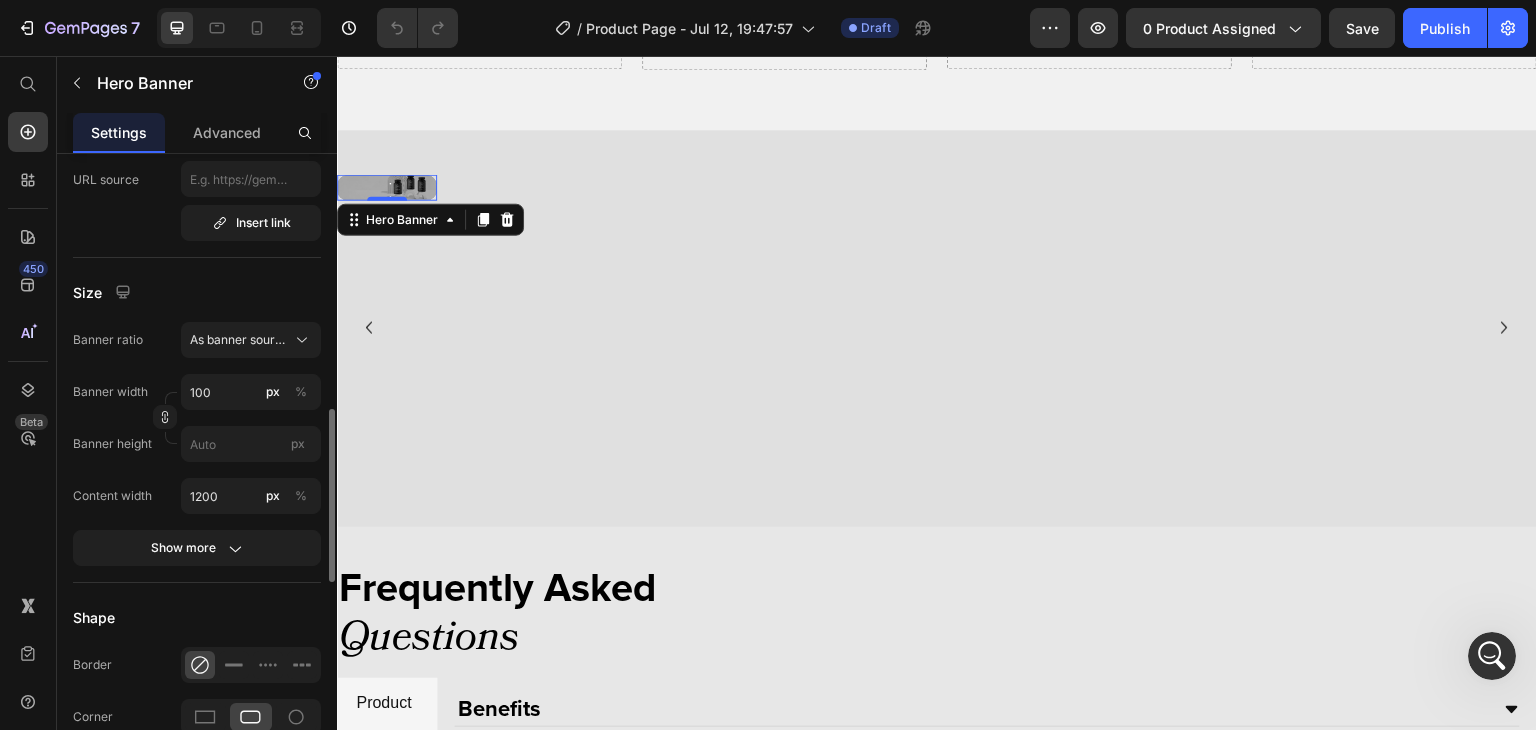 scroll, scrollTop: 893, scrollLeft: 0, axis: vertical 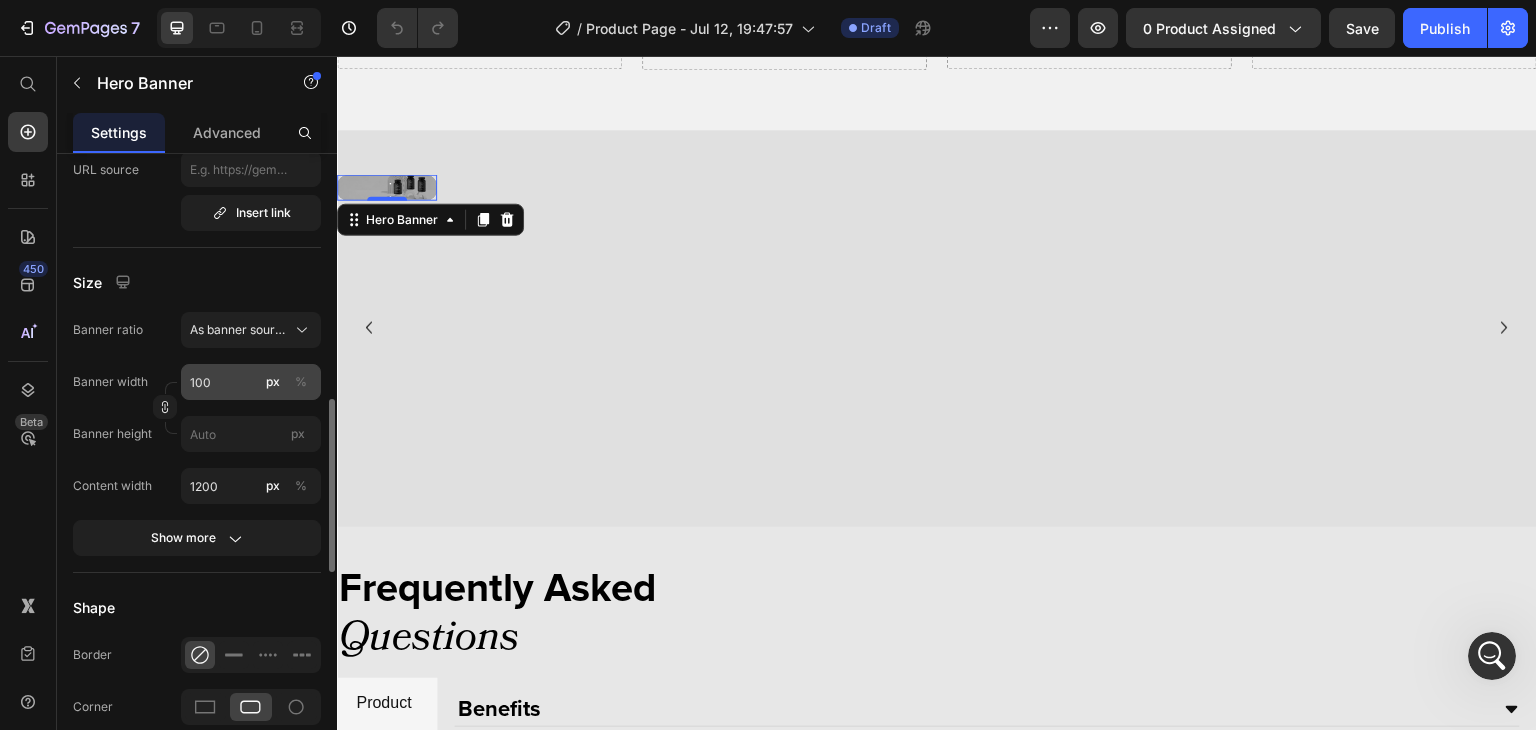 drag, startPoint x: 301, startPoint y: 383, endPoint x: 535, endPoint y: 462, distance: 246.97571 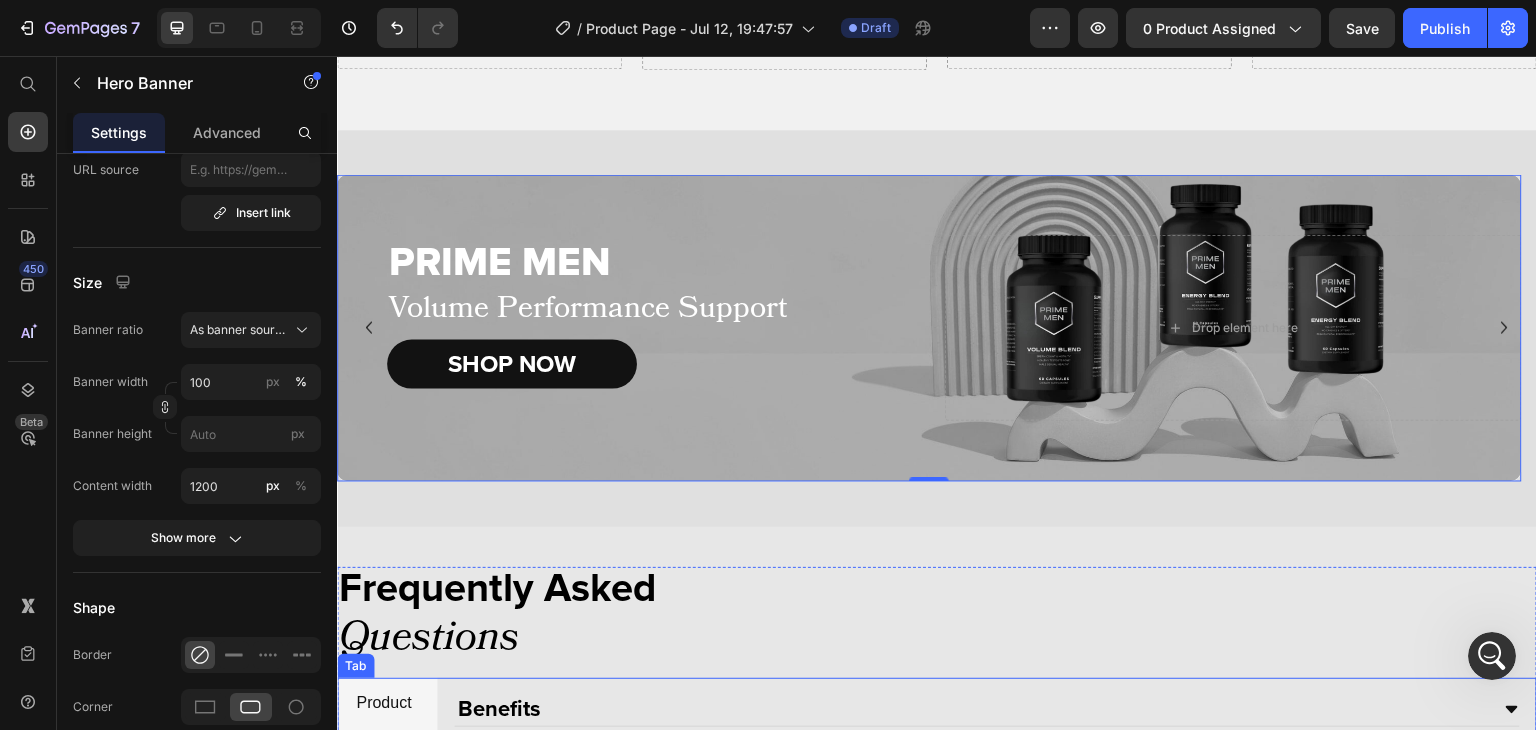 scroll, scrollTop: 4044, scrollLeft: 0, axis: vertical 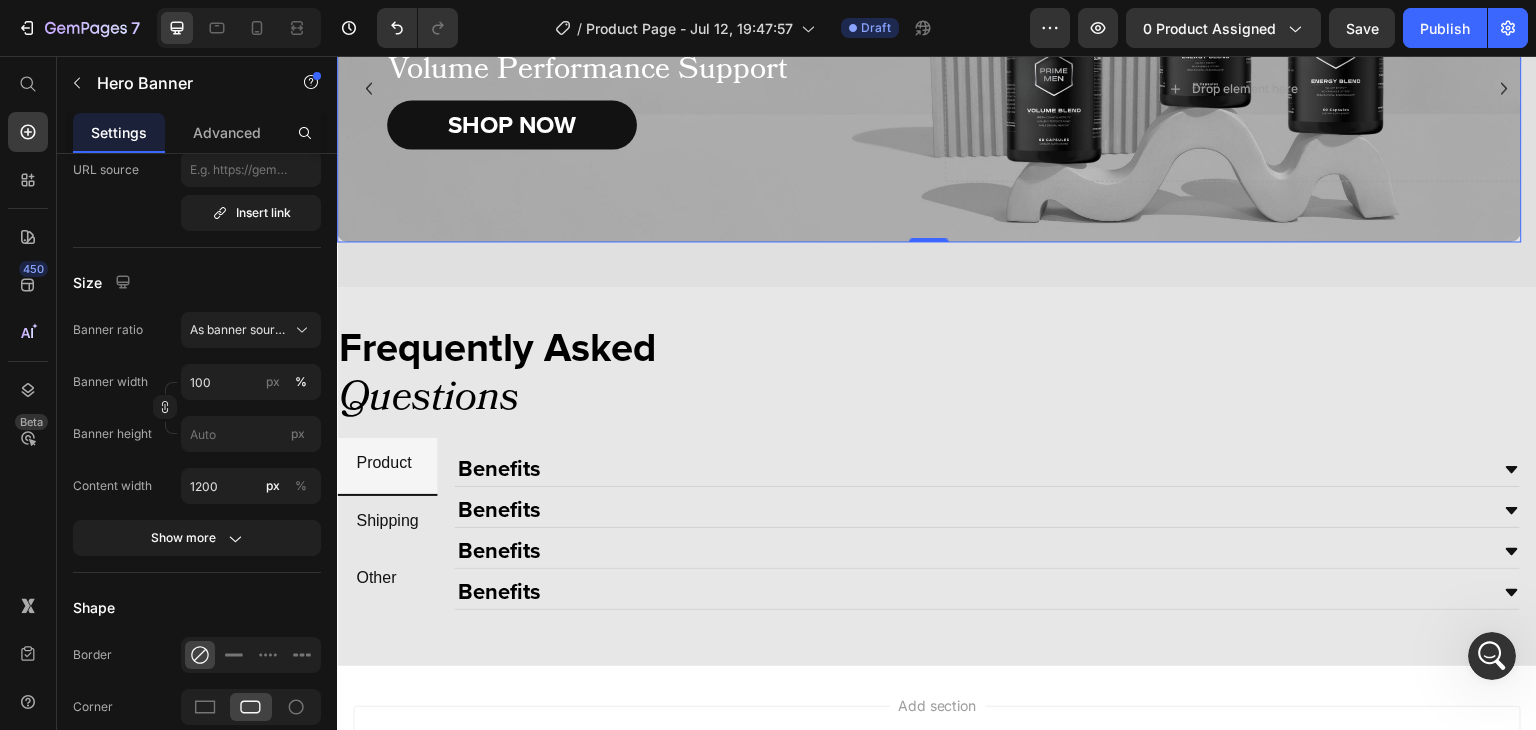 click 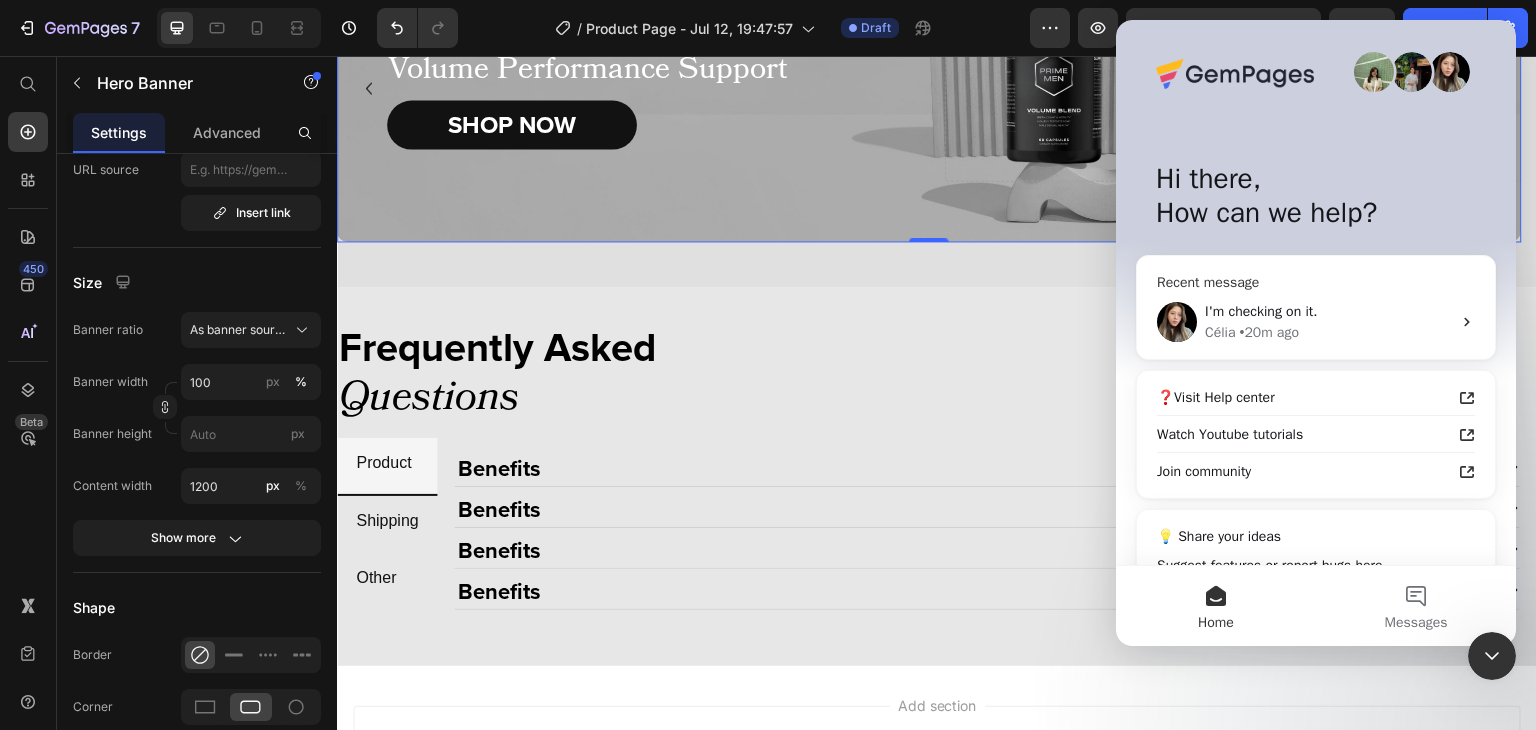 click on "[FIRST] •  20m ago" at bounding box center [1328, 332] 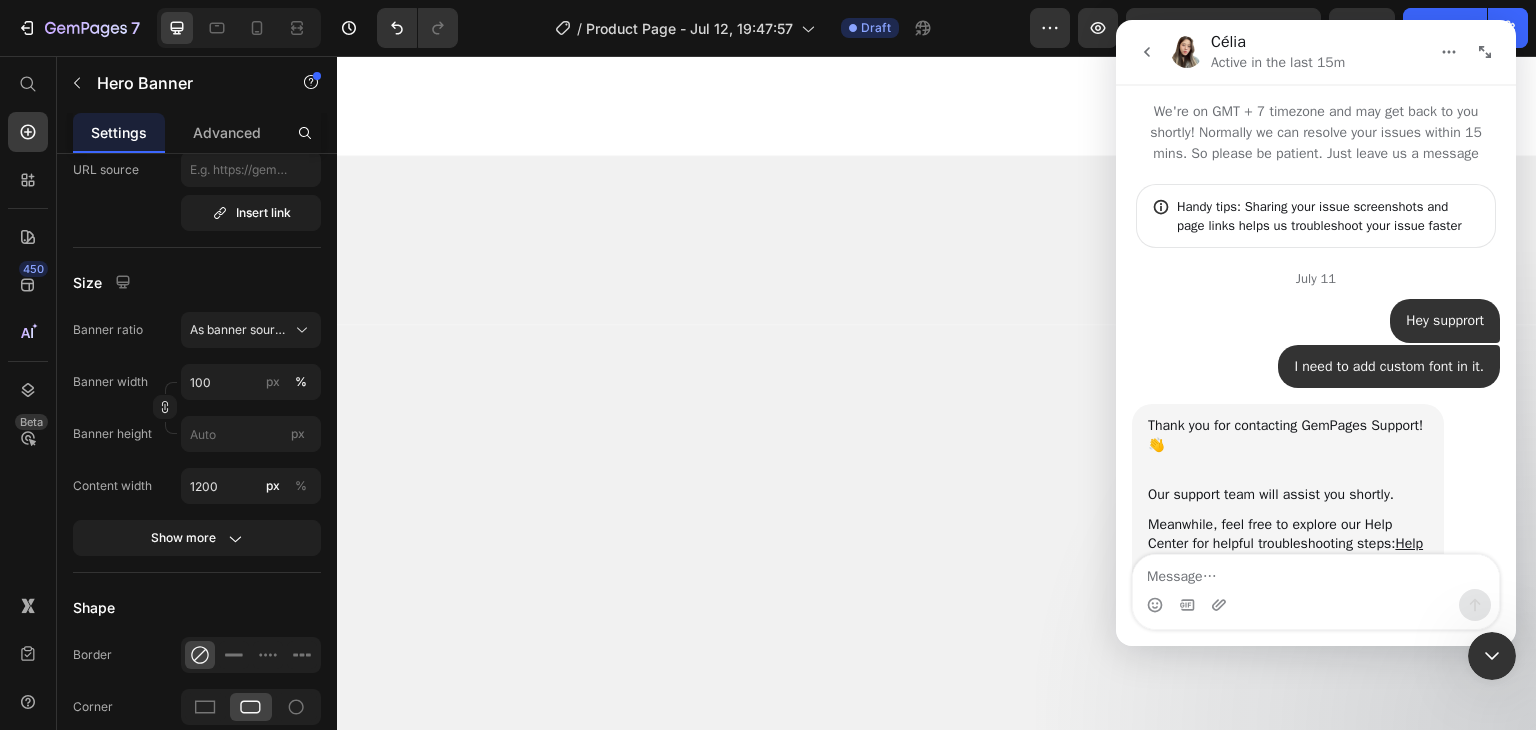 scroll, scrollTop: 0, scrollLeft: 0, axis: both 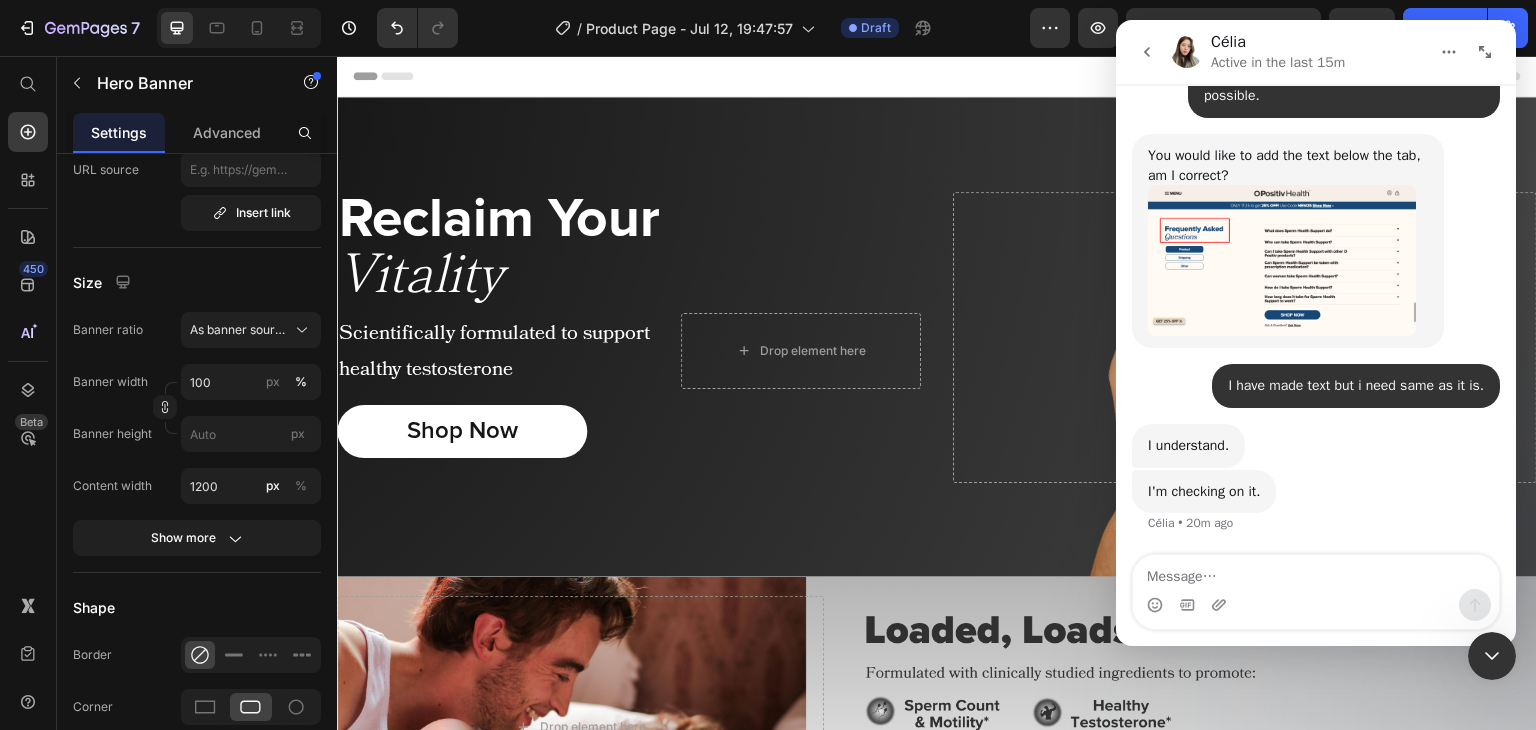 click 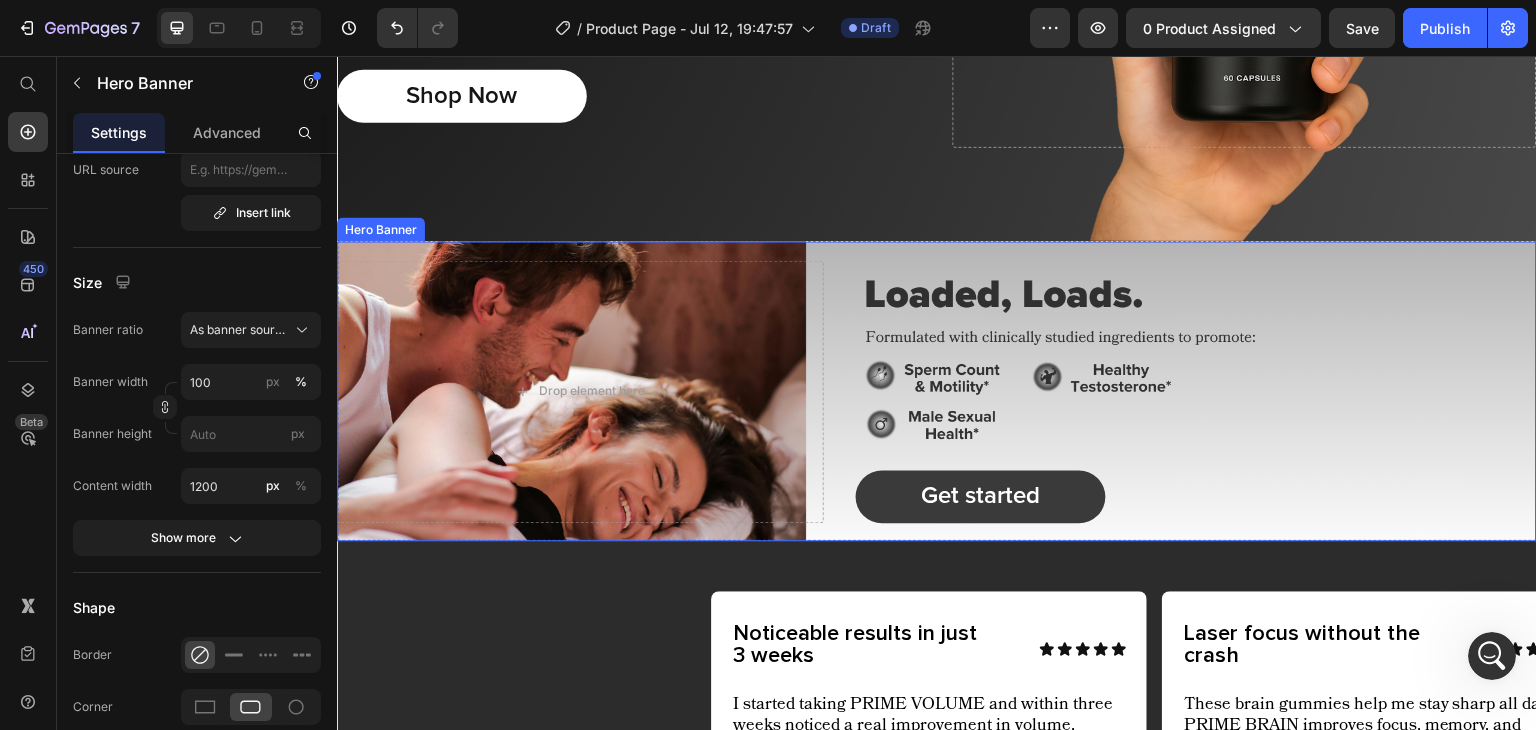 scroll, scrollTop: 16651, scrollLeft: 0, axis: vertical 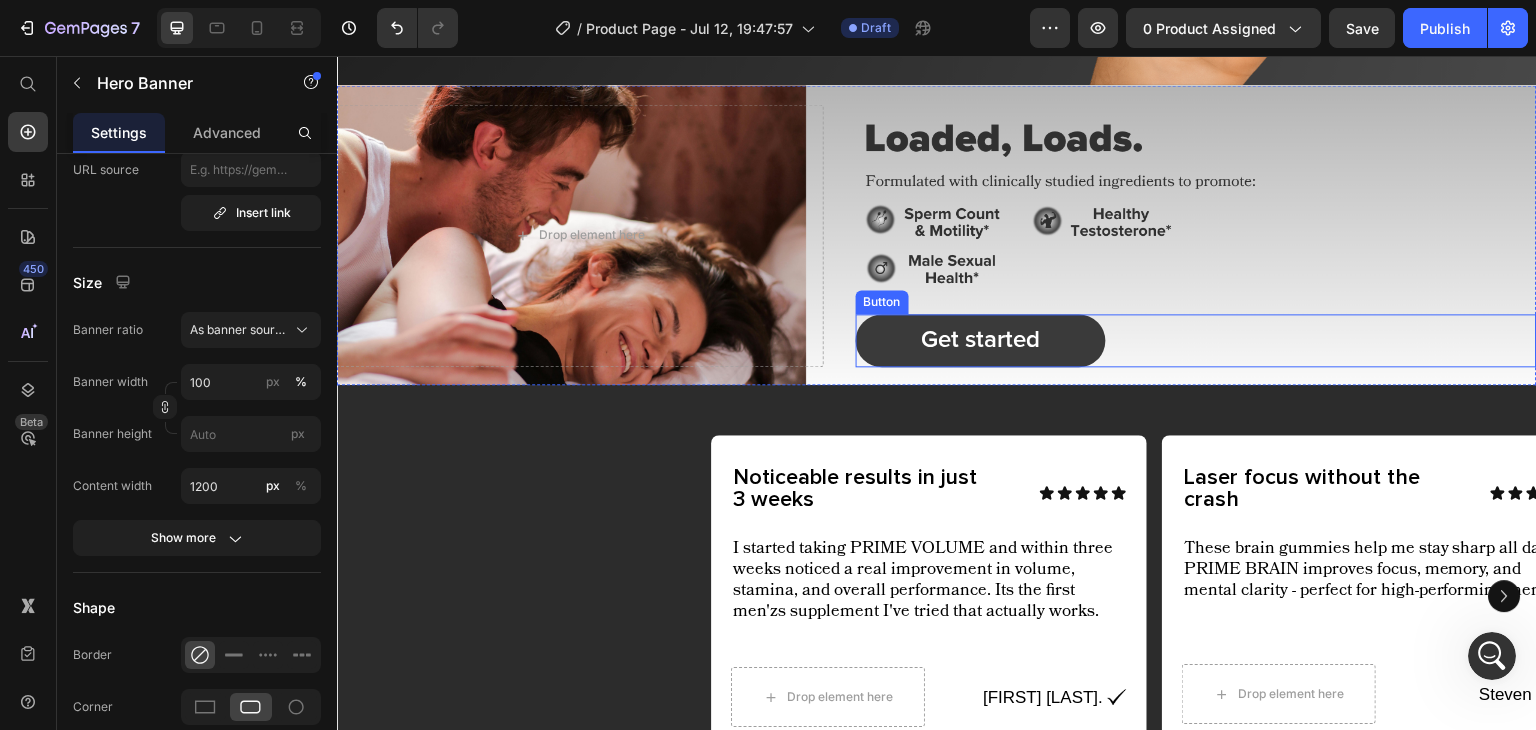 click on "Get started Button" at bounding box center [1196, 340] 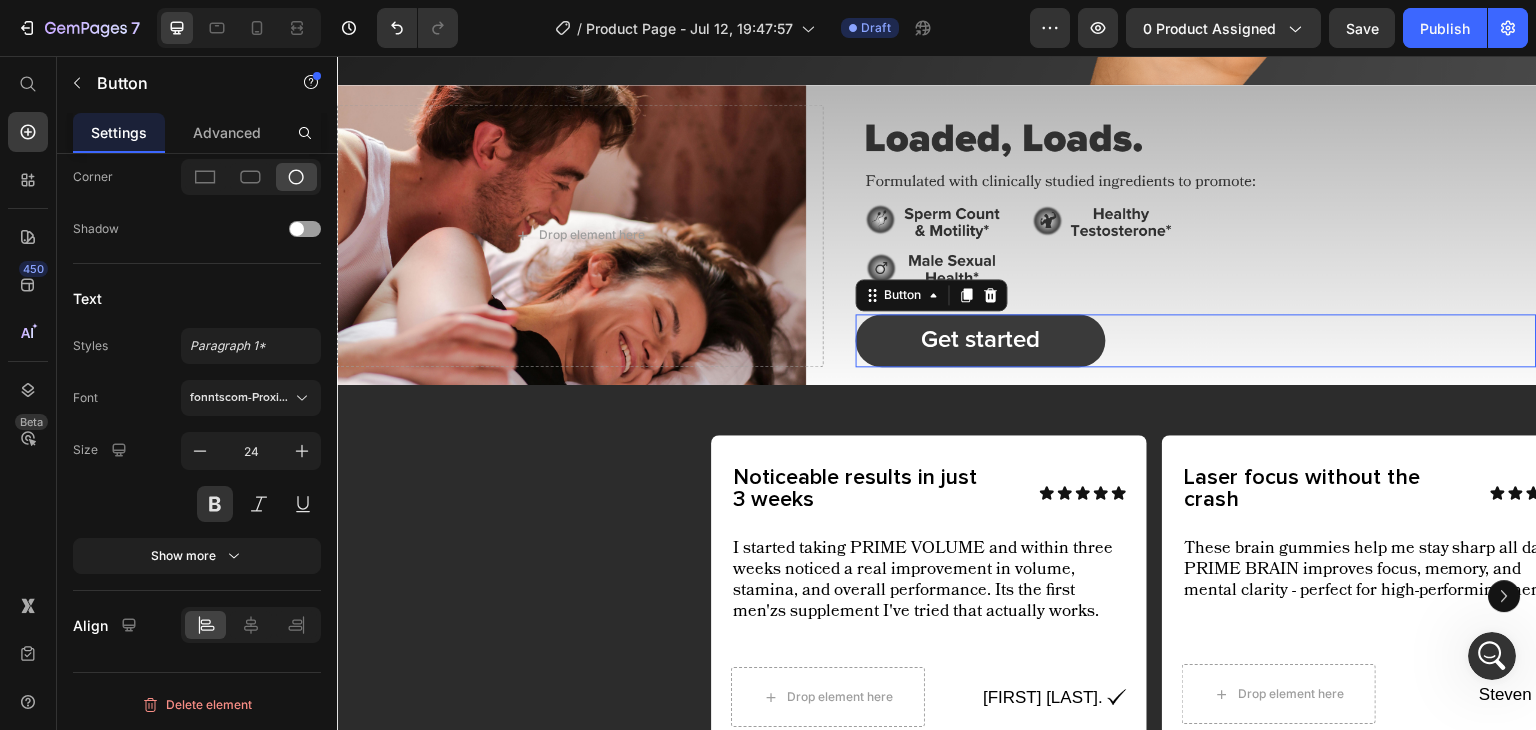 scroll, scrollTop: 0, scrollLeft: 0, axis: both 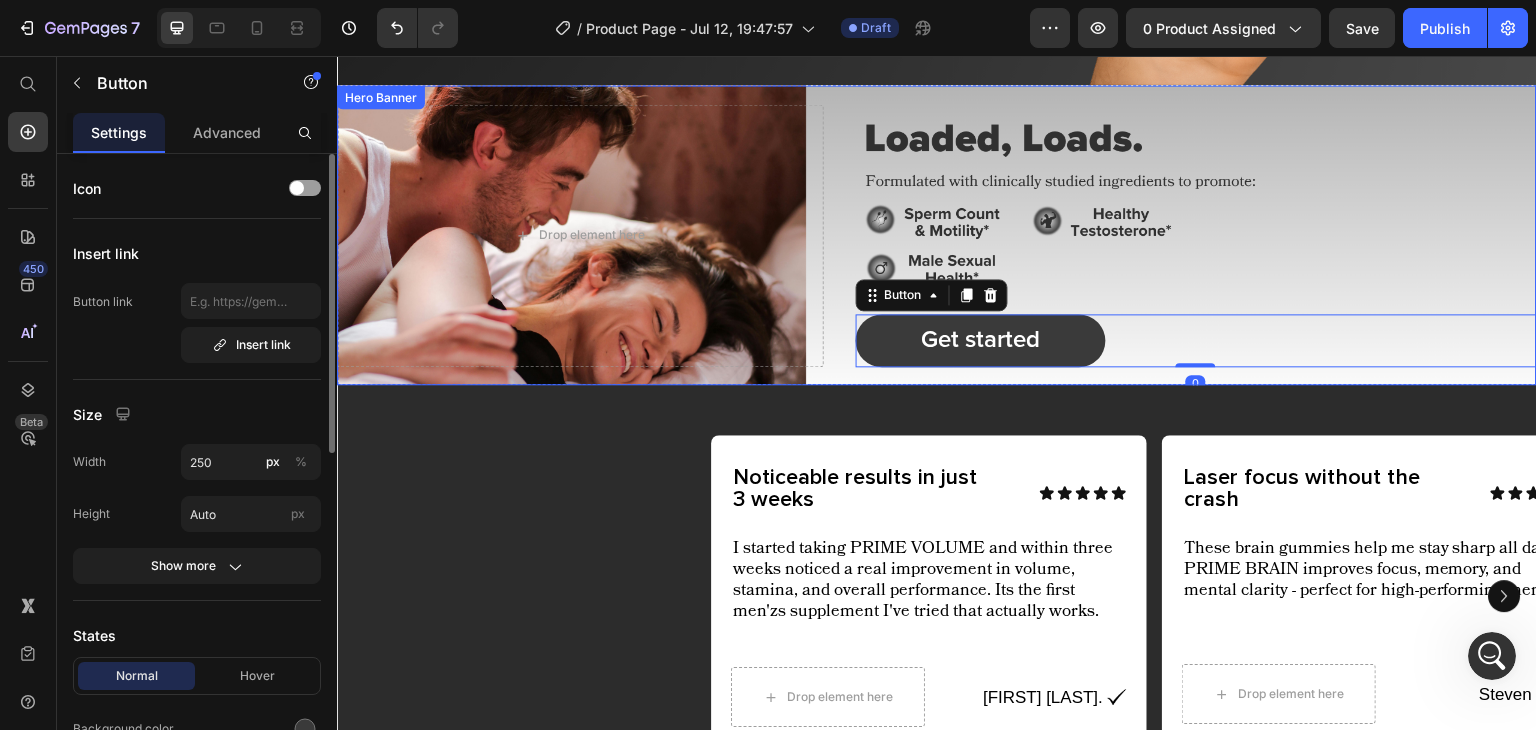 click on "Get started Button   0" at bounding box center (1196, 235) 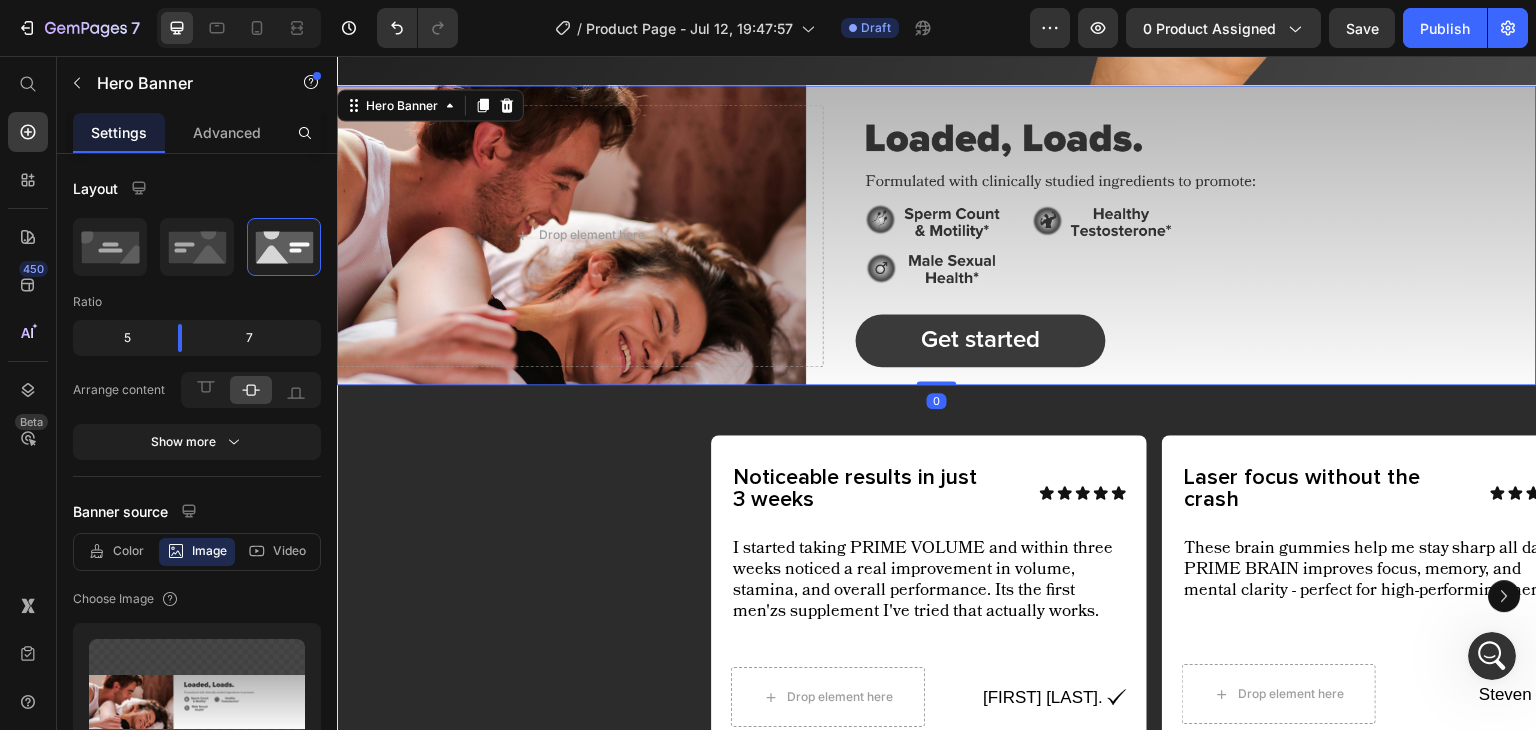click at bounding box center [239, 28] 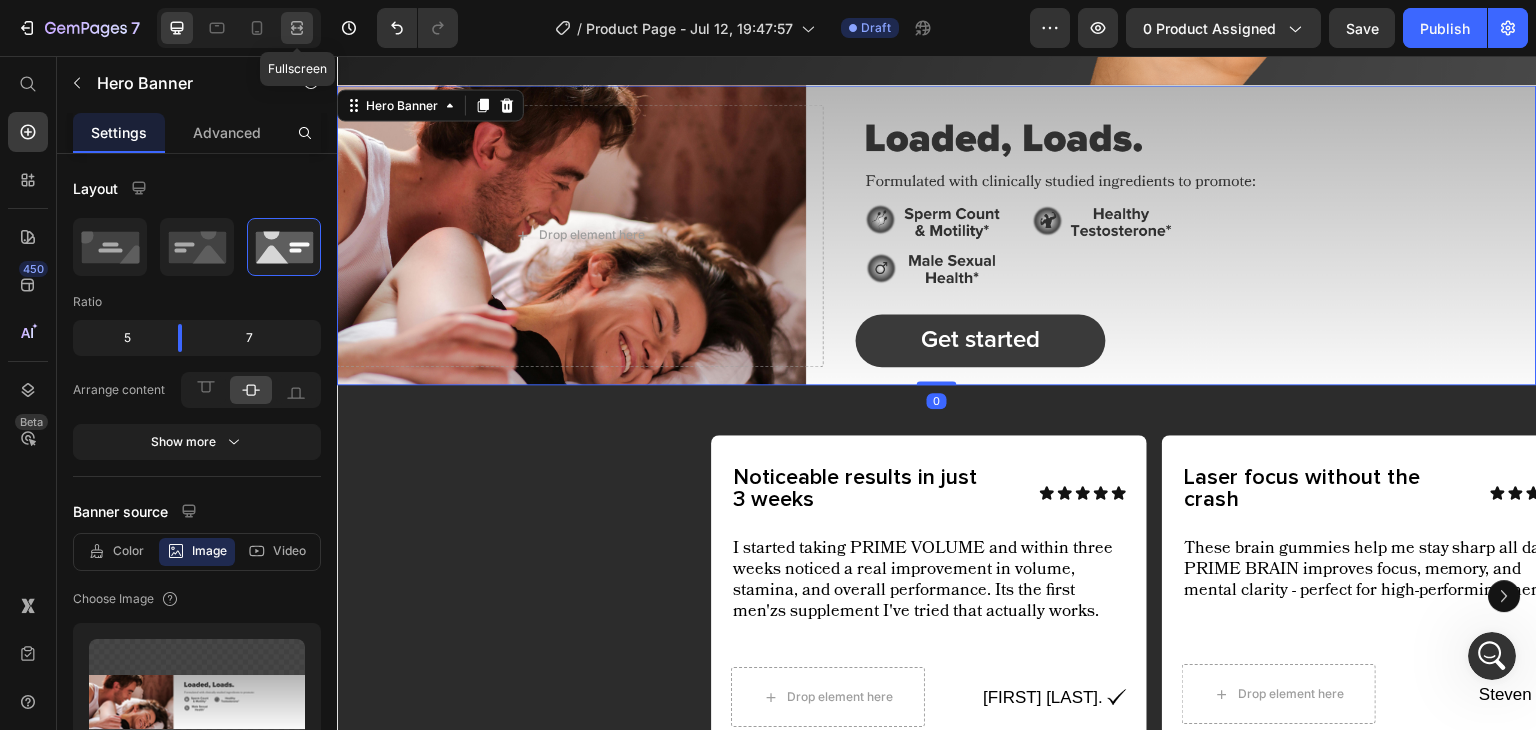 click 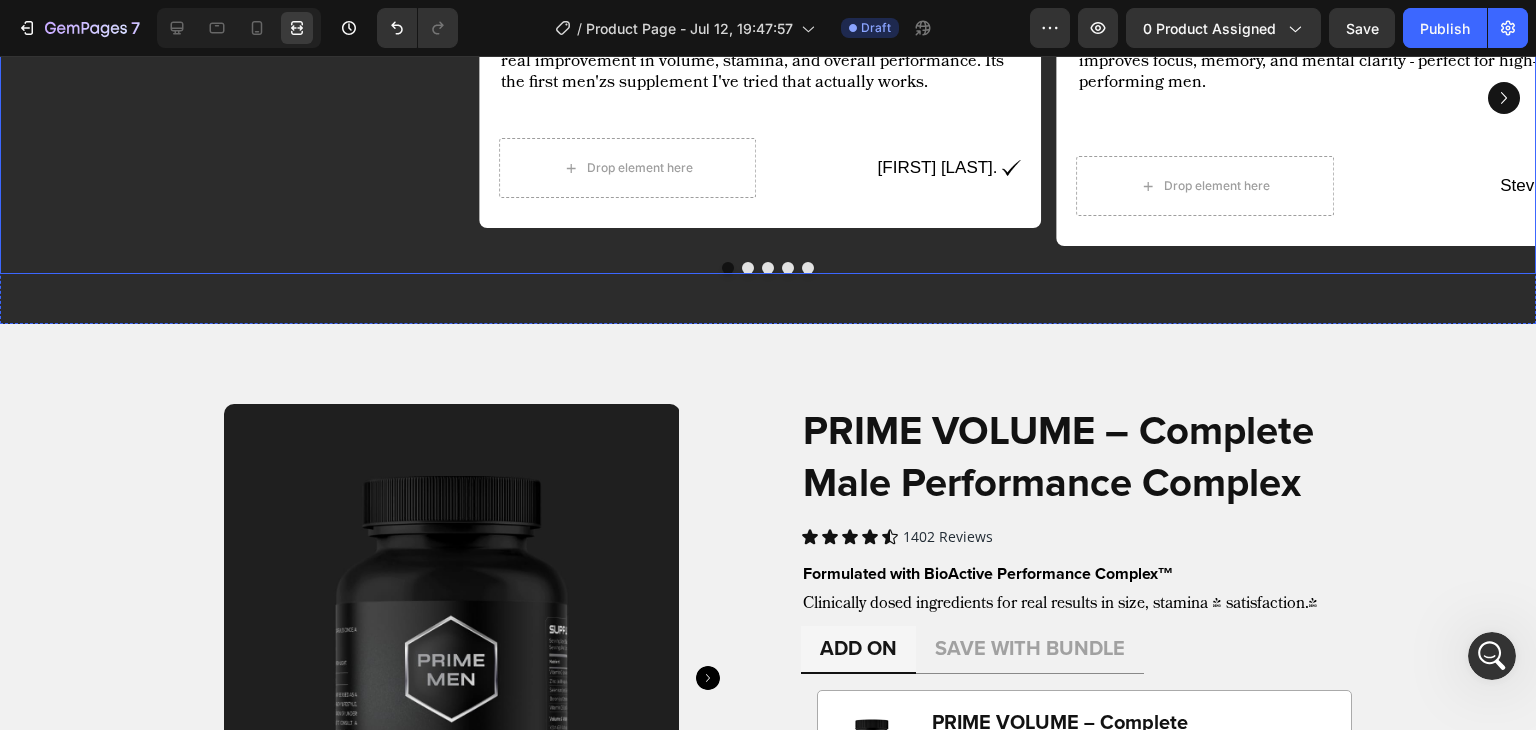 scroll, scrollTop: 1092, scrollLeft: 0, axis: vertical 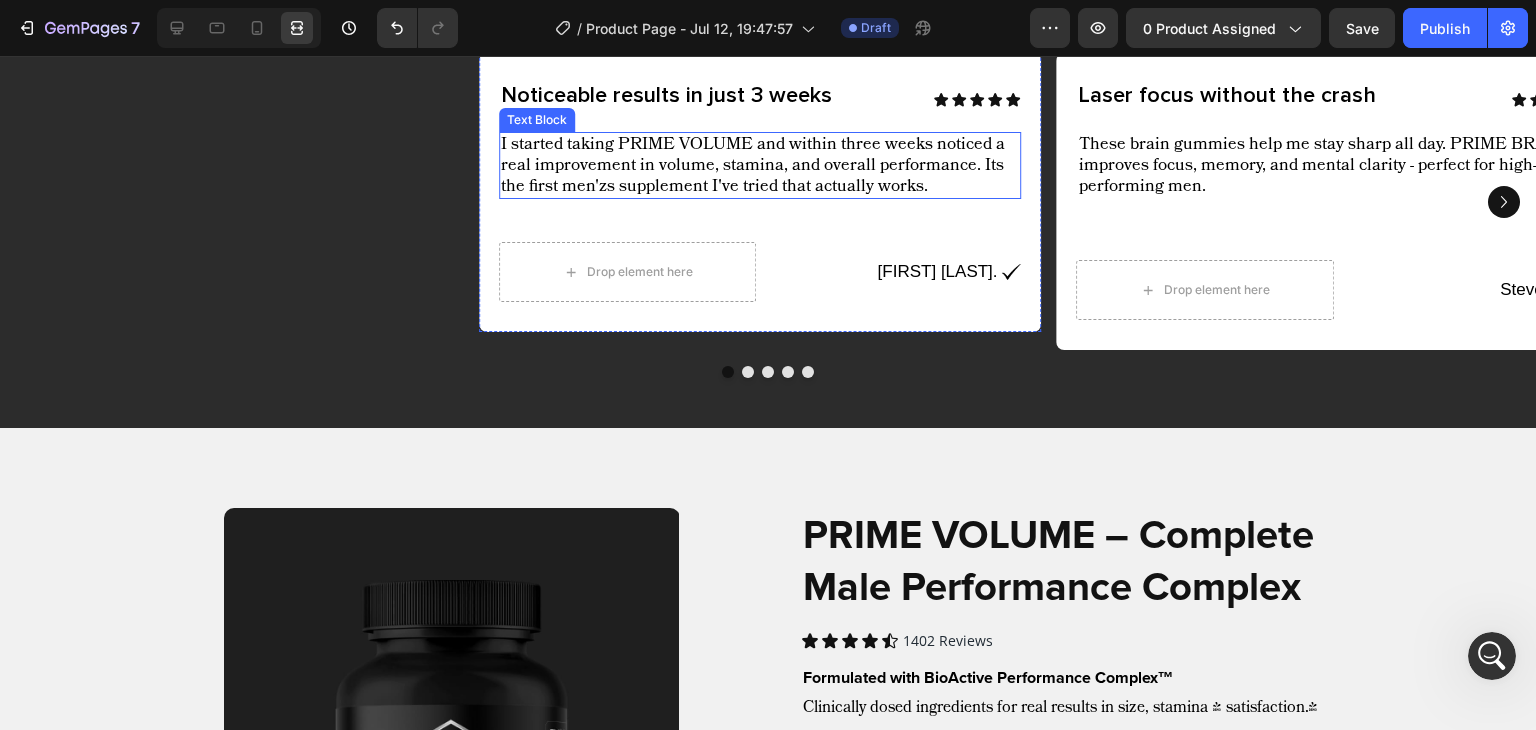 click on "I started taking PRIME VOLUME and within three weeks noticed a real improvement in volume, stamina, and overall performance. Its the first men'zs supplement I've tried that actually works." at bounding box center (760, 165) 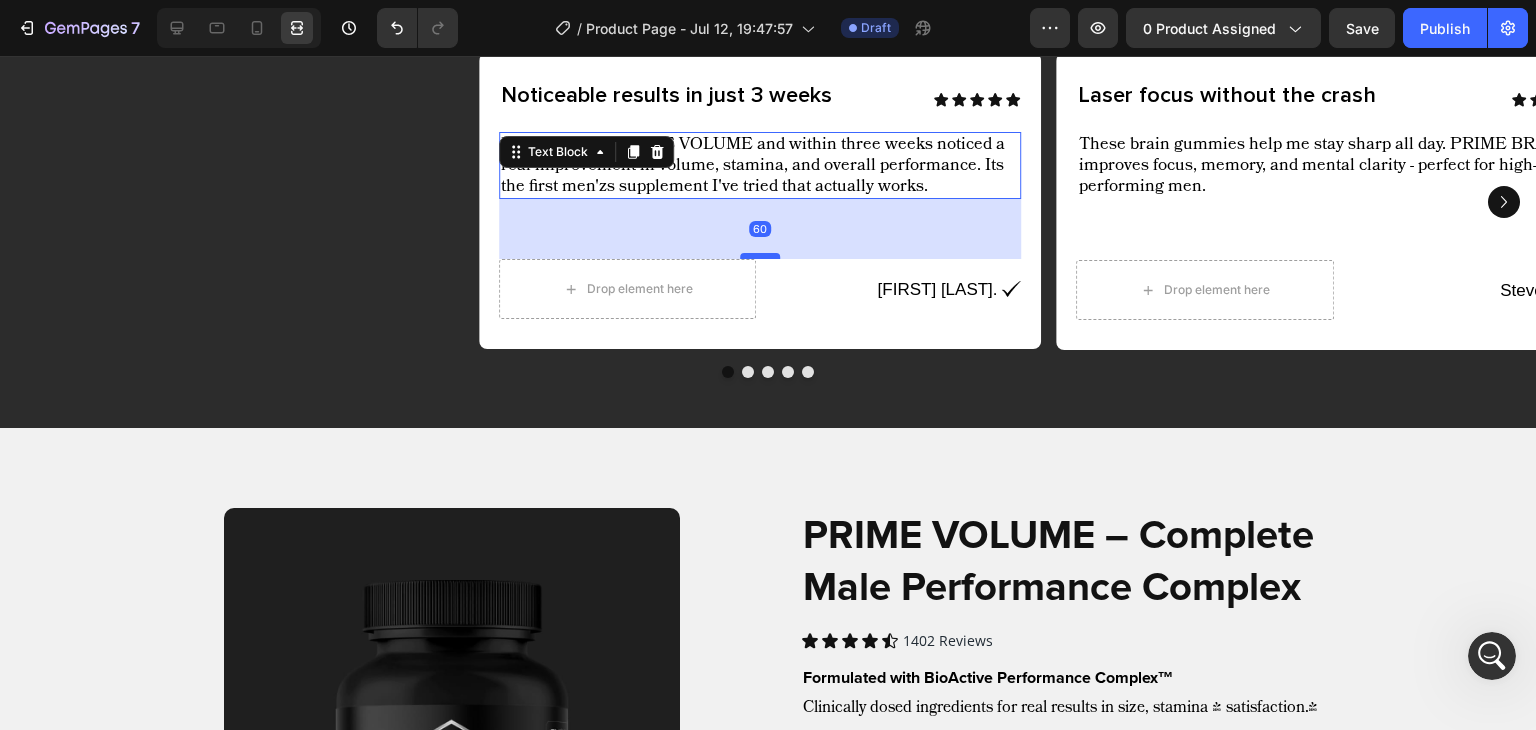 drag, startPoint x: 767, startPoint y: 230, endPoint x: 770, endPoint y: 246, distance: 16.27882 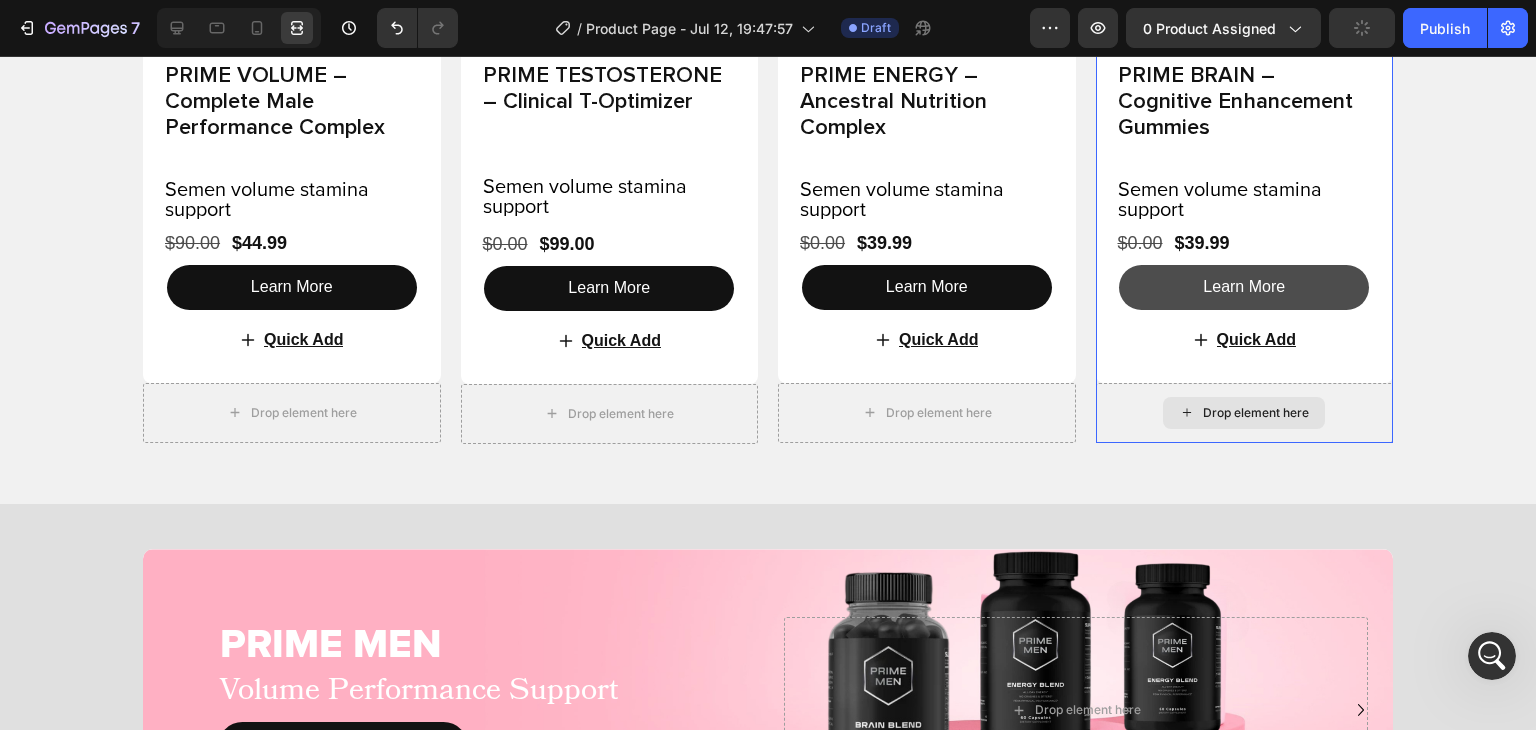 scroll, scrollTop: 3543, scrollLeft: 0, axis: vertical 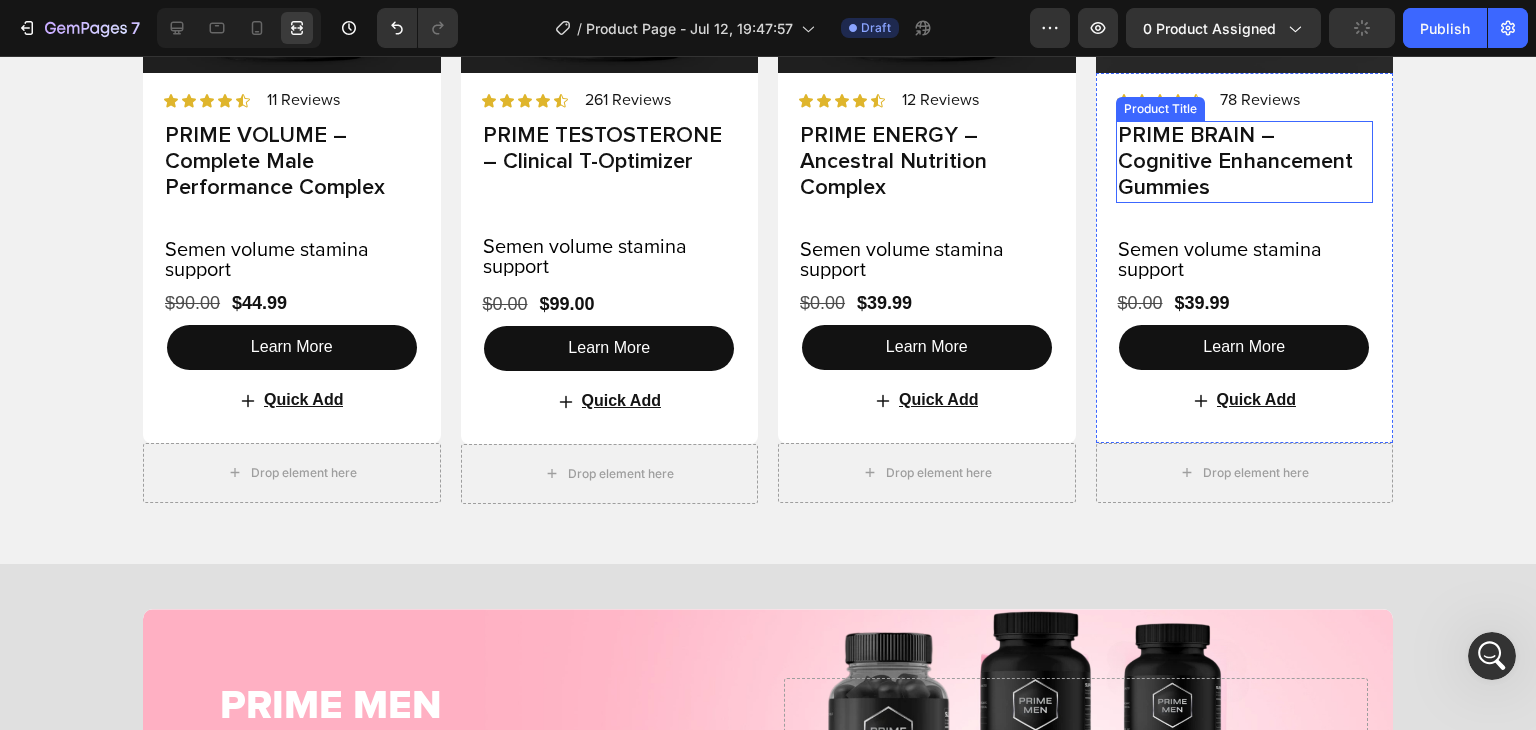 click on "PRIME BRAIN – Cognitive Enhancement Gummies" at bounding box center [1245, 162] 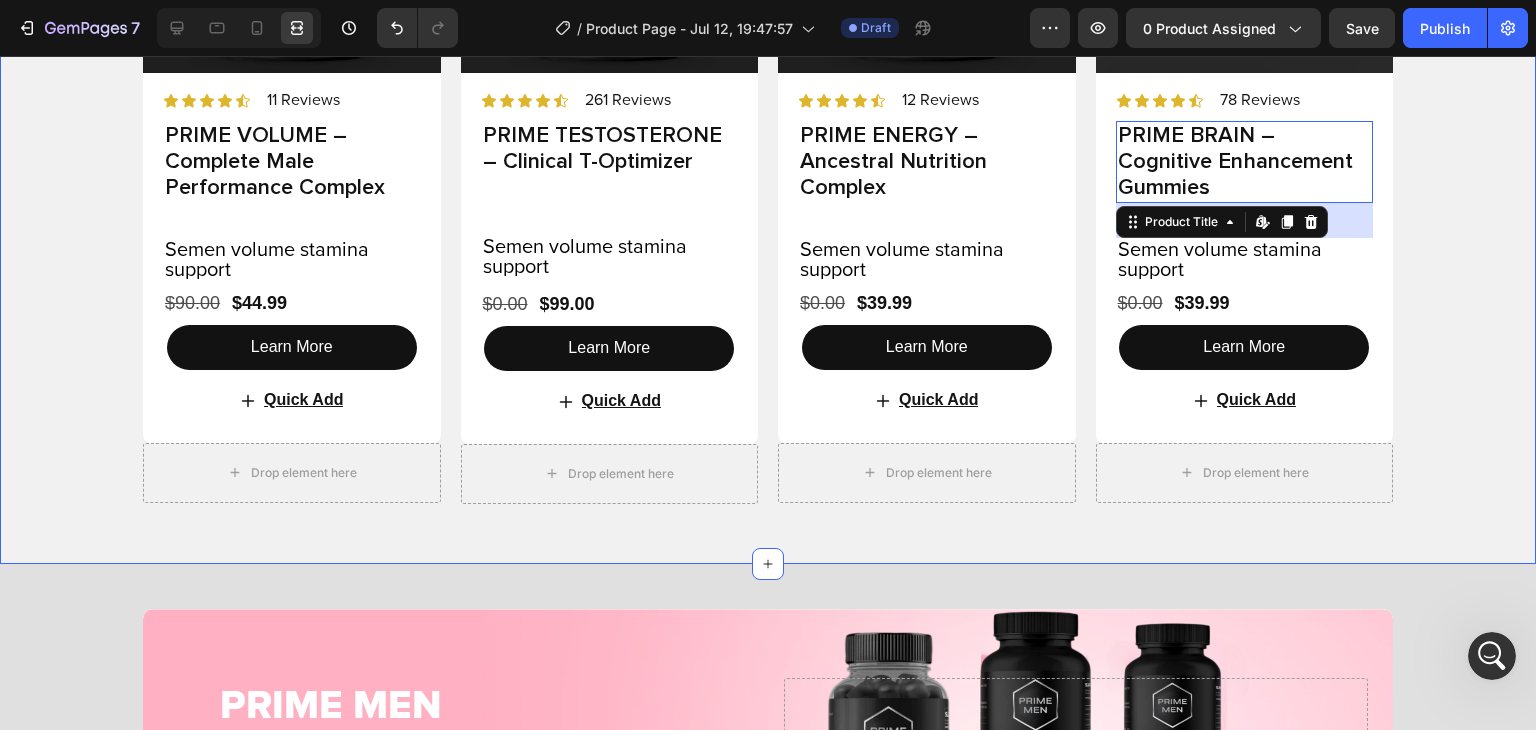 click on "BEST SELLER Text Block Row
Row BEST SELLER Text Block Row
Row Product Images Icon Icon Icon Icon Icon Icon List 11 Reviews Text Block Row PRIME VOLUME – Complete Male Performance Complex Product Title Semen volume stamina support Text Block $44.99 Product Price $90.00 Product Price Row Learn More Button
Quick Add Add to Cart Row
Drop element here Product Row BEST SELLER Text Block Row
Row BEST SELLER Text Block Row
Row Product Images Icon Icon Icon Icon Icon Icon List 261 Reviews Text Block Row PRIME TESTOSTERONE – Clinical T-Optimizer Product Title Semen volume stamina support Text Block $99.00 Product Price $0.00 Product Price Row Learn More Button
Quick Add Add to Cart Row
Drop element here Product Row BEST SELLER Text Block Row
Row BEST SELLER Text Block Row
Row Product Images Icon Icon Icon Icon Icon Icon List 12 Reviews Row" at bounding box center (768, 140) 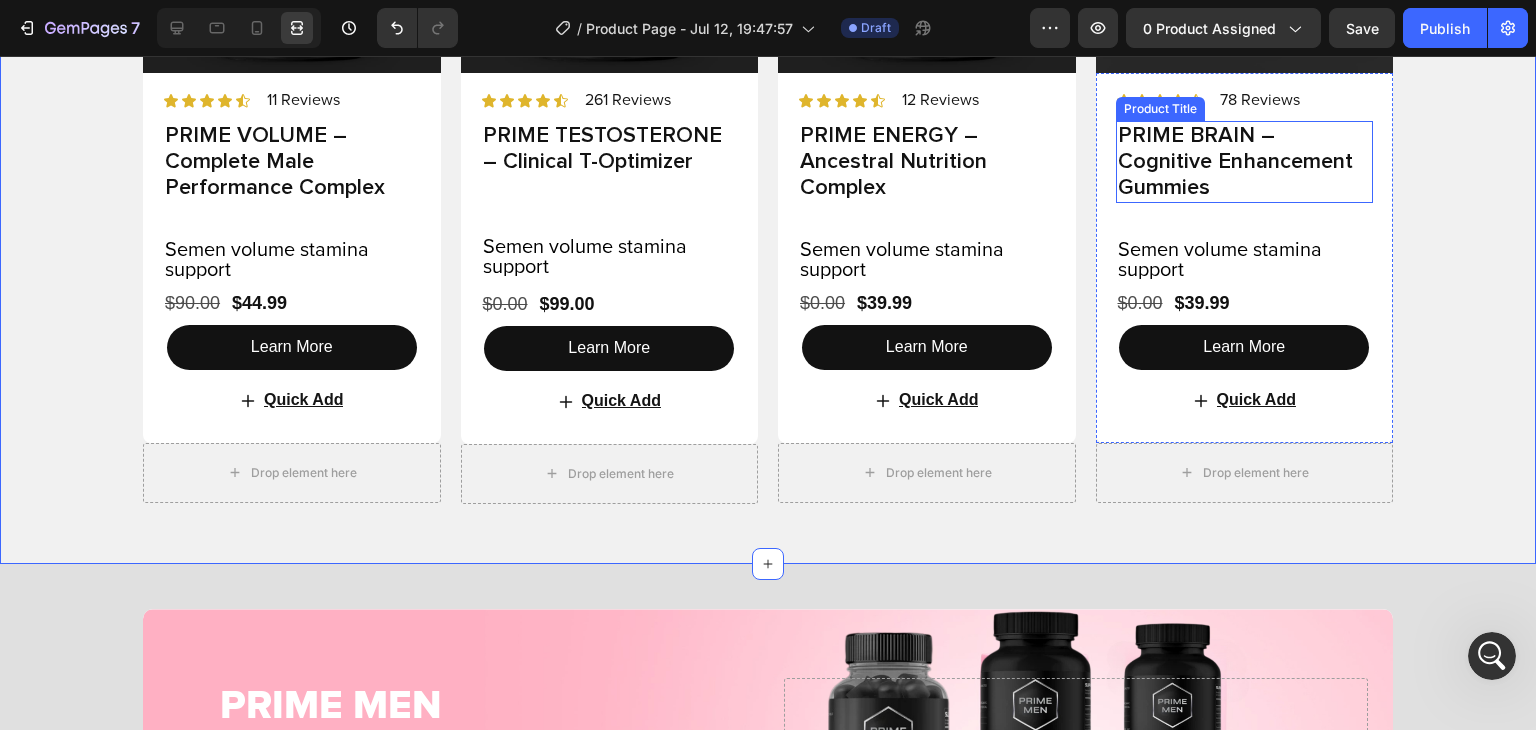 click on "PRIME BRAIN – Cognitive Enhancement Gummies" at bounding box center [1245, 162] 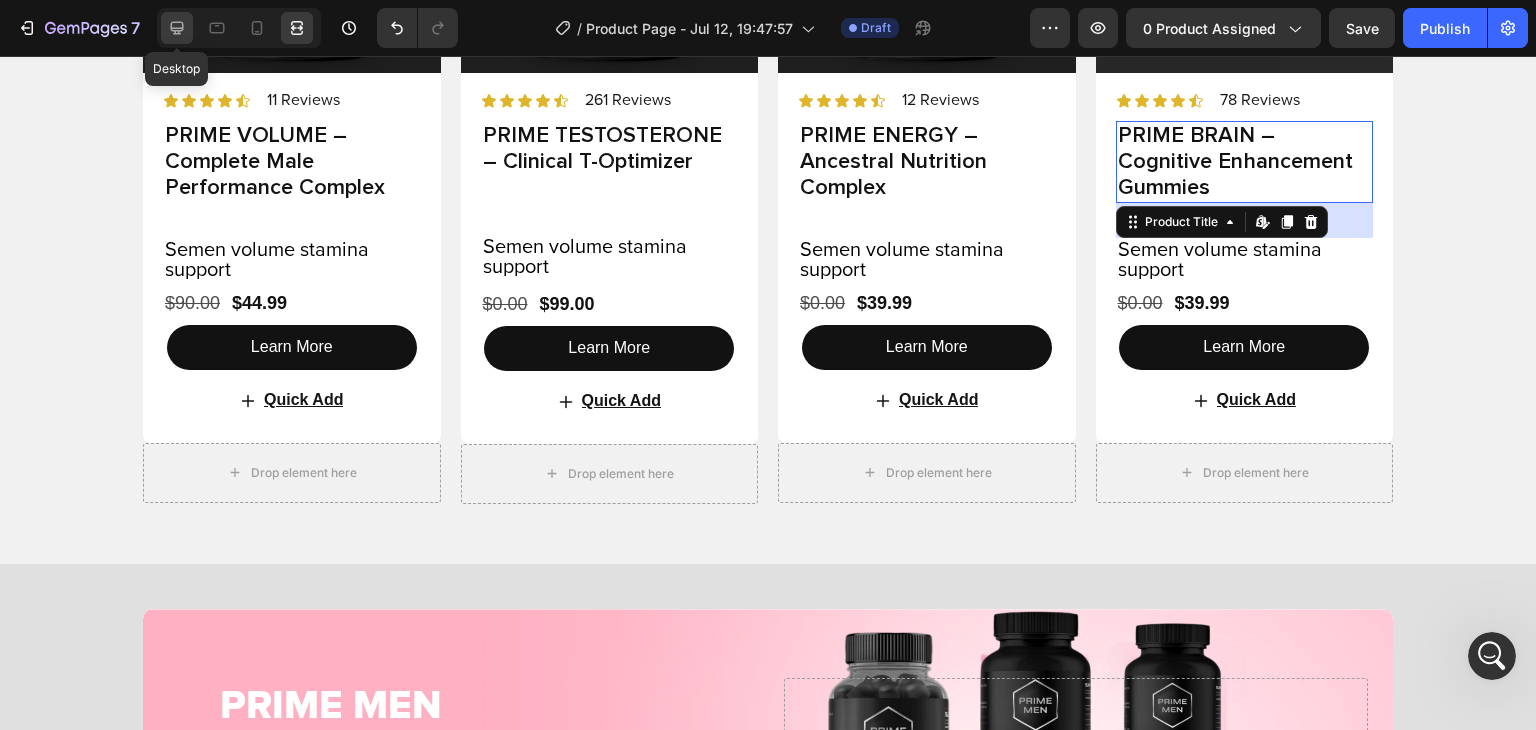 click 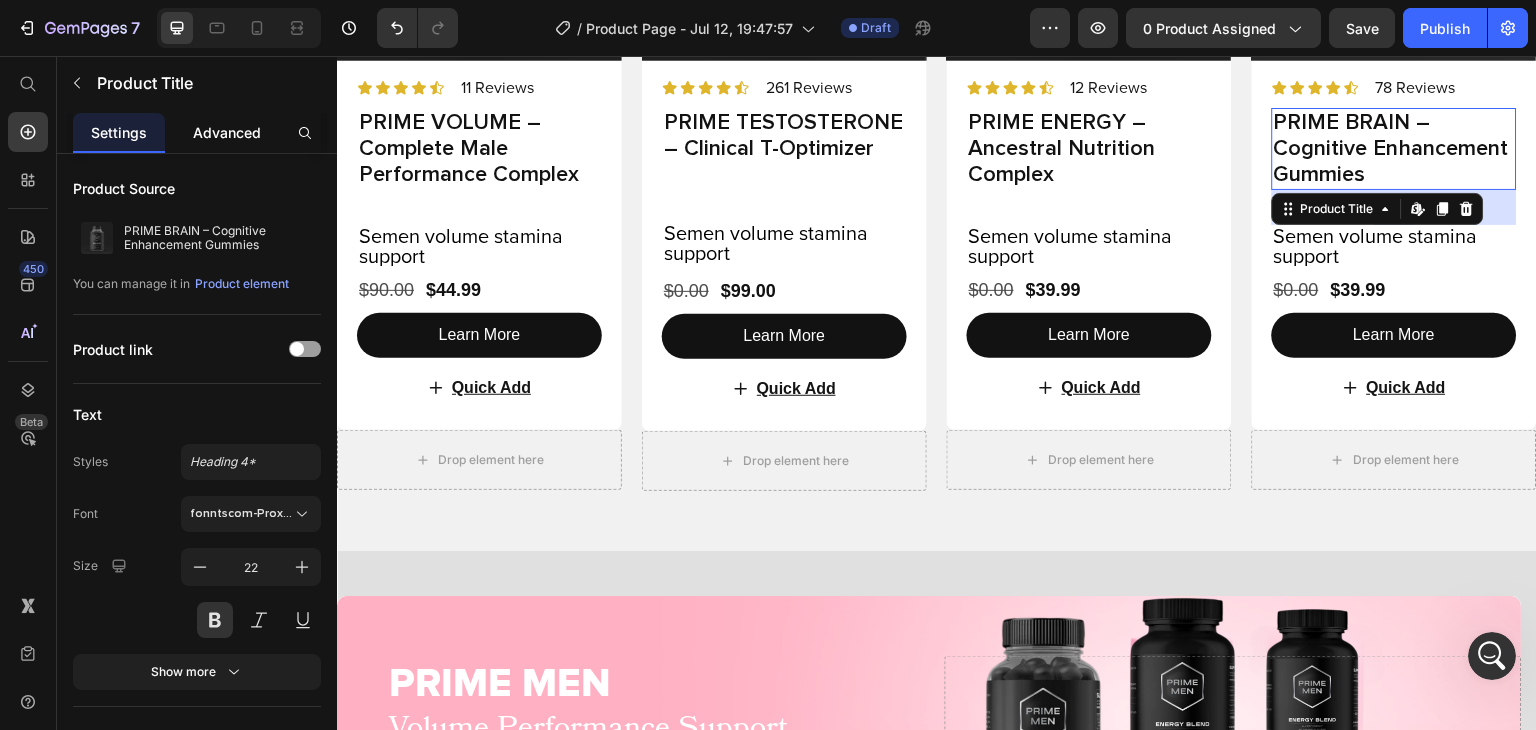 click on "Advanced" at bounding box center (227, 132) 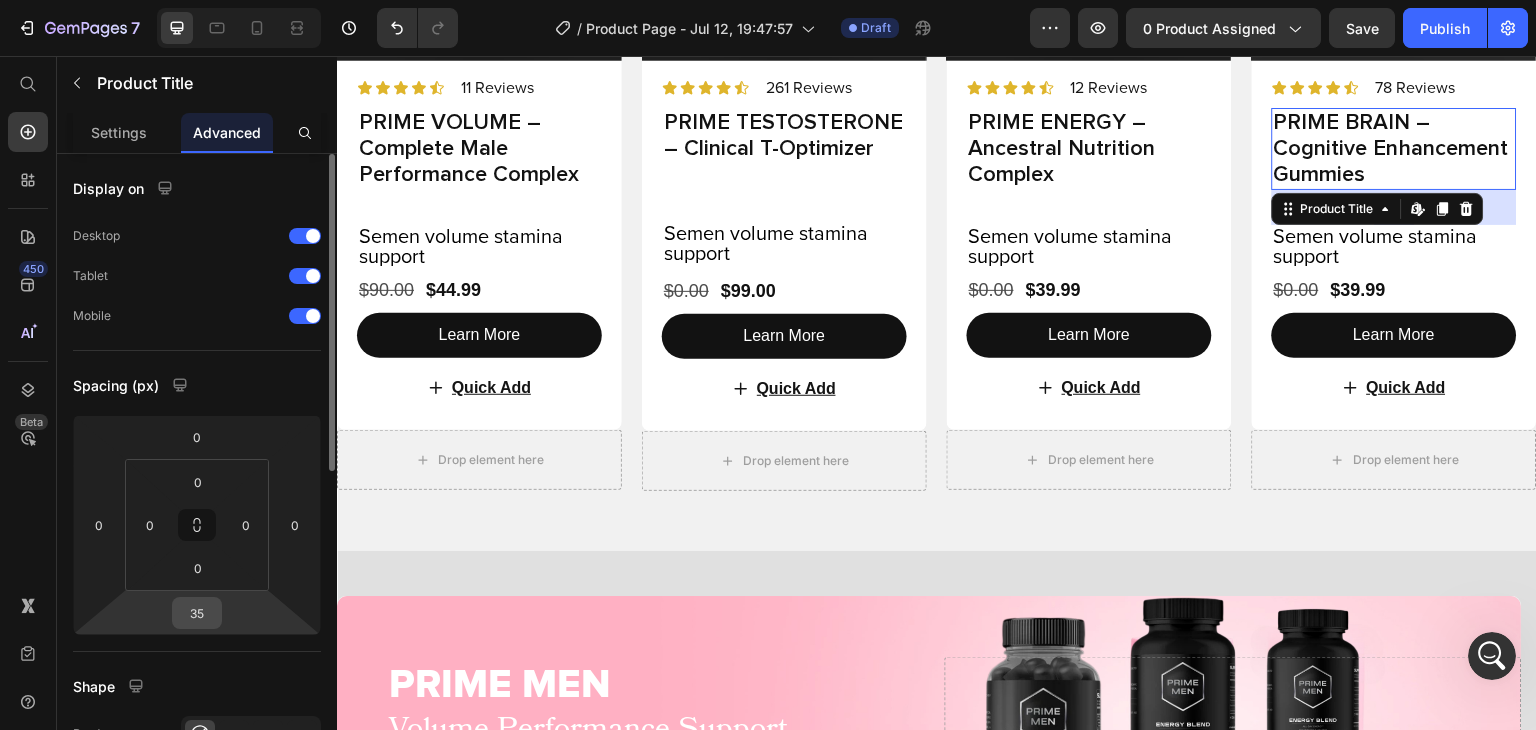 click on "35" at bounding box center [197, 613] 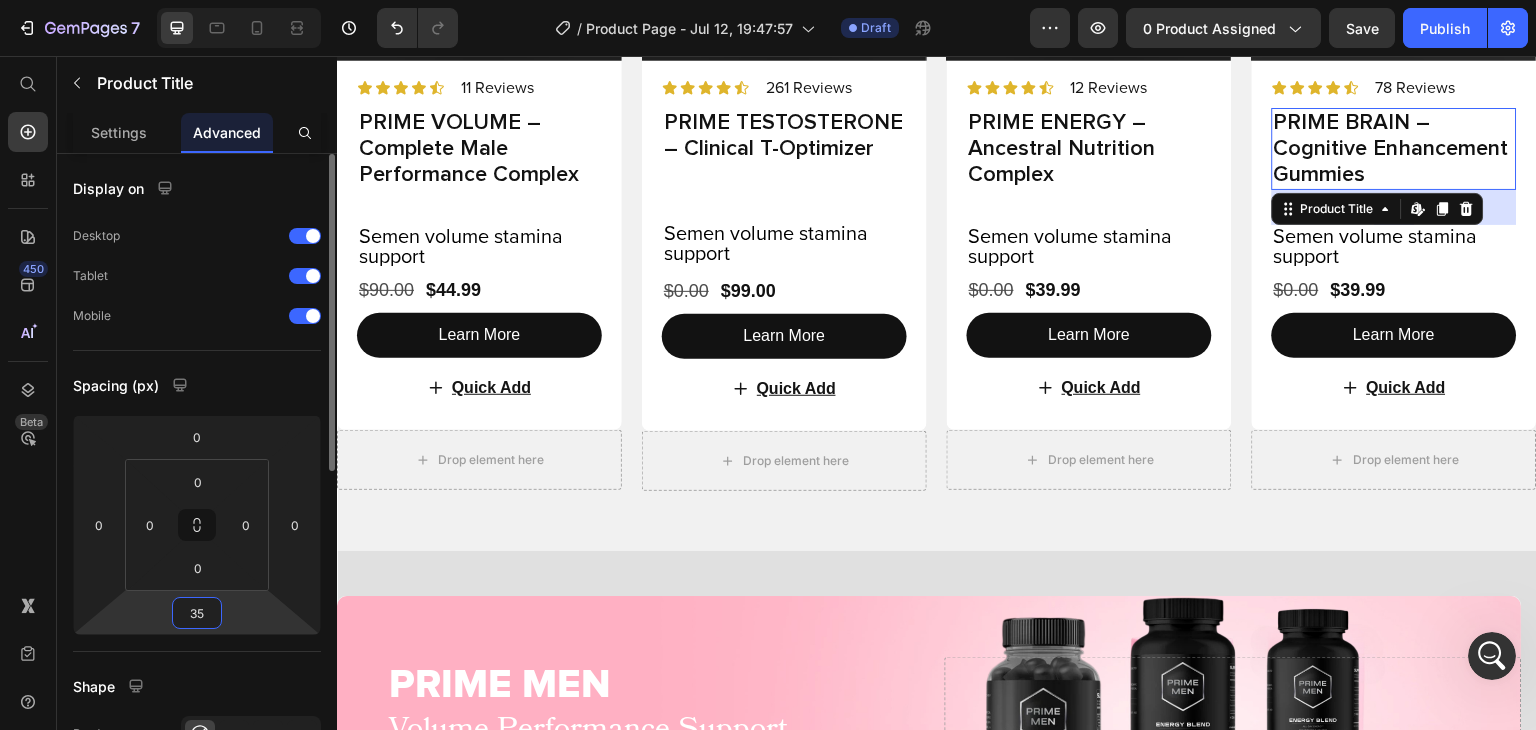click on "35" at bounding box center (197, 613) 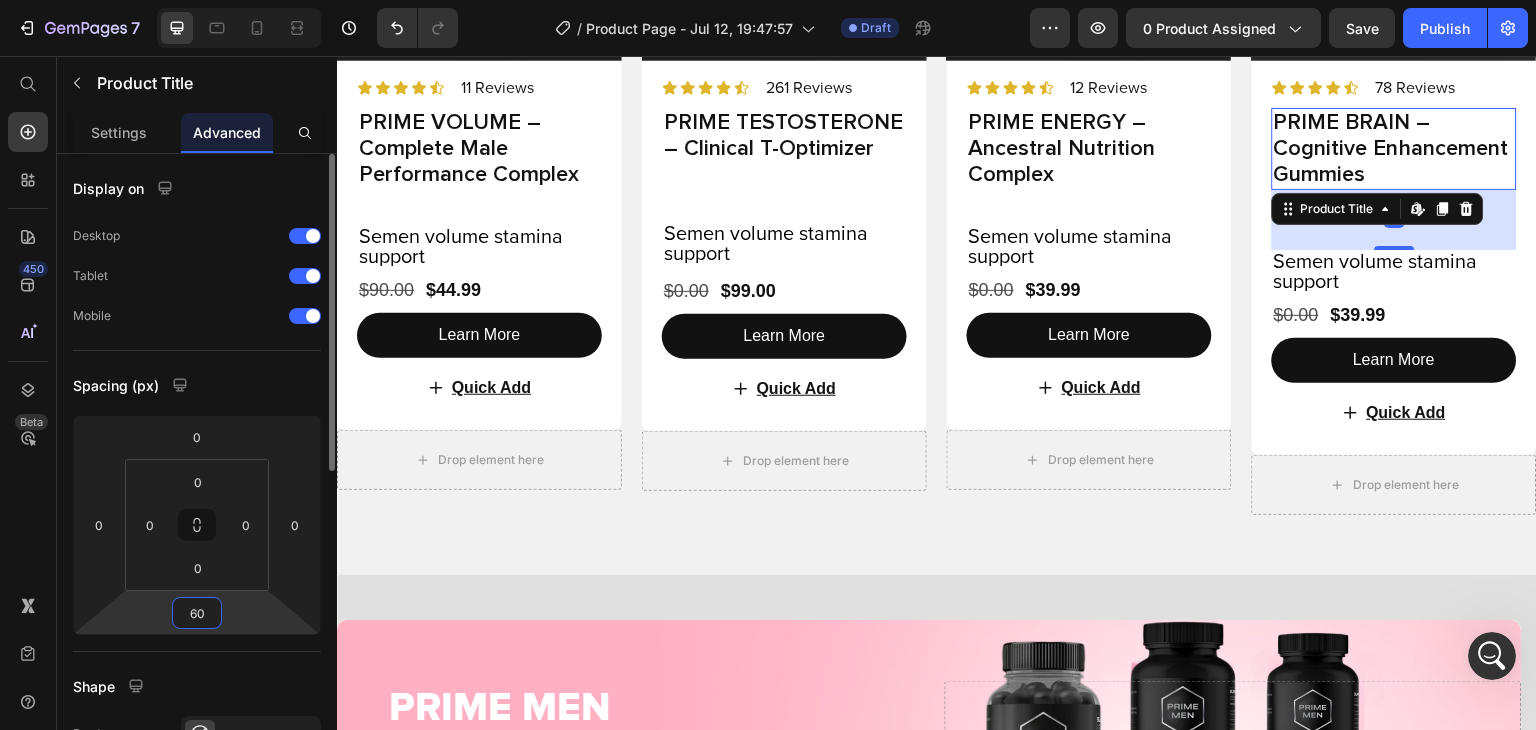 type on "6" 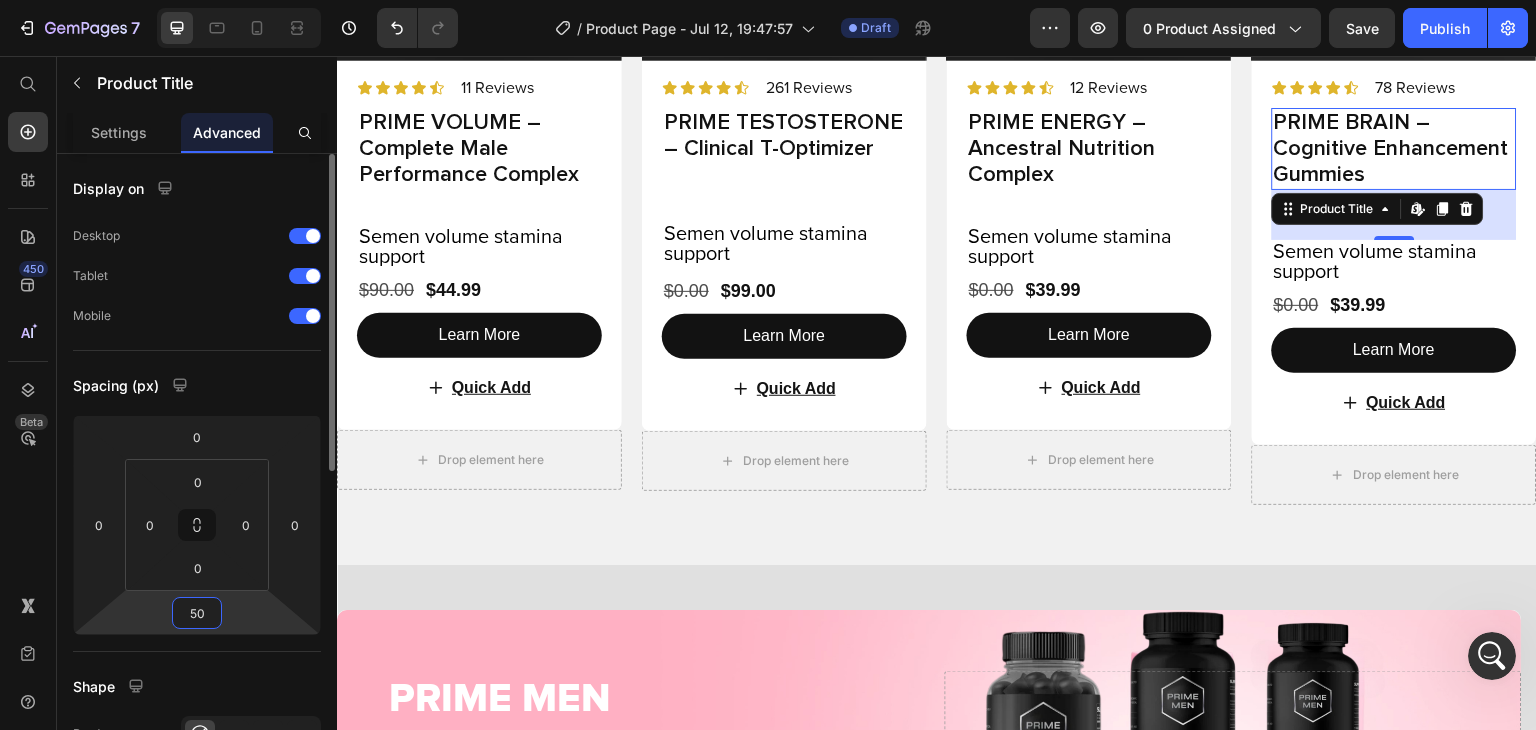 type on "5" 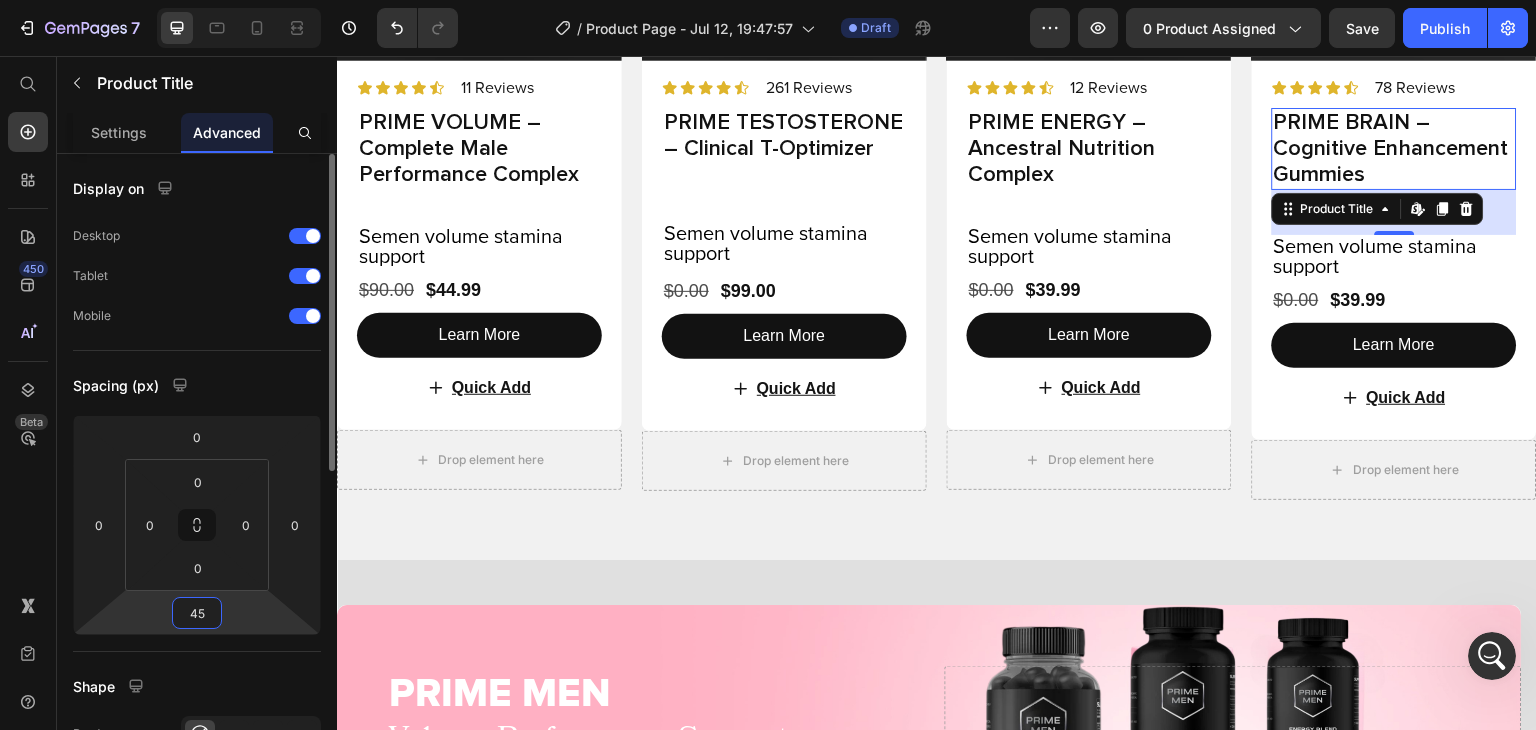 type on "4" 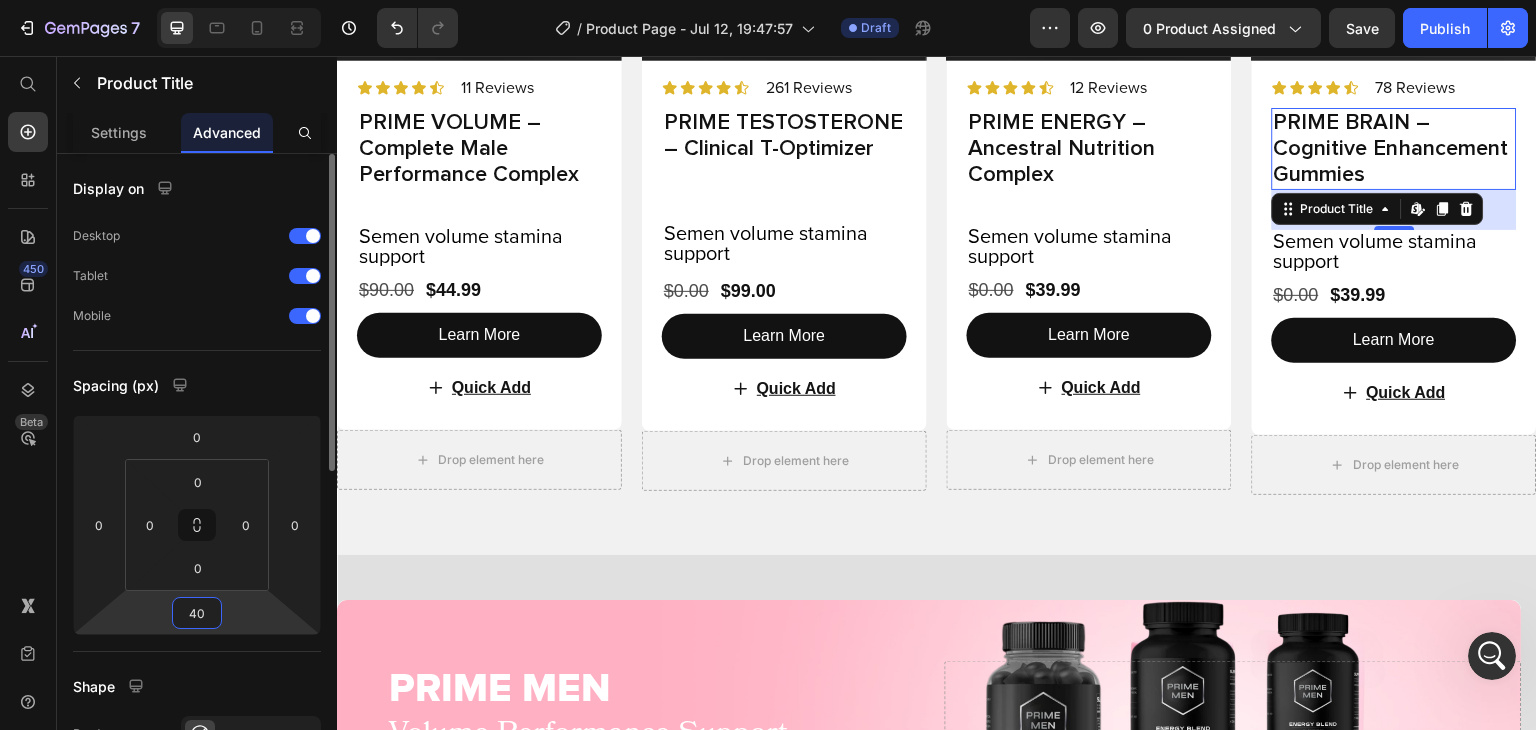 click on "40" at bounding box center (197, 613) 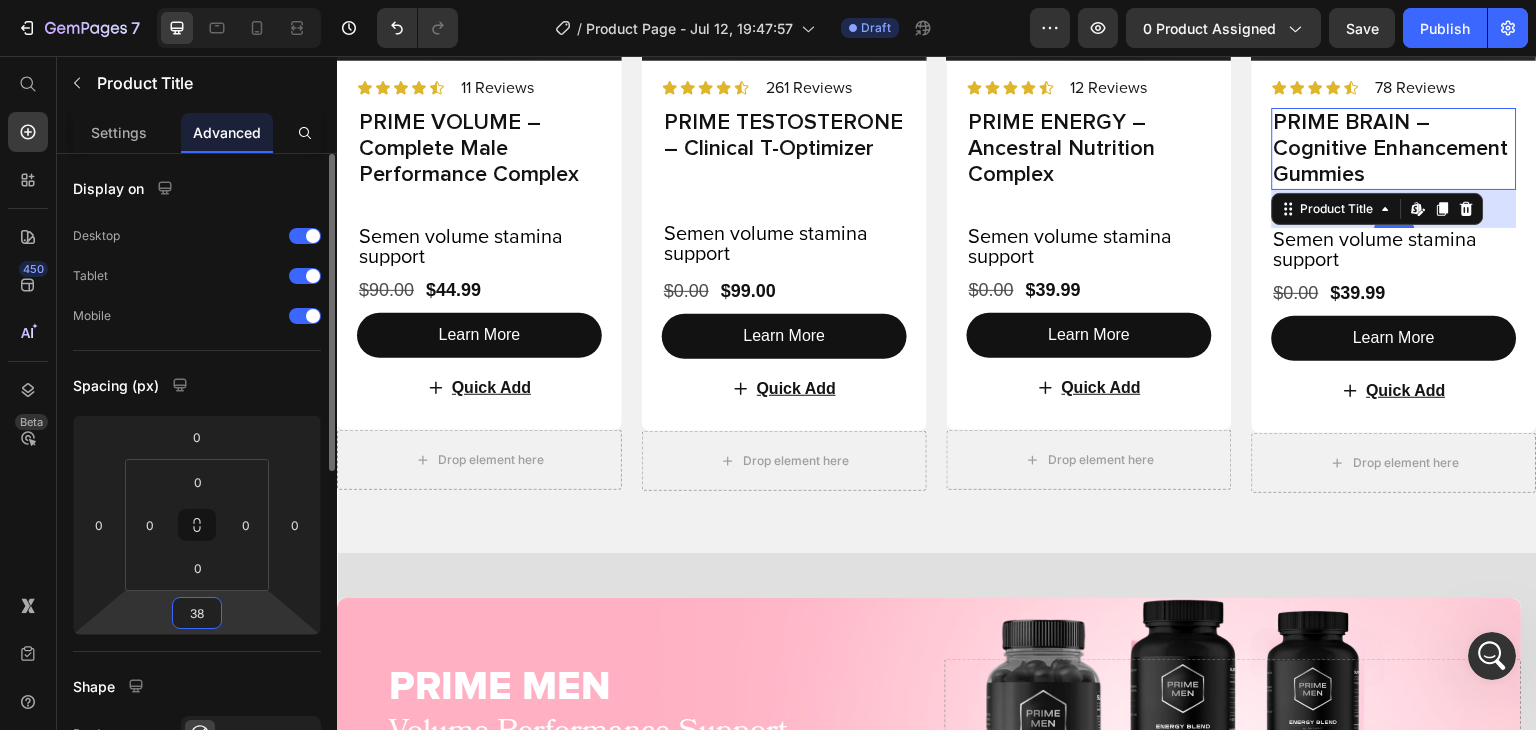 click on "38" at bounding box center [197, 613] 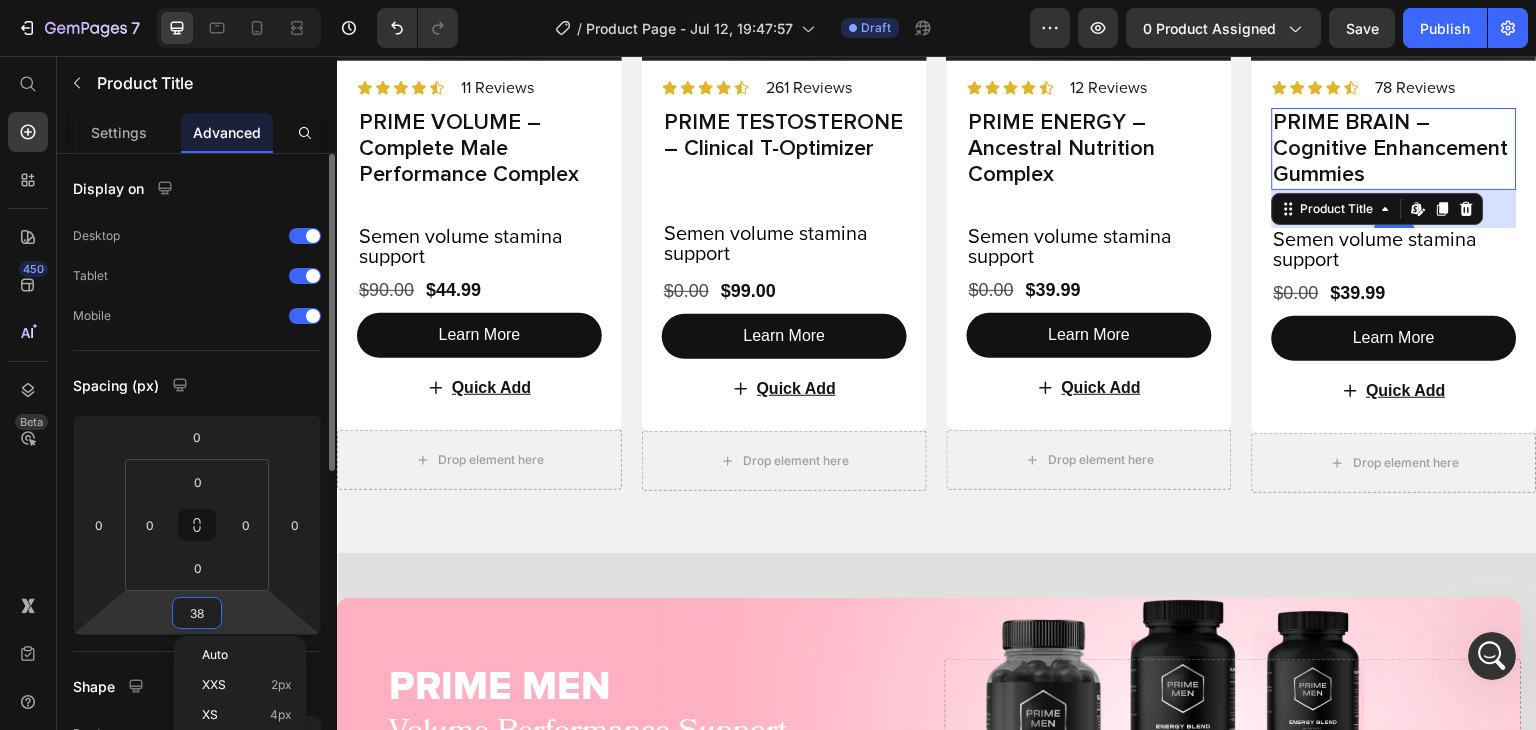 click on "38" at bounding box center (197, 613) 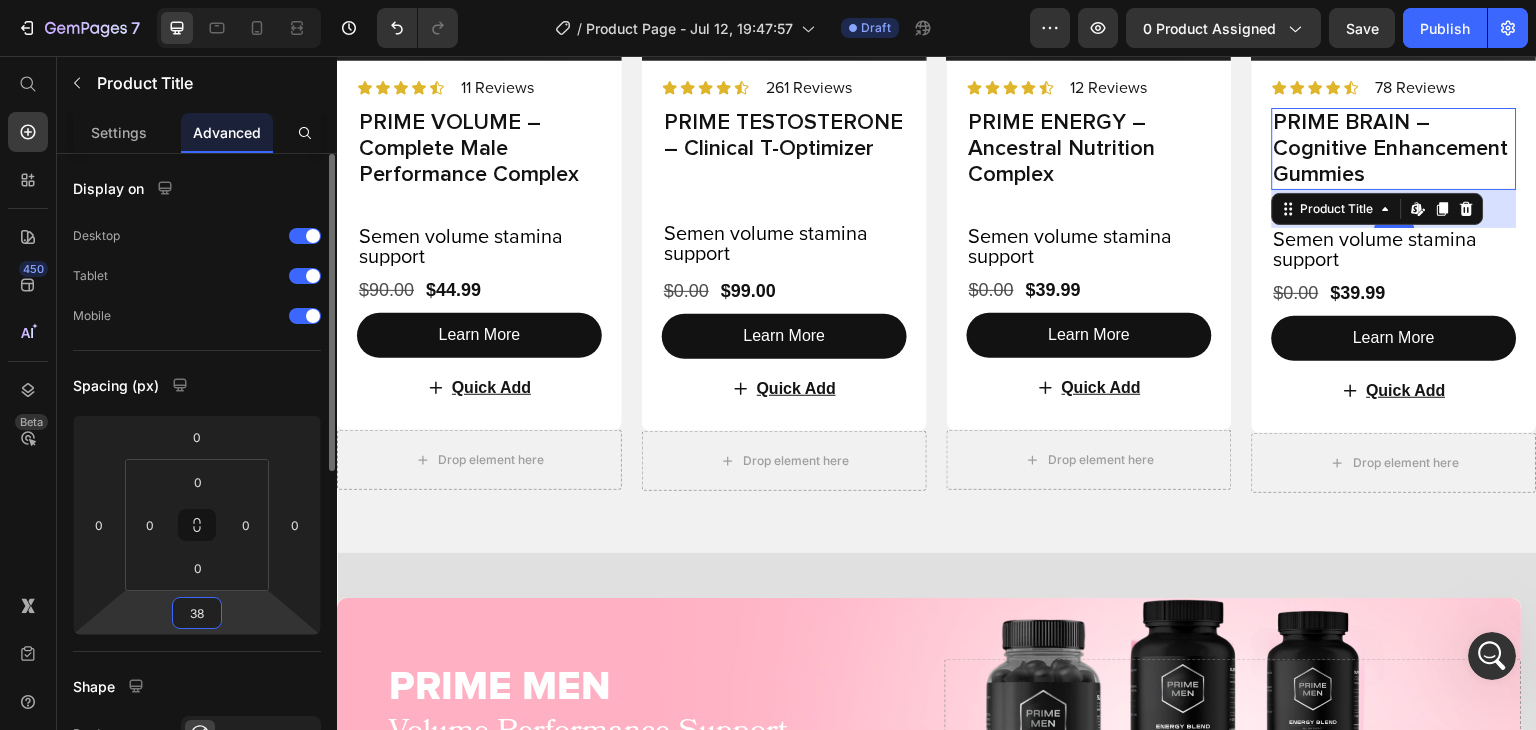 click on "38" at bounding box center (197, 613) 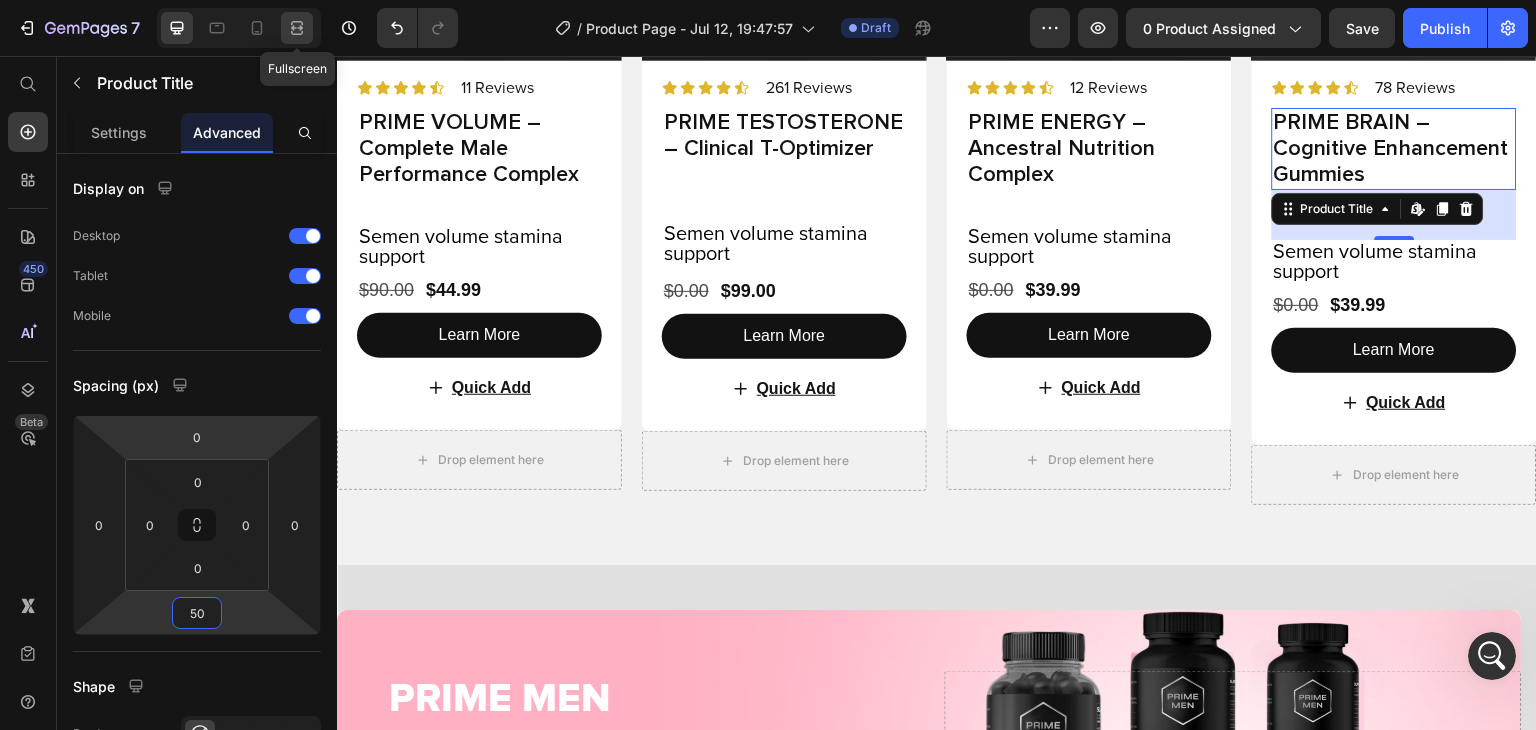 click 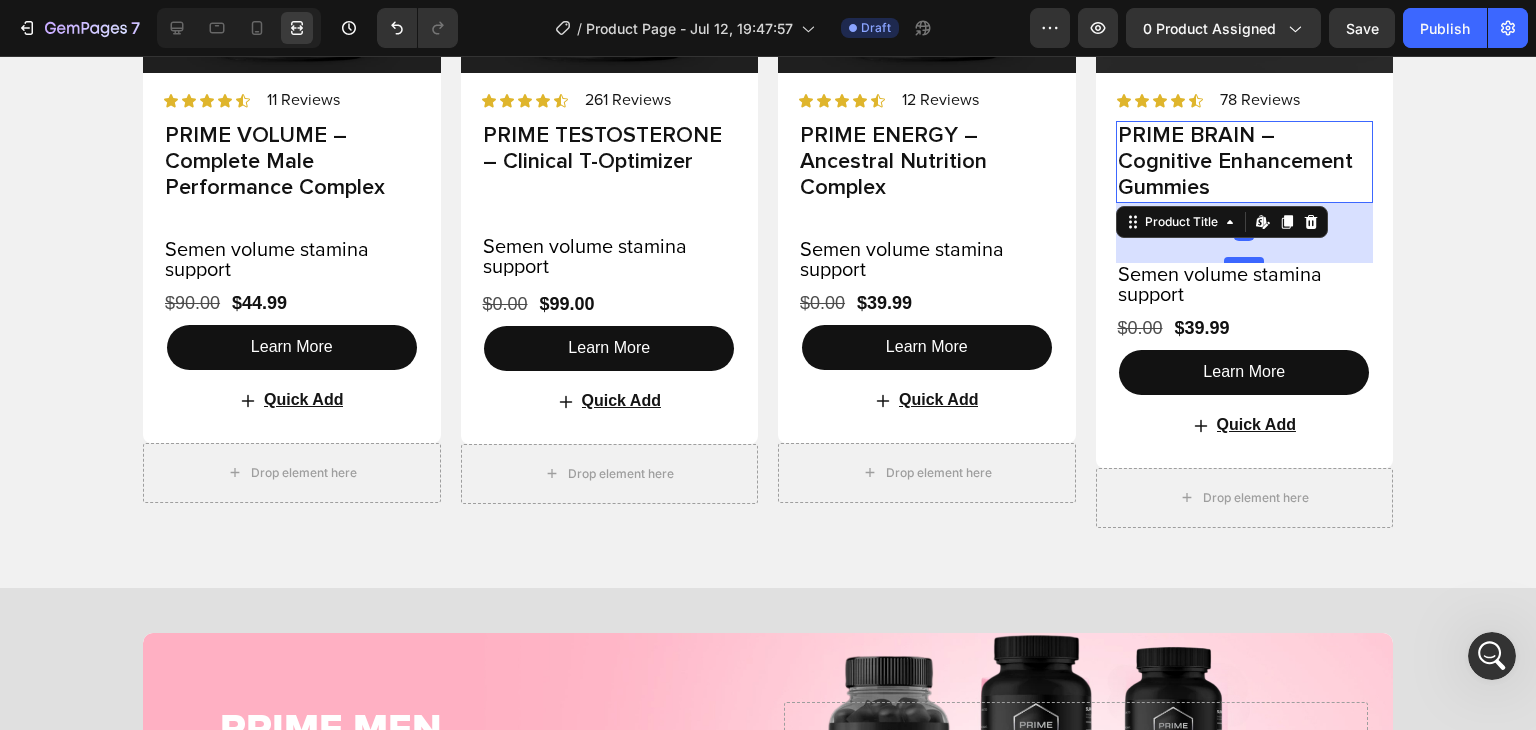 click at bounding box center (1244, 260) 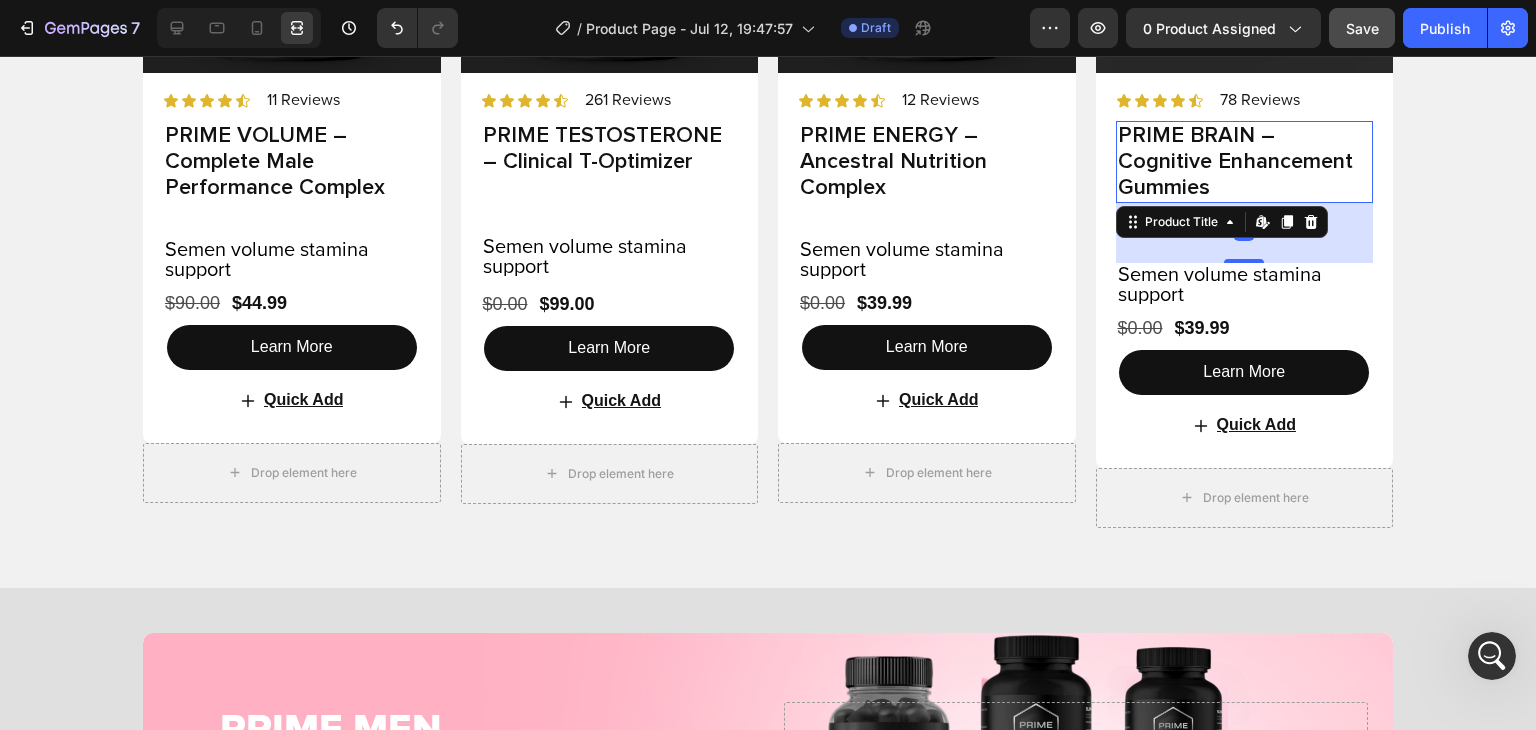 type on "60" 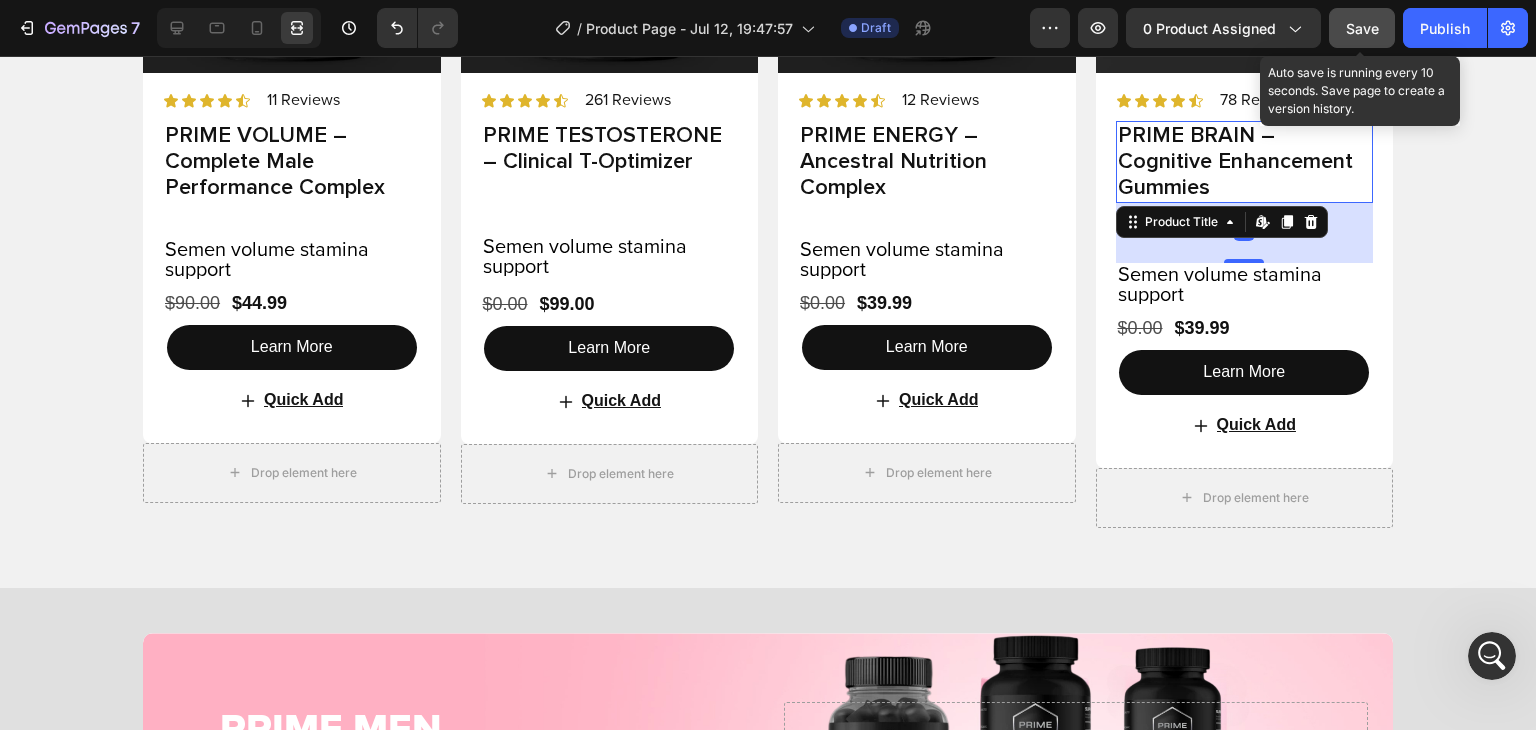 click on "Save" 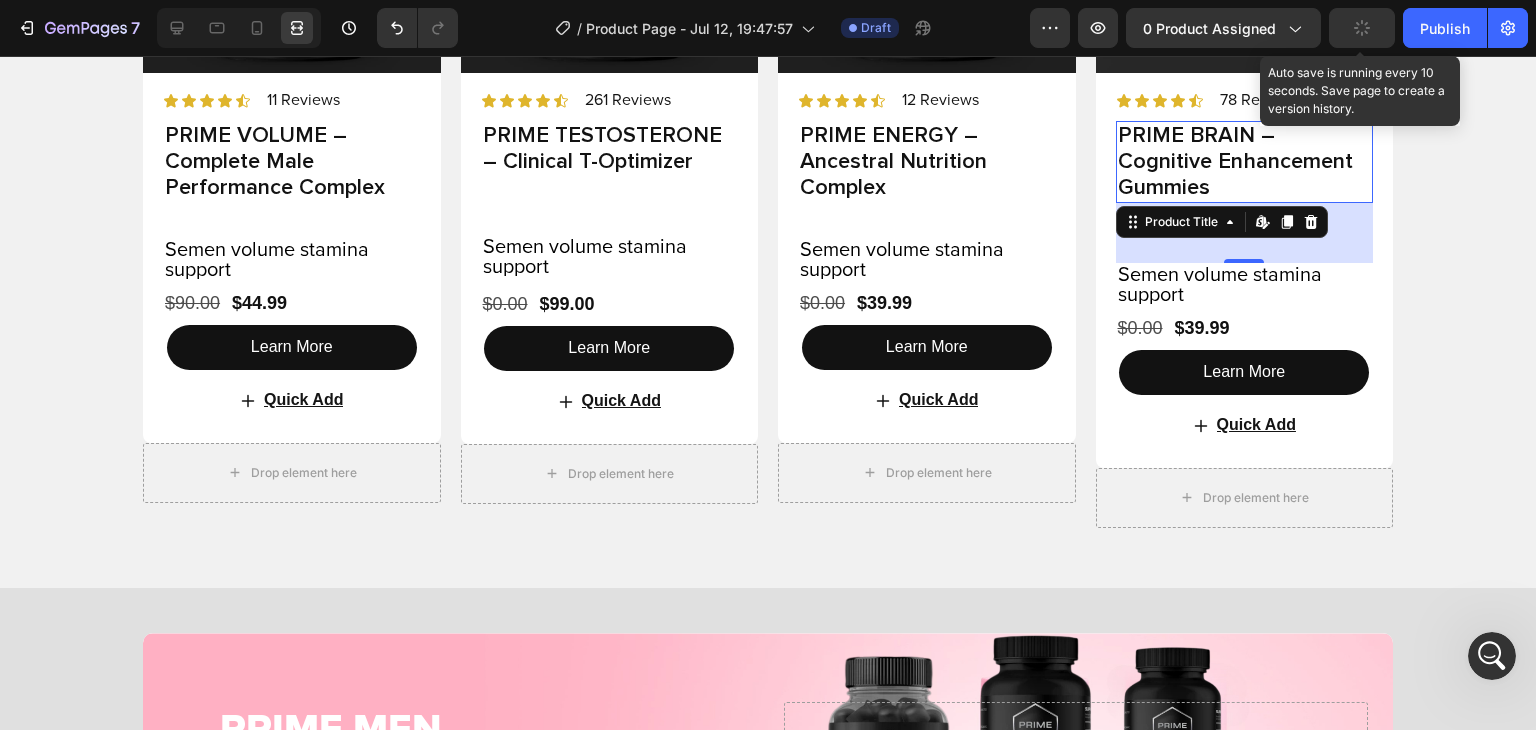 click 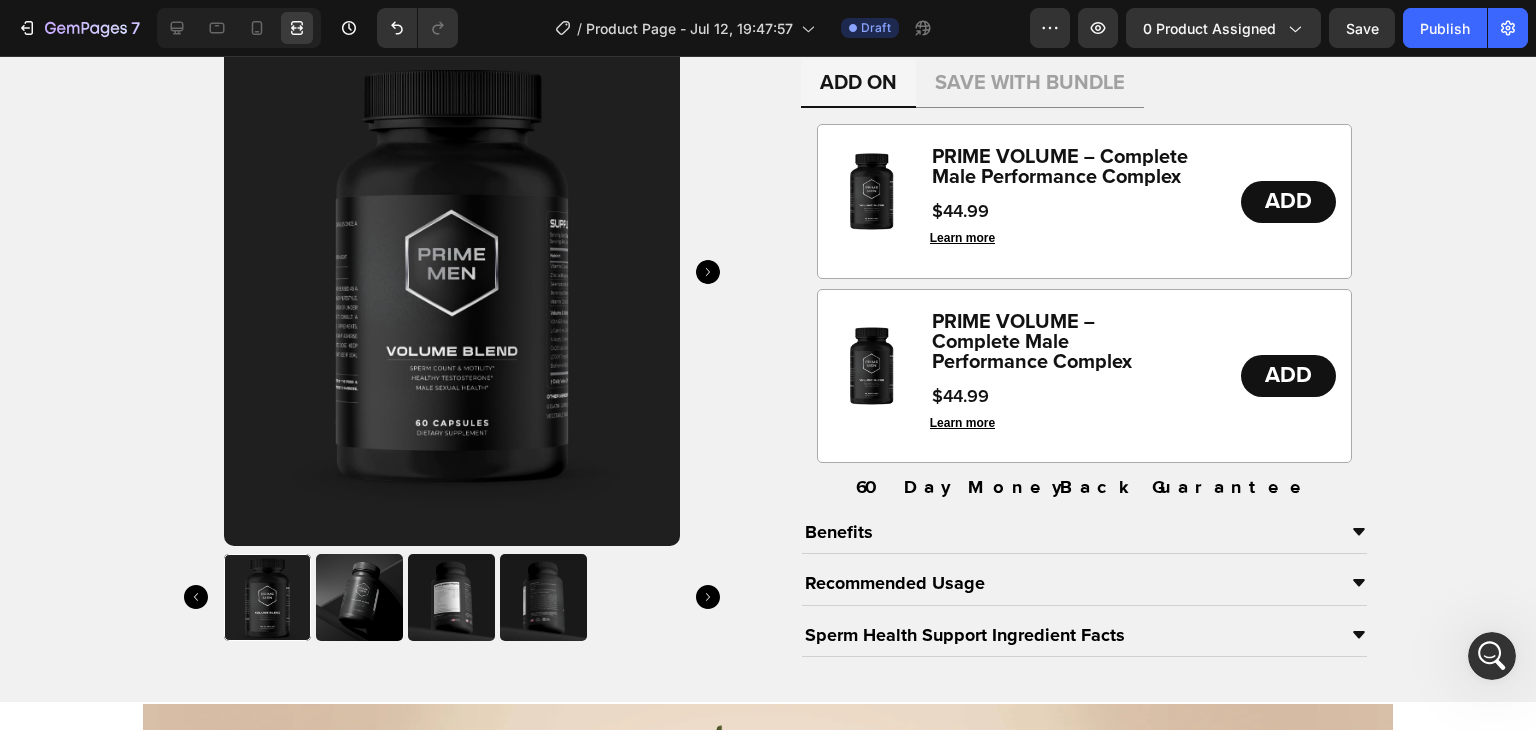 scroll, scrollTop: 1676, scrollLeft: 0, axis: vertical 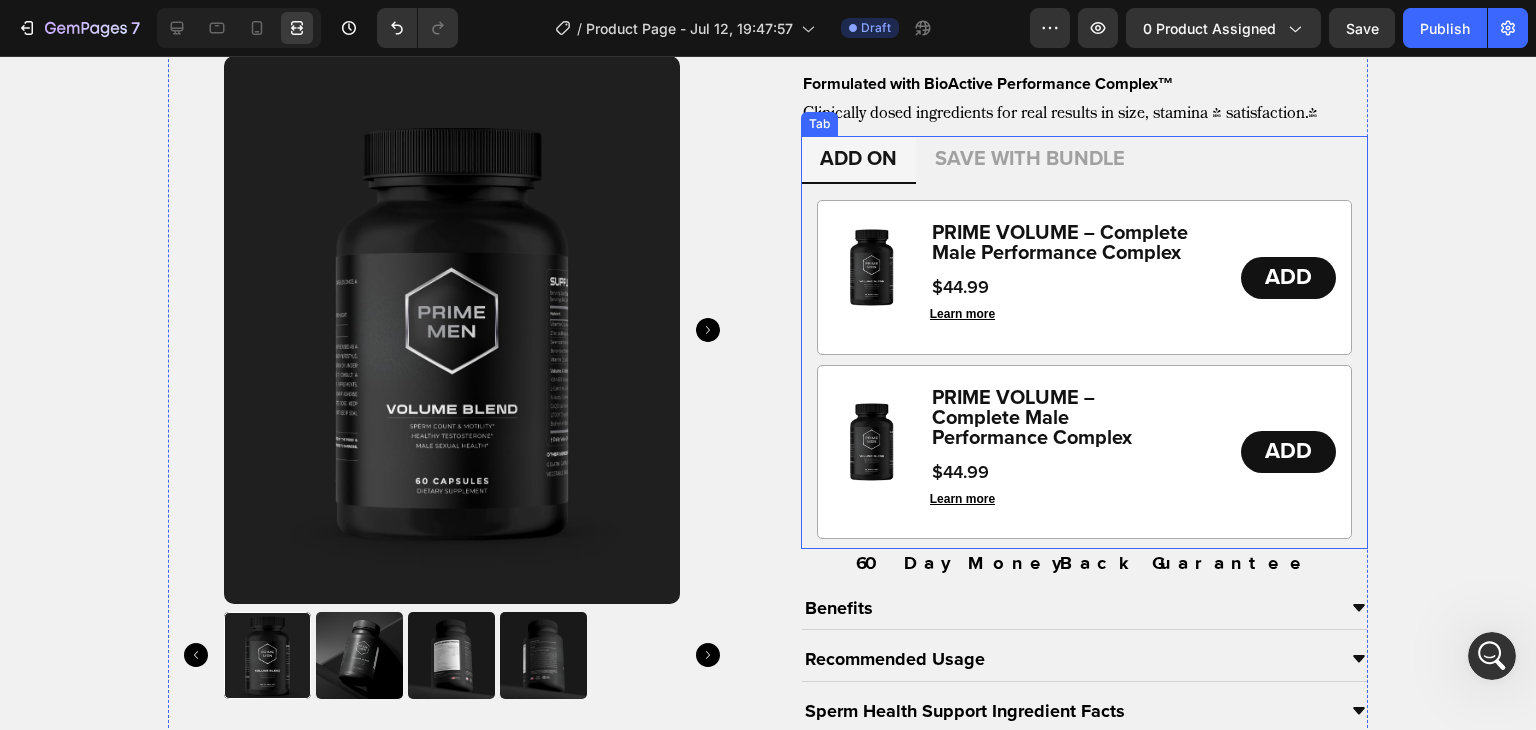click on "SAVE WITH BUNDLE" at bounding box center (1030, 160) 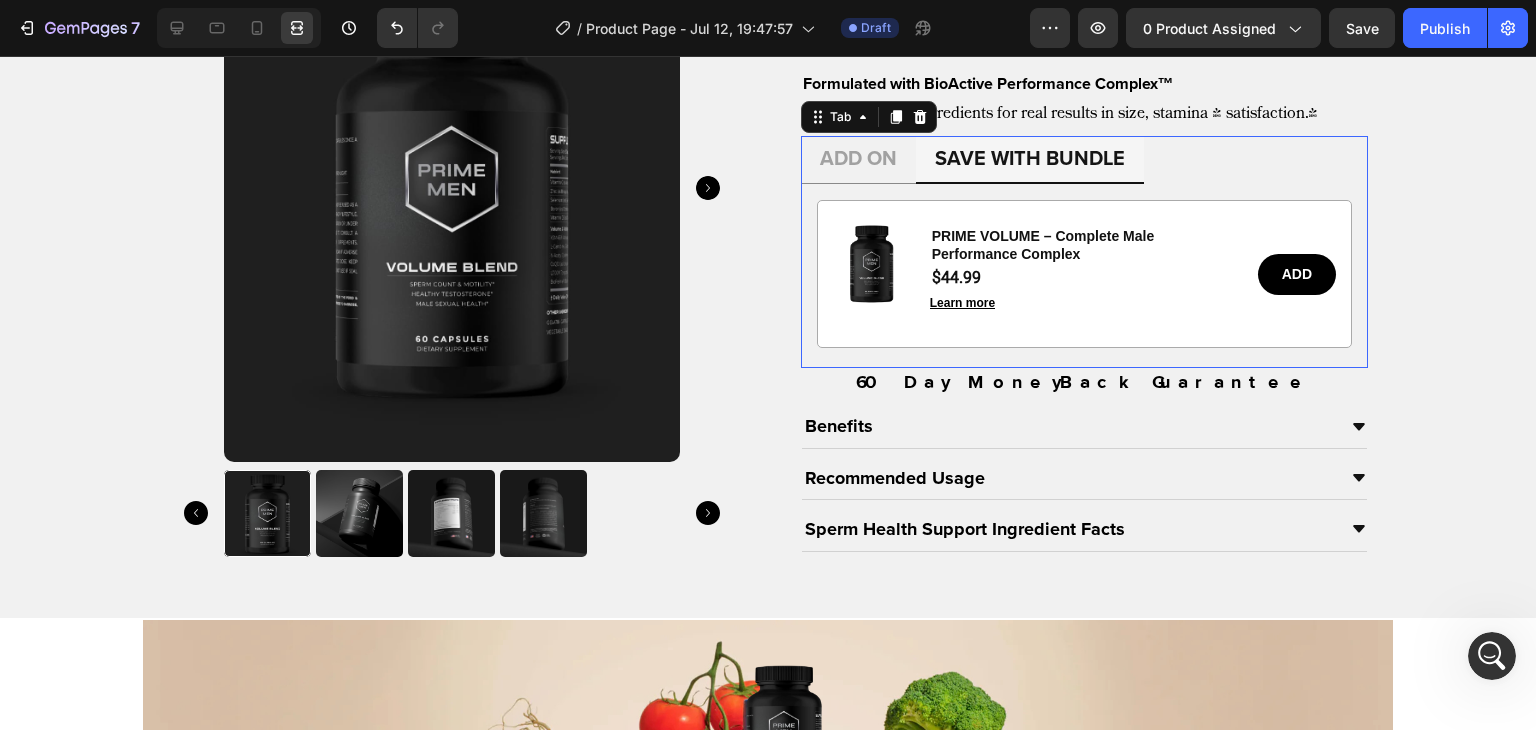 click on "SAVE WITH BUNDLE" at bounding box center (1030, 160) 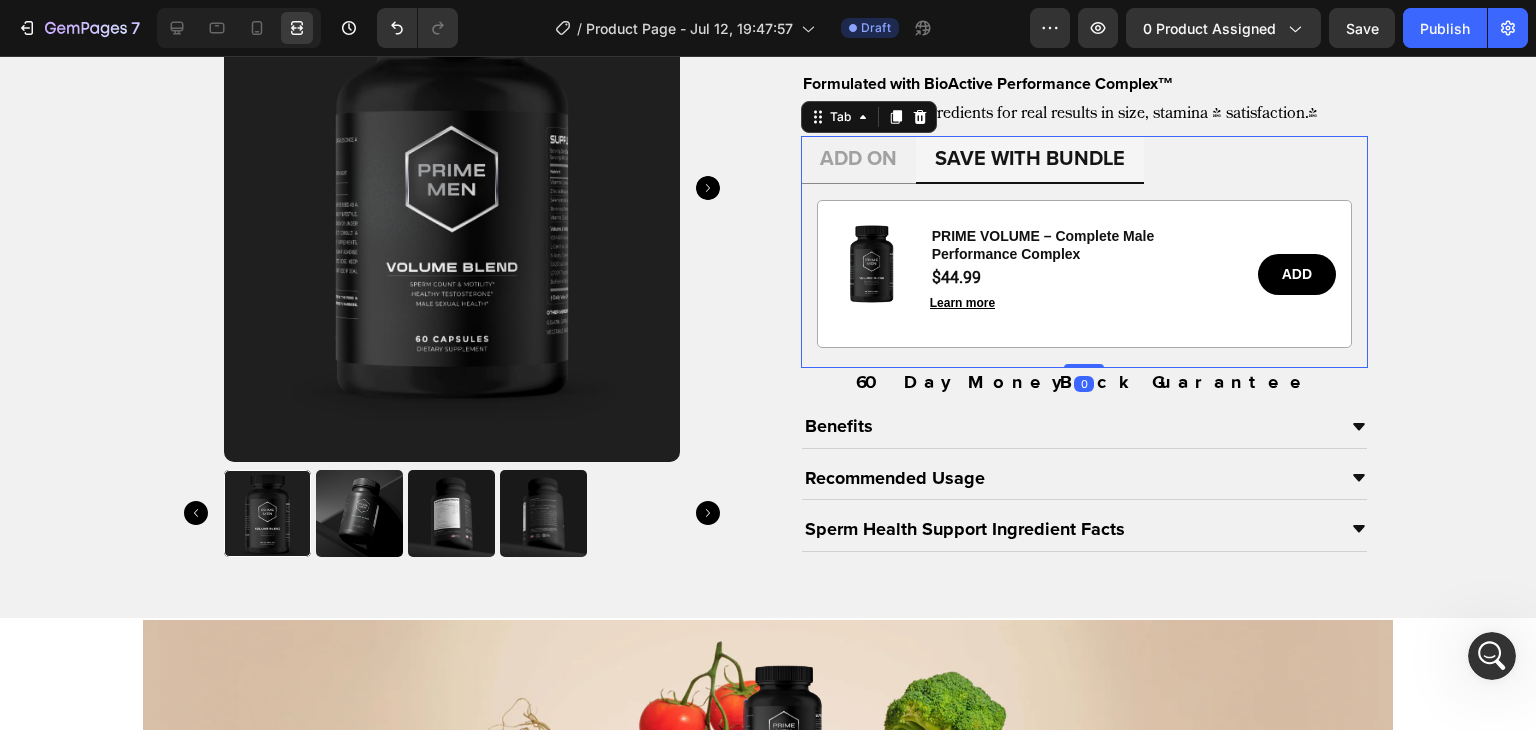 click on "SAVE WITH BUNDLE" at bounding box center [1030, 160] 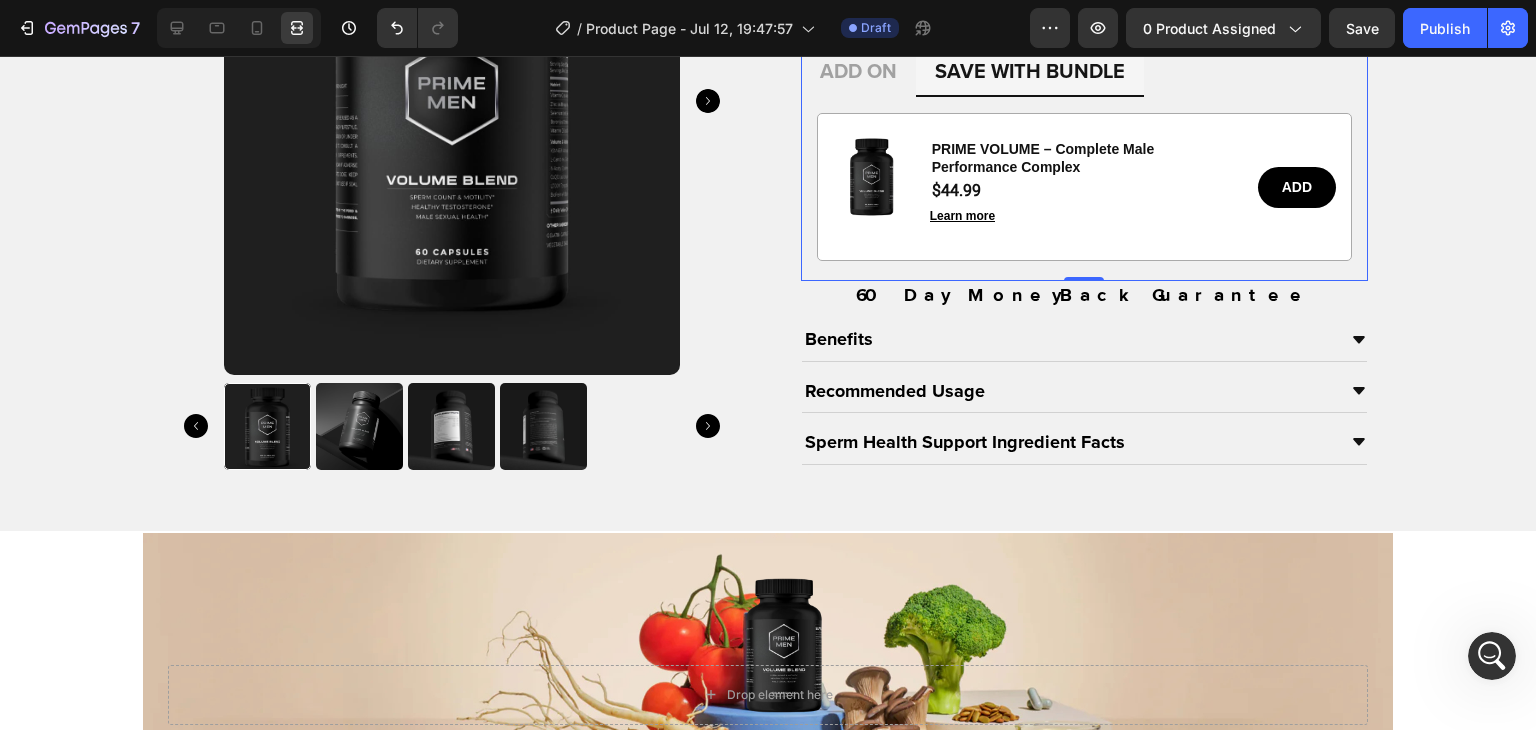 scroll, scrollTop: 1607, scrollLeft: 0, axis: vertical 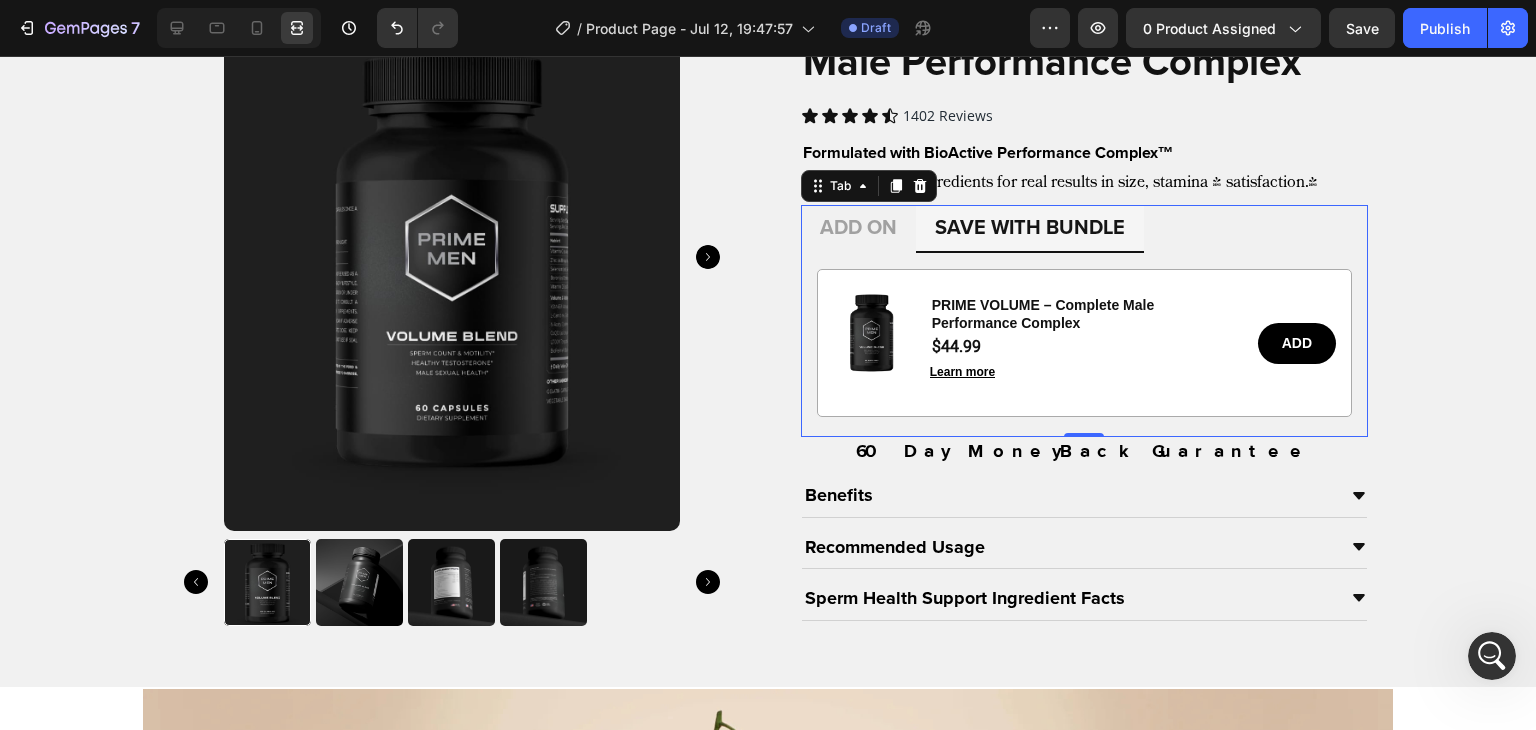 click on "ADD ON" at bounding box center [858, 228] 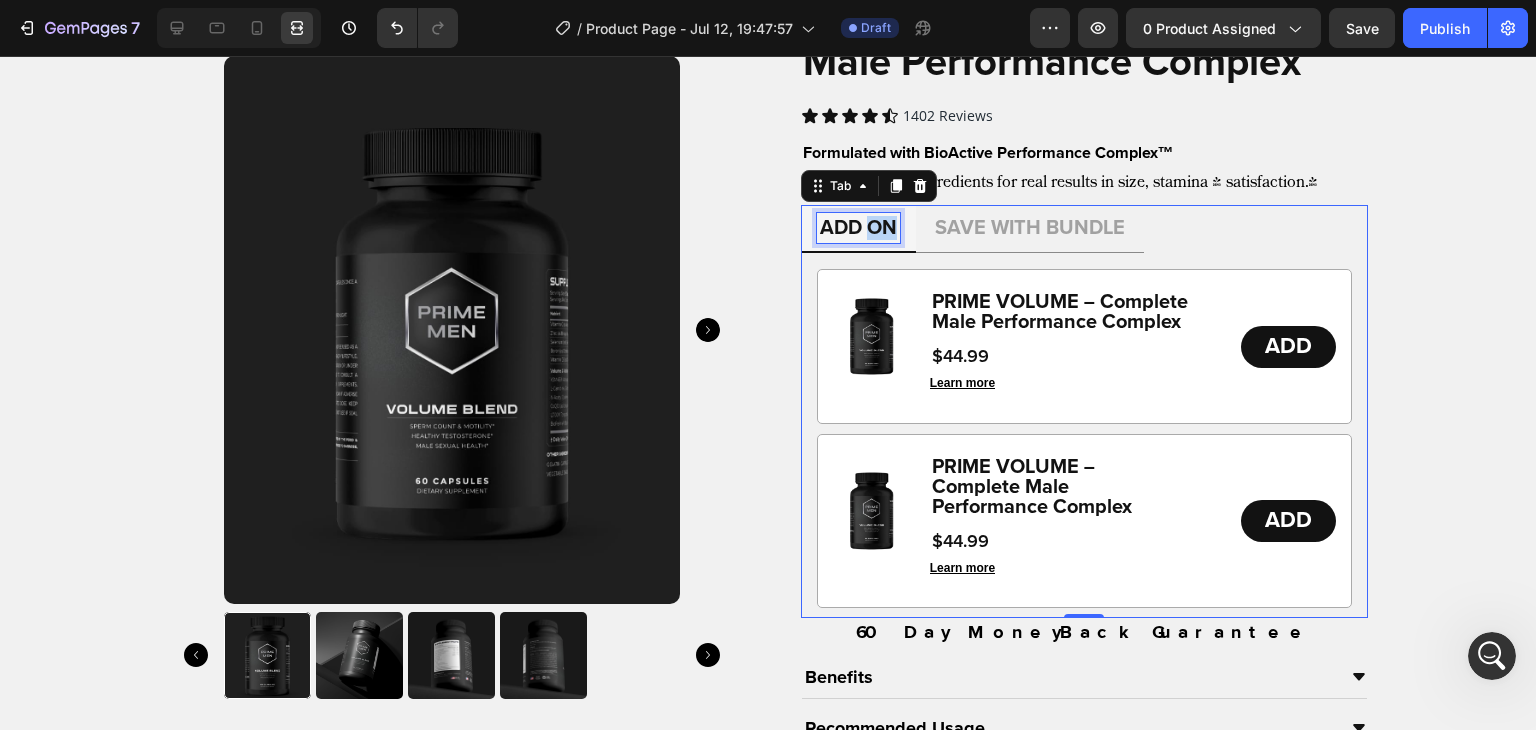 click on "ADD ON" at bounding box center [858, 228] 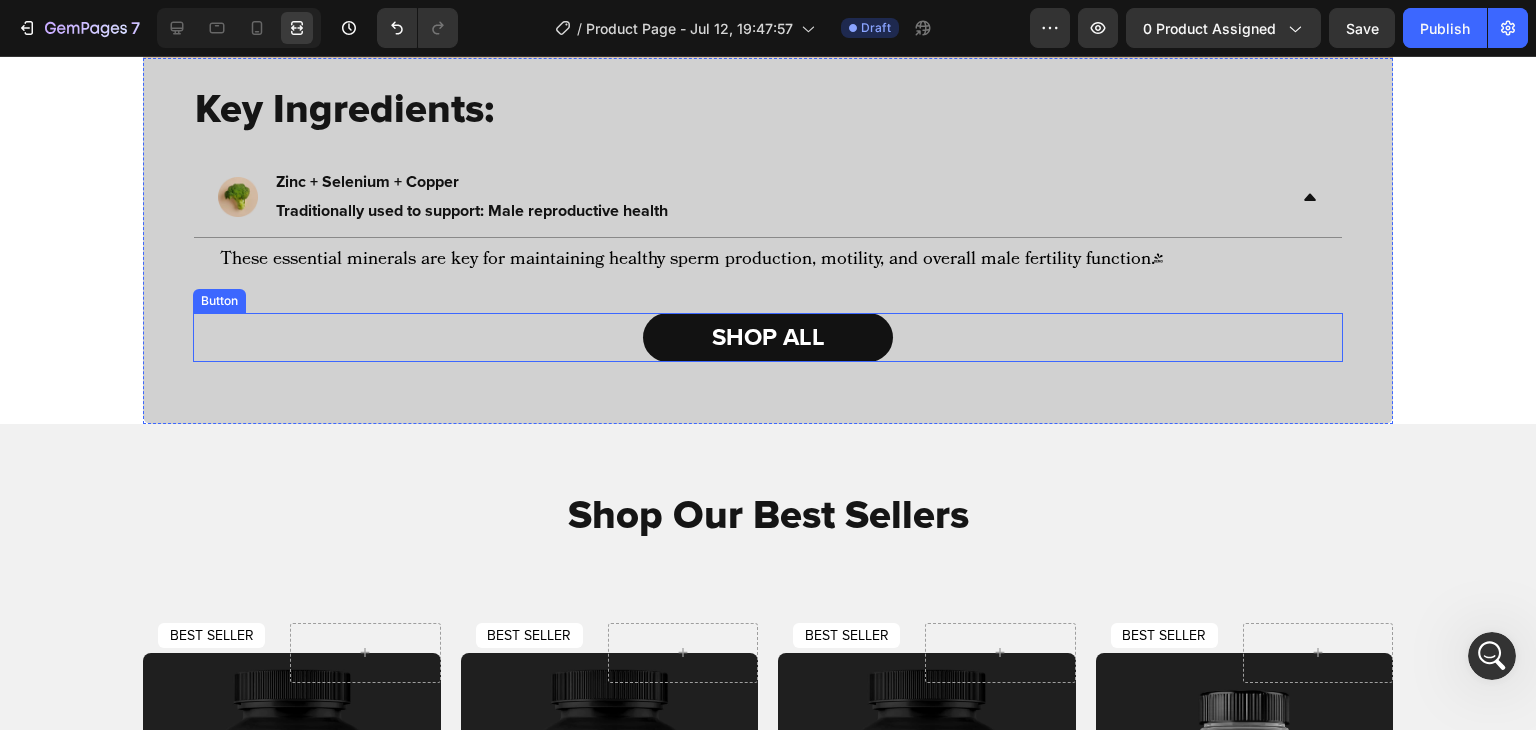 scroll, scrollTop: 2723, scrollLeft: 0, axis: vertical 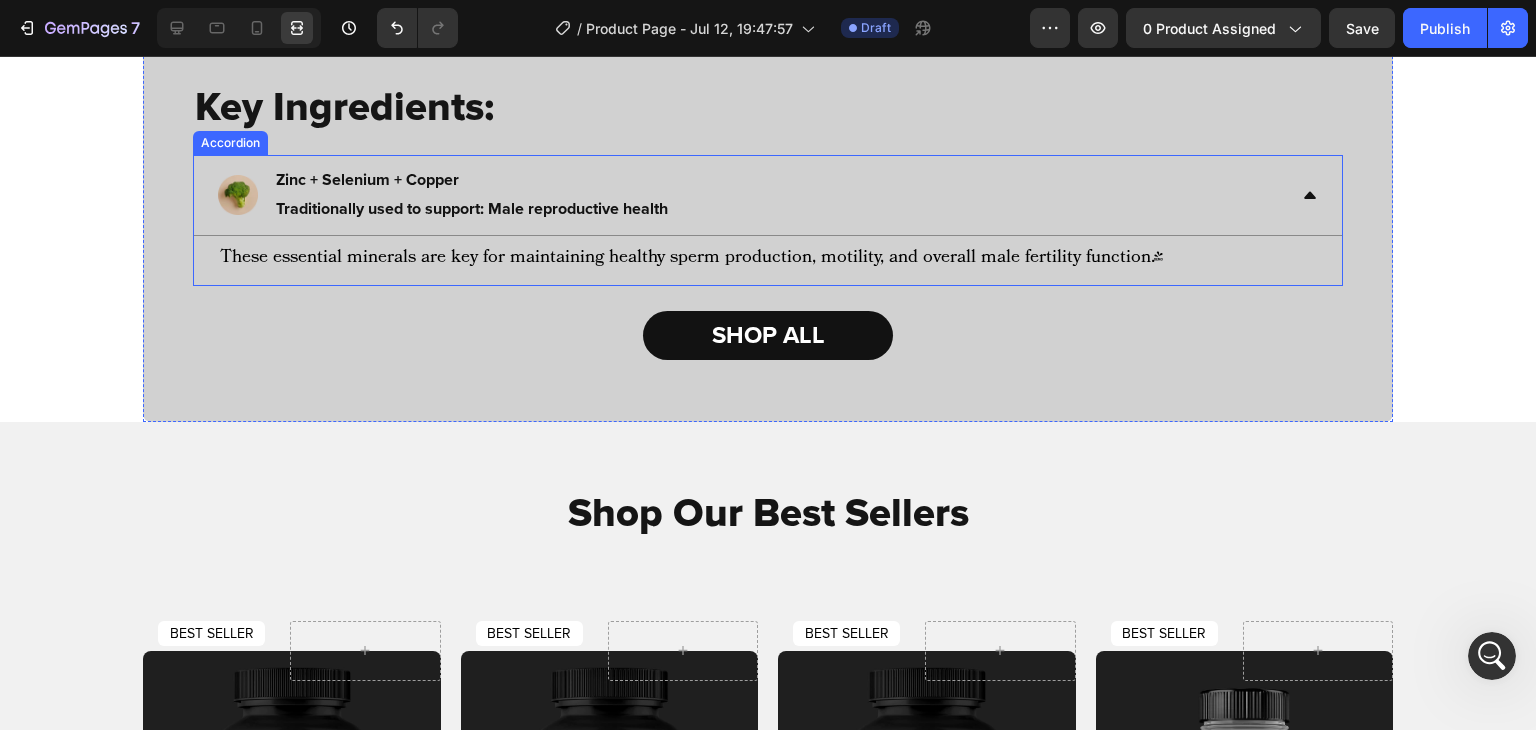 click on "Zinc + Selenium + Copper Traditionally used to support: Male reproductive health" at bounding box center [752, 195] 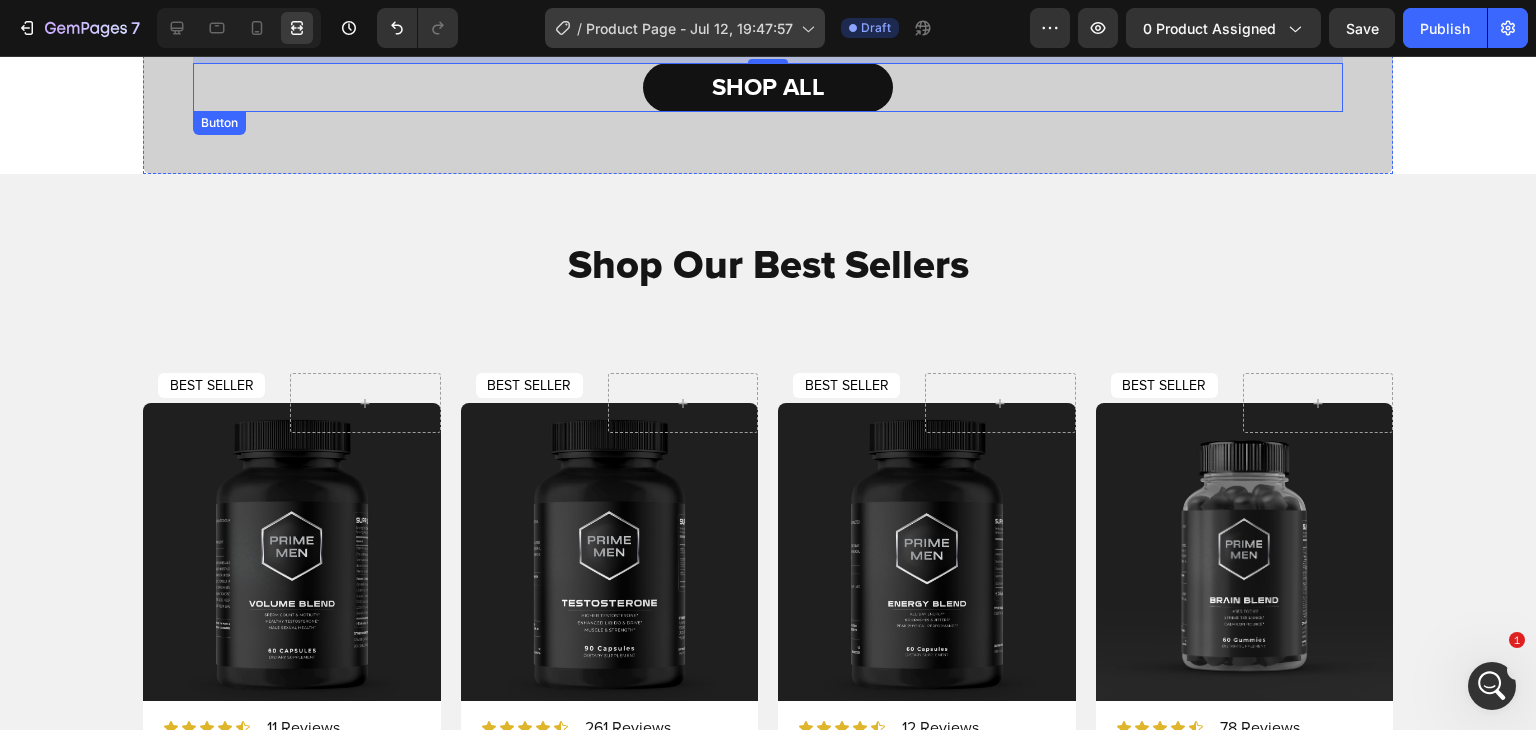 scroll, scrollTop: 3208, scrollLeft: 0, axis: vertical 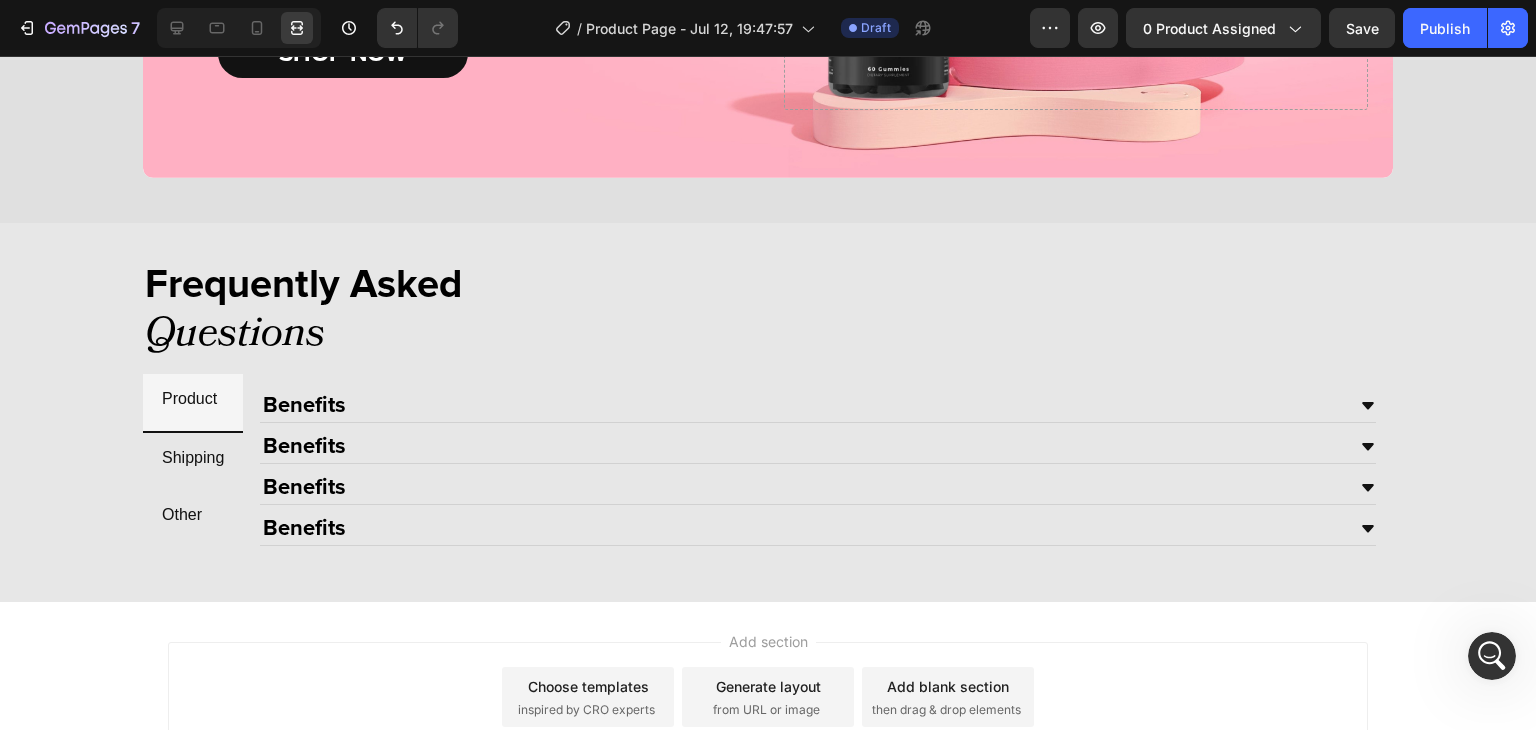 click on "Add section Choose templates inspired by CRO experts Generate layout from URL or image Add blank section then drag & drop elements" at bounding box center [768, 697] 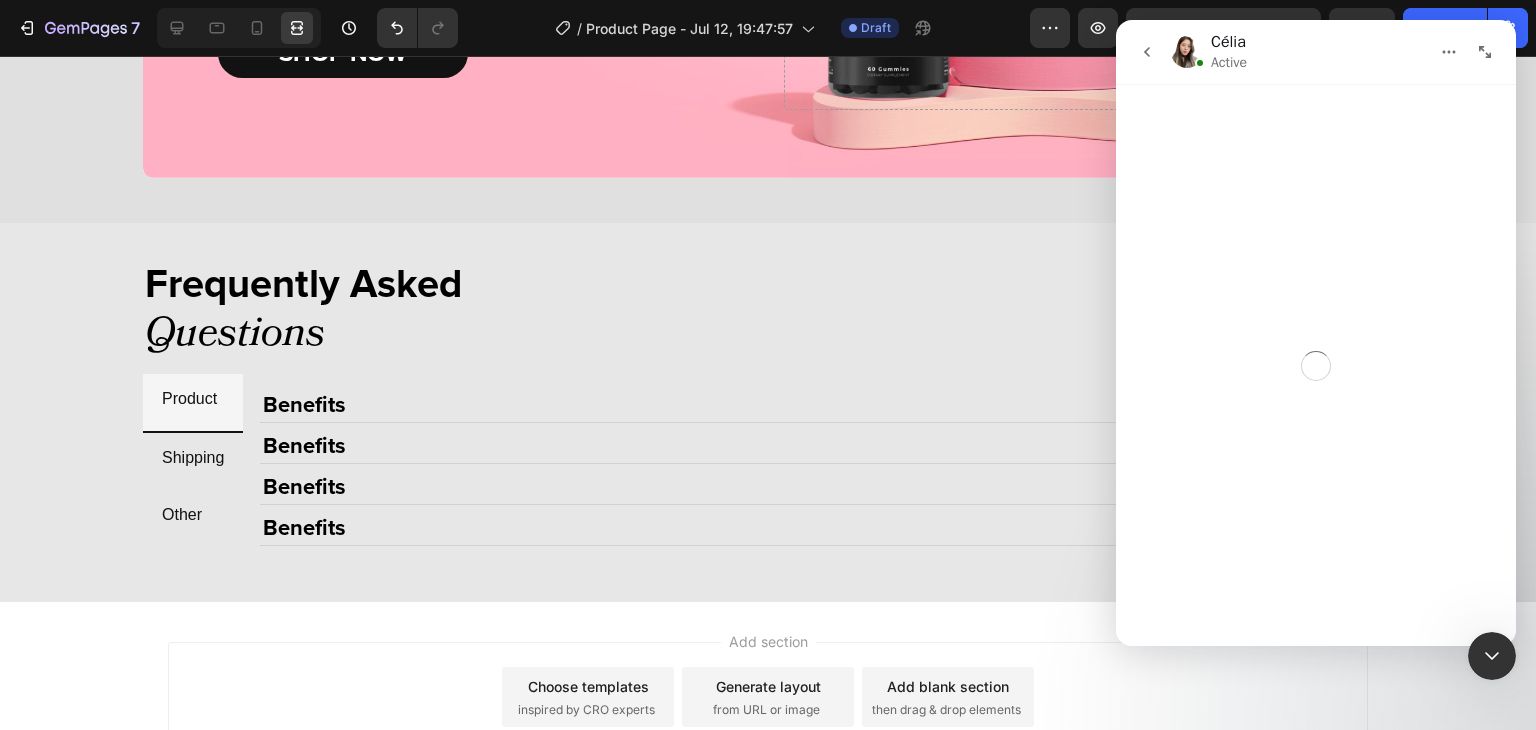 scroll, scrollTop: 4454, scrollLeft: 0, axis: vertical 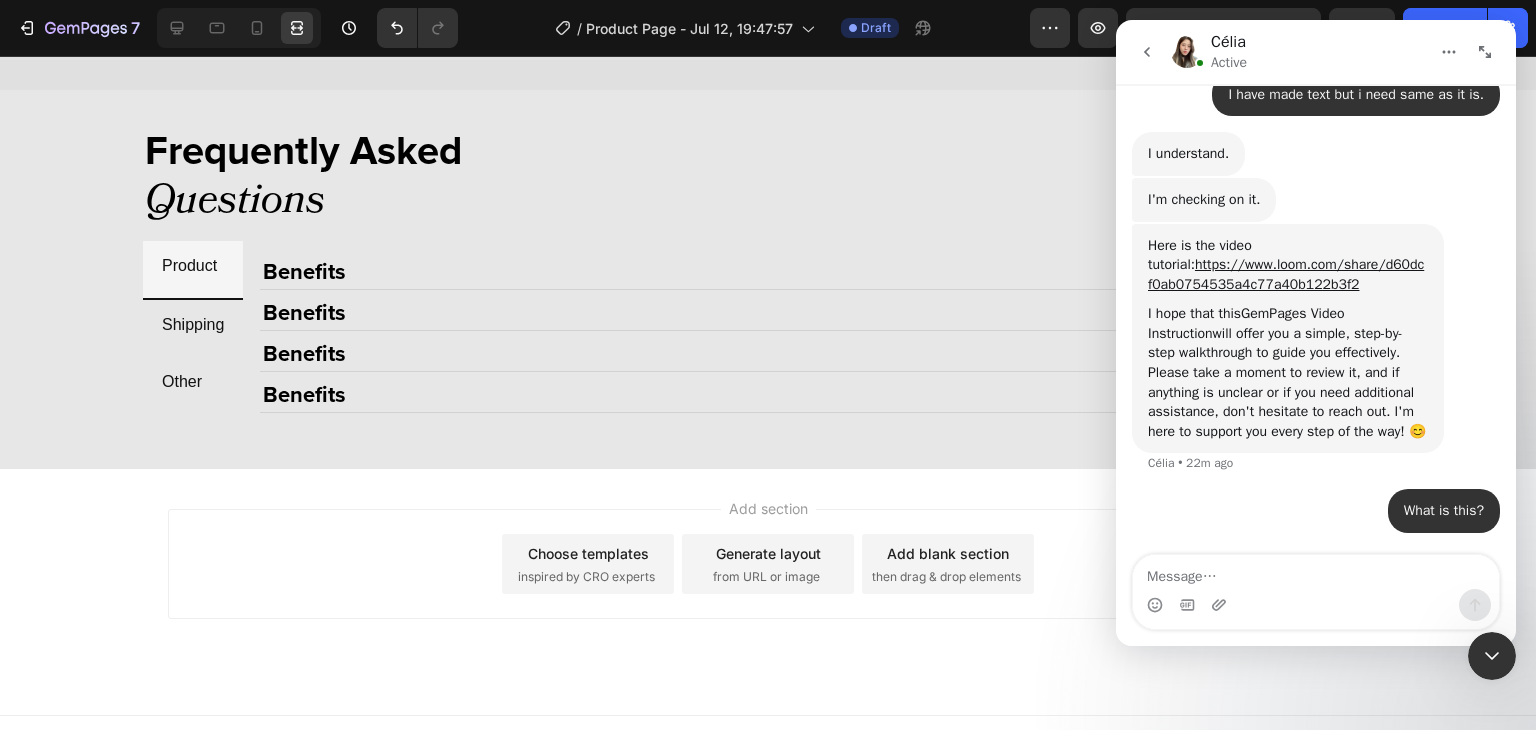 click at bounding box center [1316, 572] 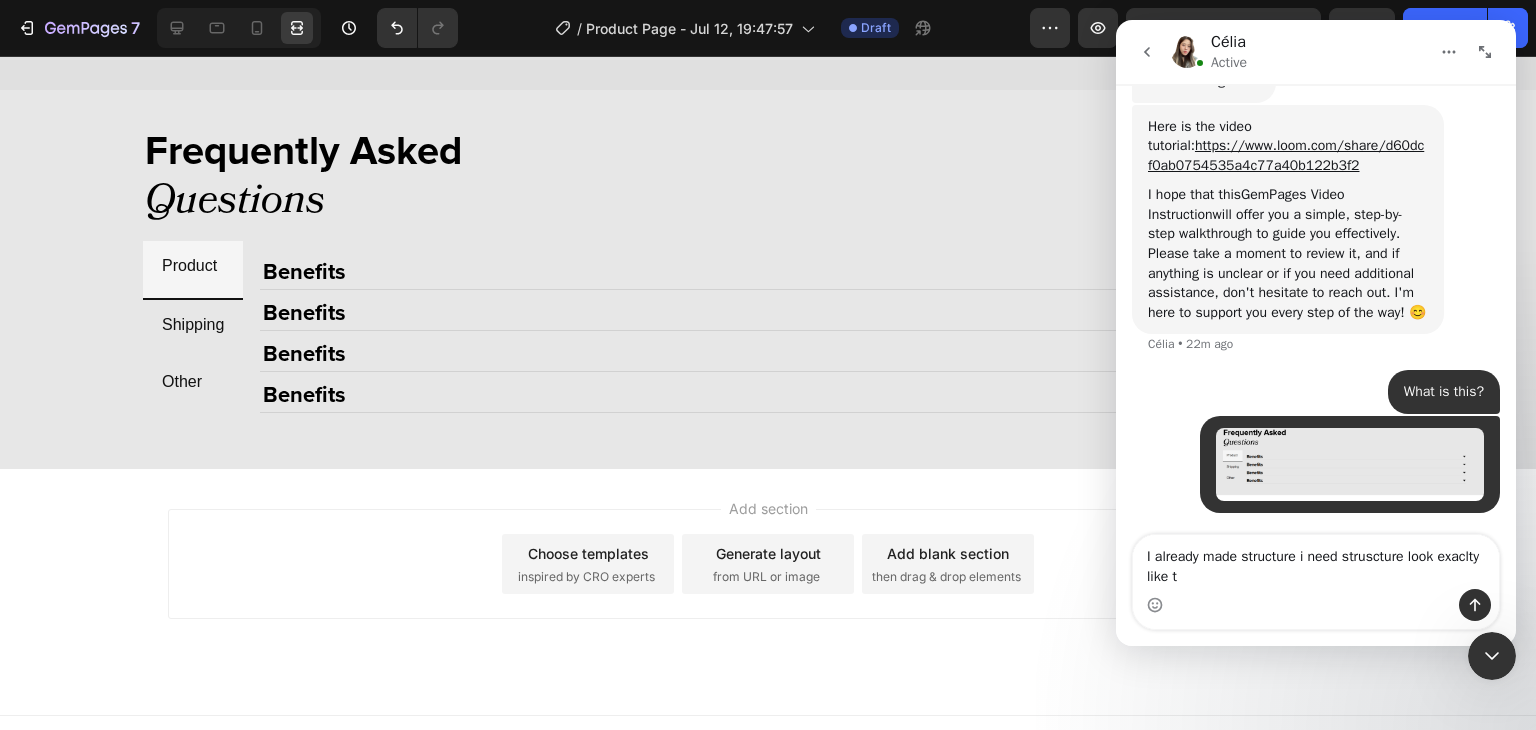 scroll, scrollTop: 17061, scrollLeft: 0, axis: vertical 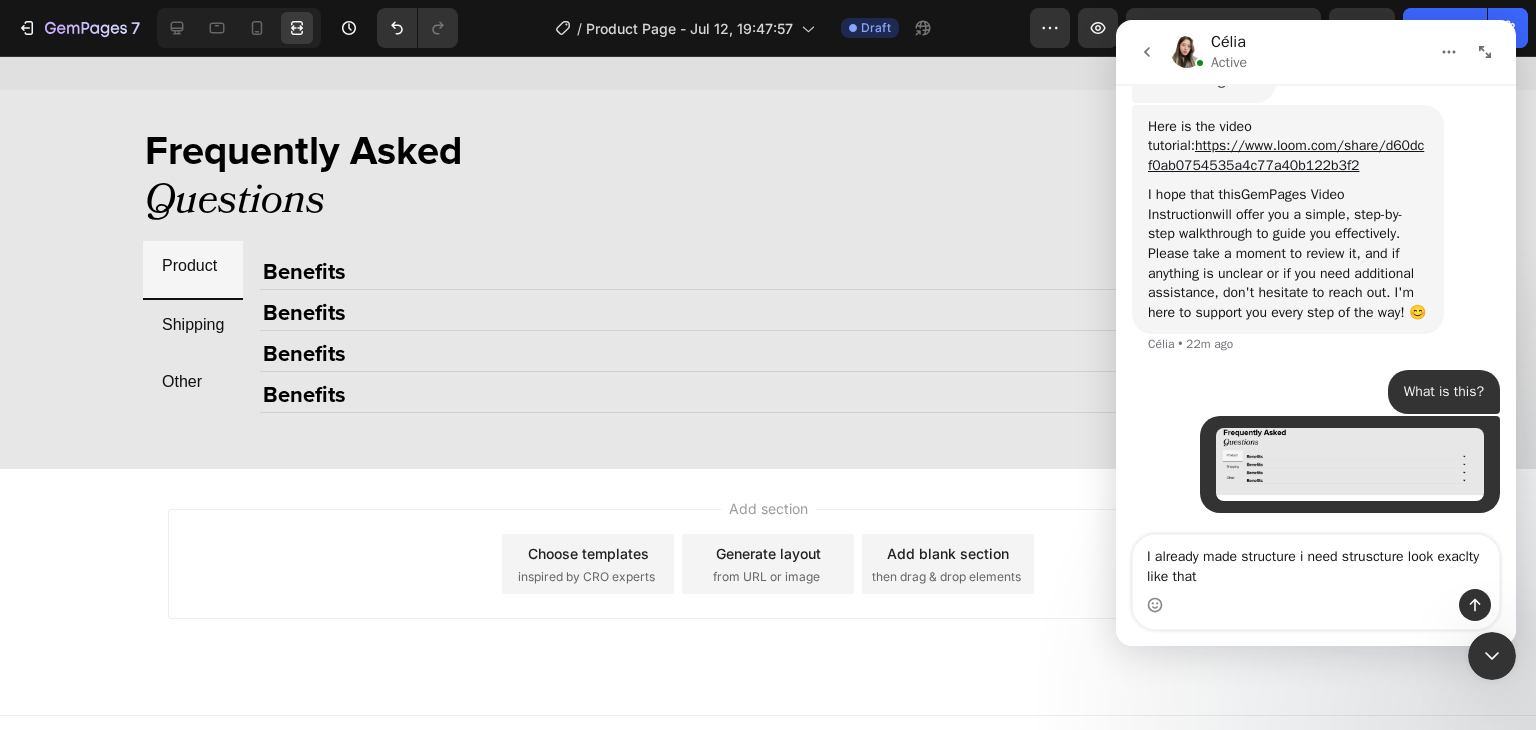 type on "I already made structure i need struscture look exaclty like that." 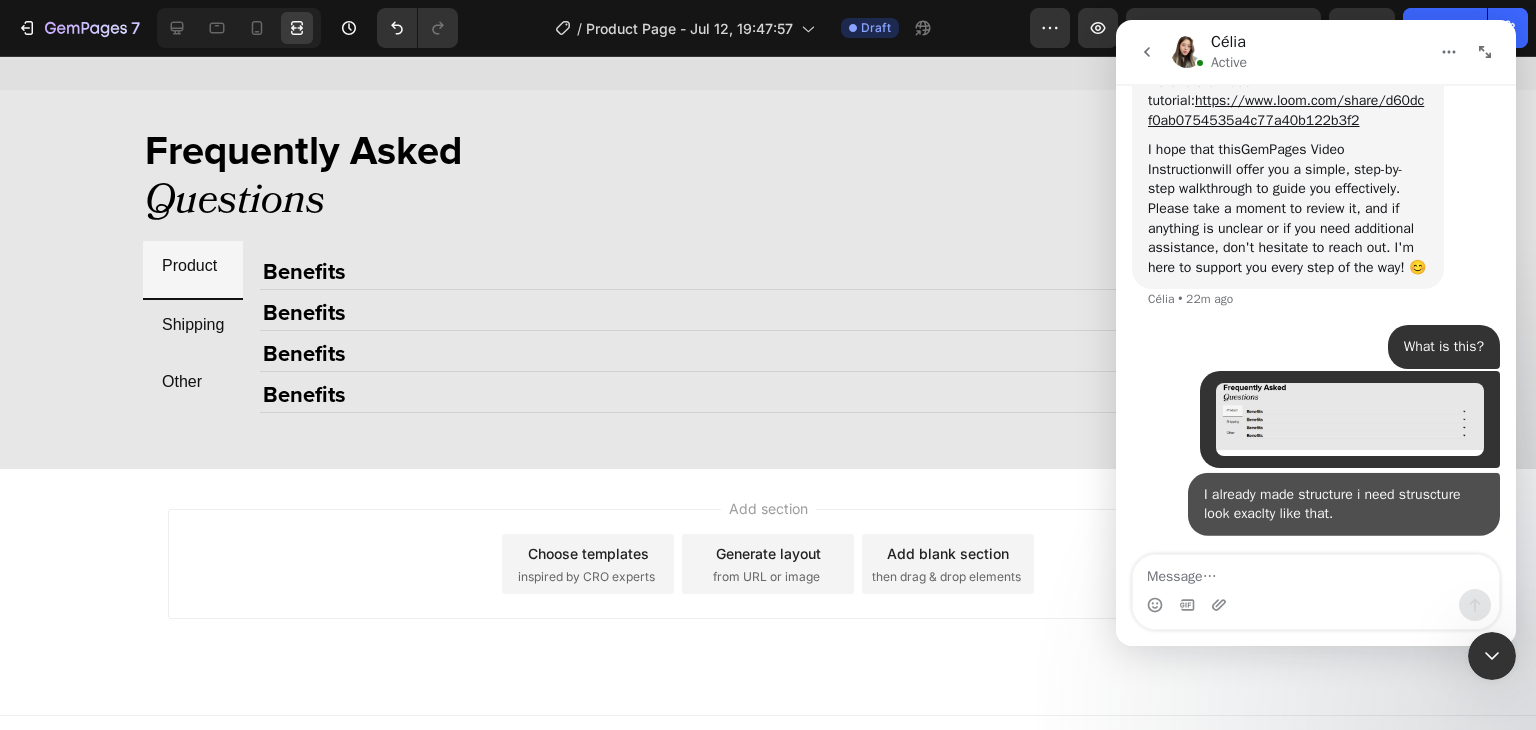 scroll, scrollTop: 17106, scrollLeft: 0, axis: vertical 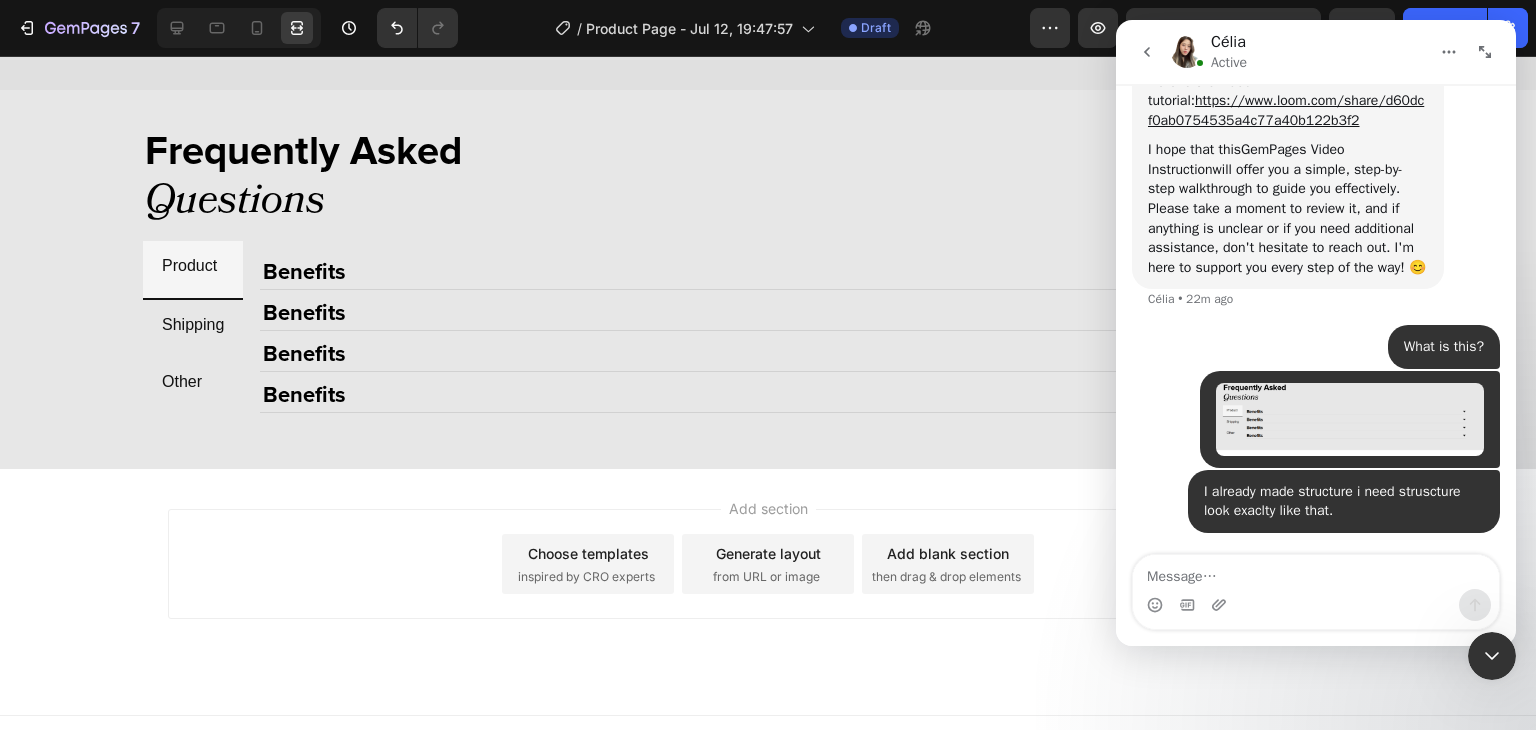 click at bounding box center (1316, 572) 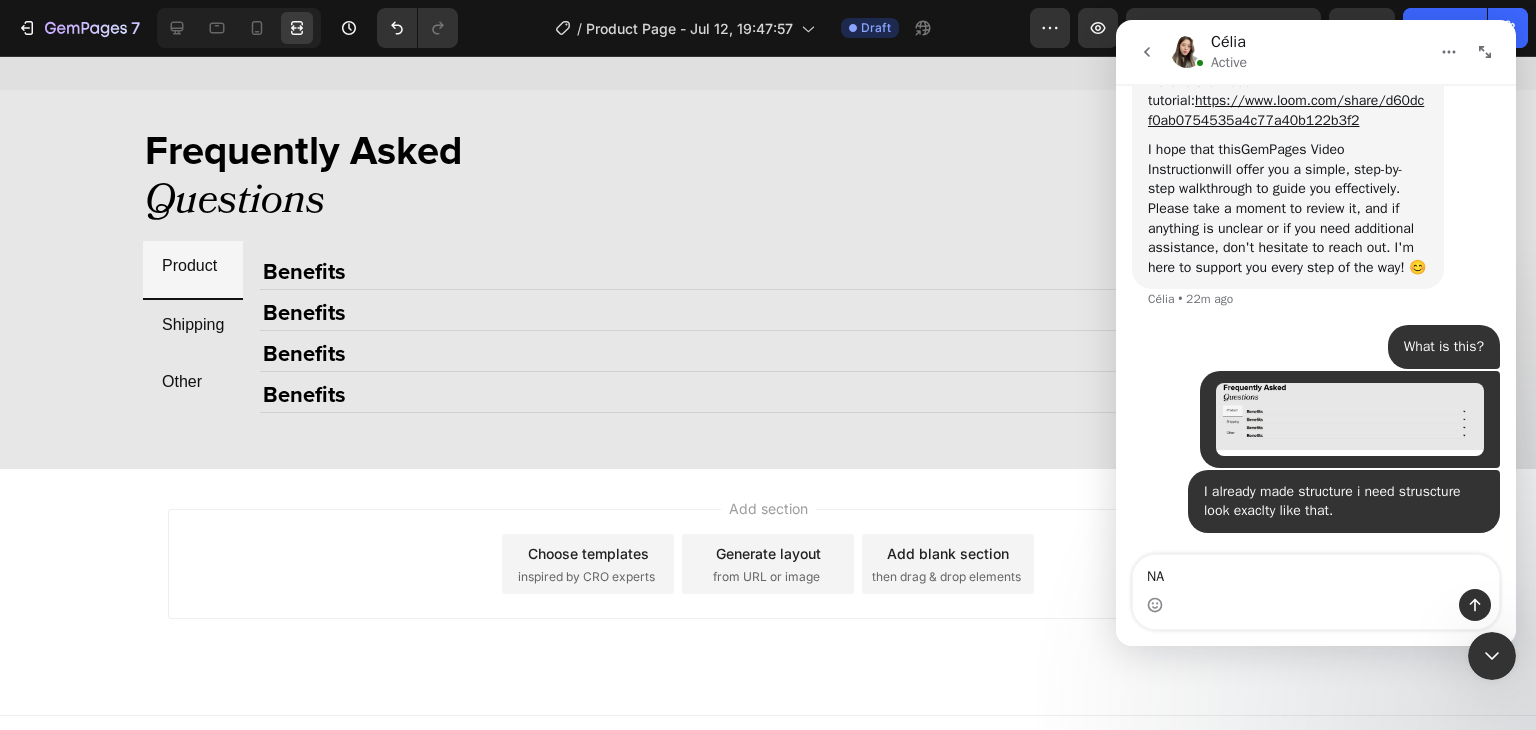 type on "N" 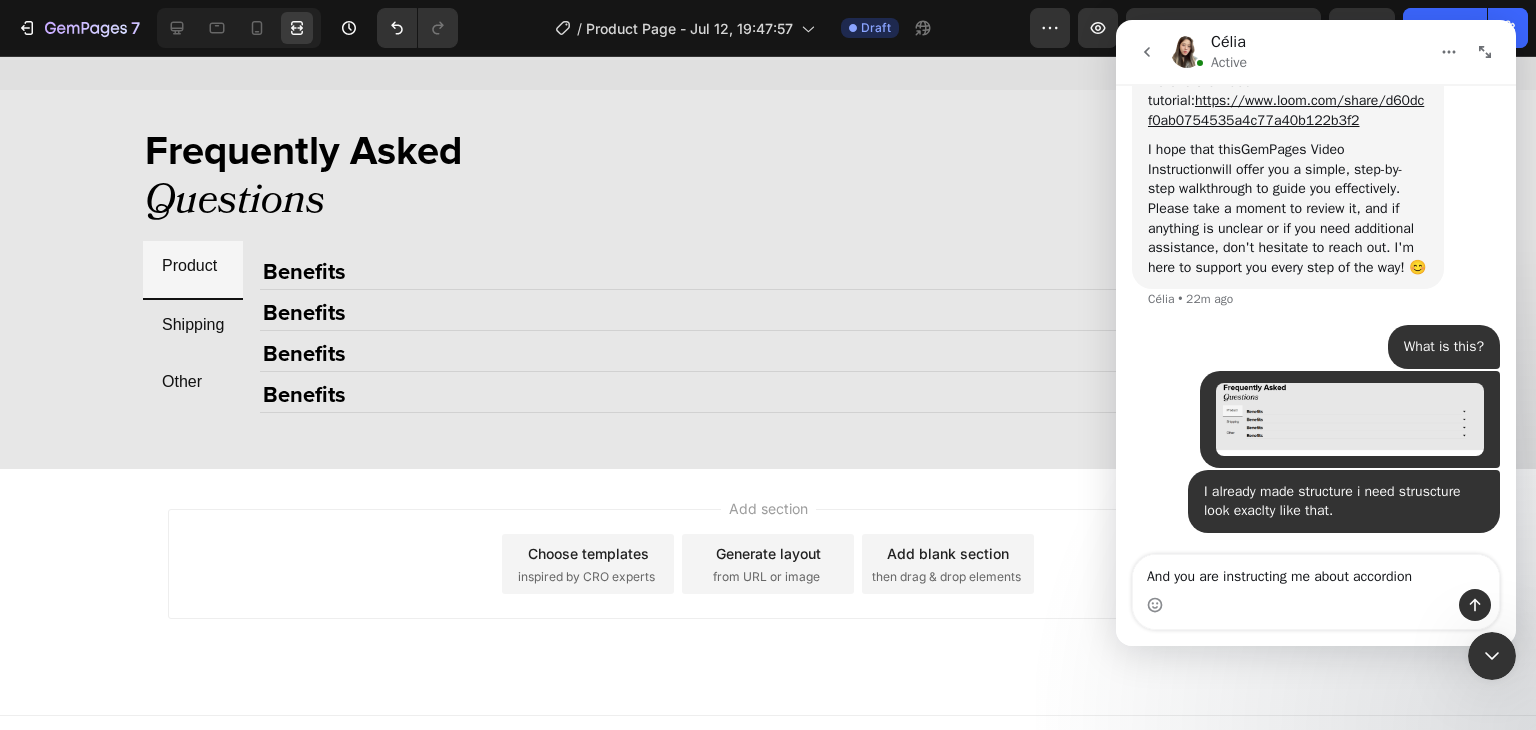 type on "And you are instructing me about accordion." 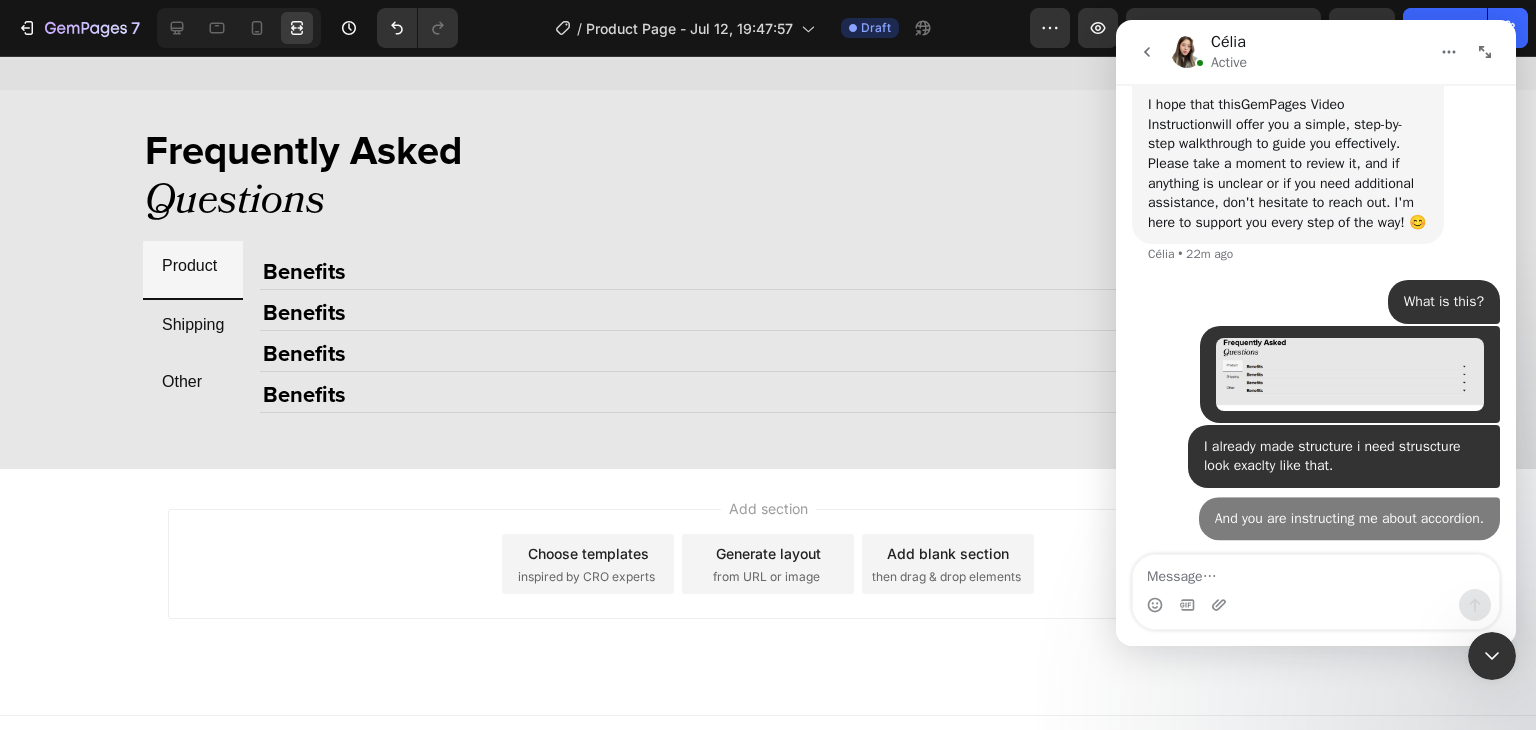 scroll, scrollTop: 17152, scrollLeft: 0, axis: vertical 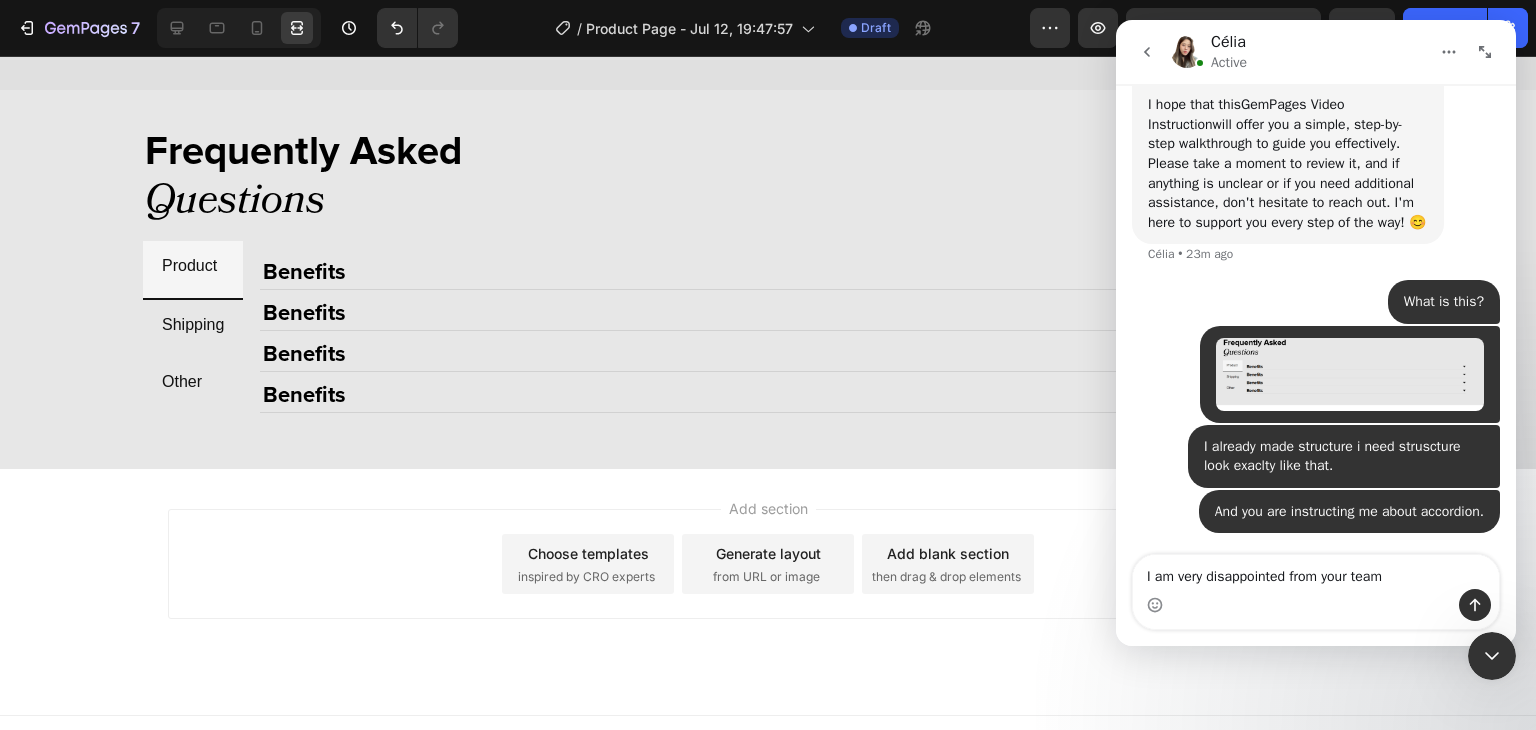type on "I am very disappointed from your team." 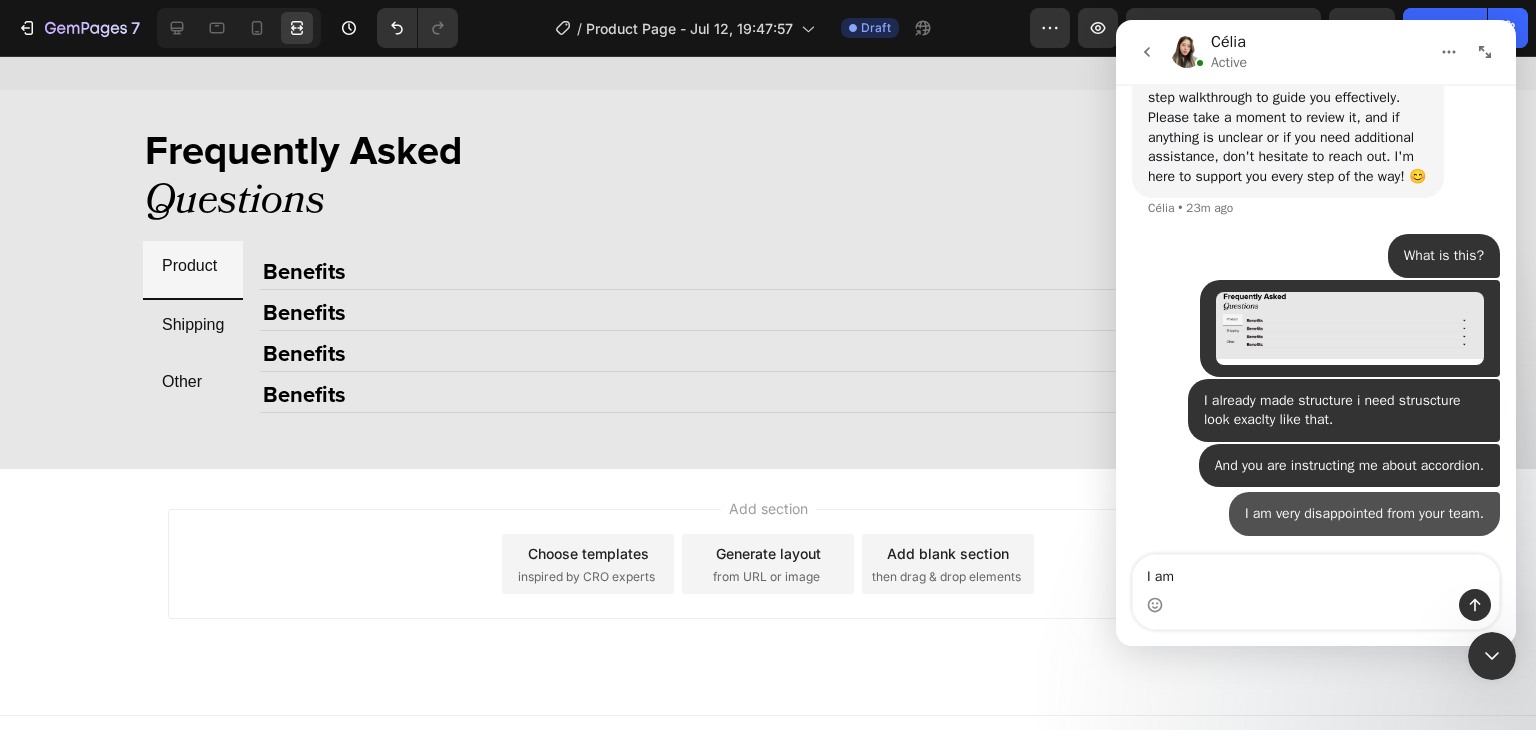 scroll, scrollTop: 17197, scrollLeft: 0, axis: vertical 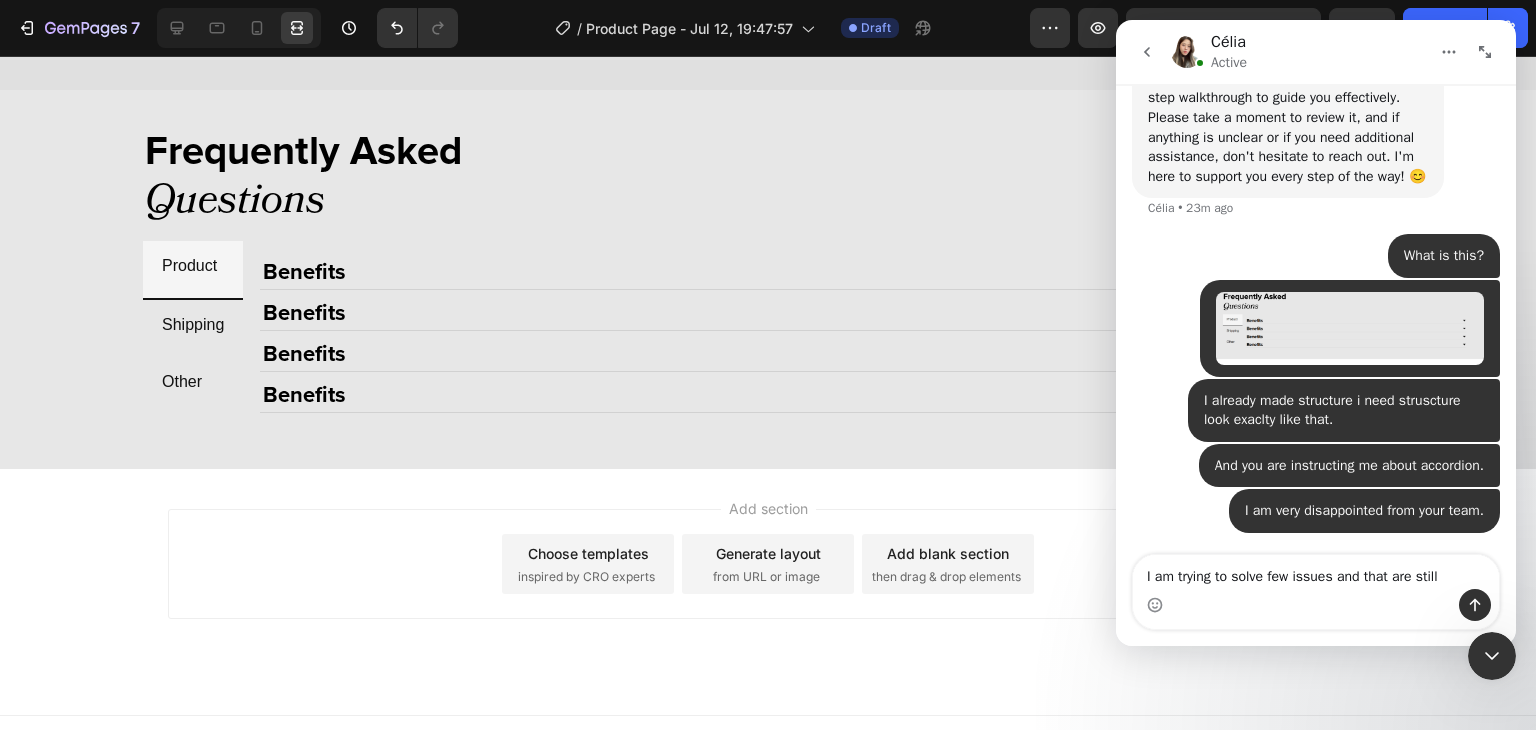 type on "I am trying to solve few issues and that are still." 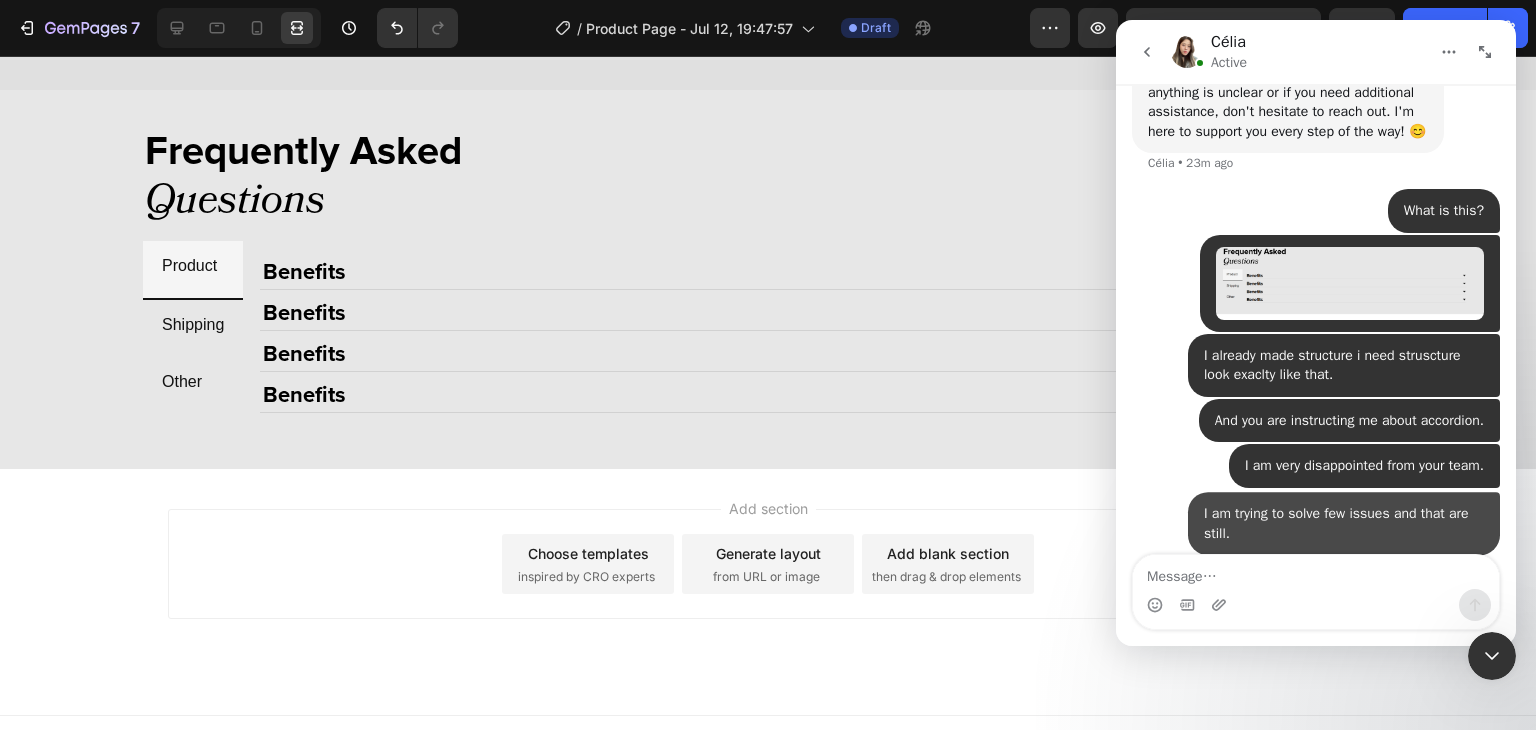 scroll, scrollTop: 17263, scrollLeft: 0, axis: vertical 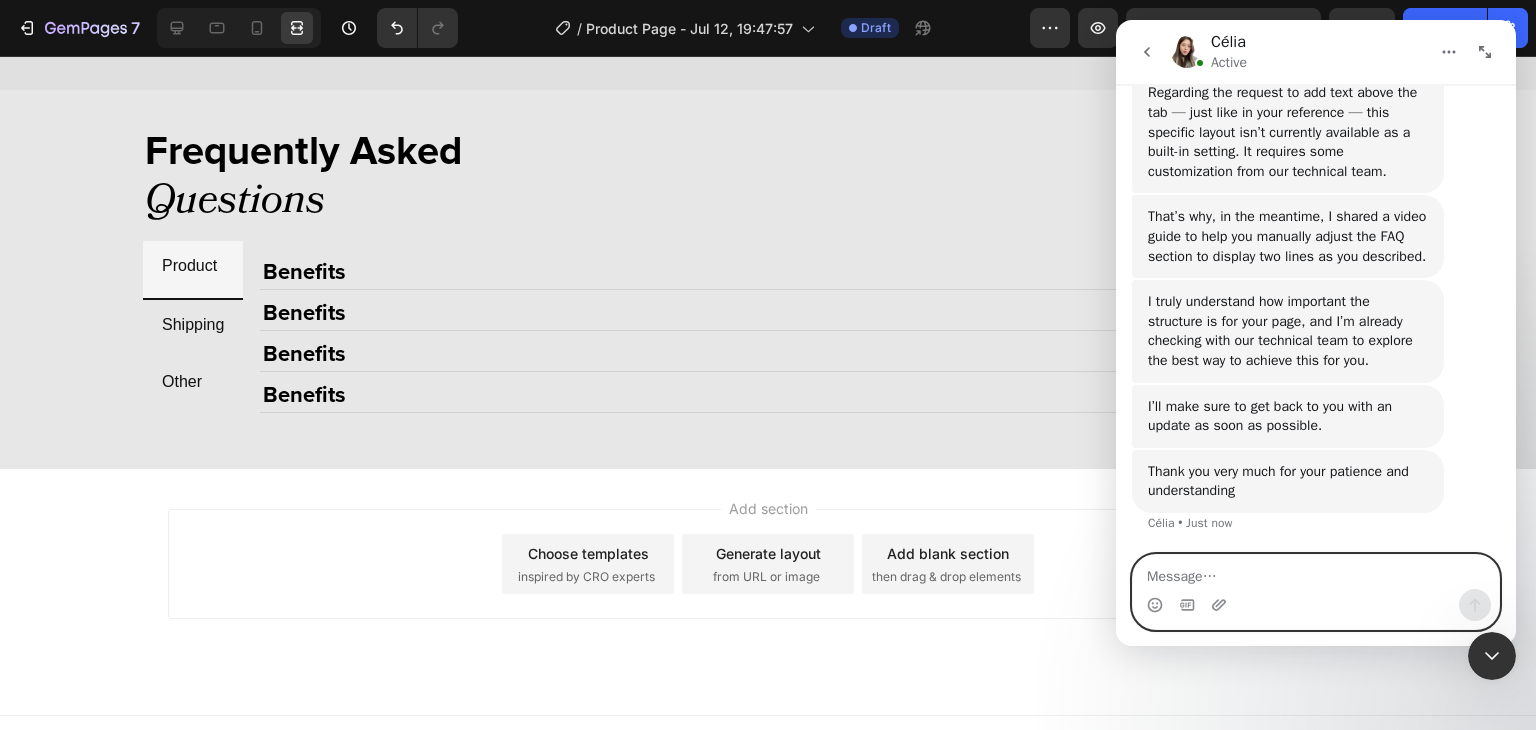 click at bounding box center [1316, 572] 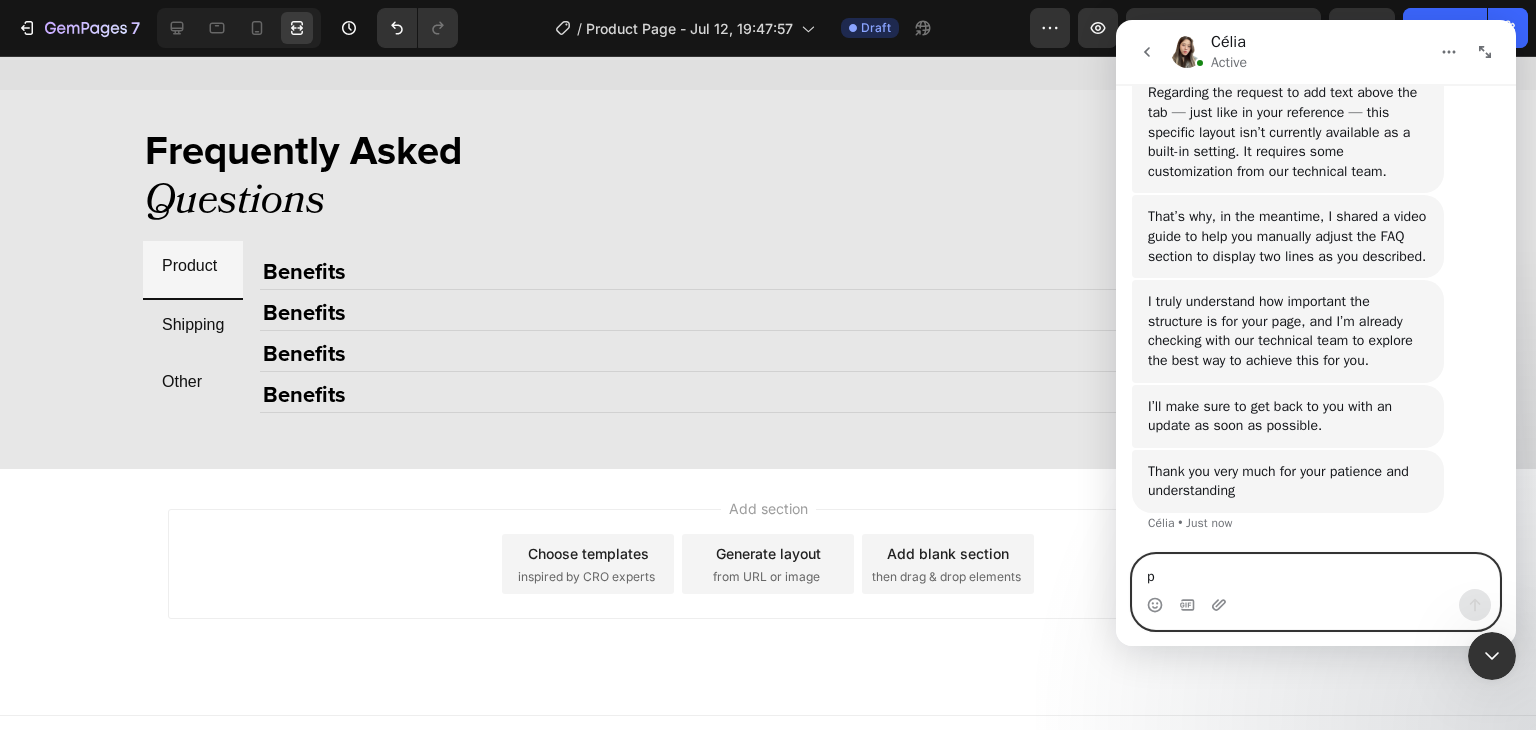 type on "p" 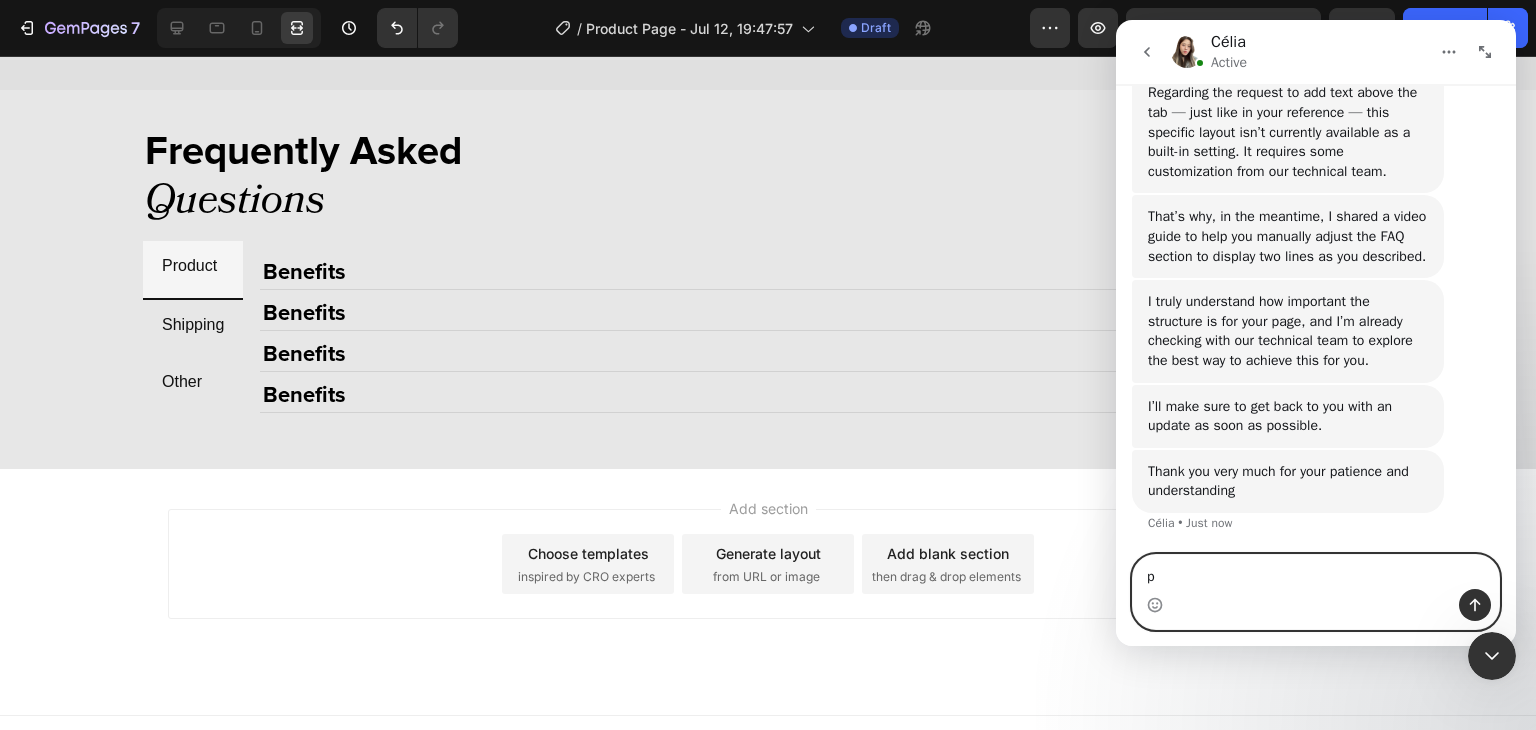 click on "p" at bounding box center (1316, 572) 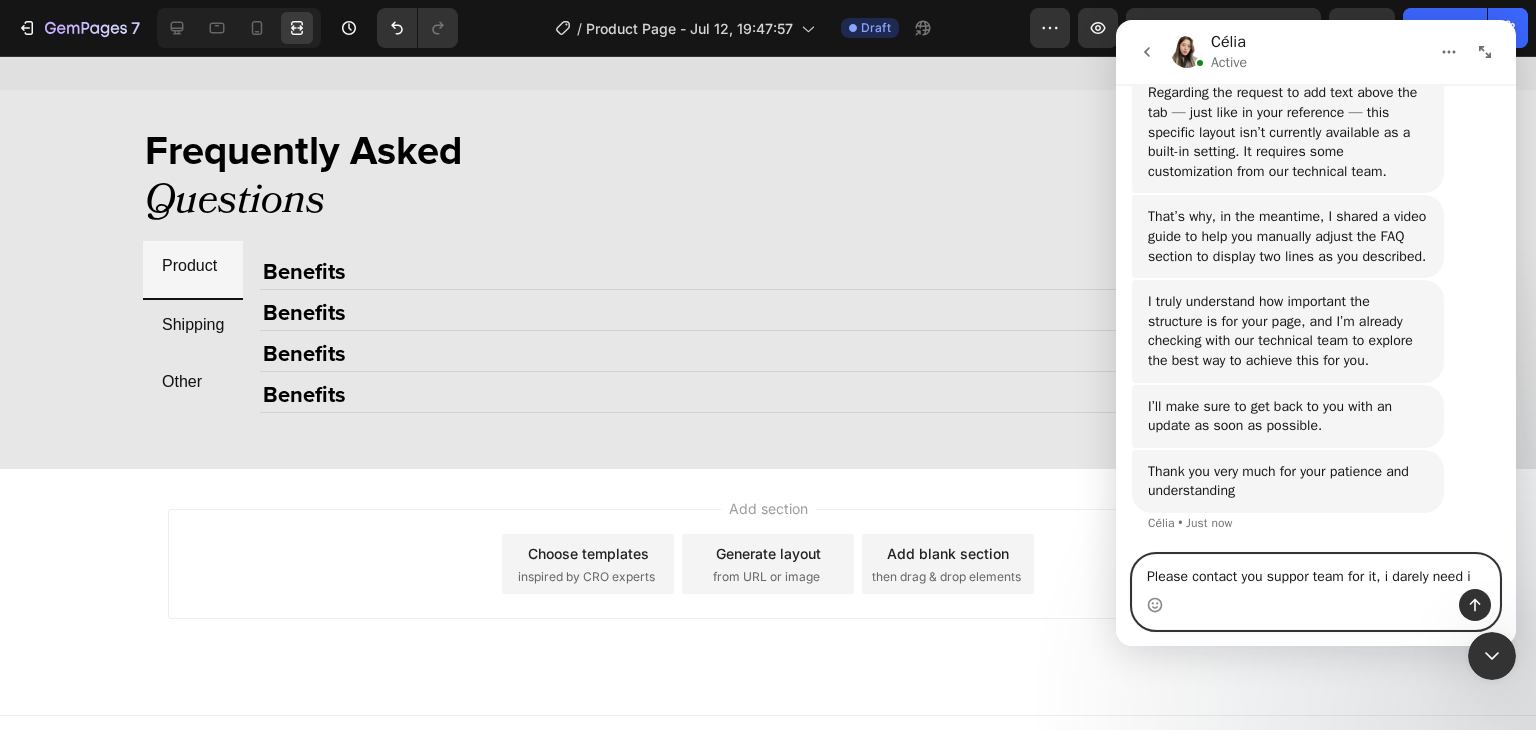 type on "Please contact you suppor team for it, i darely need it" 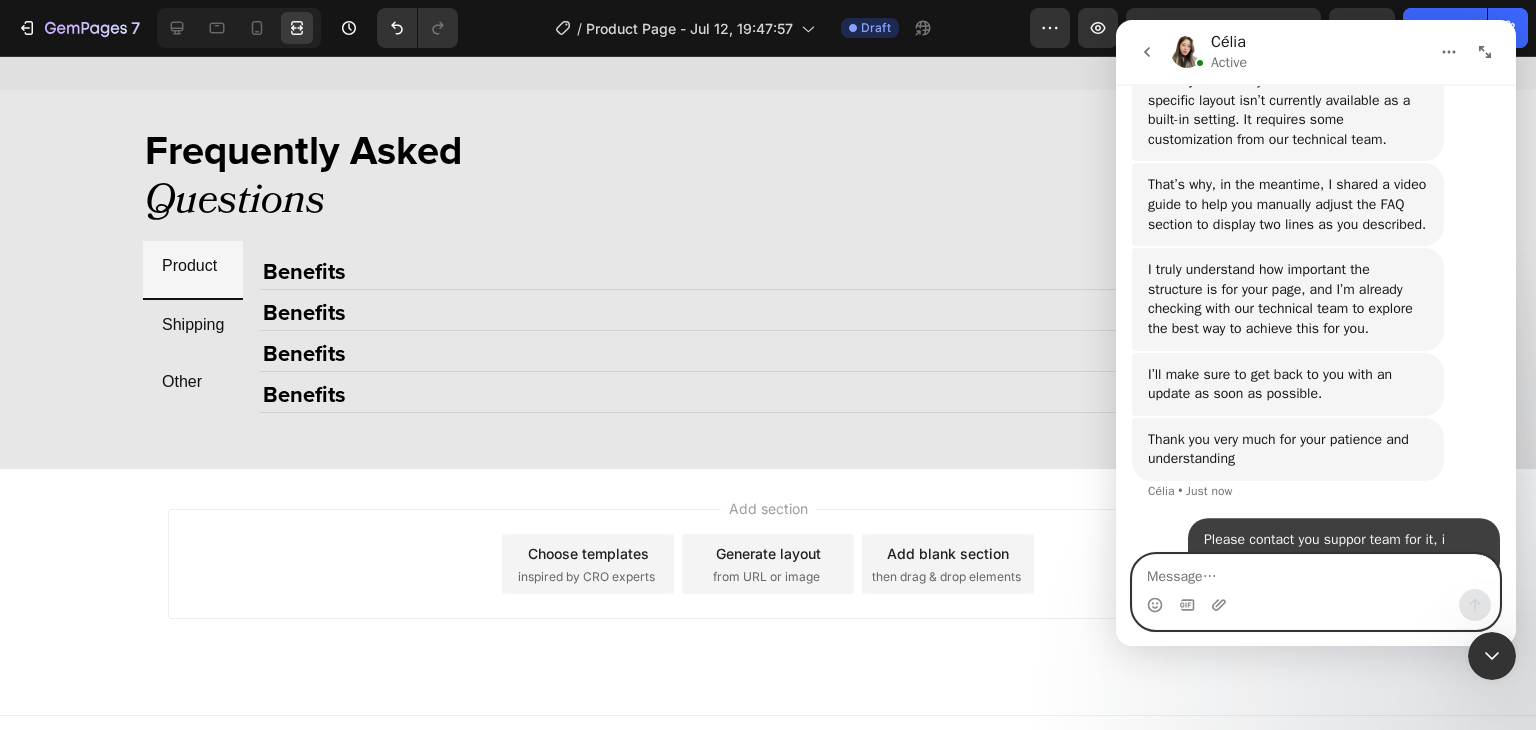 scroll, scrollTop: 17848, scrollLeft: 0, axis: vertical 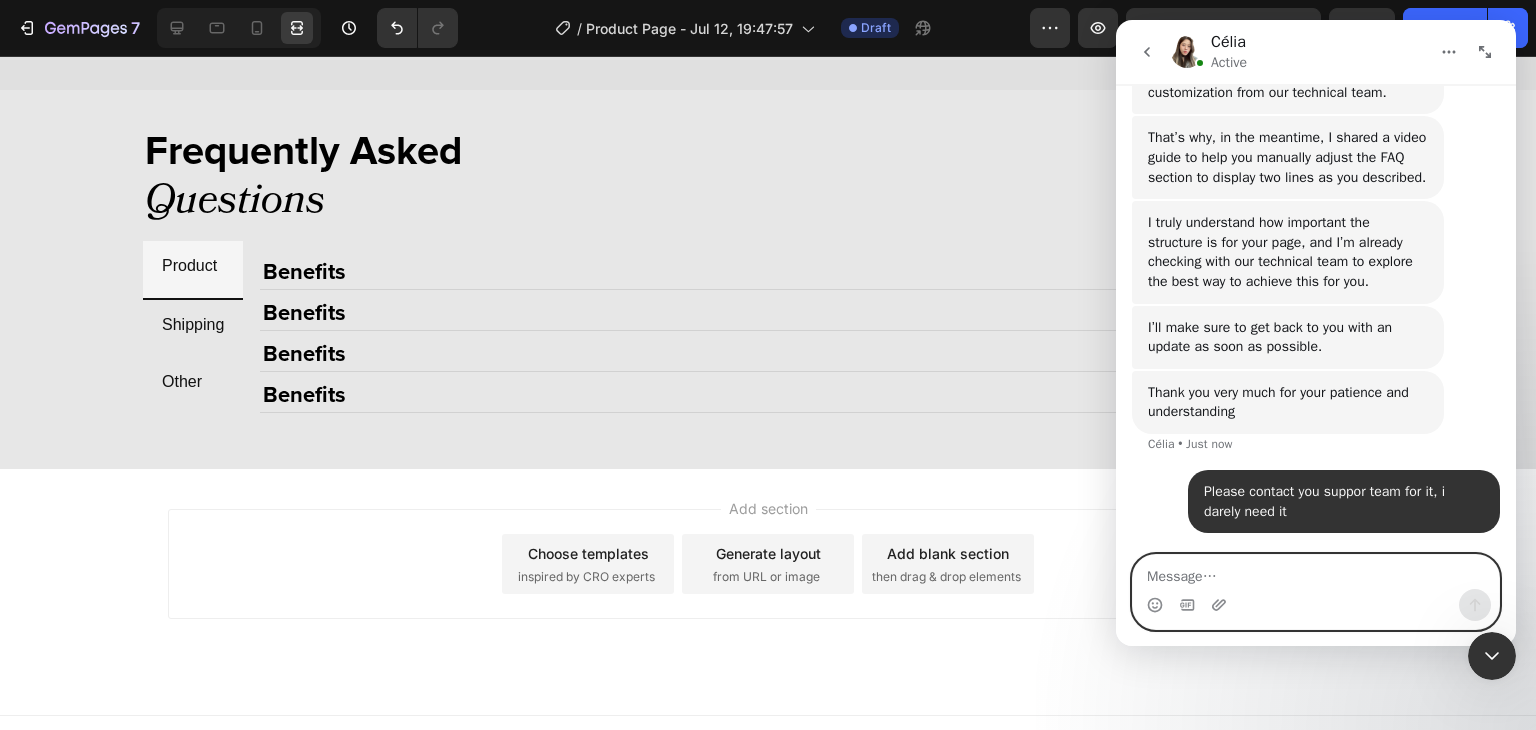type 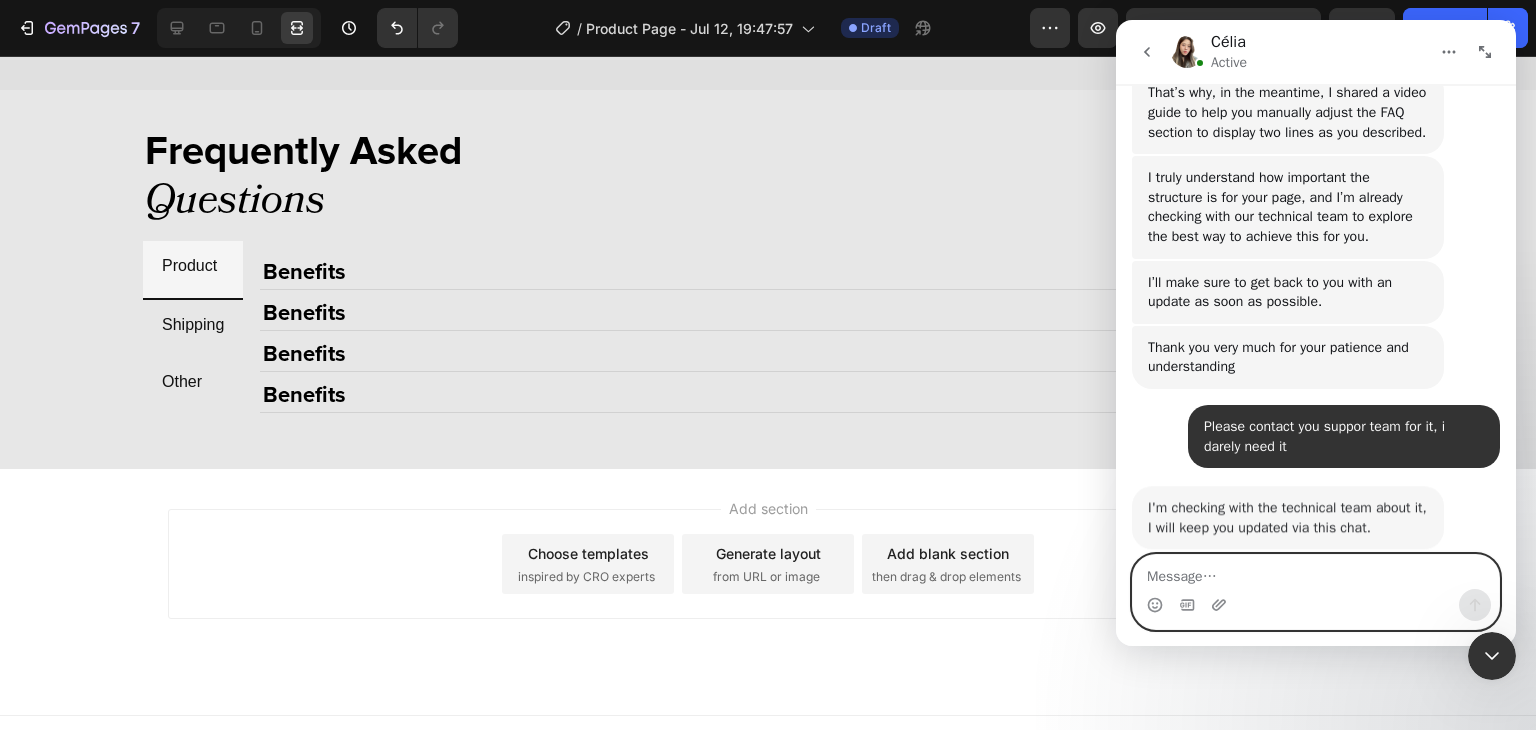 scroll, scrollTop: 17928, scrollLeft: 0, axis: vertical 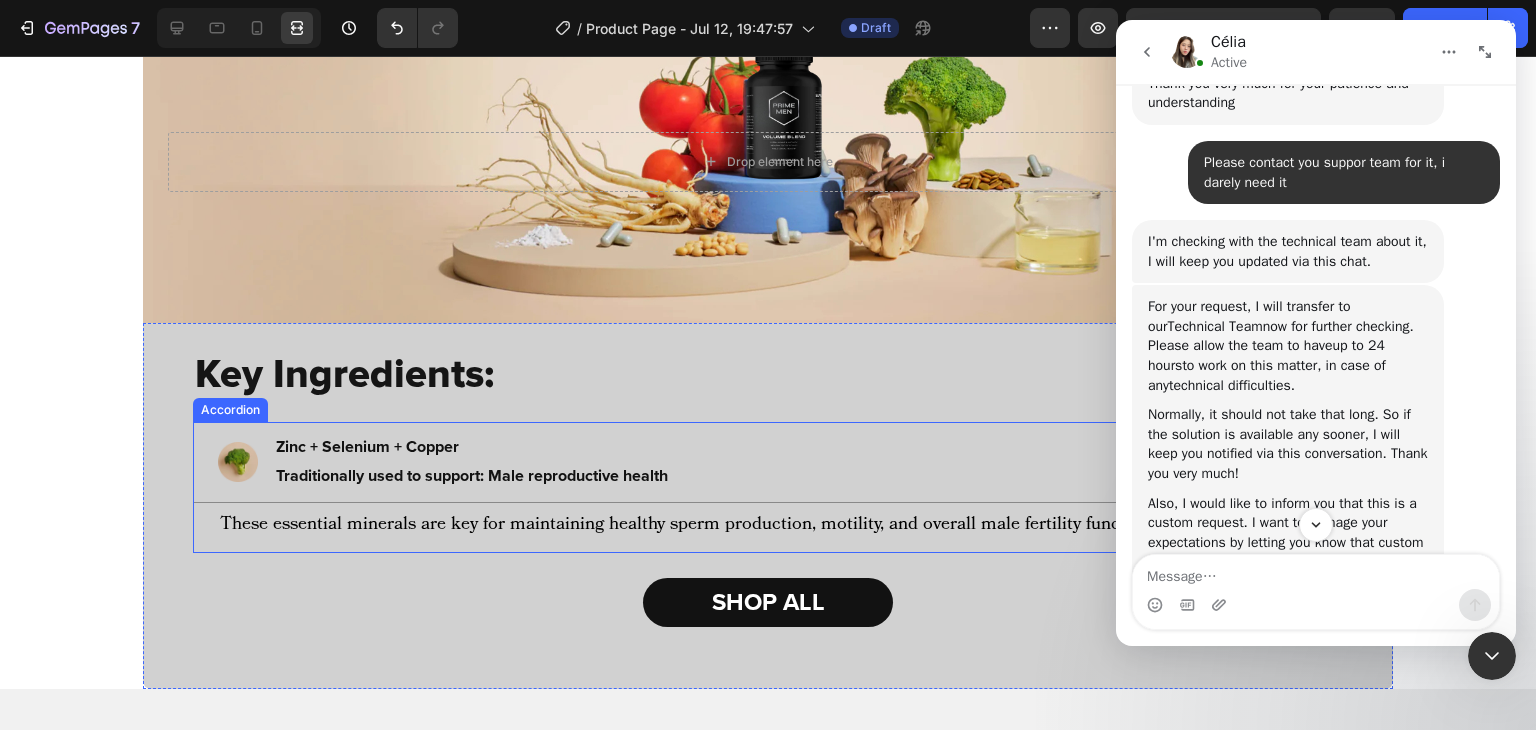 click on "Zinc + Selenium + Copper" at bounding box center (472, 447) 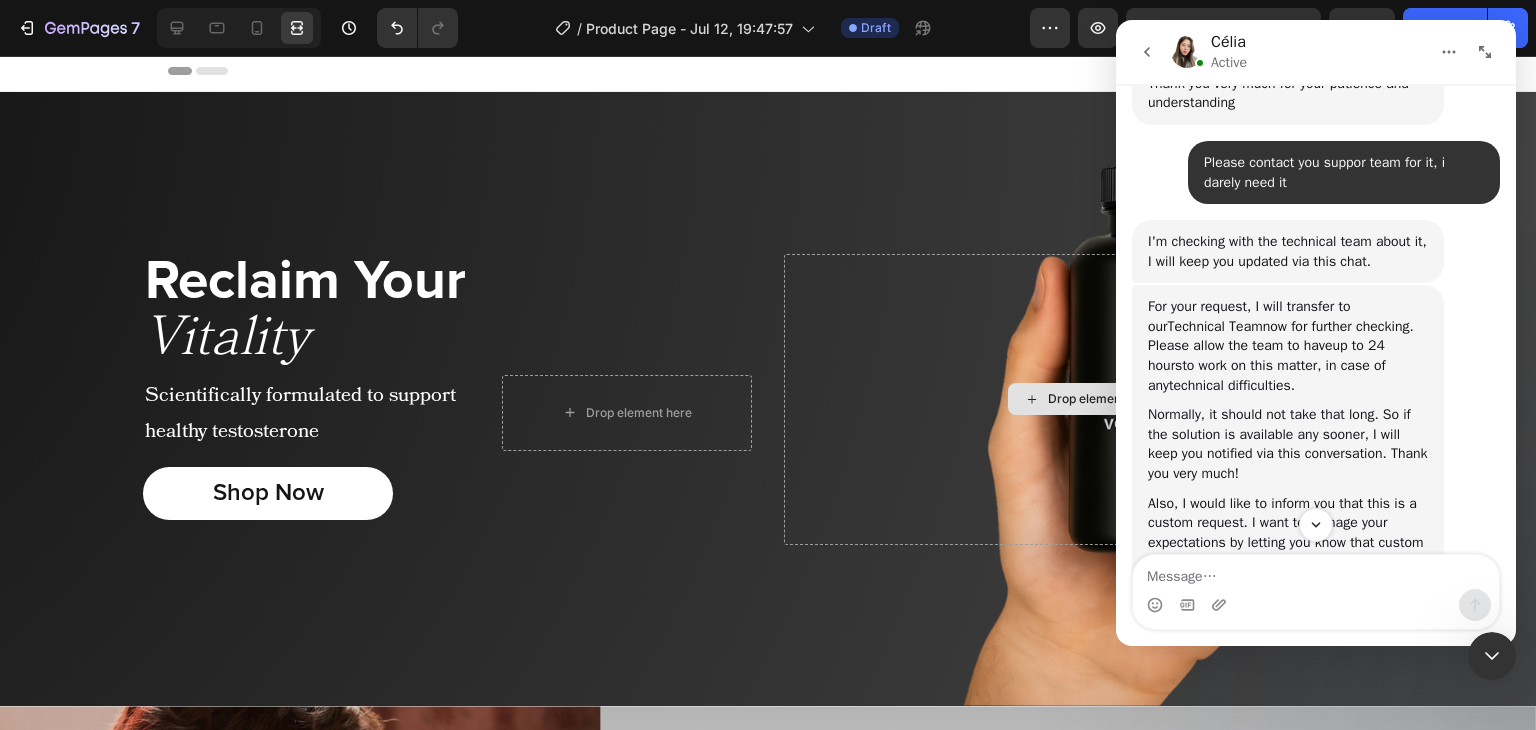 scroll, scrollTop: 0, scrollLeft: 0, axis: both 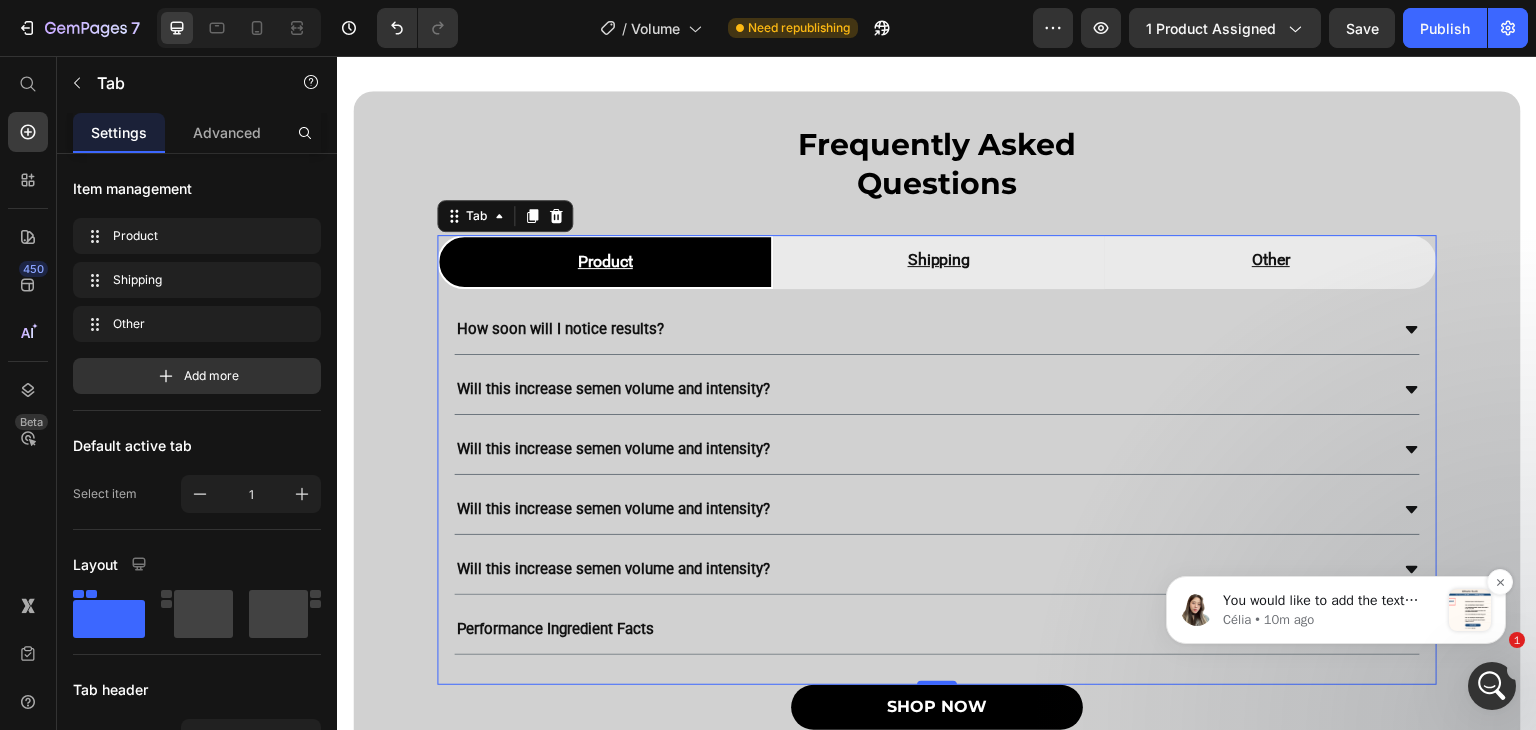 click on "You would like to add the text below the tab, am I correct?" at bounding box center [1331, 601] 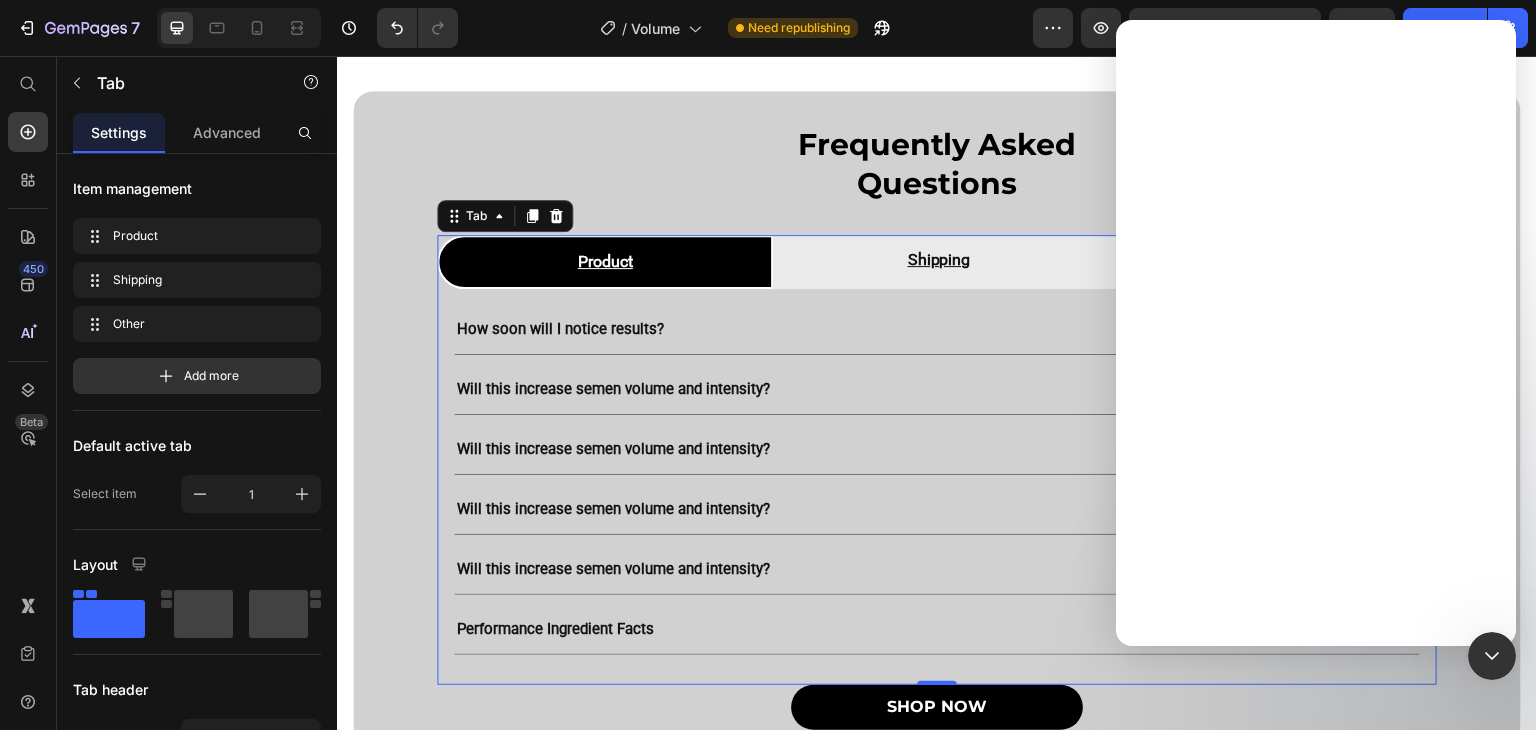 scroll, scrollTop: 0, scrollLeft: 0, axis: both 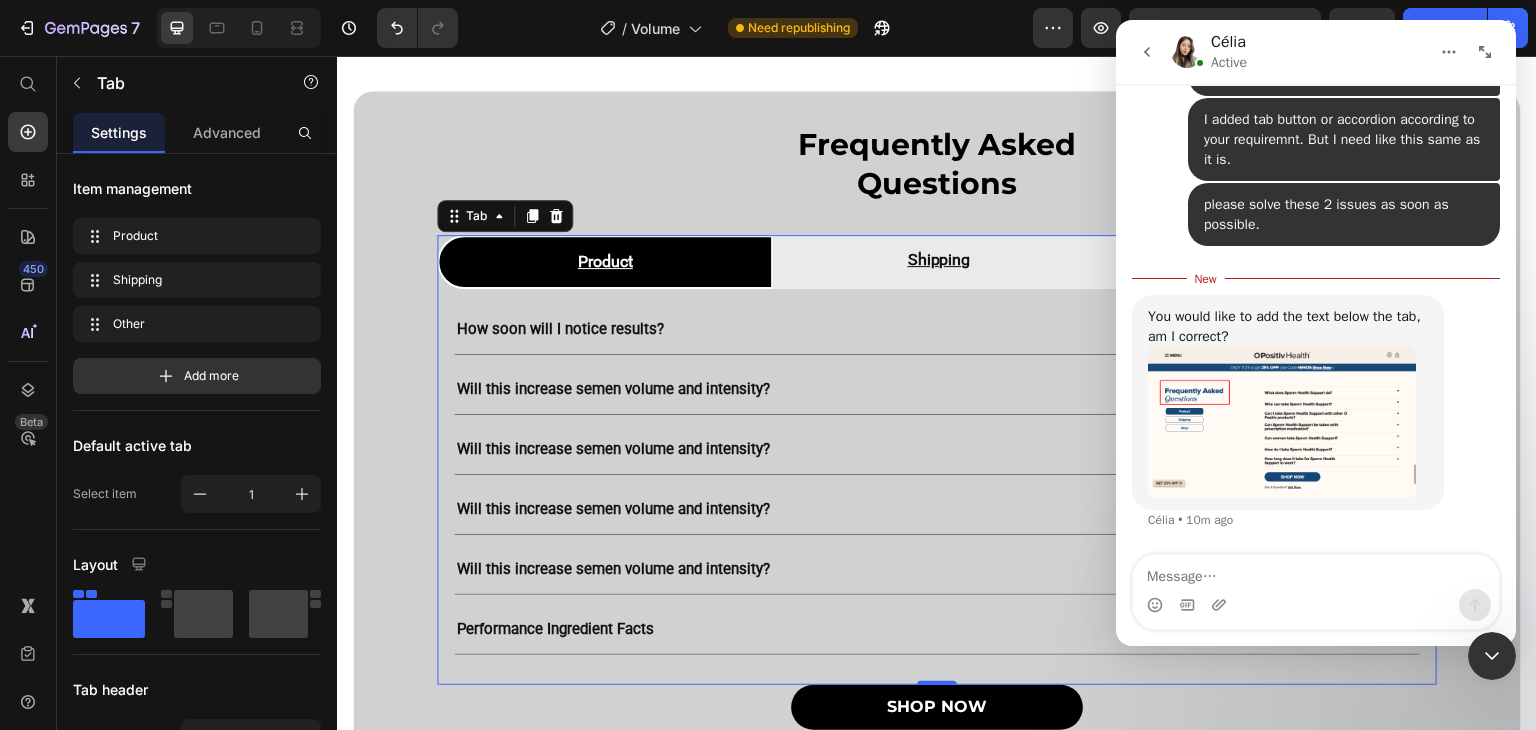 click at bounding box center (1316, 572) 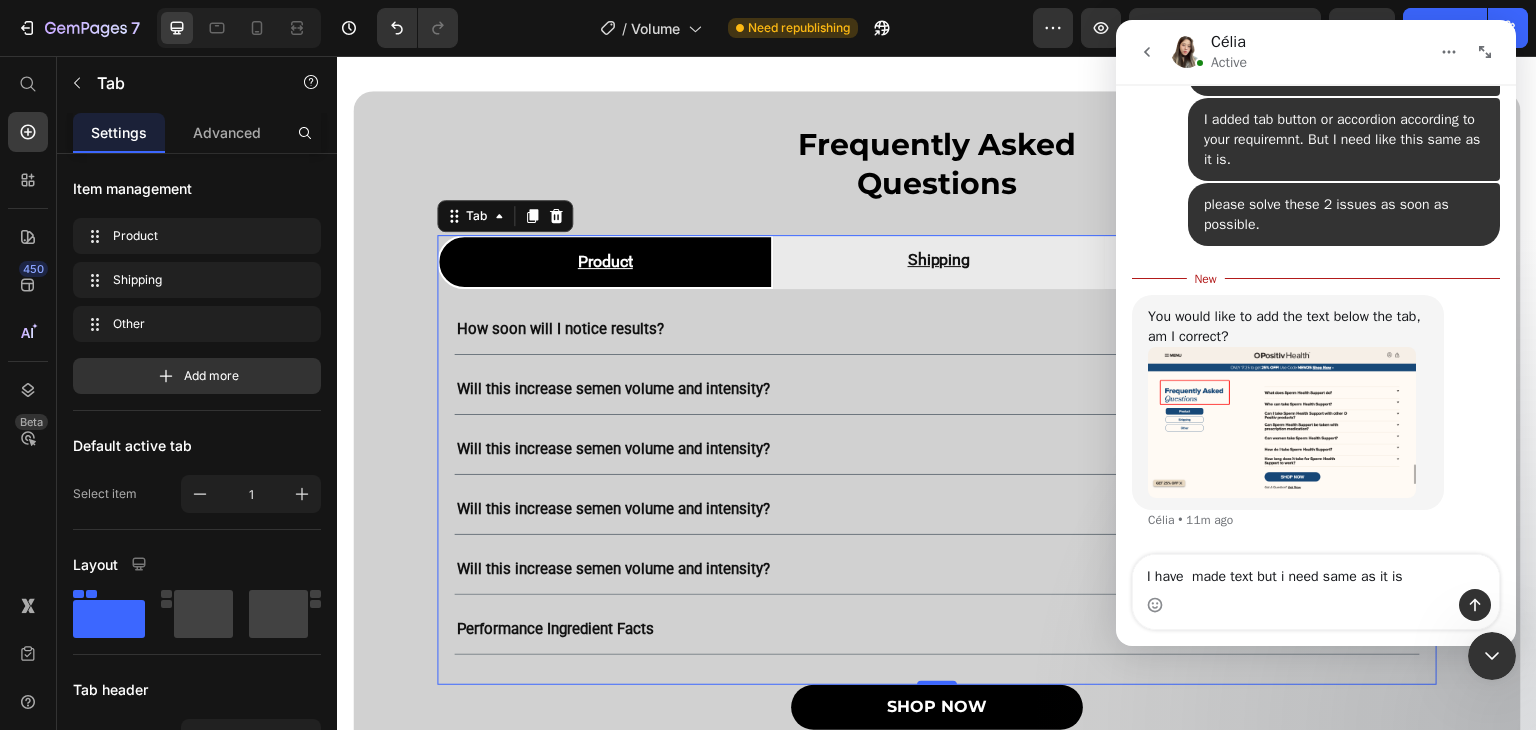 type on "I have  made text but i need same as it is." 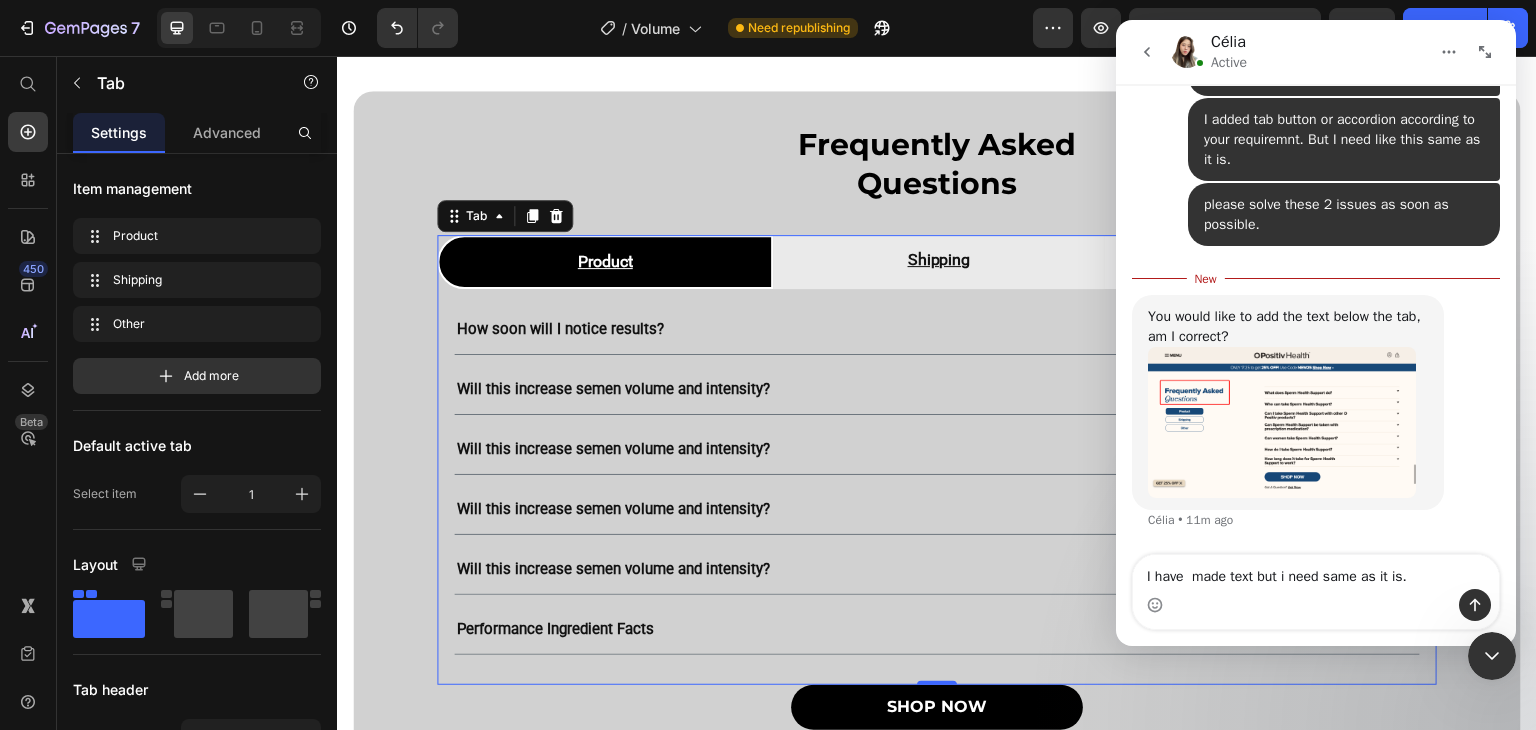 type 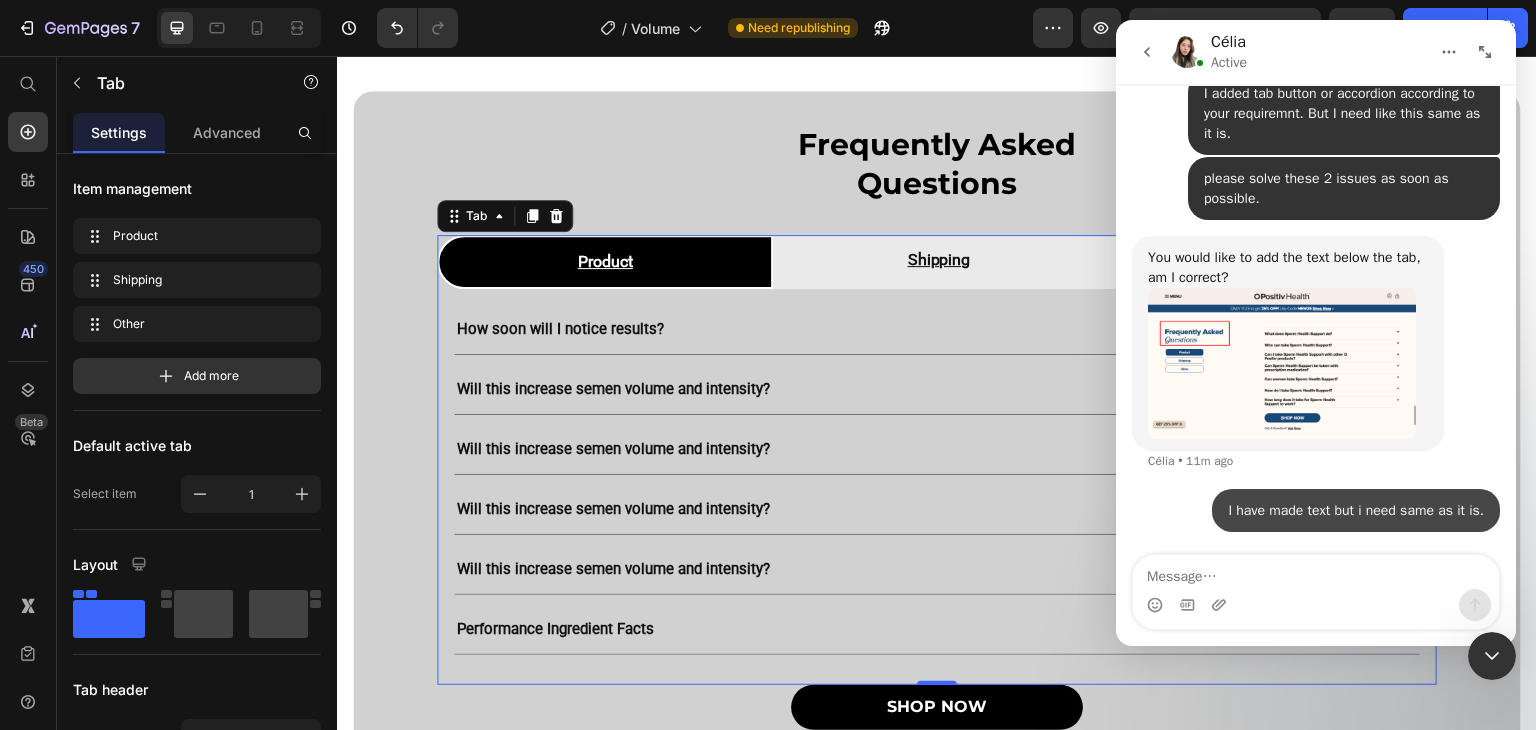 scroll, scrollTop: 16545, scrollLeft: 0, axis: vertical 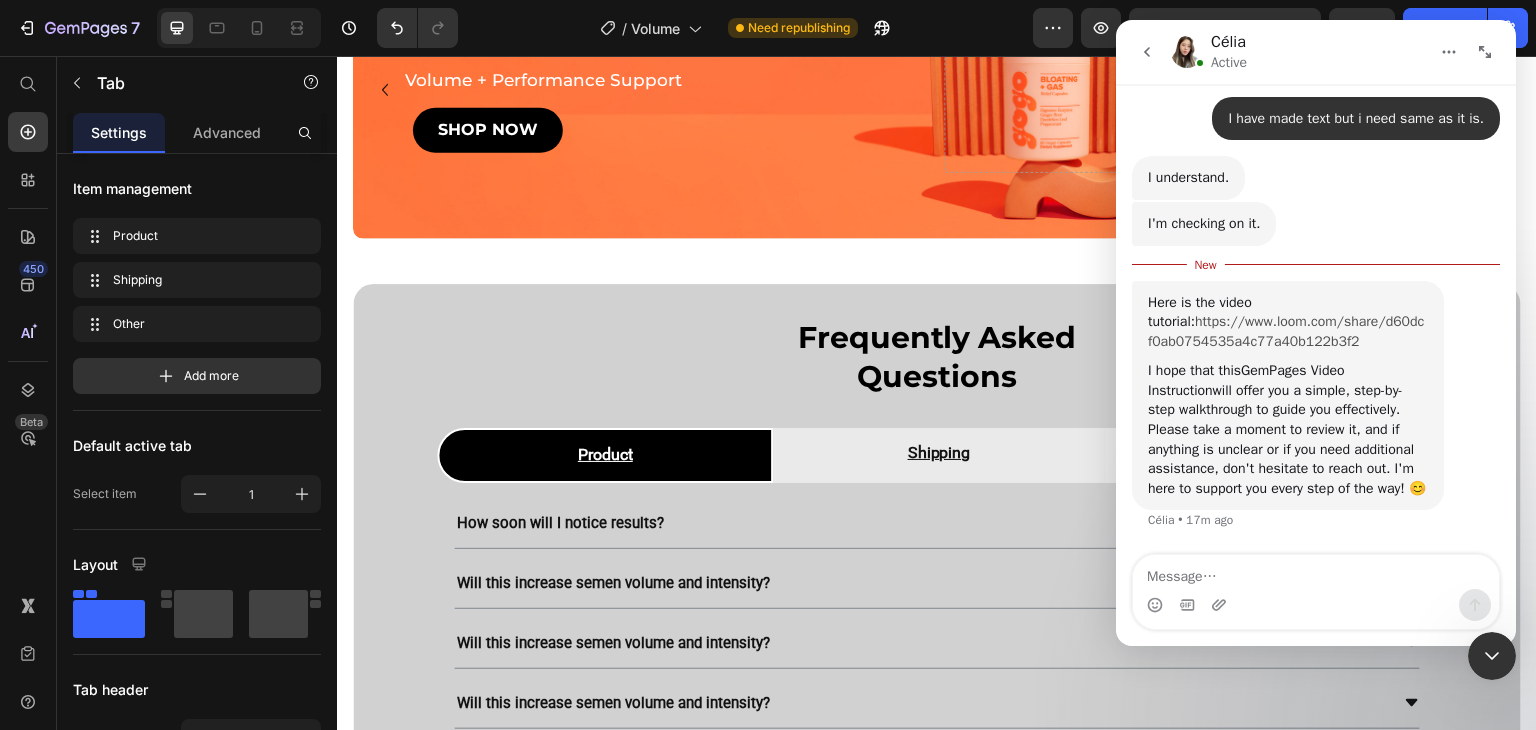 click on "https://www.loom.com/share/d60dcf0ab0754535a4c77a40b122b3f2" at bounding box center (1286, 331) 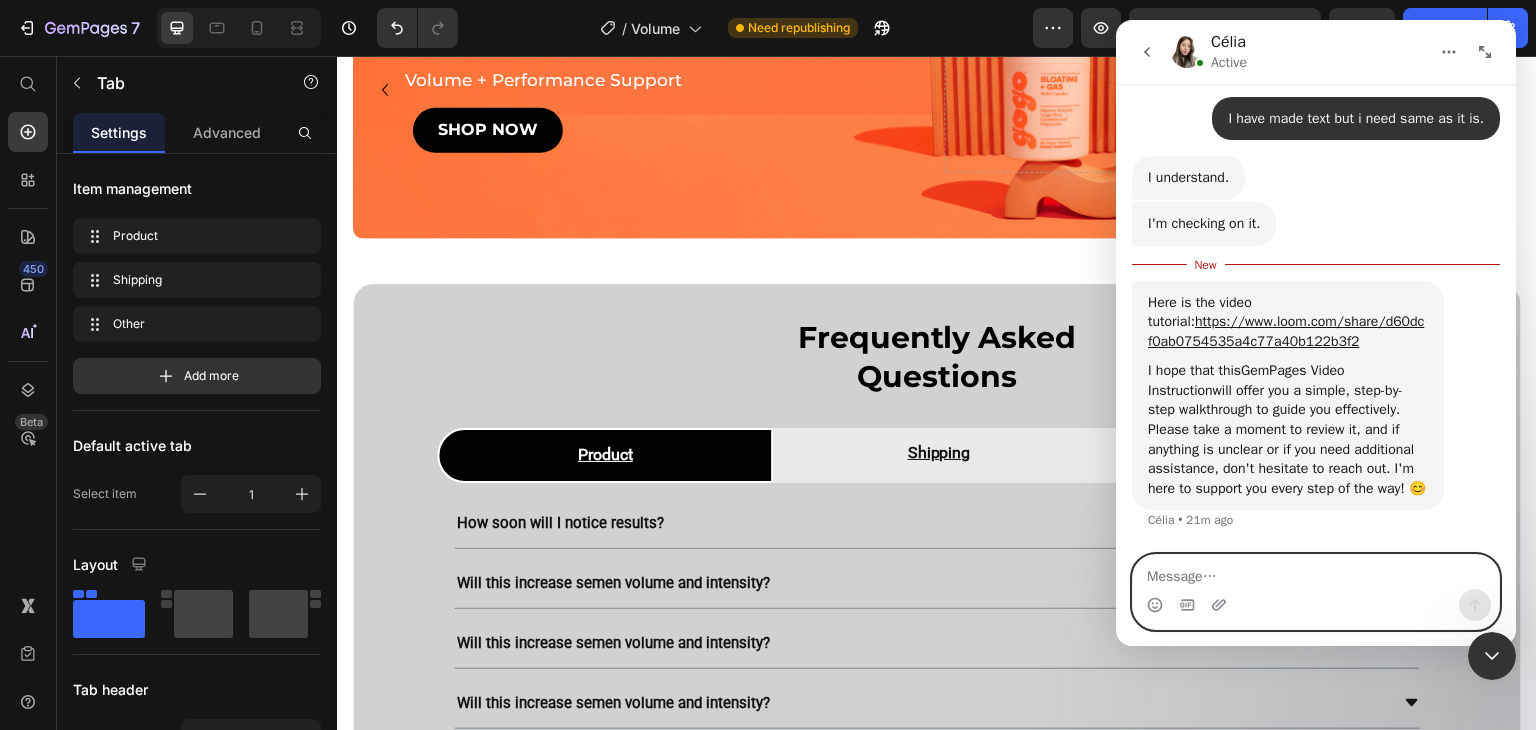 click at bounding box center (1316, 572) 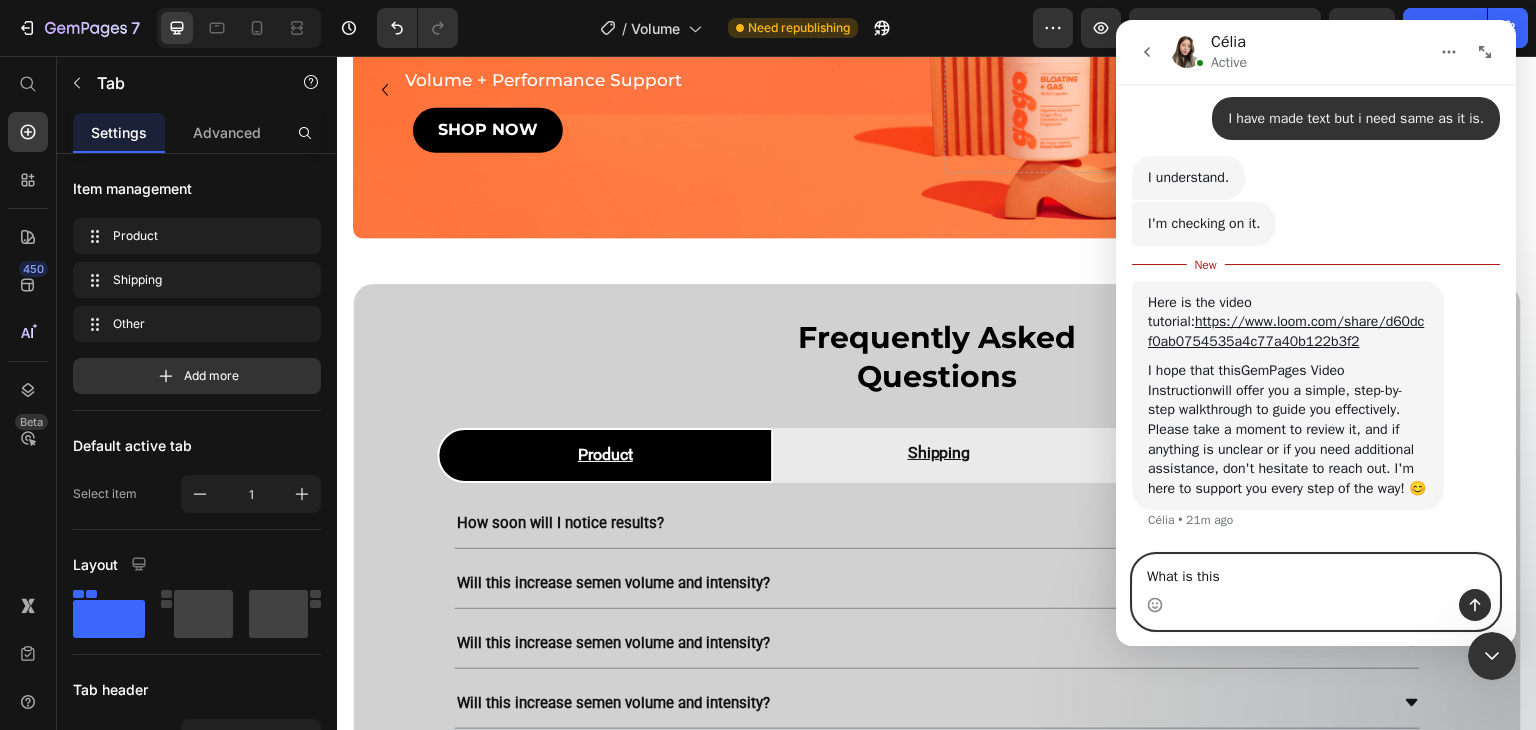 type on "What is this?" 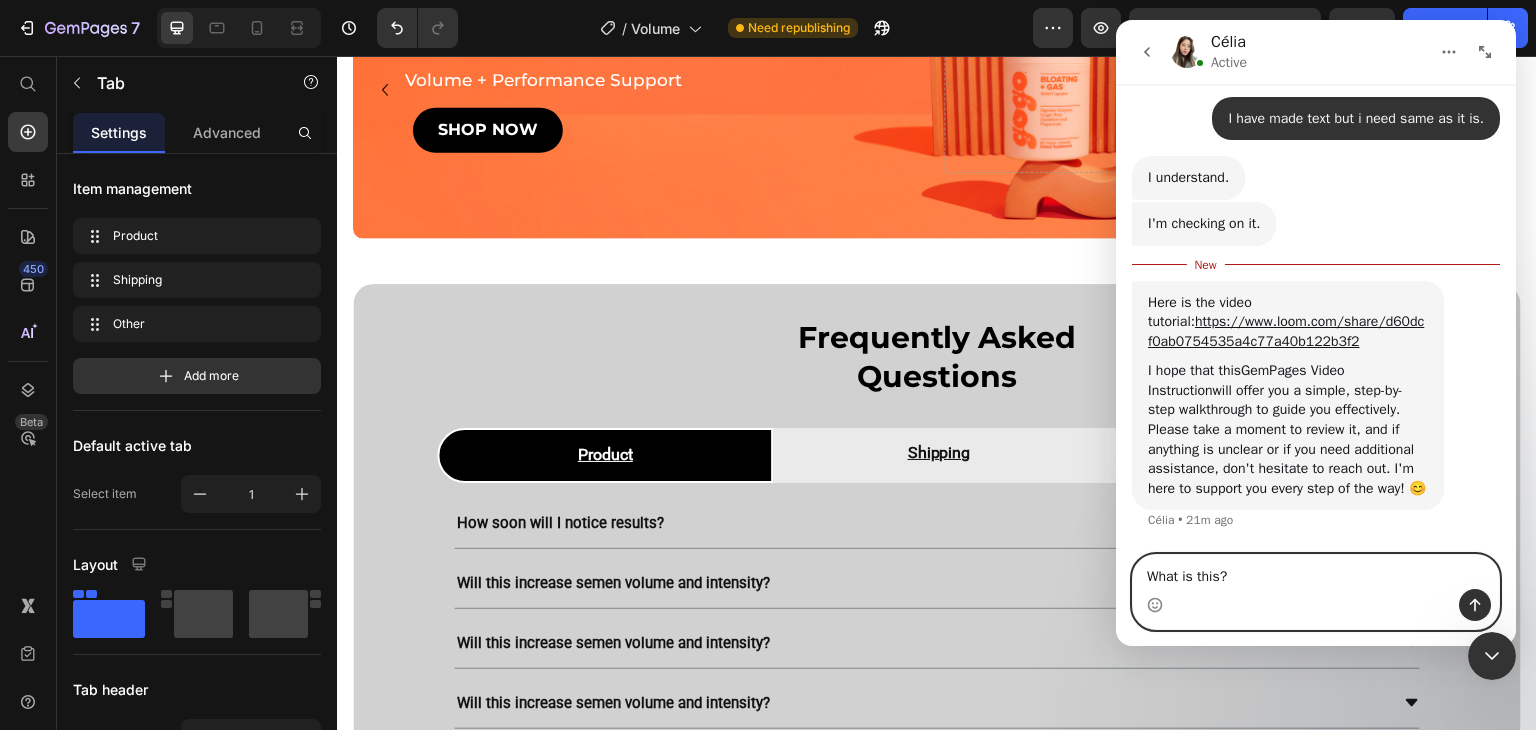 type 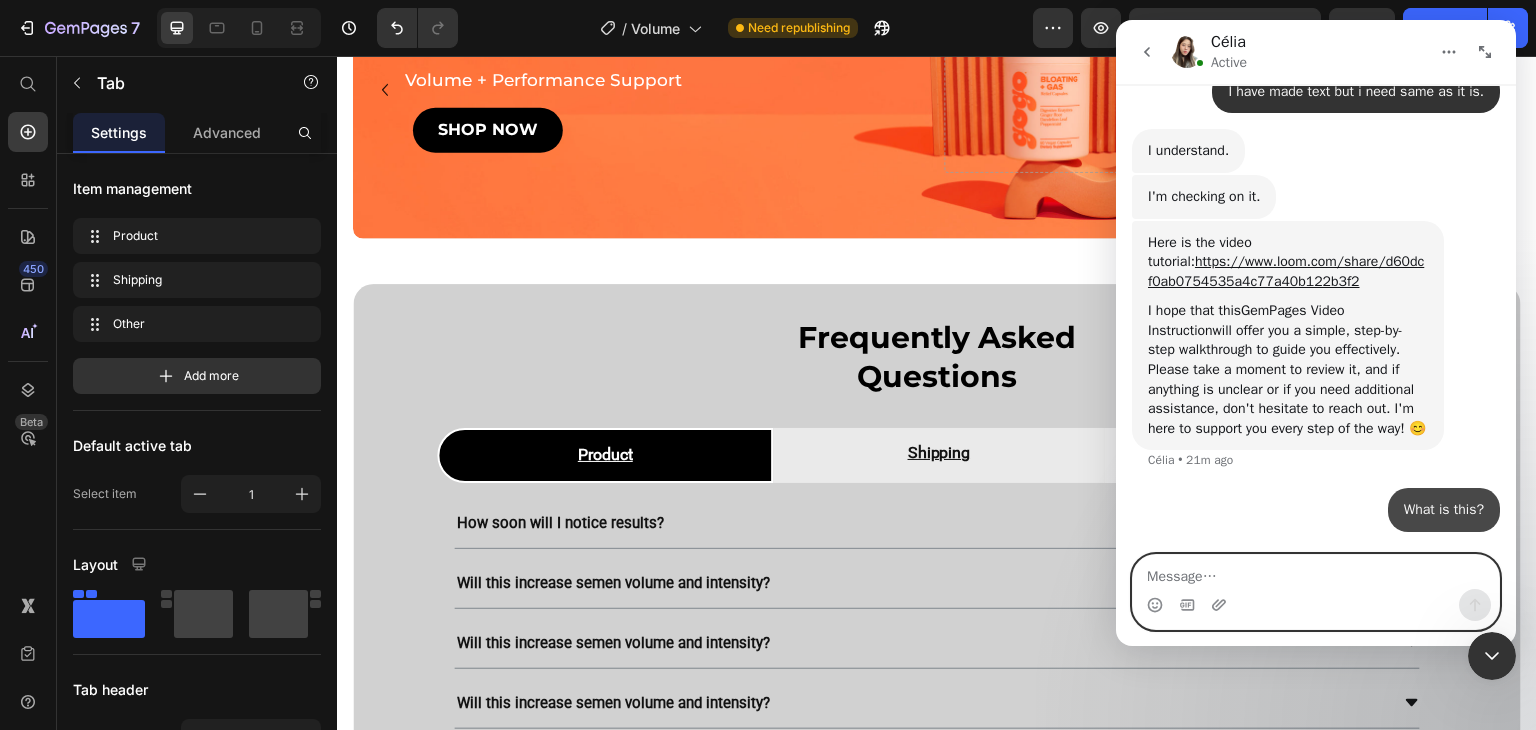 scroll, scrollTop: 16942, scrollLeft: 0, axis: vertical 